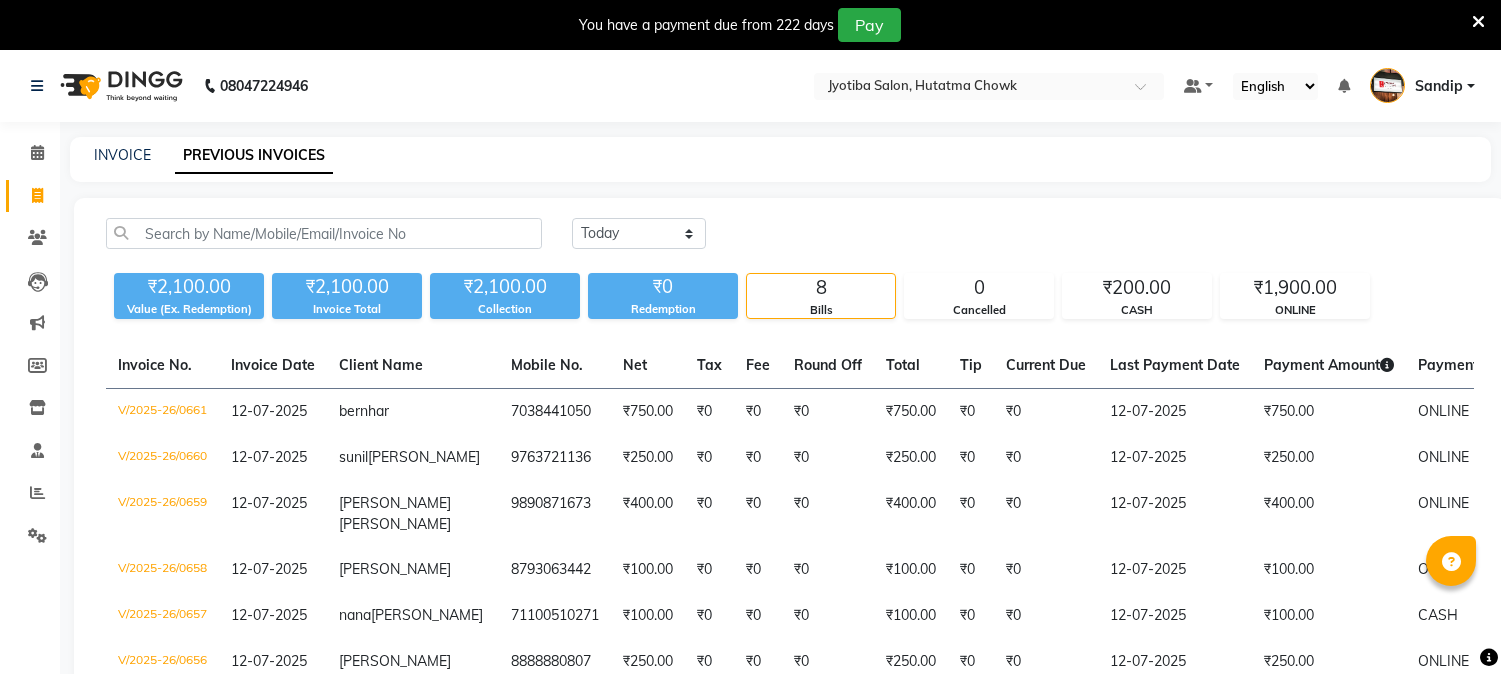 scroll, scrollTop: 0, scrollLeft: 0, axis: both 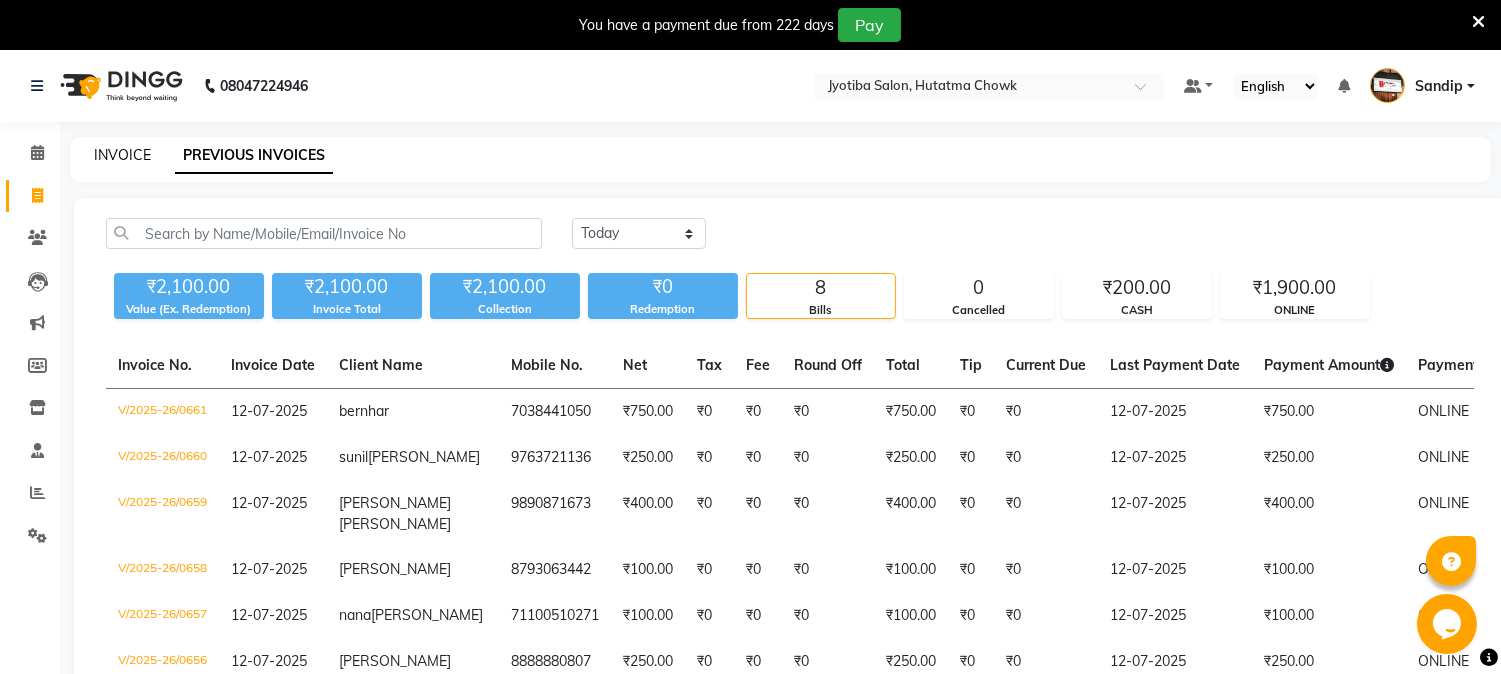 click on "INVOICE" 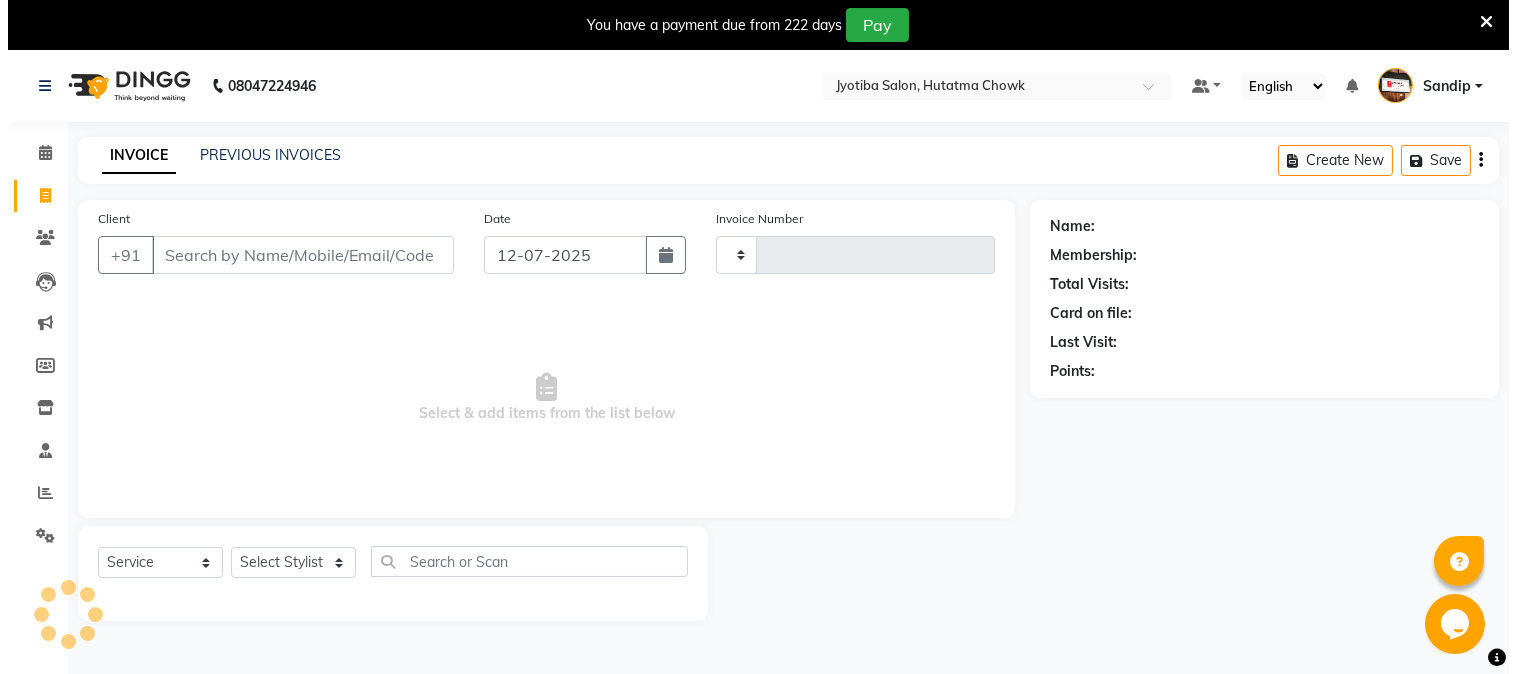 scroll, scrollTop: 50, scrollLeft: 0, axis: vertical 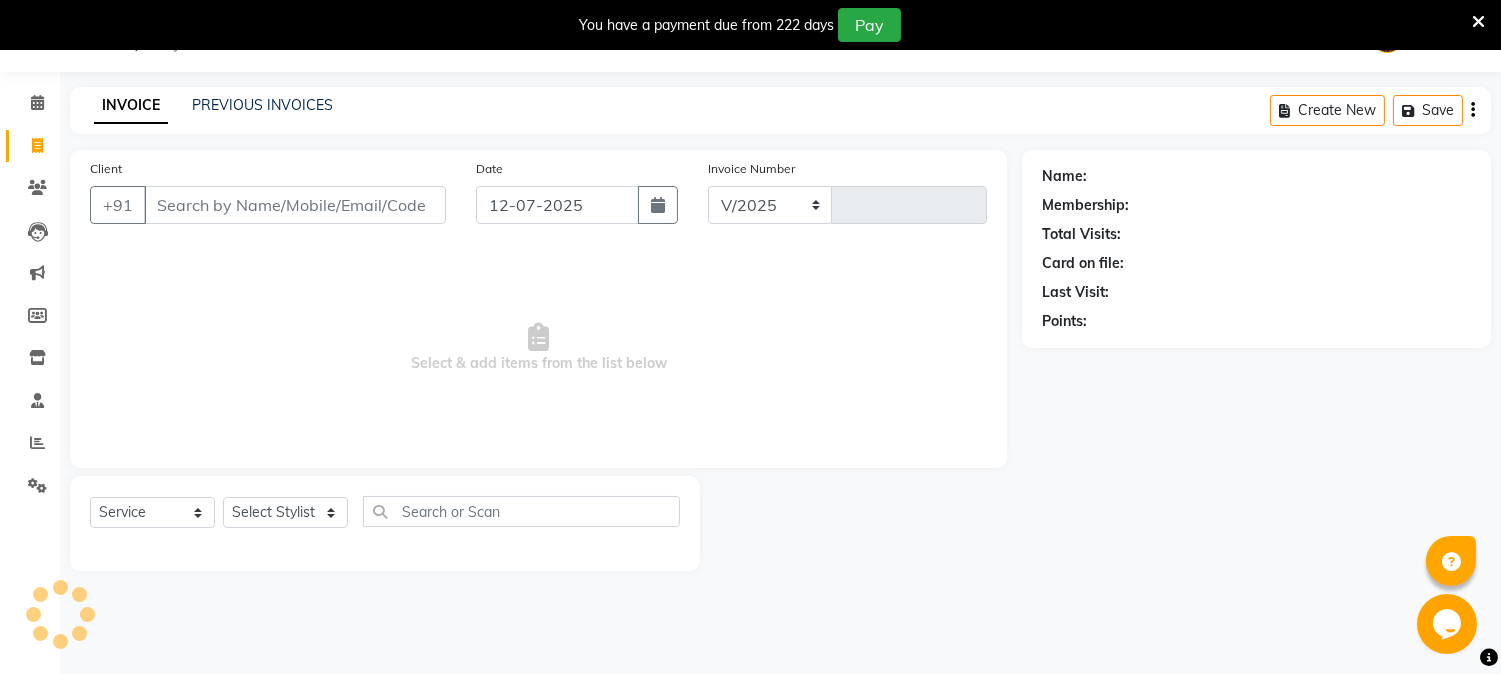 select on "556" 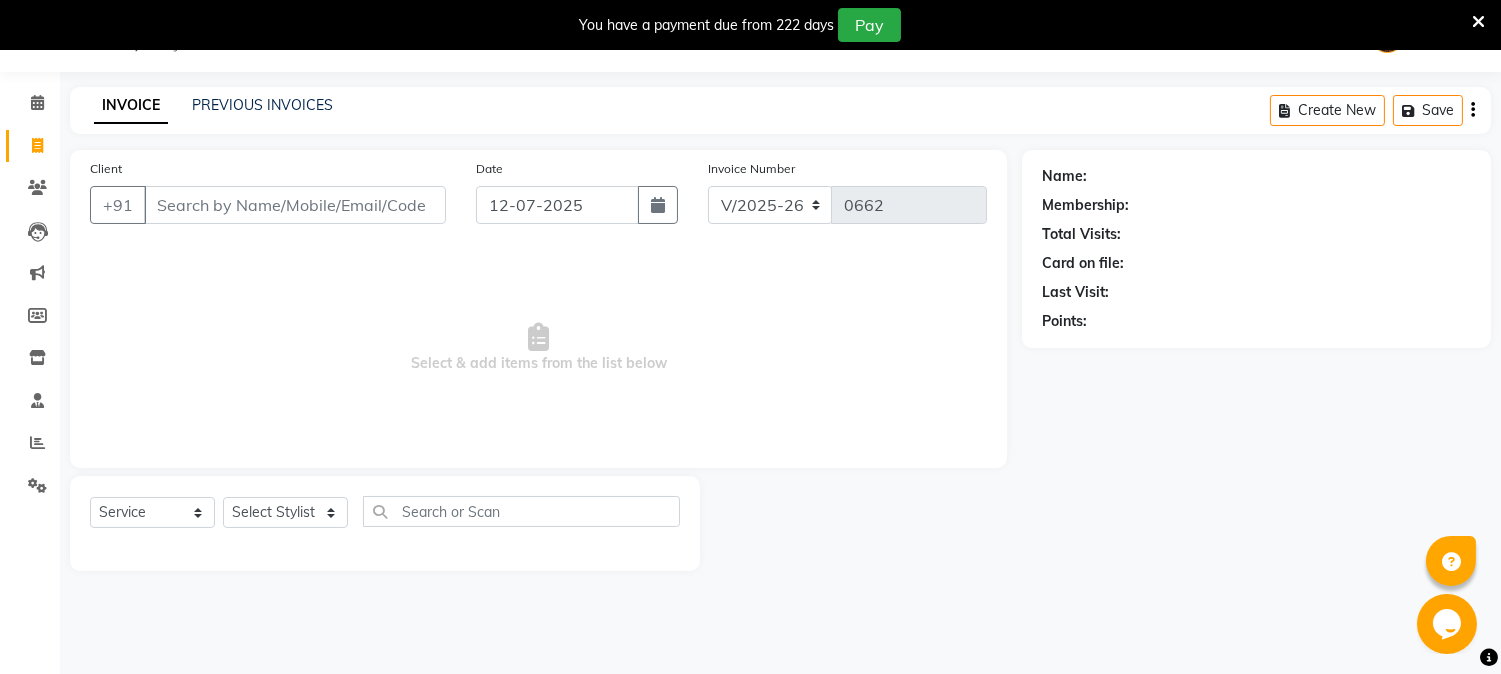 select on "membership" 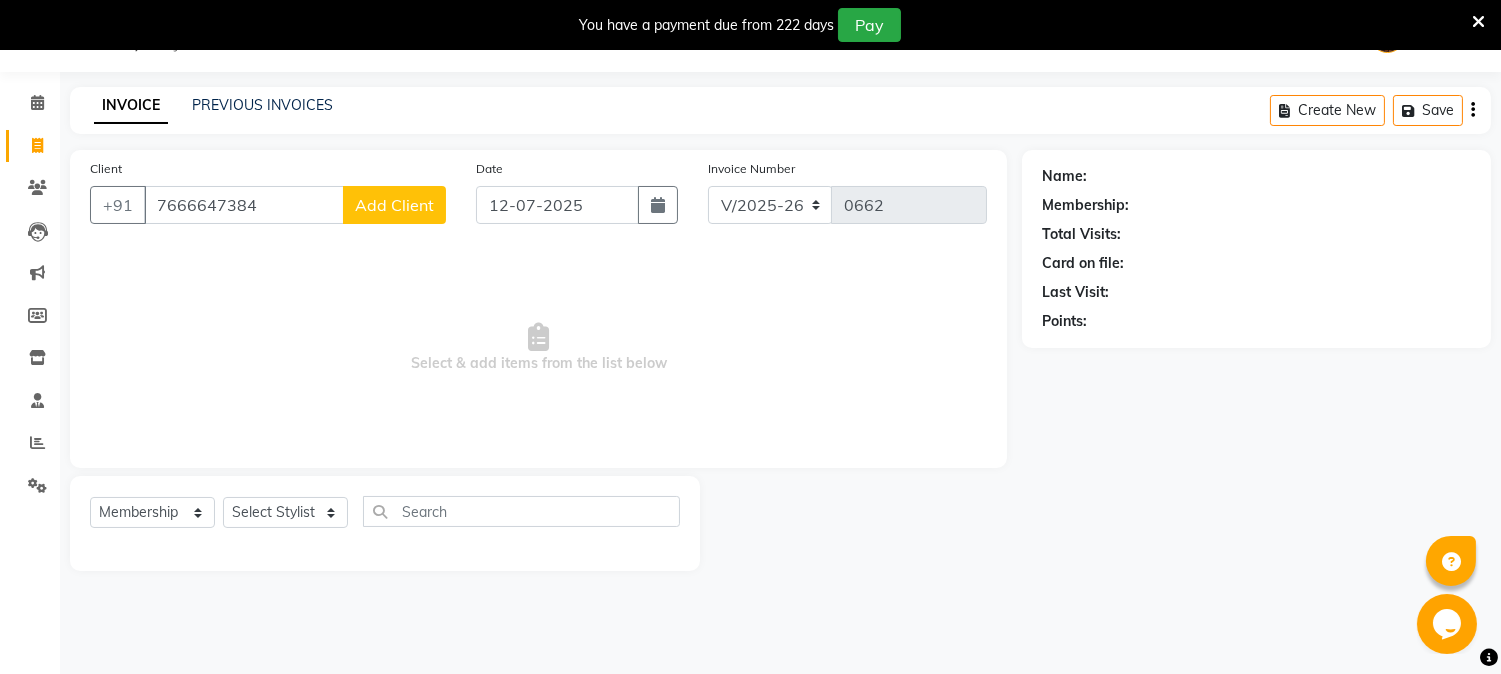 type on "7666647384" 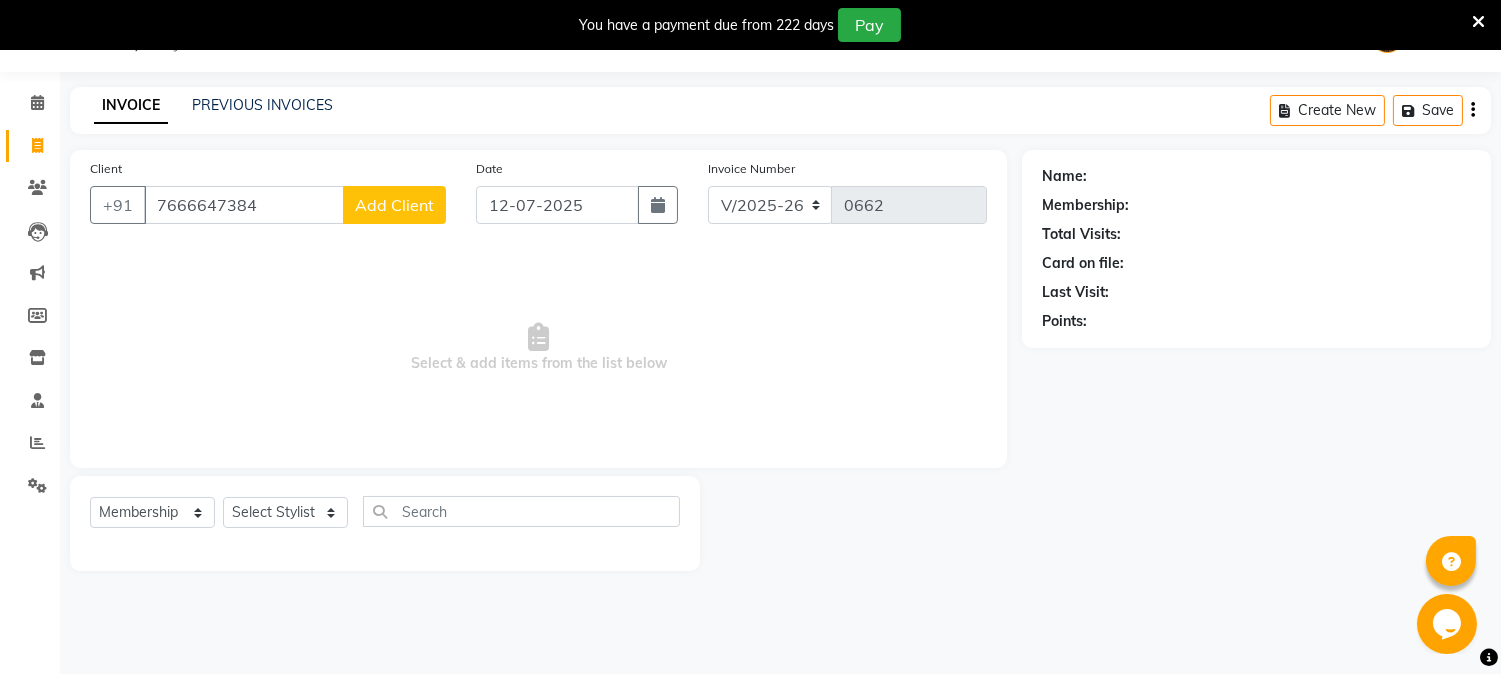 click on "Add Client" 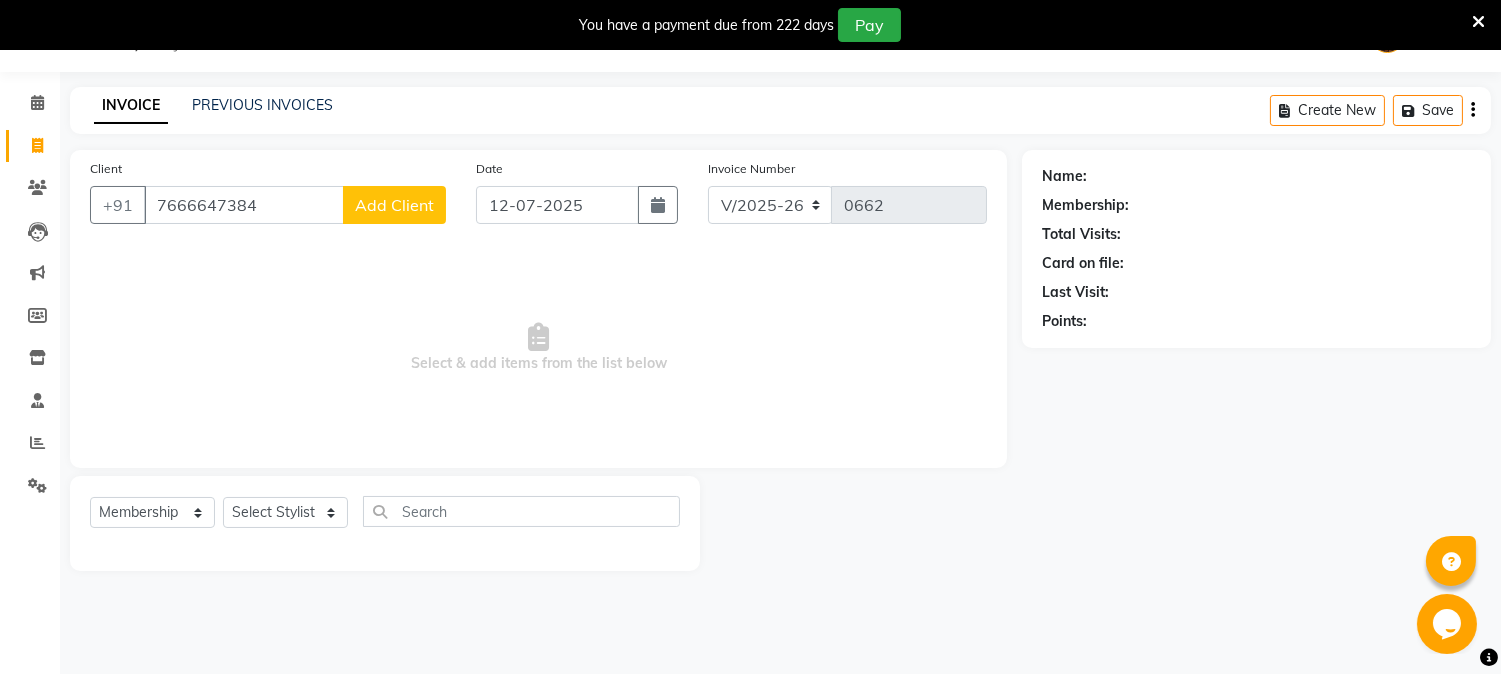 select on "22" 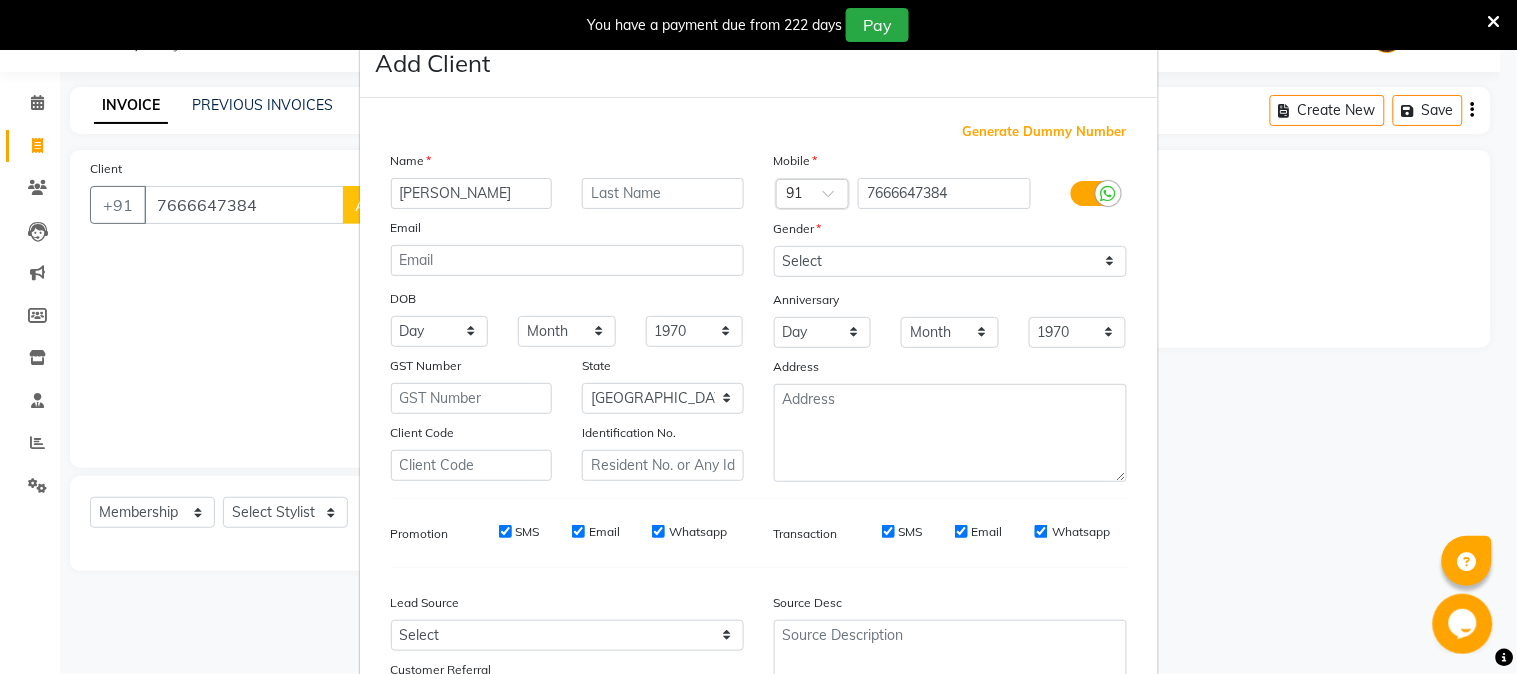 type on "[PERSON_NAME]" 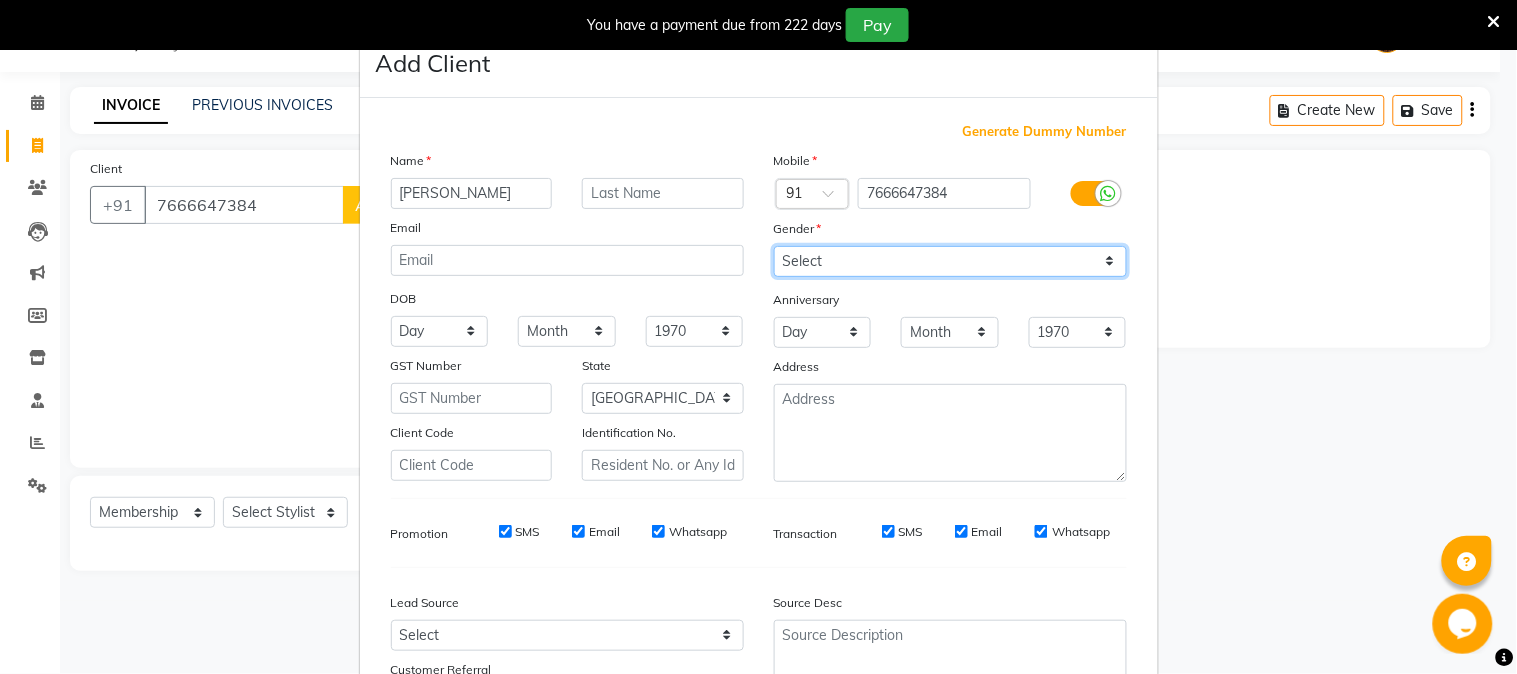 click on "Select [DEMOGRAPHIC_DATA] [DEMOGRAPHIC_DATA] Other Prefer Not To Say" at bounding box center (950, 261) 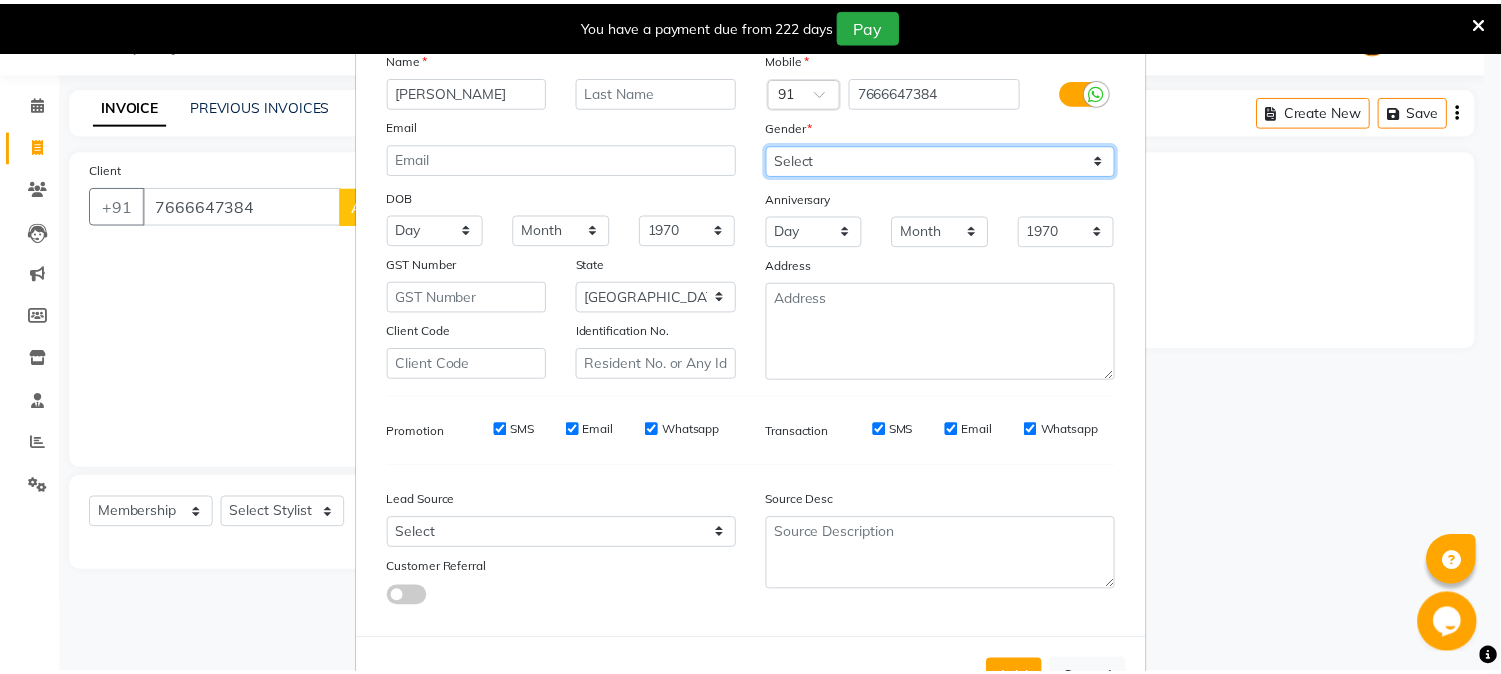scroll, scrollTop: 176, scrollLeft: 0, axis: vertical 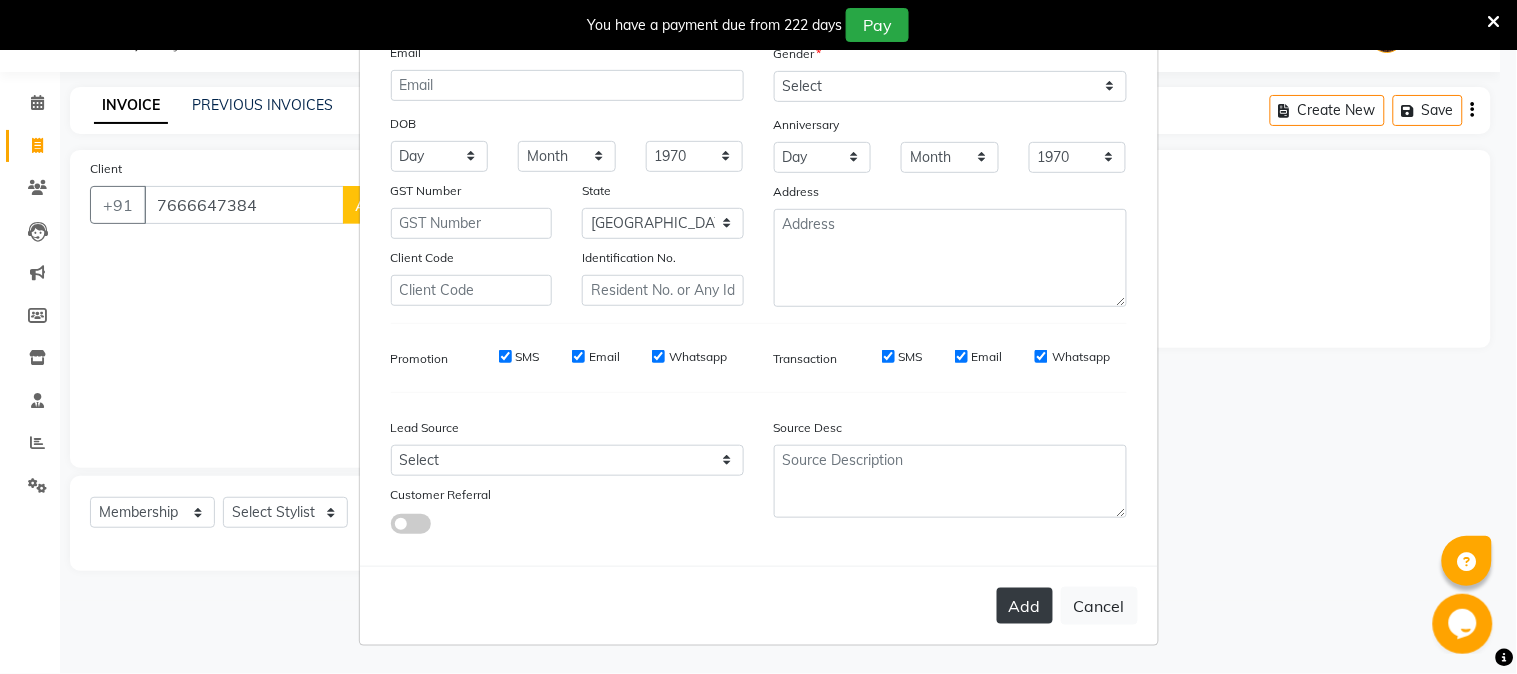click on "Add" at bounding box center (1025, 606) 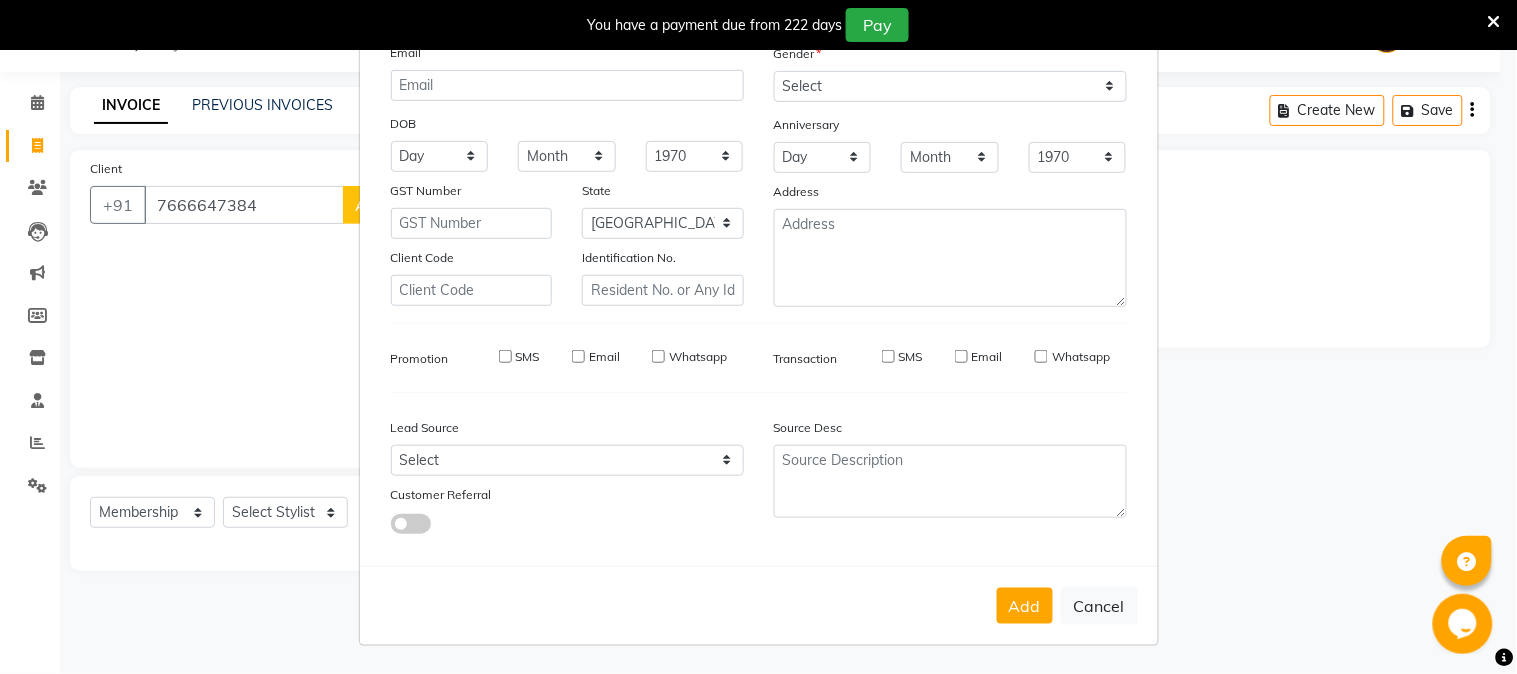 type 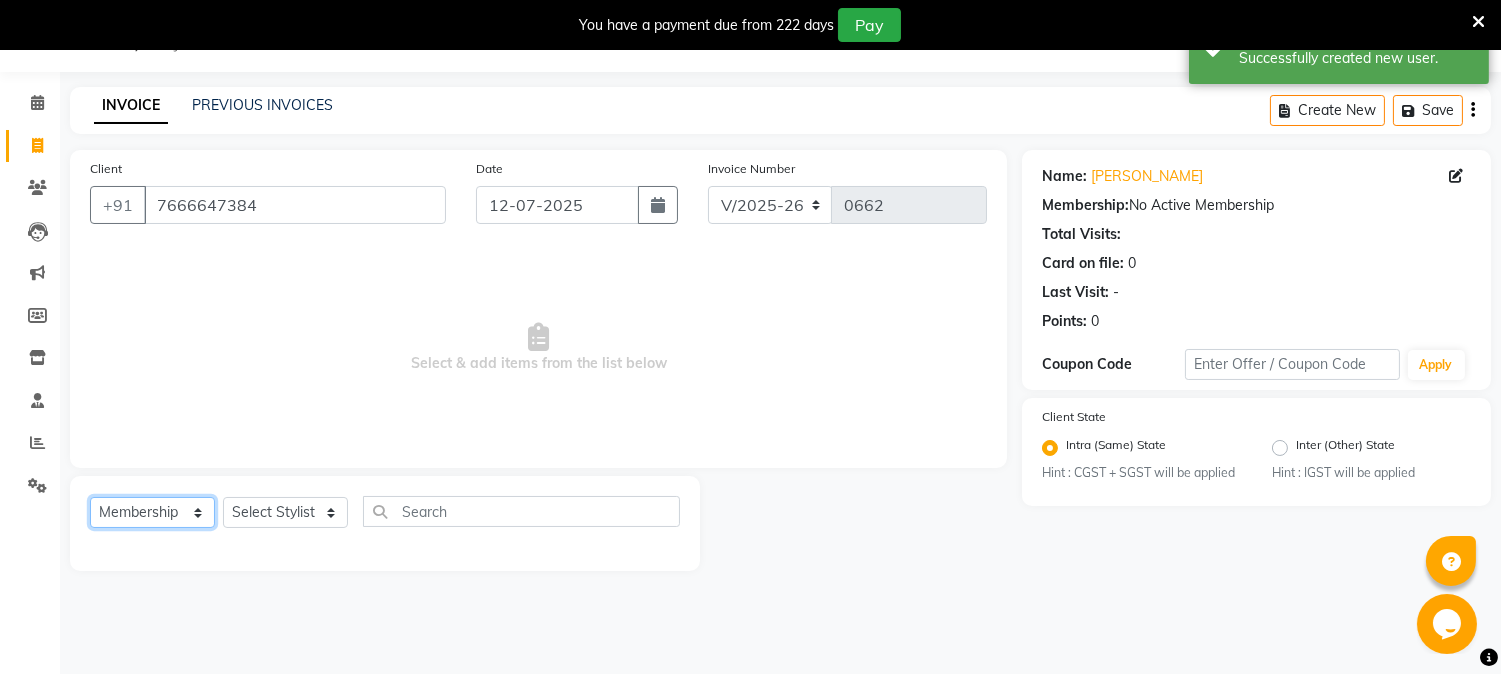 click on "Select  Service  Product  Membership  Package Voucher Prepaid Gift Card" 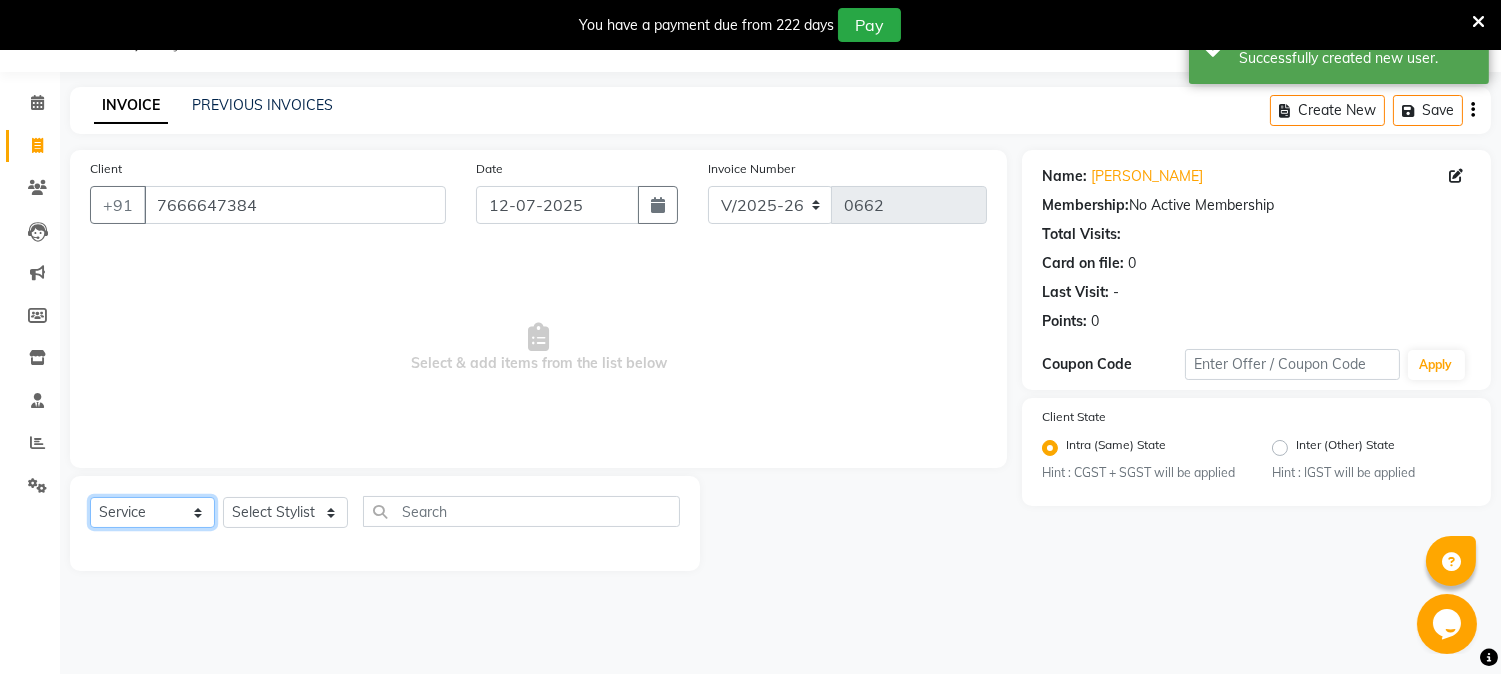 click on "Select  Service  Product  Membership  Package Voucher Prepaid Gift Card" 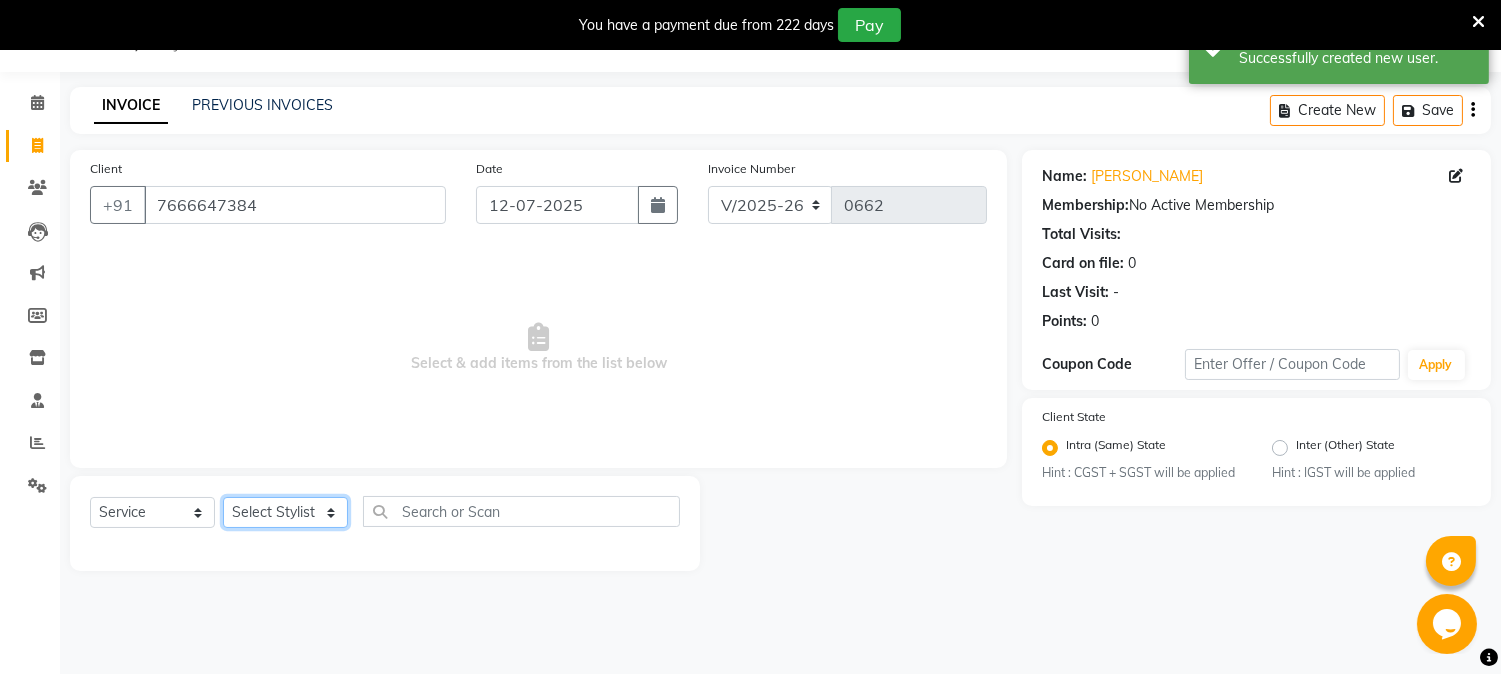 click on "Select Stylist [PERSON_NAME] [PERSON_NAME]  [PERSON_NAME]  prem RAHUL Sandip [PERSON_NAME]" 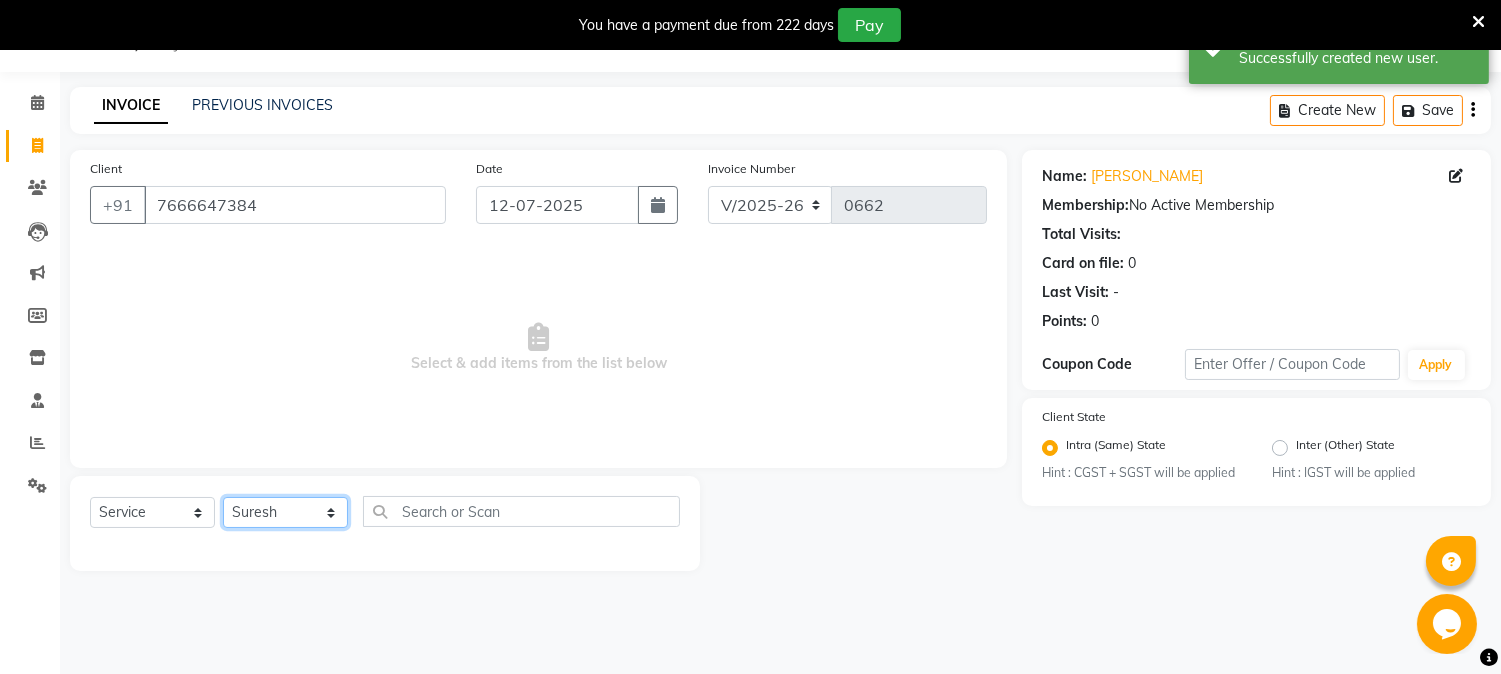 click on "Select Stylist [PERSON_NAME] [PERSON_NAME]  [PERSON_NAME]  prem RAHUL Sandip [PERSON_NAME]" 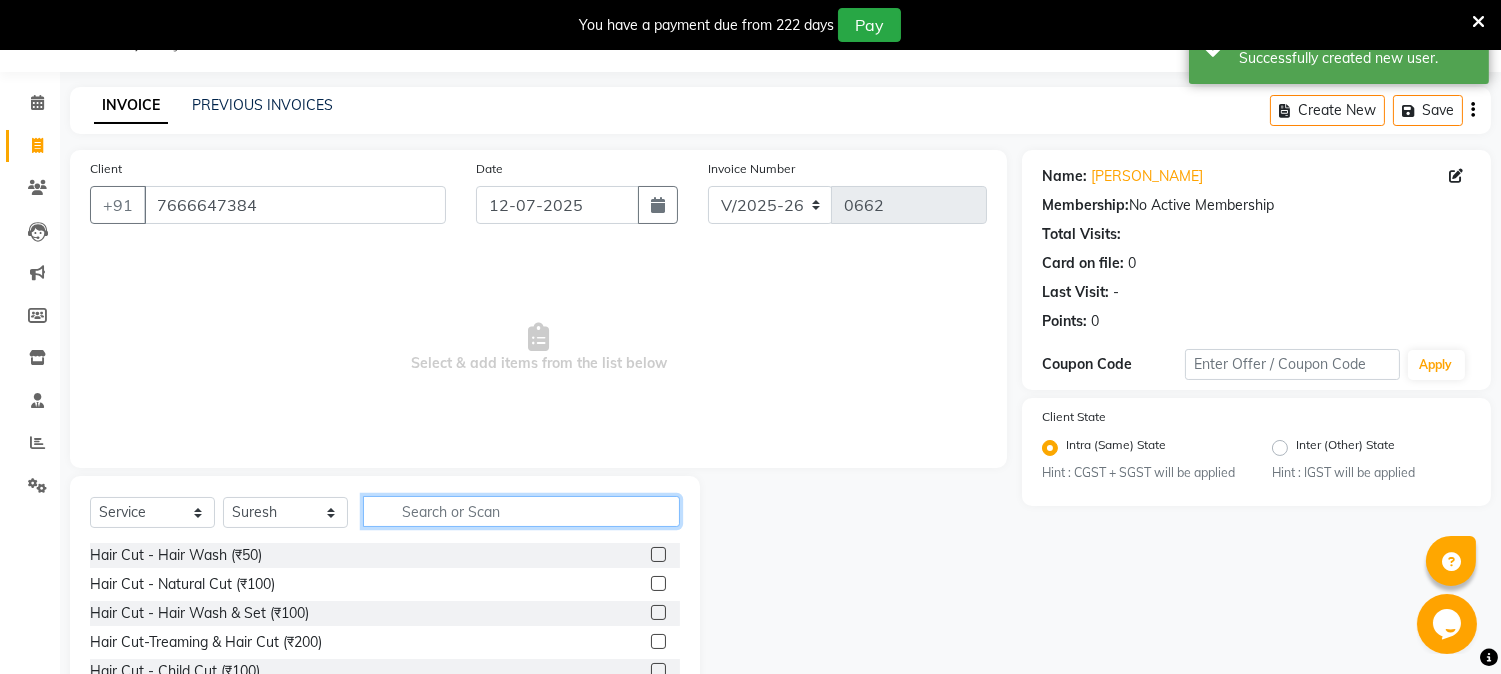 click 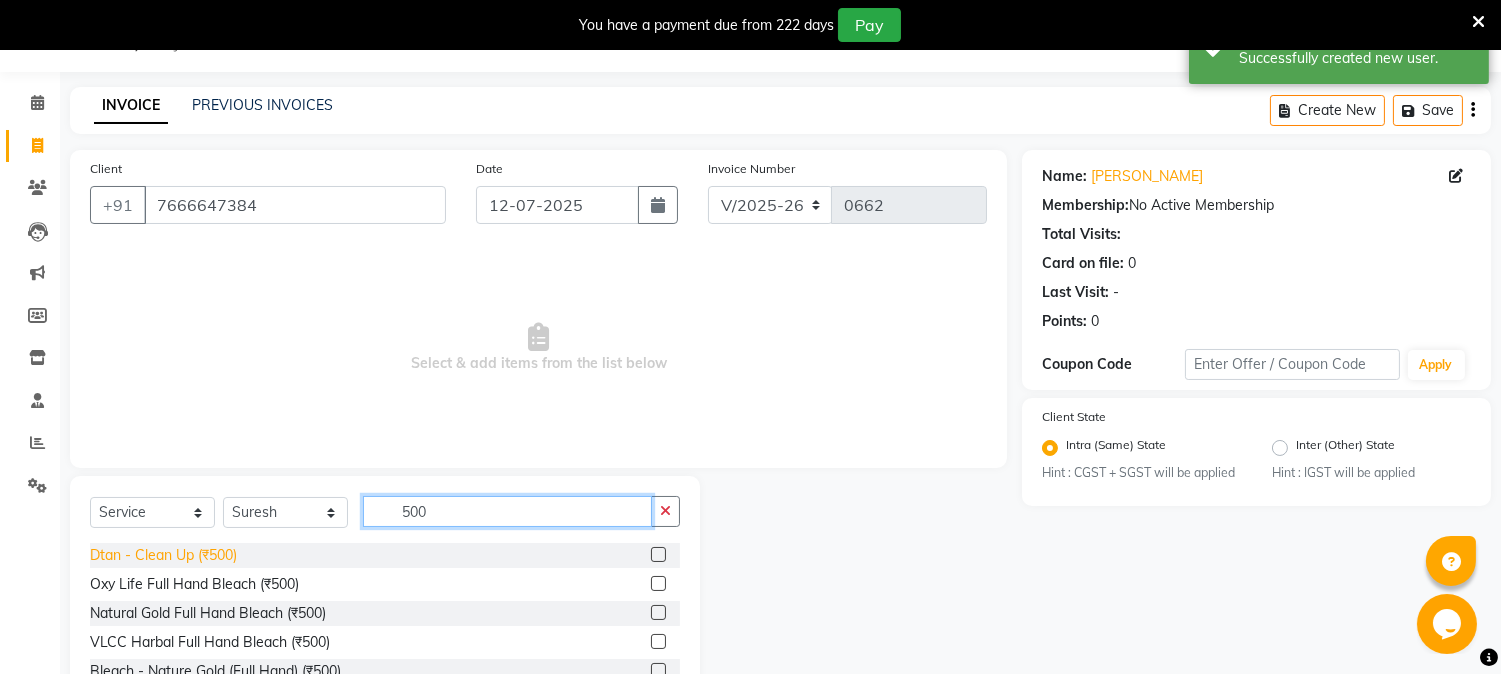 type on "500" 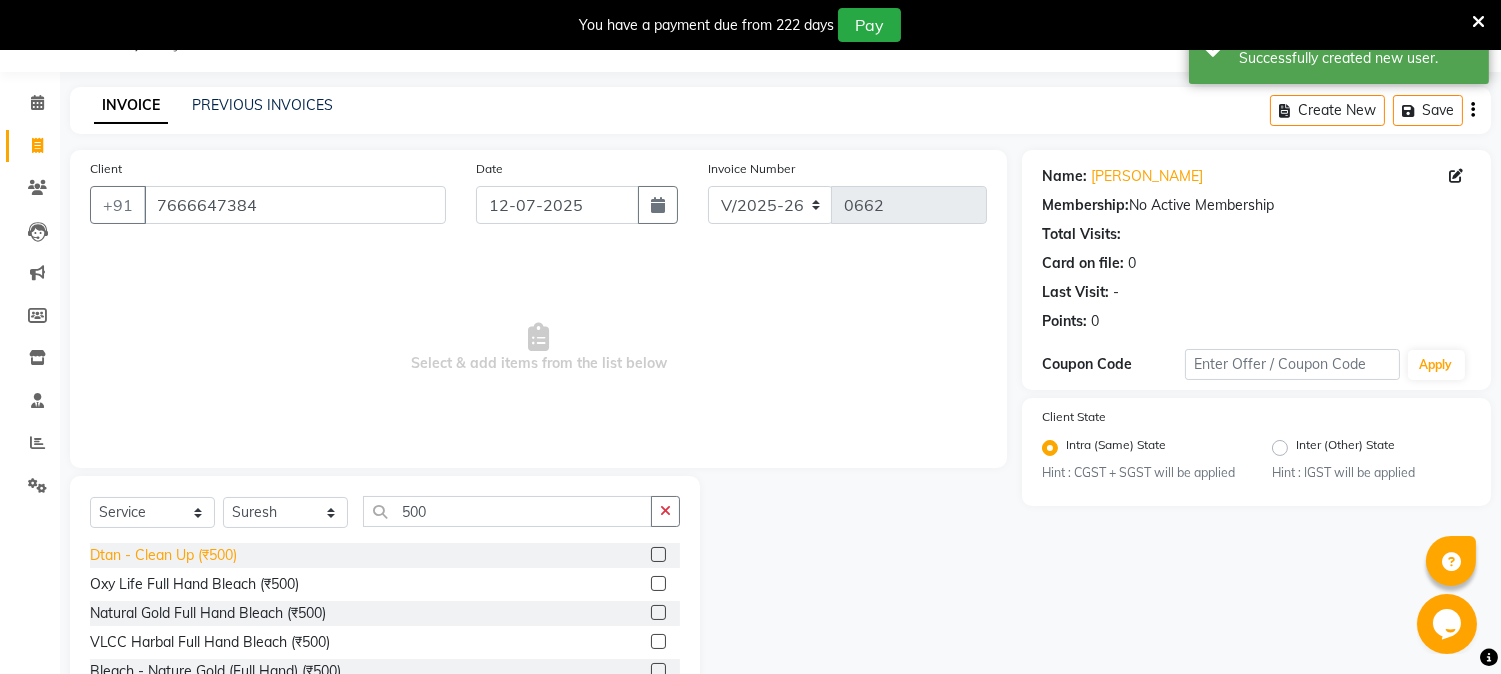 click on "Dtan - Clean Up (₹500)" 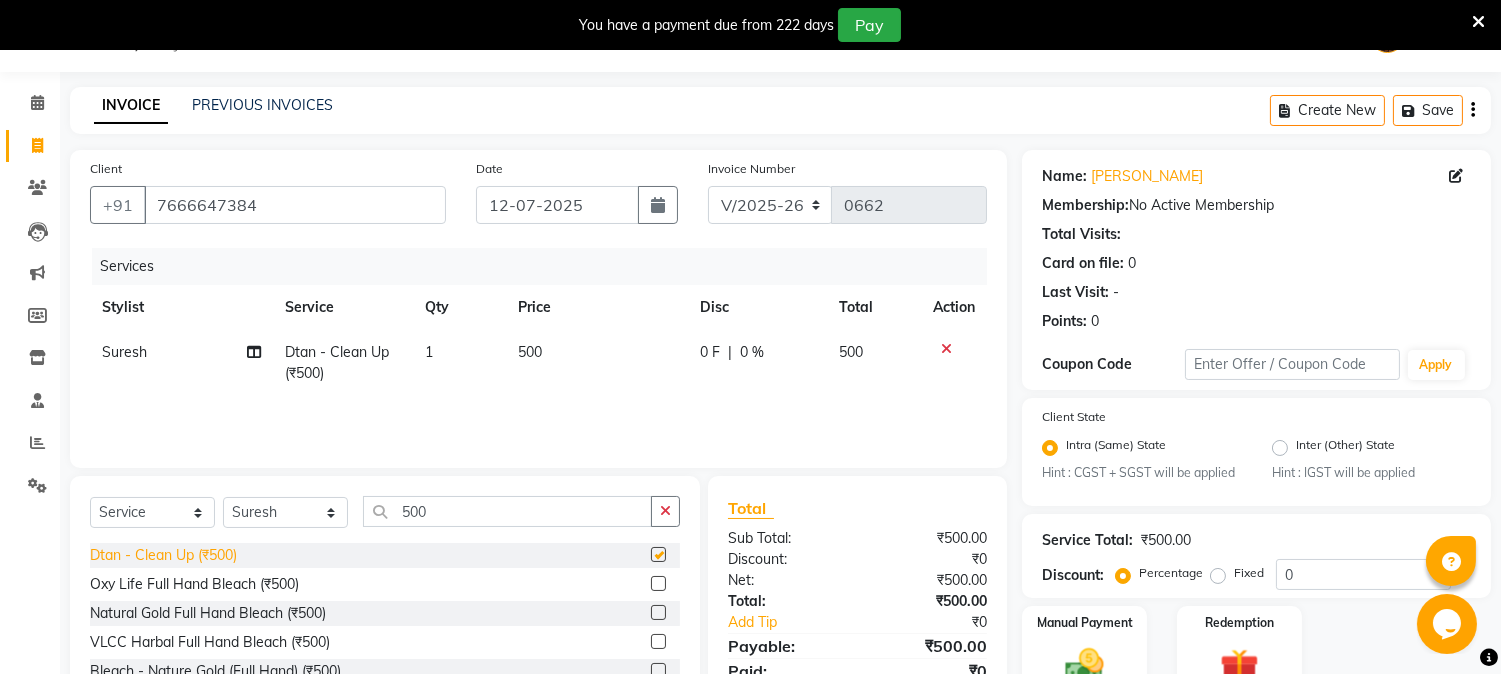 checkbox on "false" 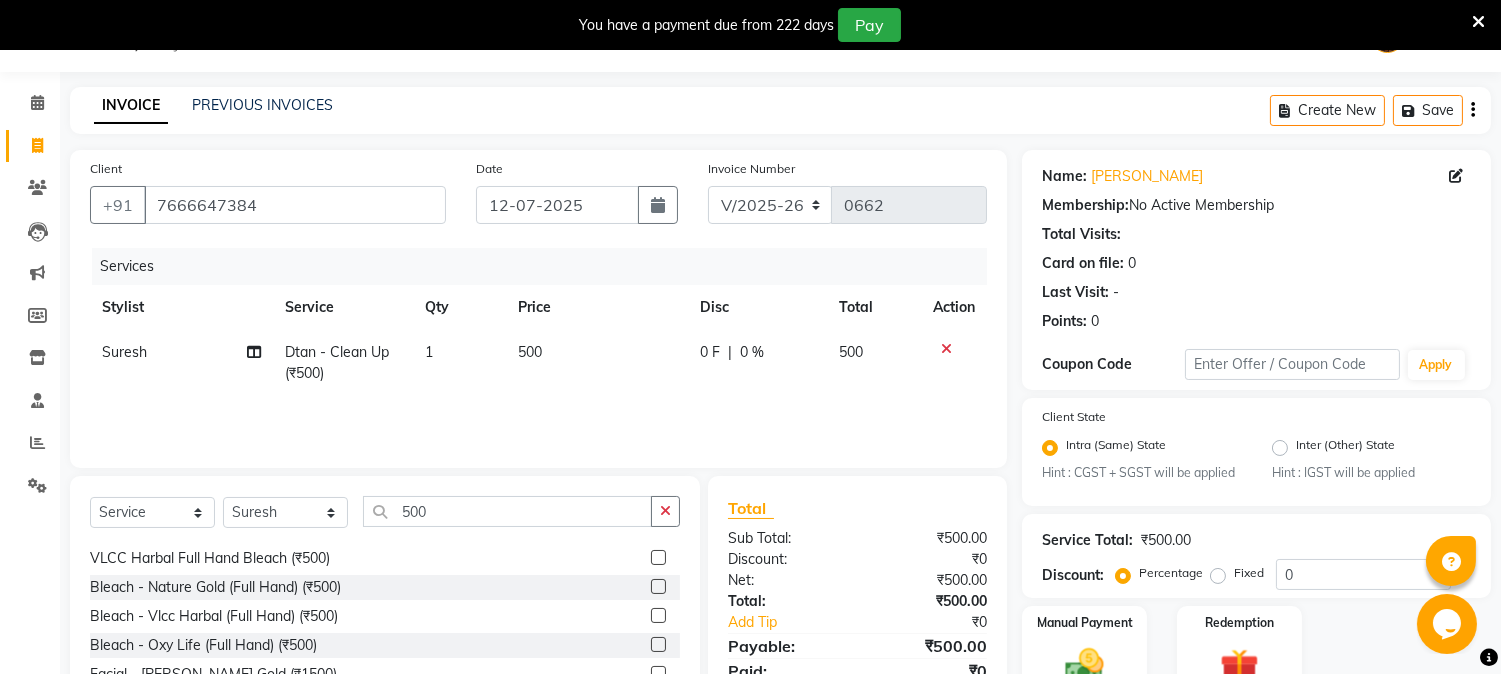 scroll, scrollTop: 147, scrollLeft: 0, axis: vertical 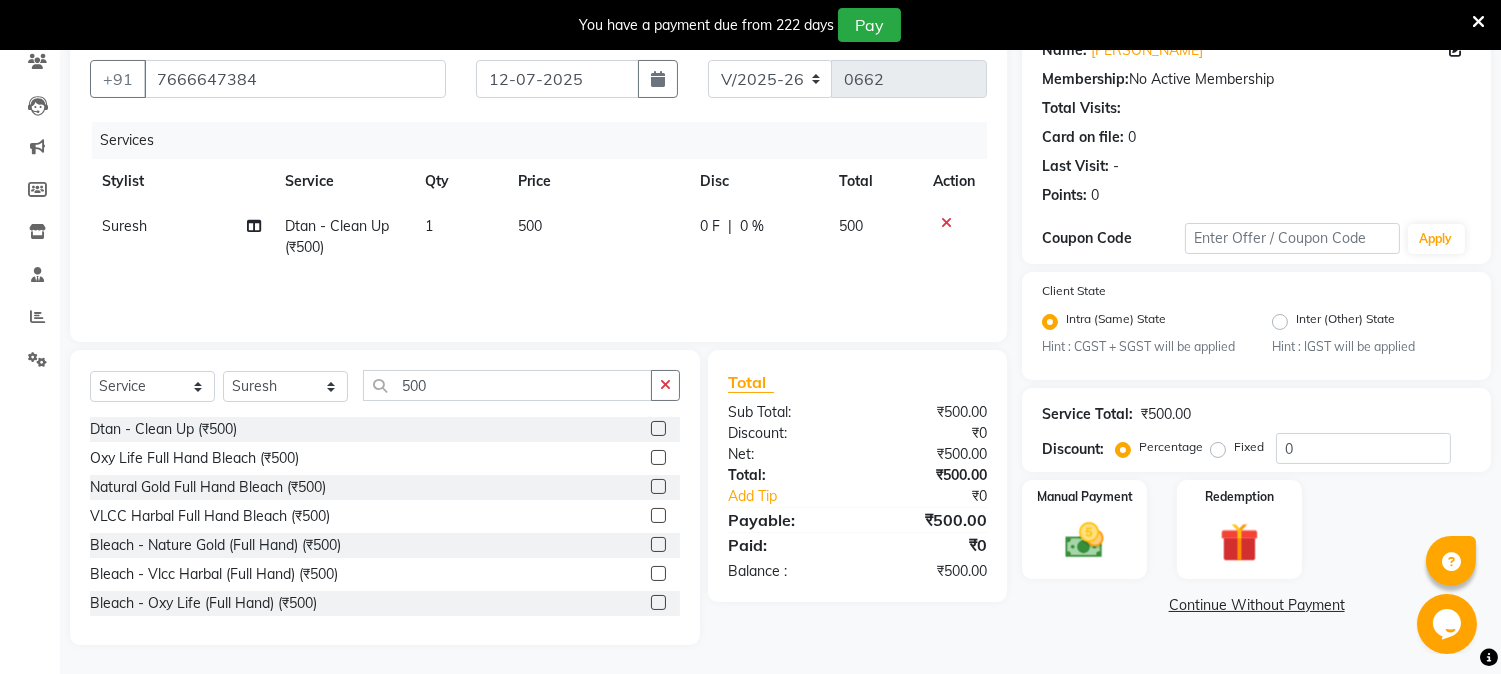 click on "Continue Without Payment" 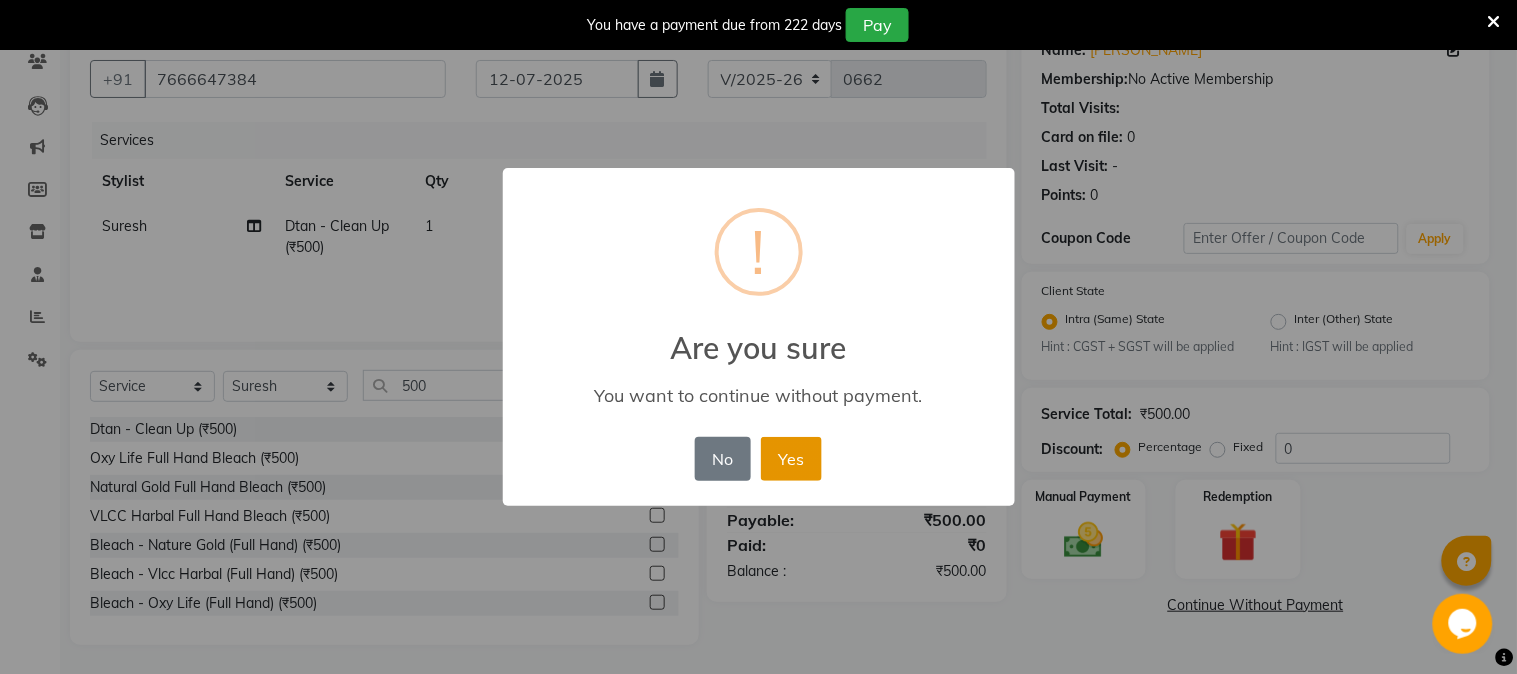 click on "Yes" at bounding box center [791, 459] 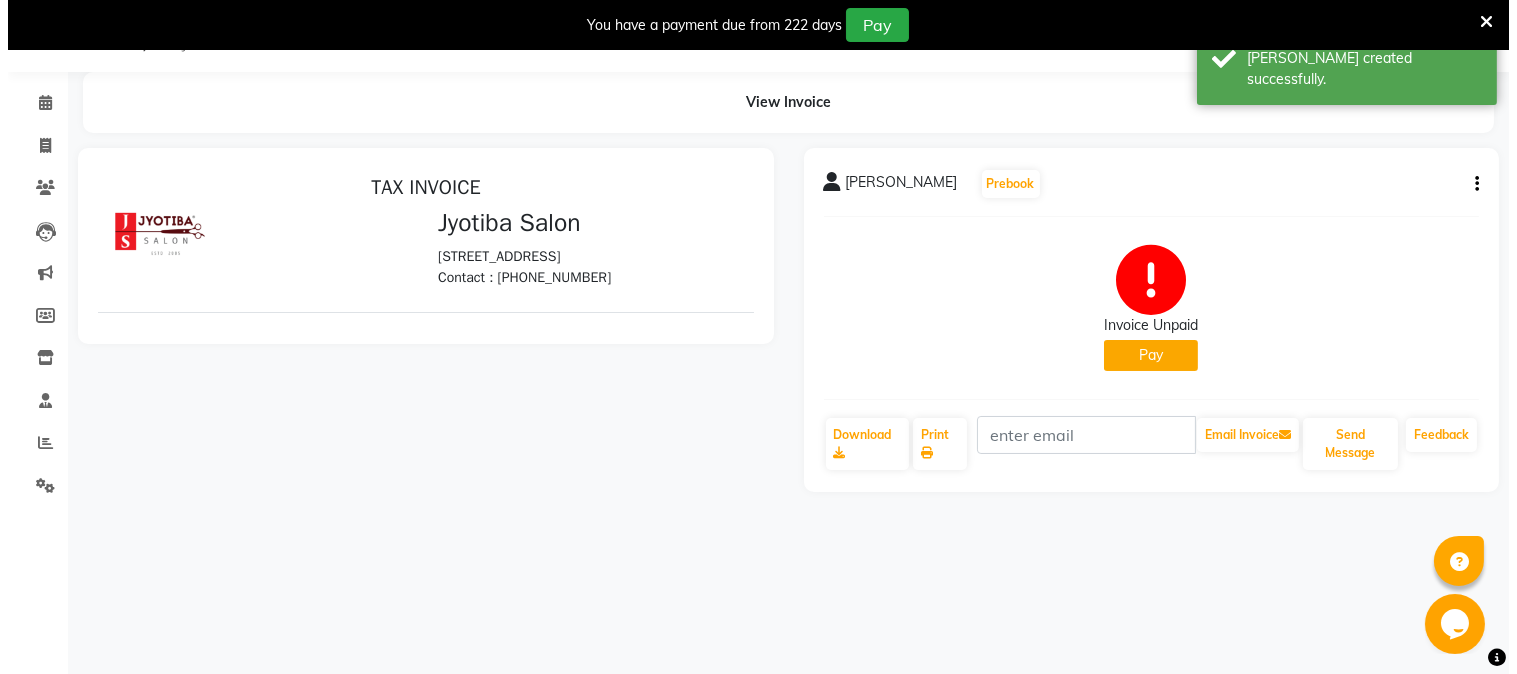 scroll, scrollTop: 106, scrollLeft: 0, axis: vertical 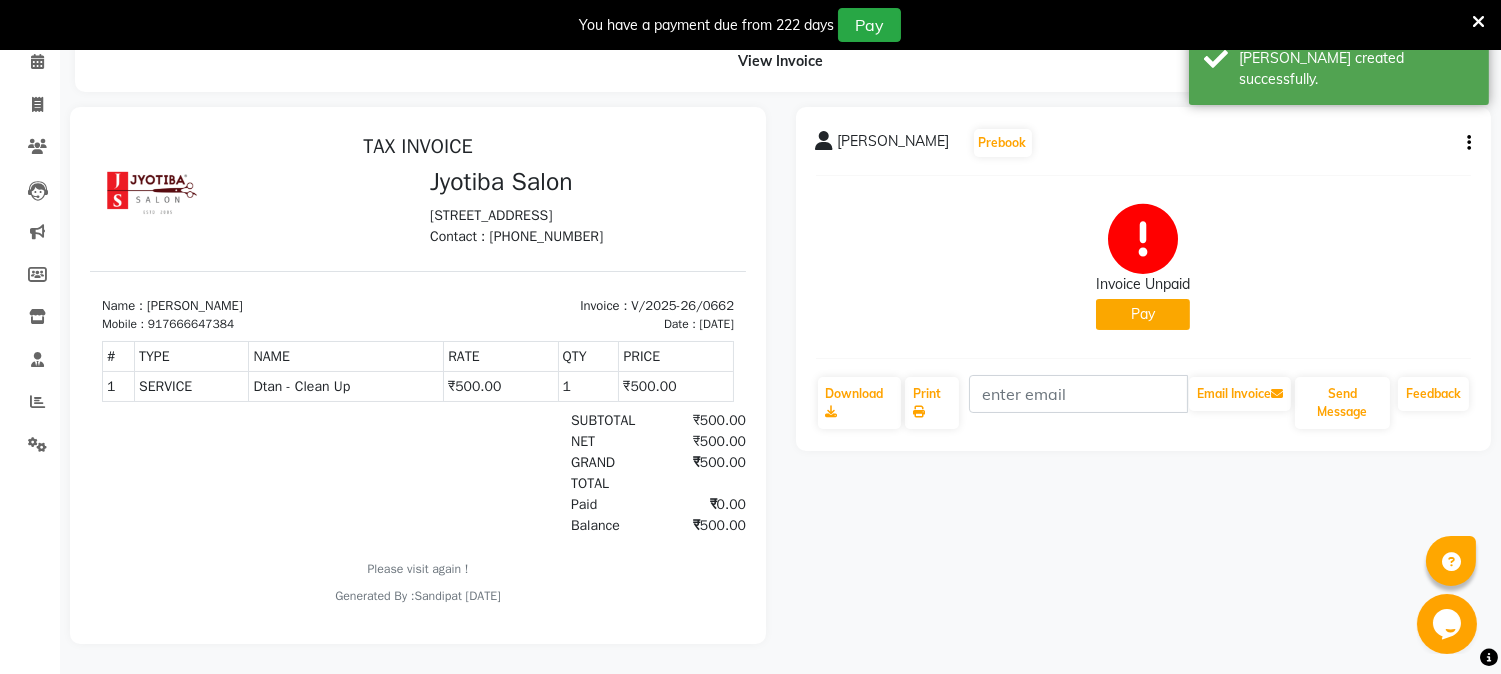 click on "Pay" 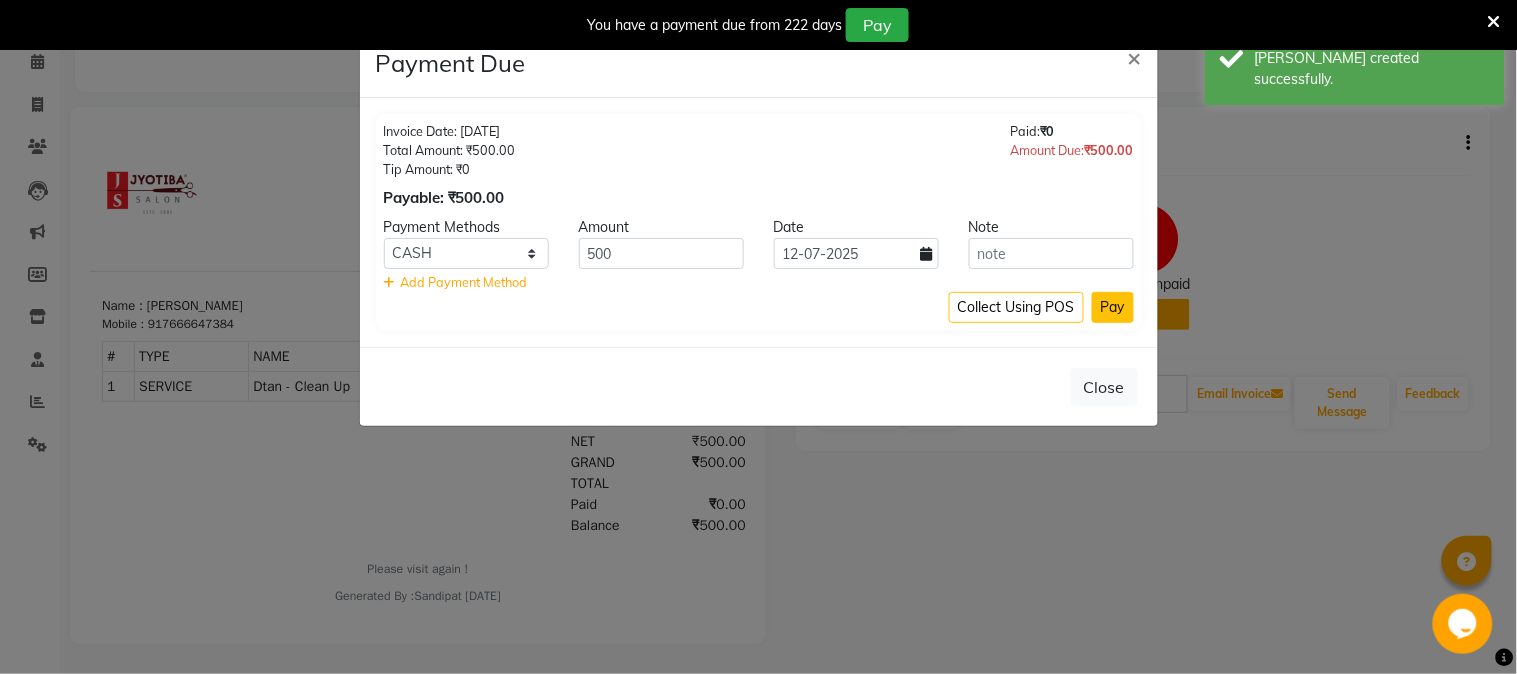 click on "Pay" 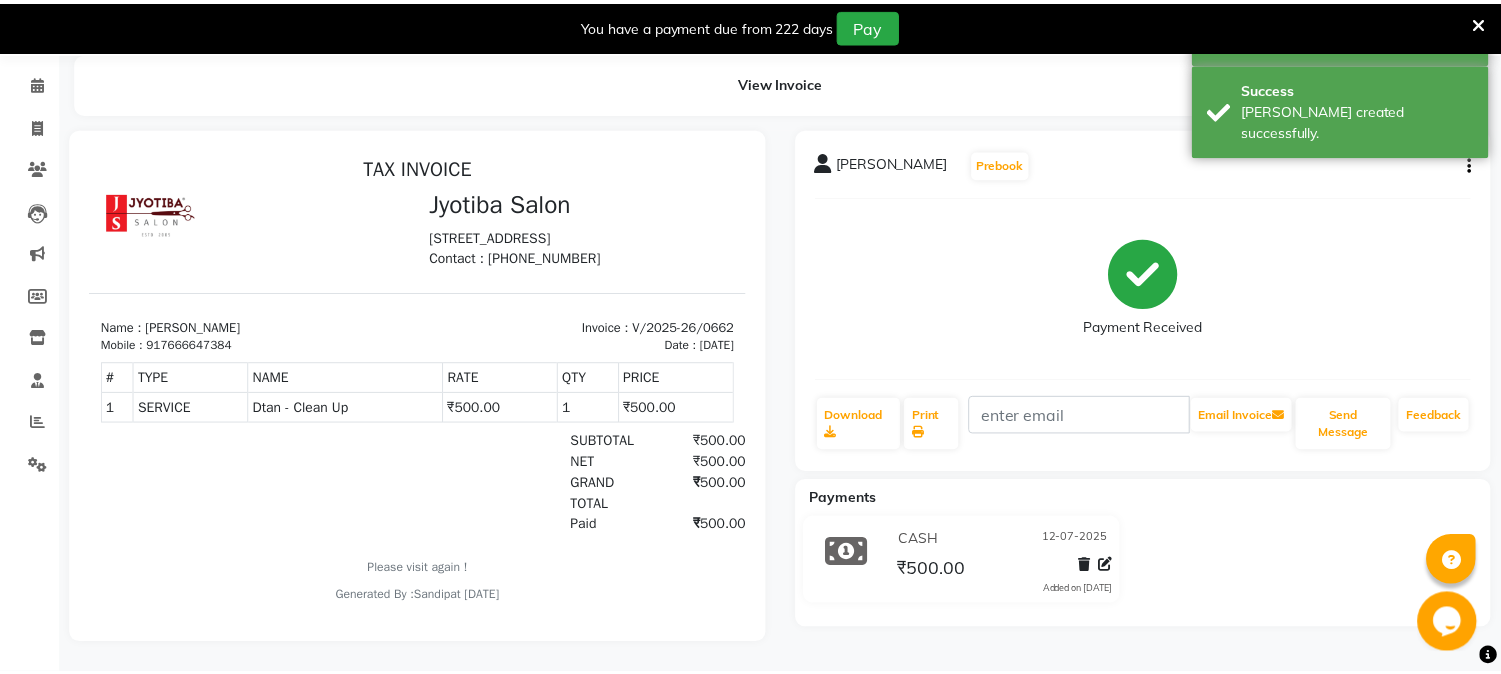 scroll, scrollTop: 85, scrollLeft: 0, axis: vertical 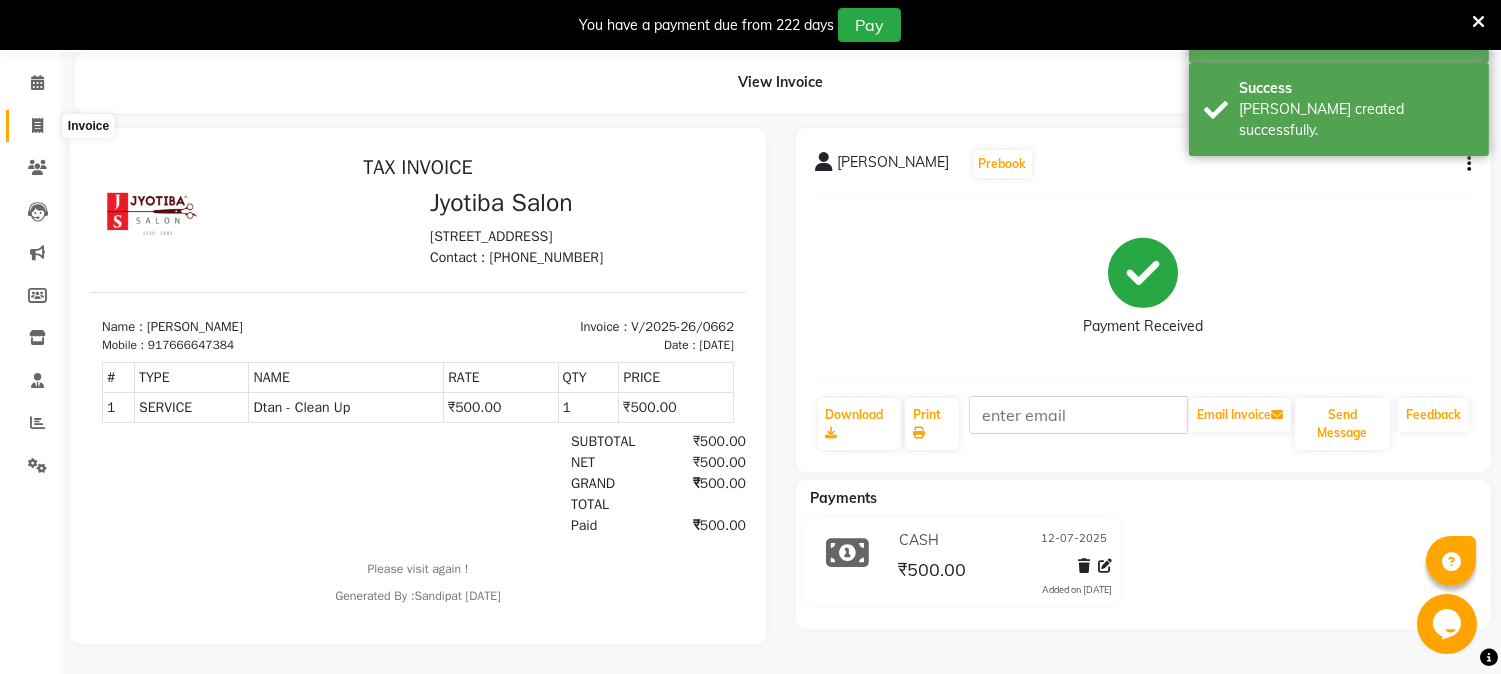 click 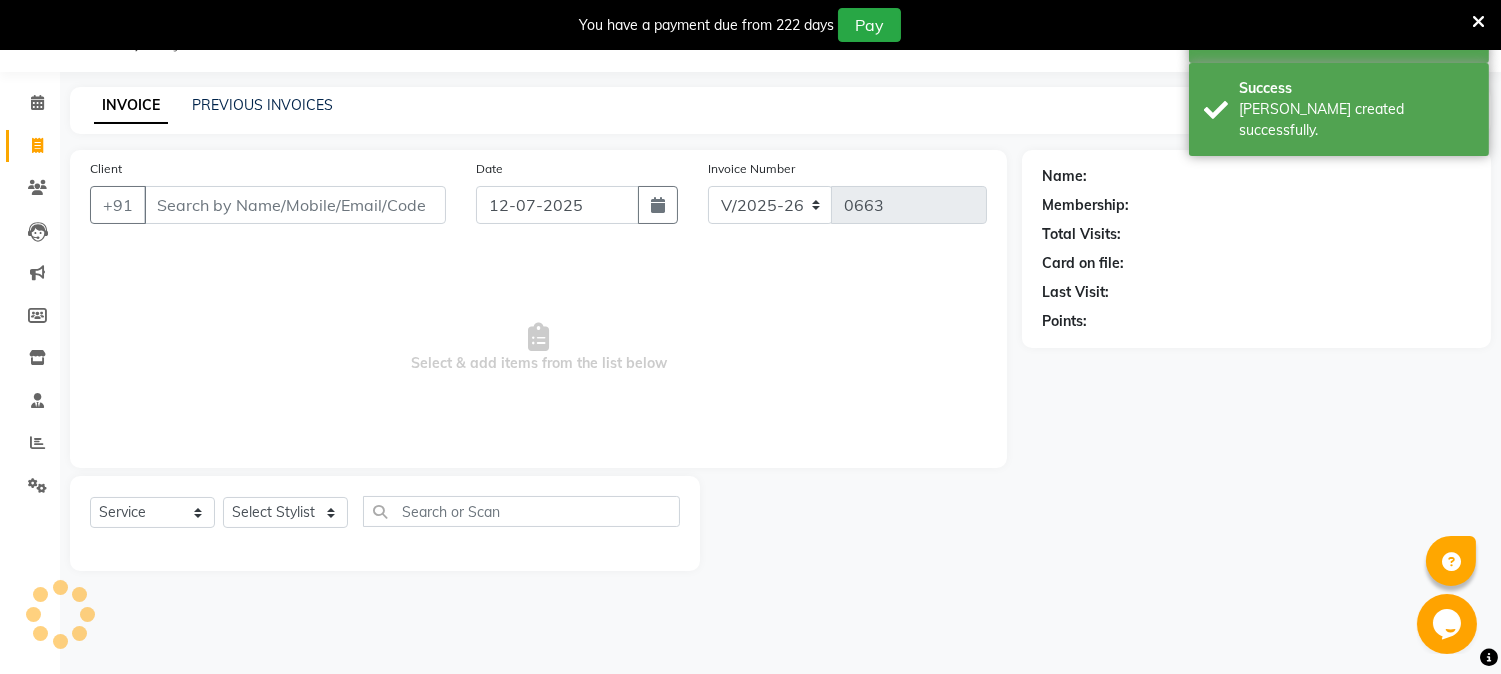 scroll, scrollTop: 50, scrollLeft: 0, axis: vertical 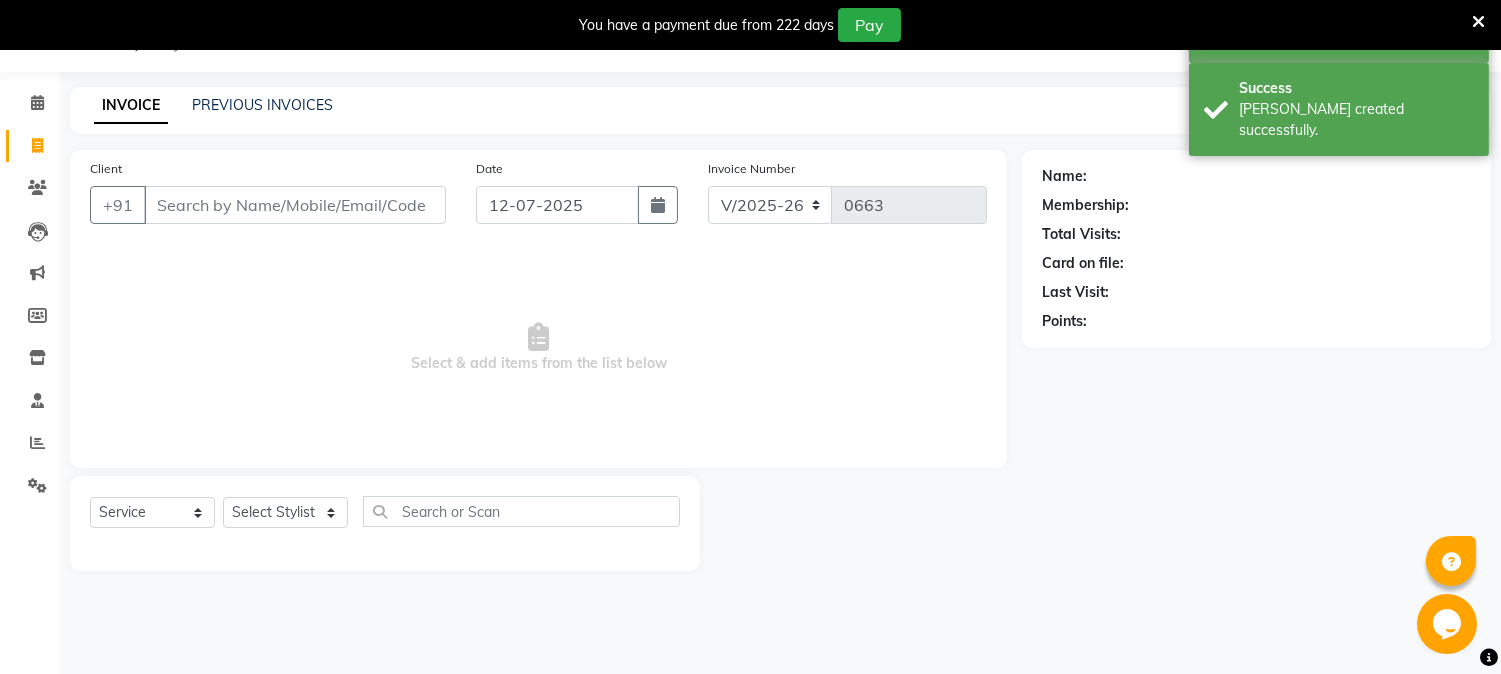 select on "membership" 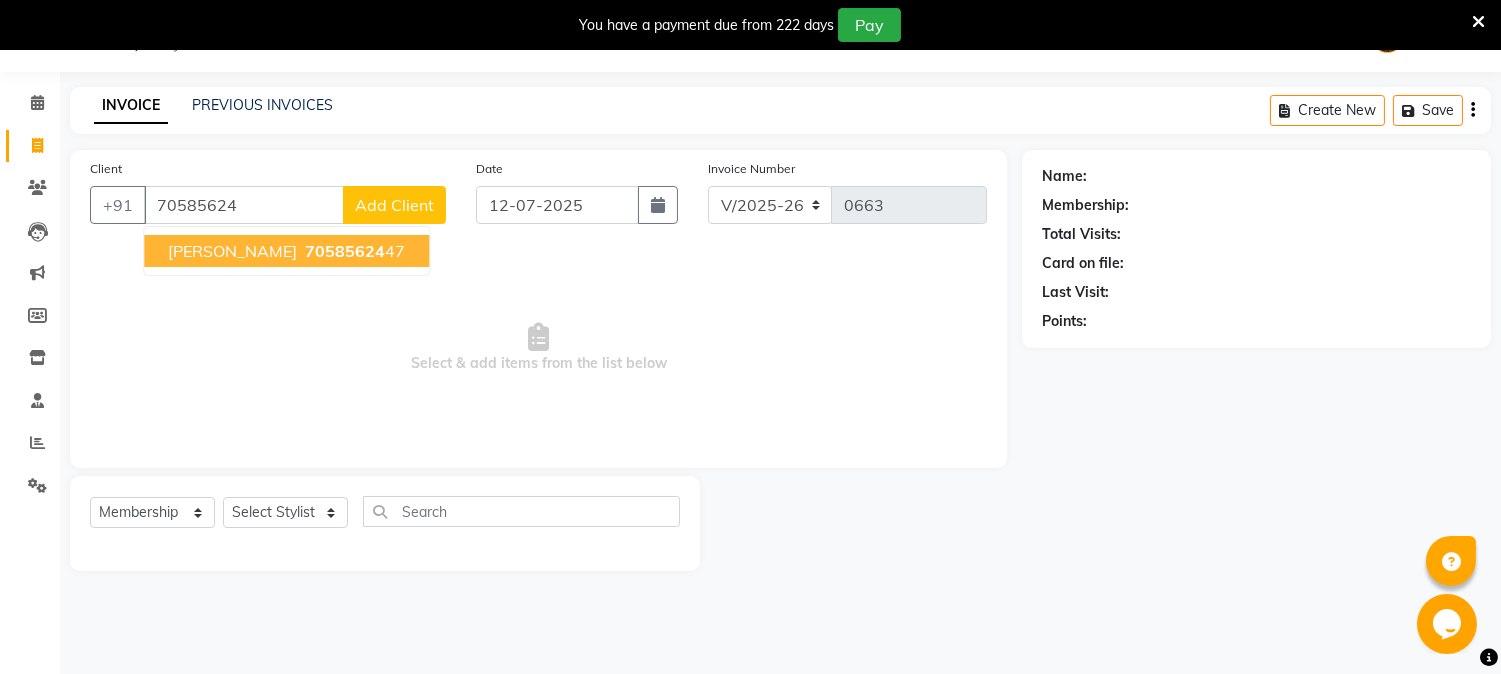 click on "70585624" at bounding box center (345, 251) 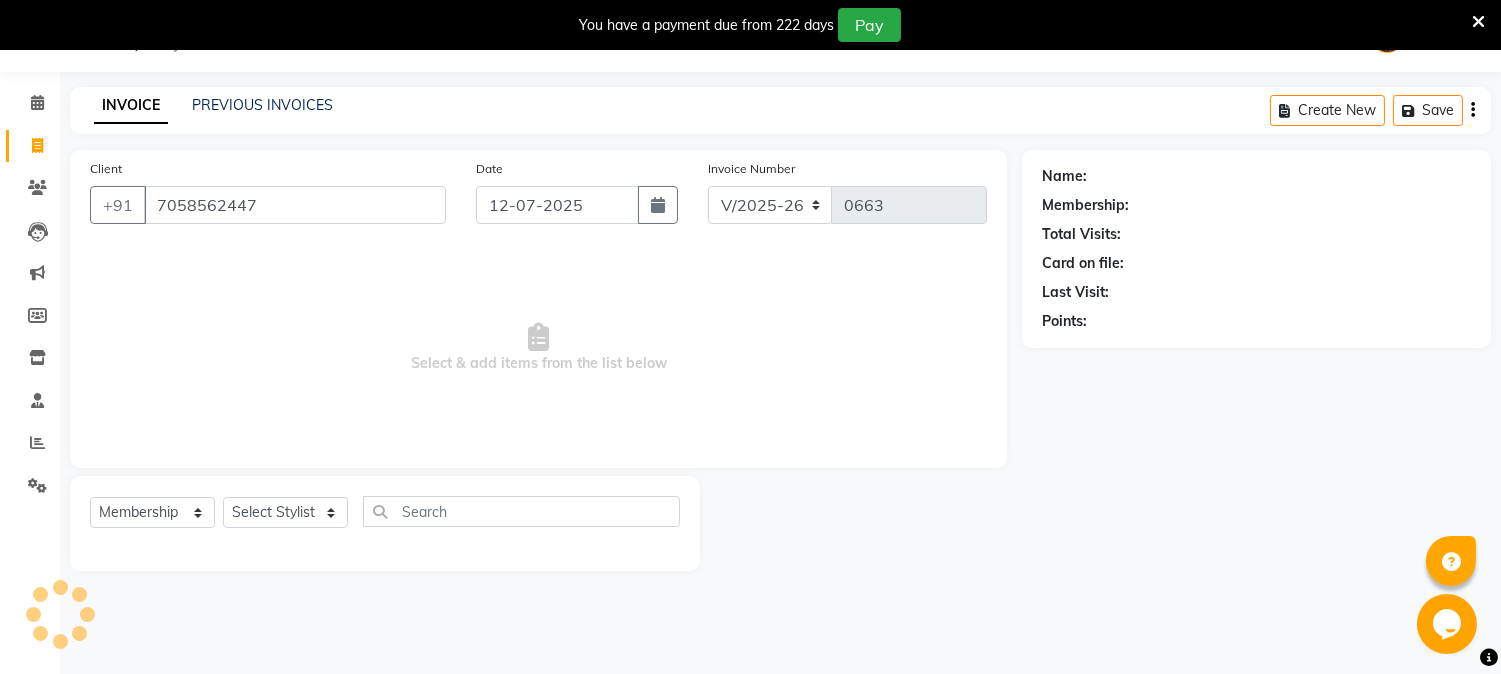 type on "7058562447" 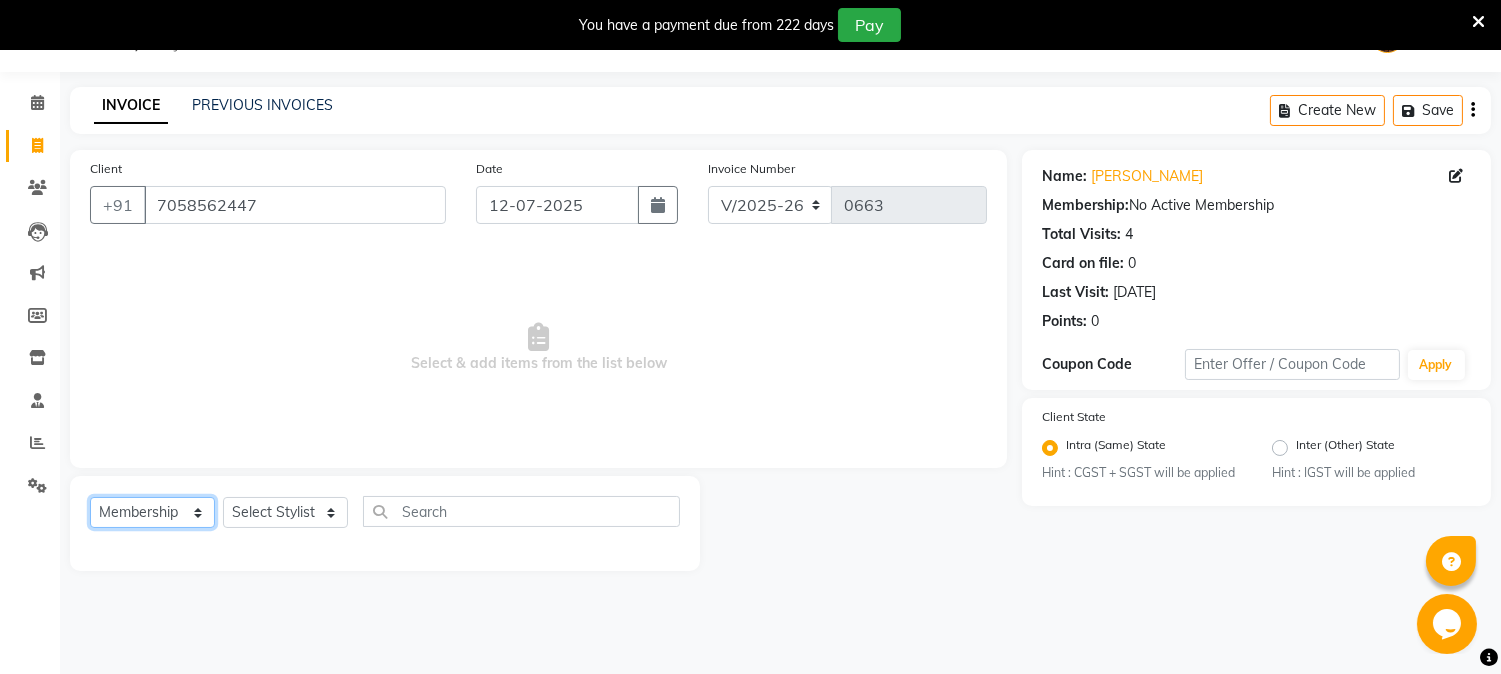 drag, startPoint x: 115, startPoint y: 507, endPoint x: 101, endPoint y: 506, distance: 14.035668 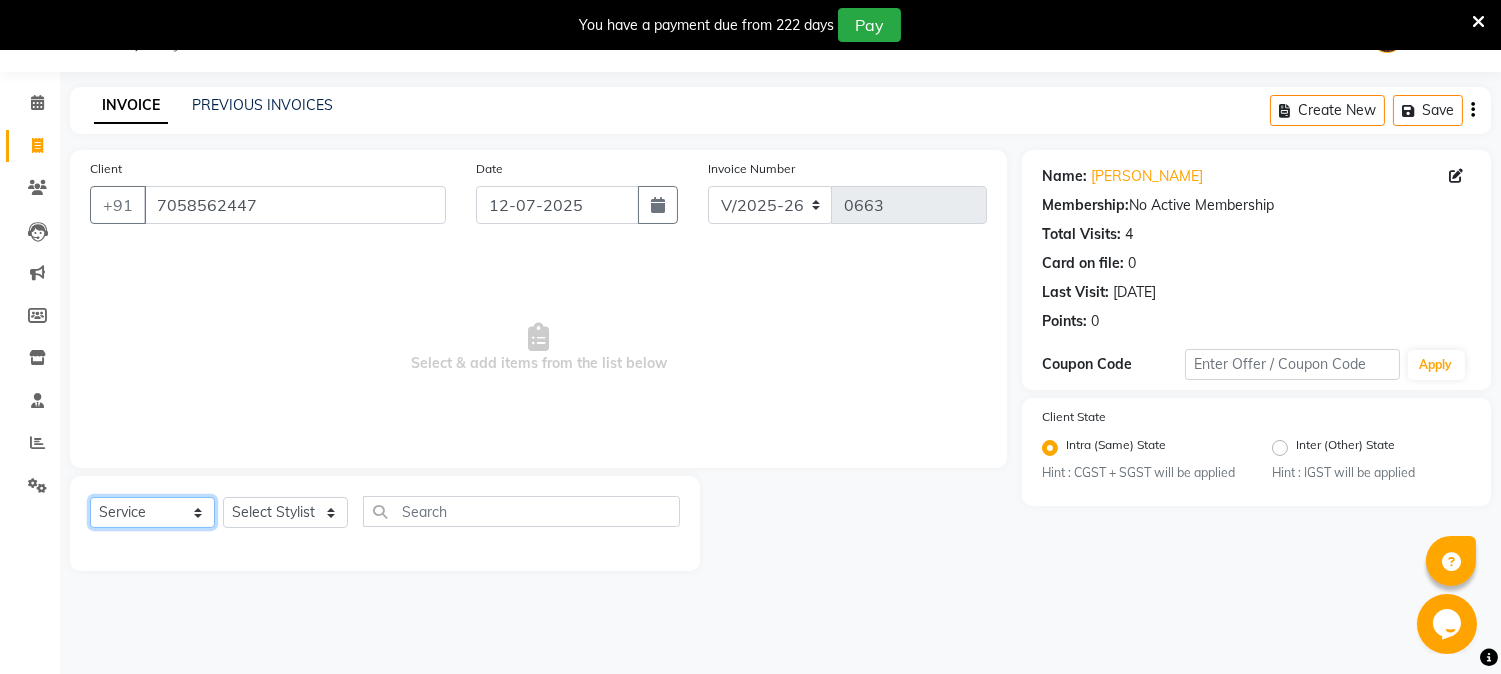click on "Select  Service  Product  Membership  Package Voucher Prepaid Gift Card" 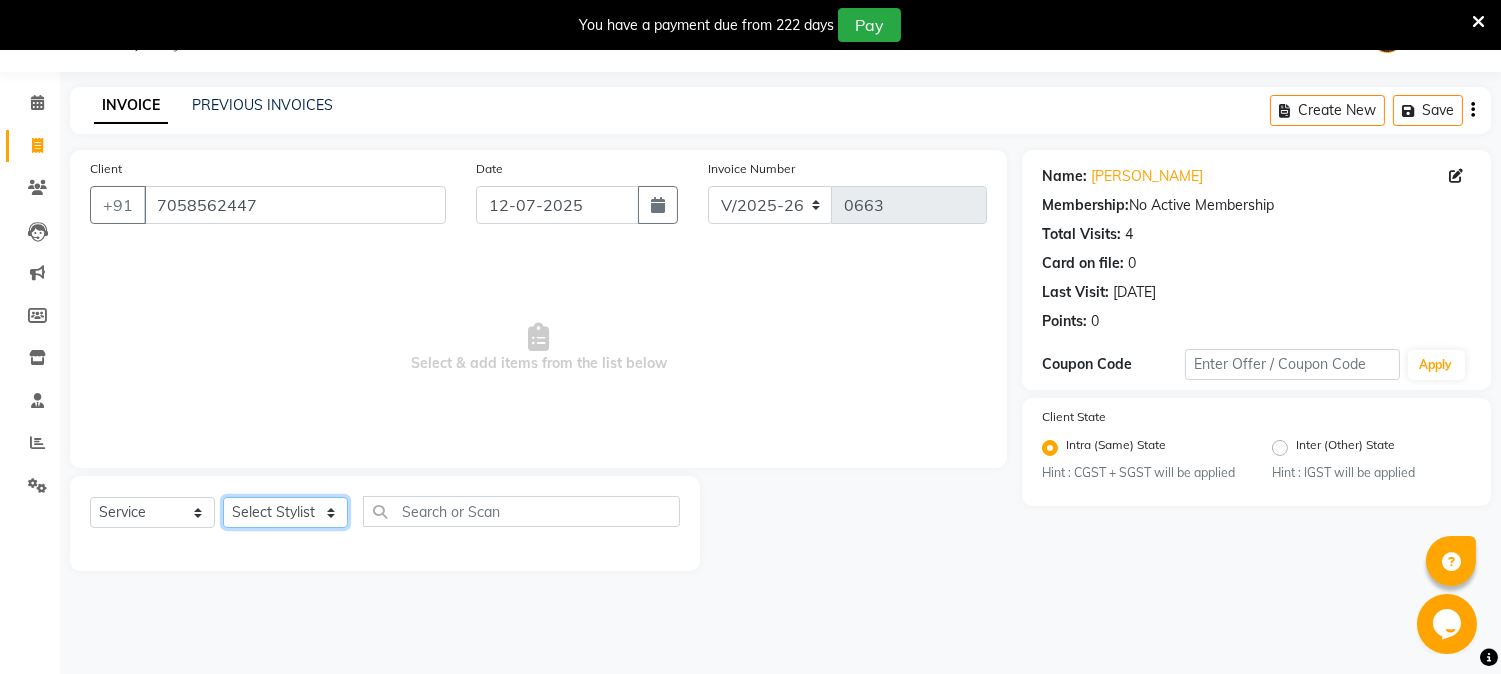 click on "Select Stylist [PERSON_NAME] [PERSON_NAME]  [PERSON_NAME]  prem RAHUL Sandip [PERSON_NAME]" 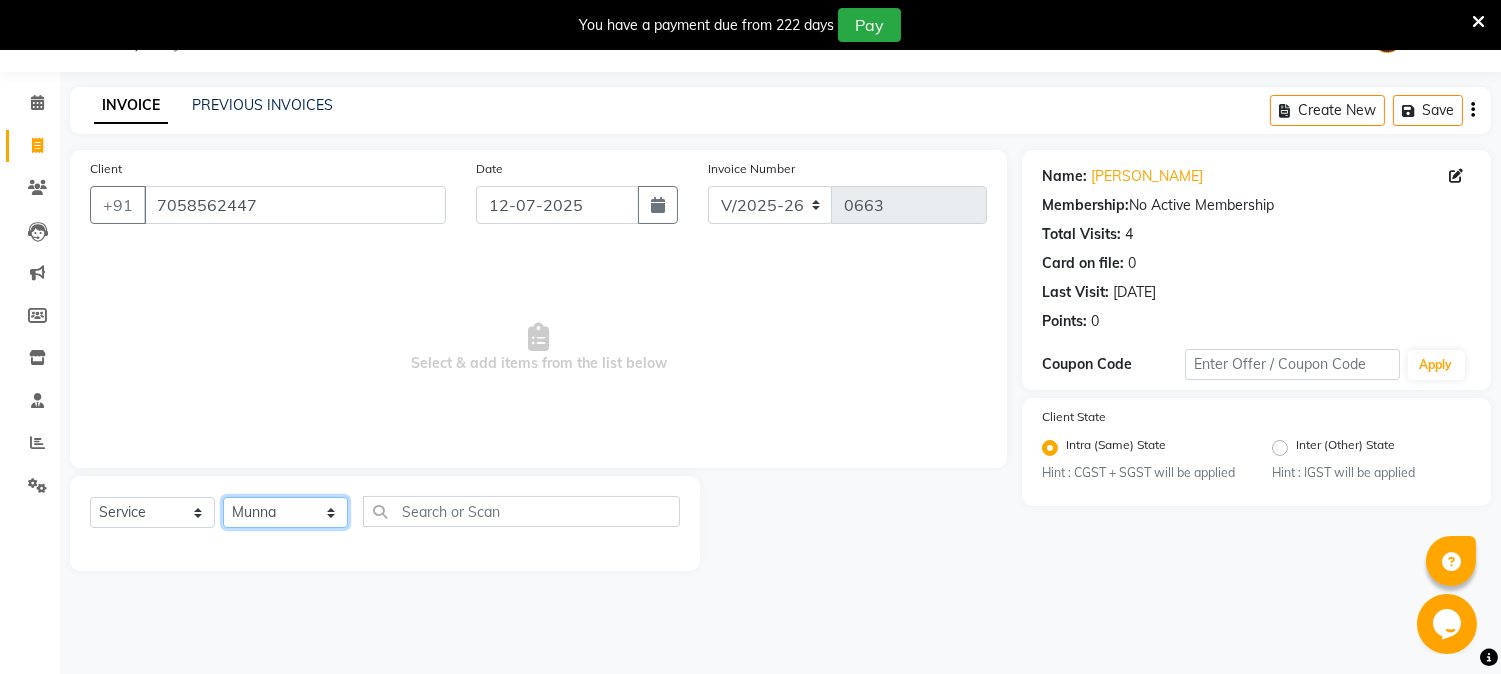 click on "Select Stylist [PERSON_NAME] [PERSON_NAME]  [PERSON_NAME]  prem RAHUL Sandip [PERSON_NAME]" 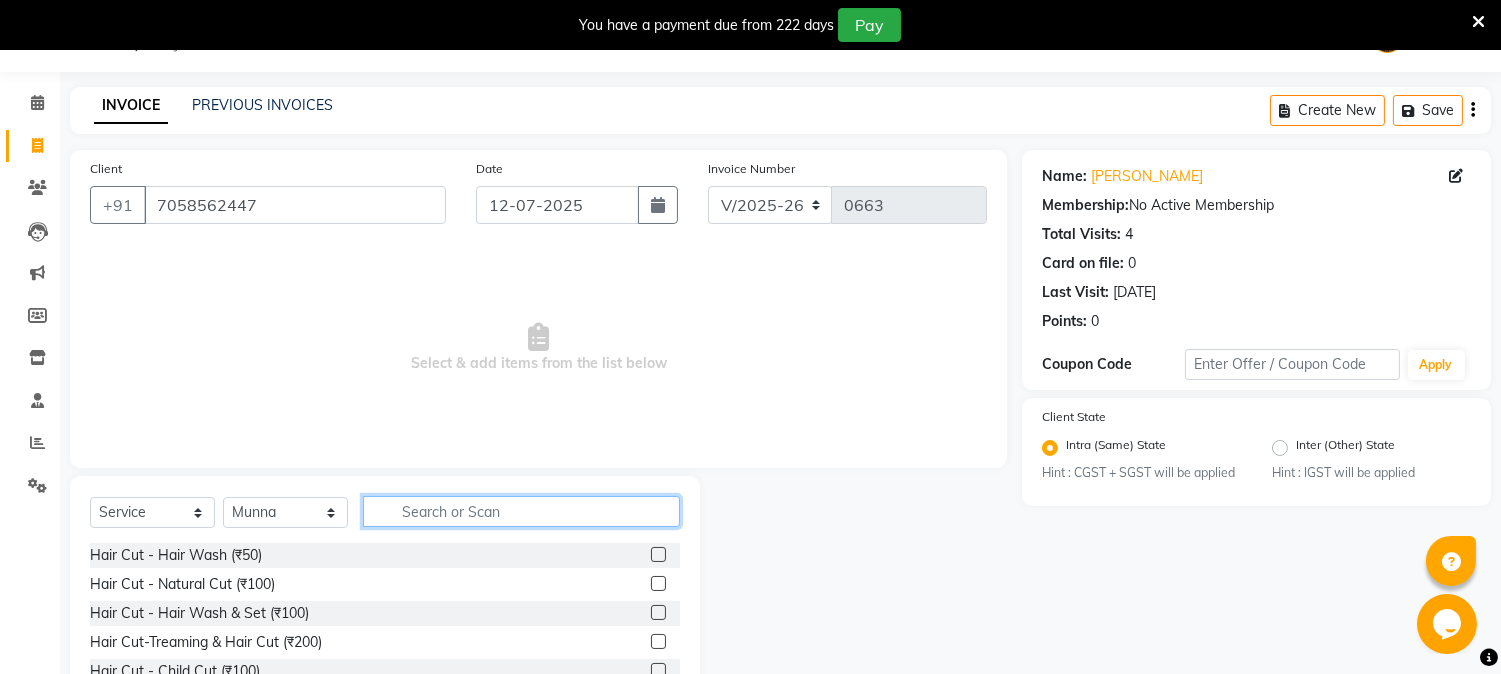 click 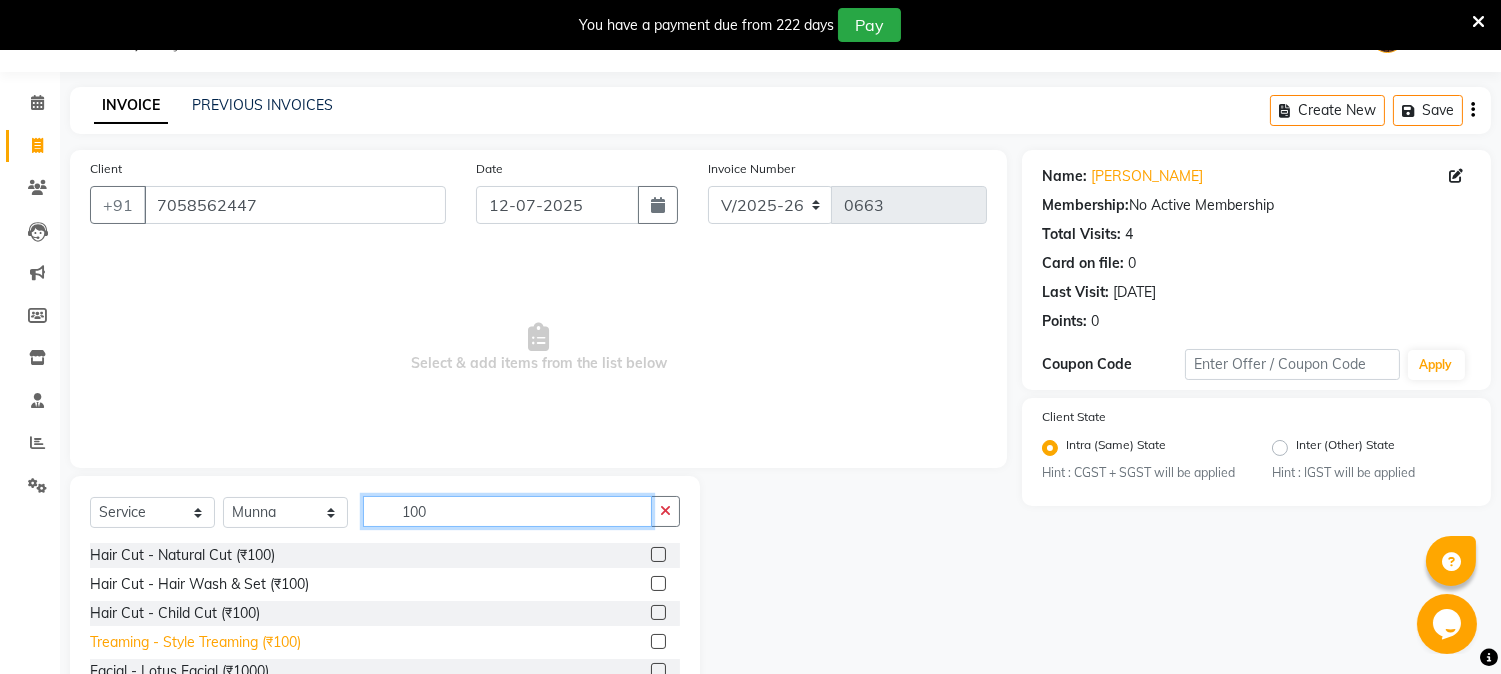 type on "100" 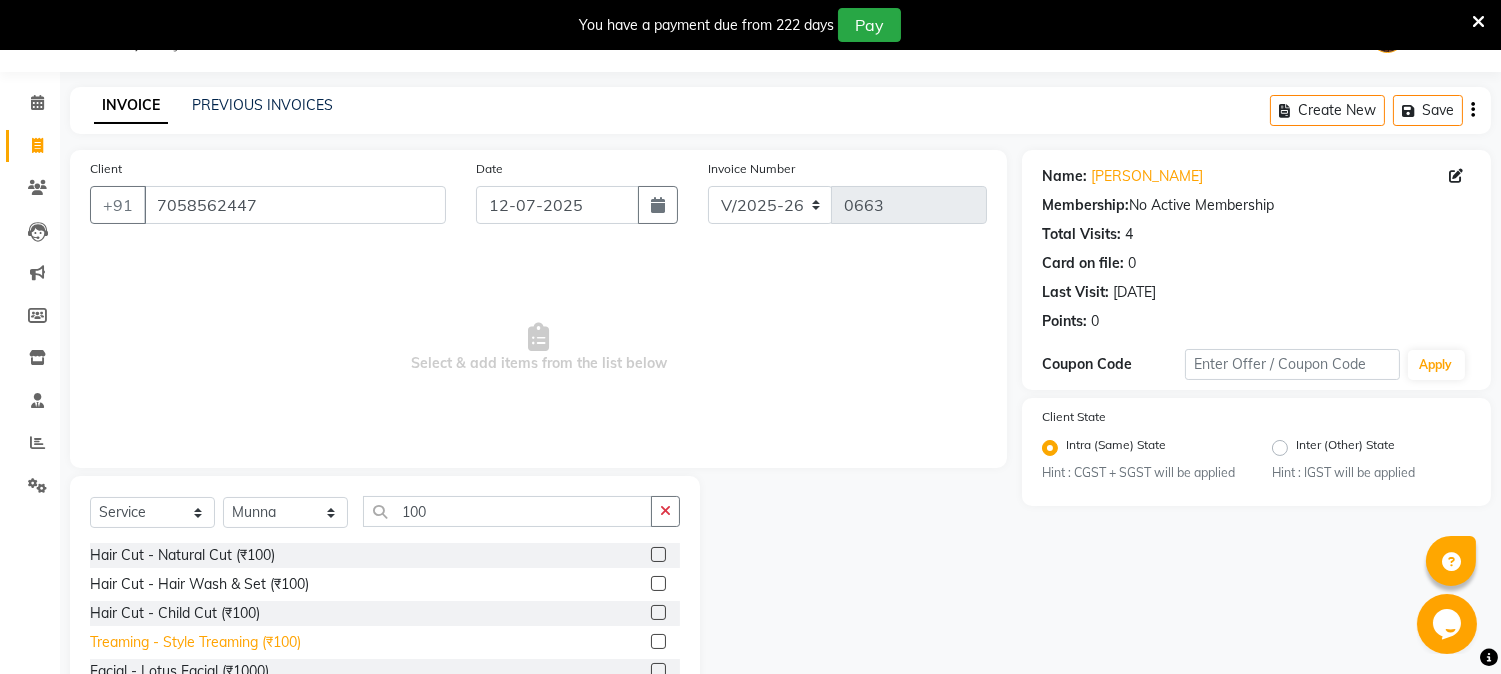 click on "Treaming - Style Treaming (₹100)" 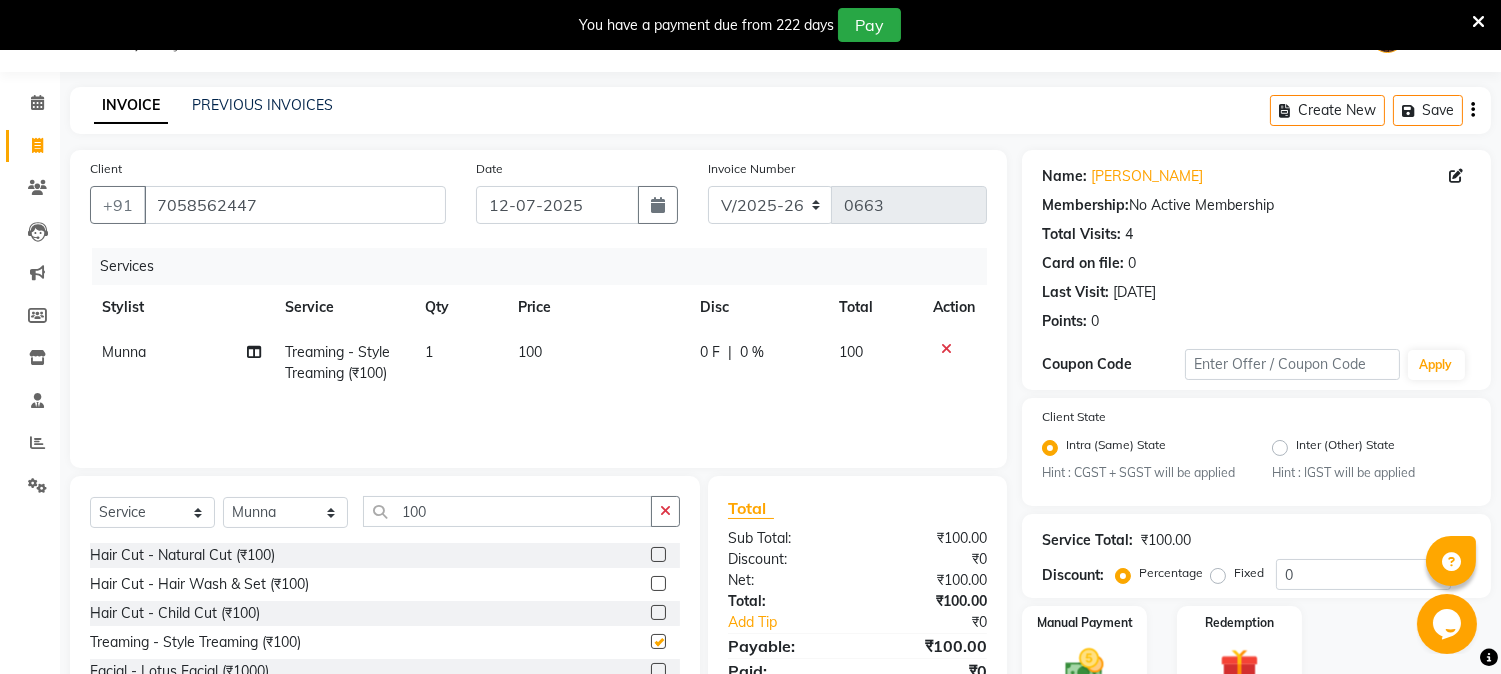 checkbox on "false" 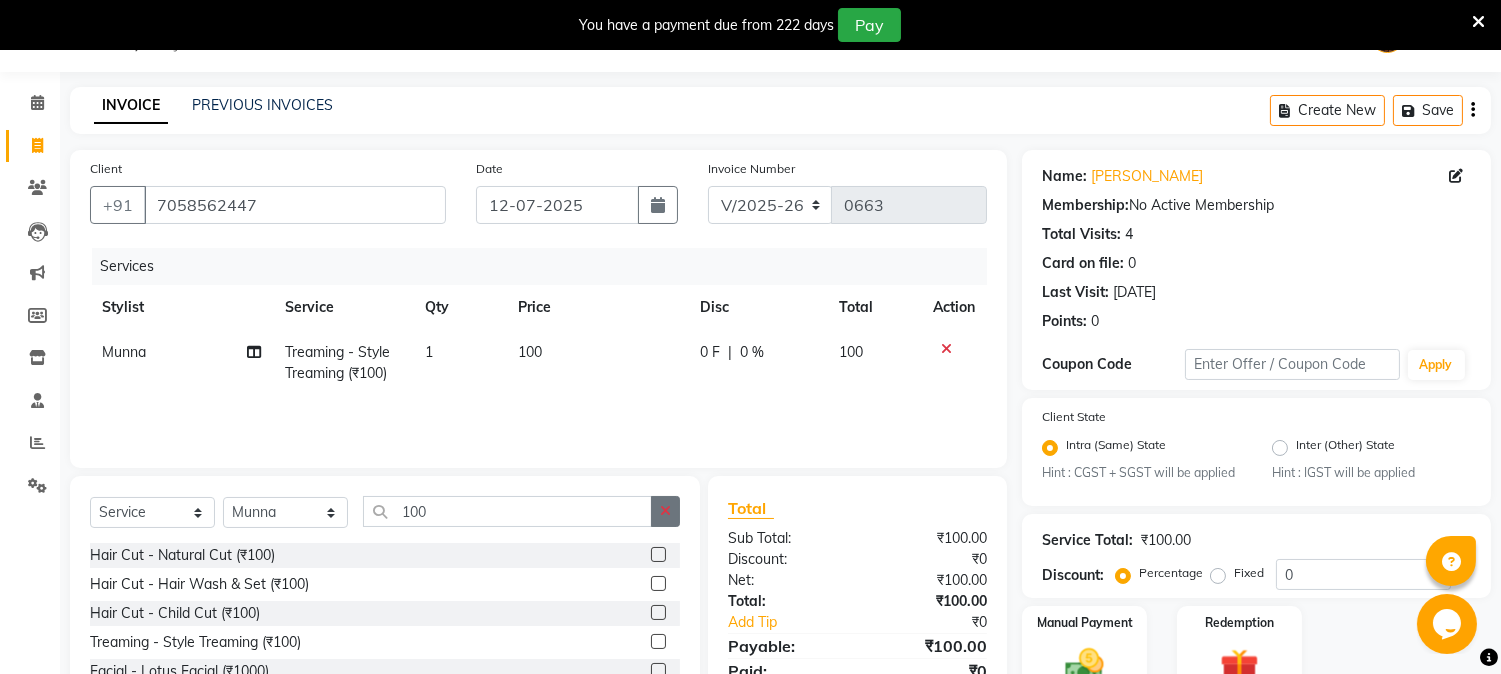 click 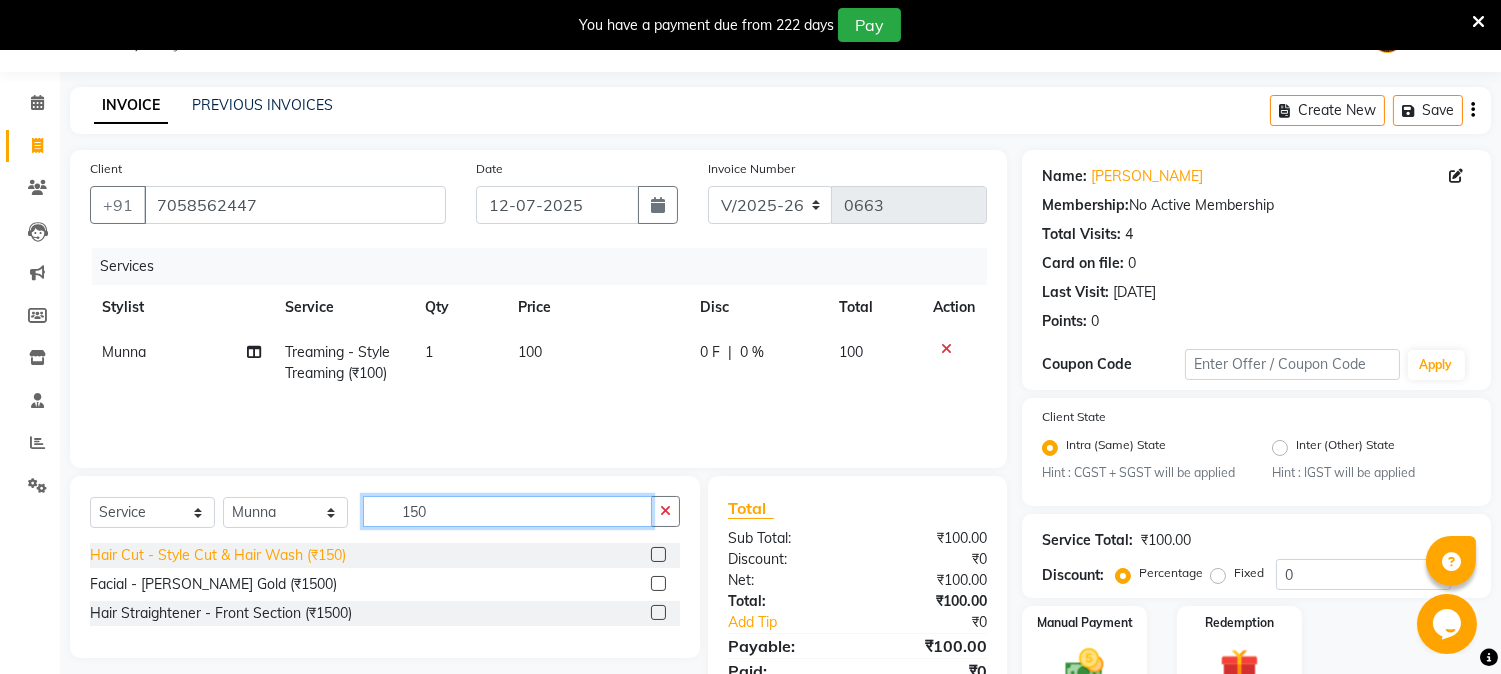 type on "150" 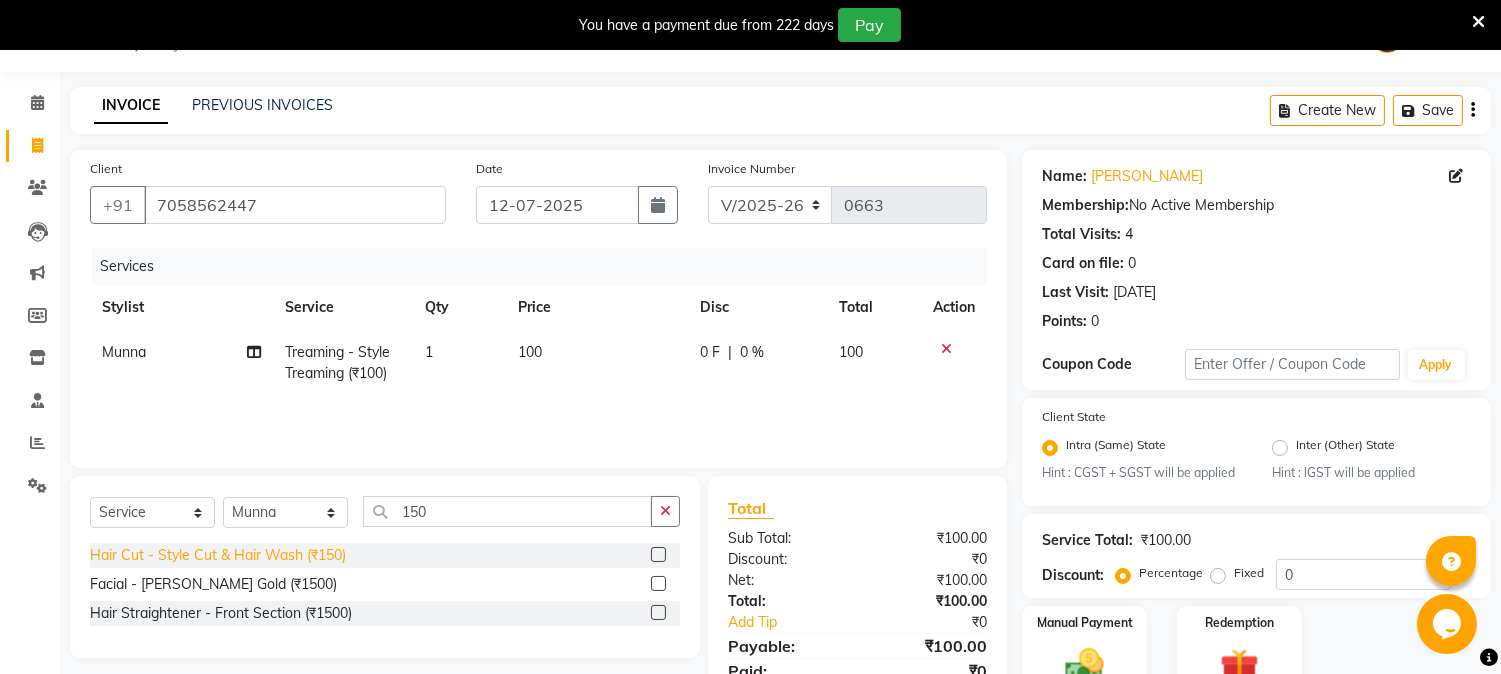 click on "Hair Cut - Style Cut & Hair Wash (₹150)" 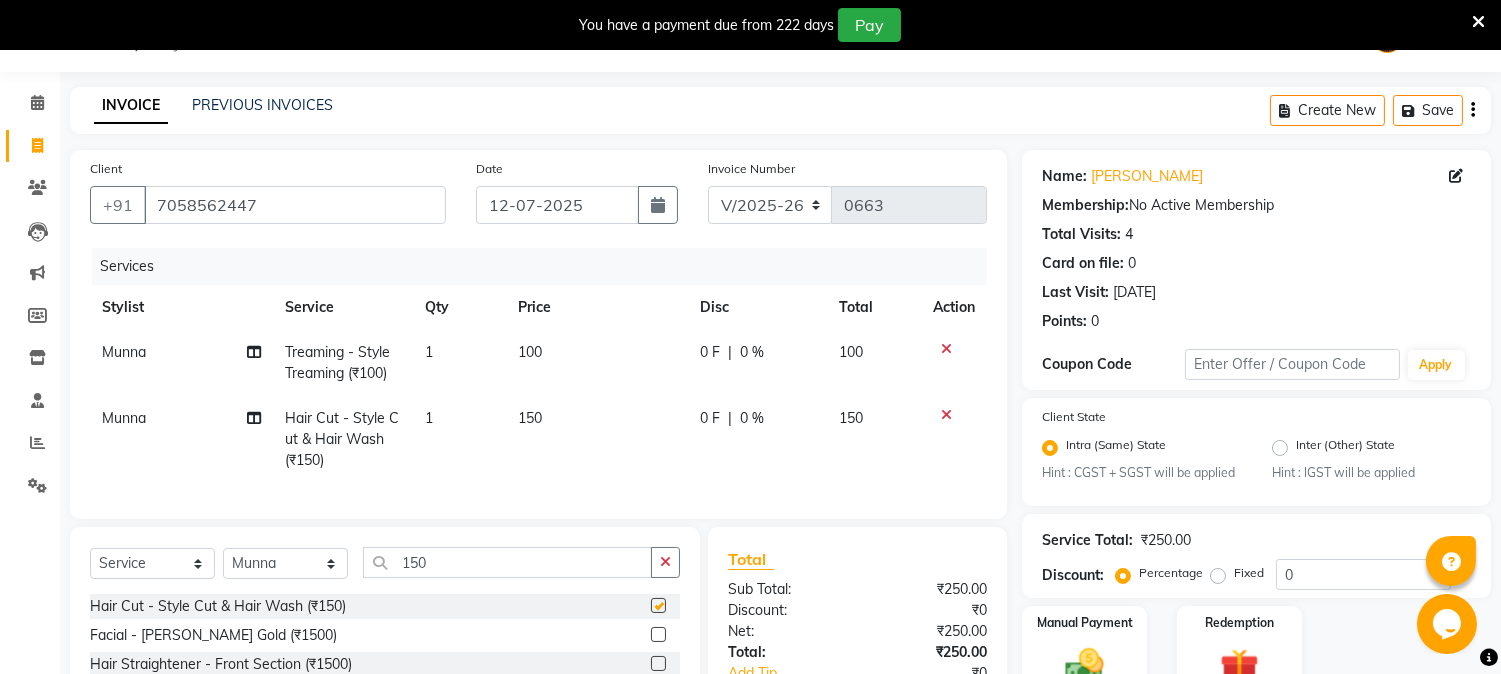 checkbox on "false" 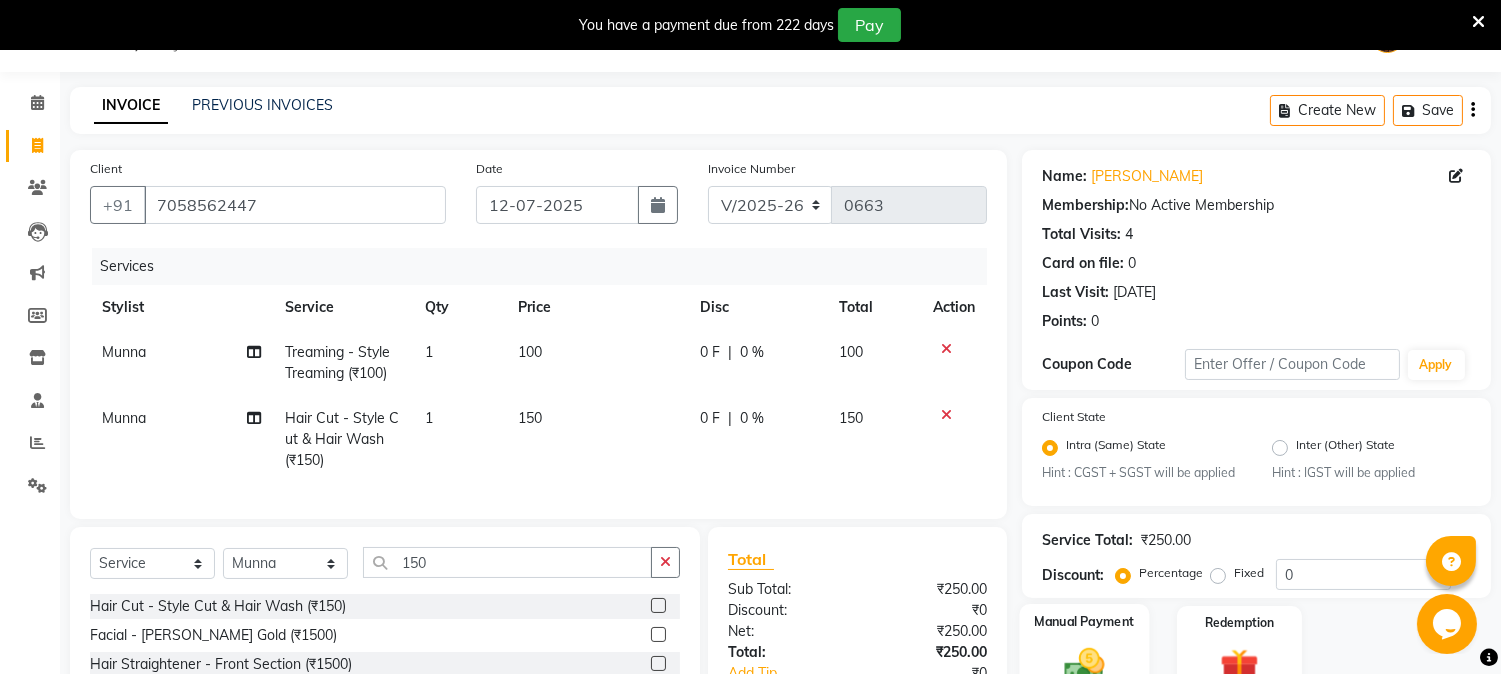 scroll, scrollTop: 201, scrollLeft: 0, axis: vertical 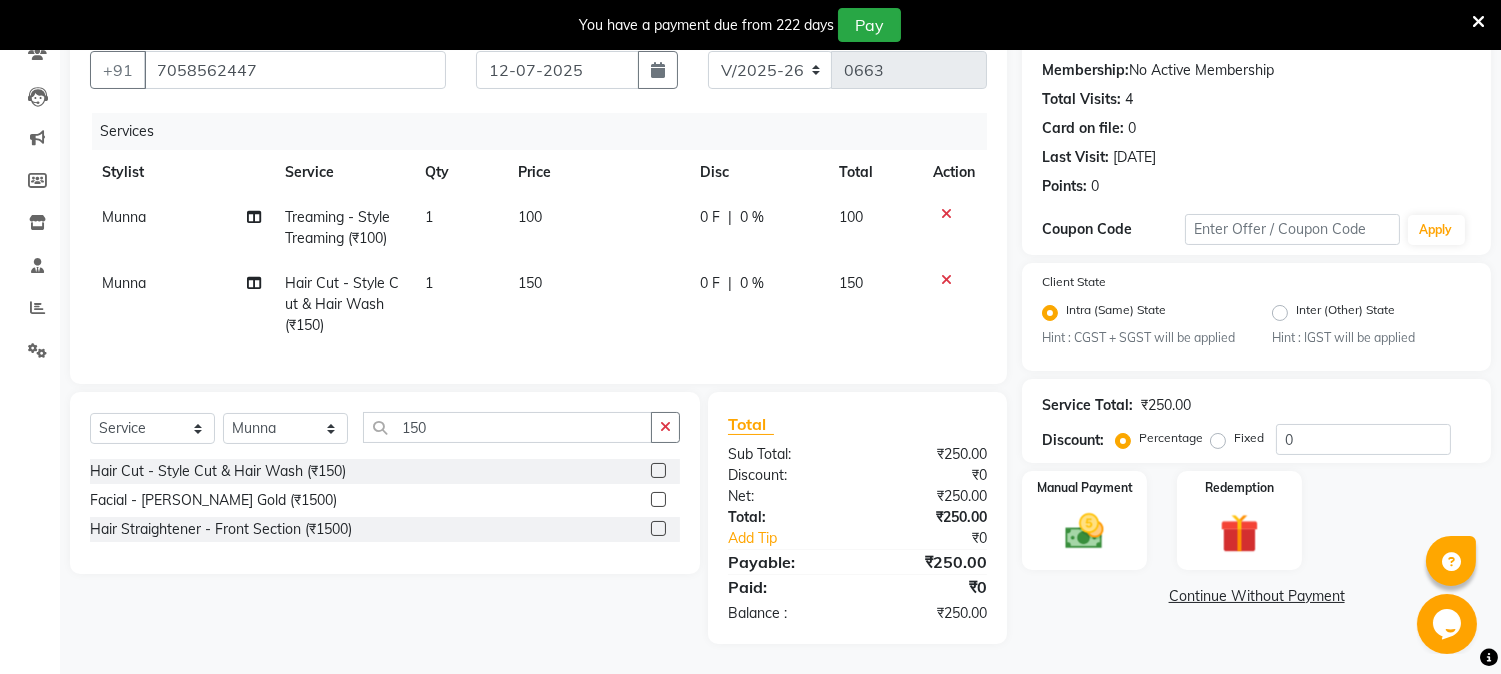 click on "Continue Without Payment" 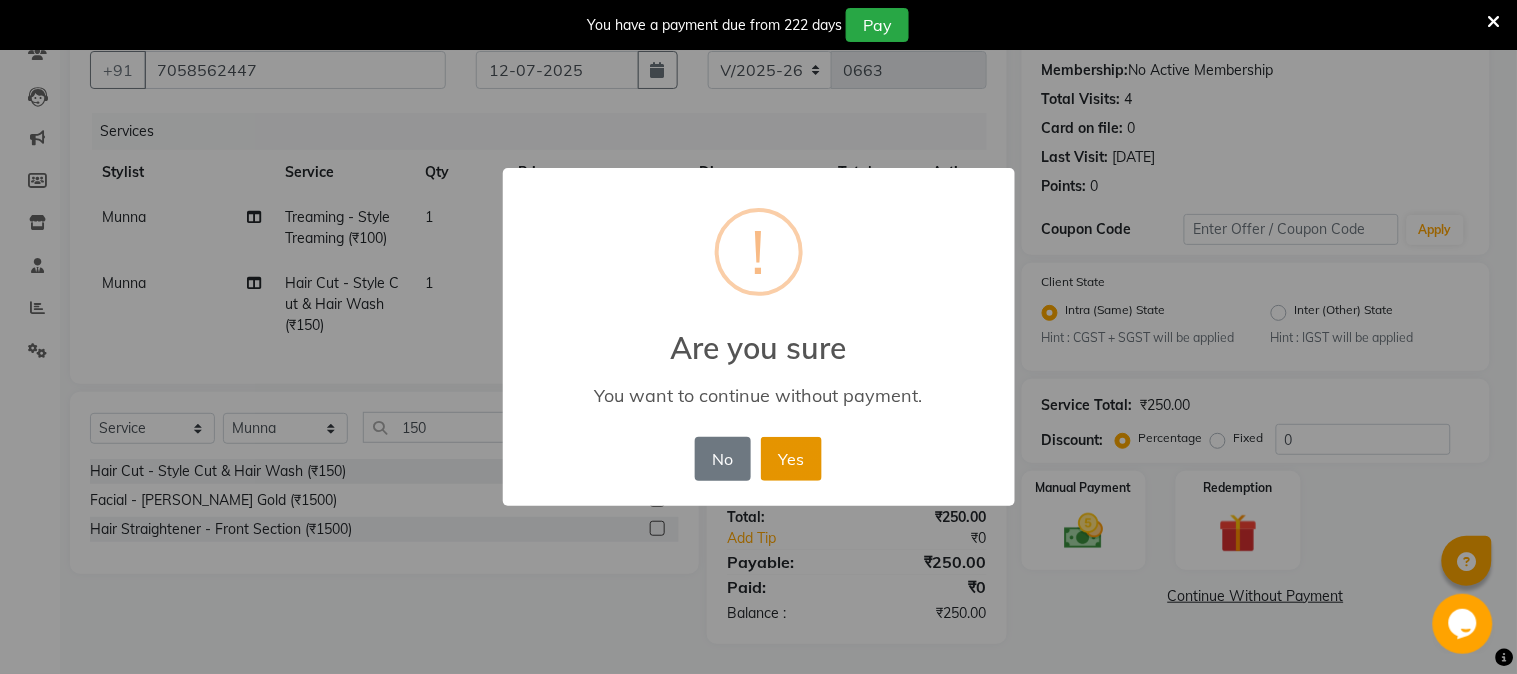 click on "Yes" at bounding box center [791, 459] 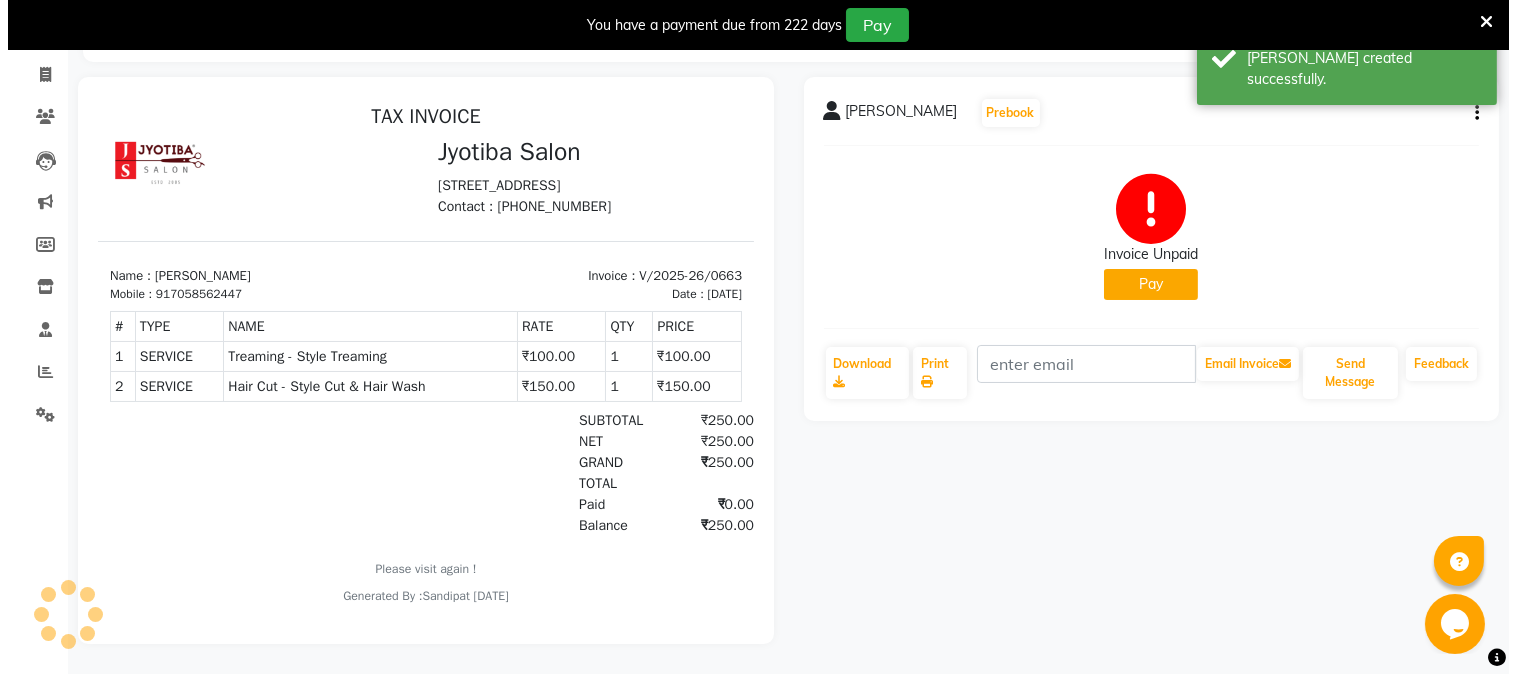 scroll, scrollTop: 0, scrollLeft: 0, axis: both 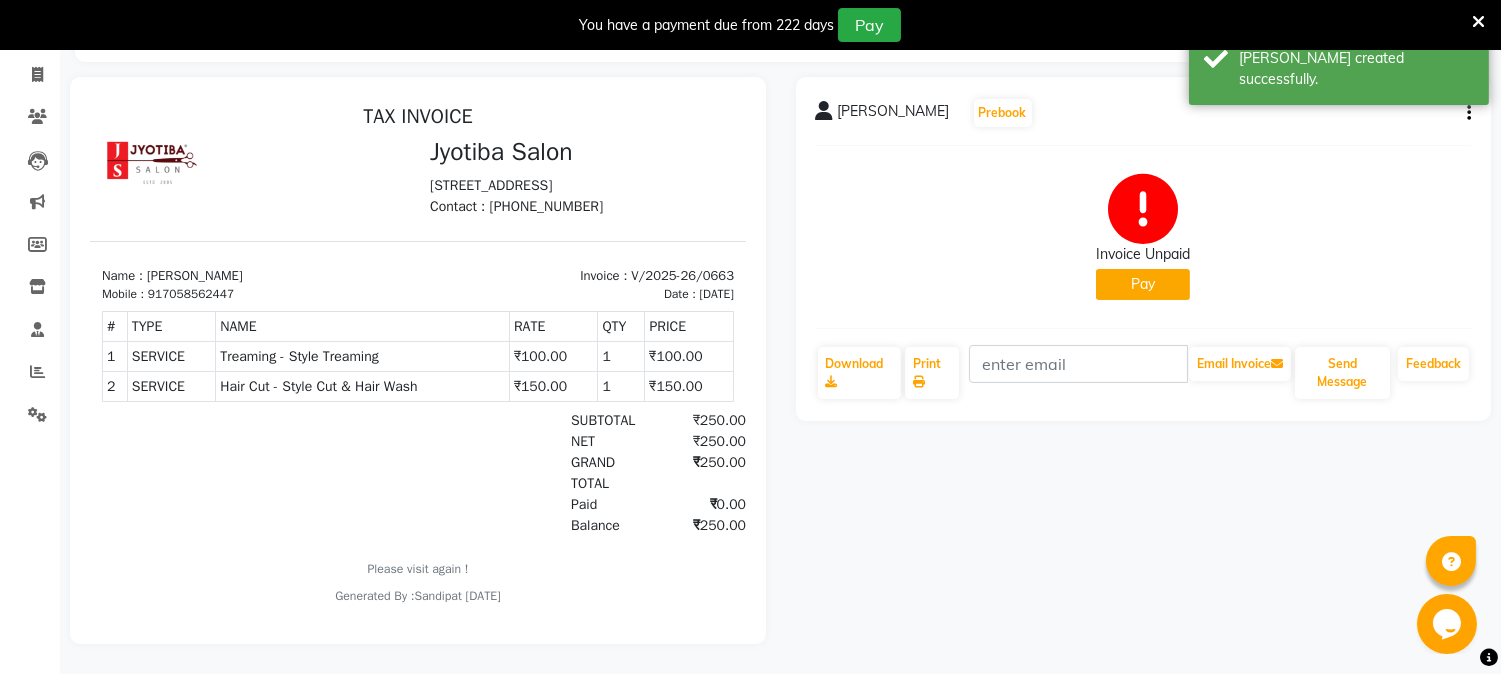 click on "Pay" 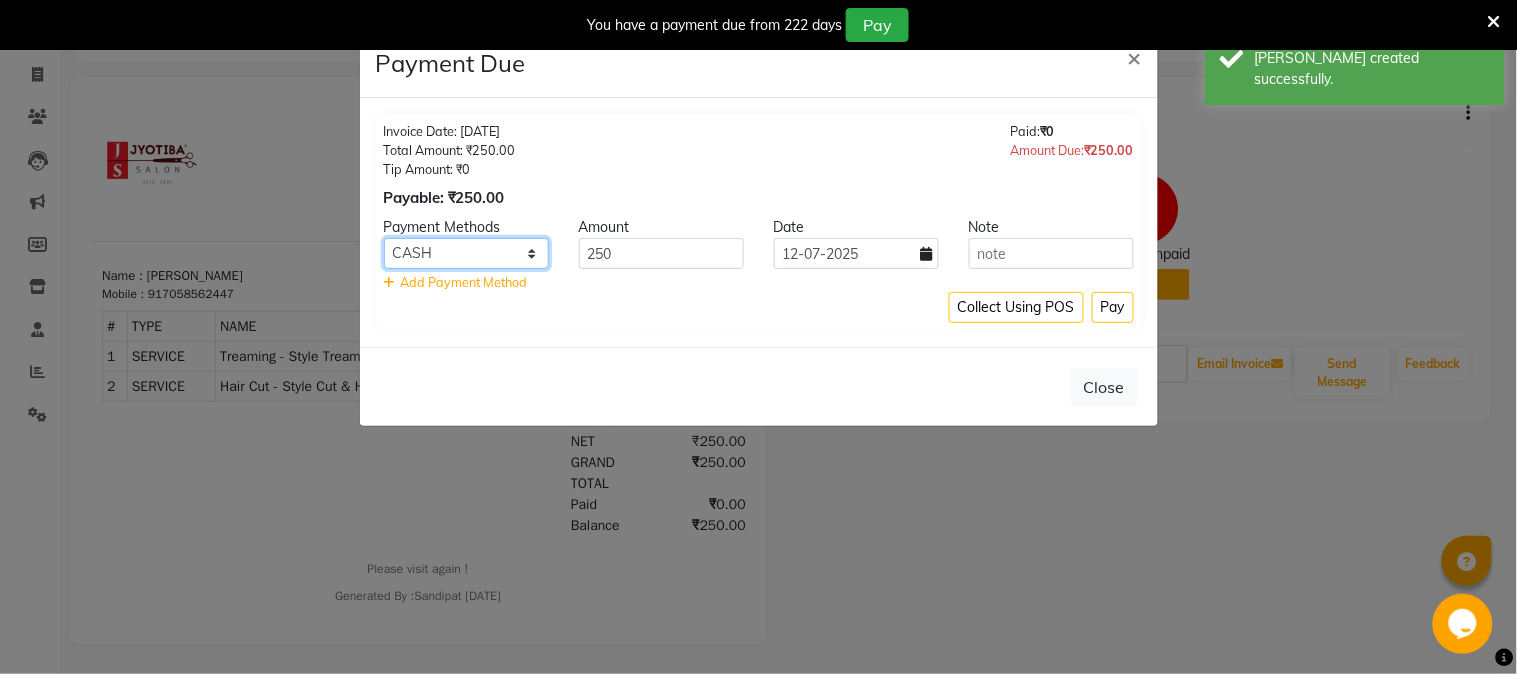 click on "CASH ONLINE CARD" 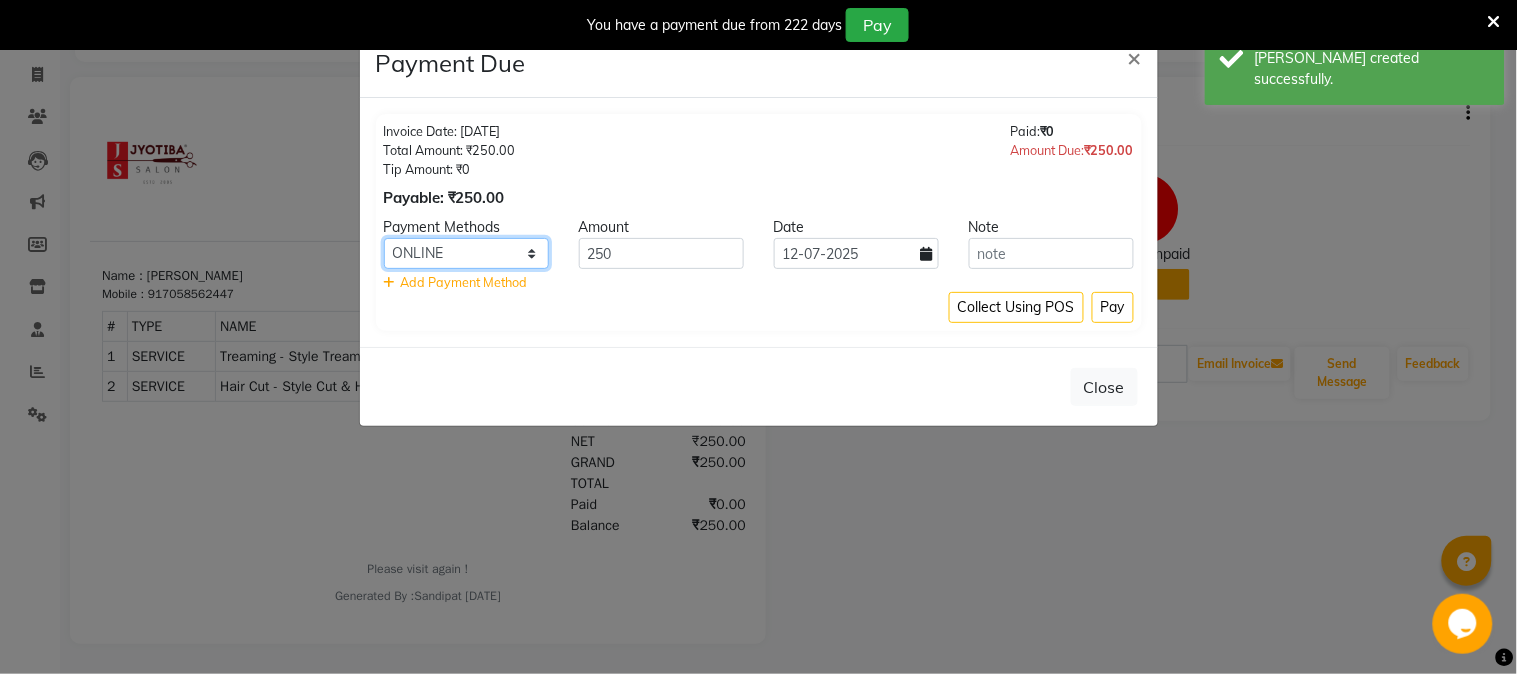click on "CASH ONLINE CARD" 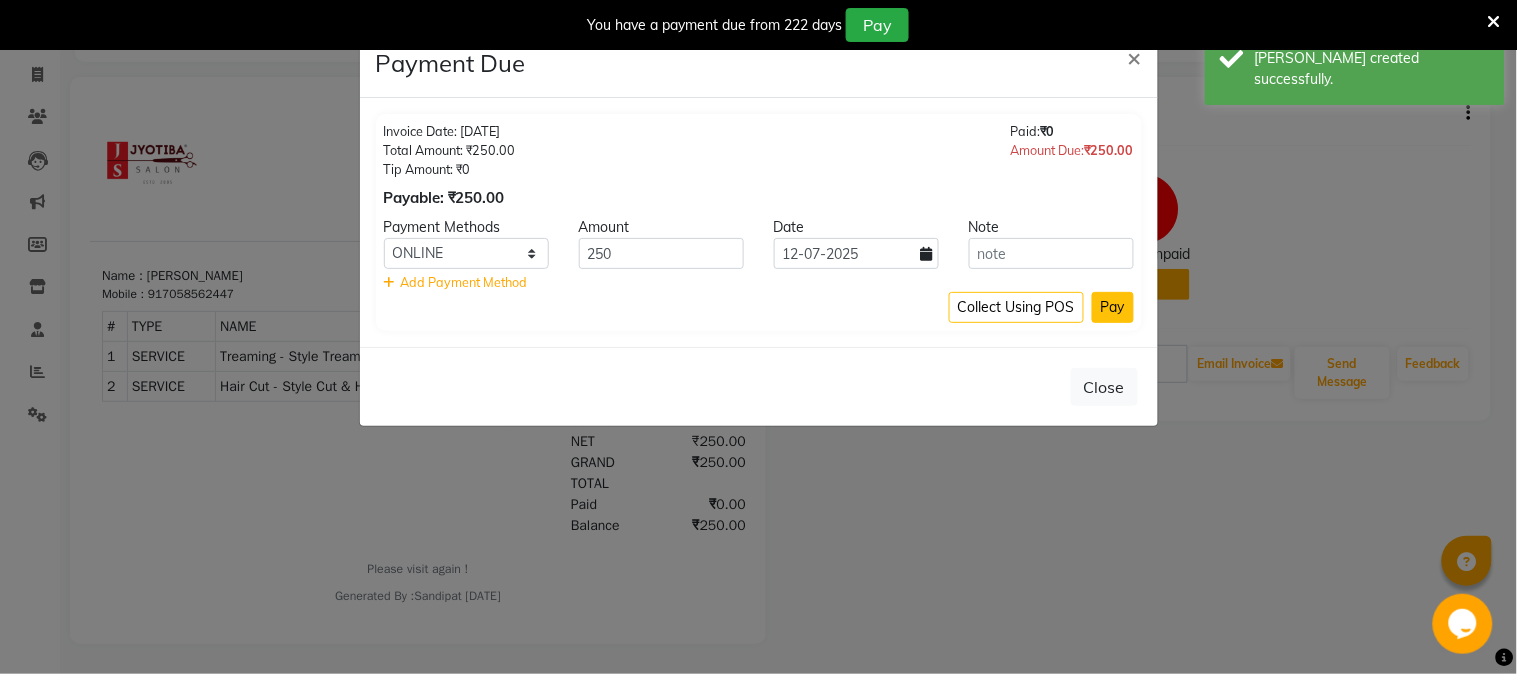 click on "Pay" 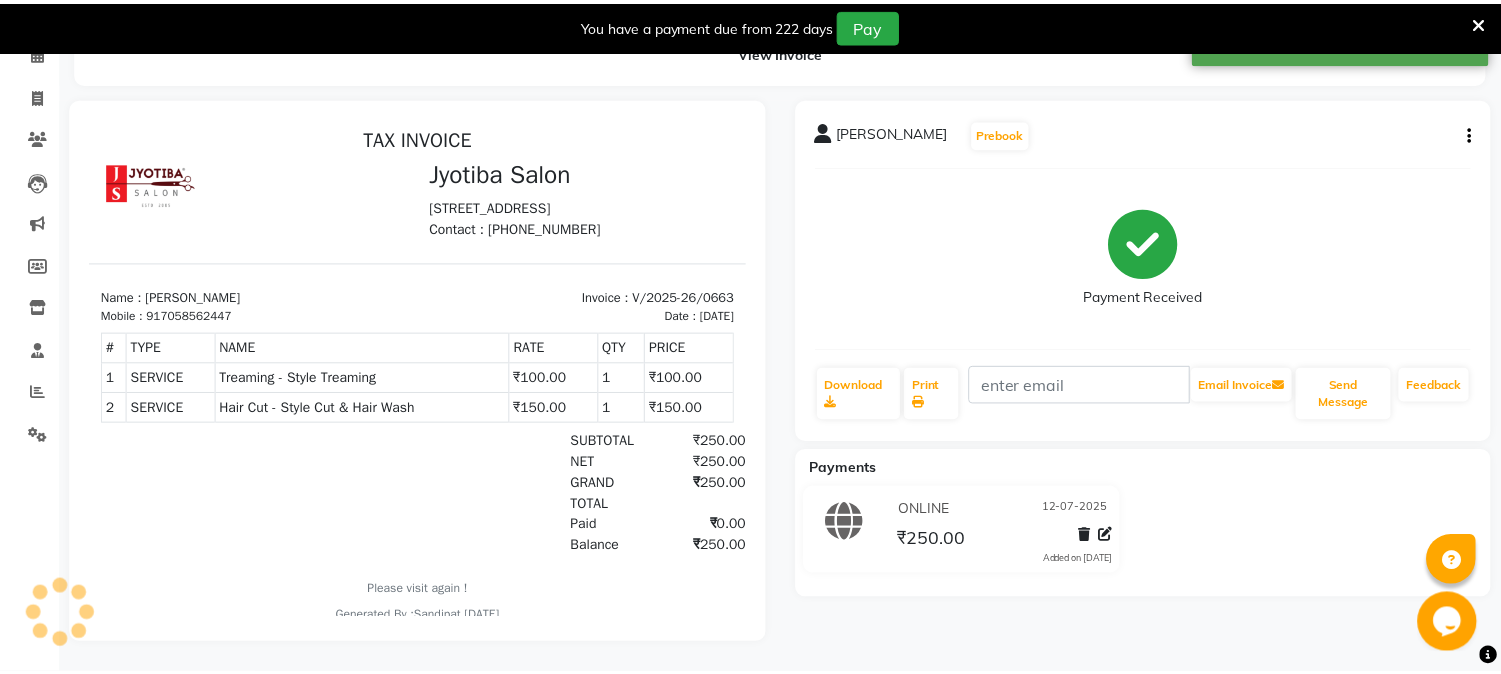 scroll, scrollTop: 115, scrollLeft: 0, axis: vertical 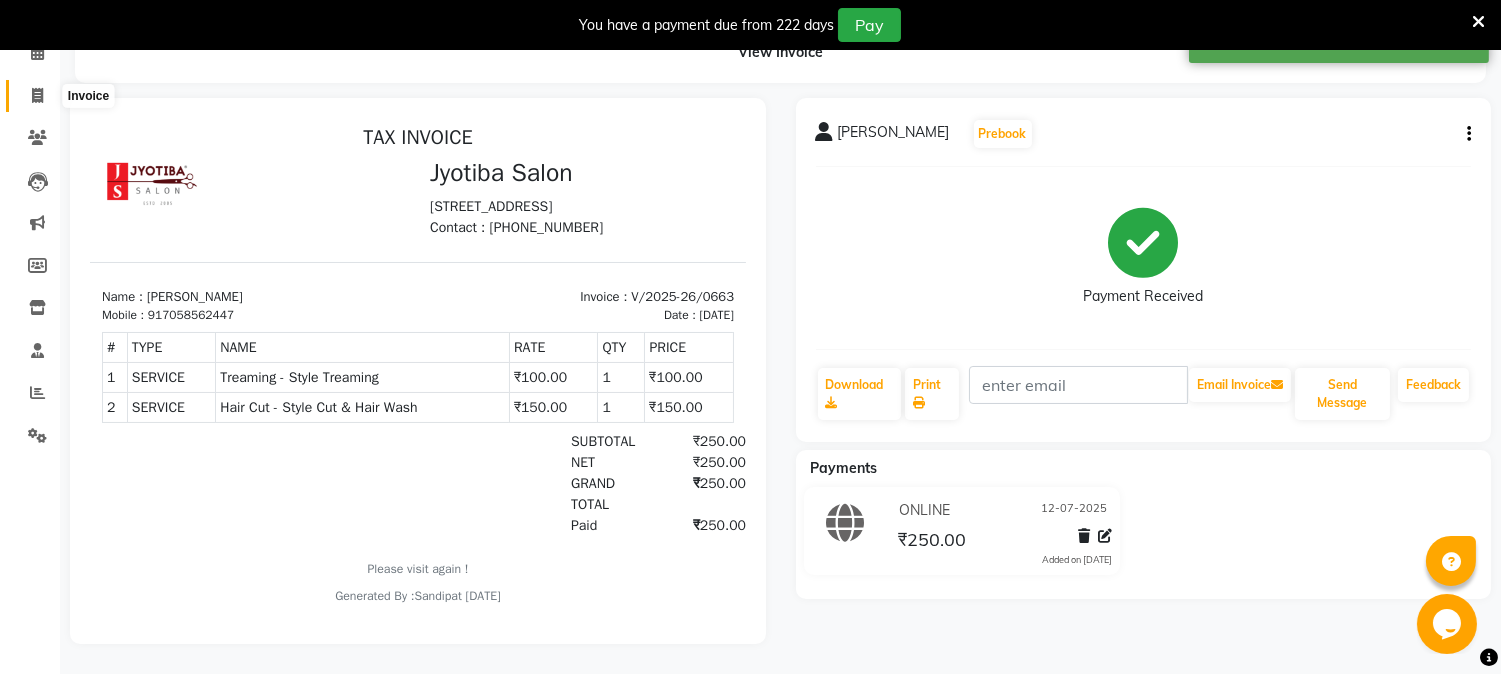 click 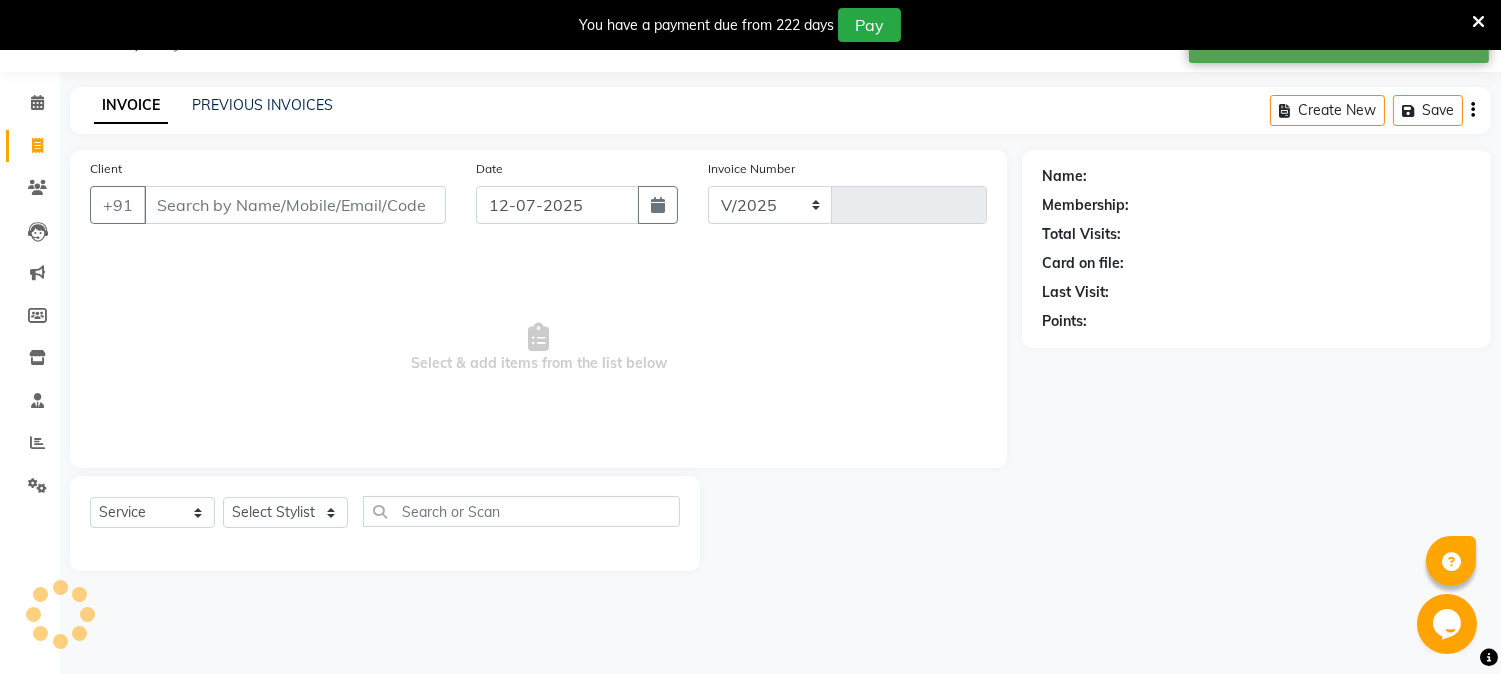 select on "556" 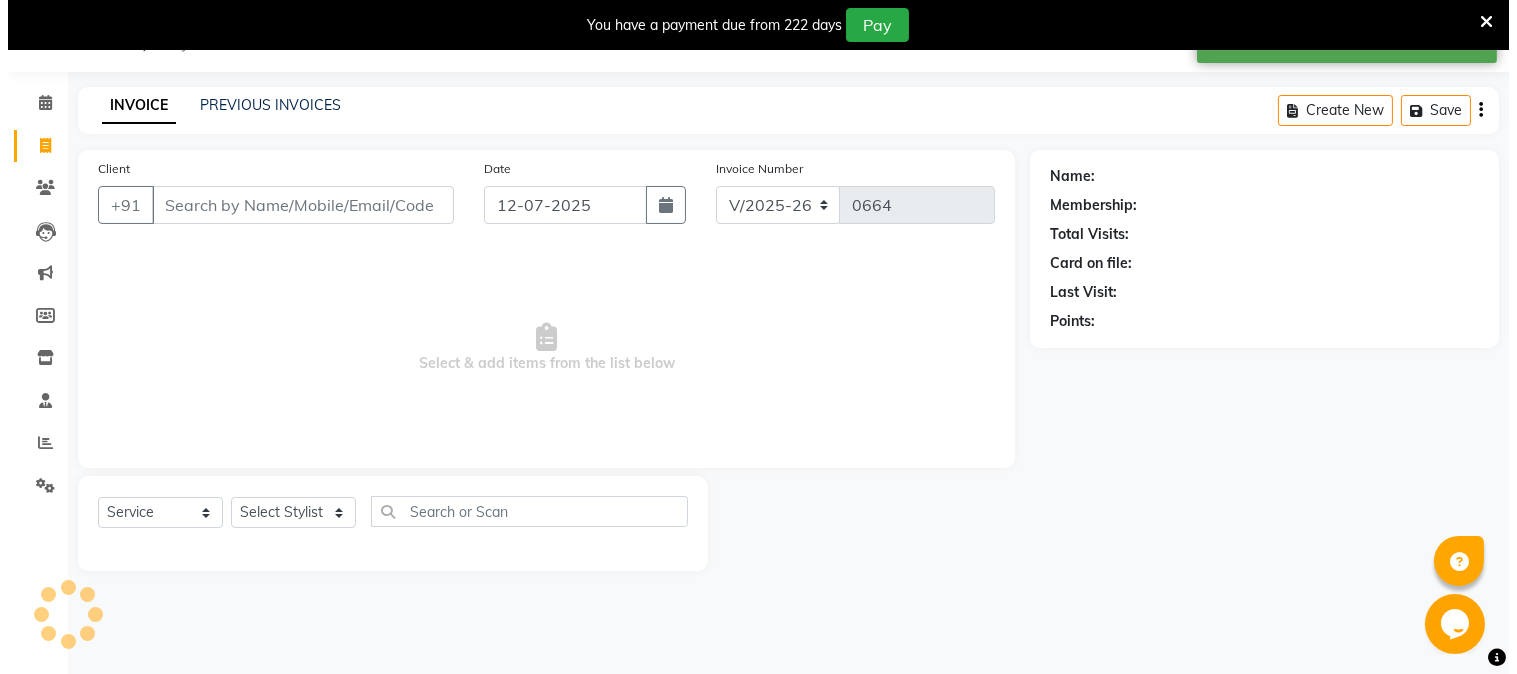 scroll, scrollTop: 50, scrollLeft: 0, axis: vertical 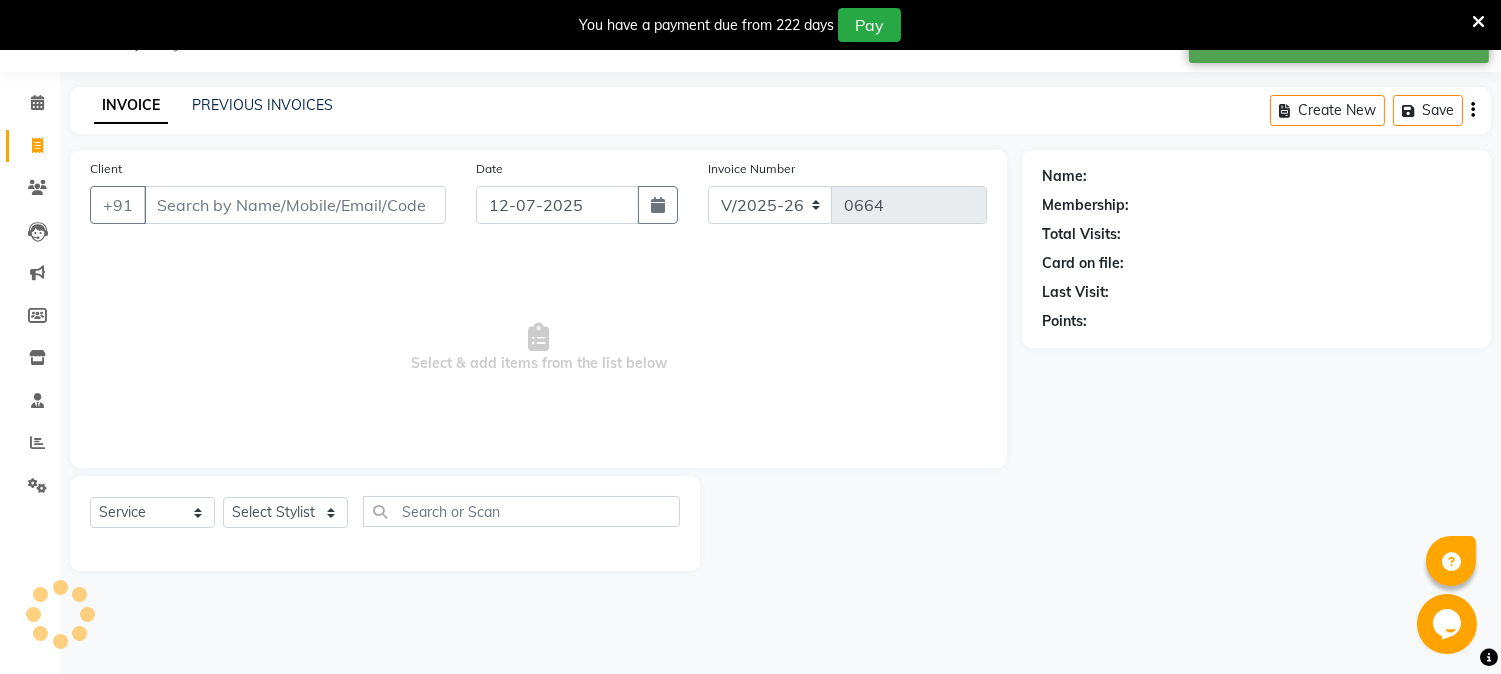 select on "membership" 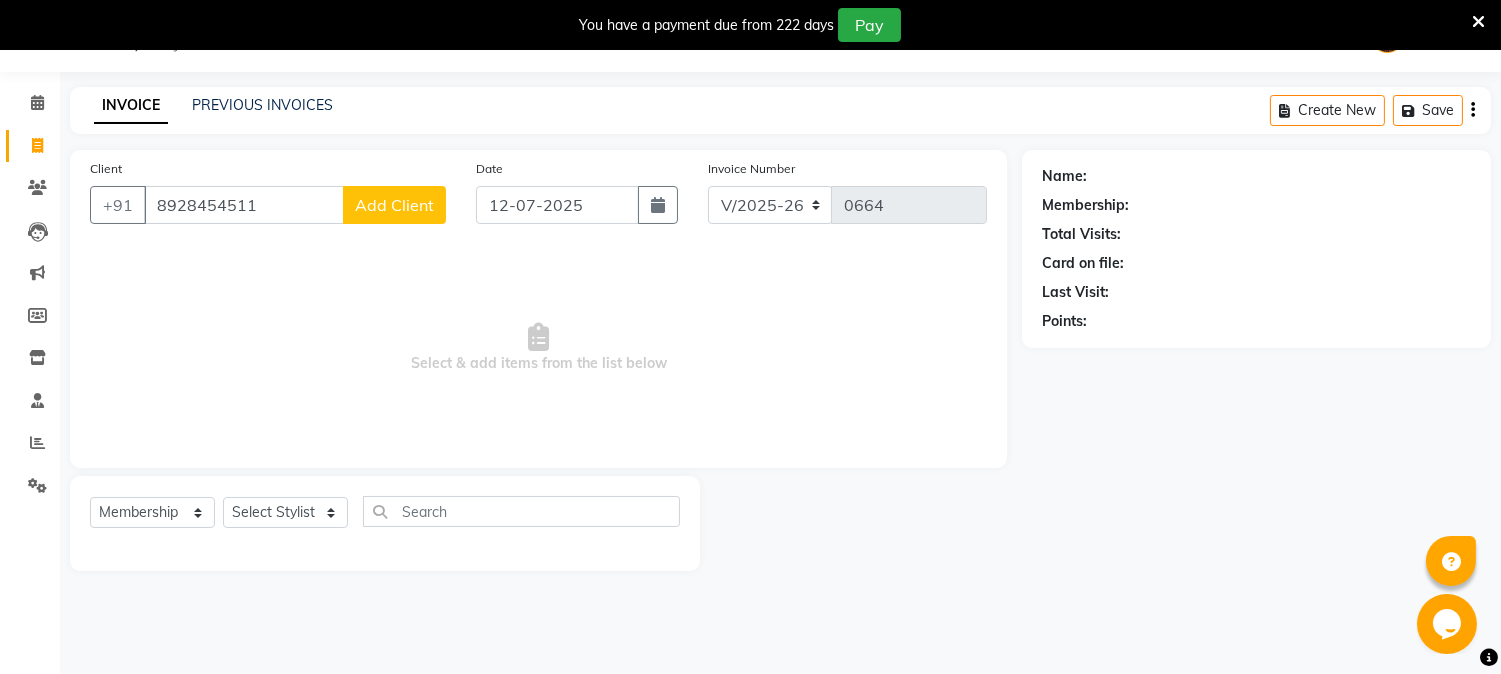 type on "8928454511" 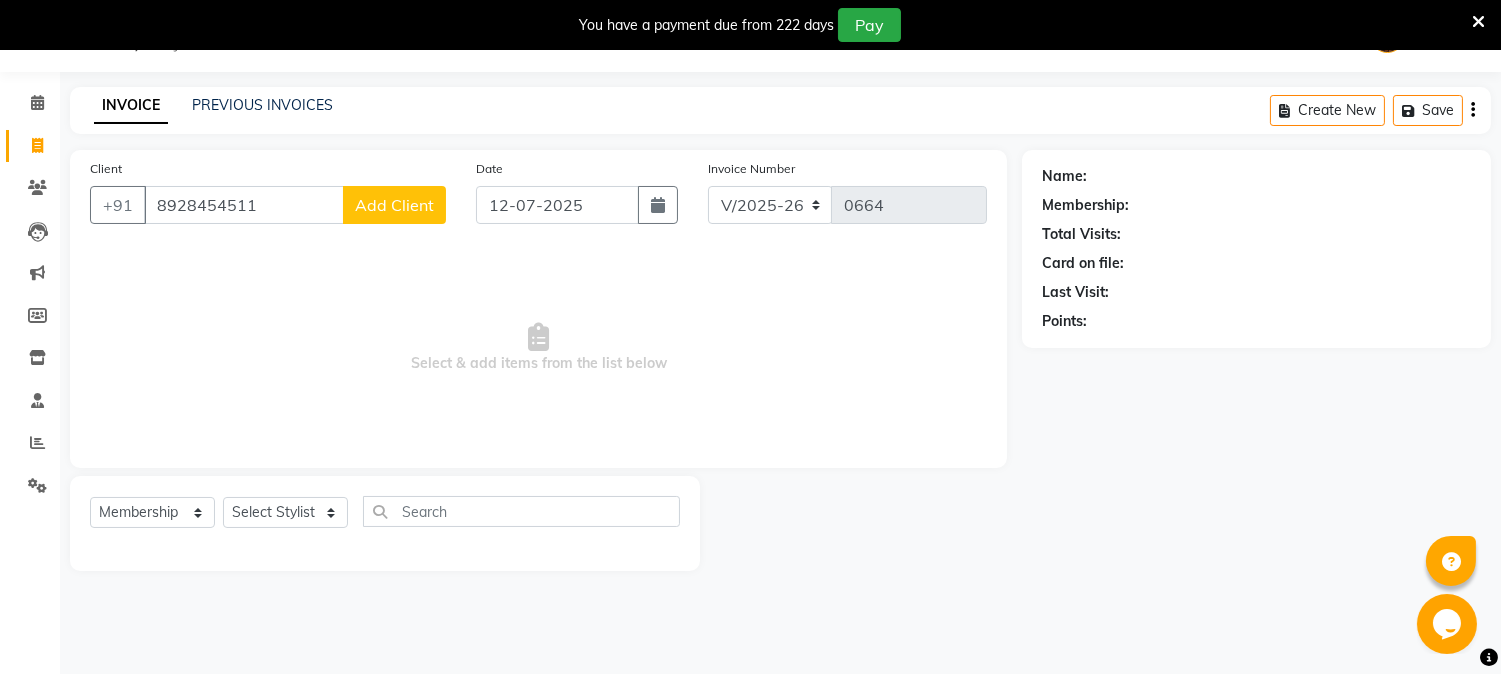 click on "Add Client" 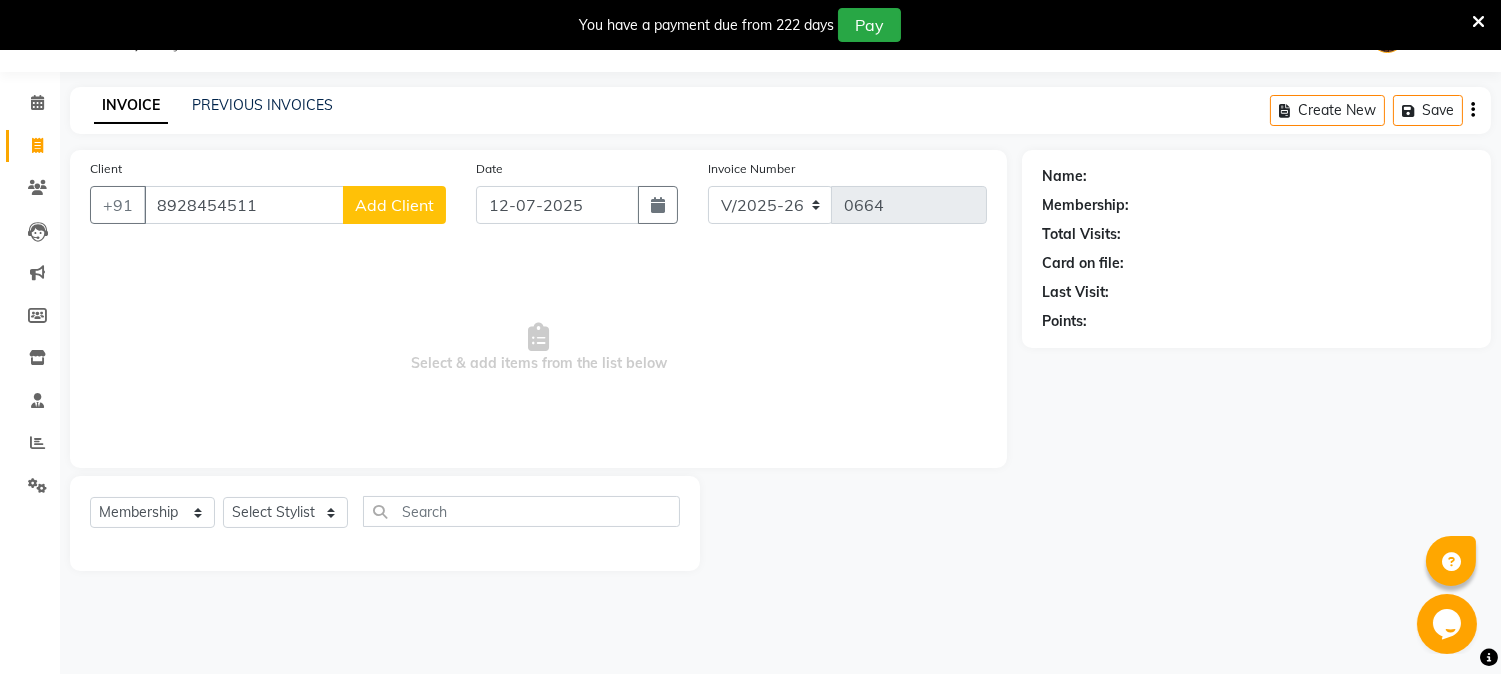 select on "22" 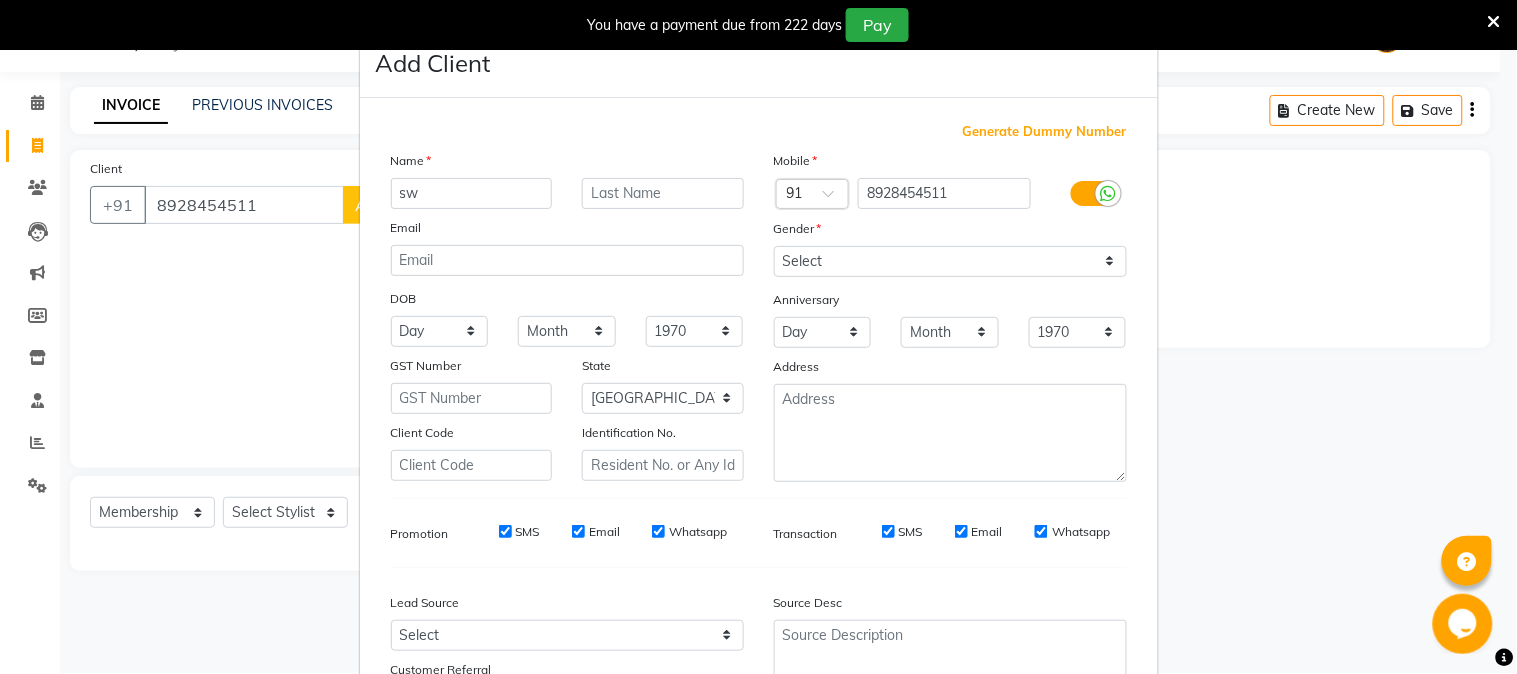 type on "s" 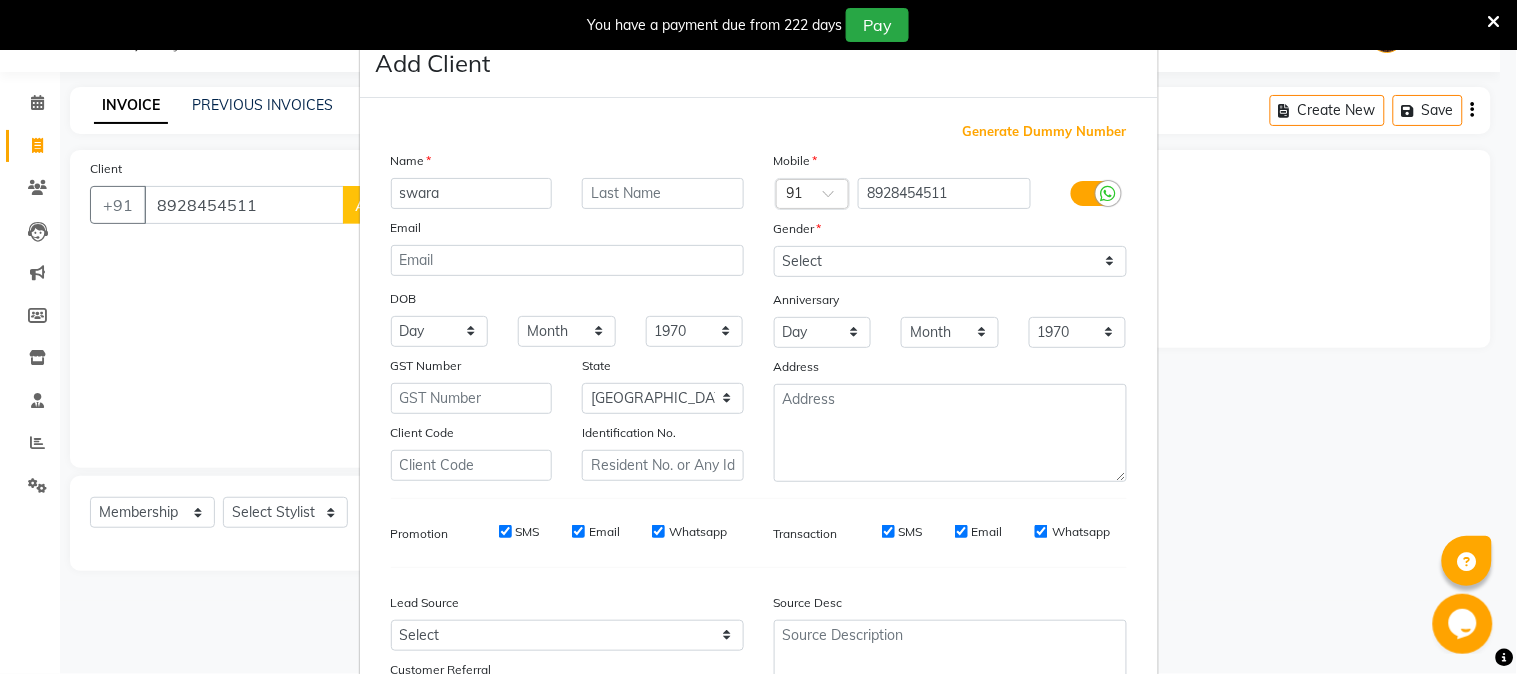 type on "swara" 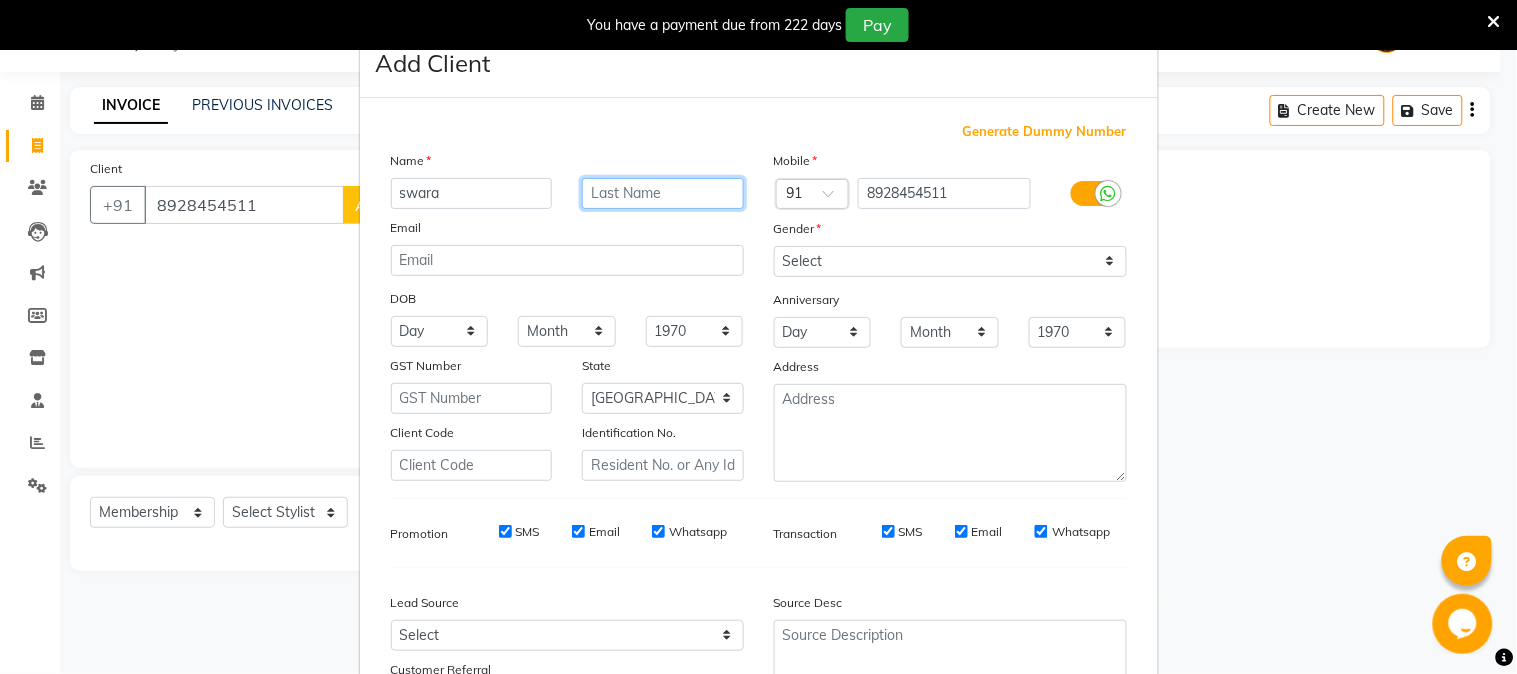 click at bounding box center (663, 193) 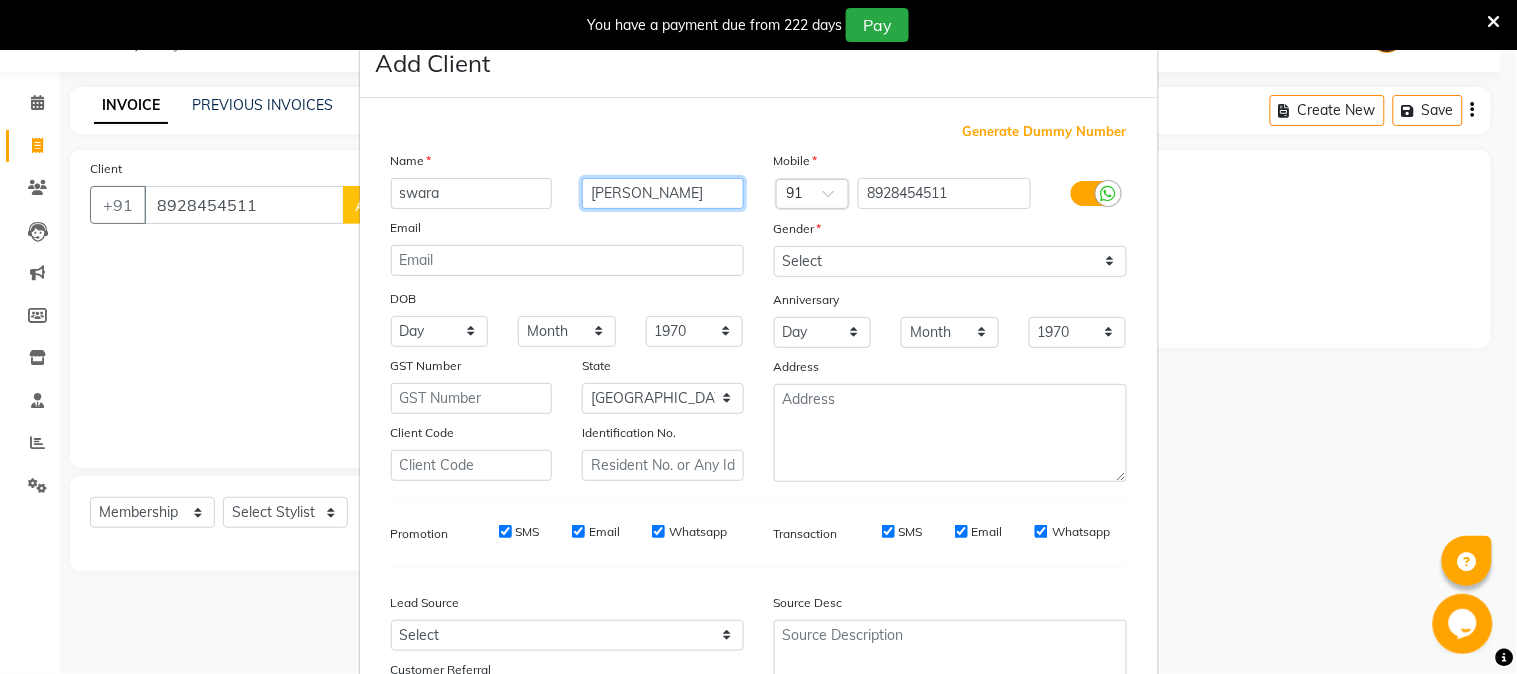 type on "[PERSON_NAME]" 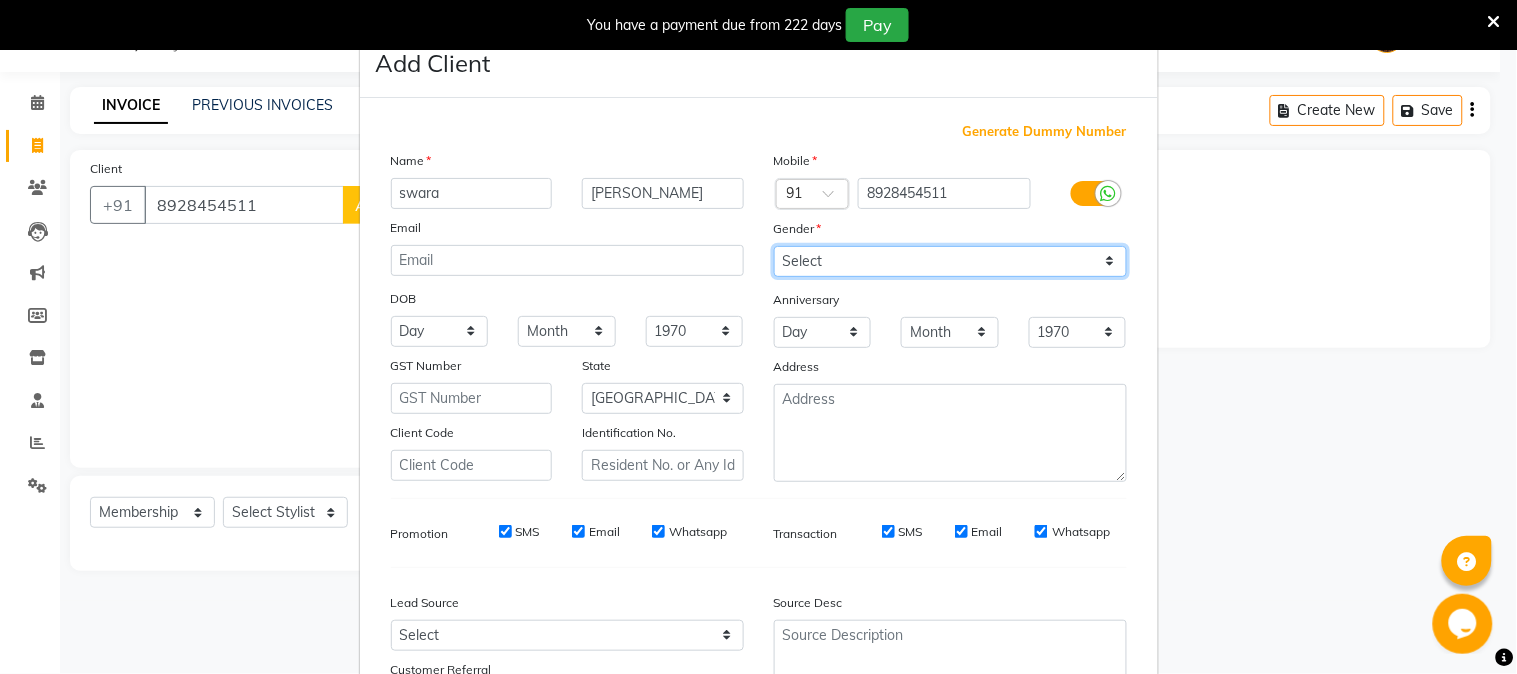 click on "Select [DEMOGRAPHIC_DATA] [DEMOGRAPHIC_DATA] Other Prefer Not To Say" at bounding box center [950, 261] 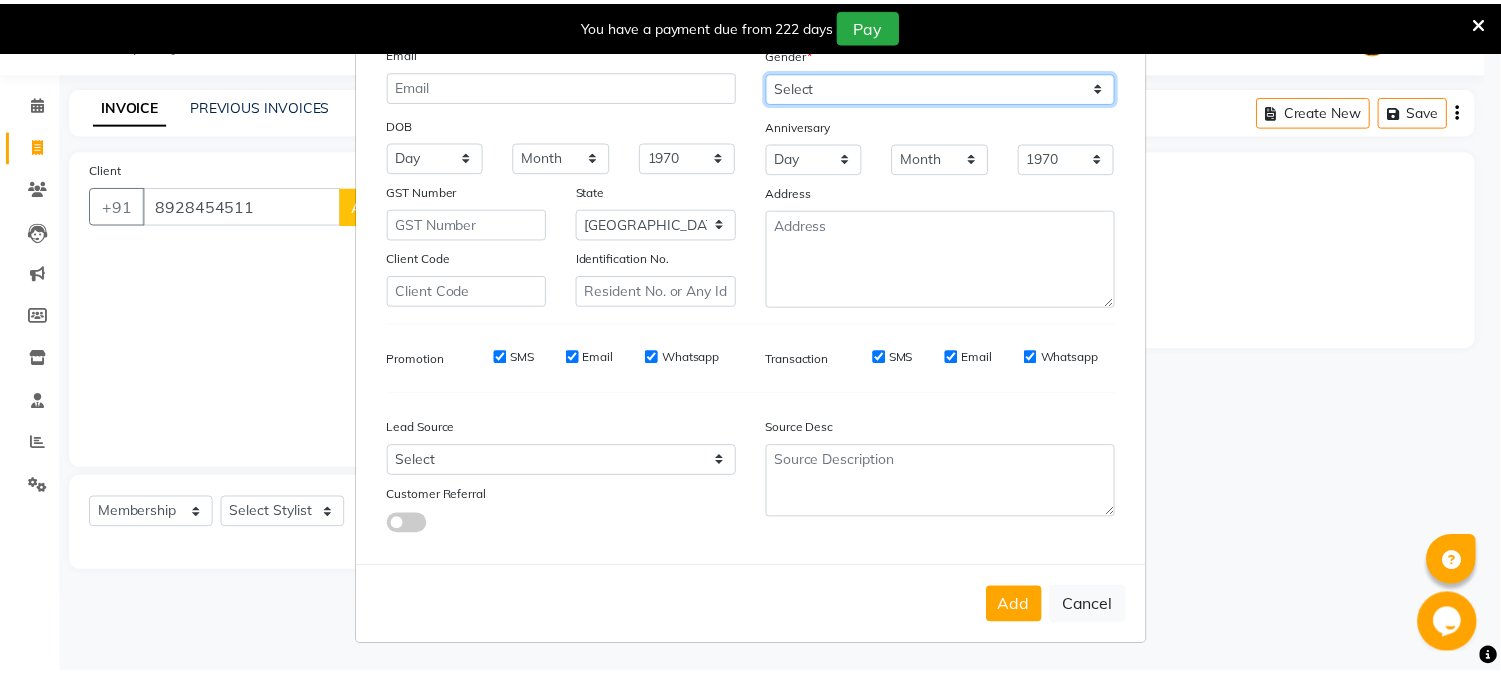 scroll, scrollTop: 176, scrollLeft: 0, axis: vertical 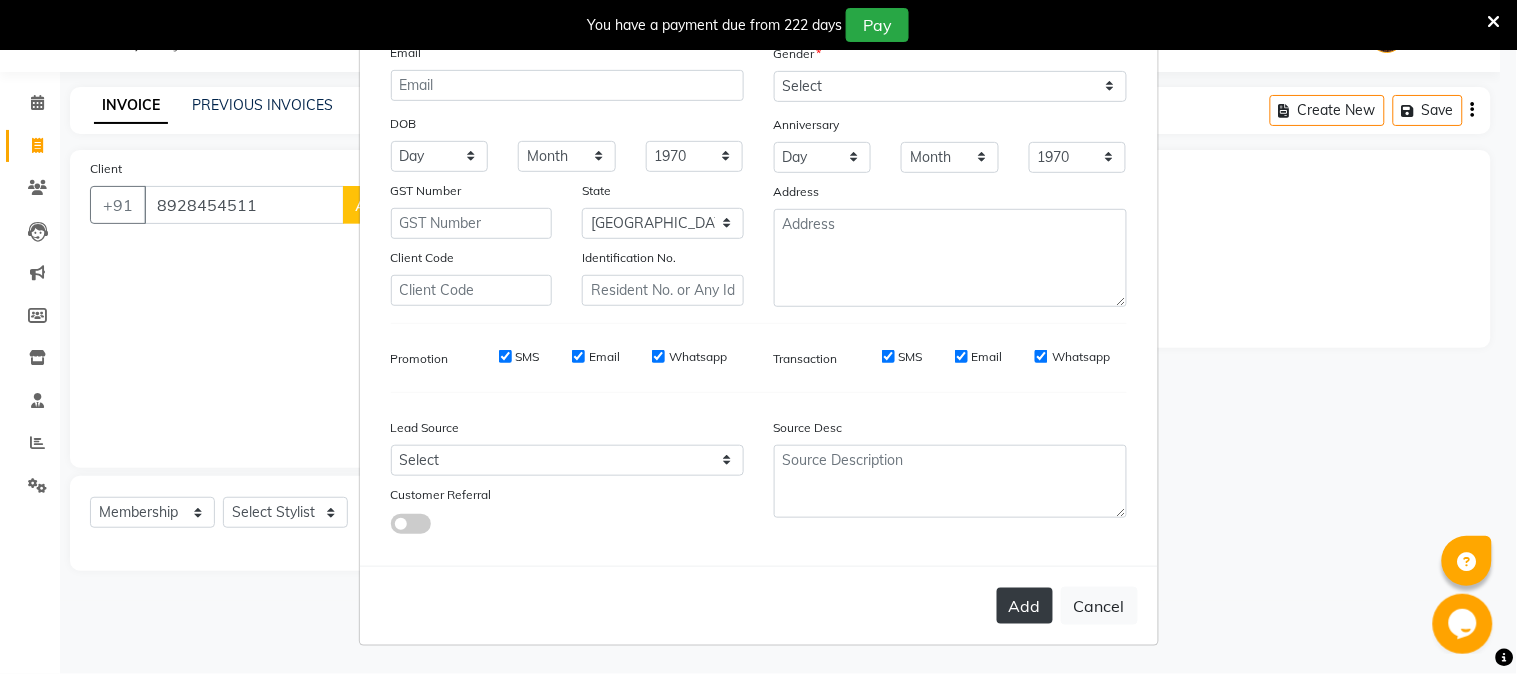 click on "Add" at bounding box center (1025, 606) 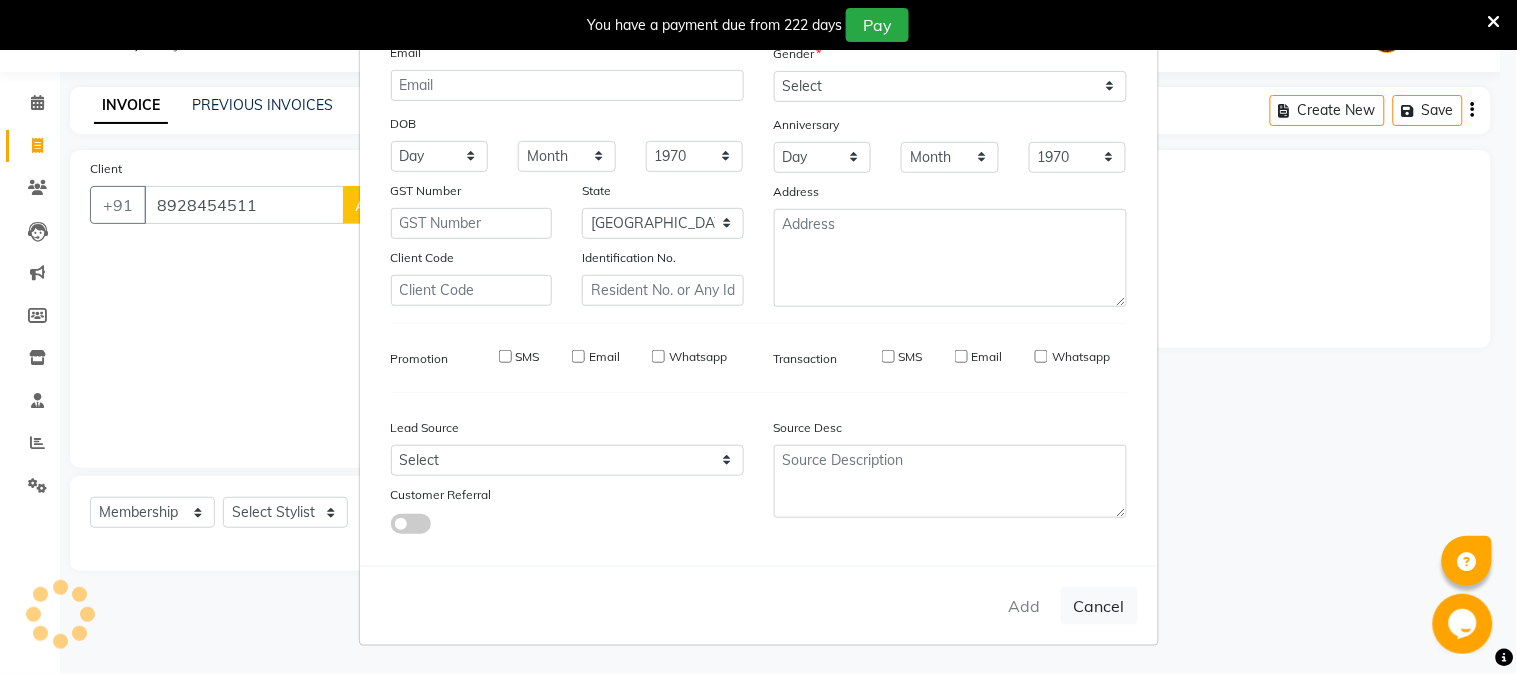 type 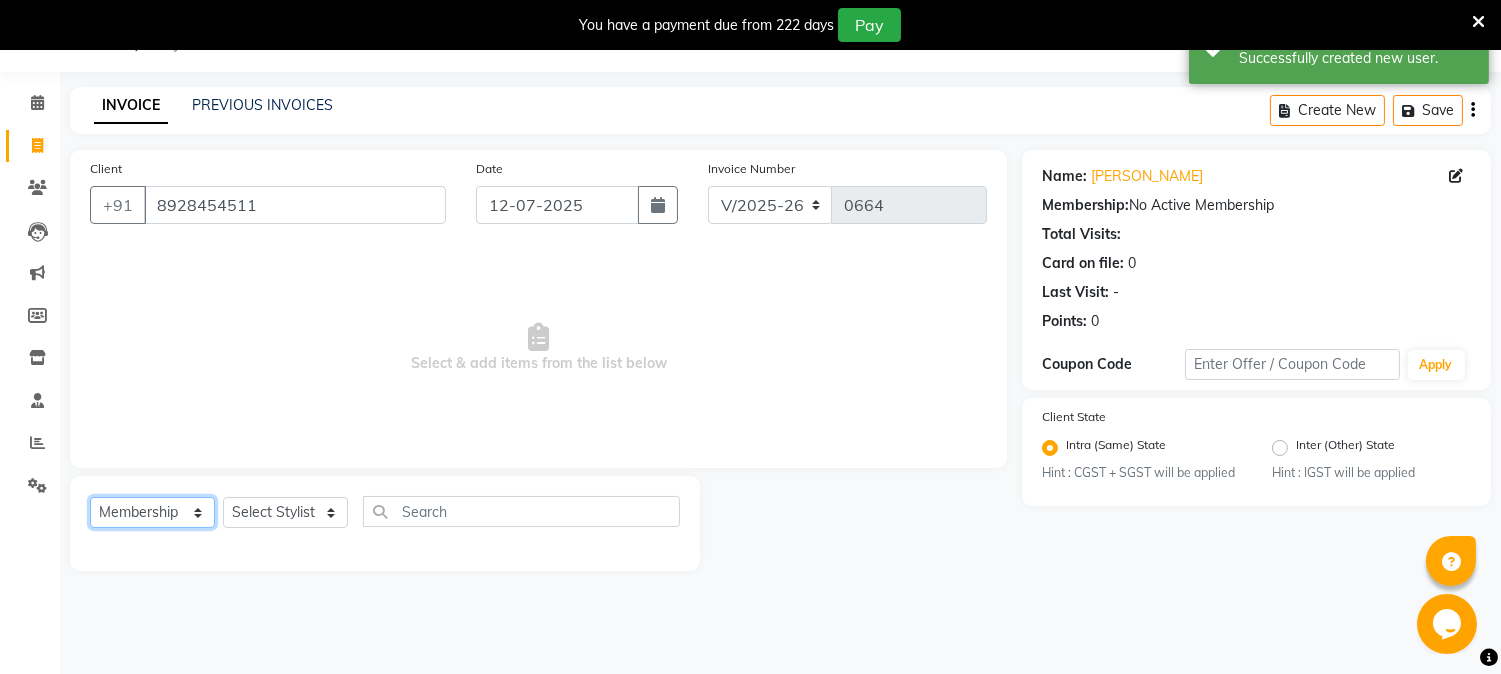 click on "Select  Service  Product  Membership  Package Voucher Prepaid Gift Card" 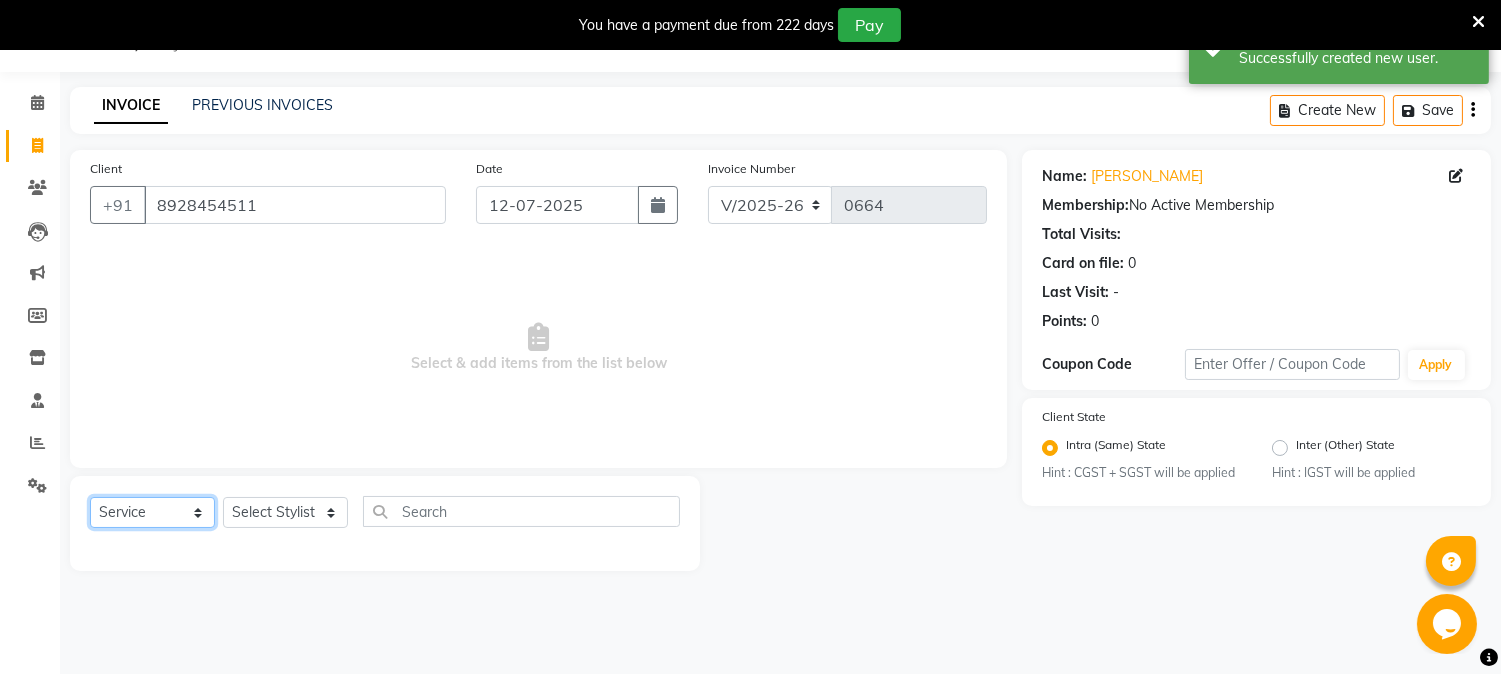 click on "Select  Service  Product  Membership  Package Voucher Prepaid Gift Card" 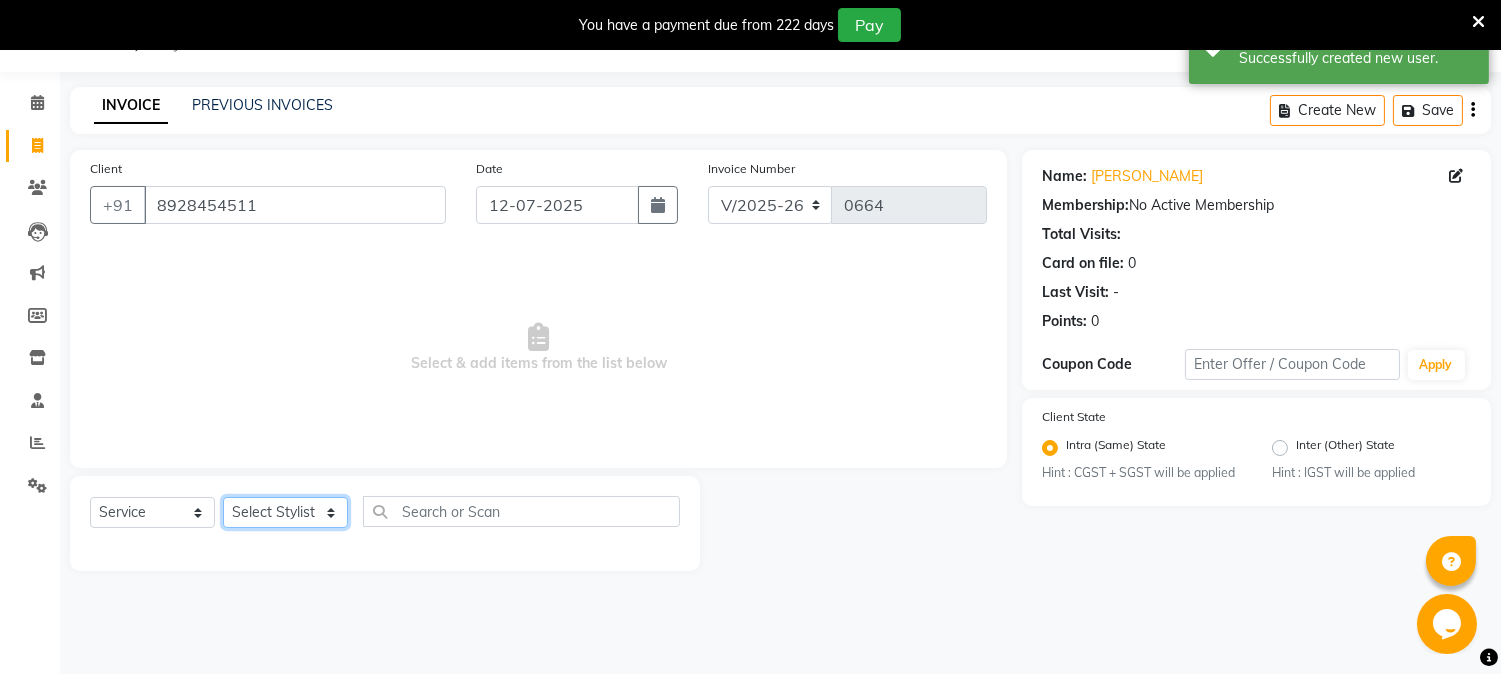 click on "Select Stylist [PERSON_NAME] [PERSON_NAME]  [PERSON_NAME]  prem RAHUL Sandip [PERSON_NAME]" 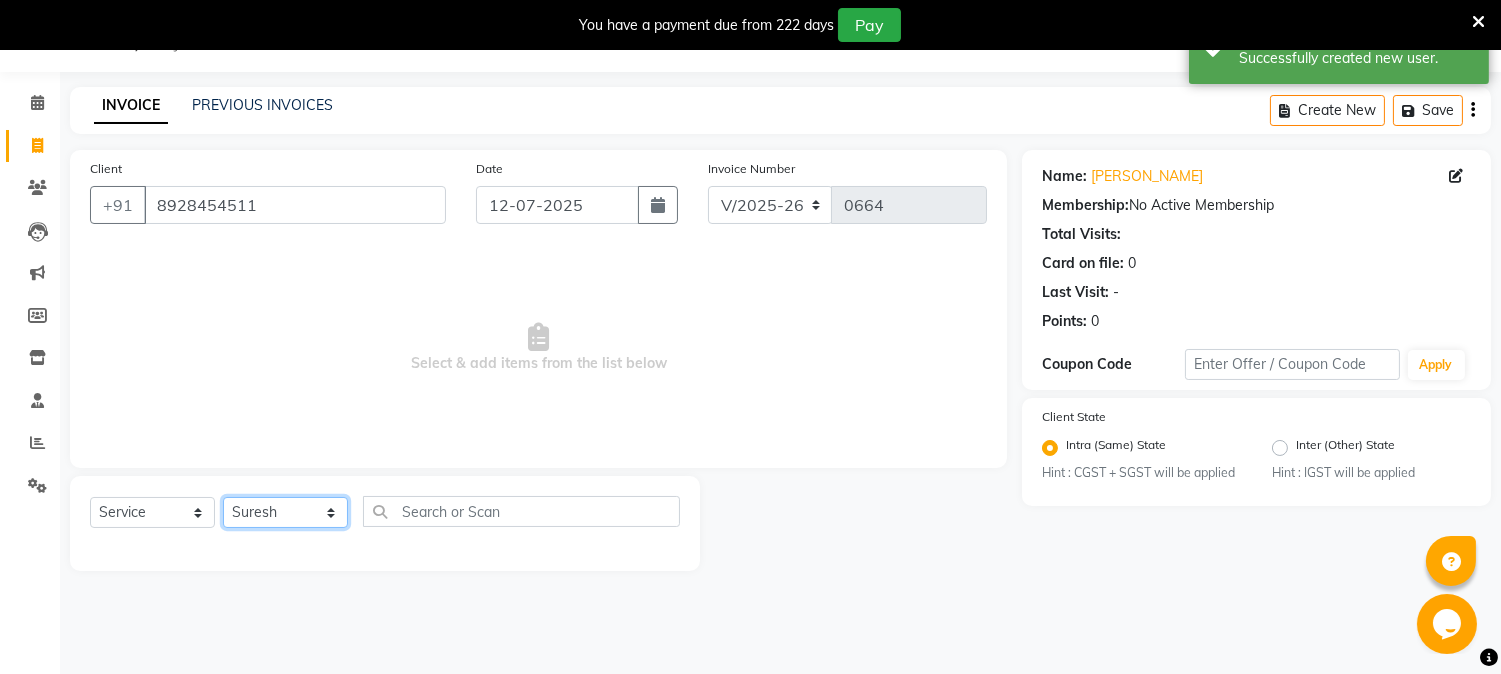 click on "Select Stylist [PERSON_NAME] [PERSON_NAME]  [PERSON_NAME]  prem RAHUL Sandip [PERSON_NAME]" 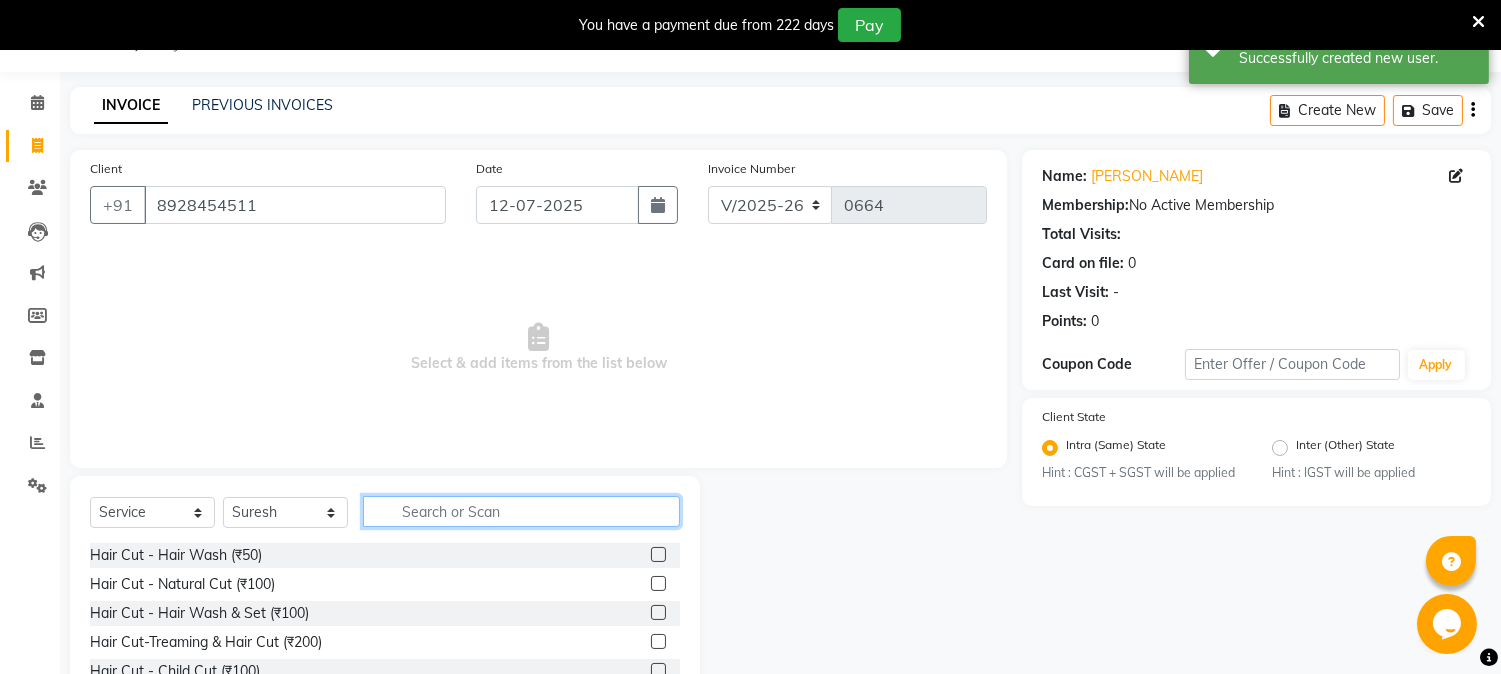 click 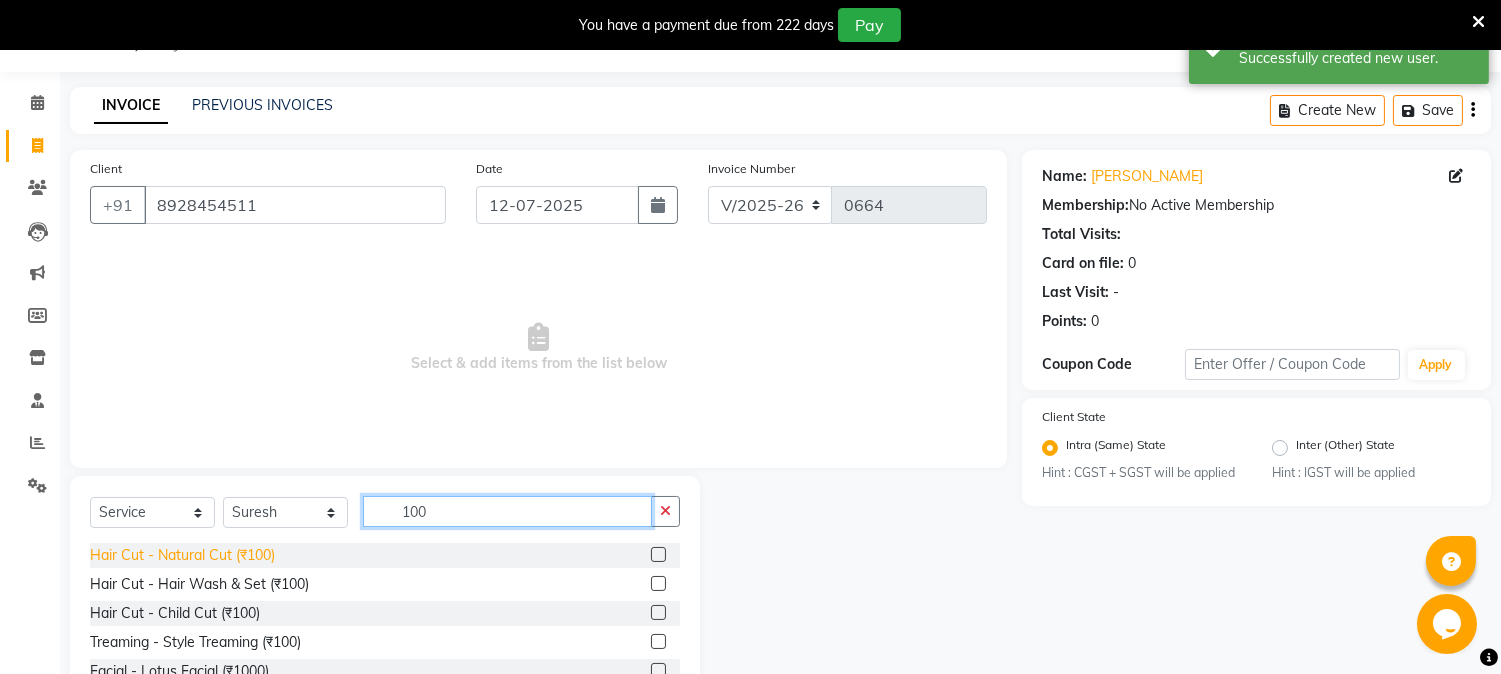type on "100" 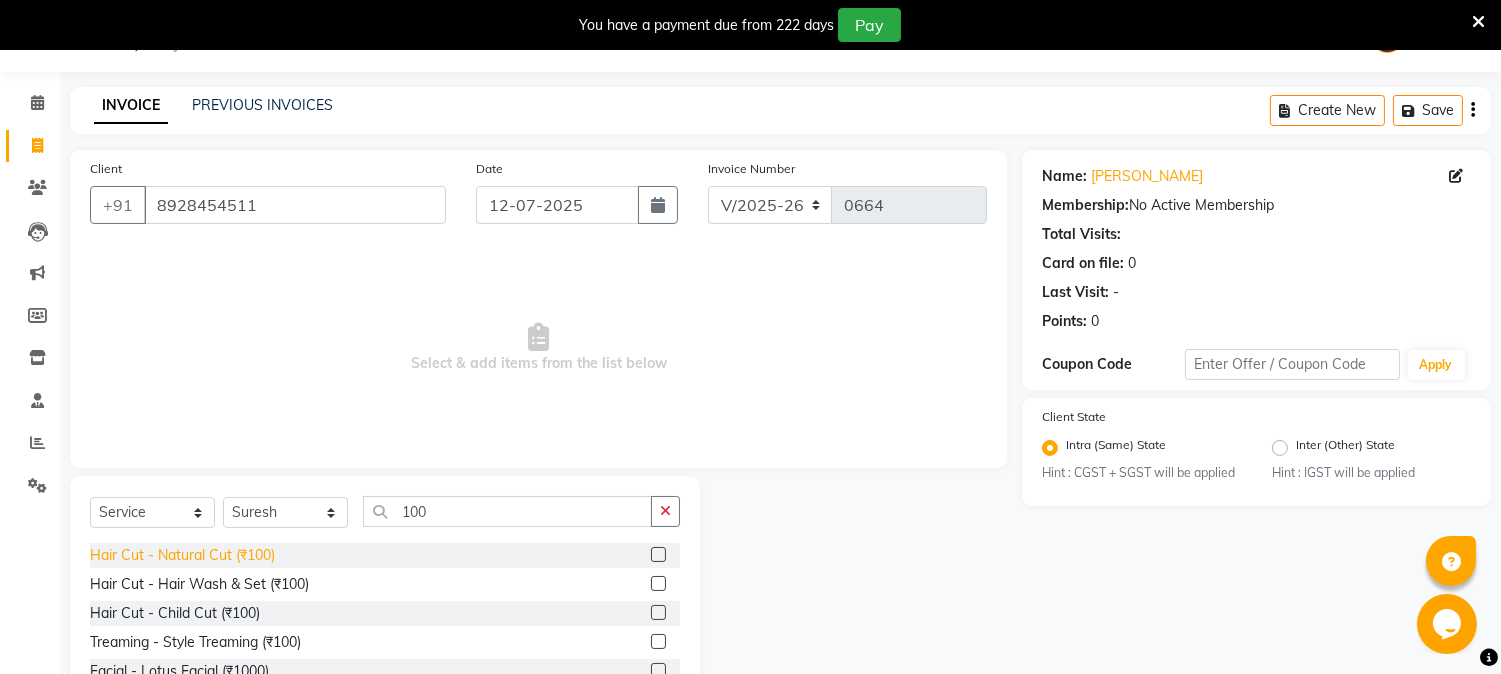 click on "Hair Cut - Natural Cut (₹100)" 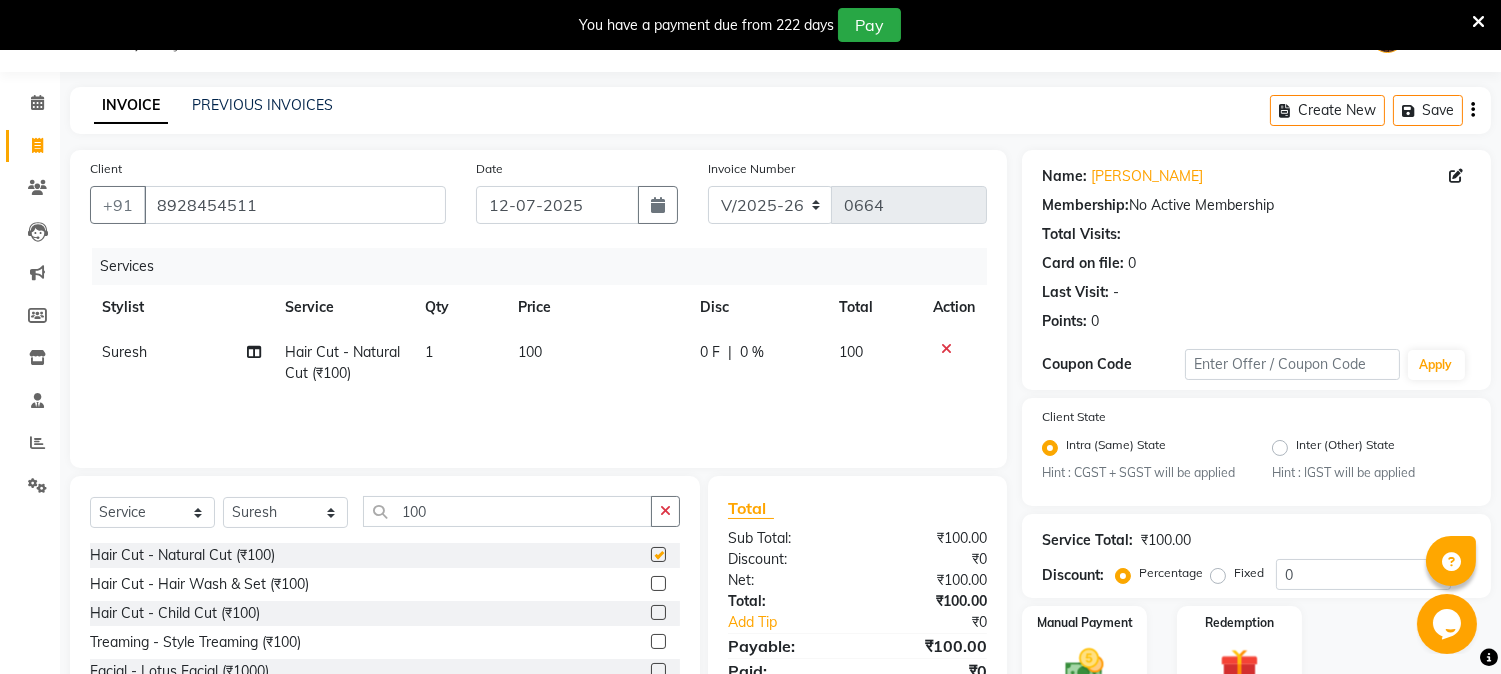 checkbox on "false" 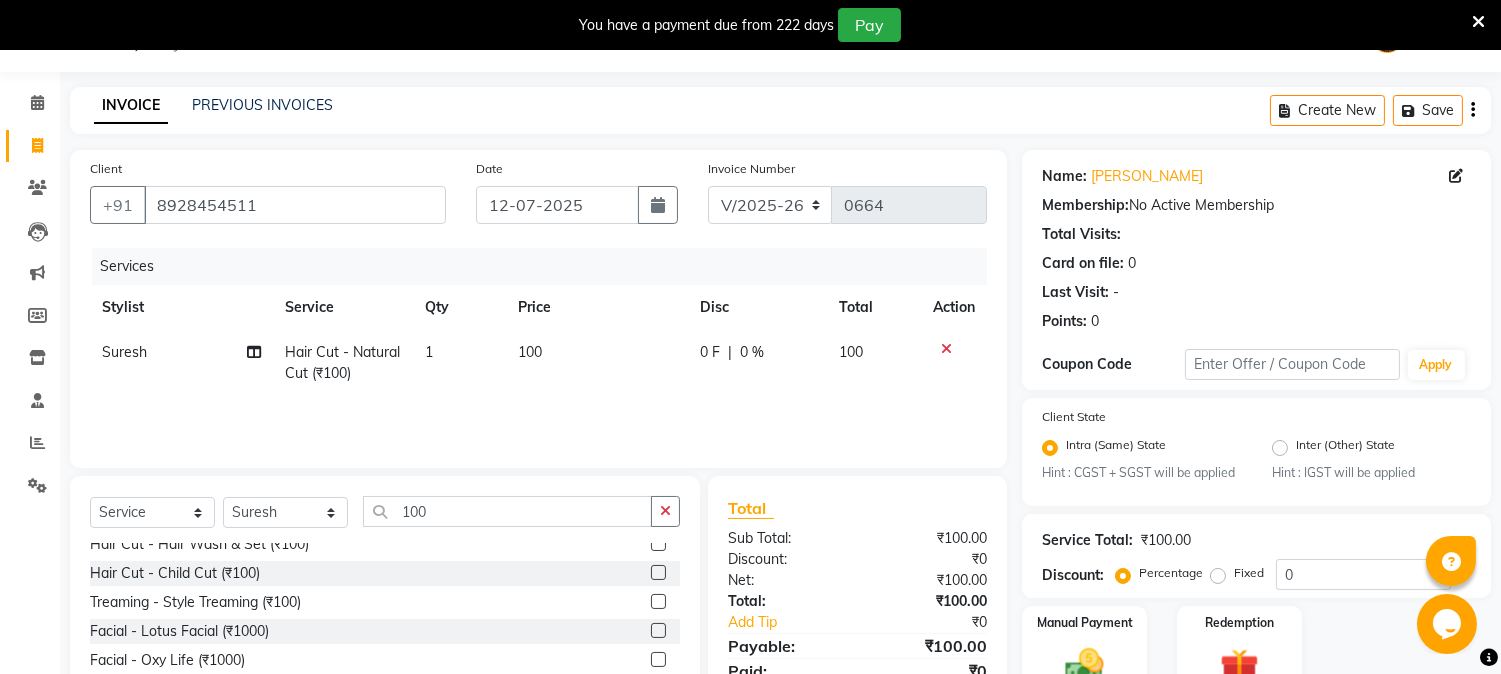 scroll, scrollTop: 61, scrollLeft: 0, axis: vertical 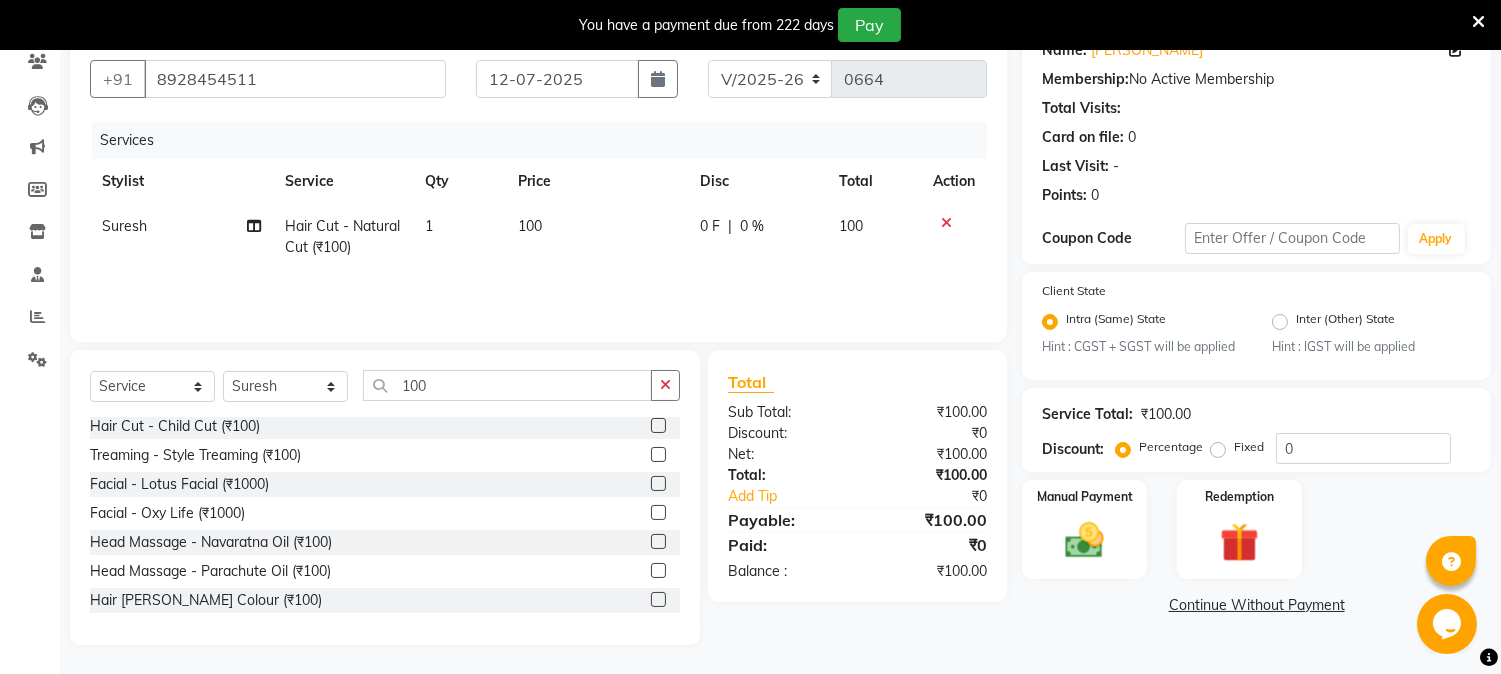 click on "Continue Without Payment" 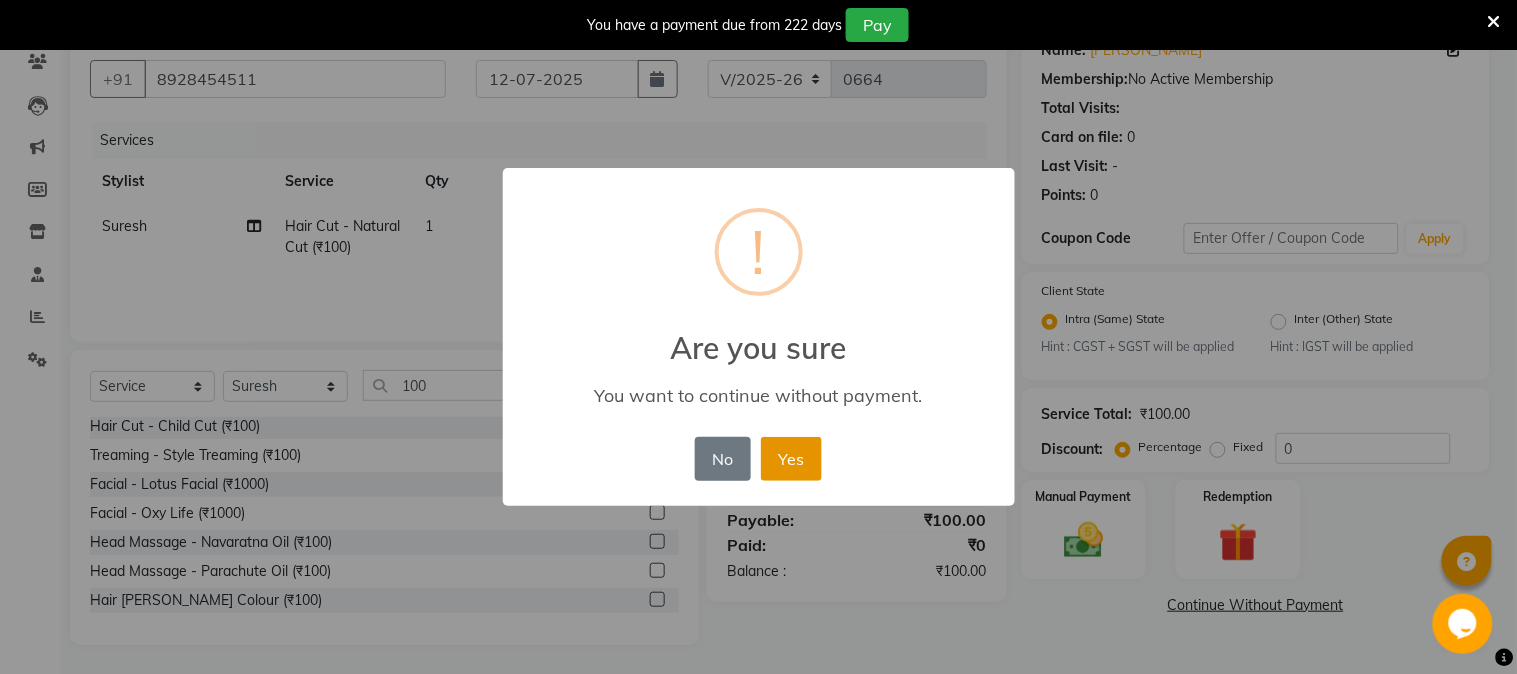 click on "Yes" at bounding box center [791, 459] 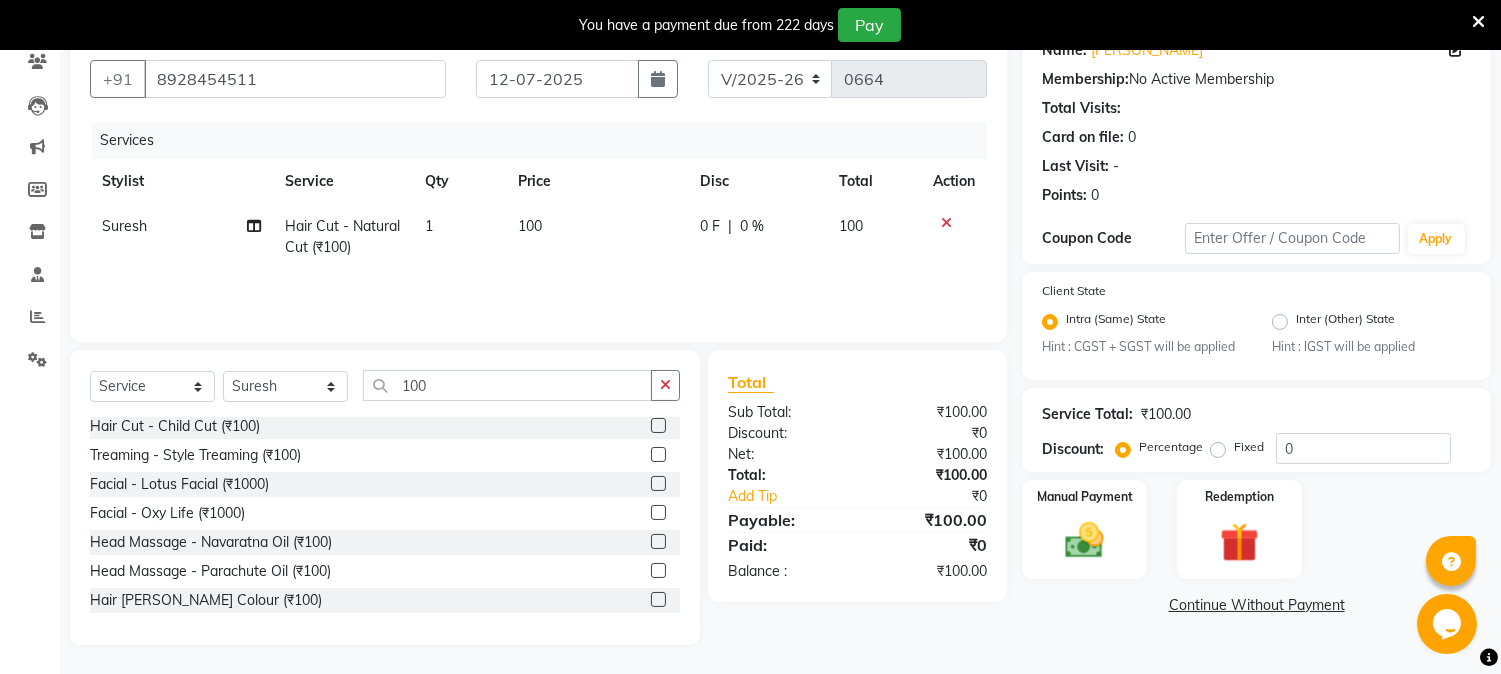 click on "Continue Without Payment" 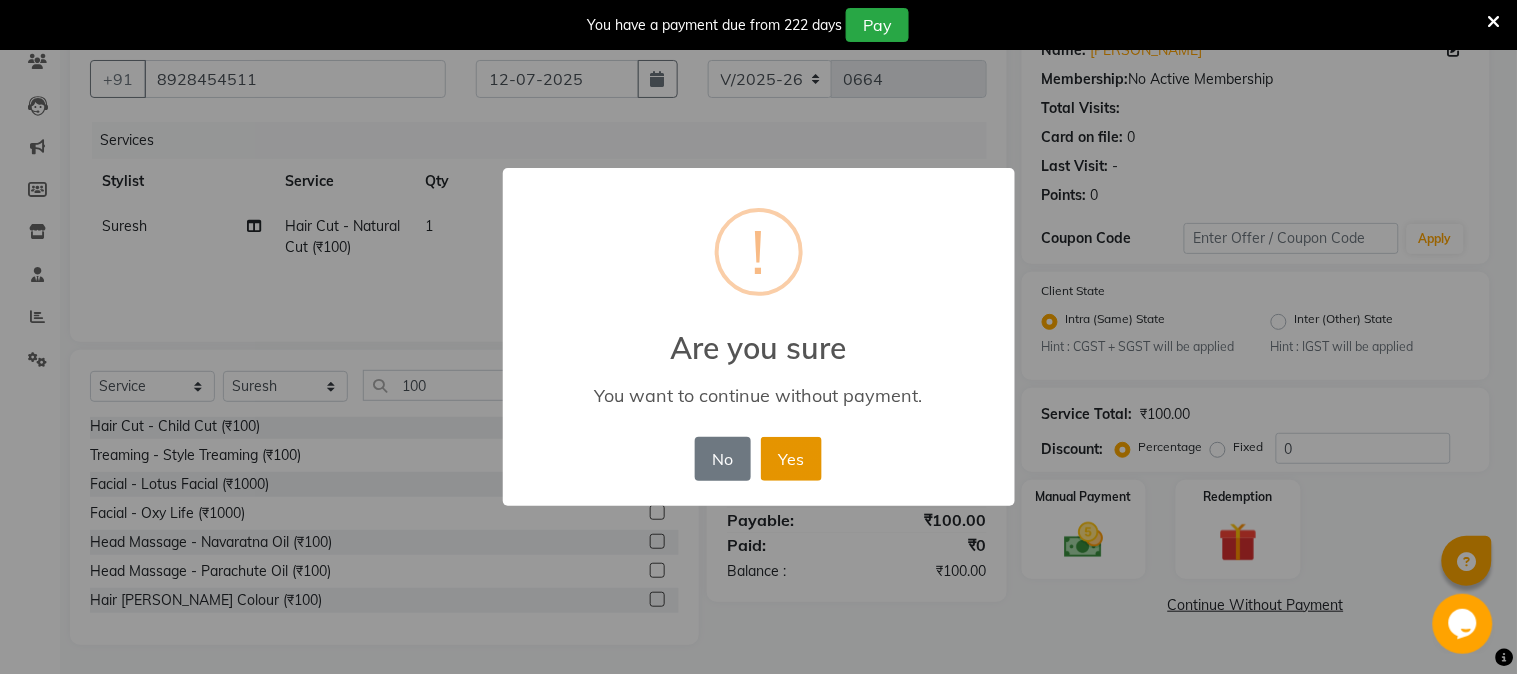 click on "Yes" at bounding box center (791, 459) 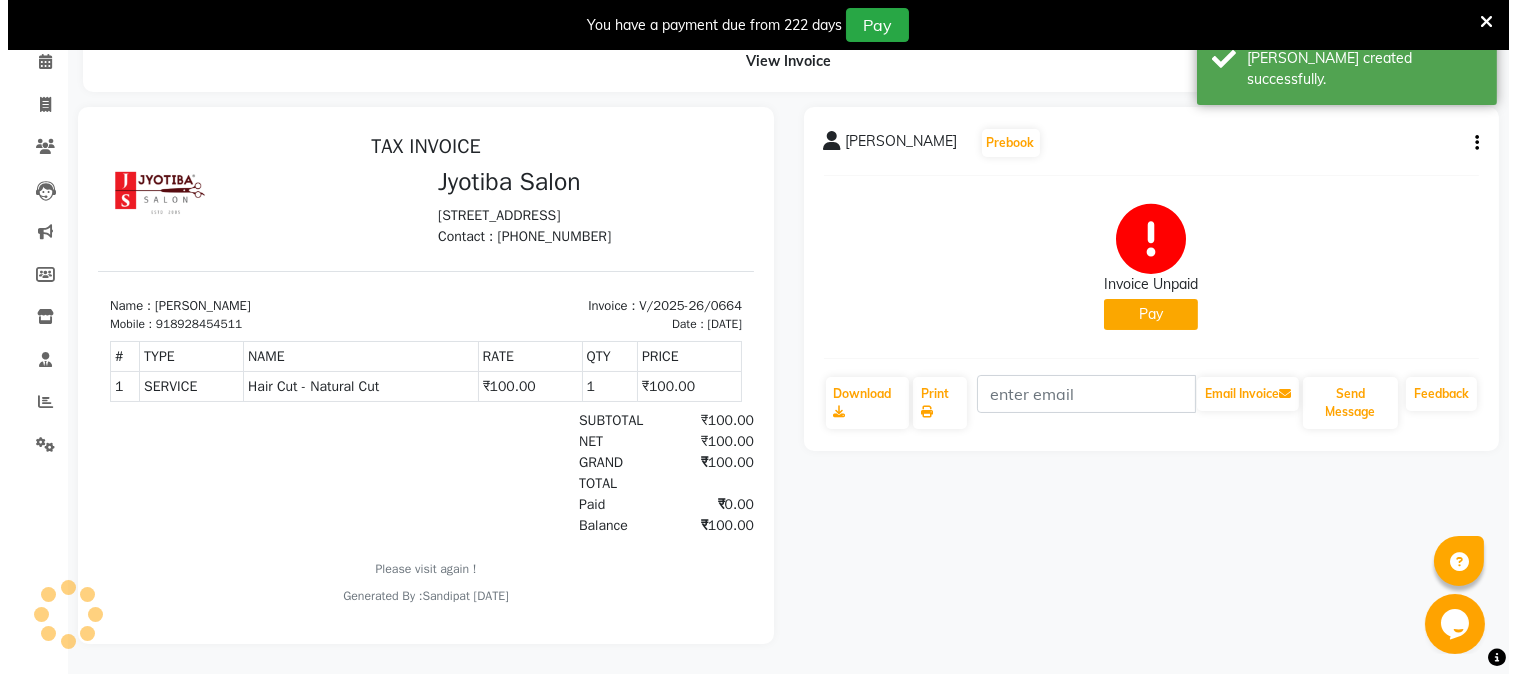 scroll, scrollTop: 0, scrollLeft: 0, axis: both 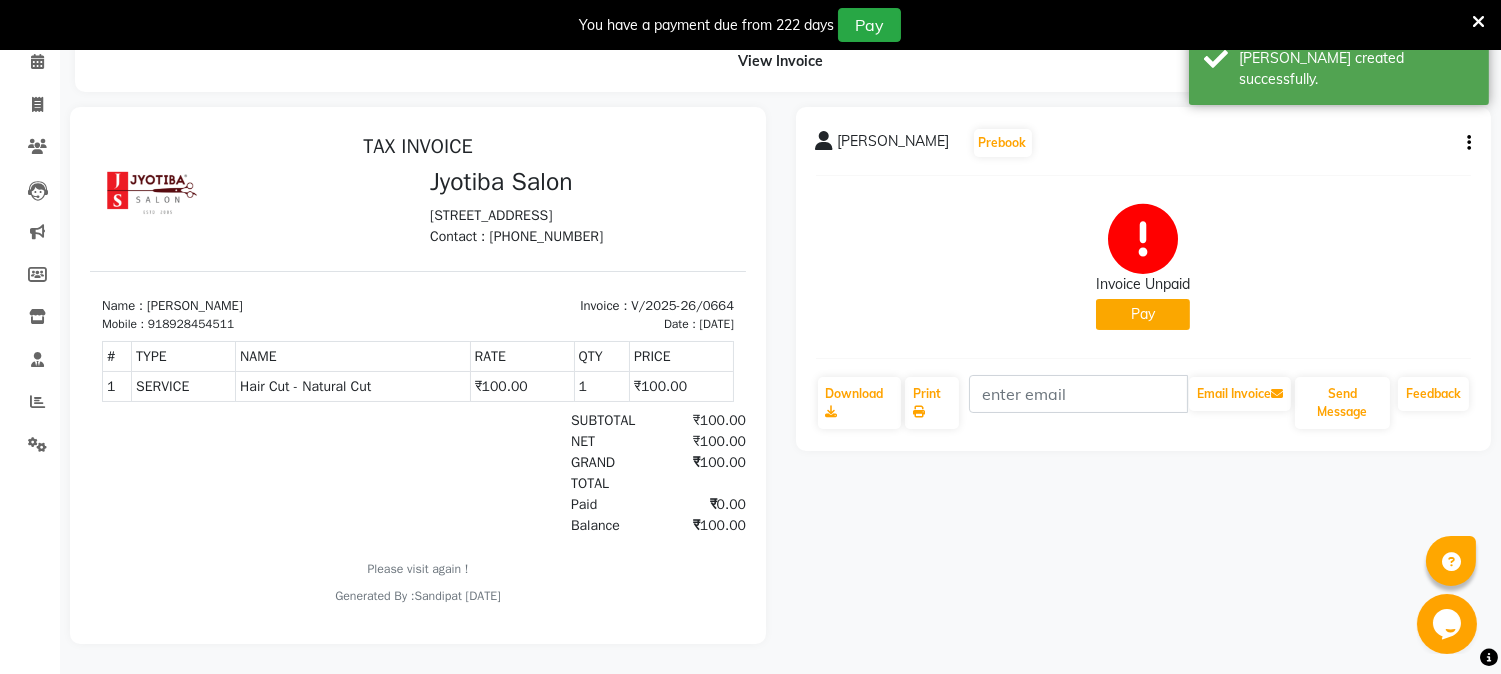 click on "Pay" 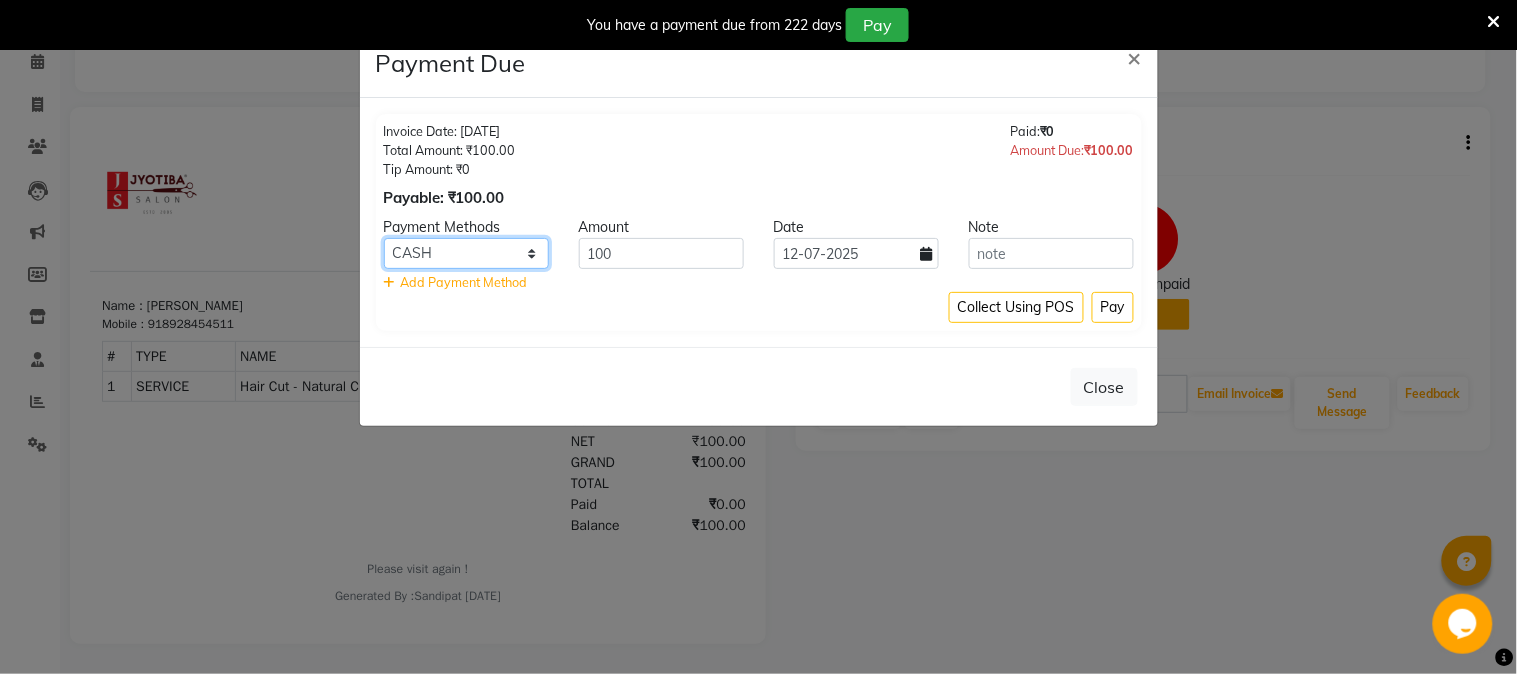 click on "CASH ONLINE CARD" 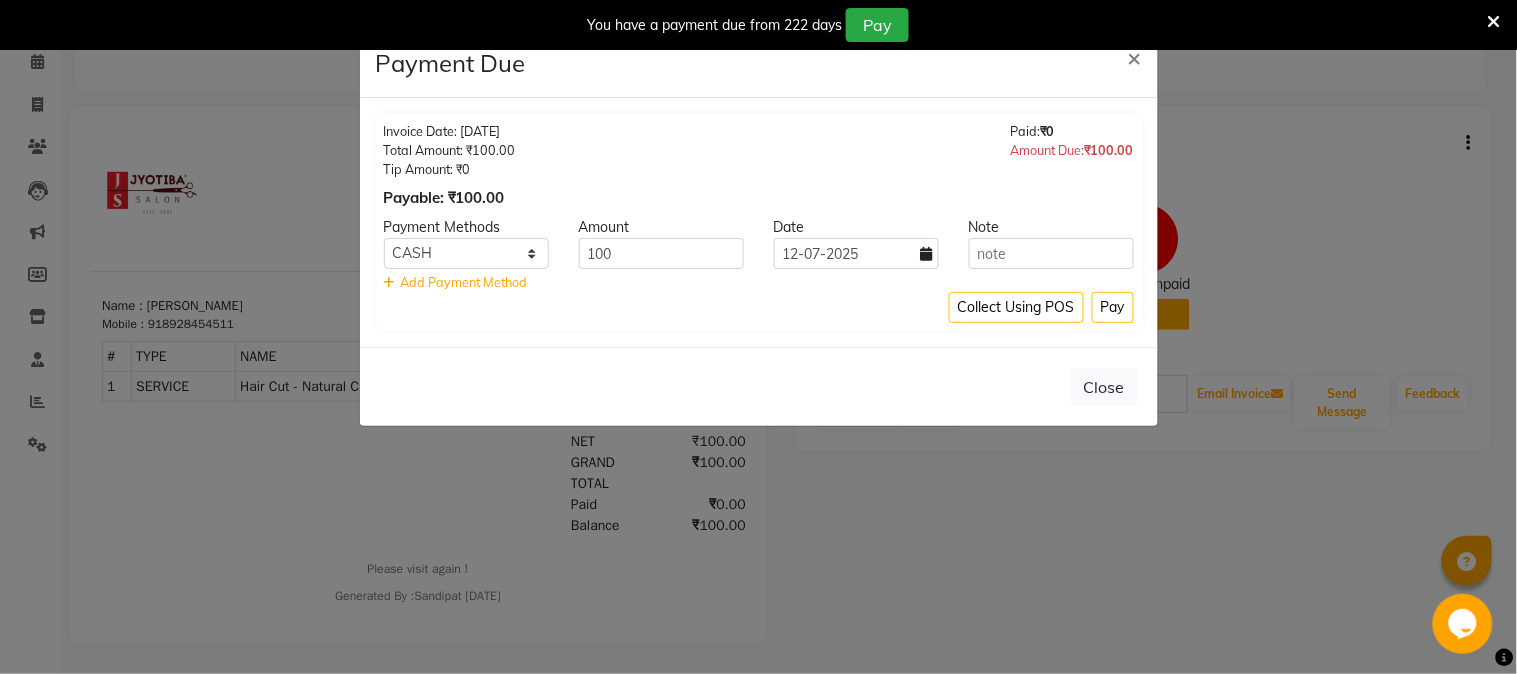 click on "Collect Using POS Pay" 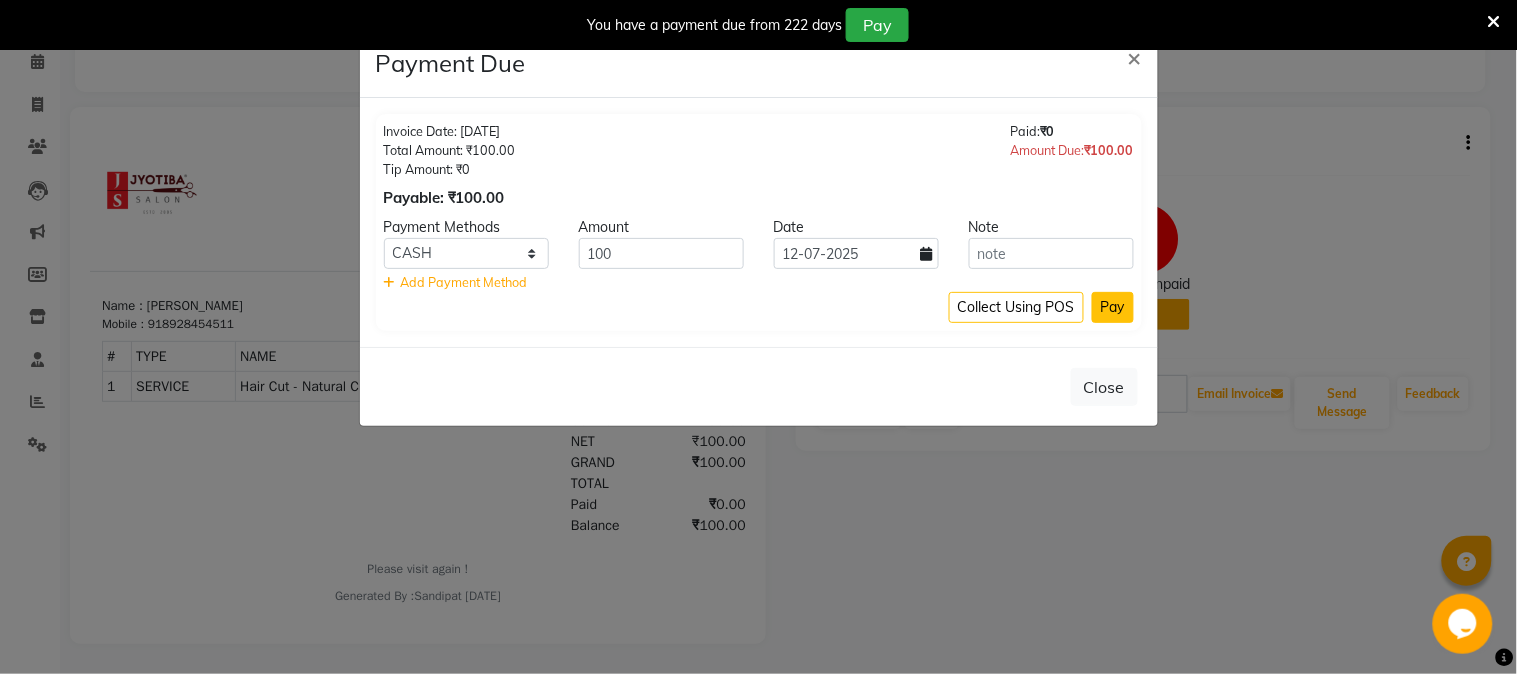 click on "Pay" 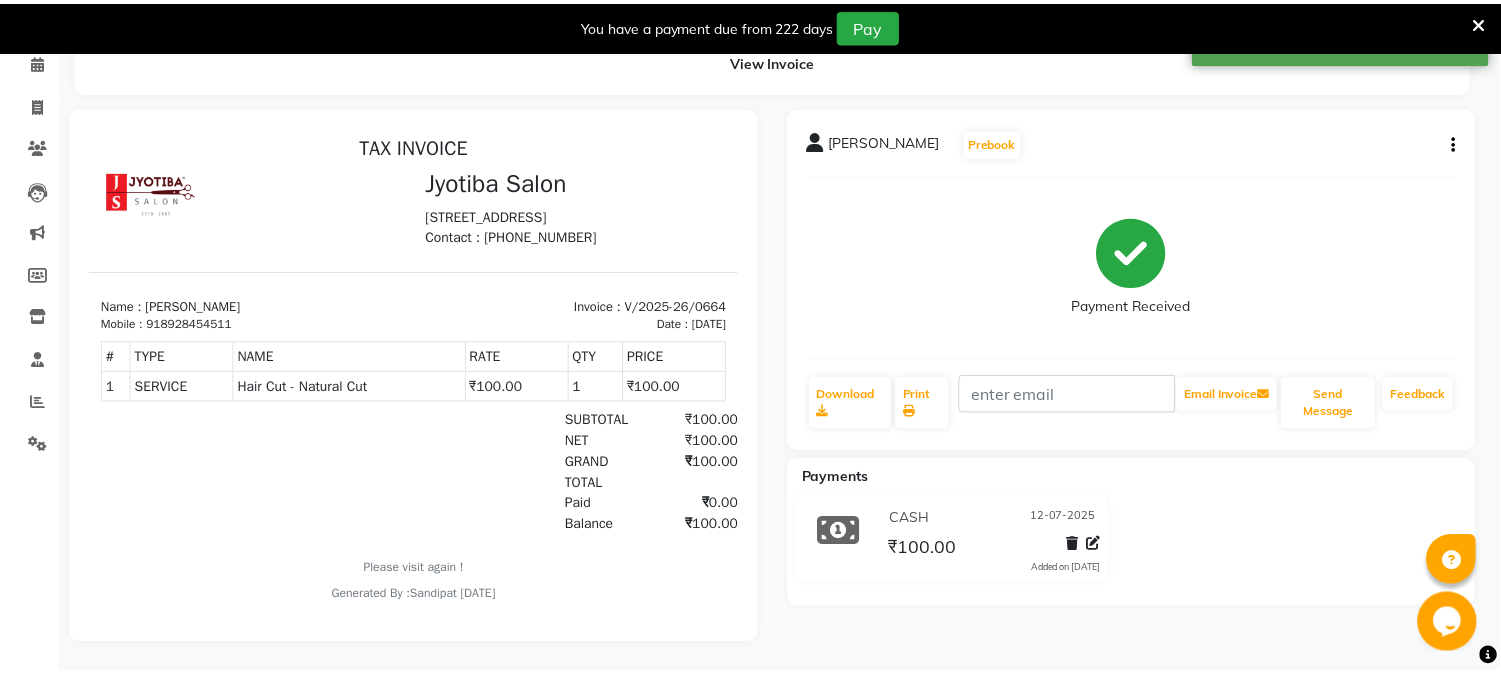 scroll, scrollTop: 85, scrollLeft: 0, axis: vertical 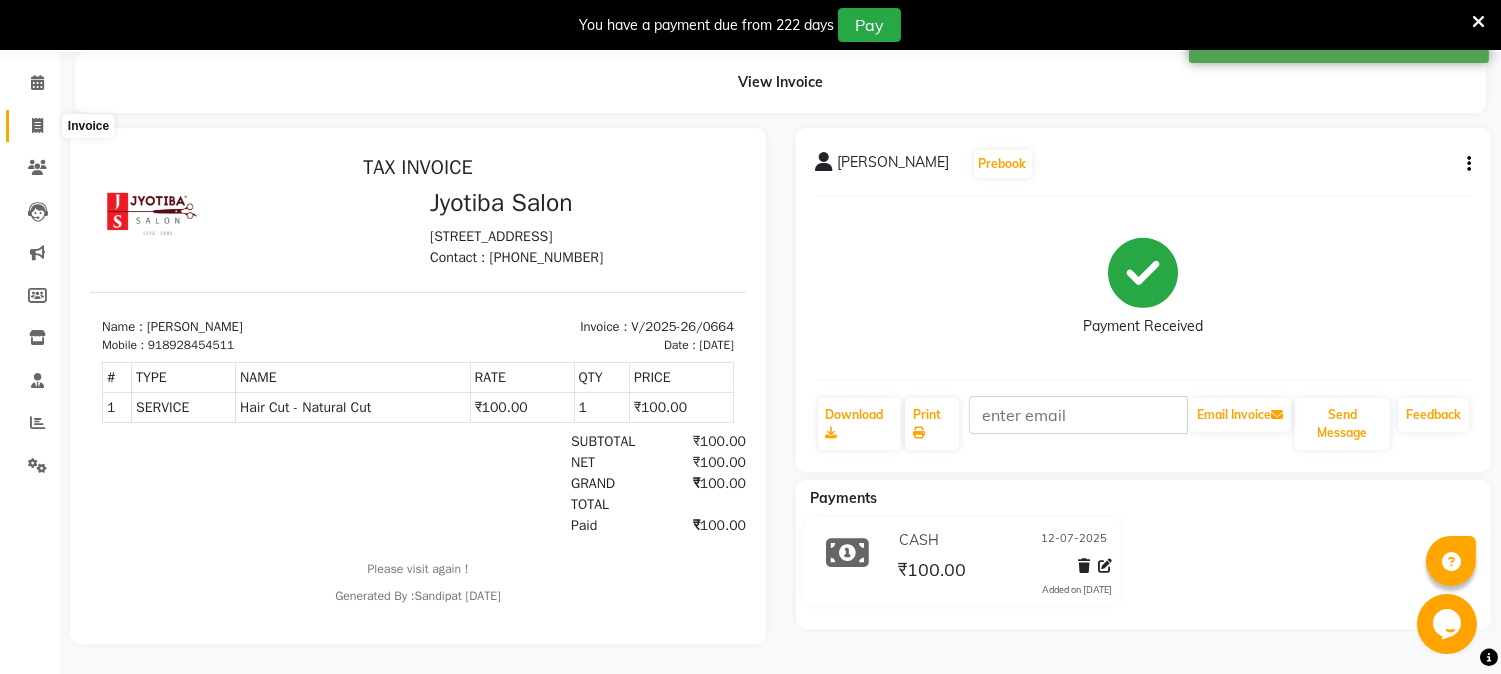 click 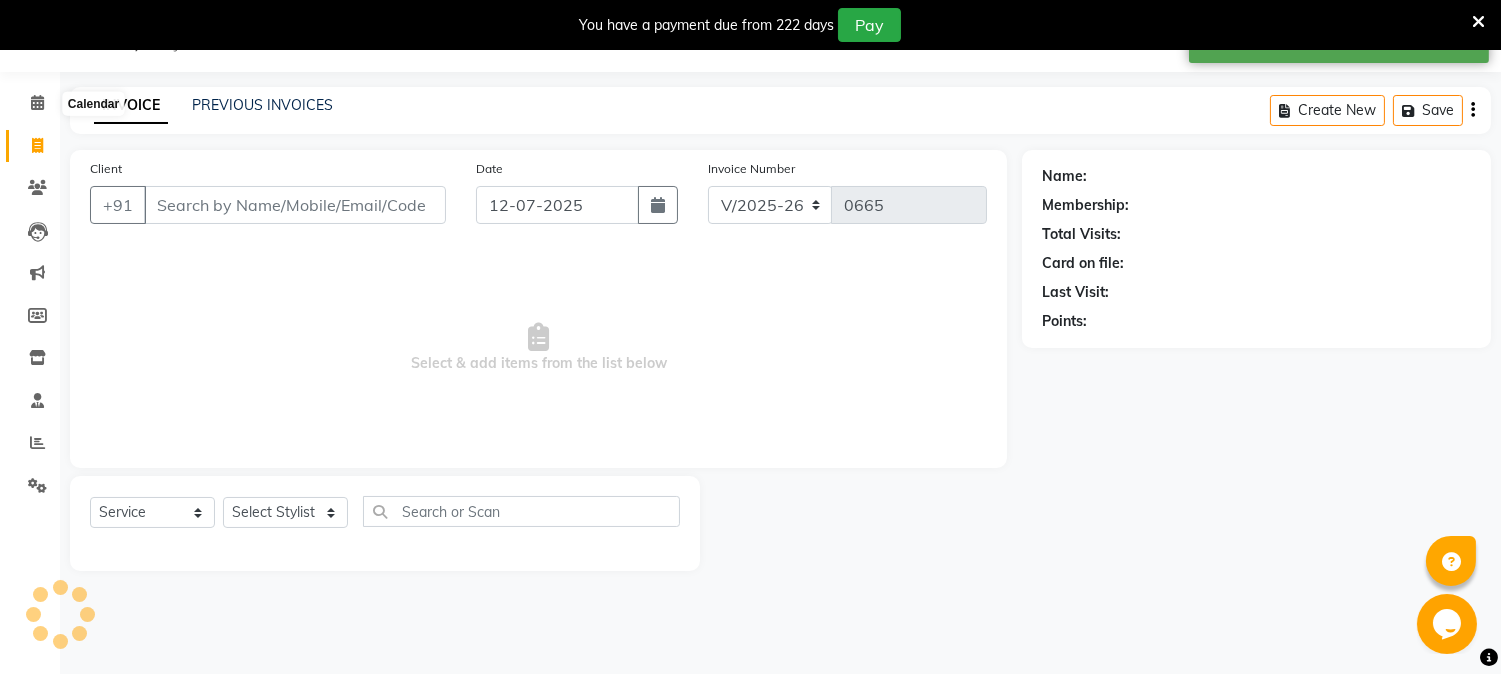 scroll, scrollTop: 50, scrollLeft: 0, axis: vertical 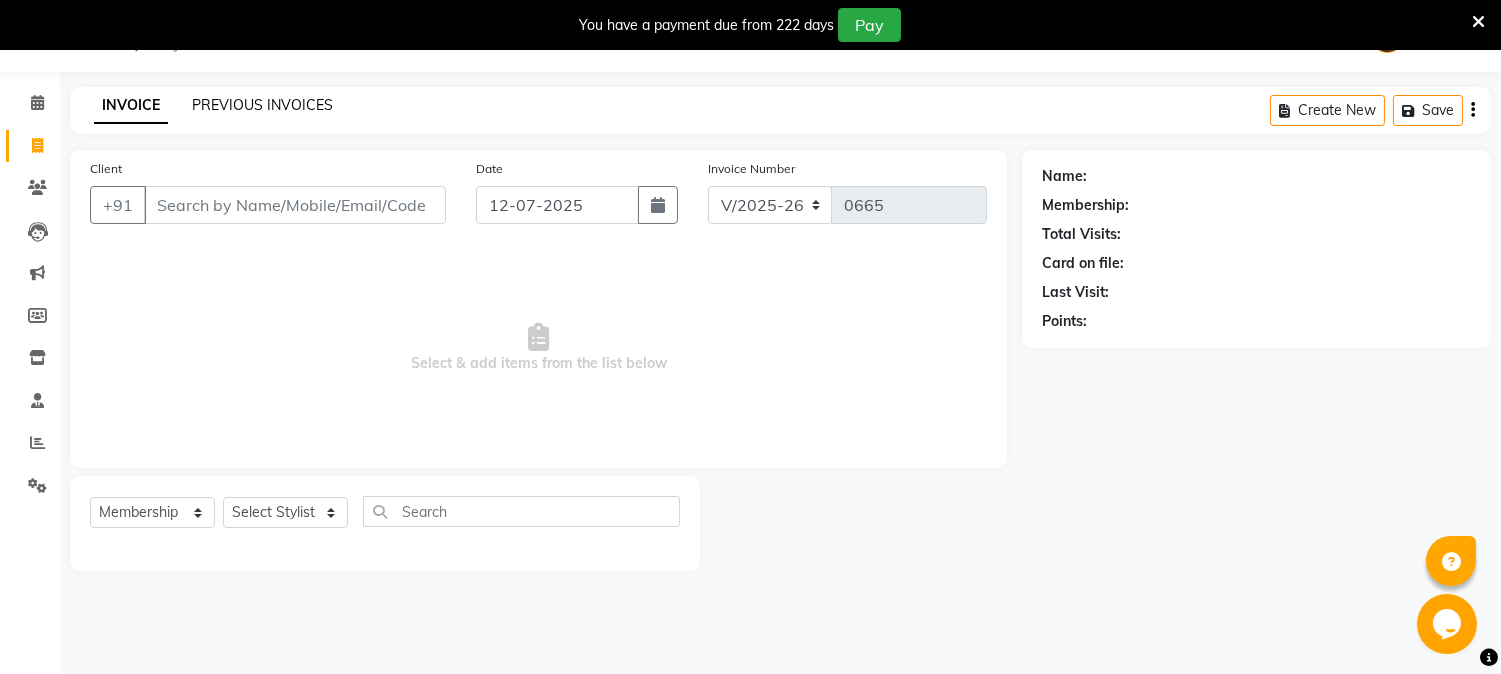 click on "PREVIOUS INVOICES" 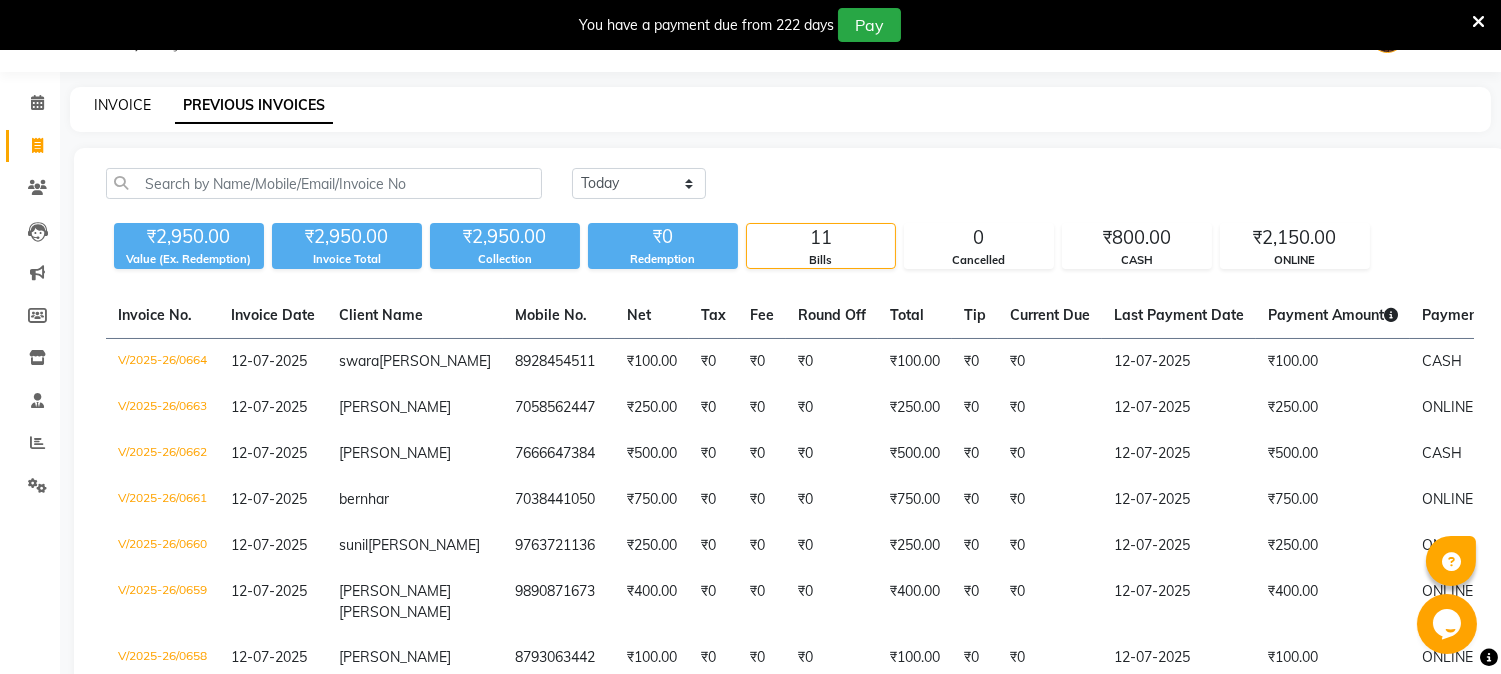 click on "INVOICE" 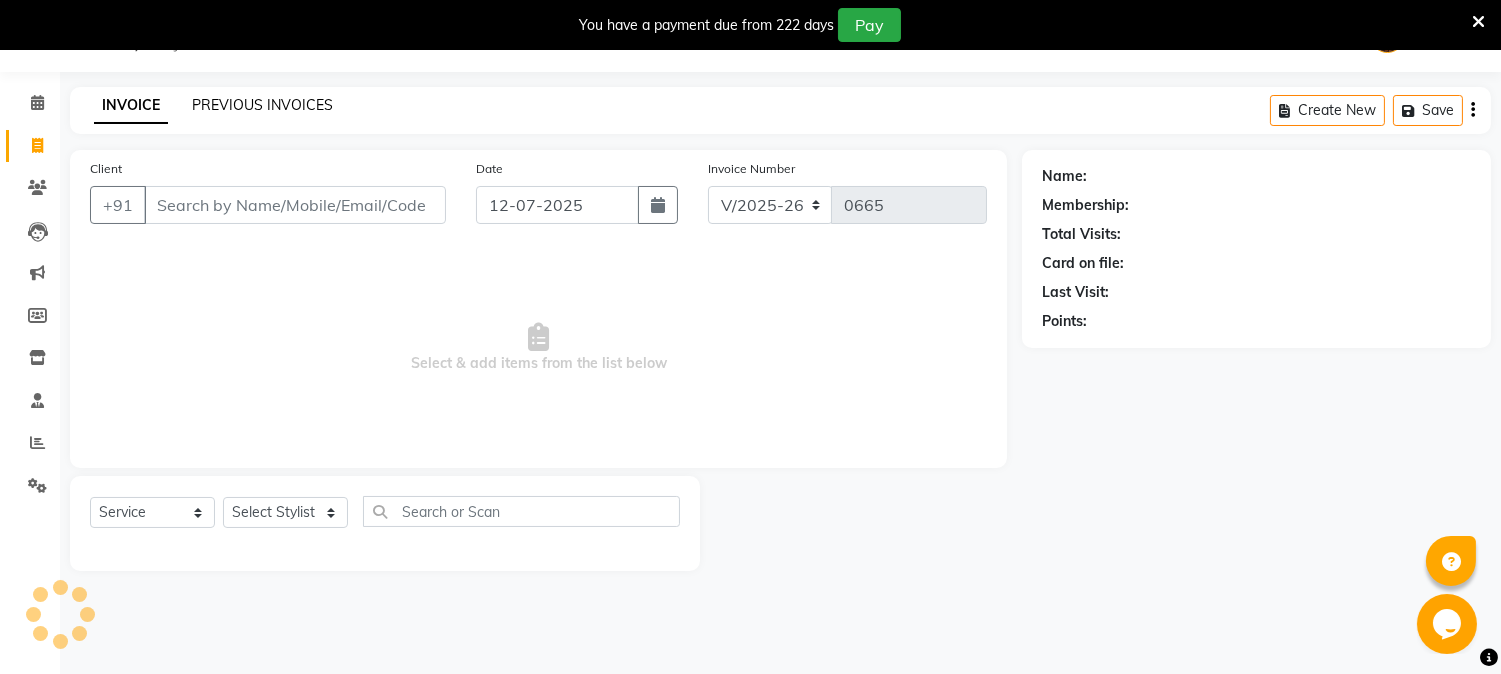 click on "PREVIOUS INVOICES" 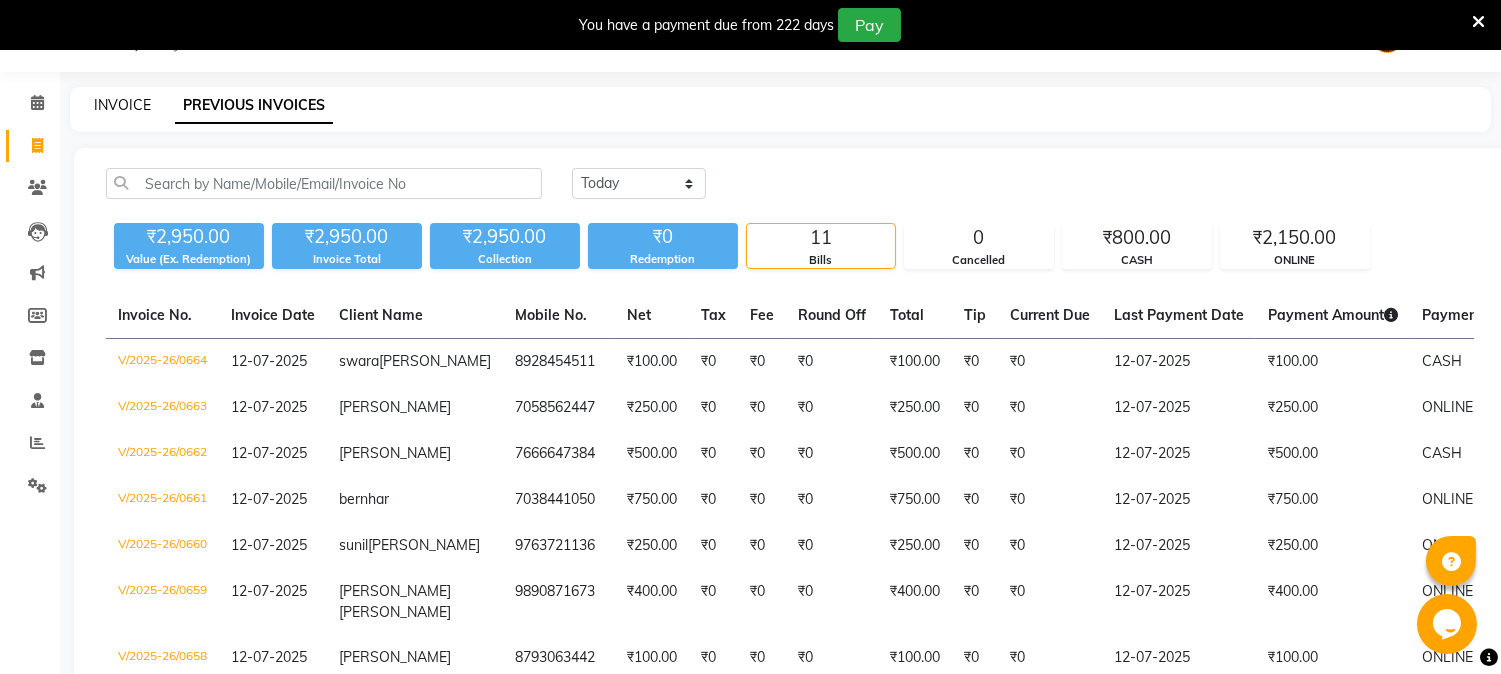 click on "INVOICE" 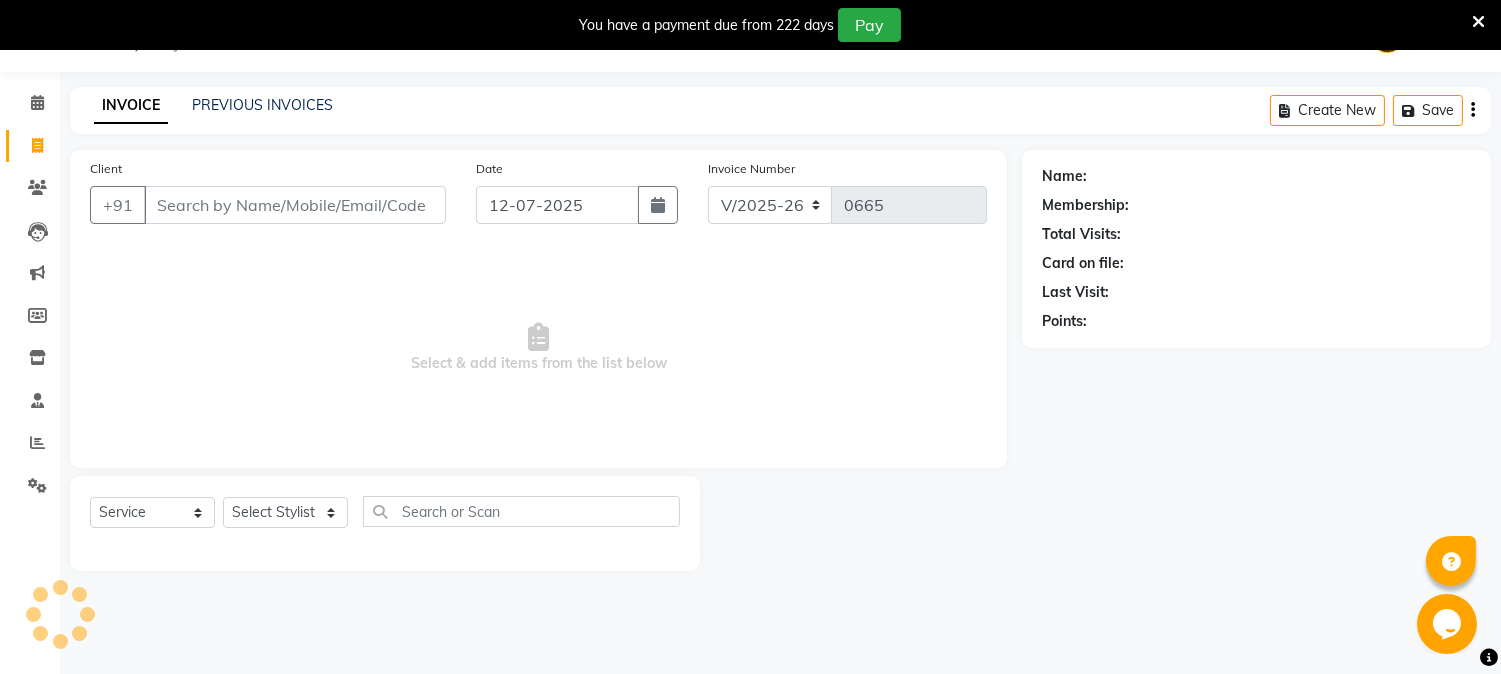 select on "membership" 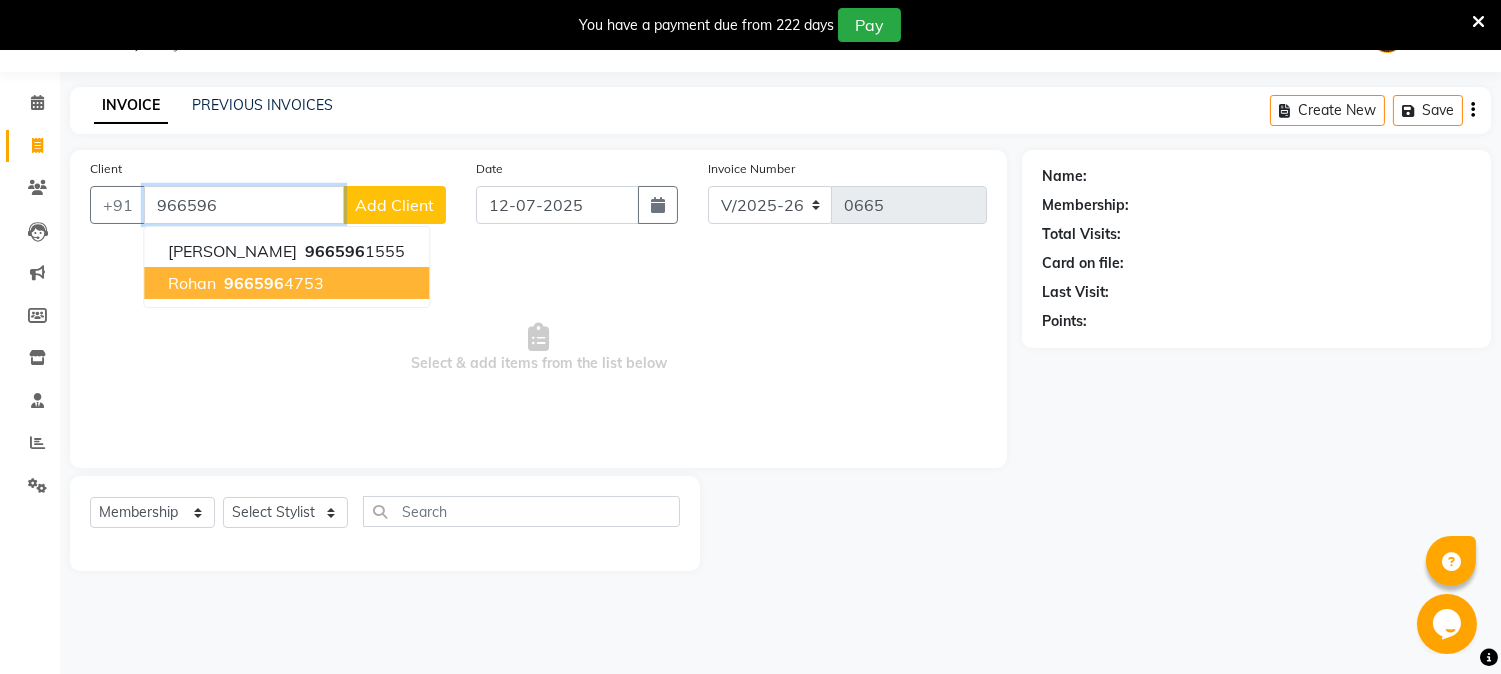 click on "rohan" at bounding box center [192, 283] 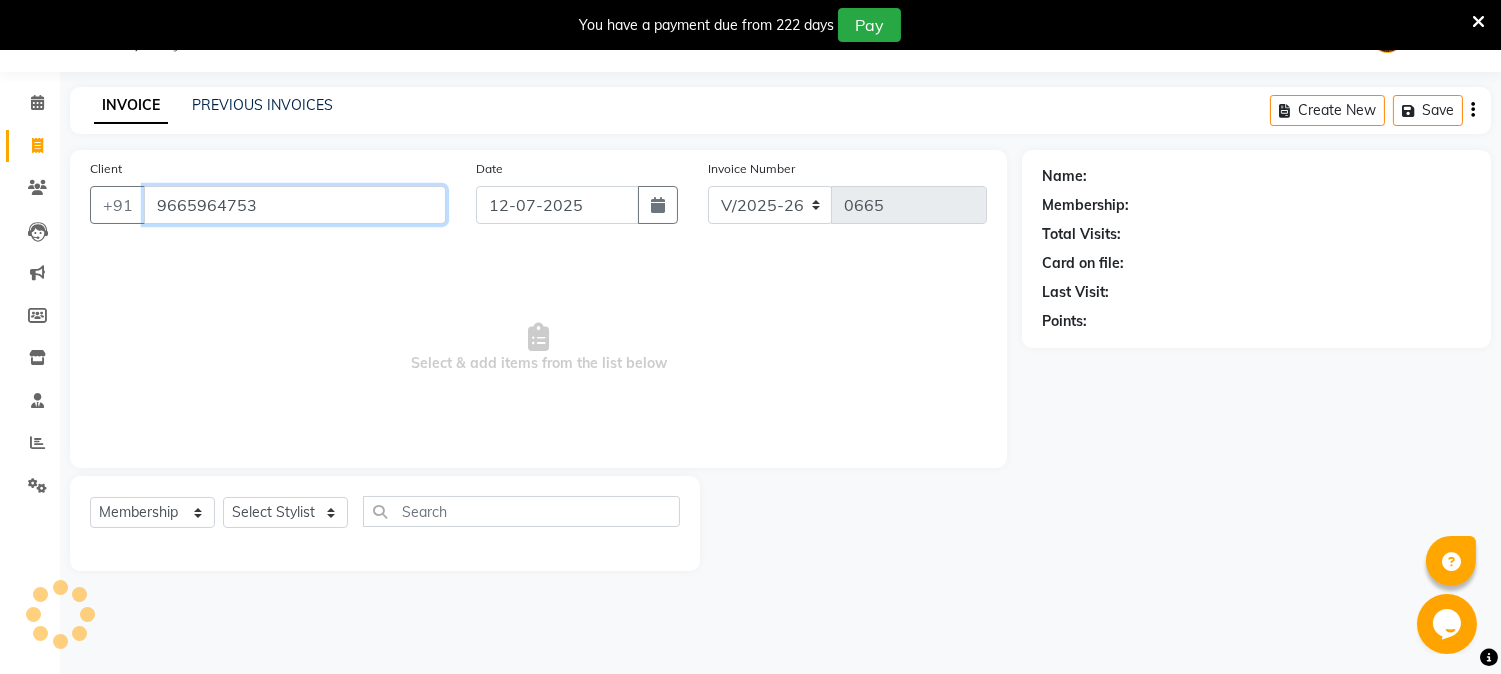 type on "9665964753" 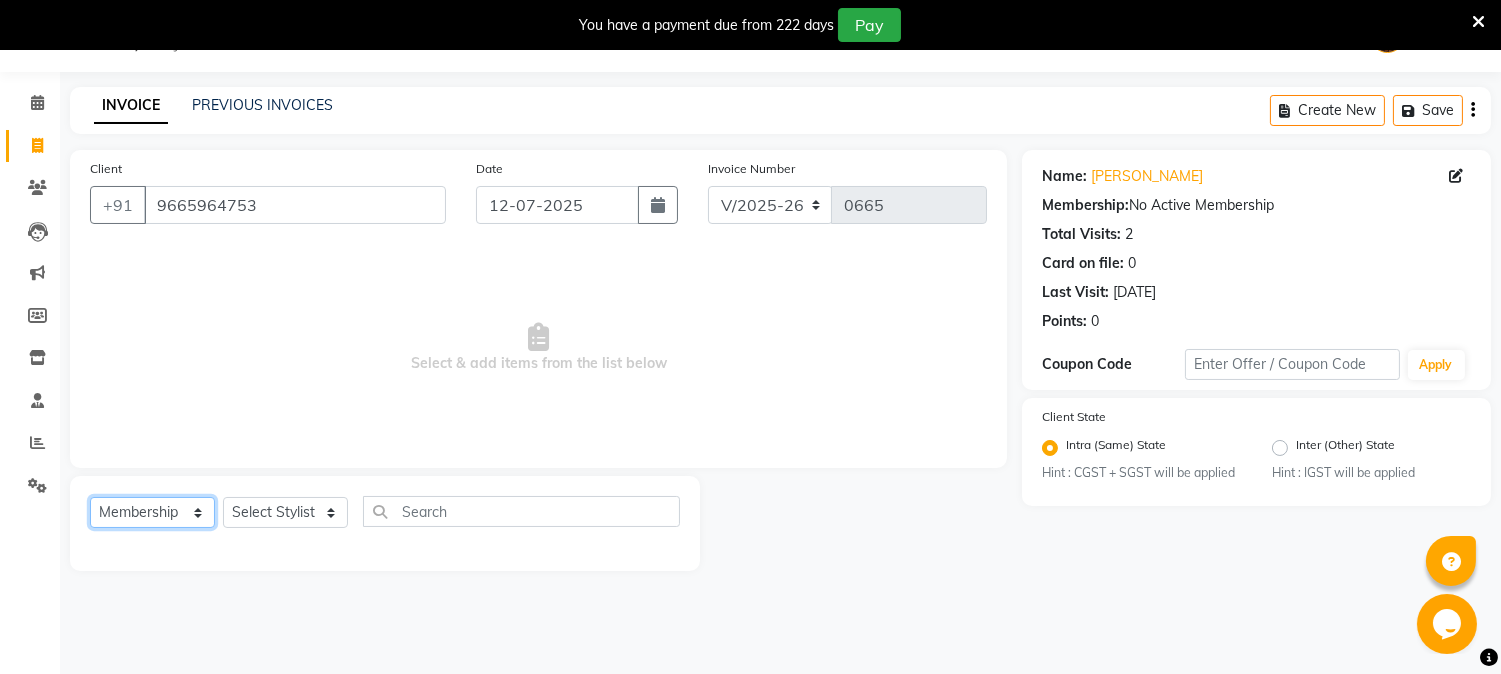 click on "Select  Service  Product  Membership  Package Voucher Prepaid Gift Card" 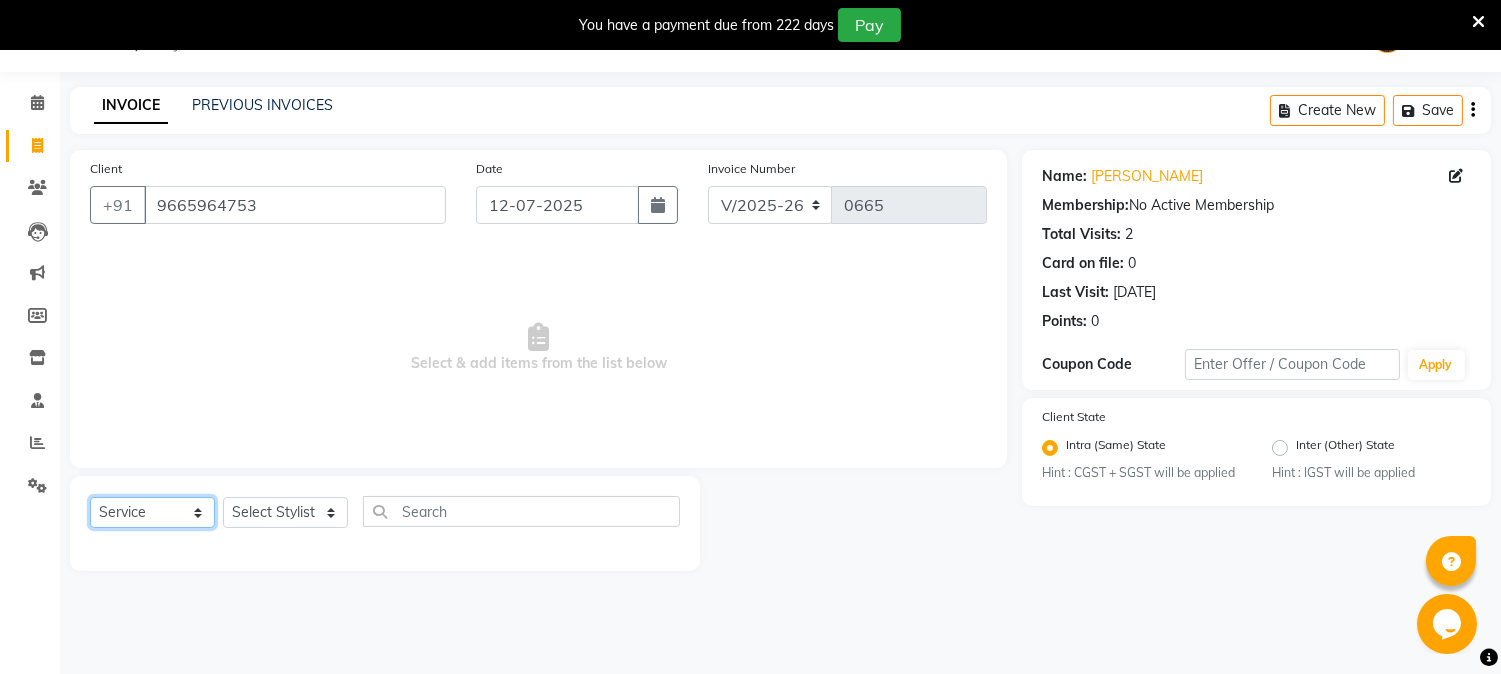 click on "Select  Service  Product  Membership  Package Voucher Prepaid Gift Card" 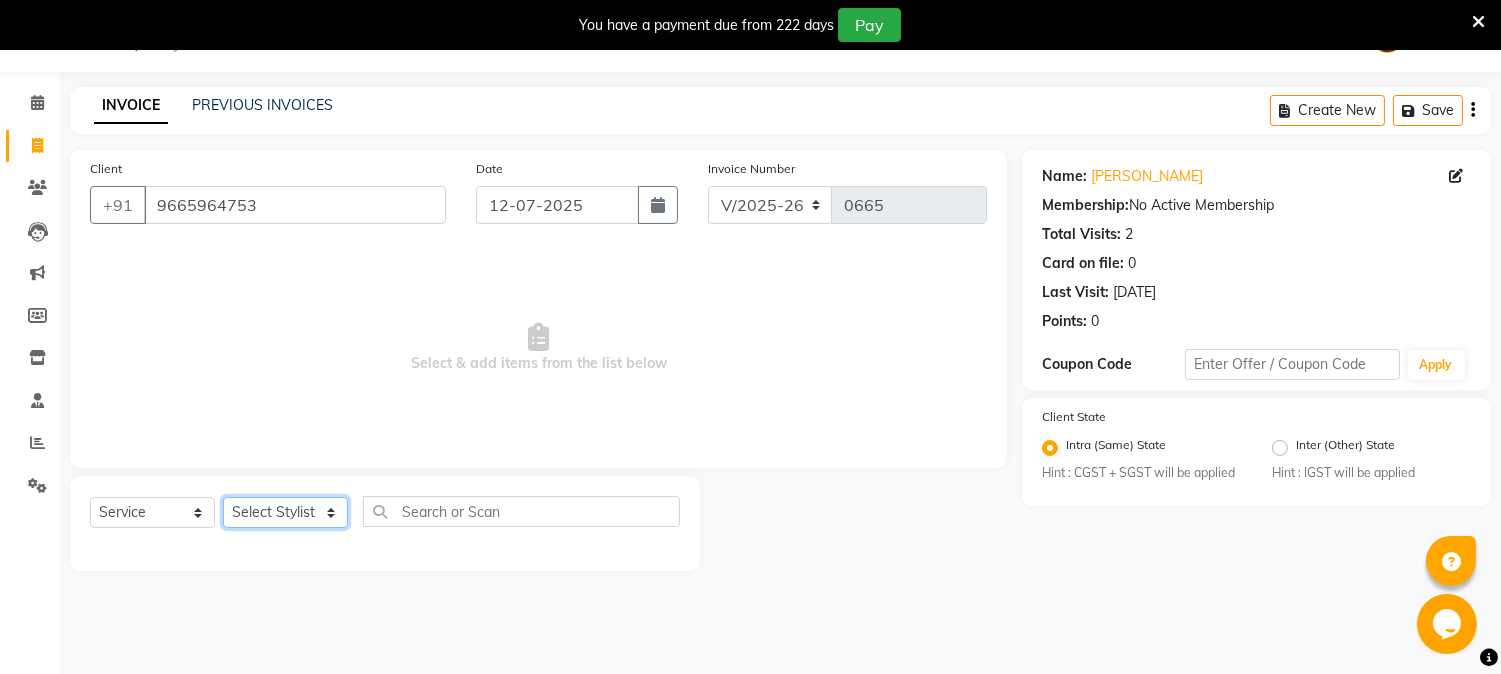 click on "Select Stylist [PERSON_NAME] [PERSON_NAME]  [PERSON_NAME]  prem RAHUL Sandip [PERSON_NAME]" 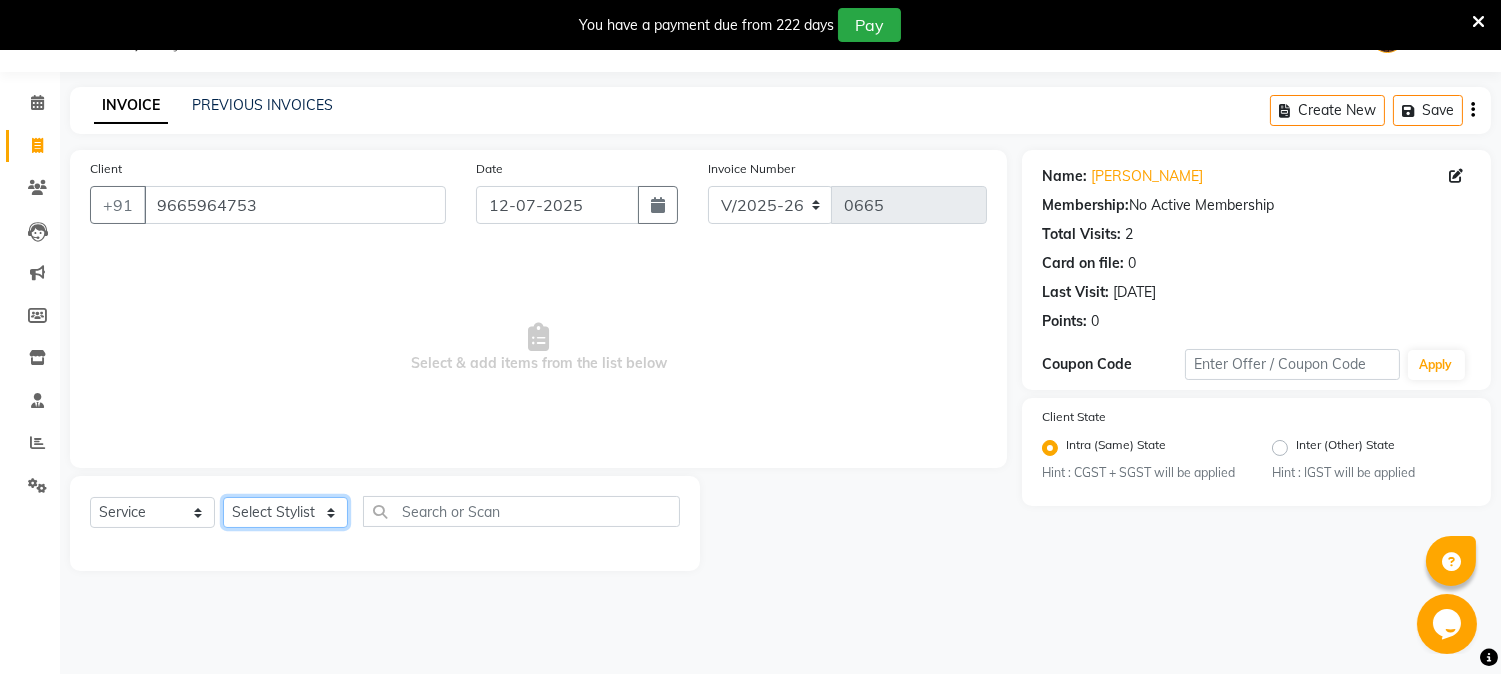 select on "84596" 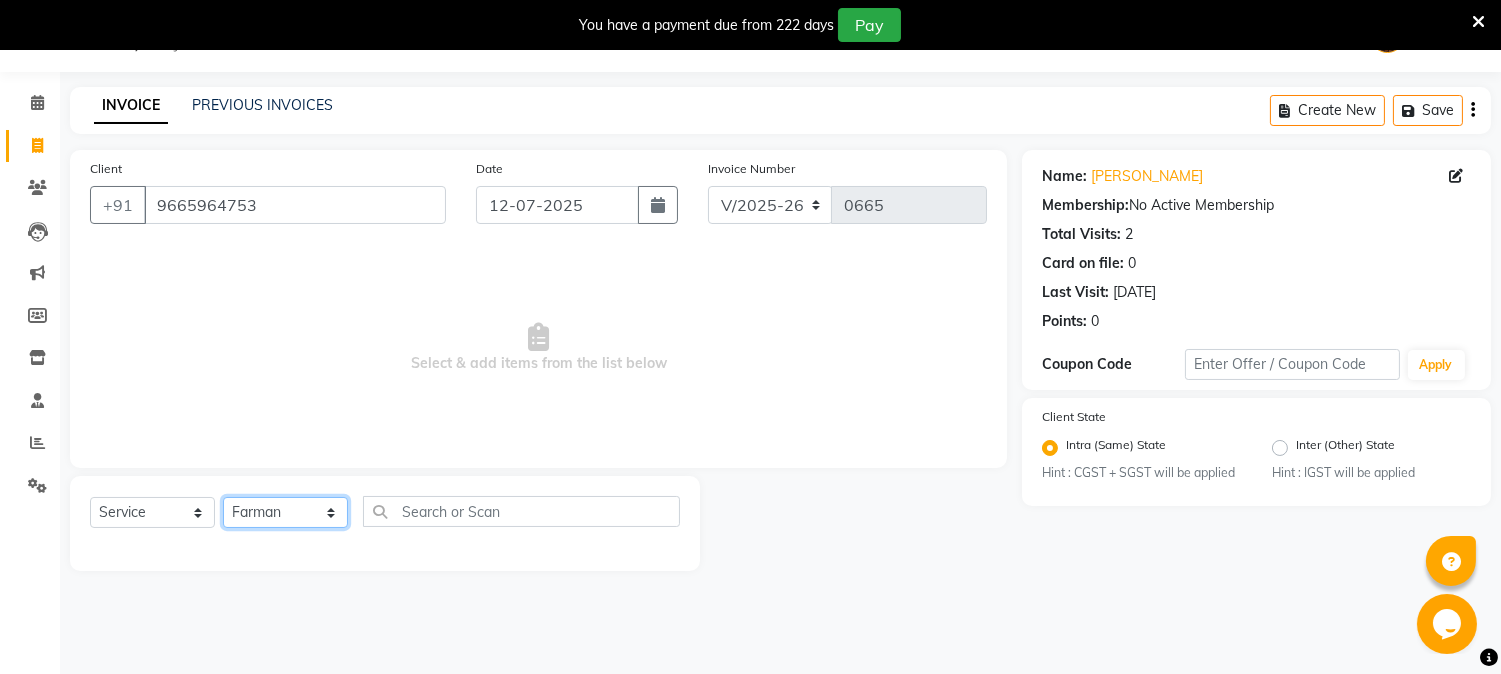 click on "Select Stylist [PERSON_NAME] [PERSON_NAME]  [PERSON_NAME]  prem RAHUL Sandip [PERSON_NAME]" 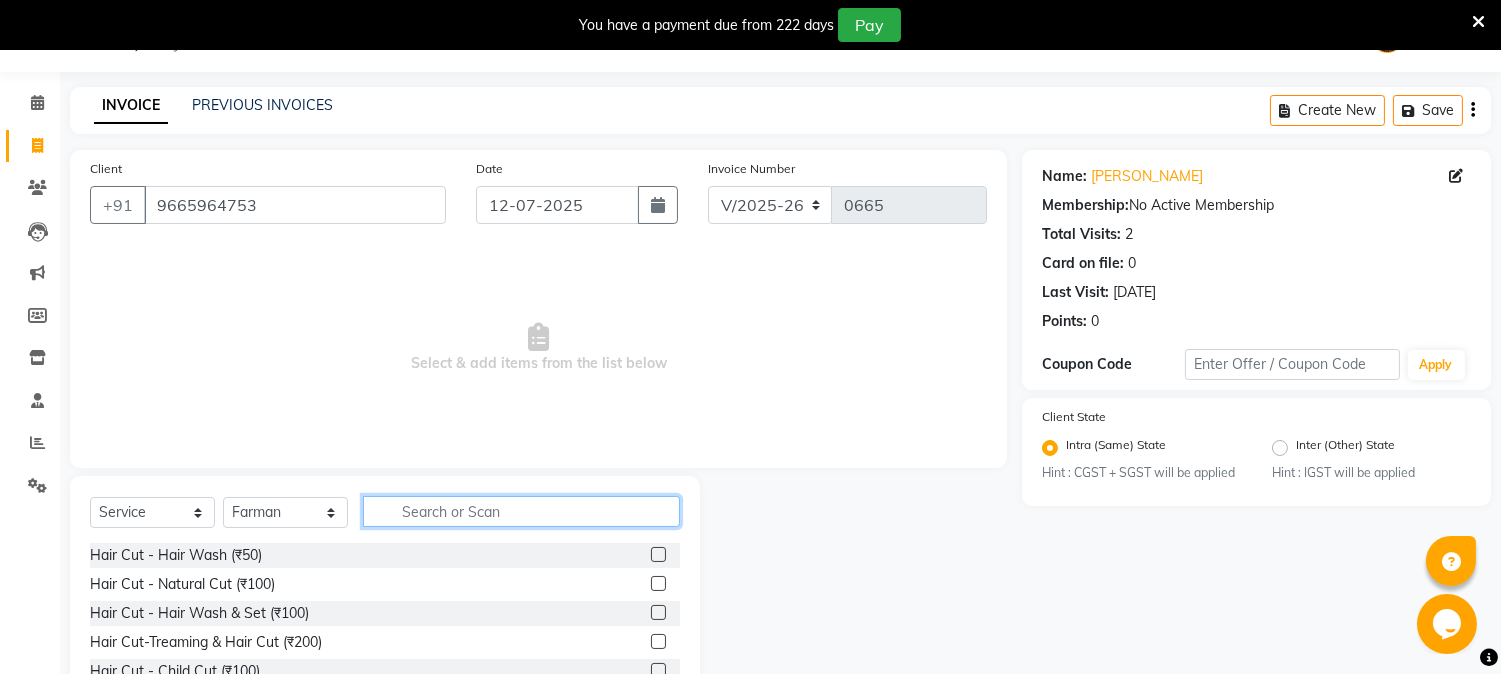 click 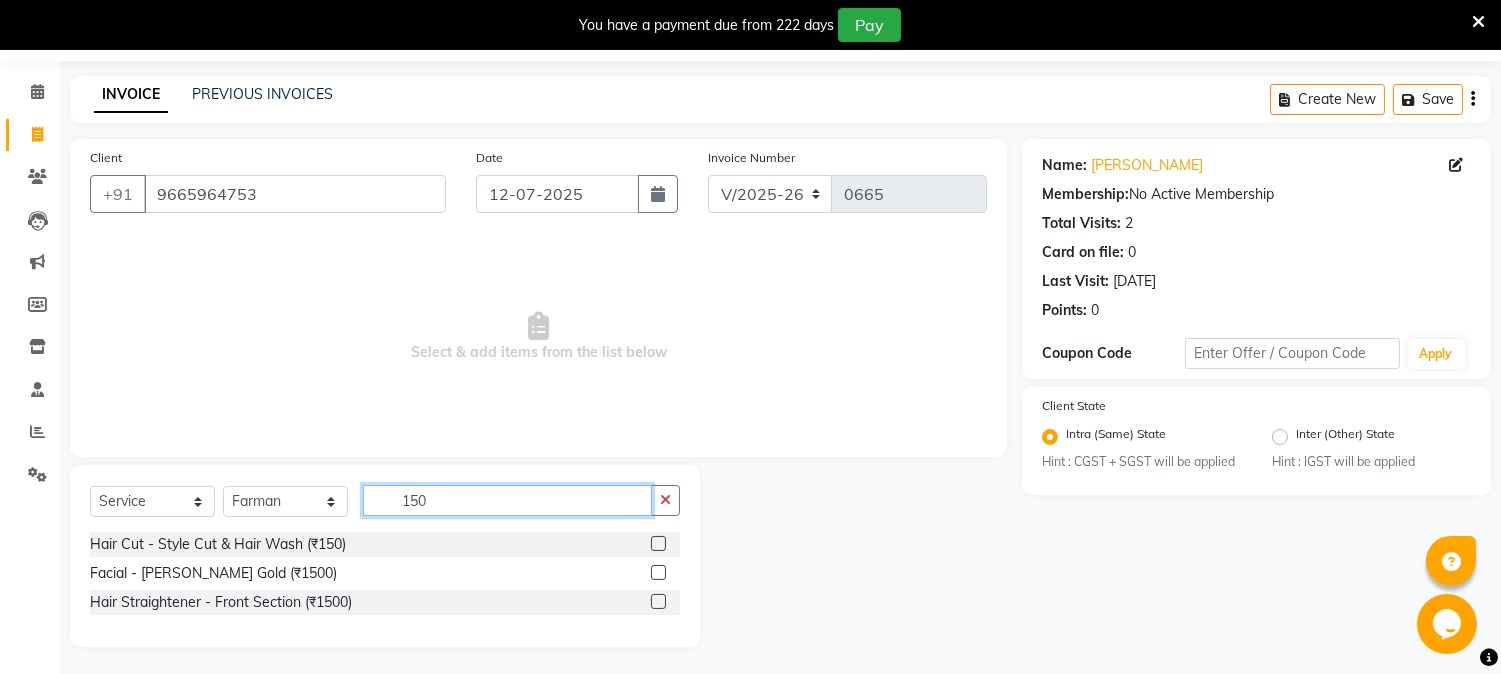 scroll, scrollTop: 64, scrollLeft: 0, axis: vertical 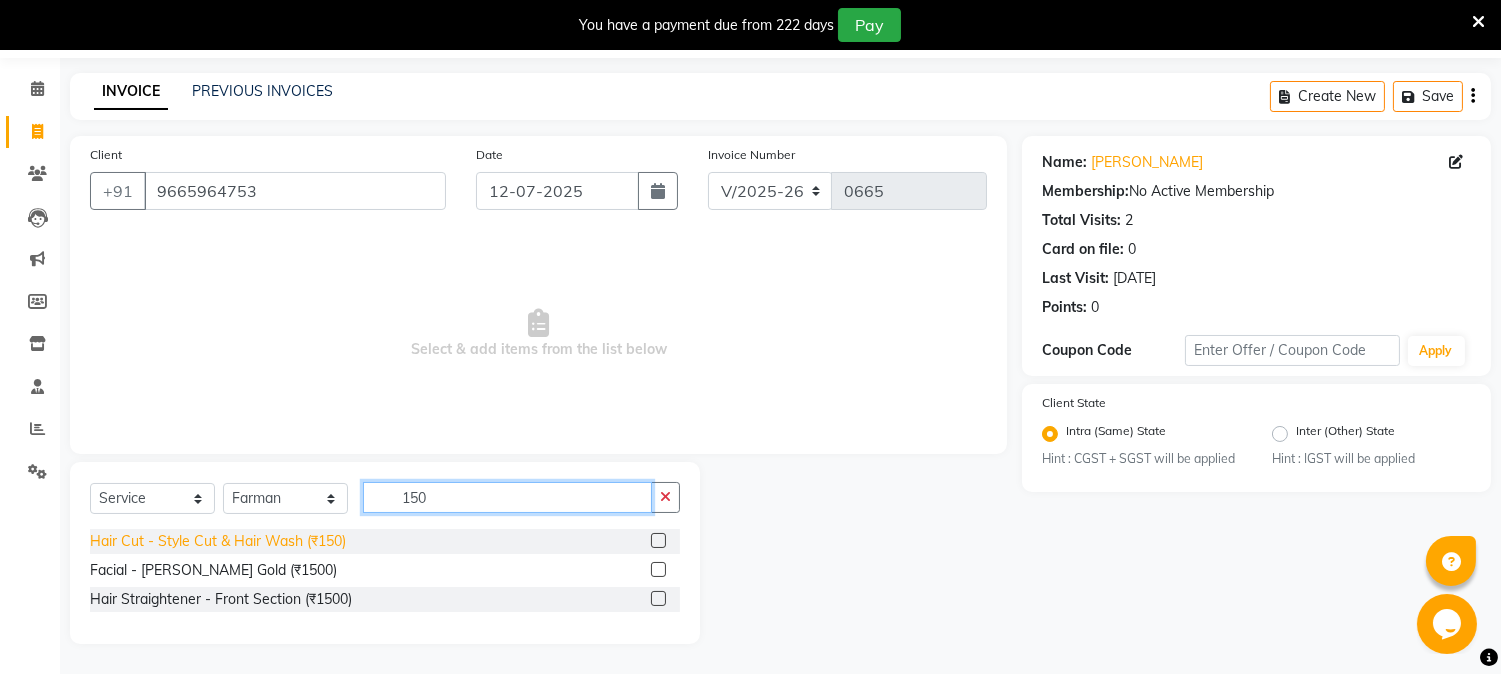 type on "150" 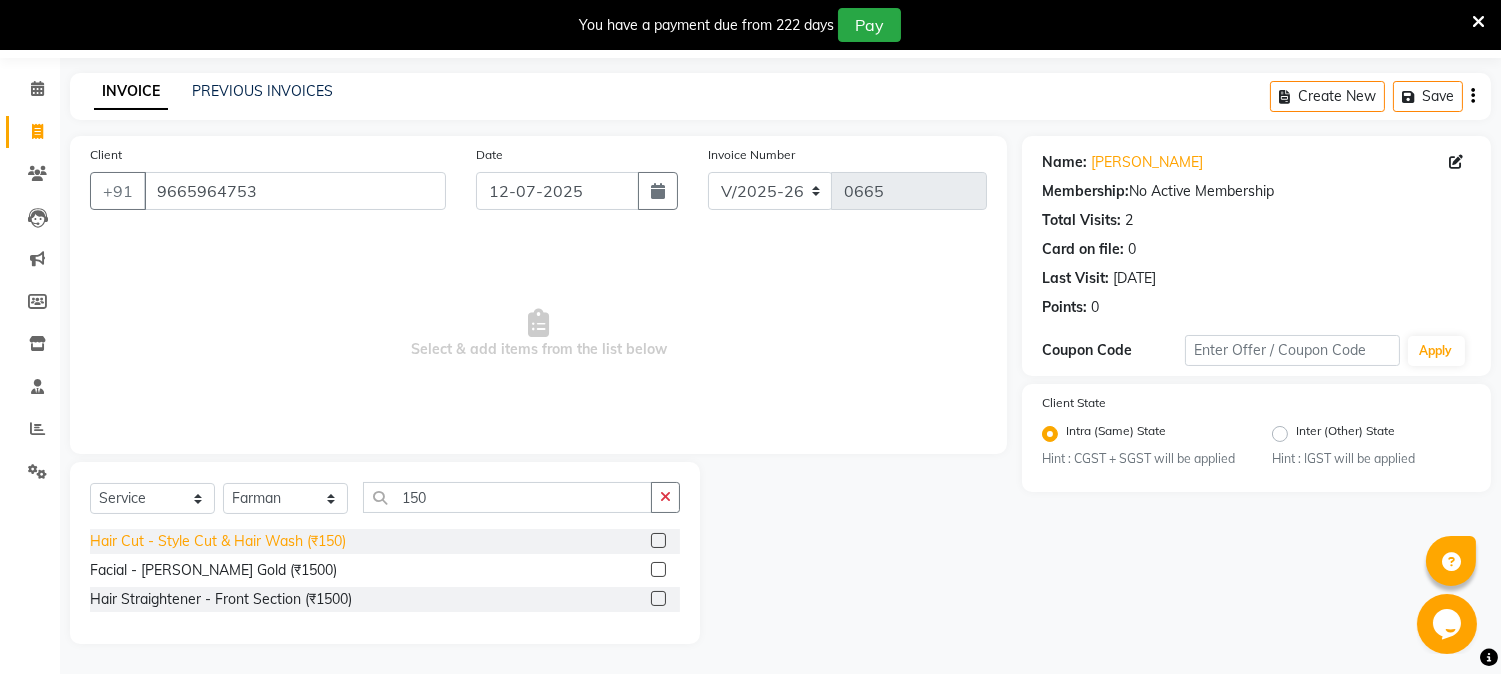 click on "Hair Cut - Style Cut & Hair Wash (₹150)" 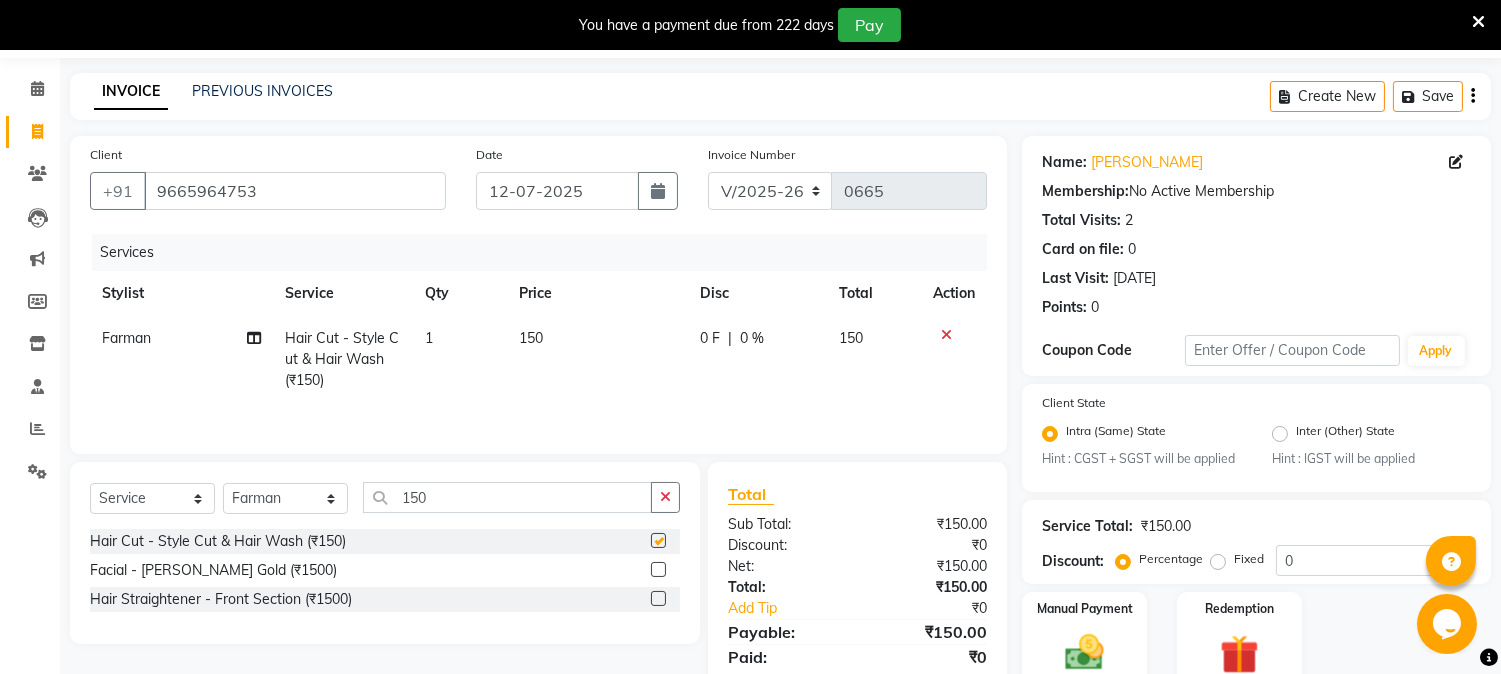 checkbox on "false" 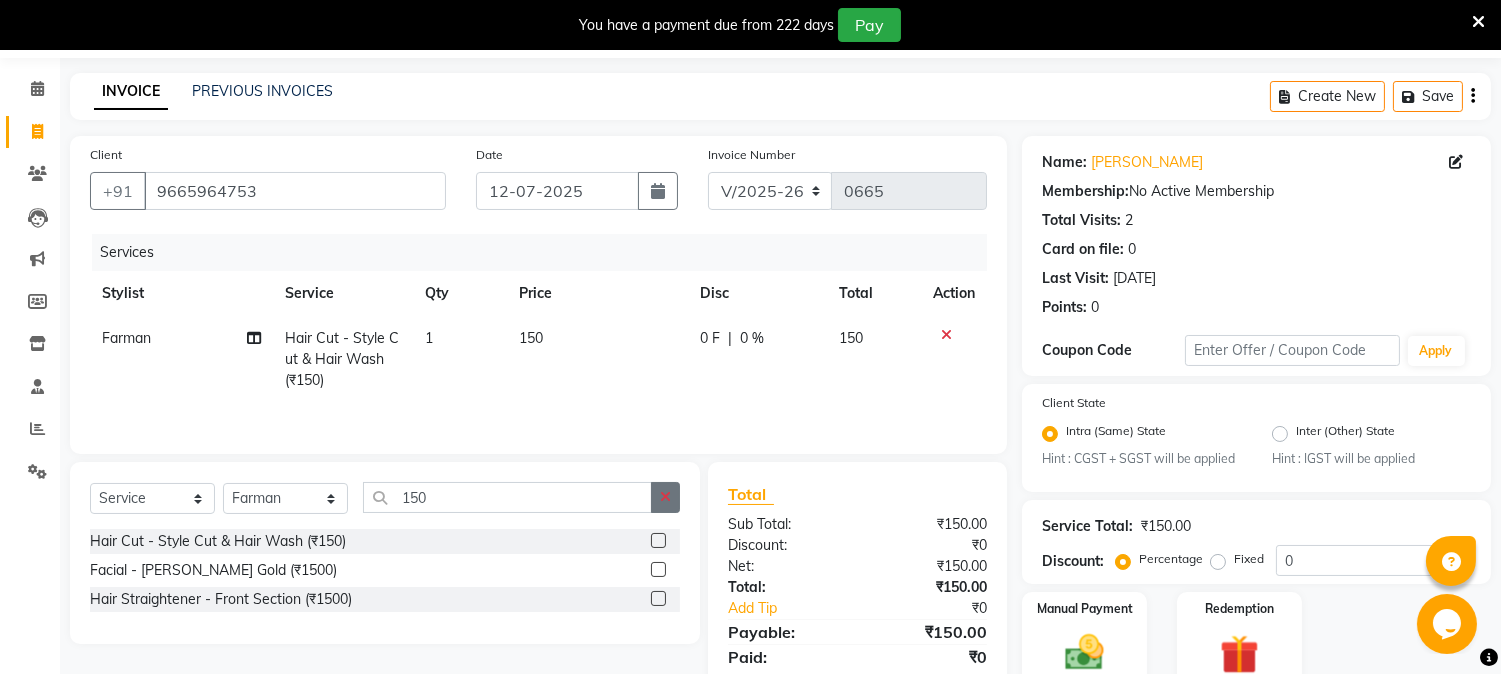 click 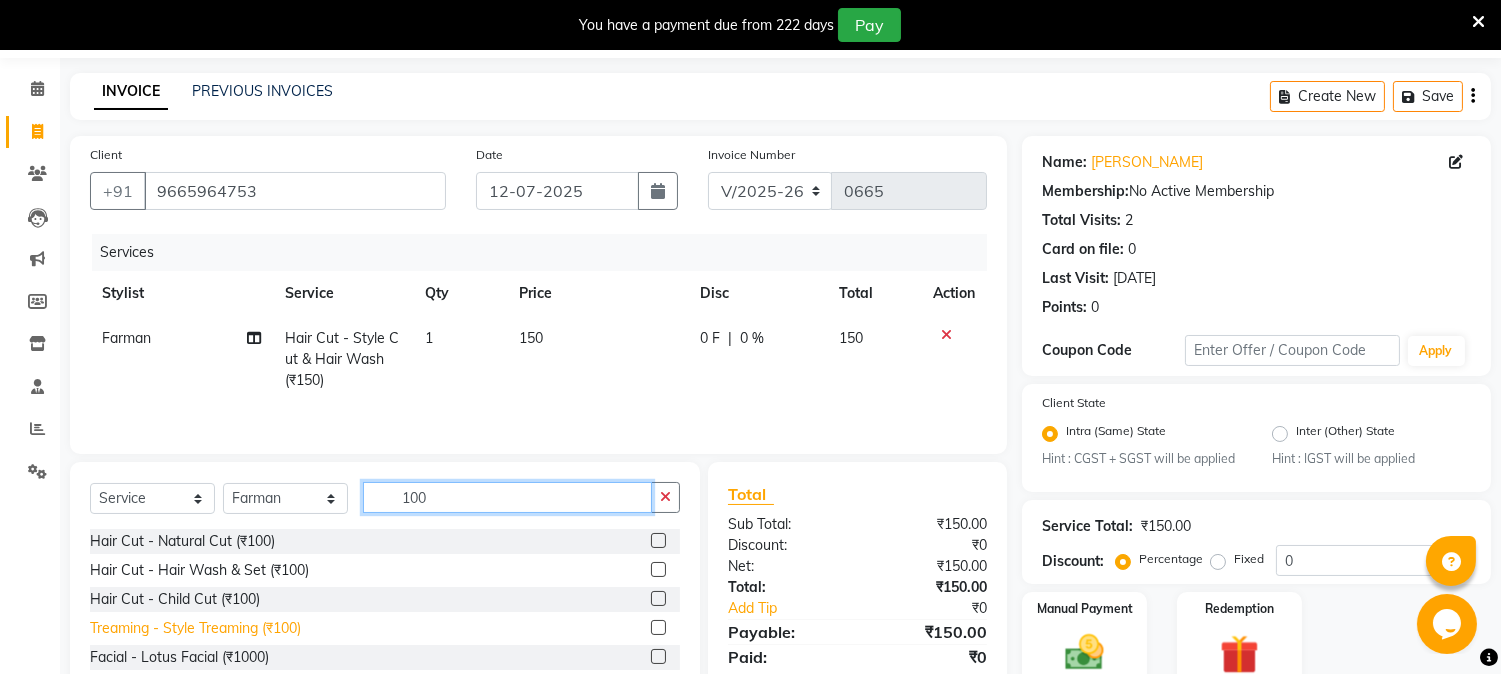 type on "100" 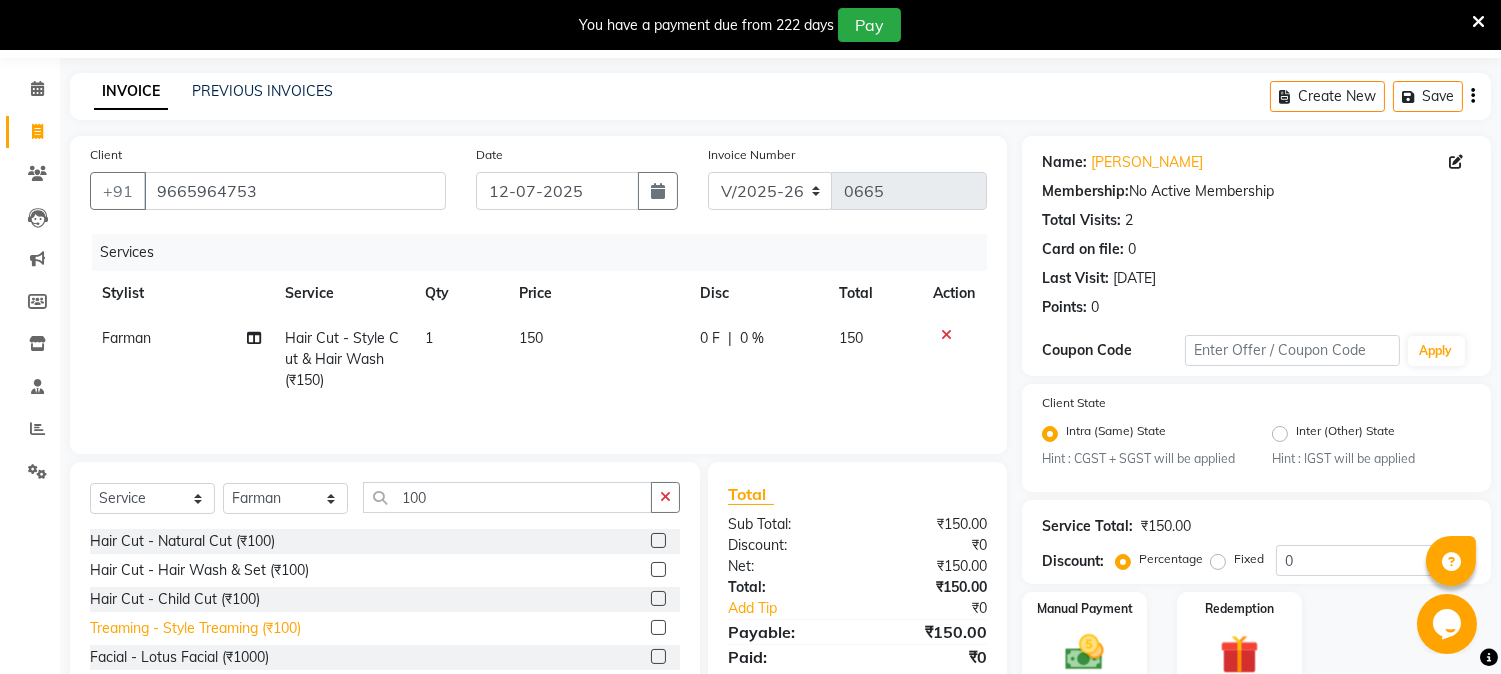 click on "Treaming - Style Treaming (₹100)" 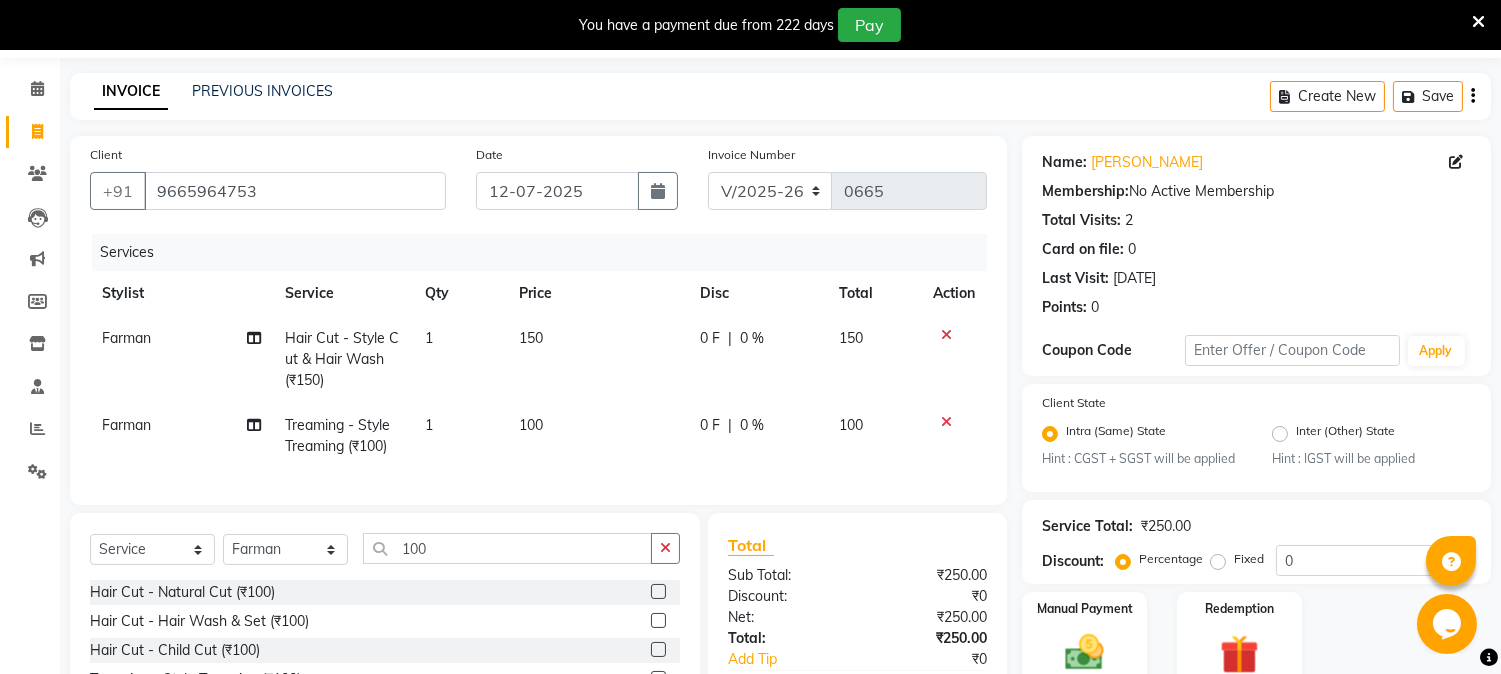 checkbox on "false" 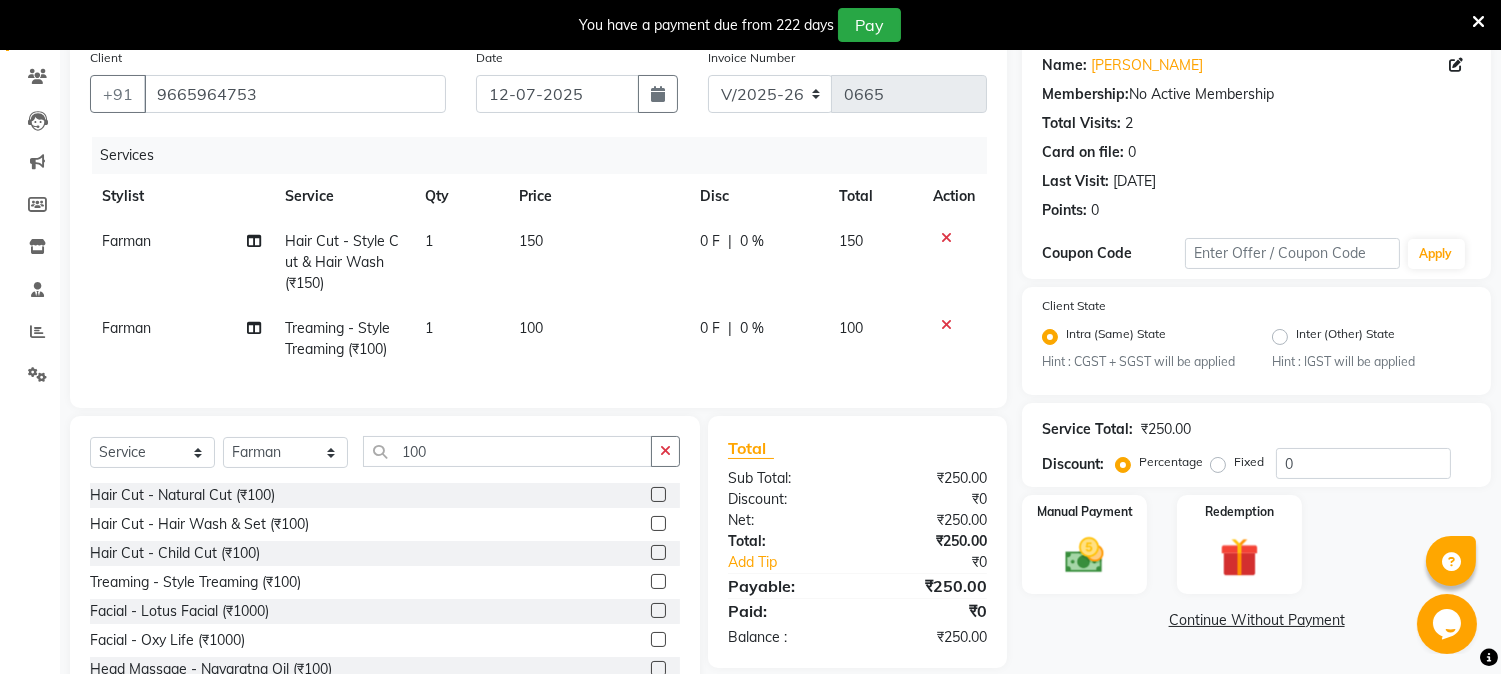 scroll, scrollTop: 244, scrollLeft: 0, axis: vertical 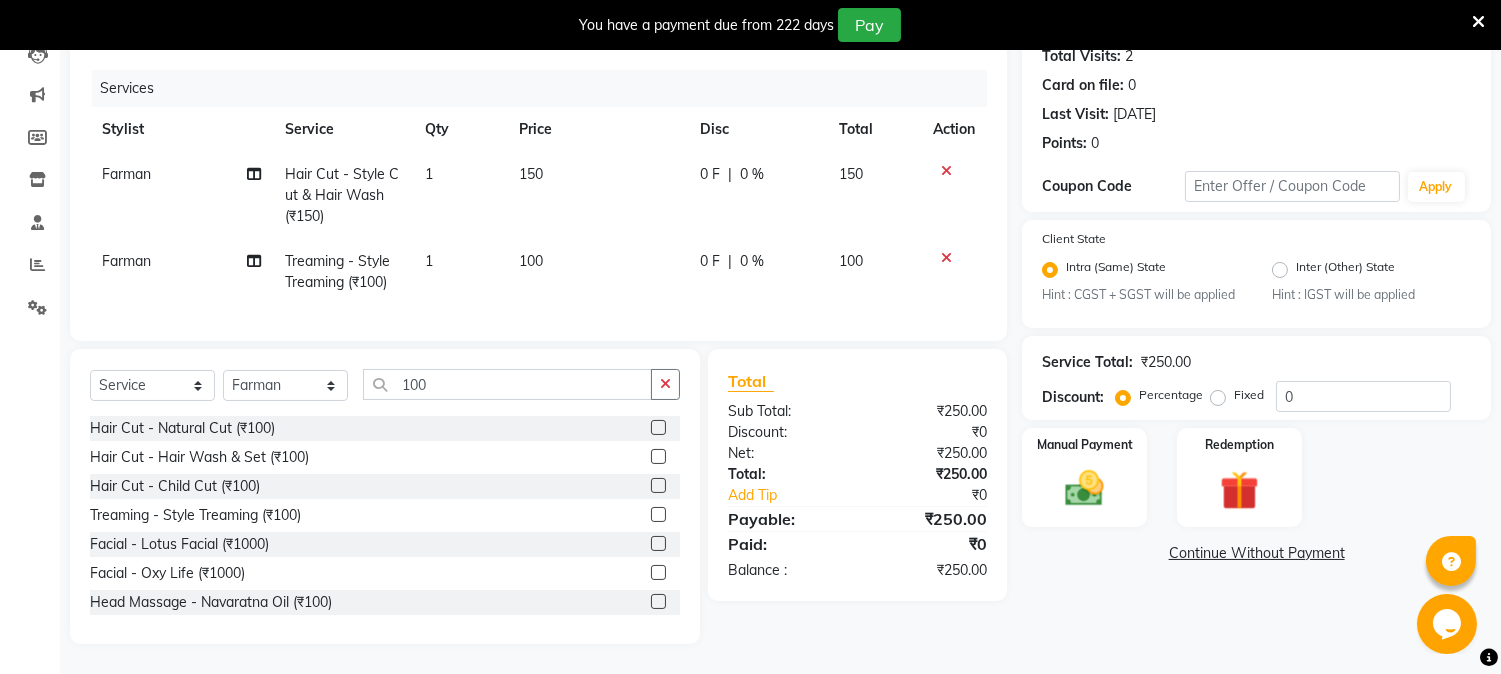 click on "Continue Without Payment" 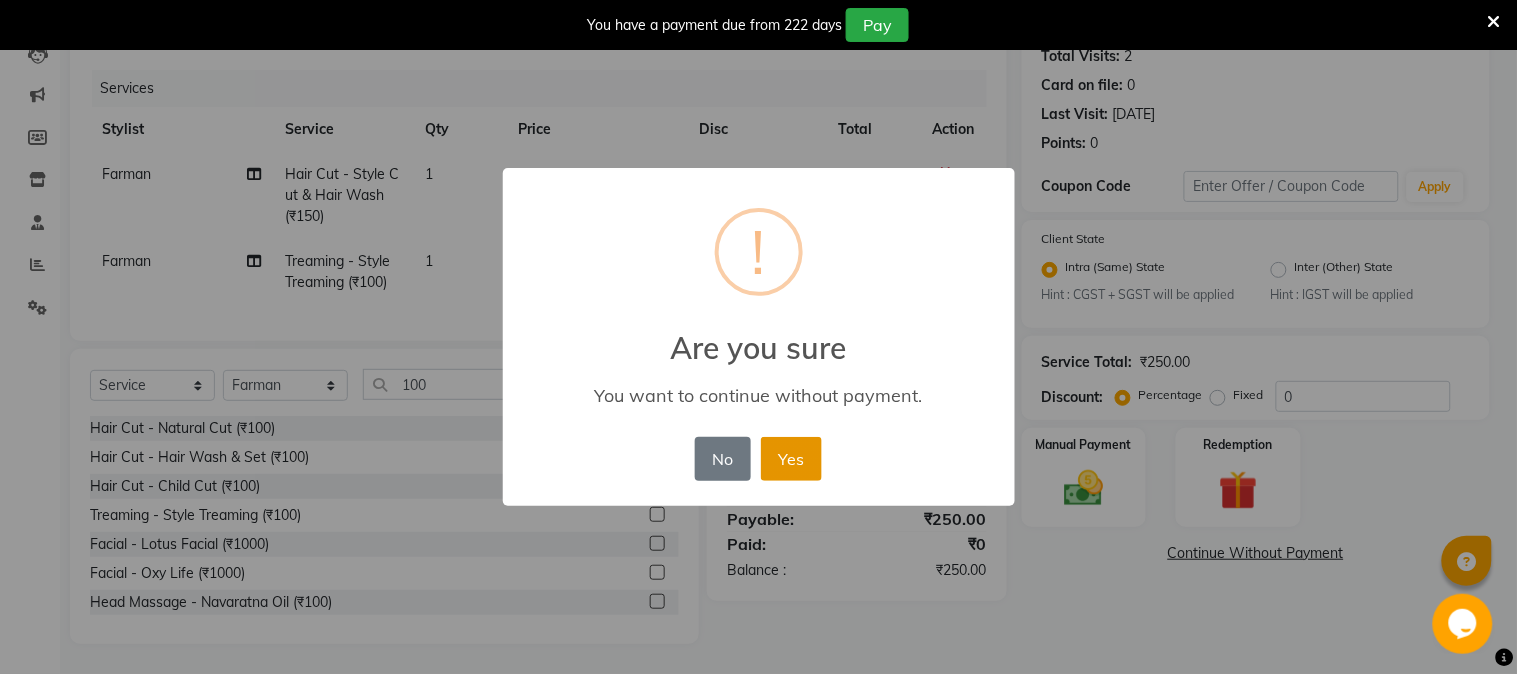 click on "Yes" at bounding box center (791, 459) 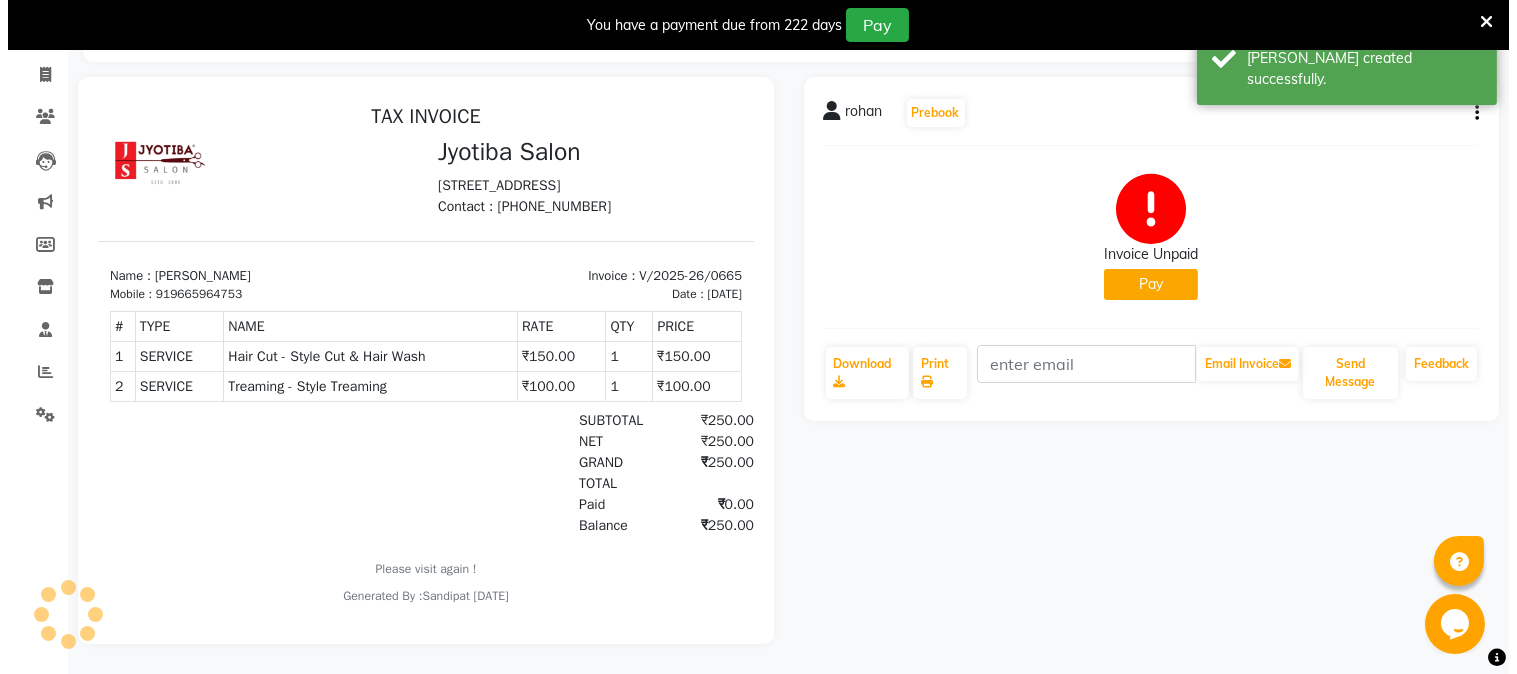 scroll, scrollTop: 0, scrollLeft: 0, axis: both 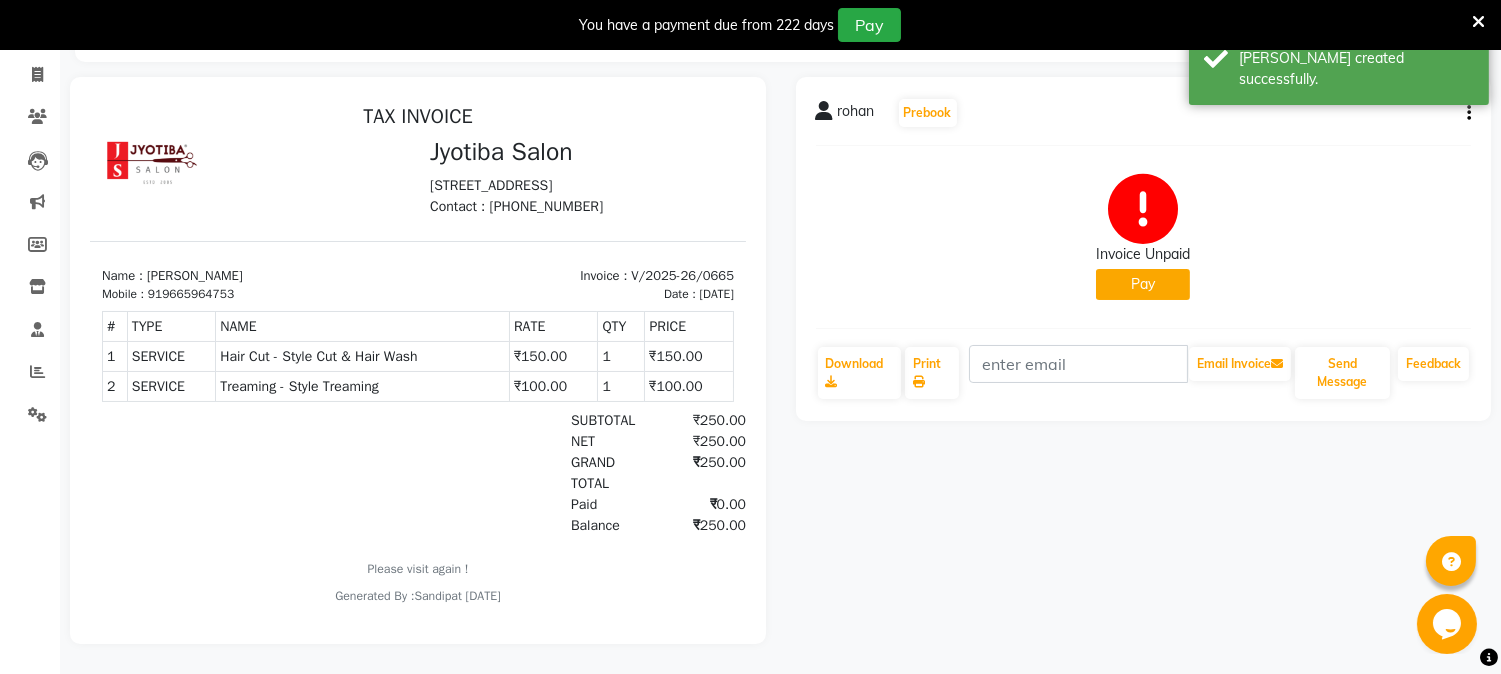 click on "Pay" 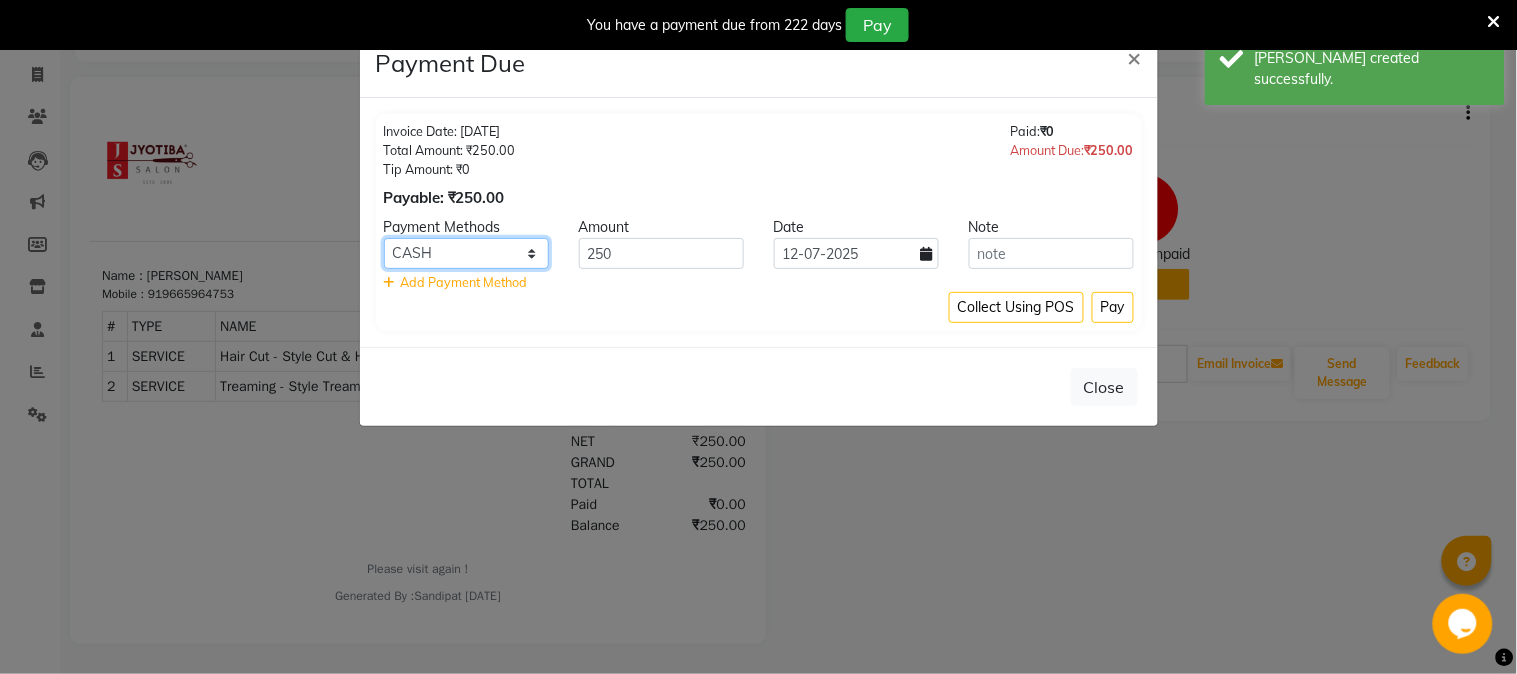 click on "CASH ONLINE CARD" 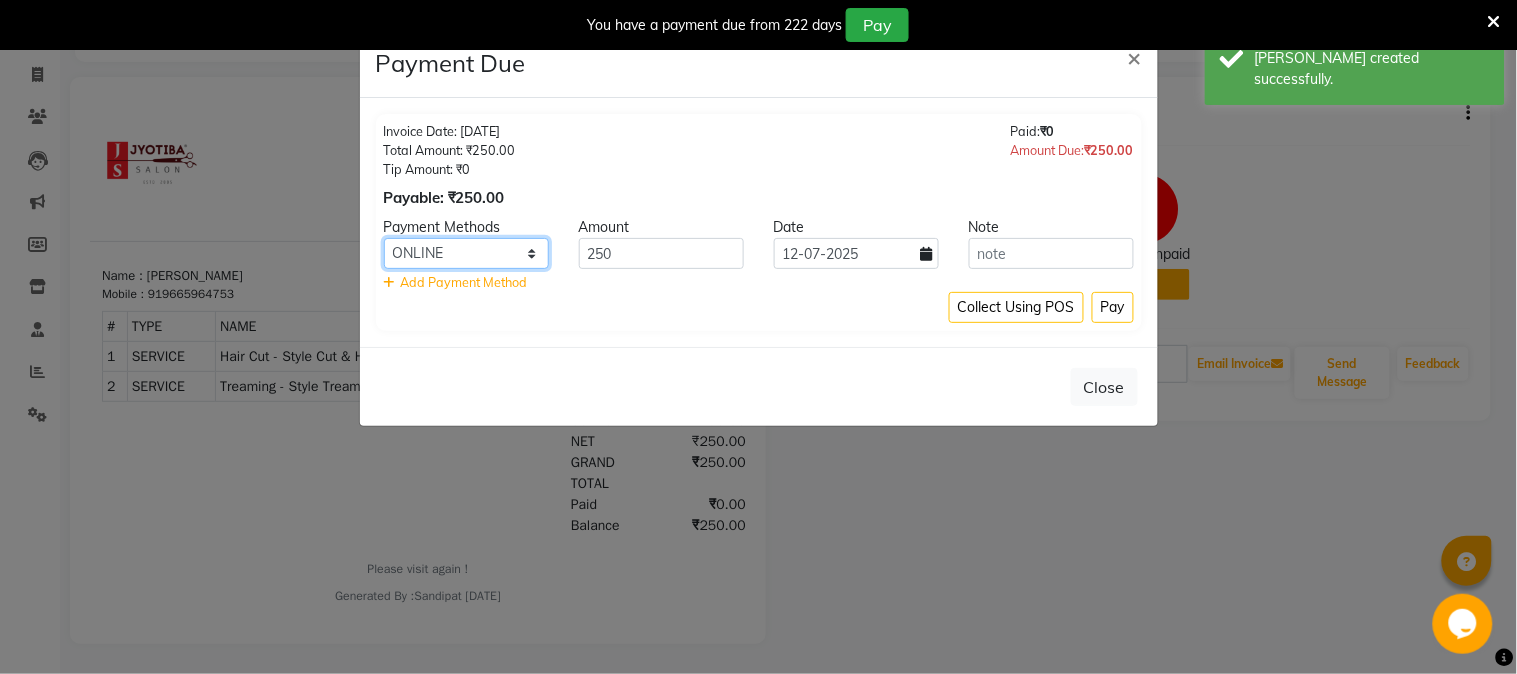 click on "CASH ONLINE CARD" 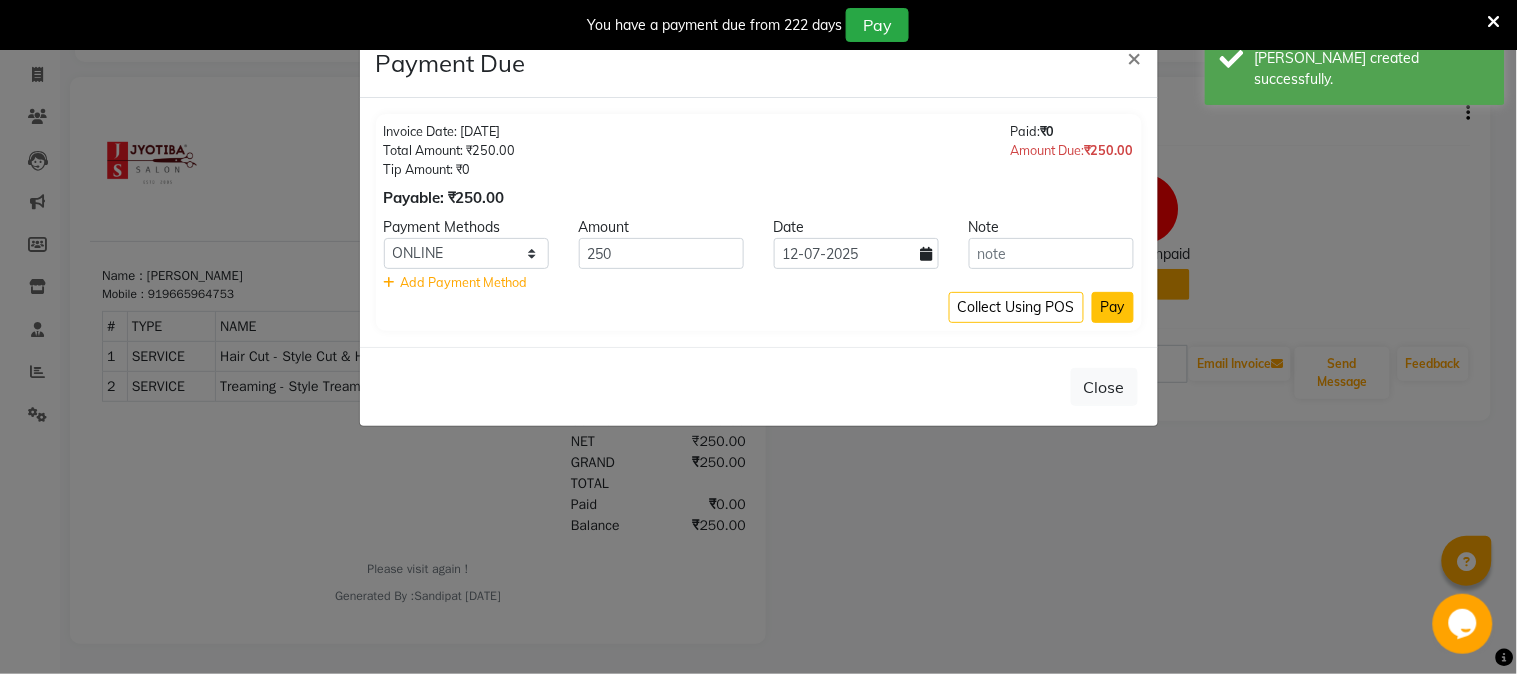 click on "Pay" 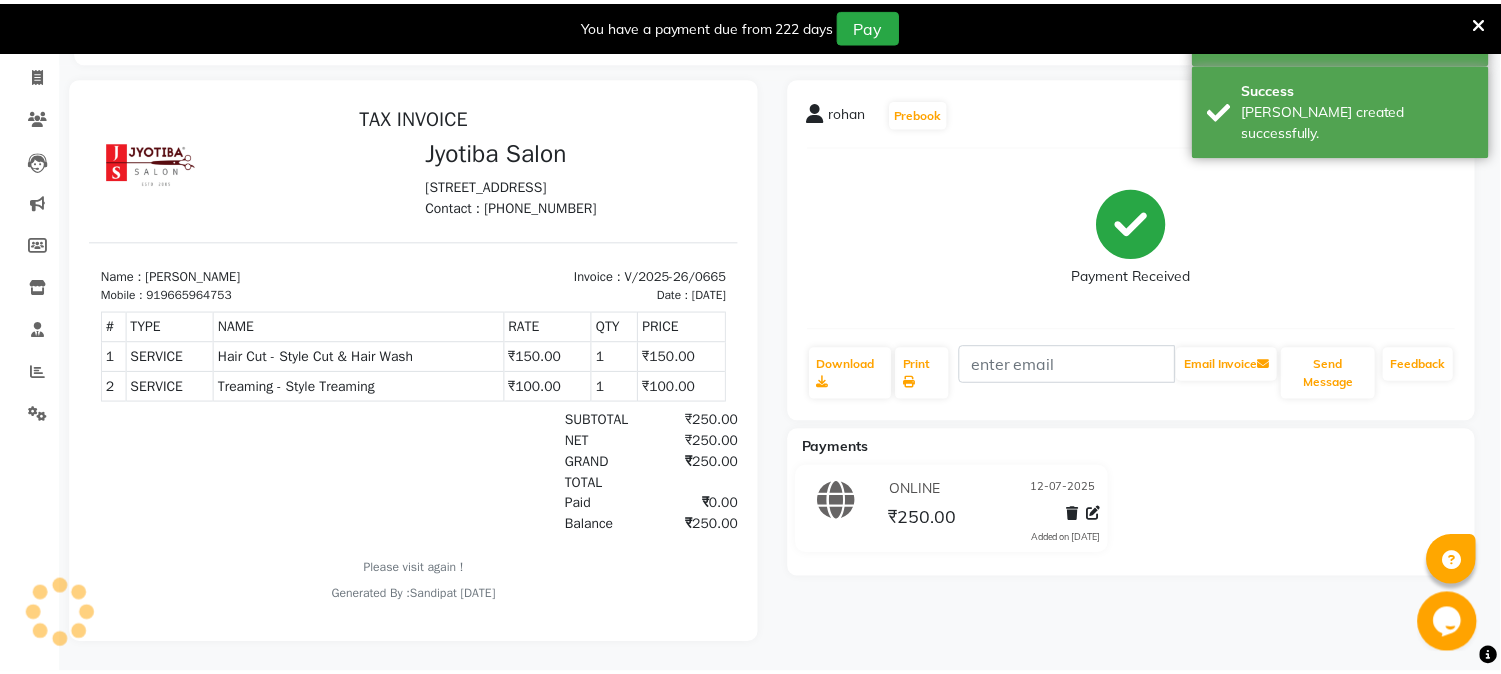 scroll, scrollTop: 115, scrollLeft: 0, axis: vertical 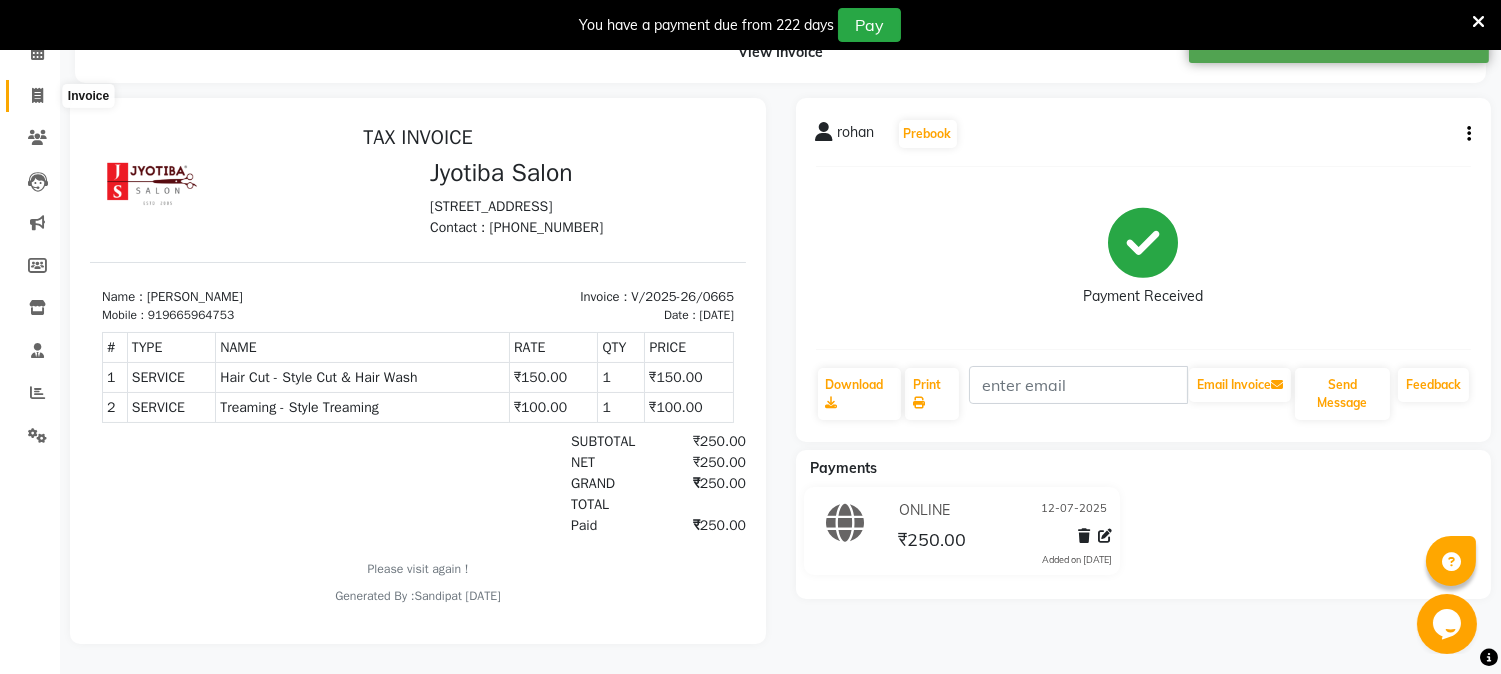 click 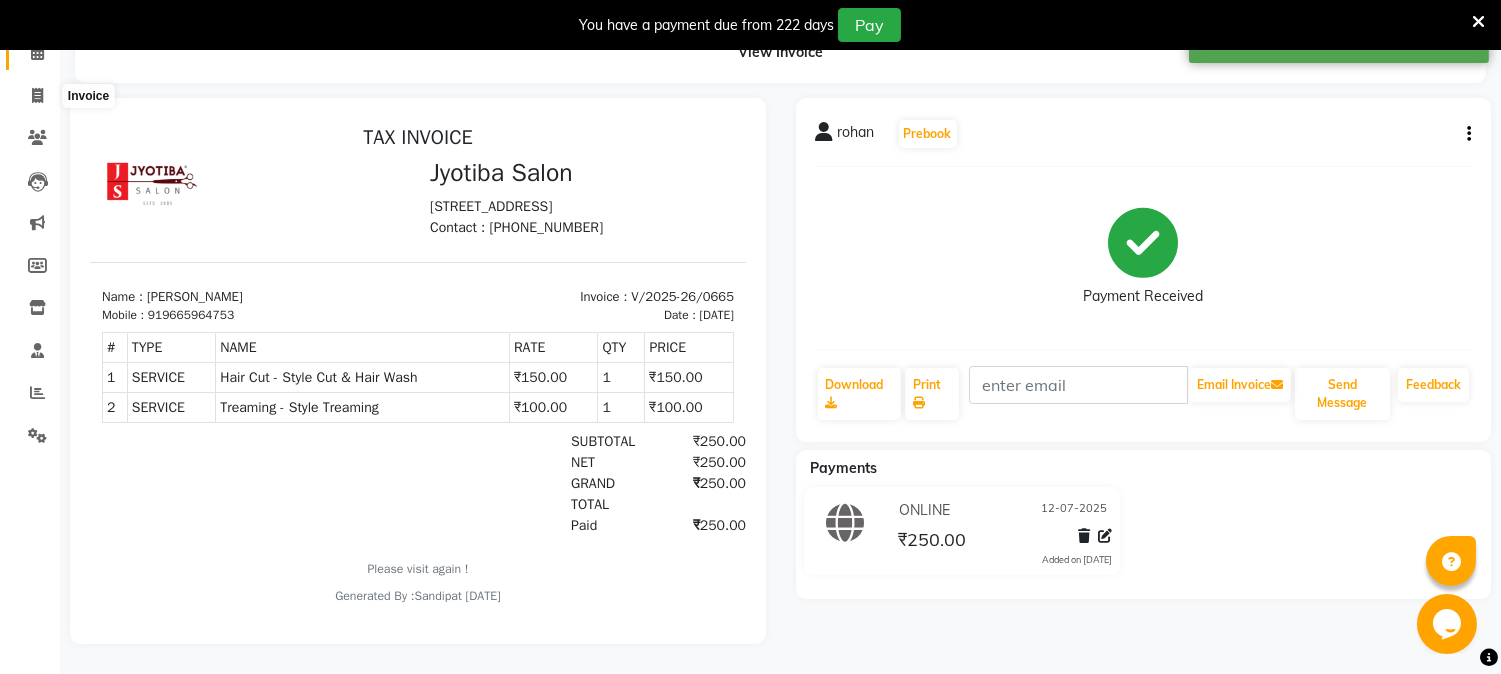 select on "556" 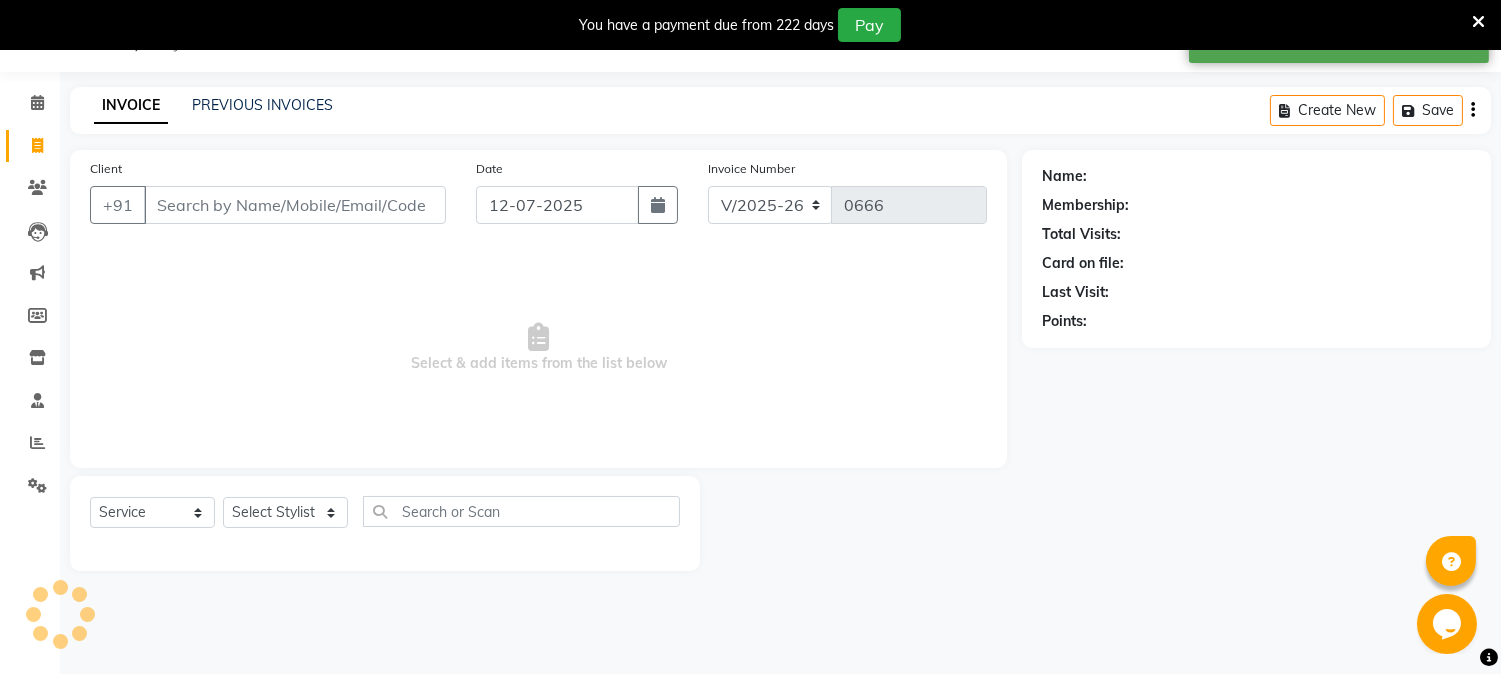 scroll, scrollTop: 50, scrollLeft: 0, axis: vertical 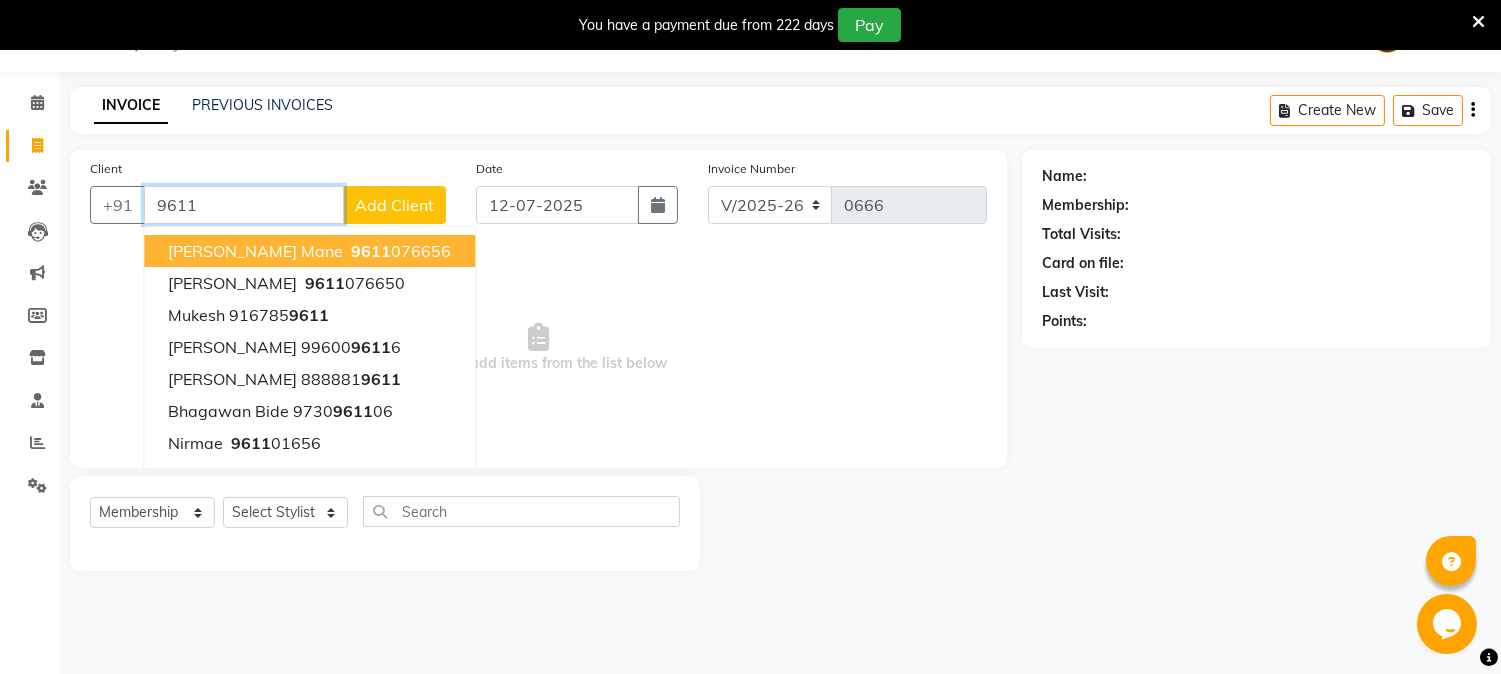 click on "9611" at bounding box center (371, 251) 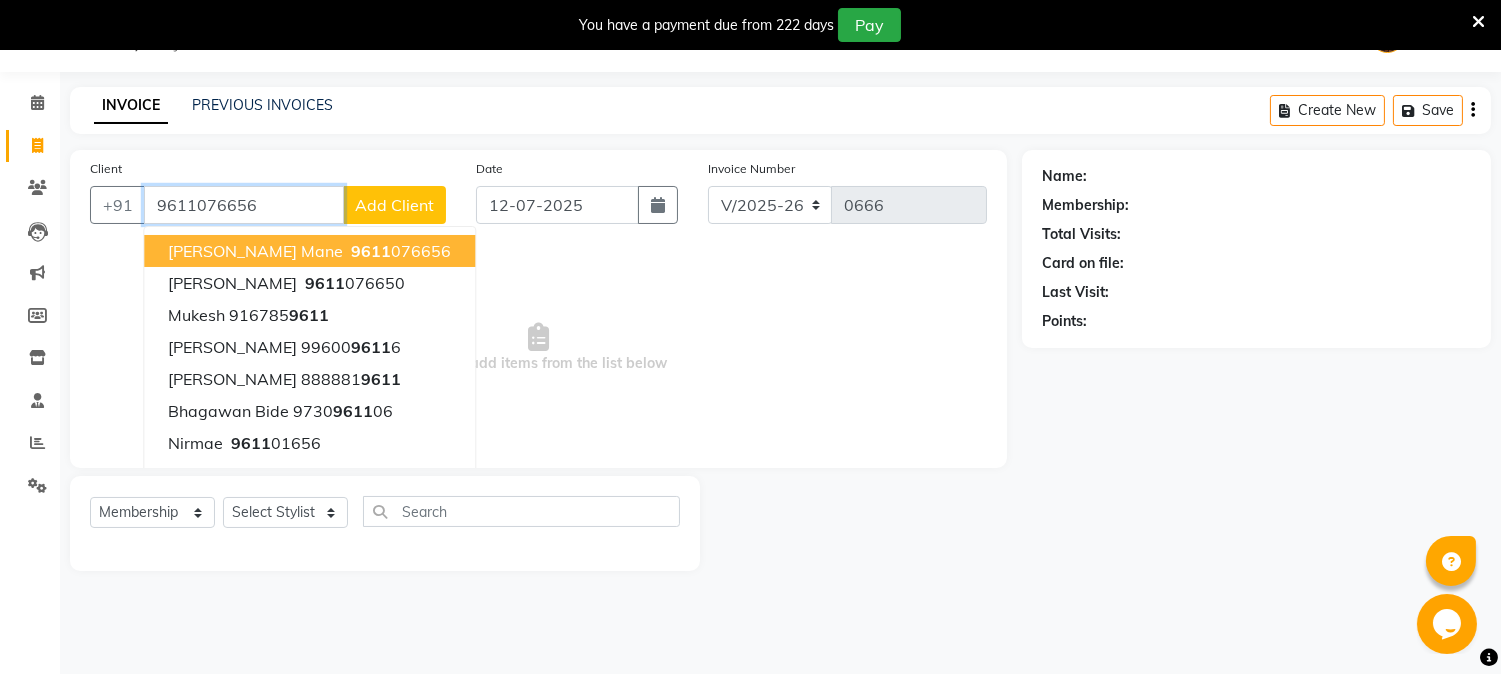 type on "9611076656" 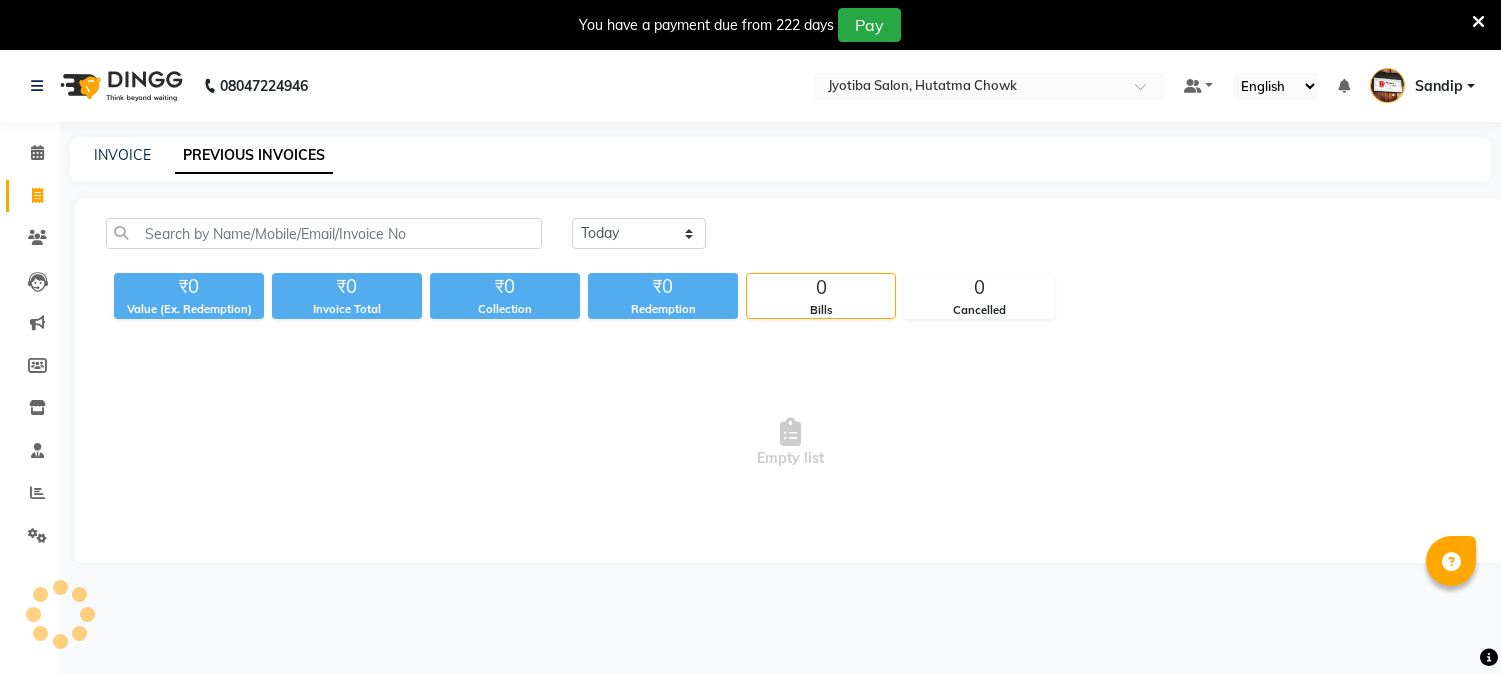 scroll, scrollTop: 0, scrollLeft: 0, axis: both 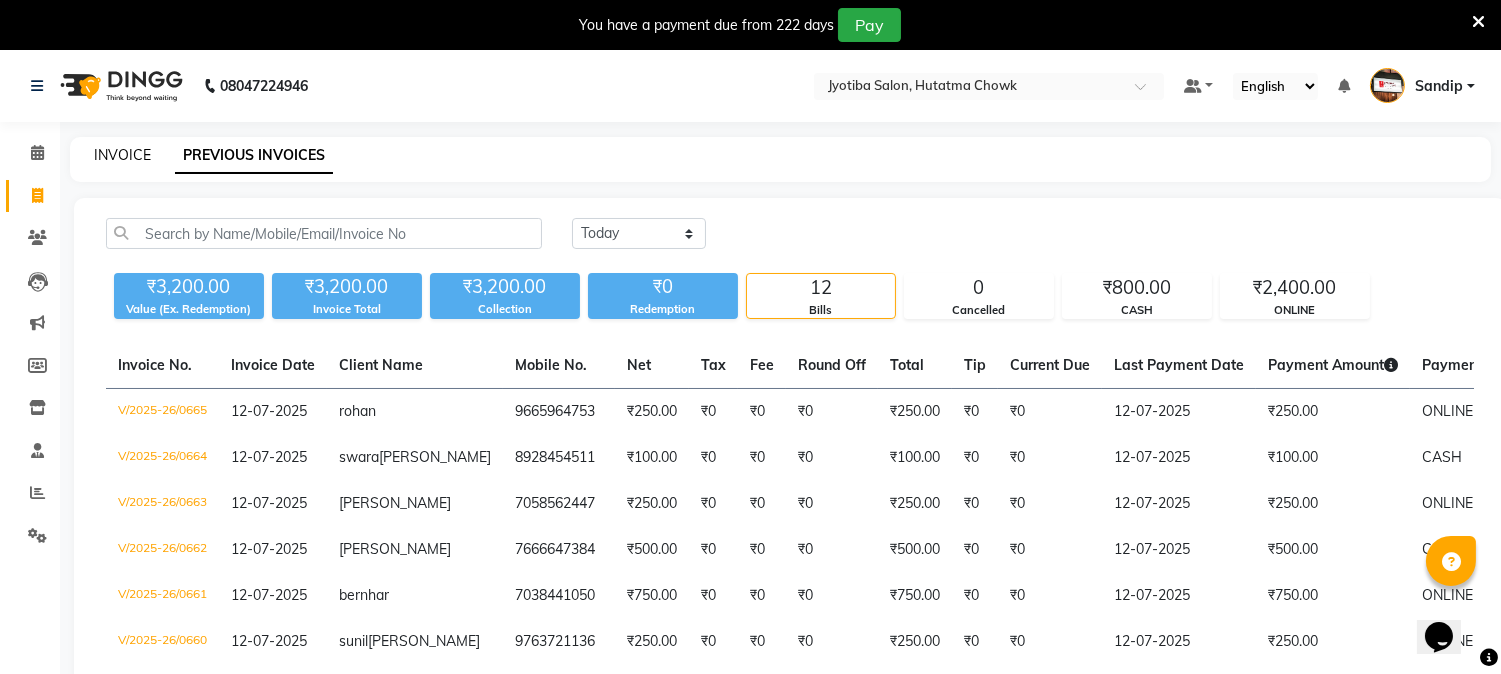 click on "INVOICE" 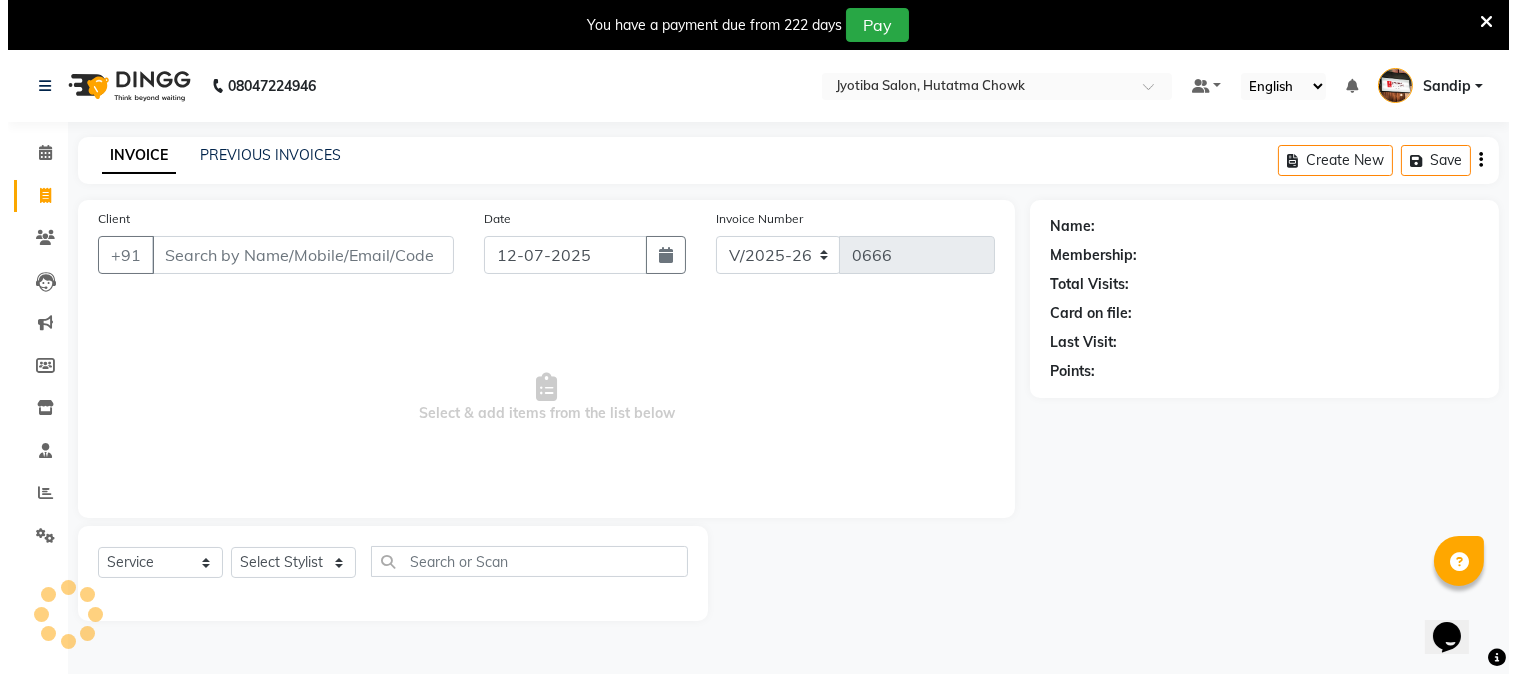 scroll, scrollTop: 50, scrollLeft: 0, axis: vertical 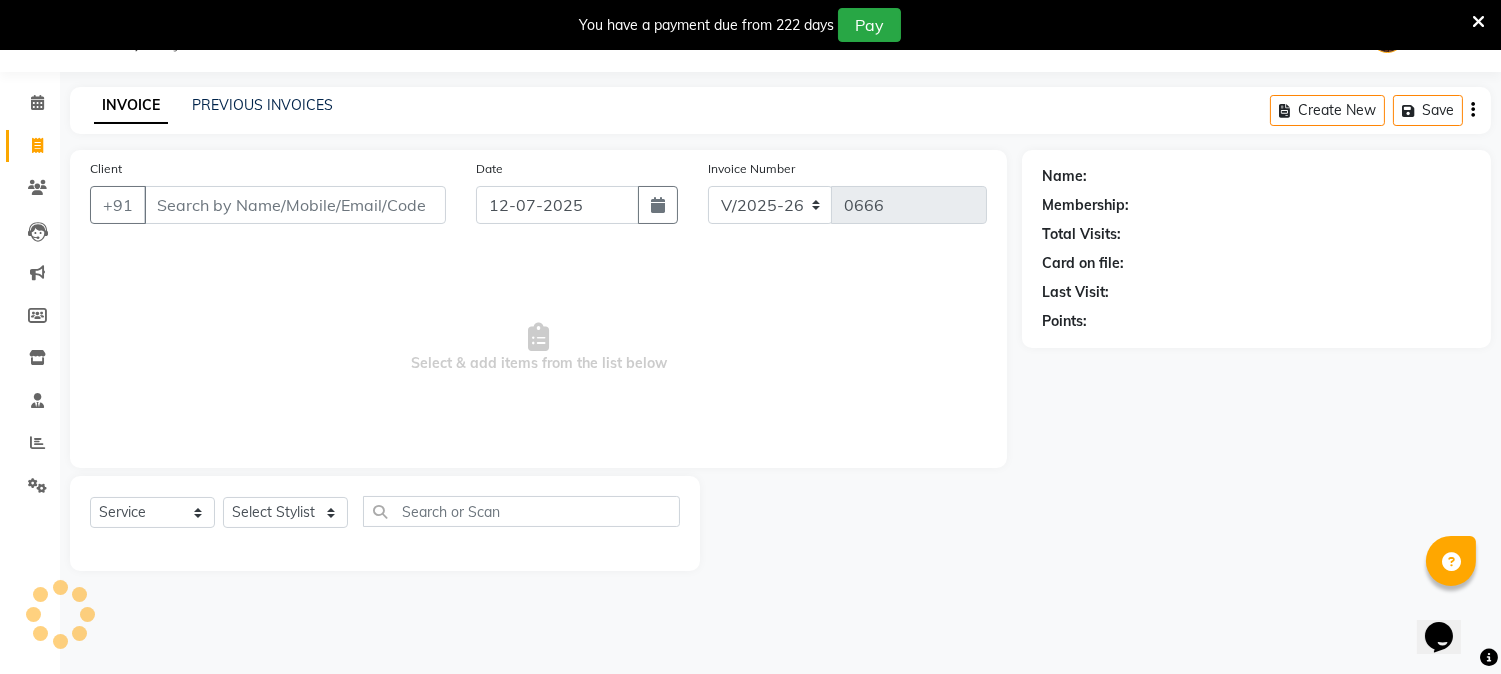 select on "membership" 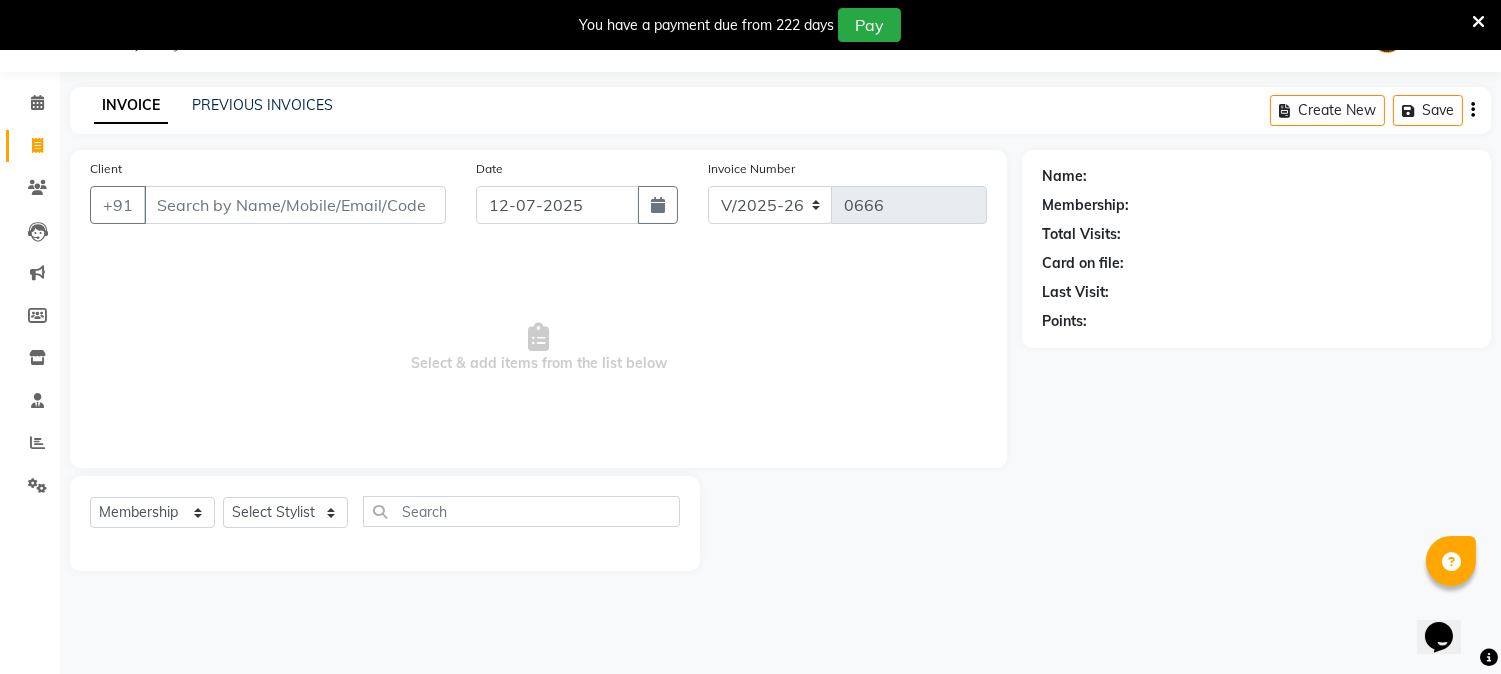click on "Client" at bounding box center (295, 205) 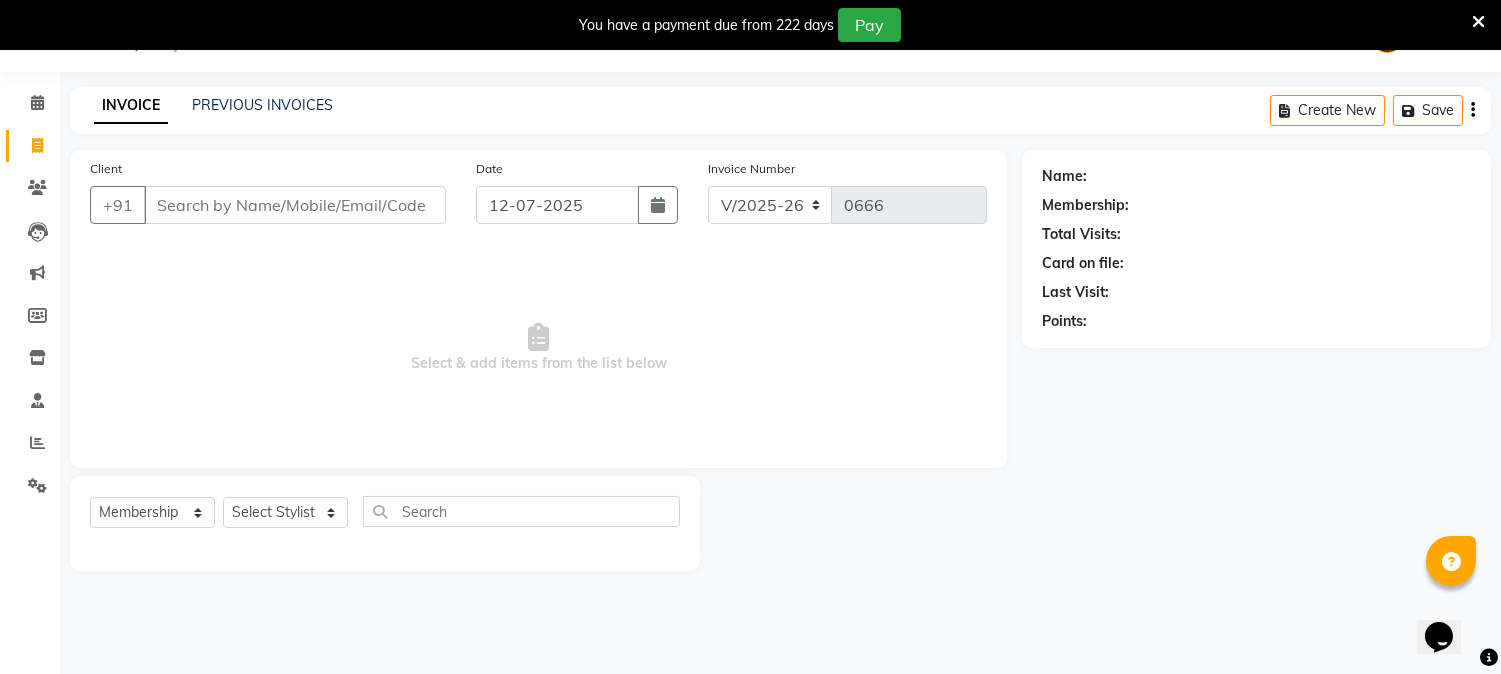 click on "Client" at bounding box center (295, 205) 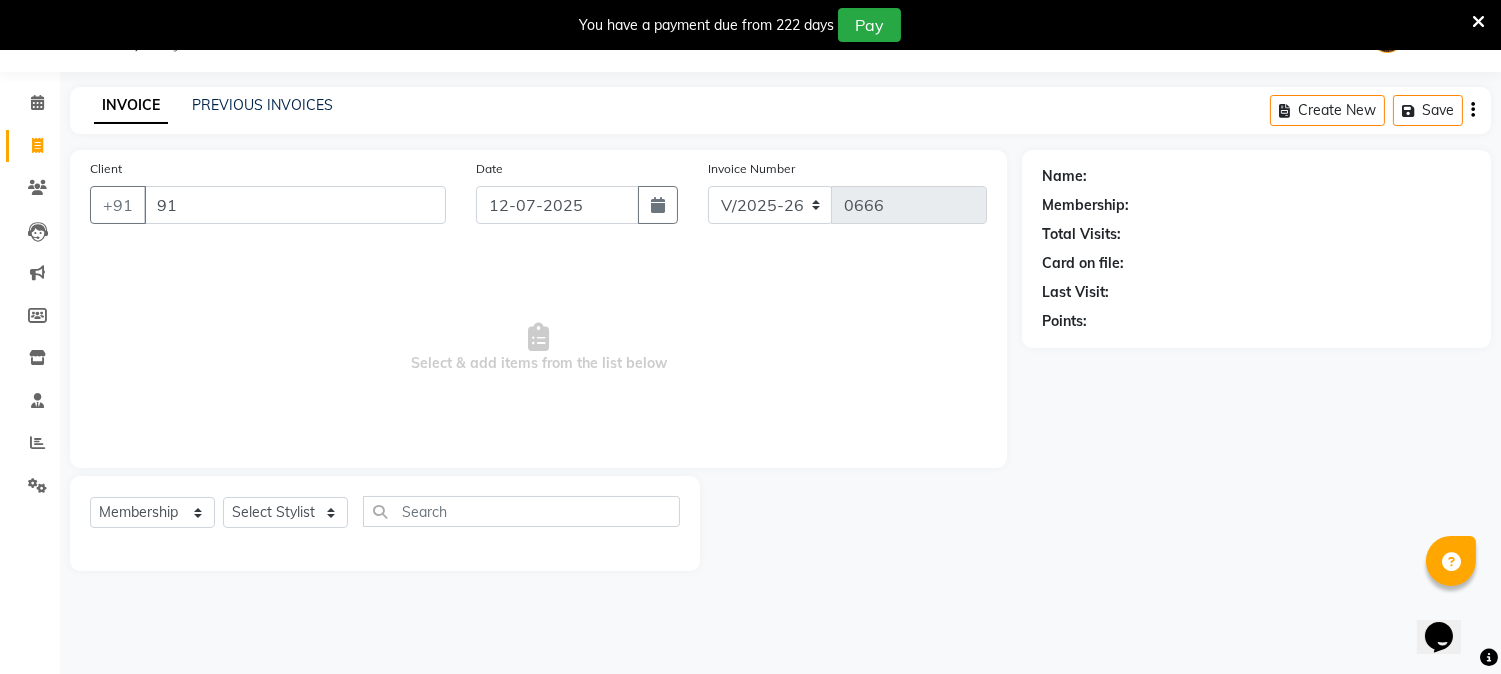 type on "9" 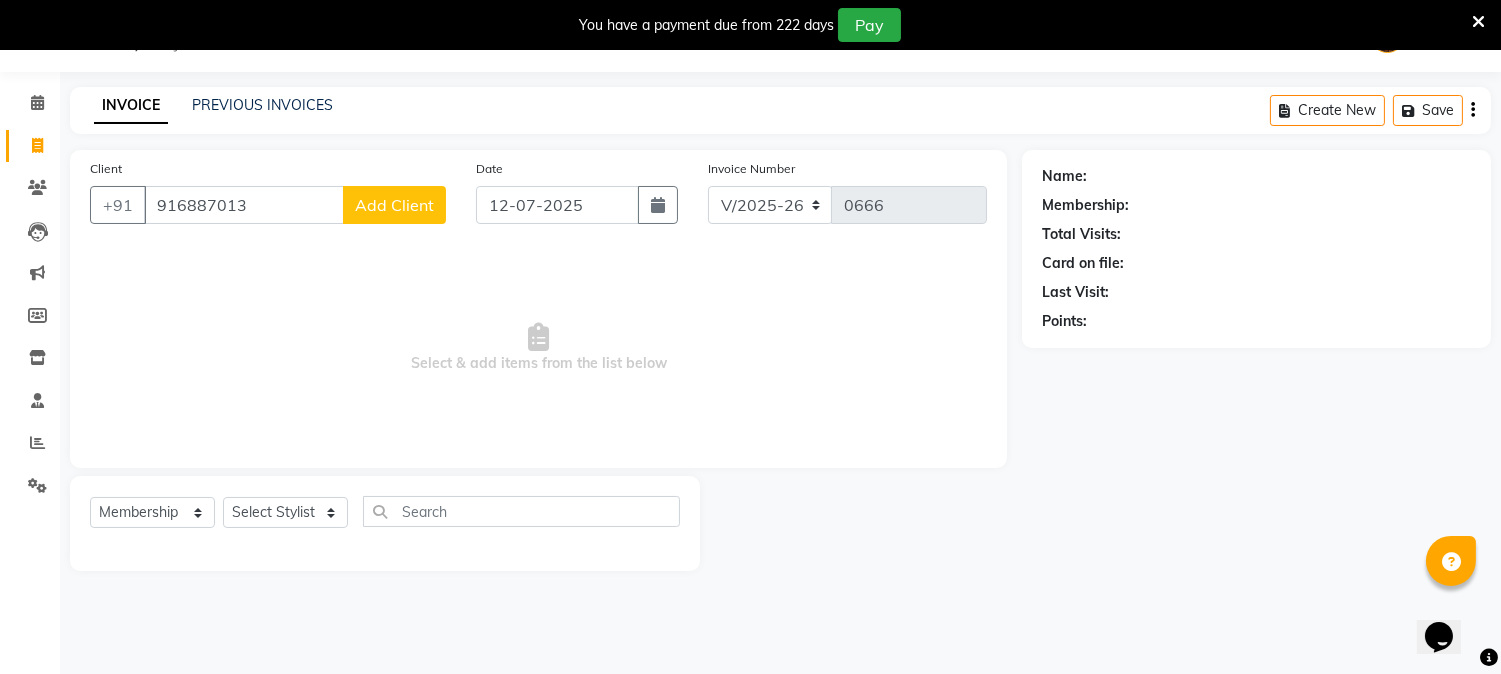 type on "916887013" 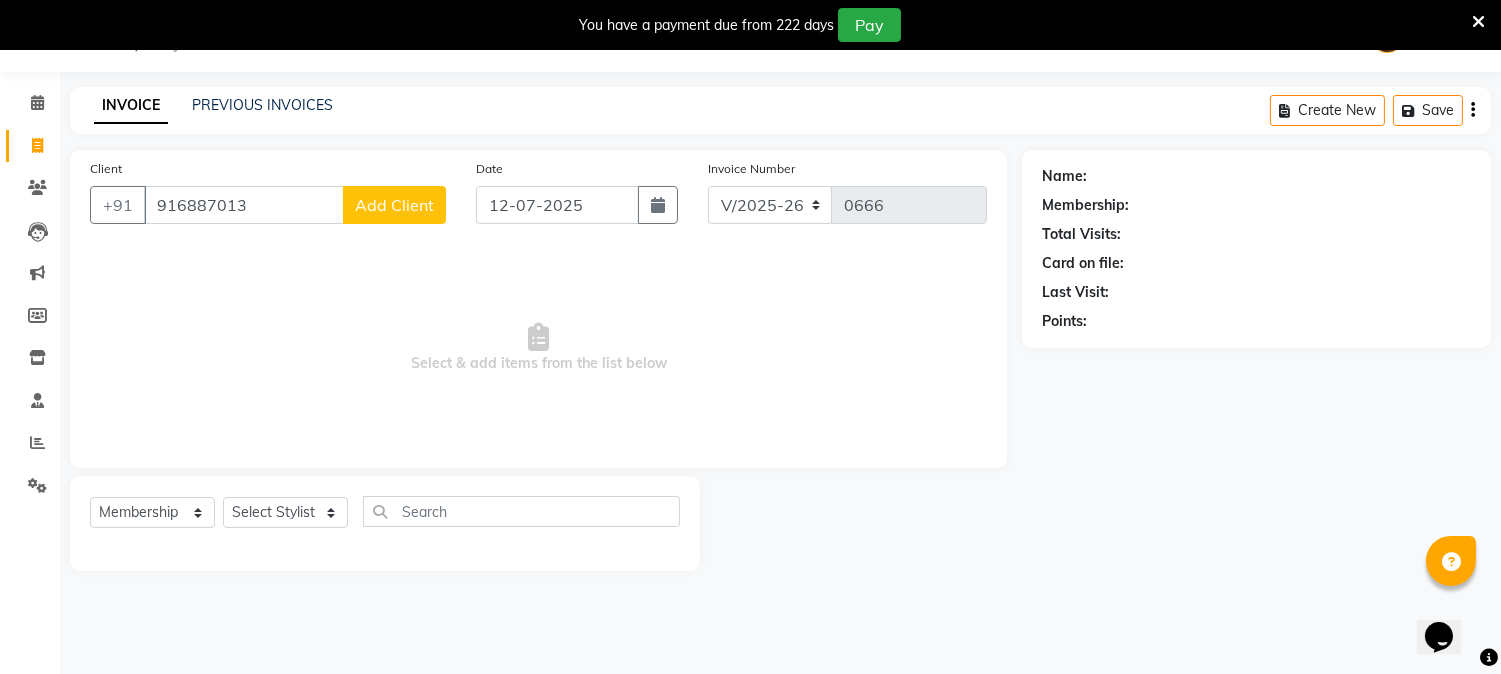 select on "22" 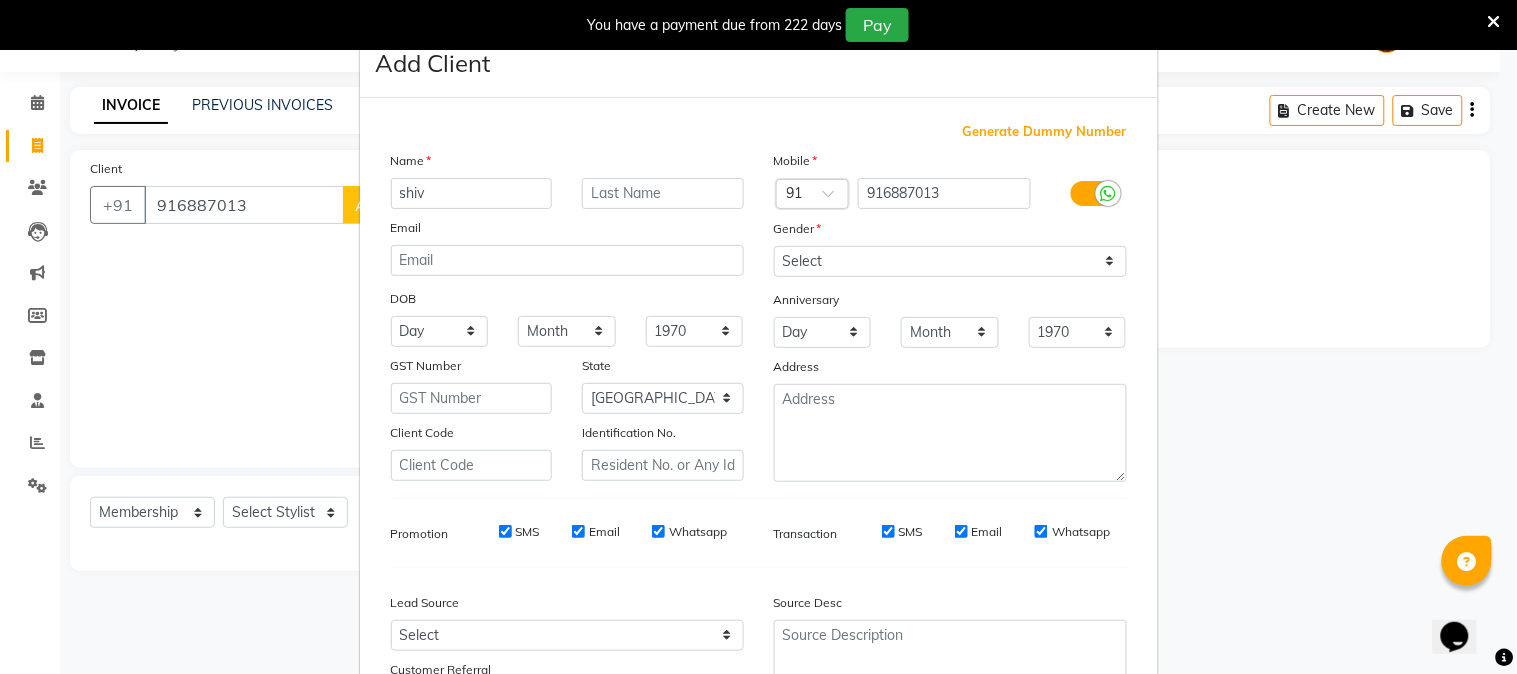 type on "shiv" 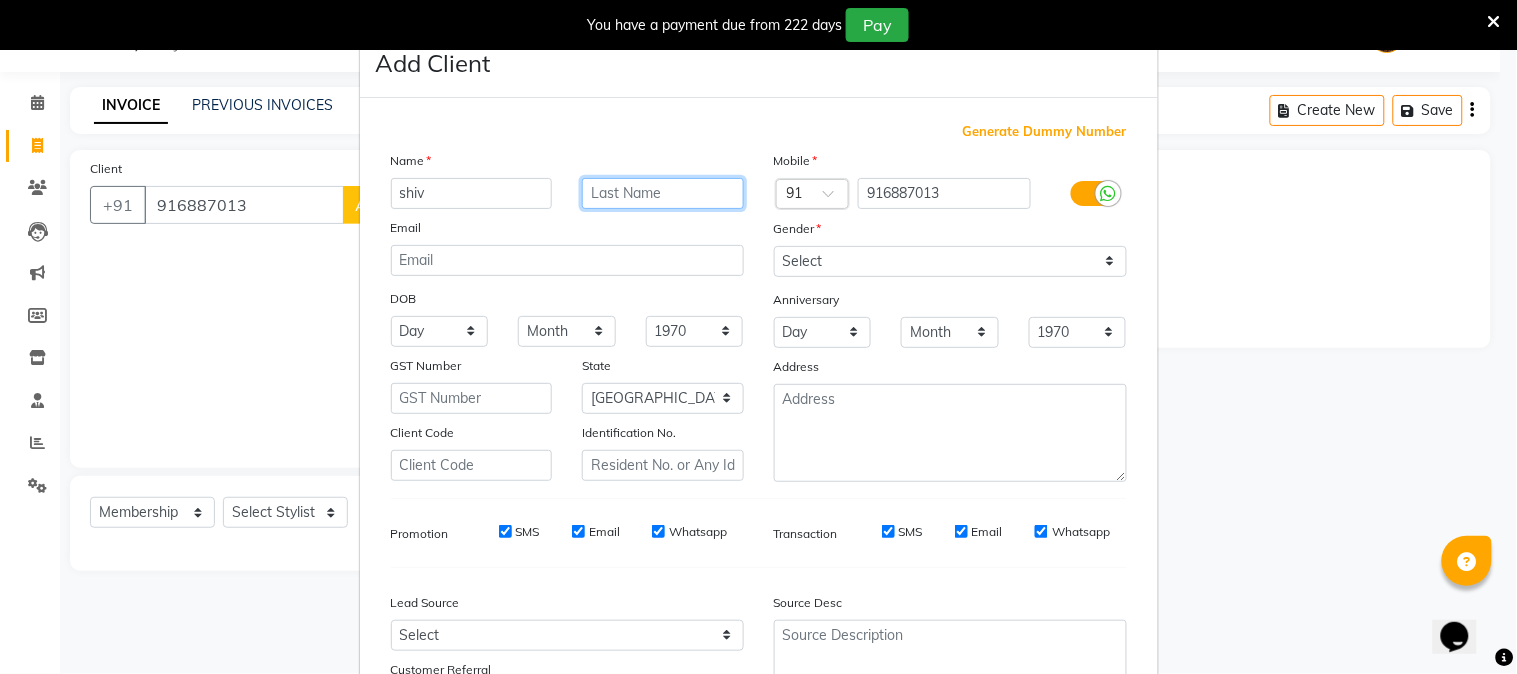 click at bounding box center (663, 193) 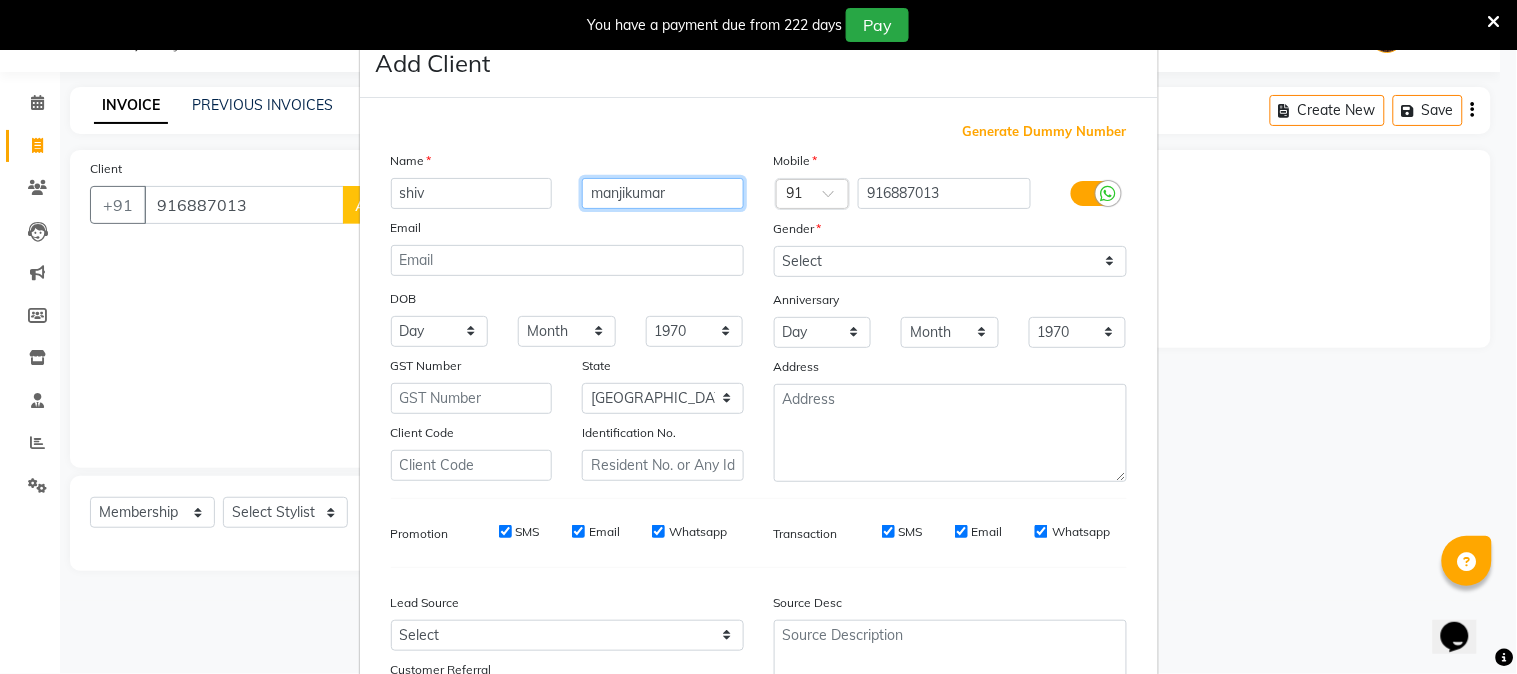type on "manjikumar" 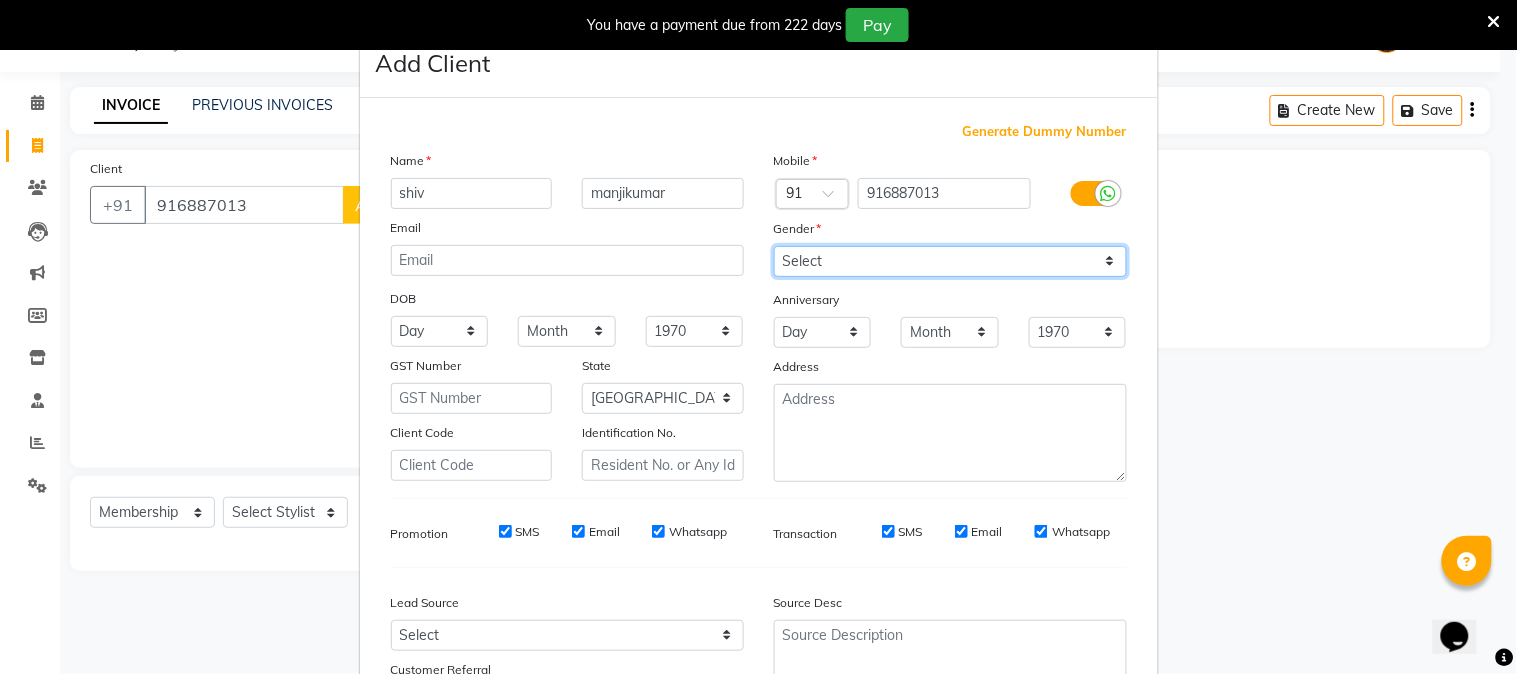 click on "Select [DEMOGRAPHIC_DATA] [DEMOGRAPHIC_DATA] Other Prefer Not To Say" at bounding box center [950, 261] 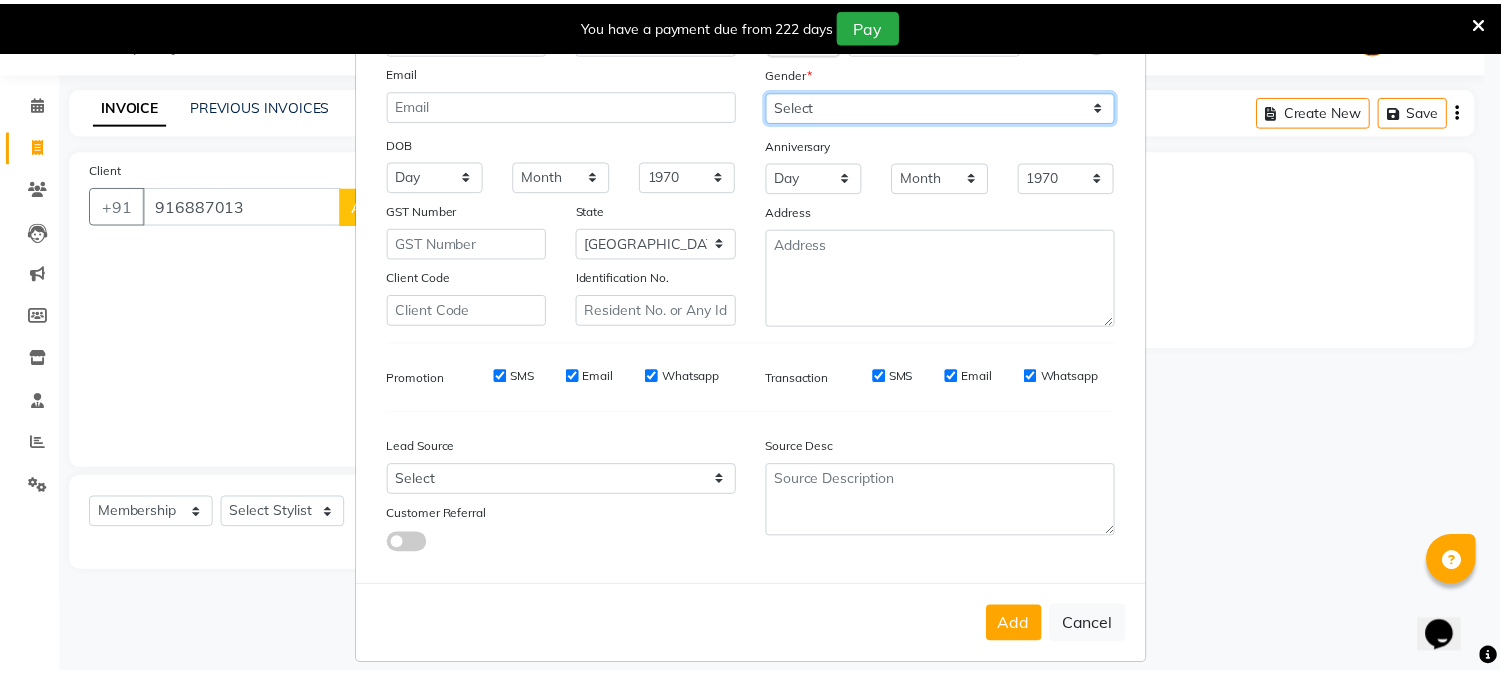 scroll, scrollTop: 176, scrollLeft: 0, axis: vertical 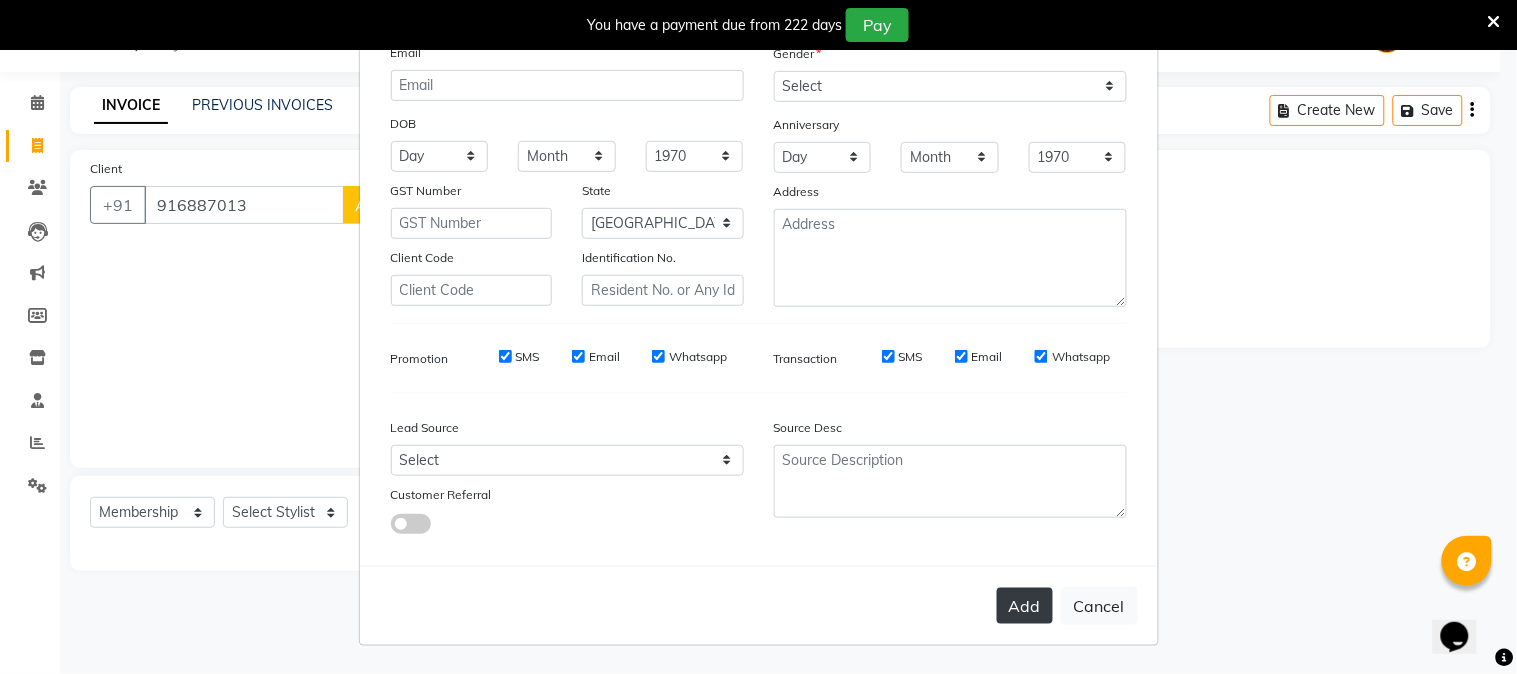 click on "Add" at bounding box center (1025, 606) 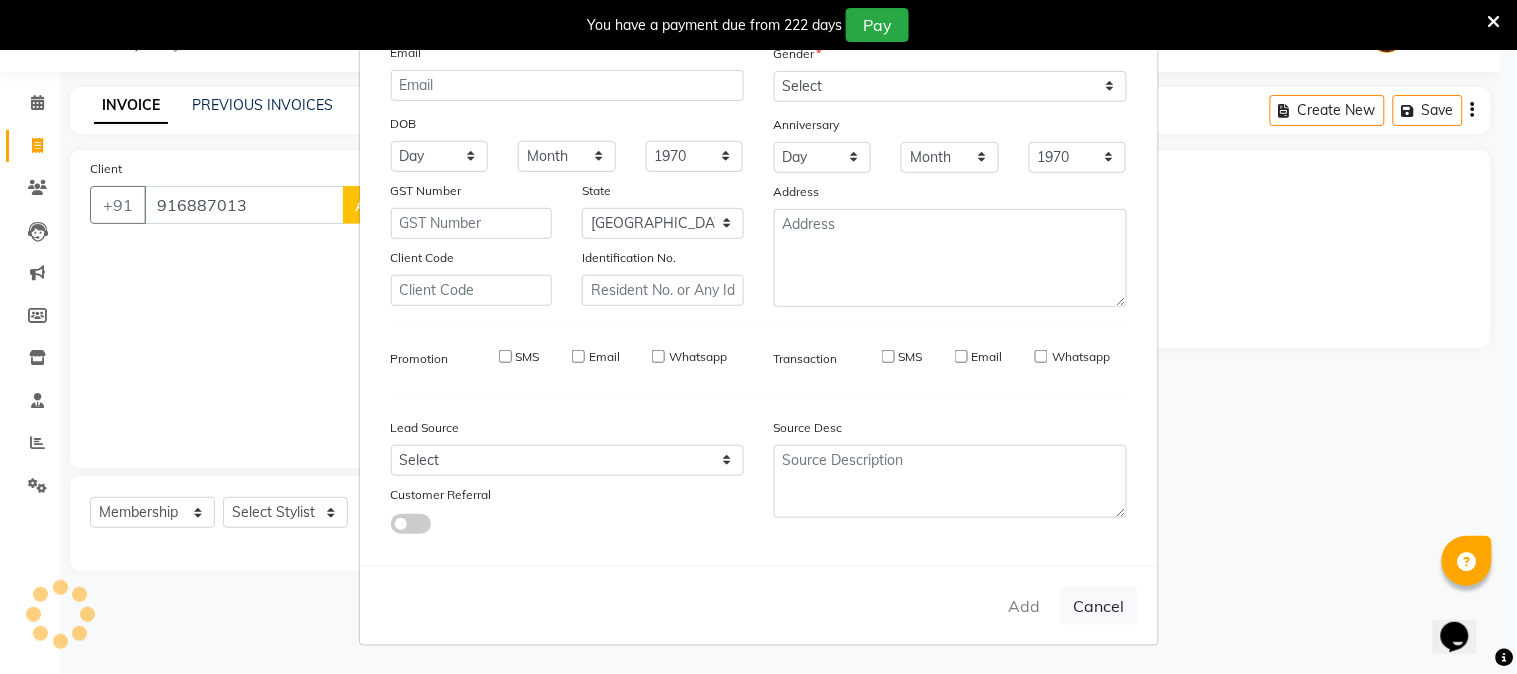 type 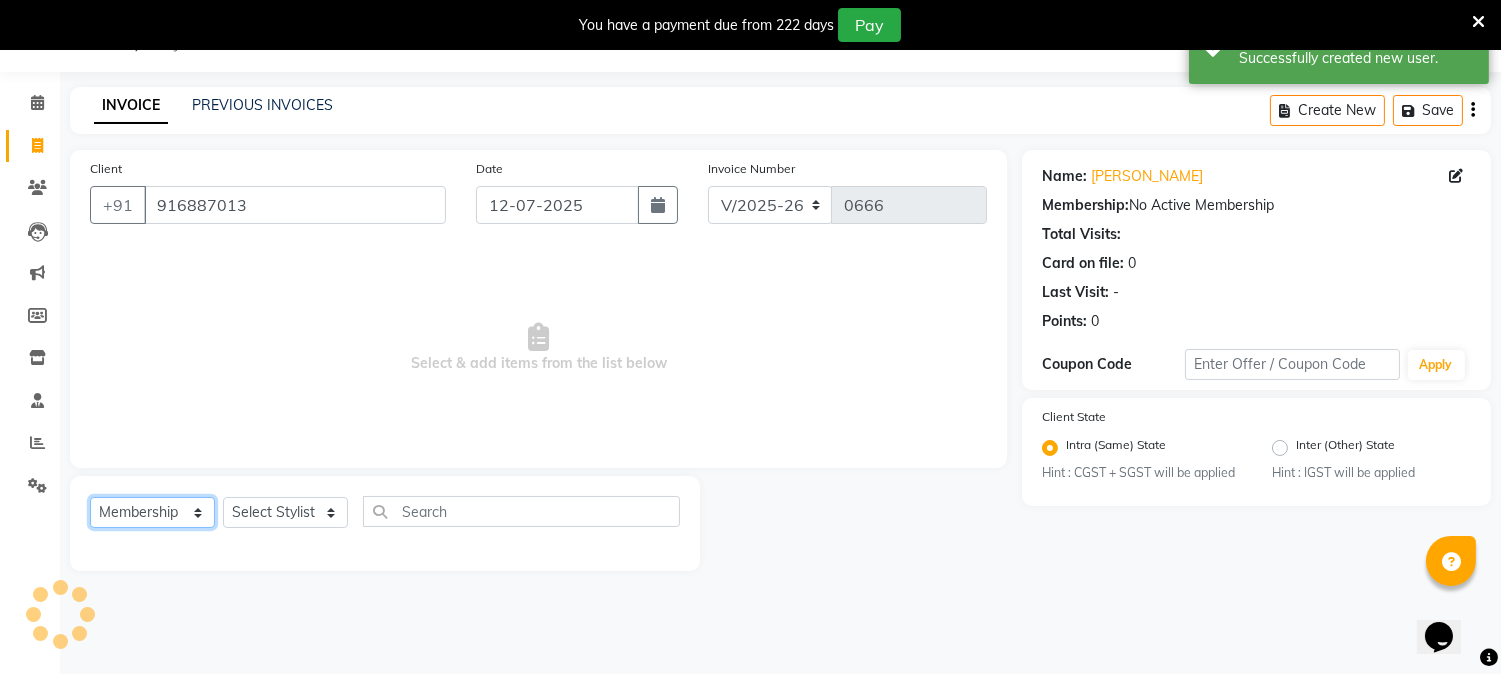 click on "Select  Service  Product  Membership  Package Voucher Prepaid Gift Card" 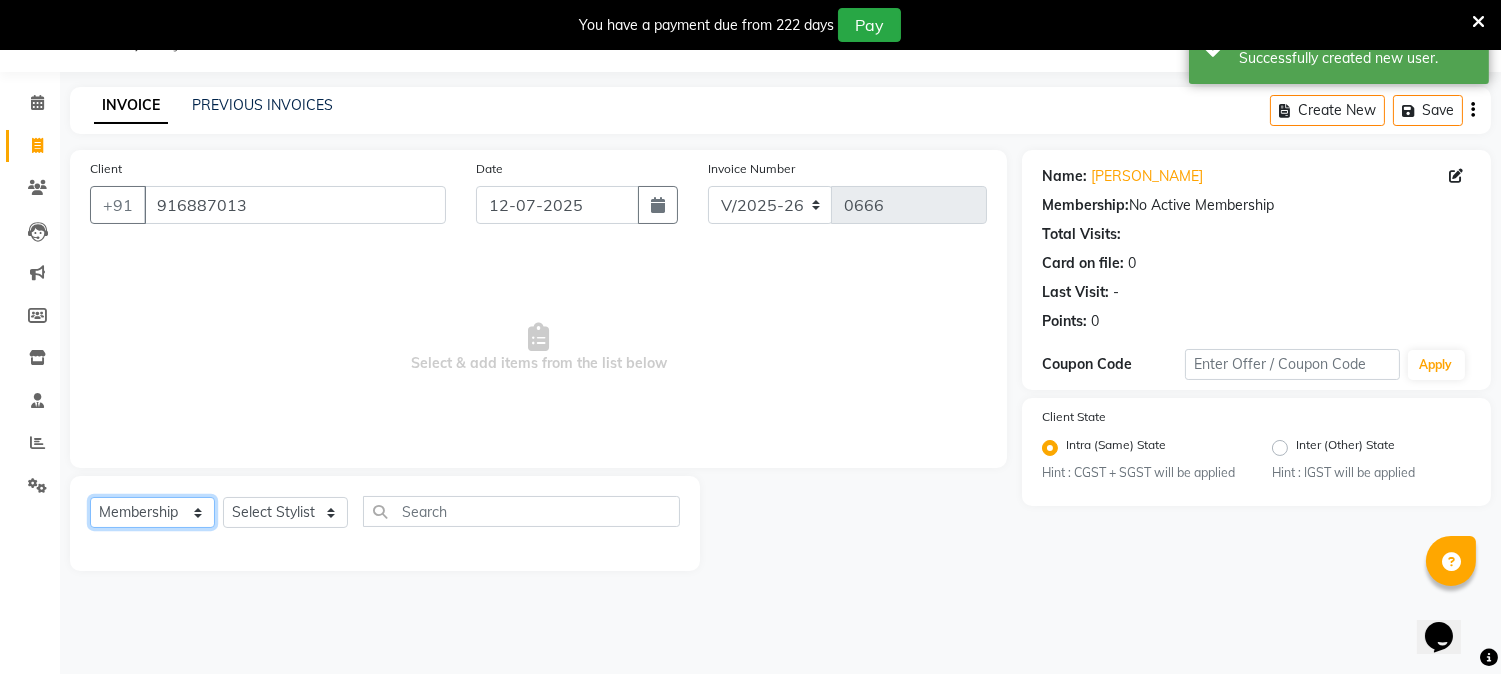select on "service" 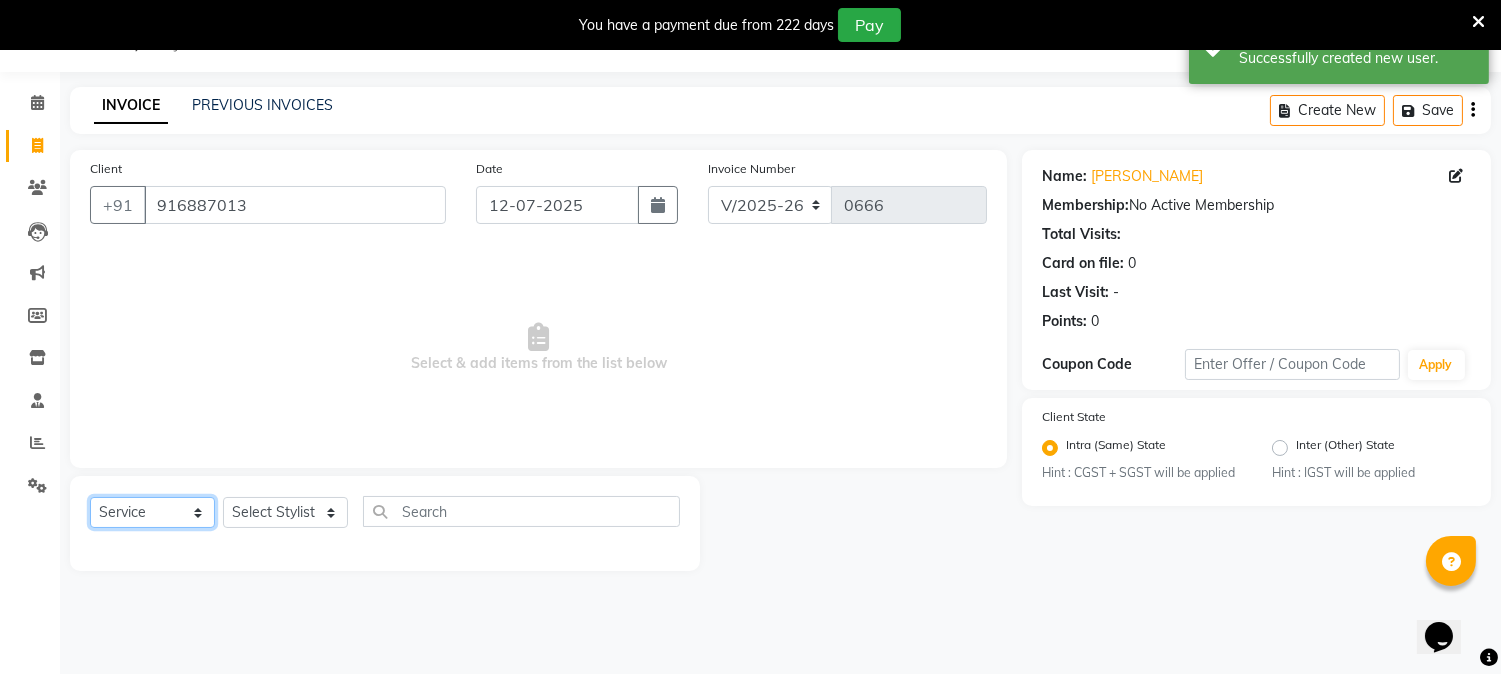 click on "Select  Service  Product  Membership  Package Voucher Prepaid Gift Card" 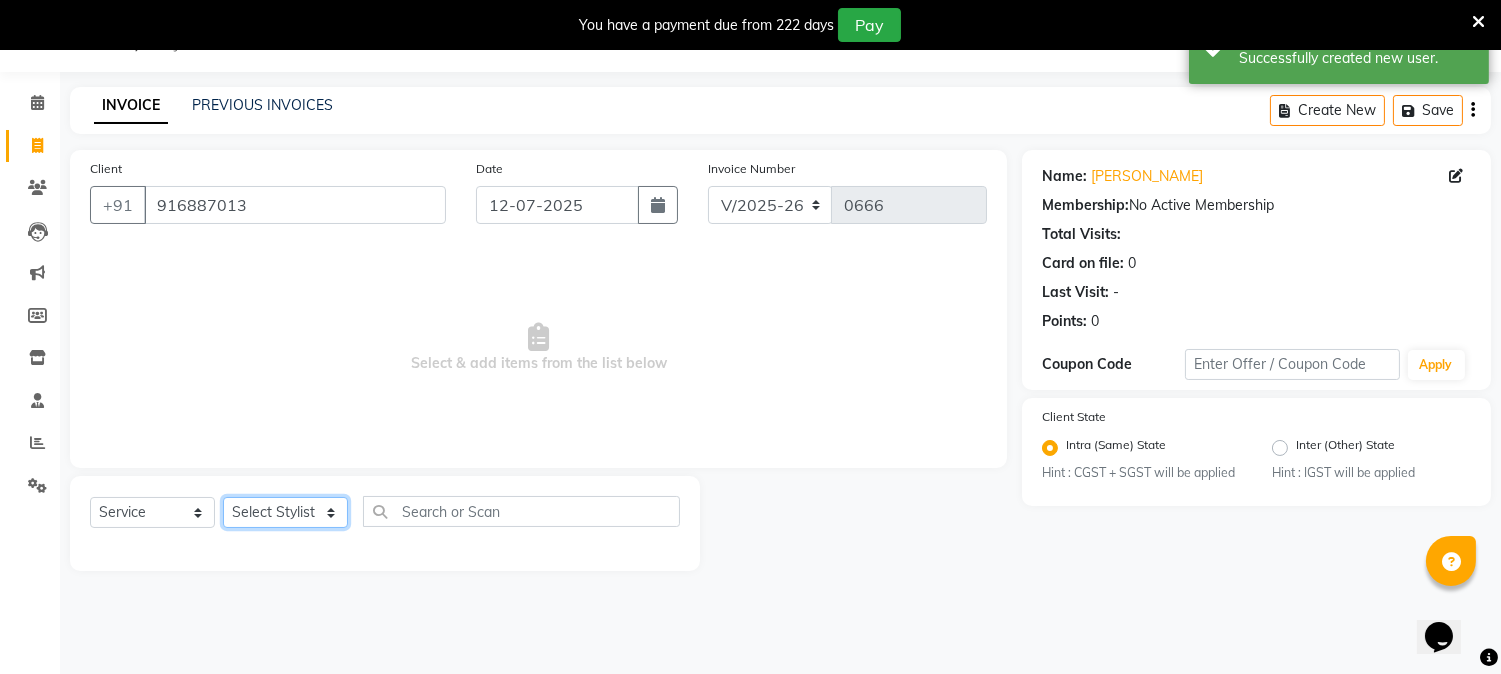 click on "Select Stylist [PERSON_NAME] [PERSON_NAME]  [PERSON_NAME]  prem RAHUL Sandip [PERSON_NAME]" 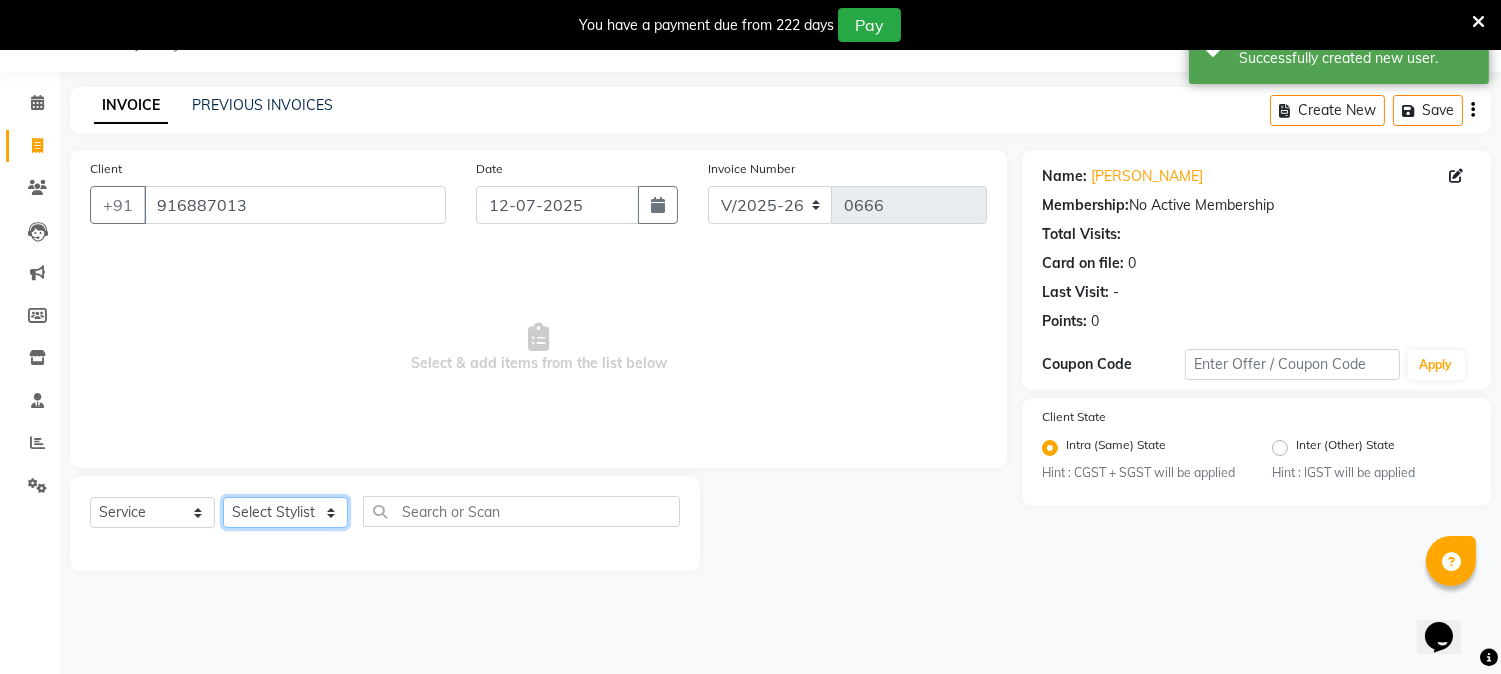 select on "81229" 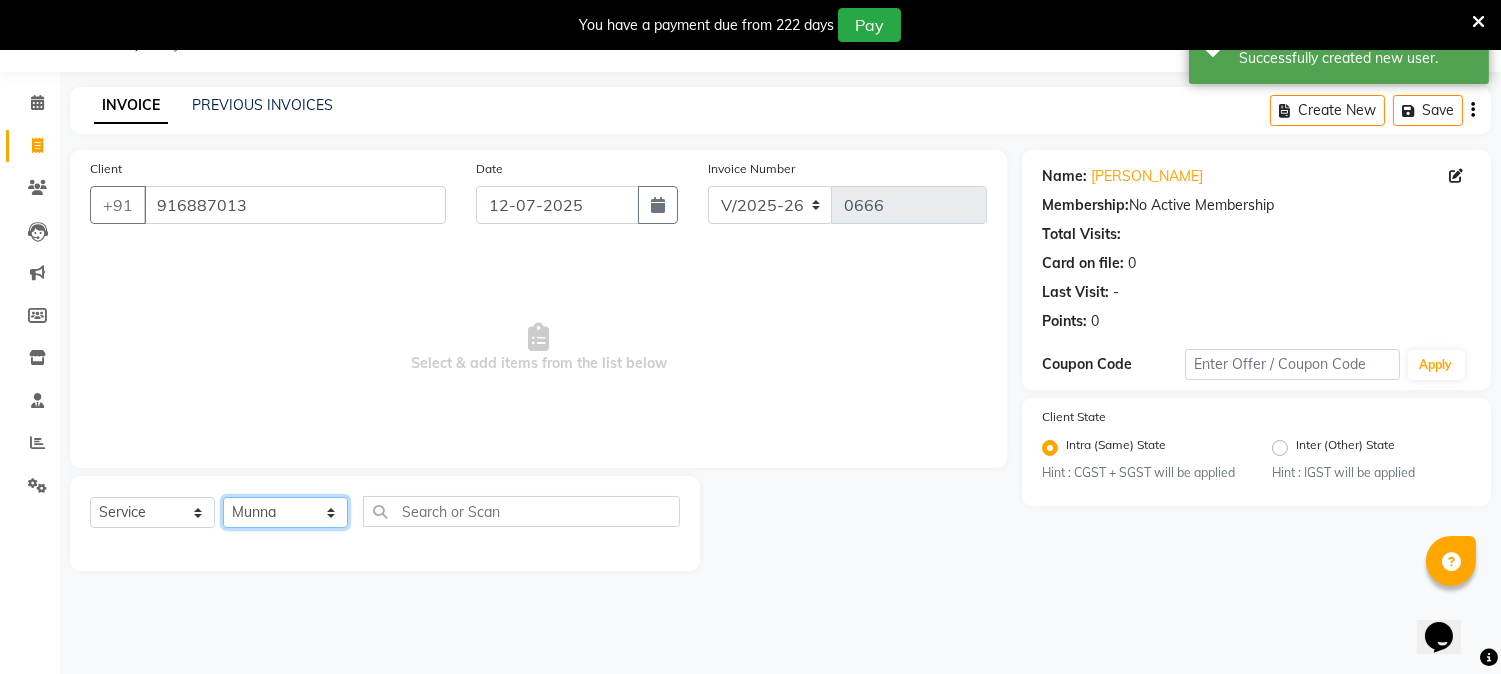 click on "Select Stylist [PERSON_NAME] [PERSON_NAME]  [PERSON_NAME]  prem RAHUL Sandip [PERSON_NAME]" 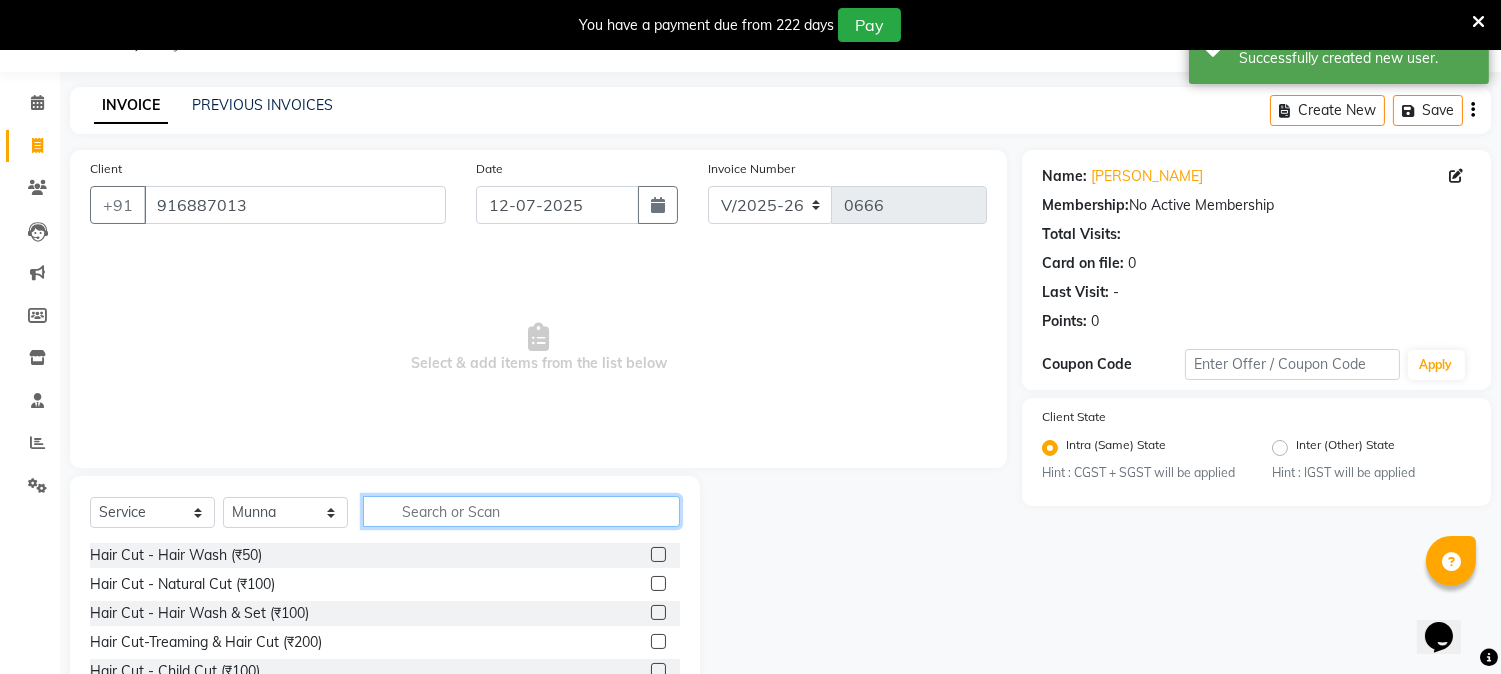 click 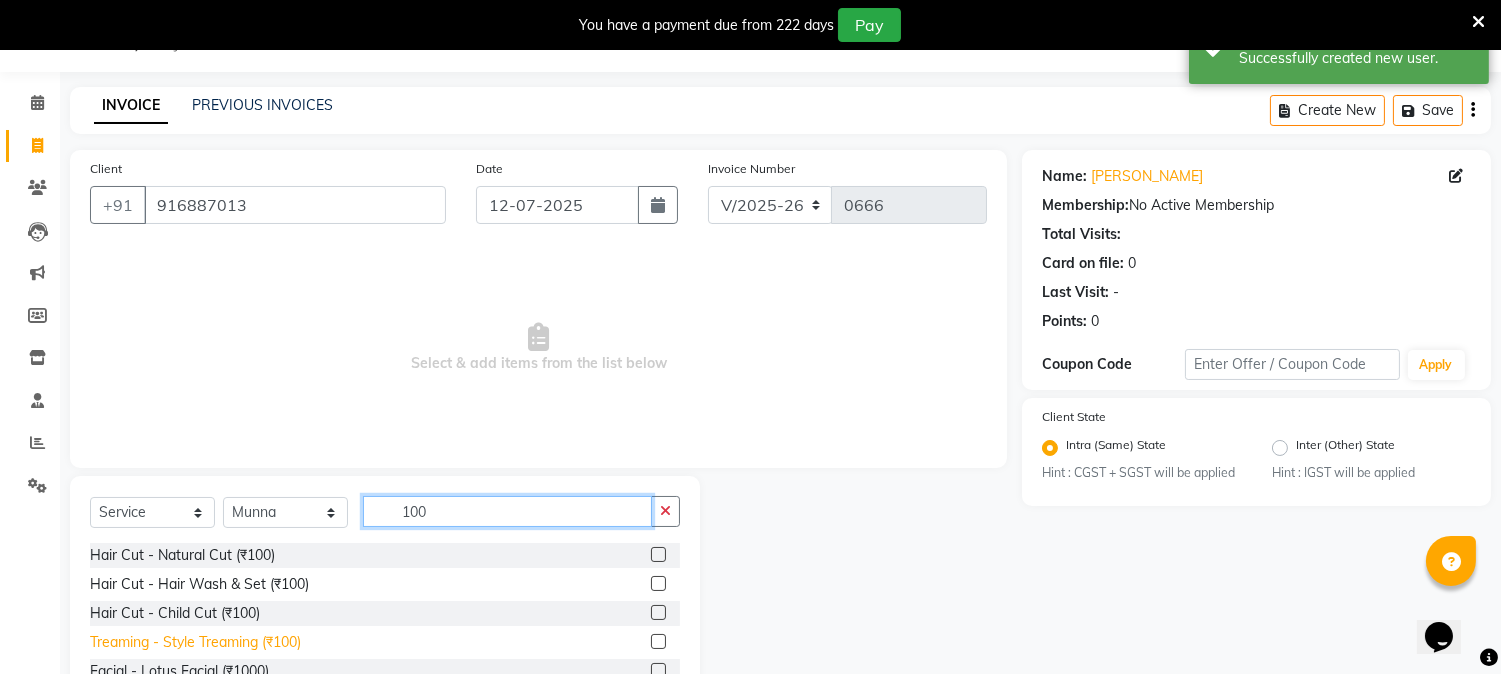 type on "100" 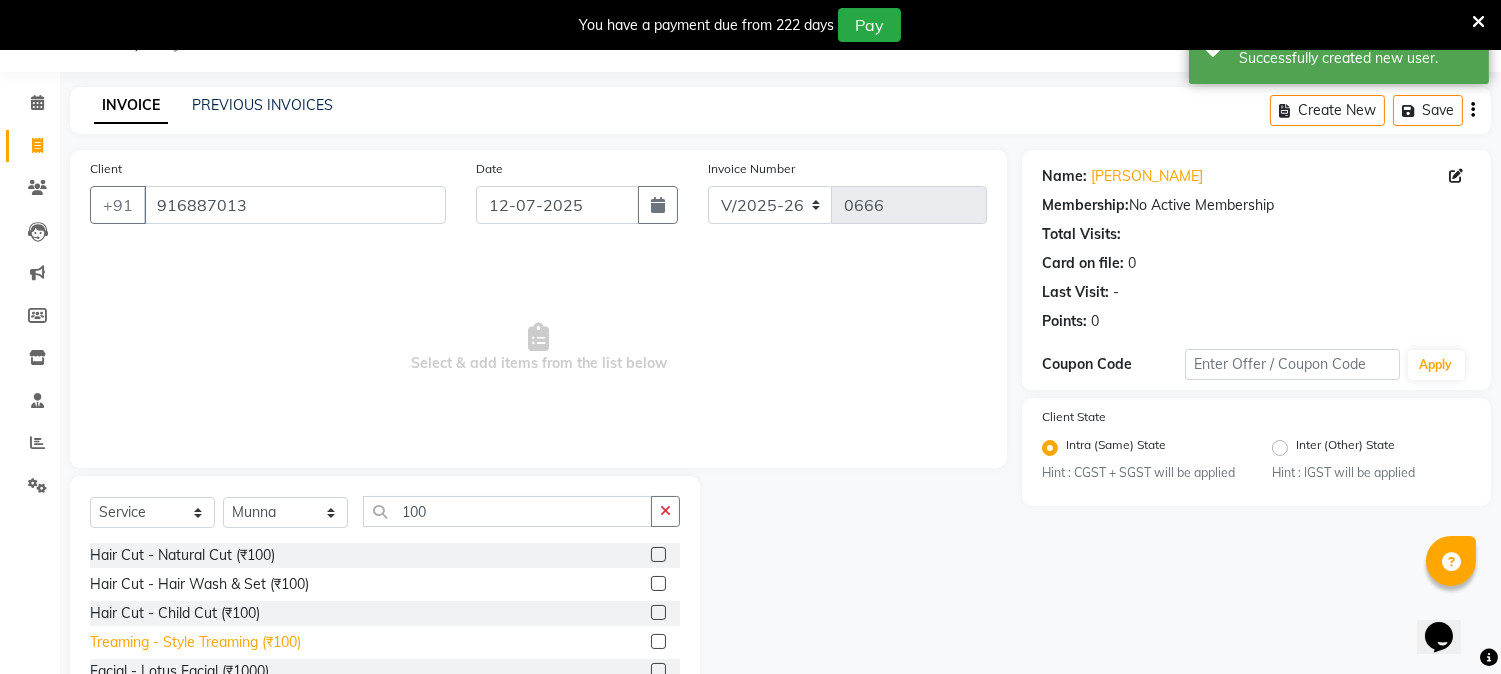click on "Treaming - Style Treaming (₹100)" 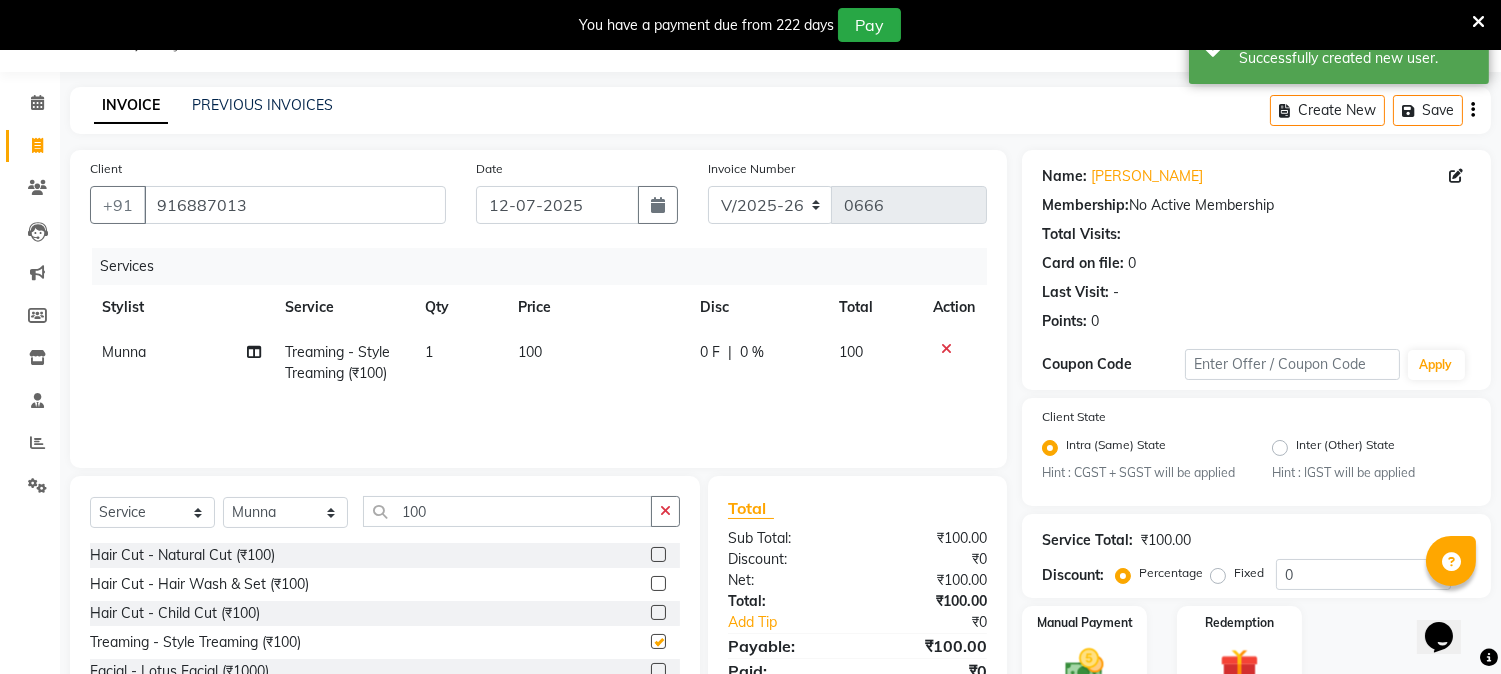 checkbox on "false" 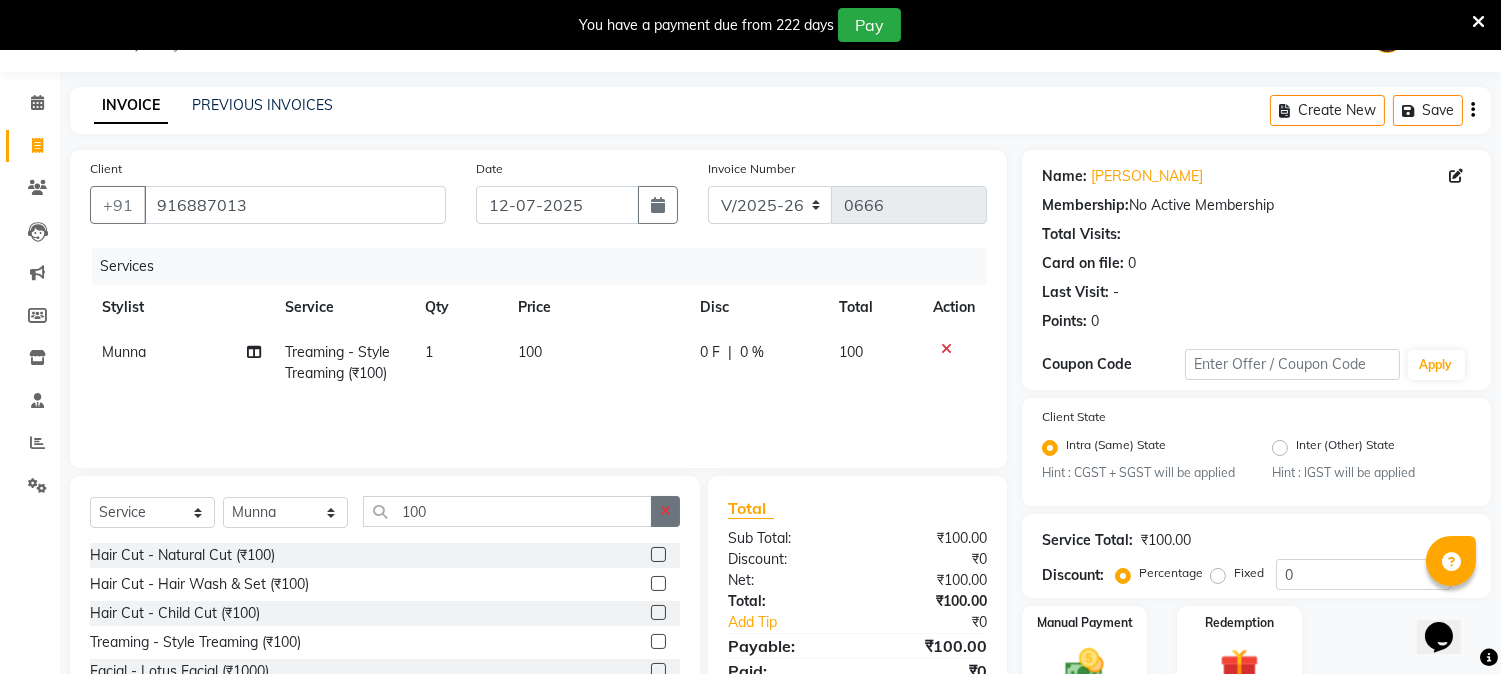 click 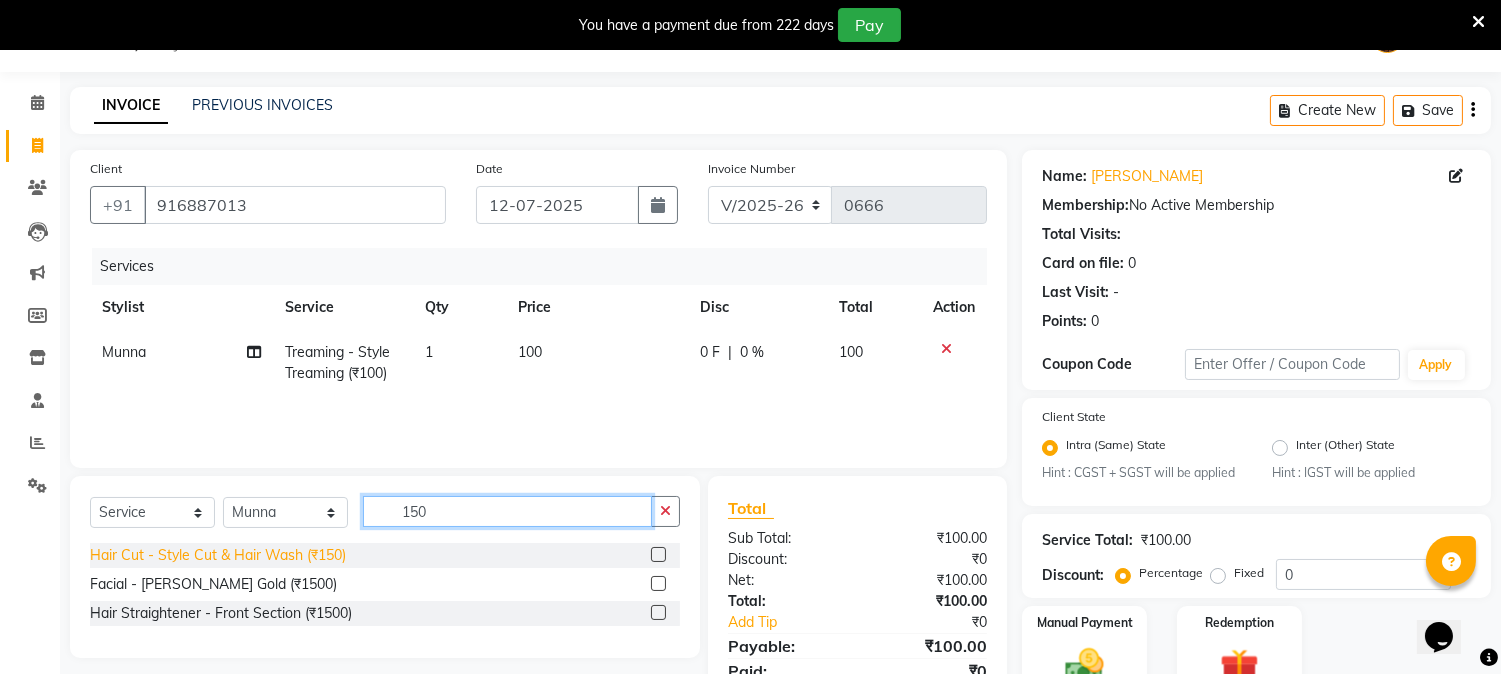 type on "150" 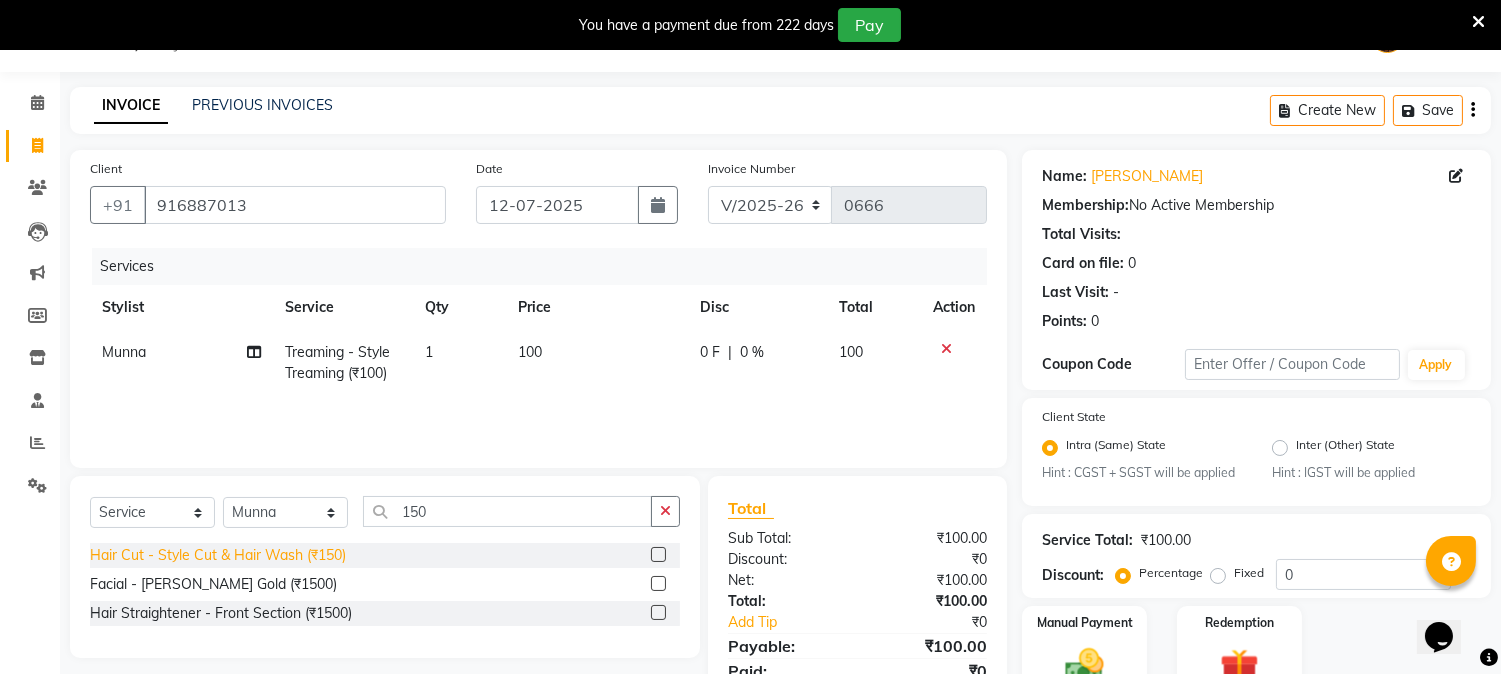 click on "Hair Cut - Style Cut & Hair Wash (₹150)" 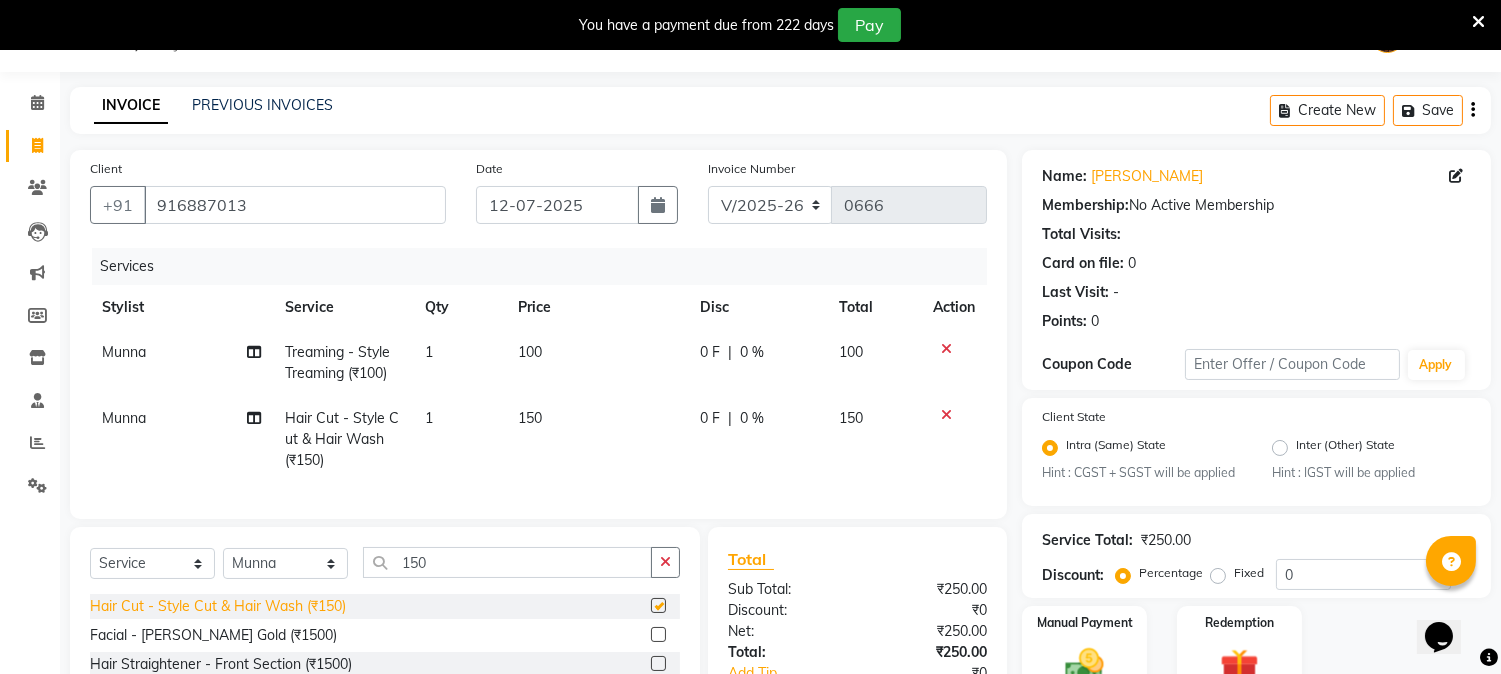 checkbox on "false" 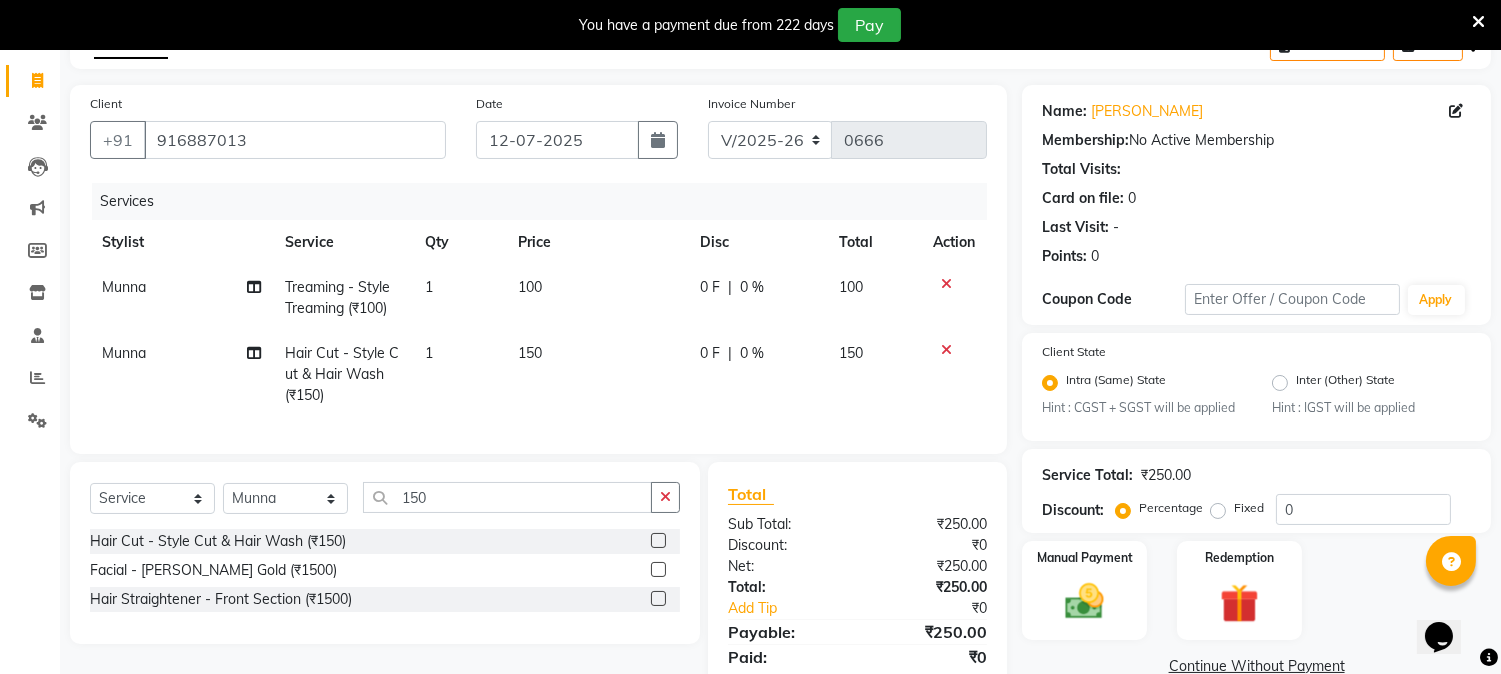 scroll, scrollTop: 201, scrollLeft: 0, axis: vertical 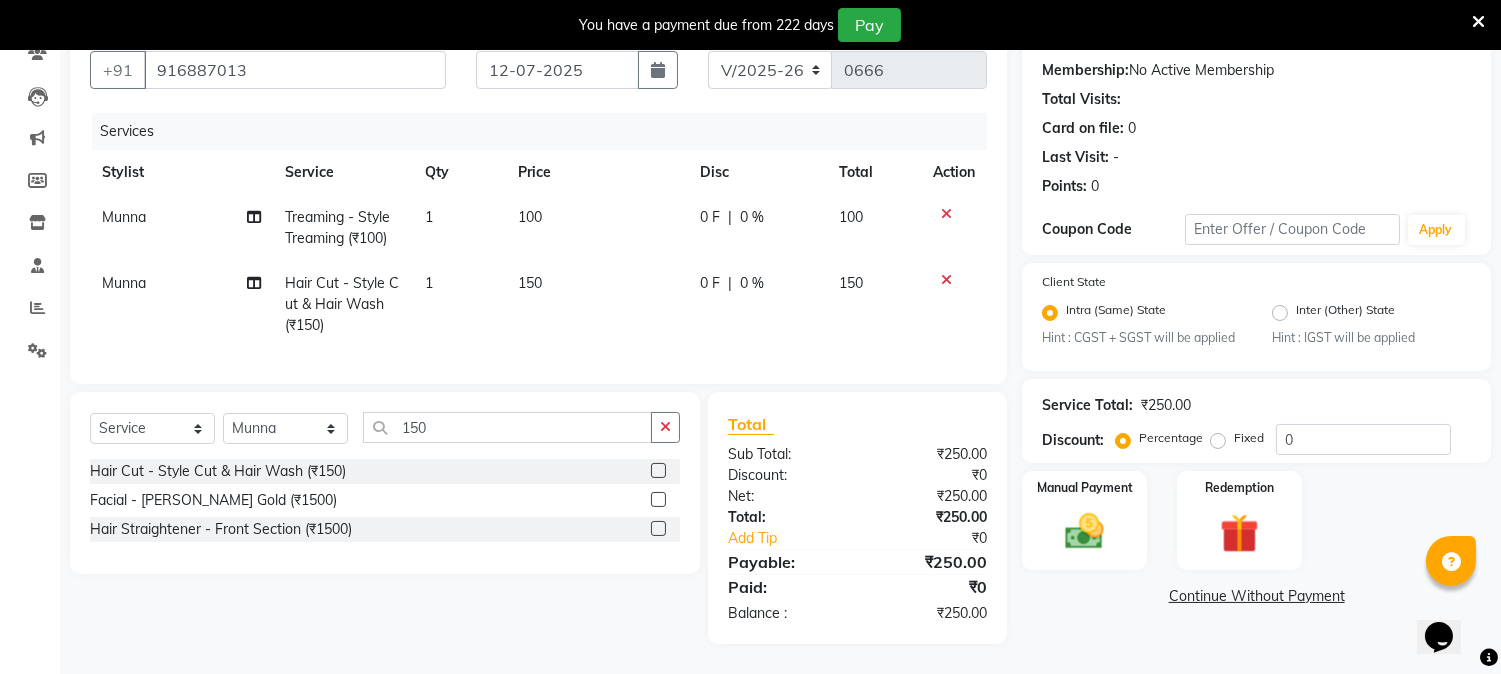 click on "Continue Without Payment" 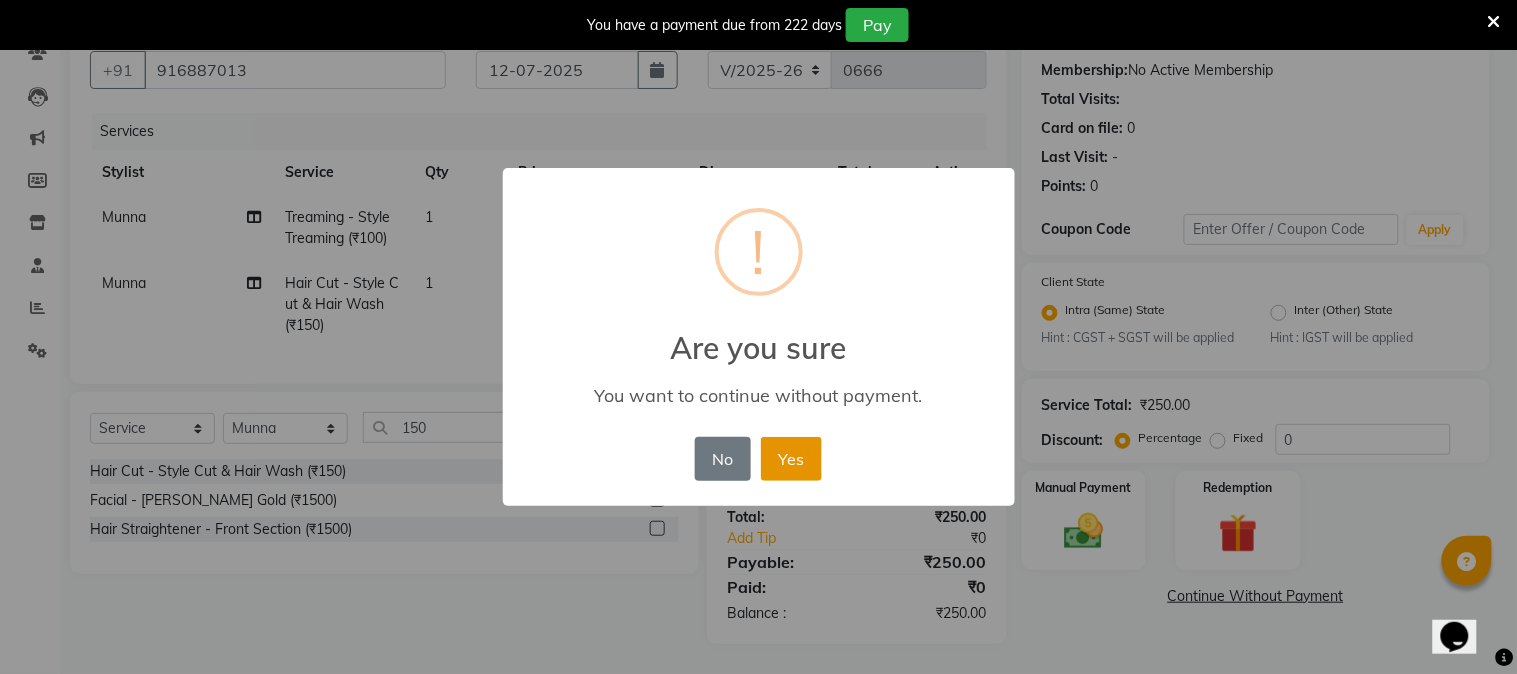 click on "Yes" at bounding box center (791, 459) 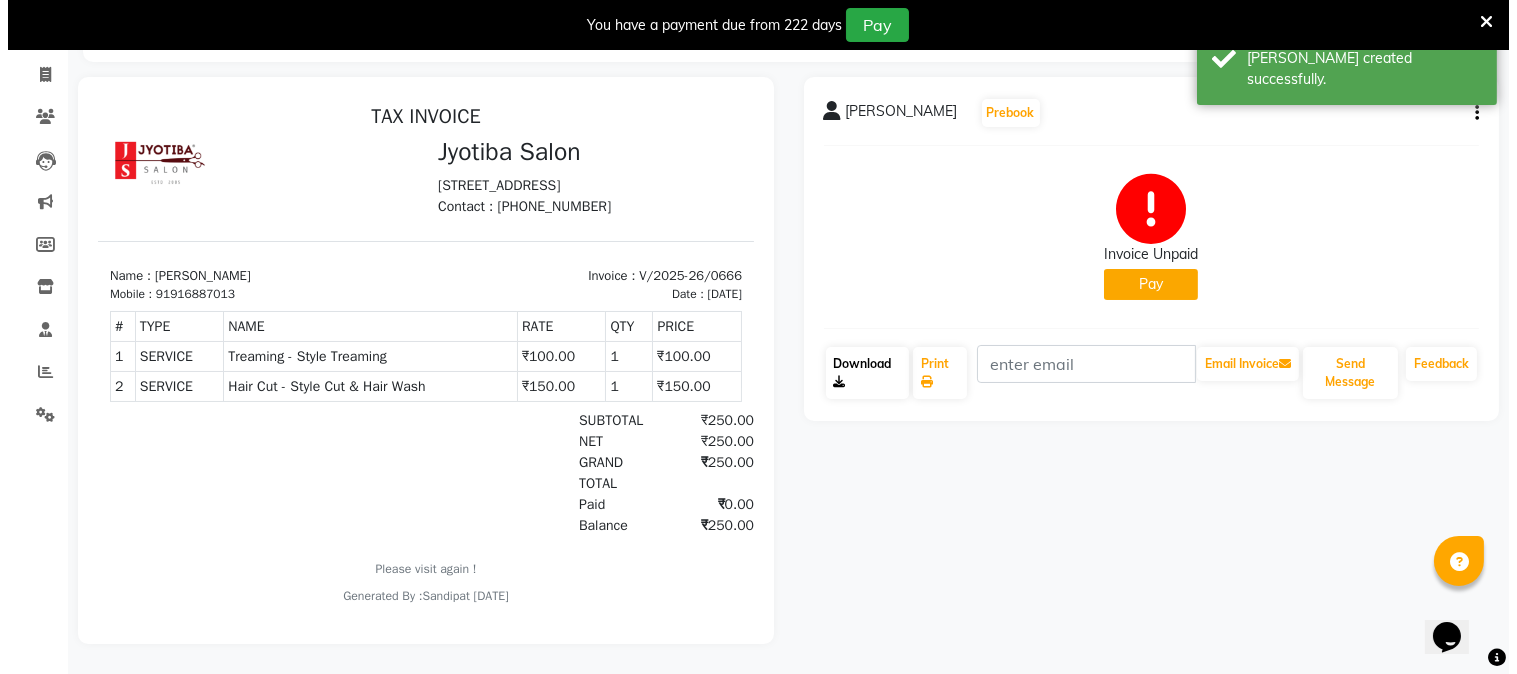 scroll, scrollTop: 0, scrollLeft: 0, axis: both 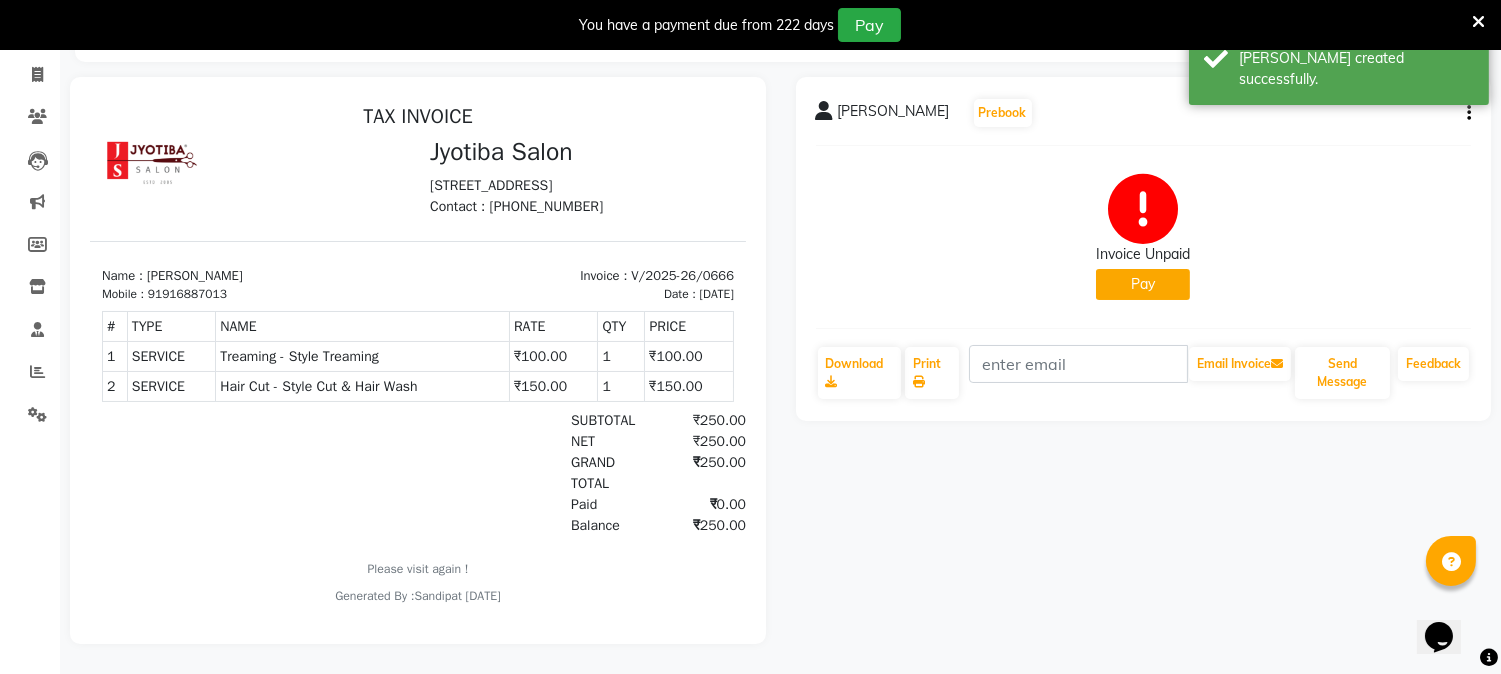 click on "Pay" 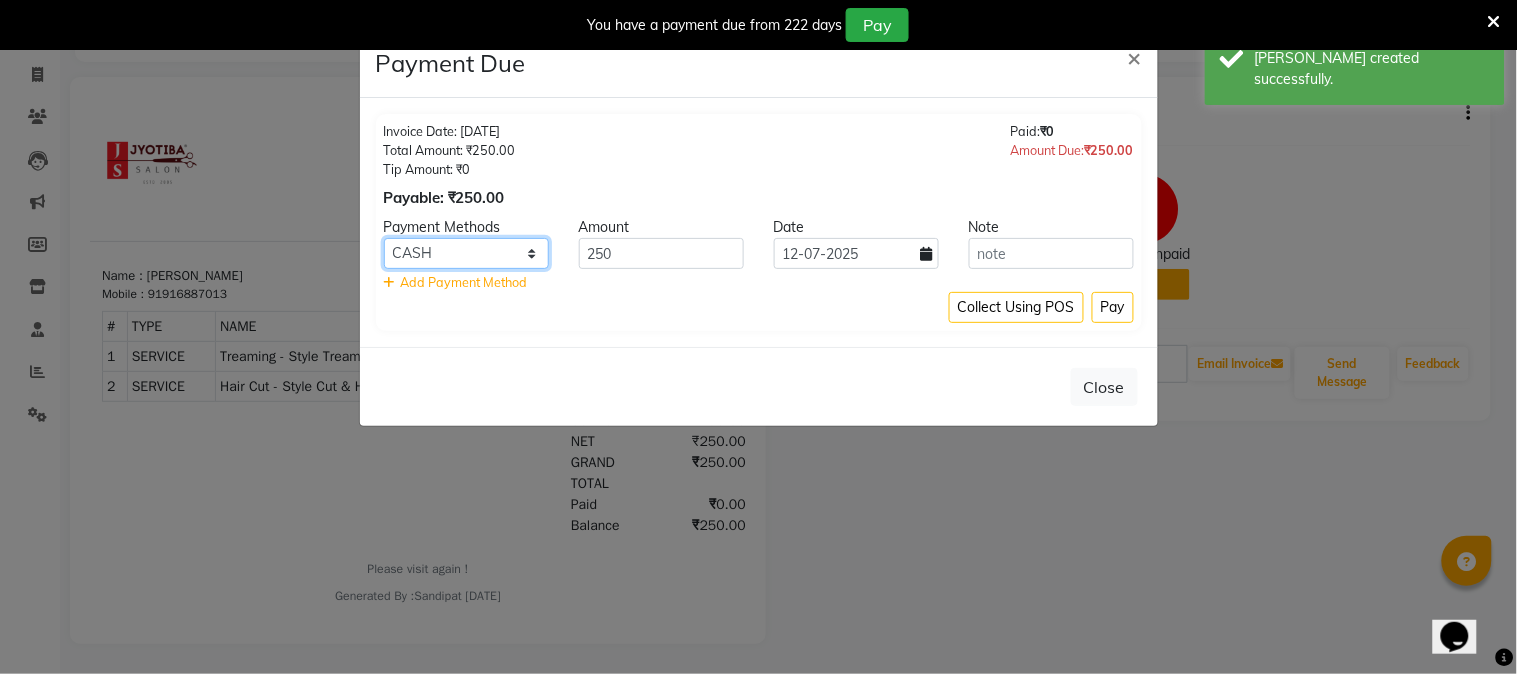 click on "CASH ONLINE CARD" 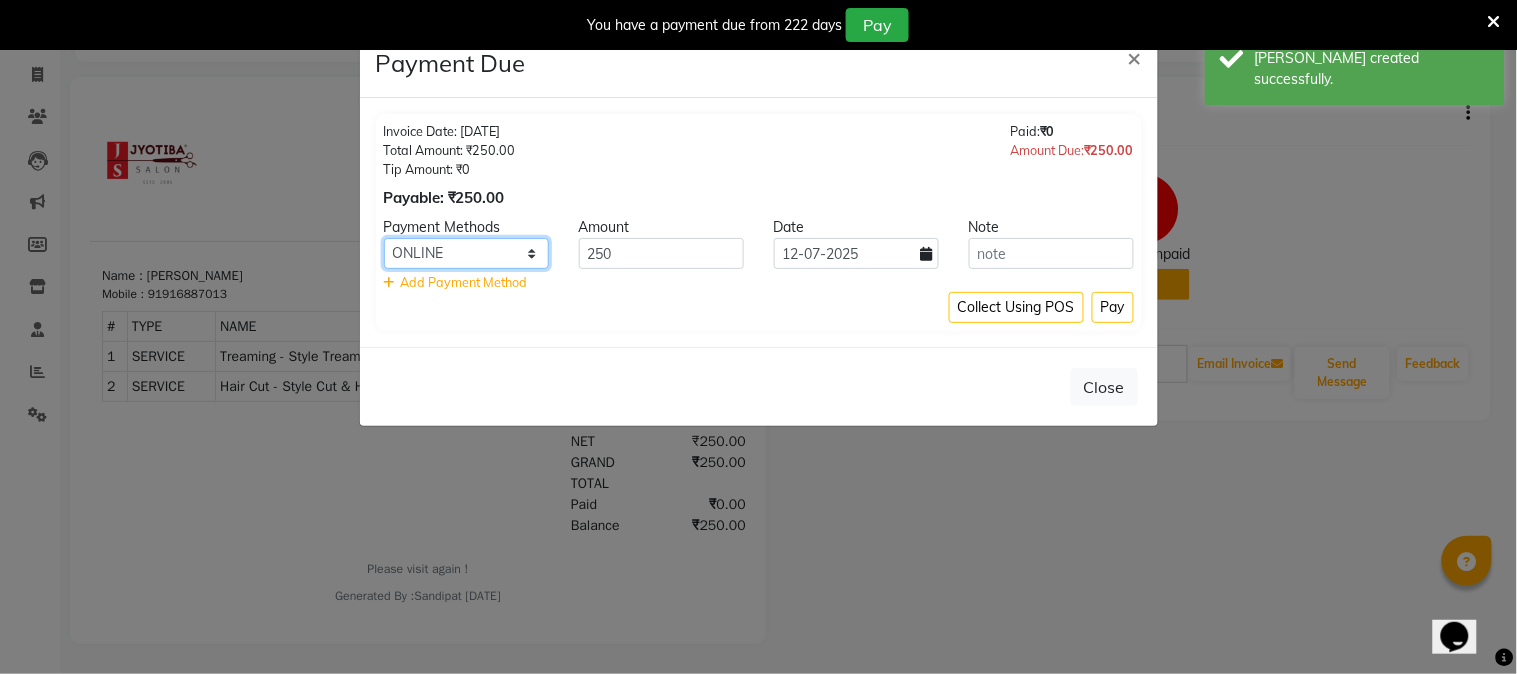 click on "CASH ONLINE CARD" 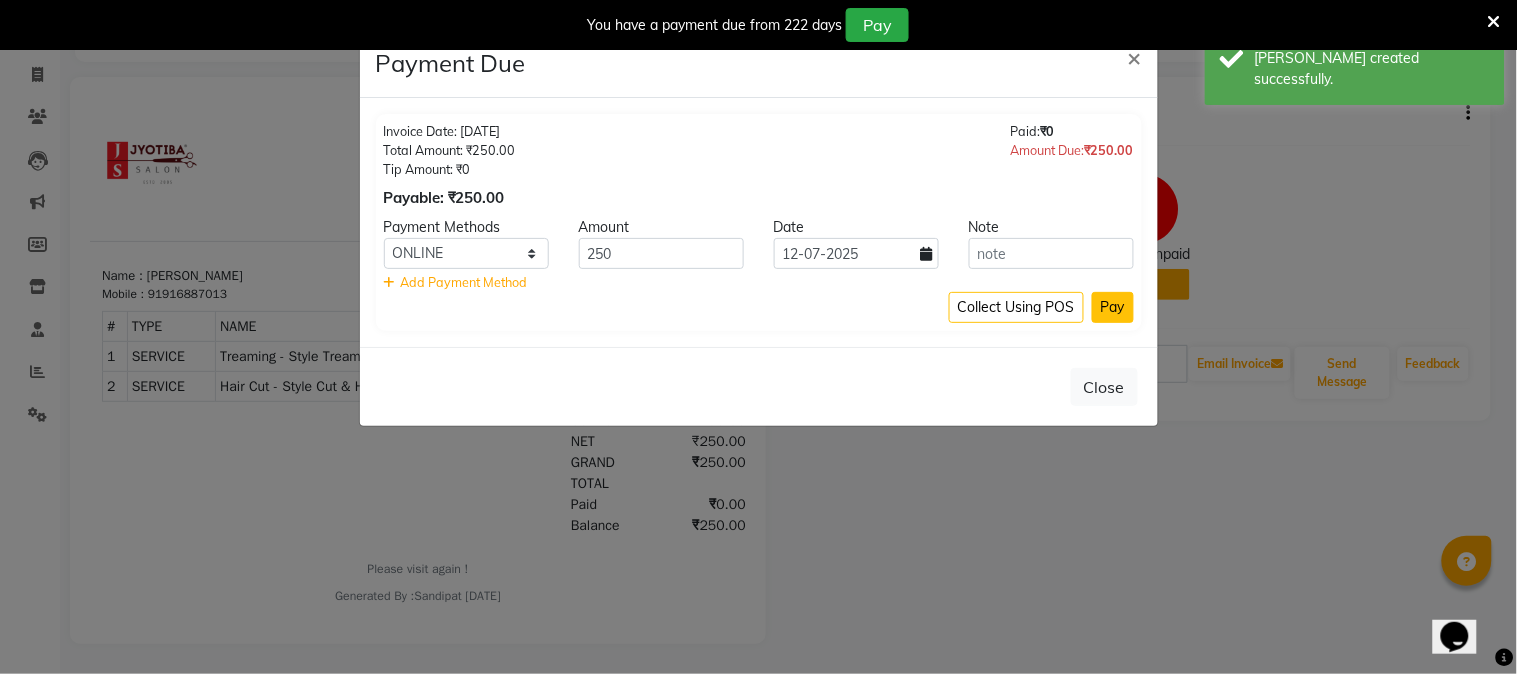 click on "Pay" 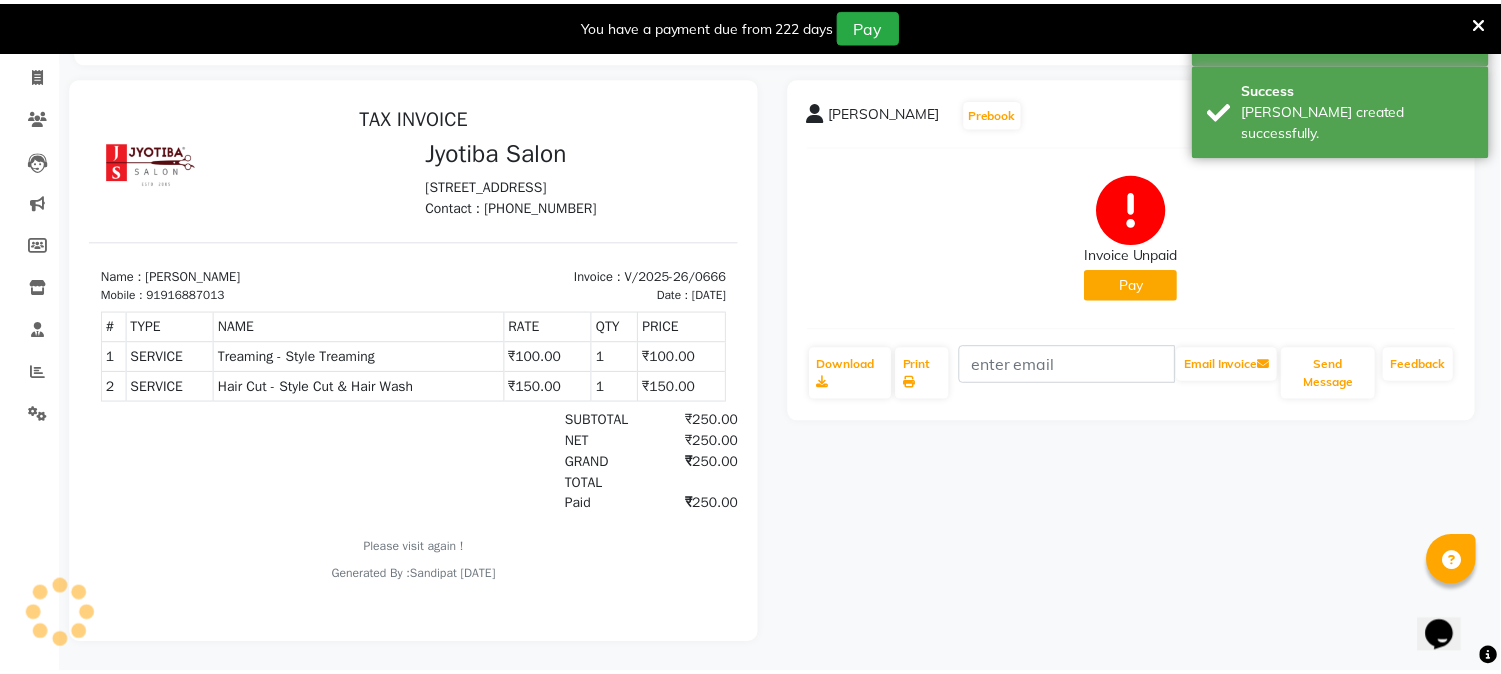 scroll, scrollTop: 115, scrollLeft: 0, axis: vertical 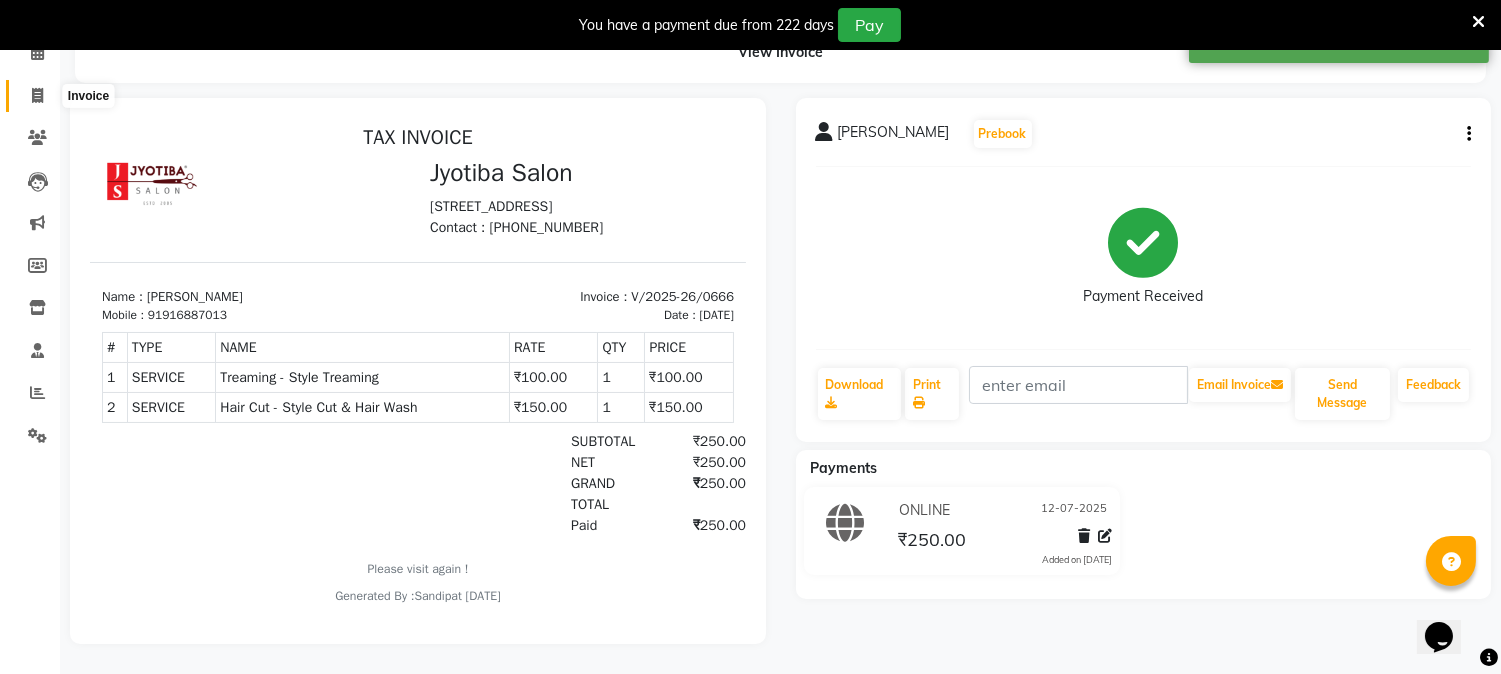 click 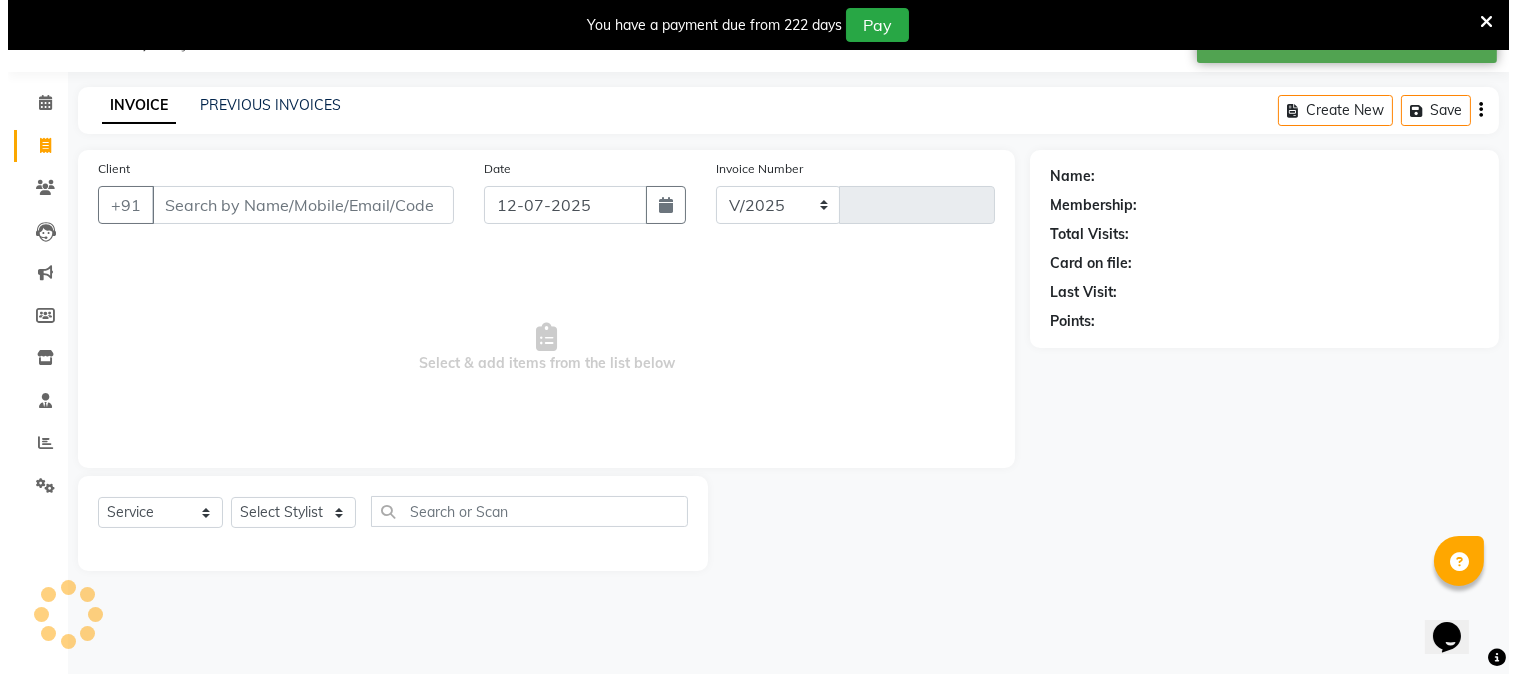 scroll, scrollTop: 50, scrollLeft: 0, axis: vertical 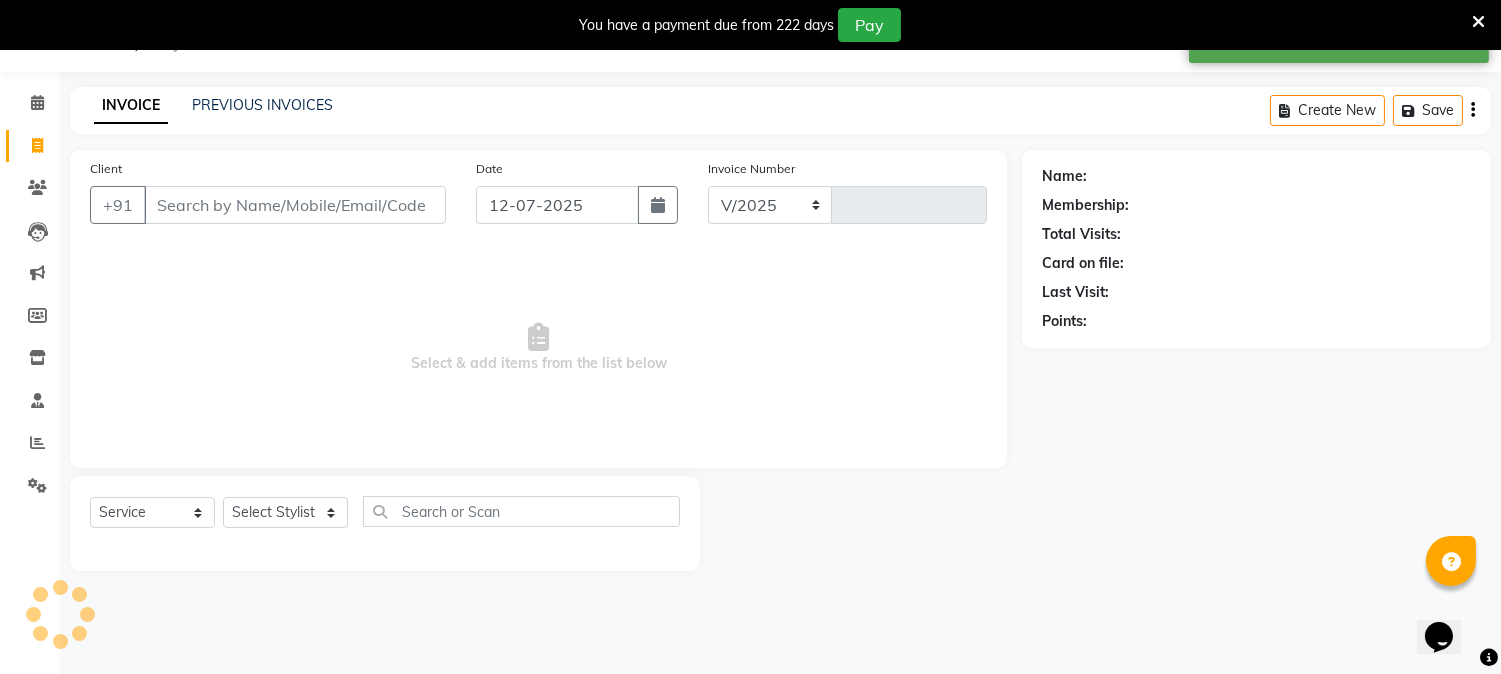 select on "556" 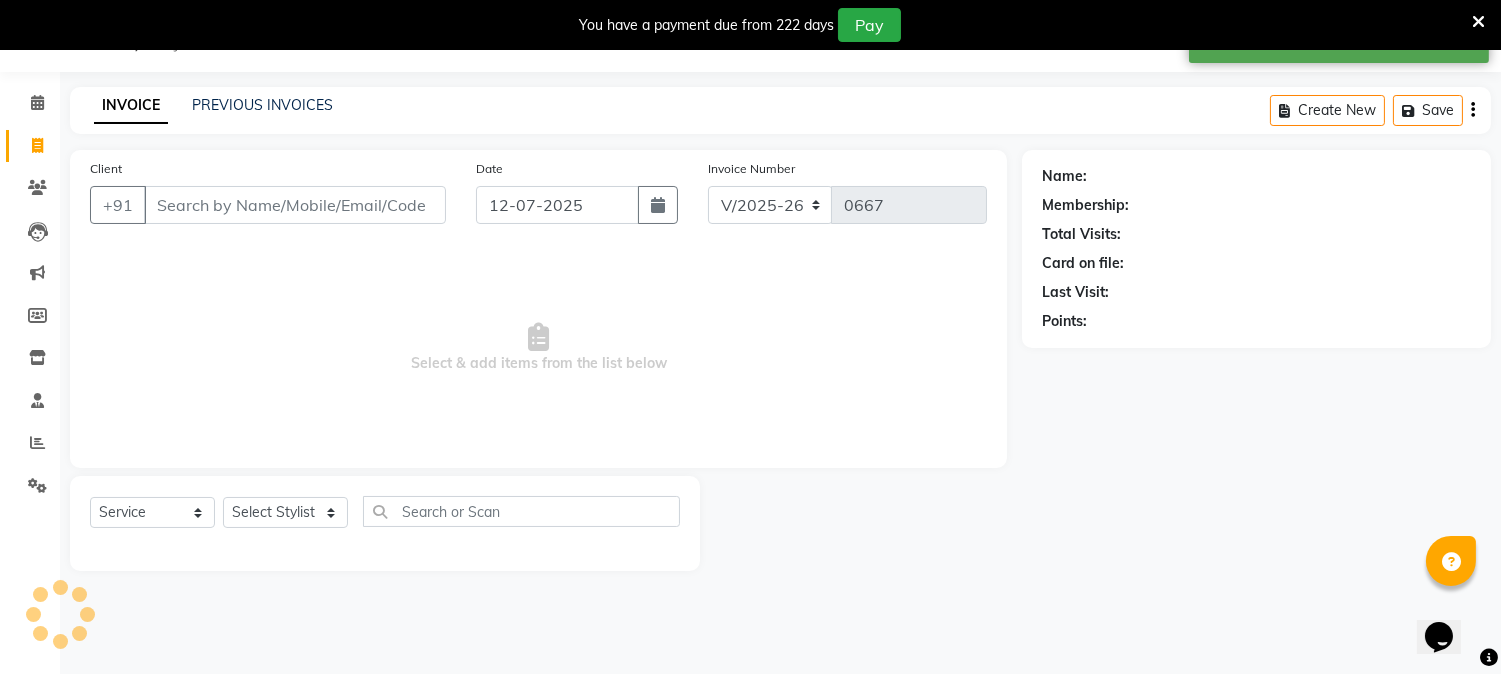 select on "membership" 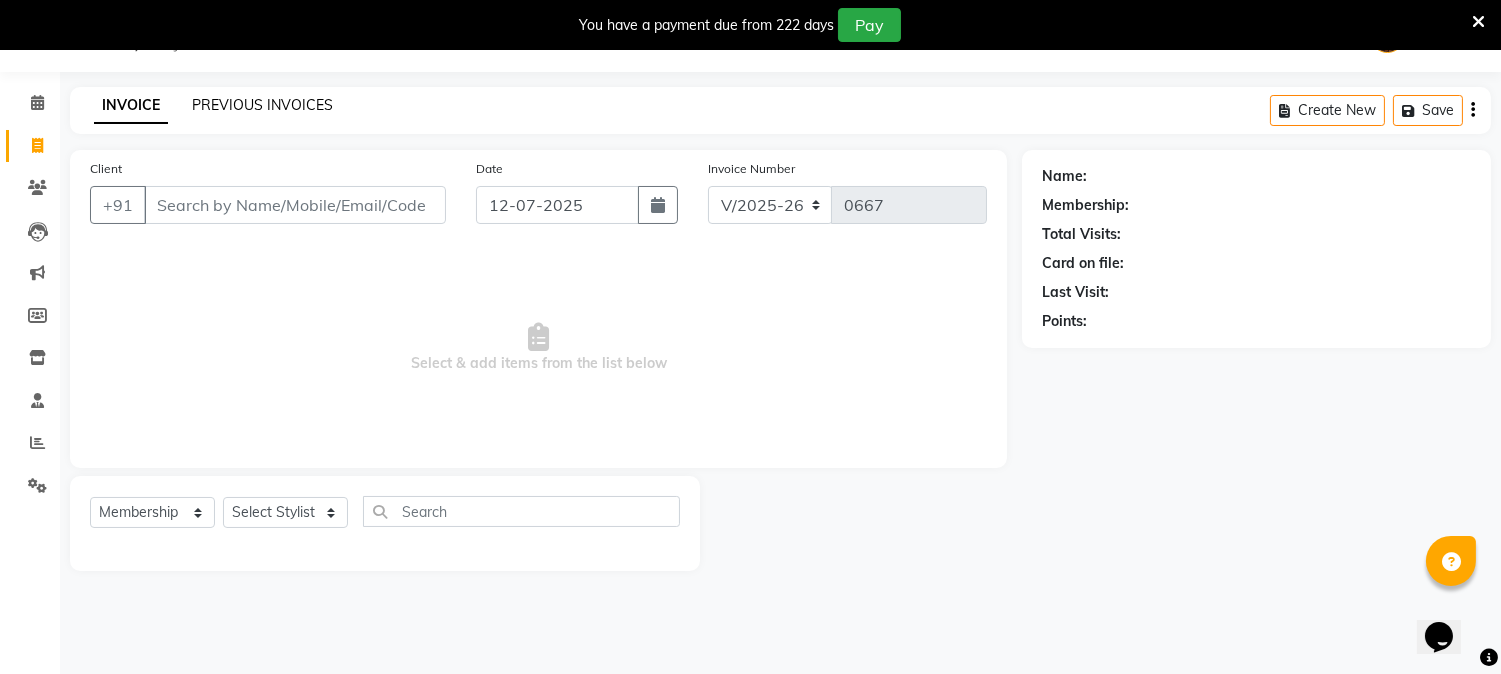 click on "PREVIOUS INVOICES" 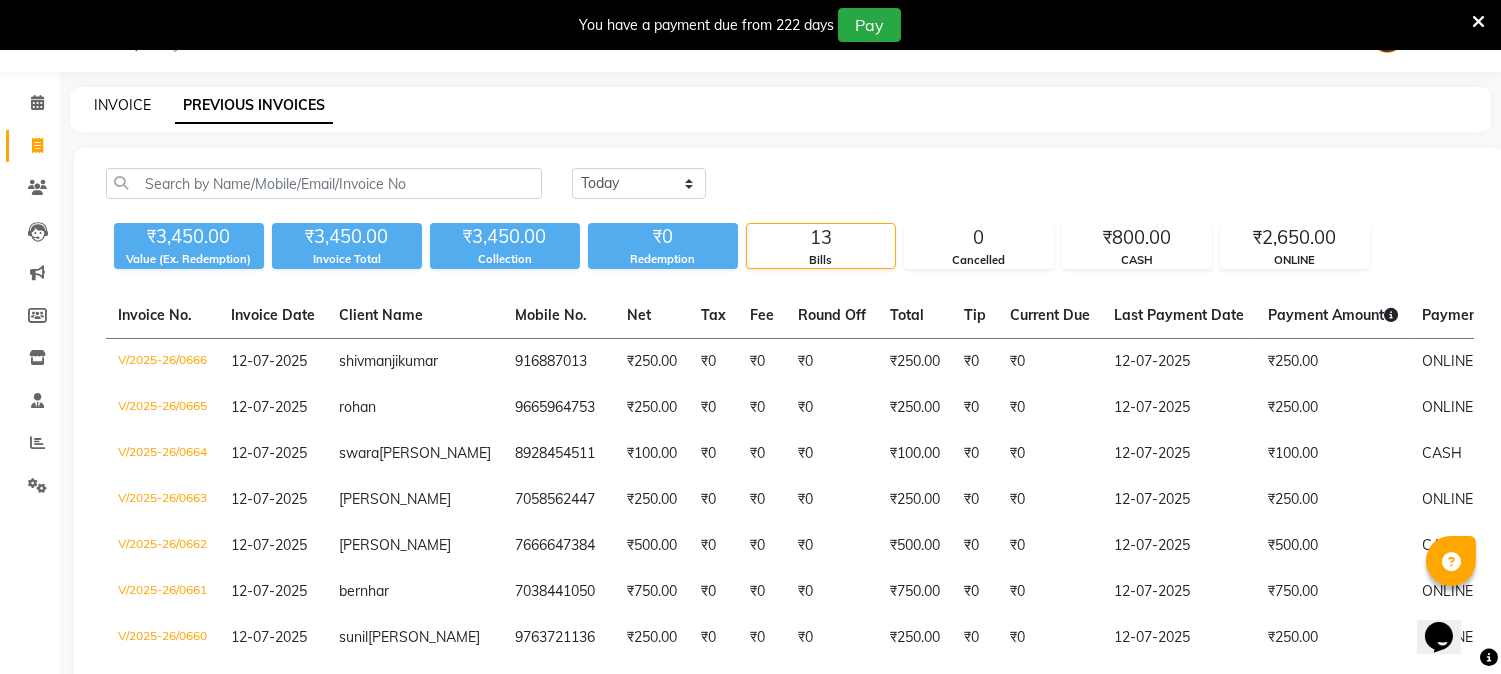 click on "INVOICE" 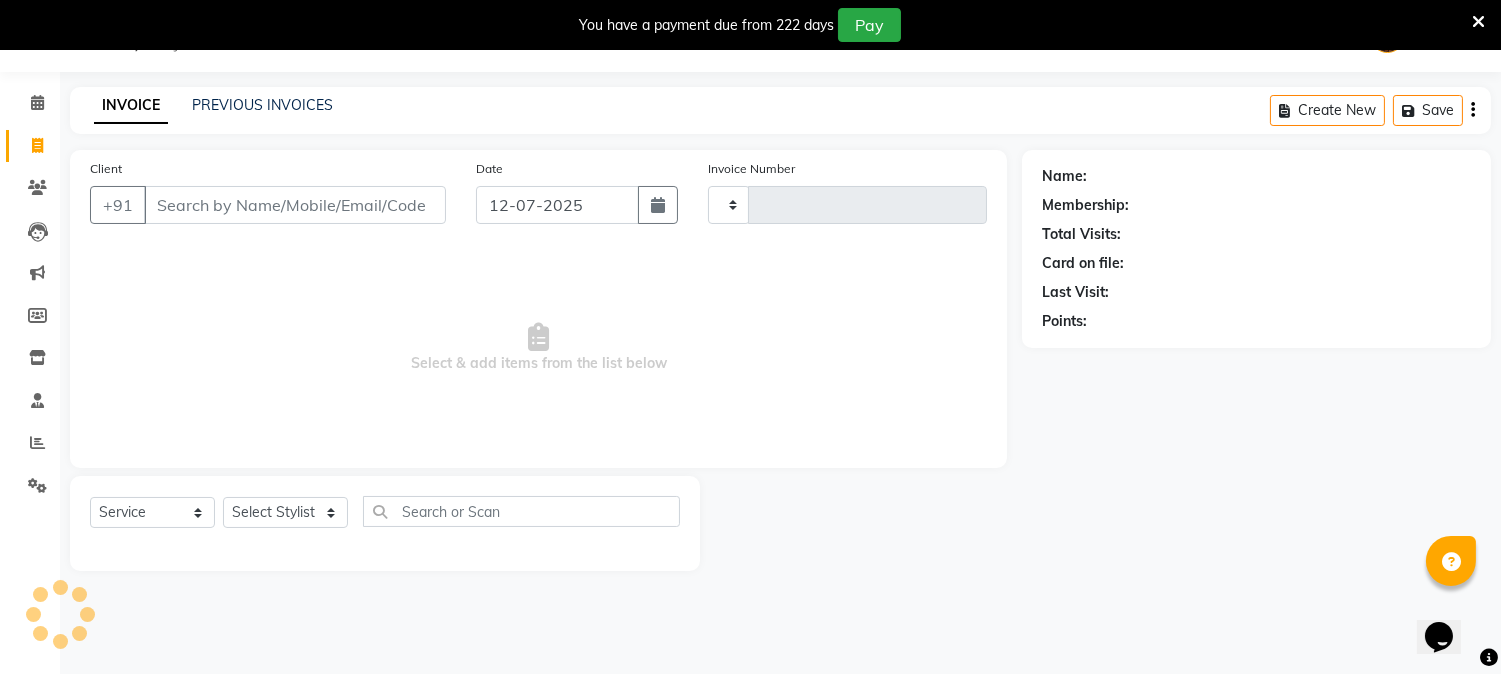 type on "0667" 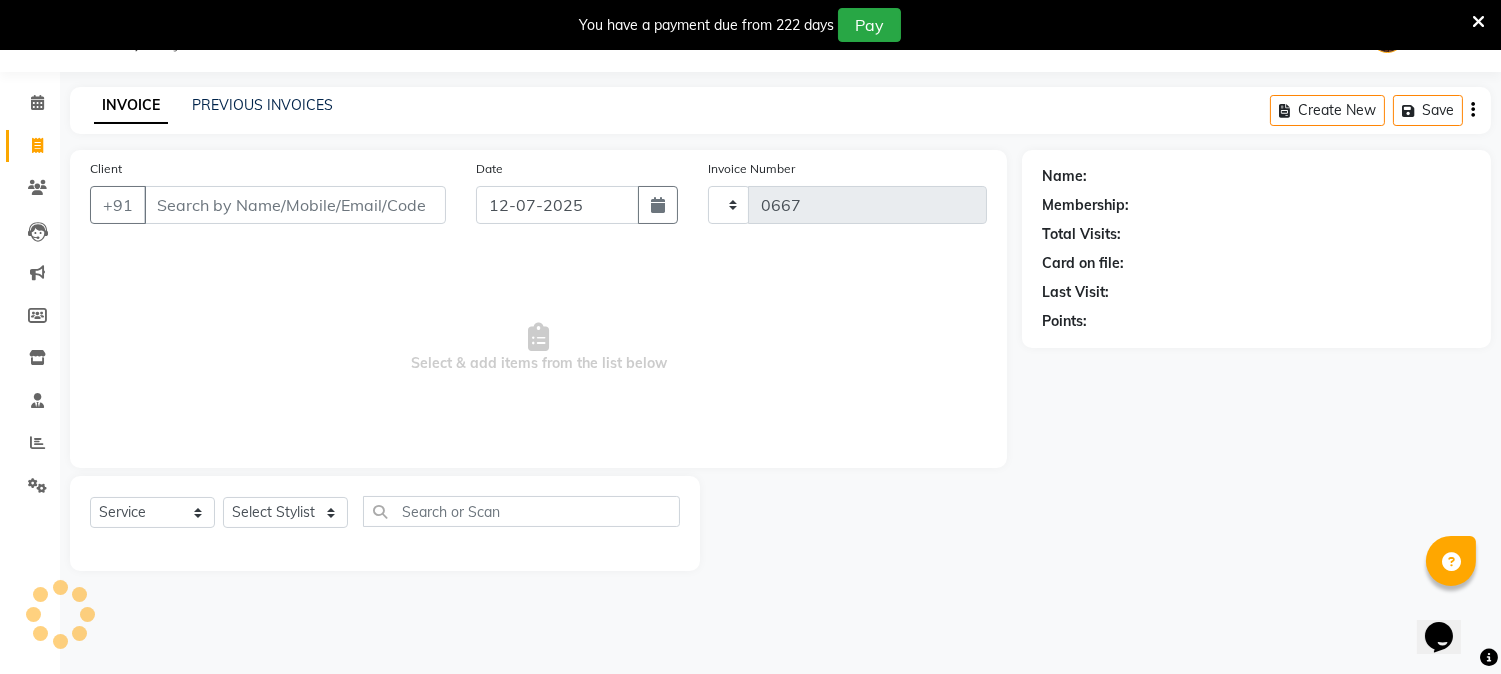 select on "556" 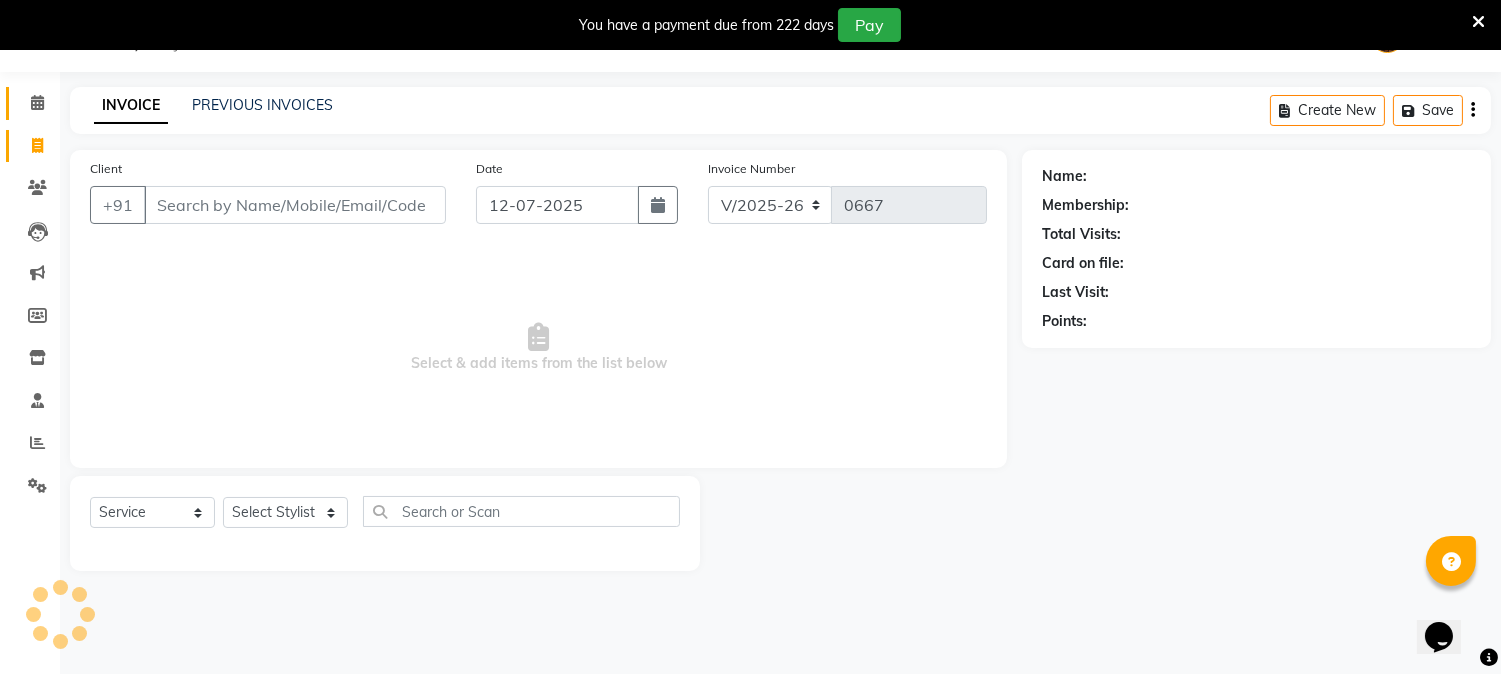 select on "membership" 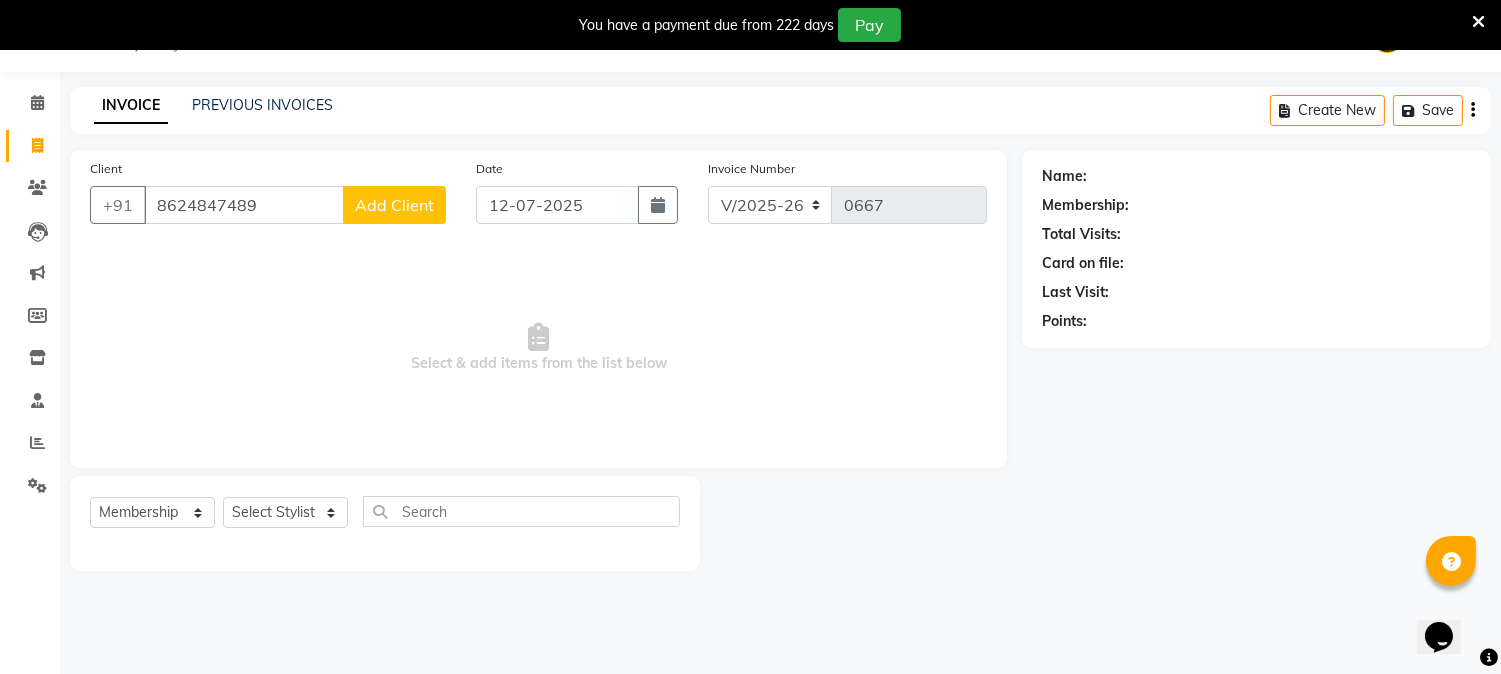 type on "8624847489" 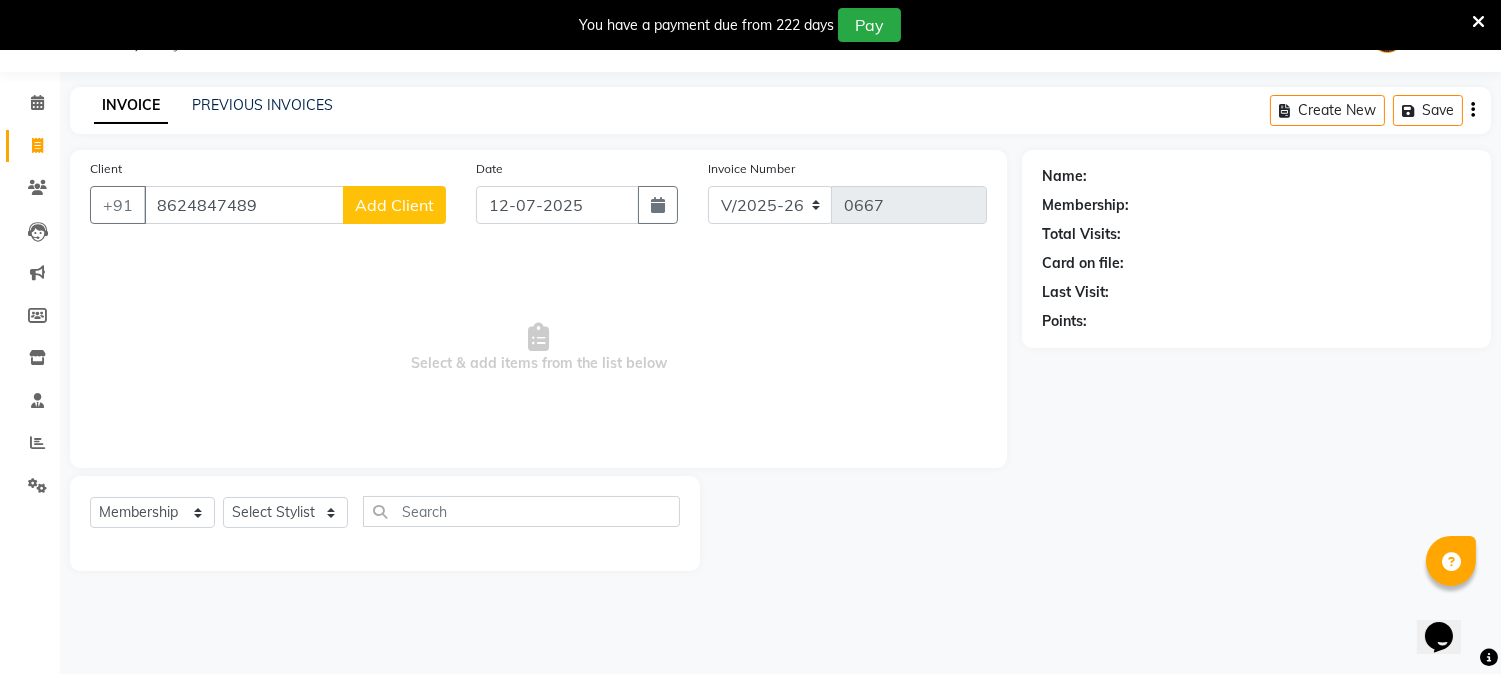 click on "Add Client" 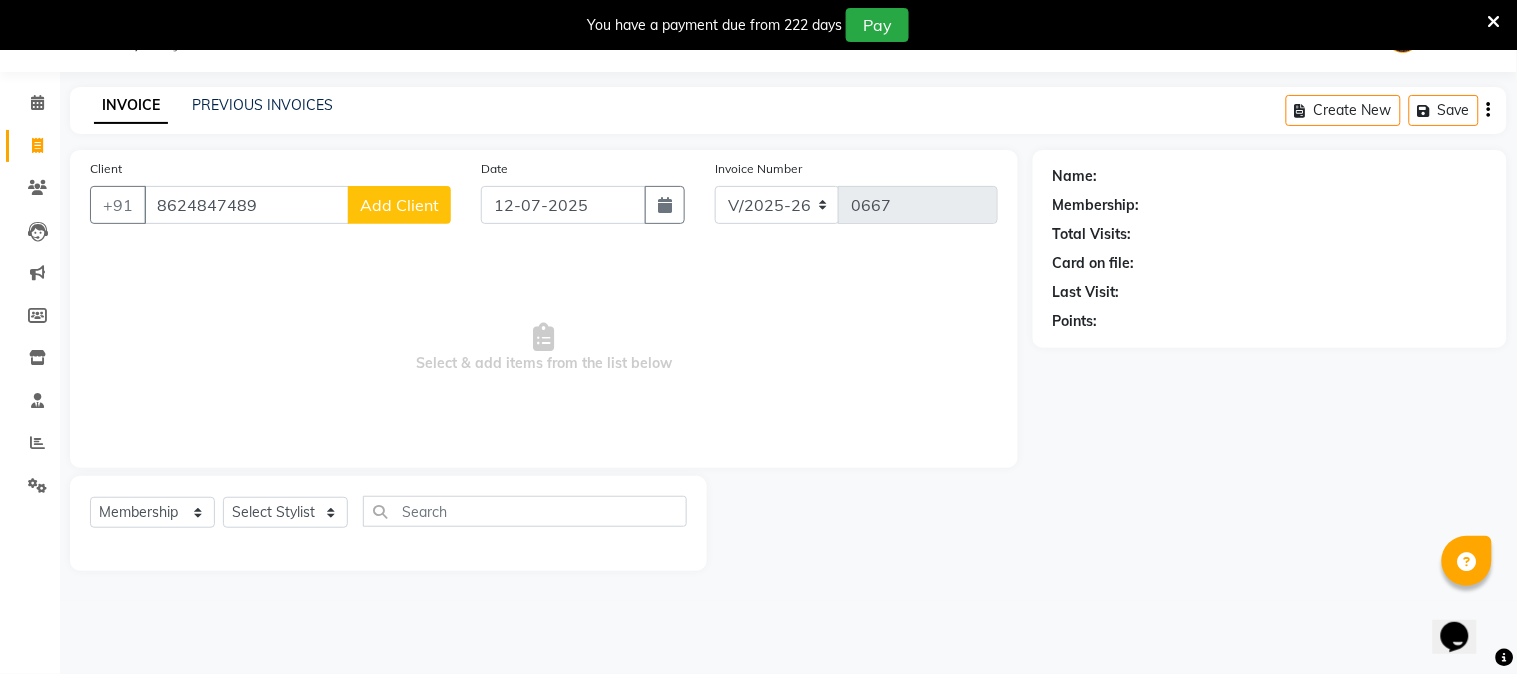 select on "22" 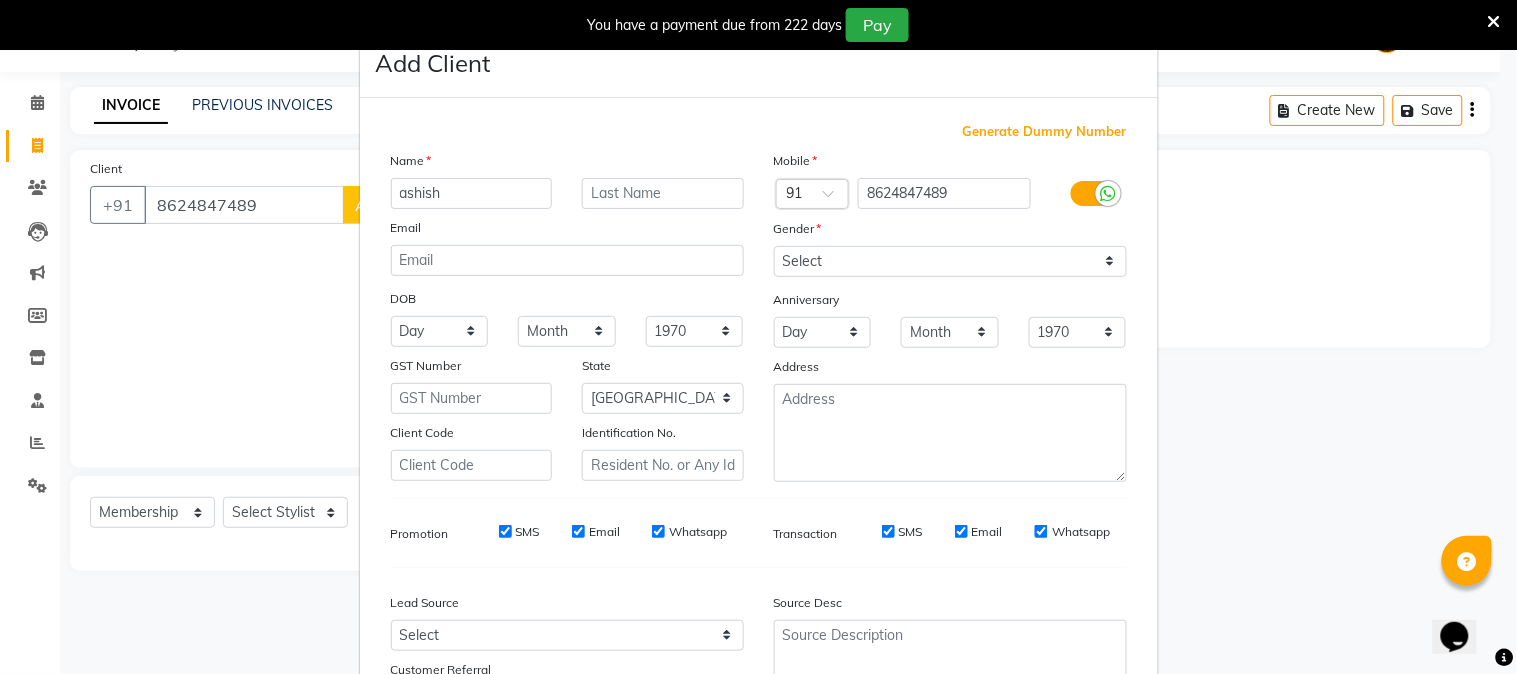 type on "ashish" 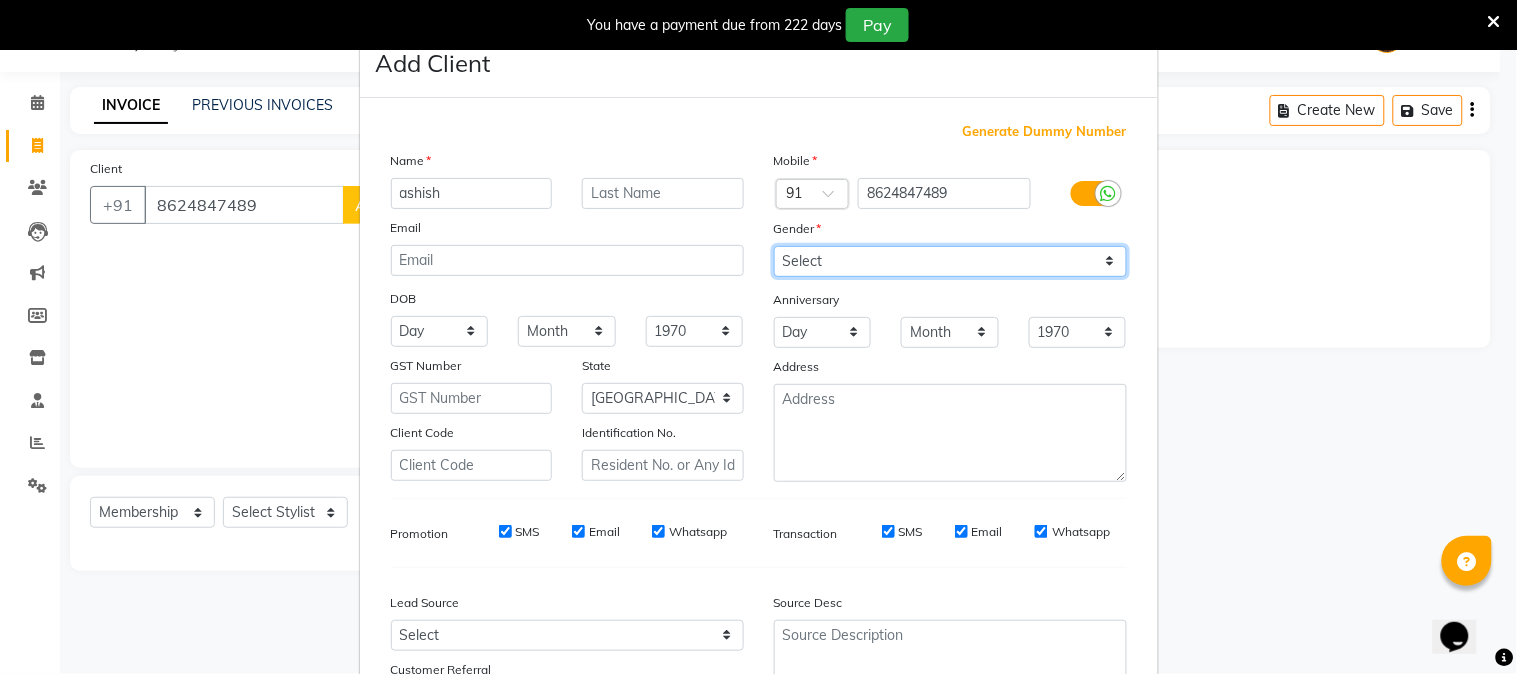 click on "Select [DEMOGRAPHIC_DATA] [DEMOGRAPHIC_DATA] Other Prefer Not To Say" at bounding box center [950, 261] 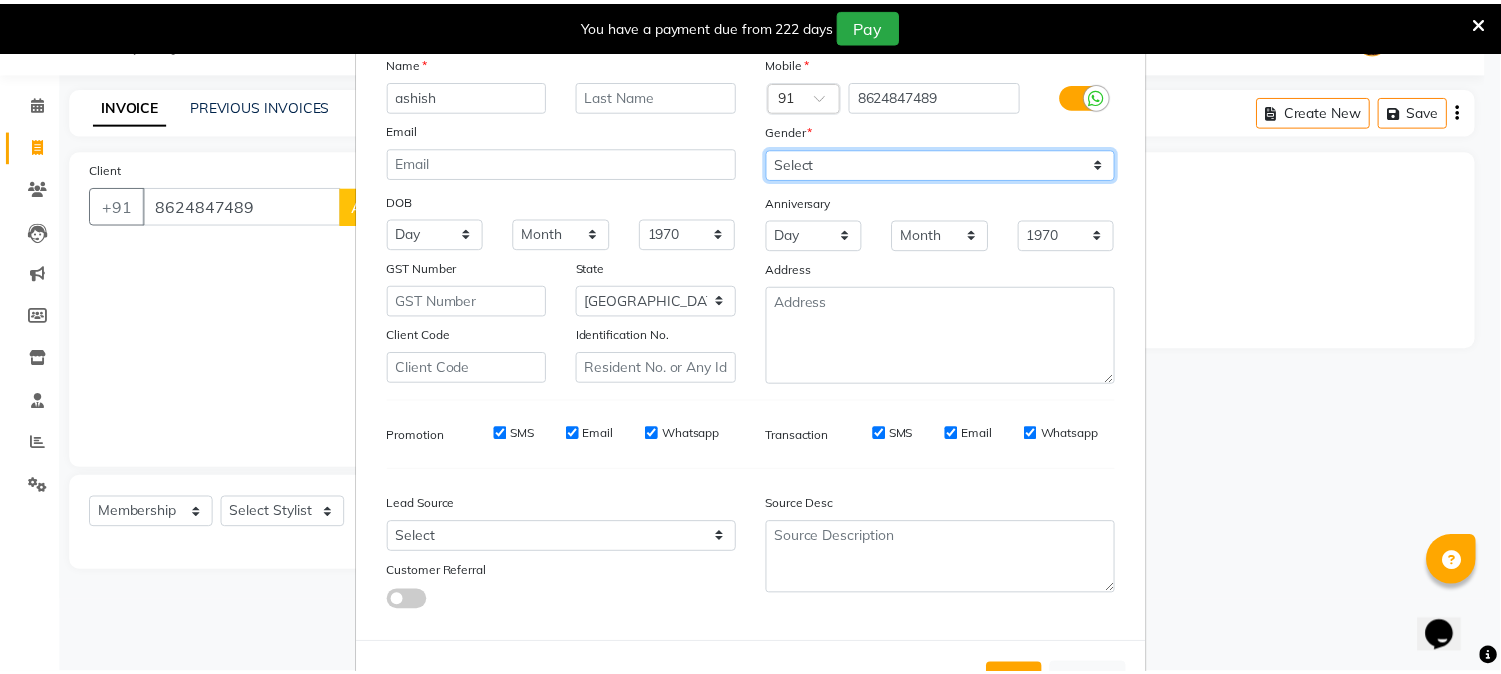 scroll, scrollTop: 176, scrollLeft: 0, axis: vertical 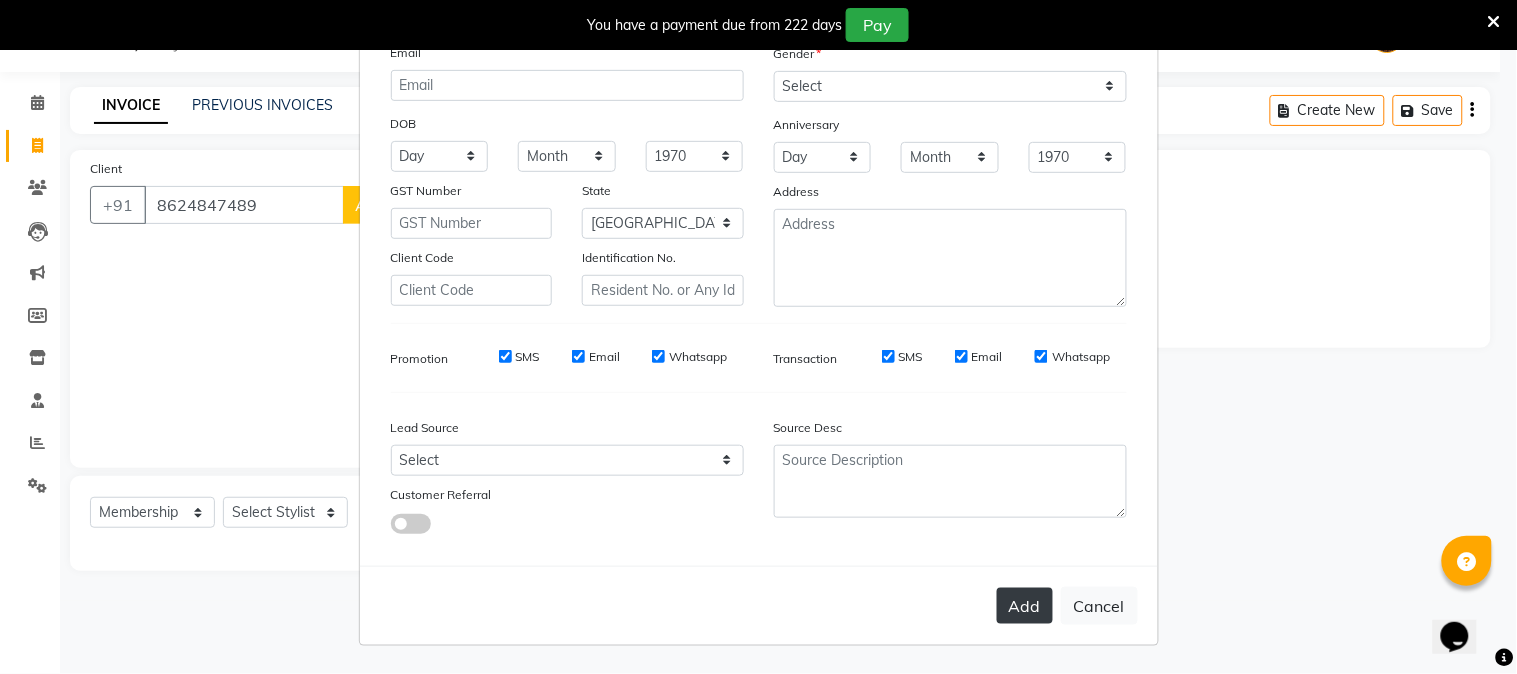 click on "Add" at bounding box center (1025, 606) 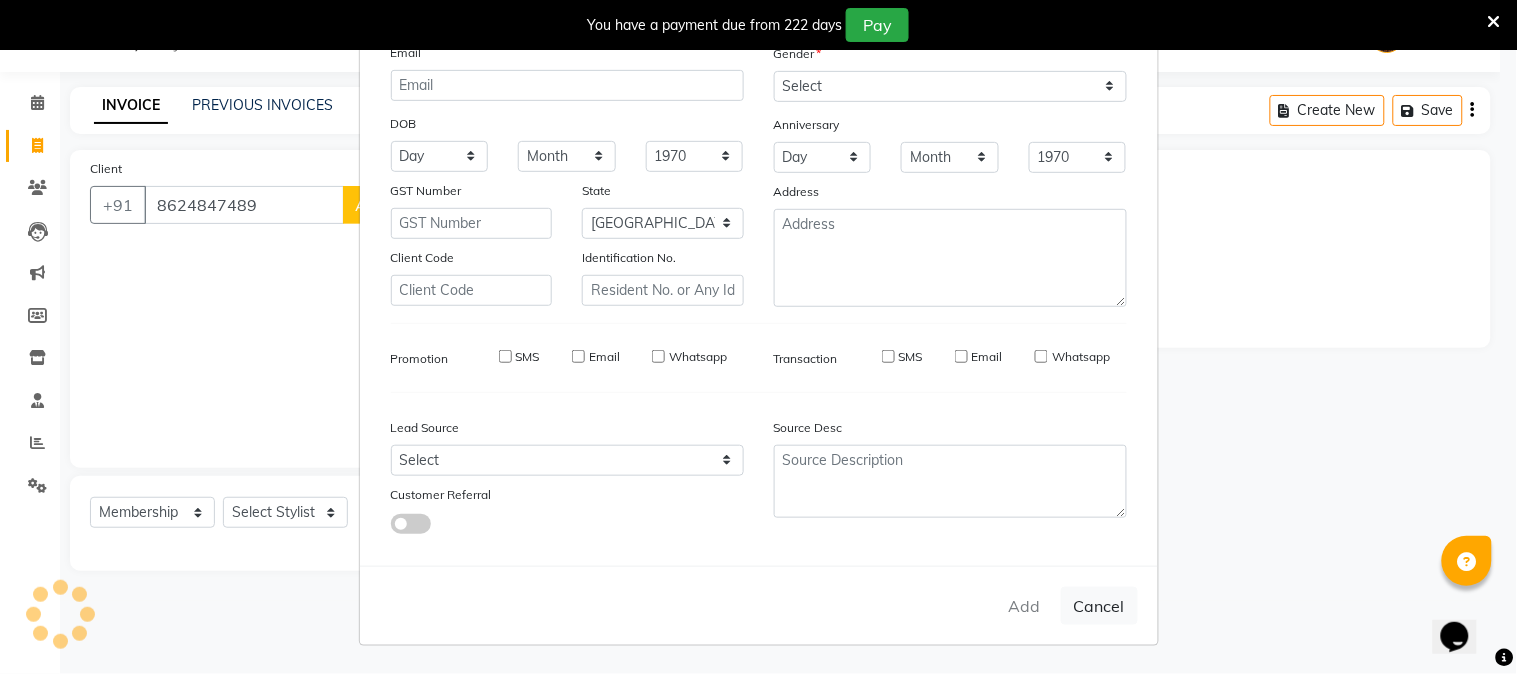 type 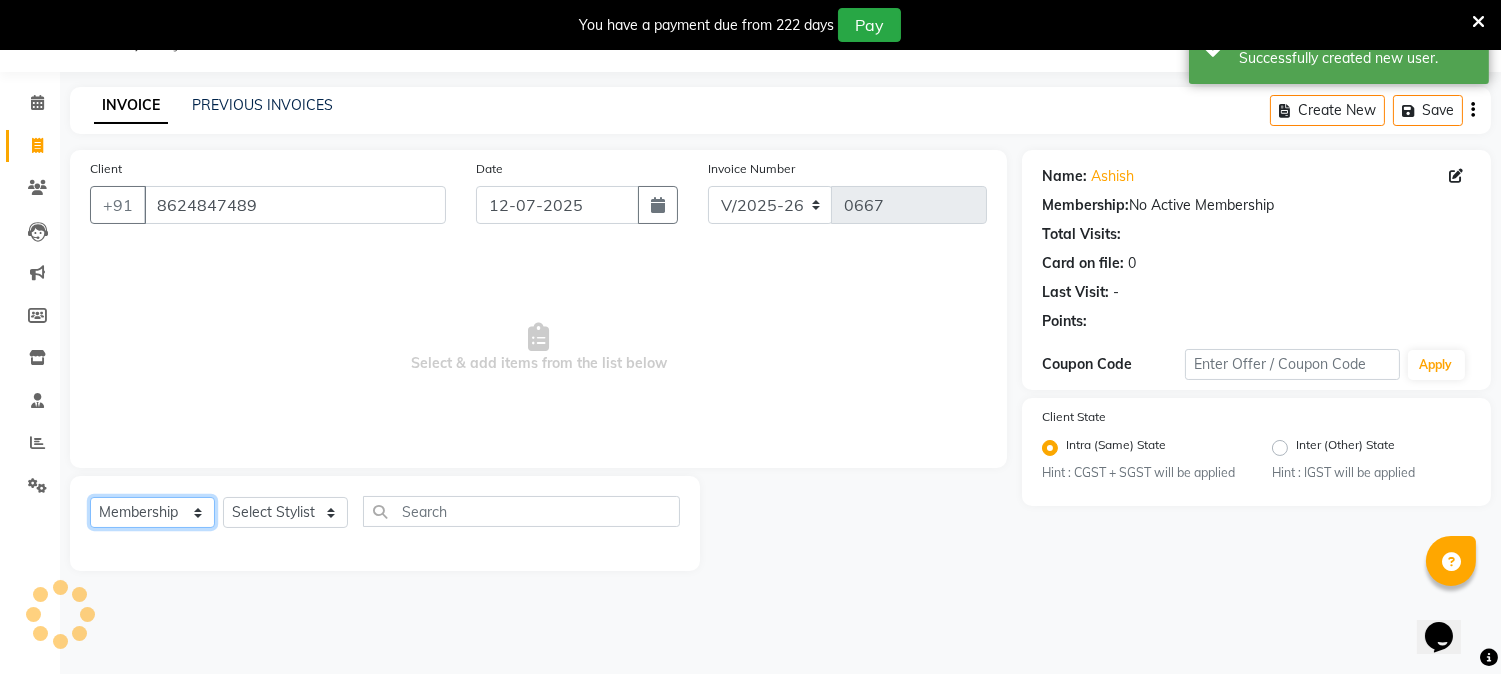 drag, startPoint x: 157, startPoint y: 522, endPoint x: 177, endPoint y: 500, distance: 29.732138 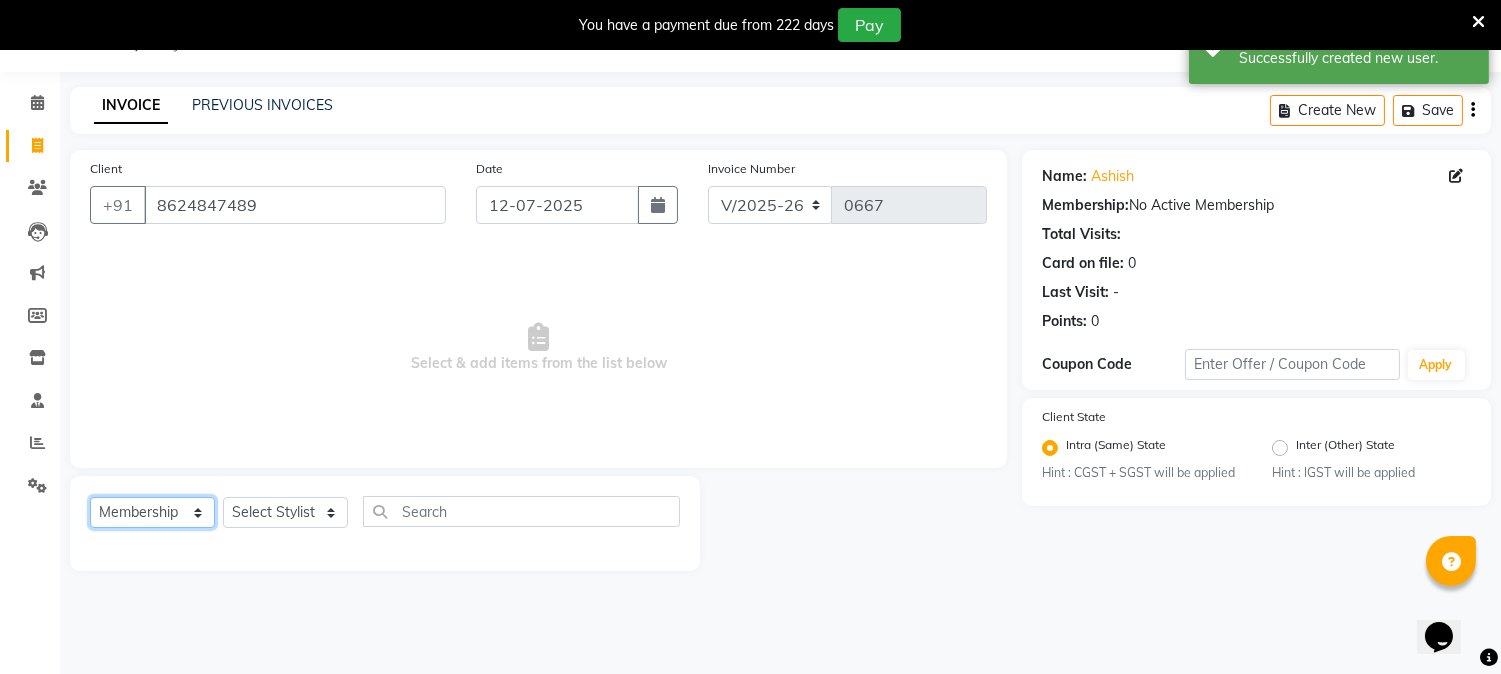 select on "service" 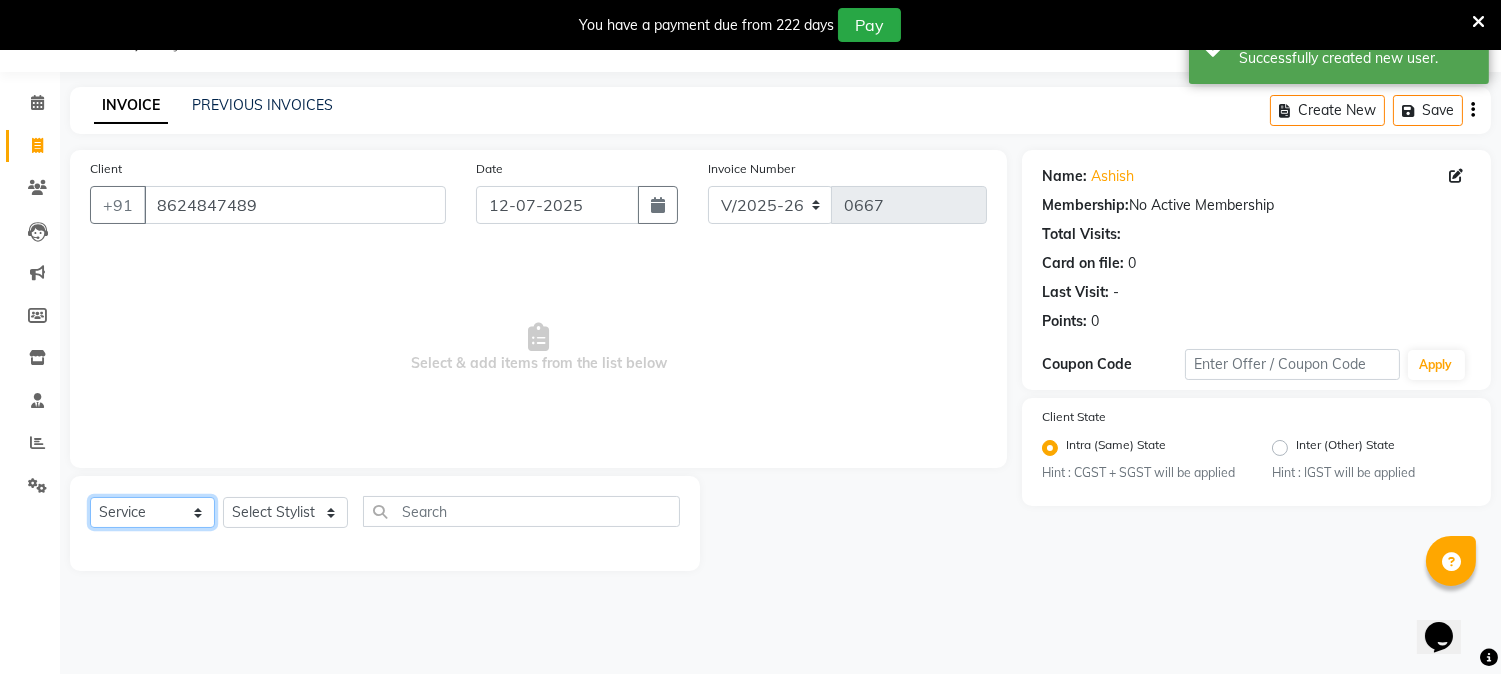 click on "Select  Service  Product  Membership  Package Voucher Prepaid Gift Card" 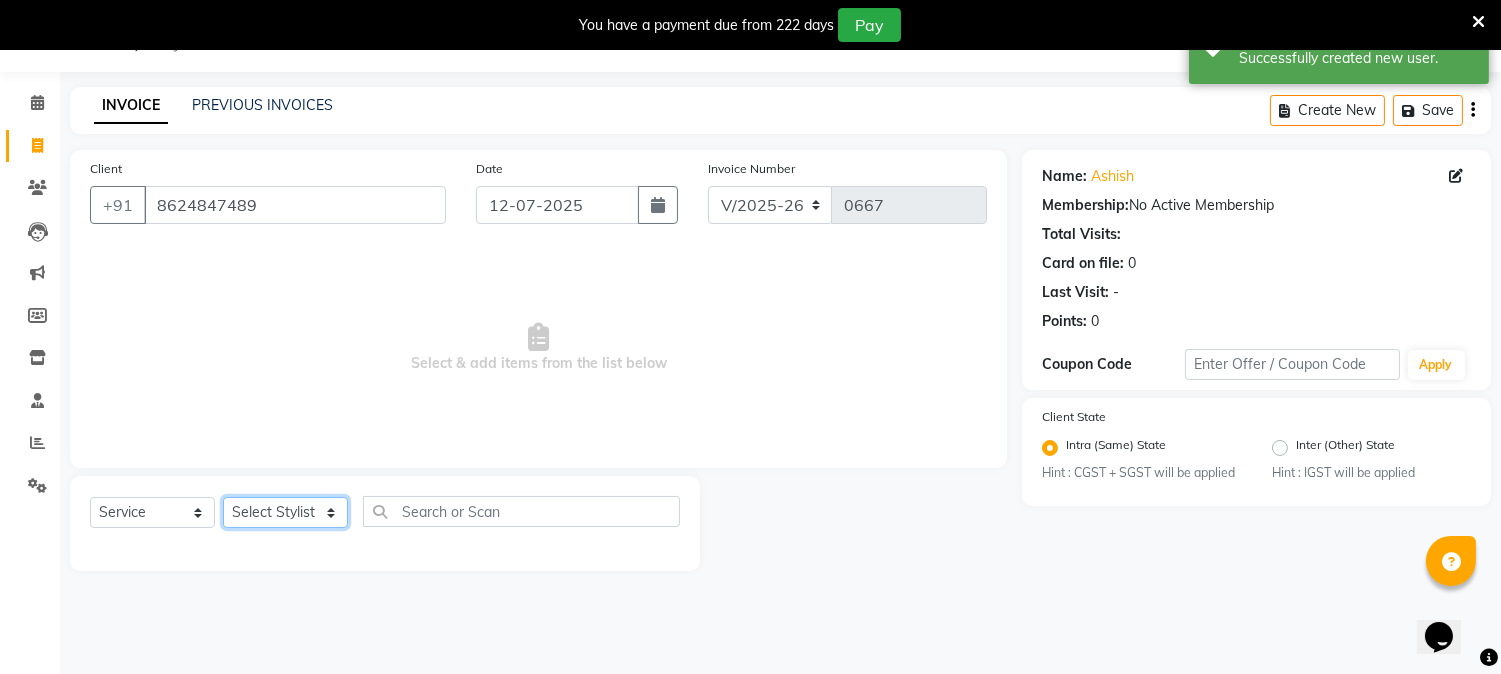 click on "Select Stylist [PERSON_NAME] [PERSON_NAME]  [PERSON_NAME]  prem RAHUL Sandip [PERSON_NAME]" 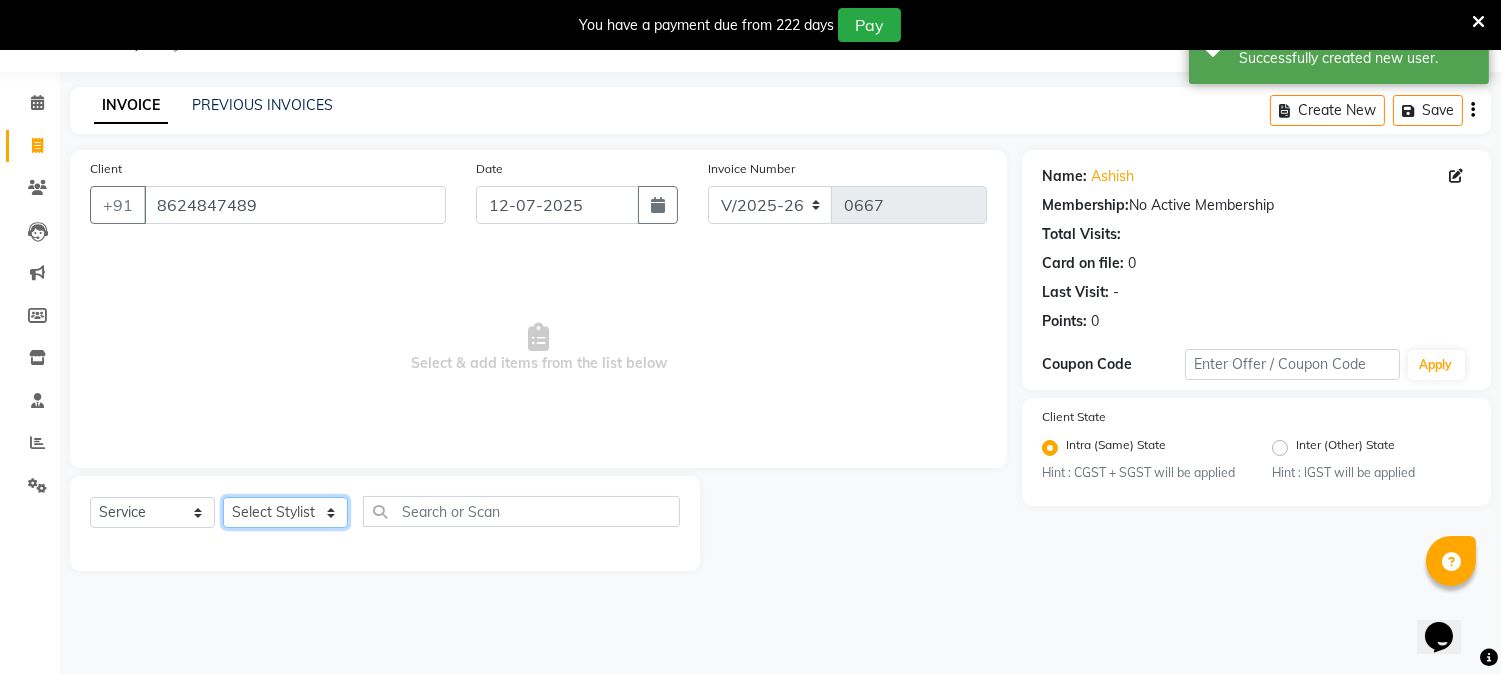 select on "84596" 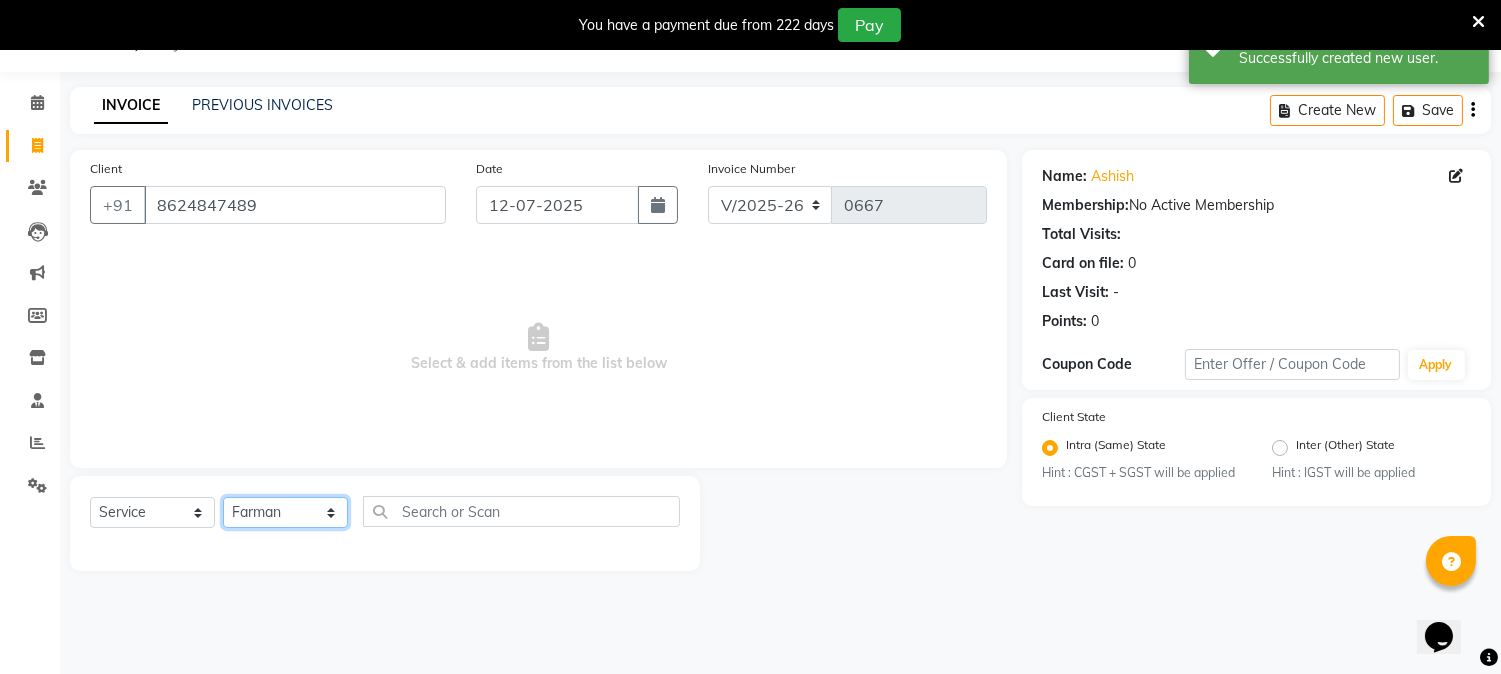 click on "Select Stylist [PERSON_NAME] [PERSON_NAME]  [PERSON_NAME]  prem RAHUL Sandip [PERSON_NAME]" 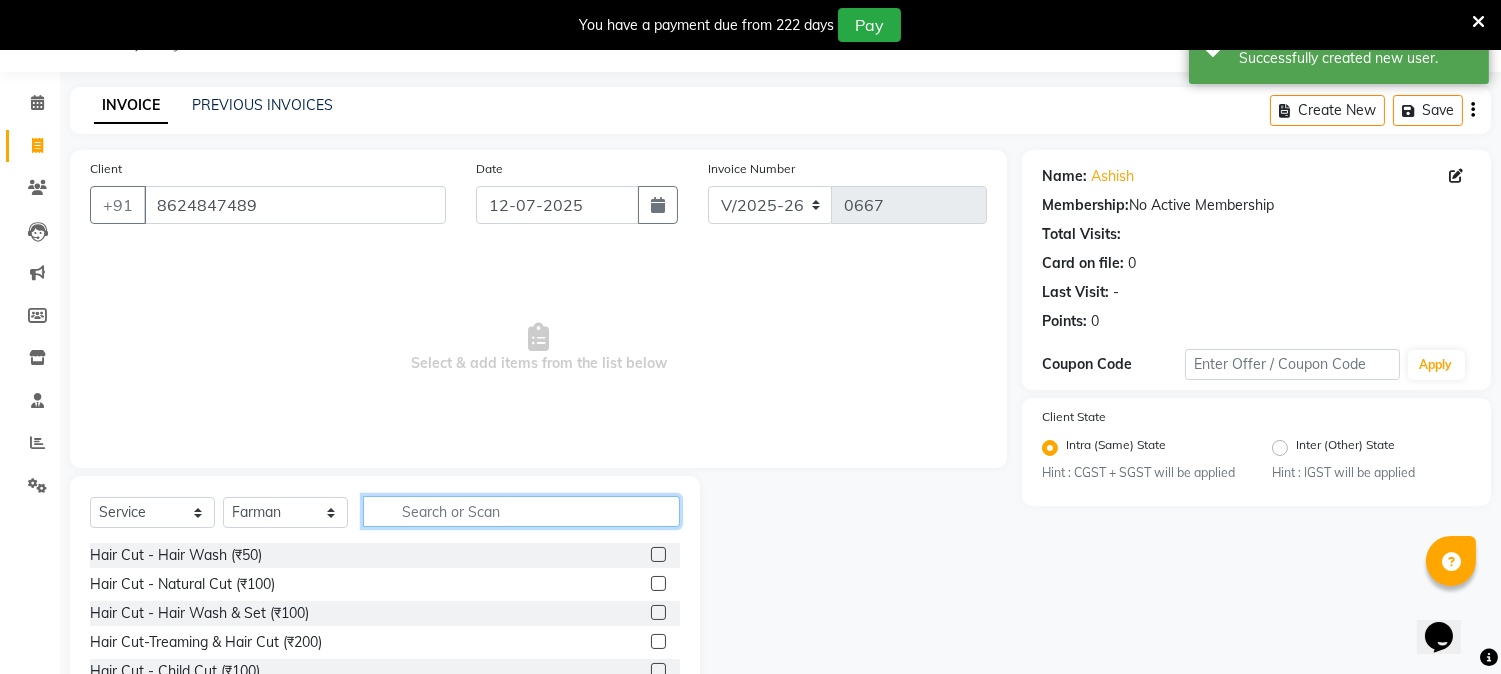 click 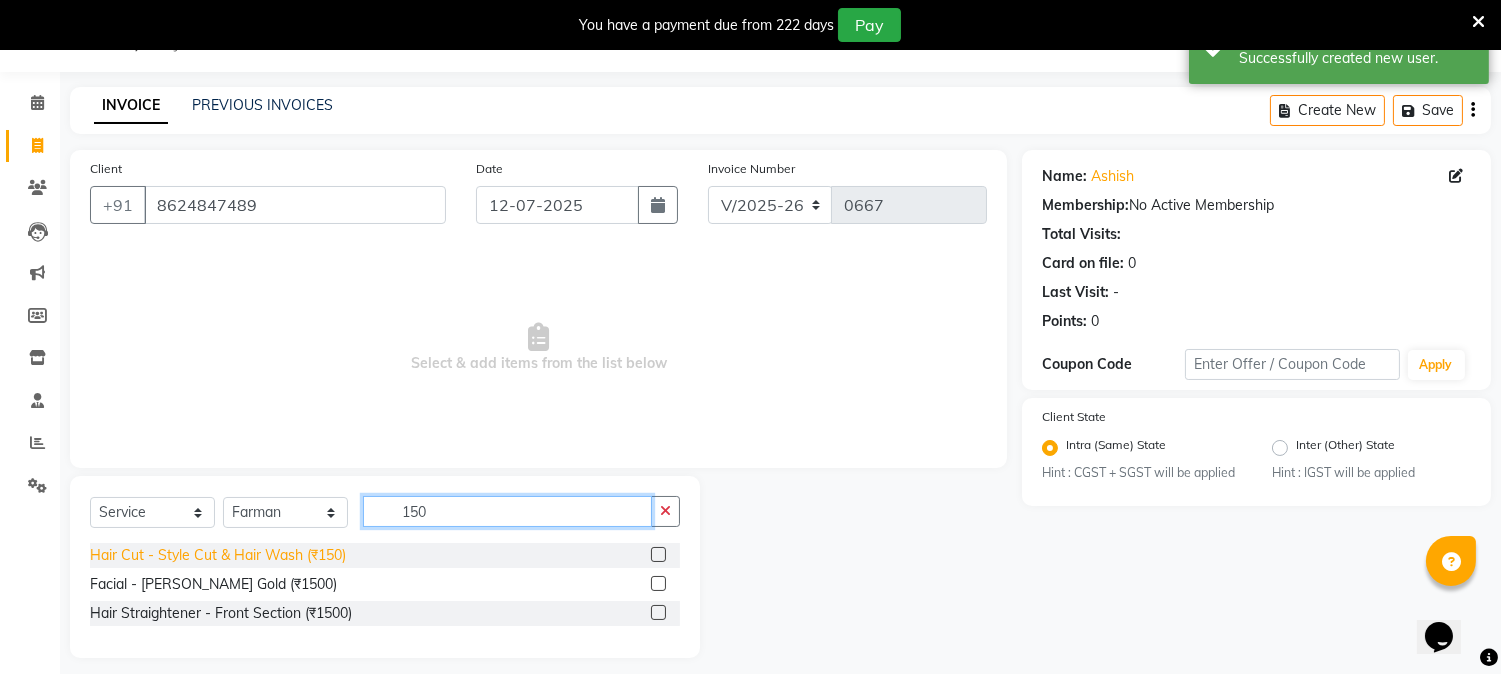 type on "150" 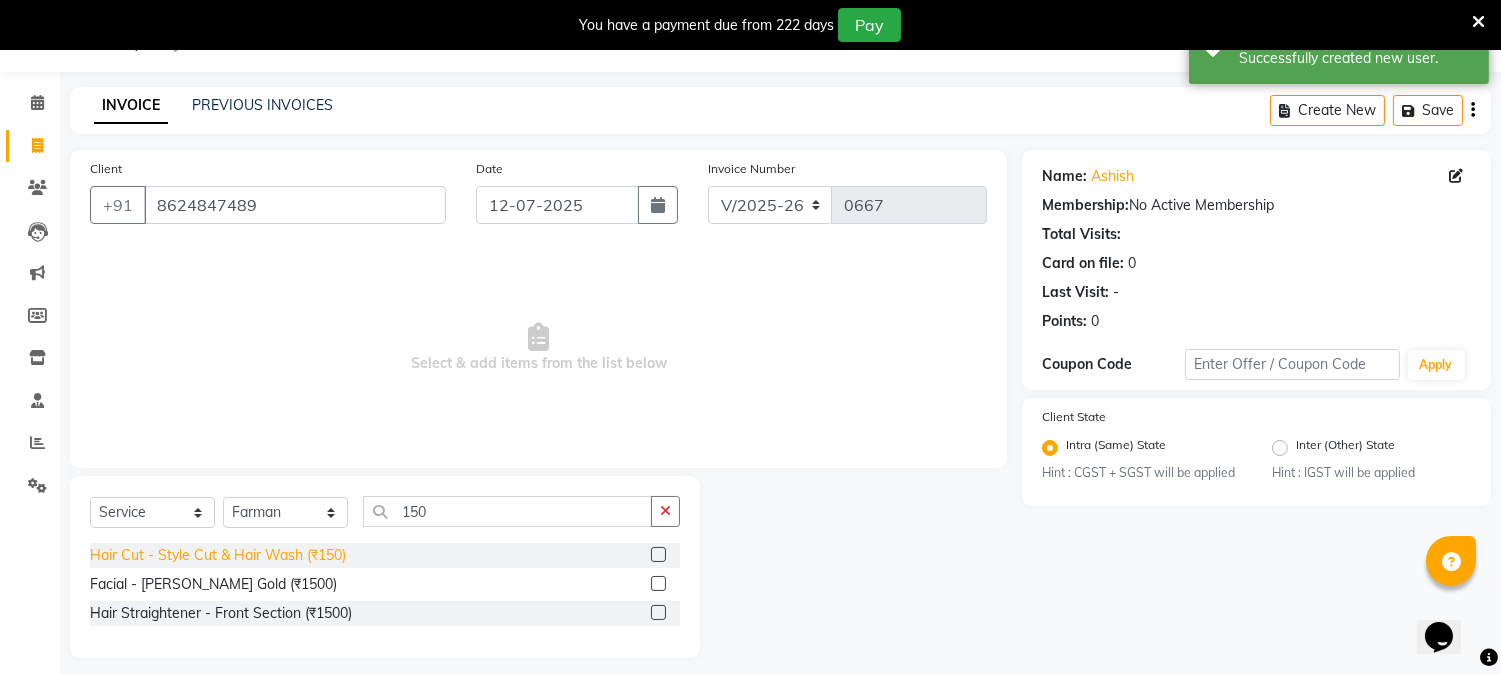 click on "Hair Cut - Style Cut & Hair Wash (₹150)" 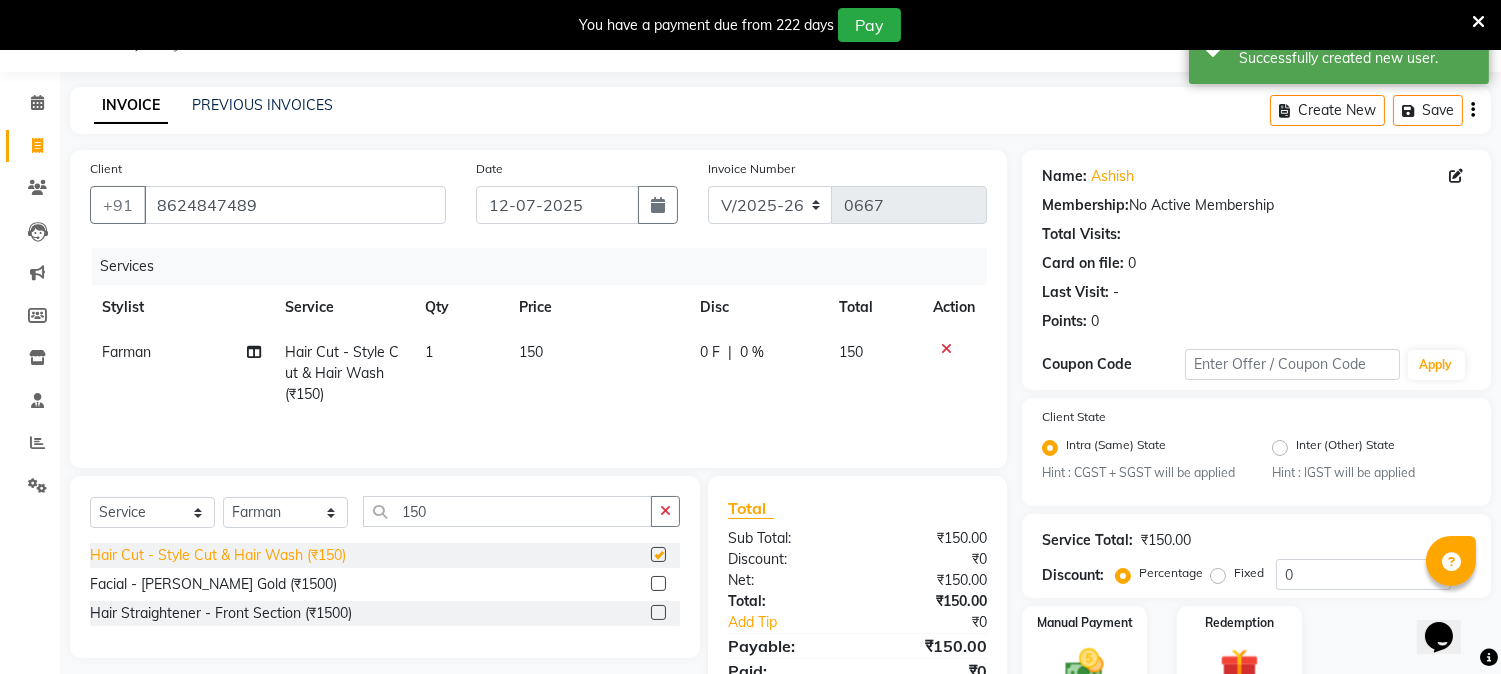 checkbox on "false" 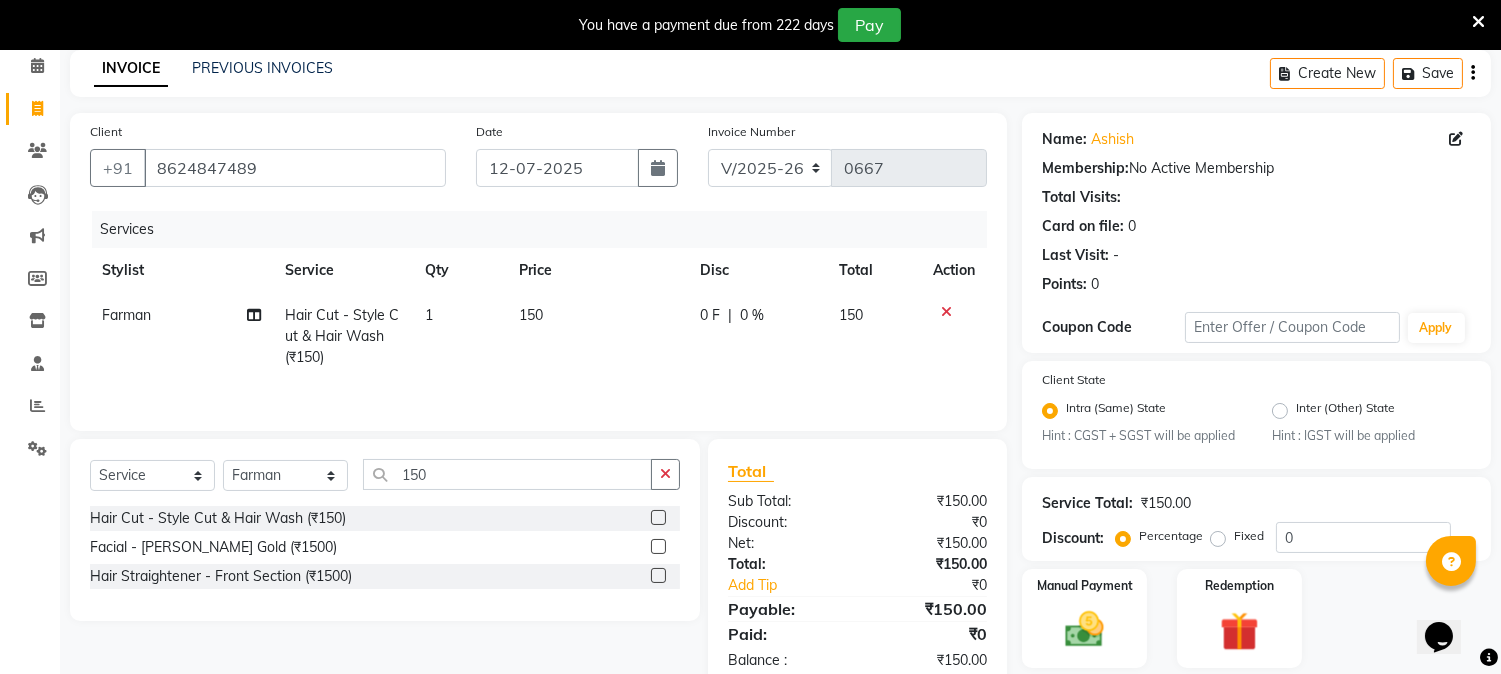 scroll, scrollTop: 151, scrollLeft: 0, axis: vertical 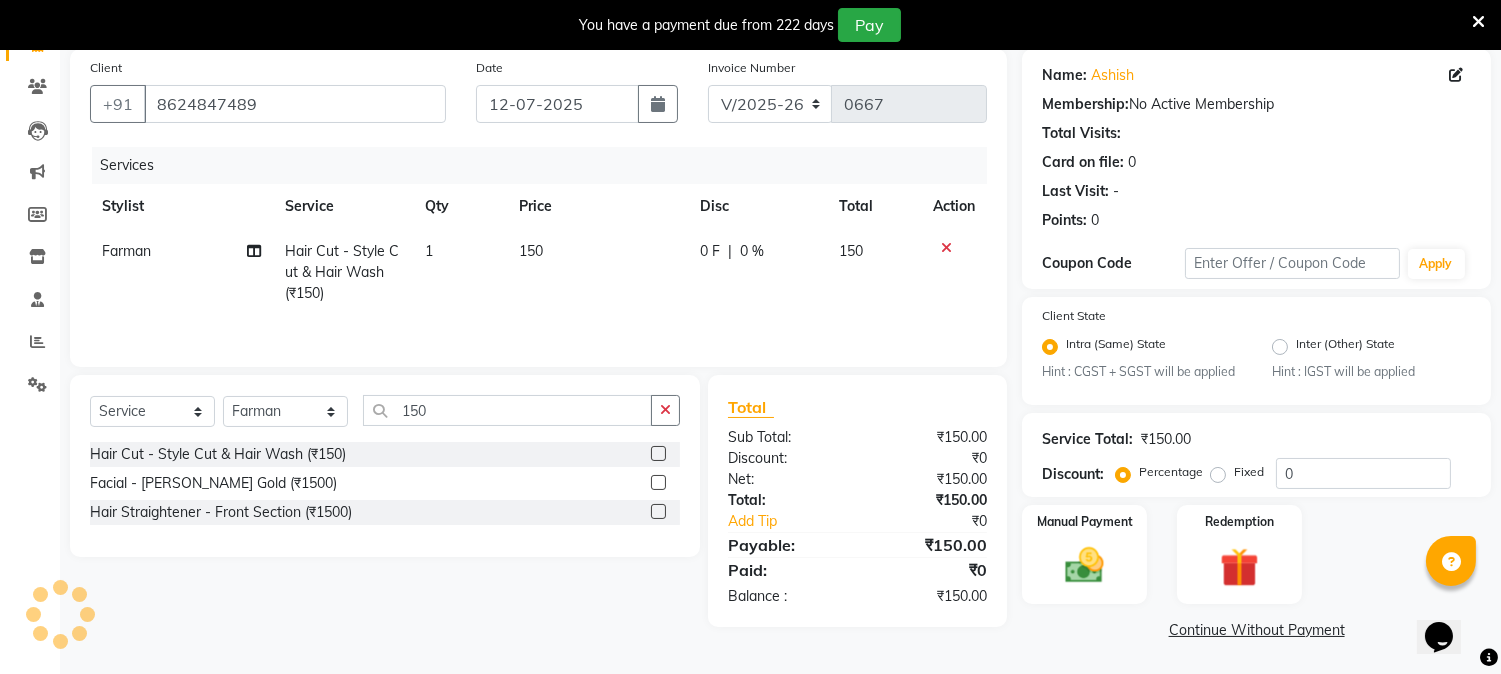 click on "Continue Without Payment" 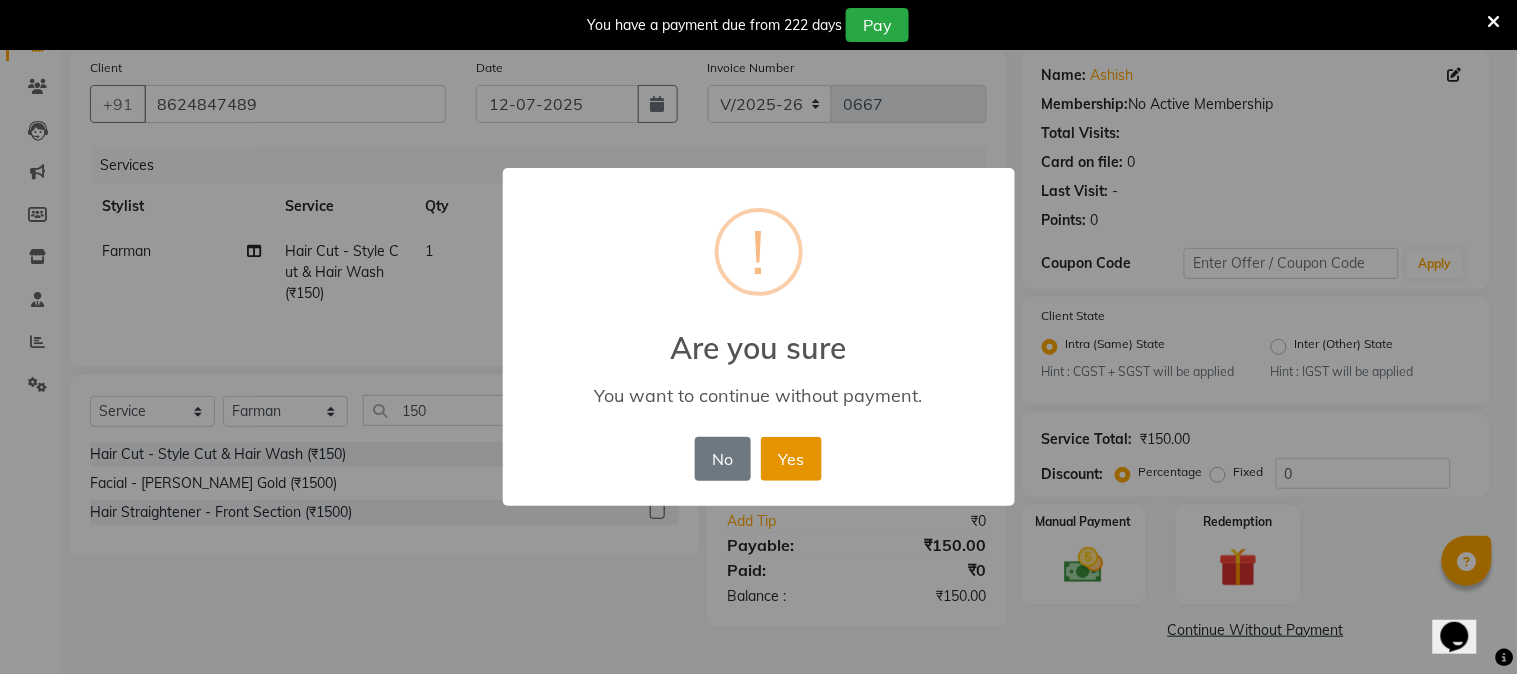 click on "Yes" at bounding box center (791, 459) 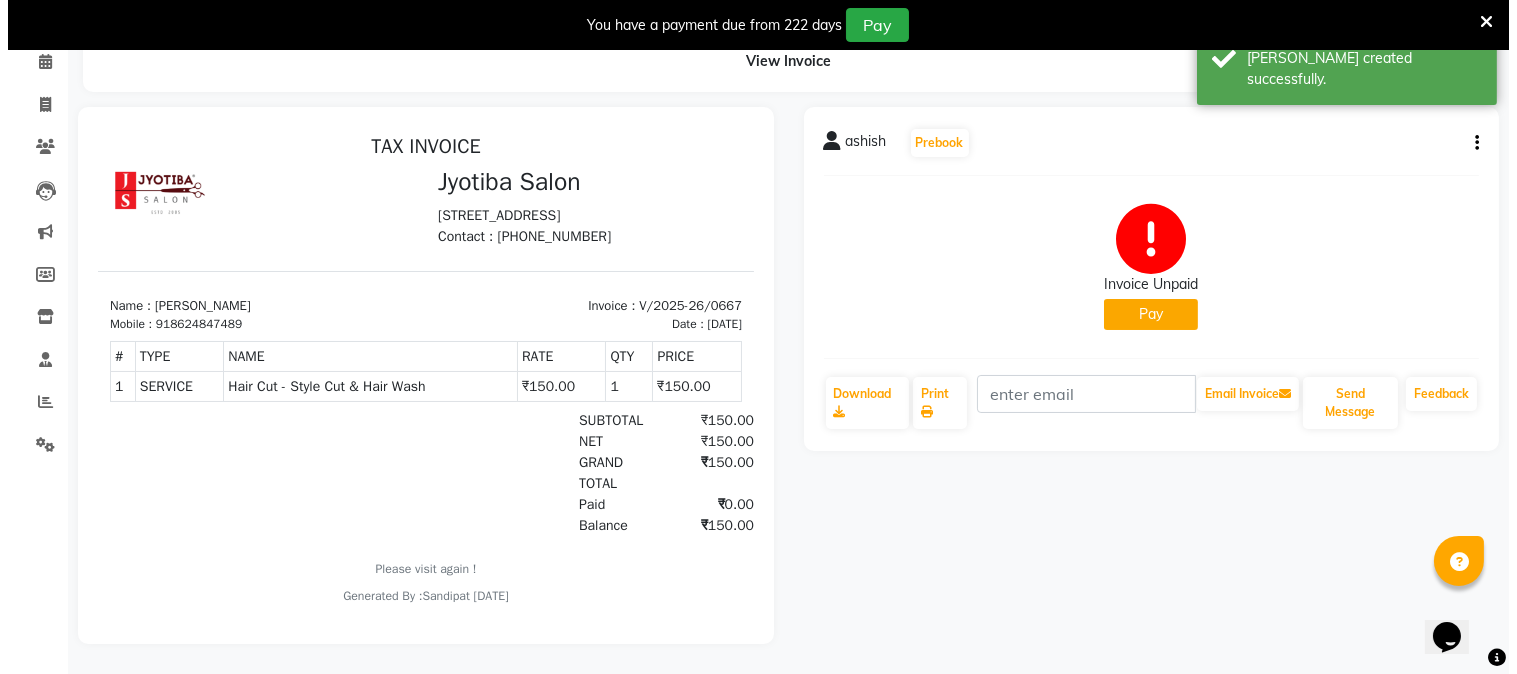 scroll, scrollTop: 0, scrollLeft: 0, axis: both 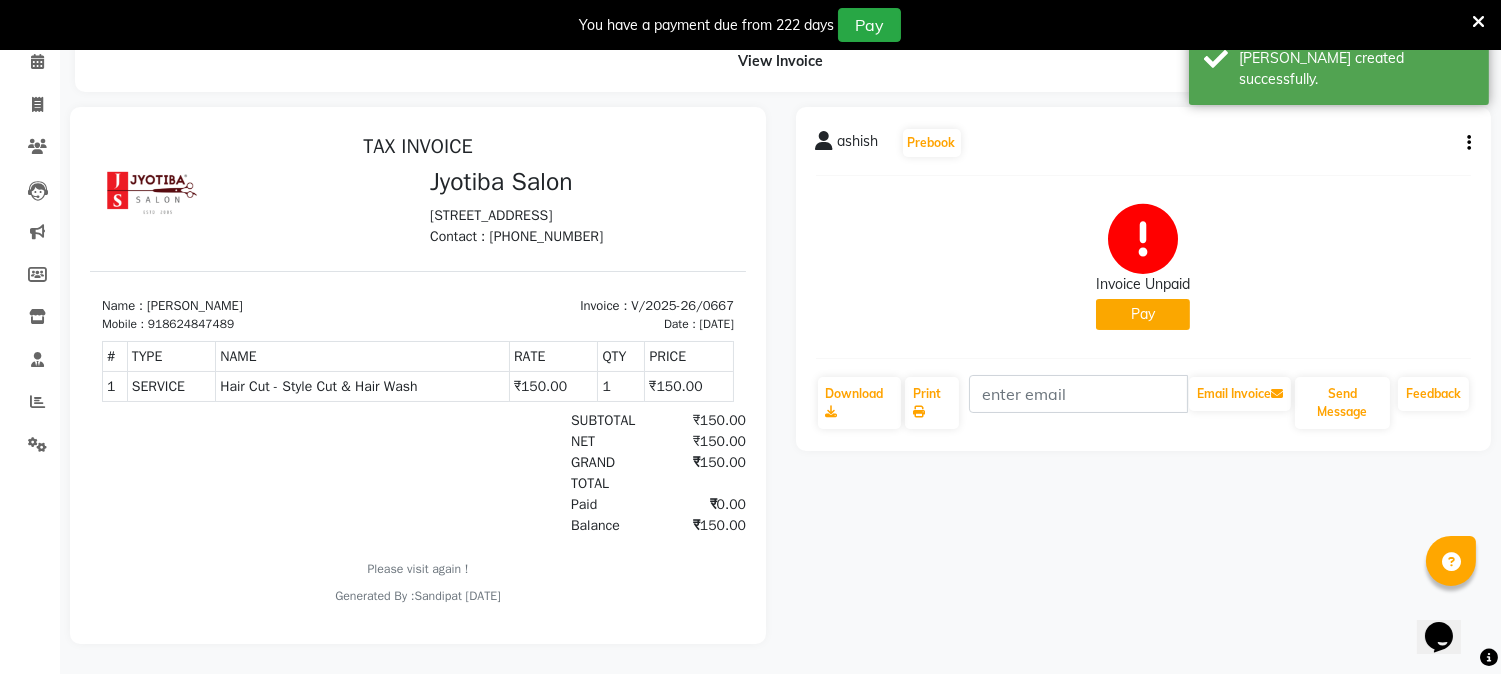 click on "Pay" 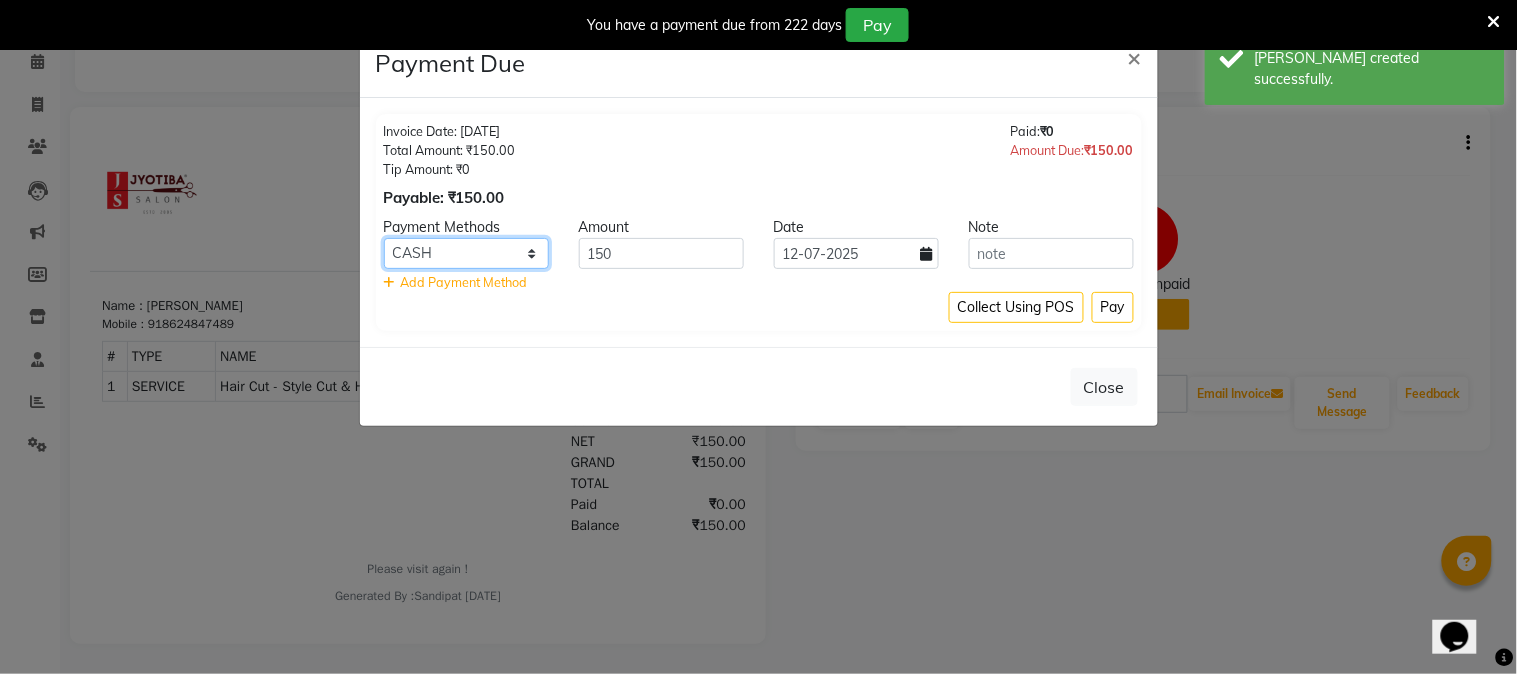 click on "CASH ONLINE CARD" 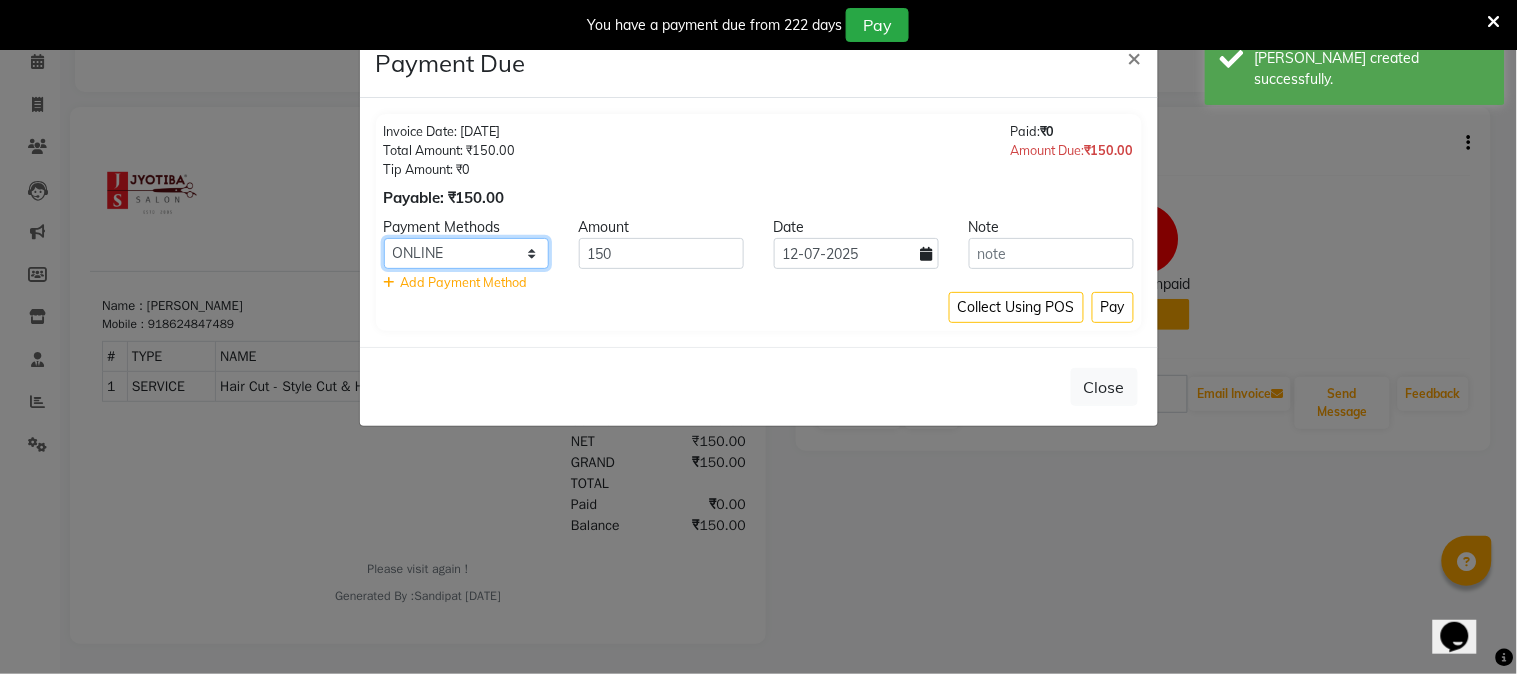 click on "CASH ONLINE CARD" 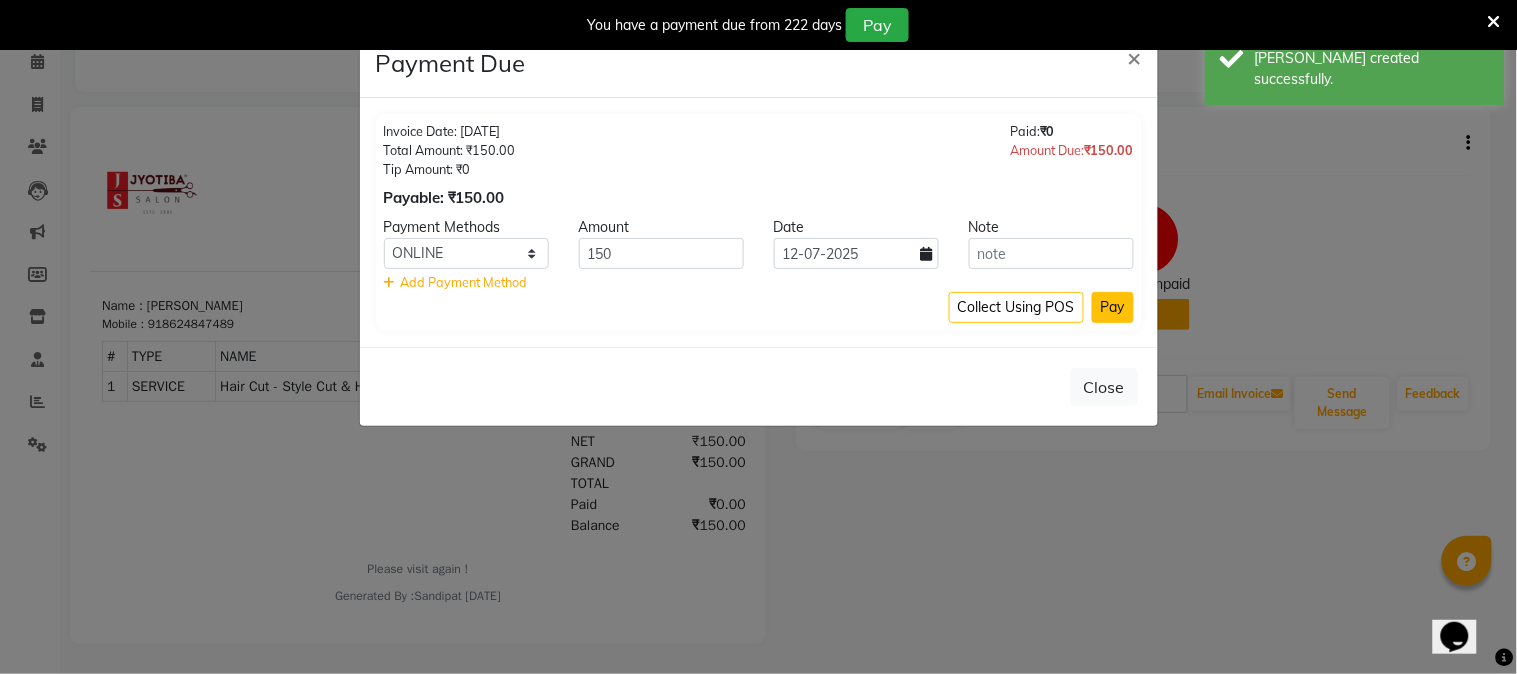 click on "Pay" 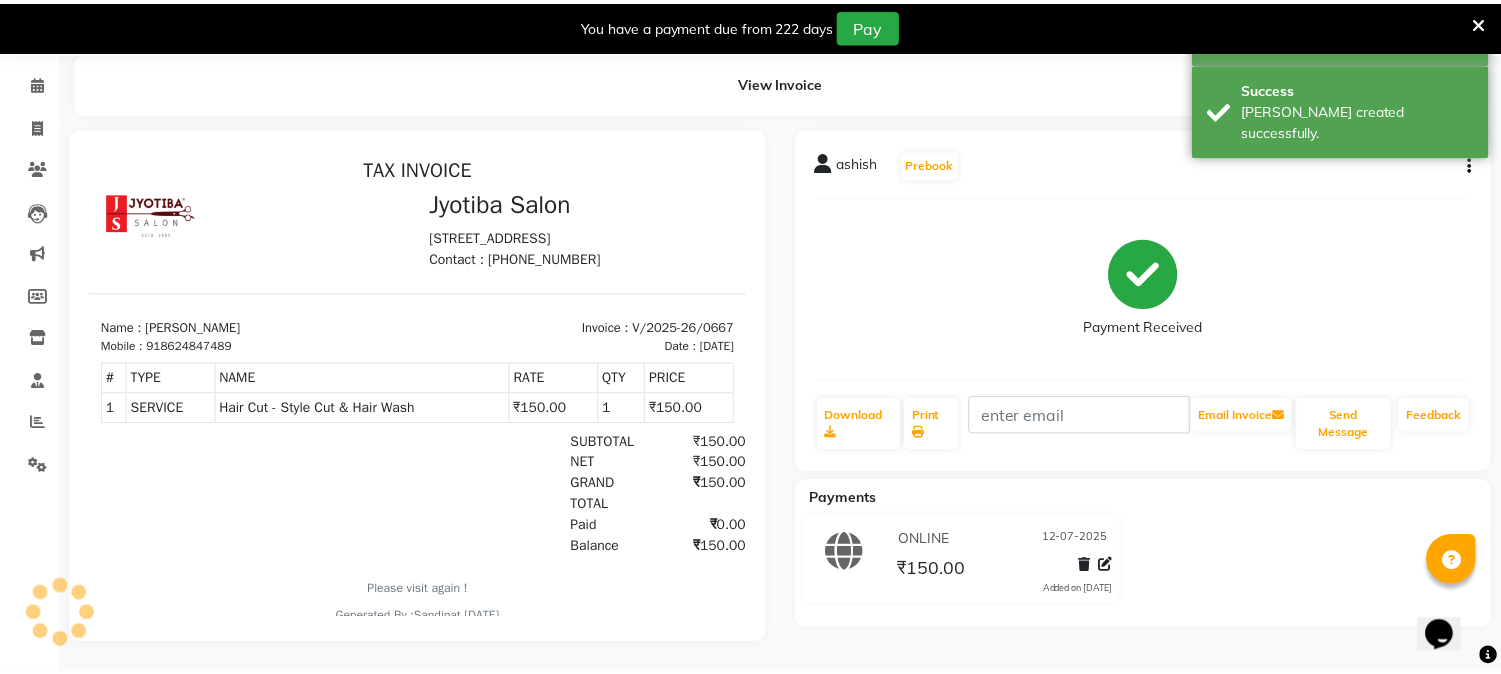 scroll, scrollTop: 85, scrollLeft: 0, axis: vertical 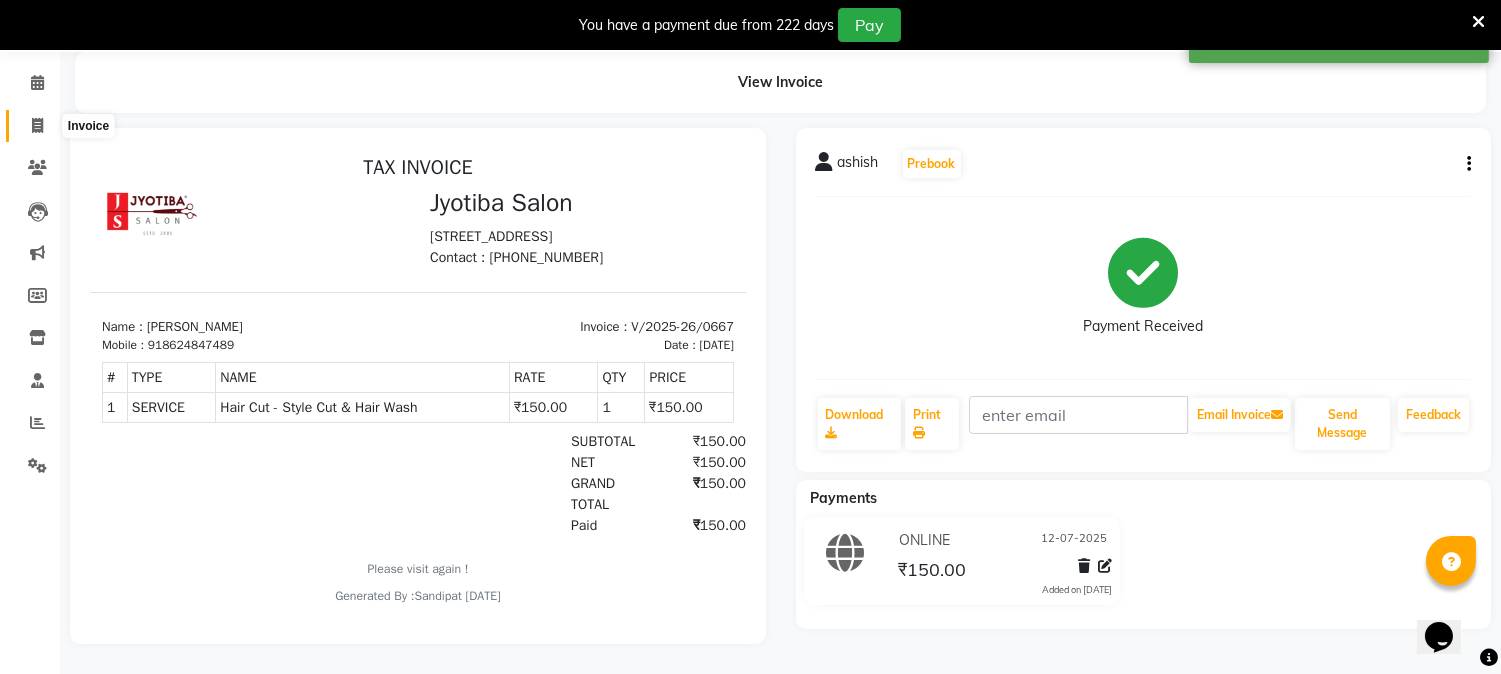 click 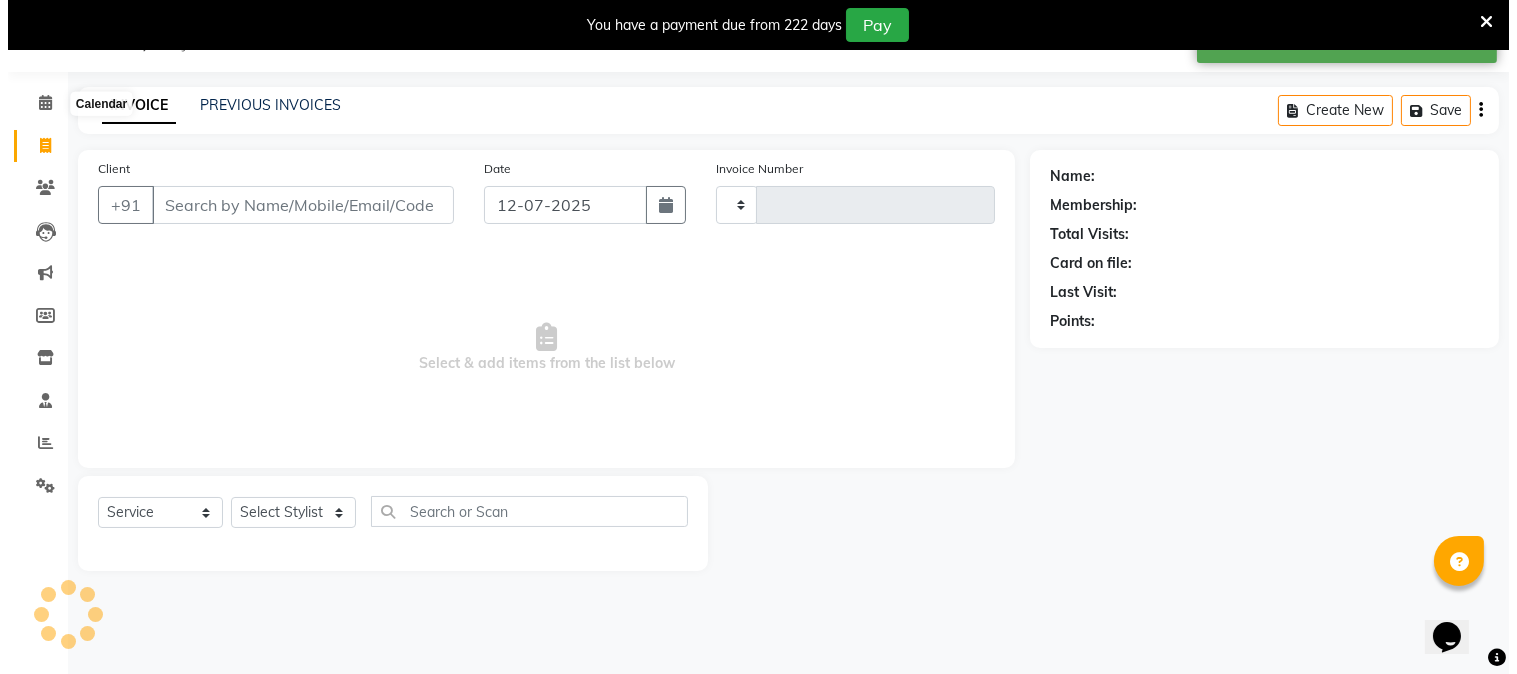 scroll, scrollTop: 50, scrollLeft: 0, axis: vertical 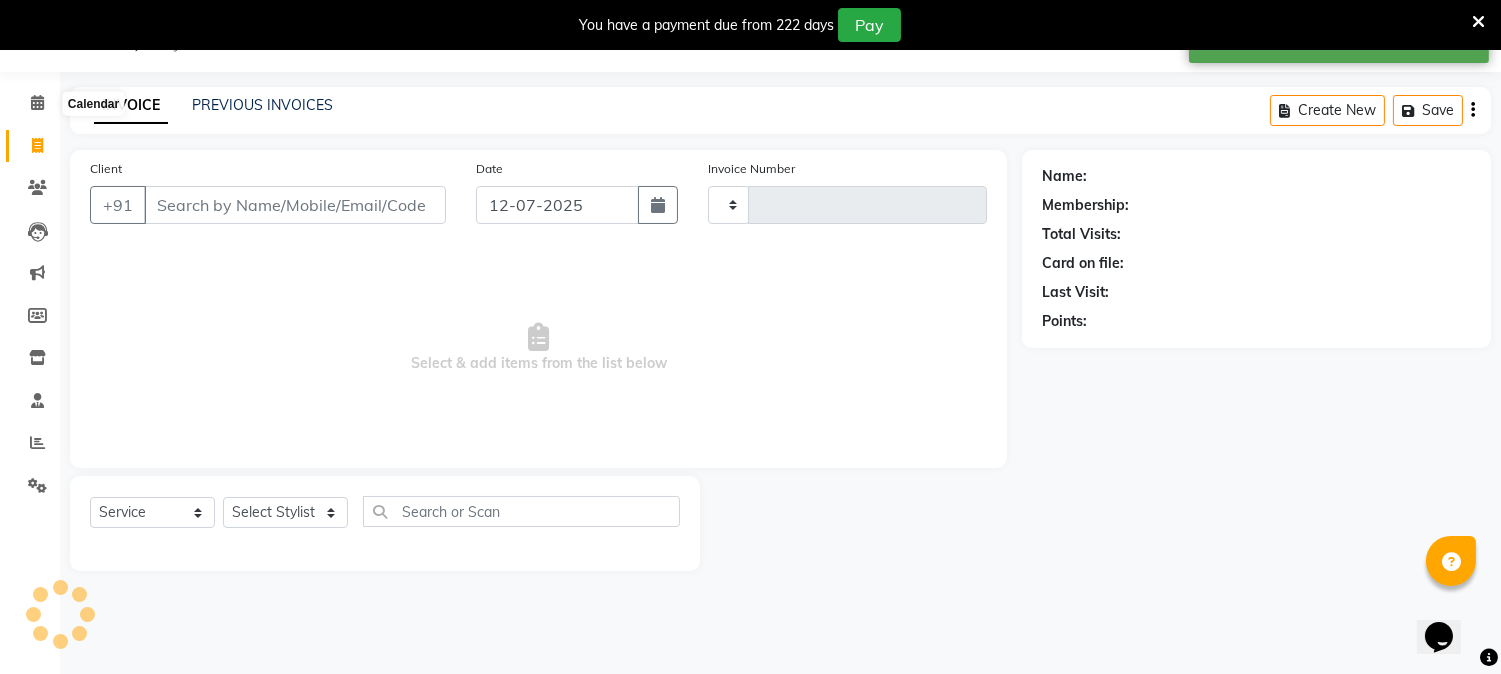 type on "0668" 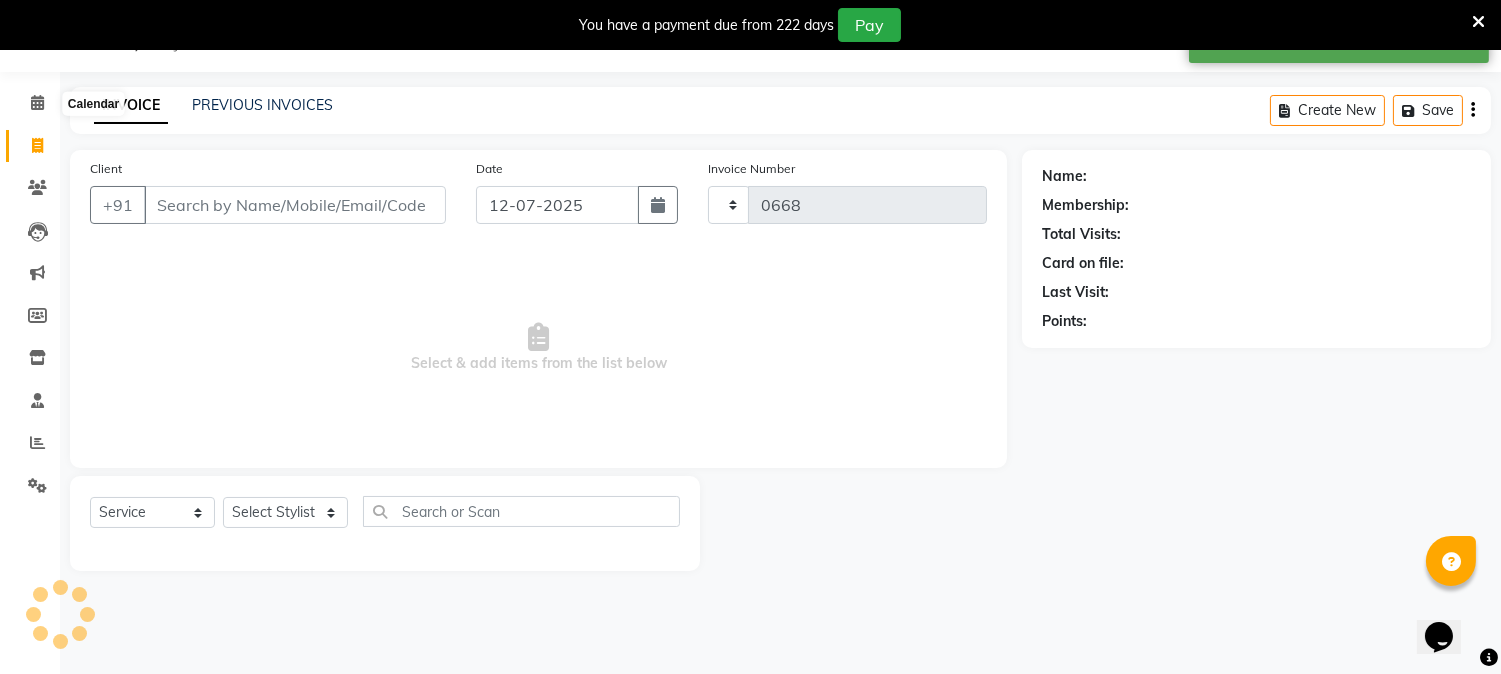 select on "556" 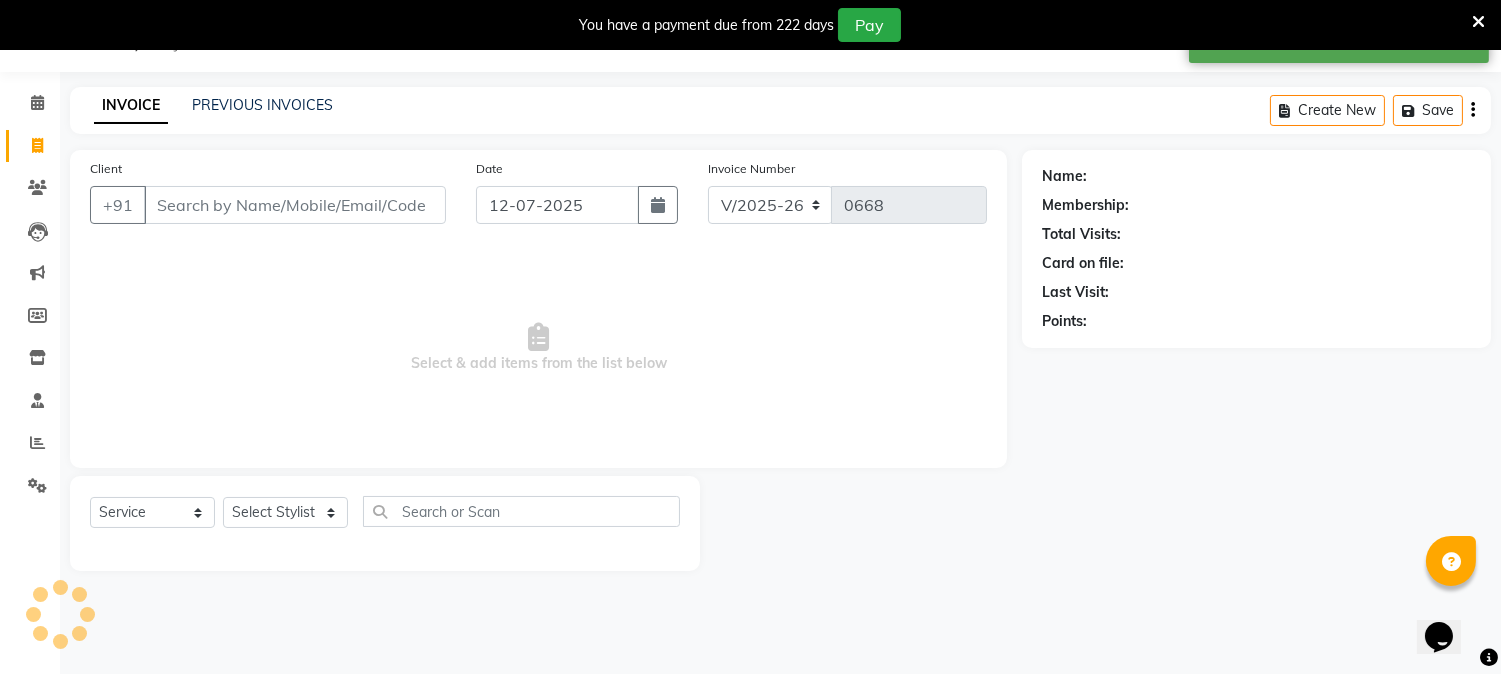 select on "membership" 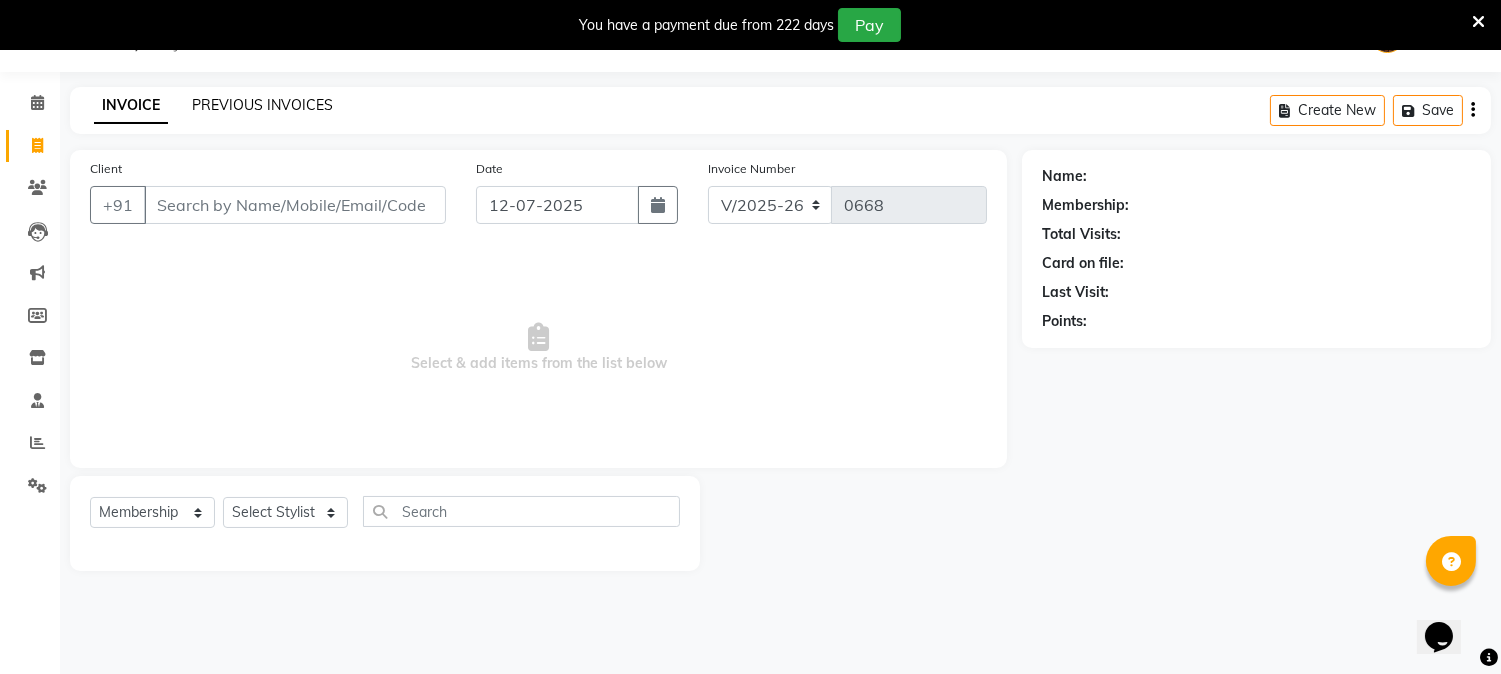 click on "PREVIOUS INVOICES" 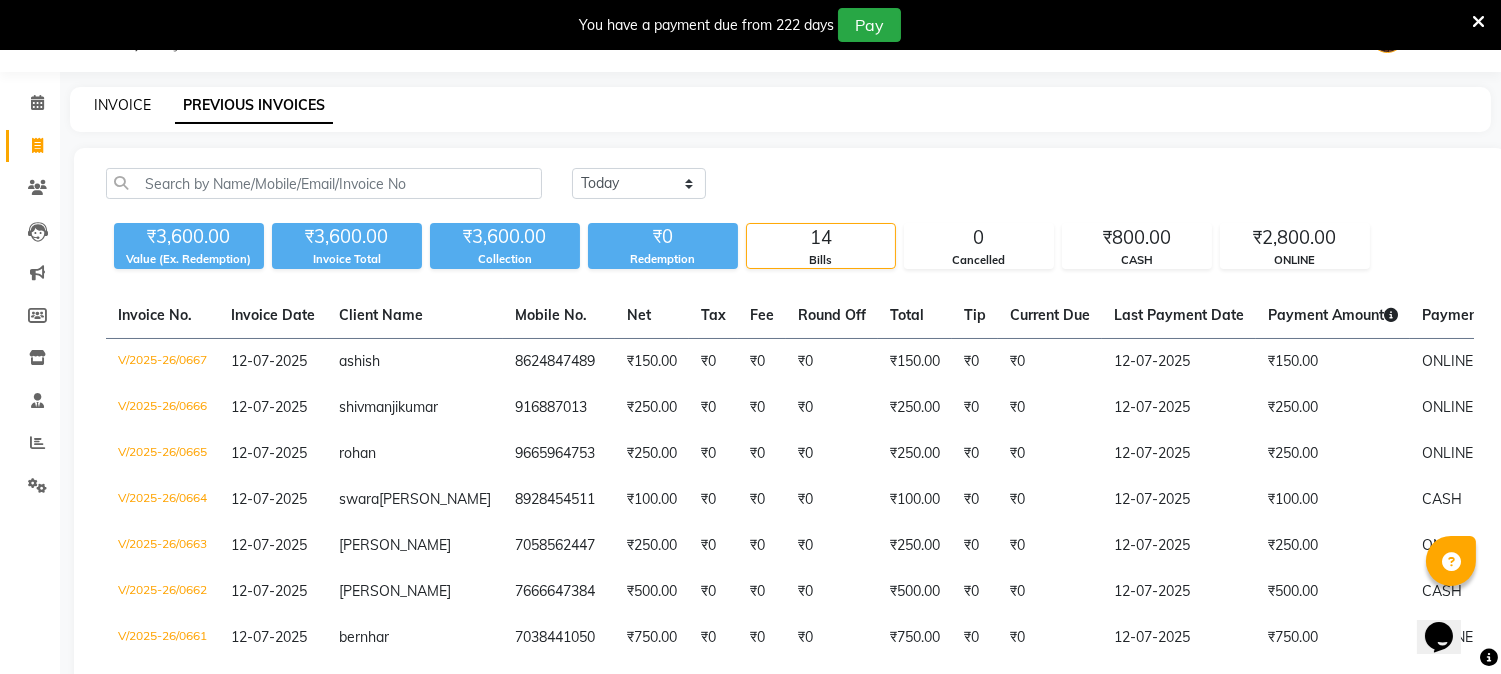 click on "INVOICE" 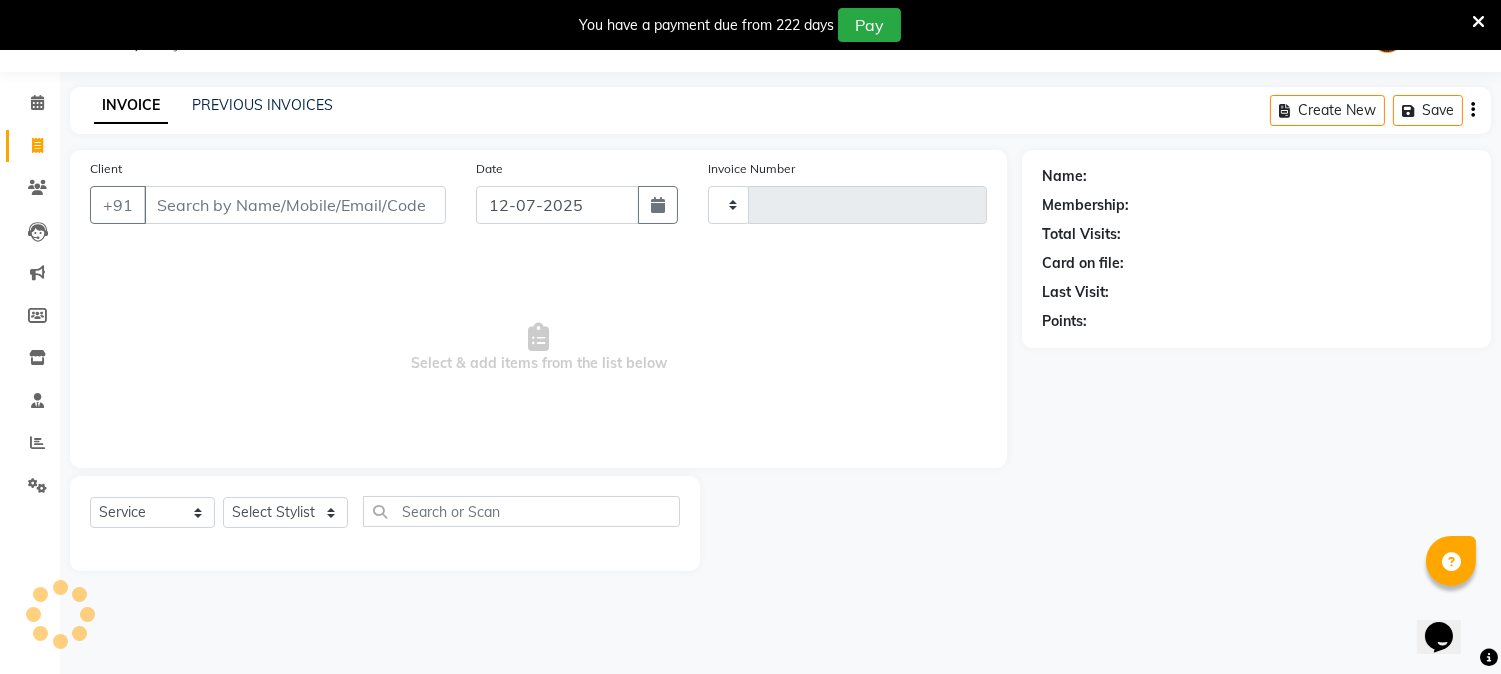 type on "0668" 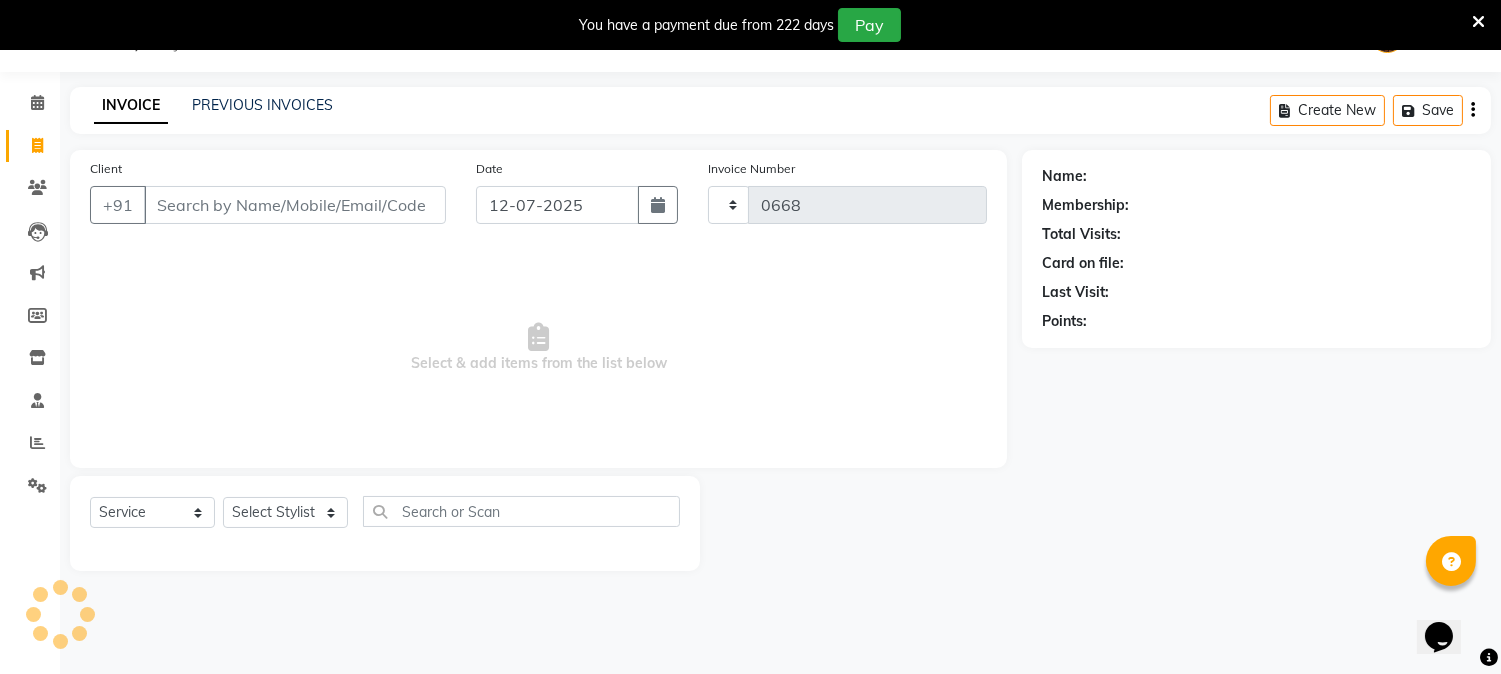 select on "556" 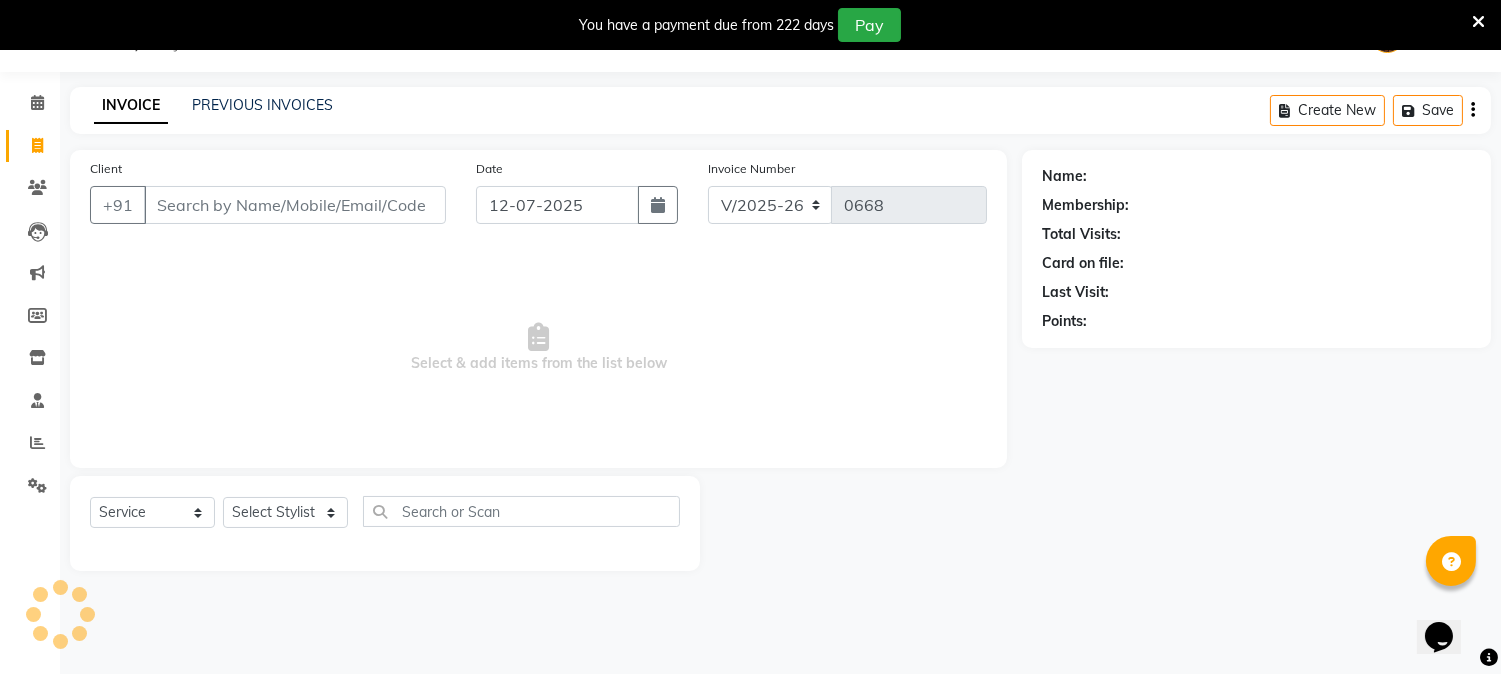 select on "membership" 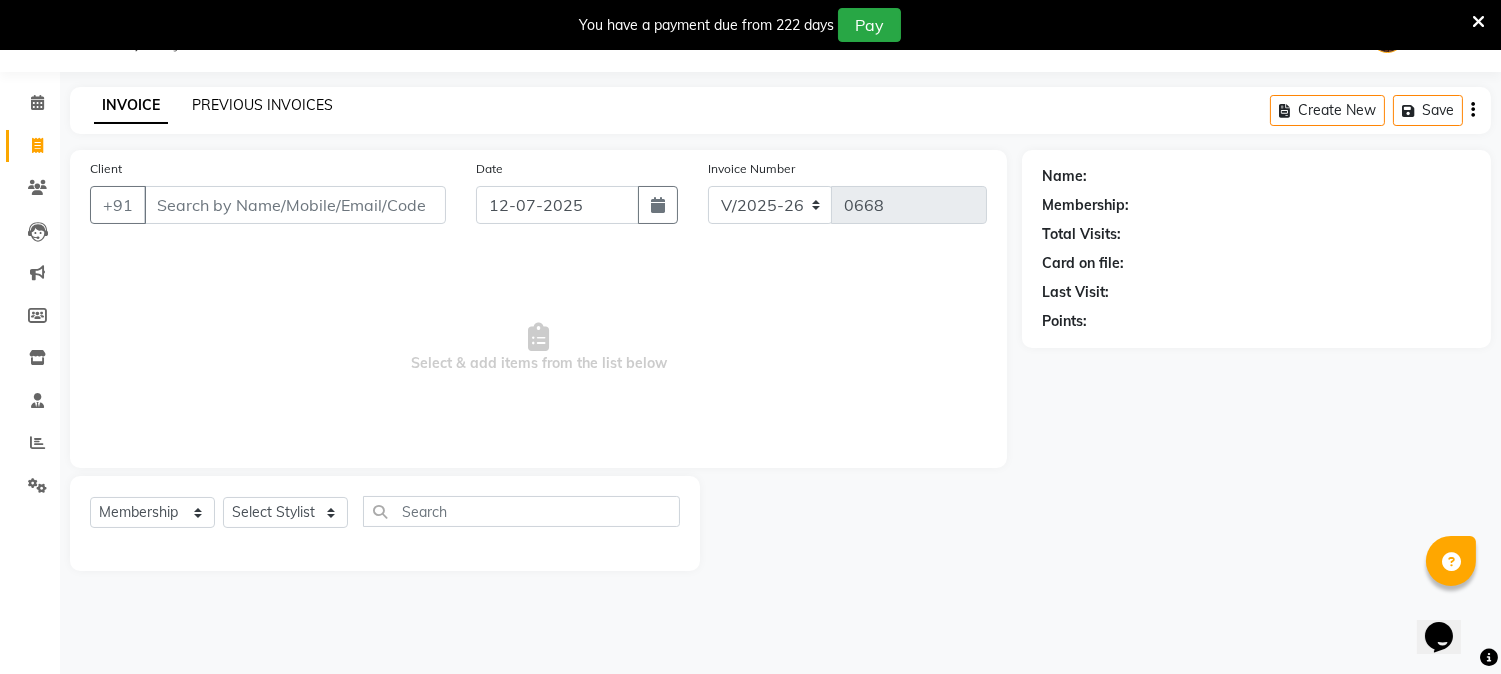 click on "PREVIOUS INVOICES" 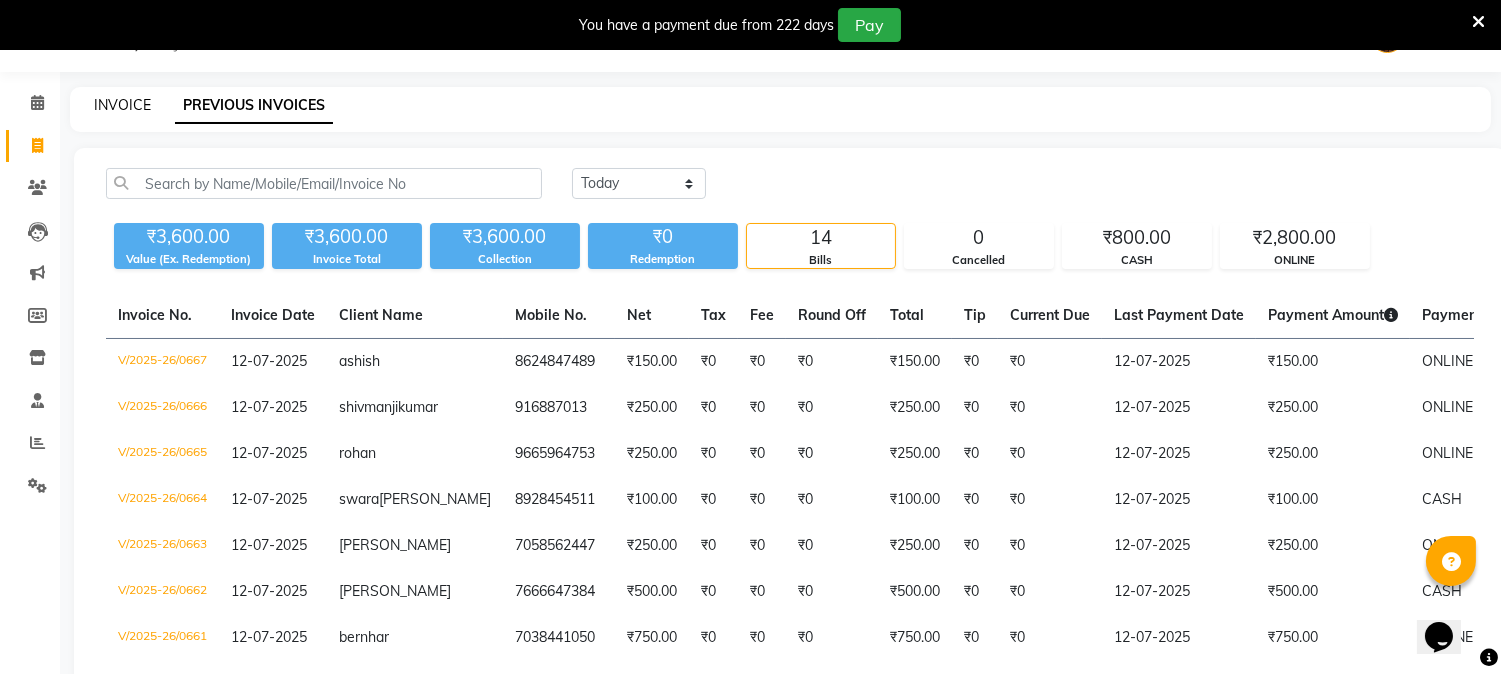 click on "INVOICE" 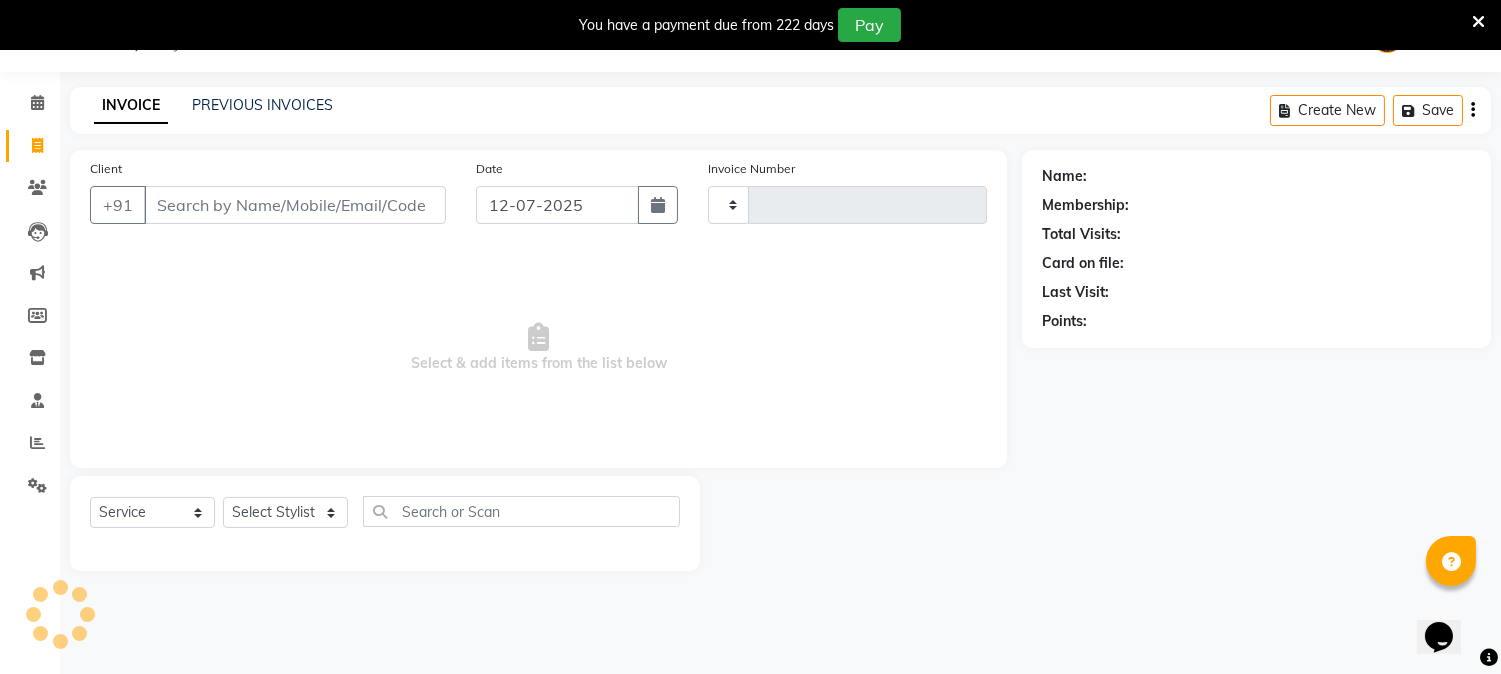 type on "0668" 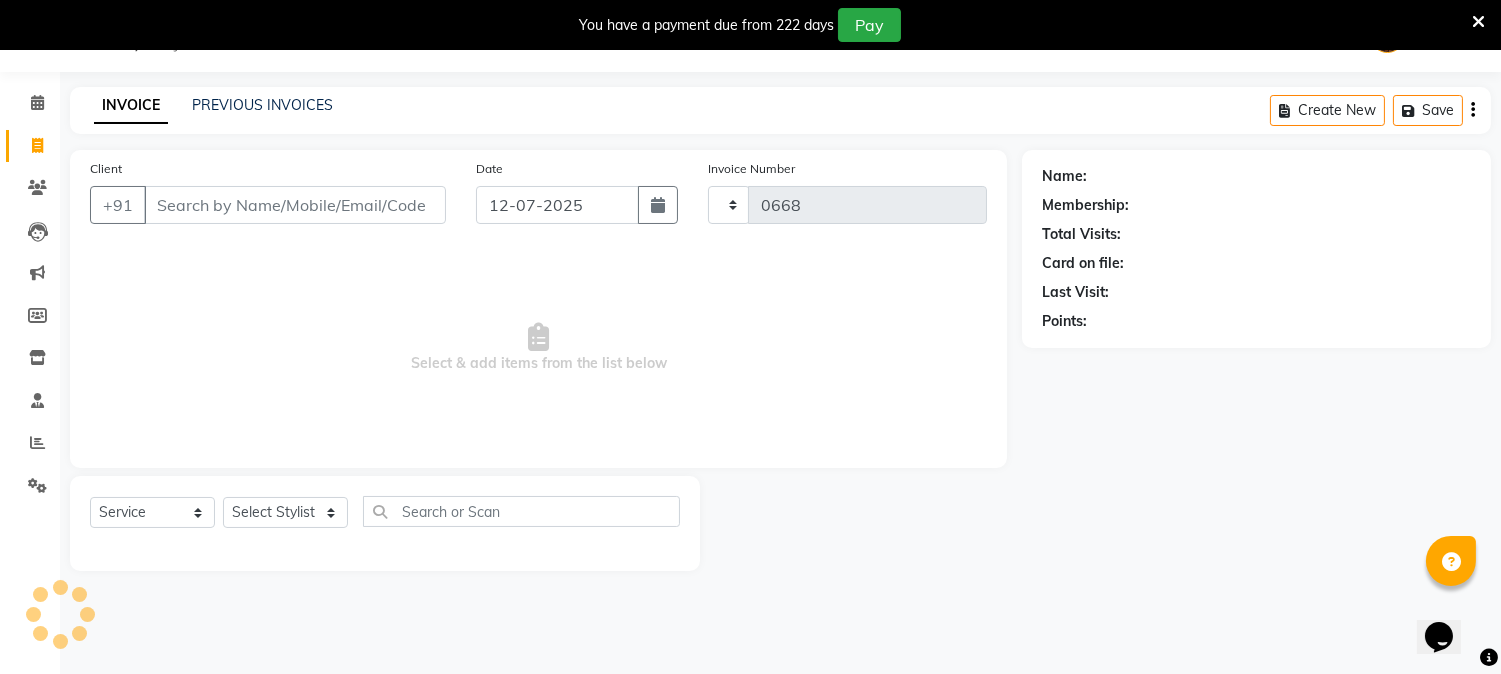 select on "556" 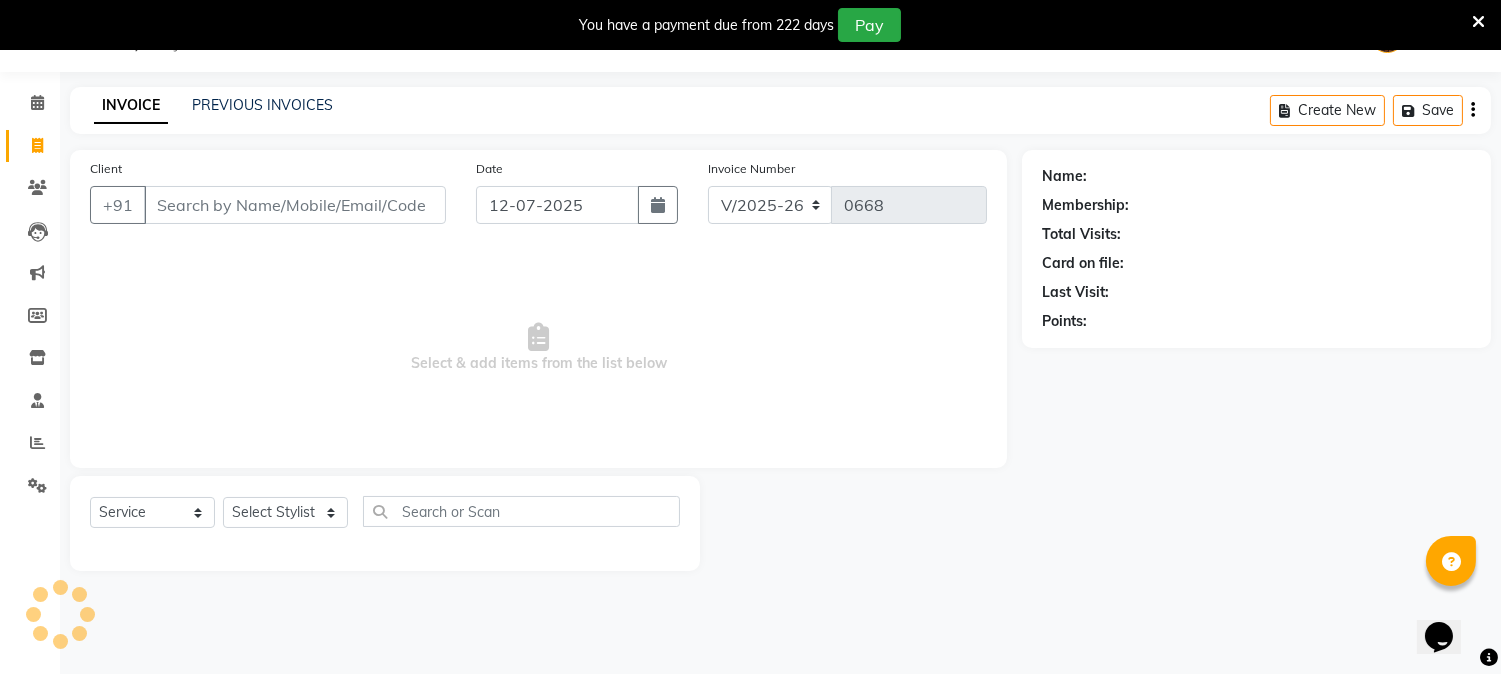 select on "membership" 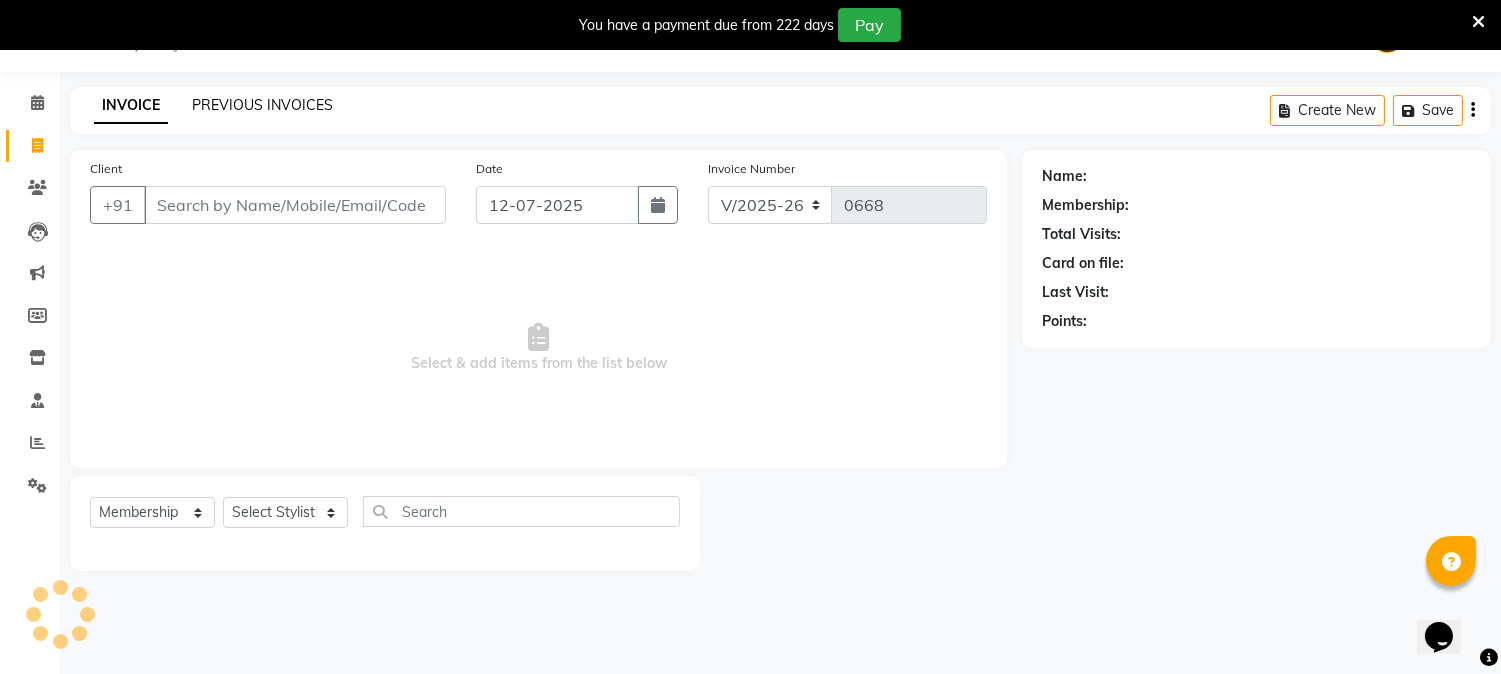 click on "PREVIOUS INVOICES" 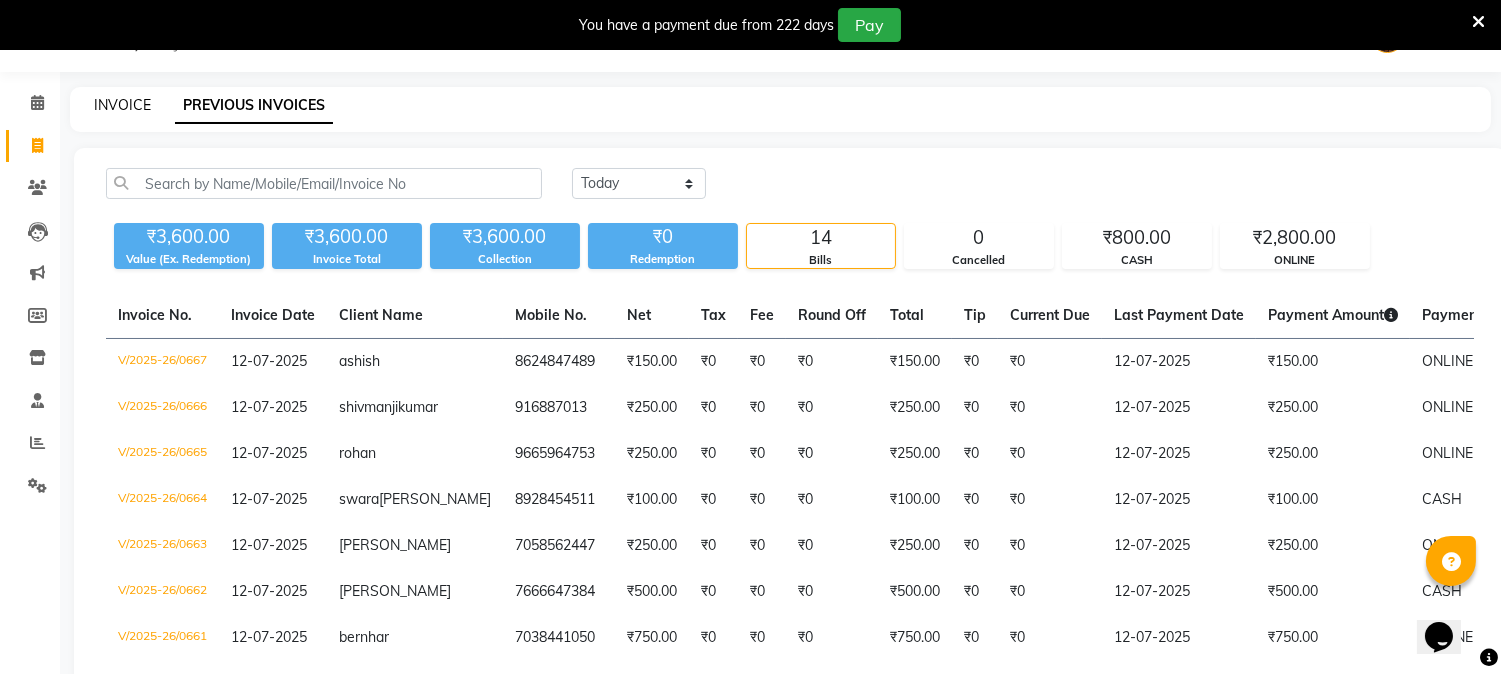 click on "INVOICE" 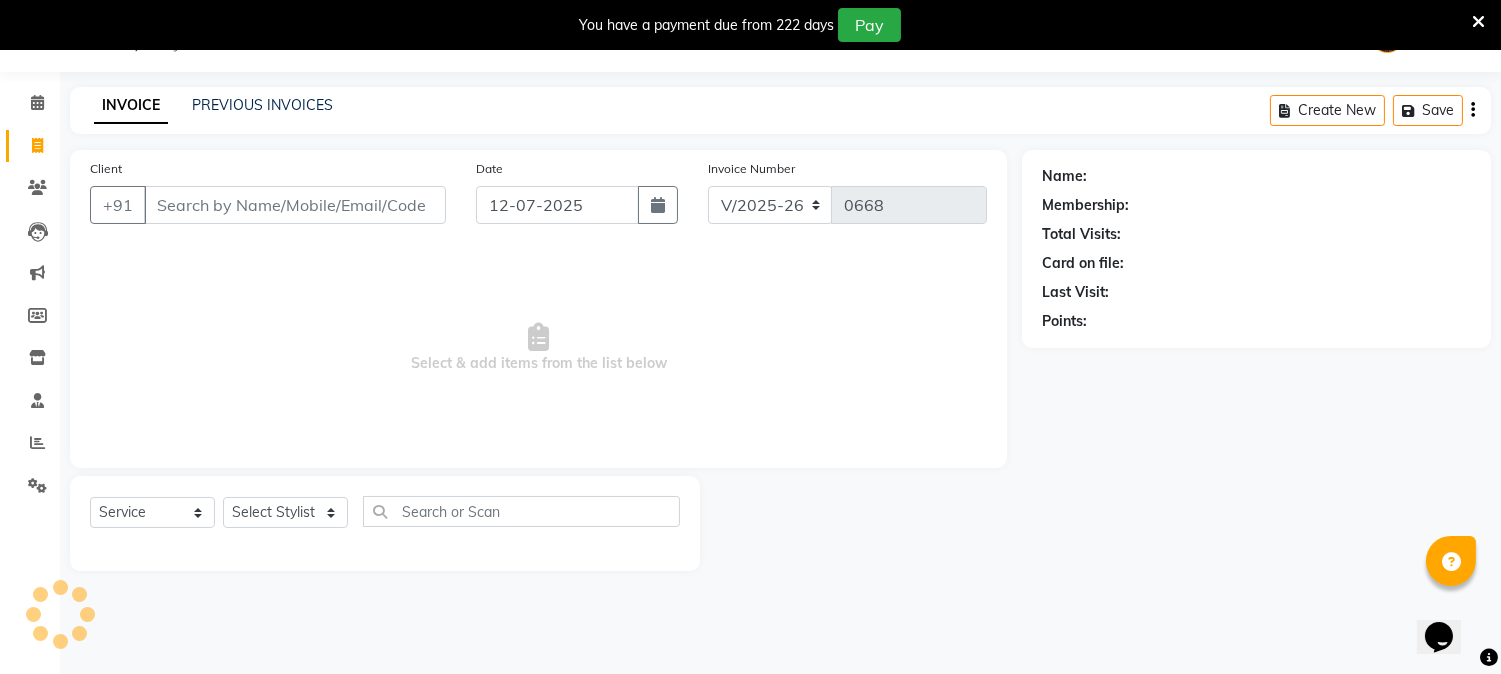 select on "membership" 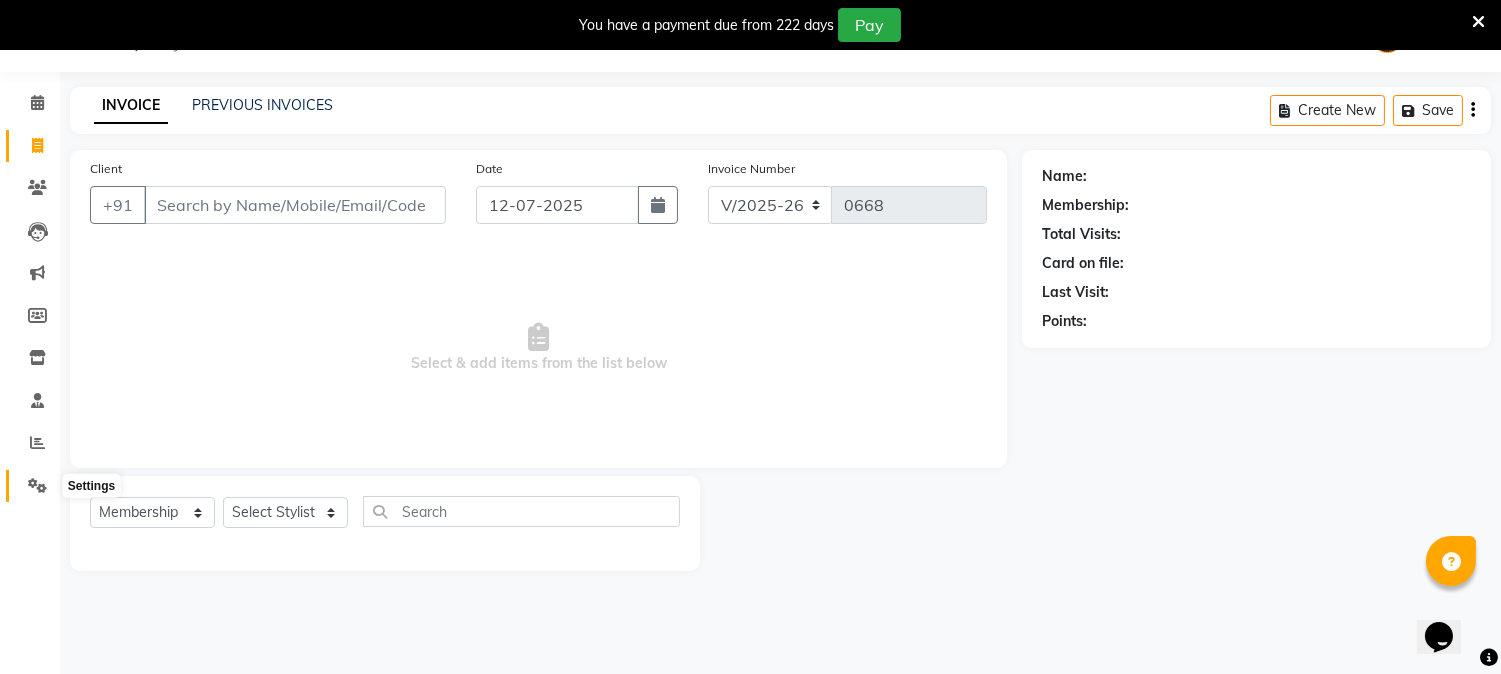 click 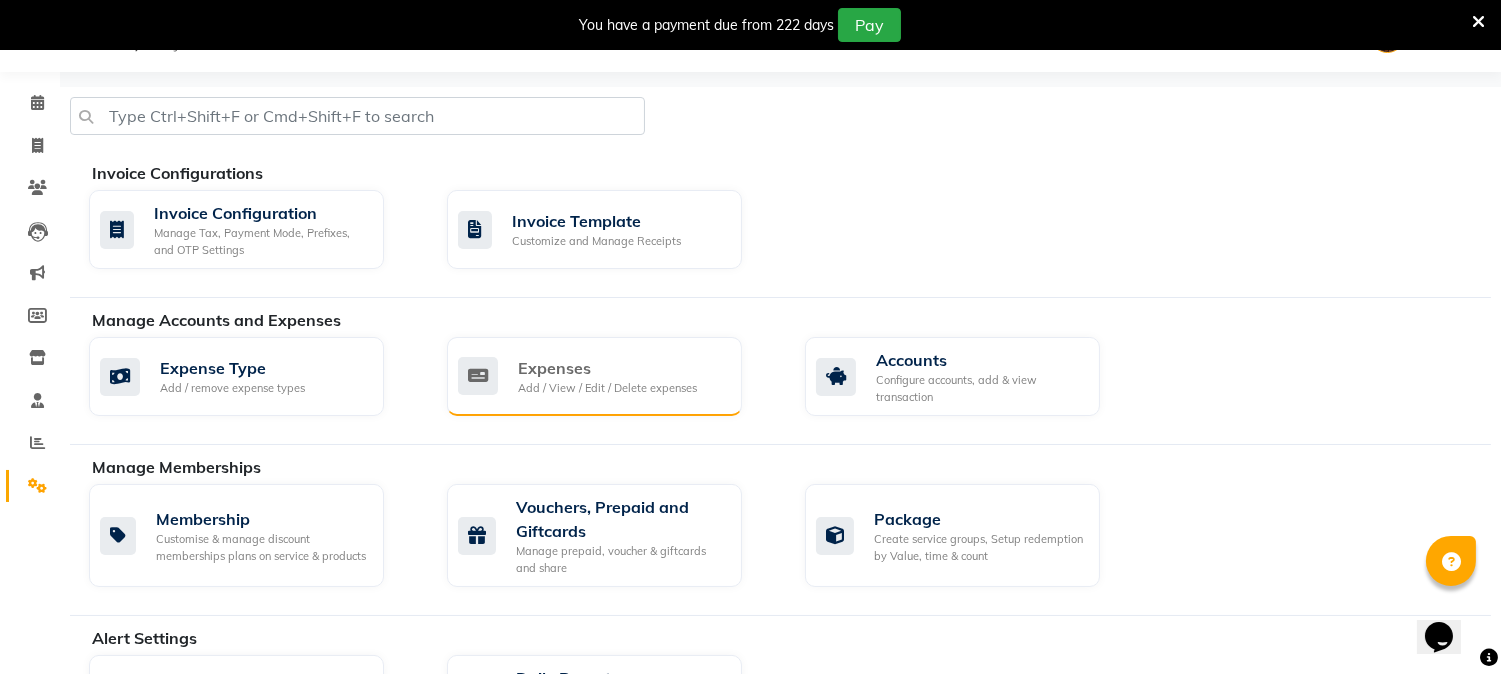 click on "Expenses Add / View / Edit / Delete expenses" 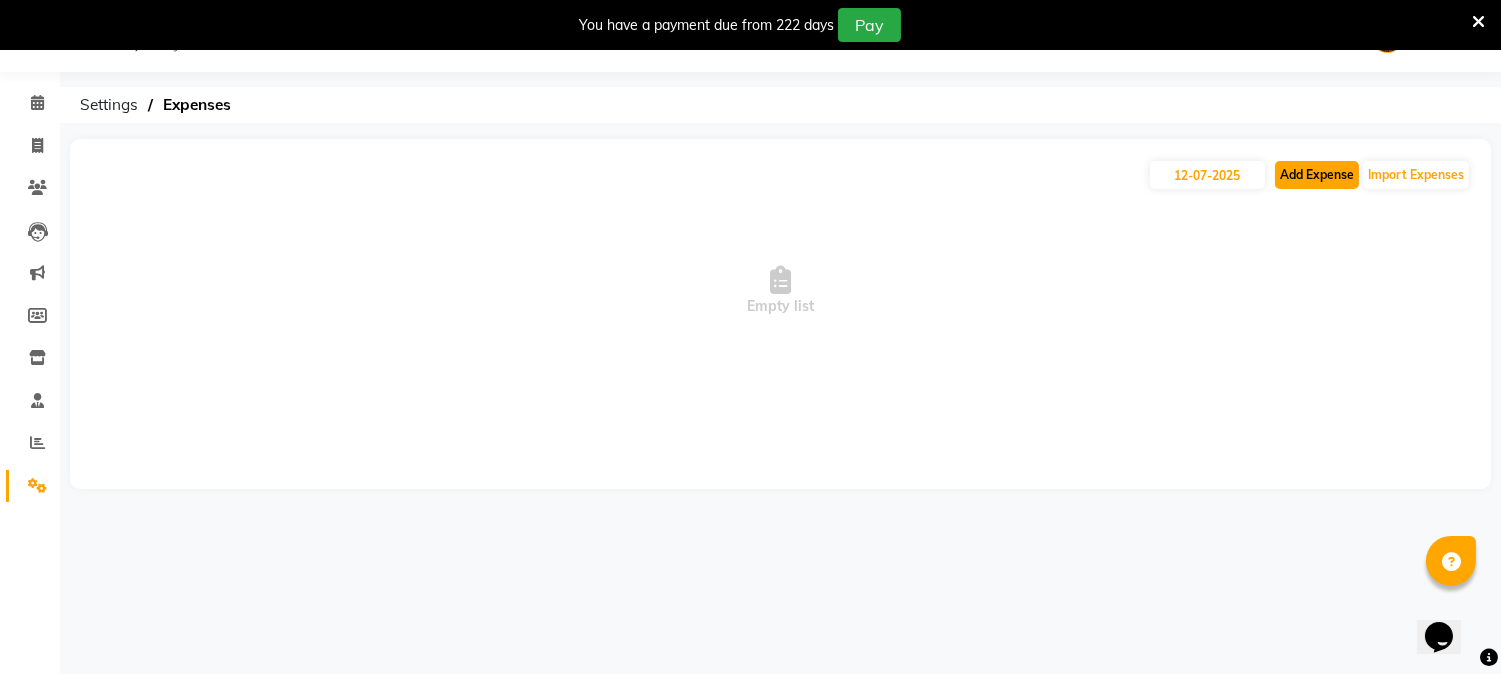 click on "Add Expense" 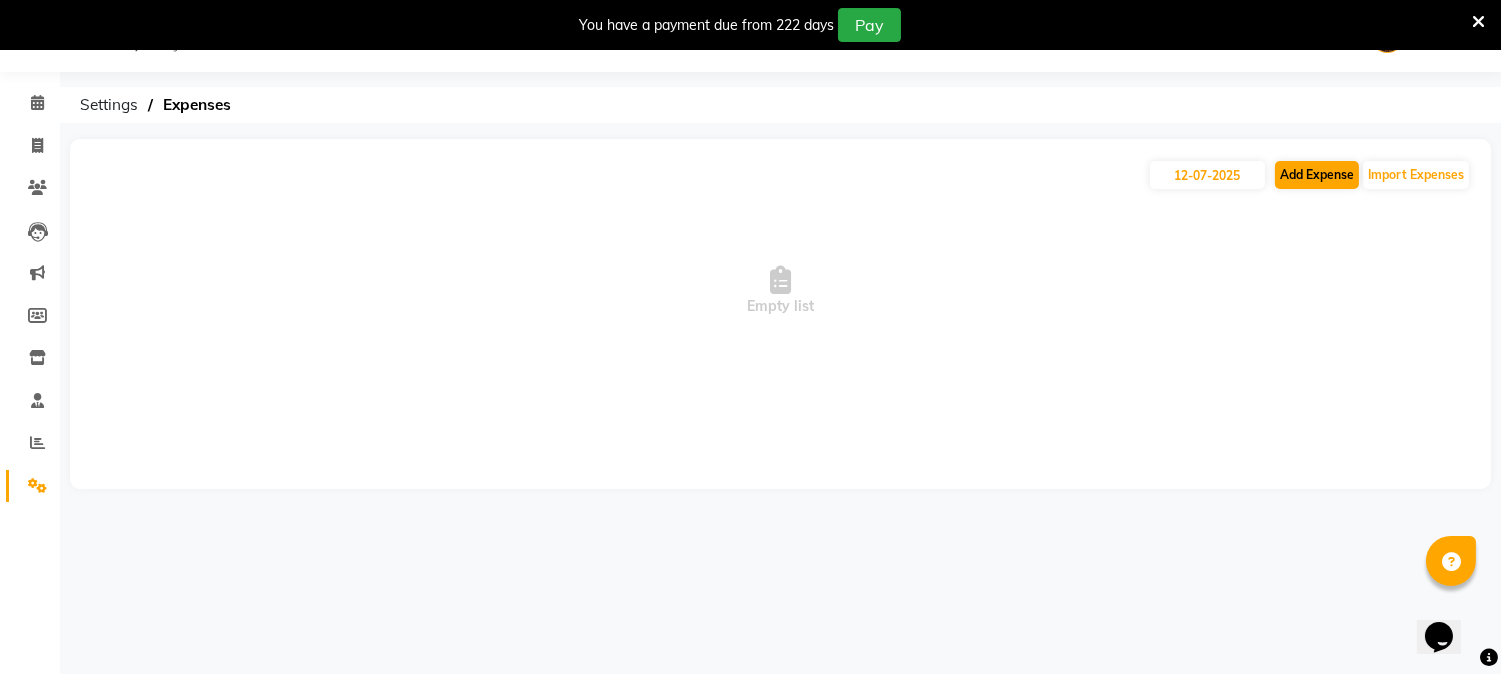 select on "1" 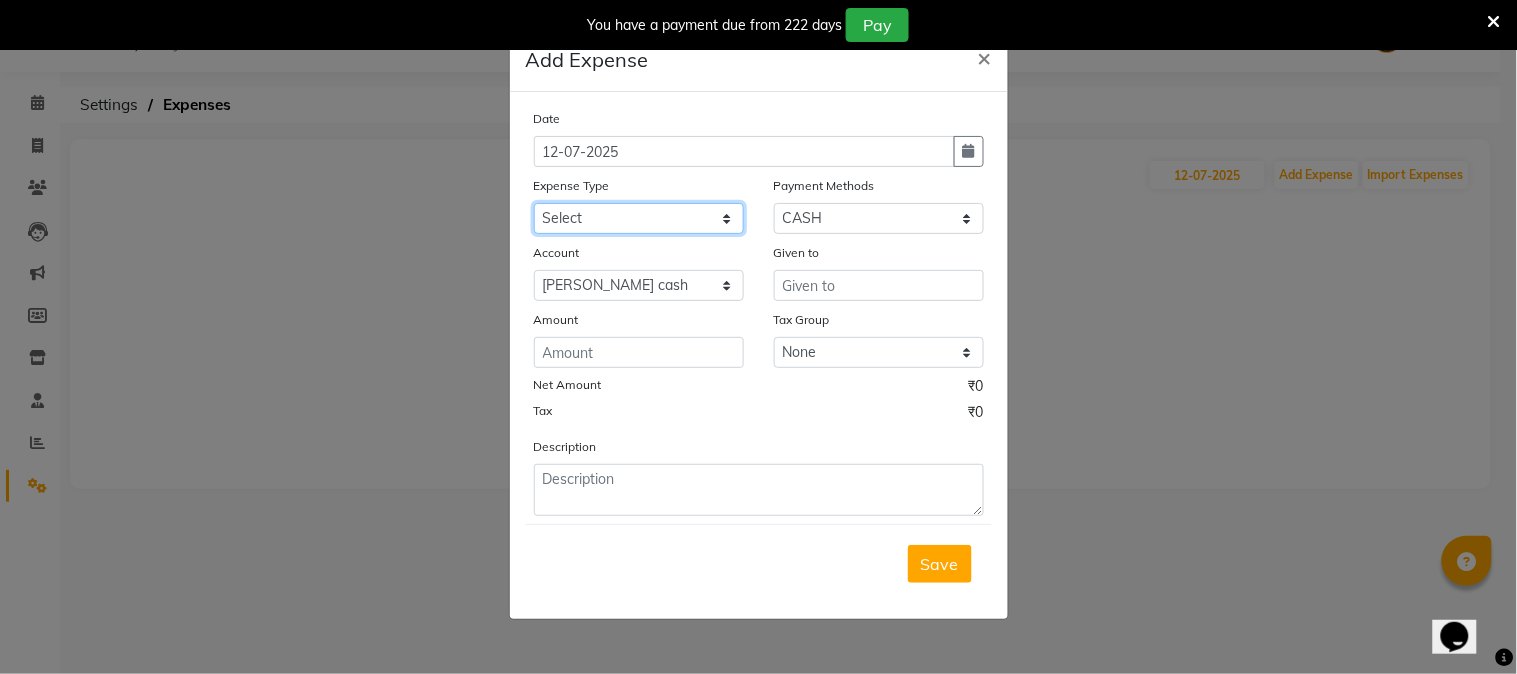 click on "Select Advance salary Advance salary ajaj Bank charges Car maintenance  Cash transfer to bank Cash transfer to hub Client Snacks Clinical charges Equipment Fuel Govt fee home Incentive Insurance International purchase Loan Repayment Maintenance Marketing Miscellaneous MRA Other Over times Pantry Product Rent Salary shop shop Staff Snacks Tax Tea & Refreshment TIP Utilities Wifi recharge" 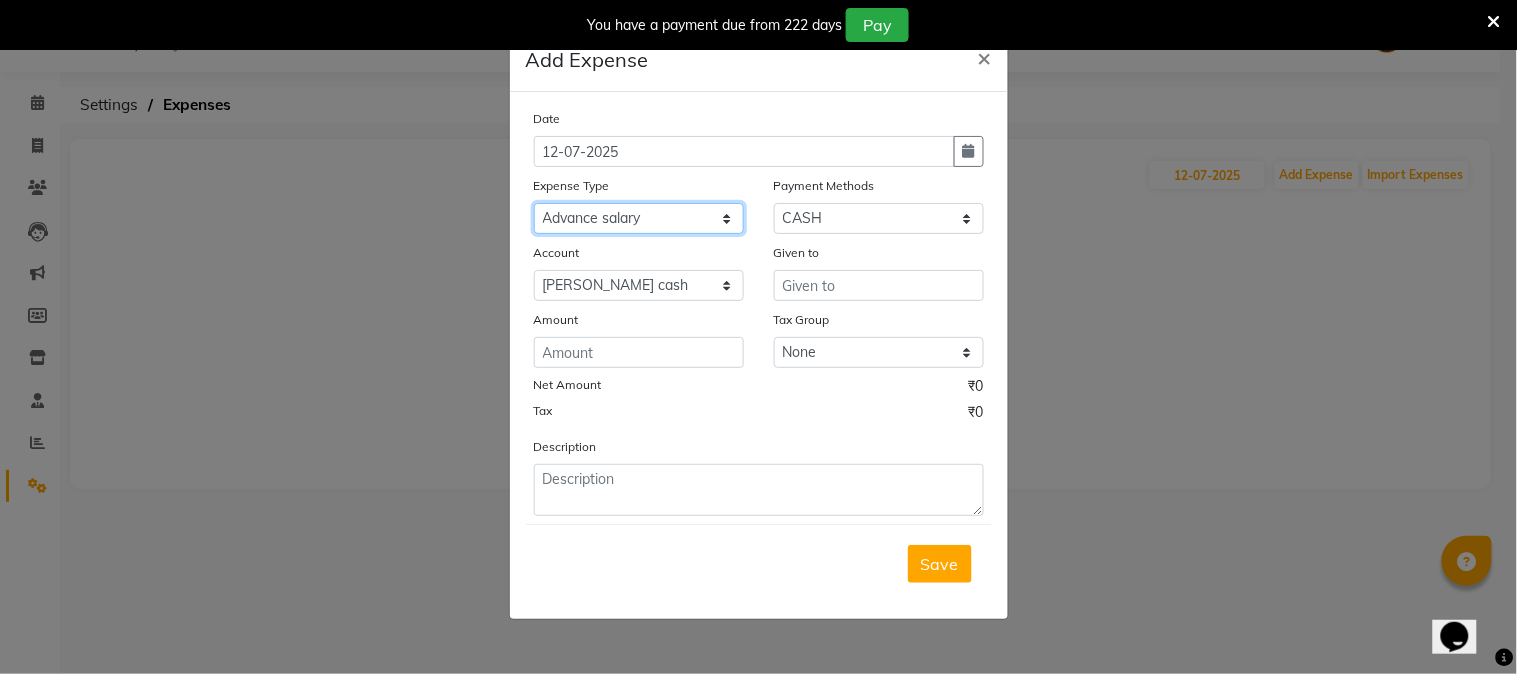 click on "Select Advance salary Advance salary ajaj Bank charges Car maintenance  Cash transfer to bank Cash transfer to hub Client Snacks Clinical charges Equipment Fuel Govt fee home Incentive Insurance International purchase Loan Repayment Maintenance Marketing Miscellaneous MRA Other Over times Pantry Product Rent Salary shop shop Staff Snacks Tax Tea & Refreshment TIP Utilities Wifi recharge" 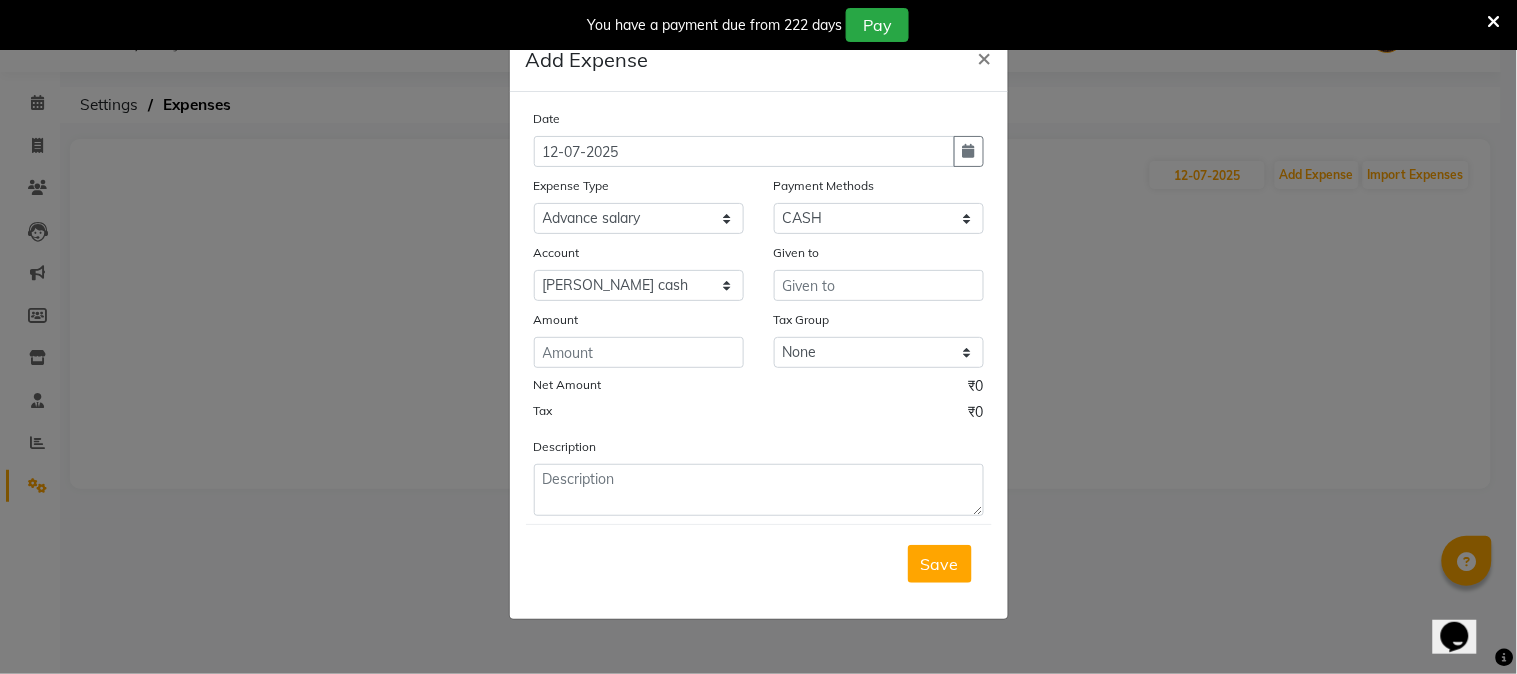 click on "Given to" 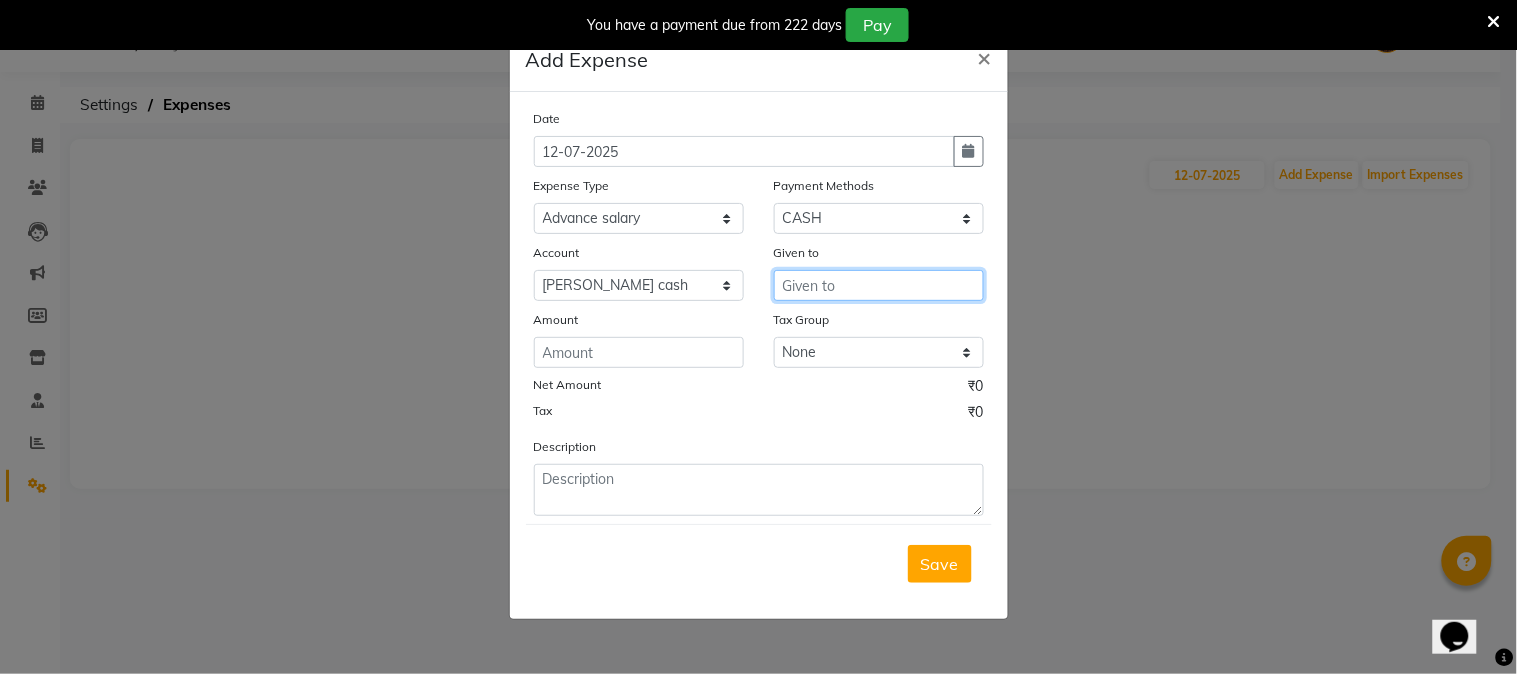click at bounding box center (879, 285) 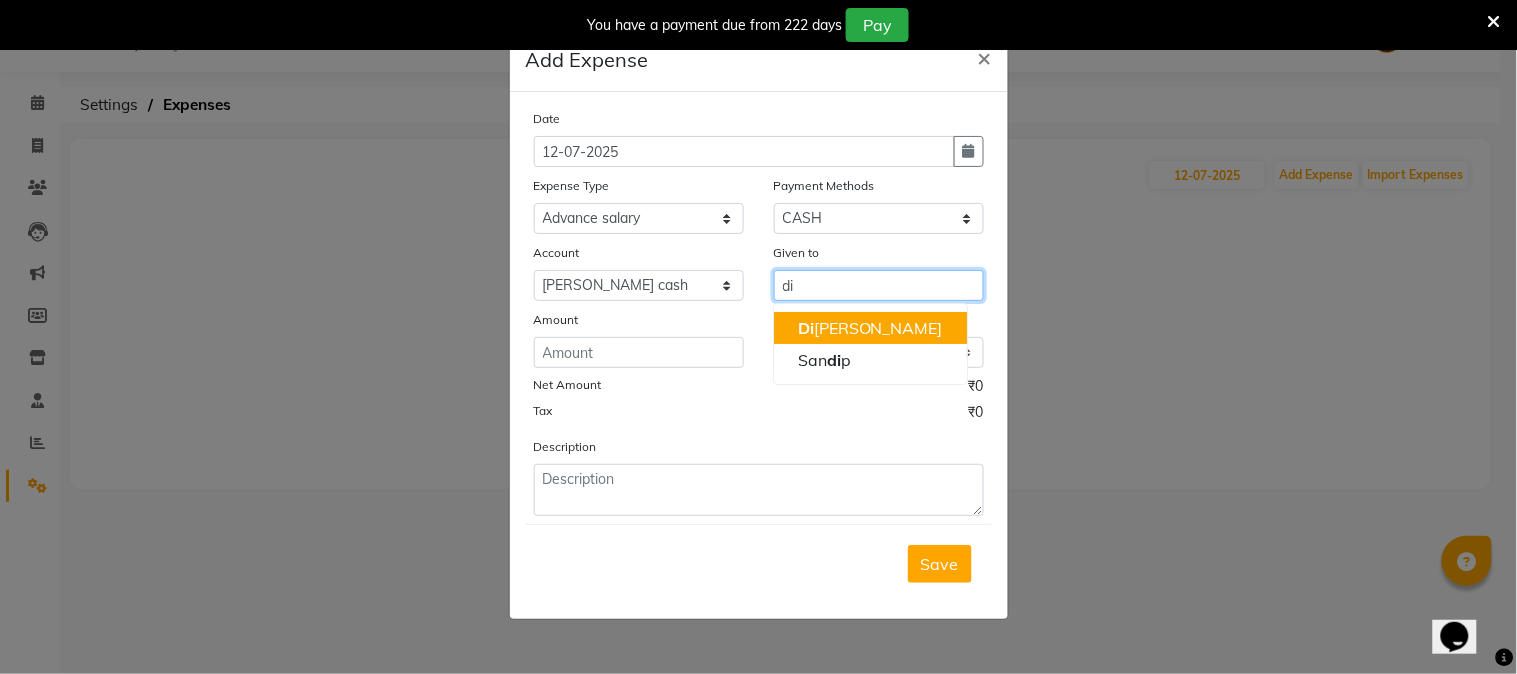 click on "Di nesh thakur" at bounding box center (870, 328) 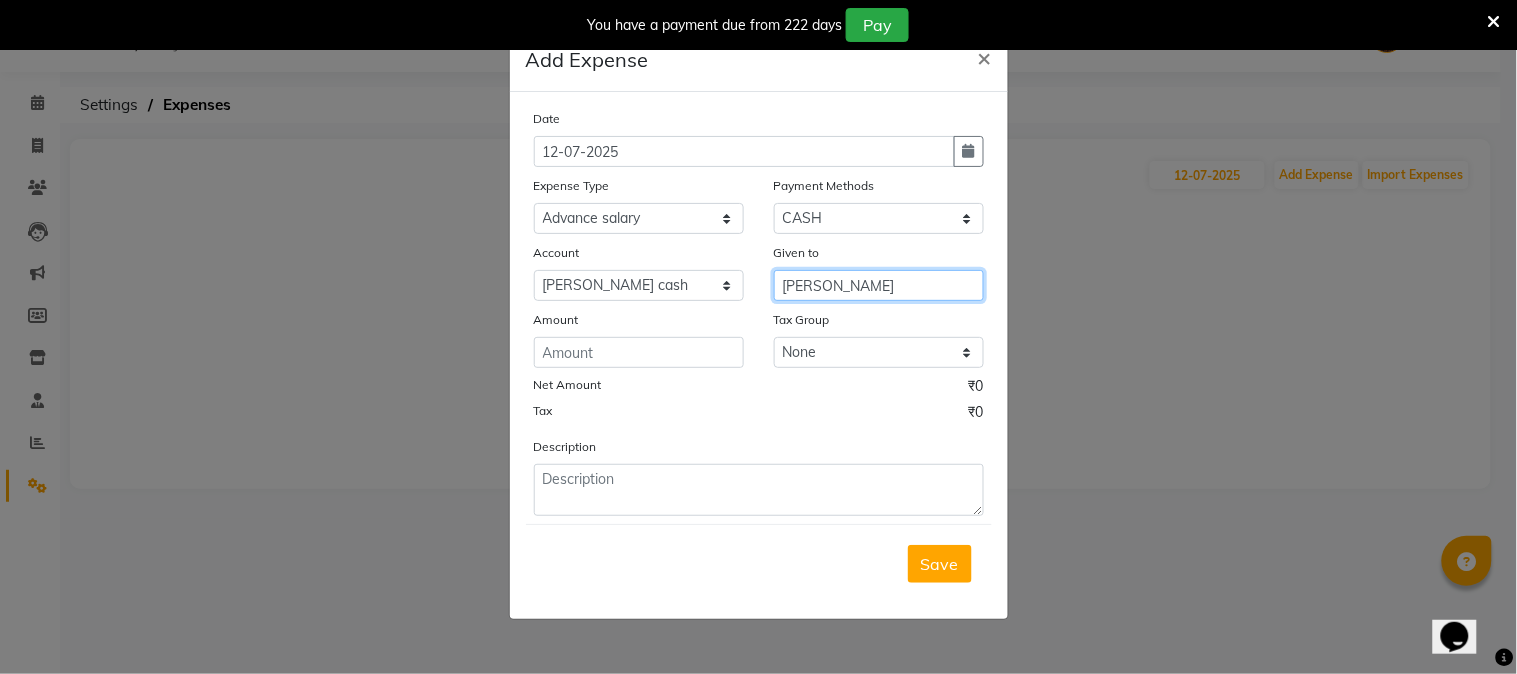 type on "[PERSON_NAME]" 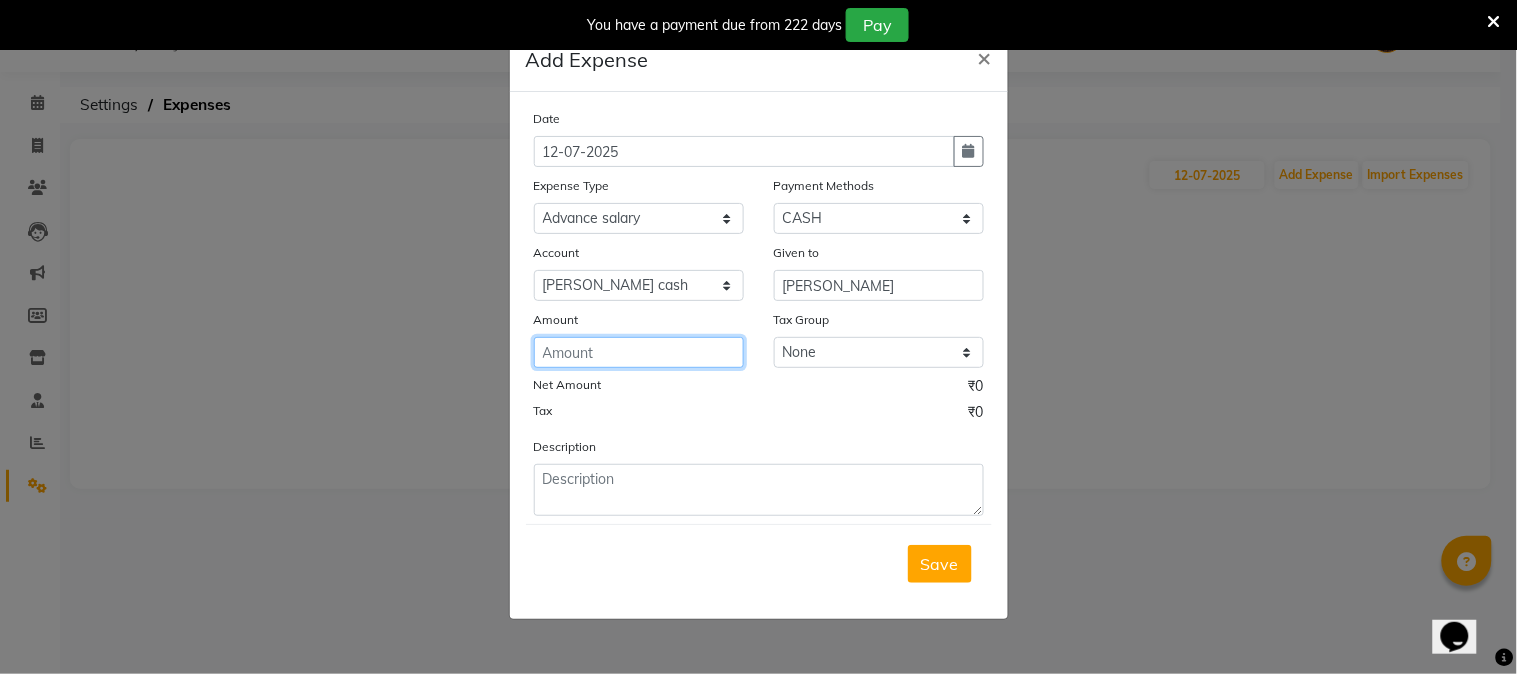 click 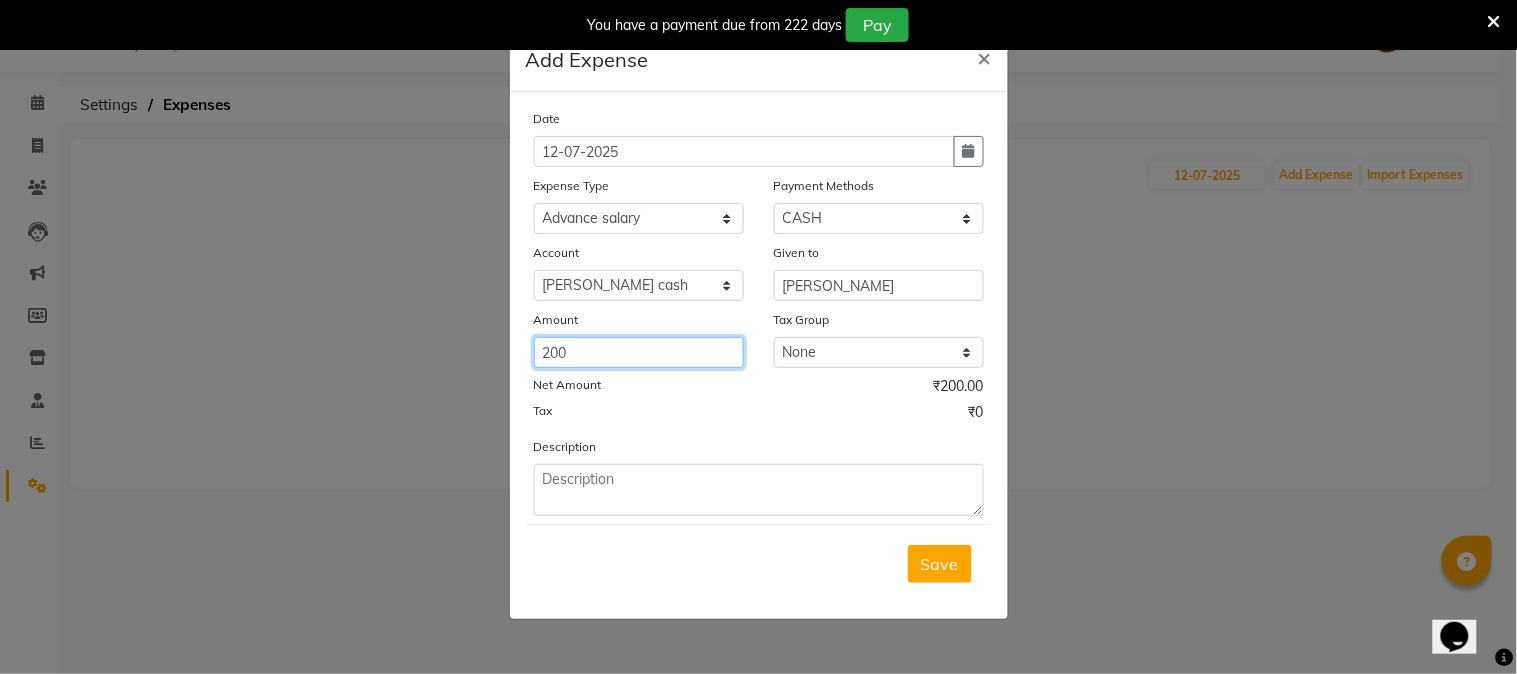 type on "200" 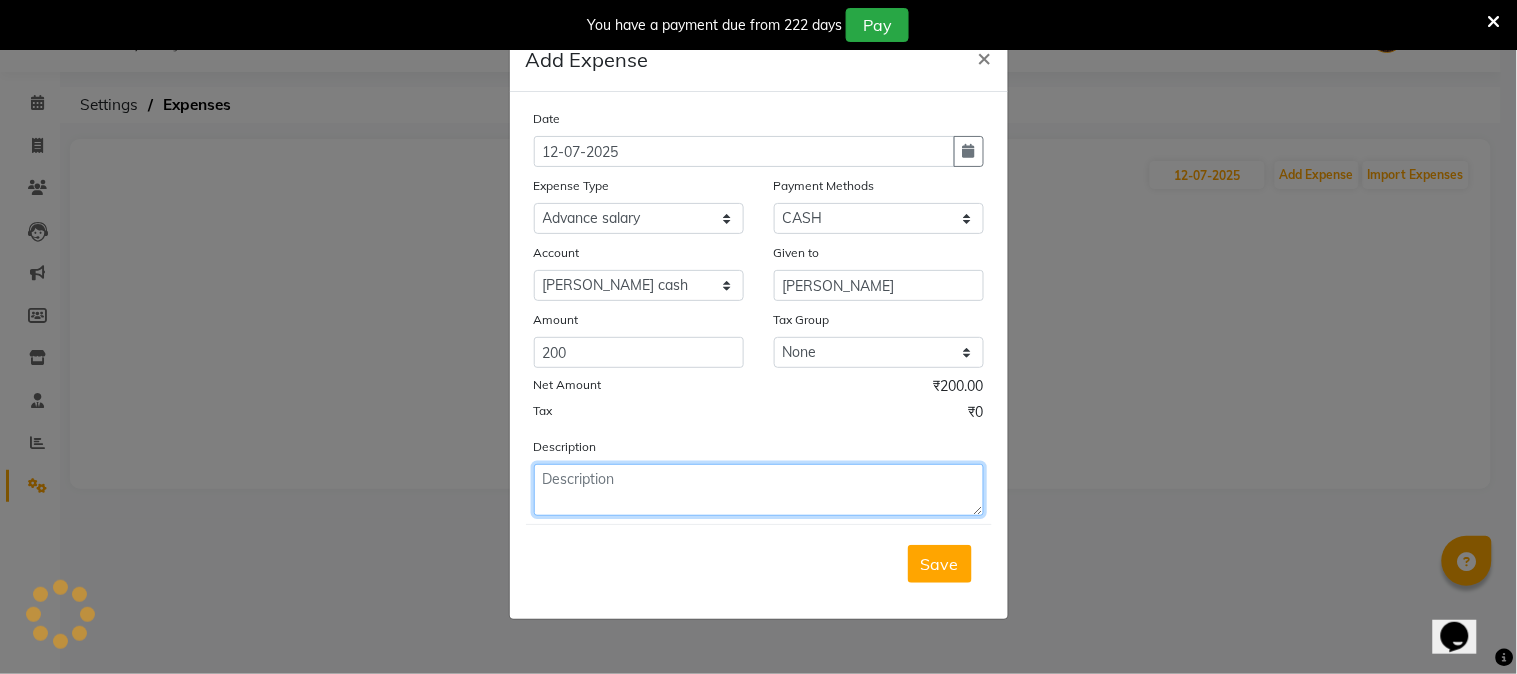 click 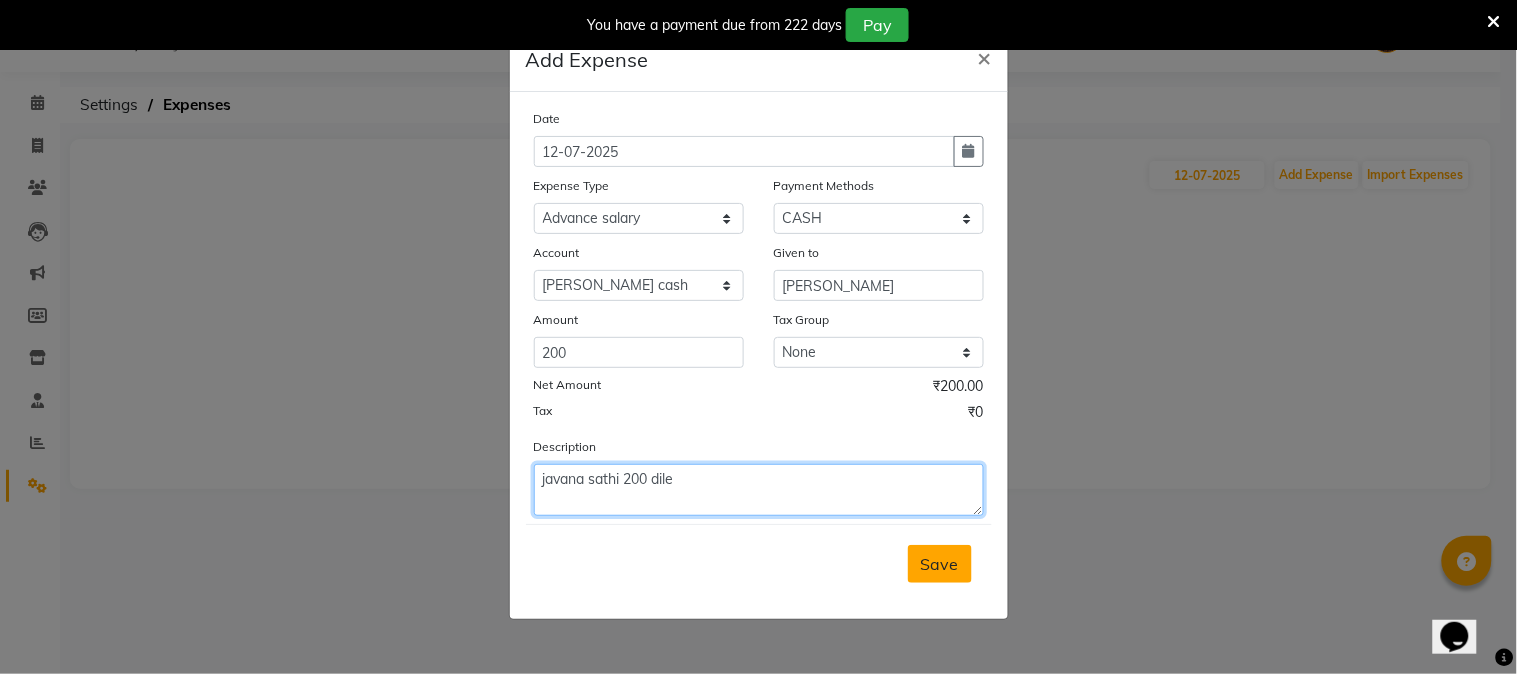 type on "javana sathi 200 dile" 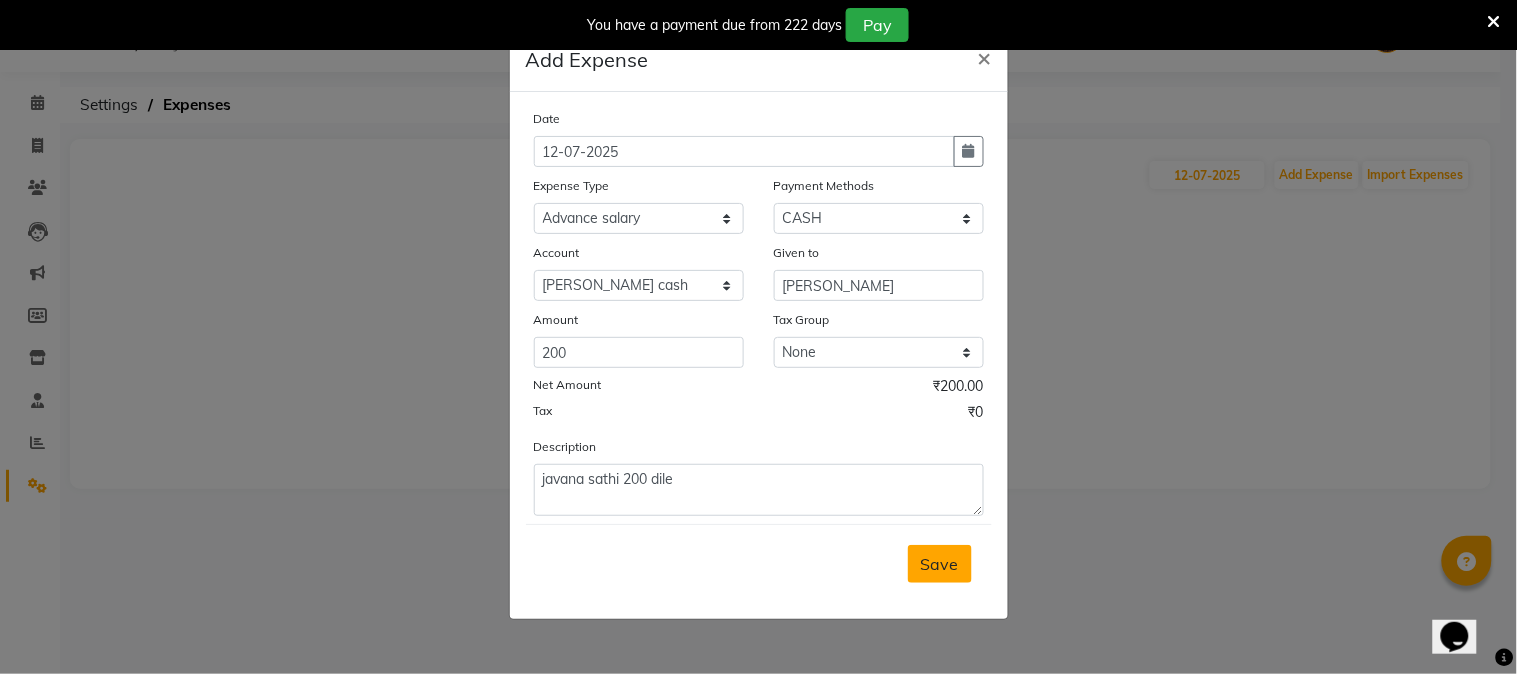 click on "Save" at bounding box center [940, 564] 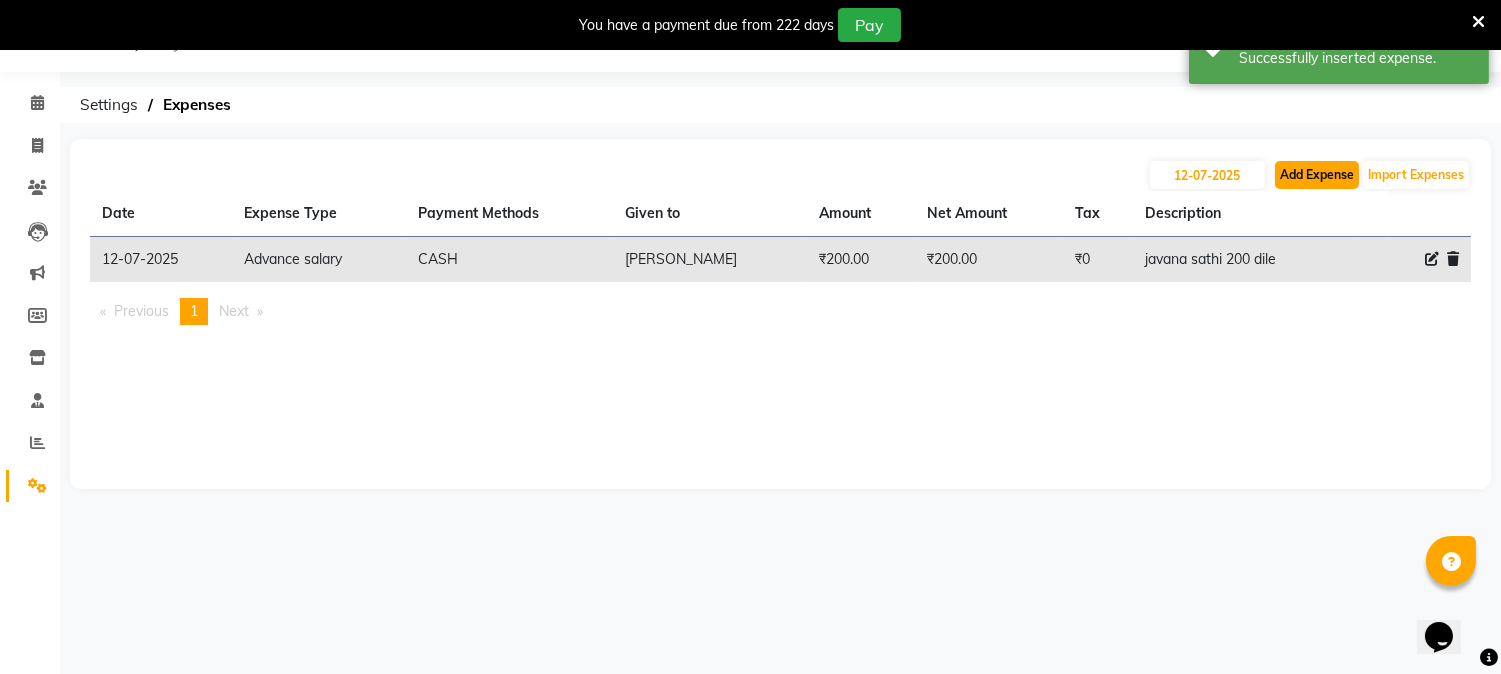 click on "Add Expense" 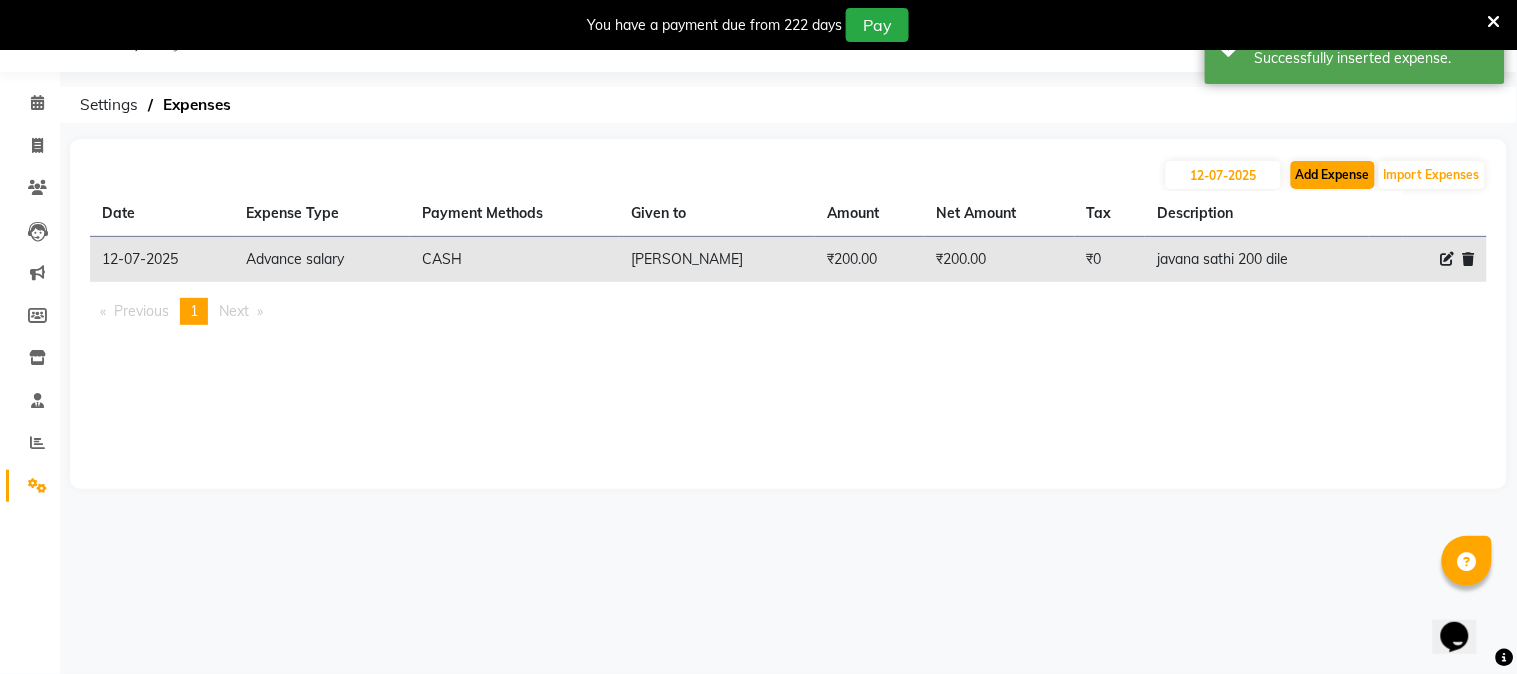 select on "1" 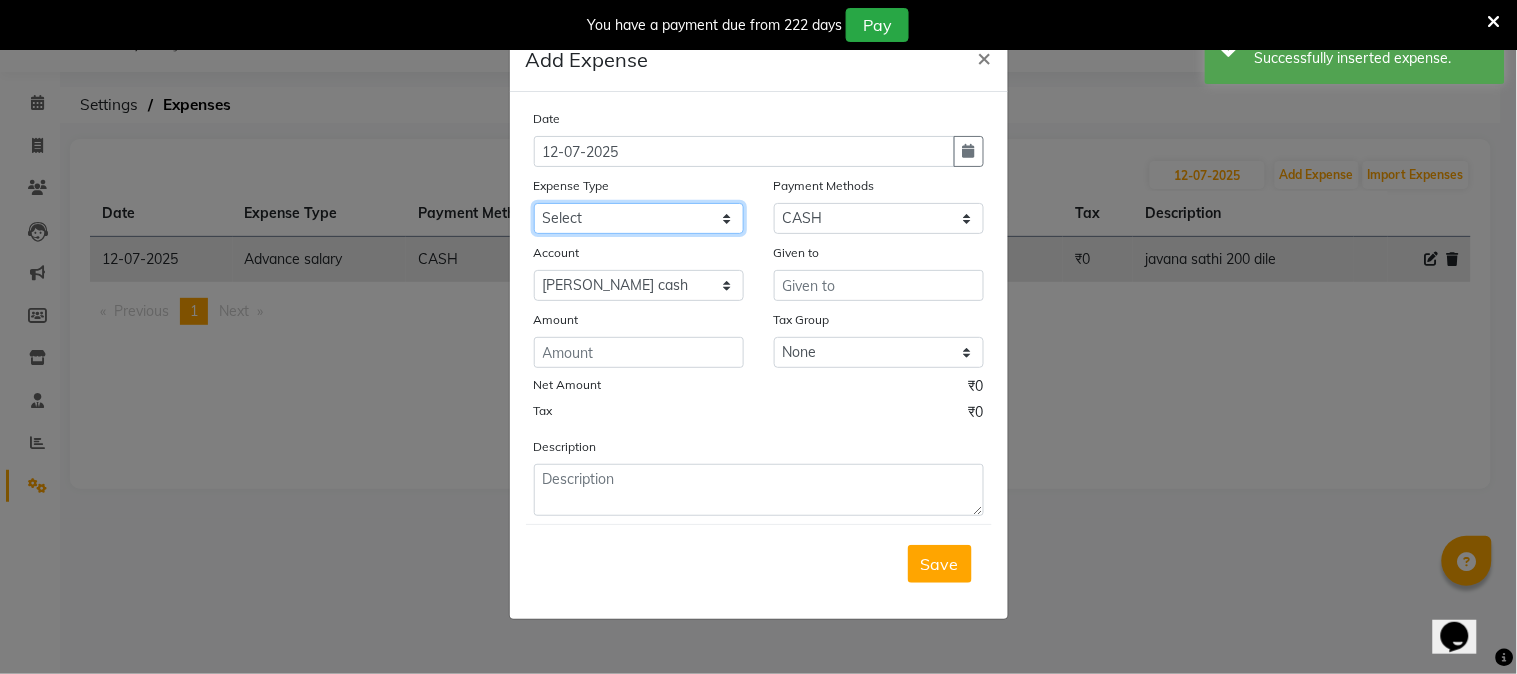 click on "Select Advance salary Advance salary ajaj Bank charges Car maintenance  Cash transfer to bank Cash transfer to hub Client Snacks Clinical charges Equipment Fuel Govt fee home Incentive Insurance International purchase Loan Repayment Maintenance Marketing Miscellaneous MRA Other Over times Pantry Product Rent Salary shop shop Staff Snacks Tax Tea & Refreshment TIP Utilities Wifi recharge" 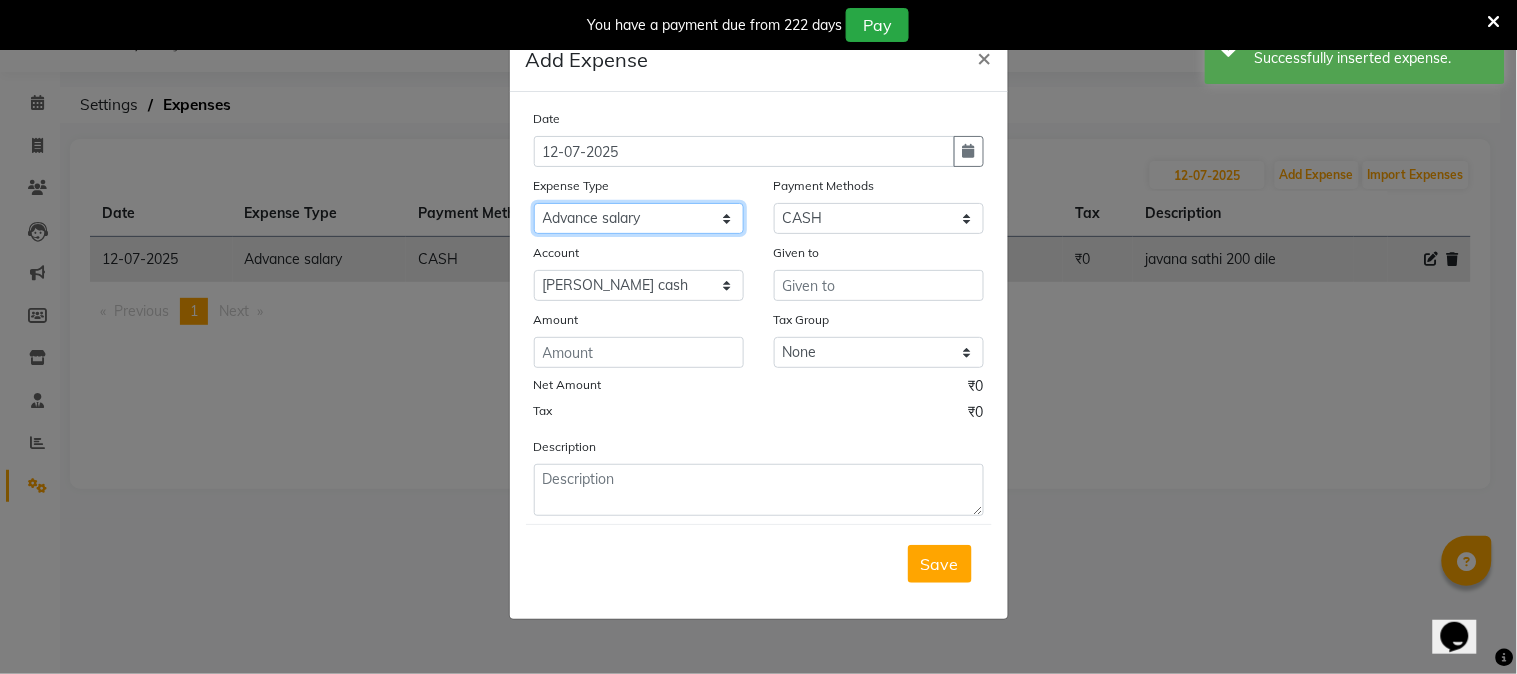click on "Select Advance salary Advance salary ajaj Bank charges Car maintenance  Cash transfer to bank Cash transfer to hub Client Snacks Clinical charges Equipment Fuel Govt fee home Incentive Insurance International purchase Loan Repayment Maintenance Marketing Miscellaneous MRA Other Over times Pantry Product Rent Salary shop shop Staff Snacks Tax Tea & Refreshment TIP Utilities Wifi recharge" 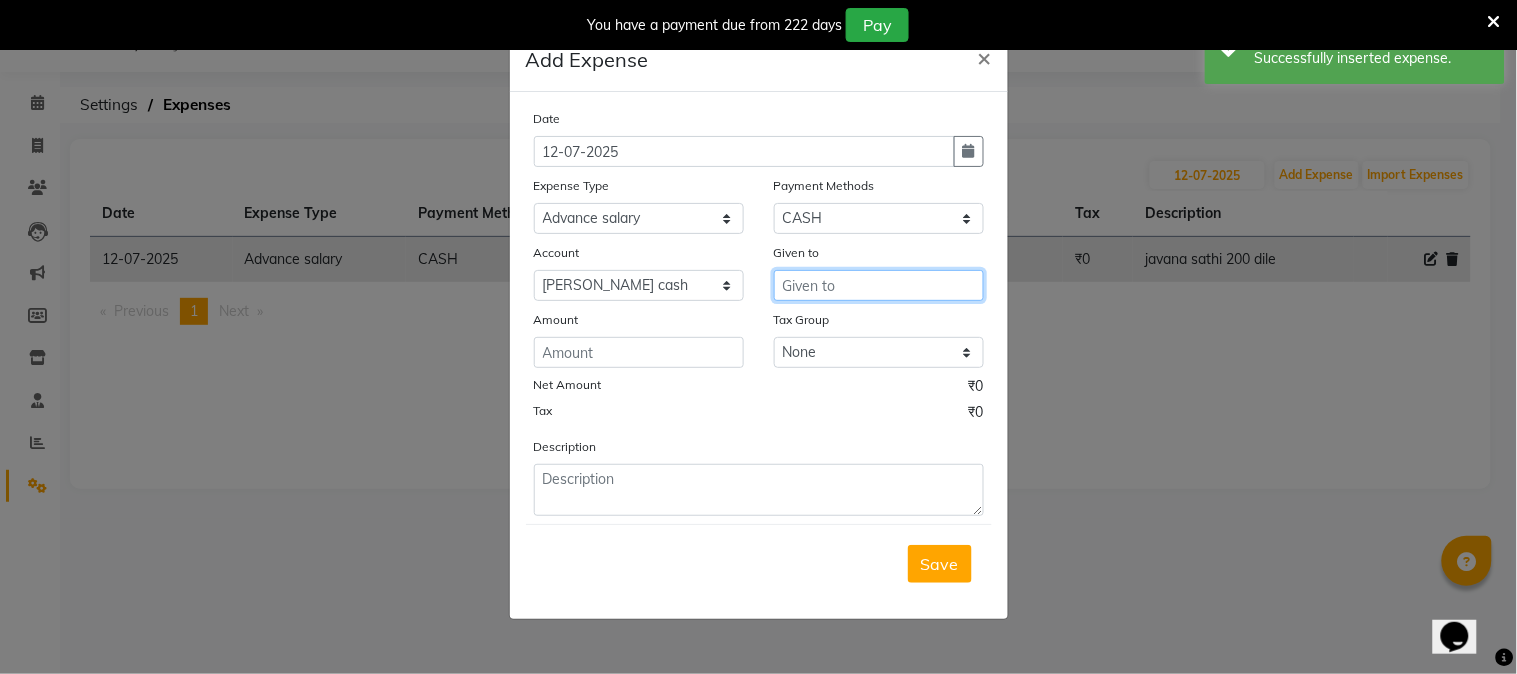 click at bounding box center (879, 285) 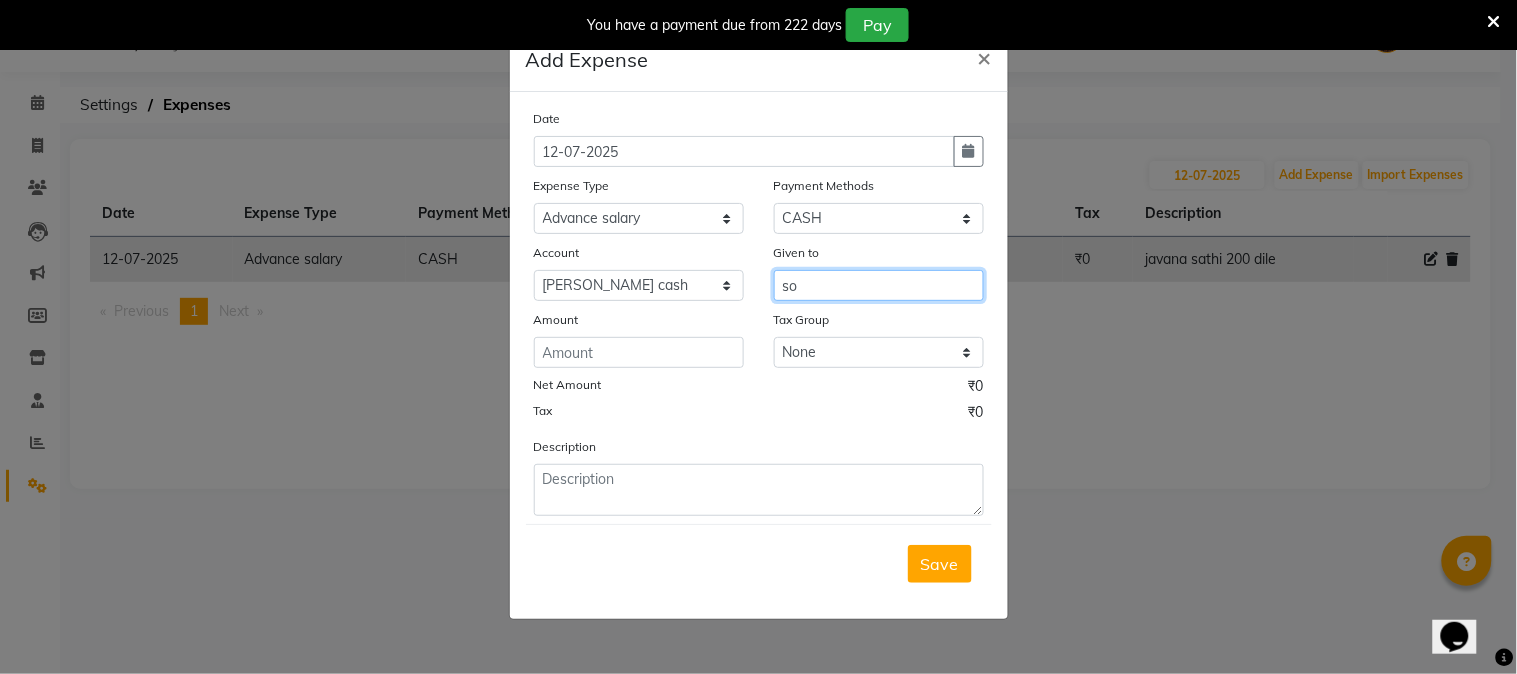 type on "s" 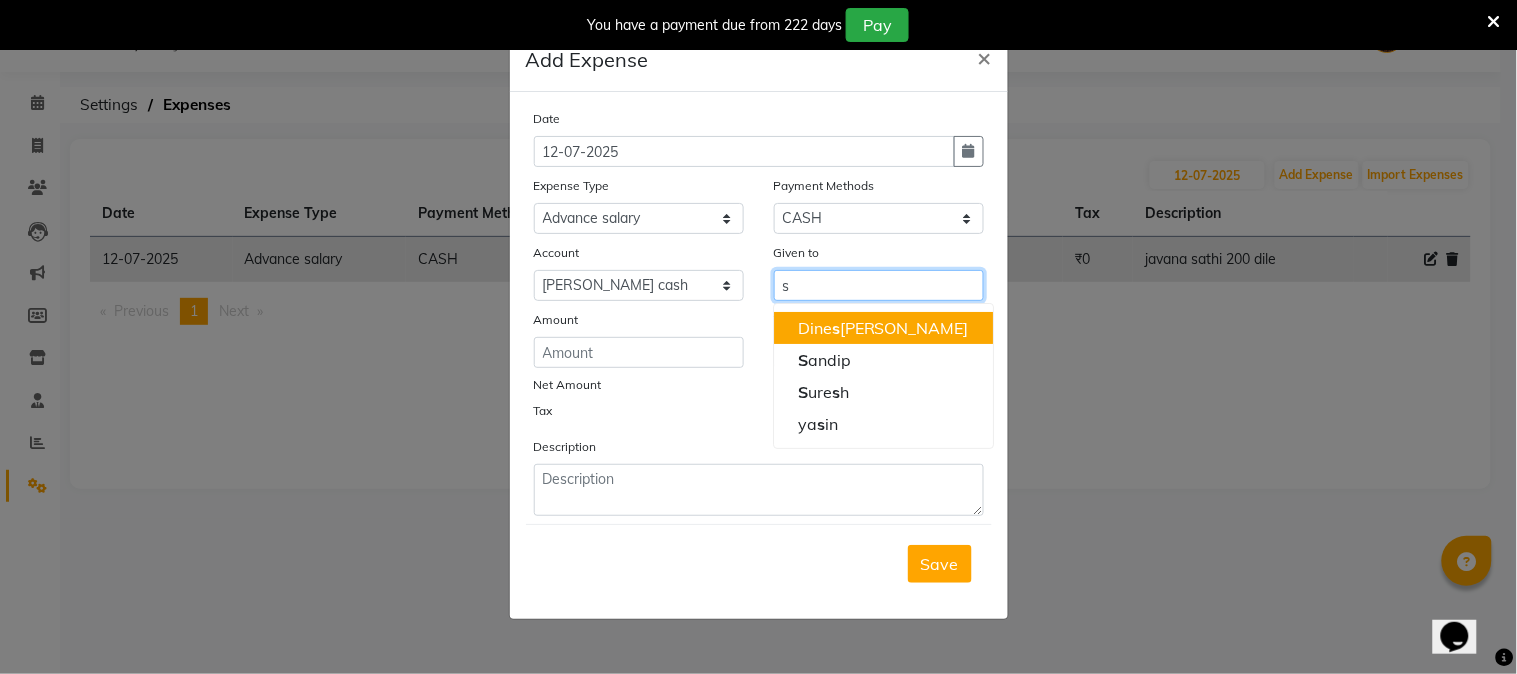 type 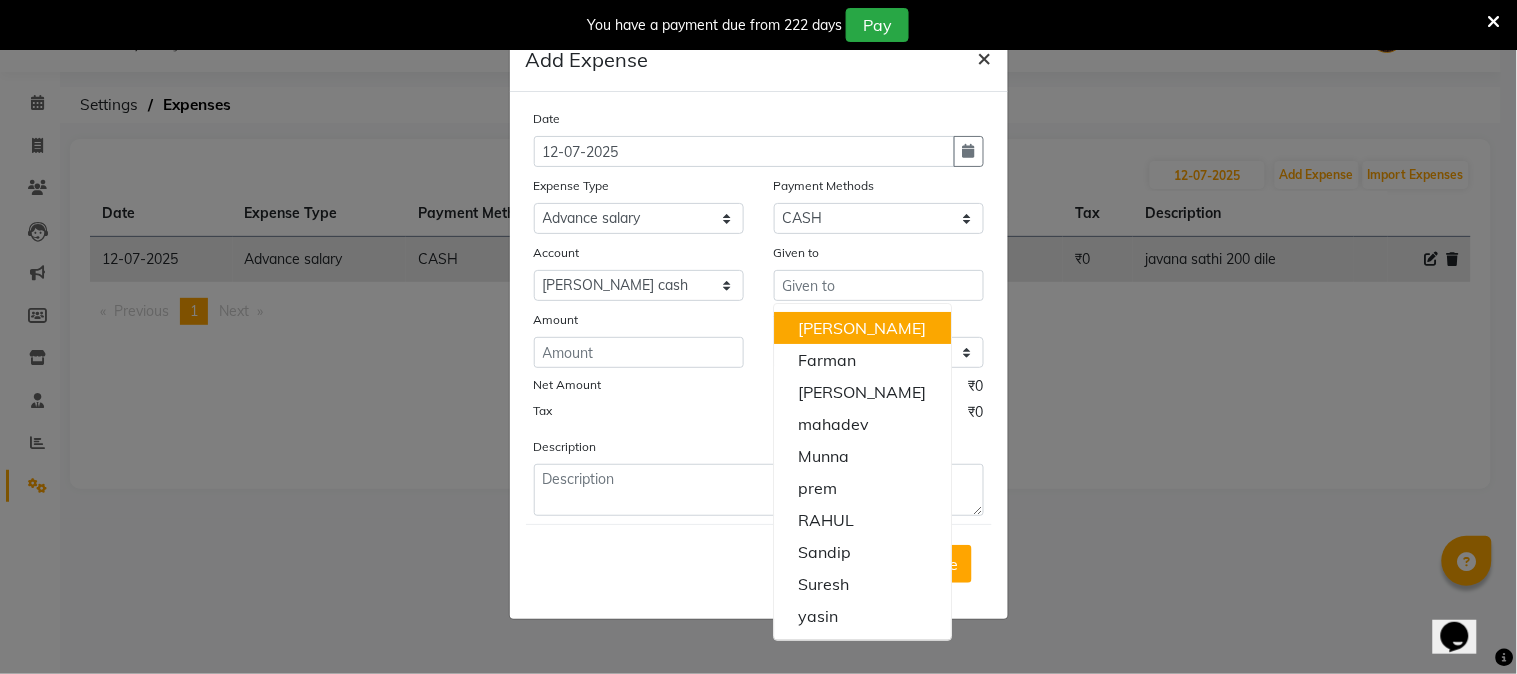 click on "×" 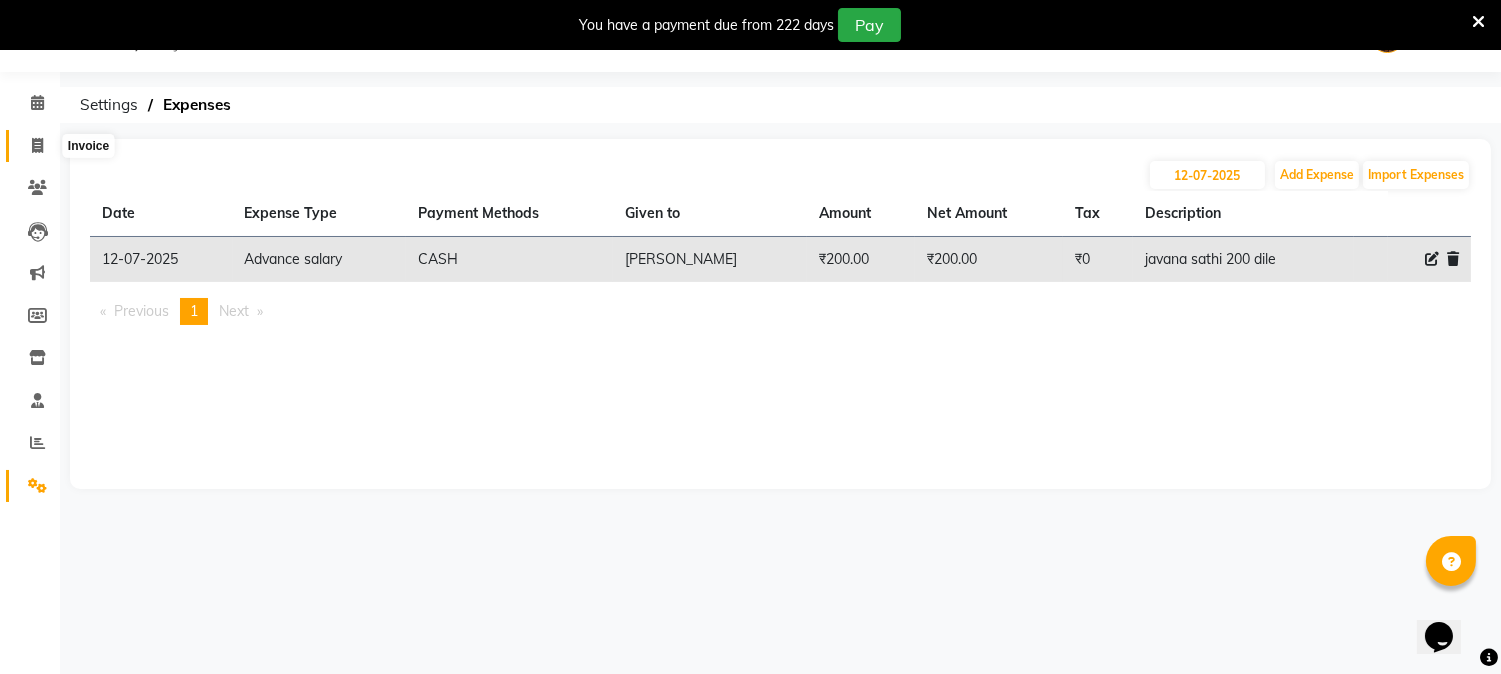 click 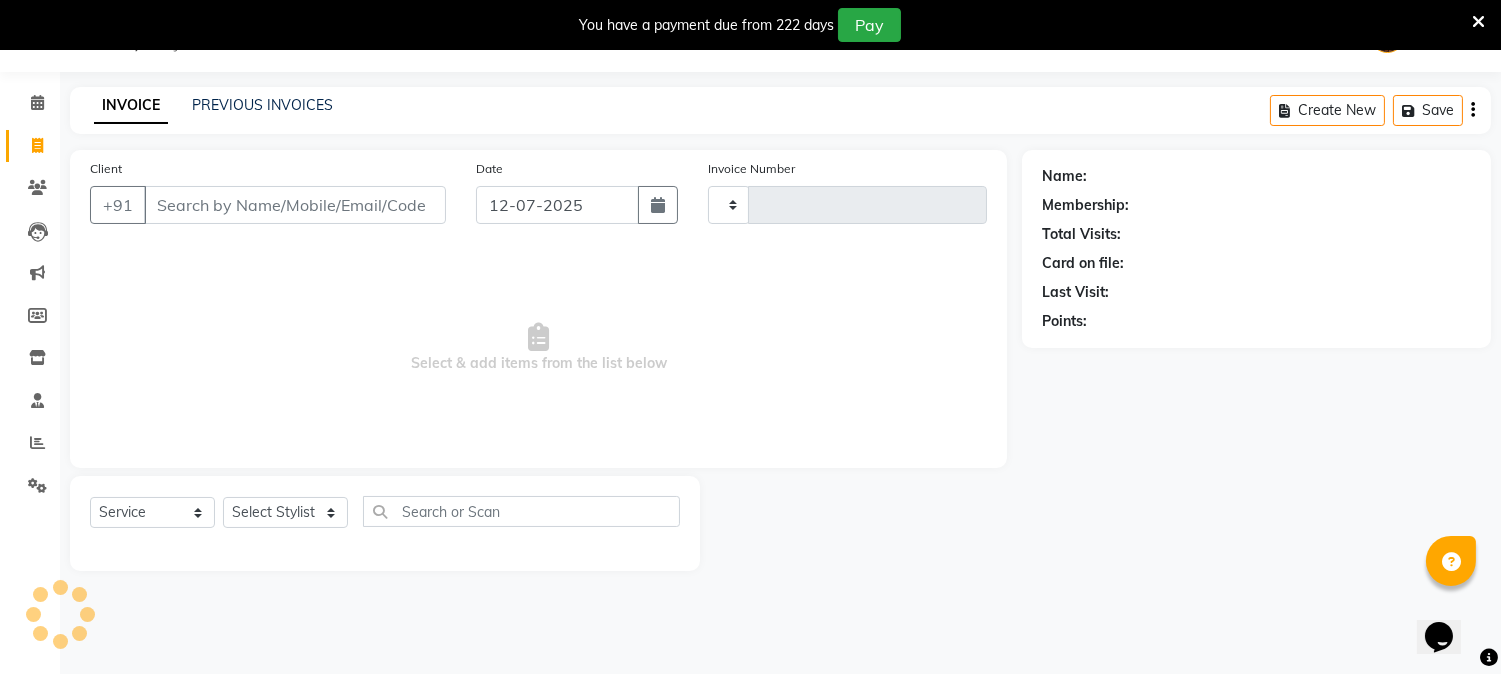 type on "0668" 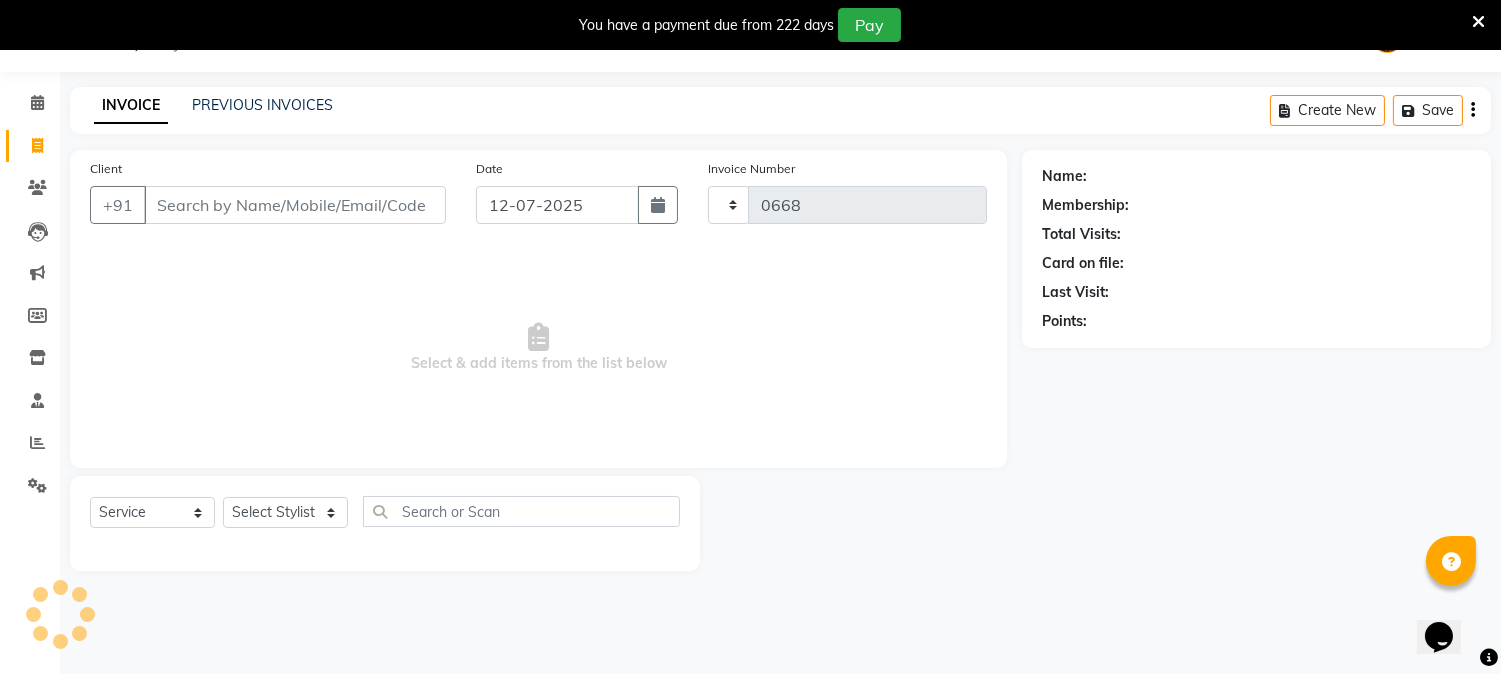select on "556" 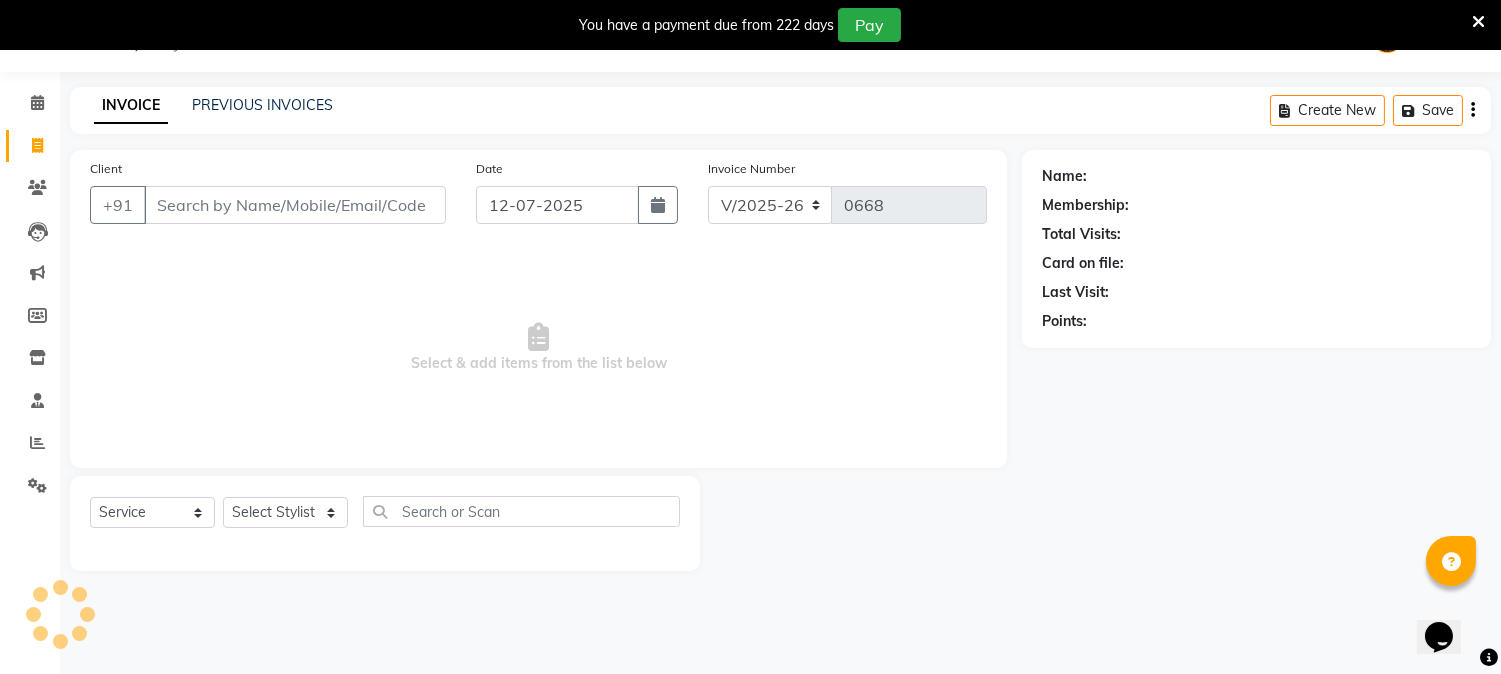 select on "membership" 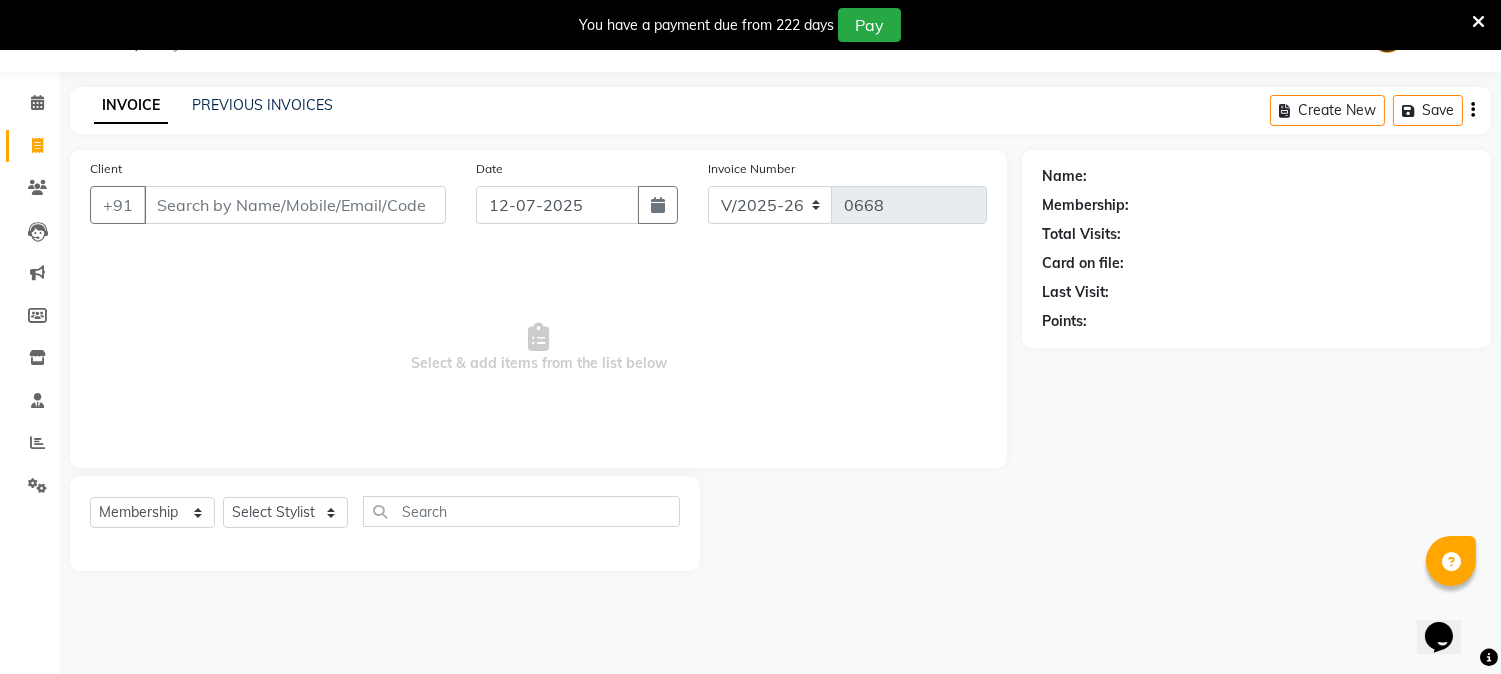 click on "INVOICE PREVIOUS INVOICES" 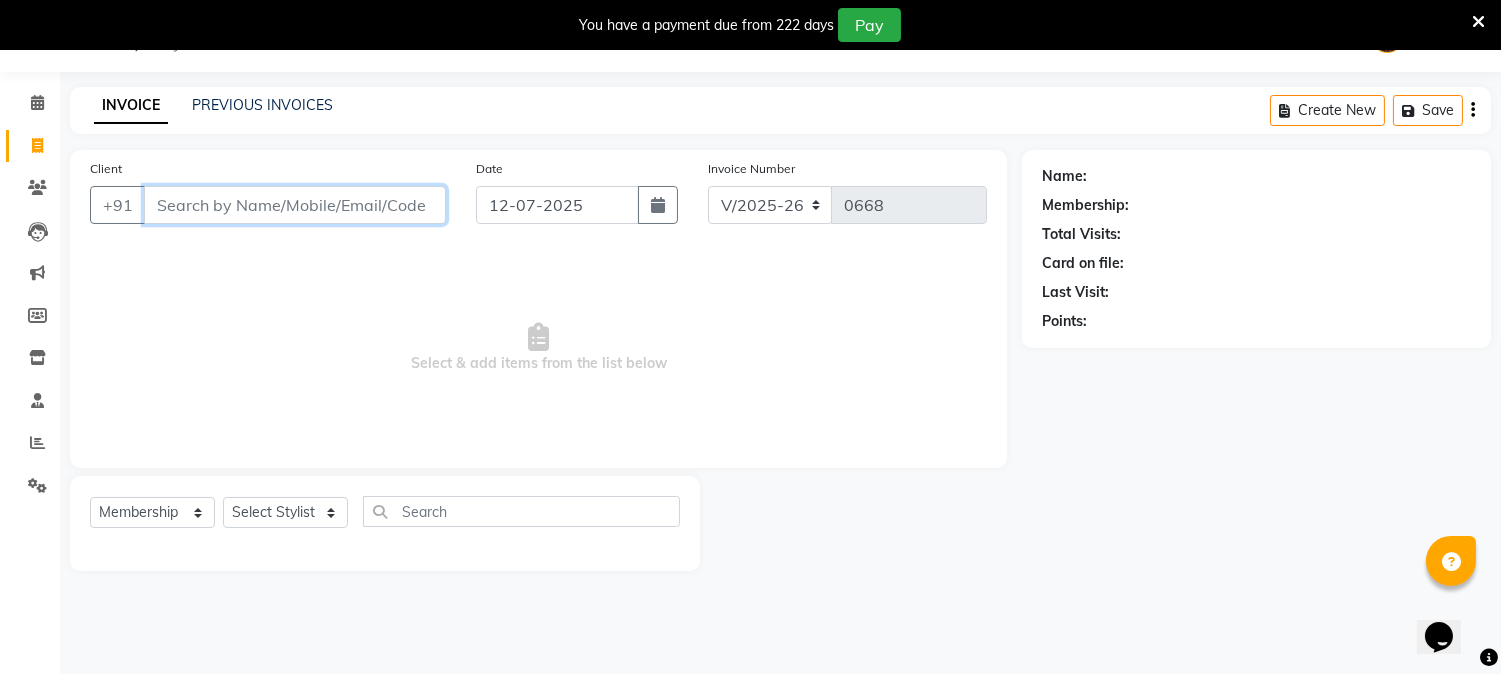 click on "Client" at bounding box center (295, 205) 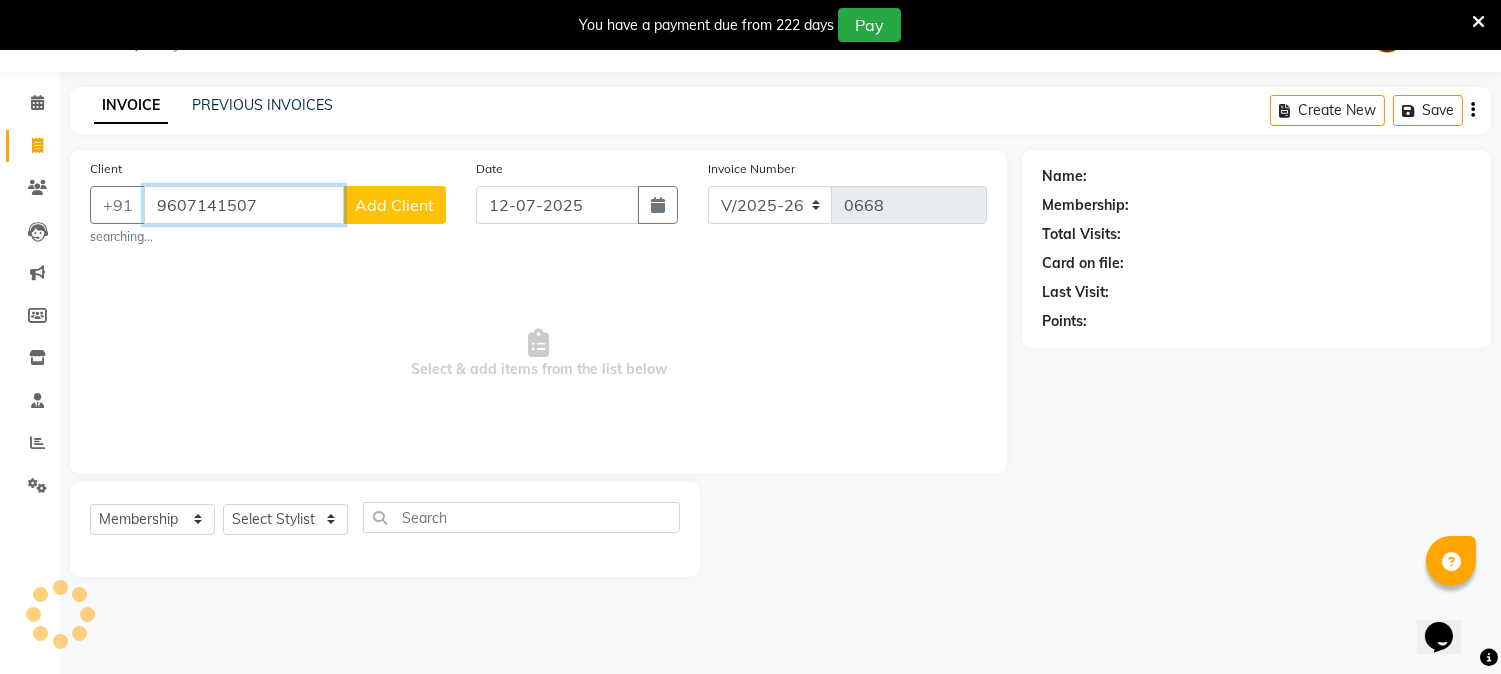 type on "9607141507" 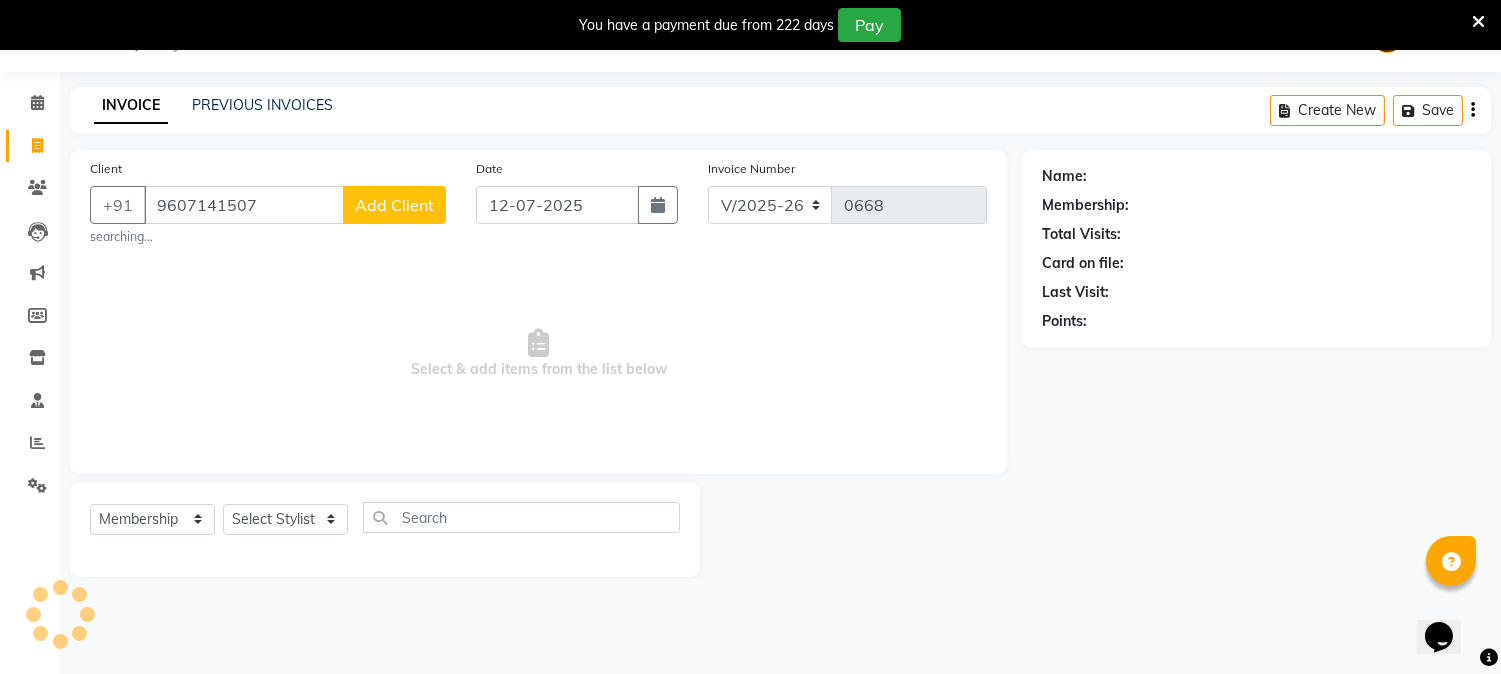 click on "Add Client" 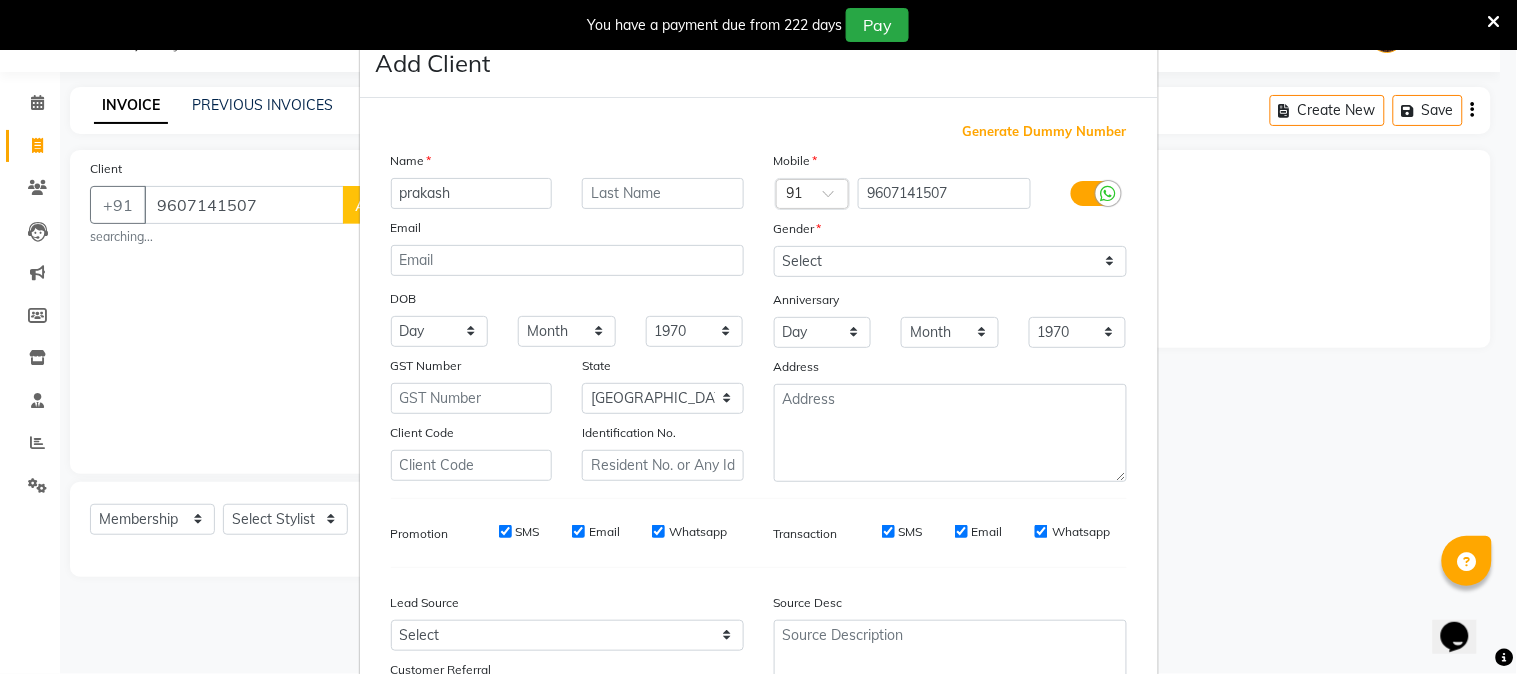 type on "prakash" 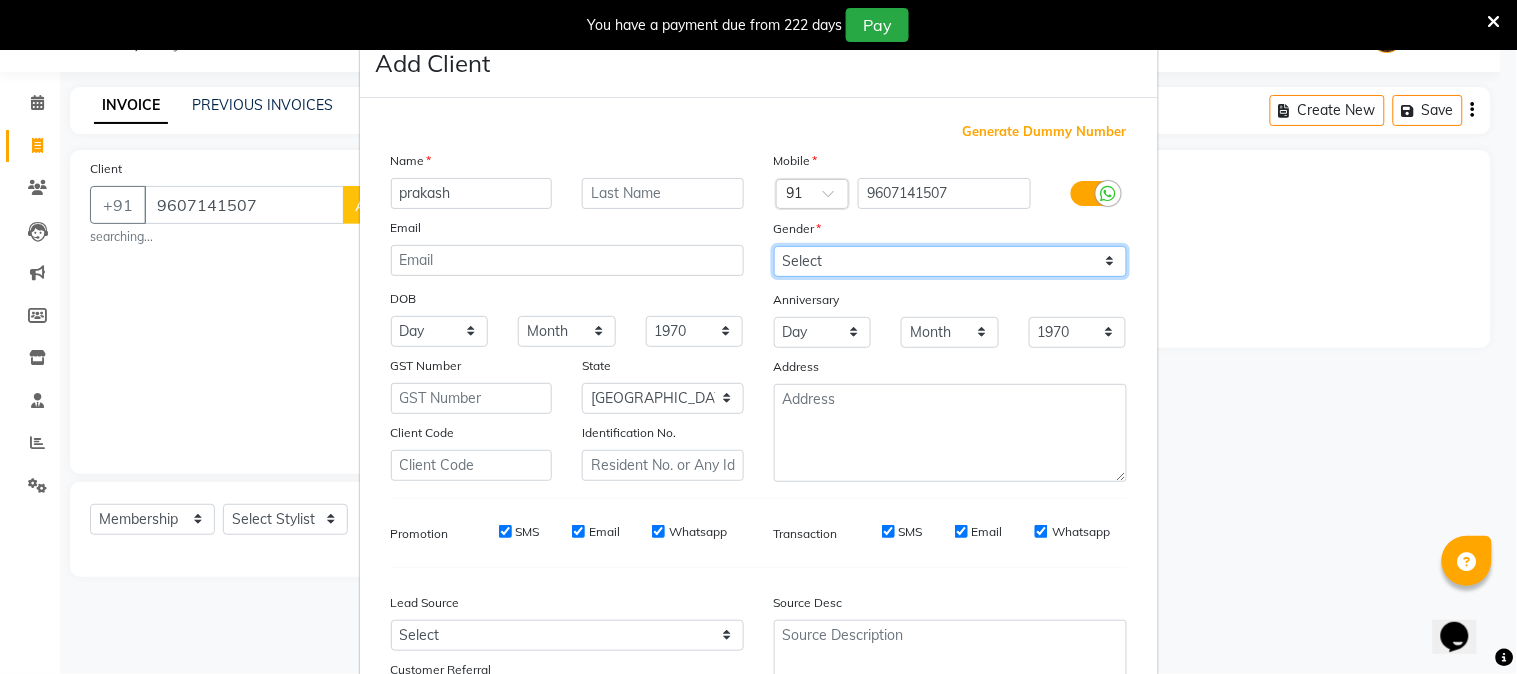 click on "Select [DEMOGRAPHIC_DATA] [DEMOGRAPHIC_DATA] Other Prefer Not To Say" at bounding box center (950, 261) 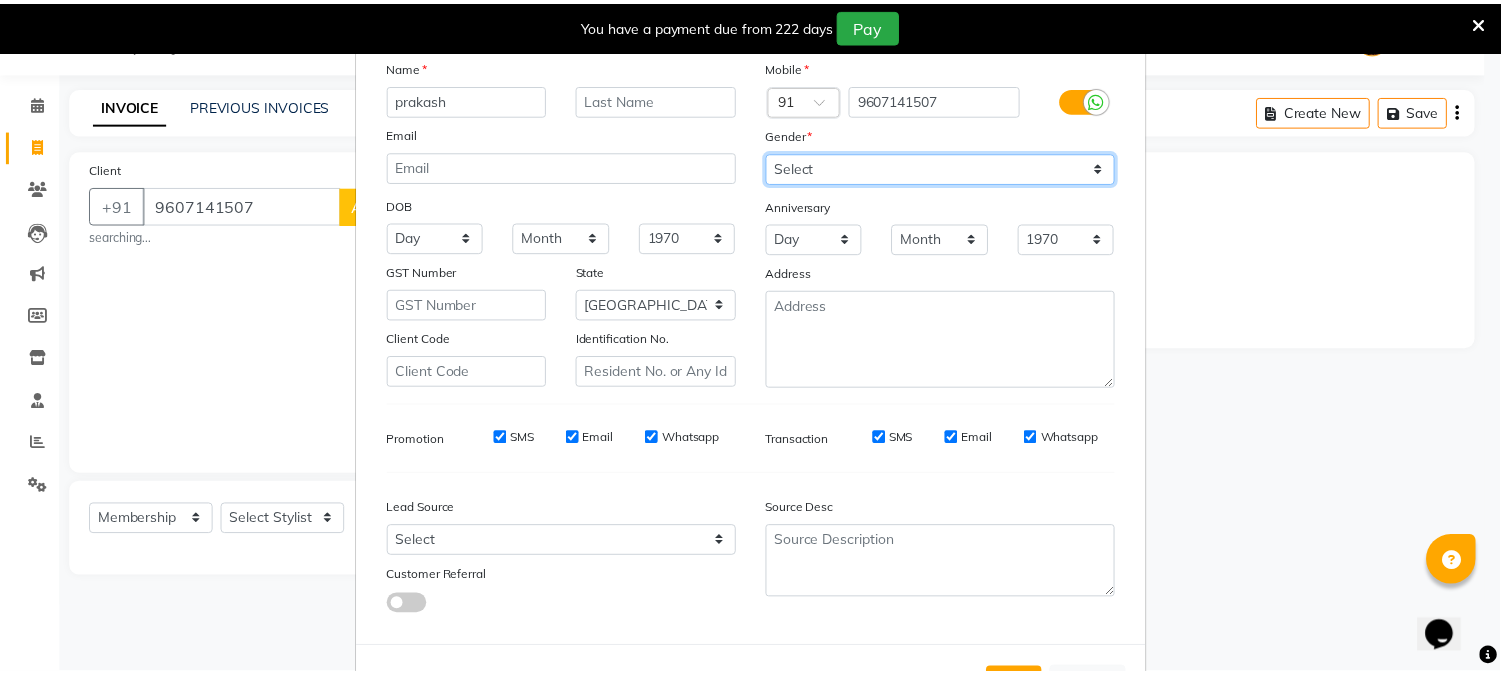 scroll, scrollTop: 176, scrollLeft: 0, axis: vertical 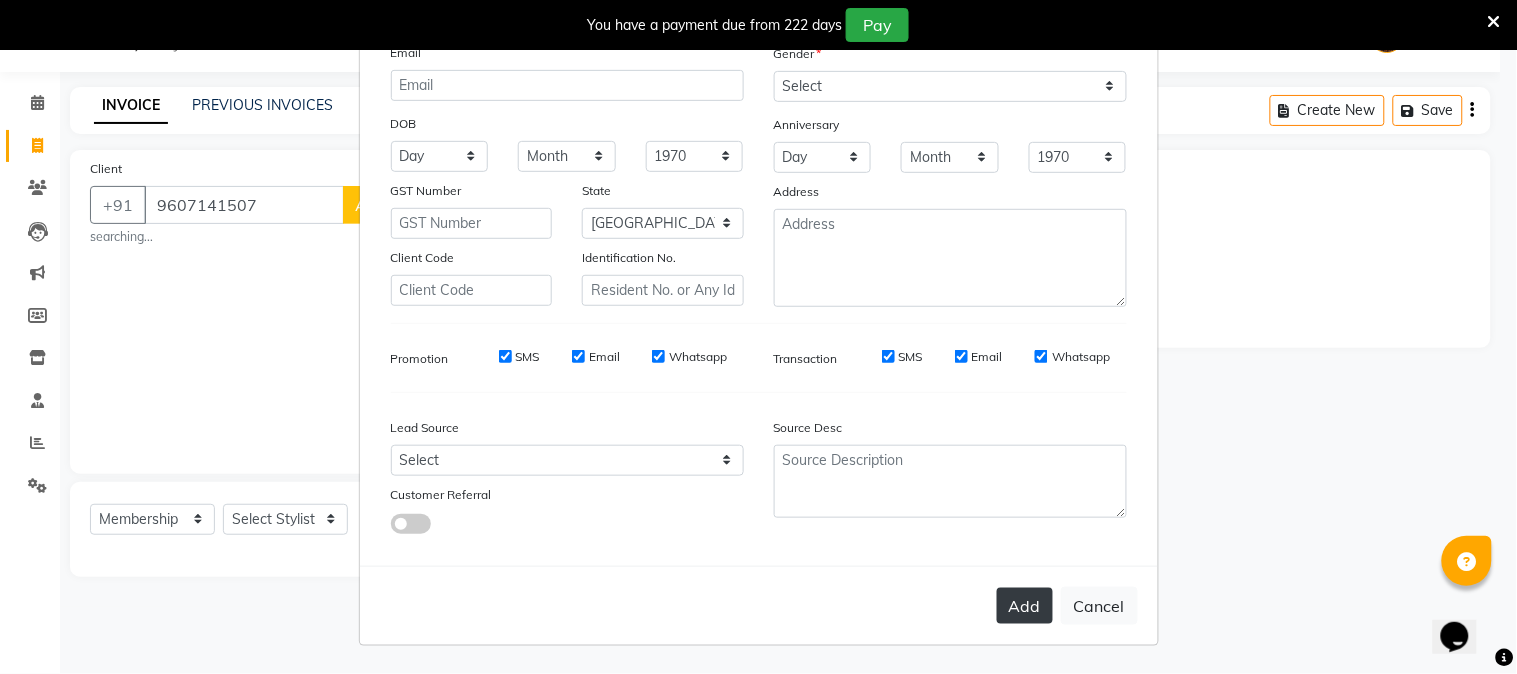 click on "Add" at bounding box center (1025, 606) 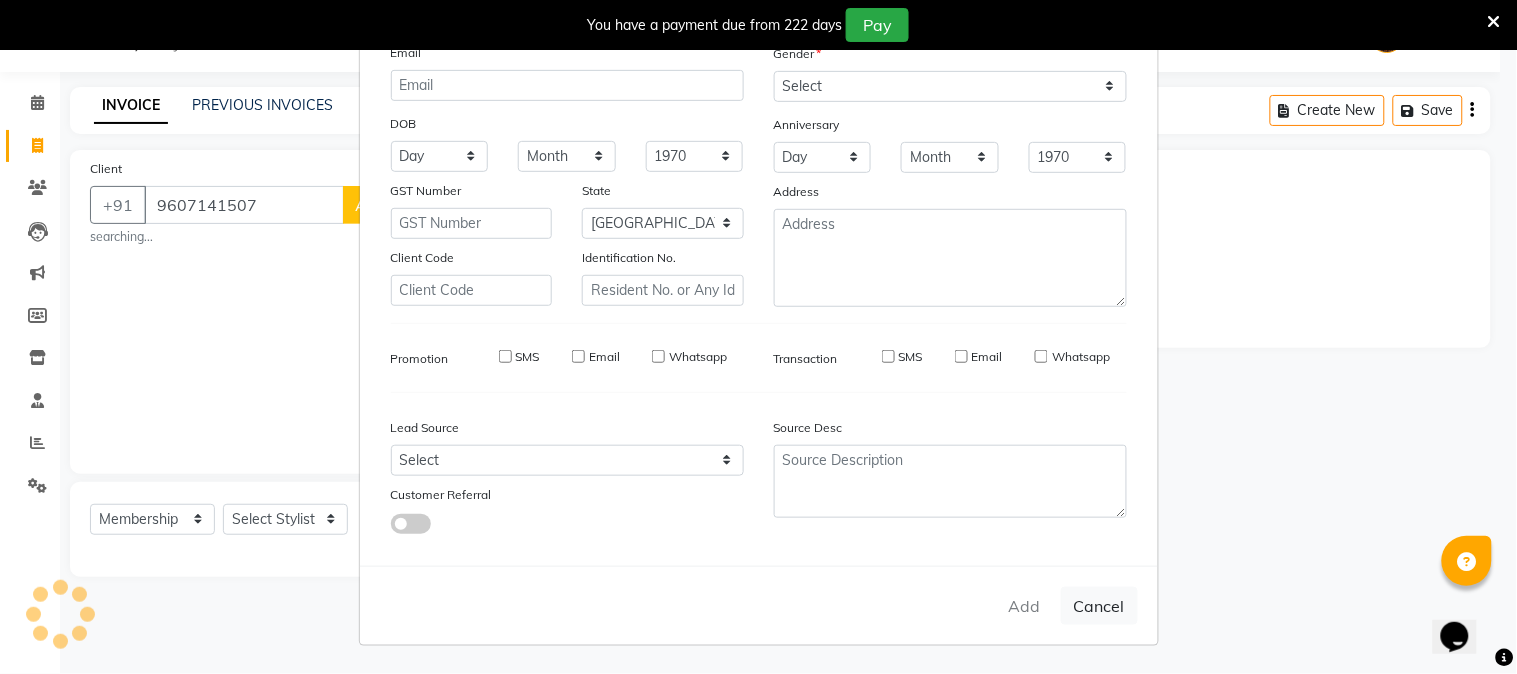 type 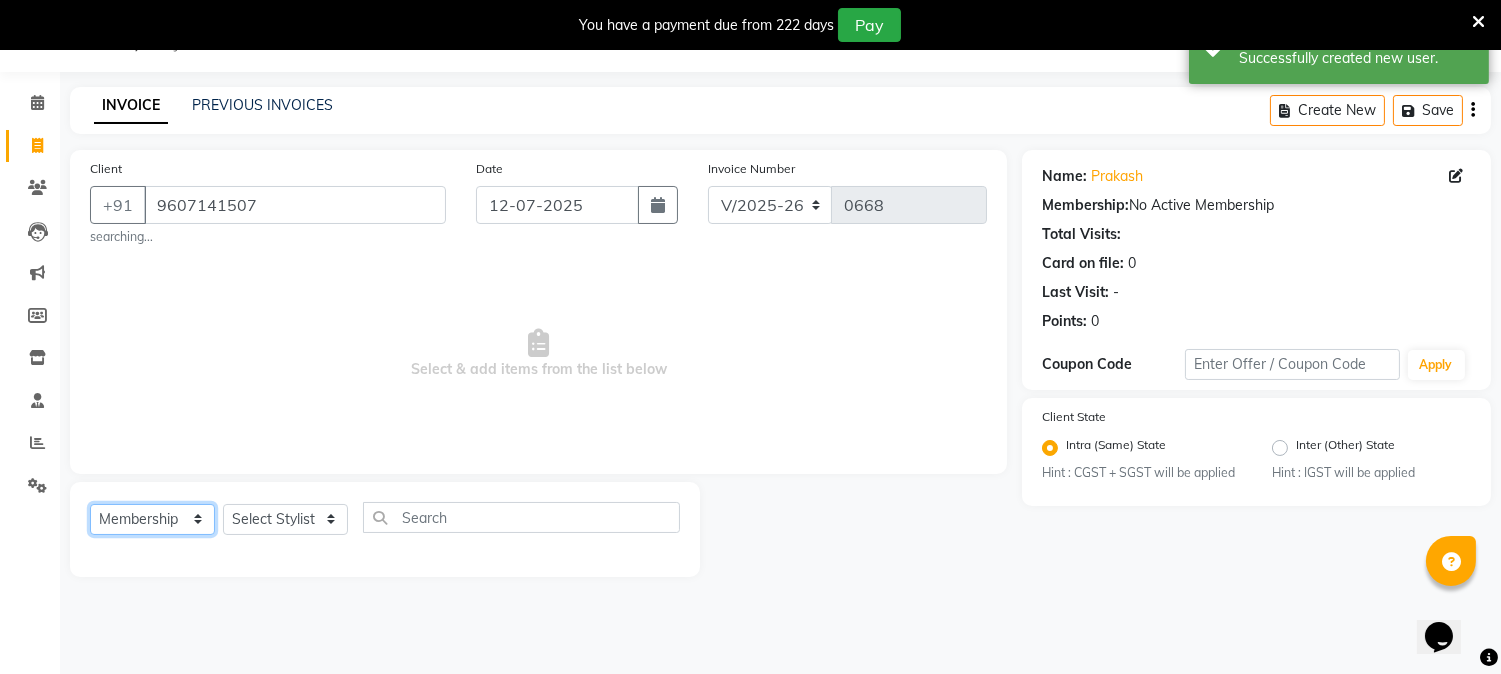click on "Select  Service  Product  Membership  Package Voucher Prepaid Gift Card" 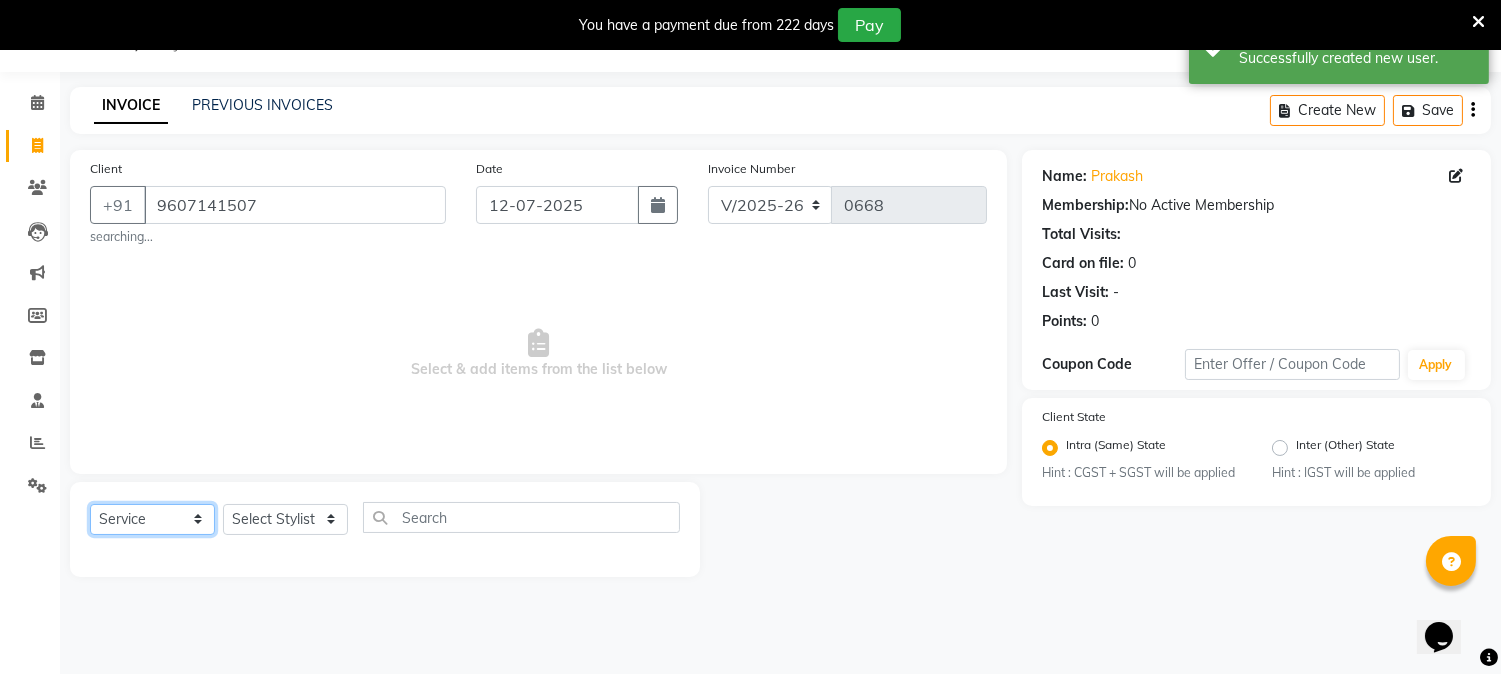 click on "Select  Service  Product  Membership  Package Voucher Prepaid Gift Card" 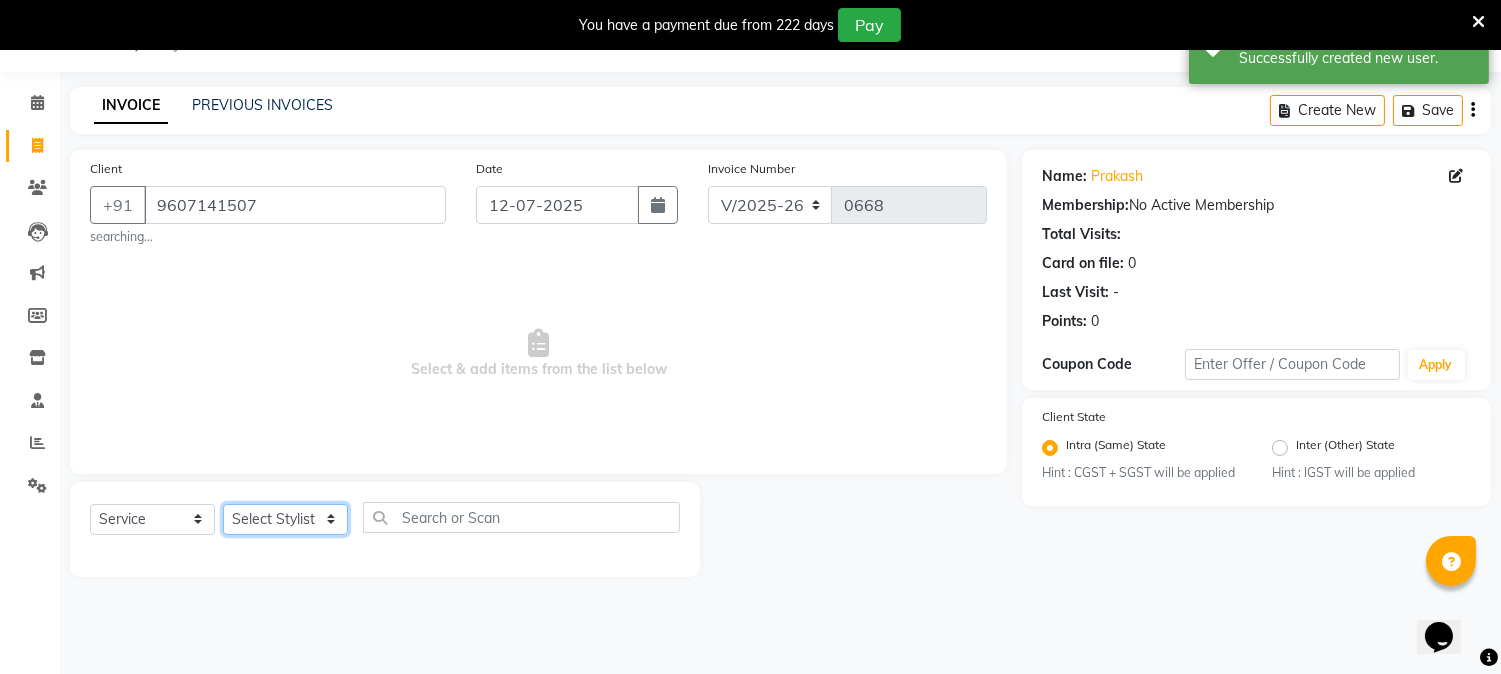 click on "Select Stylist [PERSON_NAME] [PERSON_NAME]  [PERSON_NAME]  prem RAHUL Sandip [PERSON_NAME]" 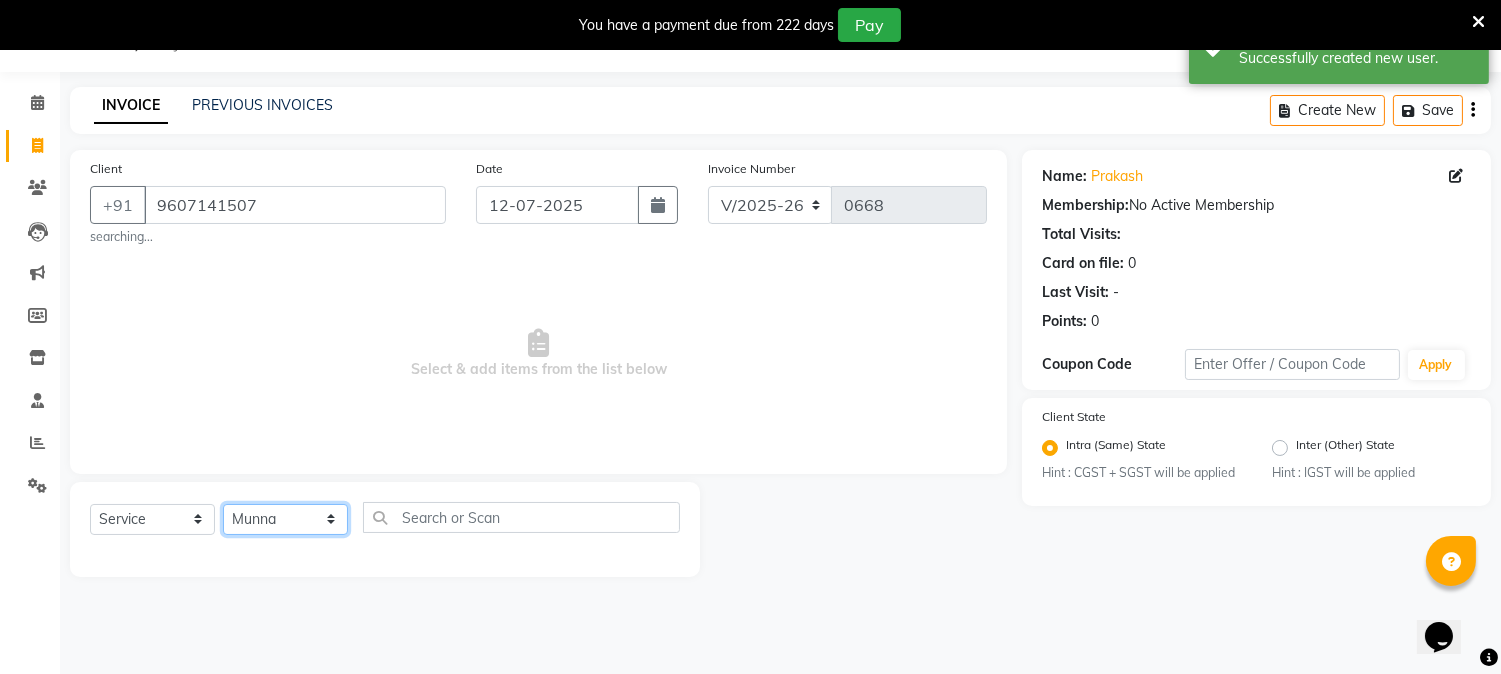 click on "Select Stylist [PERSON_NAME] [PERSON_NAME]  [PERSON_NAME]  prem RAHUL Sandip [PERSON_NAME]" 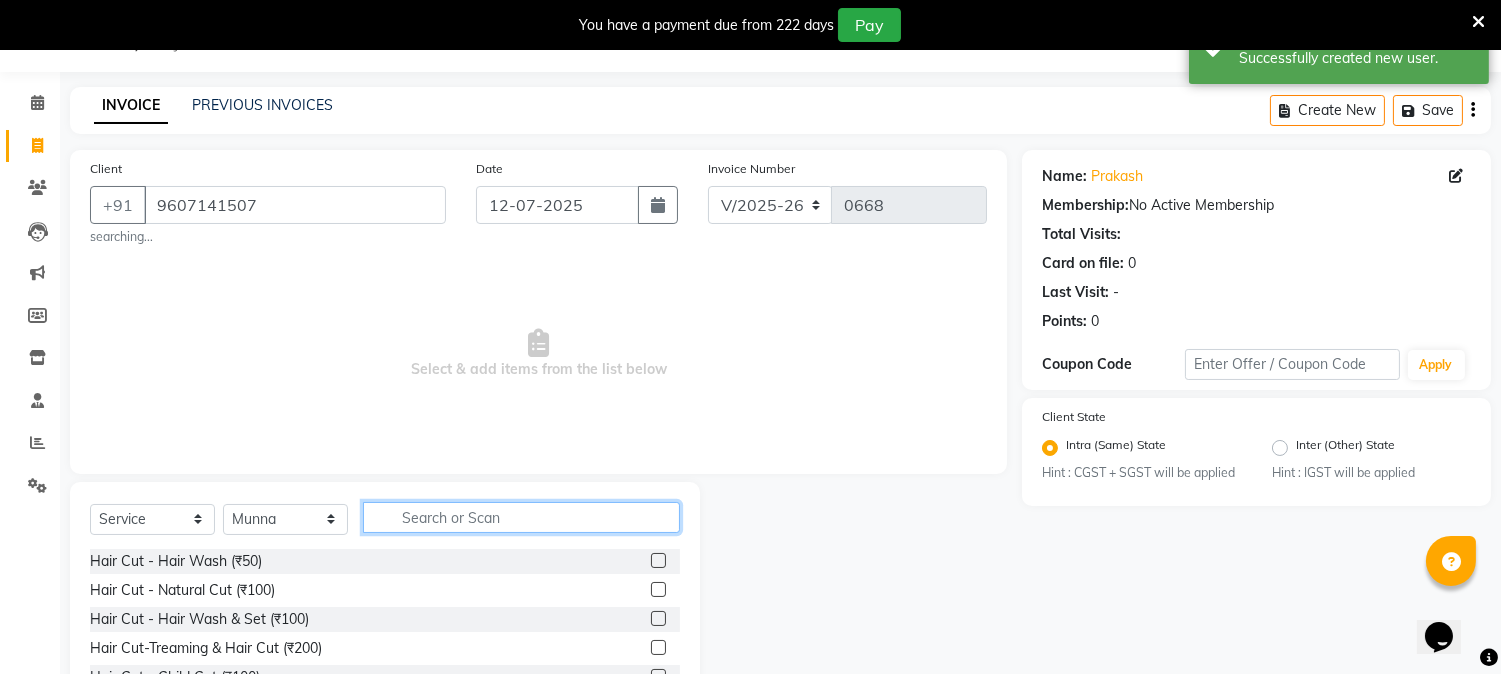 click 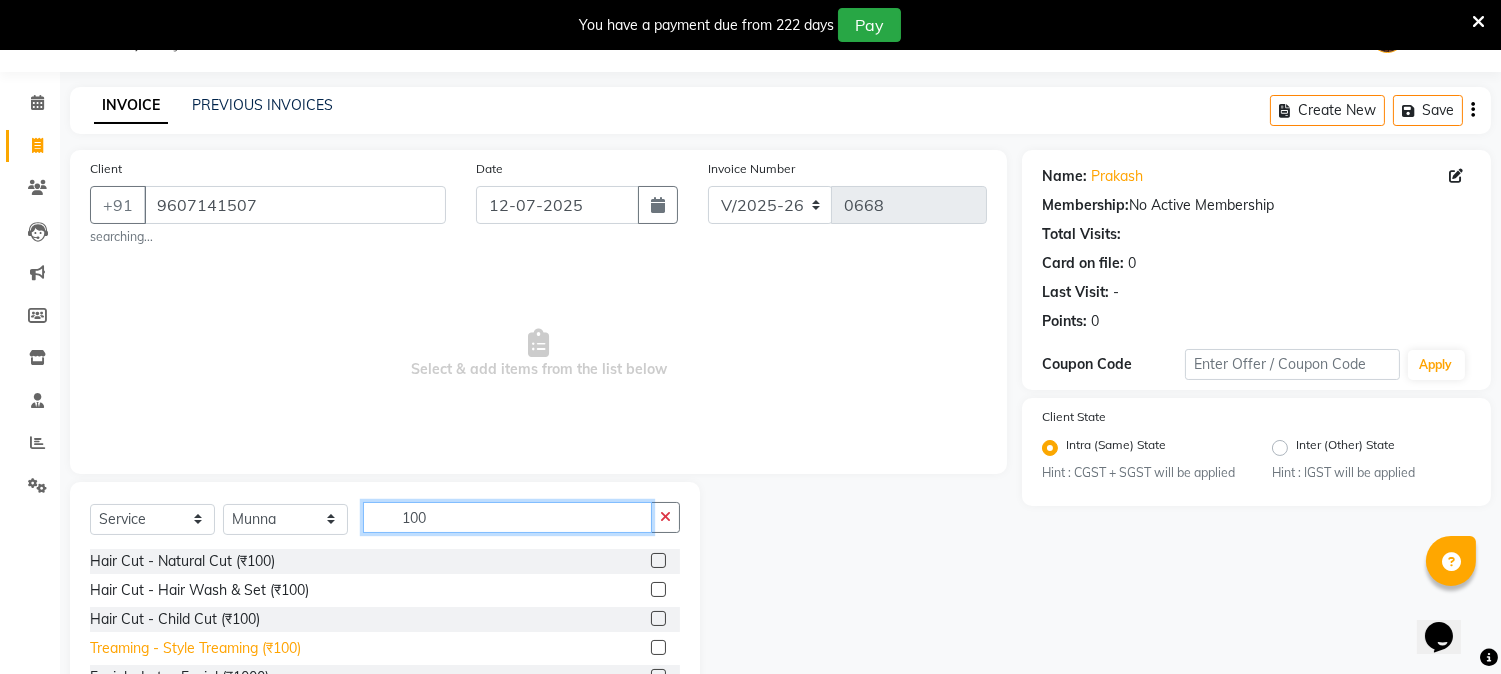 type on "100" 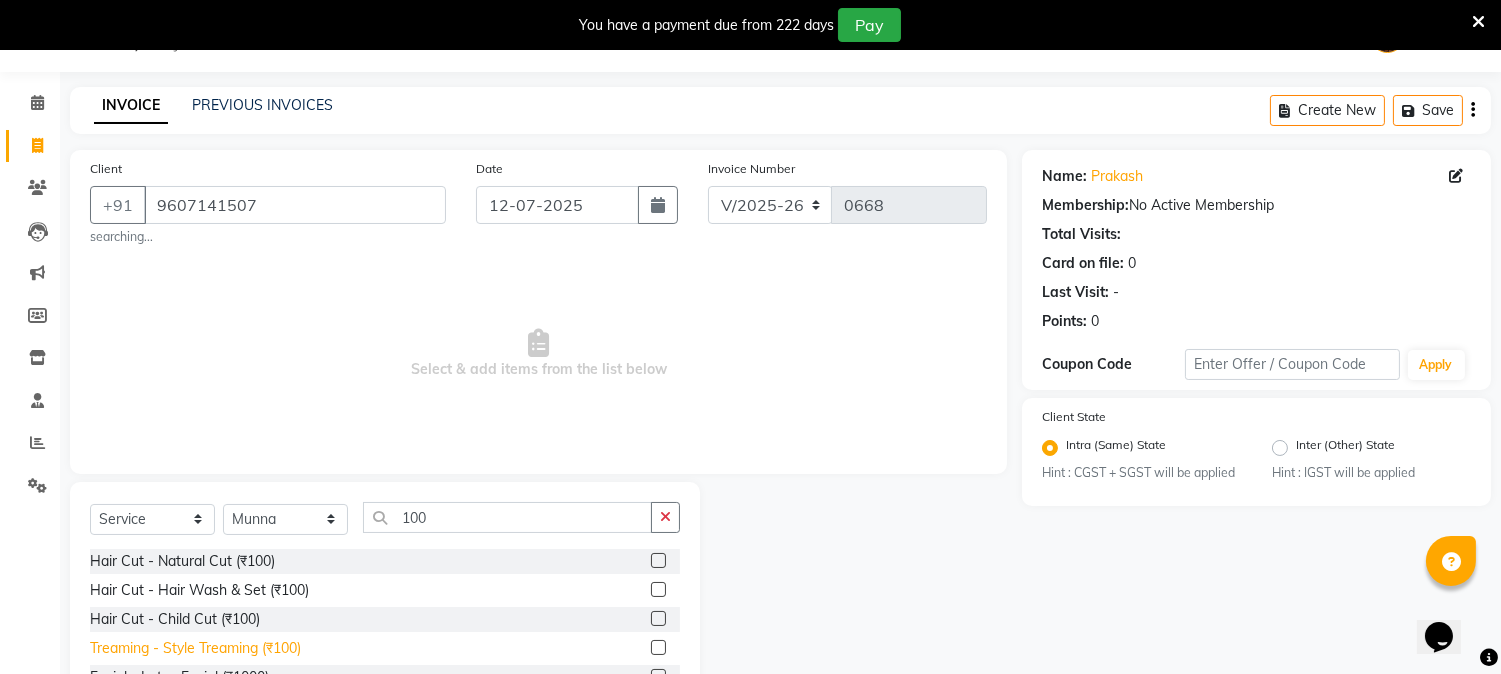 click on "Treaming - Style Treaming (₹100)" 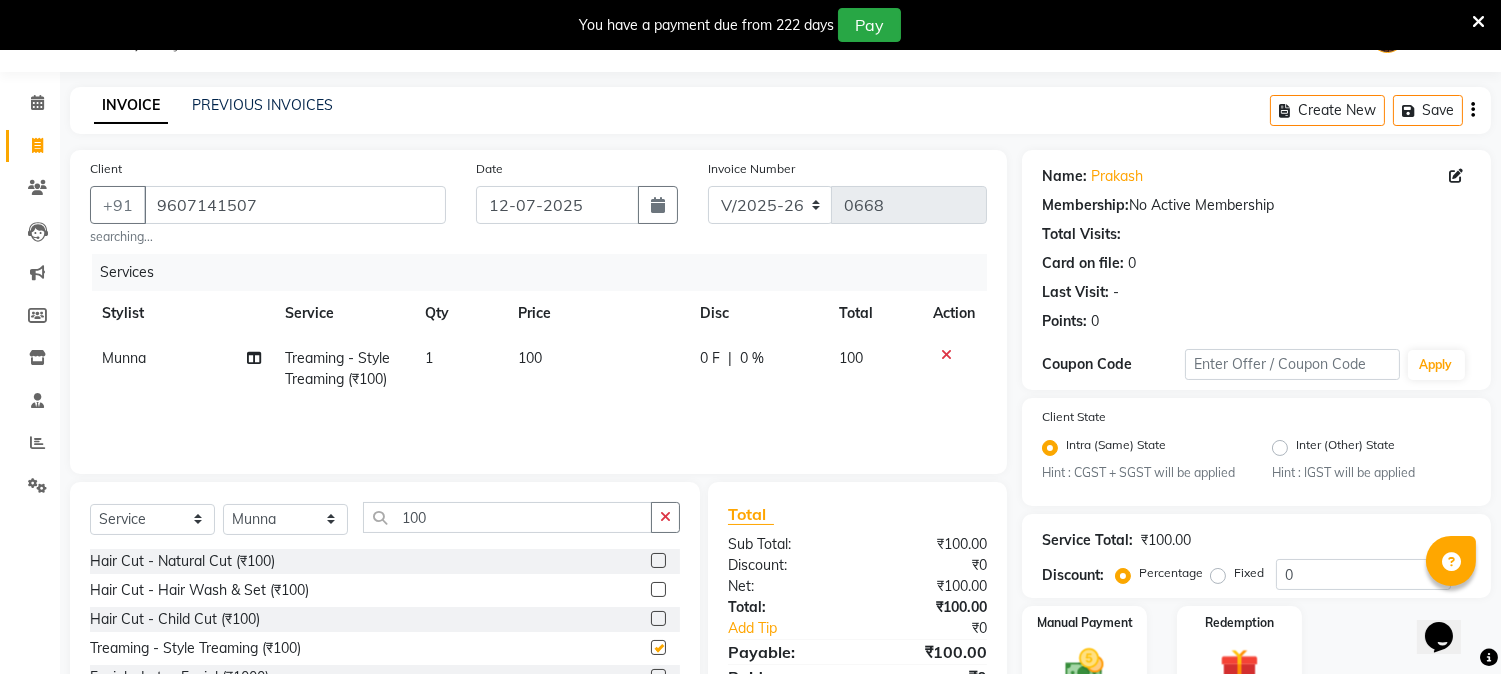 checkbox on "false" 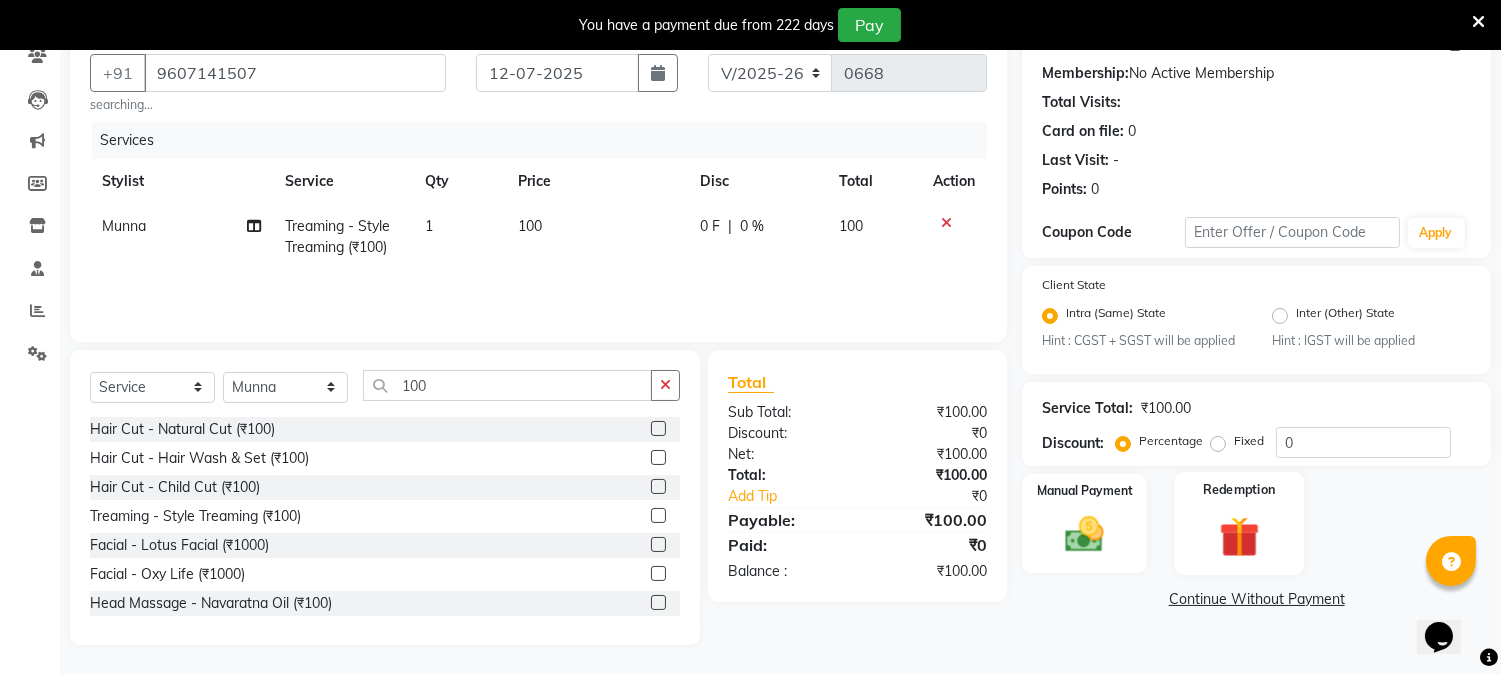 scroll, scrollTop: 183, scrollLeft: 0, axis: vertical 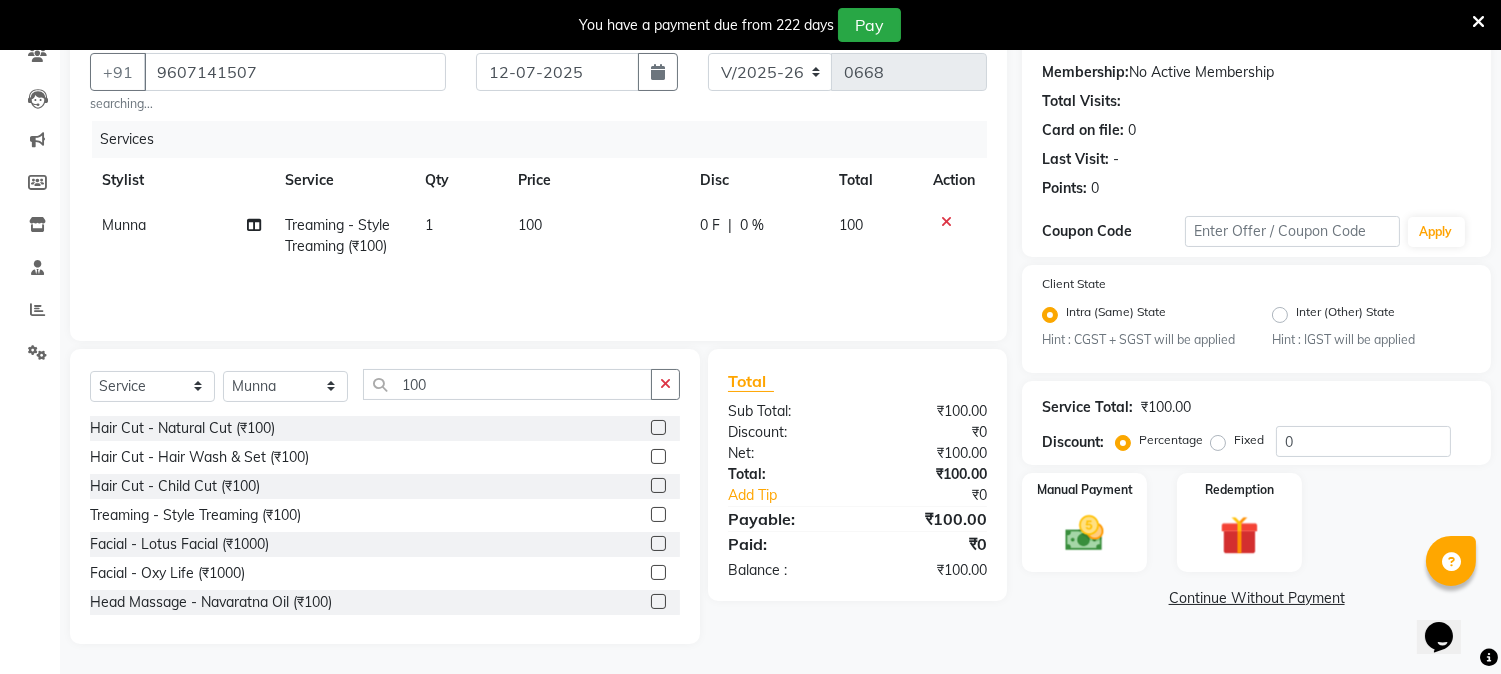 click on "Name: Prakash  Membership:  No Active Membership  Total Visits:   Card on file:  0 Last Visit:   - Points:   0  Coupon Code Apply Client State Intra (Same) State Hint : CGST + SGST will be applied Inter (Other) State Hint : IGST will be applied Service Total:  ₹100.00  Discount:  Percentage   Fixed  0 Manual Payment Redemption  Continue Without Payment" 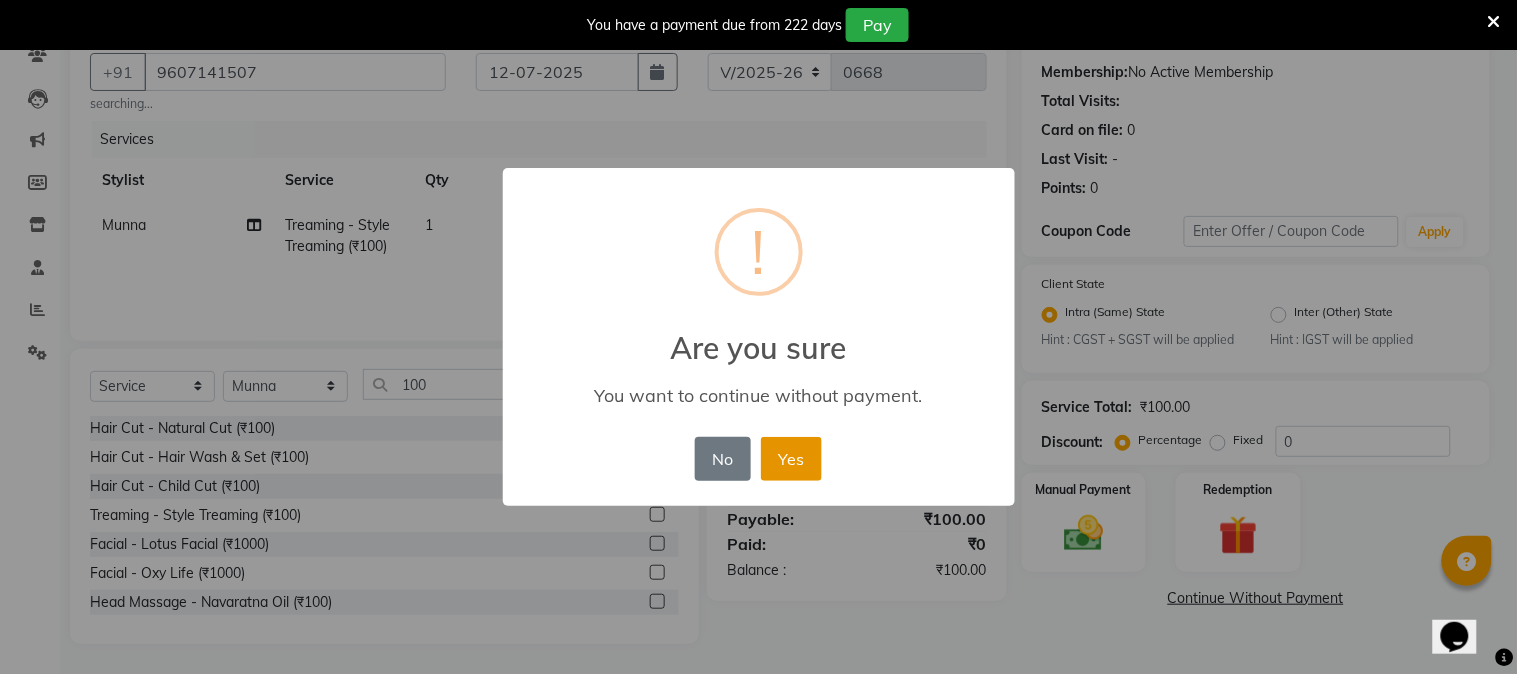 click on "Yes" at bounding box center [791, 459] 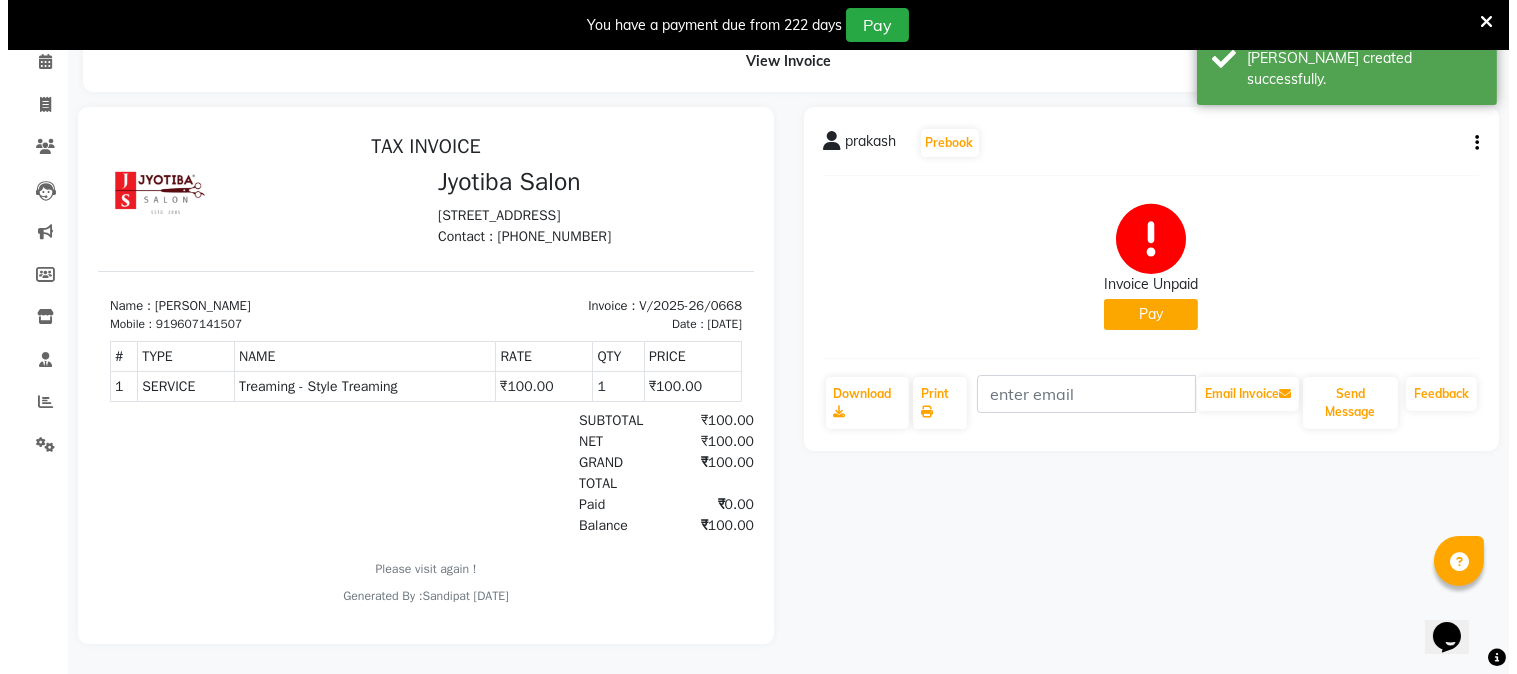 scroll, scrollTop: 0, scrollLeft: 0, axis: both 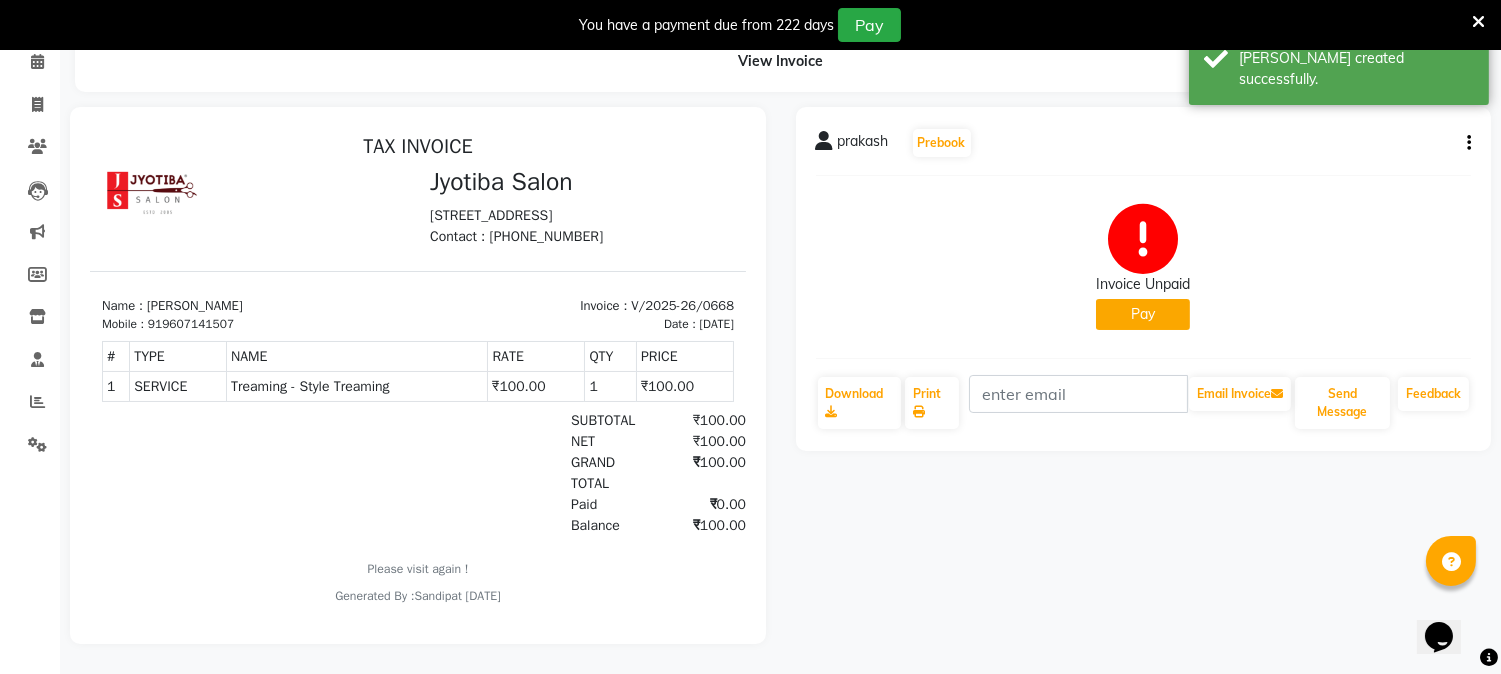 click on "Pay" 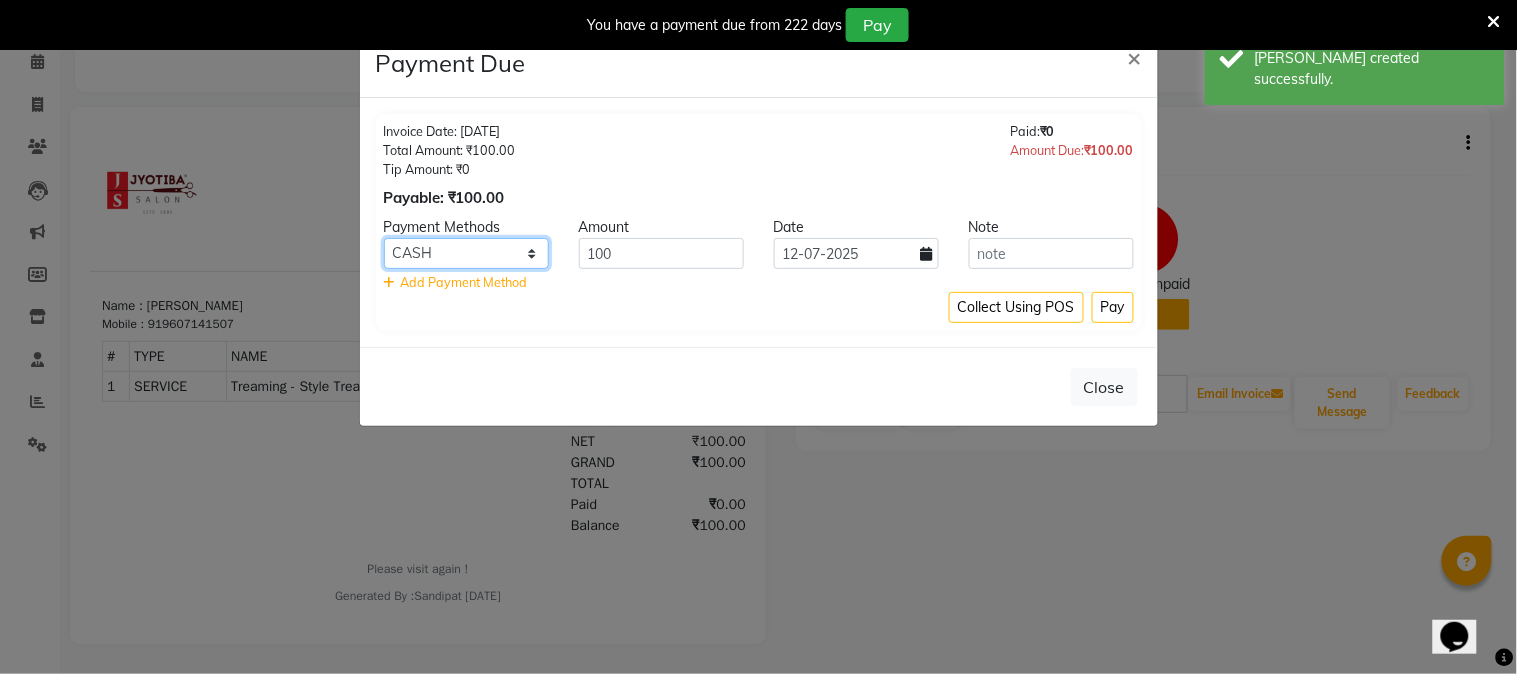 click on "CASH ONLINE CARD" 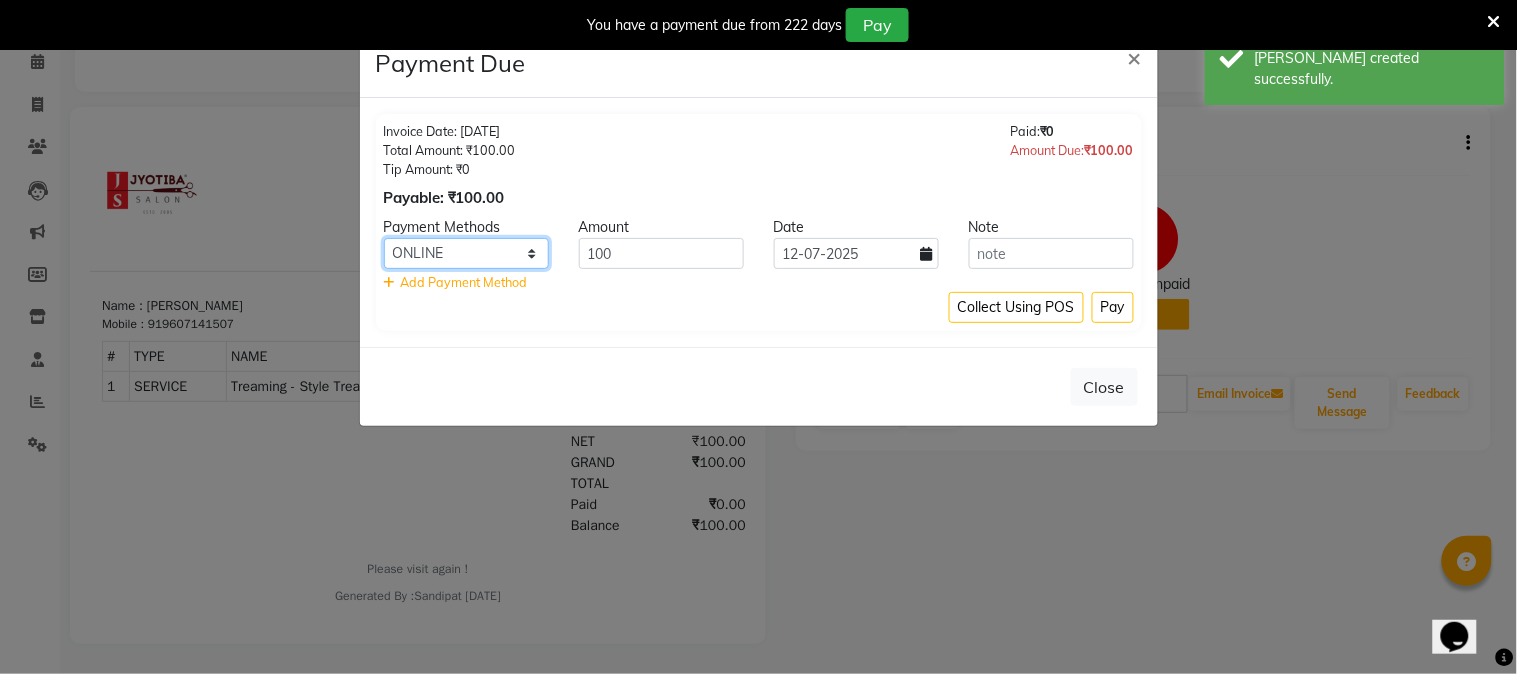click on "CASH ONLINE CARD" 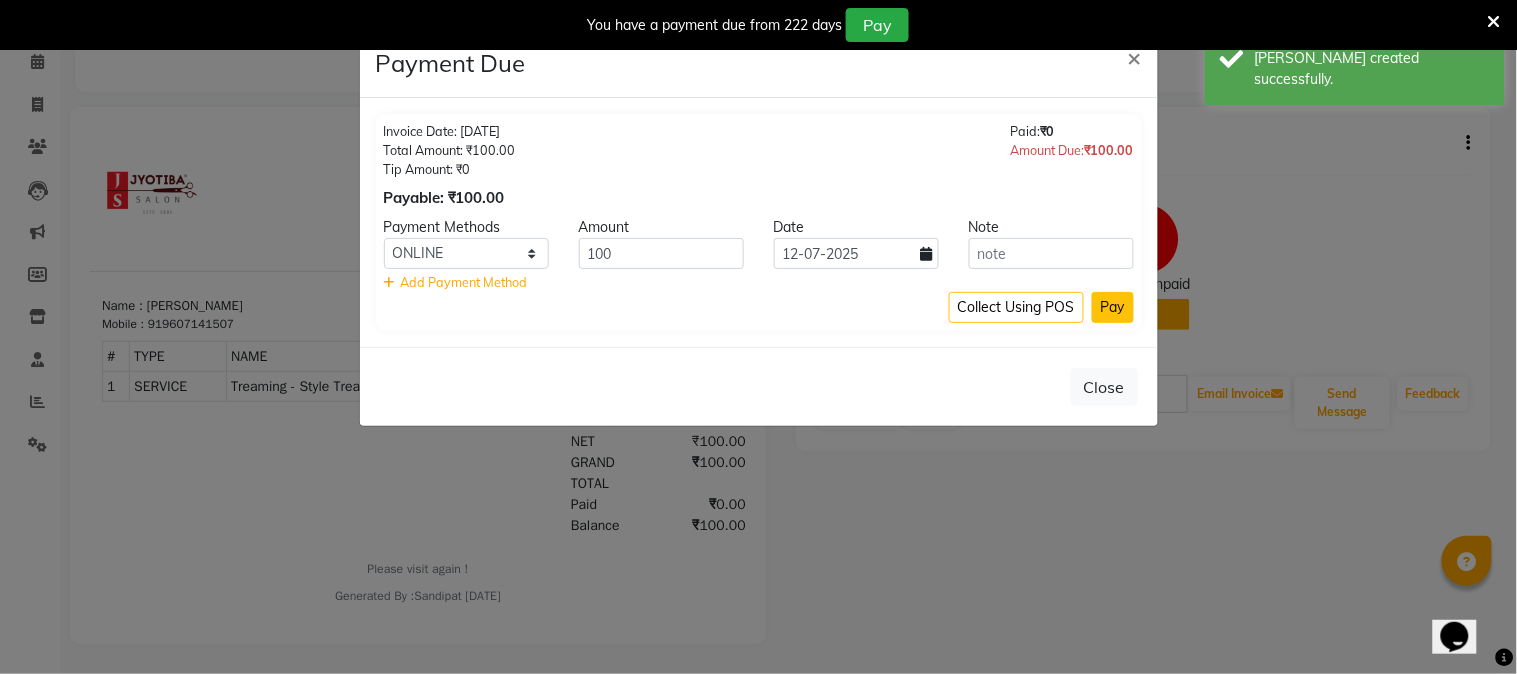 click on "Pay" 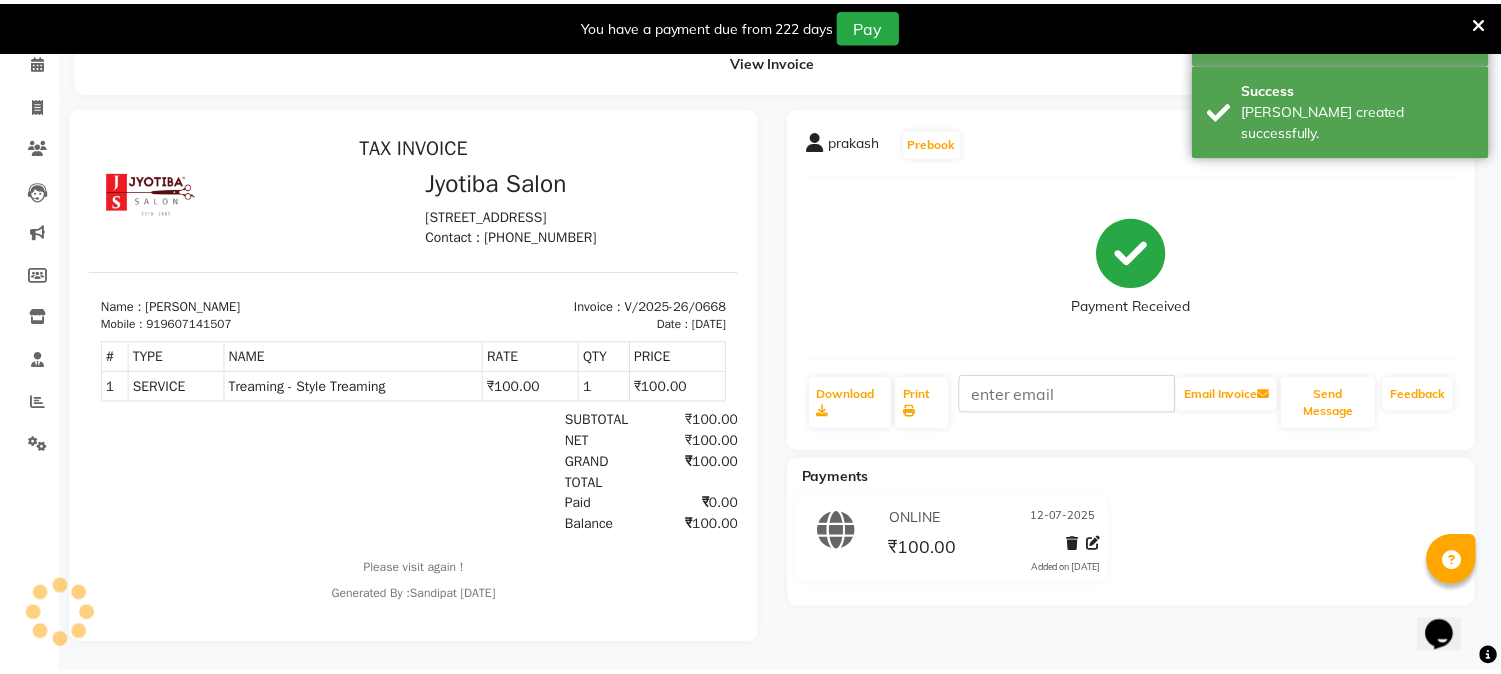scroll, scrollTop: 85, scrollLeft: 0, axis: vertical 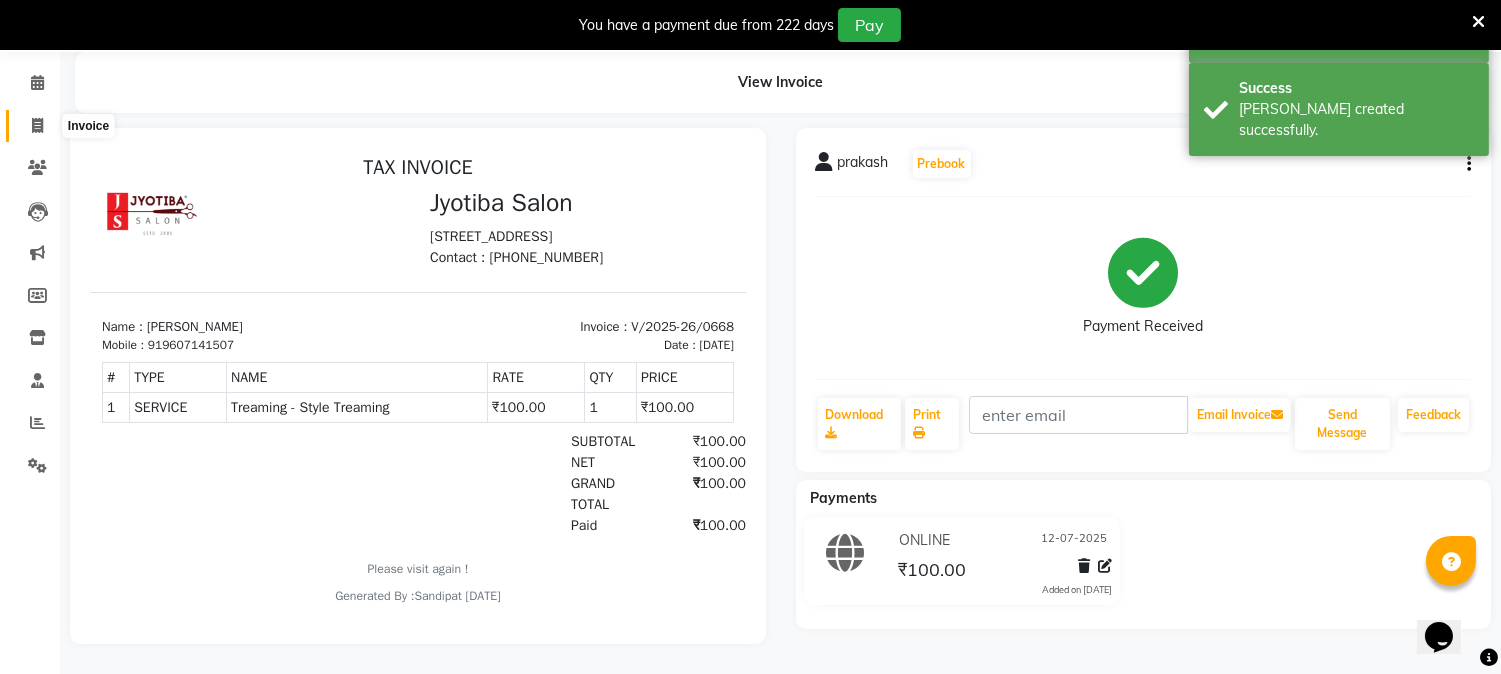 click 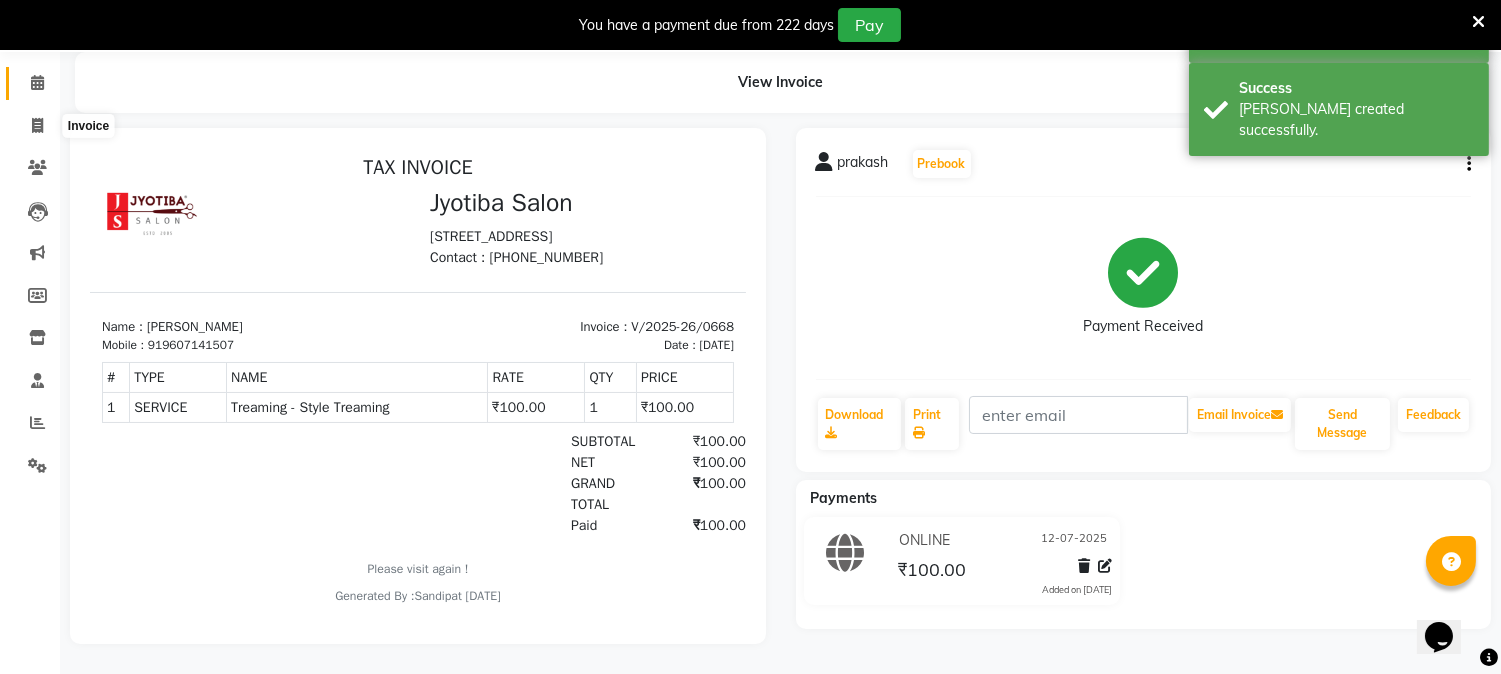select on "service" 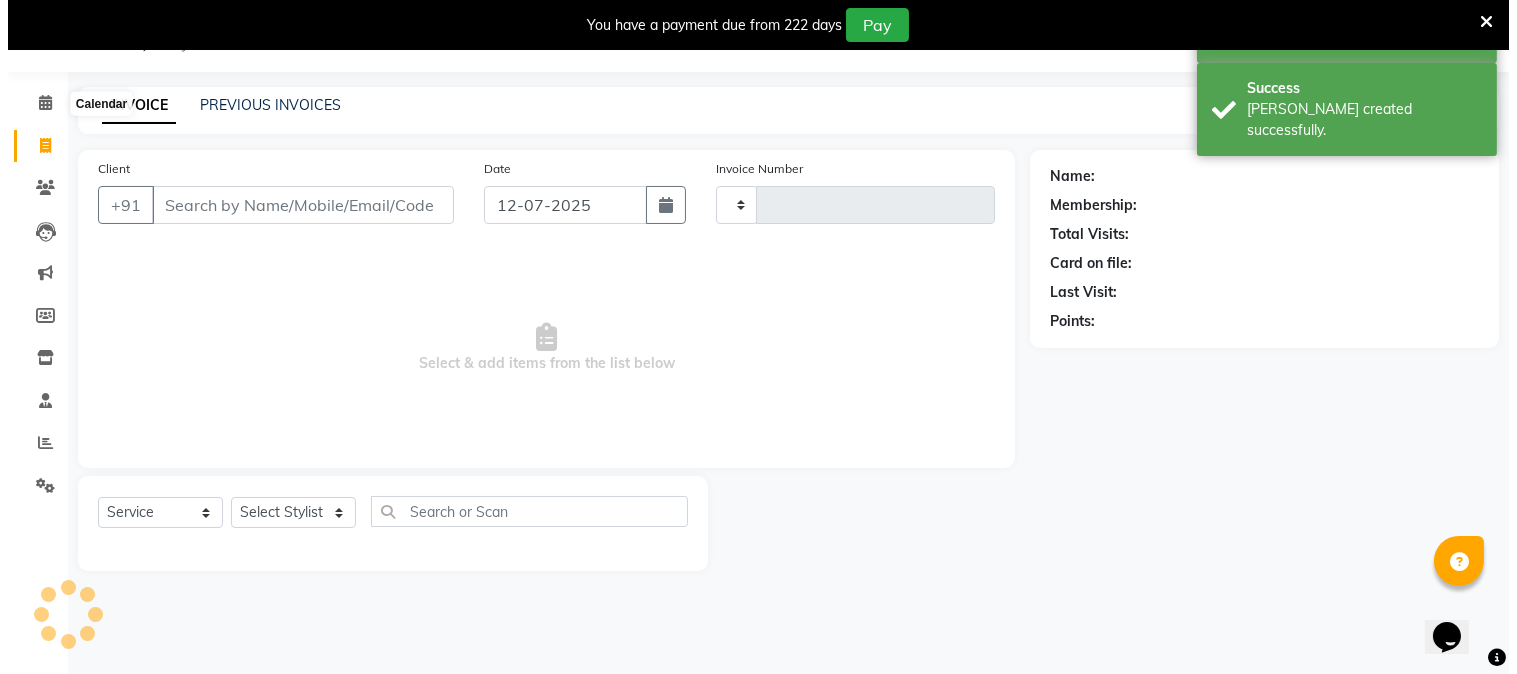 scroll, scrollTop: 50, scrollLeft: 0, axis: vertical 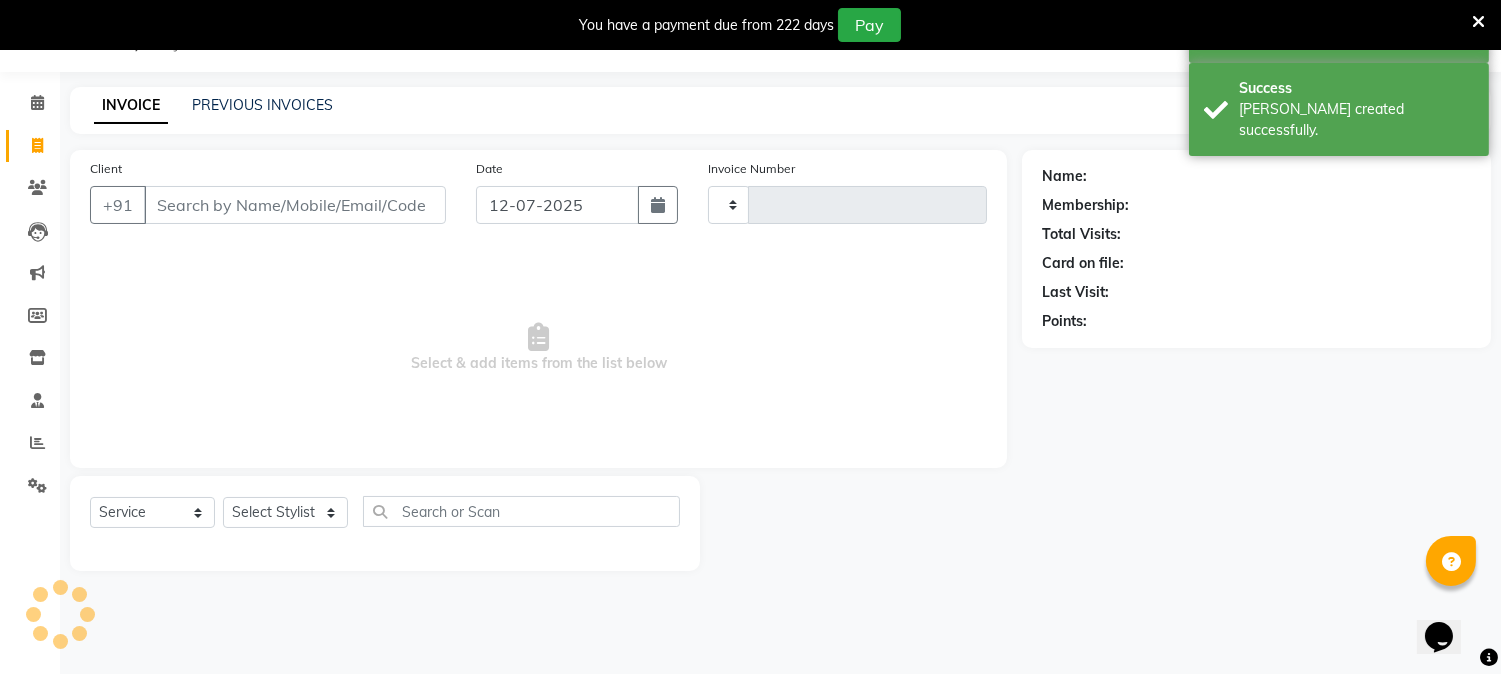 type on "0669" 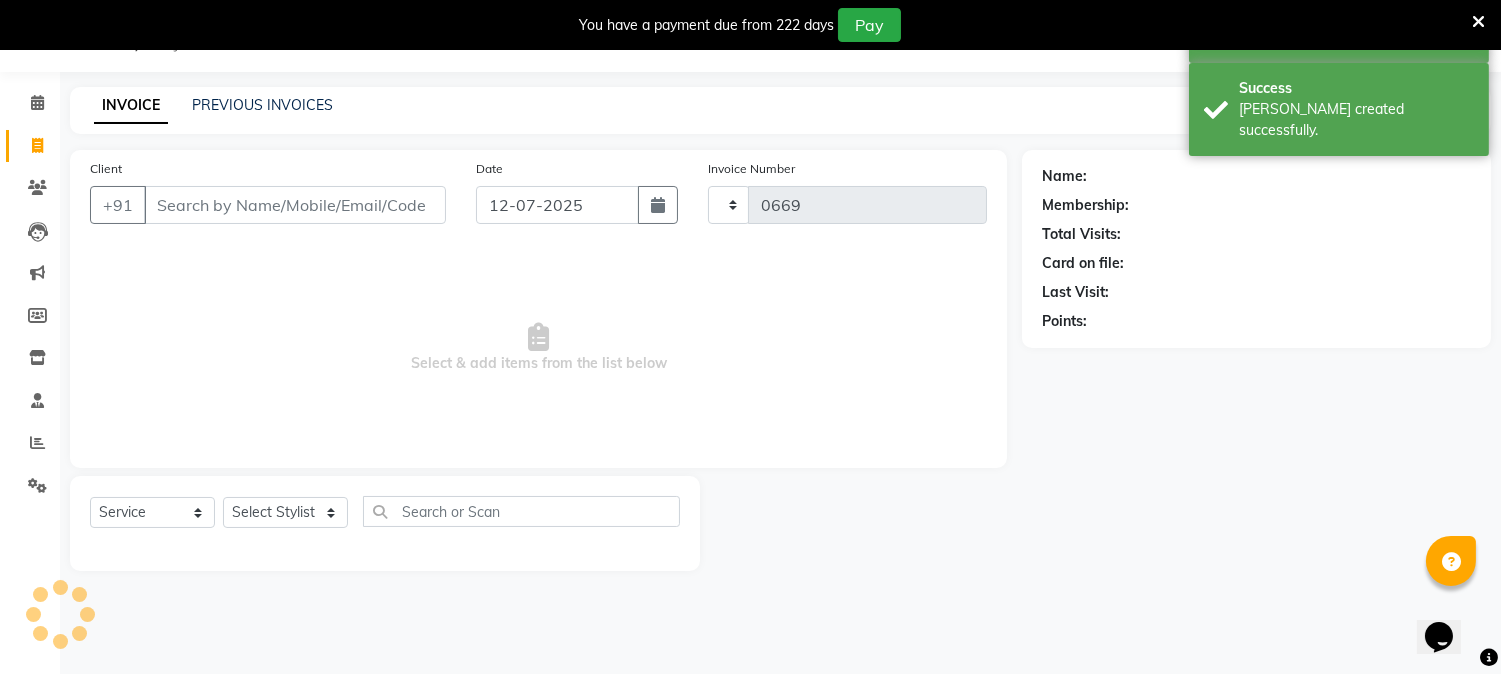 select on "membership" 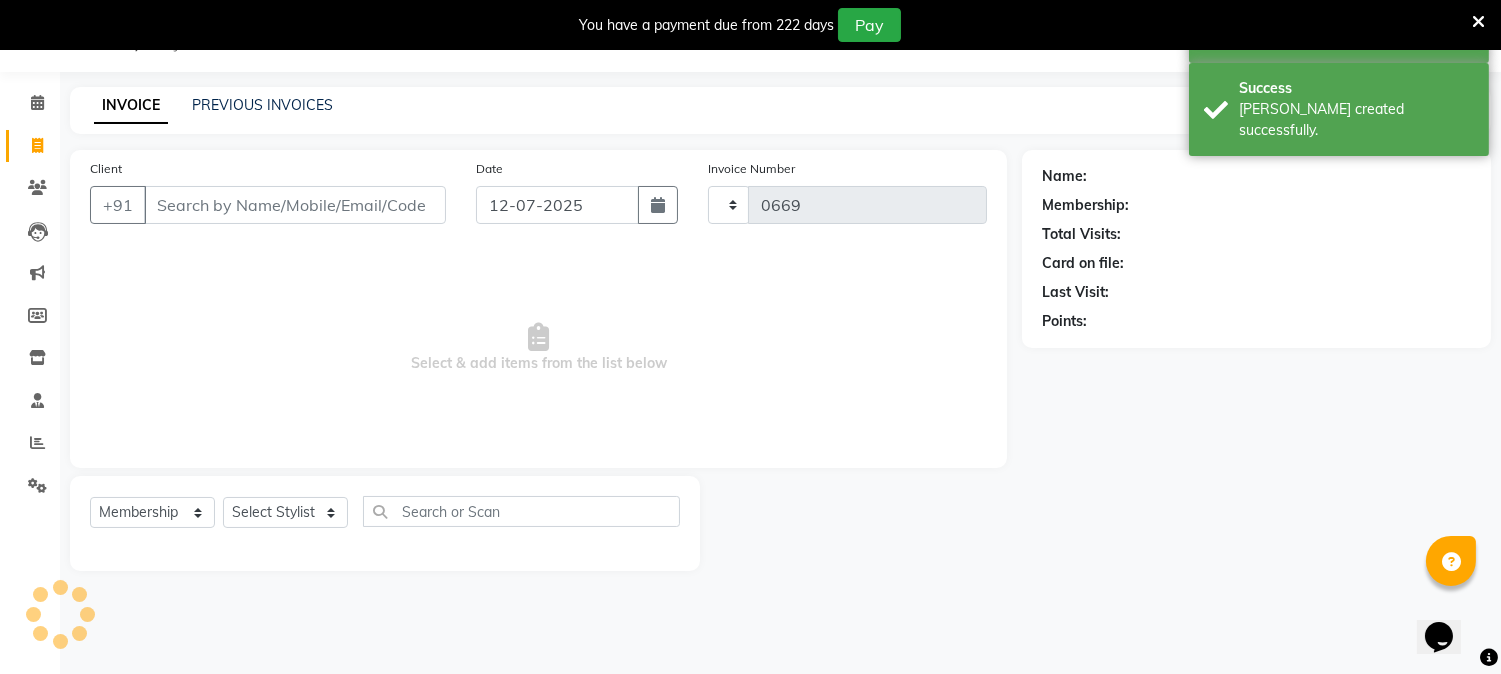 select on "556" 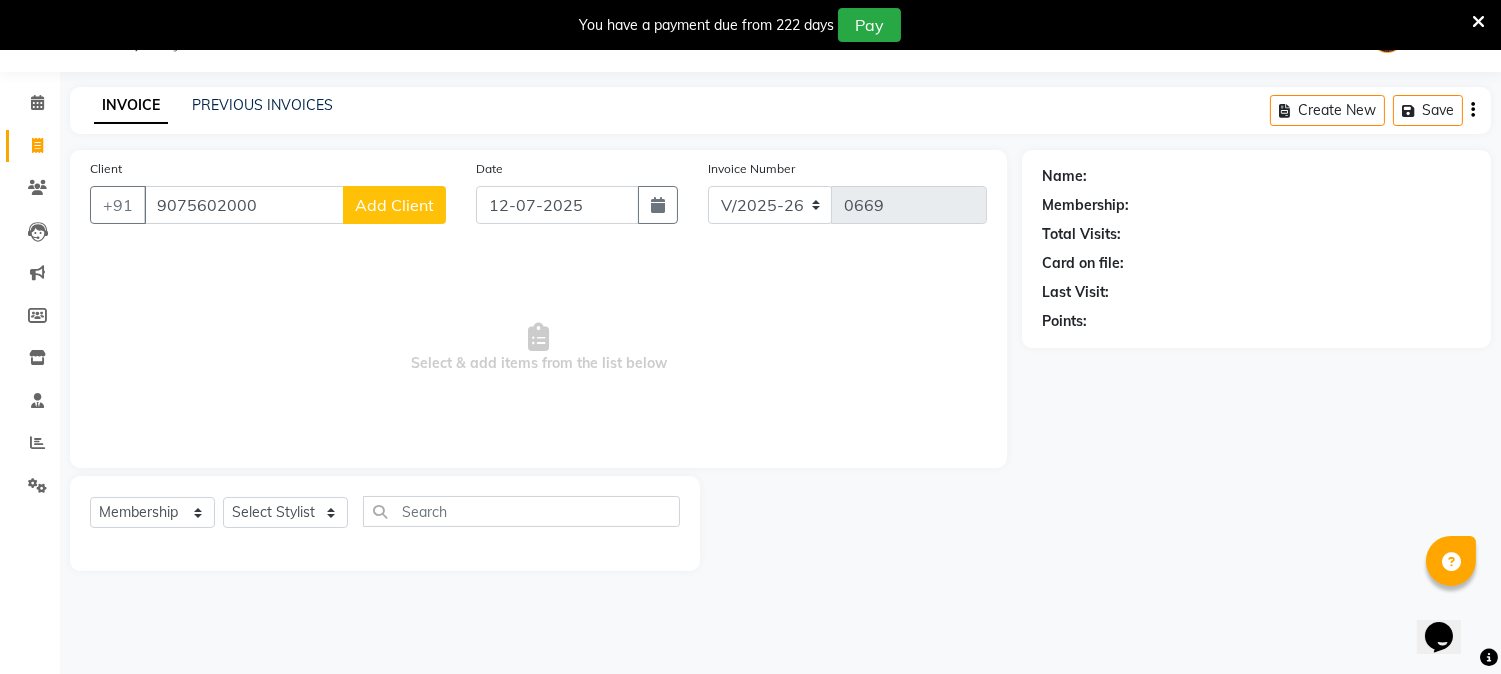type on "9075602000" 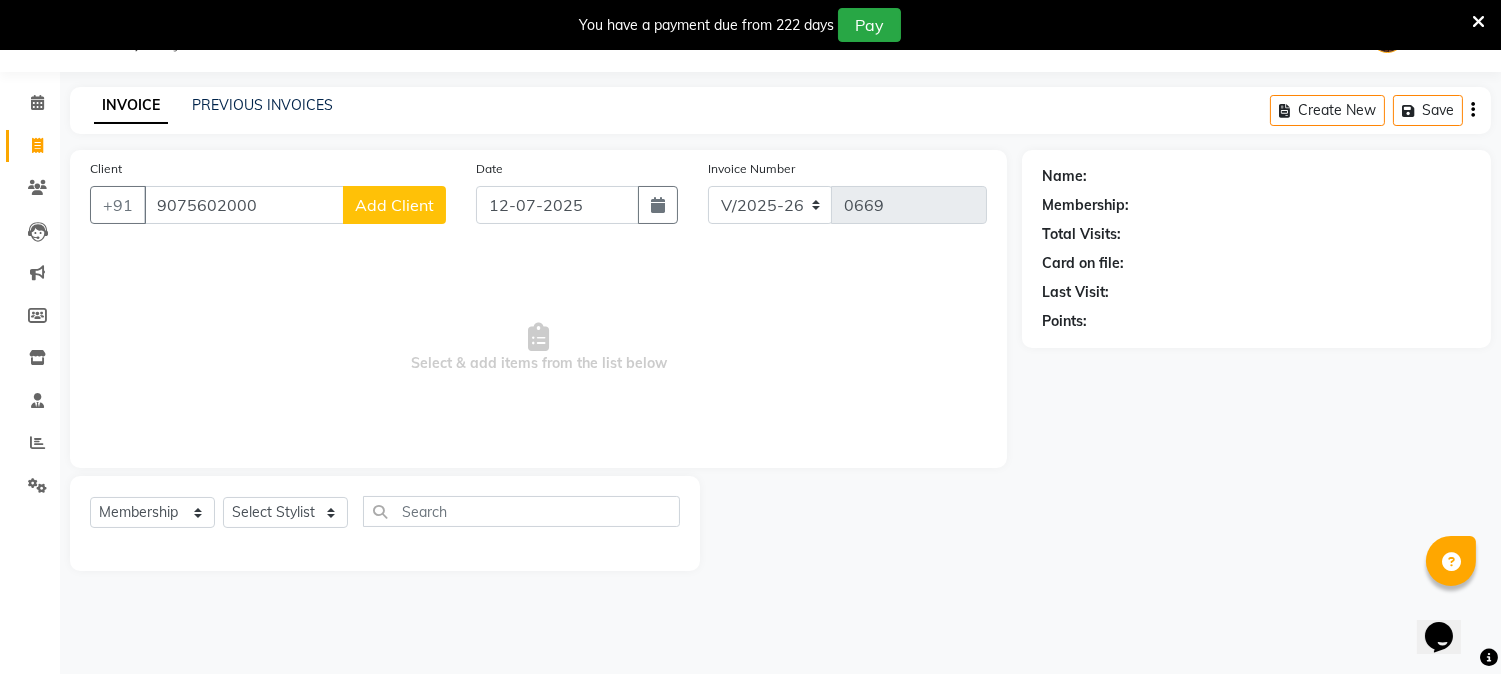 click on "Add Client" 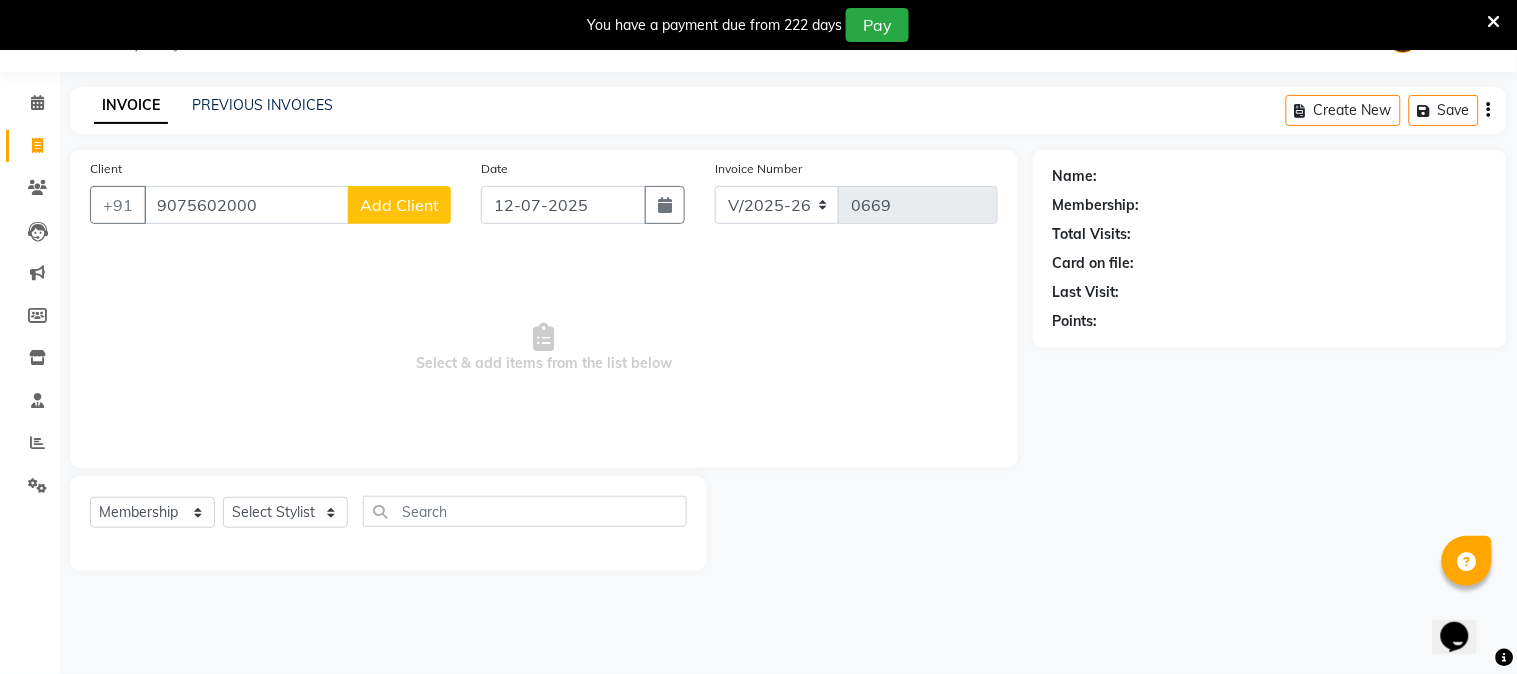 select on "22" 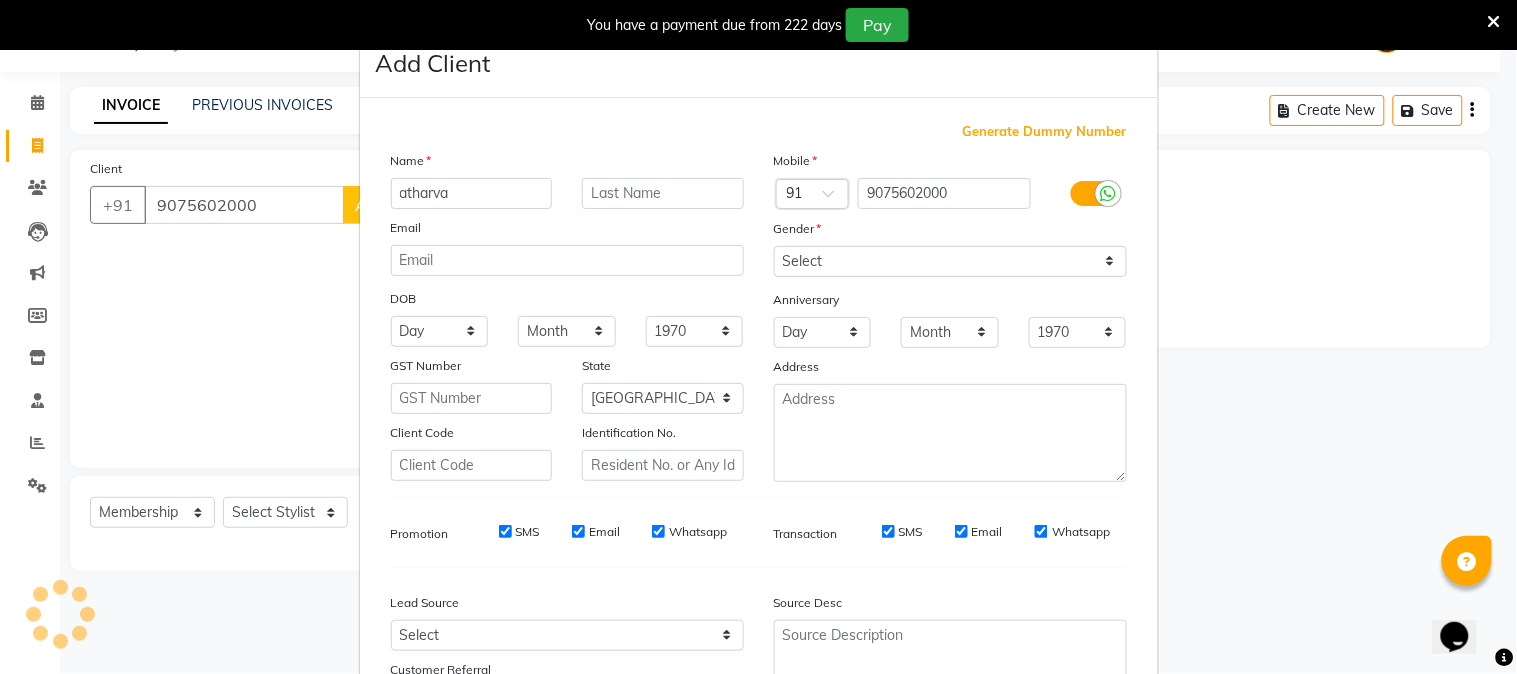 type on "atharva" 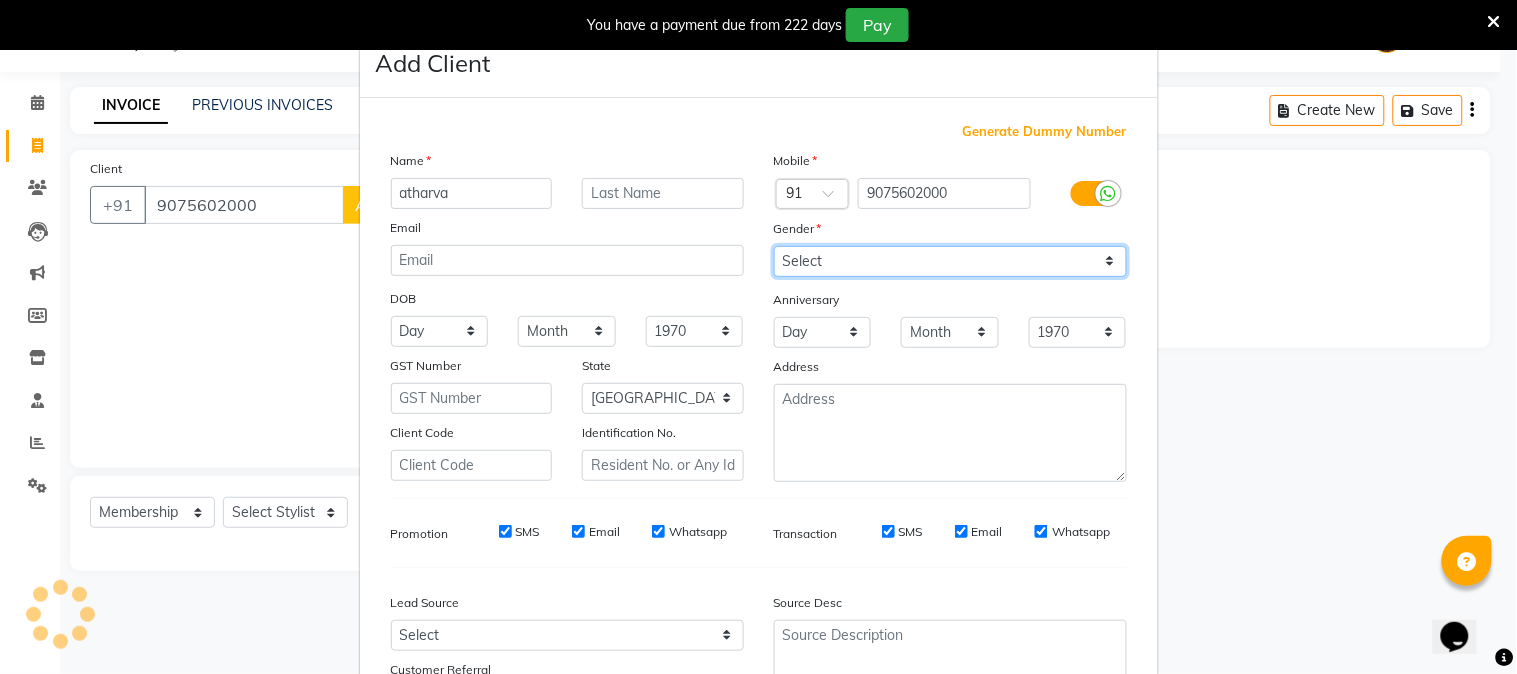 click on "Select [DEMOGRAPHIC_DATA] [DEMOGRAPHIC_DATA] Other Prefer Not To Say" at bounding box center [950, 261] 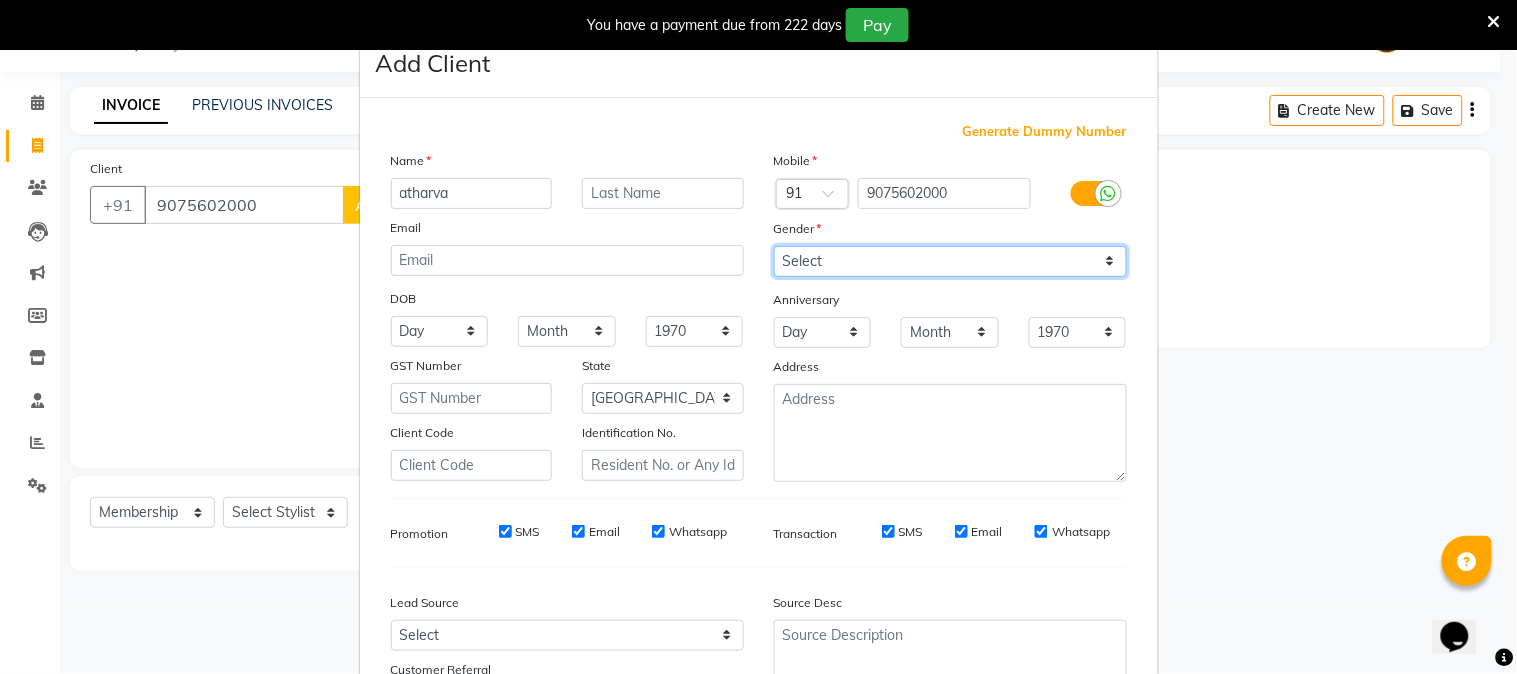 select on "[DEMOGRAPHIC_DATA]" 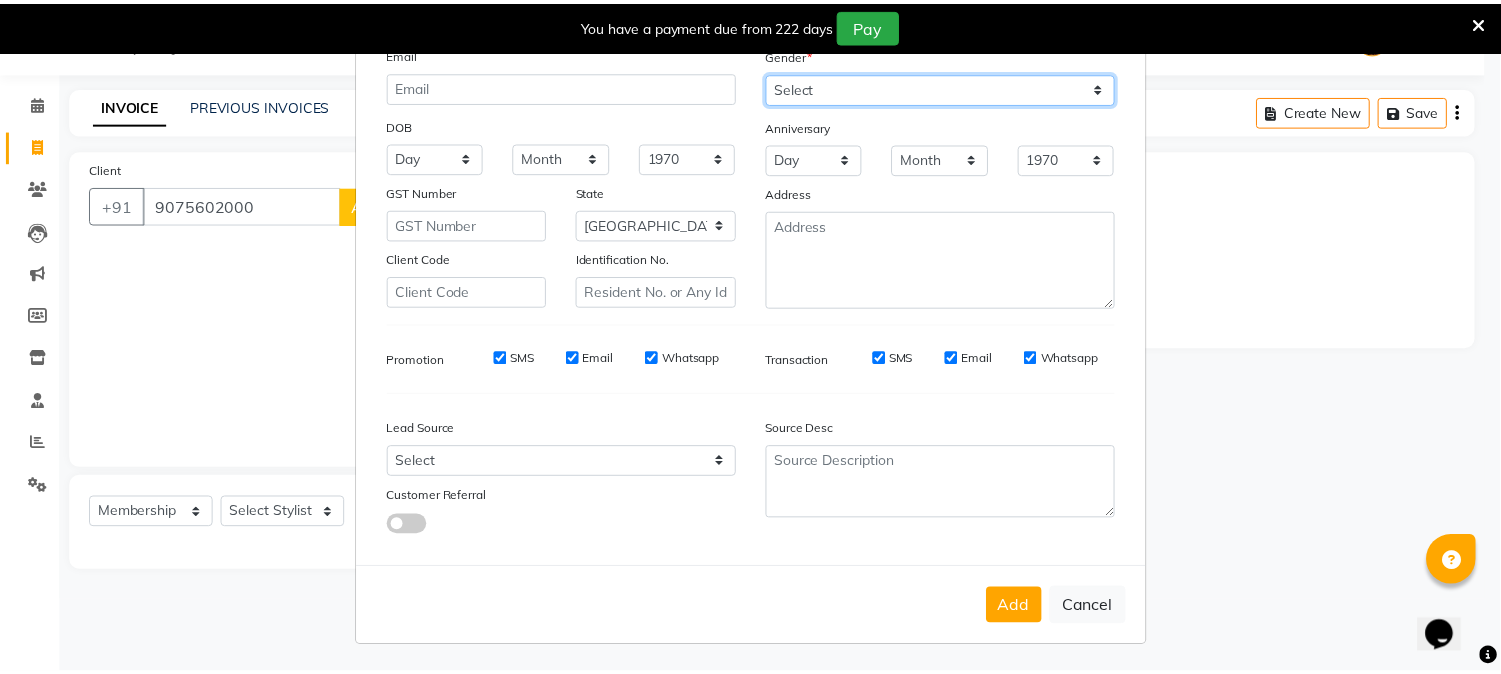 scroll, scrollTop: 176, scrollLeft: 0, axis: vertical 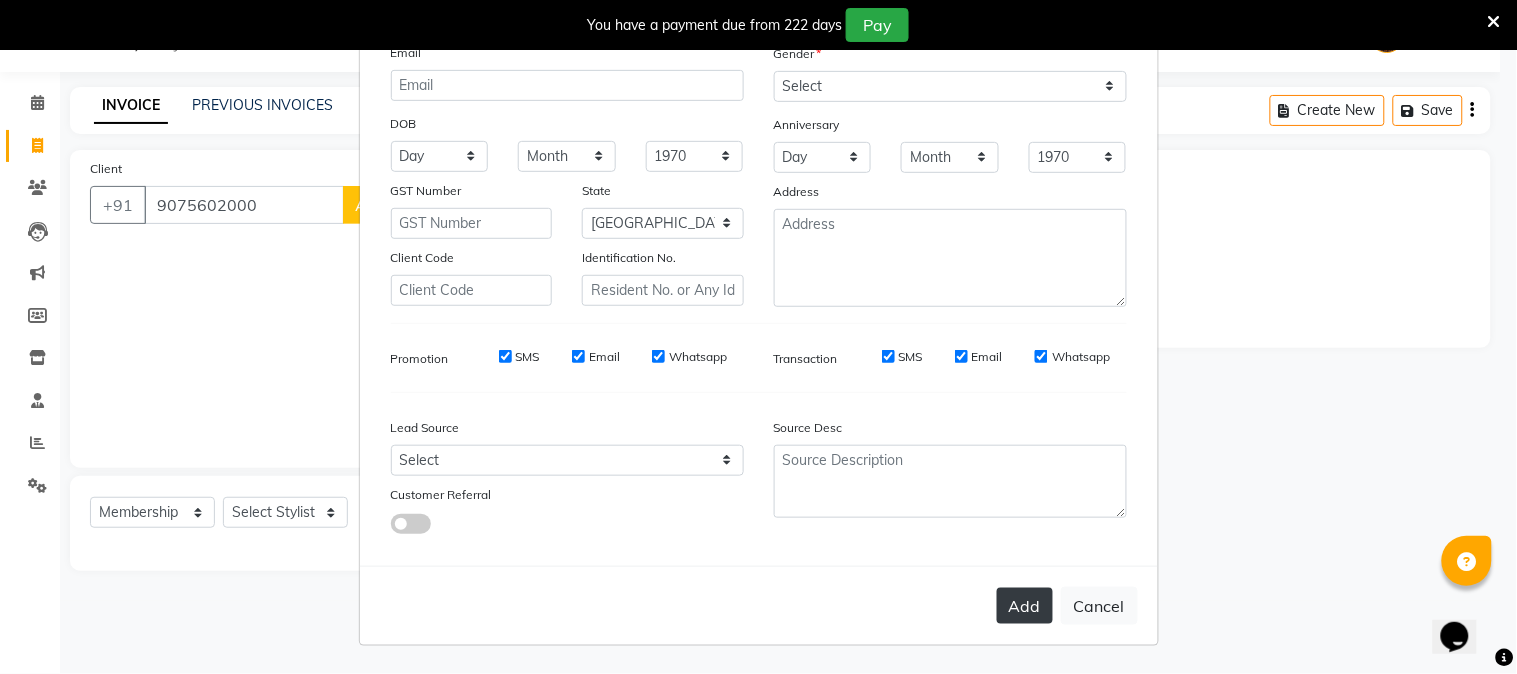click on "Add" at bounding box center [1025, 606] 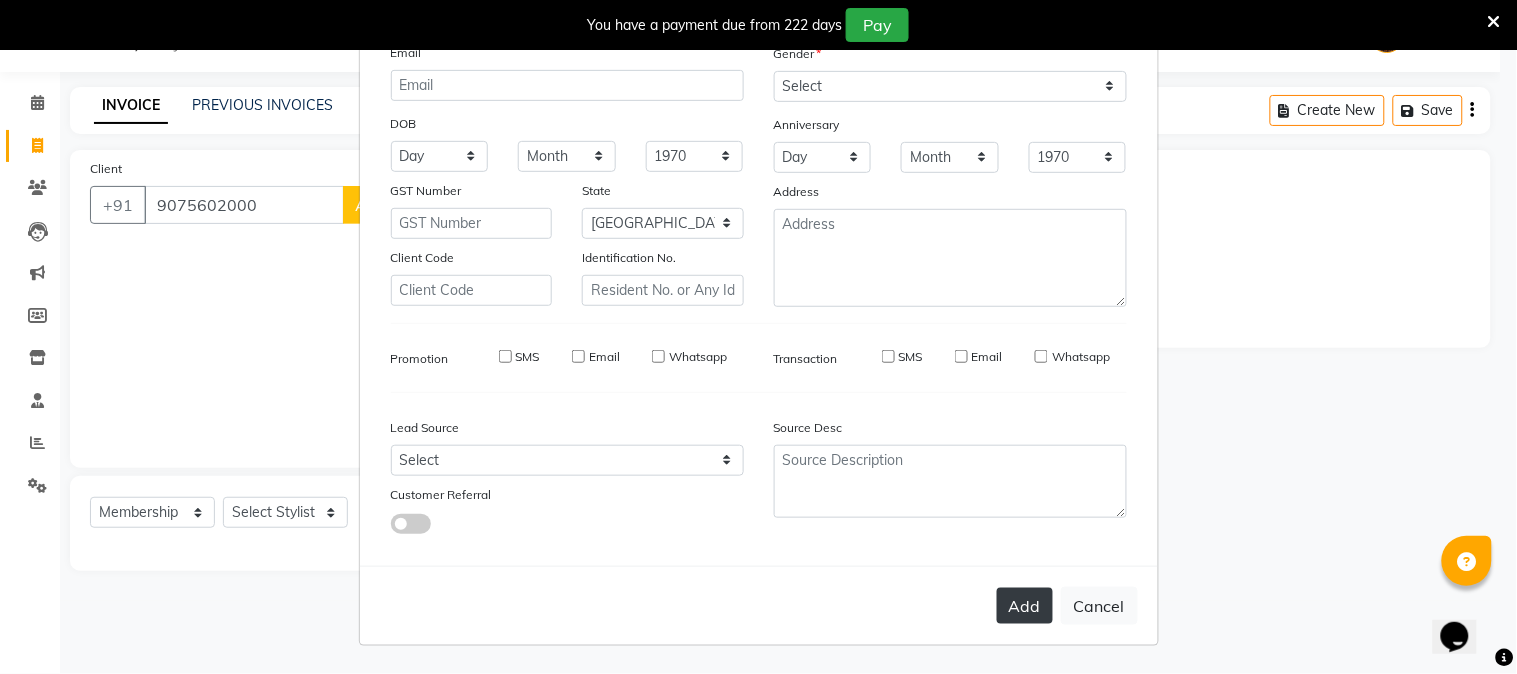 type 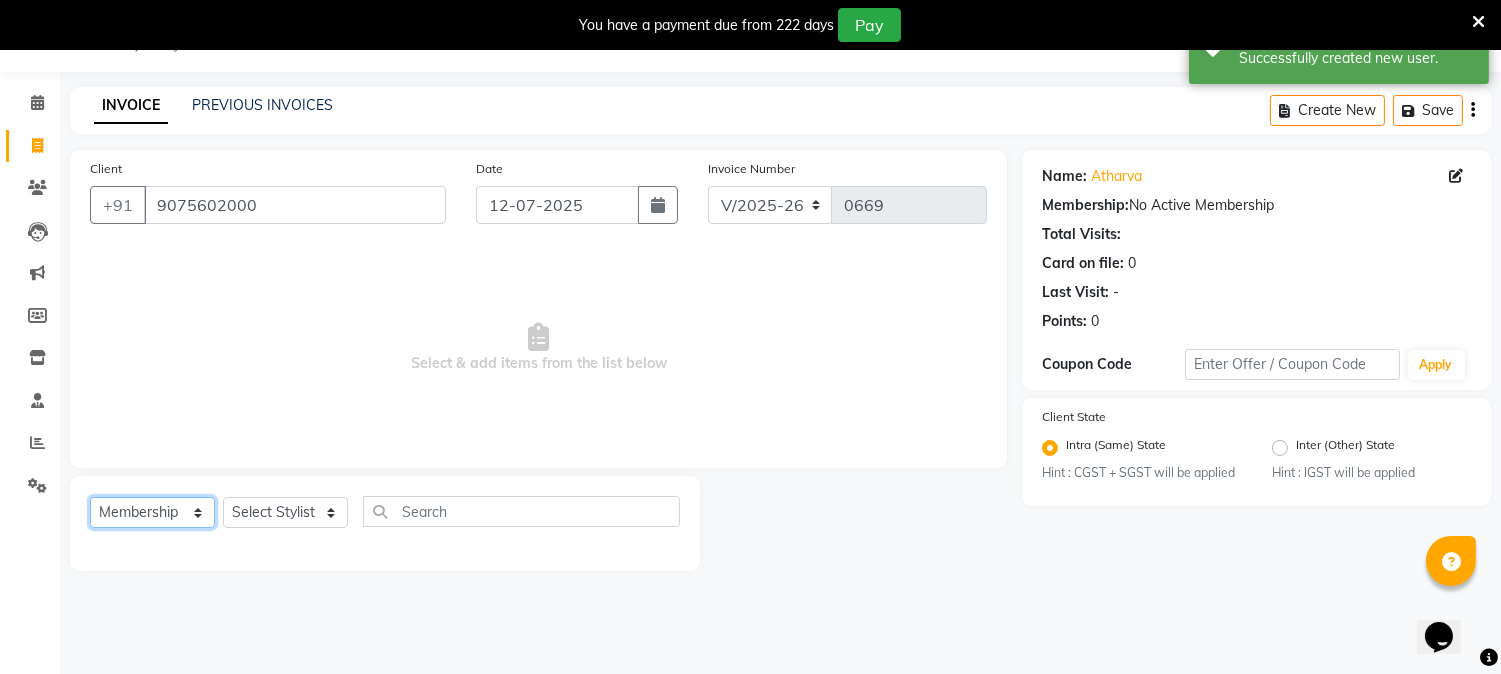 click on "Select  Service  Product  Membership  Package Voucher Prepaid Gift Card" 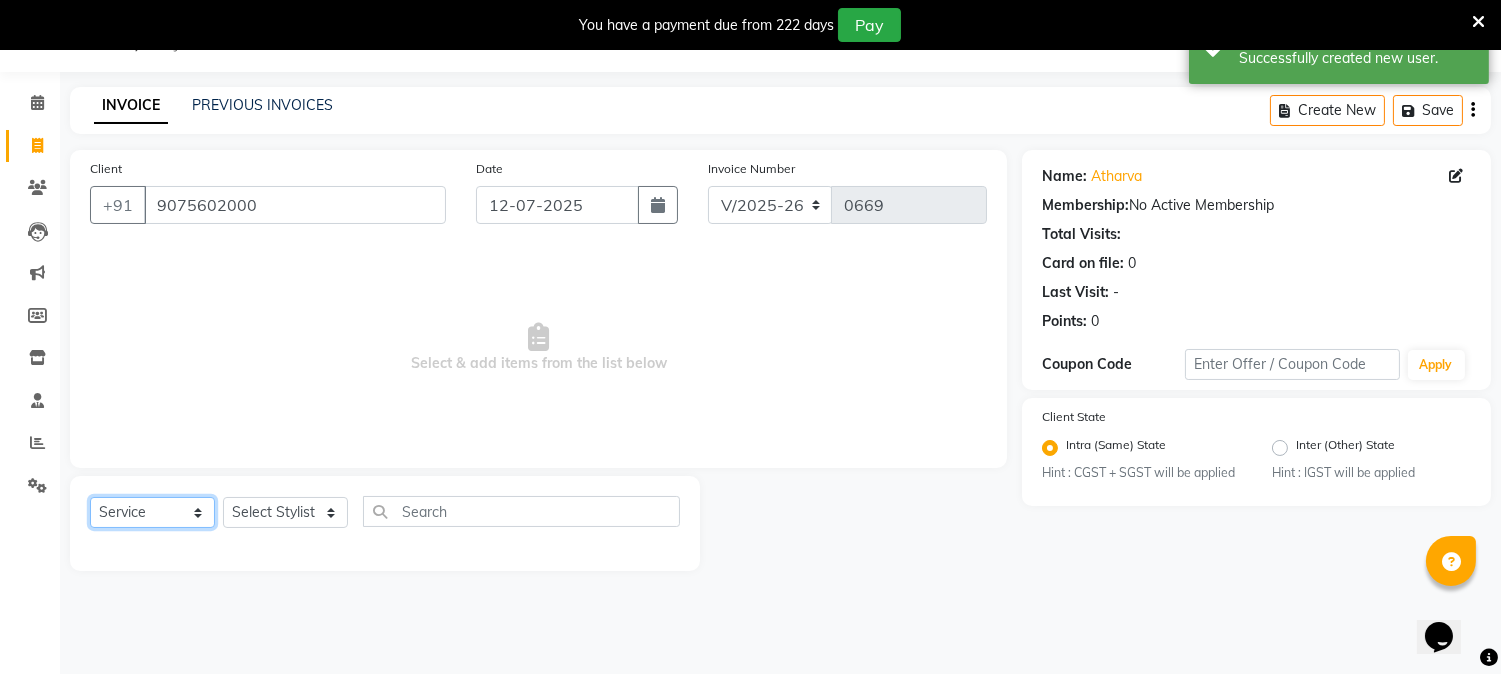 click on "Select  Service  Product  Membership  Package Voucher Prepaid Gift Card" 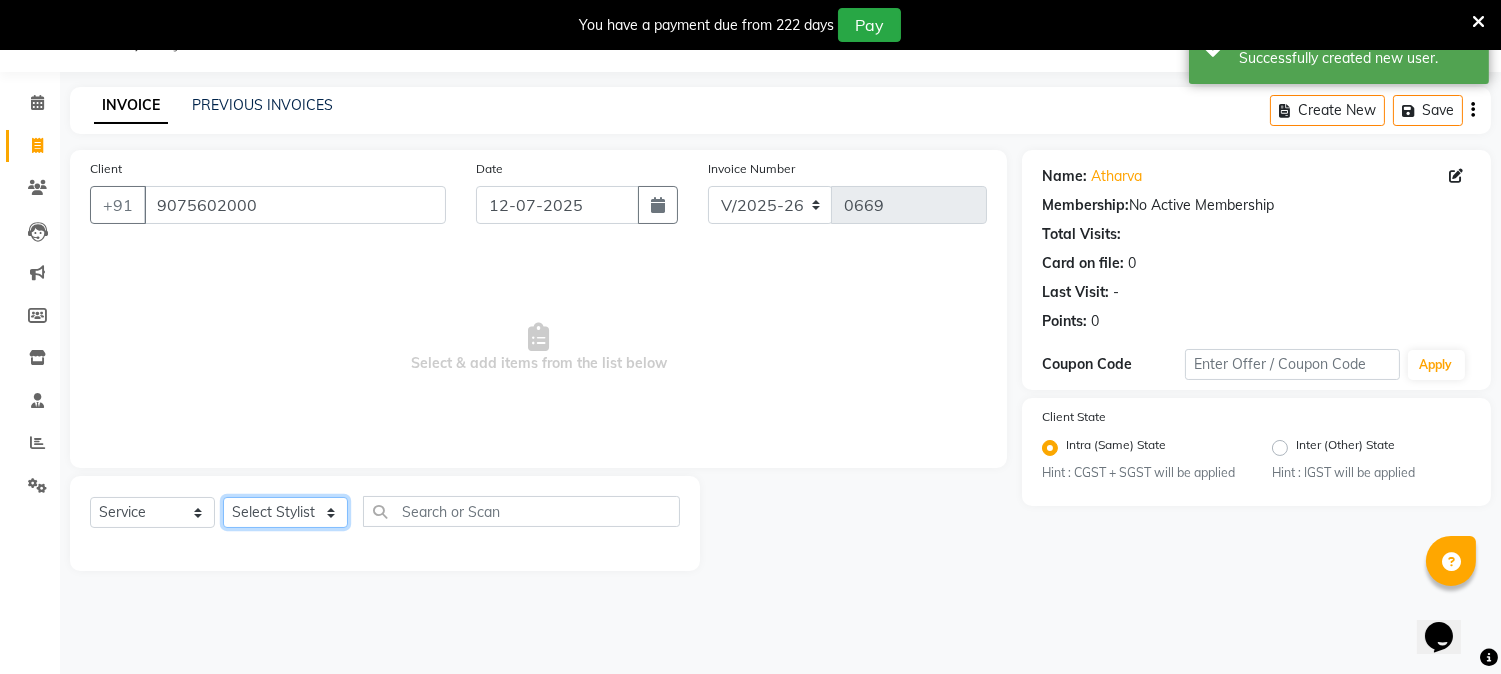 click on "Select Stylist [PERSON_NAME] [PERSON_NAME]  [PERSON_NAME]  prem RAHUL Sandip [PERSON_NAME]" 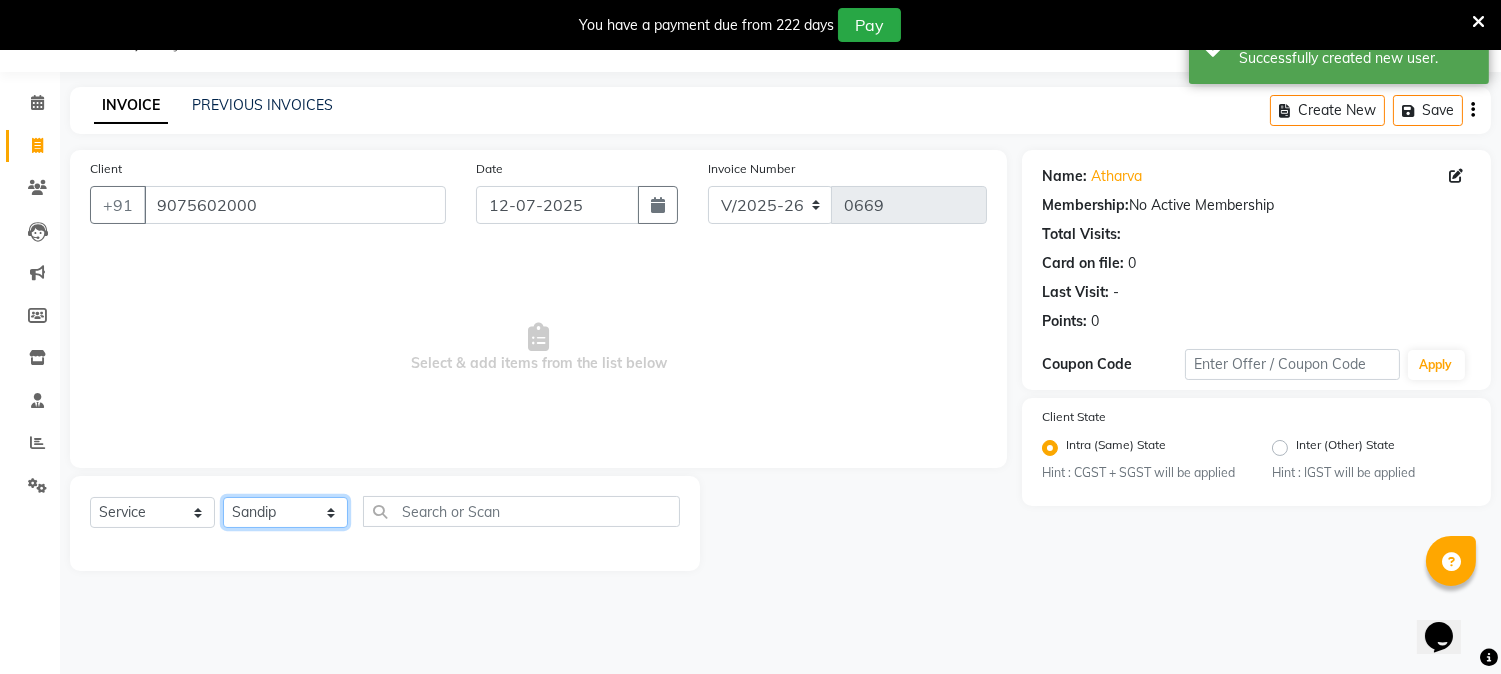 click on "Select Stylist [PERSON_NAME] [PERSON_NAME]  [PERSON_NAME]  prem RAHUL Sandip [PERSON_NAME]" 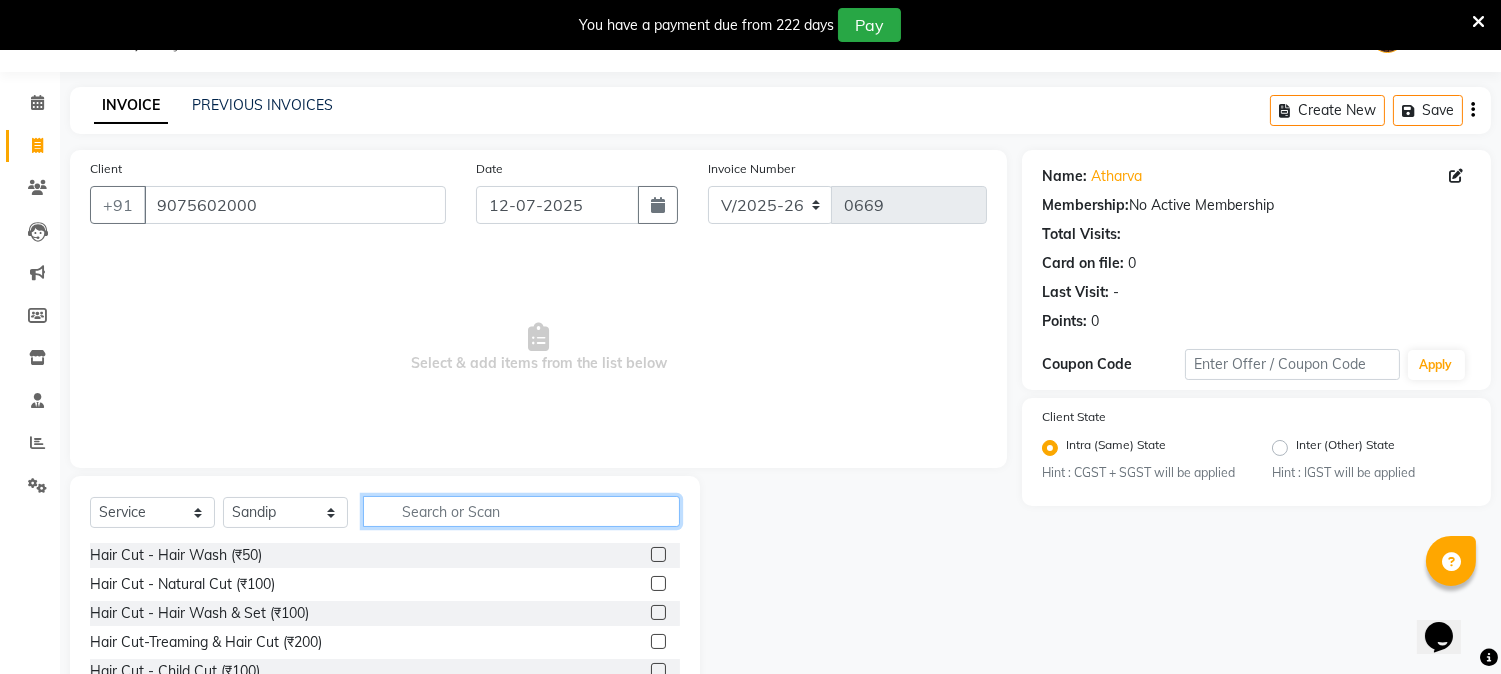 click 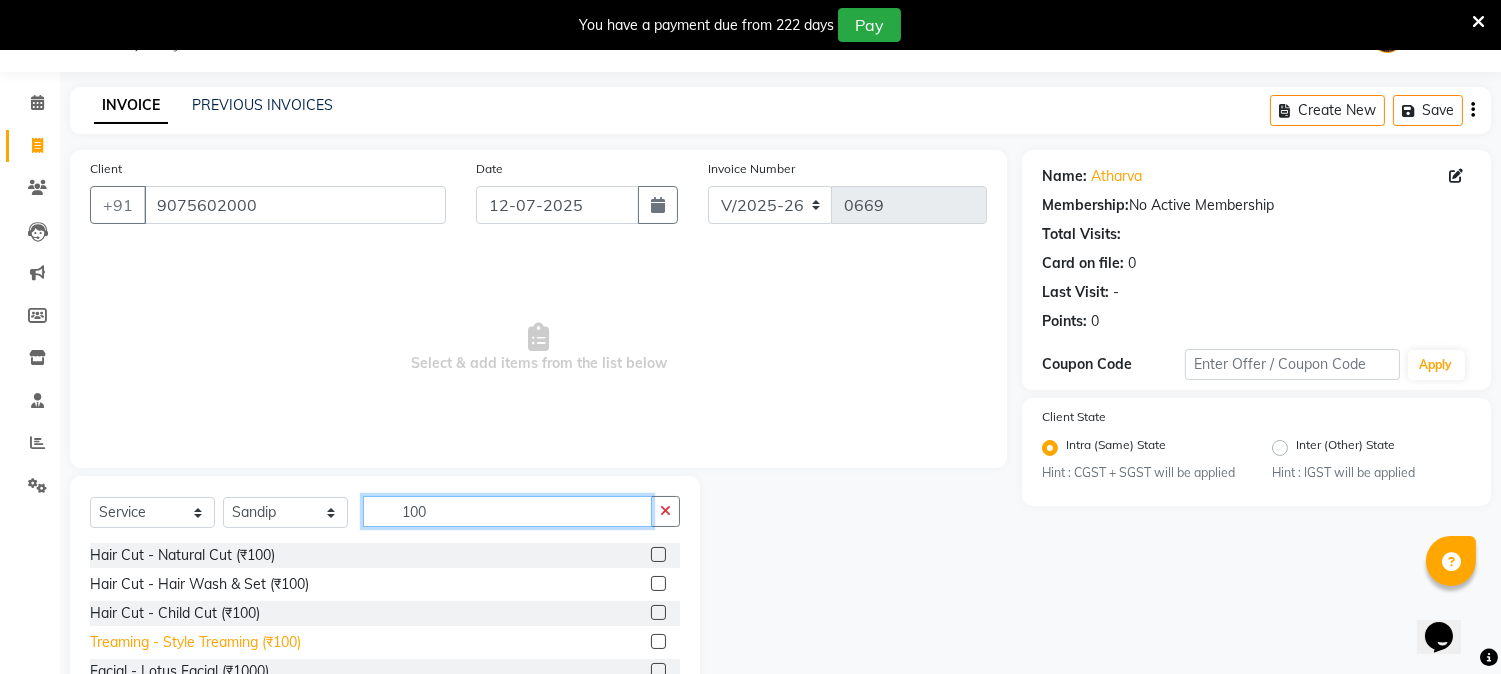type on "100" 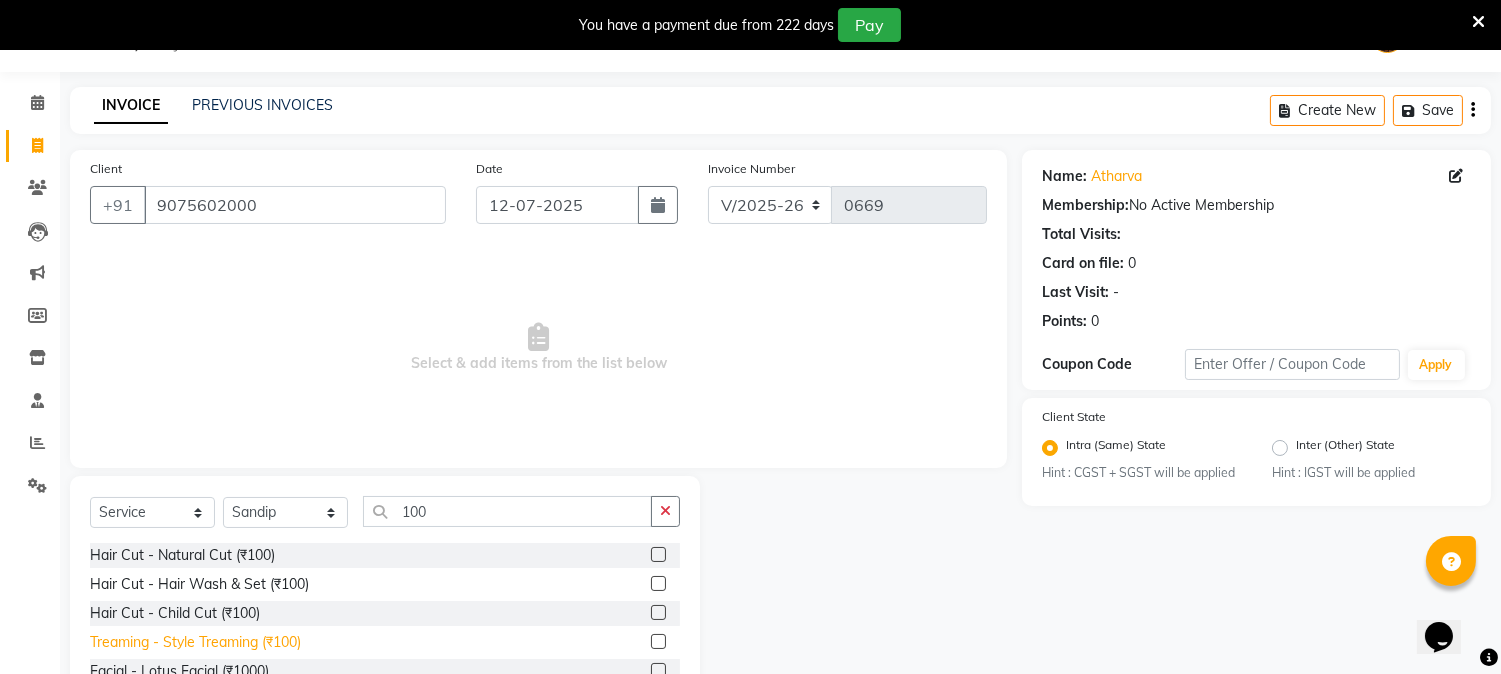 click on "Treaming - Style Treaming (₹100)" 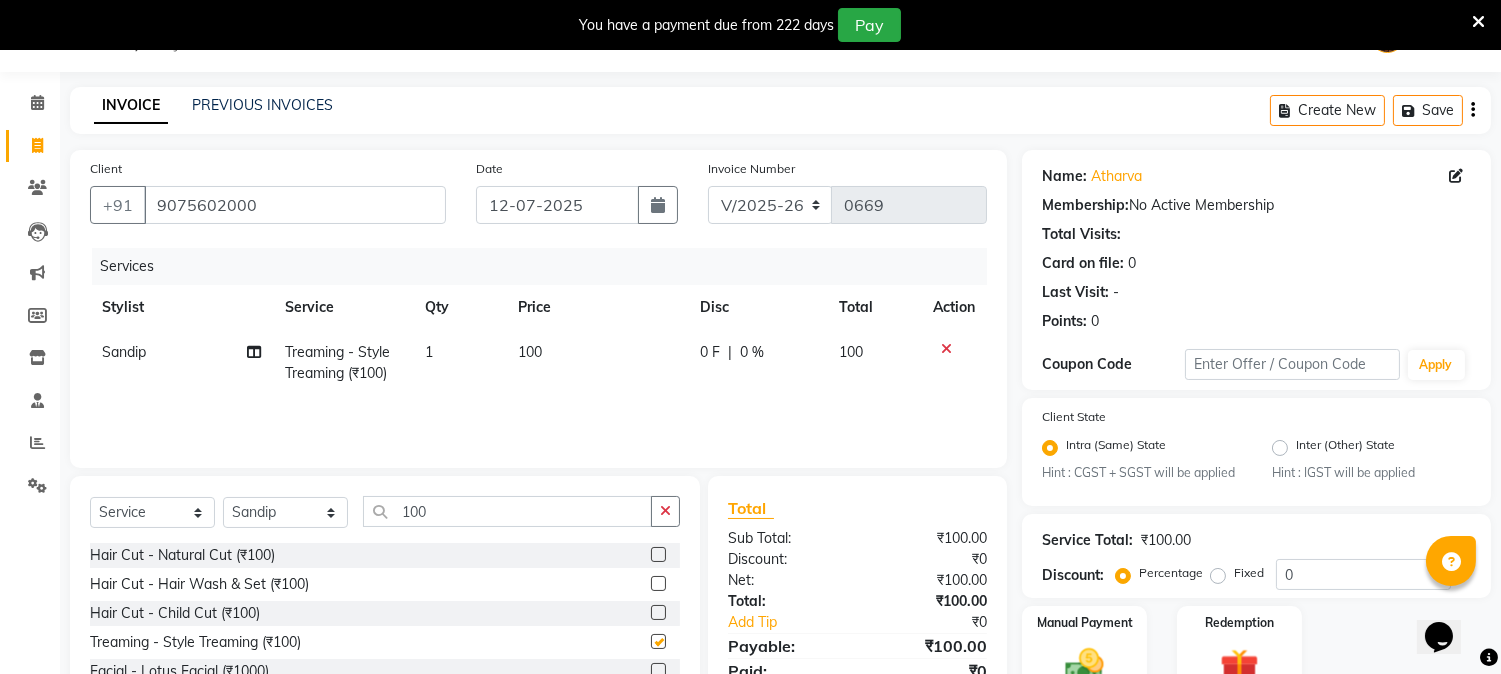 checkbox on "false" 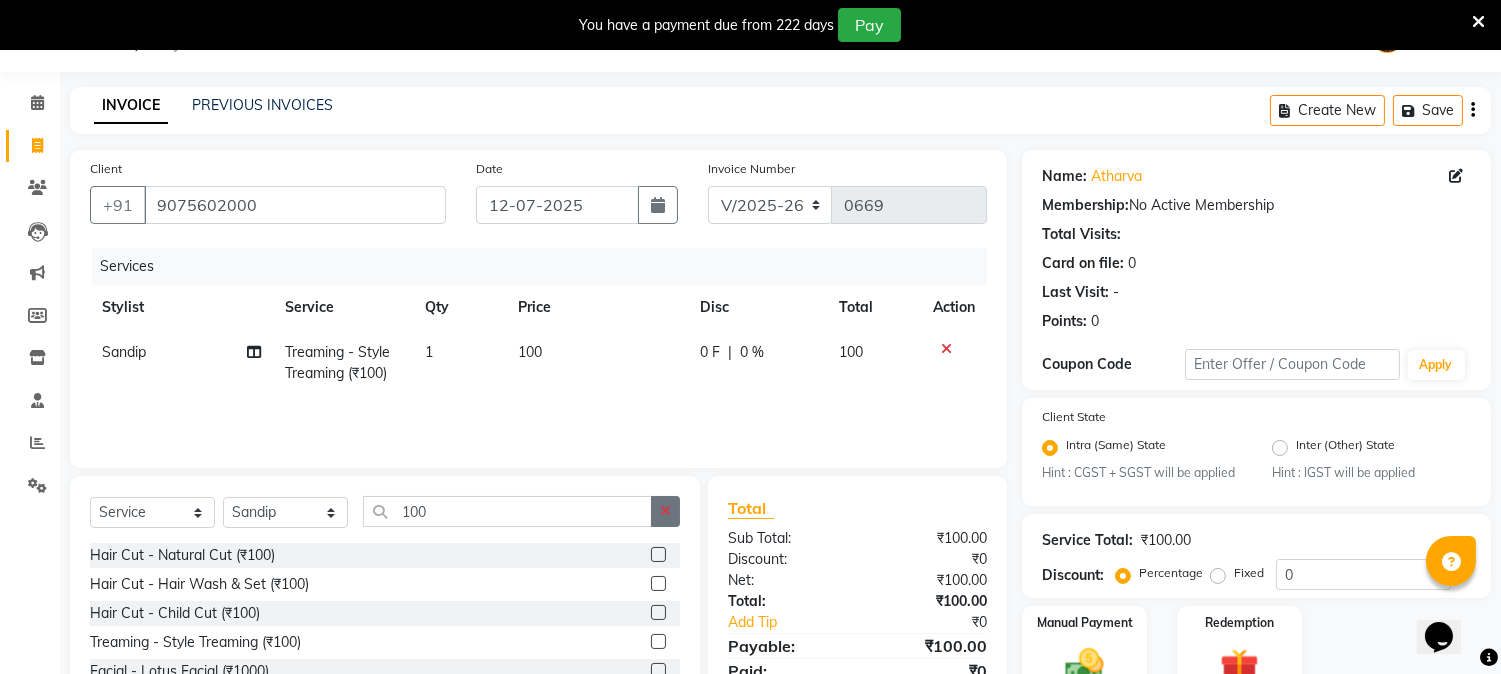 click 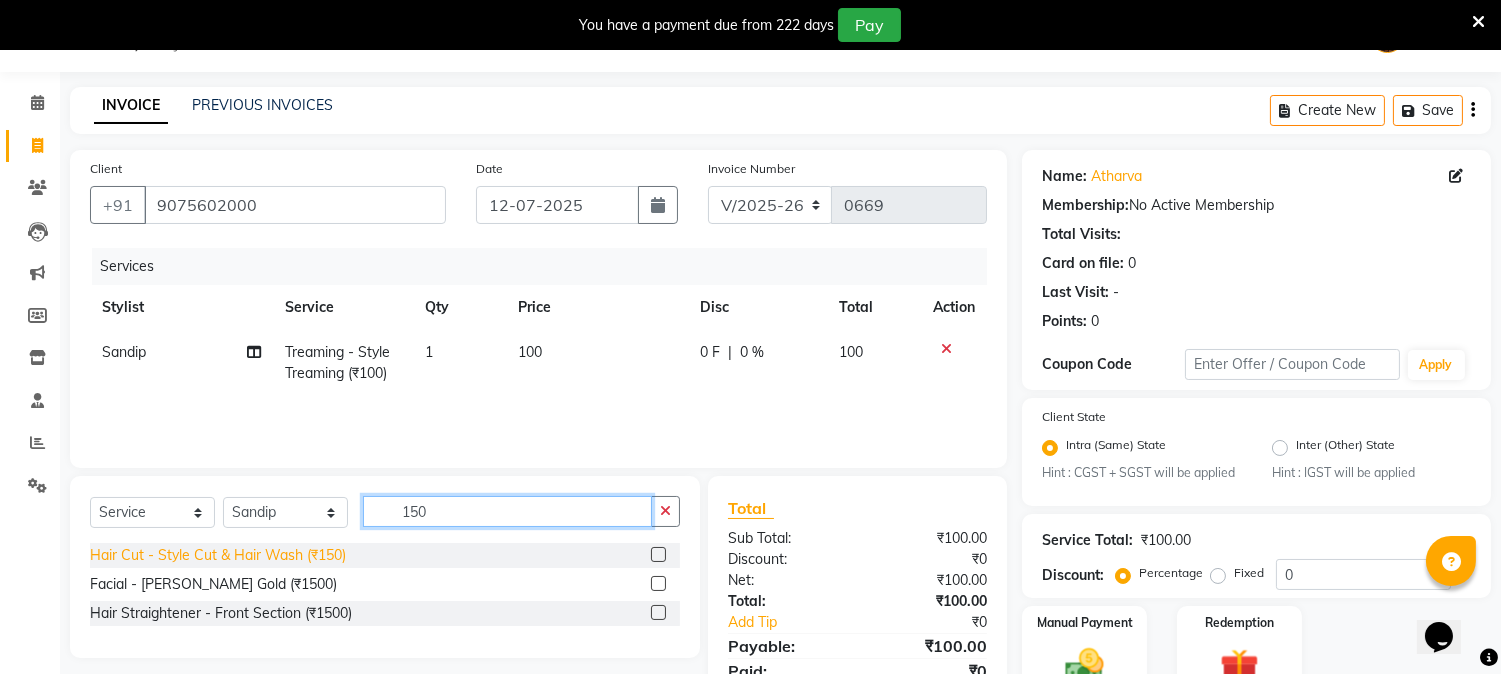 type on "150" 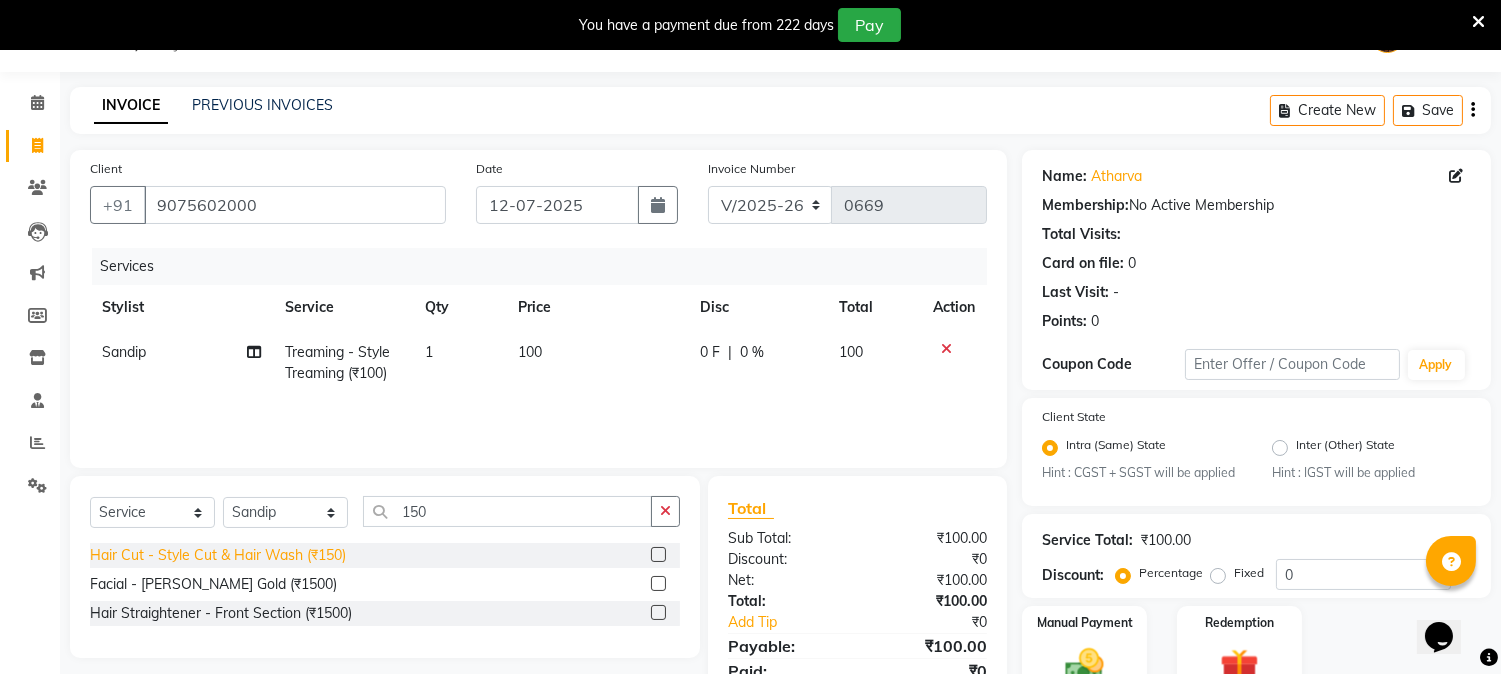 click on "Hair Cut - Style Cut & Hair Wash (₹150)" 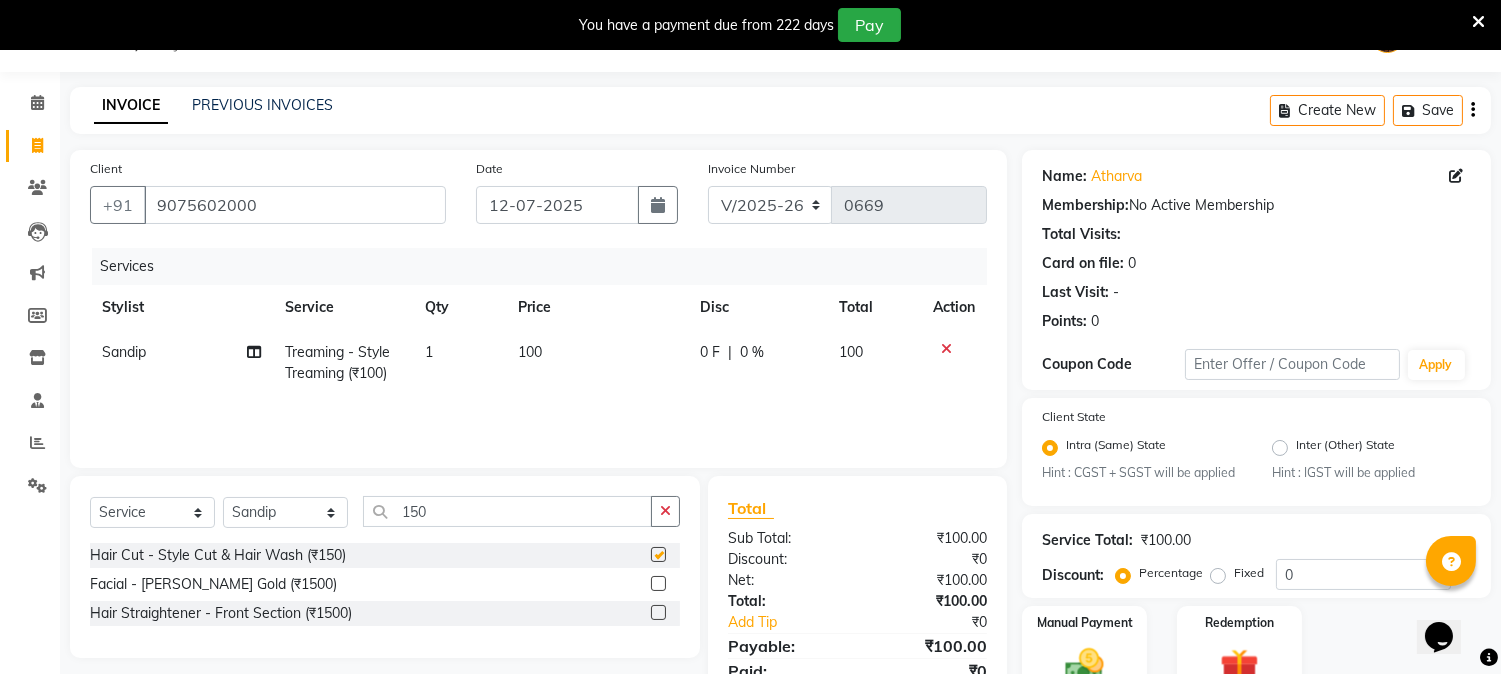 checkbox on "false" 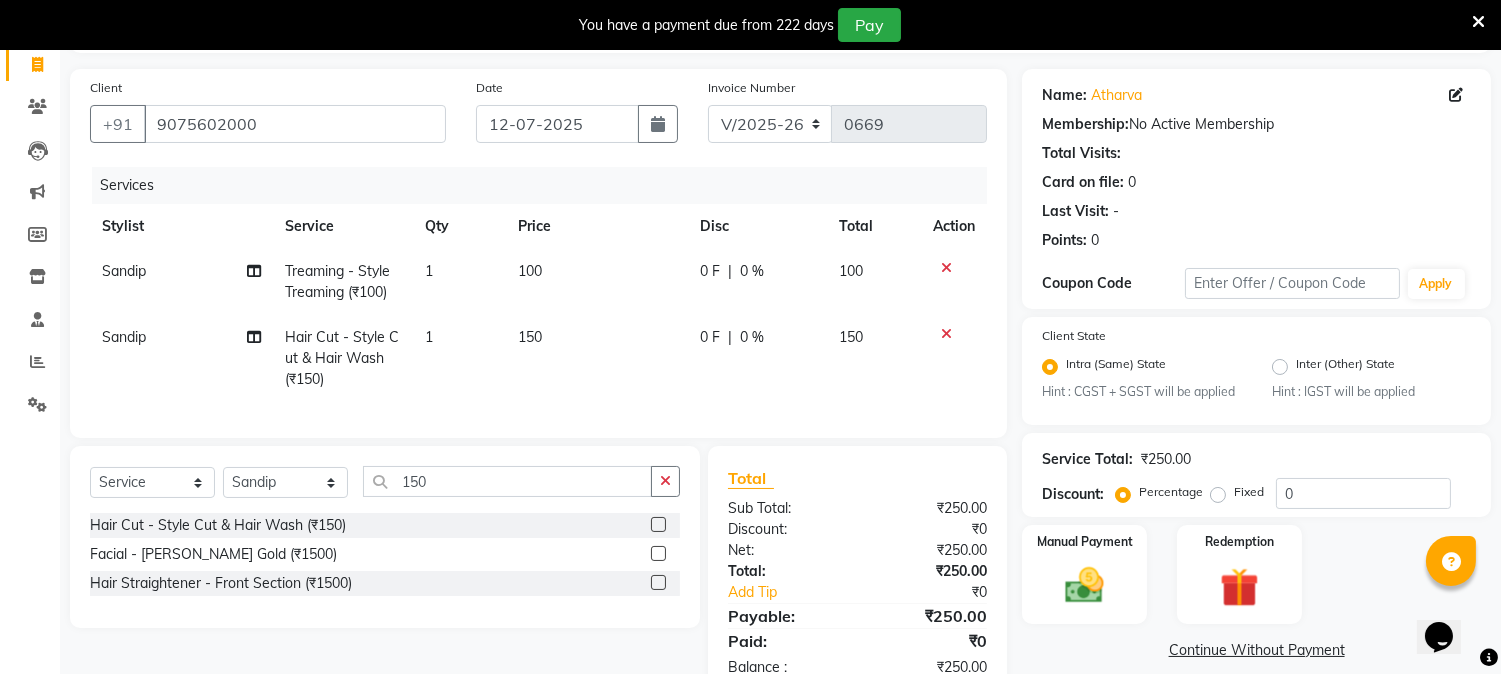 scroll, scrollTop: 201, scrollLeft: 0, axis: vertical 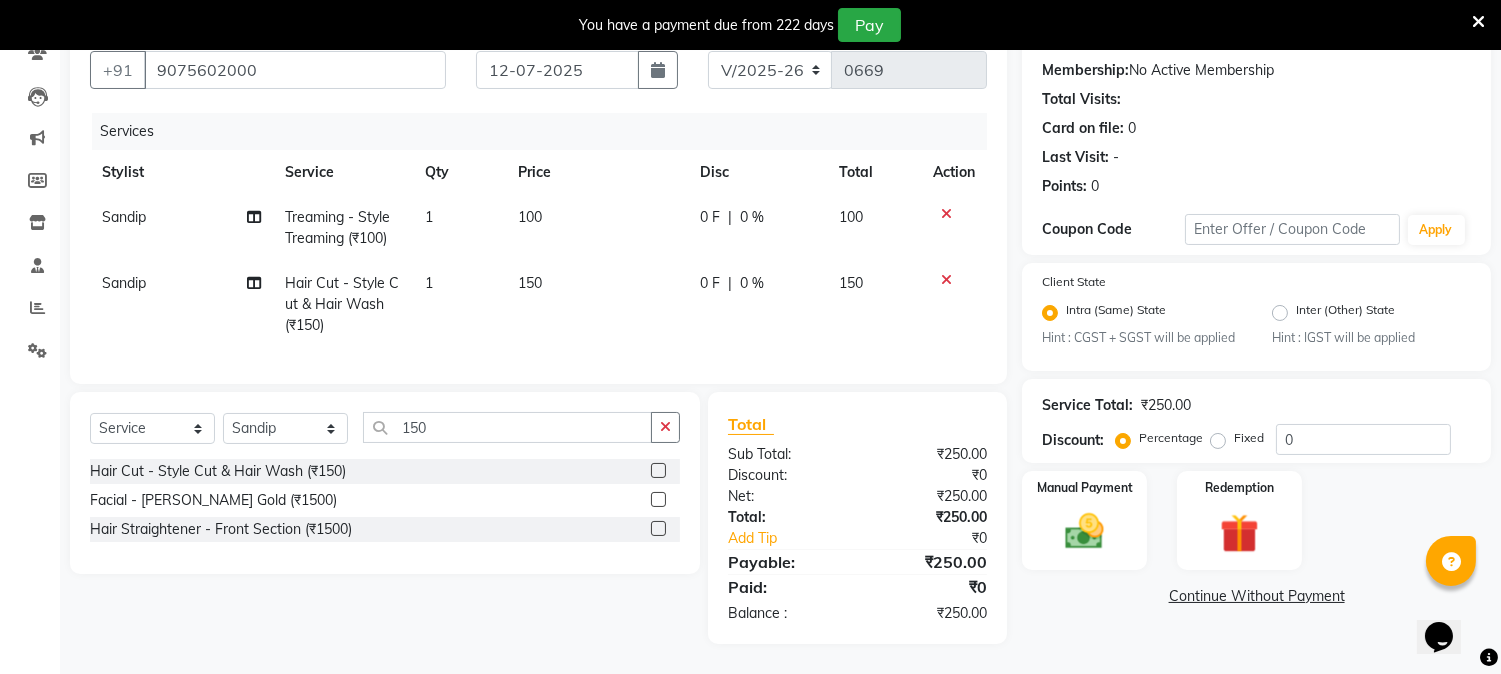 click on "Continue Without Payment" 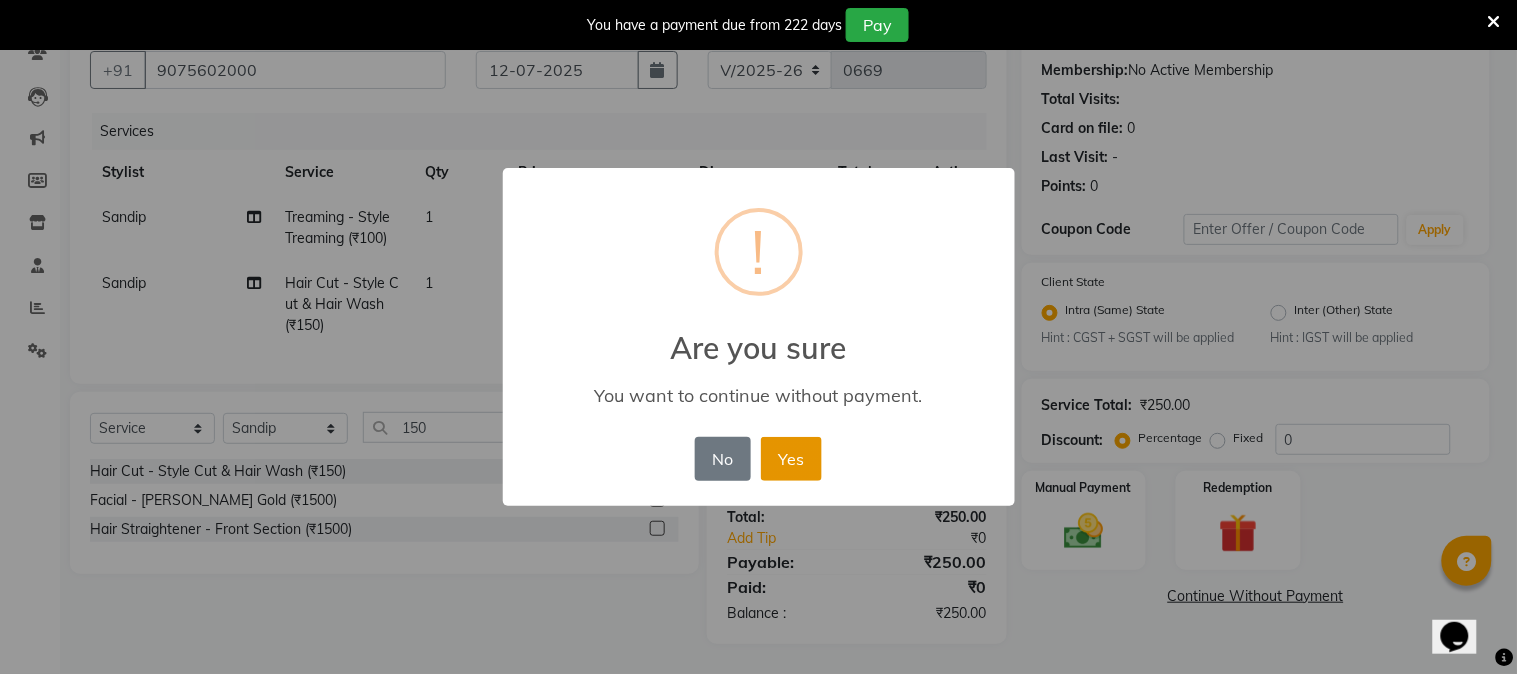 click on "Yes" at bounding box center [791, 459] 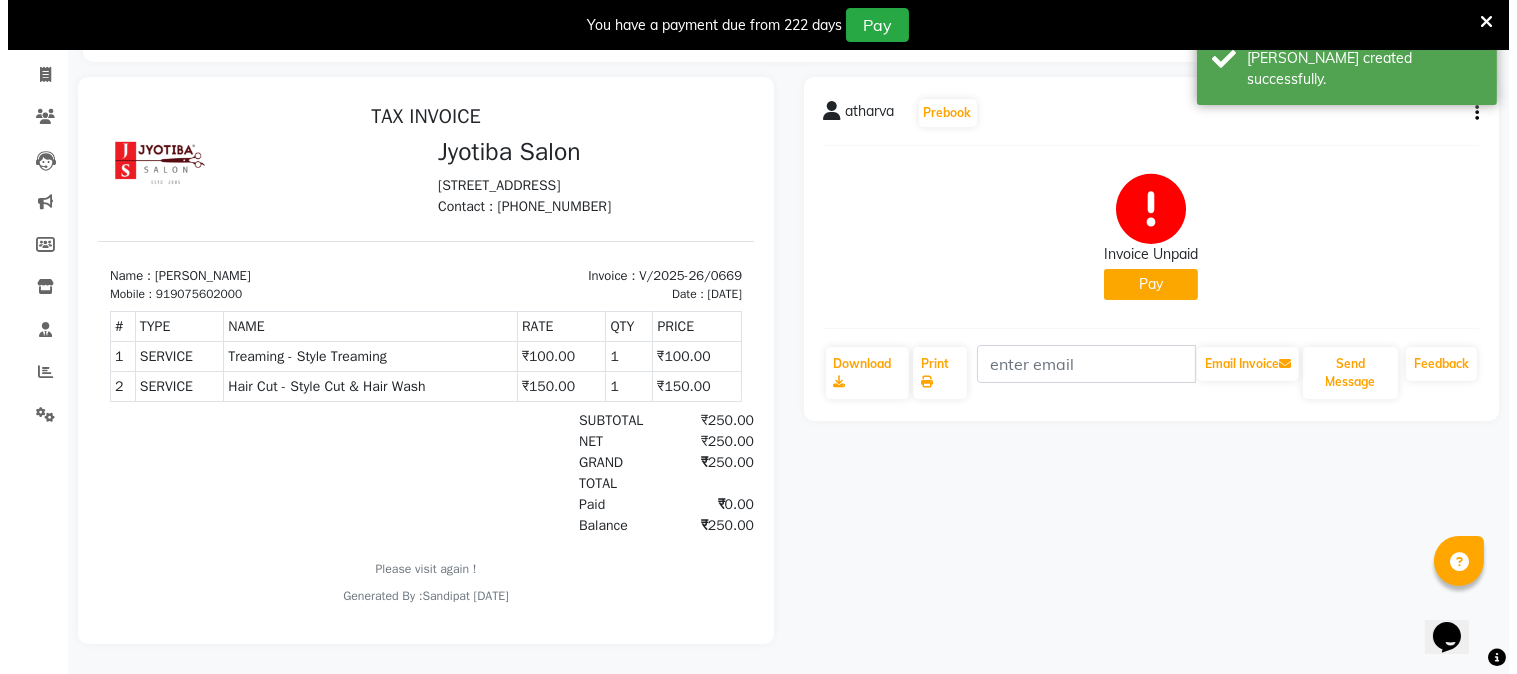 scroll, scrollTop: 0, scrollLeft: 0, axis: both 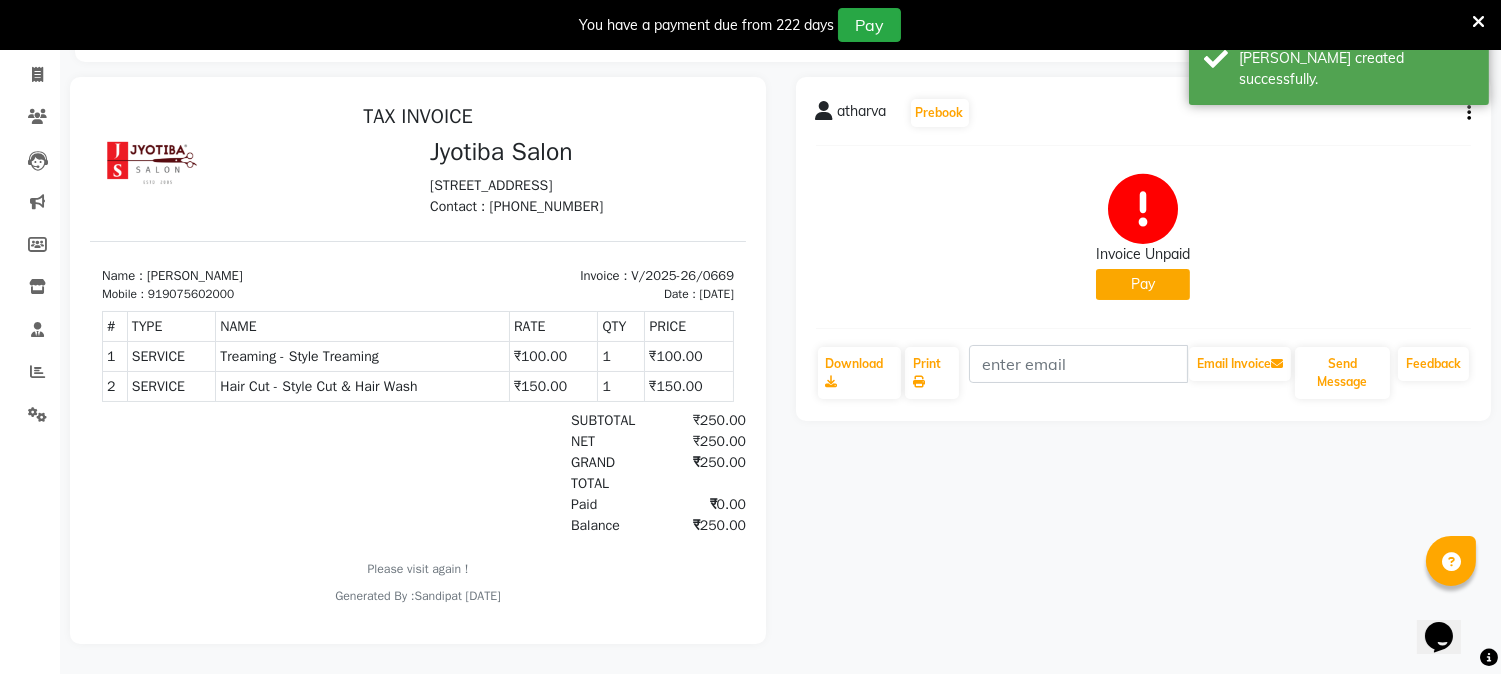click on "Pay" 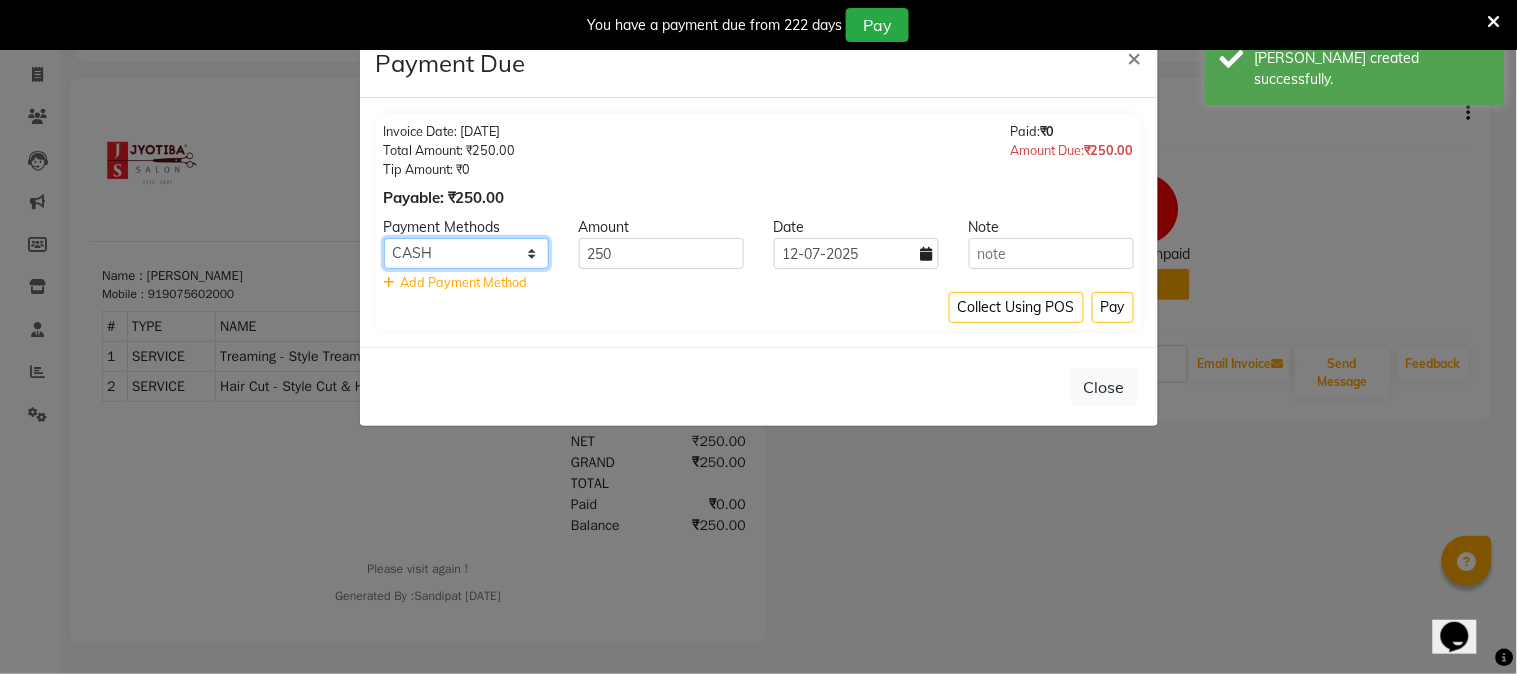 click on "CASH ONLINE CARD" 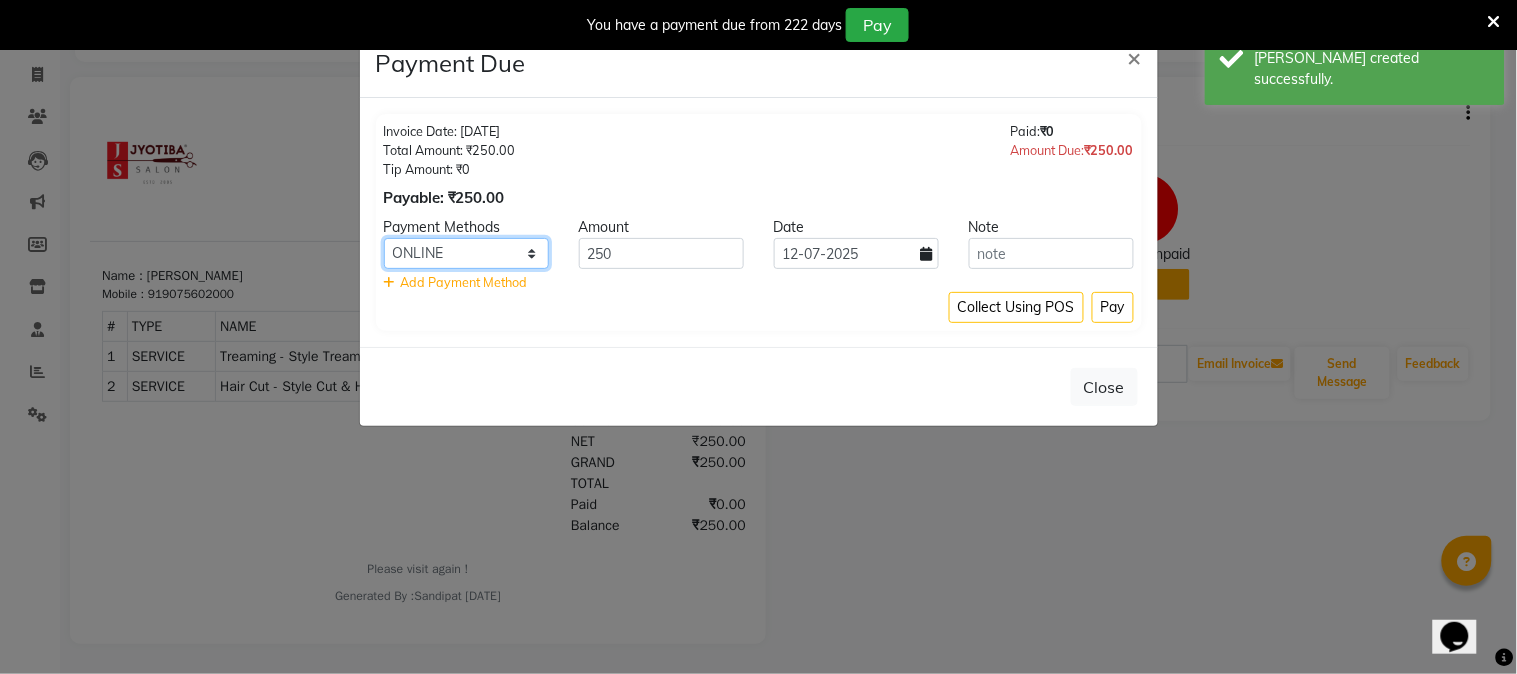 click on "CASH ONLINE CARD" 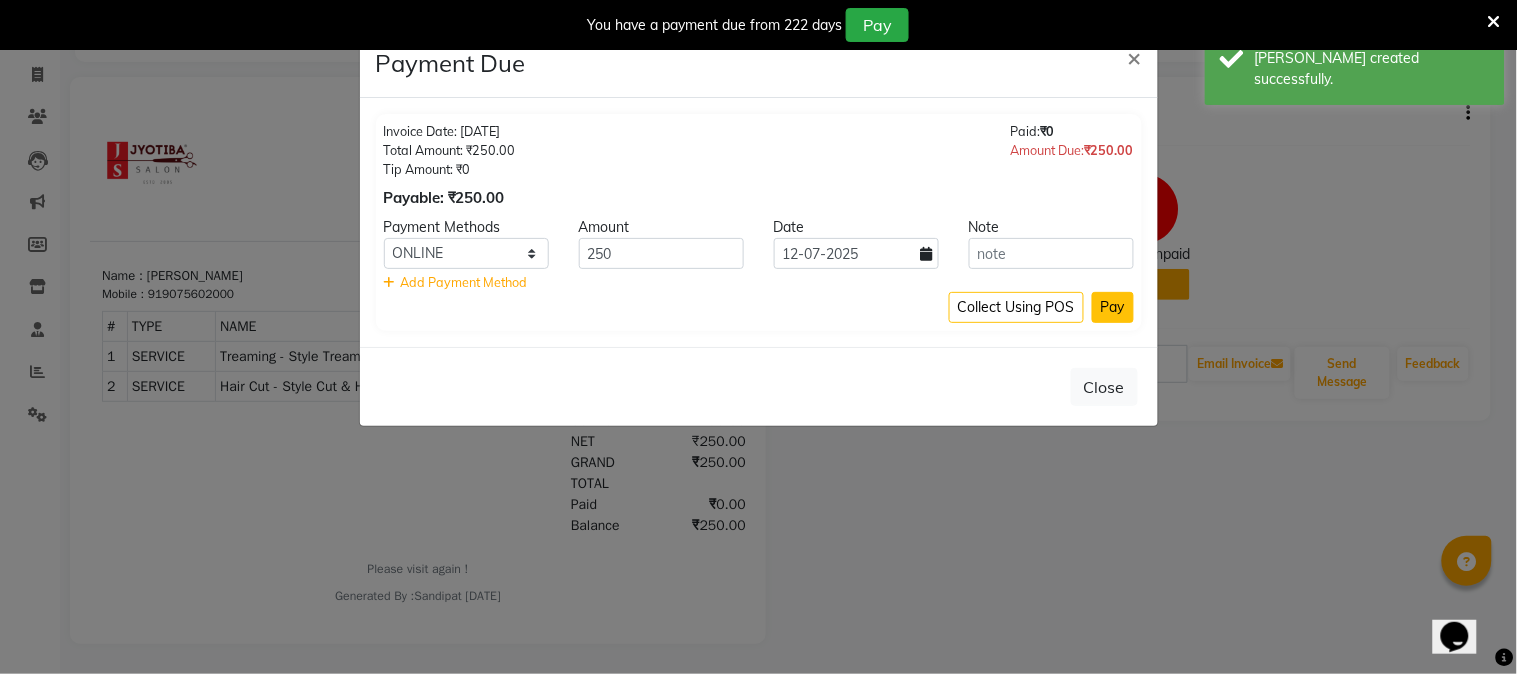 click on "Pay" 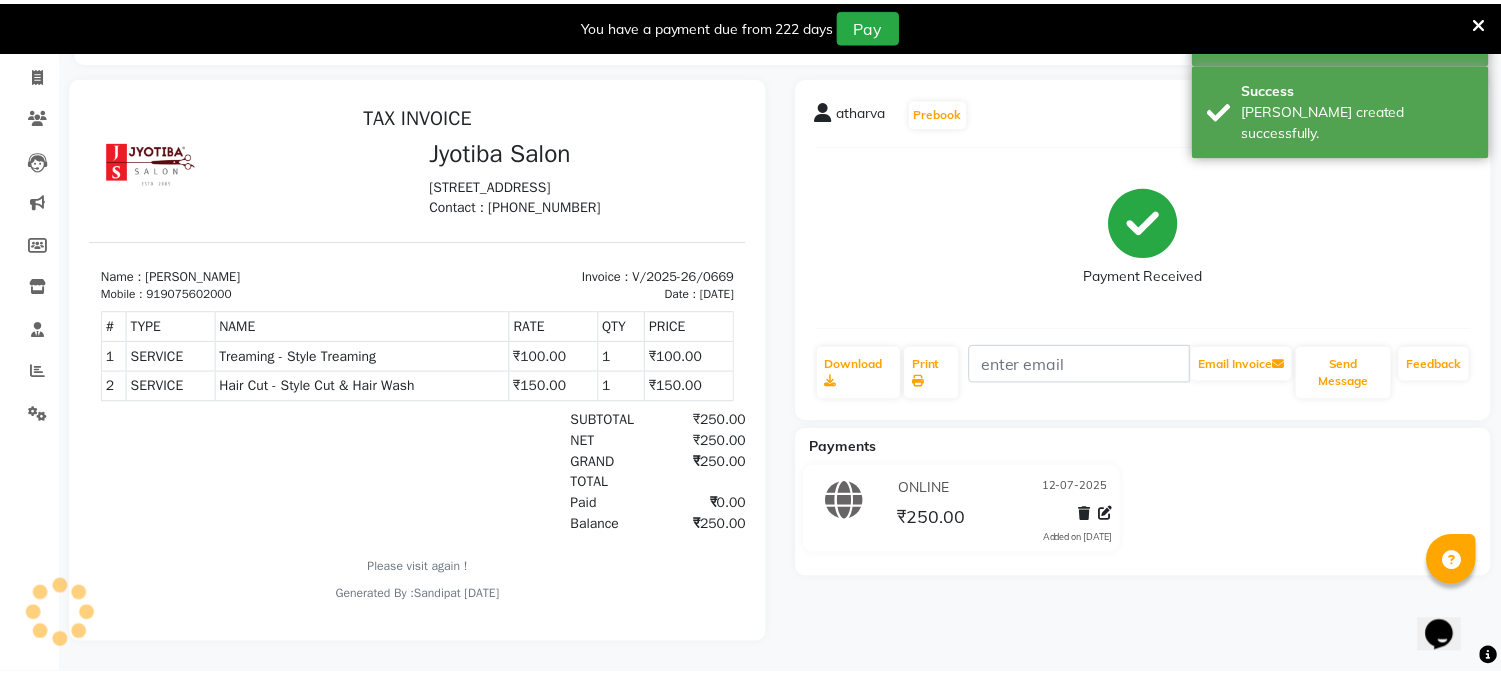 scroll, scrollTop: 115, scrollLeft: 0, axis: vertical 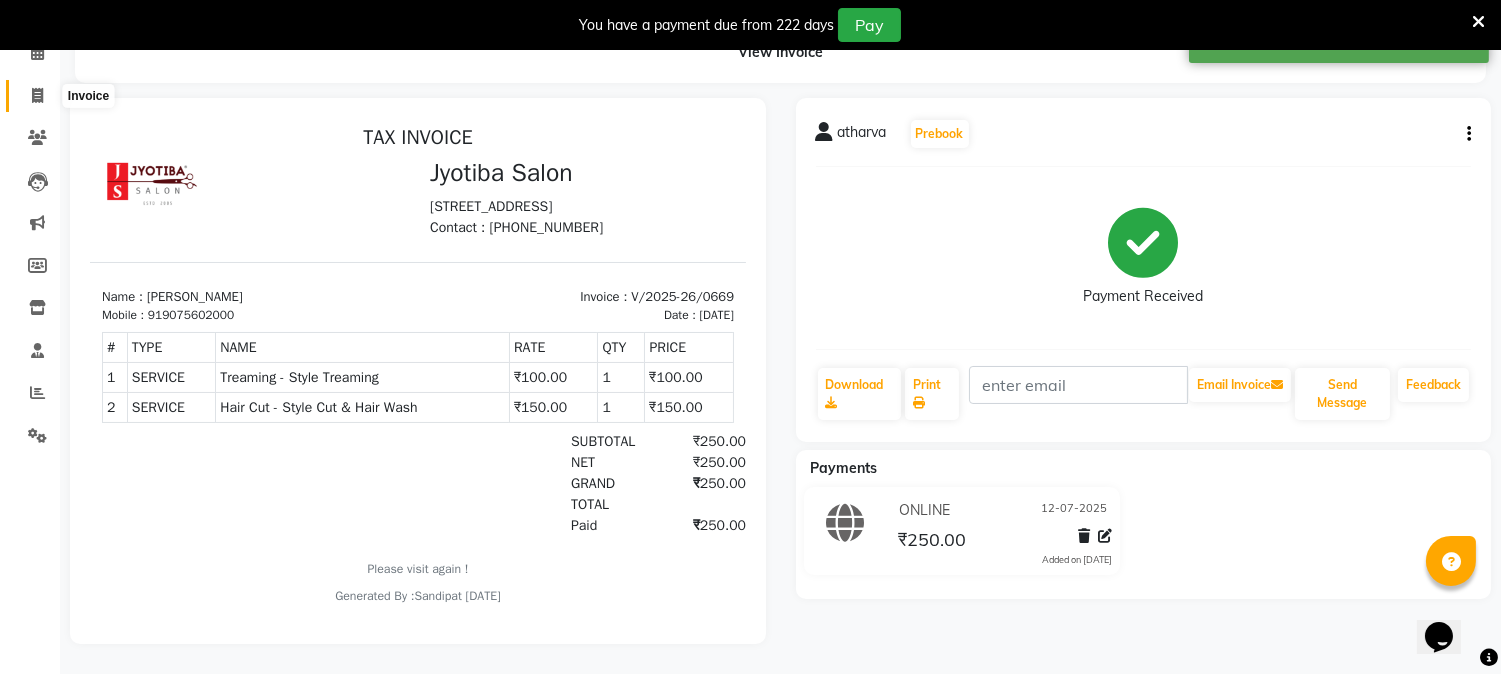 click 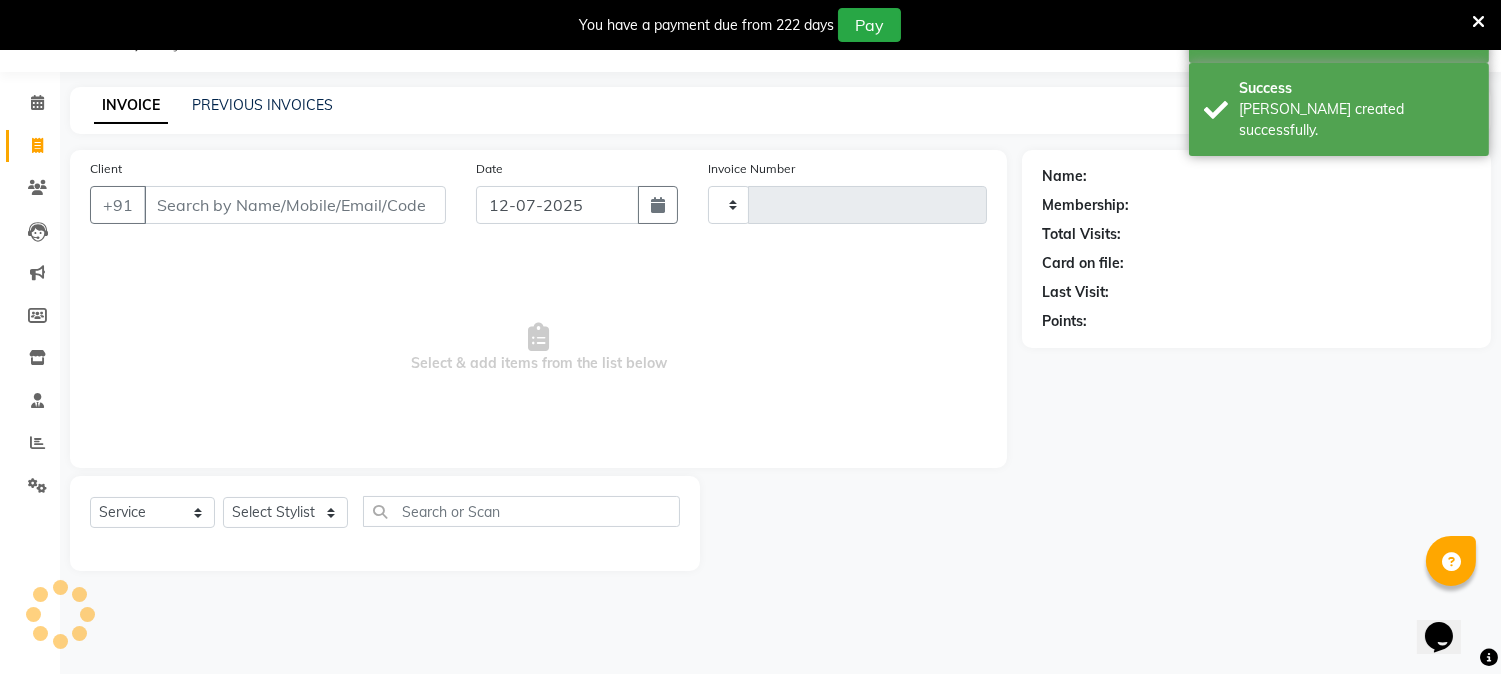 scroll, scrollTop: 50, scrollLeft: 0, axis: vertical 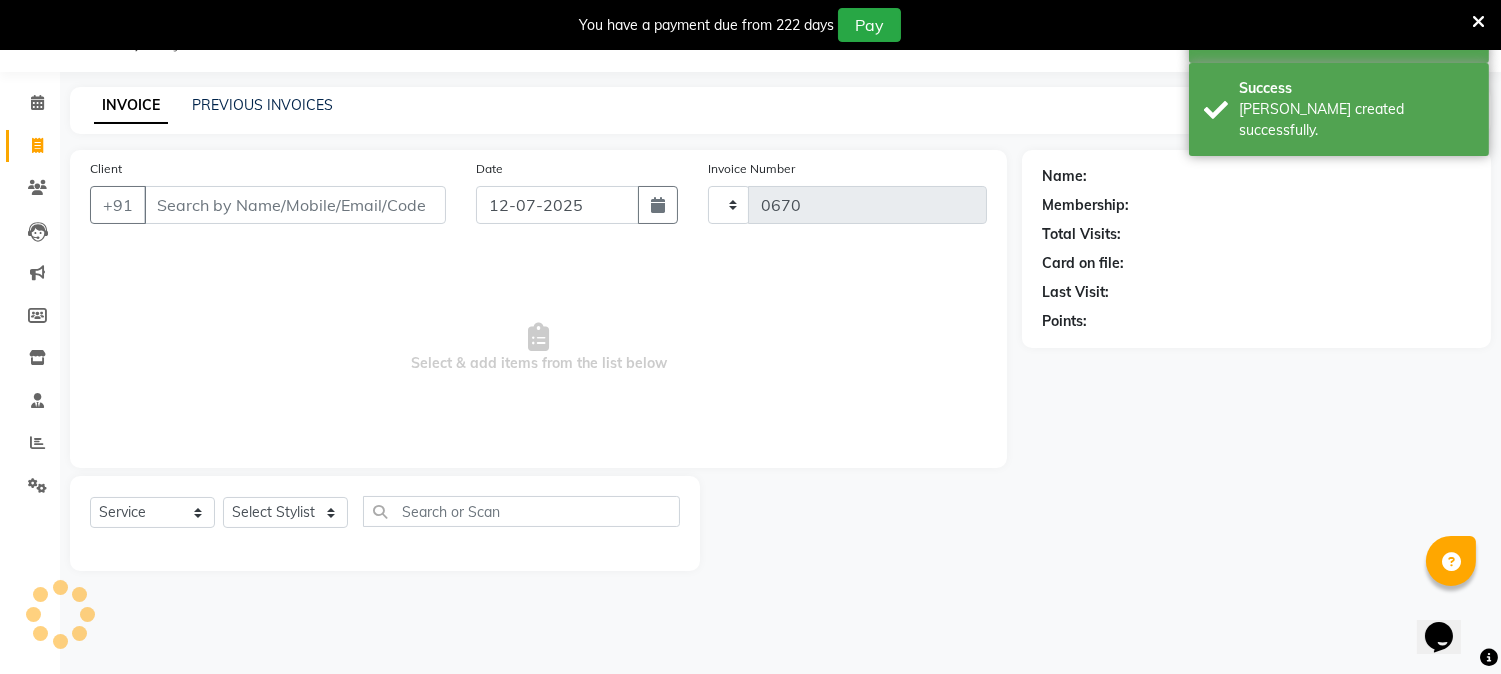 select on "556" 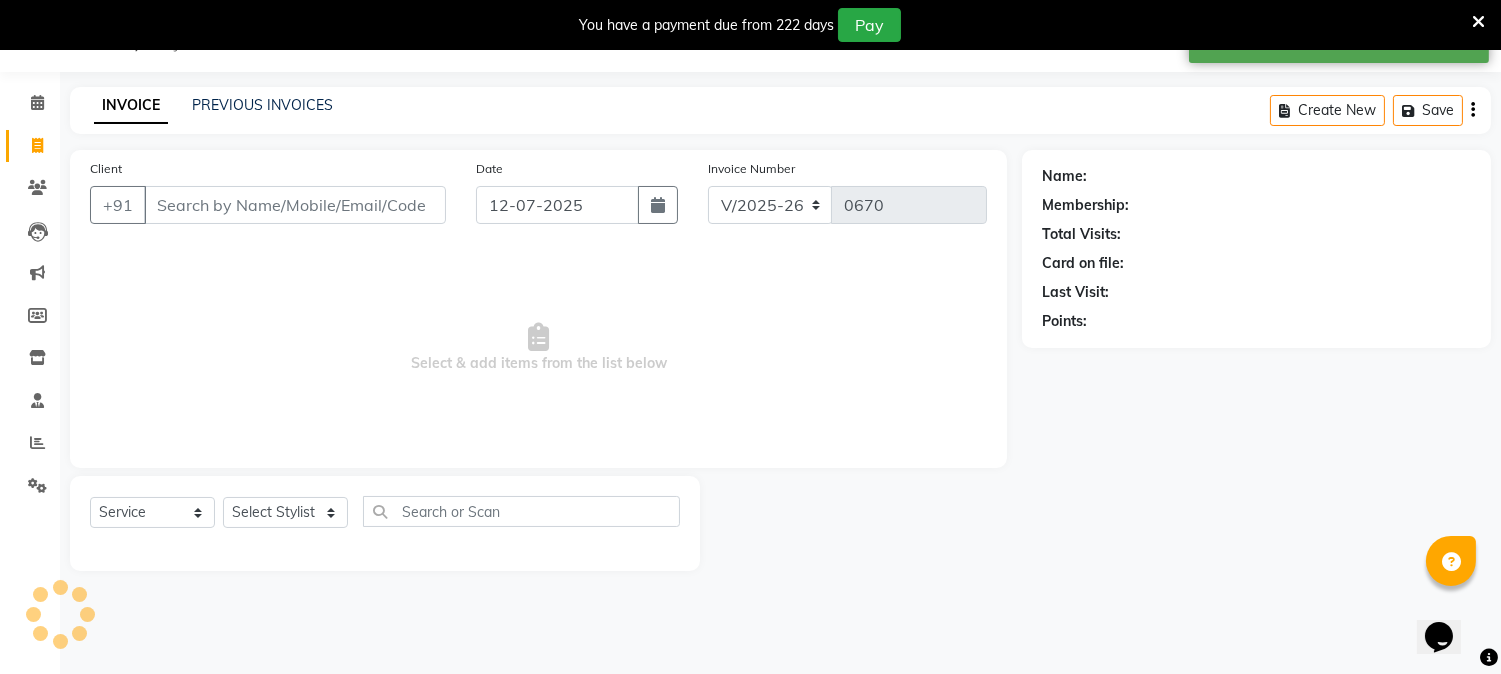 select on "membership" 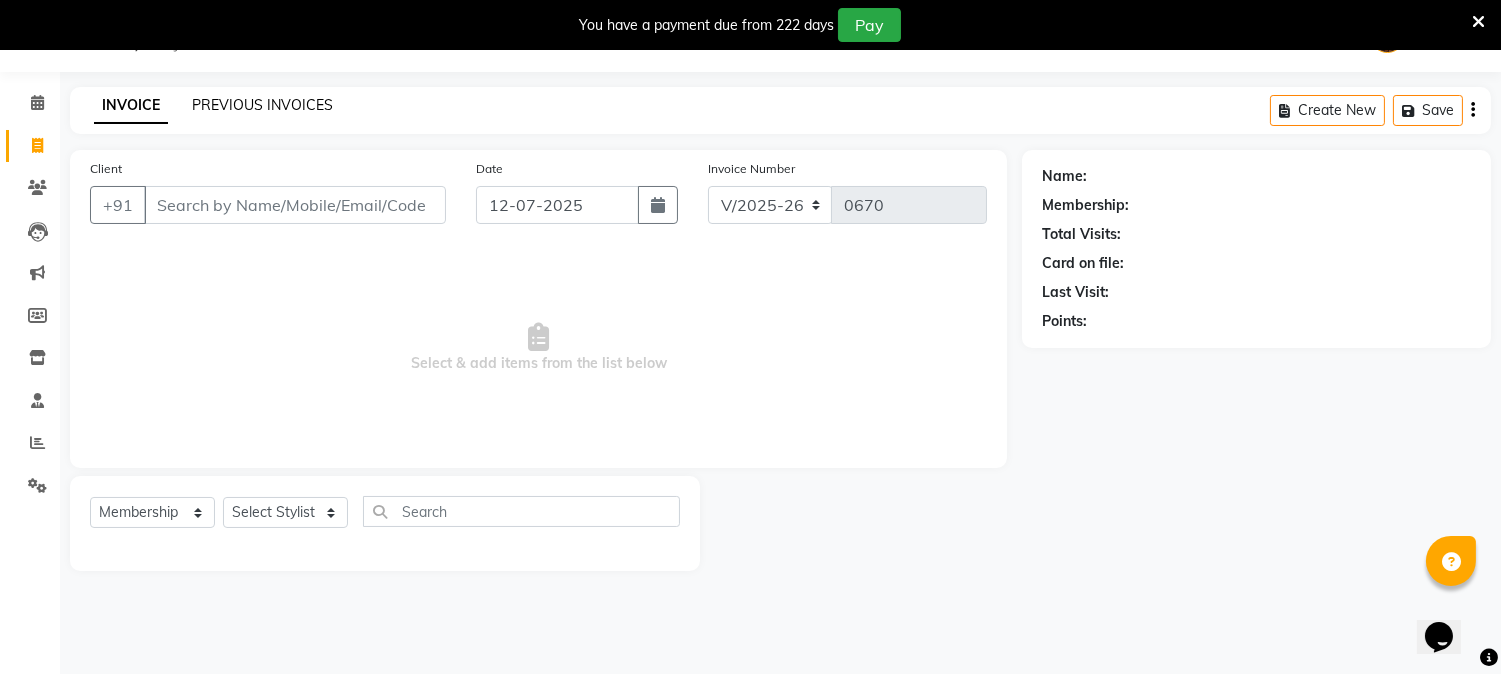 click on "PREVIOUS INVOICES" 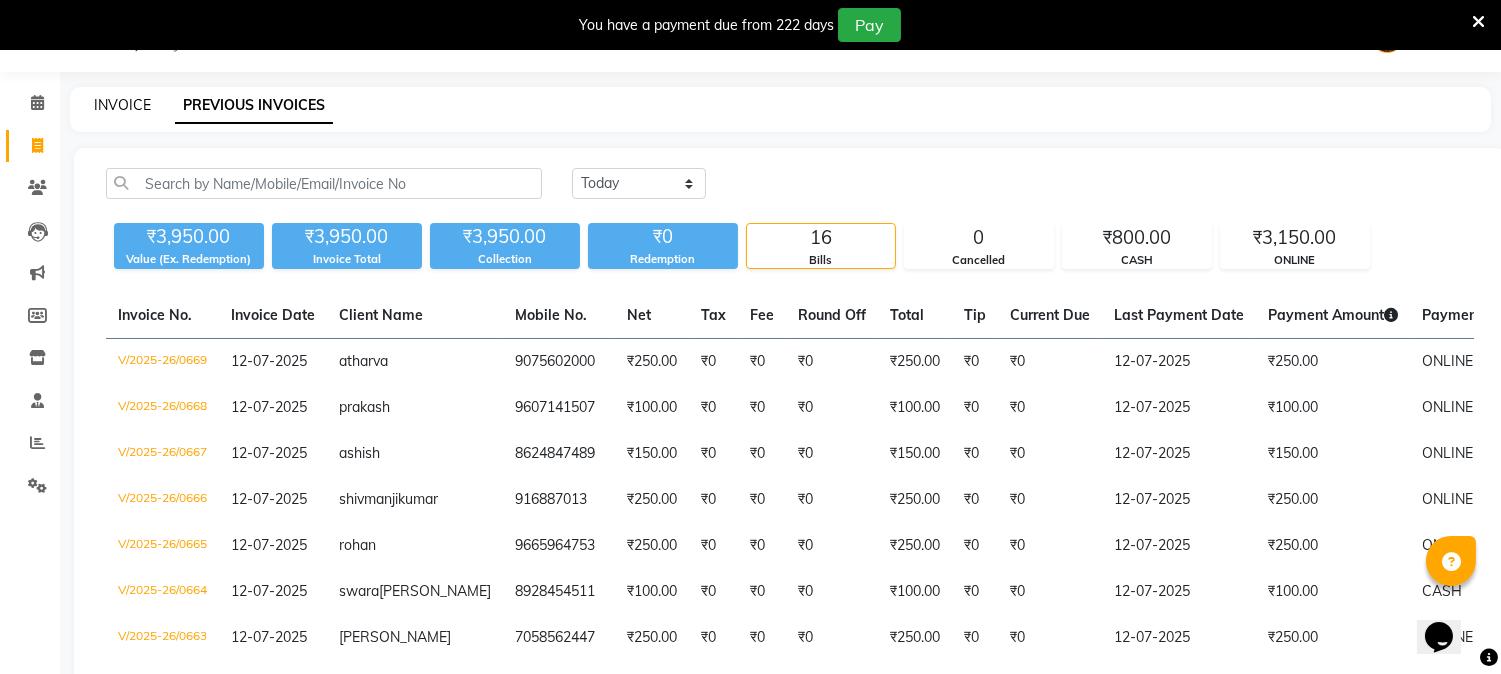 click on "INVOICE" 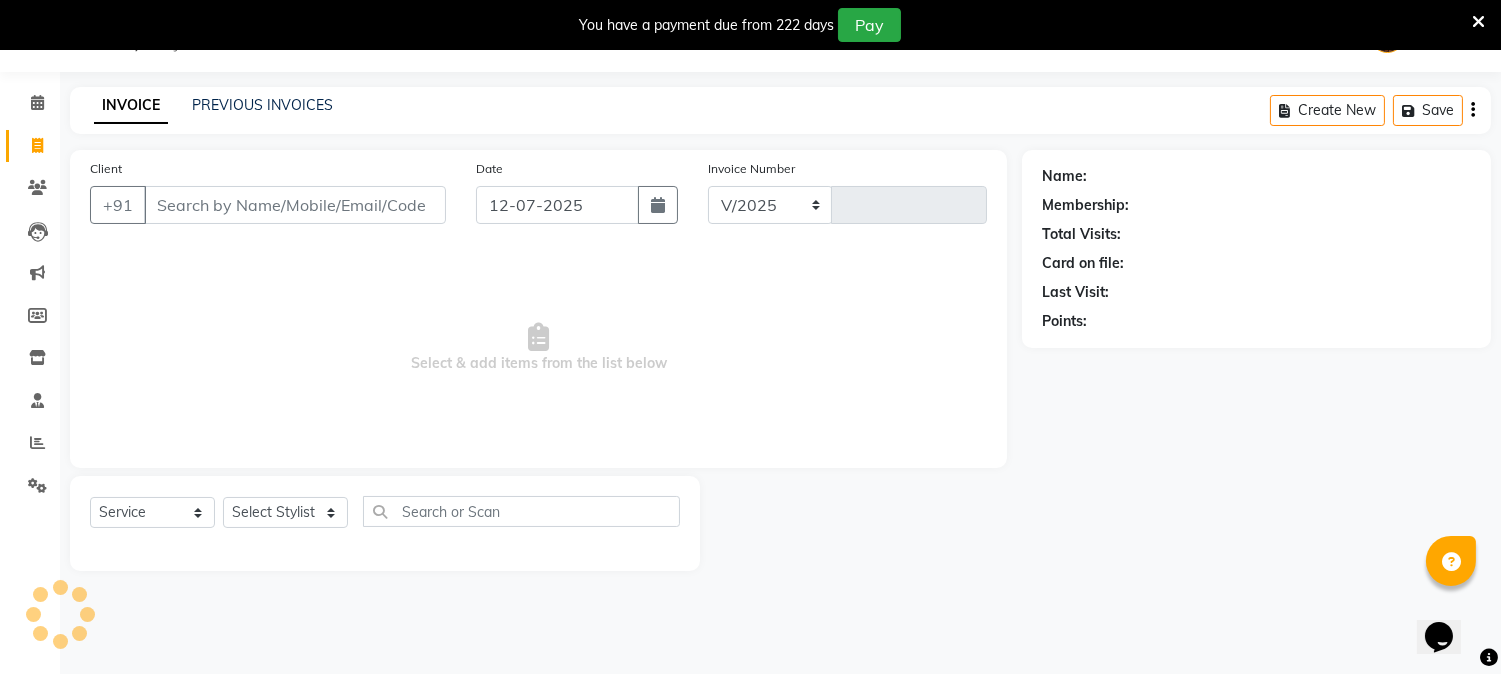 select on "556" 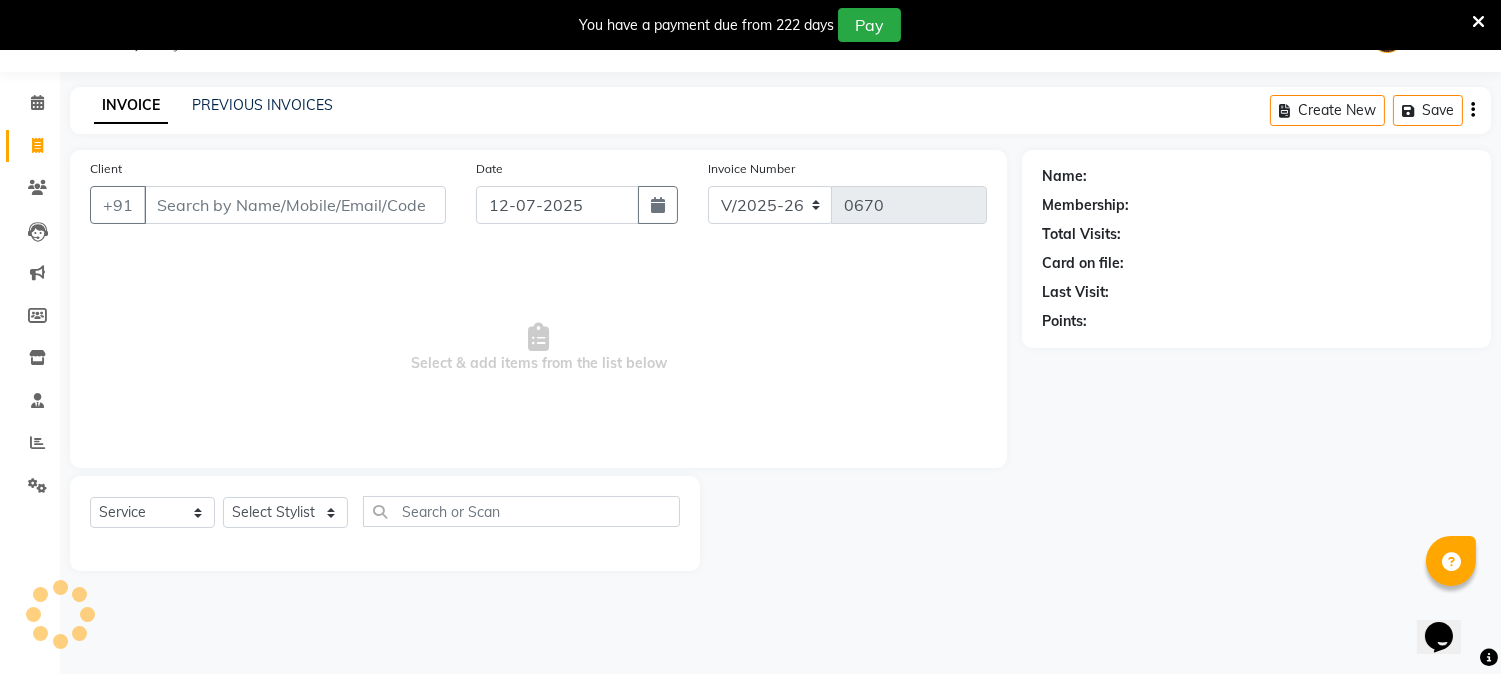 select on "membership" 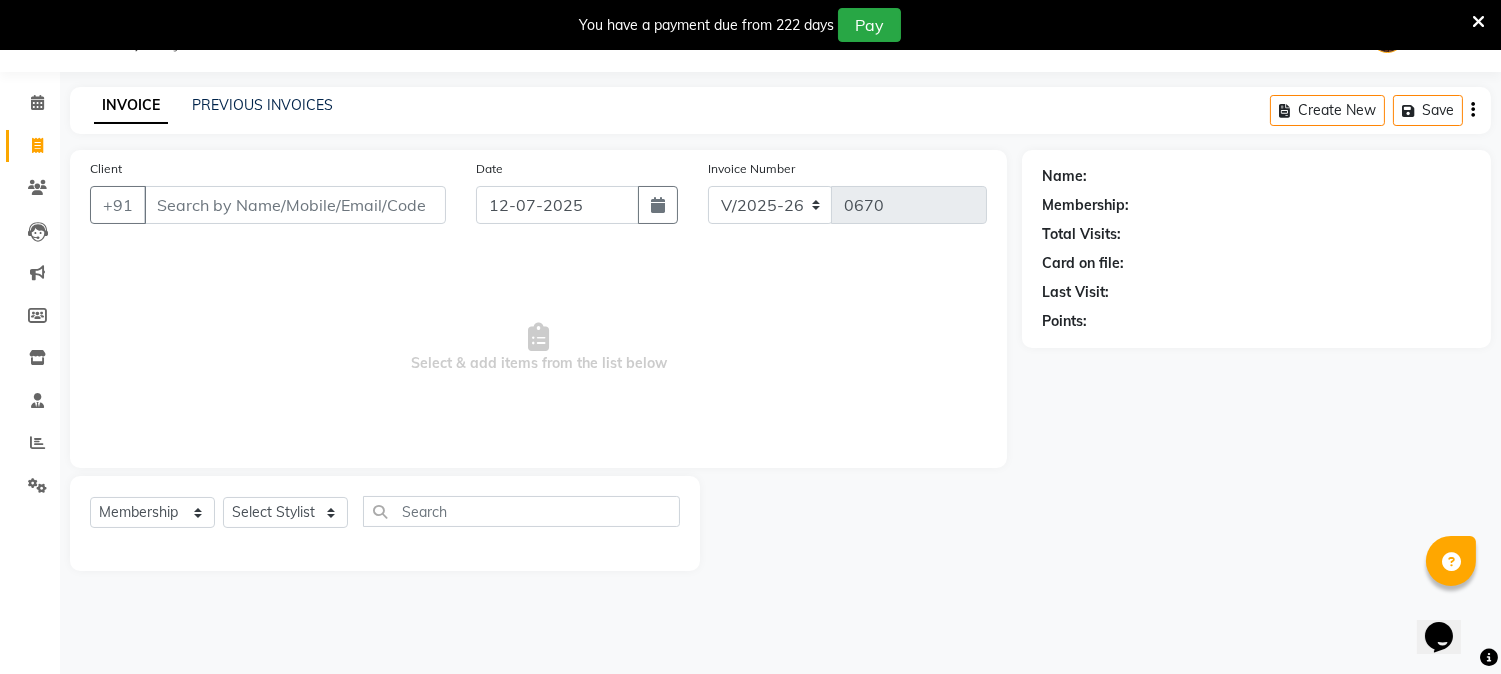 click on "Client" at bounding box center [295, 205] 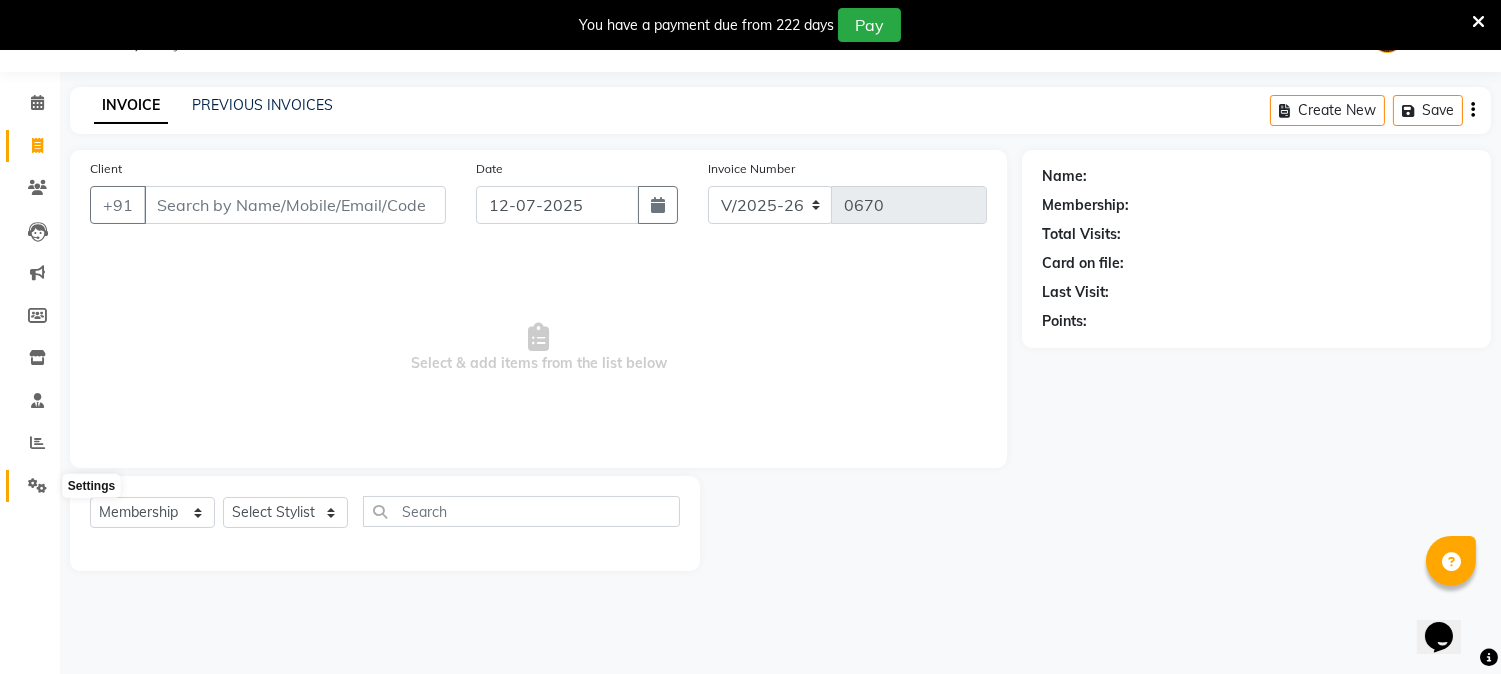 click 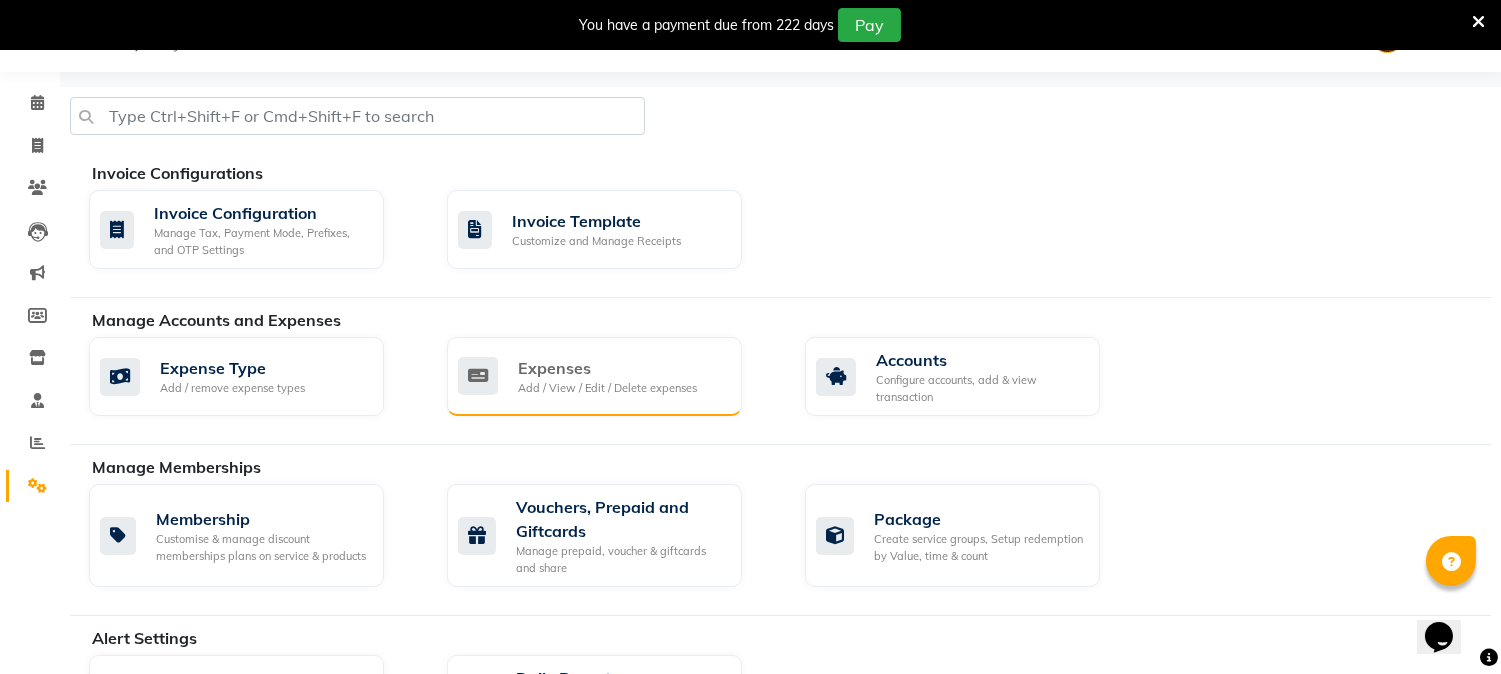 click on "Expenses" 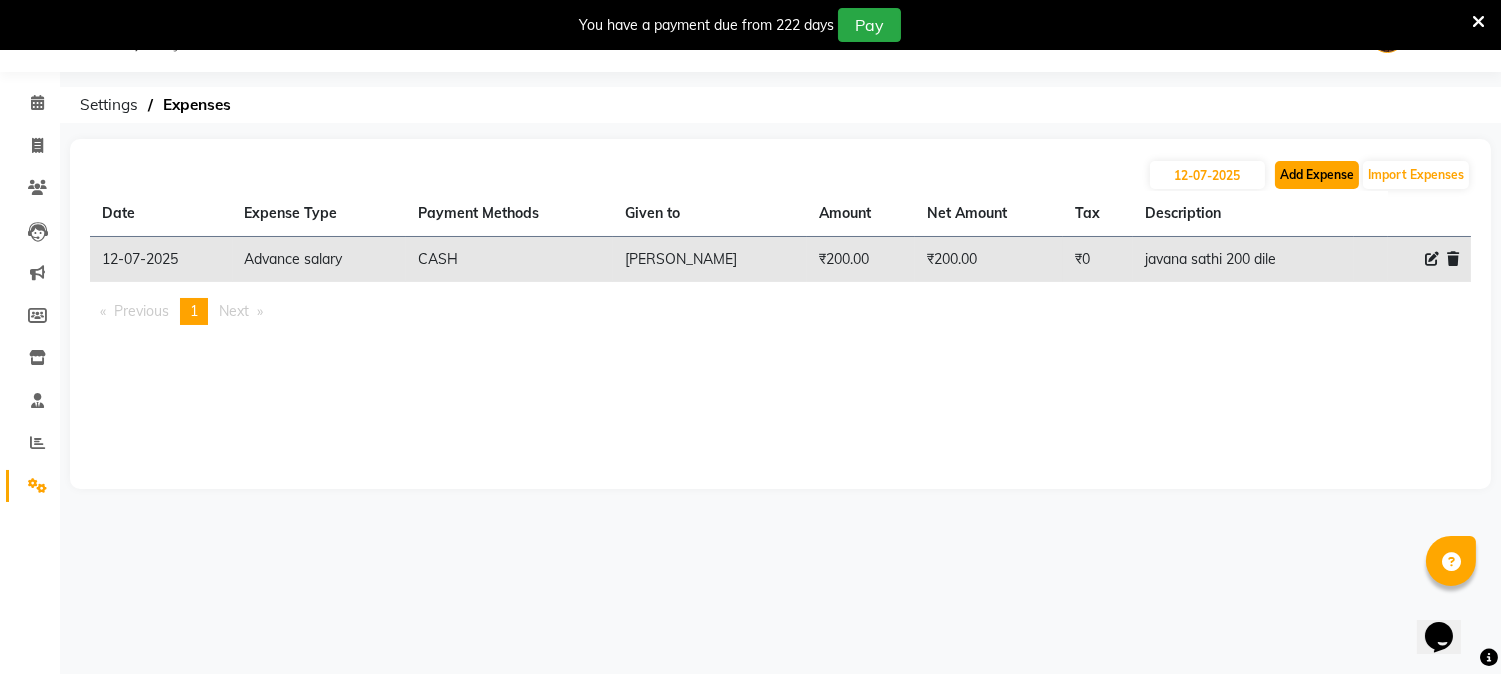 click on "Add Expense" 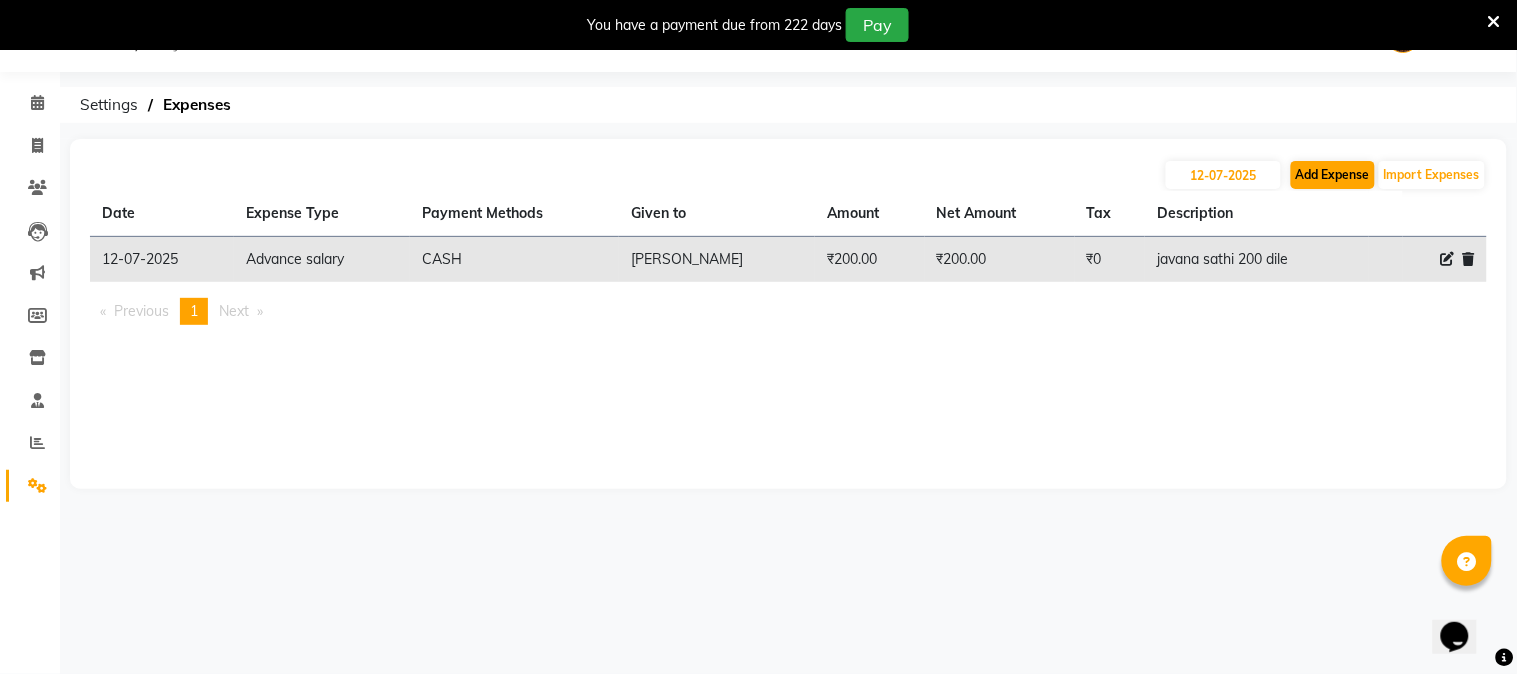 select on "1" 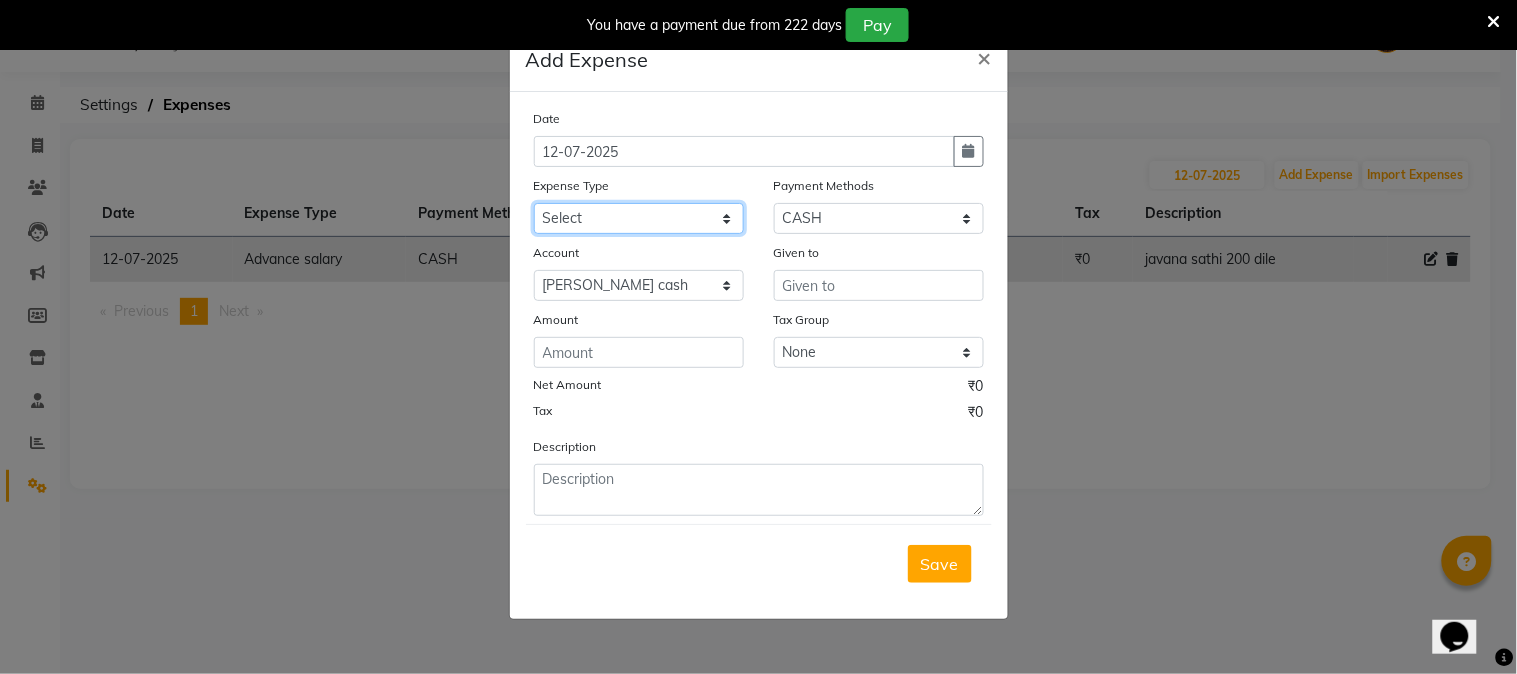 click on "Select Advance salary Advance salary ajaj Bank charges Car maintenance  Cash transfer to bank Cash transfer to hub Client Snacks Clinical charges Equipment Fuel Govt fee home Incentive Insurance International purchase Loan Repayment Maintenance Marketing Miscellaneous MRA Other Over times Pantry Product Rent Salary shop shop Staff Snacks Tax Tea & Refreshment TIP Utilities Wifi recharge" 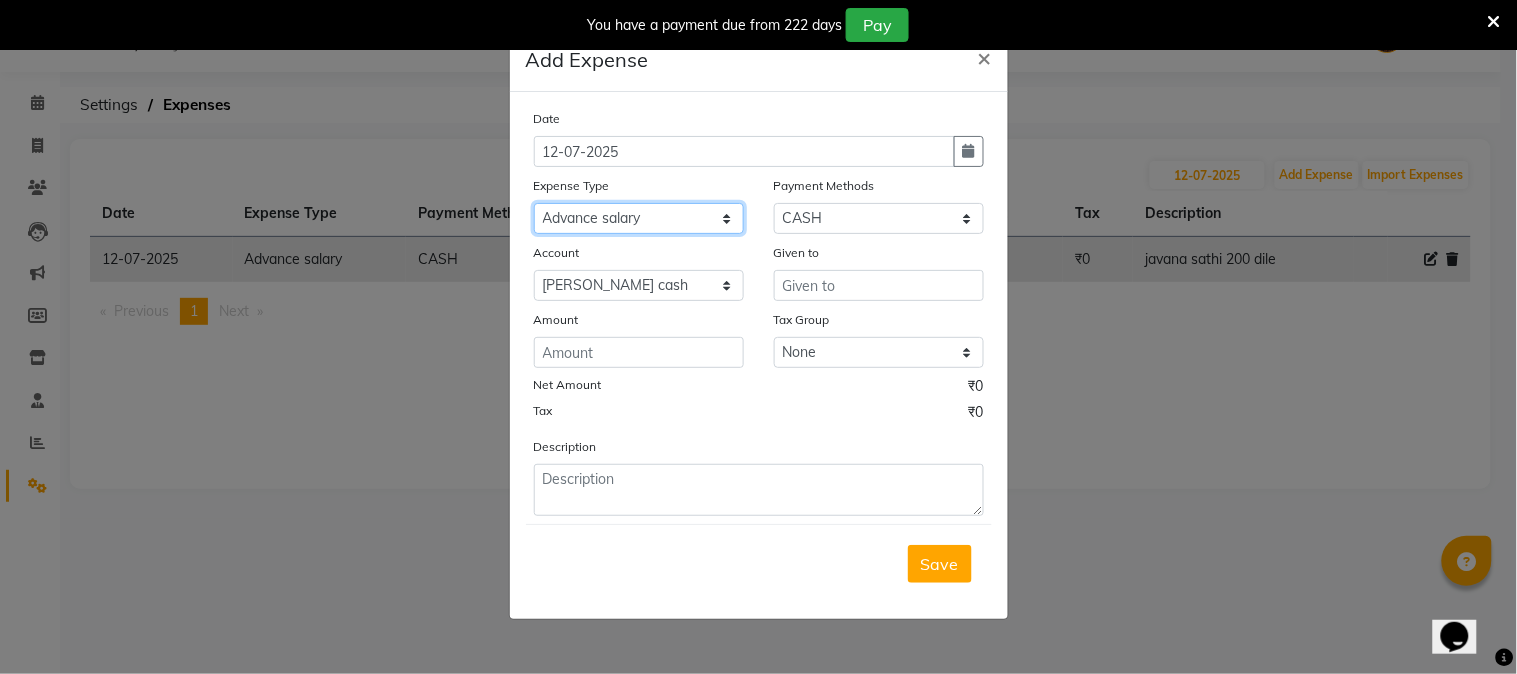 click on "Select Advance salary Advance salary ajaj Bank charges Car maintenance  Cash transfer to bank Cash transfer to hub Client Snacks Clinical charges Equipment Fuel Govt fee home Incentive Insurance International purchase Loan Repayment Maintenance Marketing Miscellaneous MRA Other Over times Pantry Product Rent Salary shop shop Staff Snacks Tax Tea & Refreshment TIP Utilities Wifi recharge" 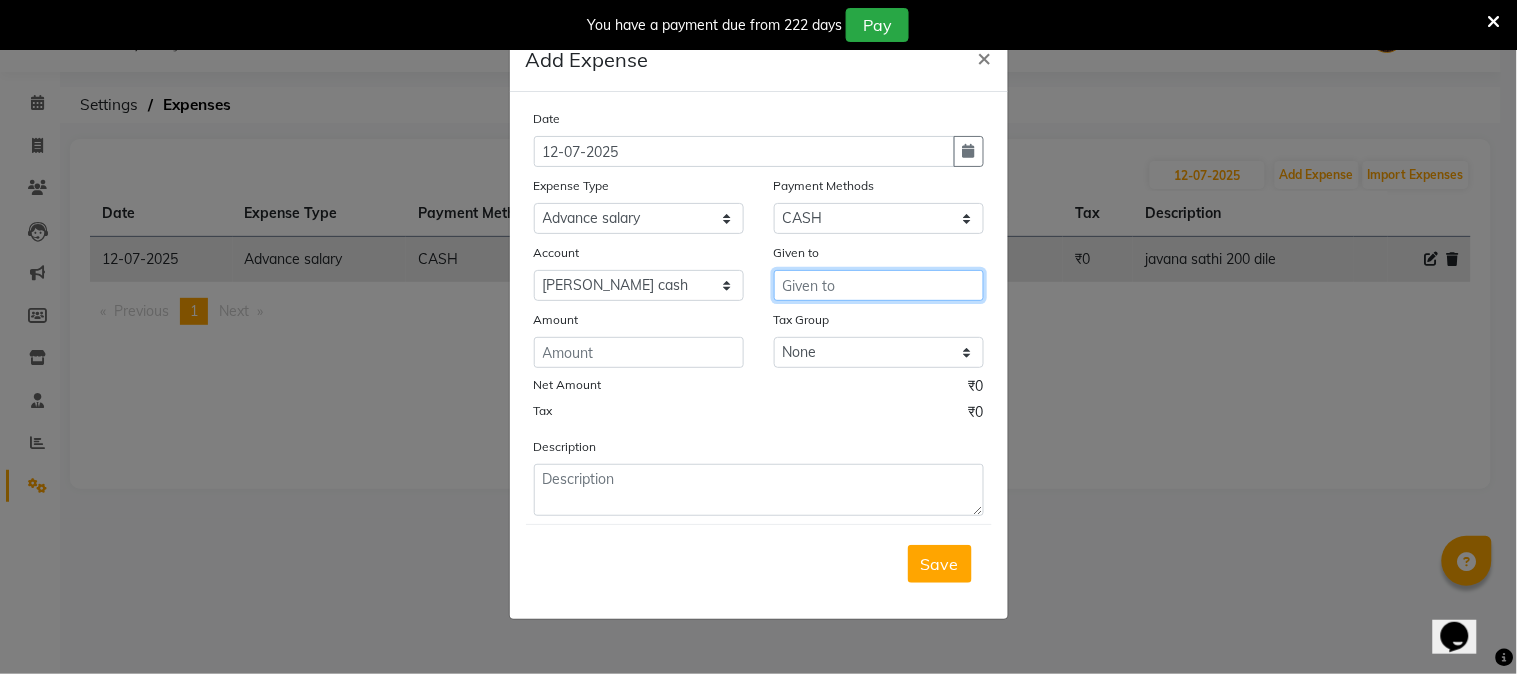 click at bounding box center [879, 285] 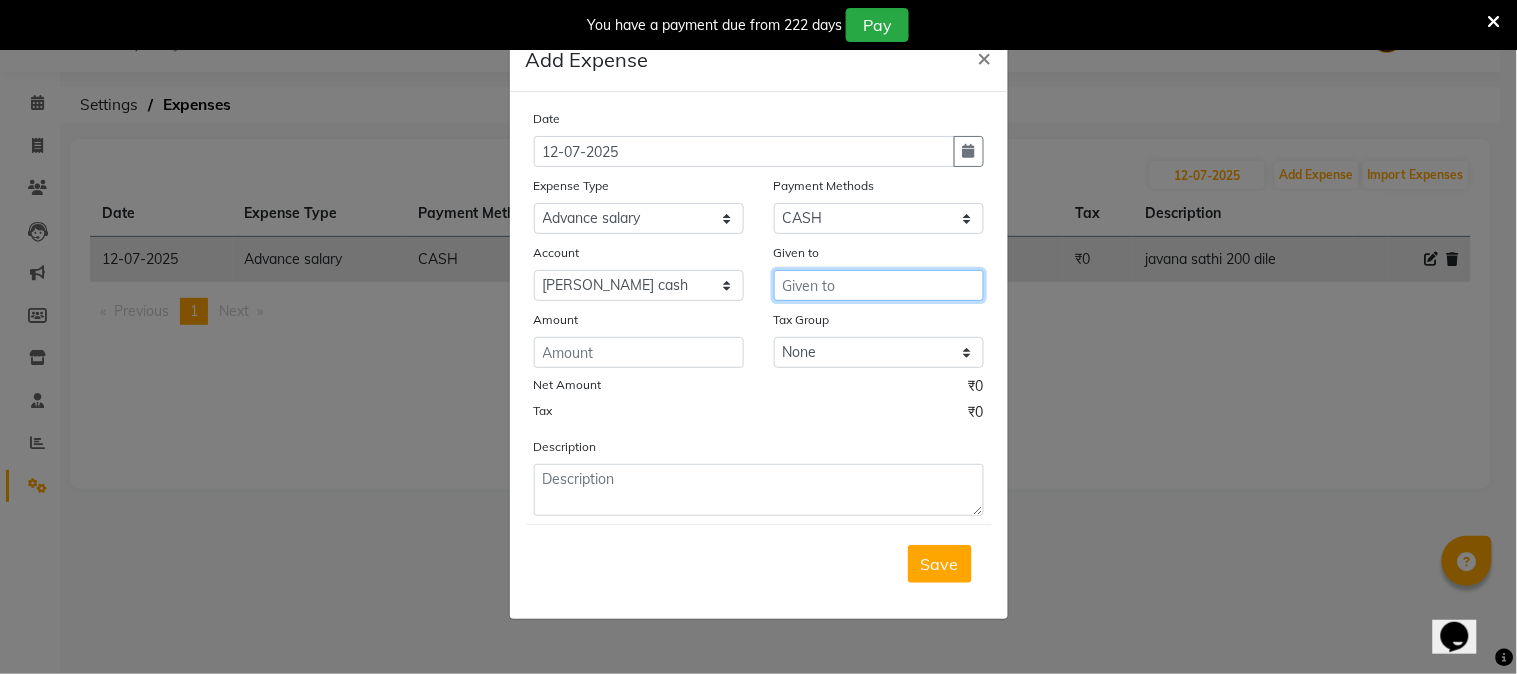 type on "s" 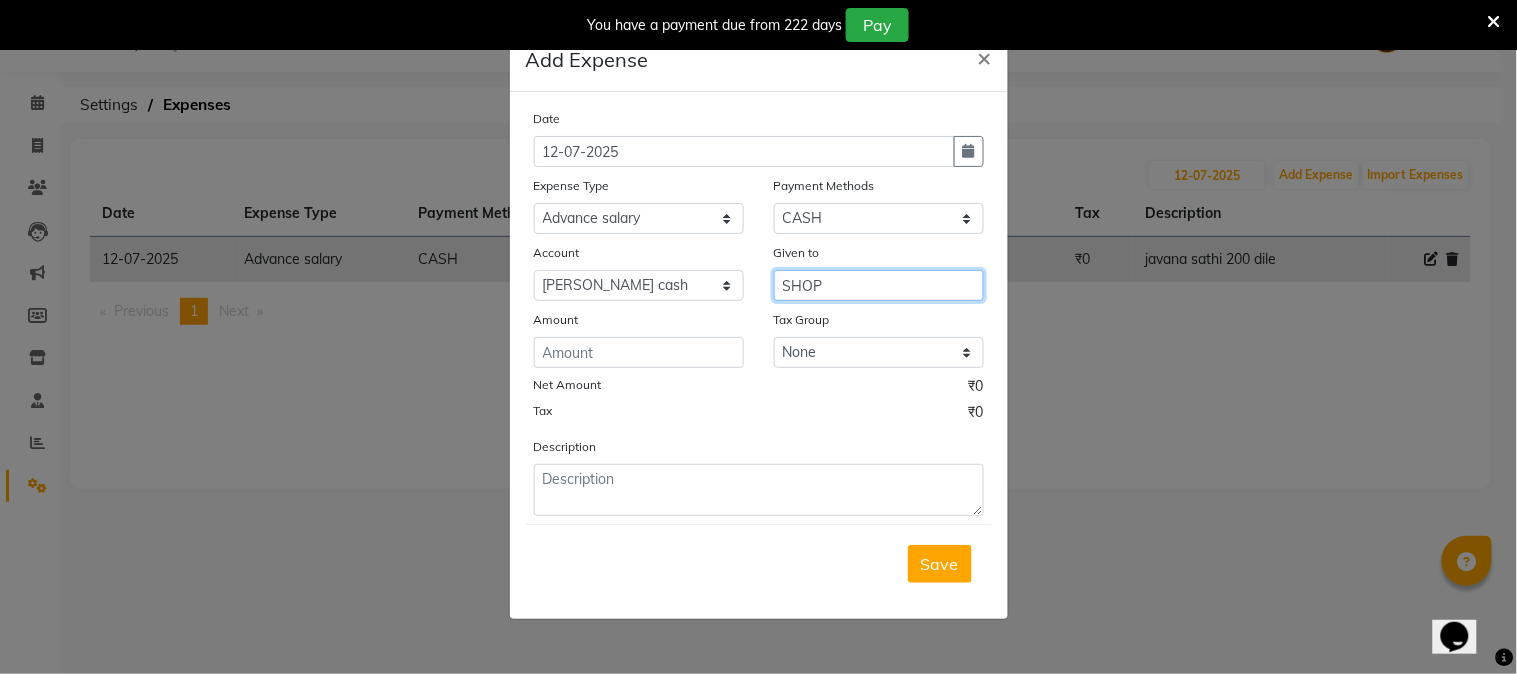 type on "SHOP" 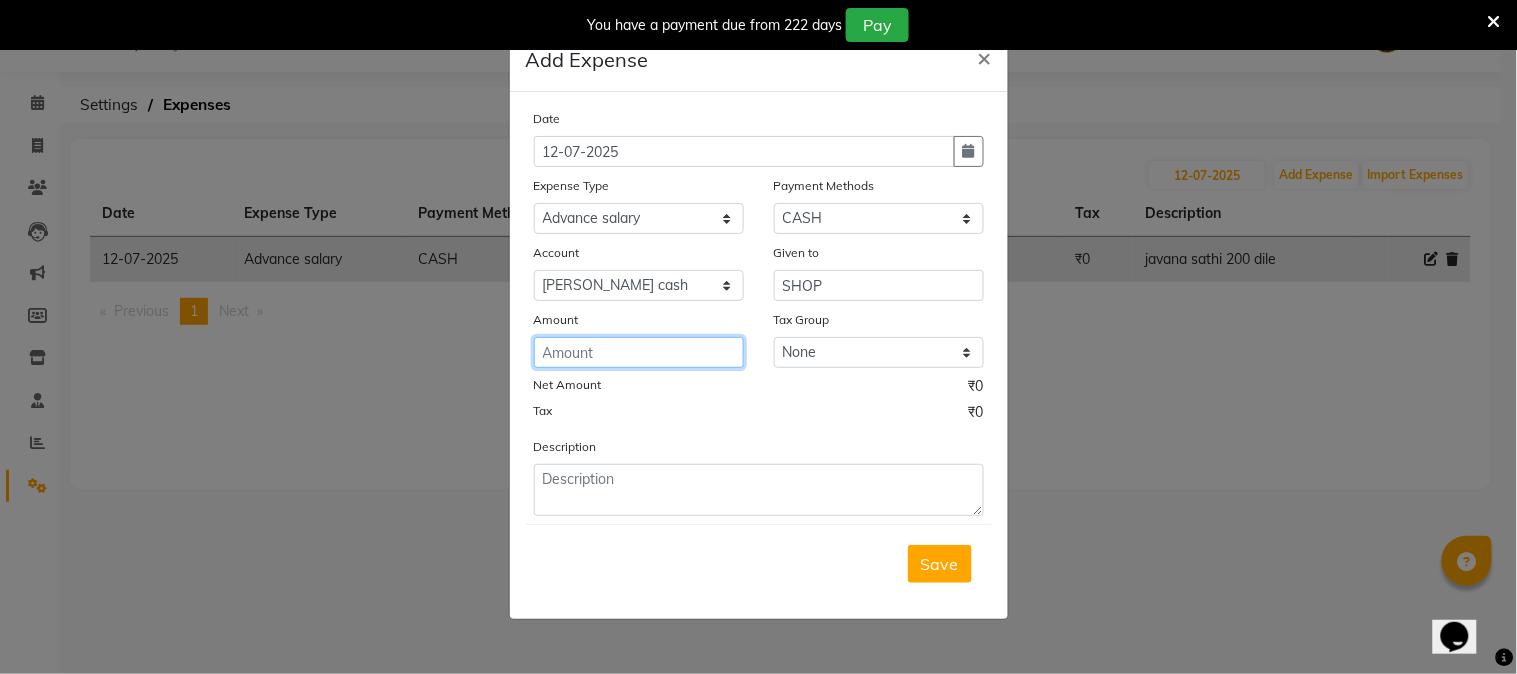 click 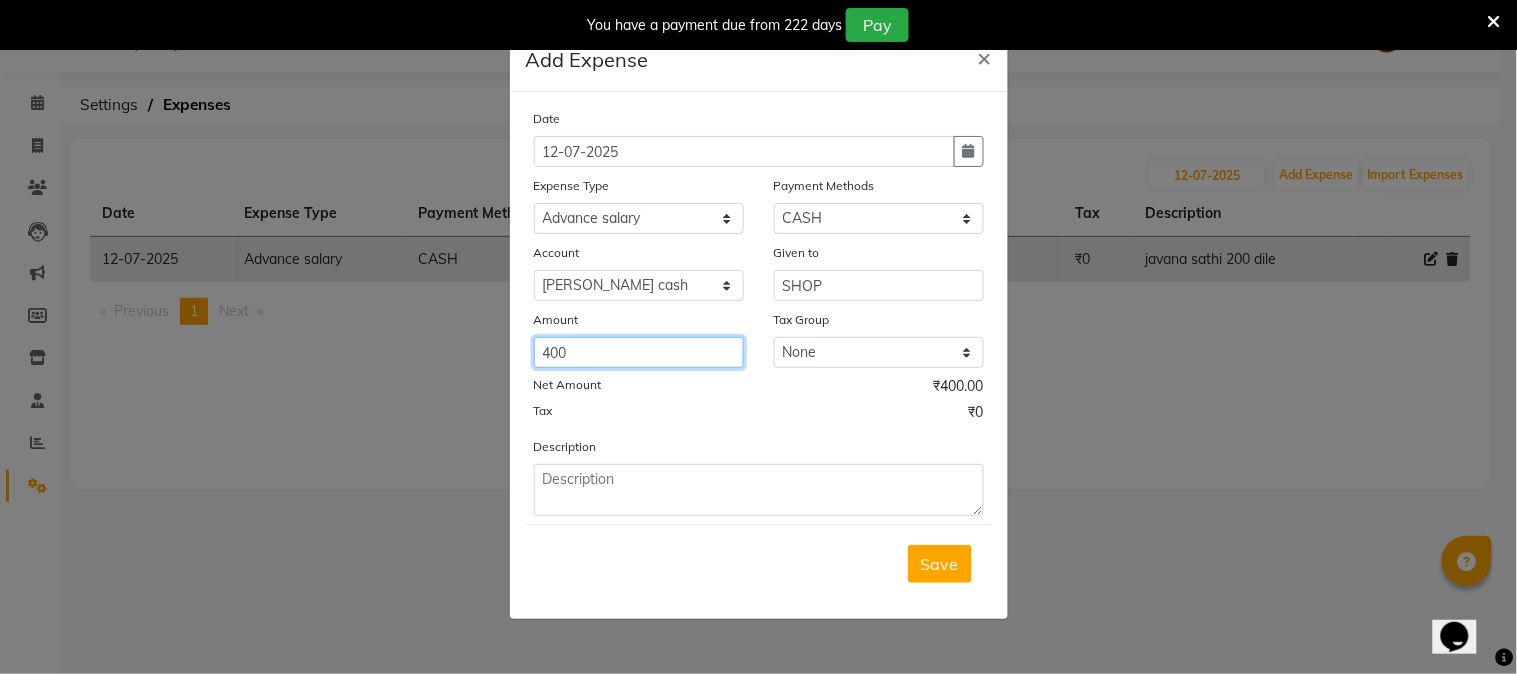 type on "400" 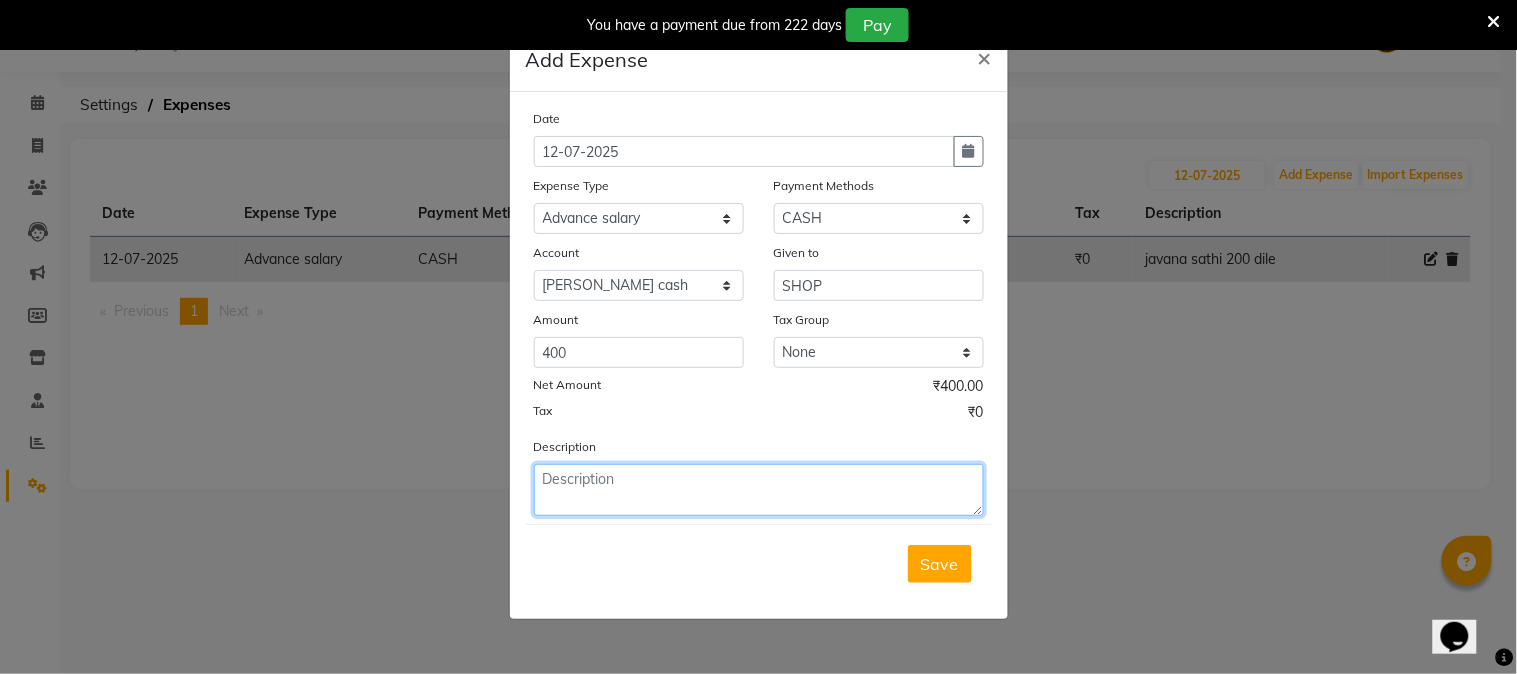 click 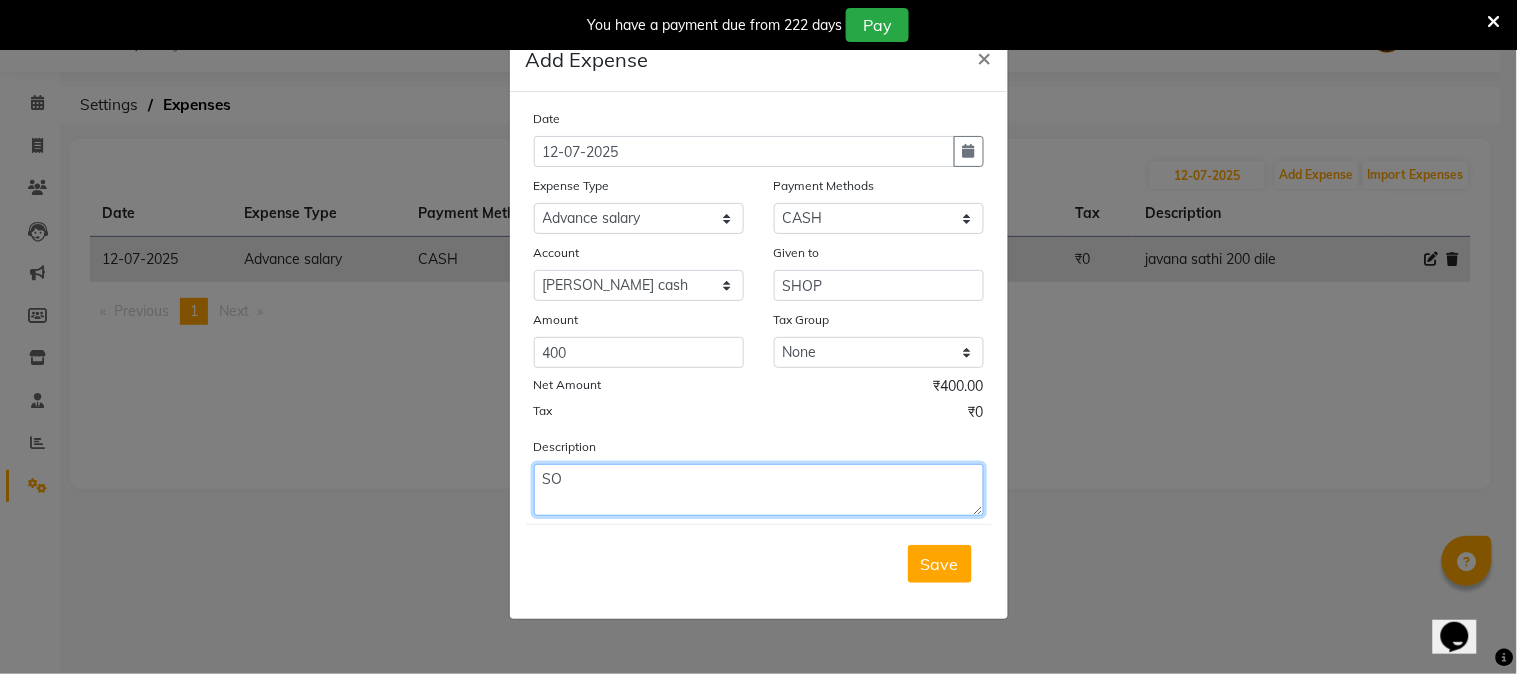 type on "S" 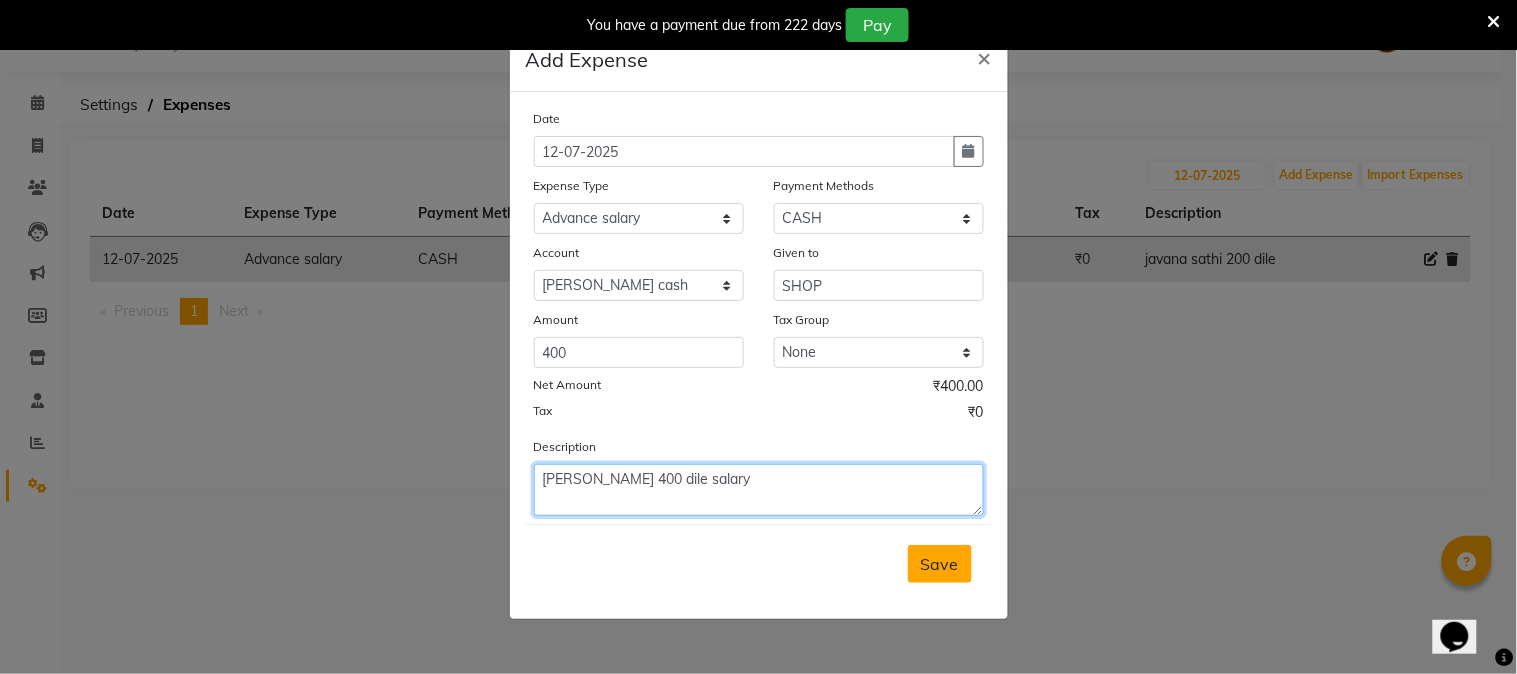 type on "[PERSON_NAME] 400 dile salary" 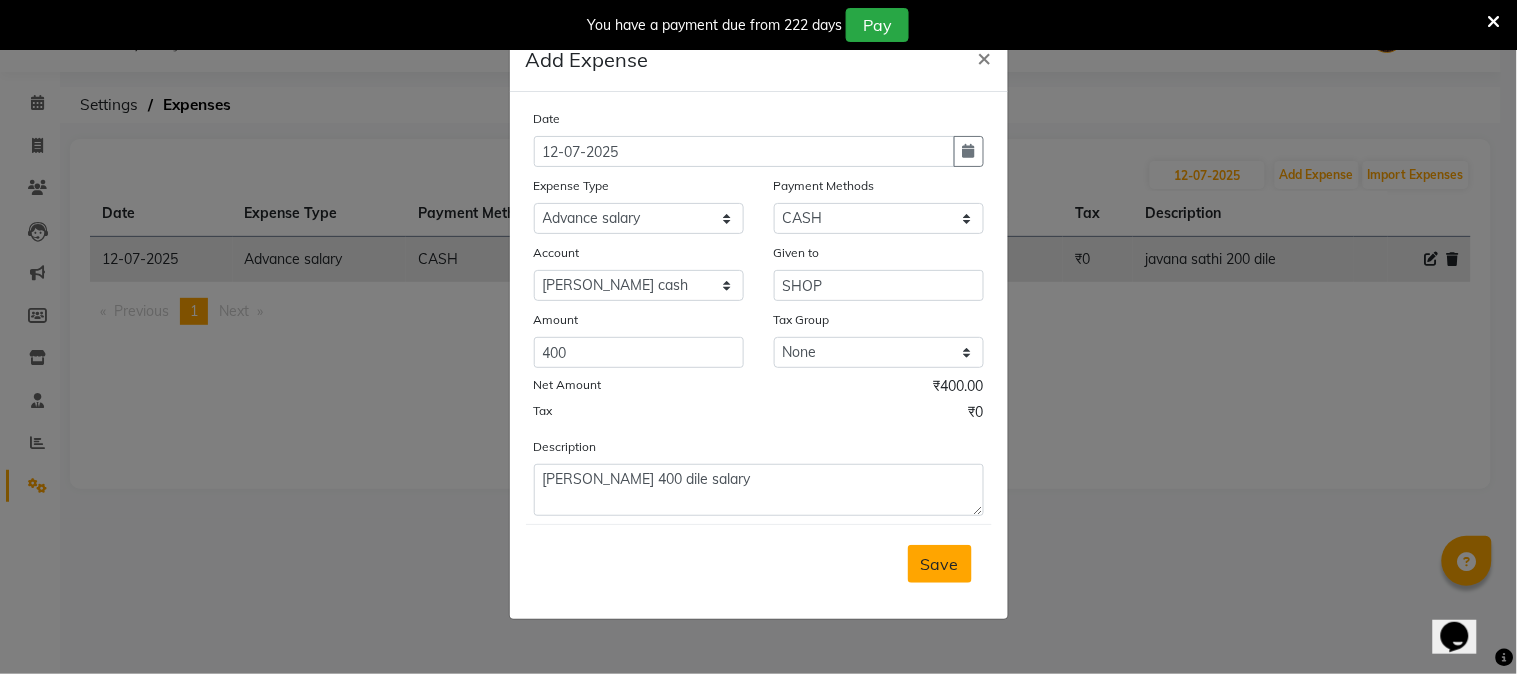 click on "Save" at bounding box center [940, 564] 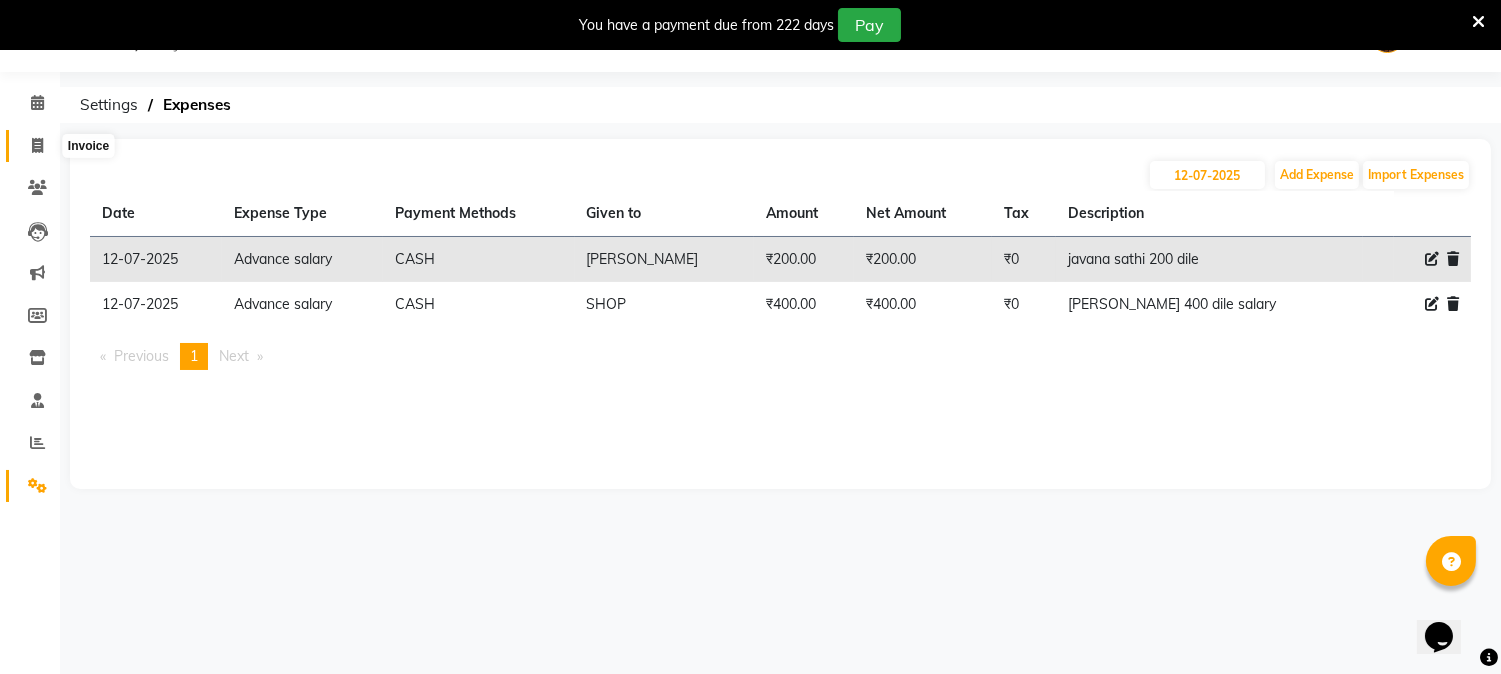 click 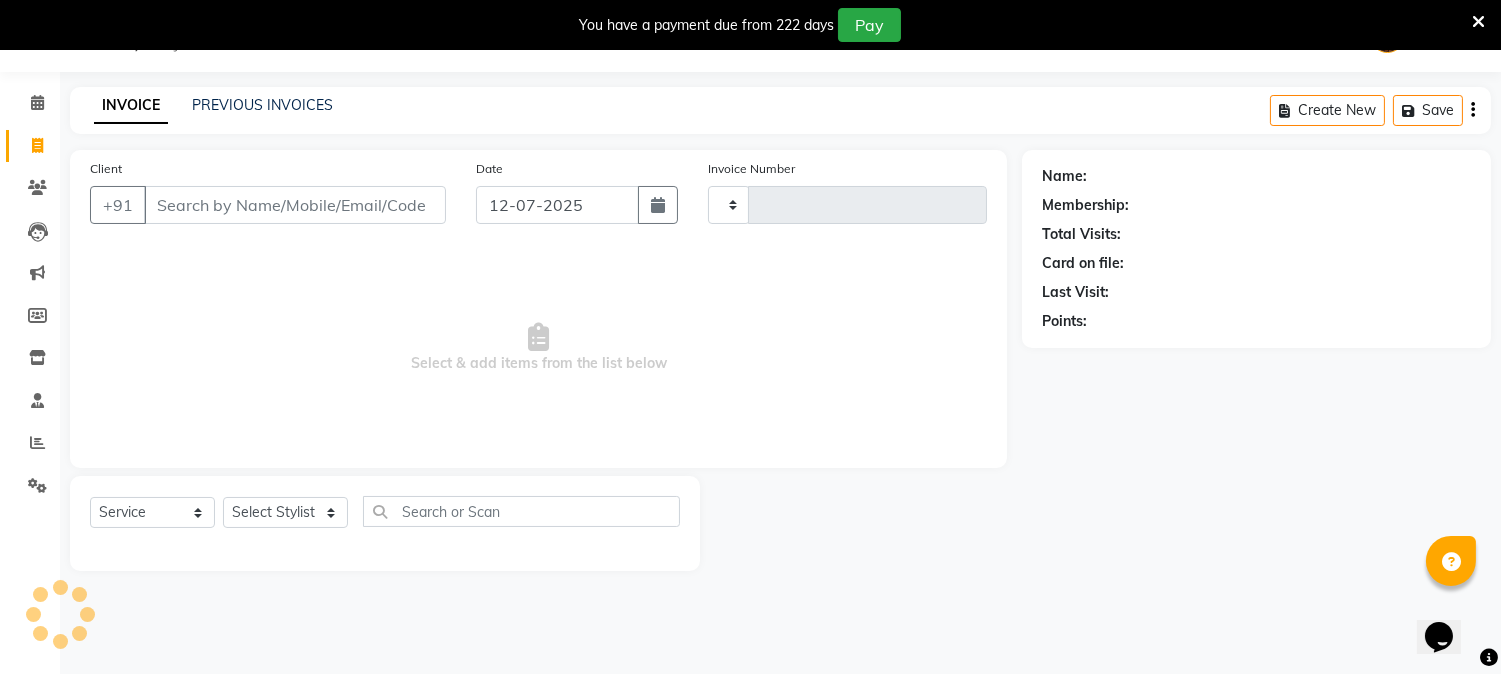 type on "0670" 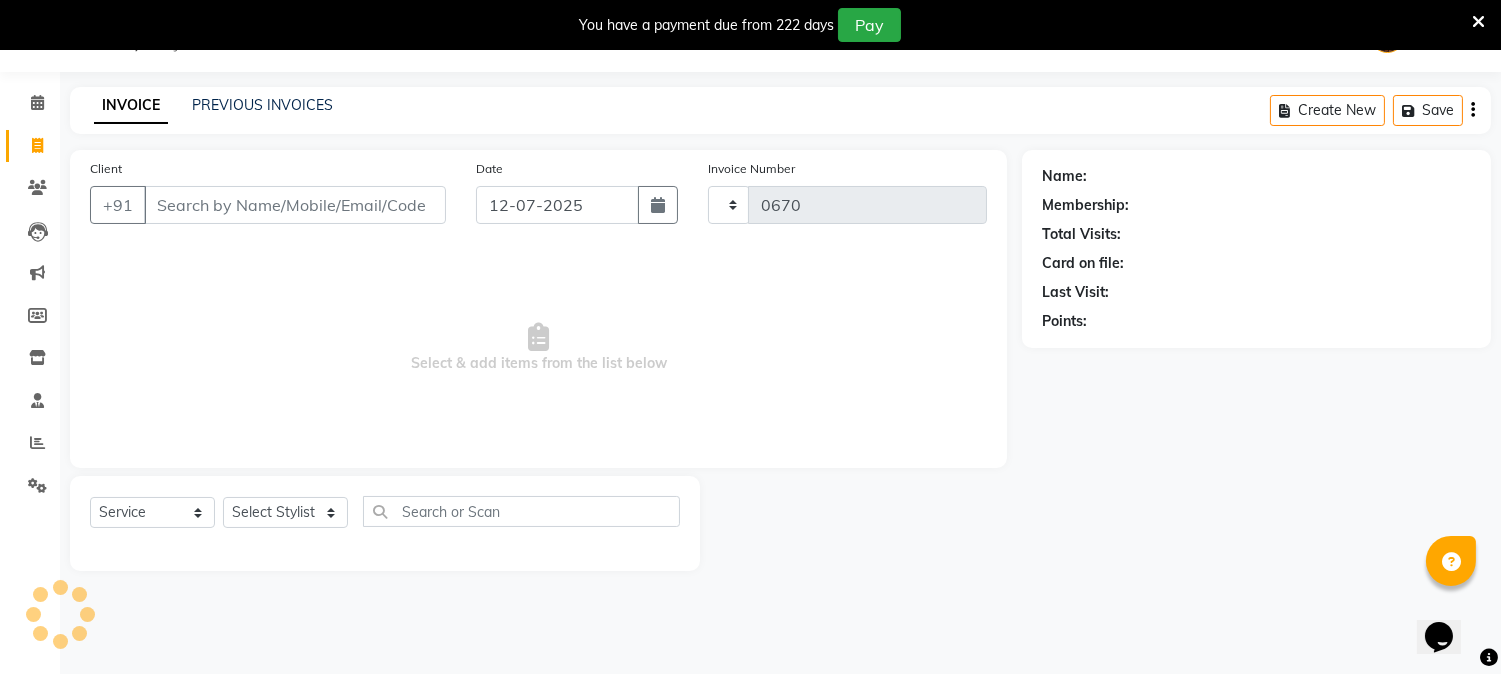 select on "556" 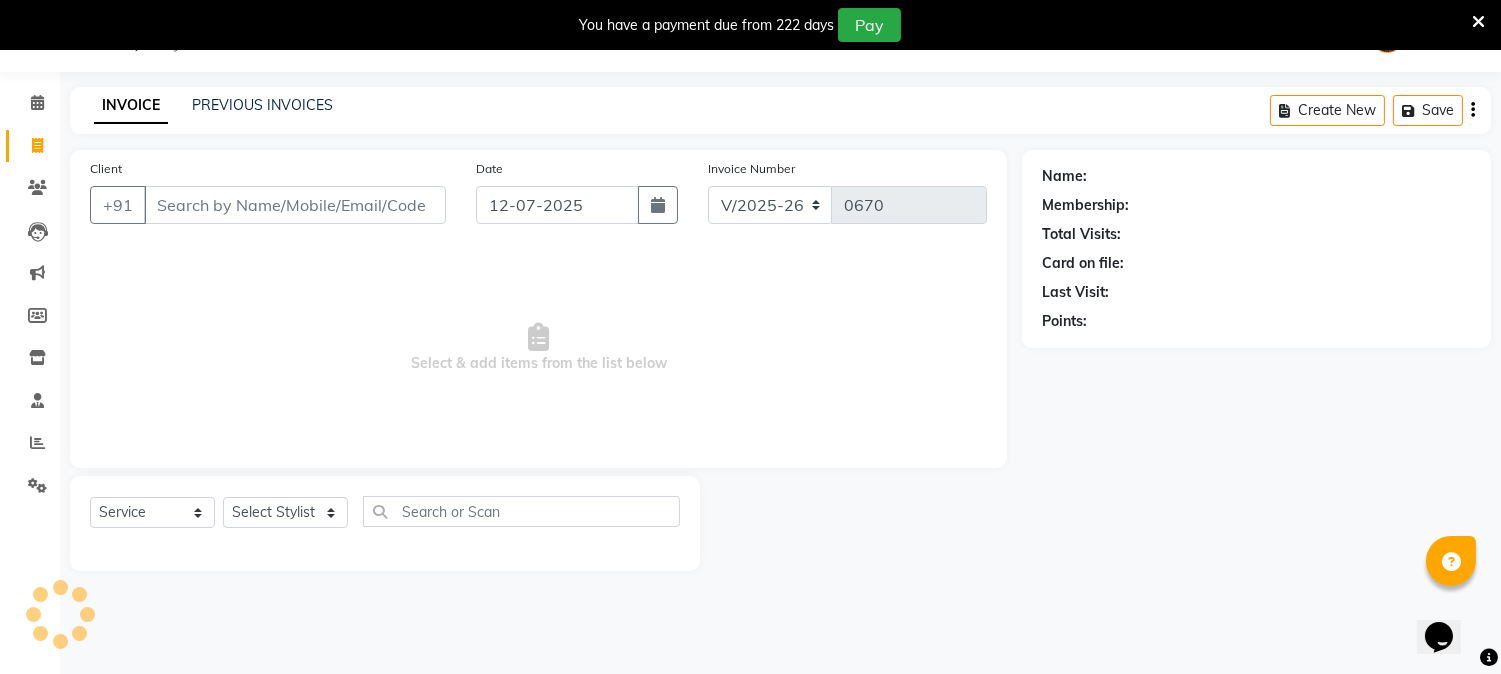 select on "membership" 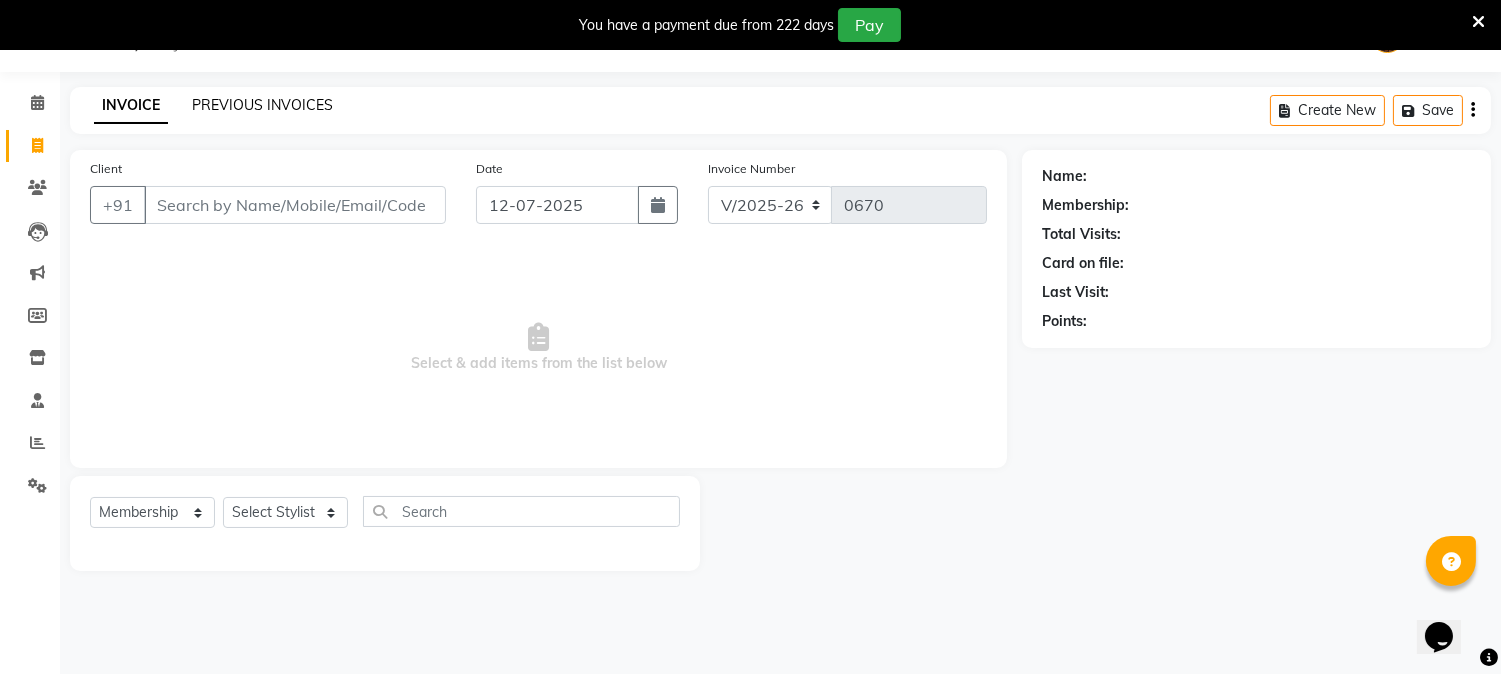 click on "PREVIOUS INVOICES" 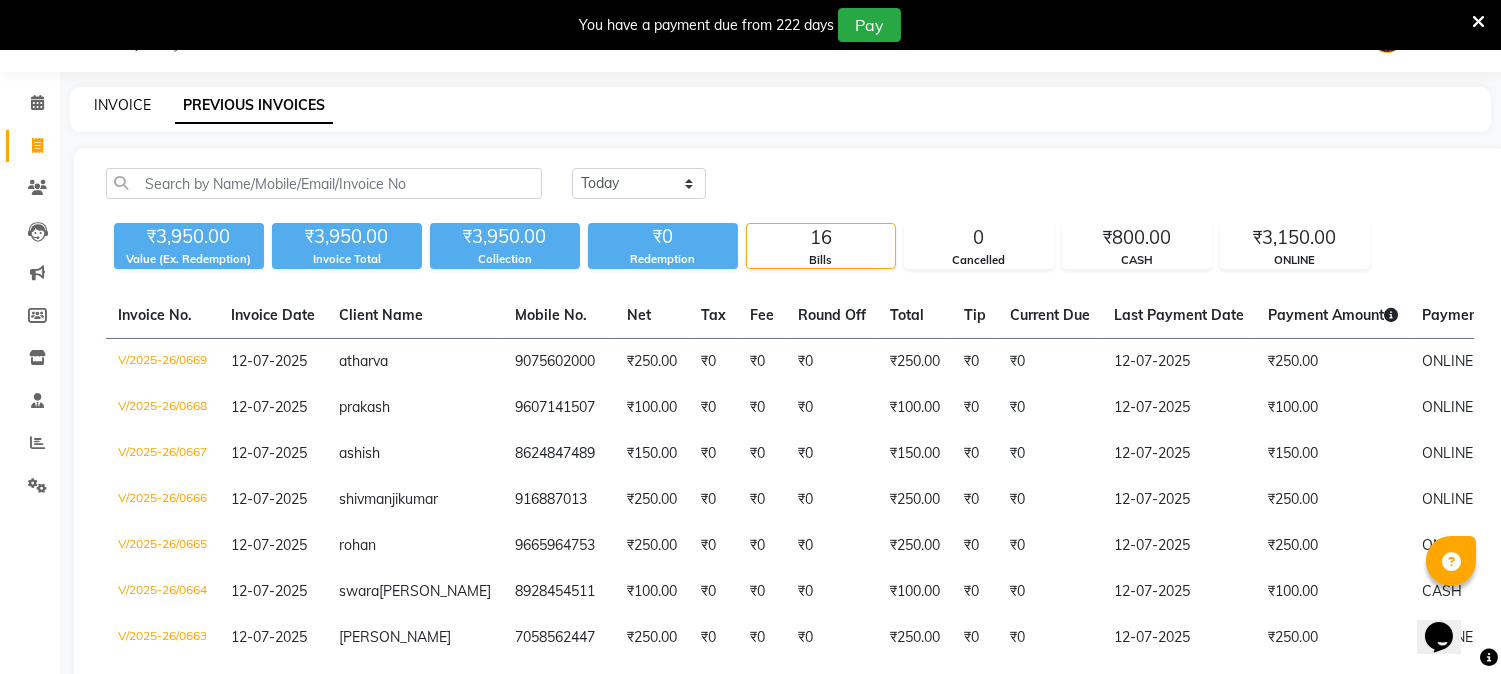 click on "INVOICE" 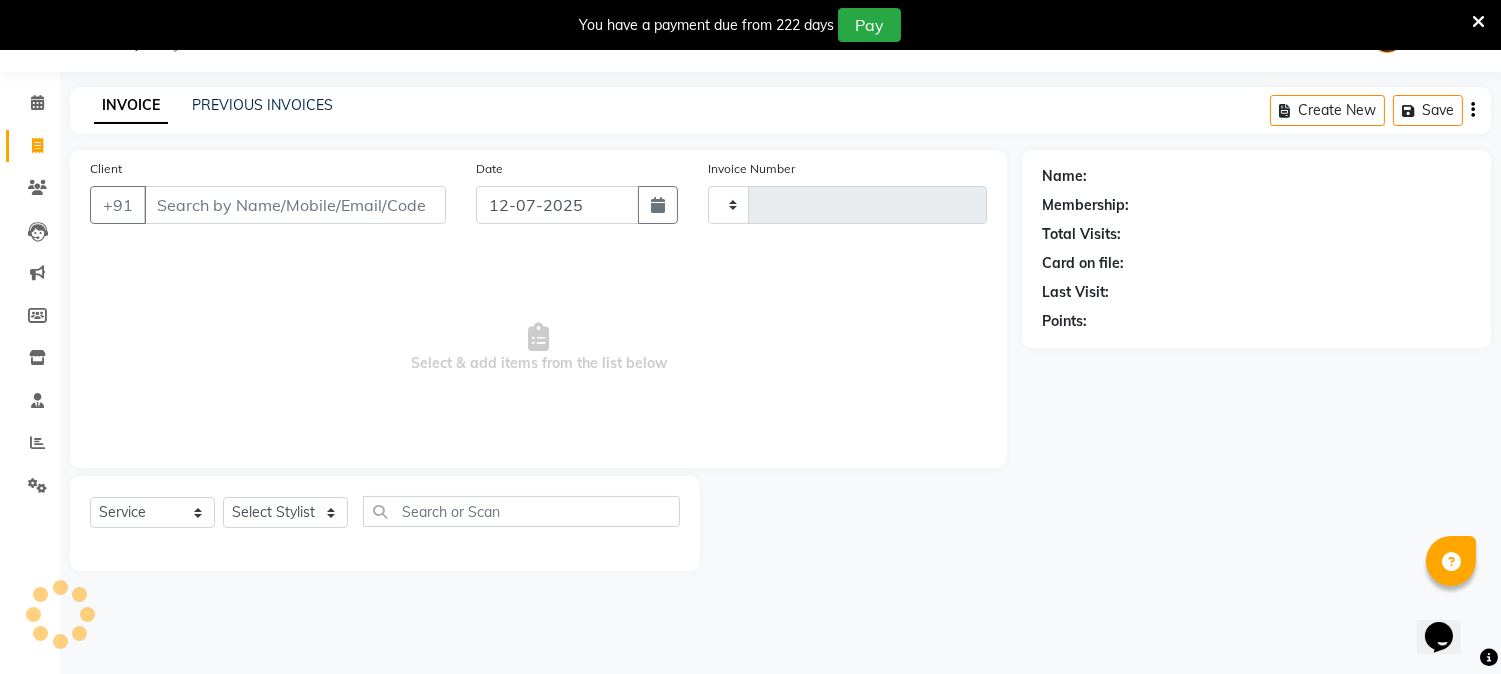 type on "0670" 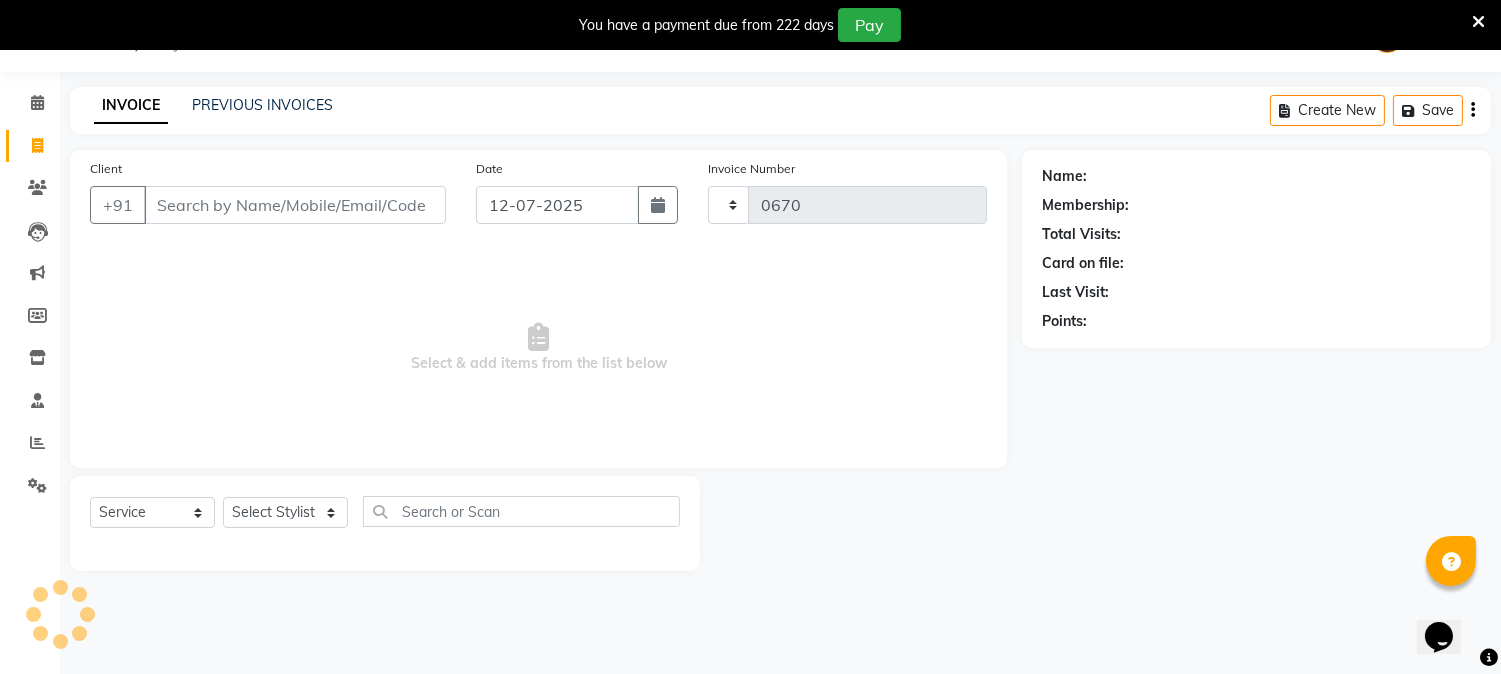 select on "556" 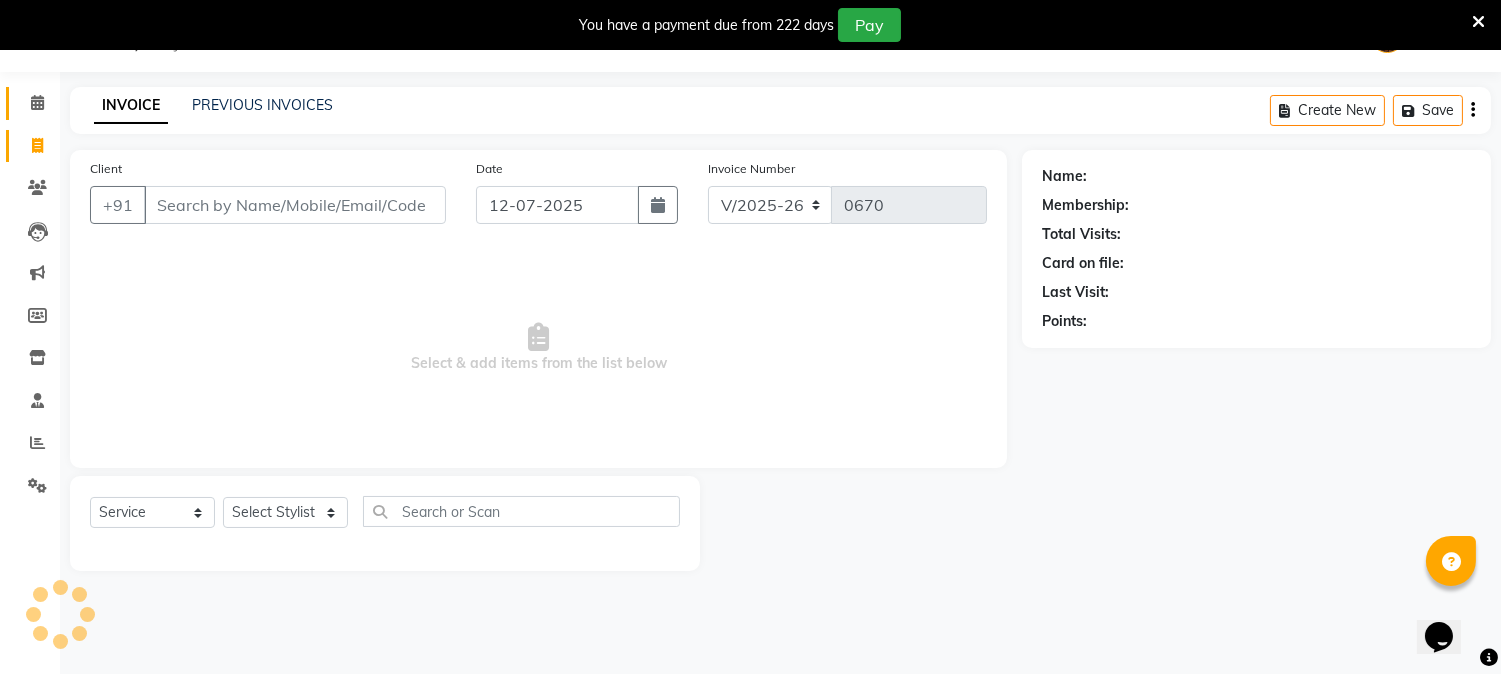 select on "membership" 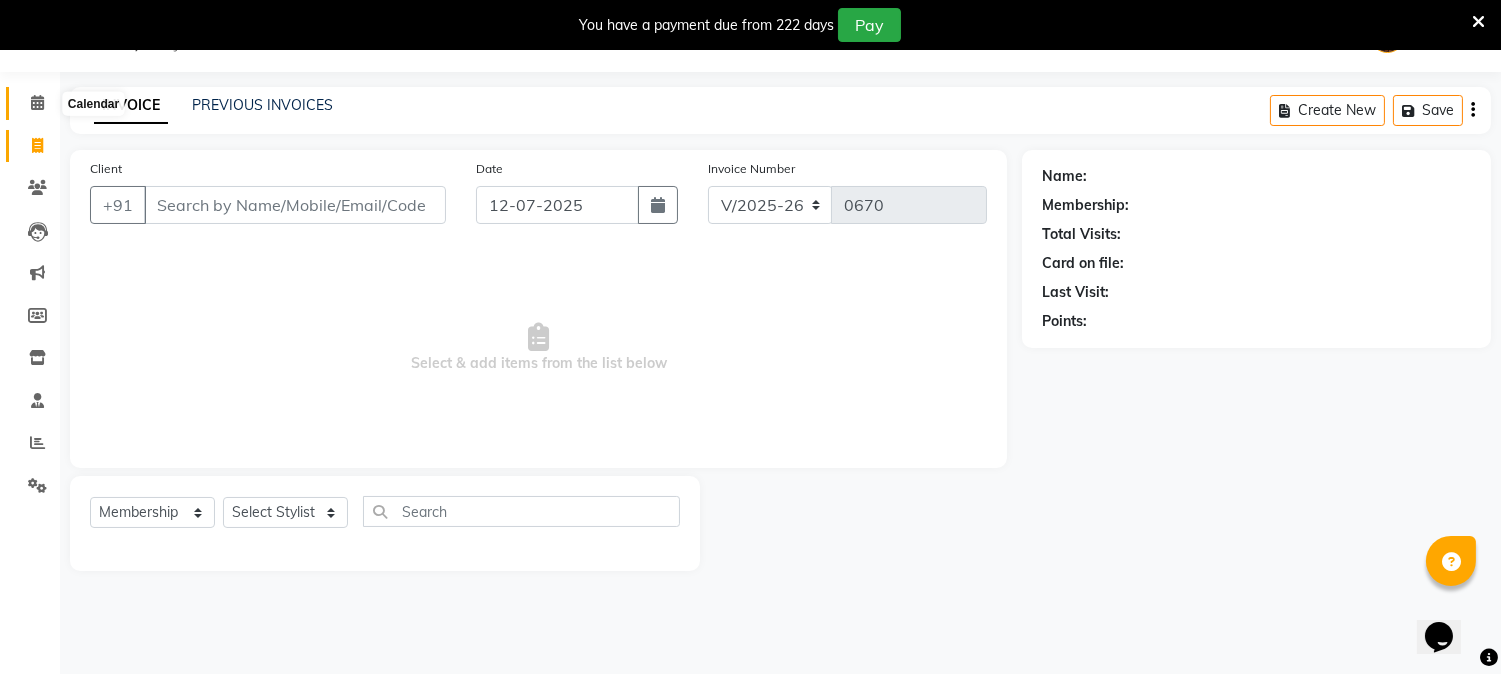 click 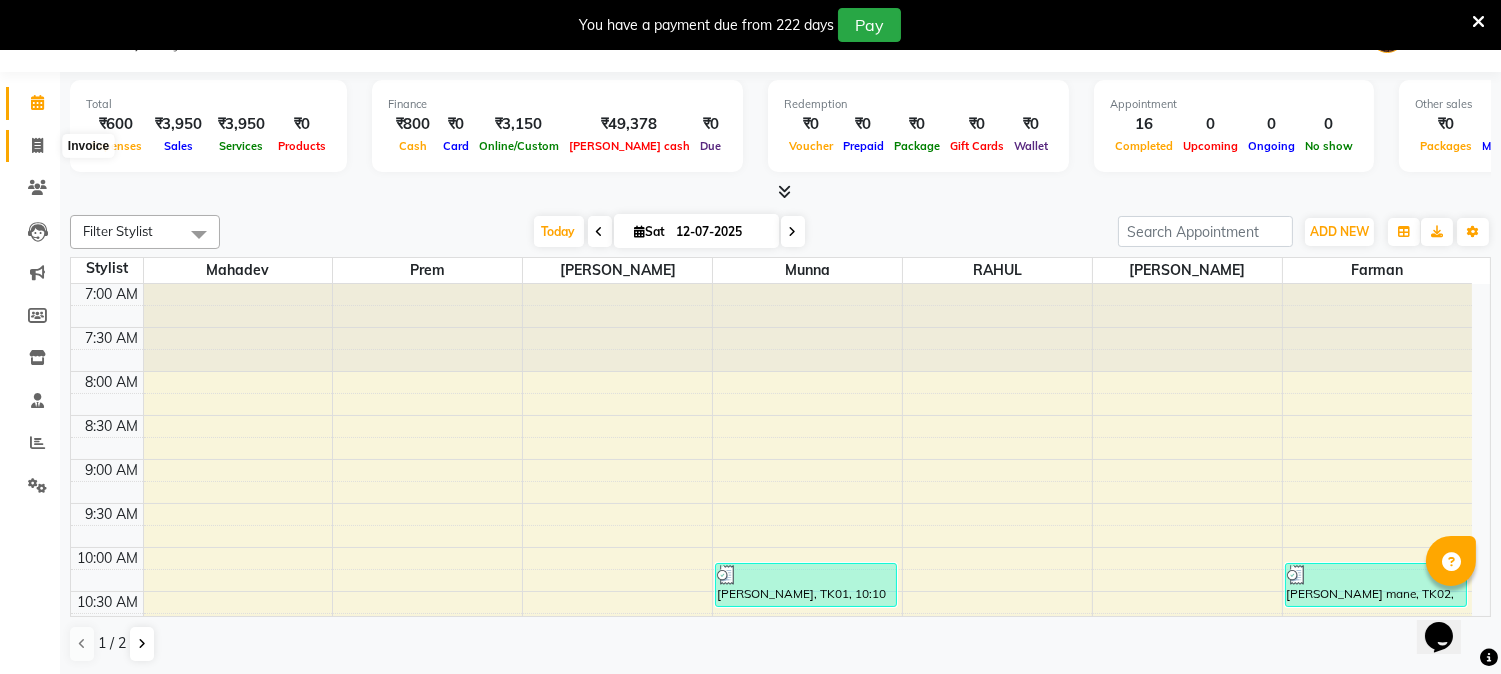 click 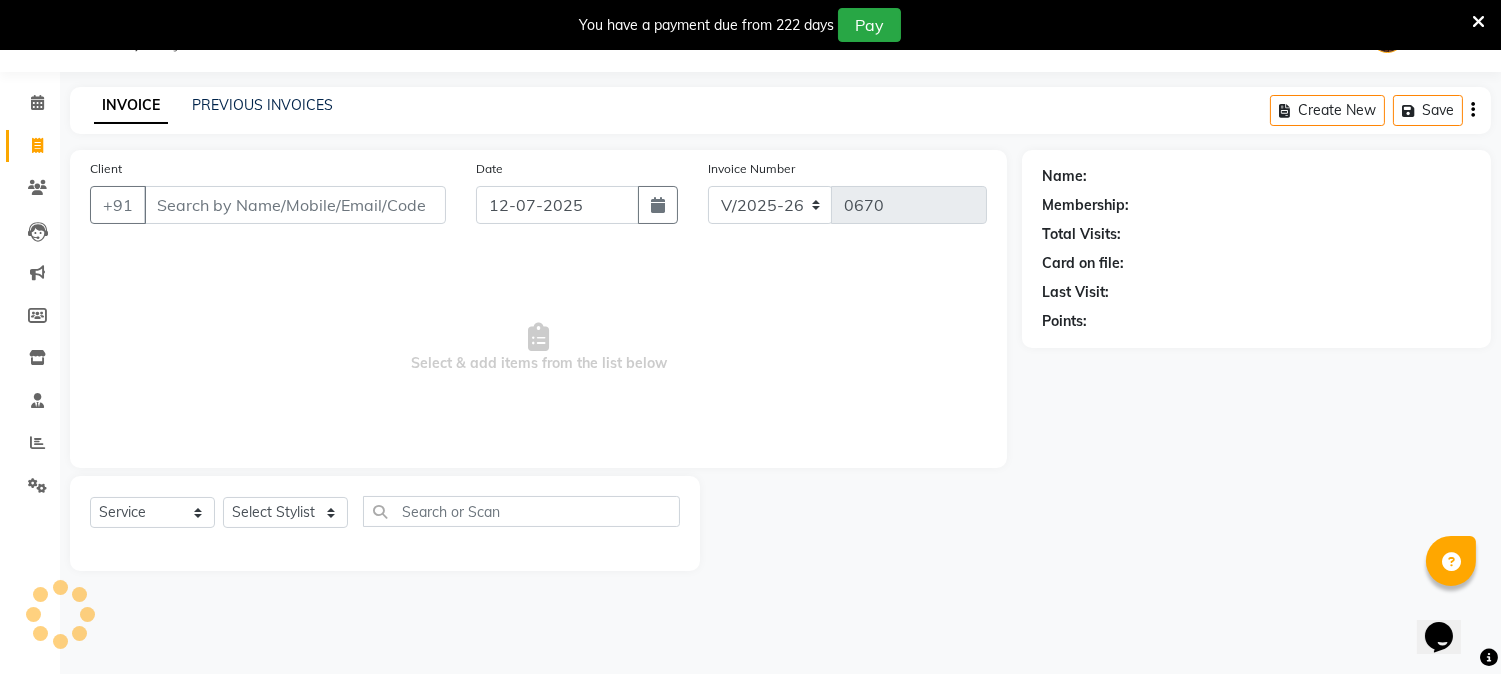 select on "membership" 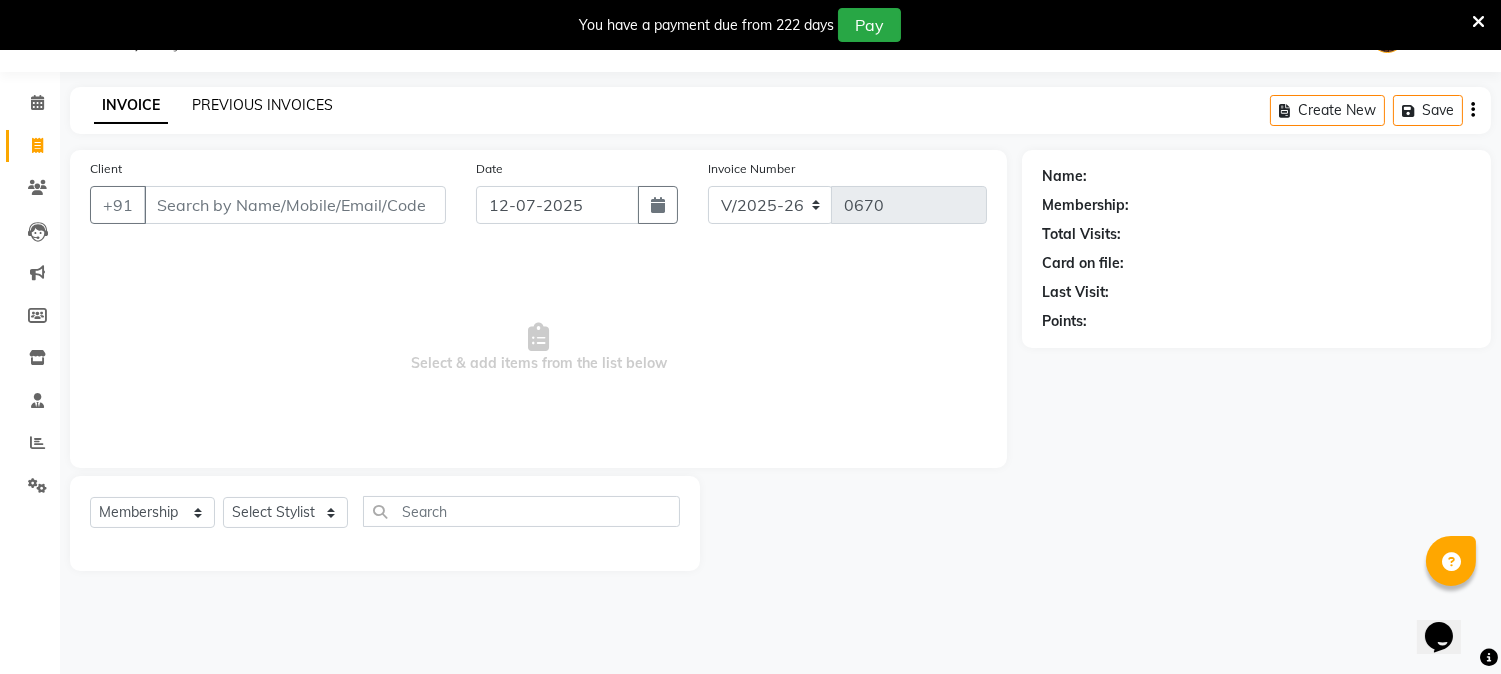click on "PREVIOUS INVOICES" 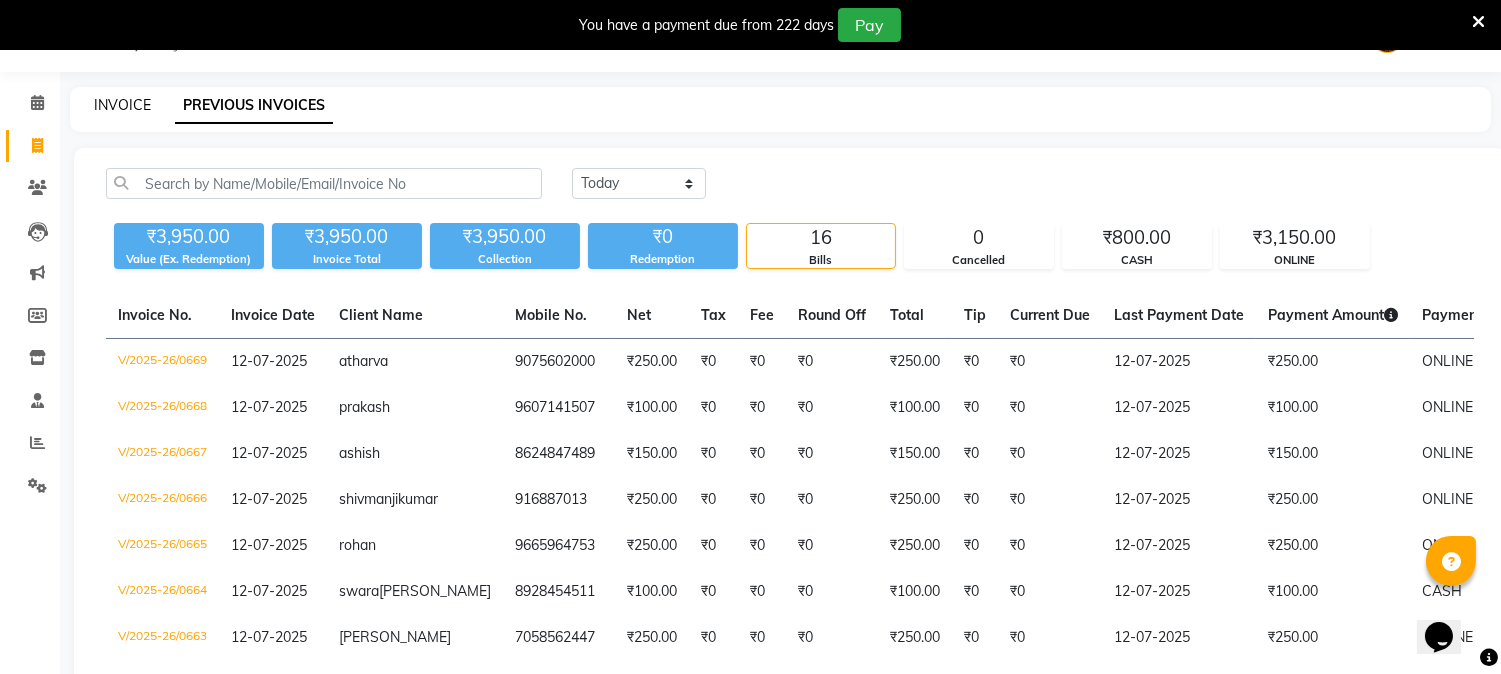 click on "INVOICE" 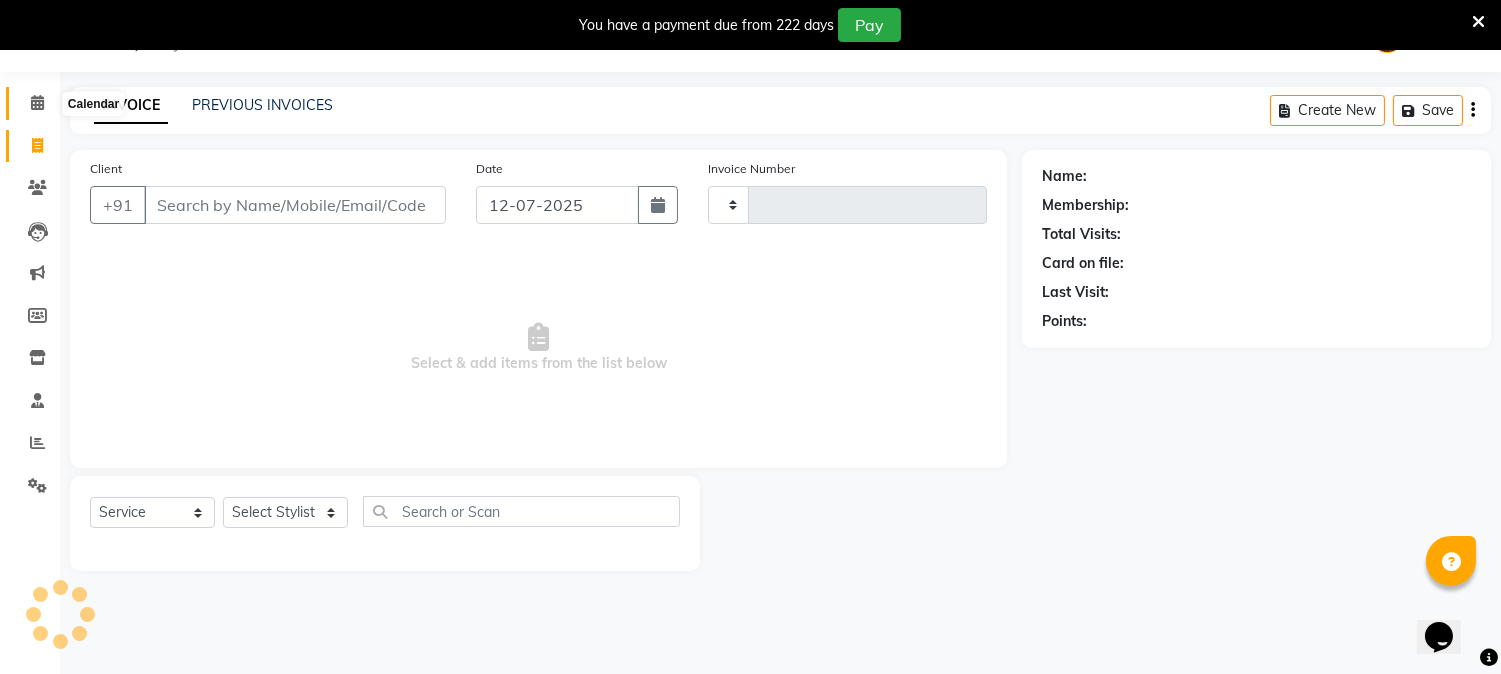type on "0670" 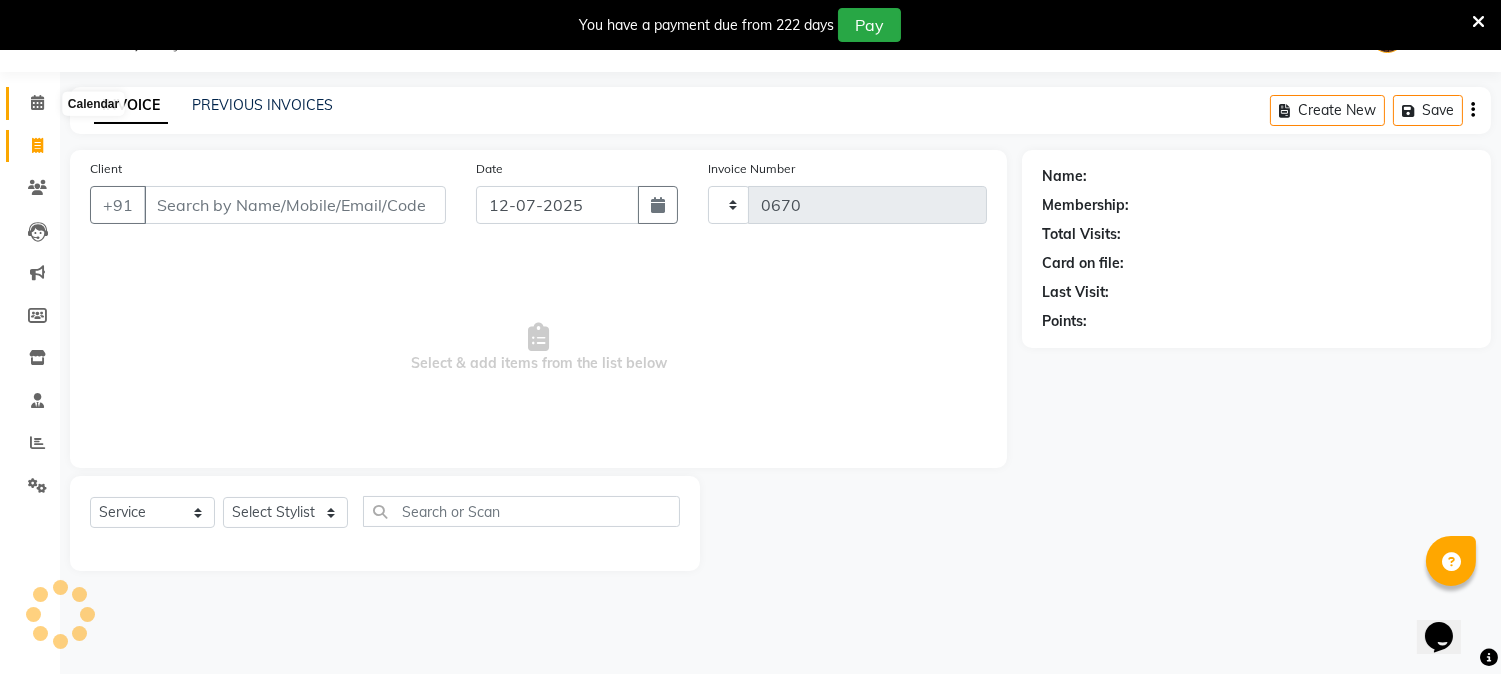 select on "556" 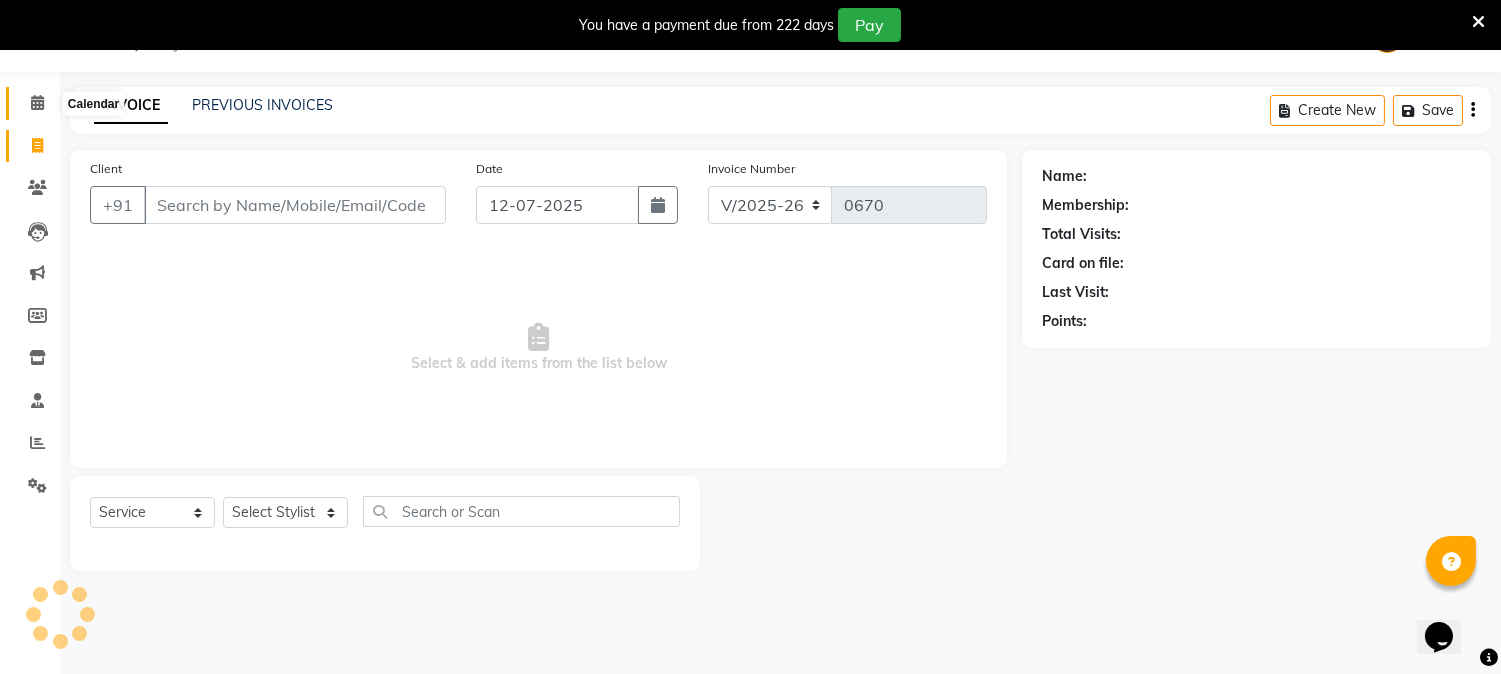 click 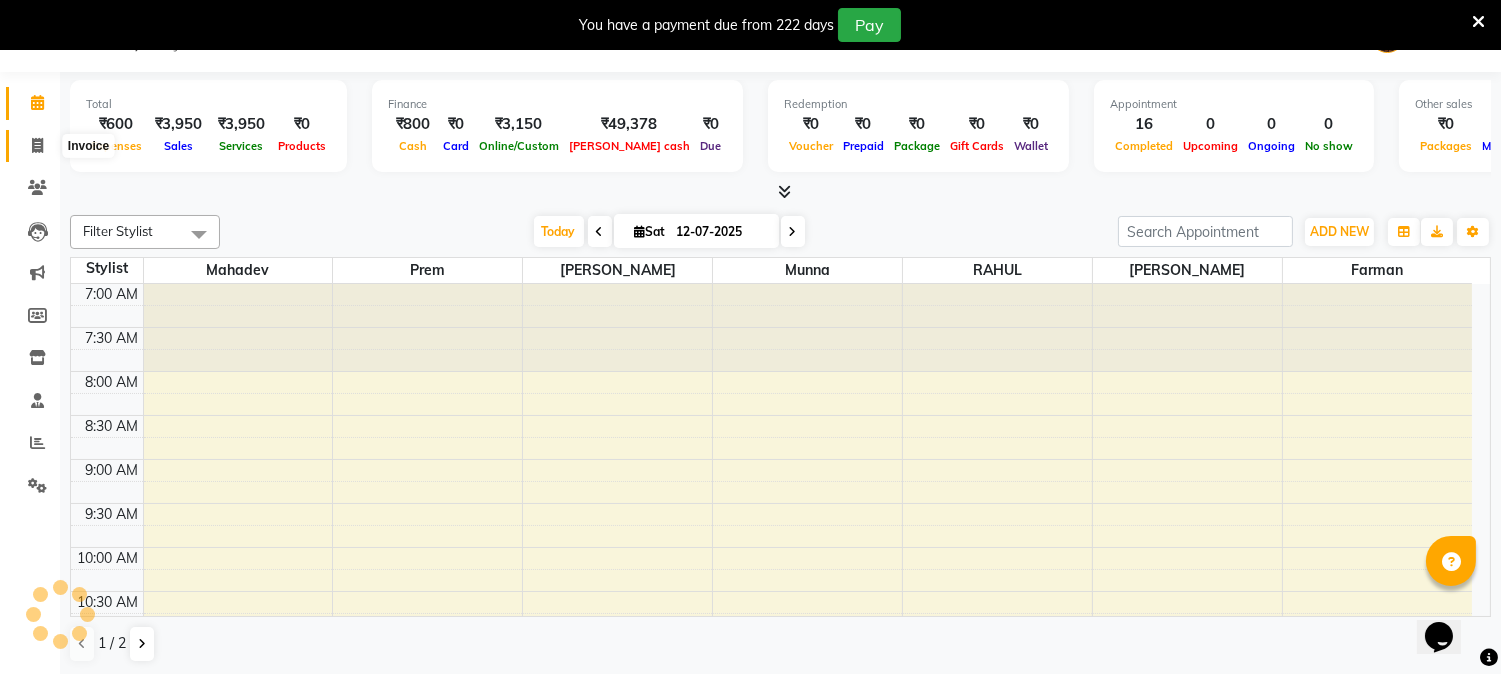 scroll, scrollTop: 0, scrollLeft: 0, axis: both 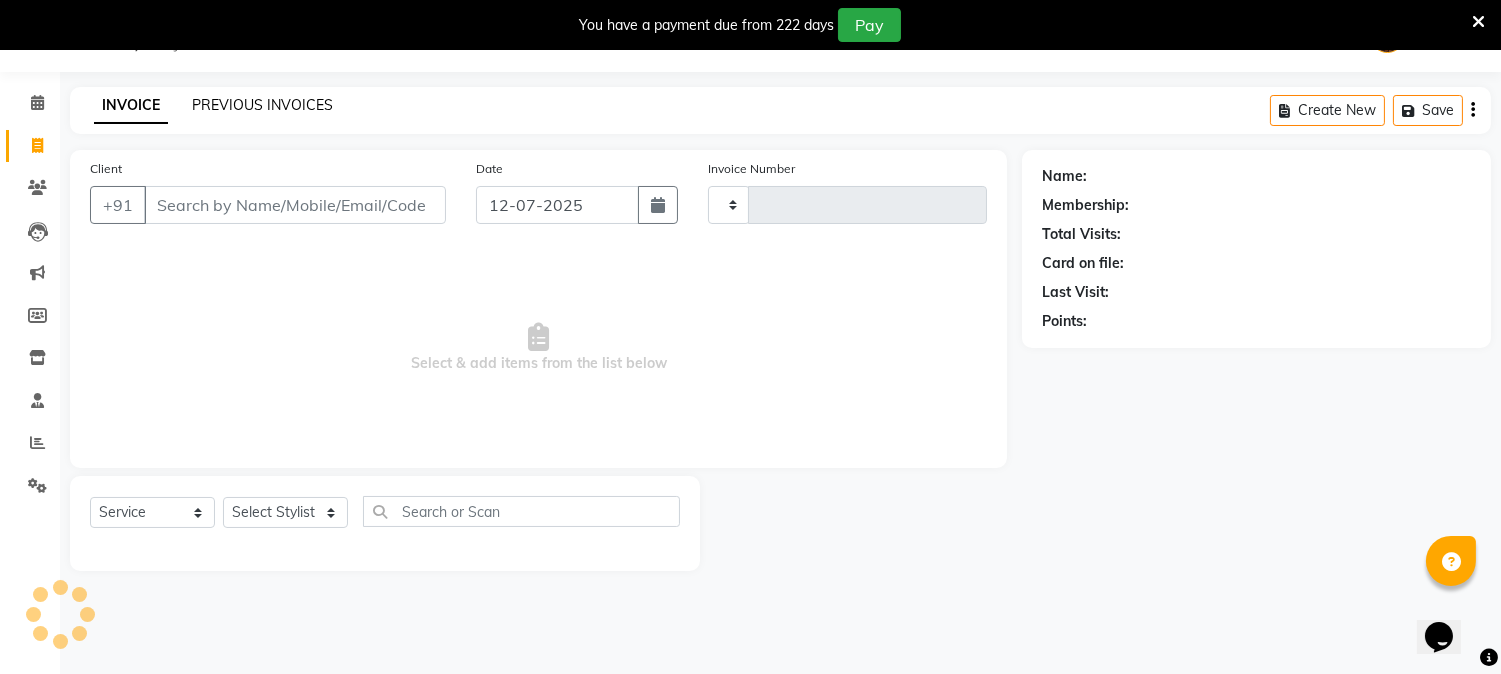 click on "PREVIOUS INVOICES" 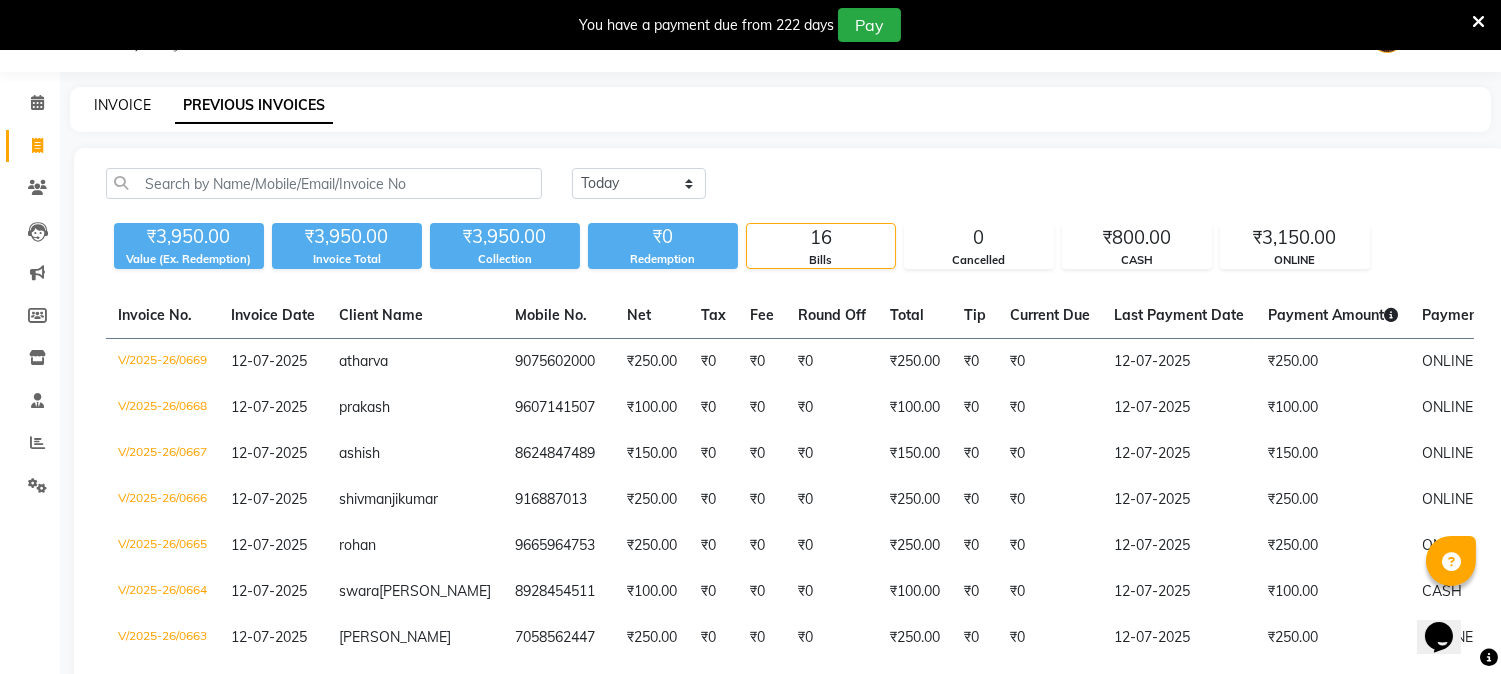 click on "INVOICE" 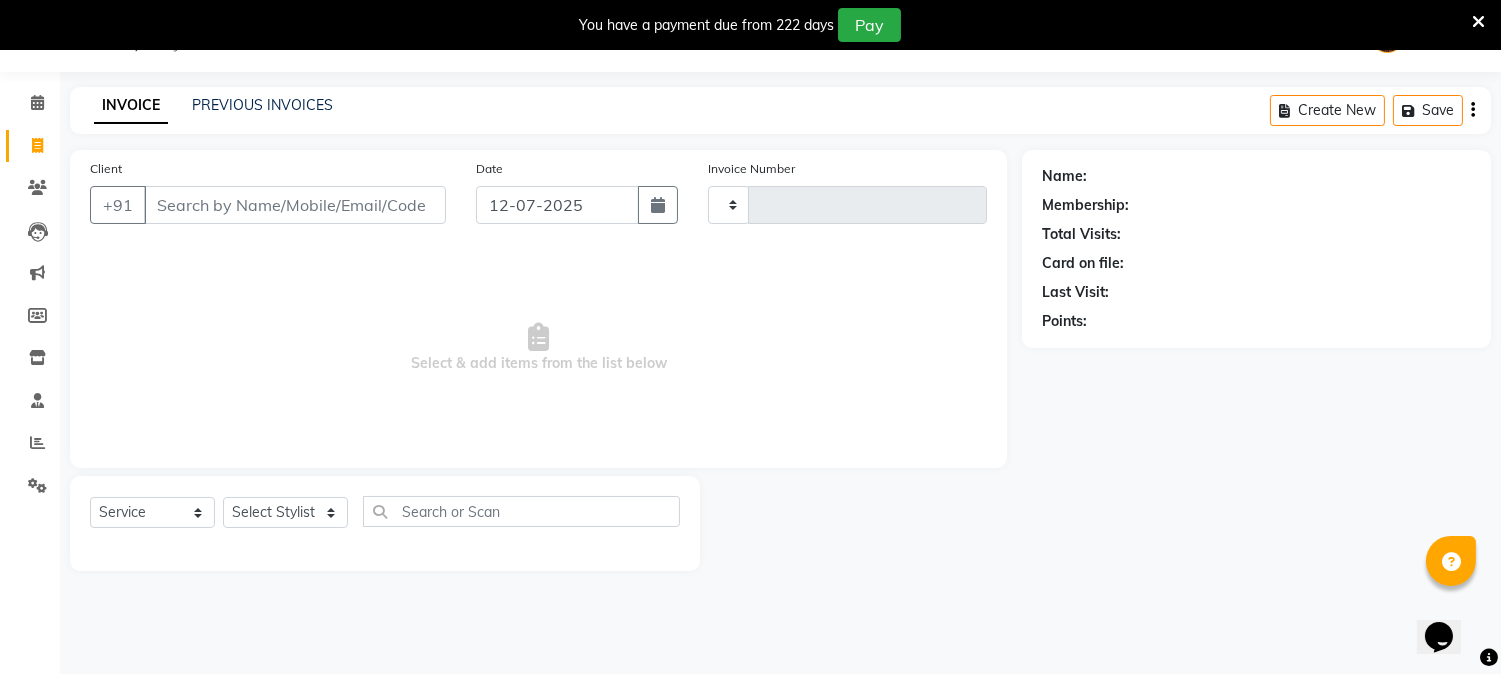 type on "0670" 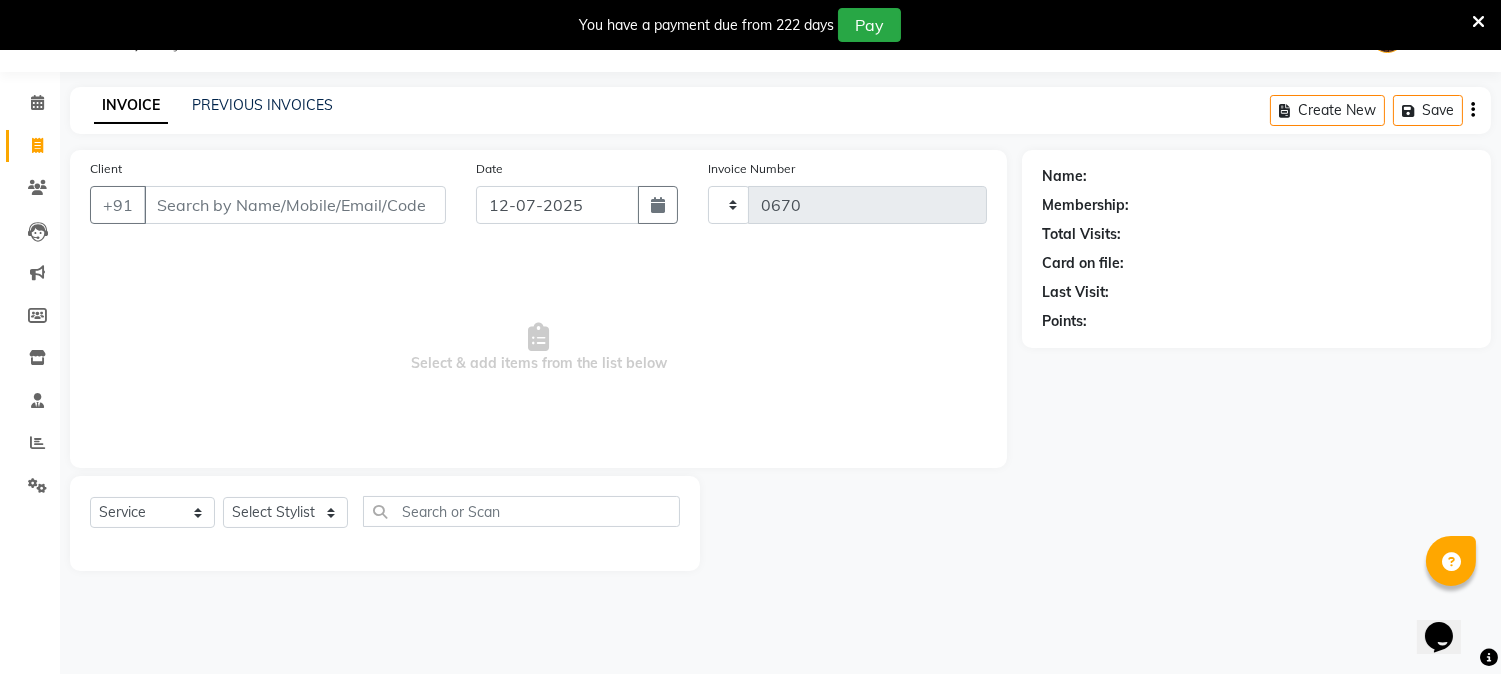 select on "556" 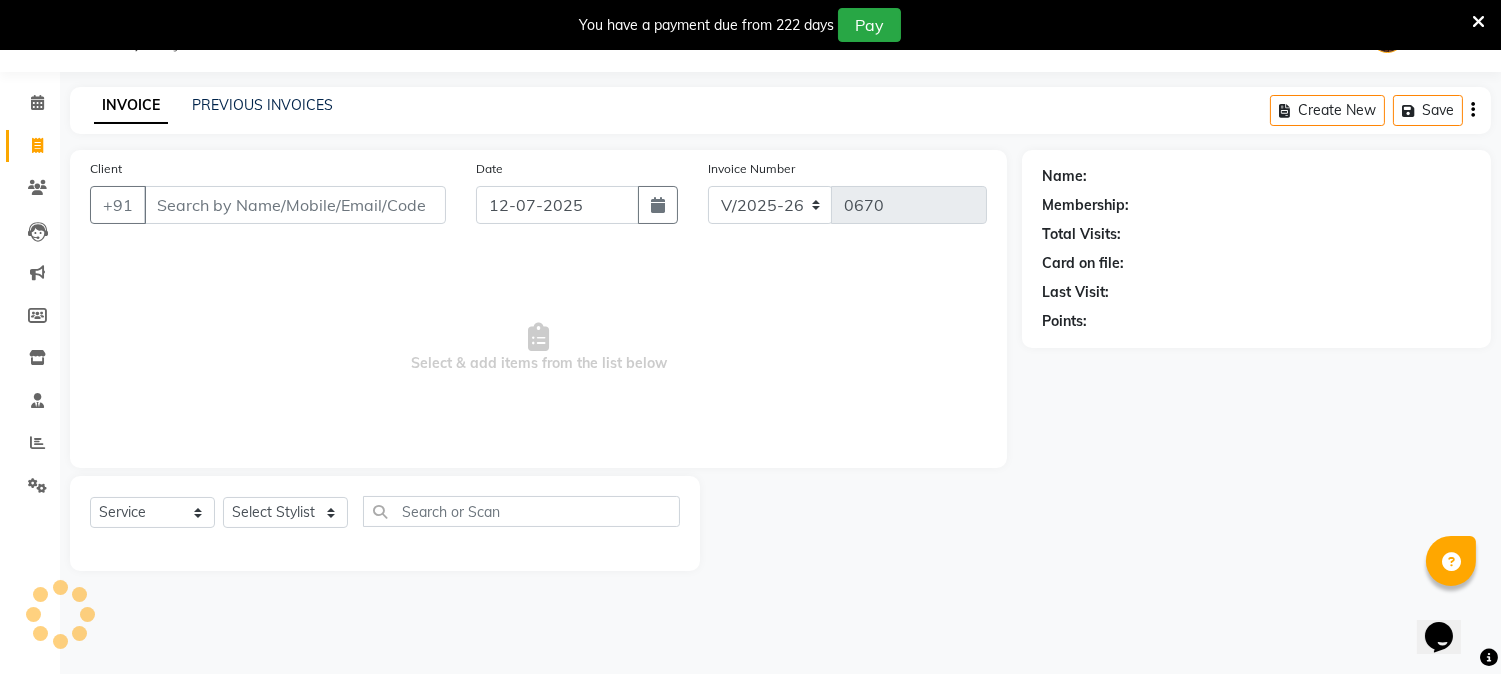 select on "membership" 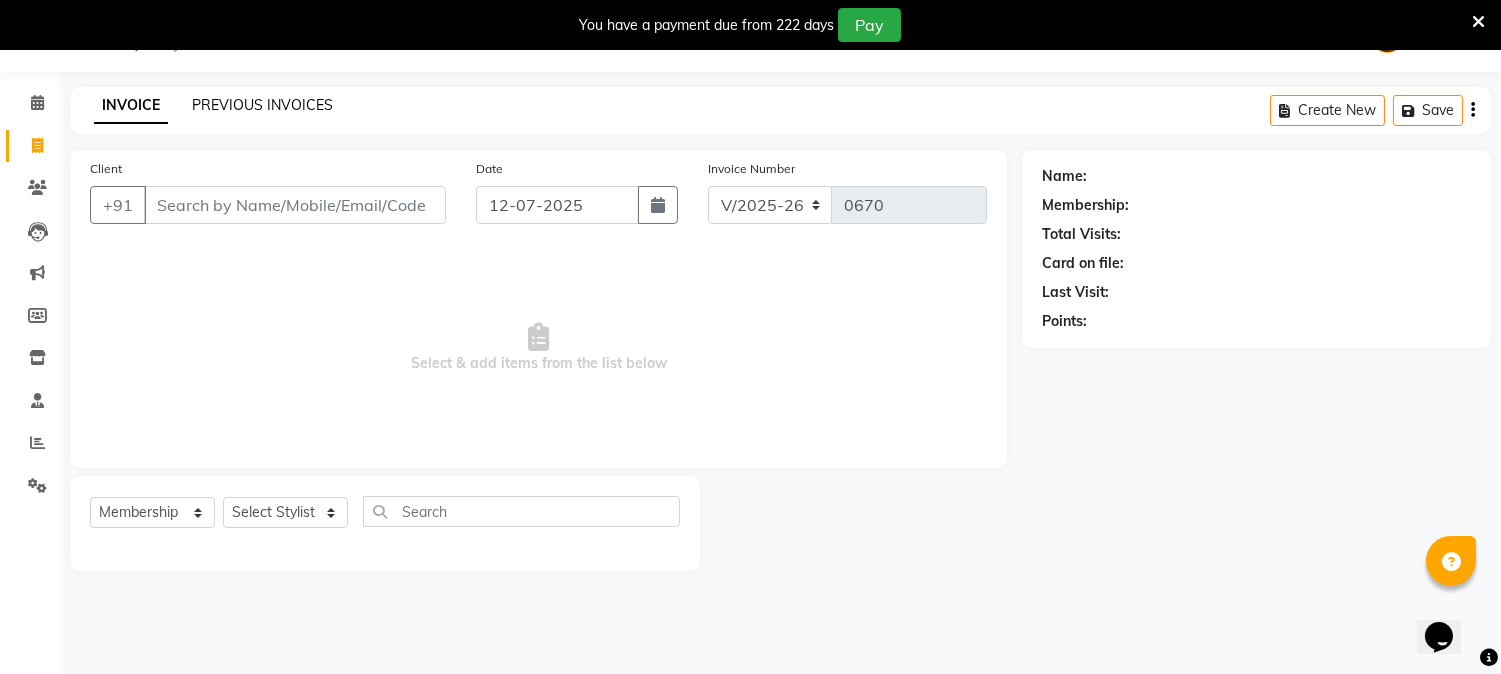 click on "PREVIOUS INVOICES" 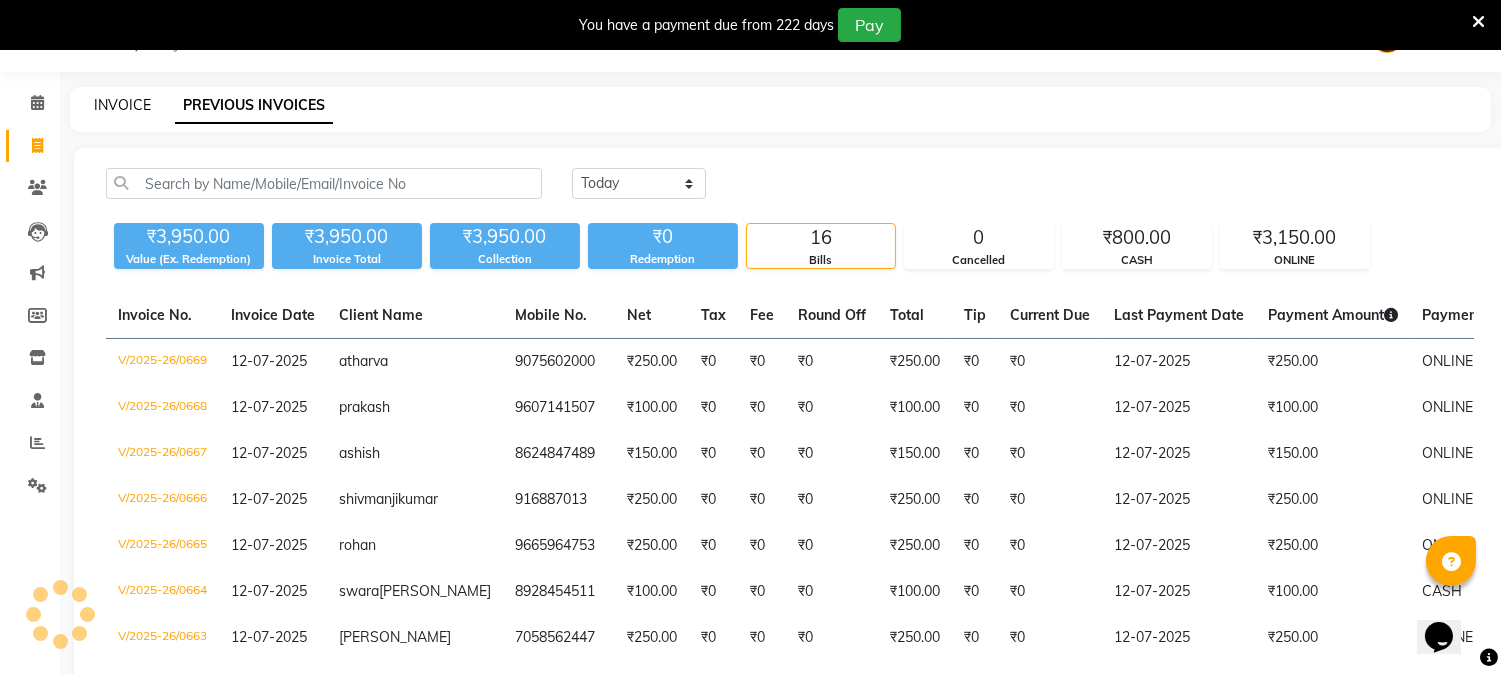 click on "INVOICE" 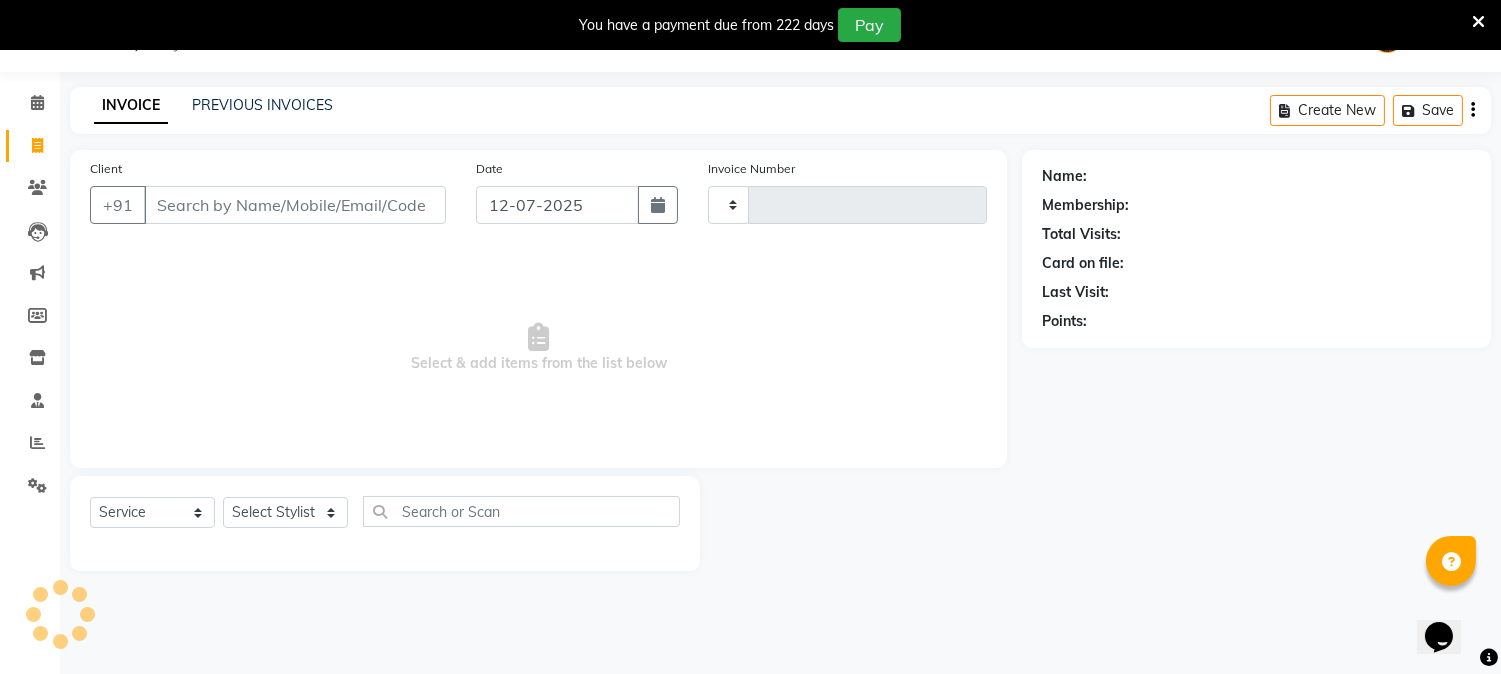 type on "0670" 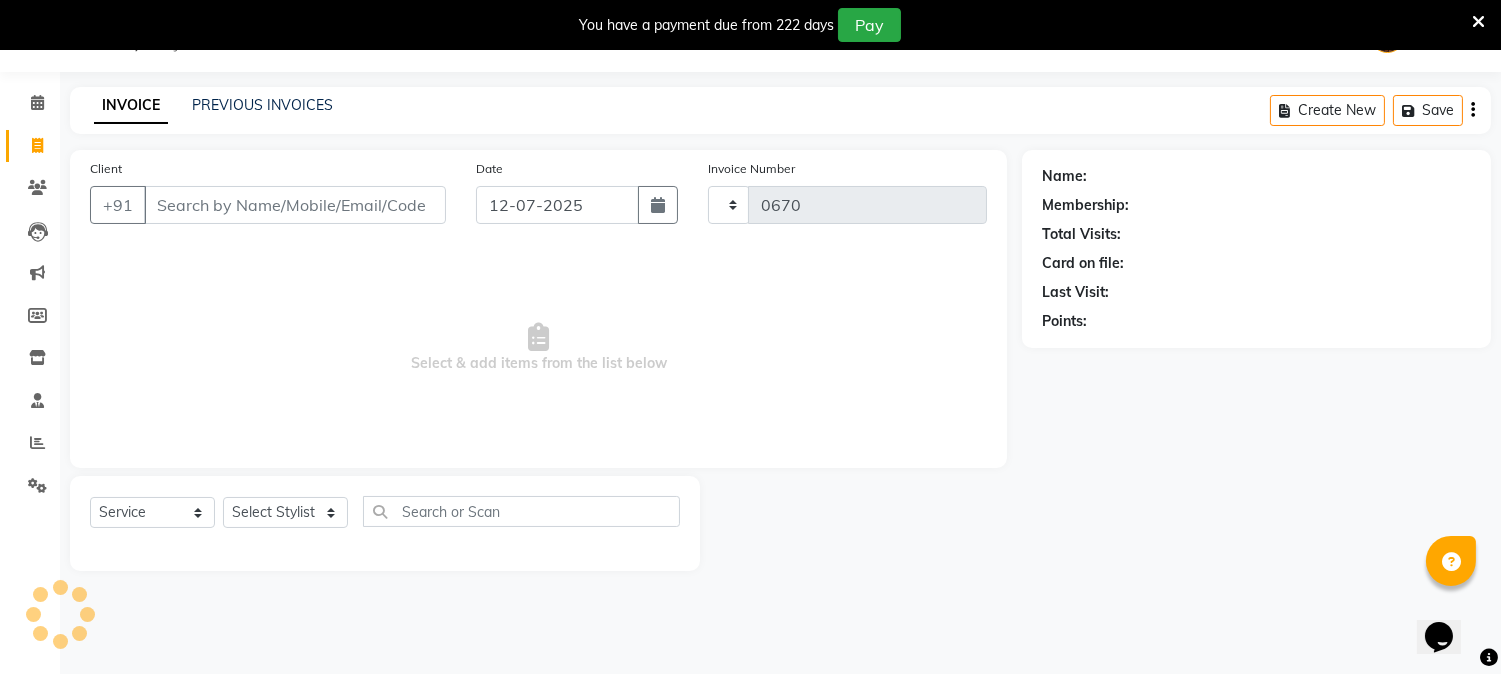 select on "556" 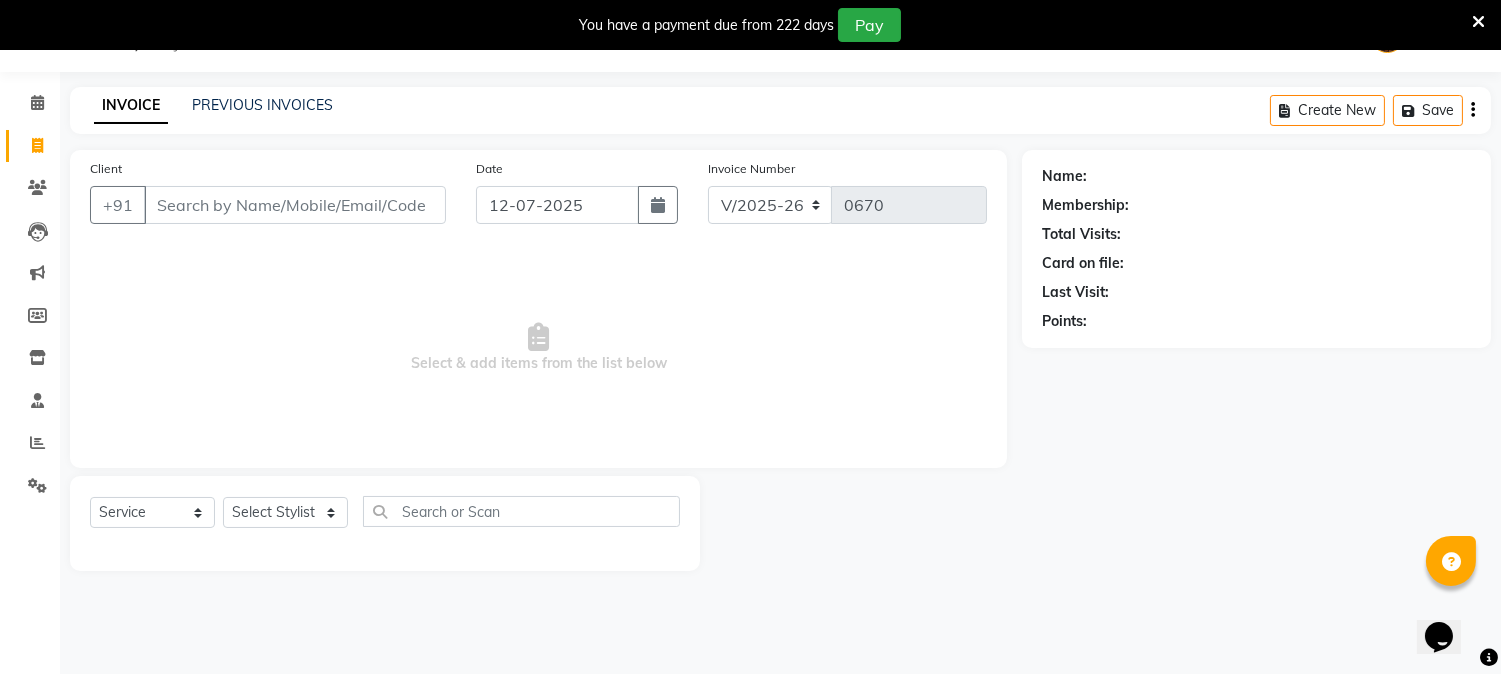 select on "membership" 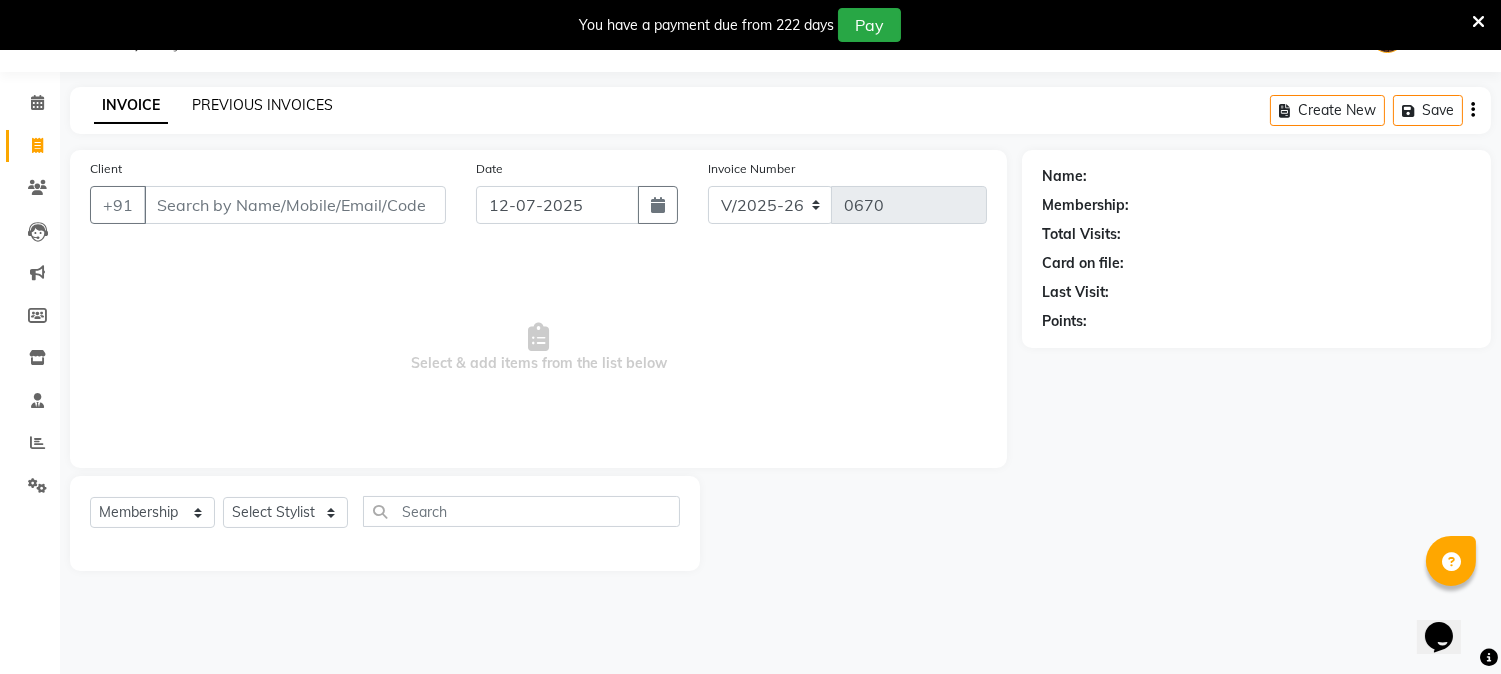 click on "PREVIOUS INVOICES" 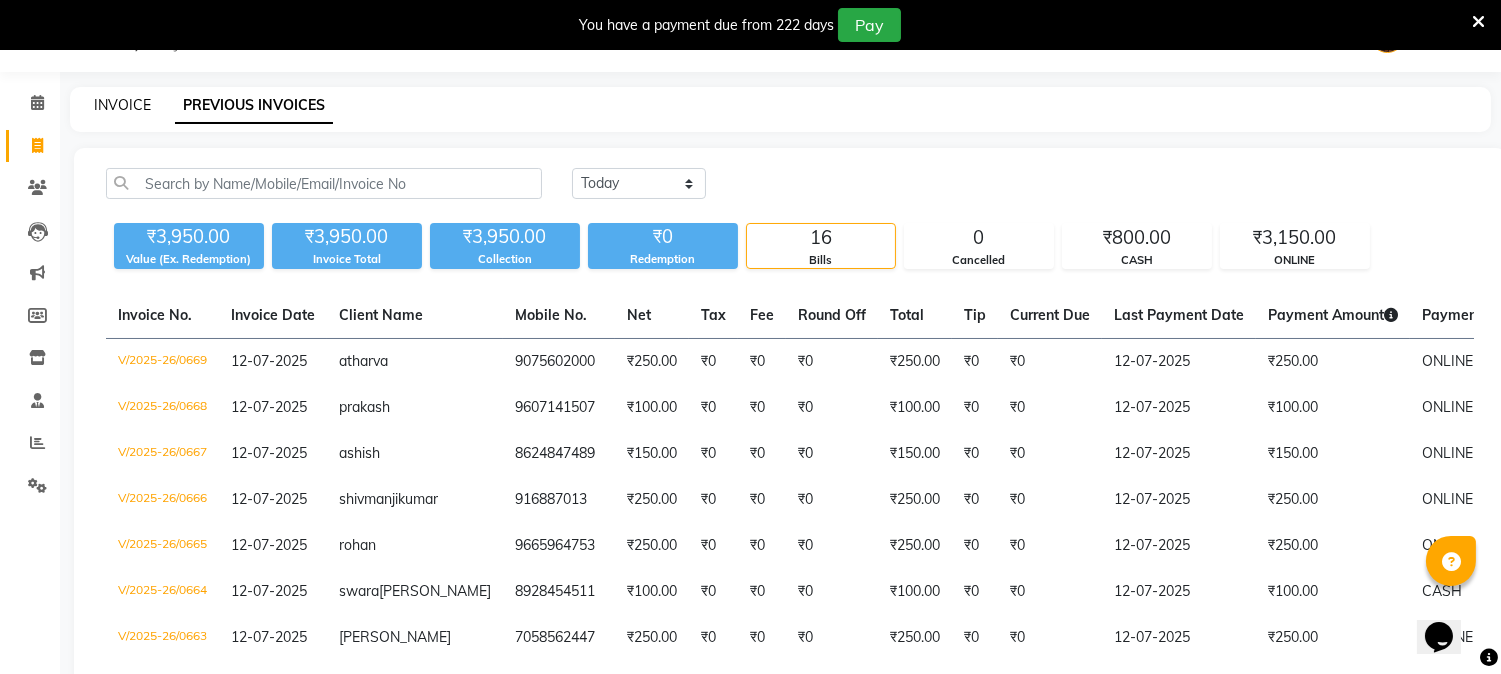 click on "INVOICE" 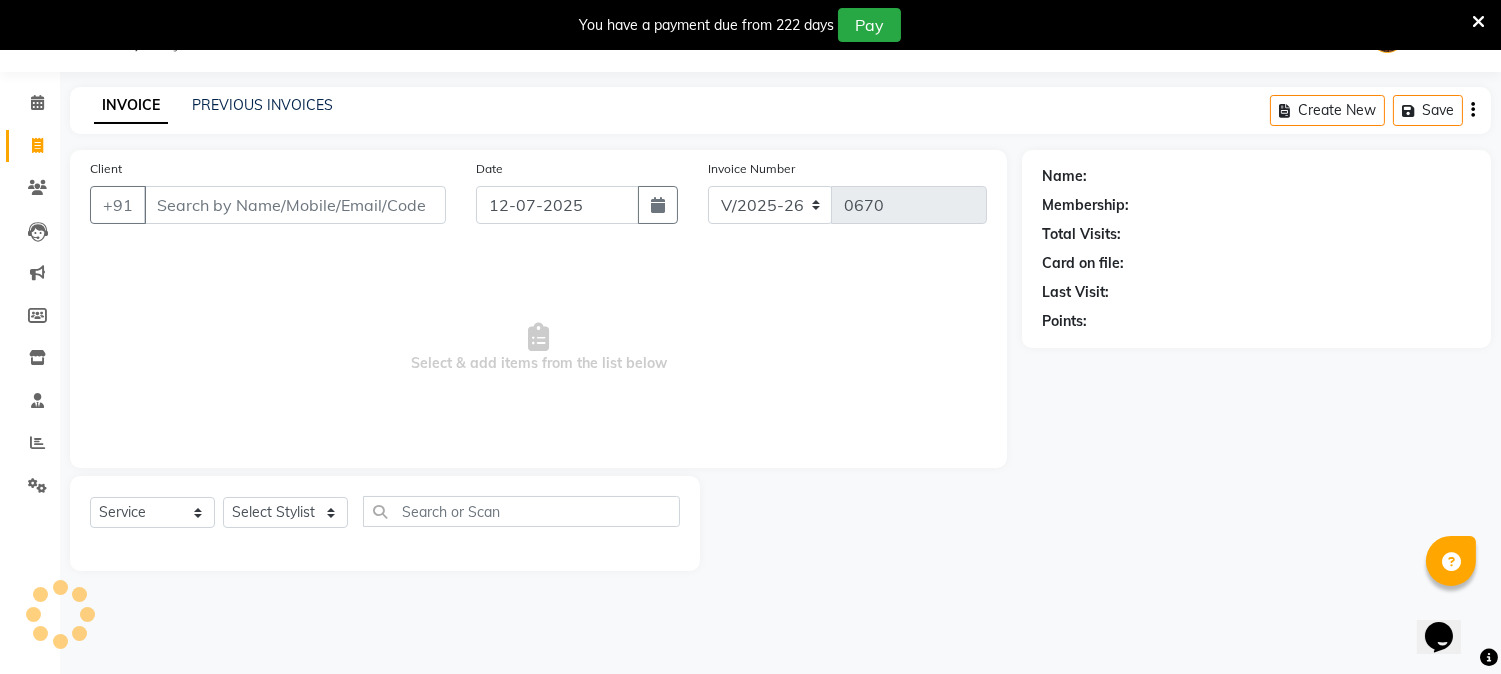 select on "membership" 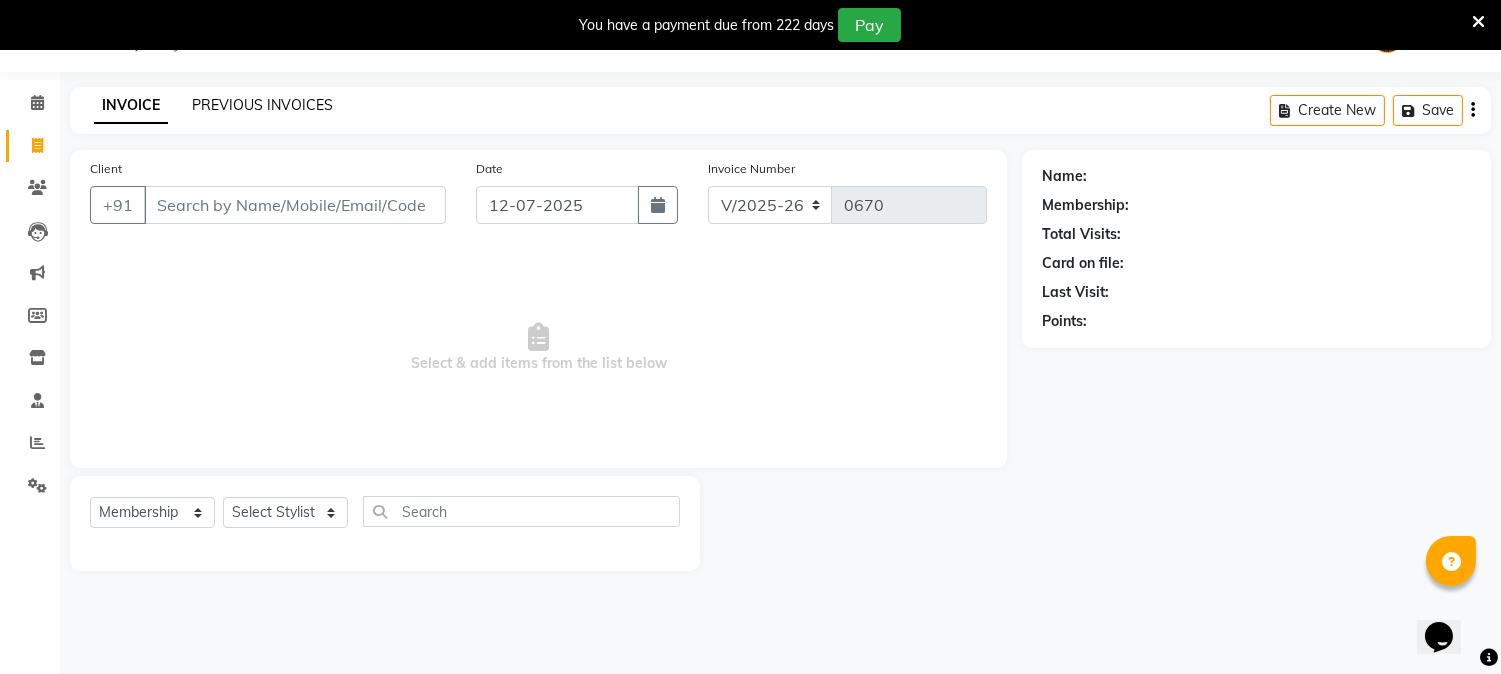 click on "PREVIOUS INVOICES" 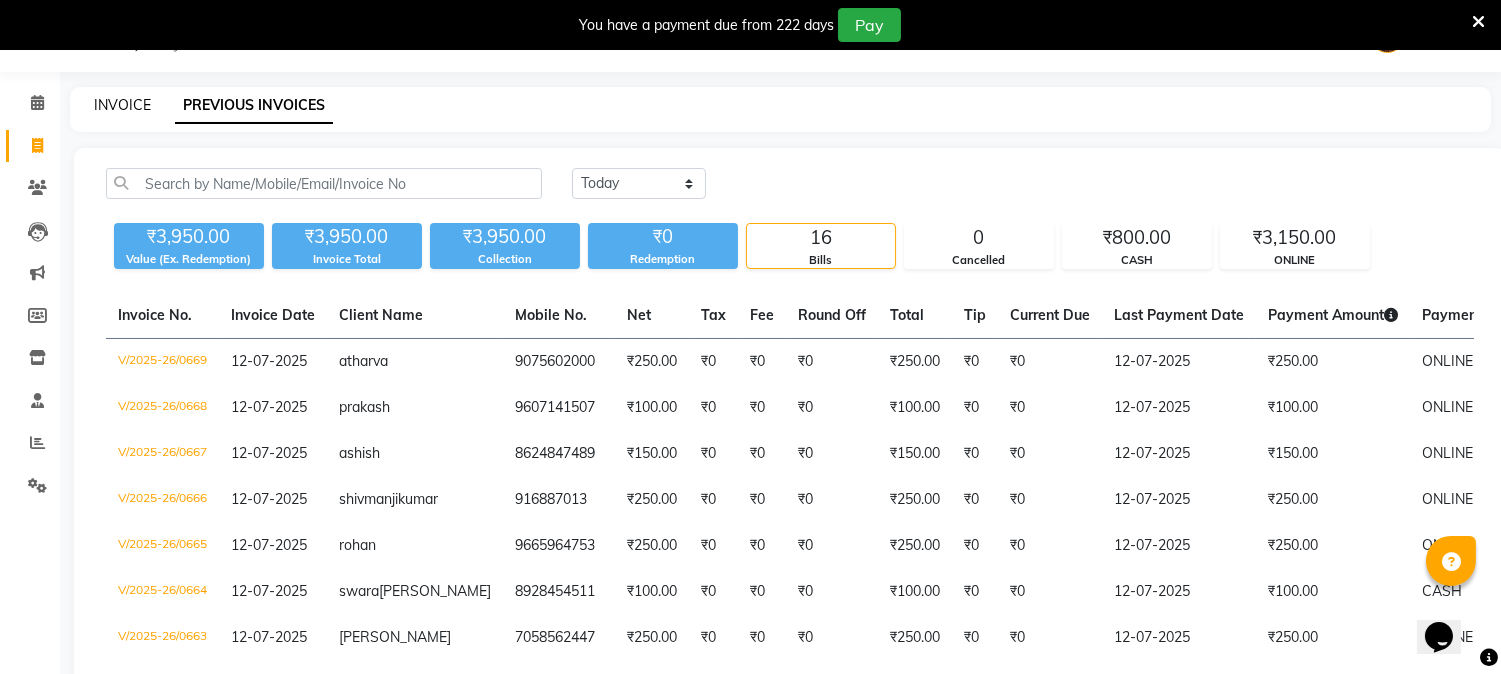 click on "INVOICE" 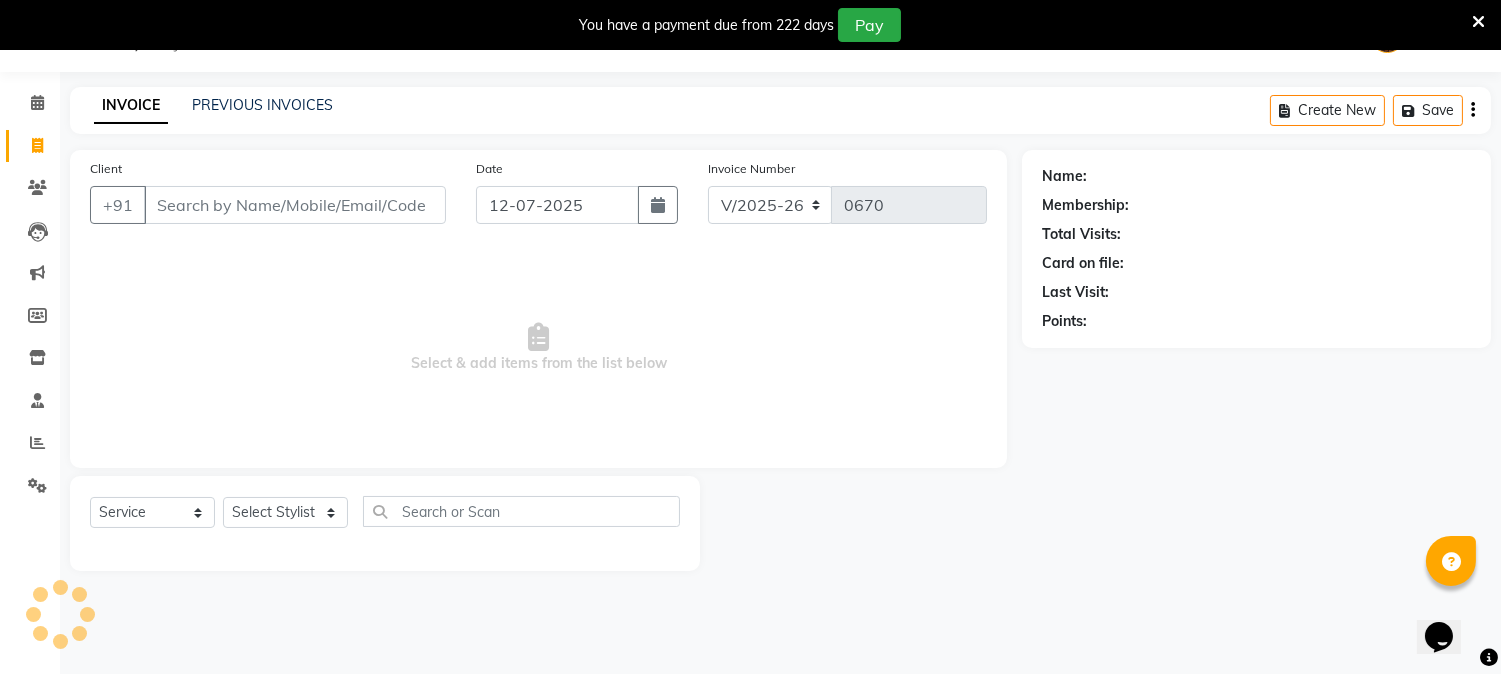 select on "membership" 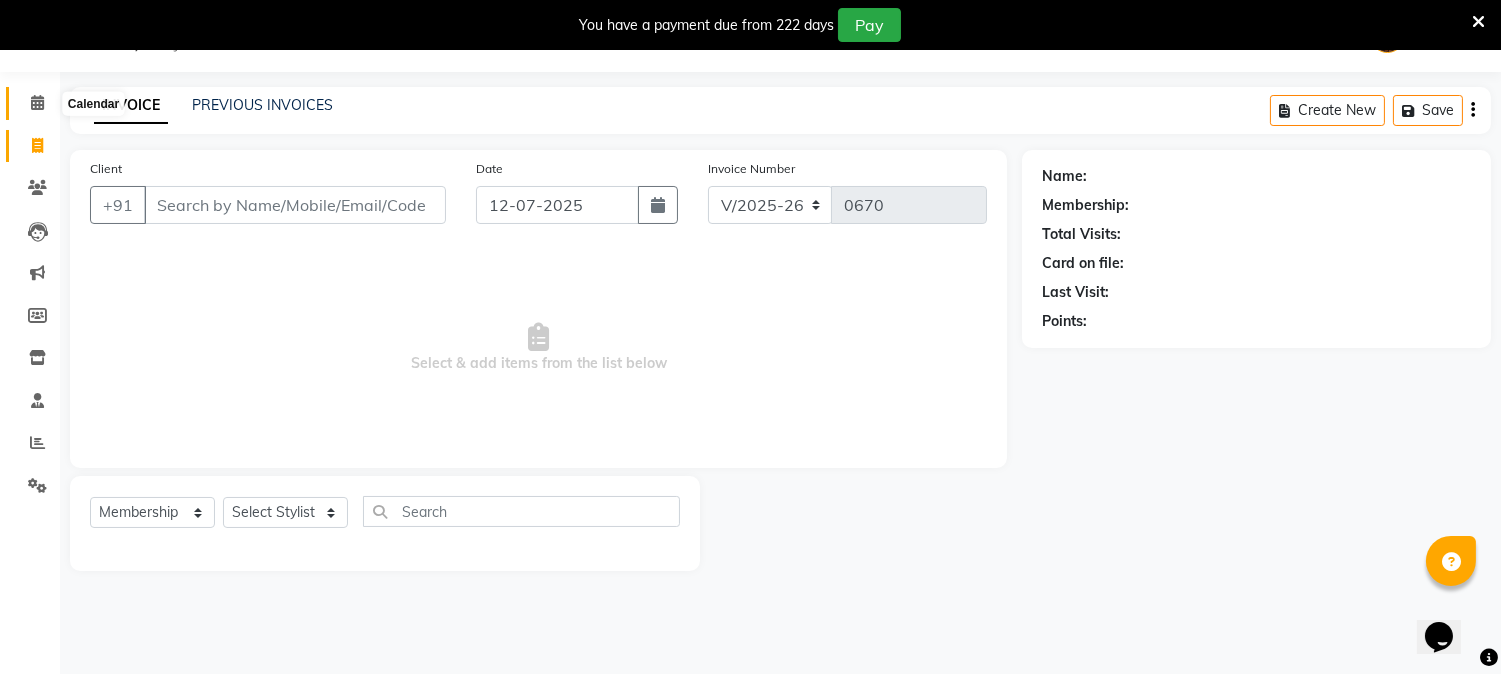click 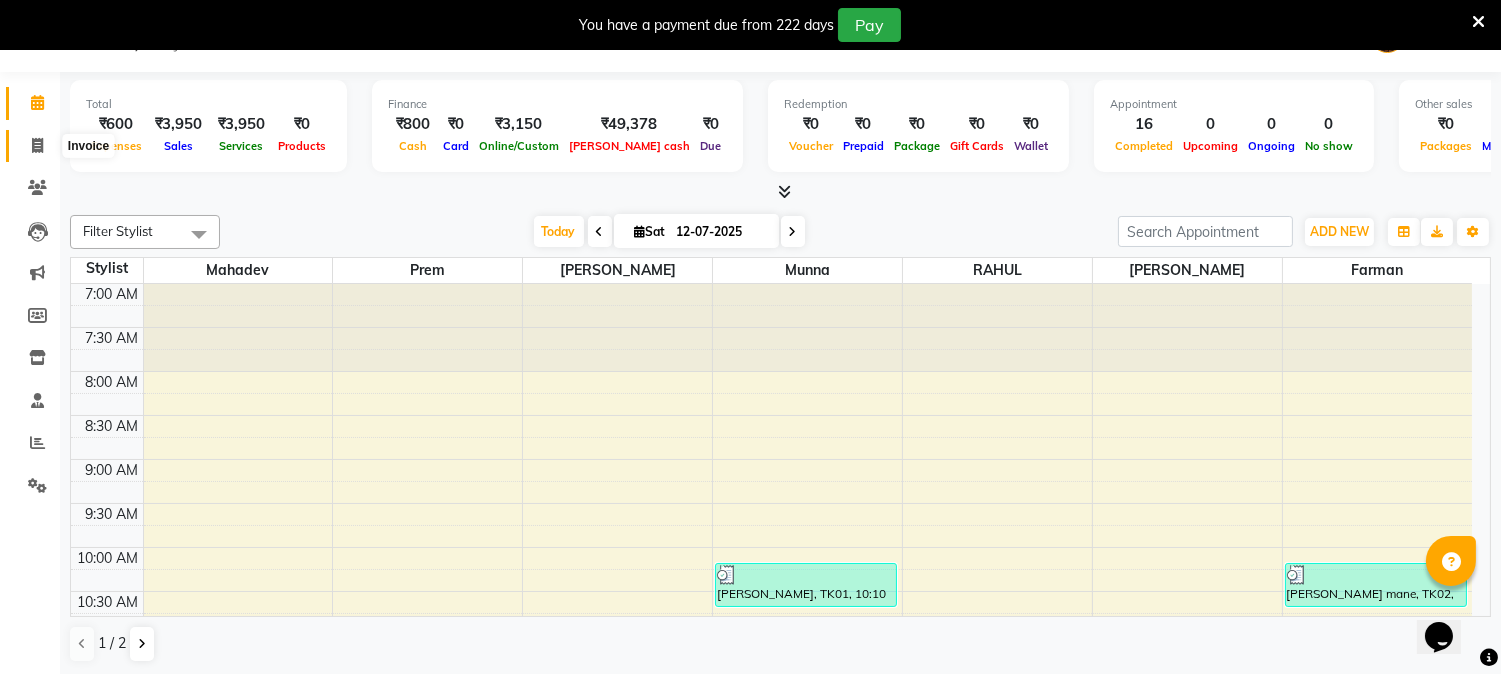 scroll, scrollTop: 0, scrollLeft: 0, axis: both 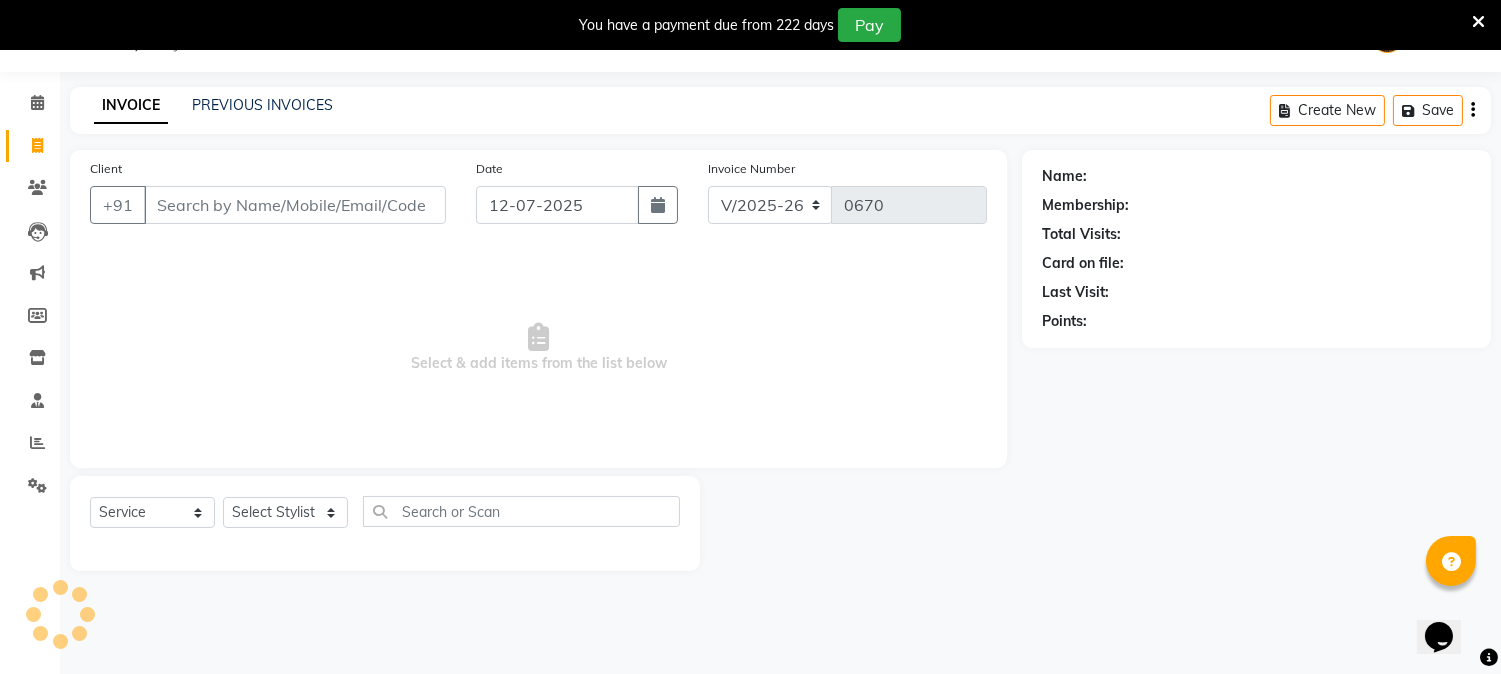 select on "membership" 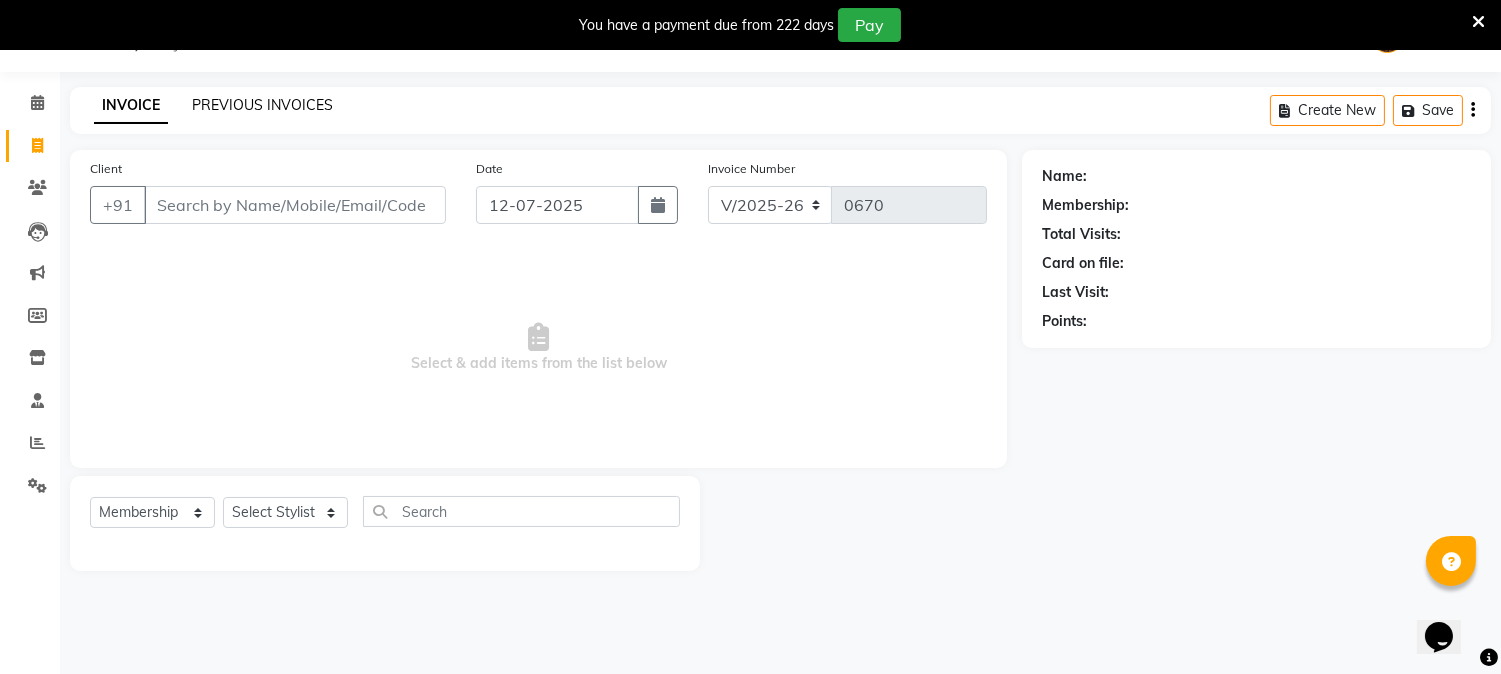 click on "PREVIOUS INVOICES" 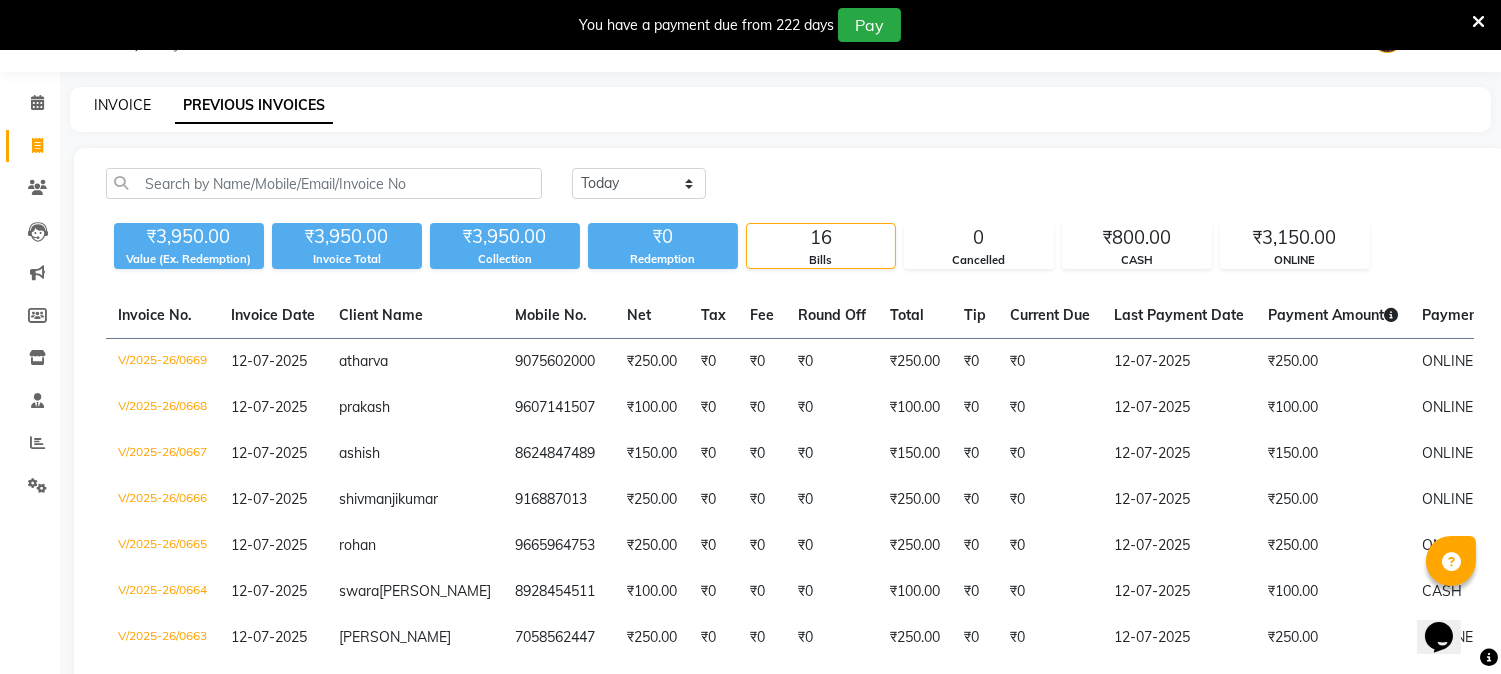 click on "INVOICE" 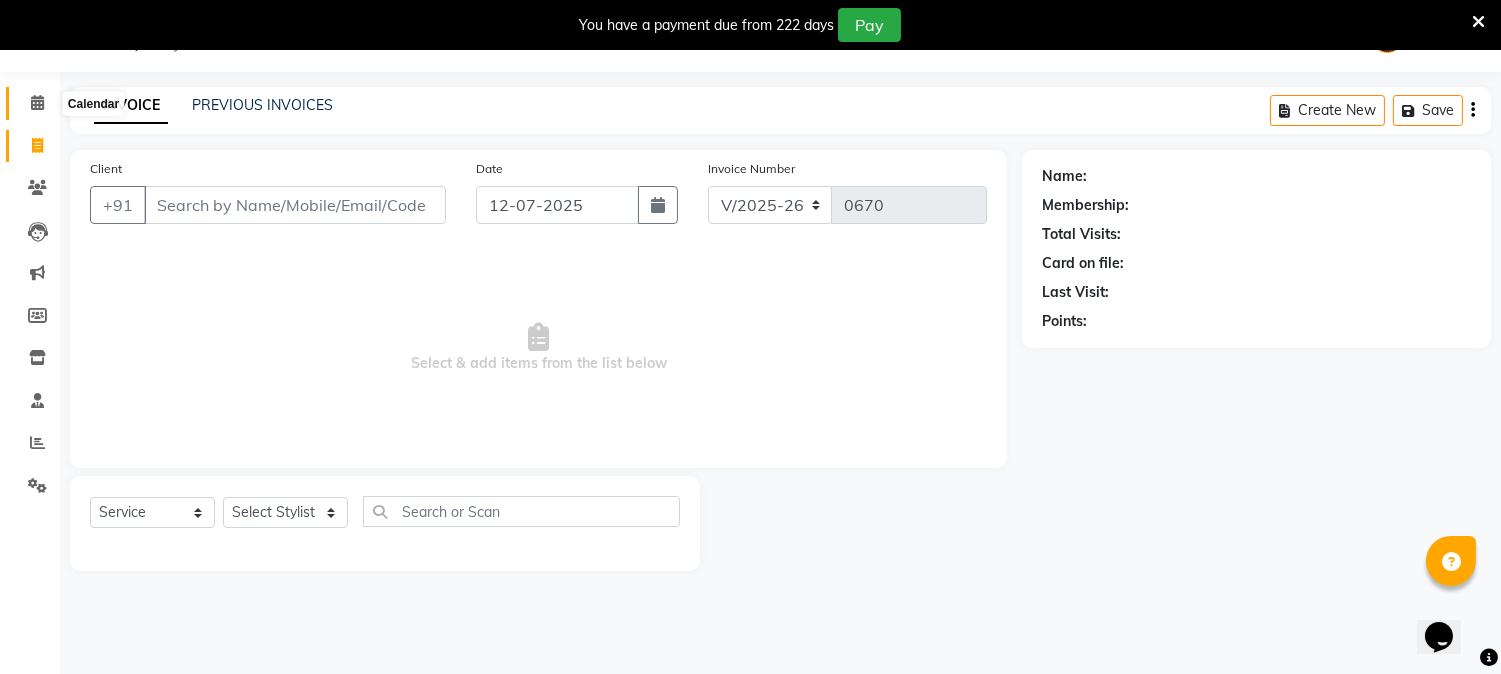 click 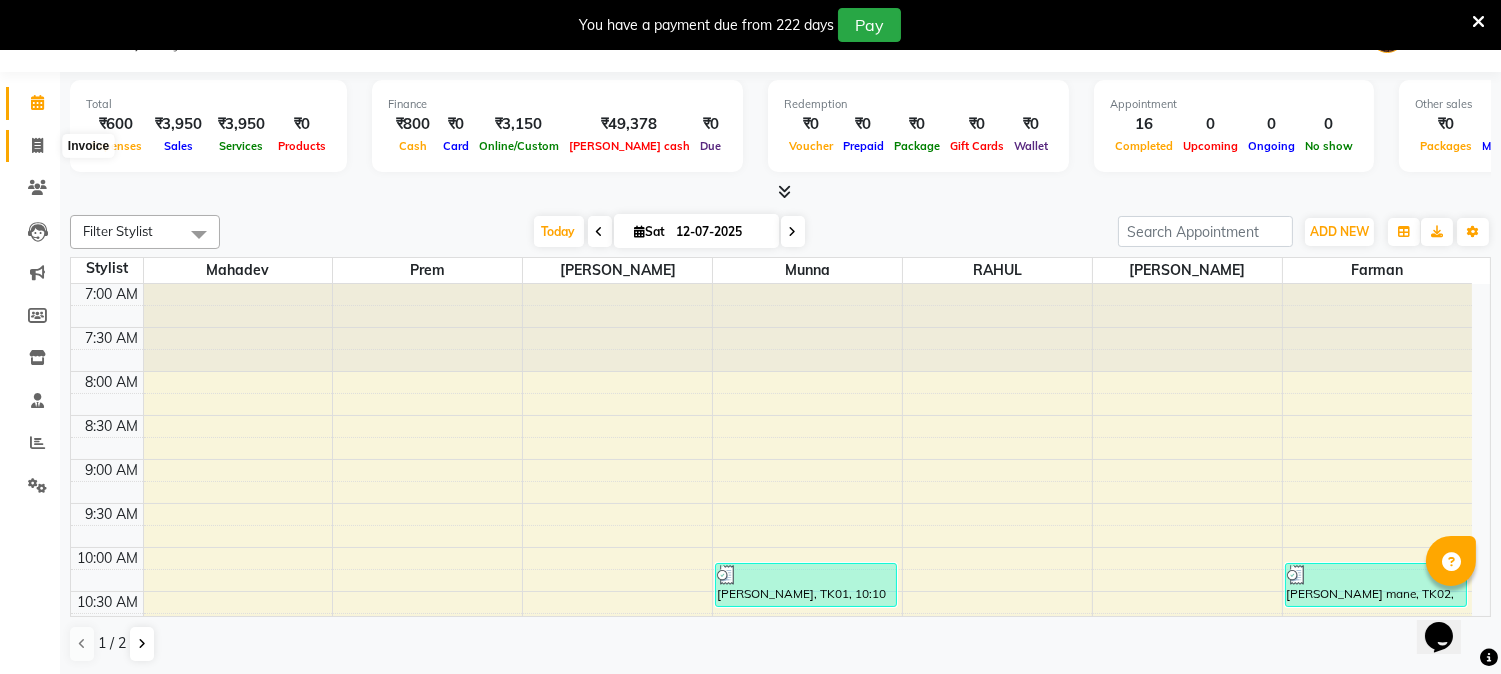 scroll, scrollTop: 0, scrollLeft: 0, axis: both 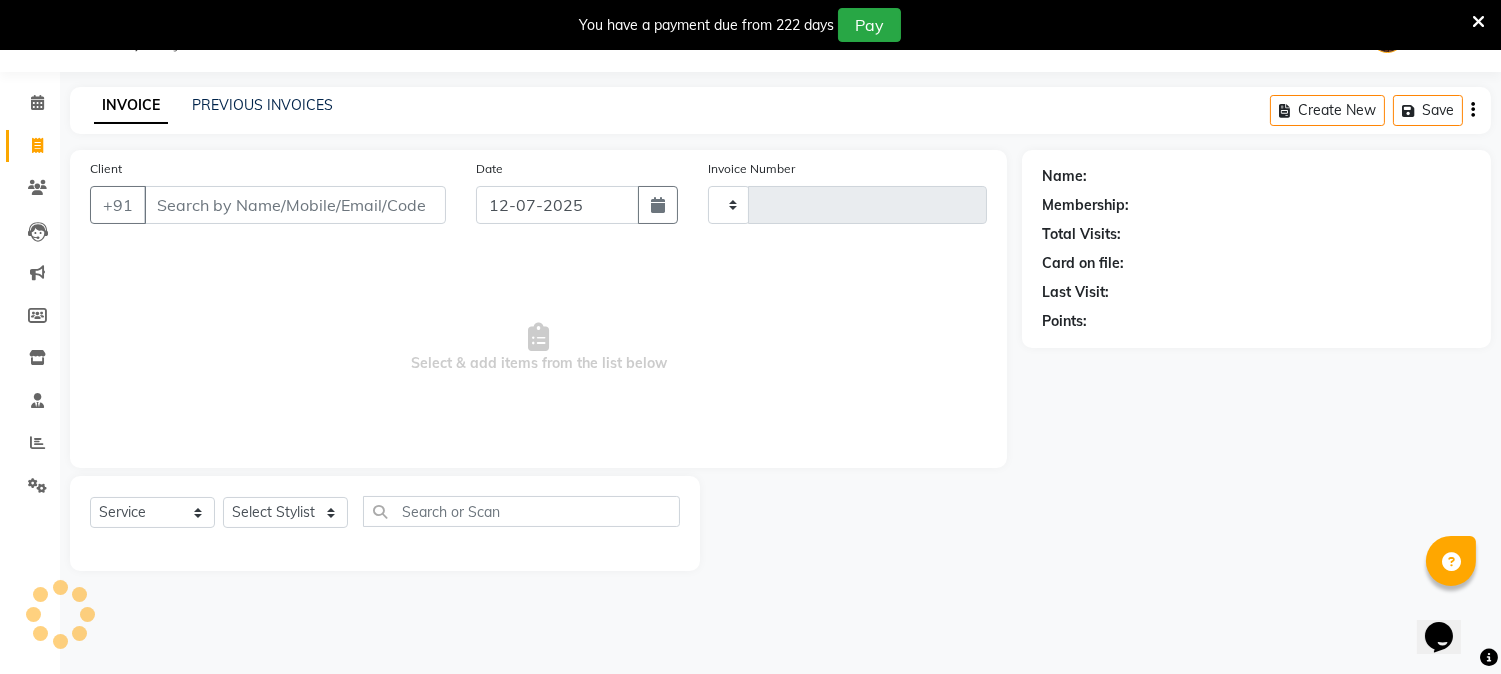 type on "0670" 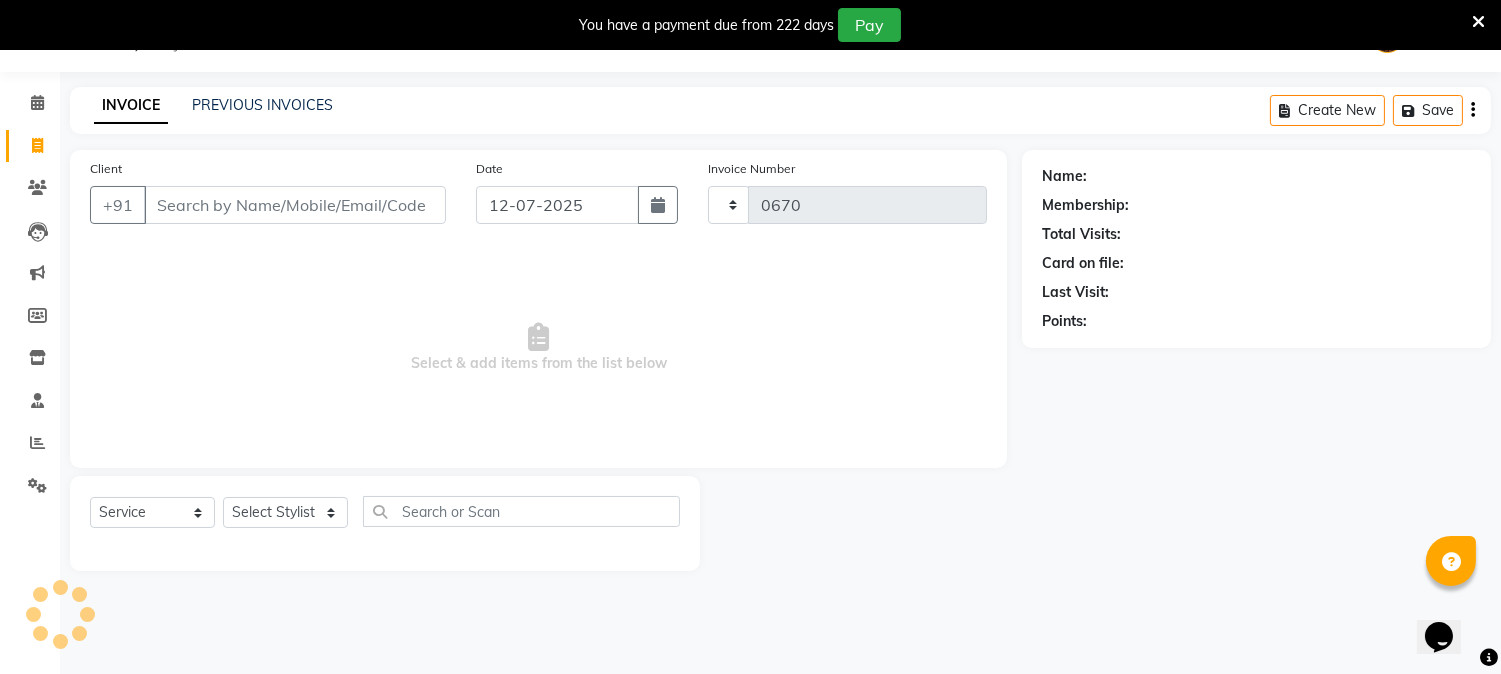 select on "556" 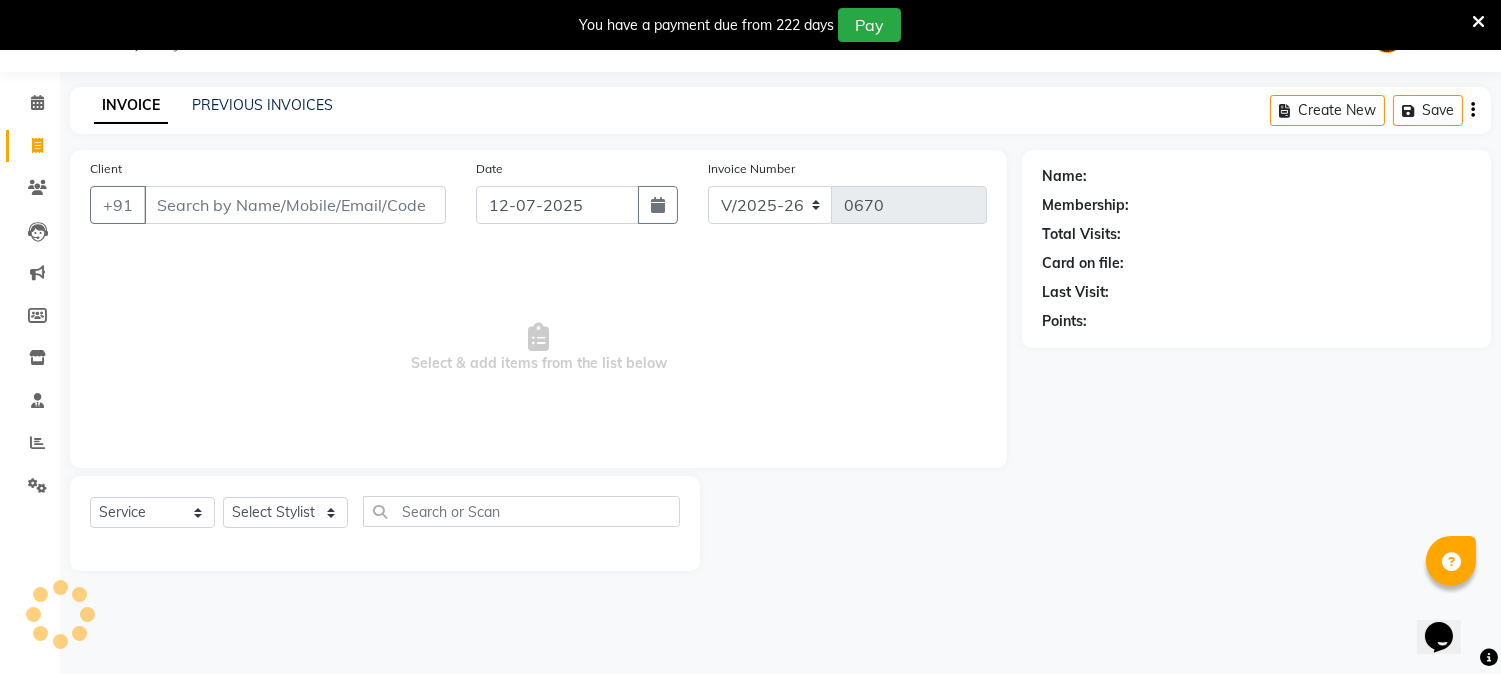 select on "membership" 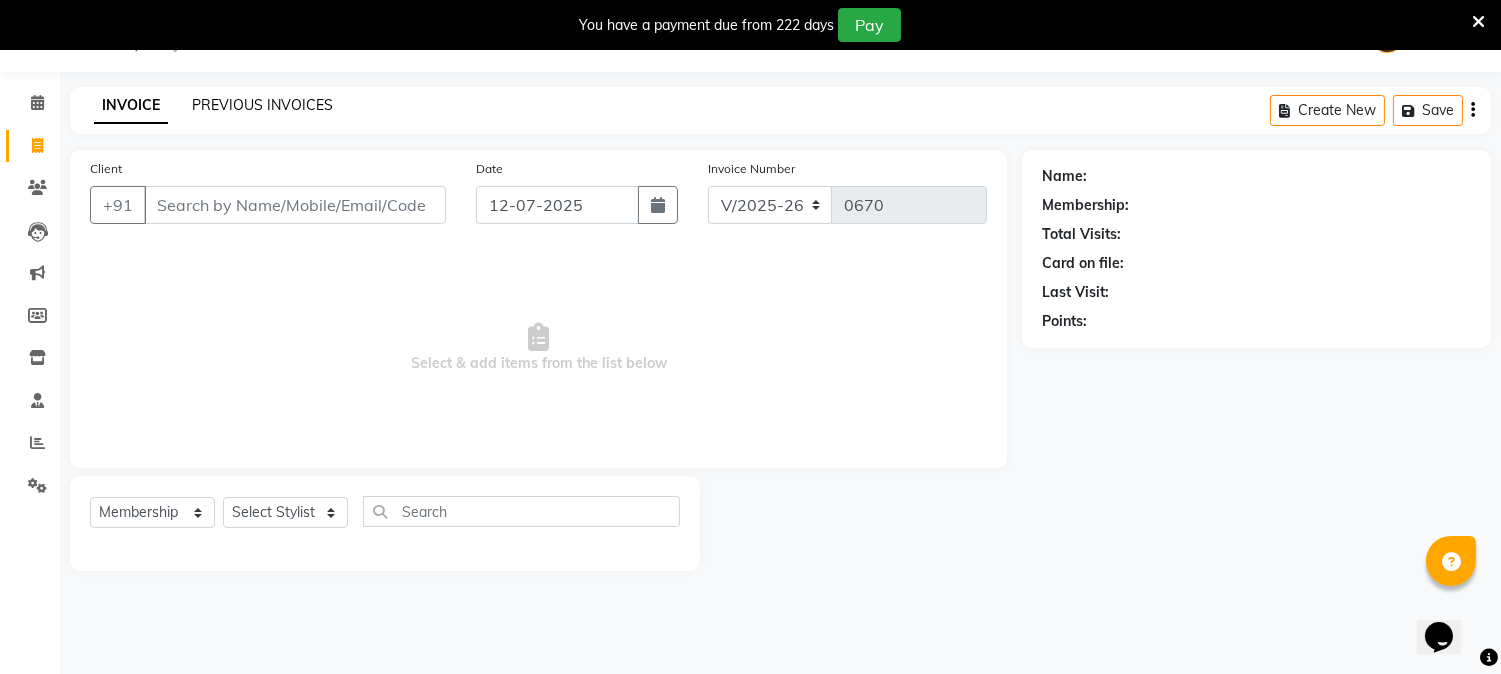 click on "PREVIOUS INVOICES" 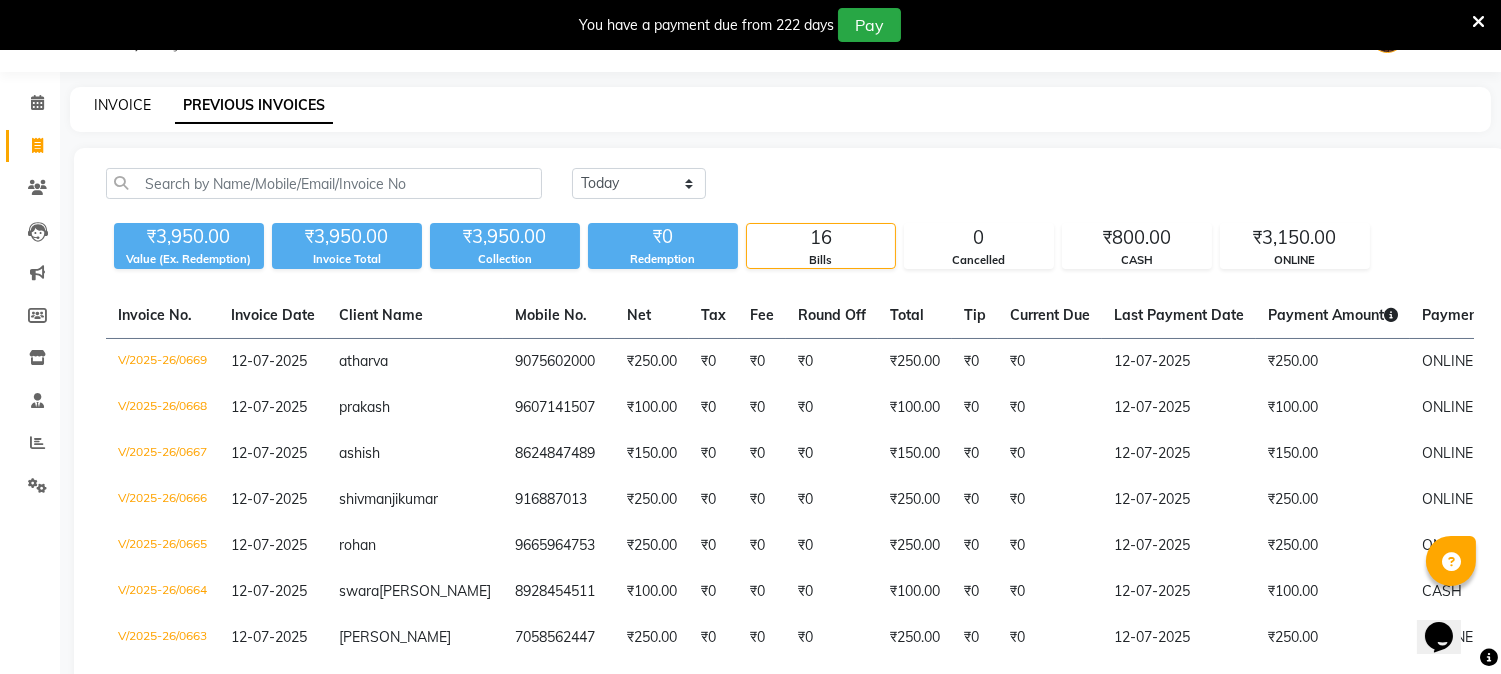 click on "INVOICE" 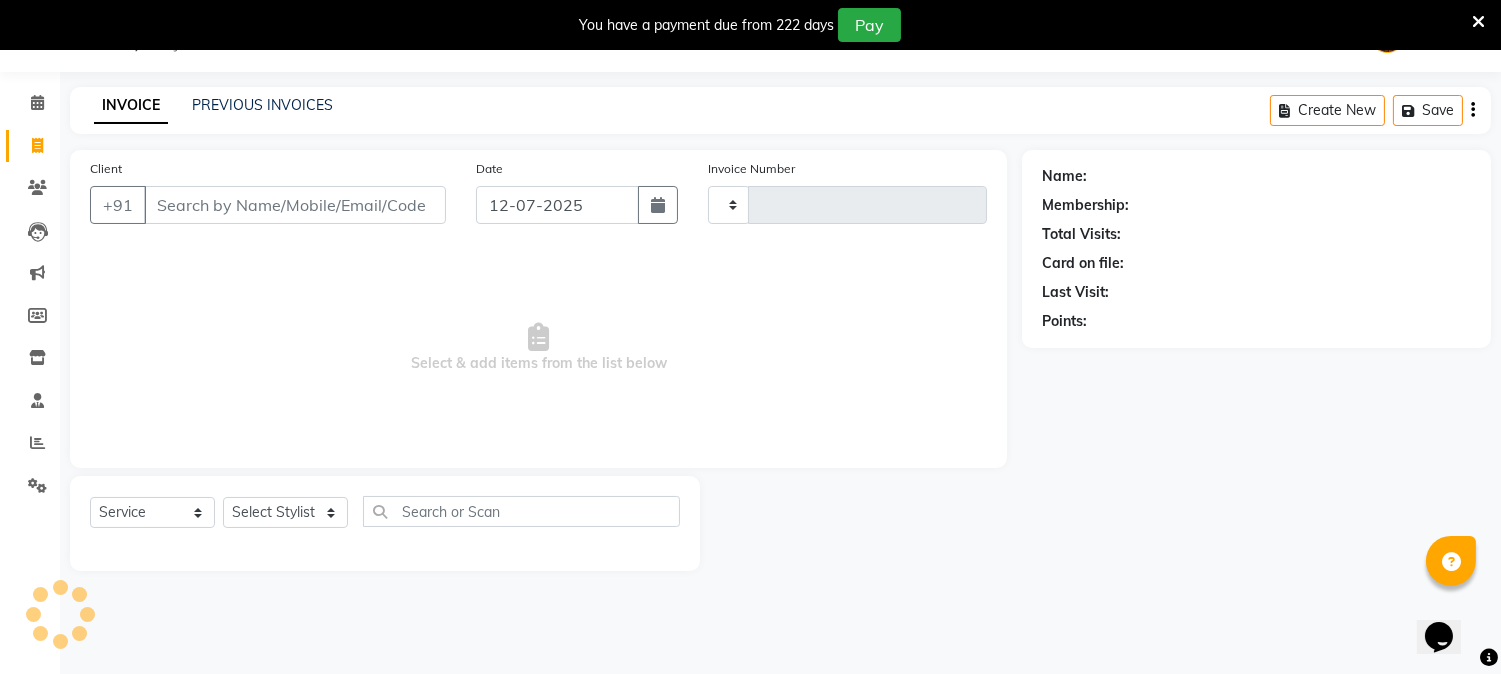 type on "0670" 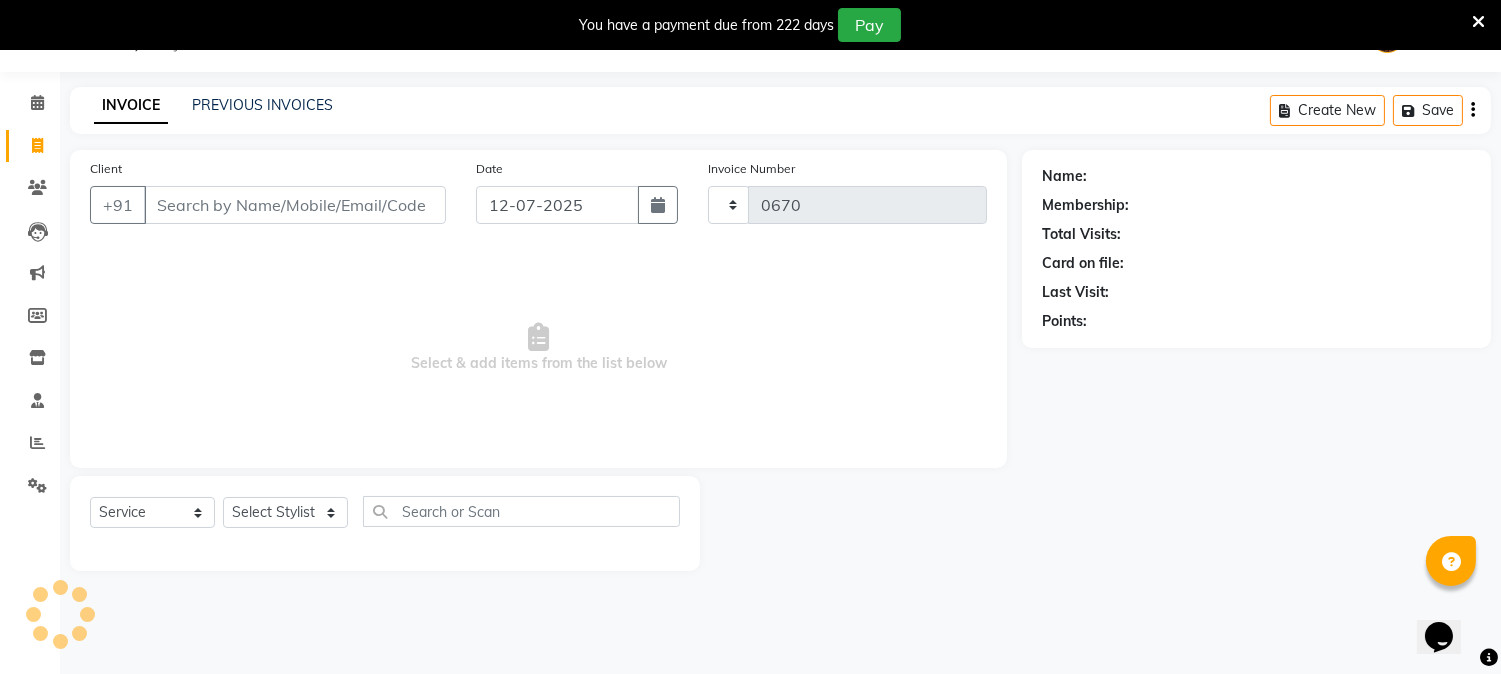 select on "556" 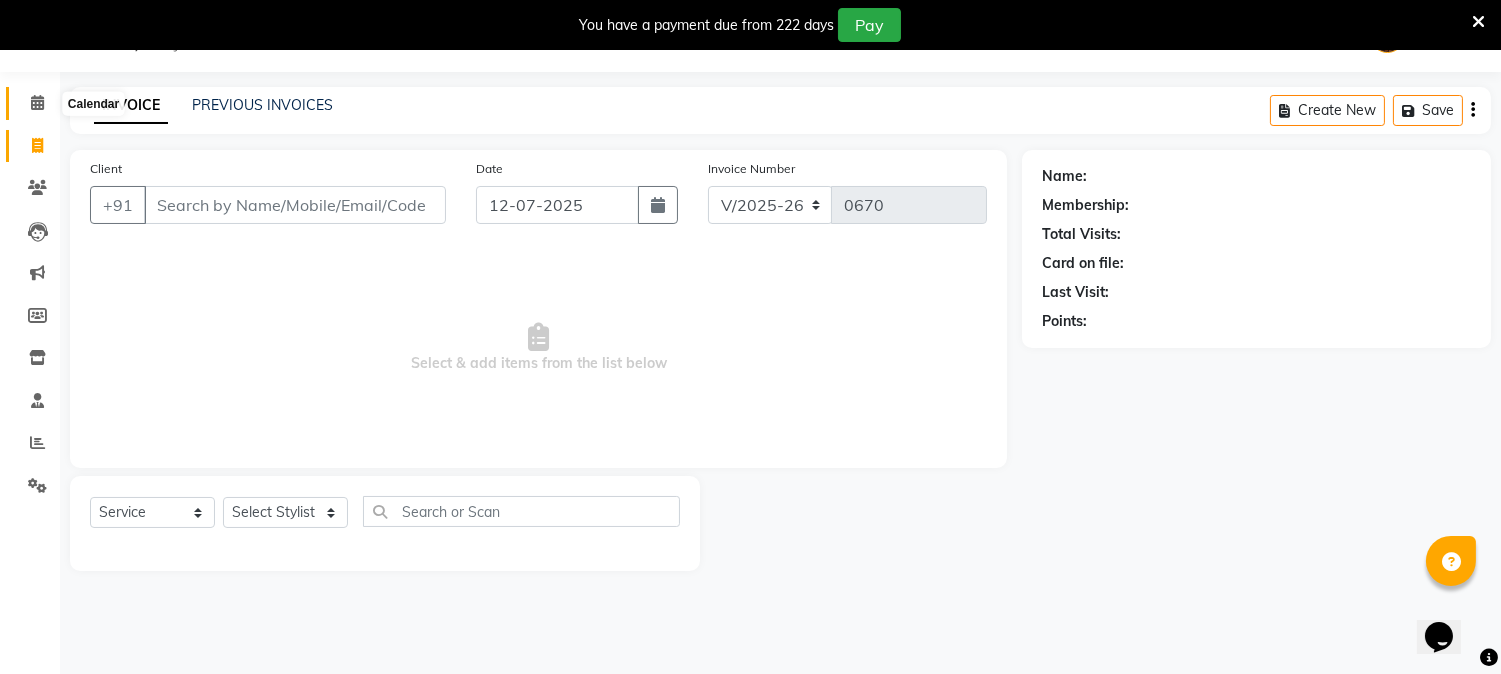click 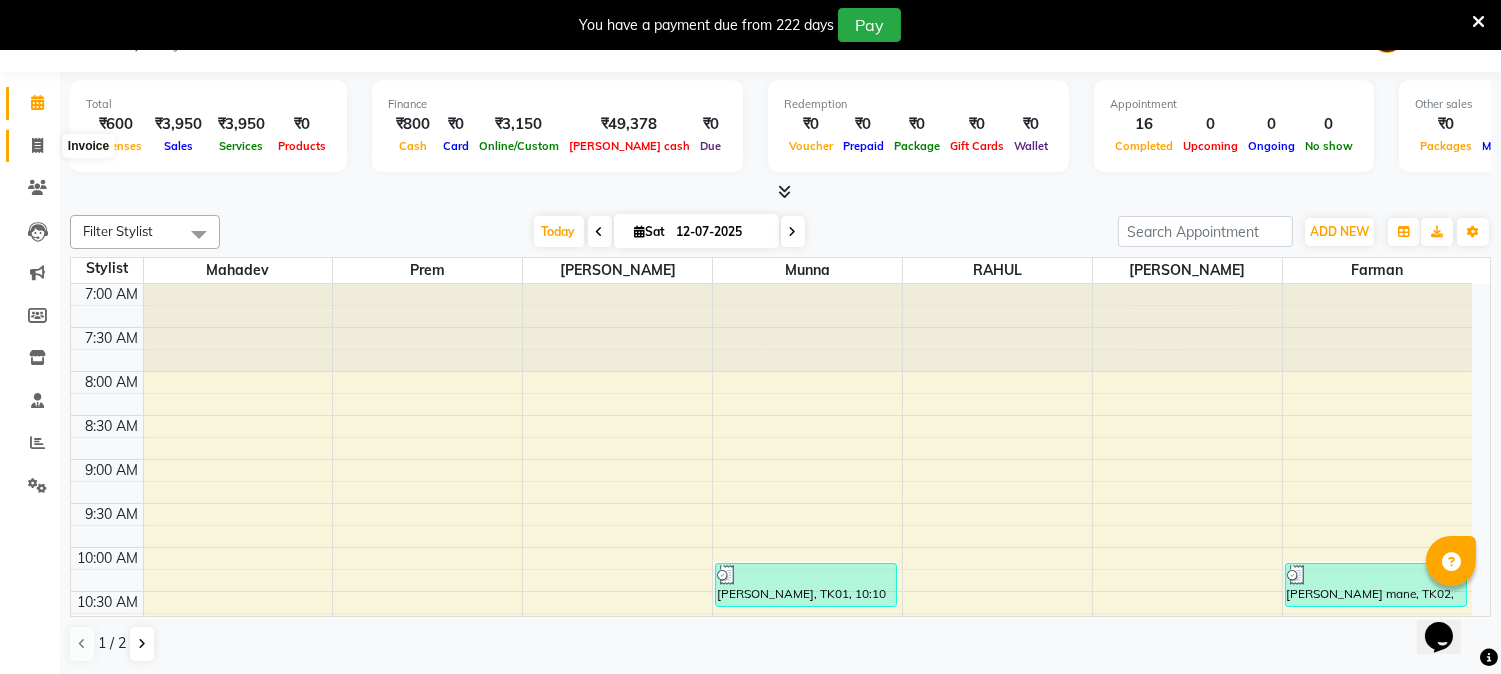 scroll, scrollTop: 994, scrollLeft: 0, axis: vertical 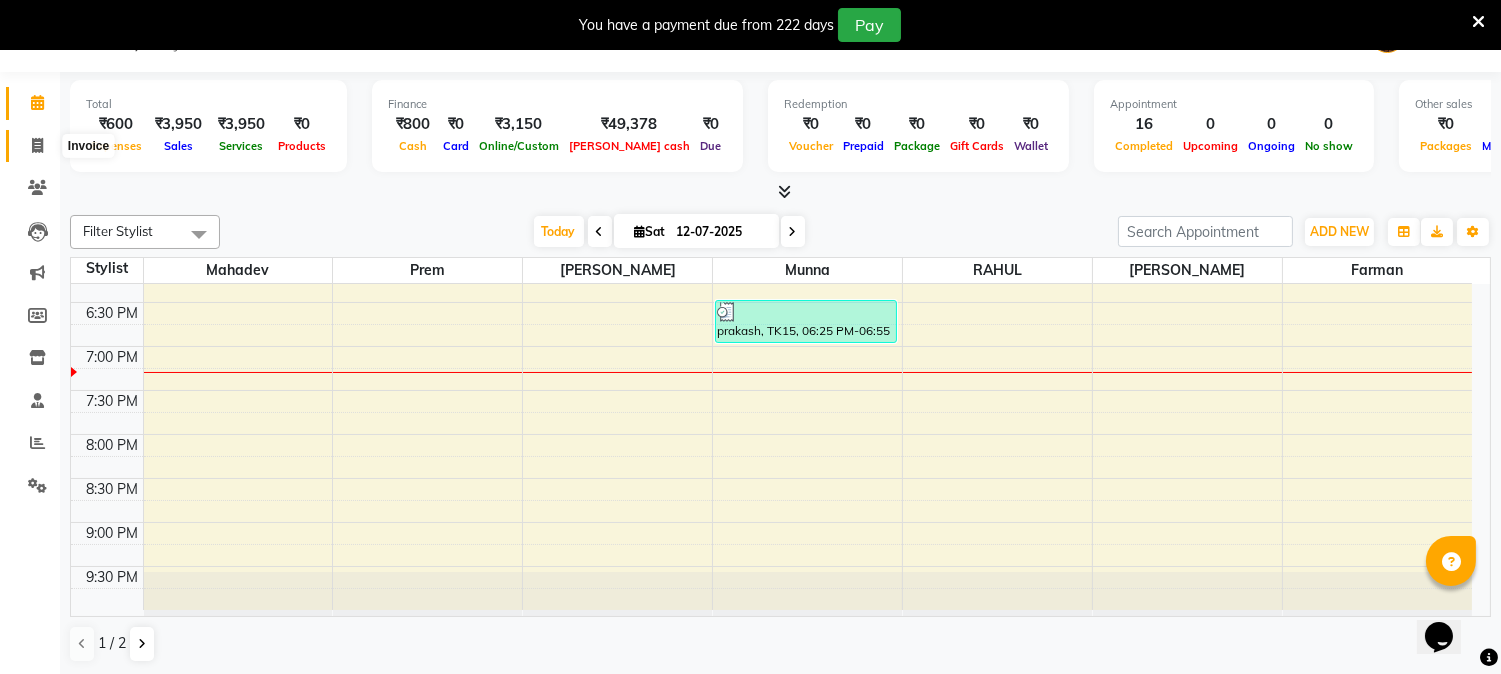 click 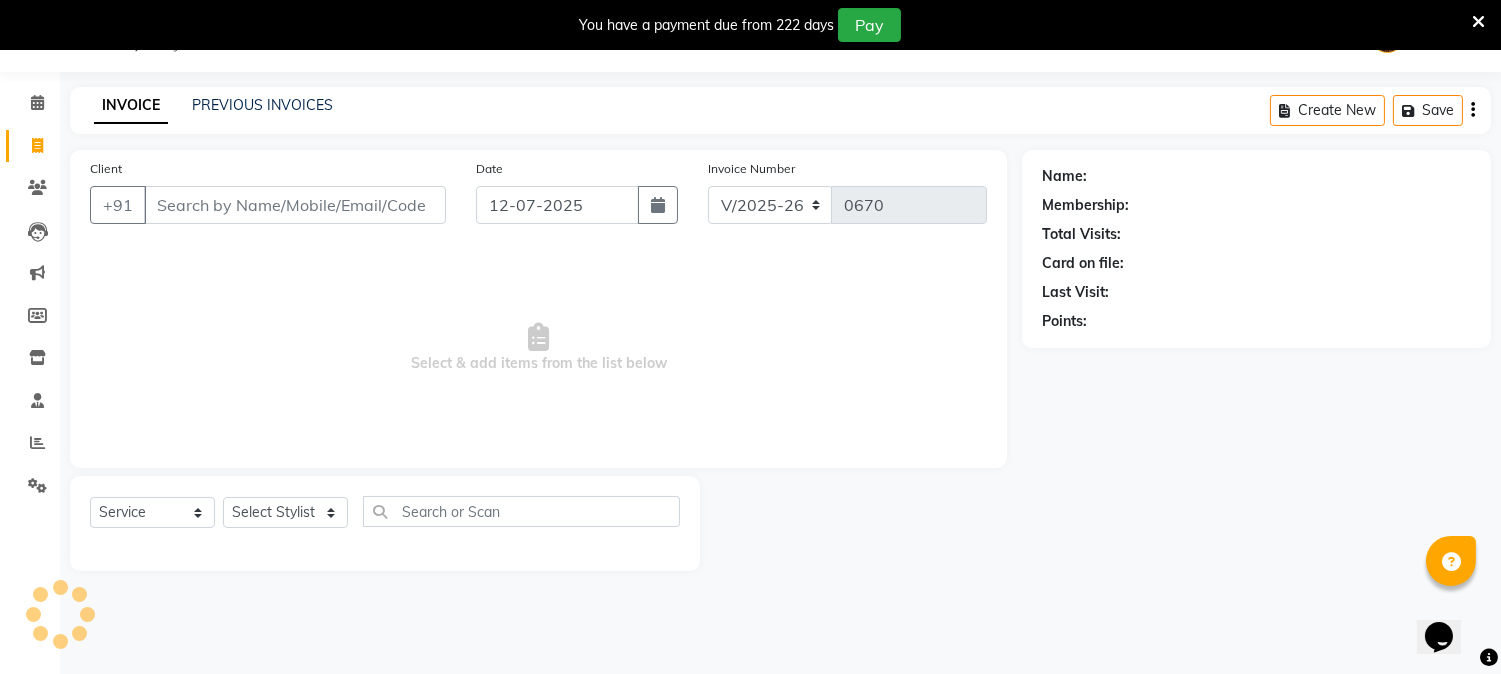 select on "membership" 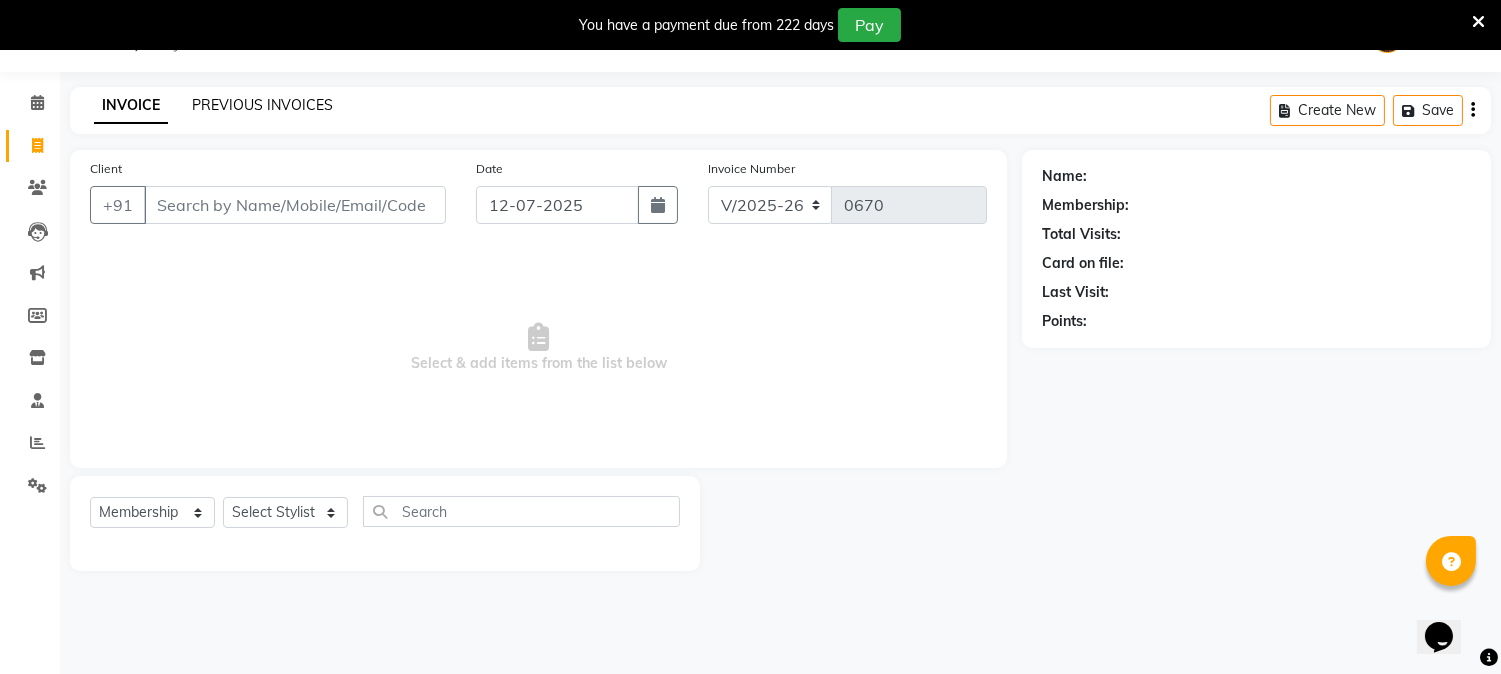 click on "PREVIOUS INVOICES" 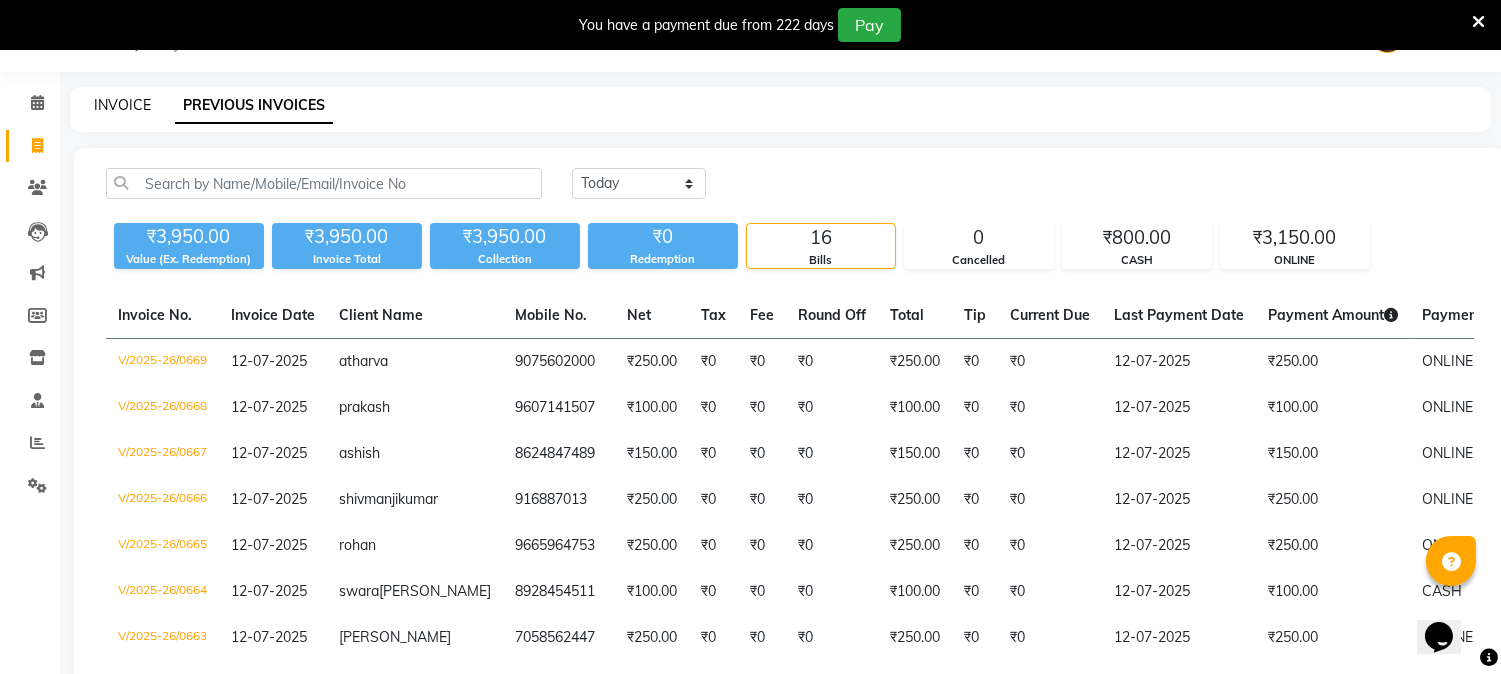 click on "INVOICE" 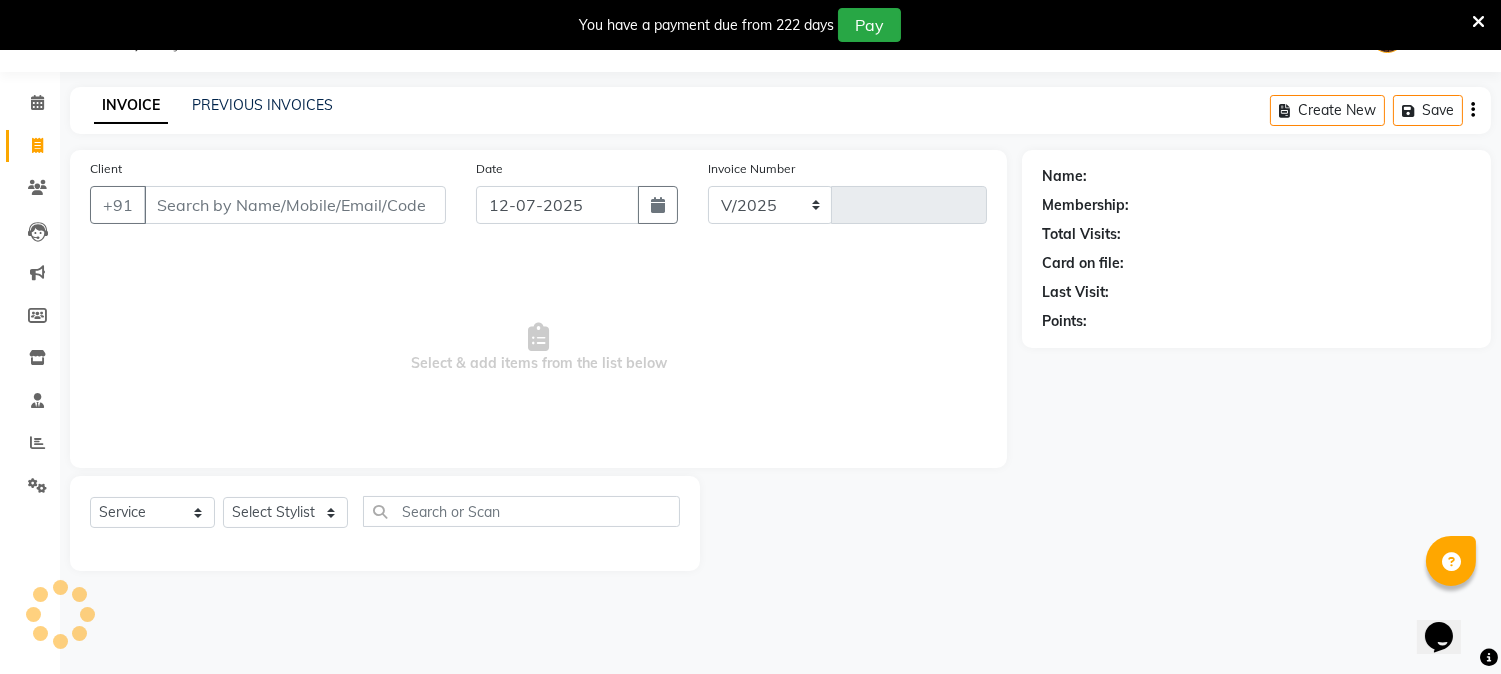 select on "556" 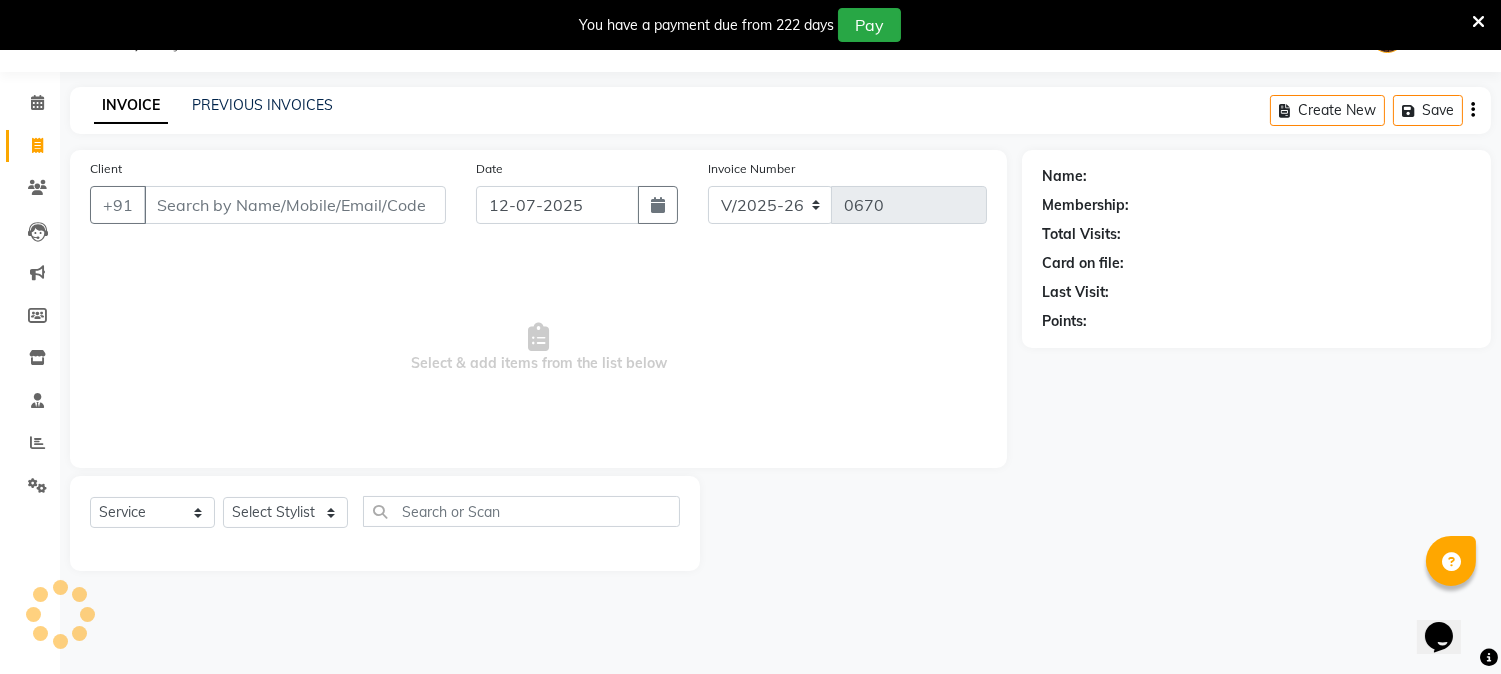 type 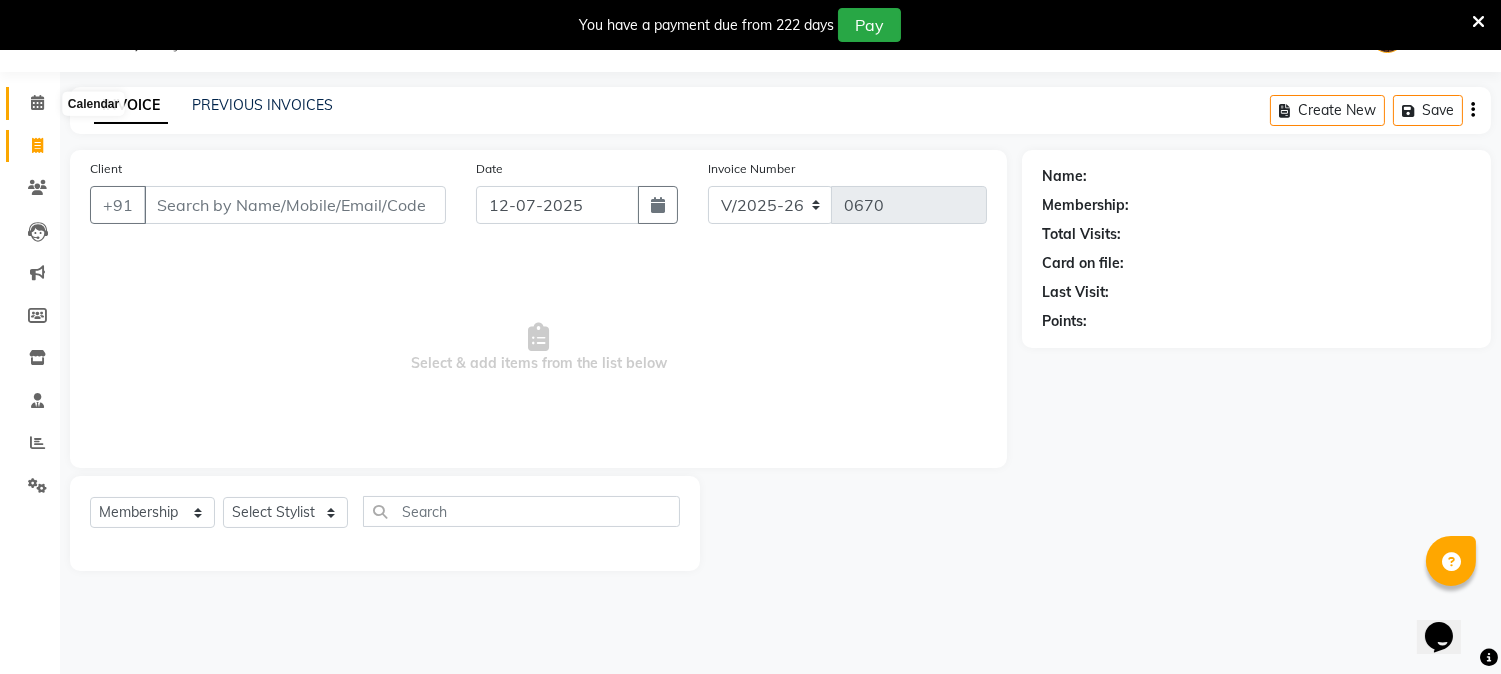 click 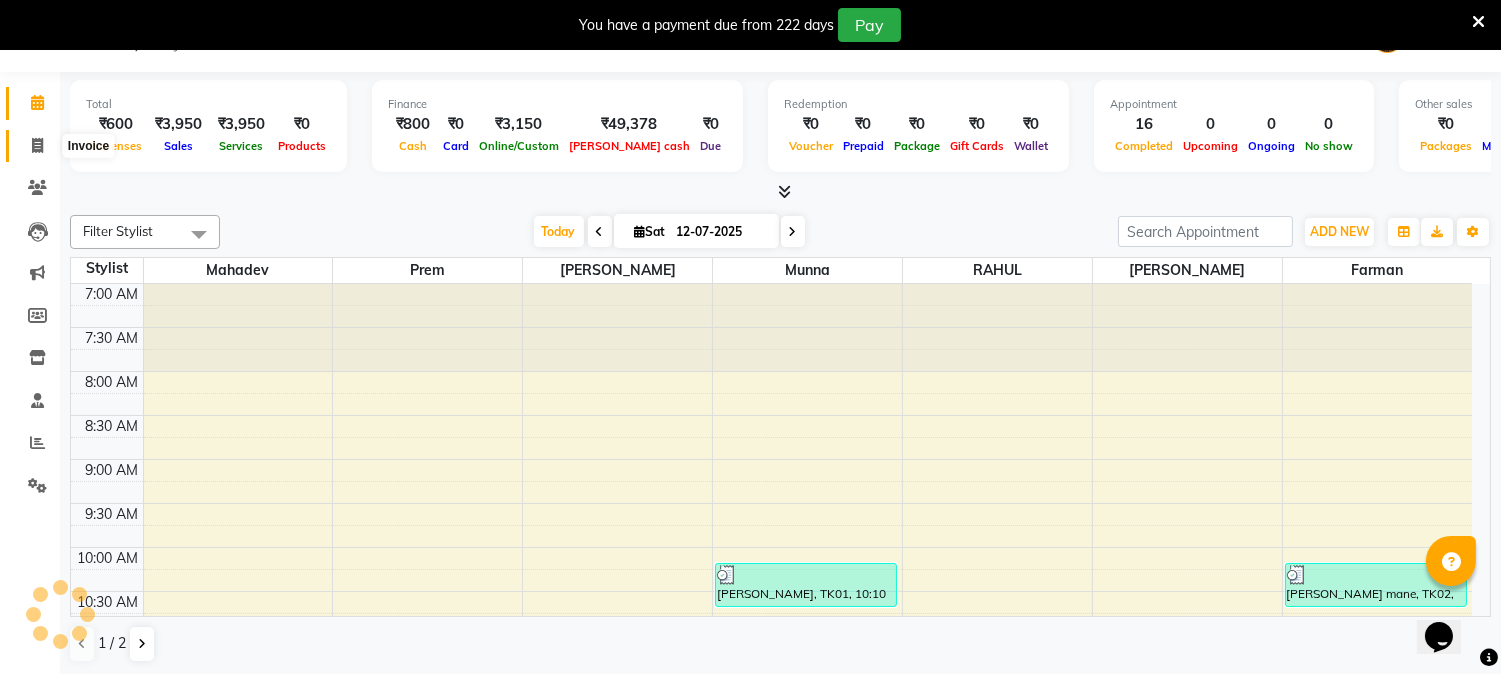 scroll, scrollTop: 0, scrollLeft: 0, axis: both 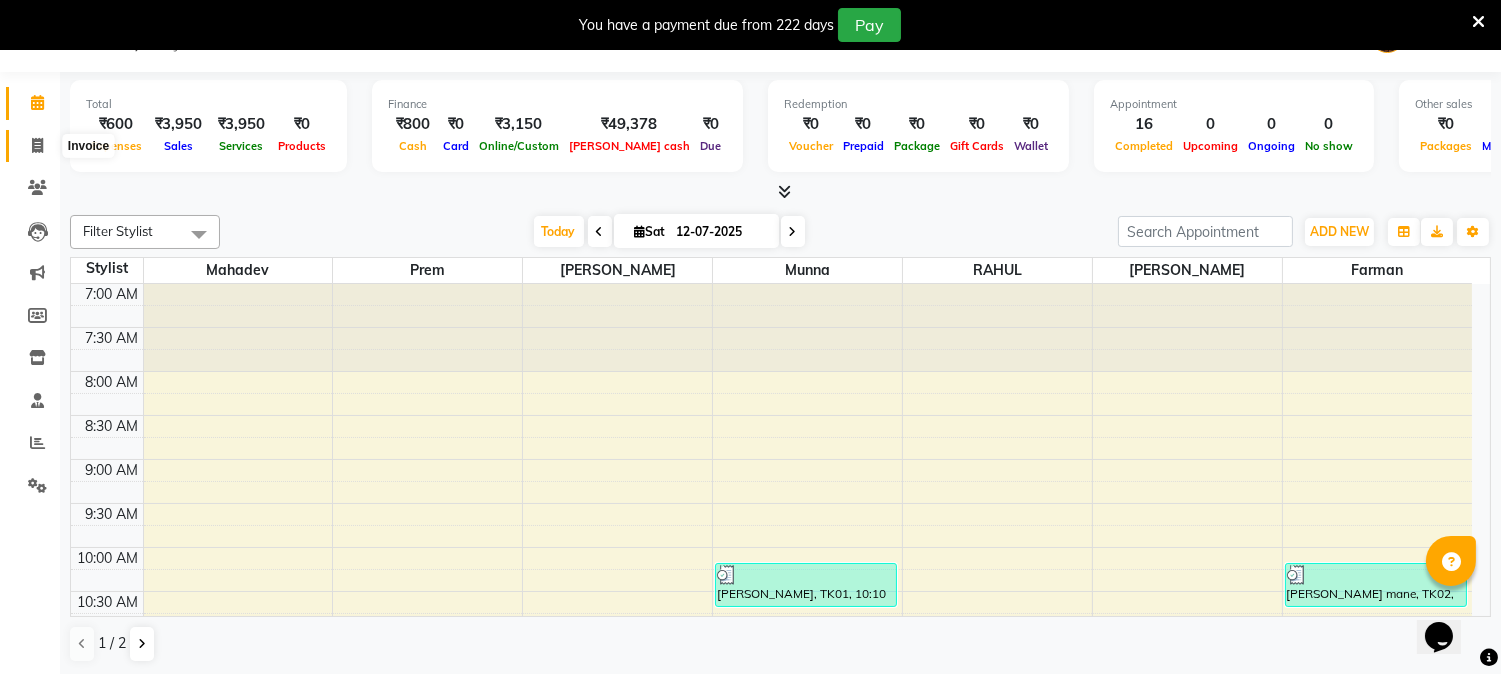 click 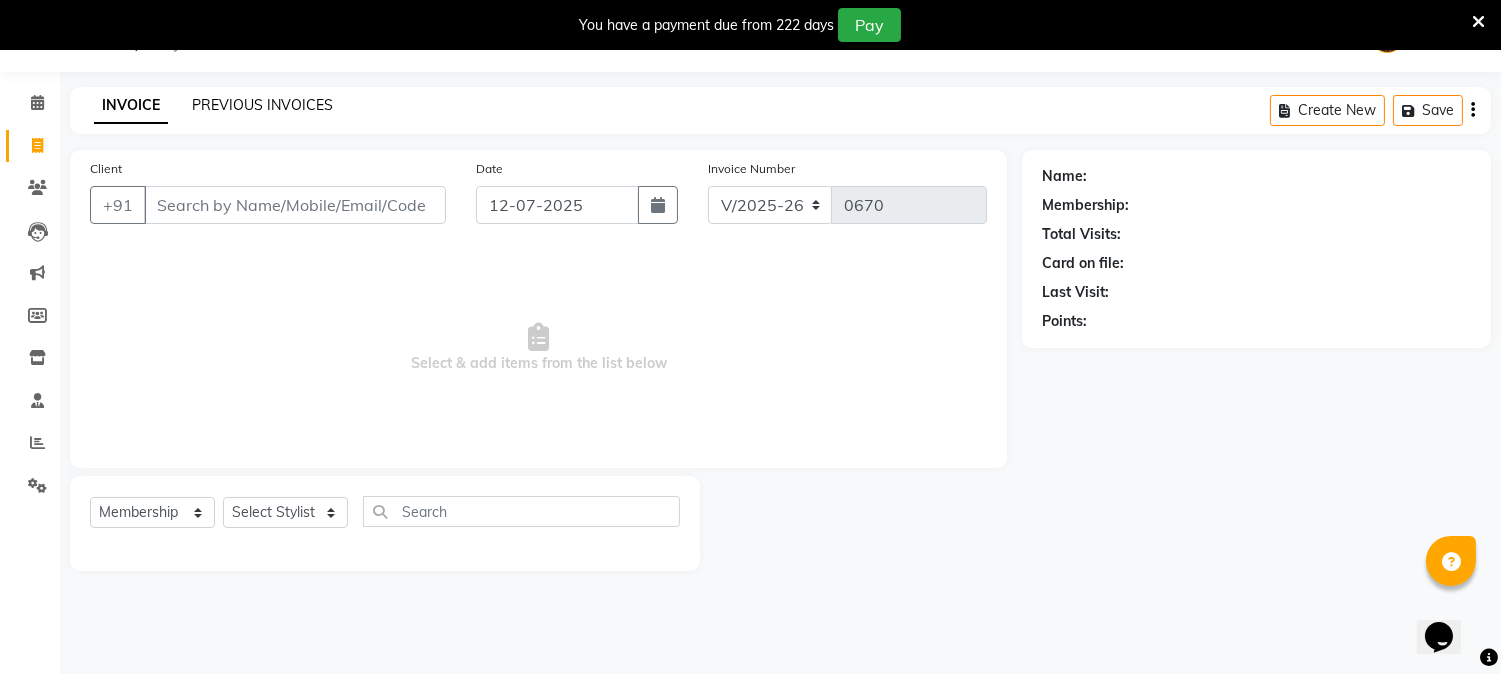 click on "PREVIOUS INVOICES" 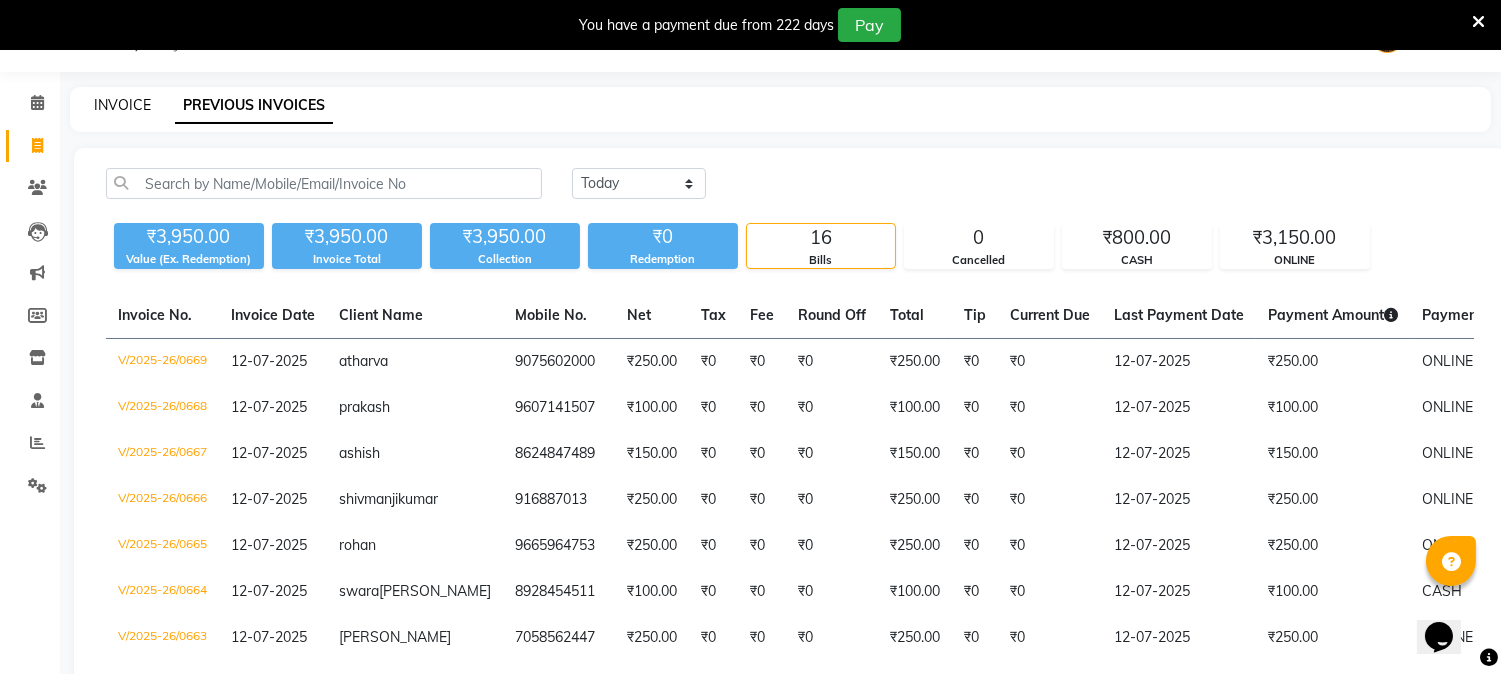 click on "INVOICE" 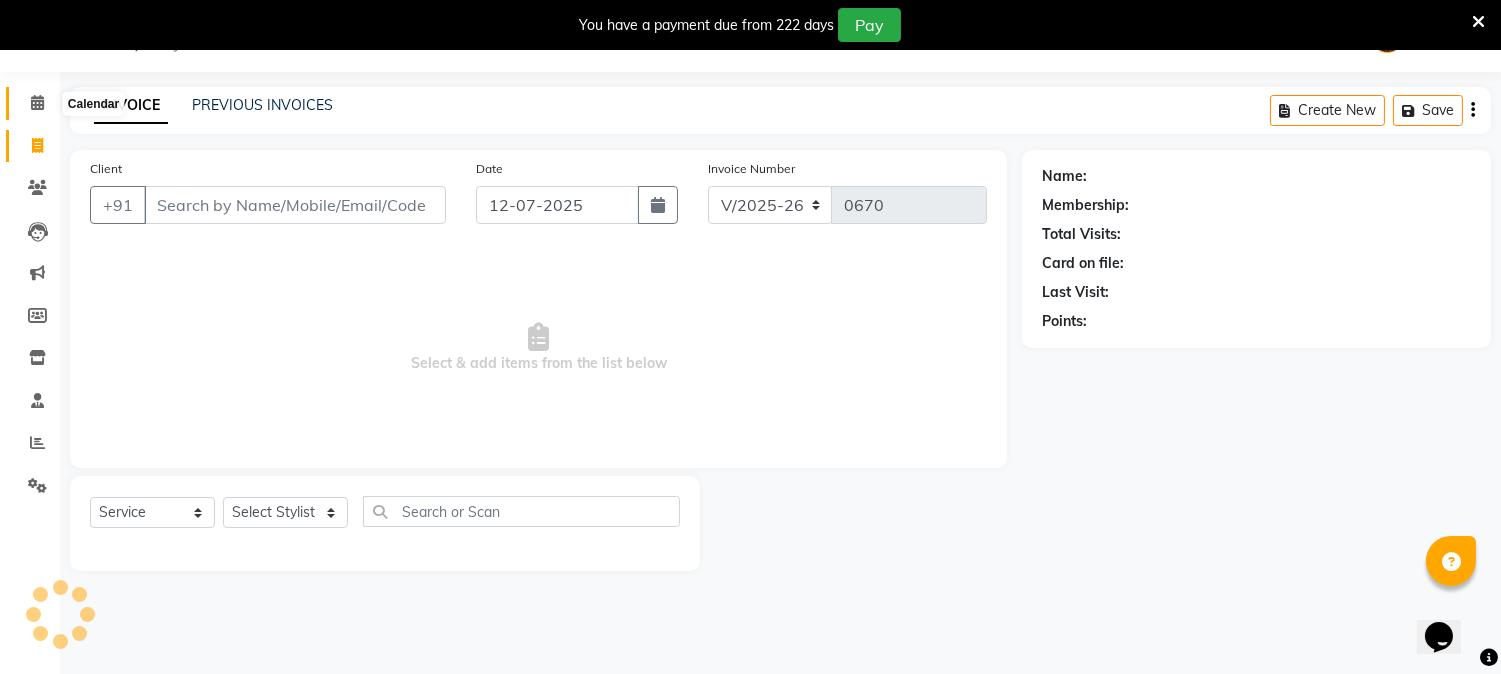 click 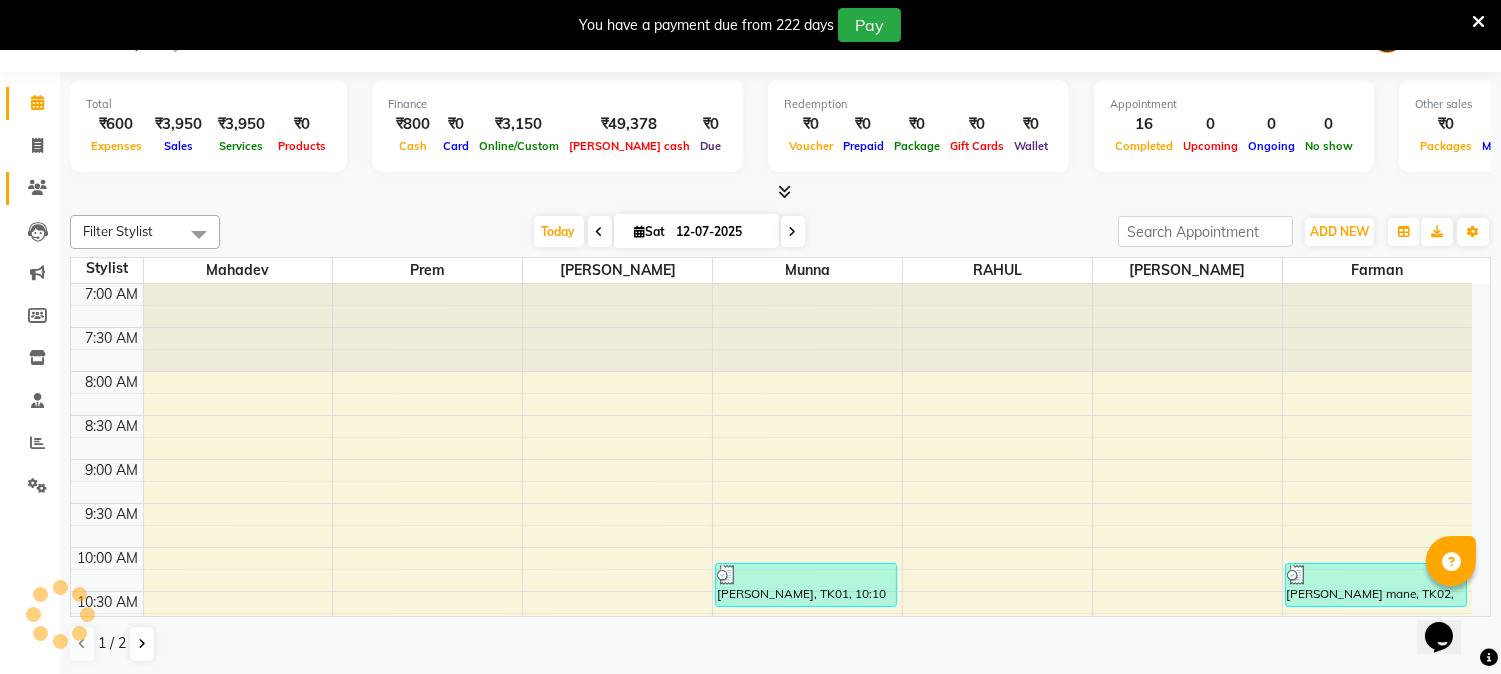 scroll, scrollTop: 0, scrollLeft: 0, axis: both 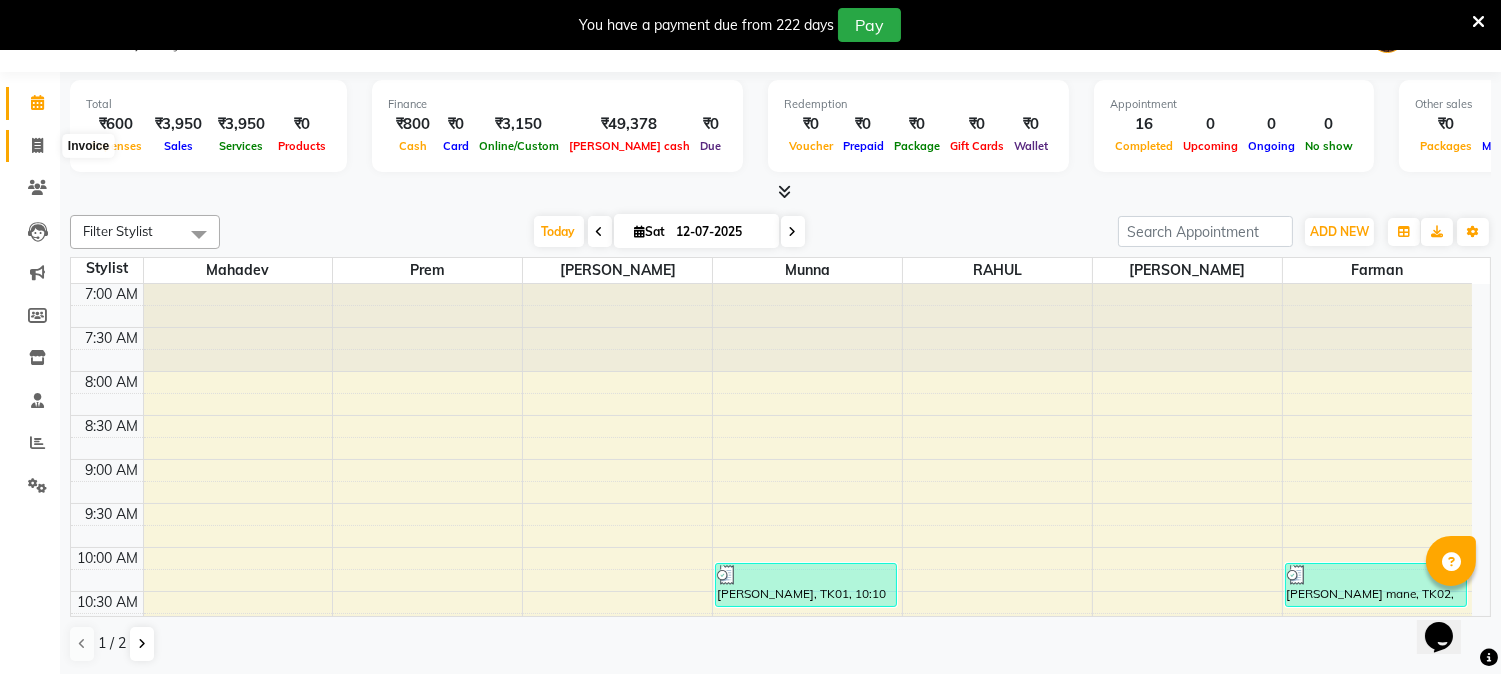 click 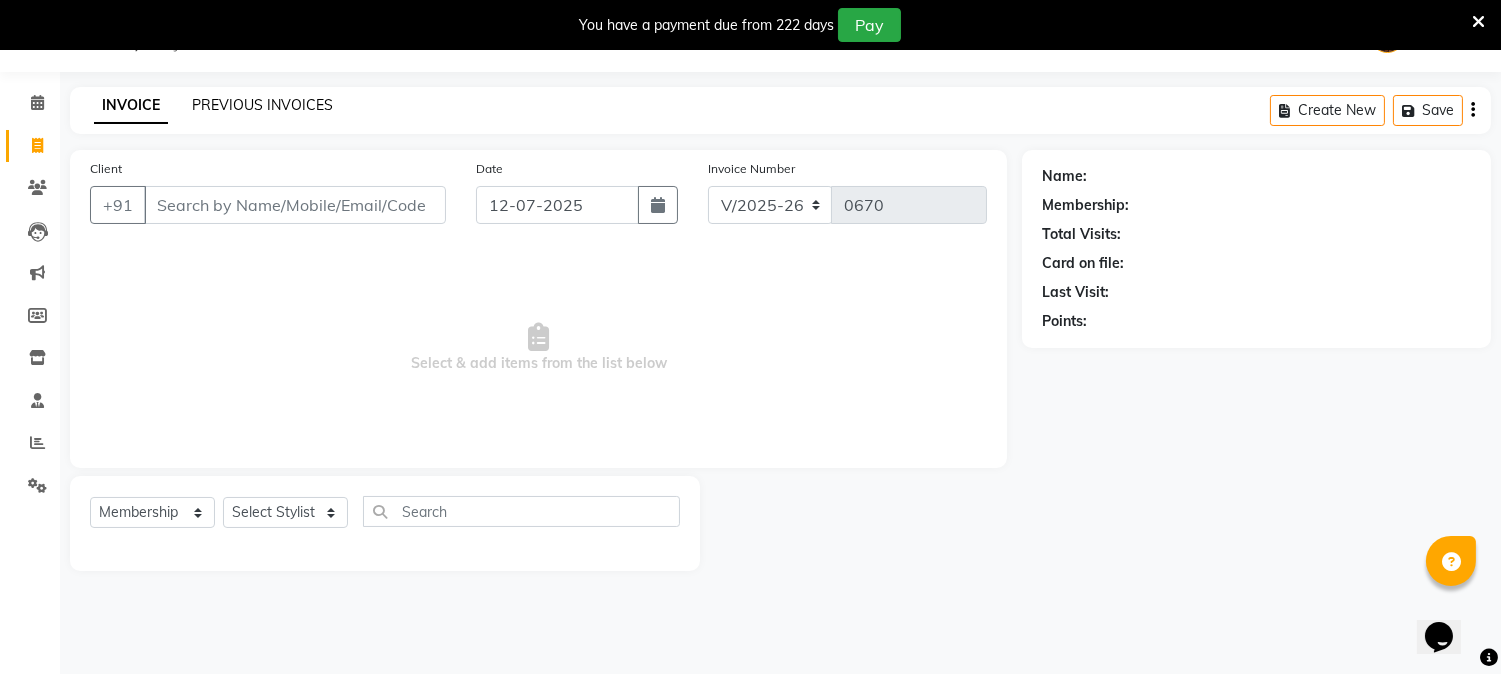 click on "PREVIOUS INVOICES" 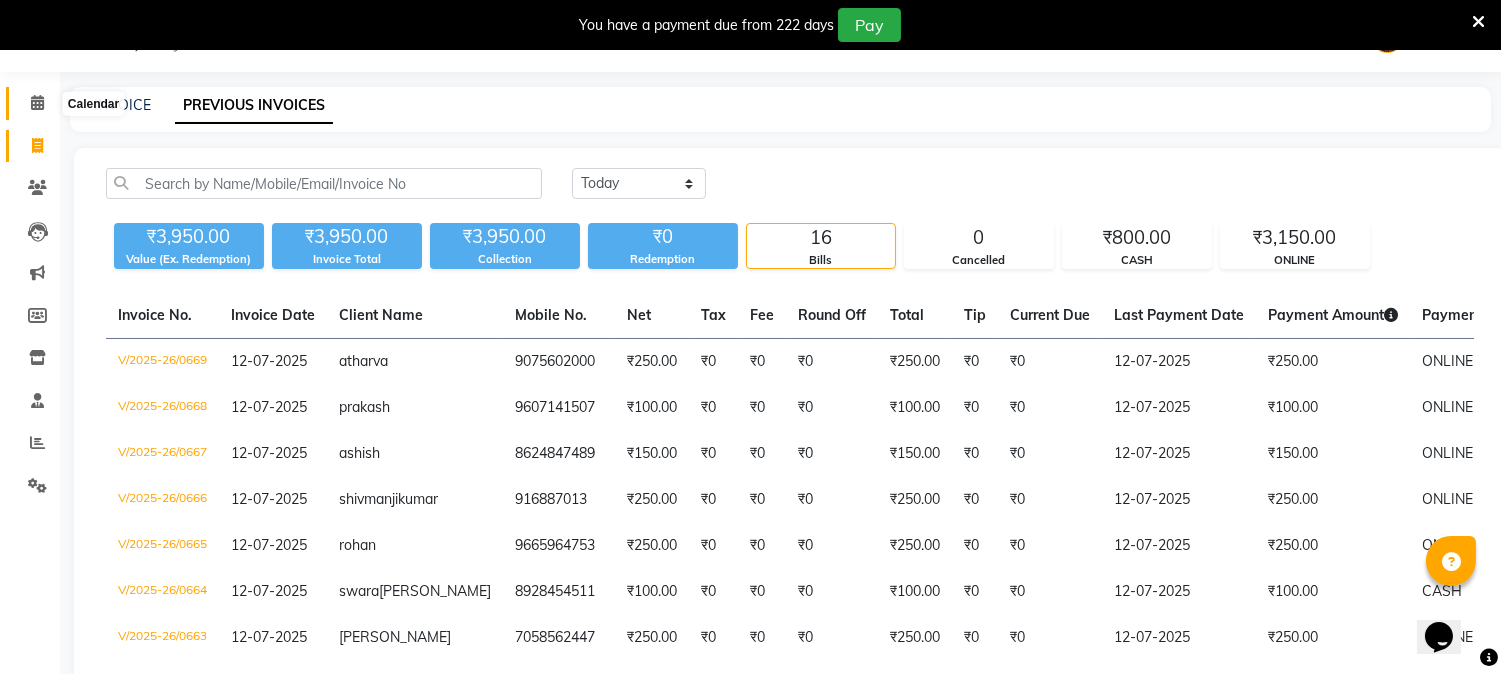 click 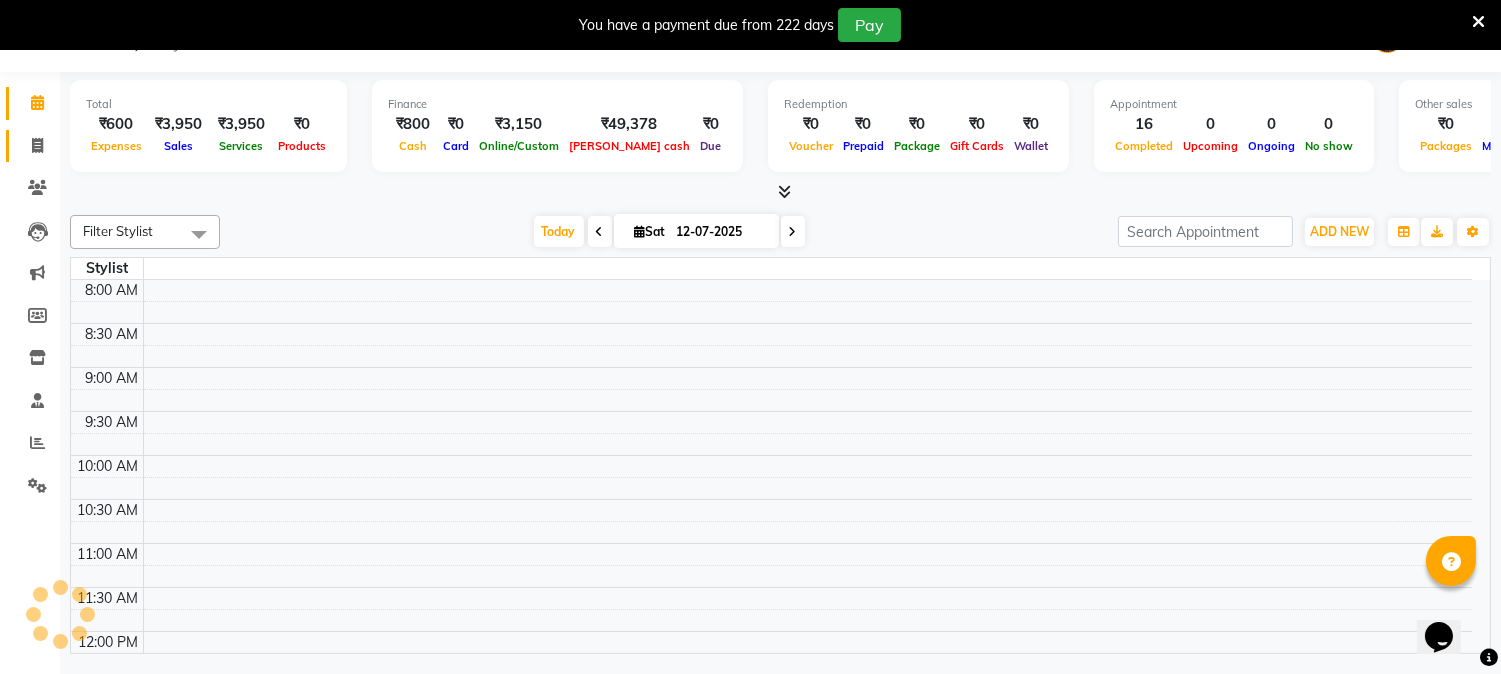click 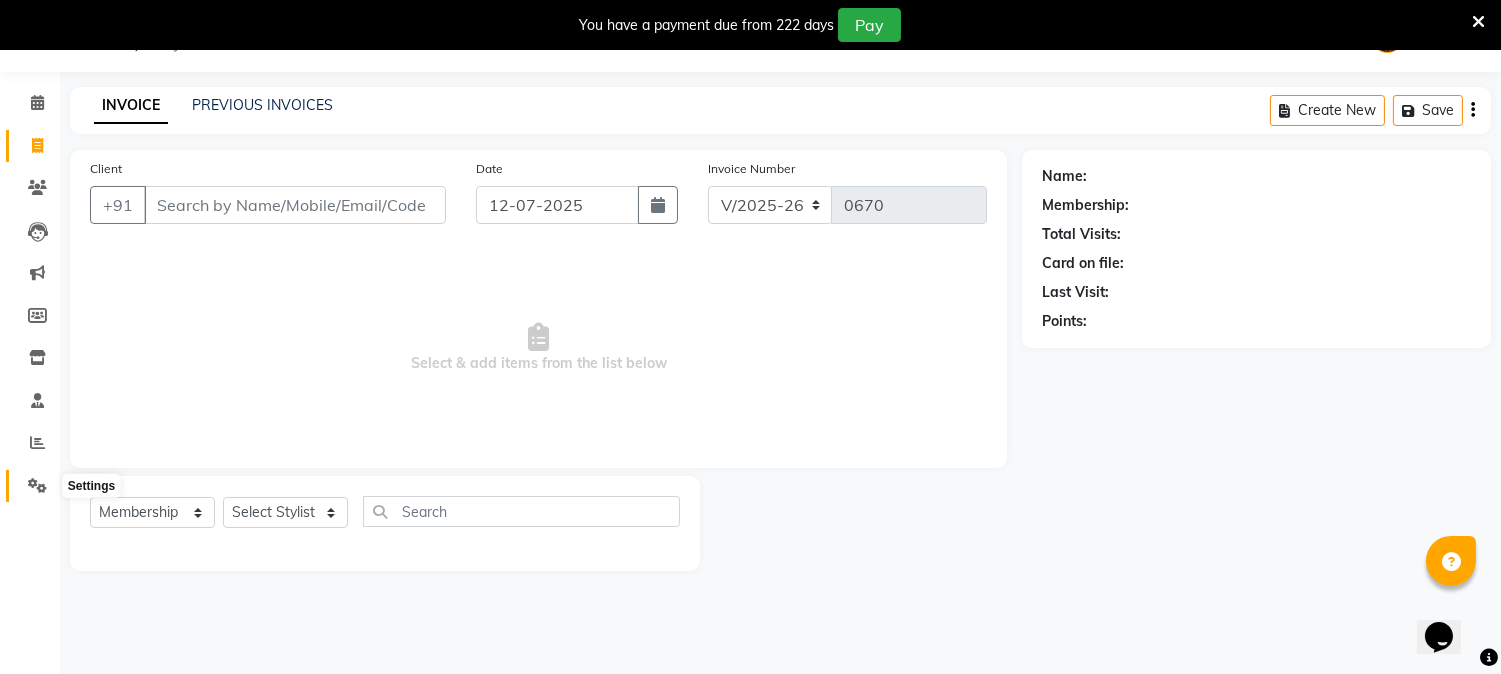 click 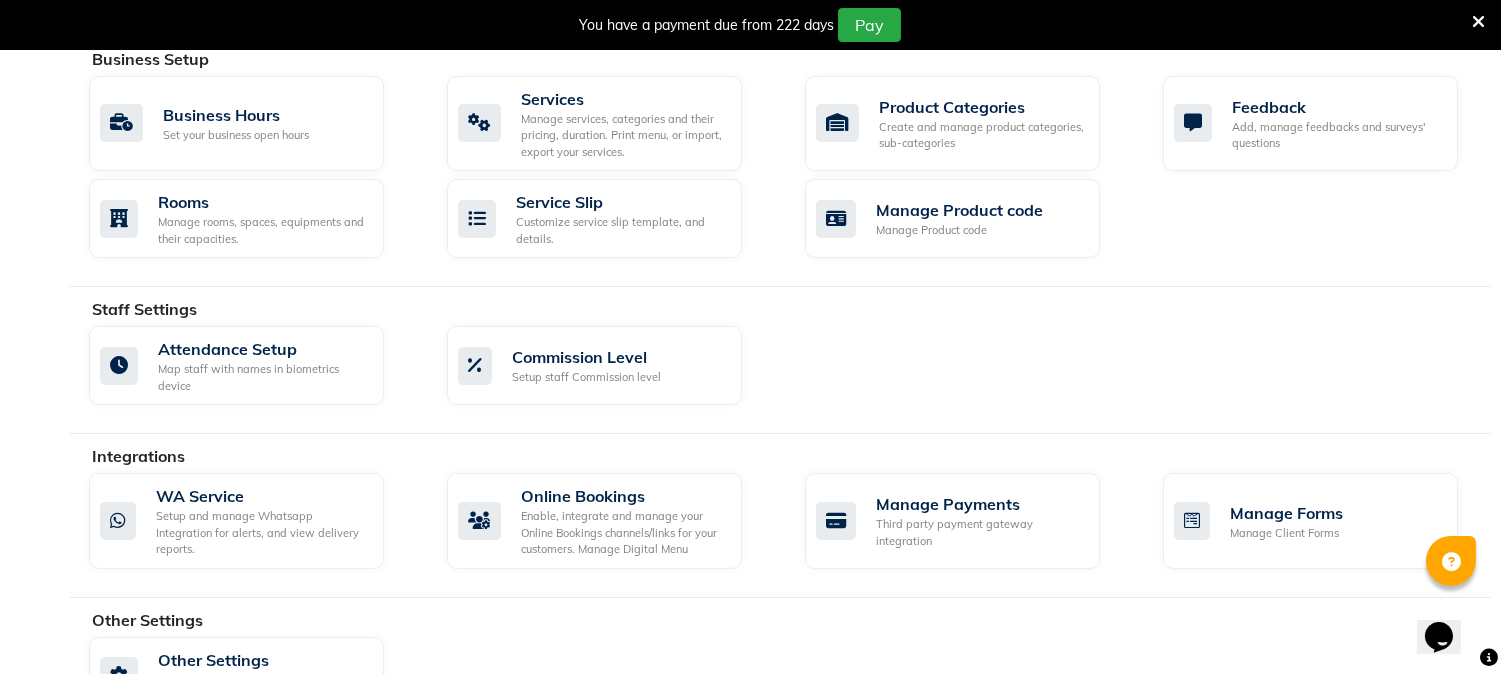 scroll, scrollTop: 754, scrollLeft: 0, axis: vertical 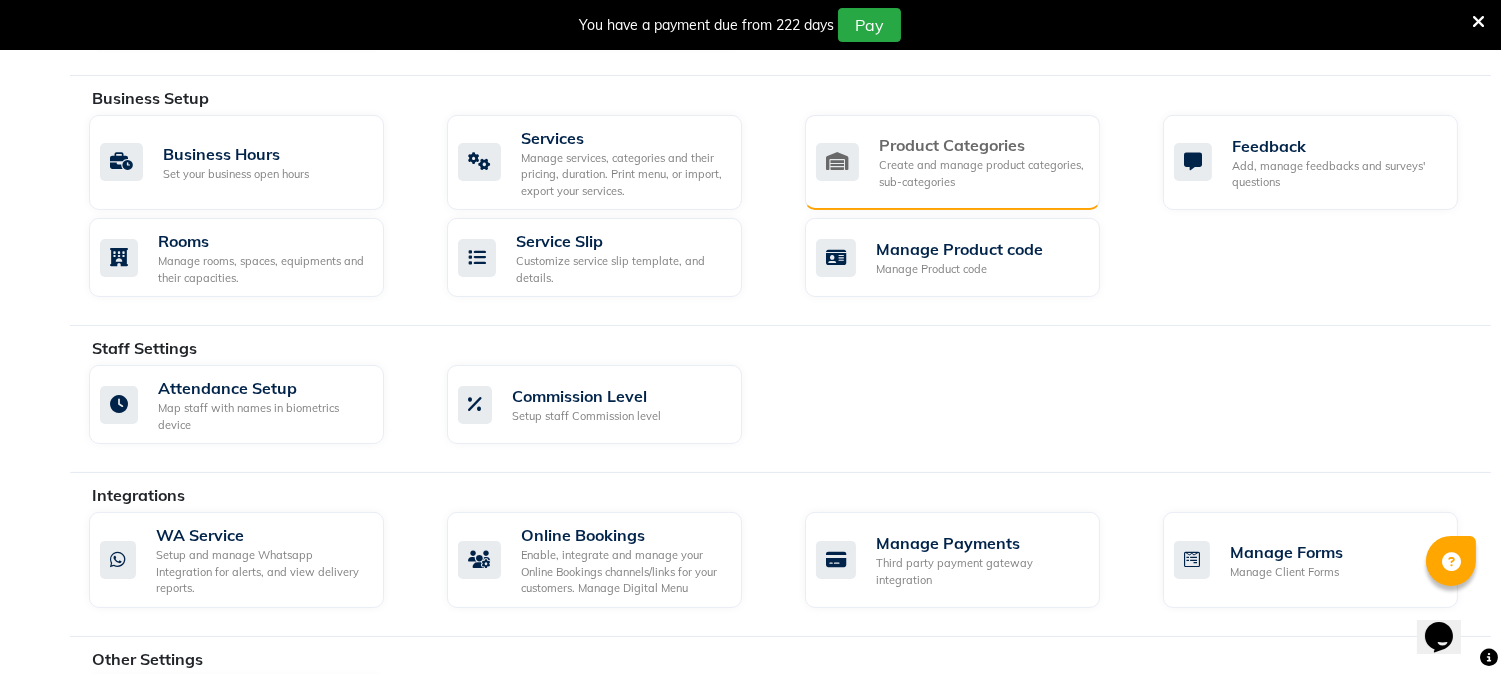 click on "Create and manage product categories, sub-categories" 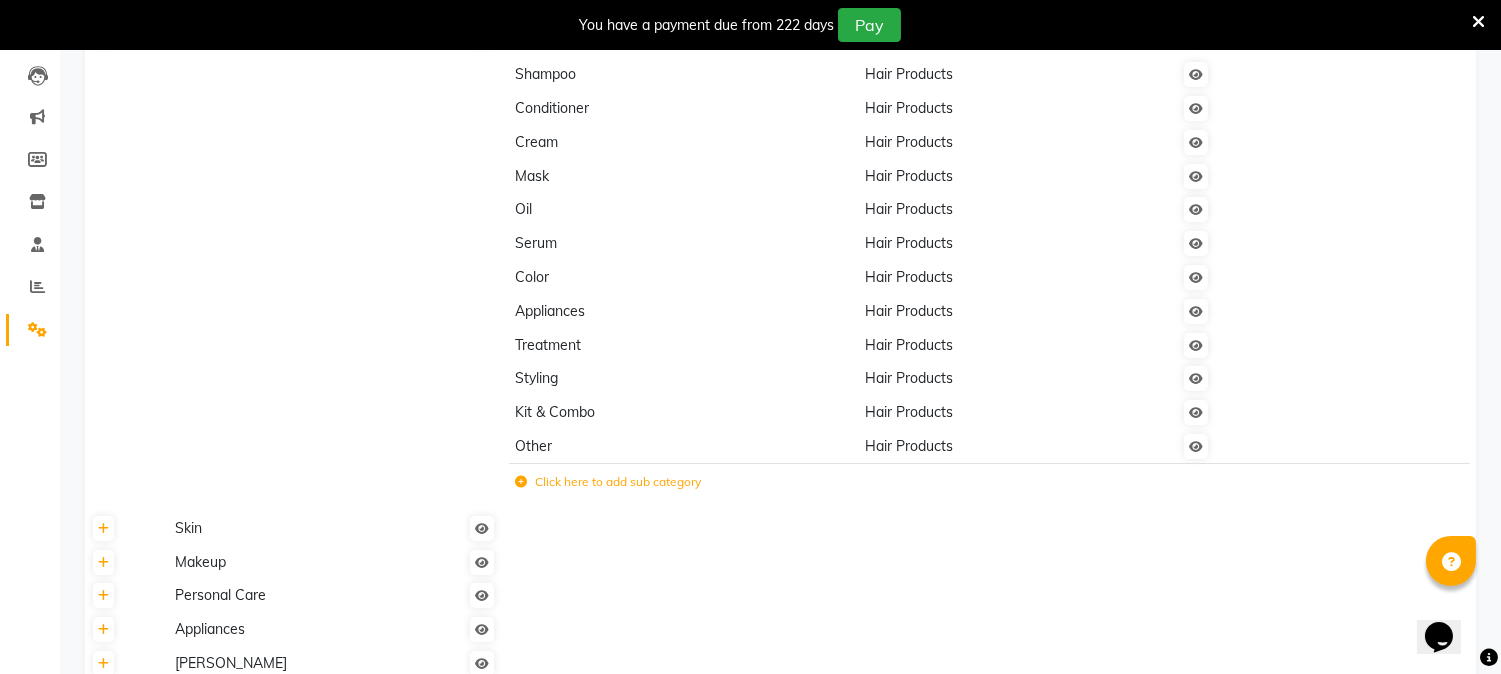 scroll, scrollTop: 333, scrollLeft: 0, axis: vertical 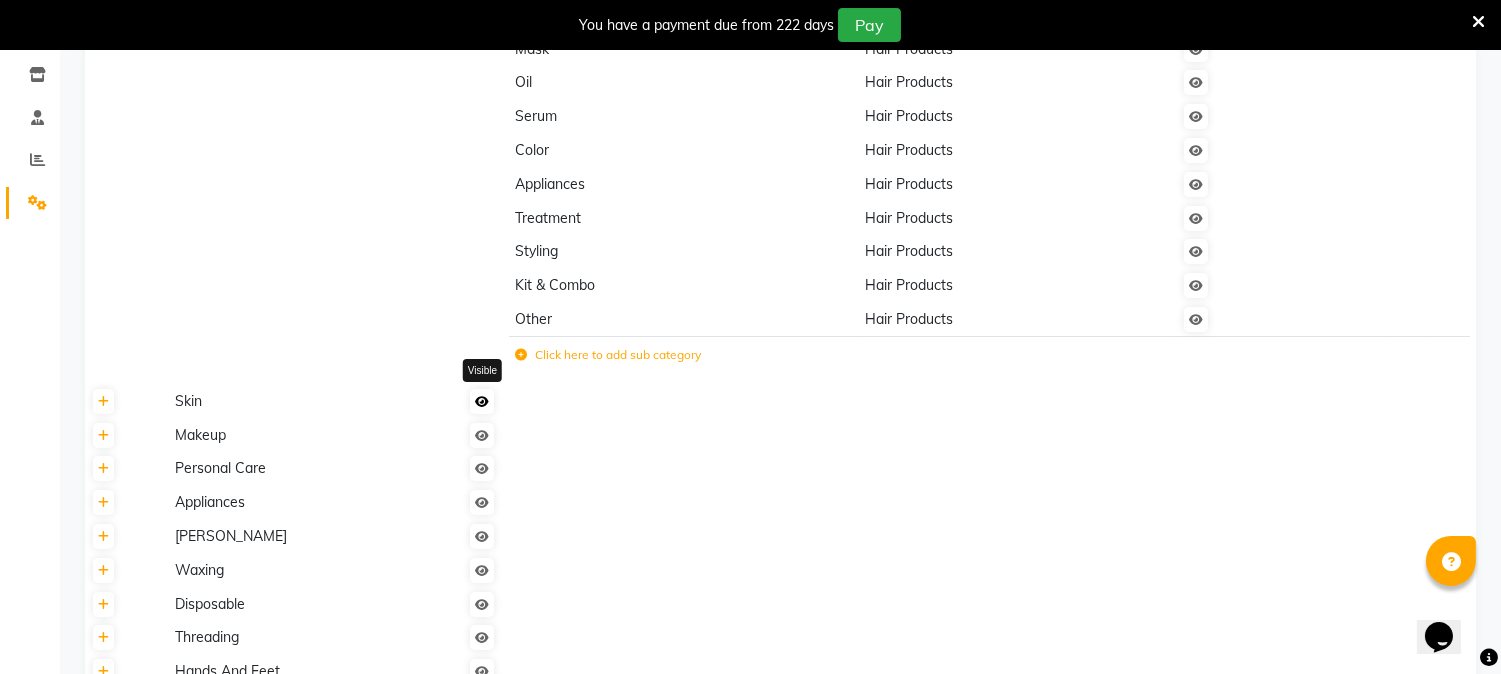 click 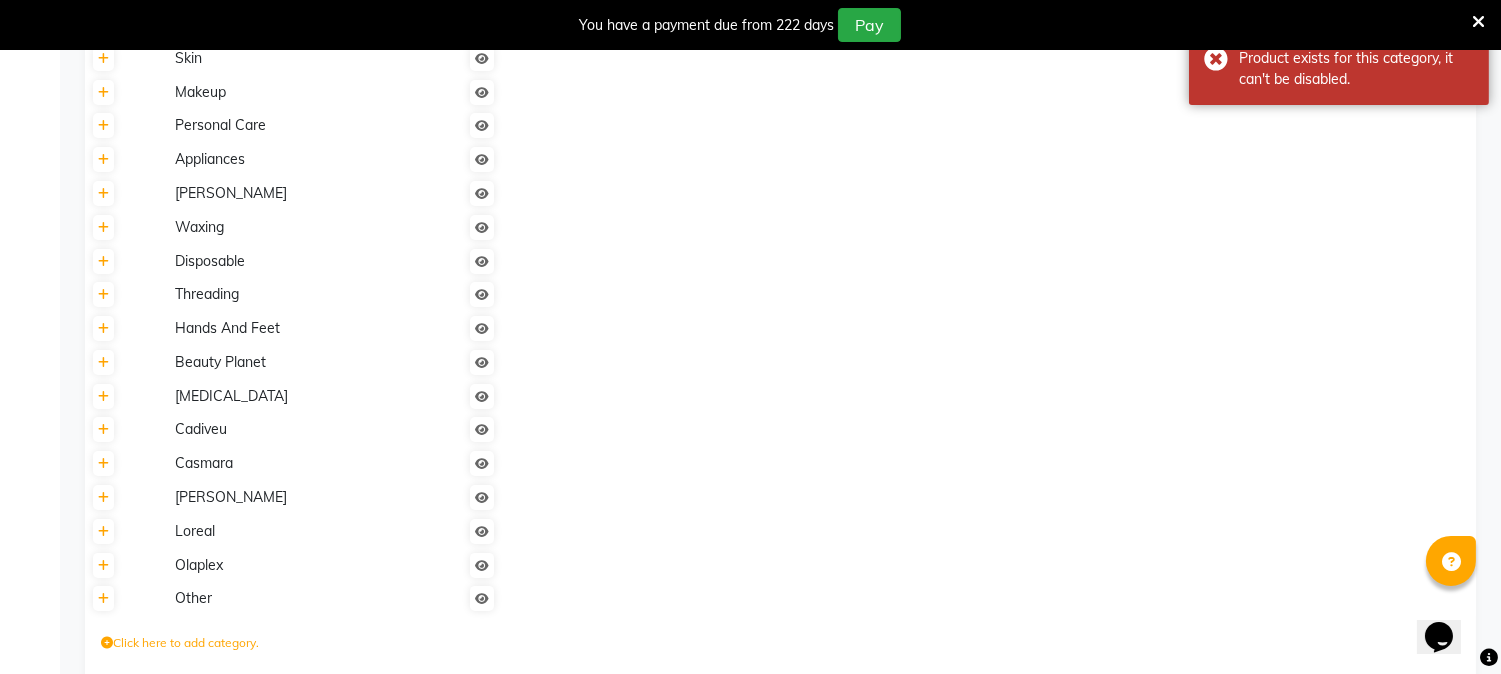 scroll, scrollTop: 625, scrollLeft: 0, axis: vertical 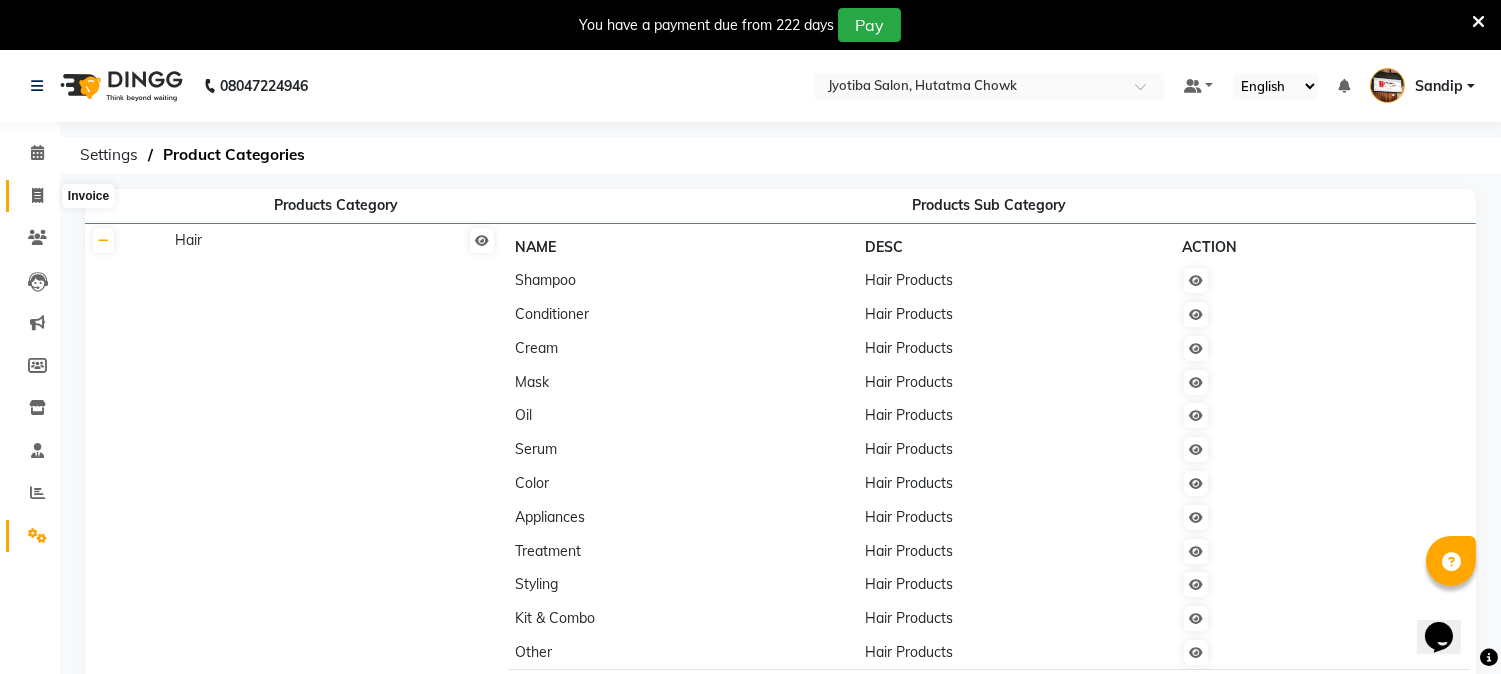 click 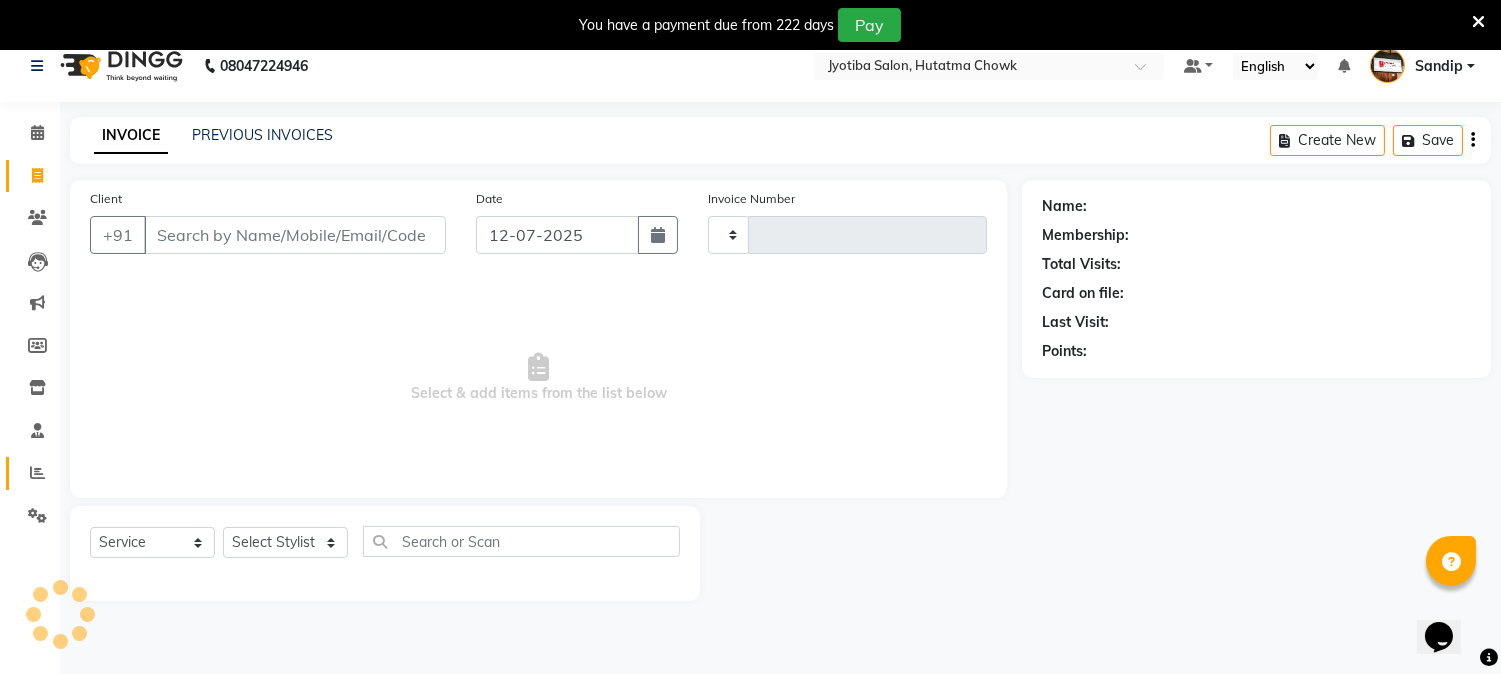 scroll, scrollTop: 50, scrollLeft: 0, axis: vertical 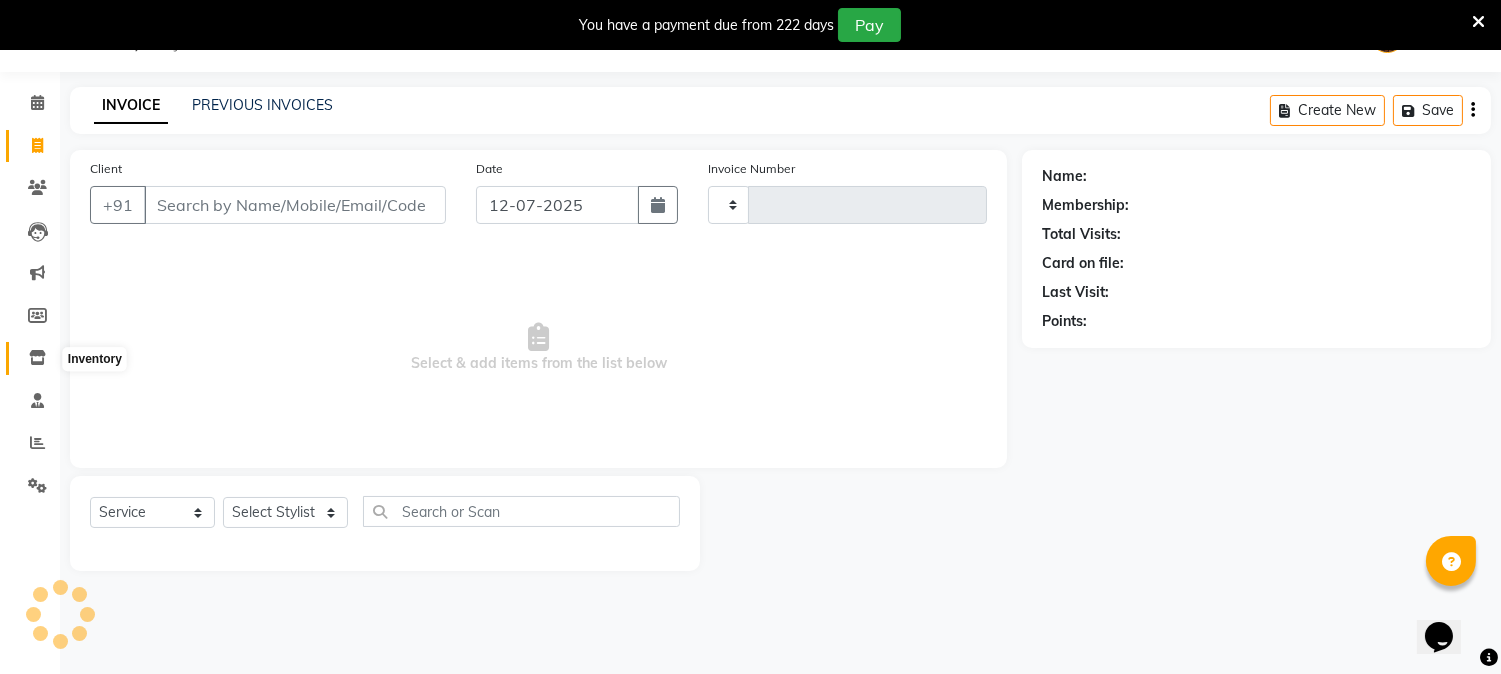 click 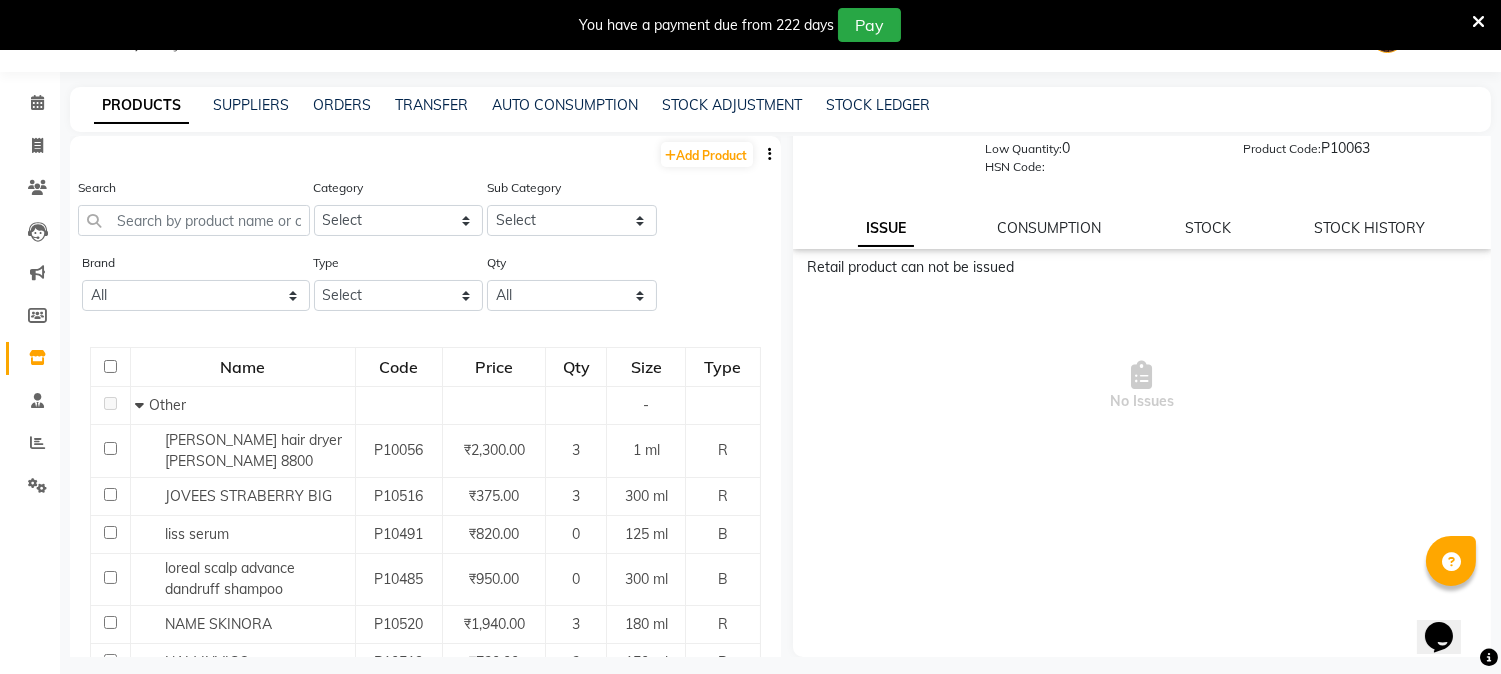 scroll, scrollTop: 0, scrollLeft: 0, axis: both 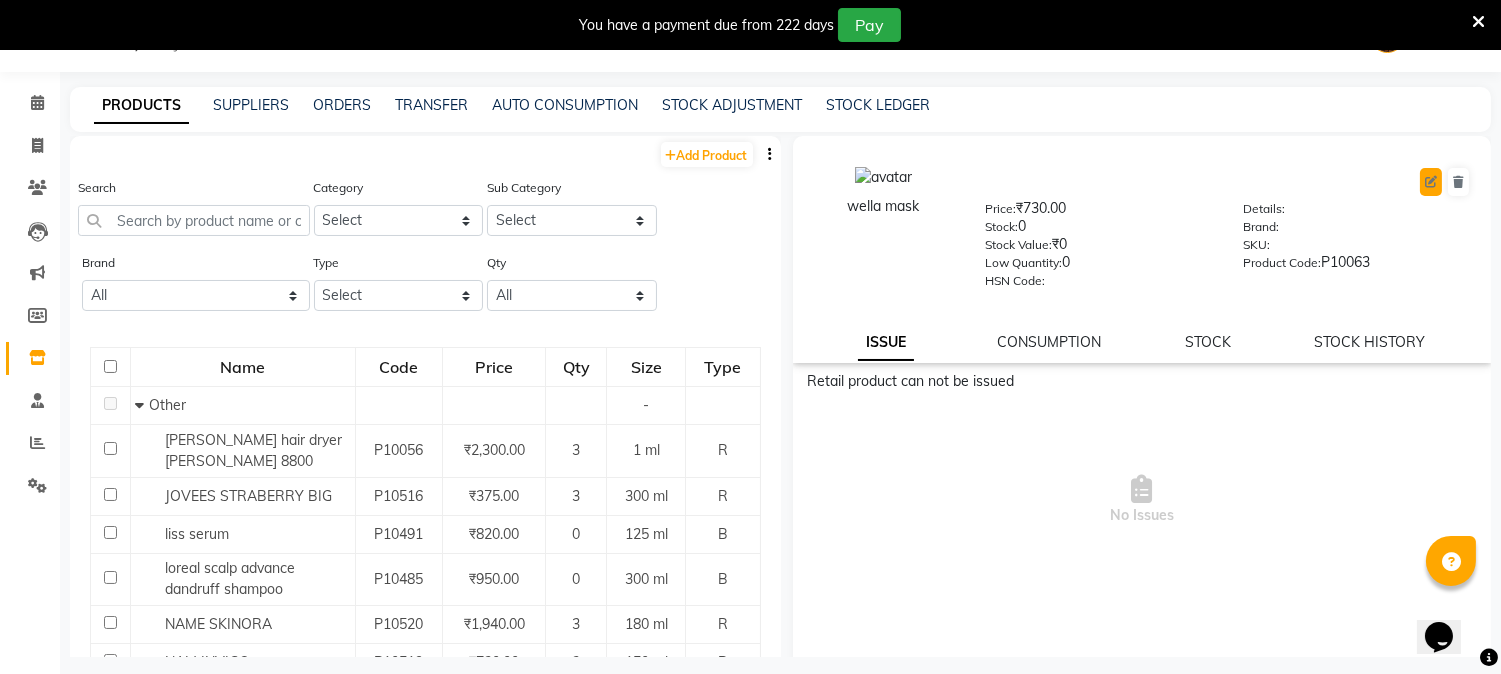 click 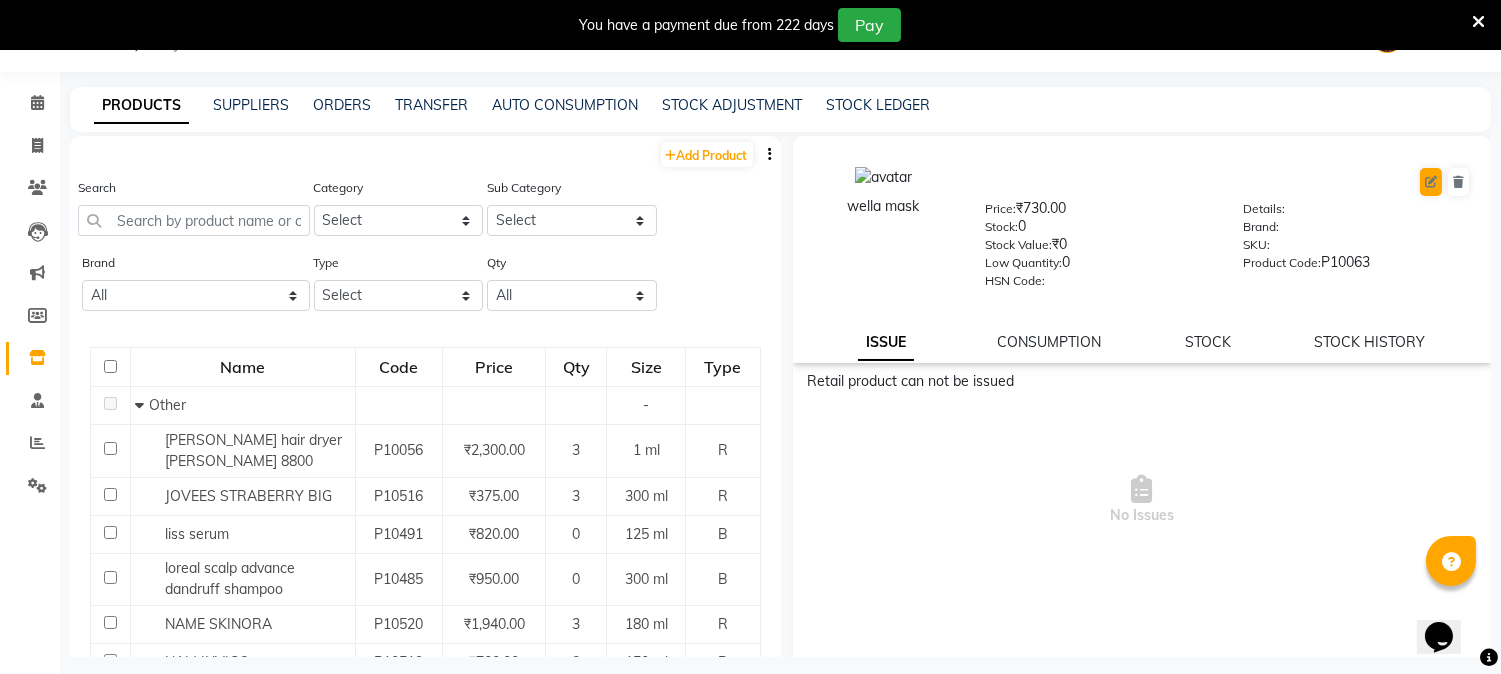 select on "true" 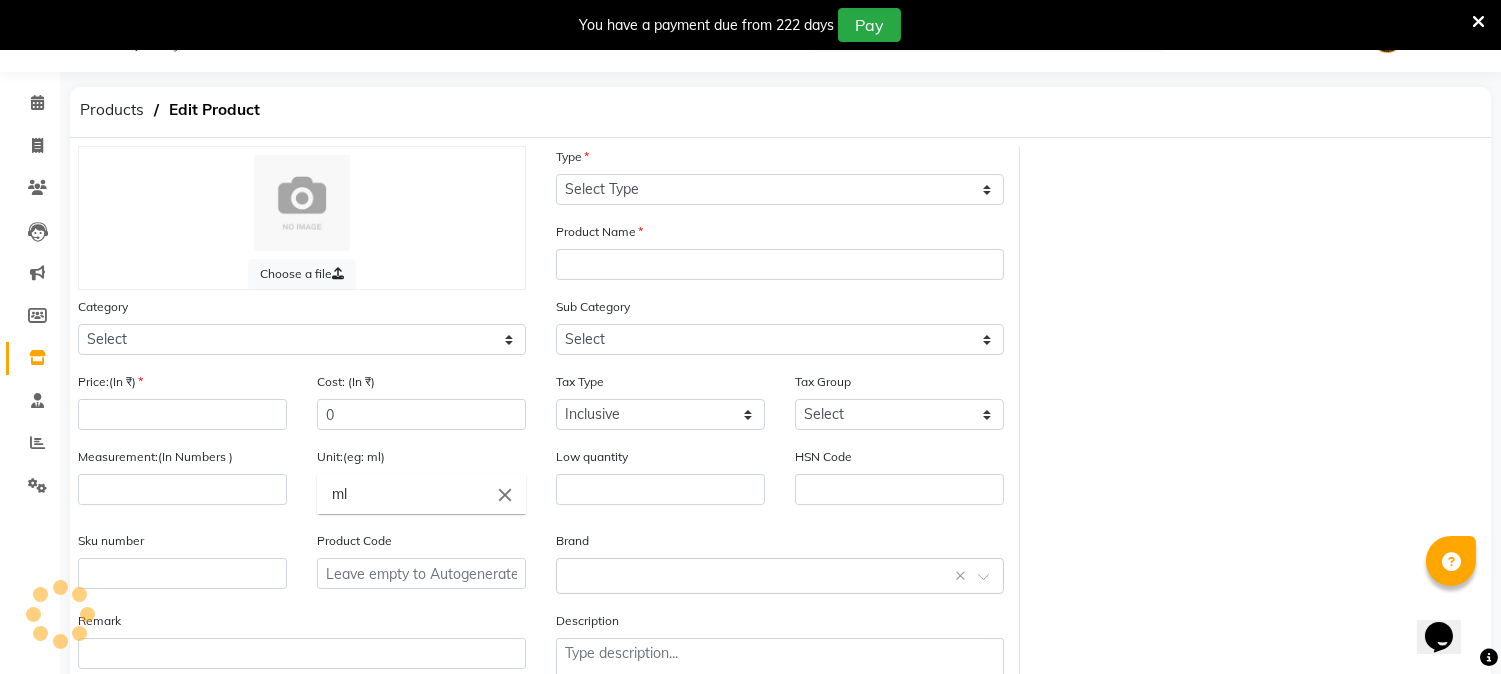 select on "R" 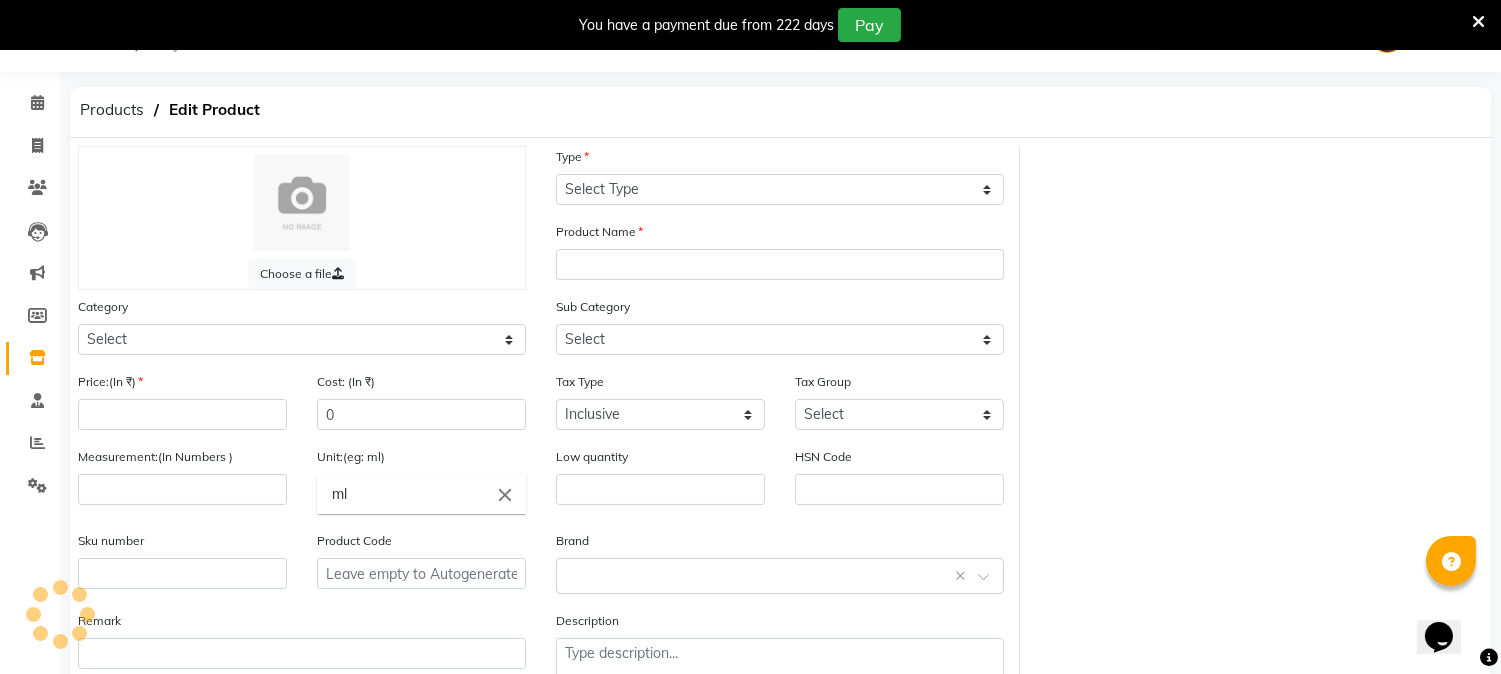 type on "wella mask" 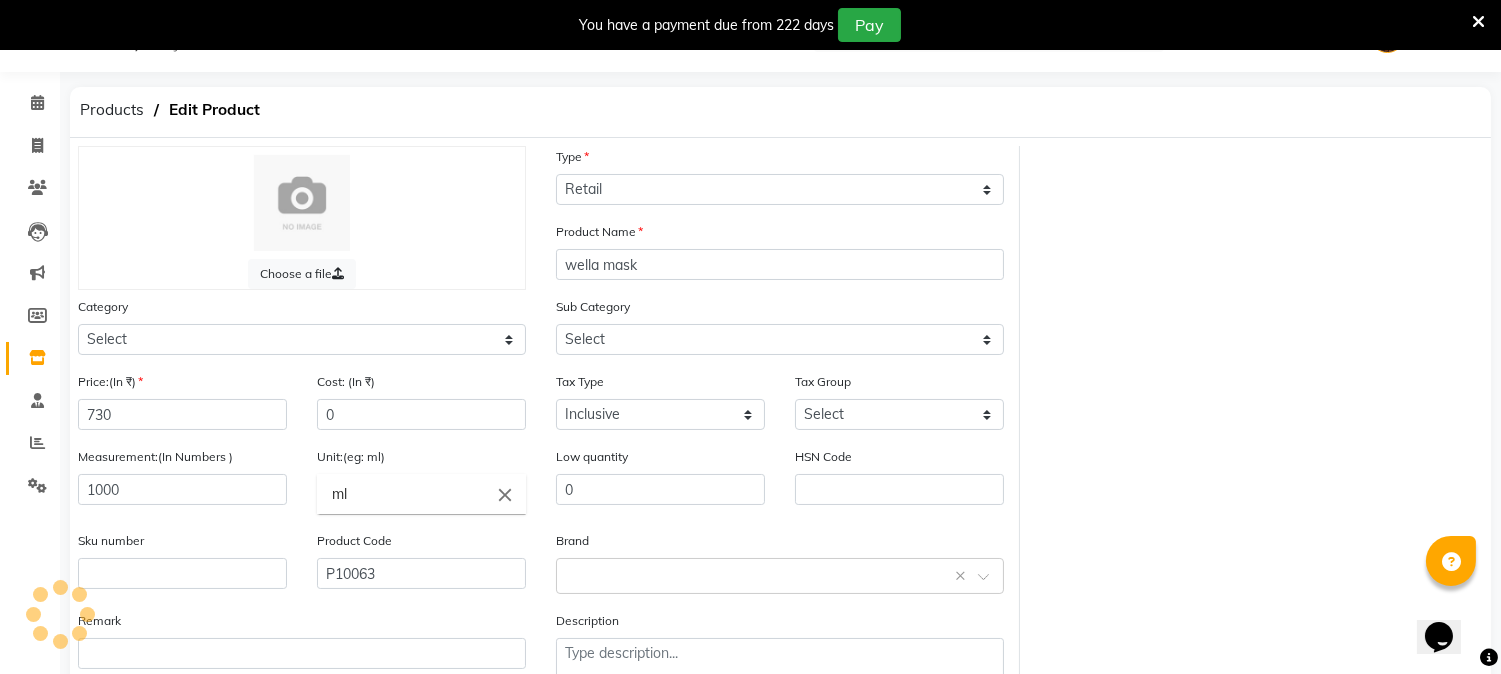 select on "215201100" 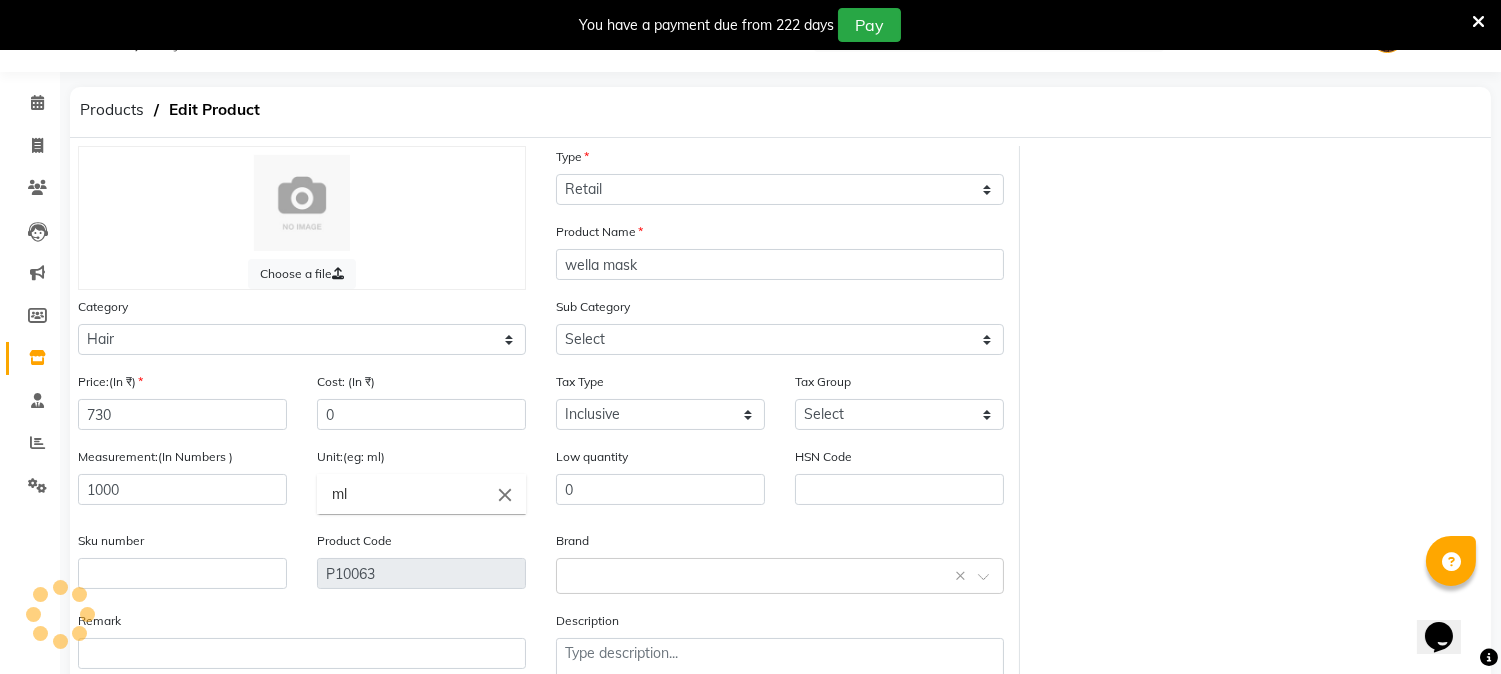 select on "215201104" 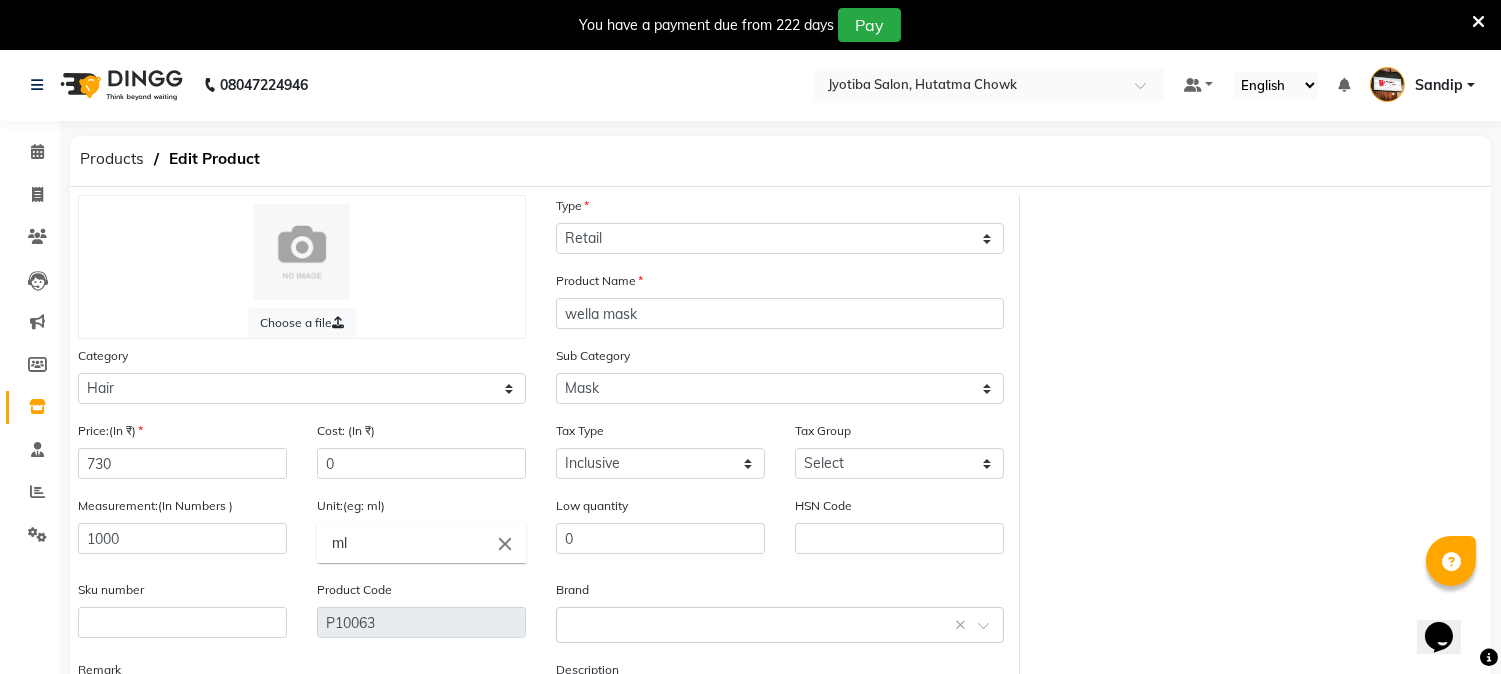scroll, scrollTop: 0, scrollLeft: 0, axis: both 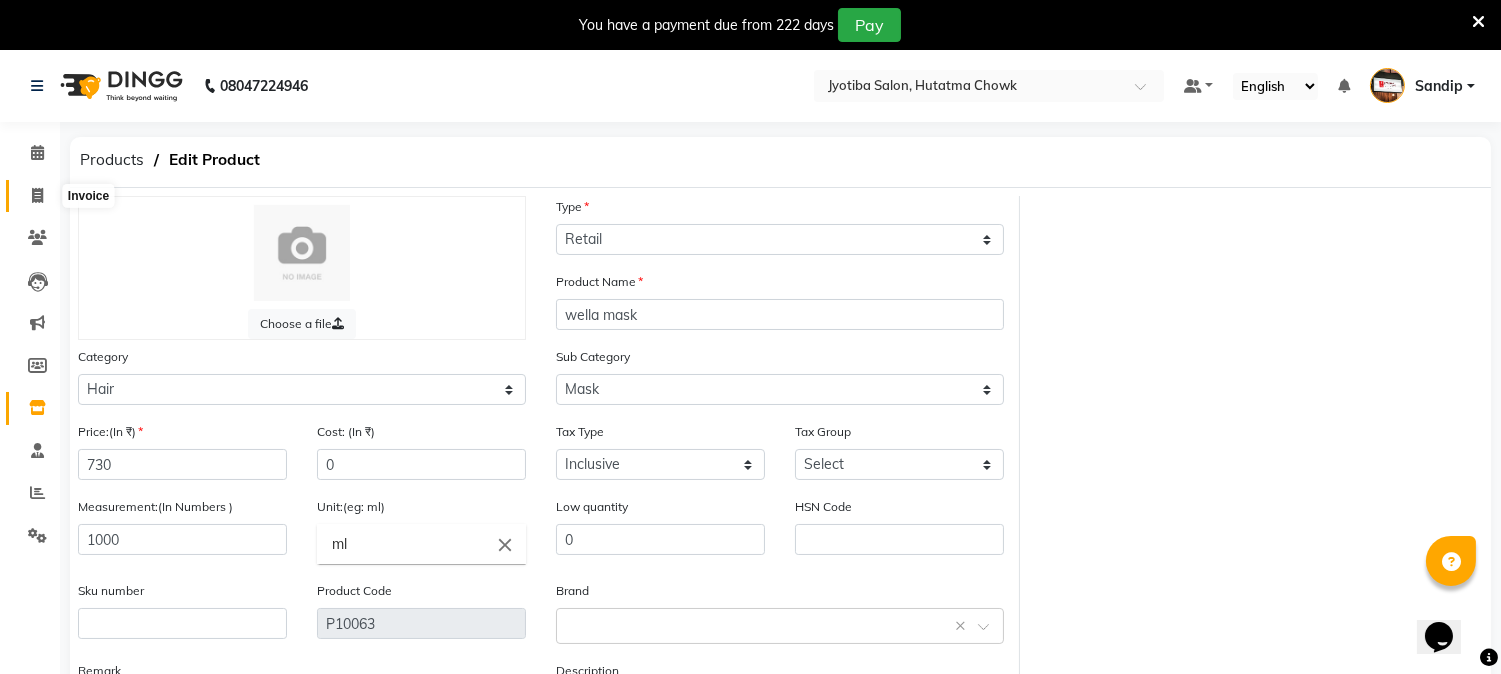 click 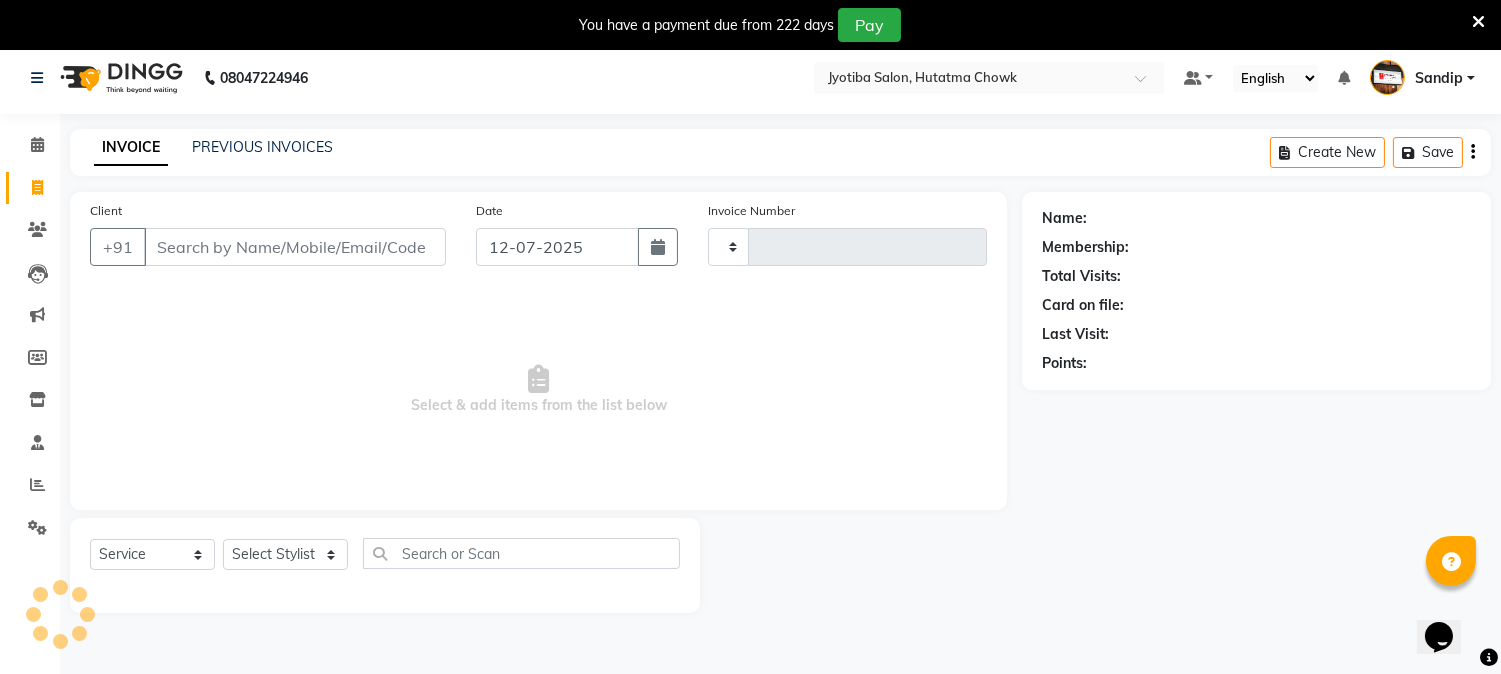 type on "0670" 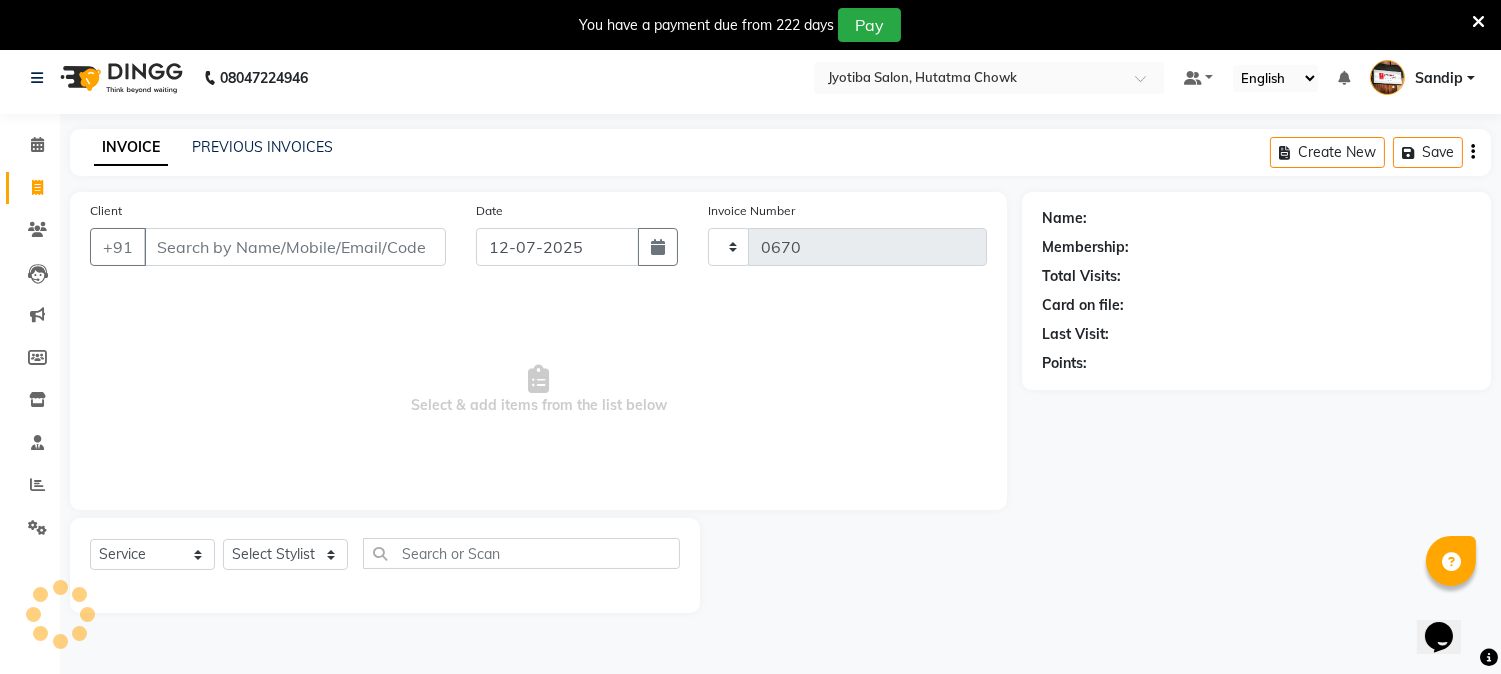 select on "556" 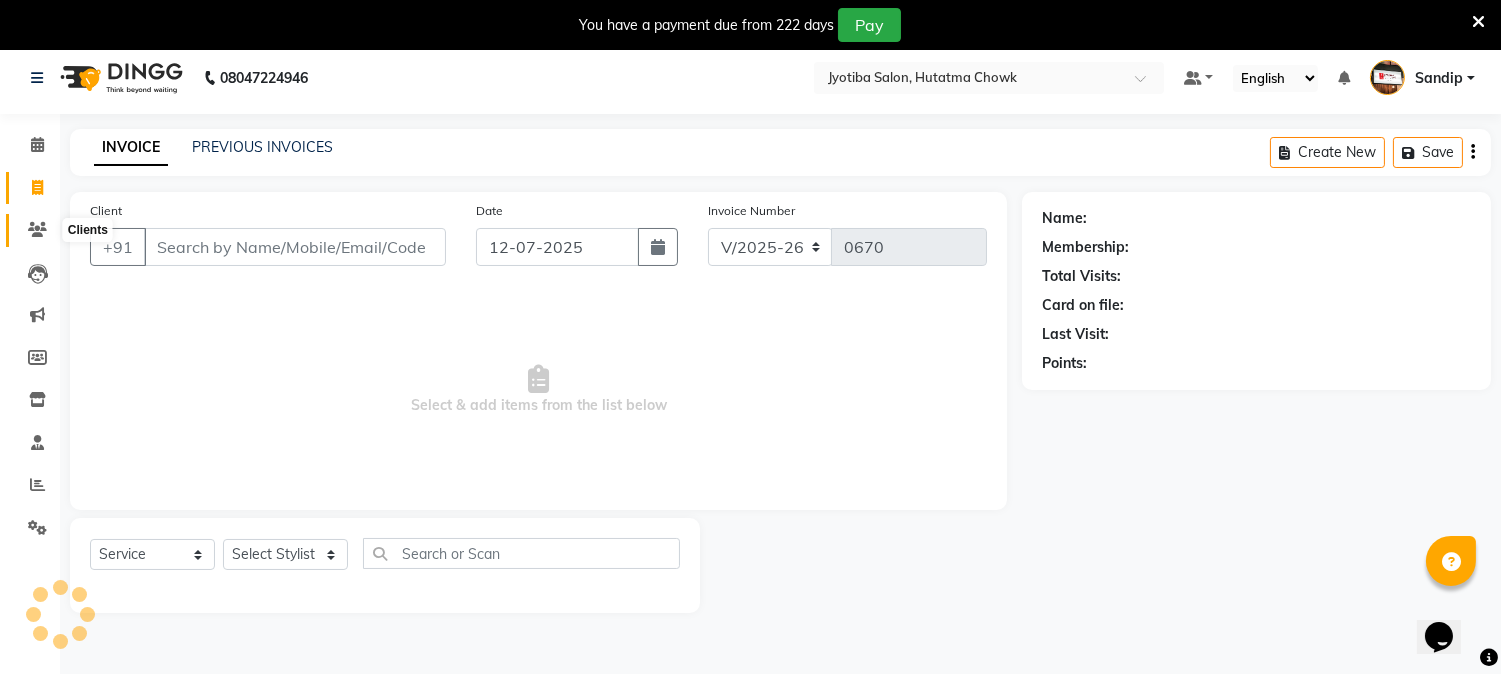 scroll, scrollTop: 50, scrollLeft: 0, axis: vertical 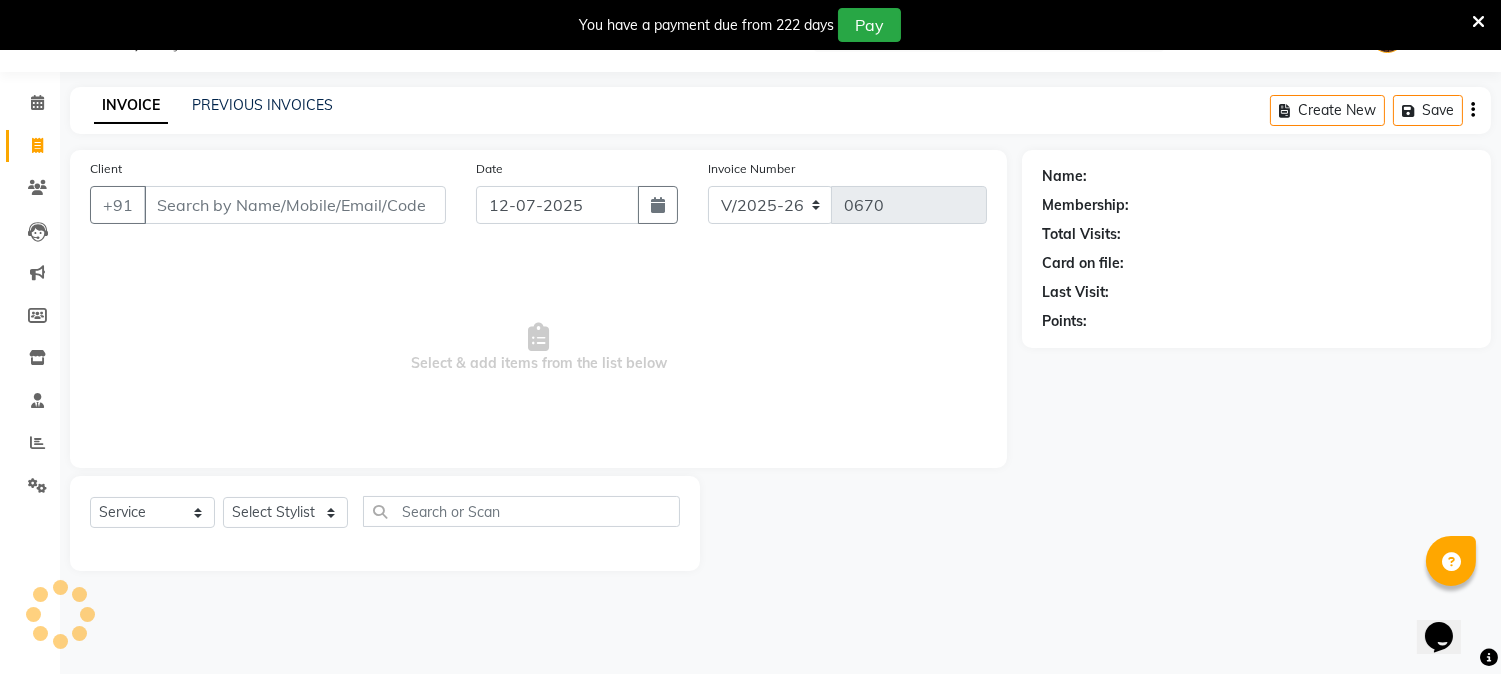 select on "membership" 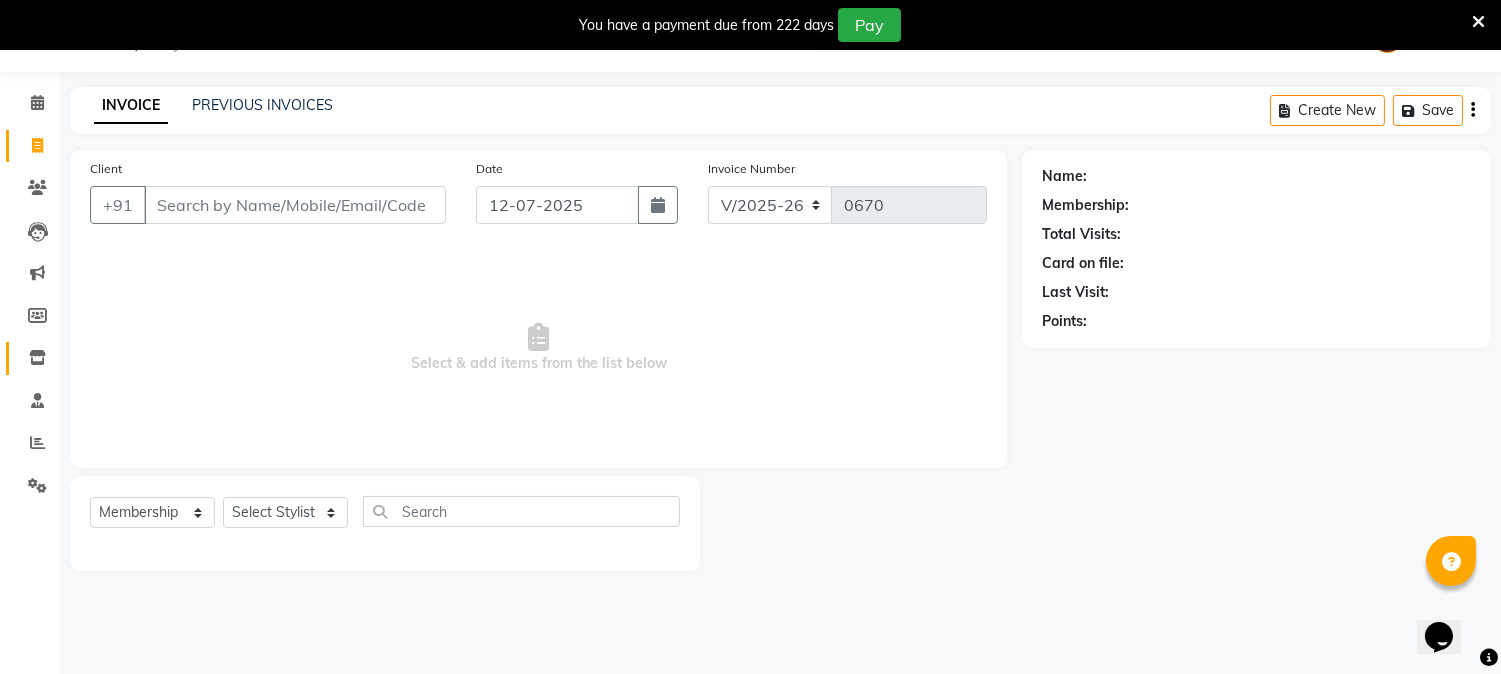 click on "Inventory" 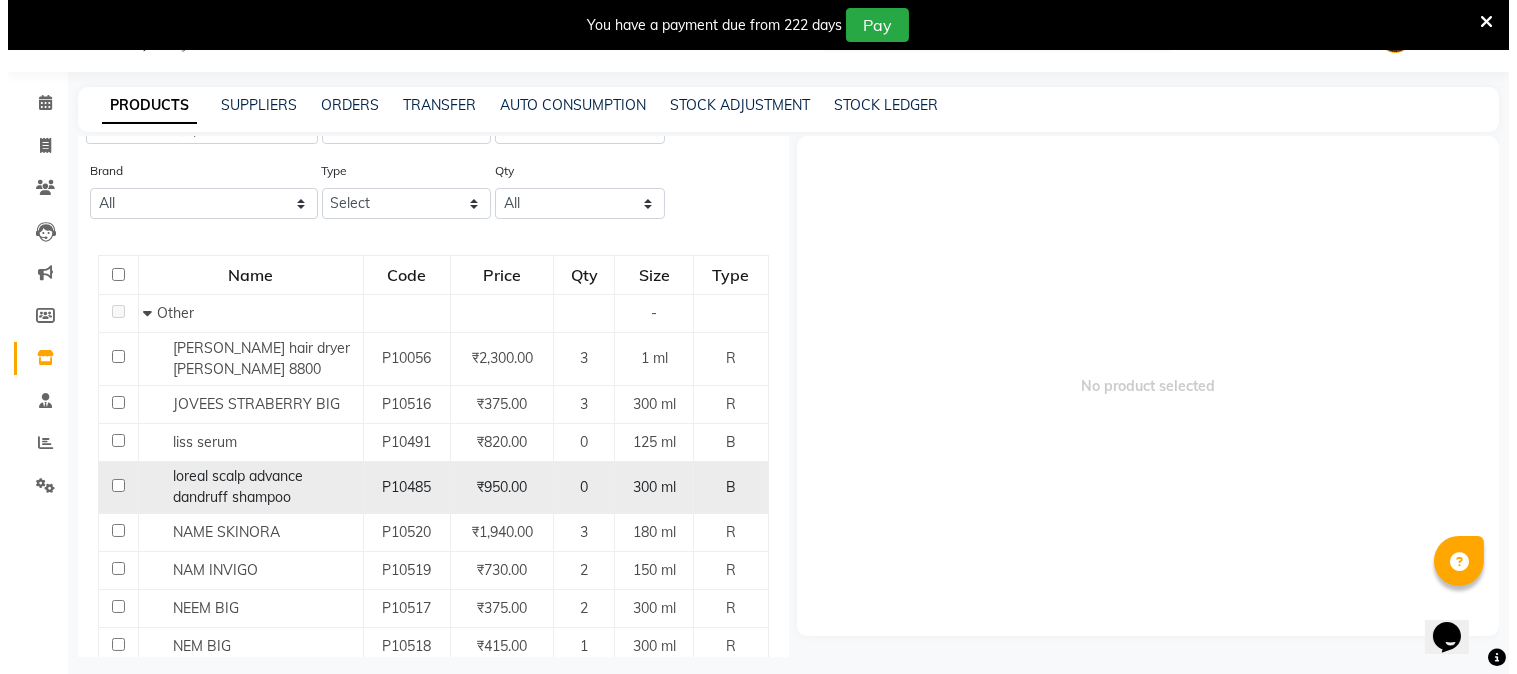 scroll, scrollTop: 0, scrollLeft: 0, axis: both 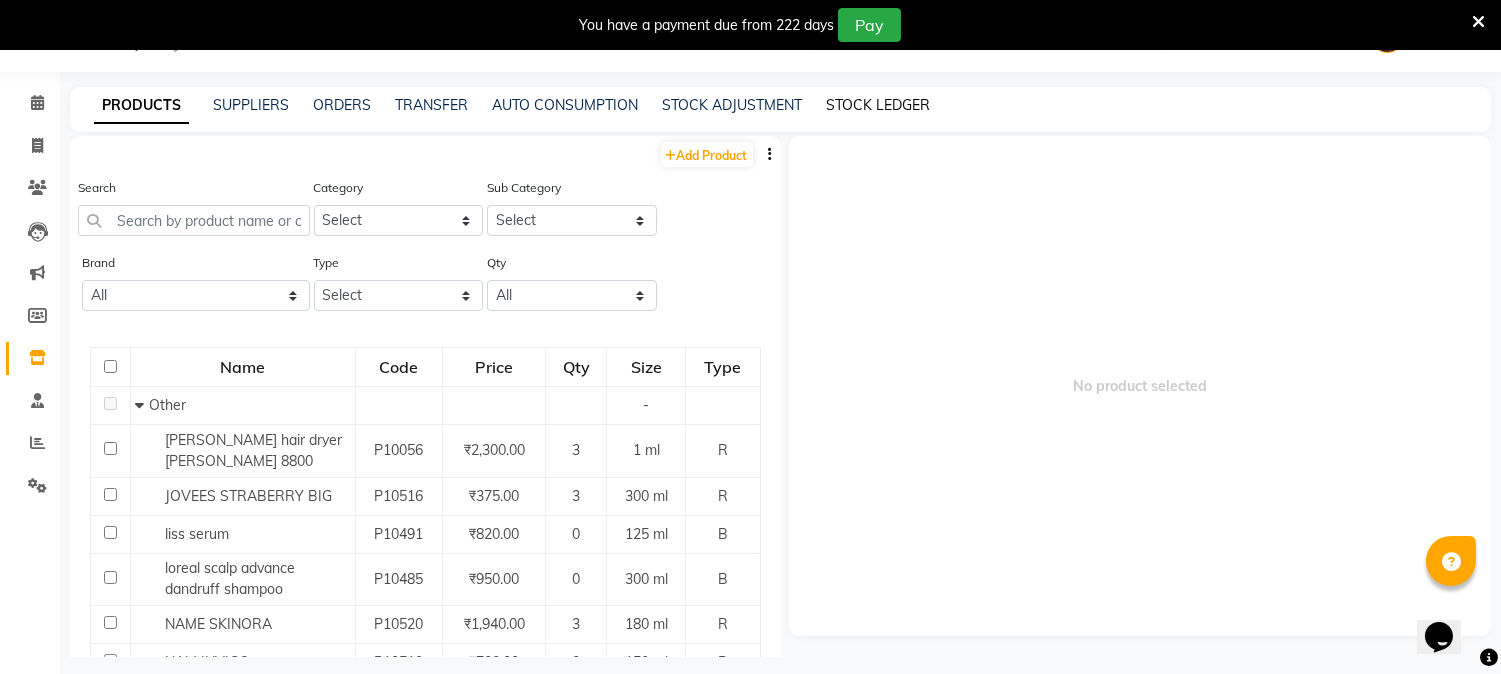 click on "STOCK LEDGER" 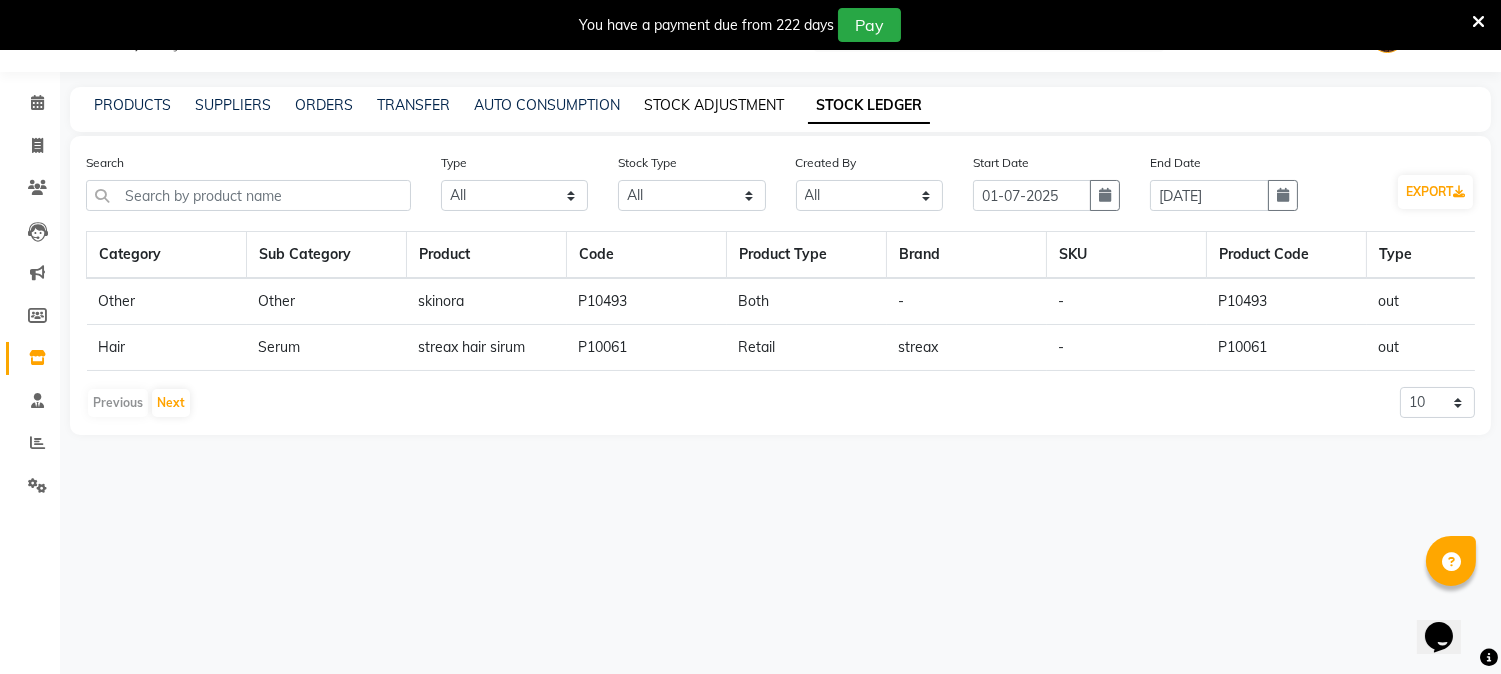 click on "STOCK ADJUSTMENT" 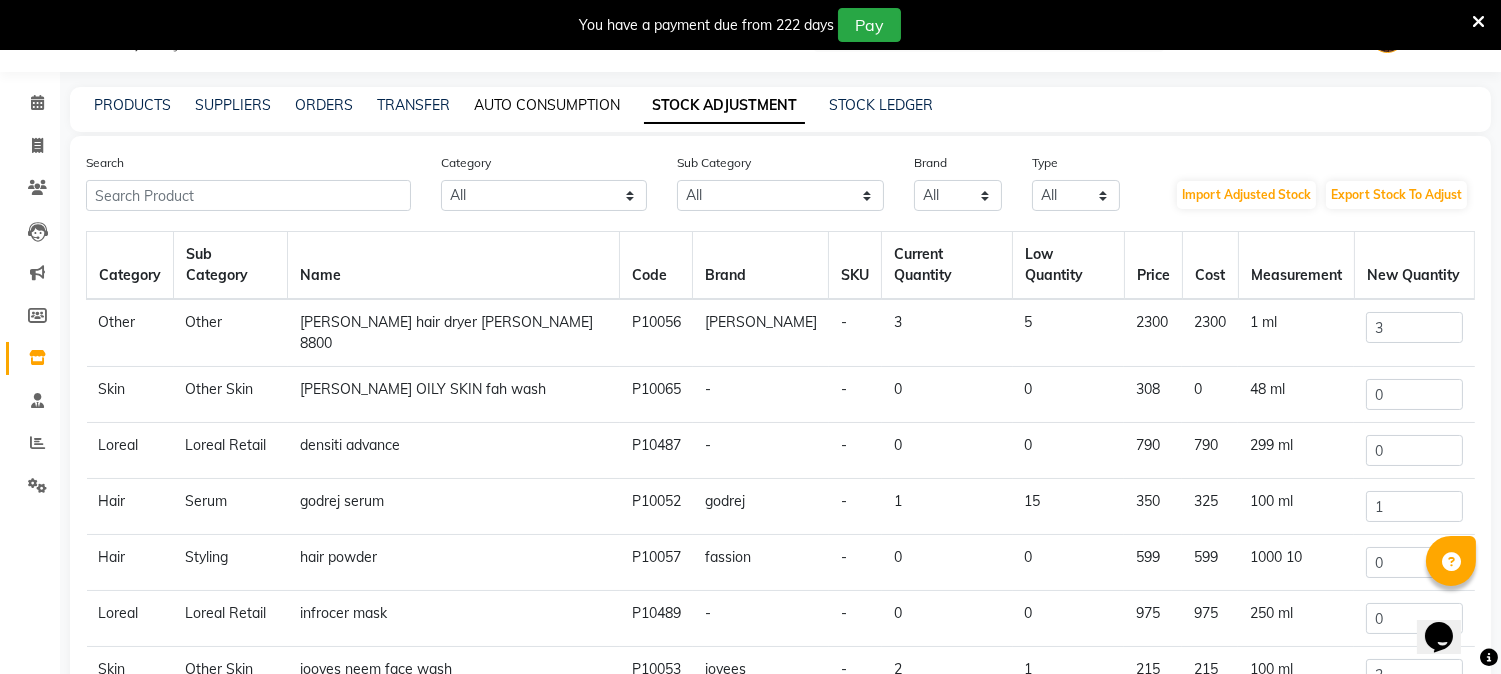 click on "AUTO CONSUMPTION" 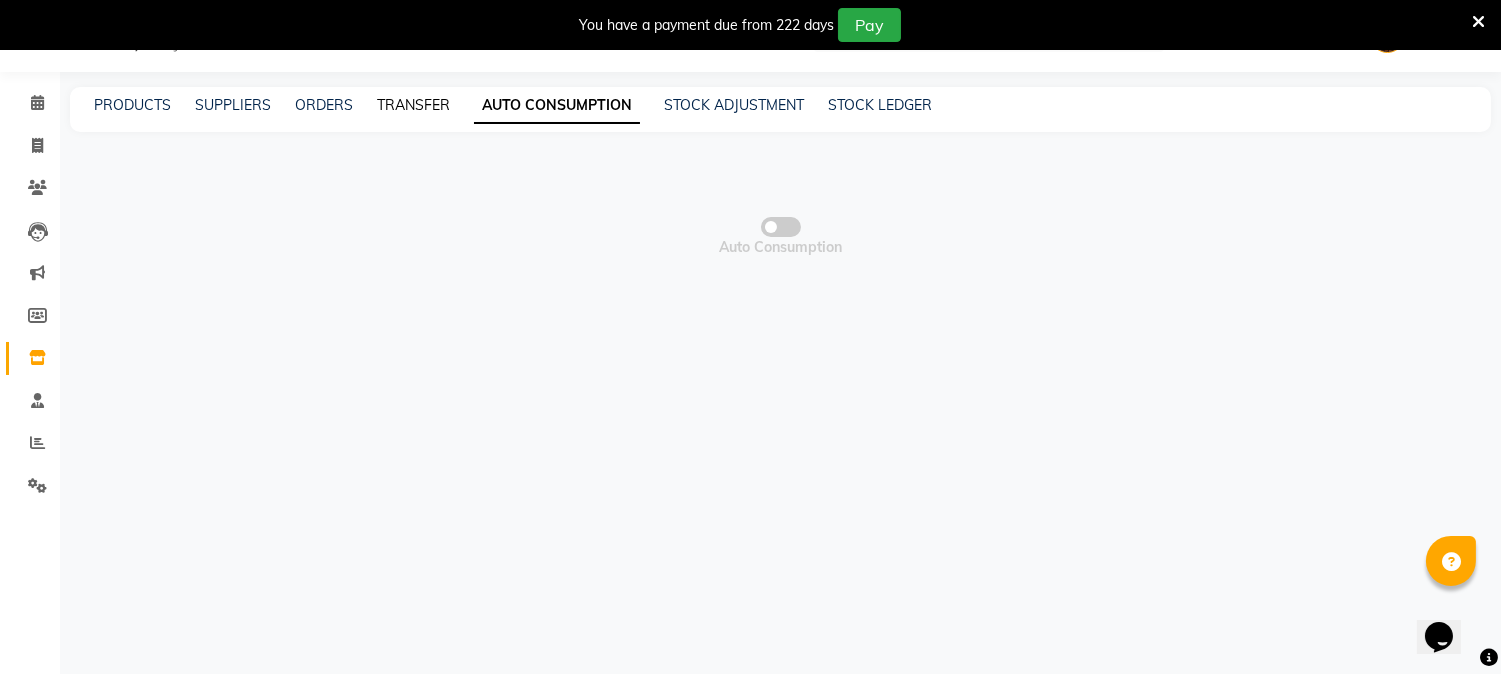 click on "TRANSFER" 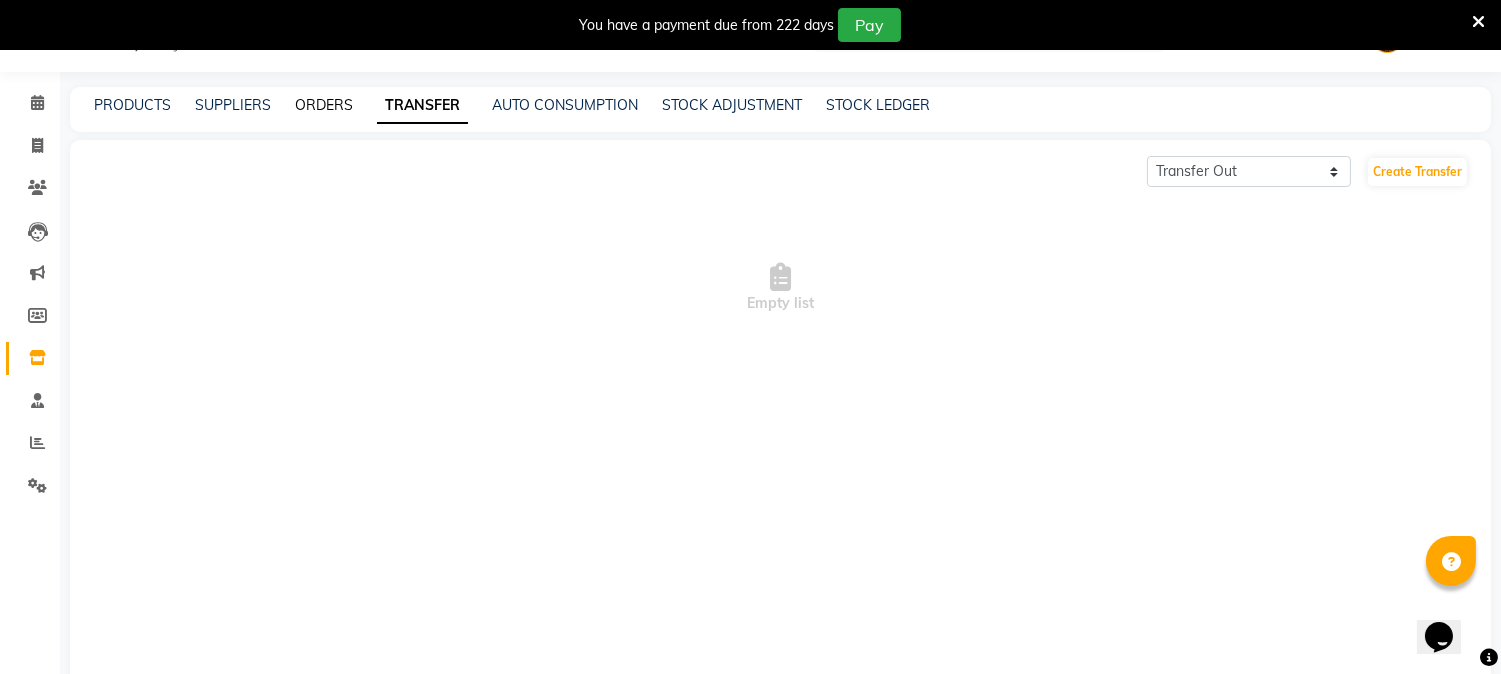 click on "ORDERS" 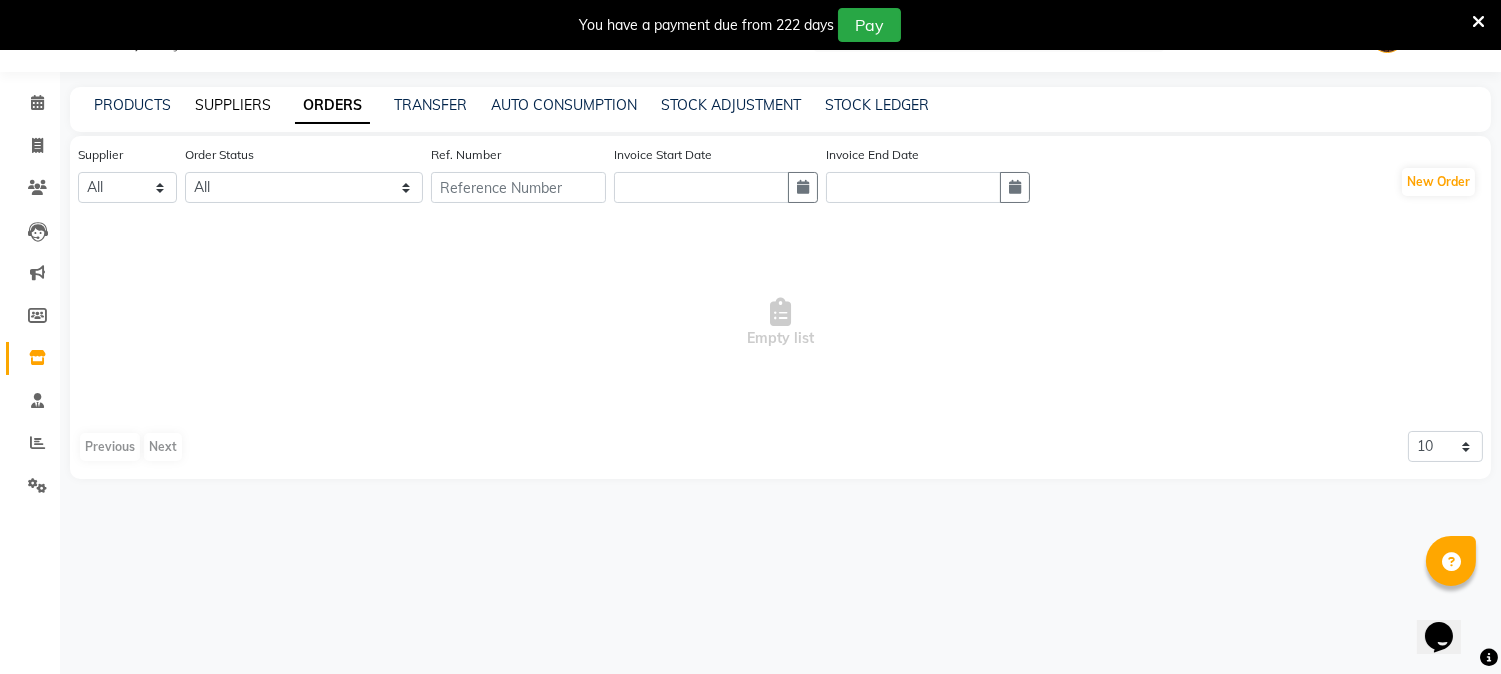 click on "SUPPLIERS" 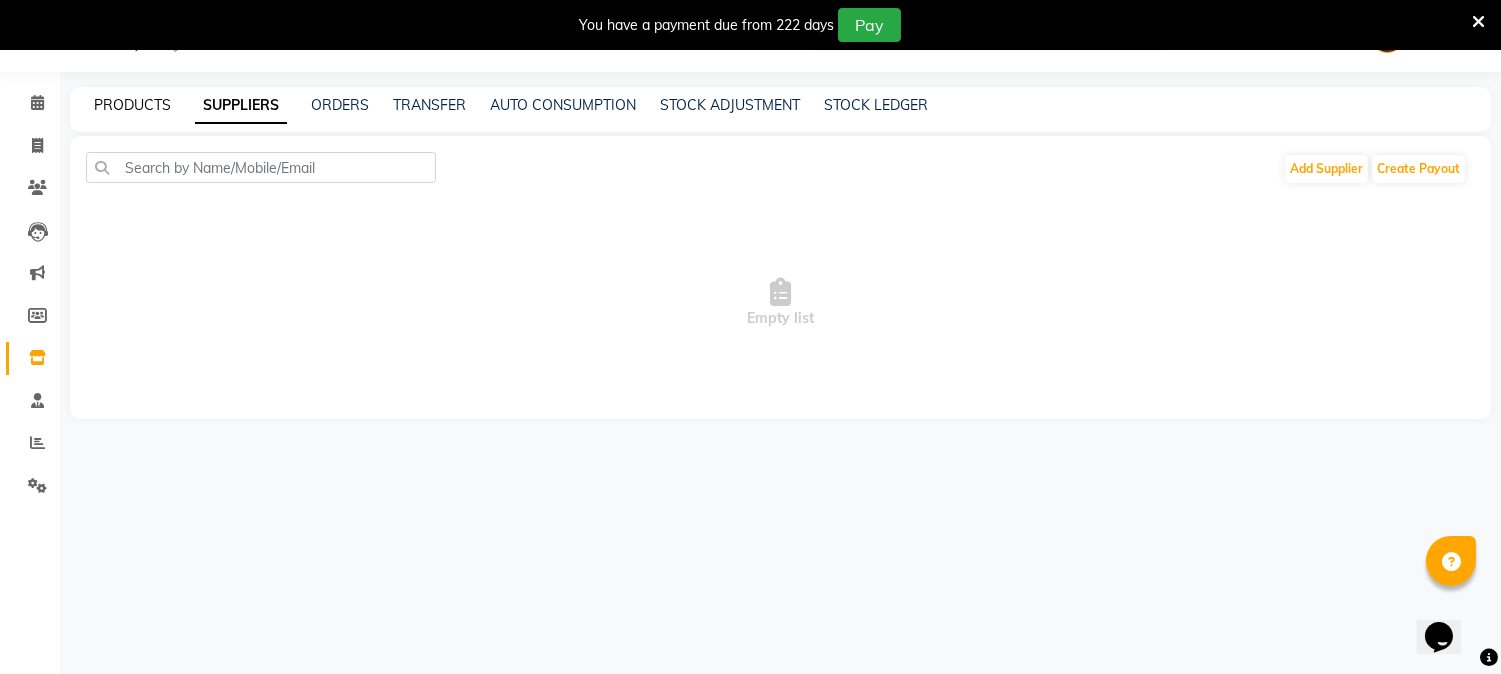 click on "PRODUCTS" 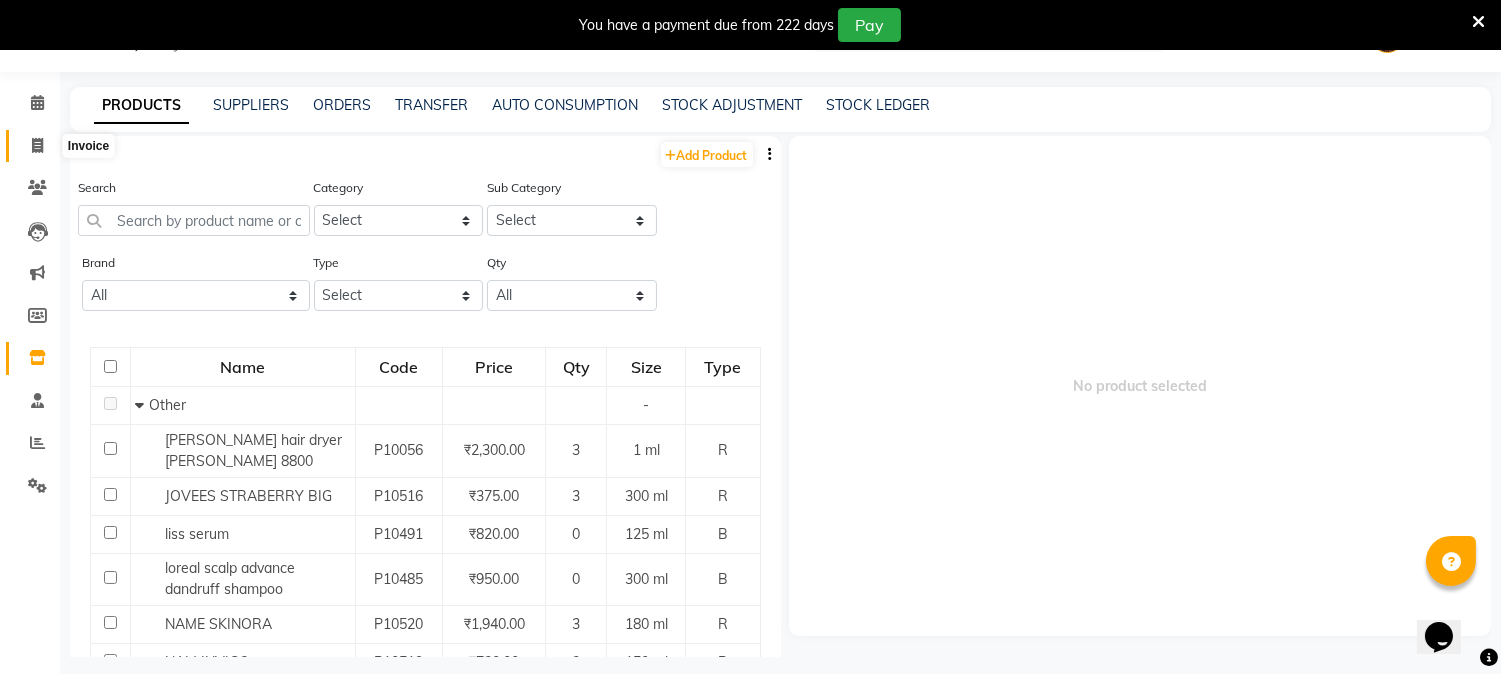 click 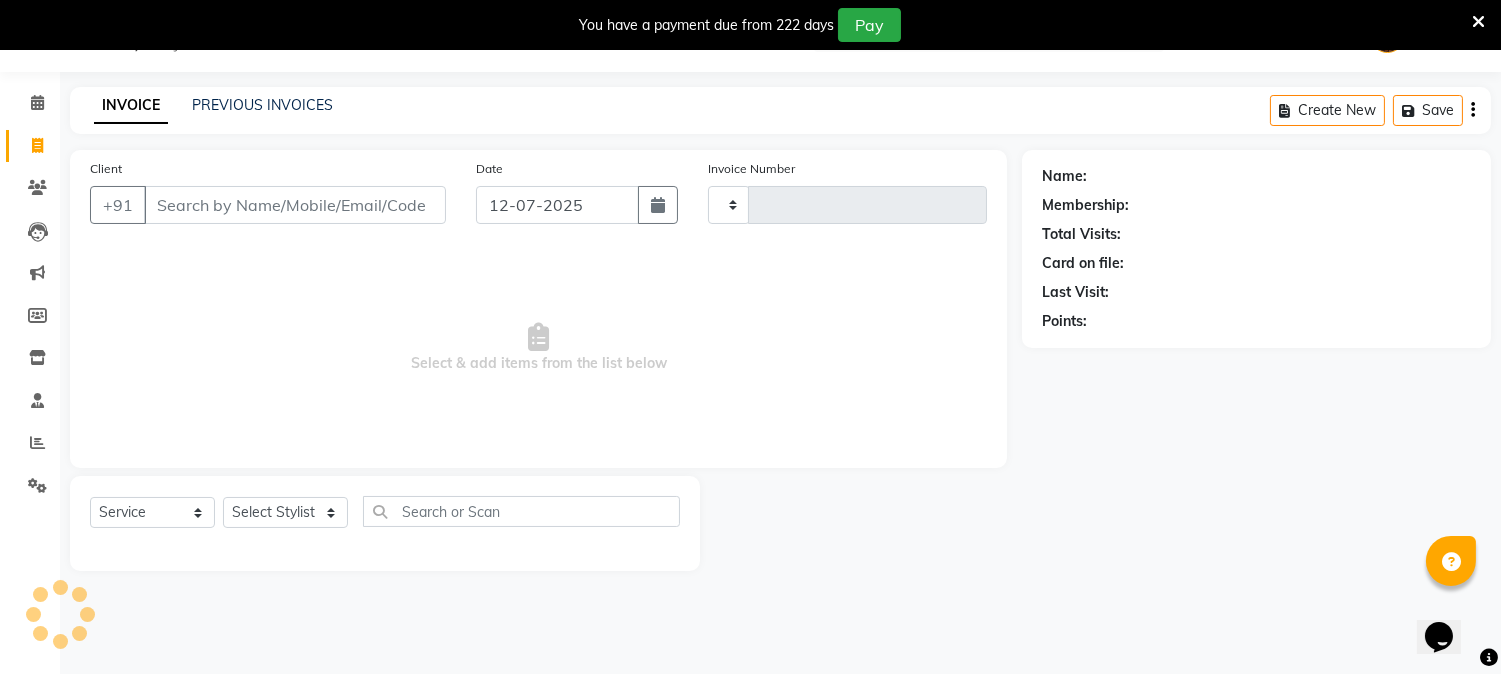 type on "0670" 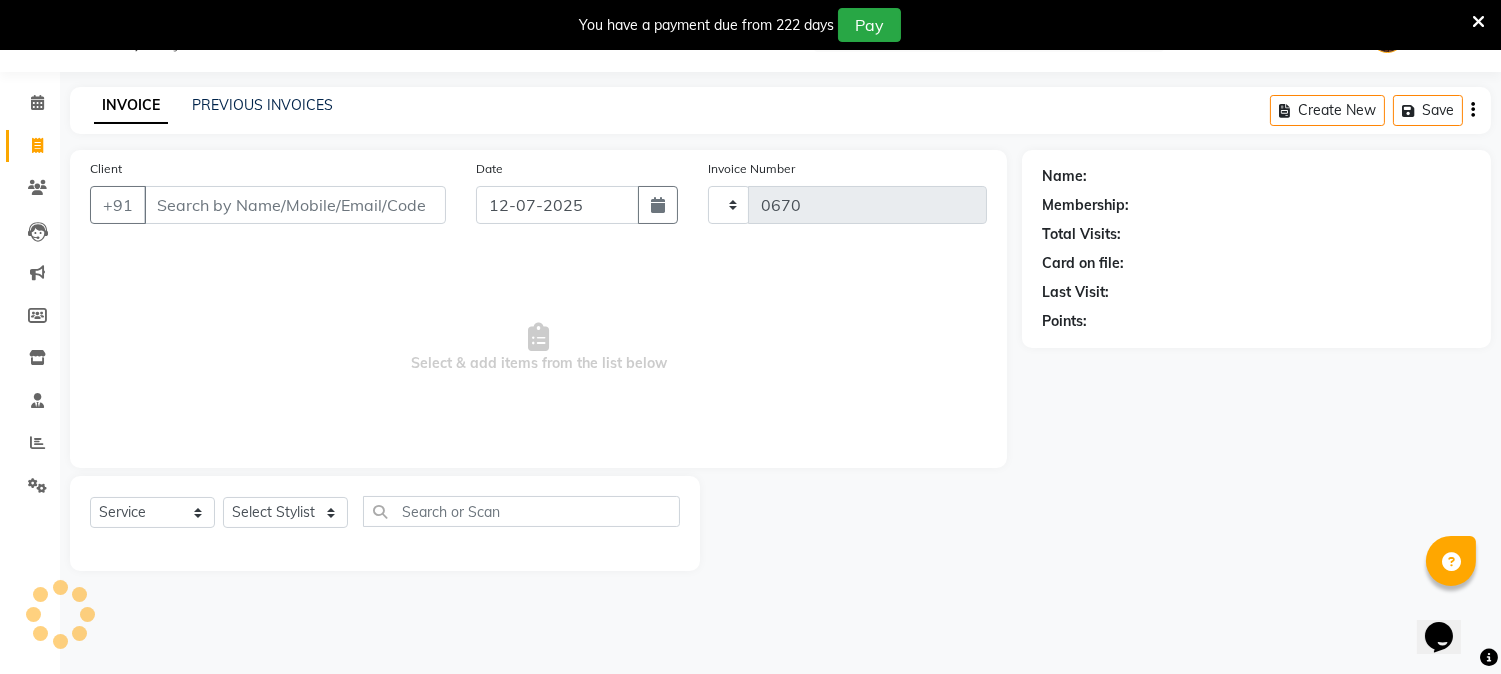 select on "556" 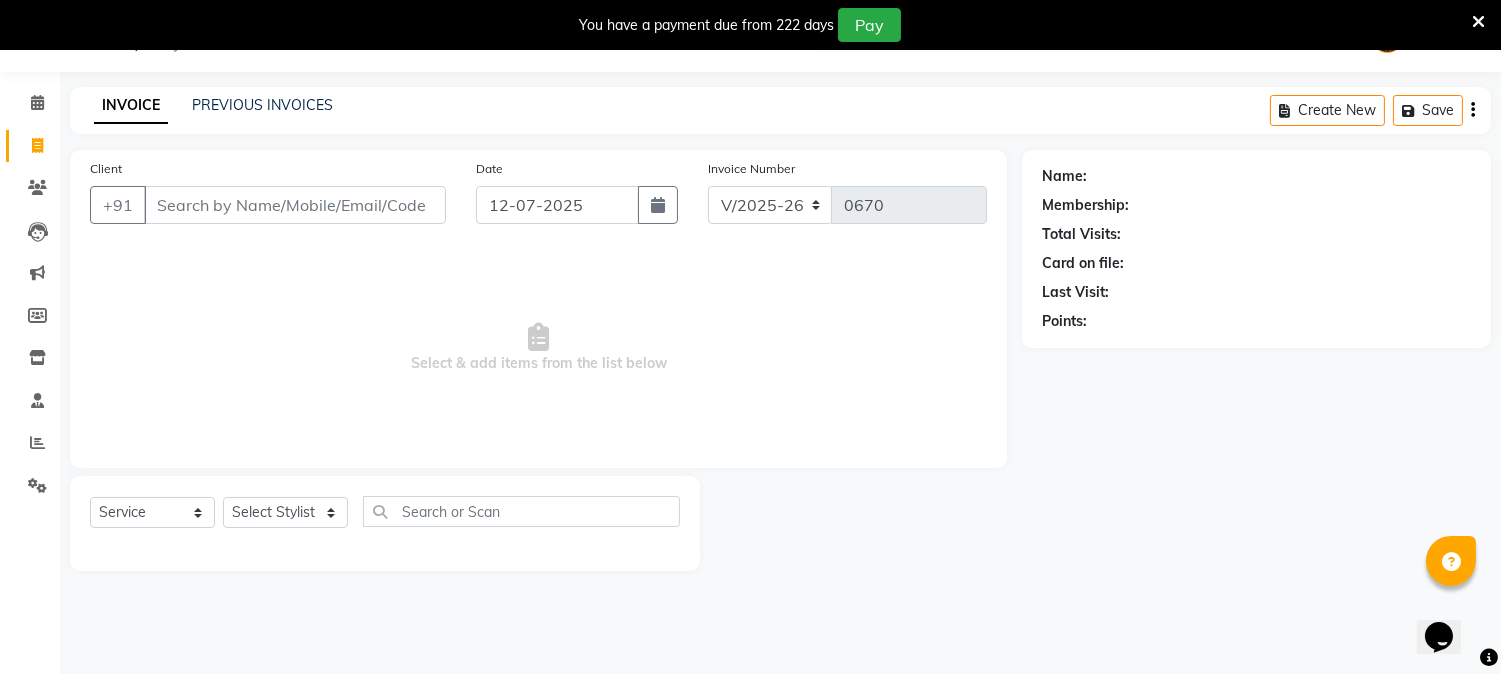 select on "membership" 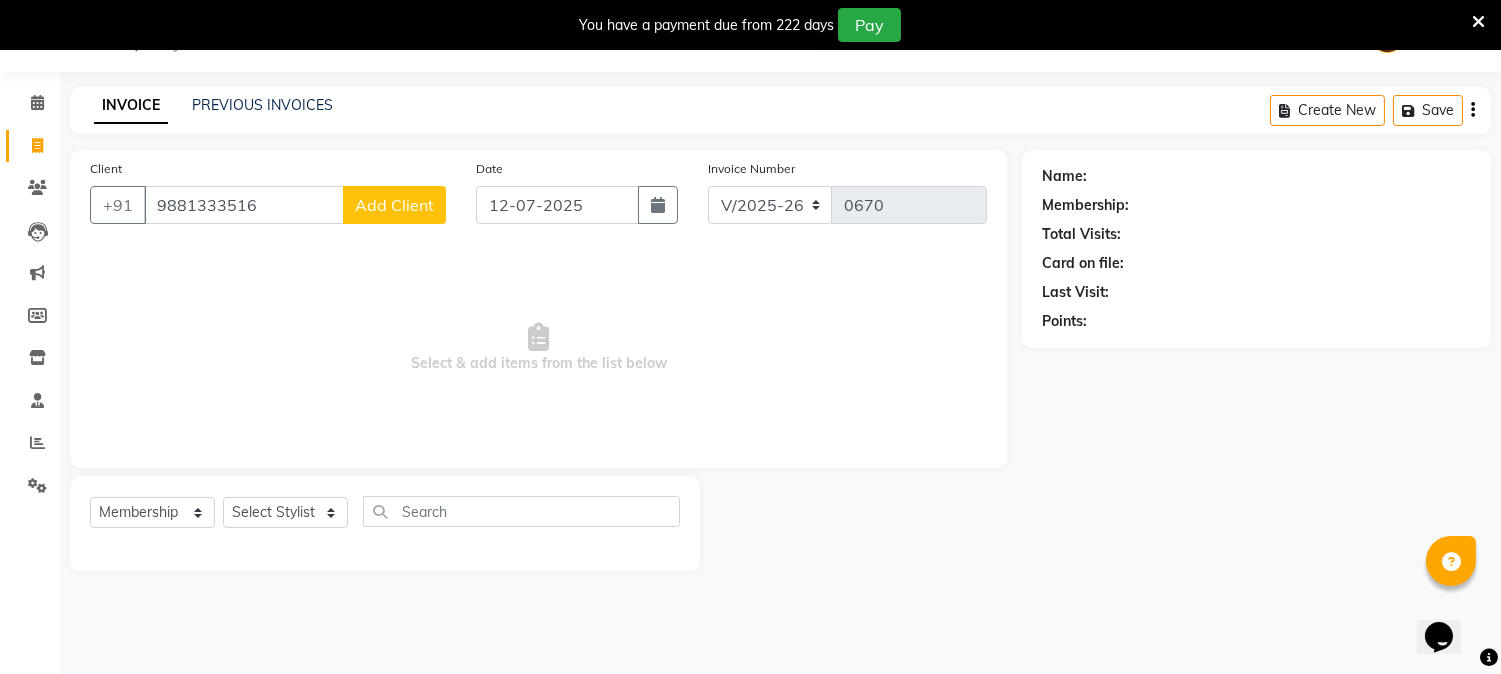 type on "9881333516" 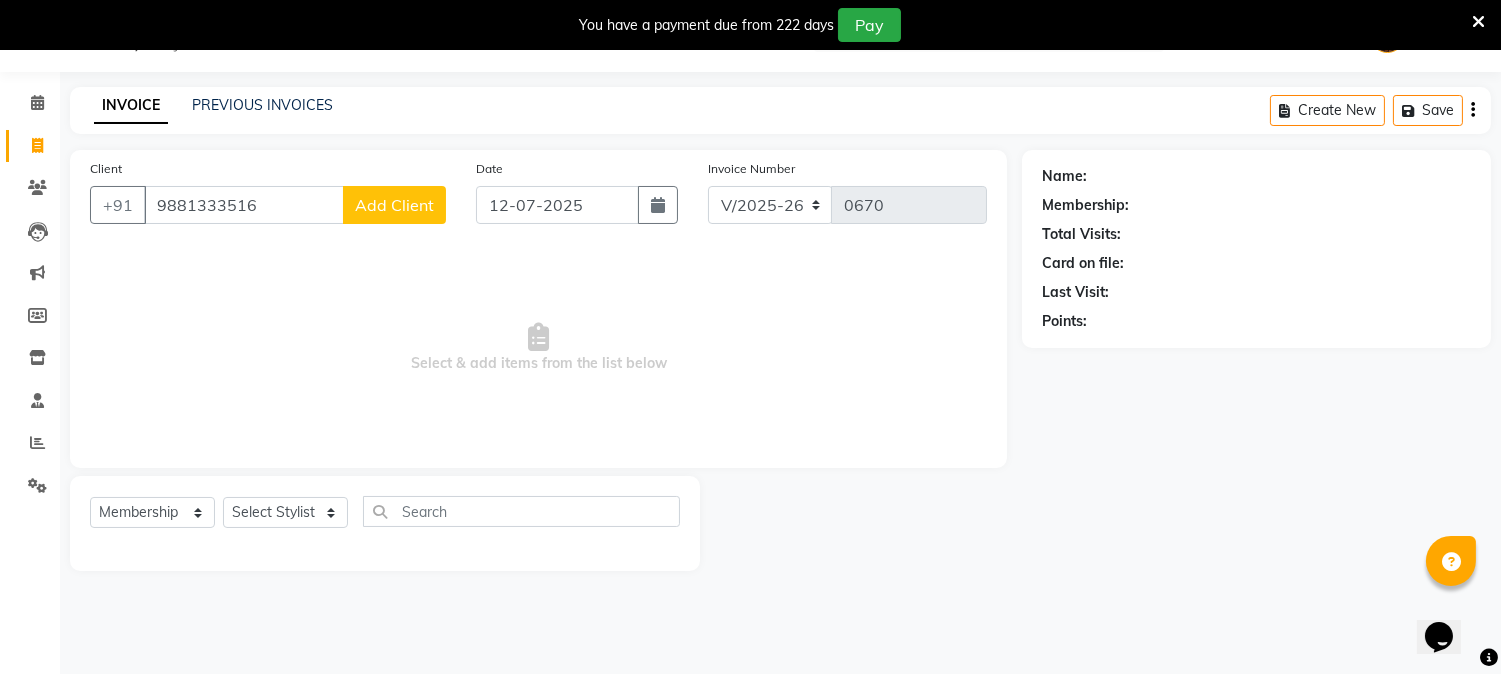 click on "Add Client" 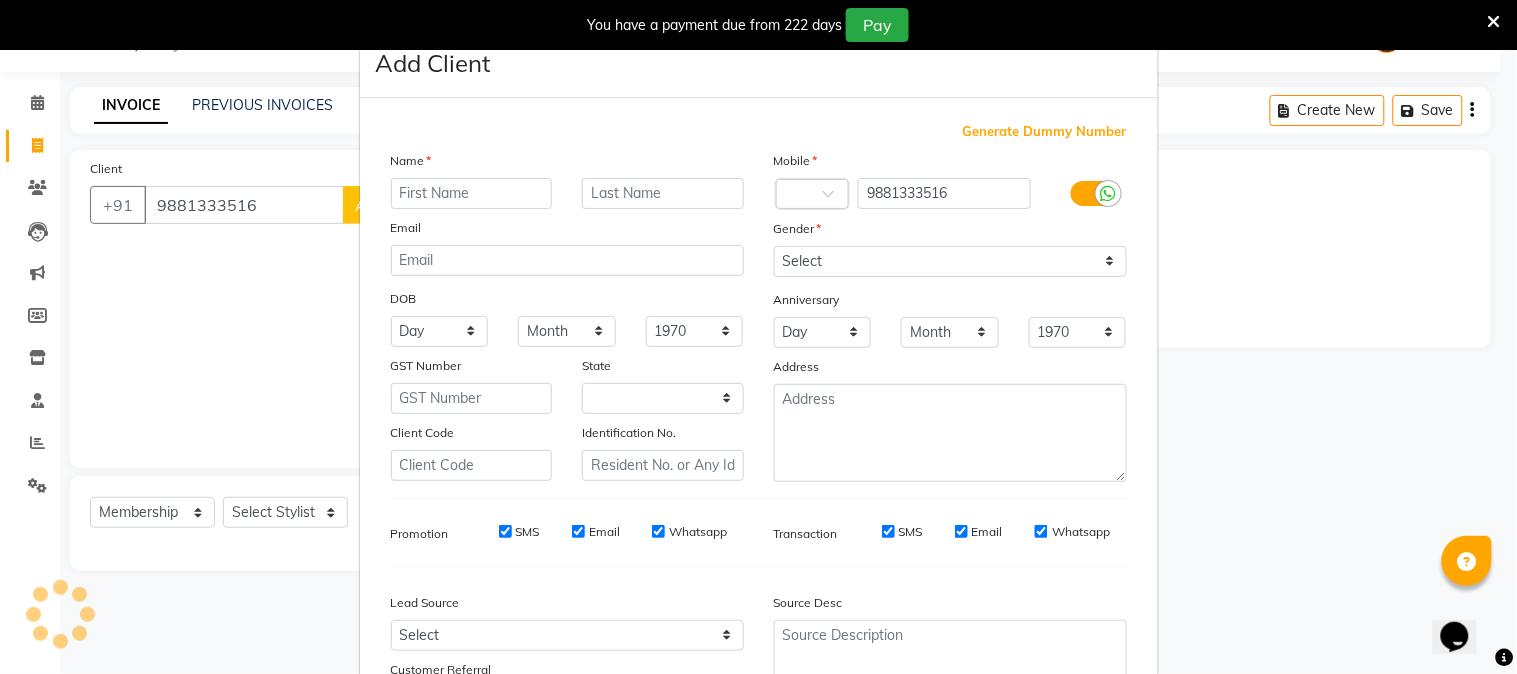 select on "22" 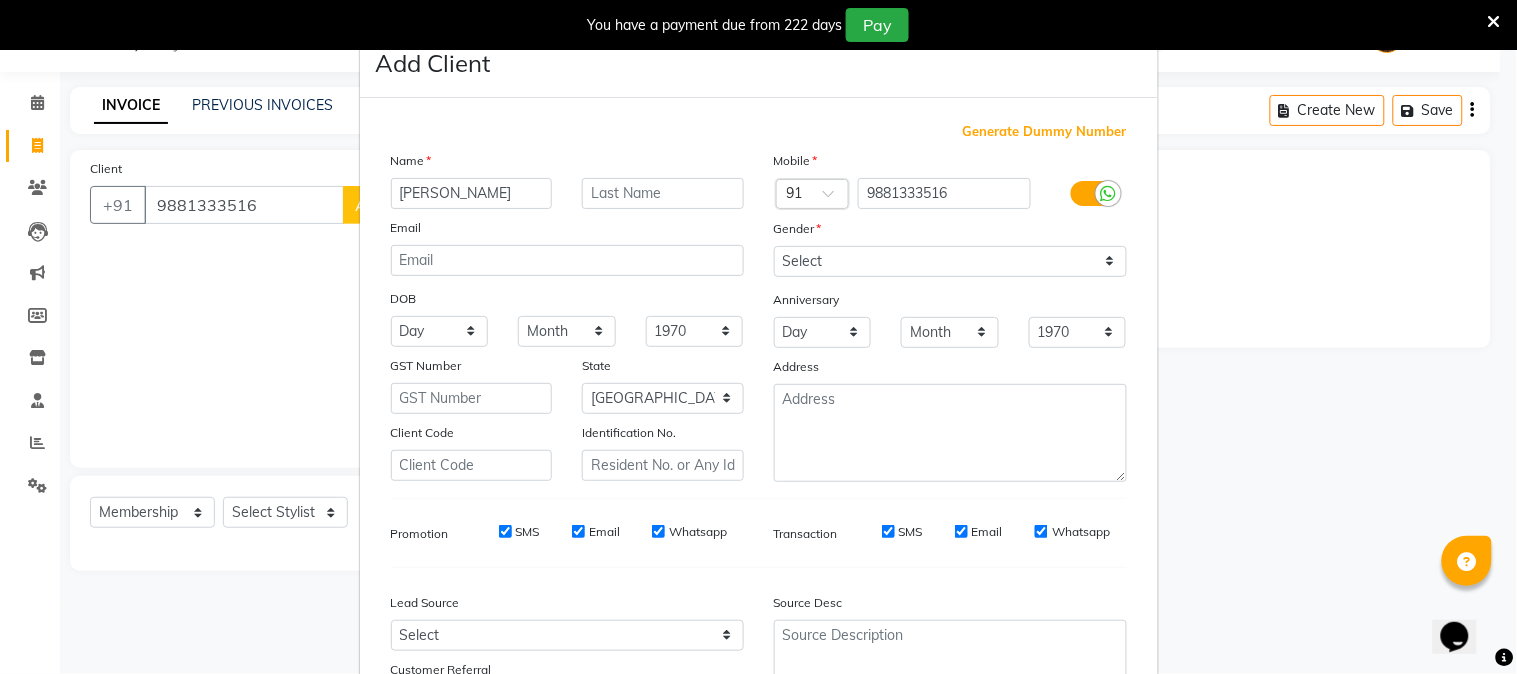 type on "[PERSON_NAME]" 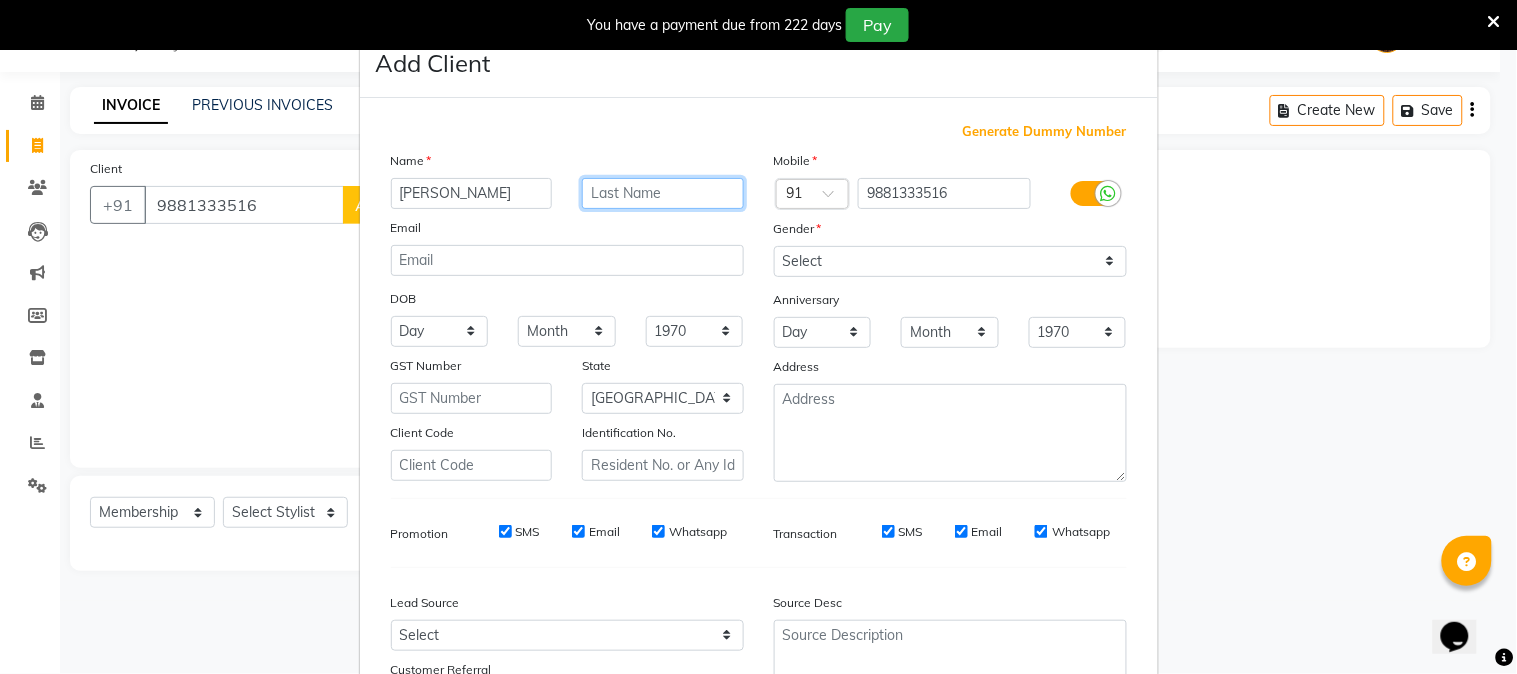 click at bounding box center (663, 193) 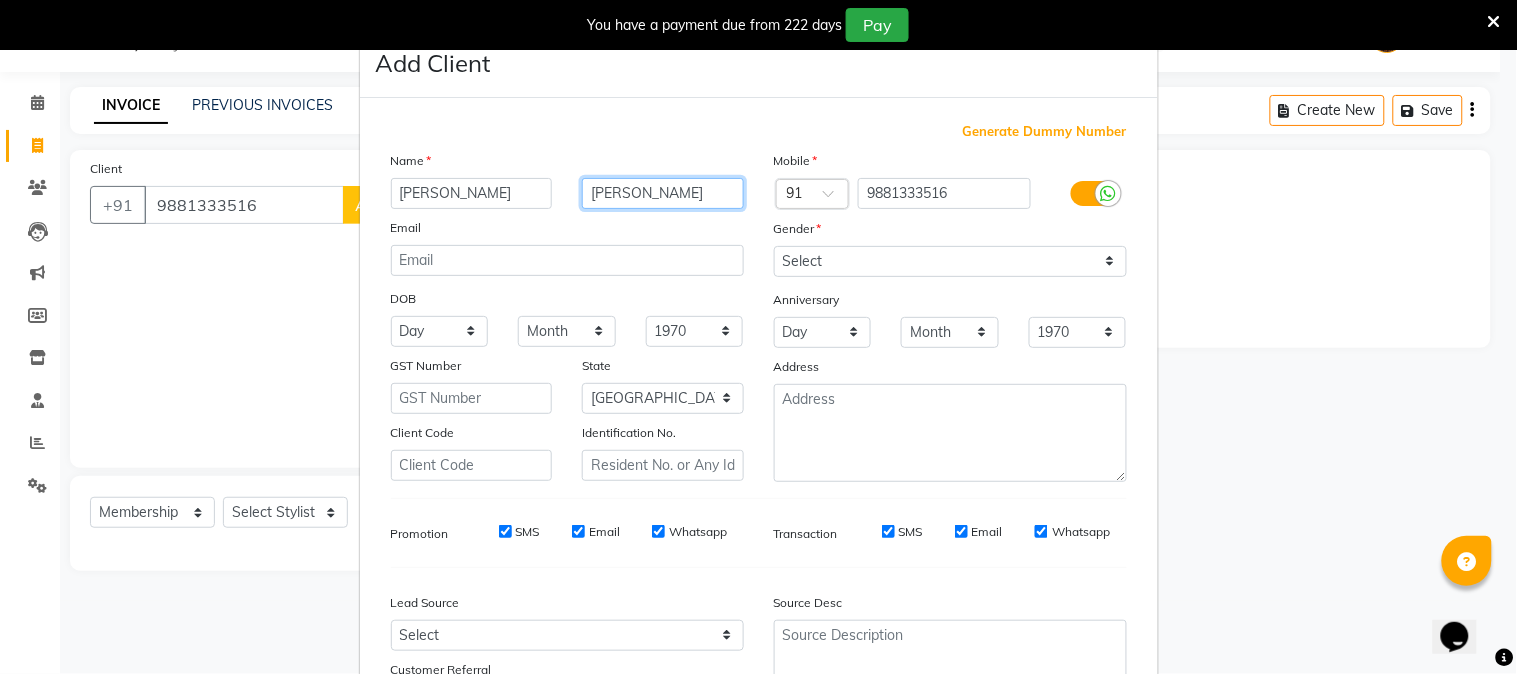 type on "[PERSON_NAME]" 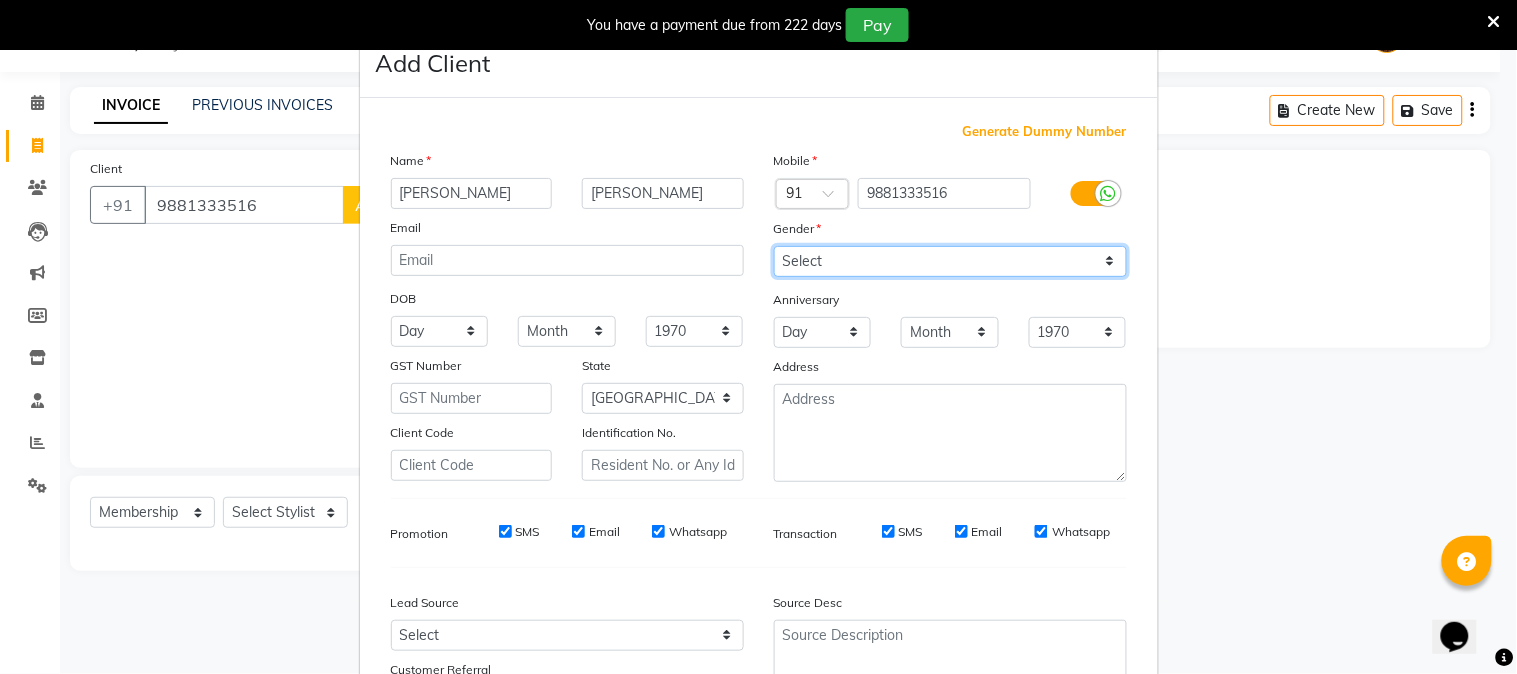 click on "Select [DEMOGRAPHIC_DATA] [DEMOGRAPHIC_DATA] Other Prefer Not To Say" at bounding box center [950, 261] 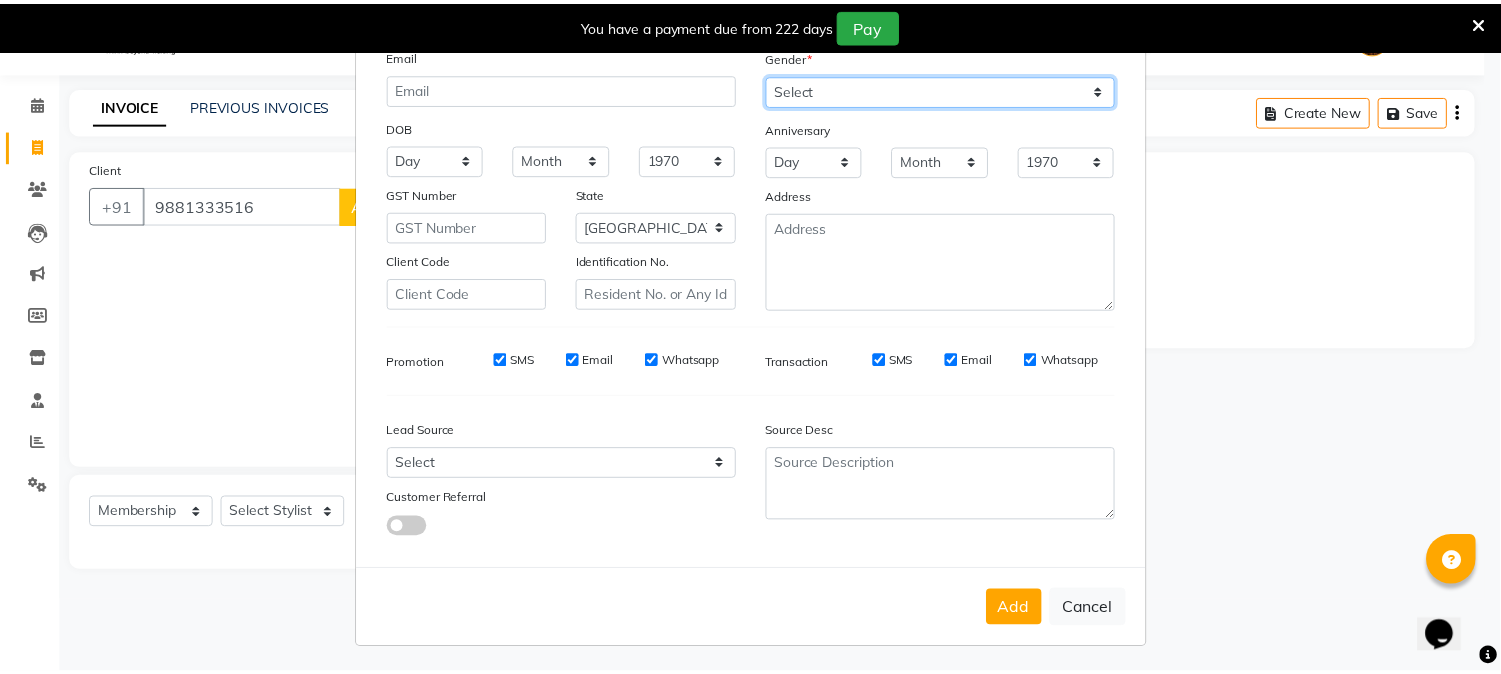 scroll, scrollTop: 176, scrollLeft: 0, axis: vertical 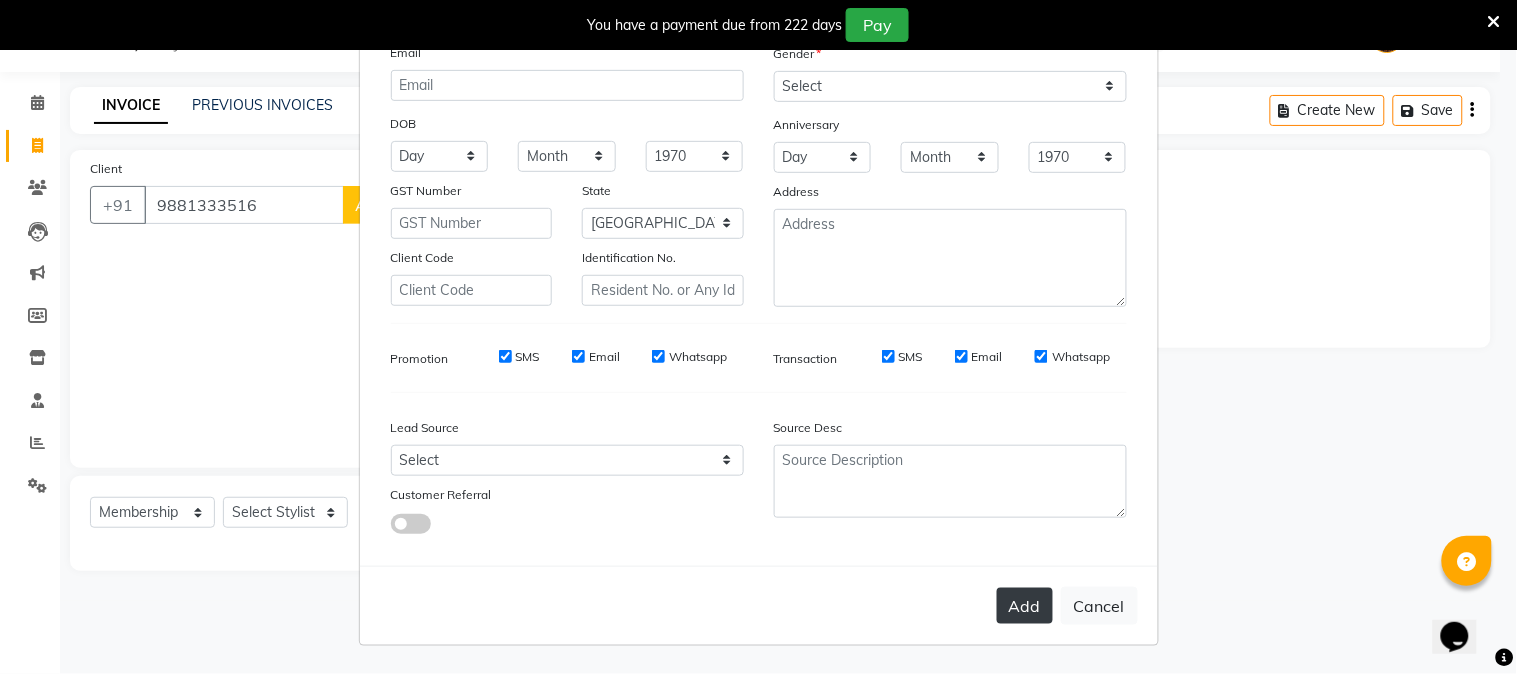click on "Add" at bounding box center [1025, 606] 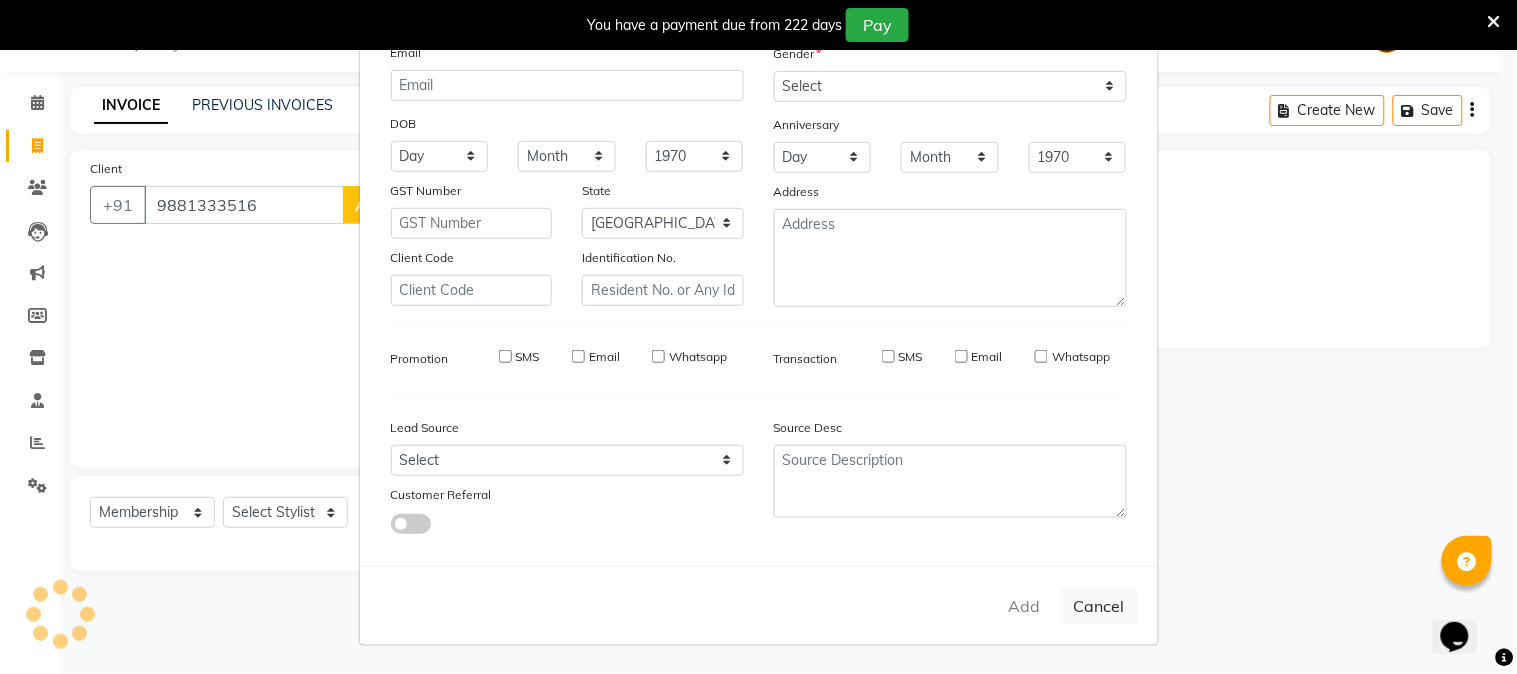 type 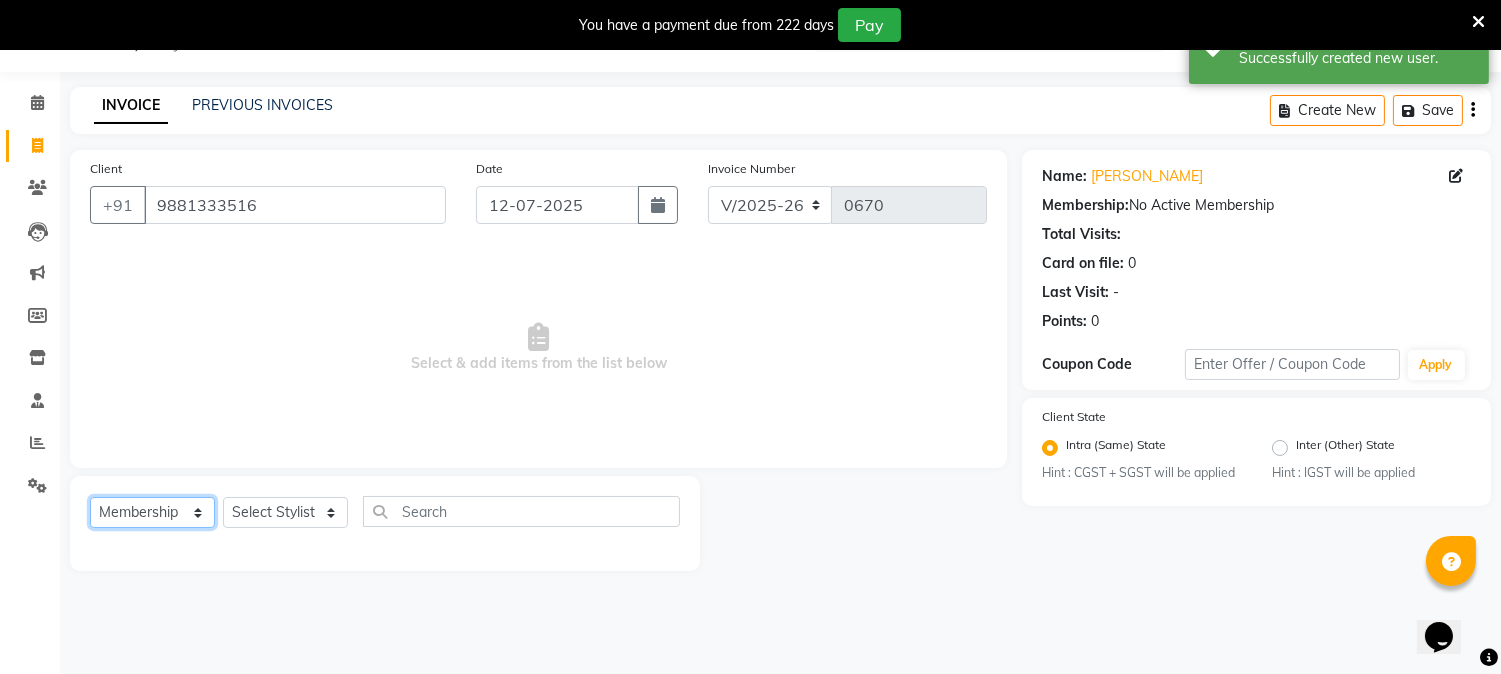 drag, startPoint x: 153, startPoint y: 498, endPoint x: 153, endPoint y: 512, distance: 14 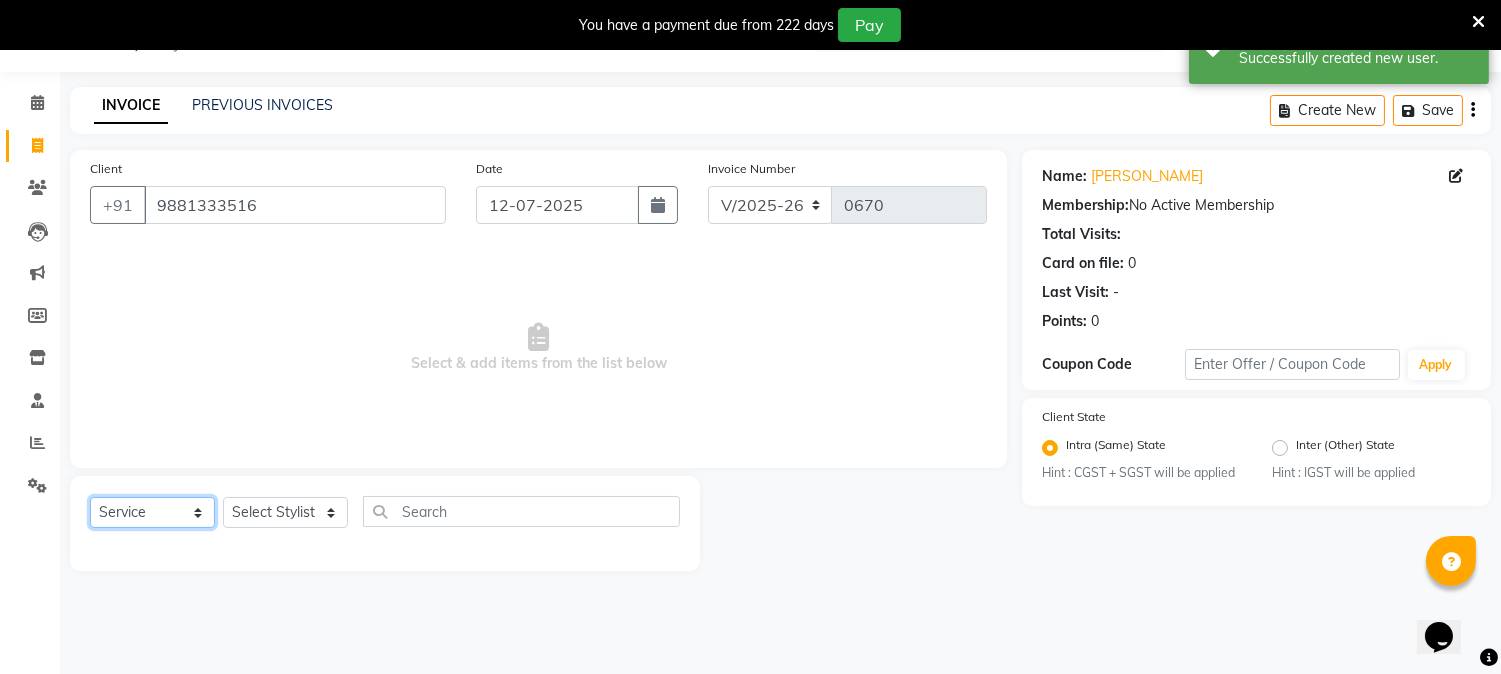click on "Select  Service  Product  Membership  Package Voucher Prepaid Gift Card" 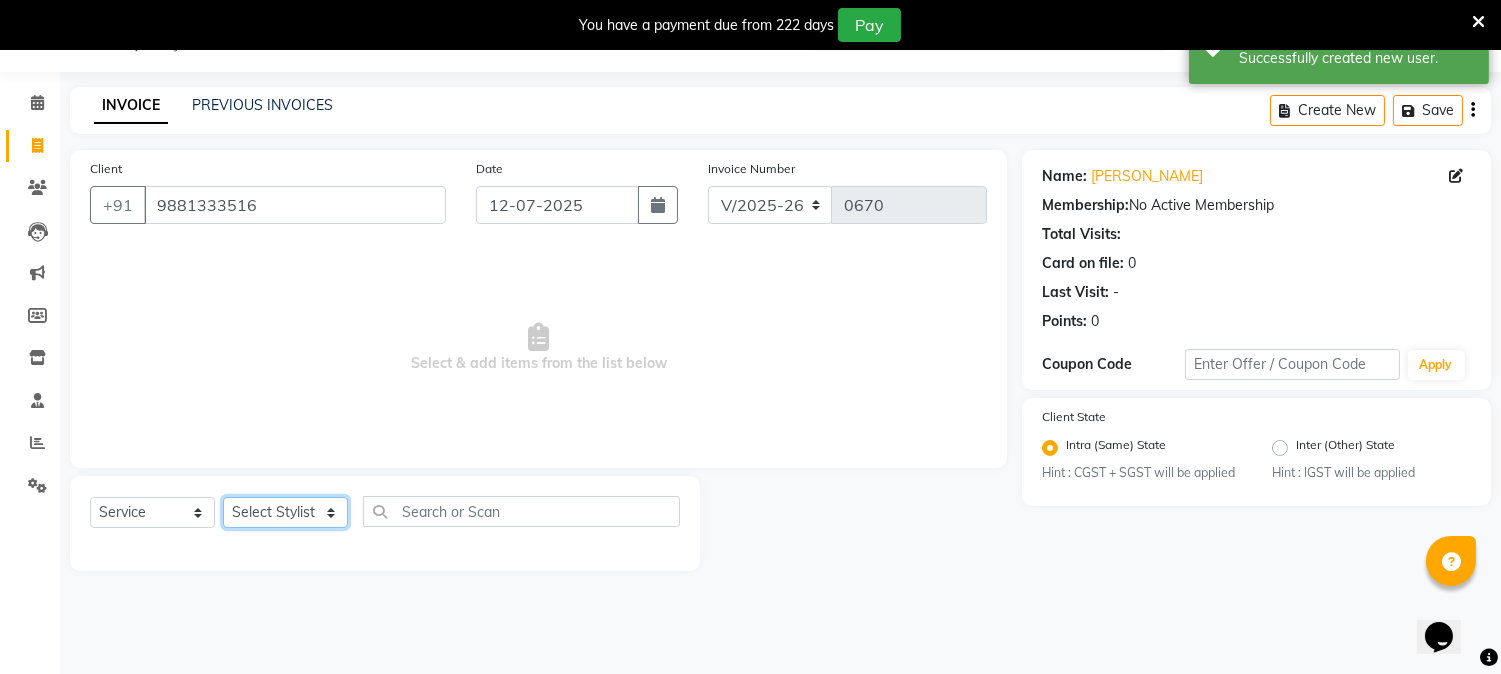 click on "Select Stylist [PERSON_NAME] [PERSON_NAME]  [PERSON_NAME]  prem RAHUL Sandip [PERSON_NAME]" 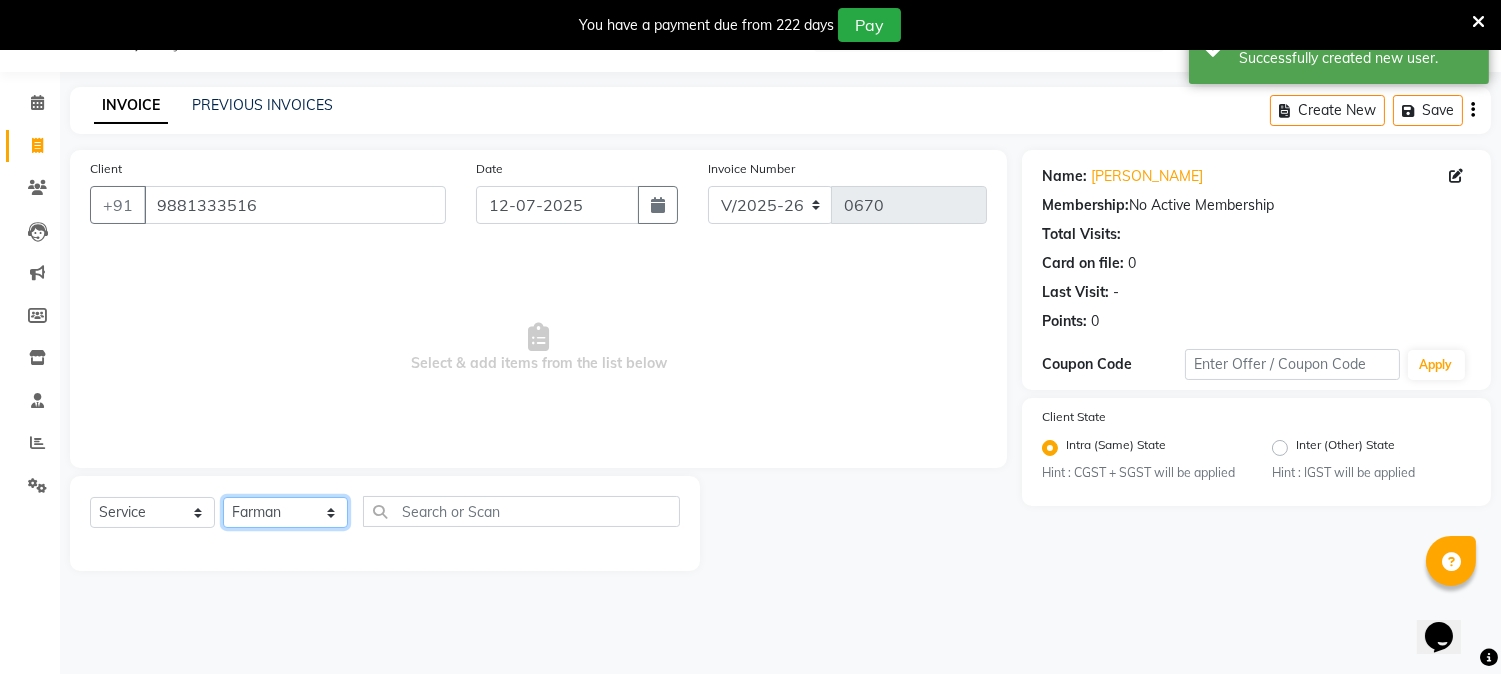 click on "Select Stylist [PERSON_NAME] [PERSON_NAME]  [PERSON_NAME]  prem RAHUL Sandip [PERSON_NAME]" 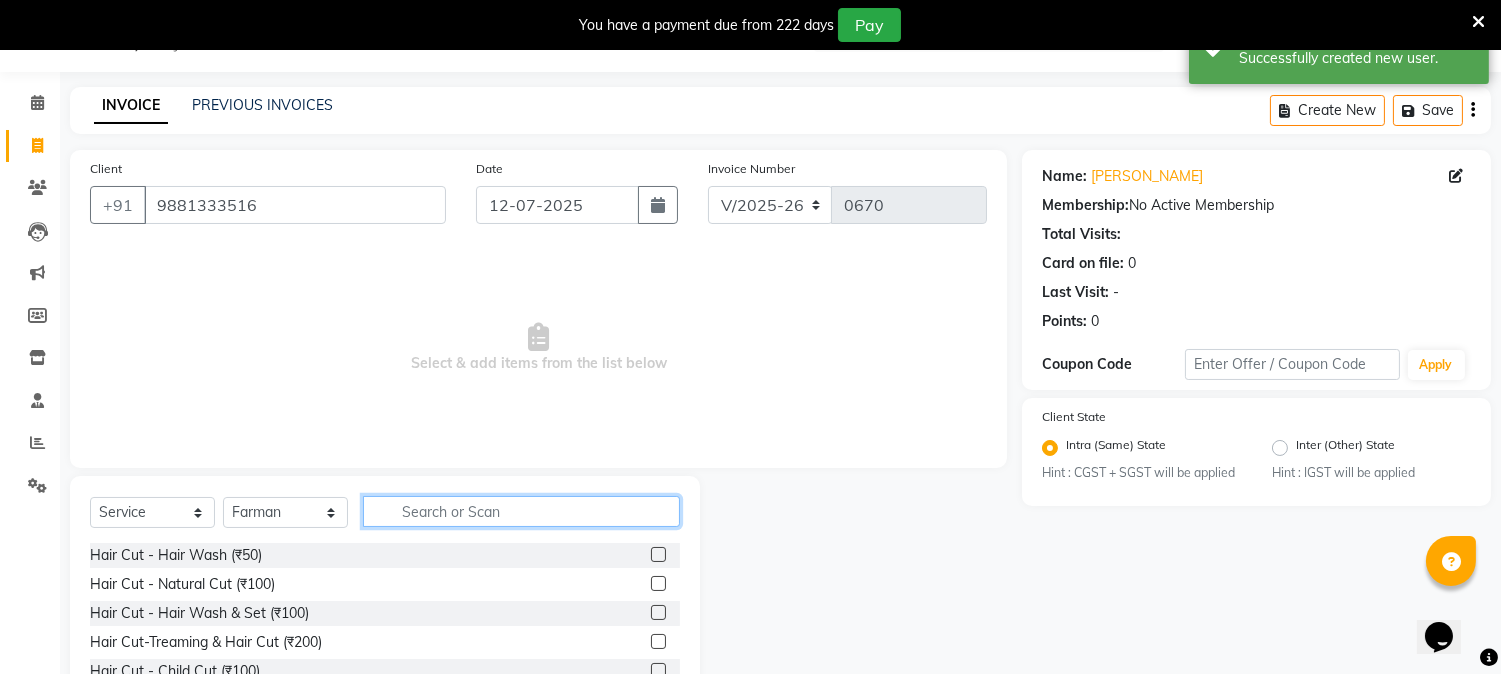 click 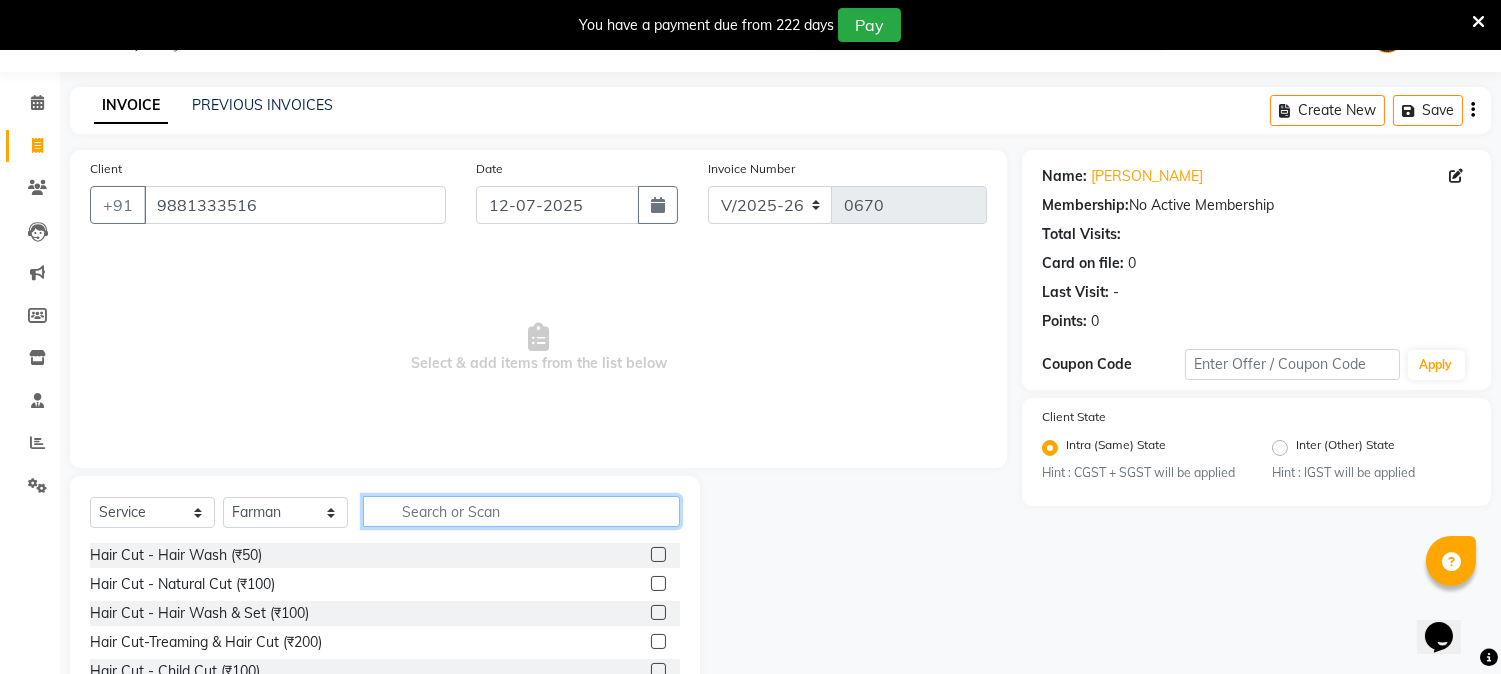click 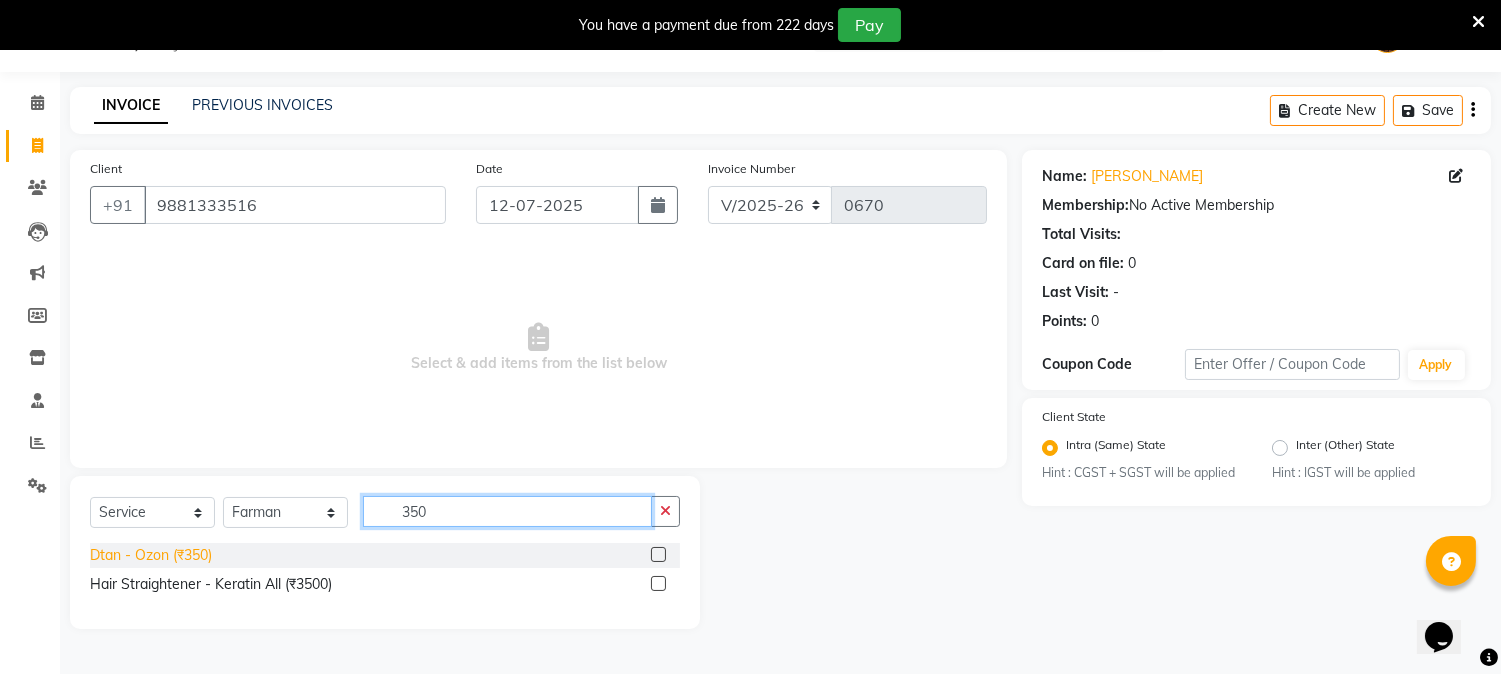 type on "350" 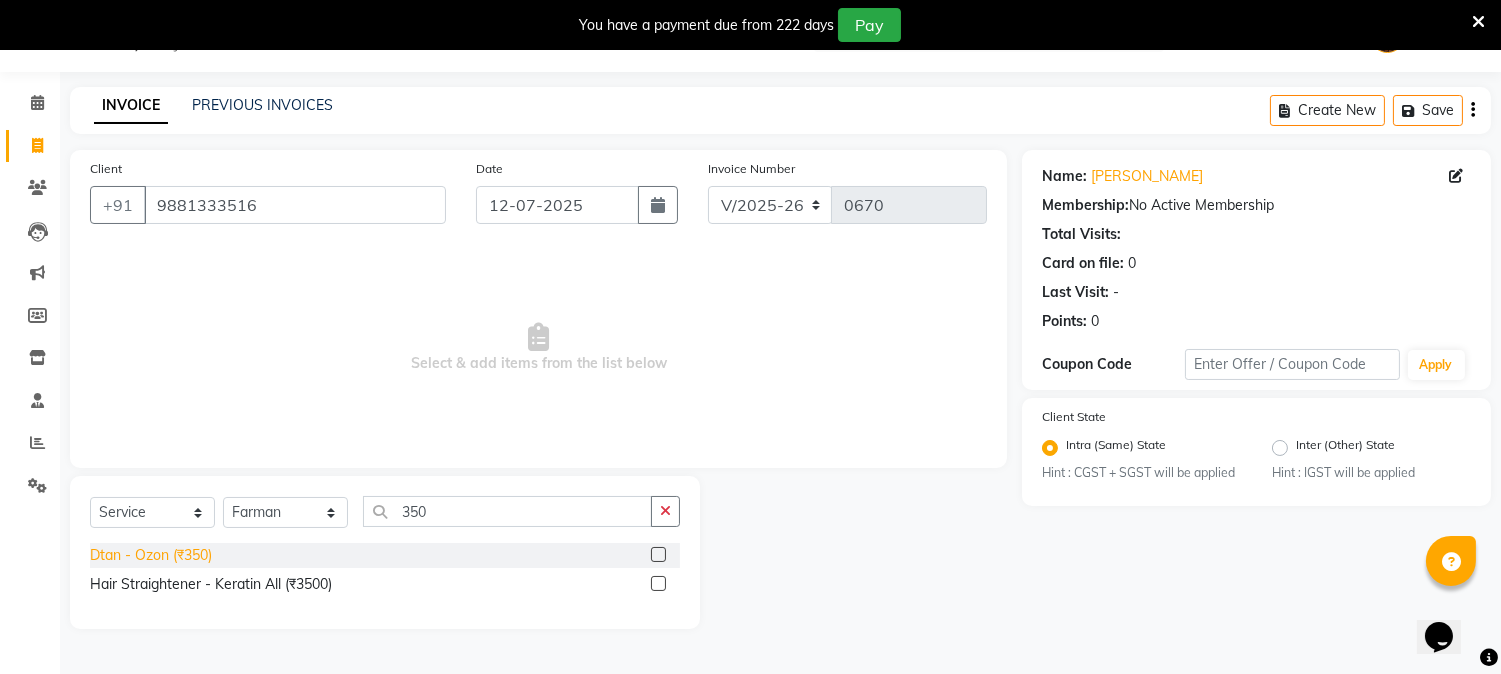 click on "Dtan - Ozon (₹350)" 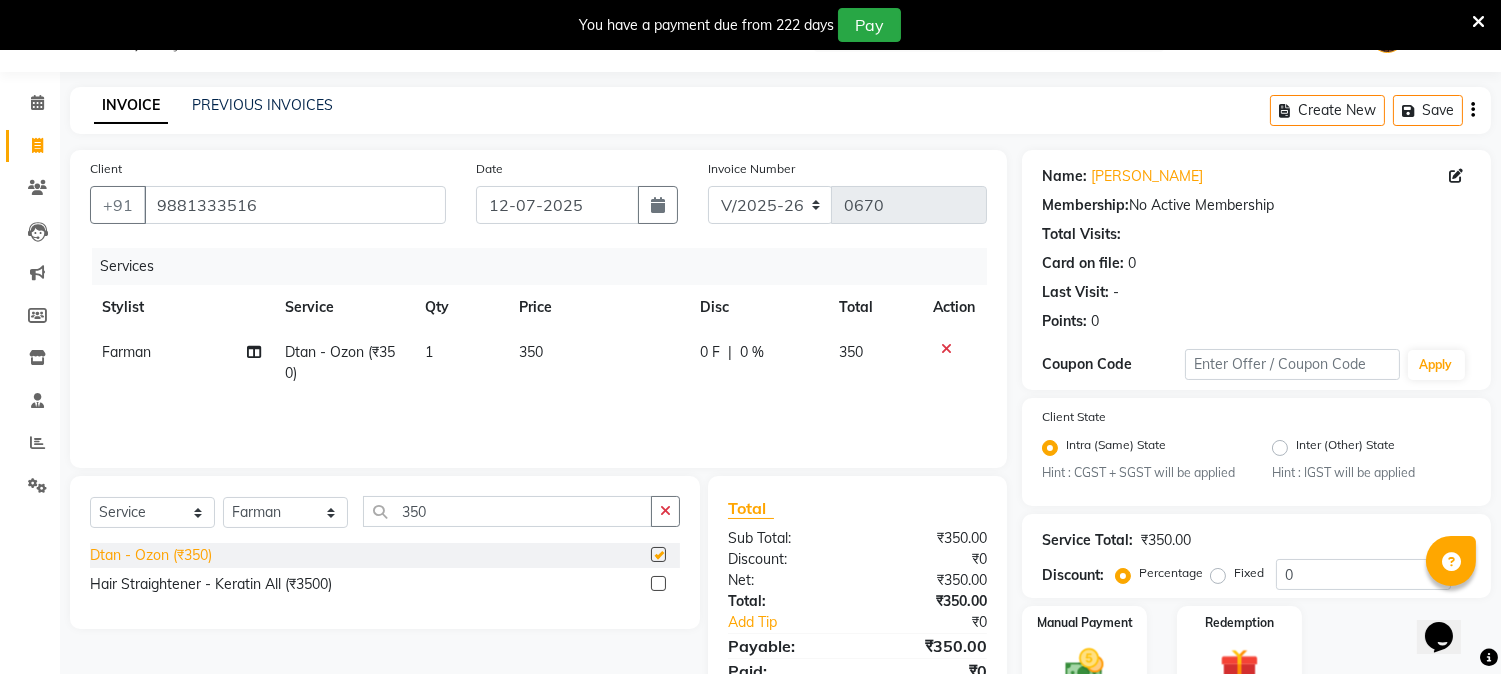 checkbox on "false" 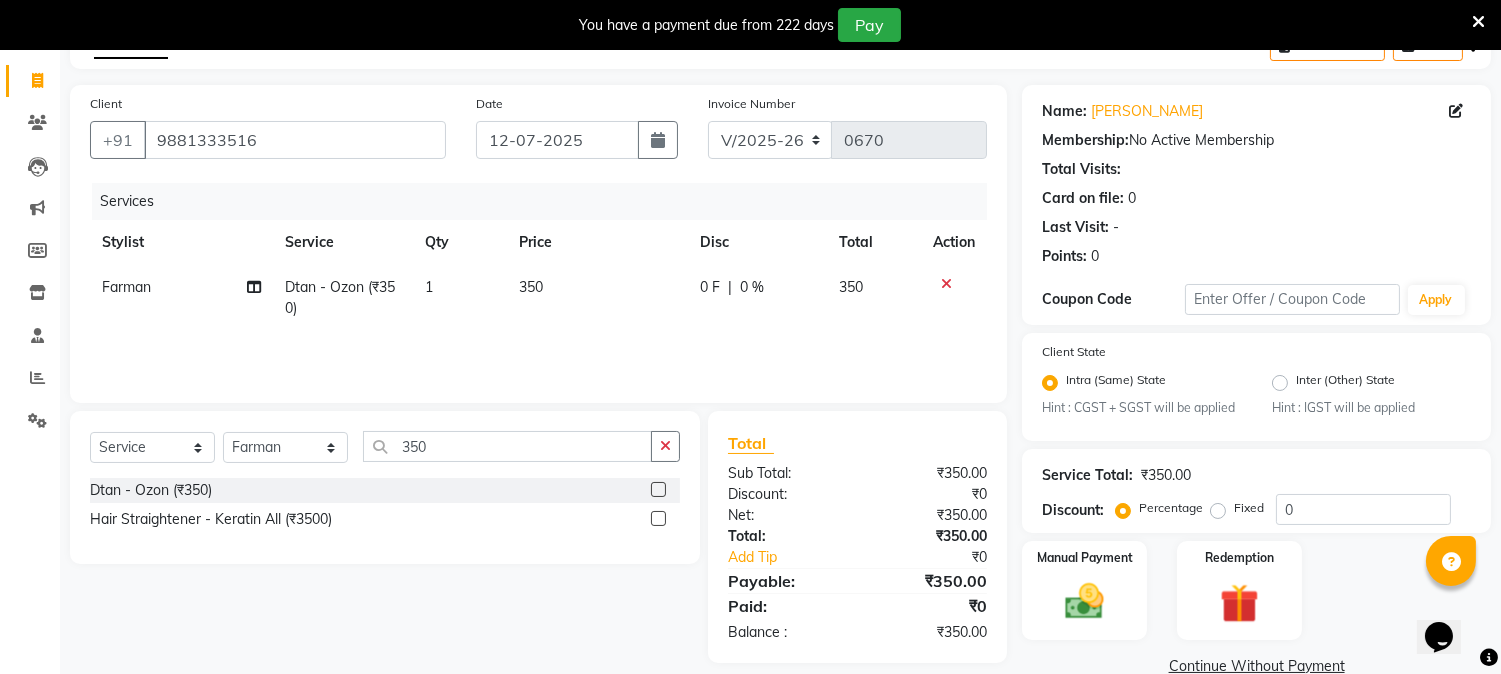 scroll, scrollTop: 151, scrollLeft: 0, axis: vertical 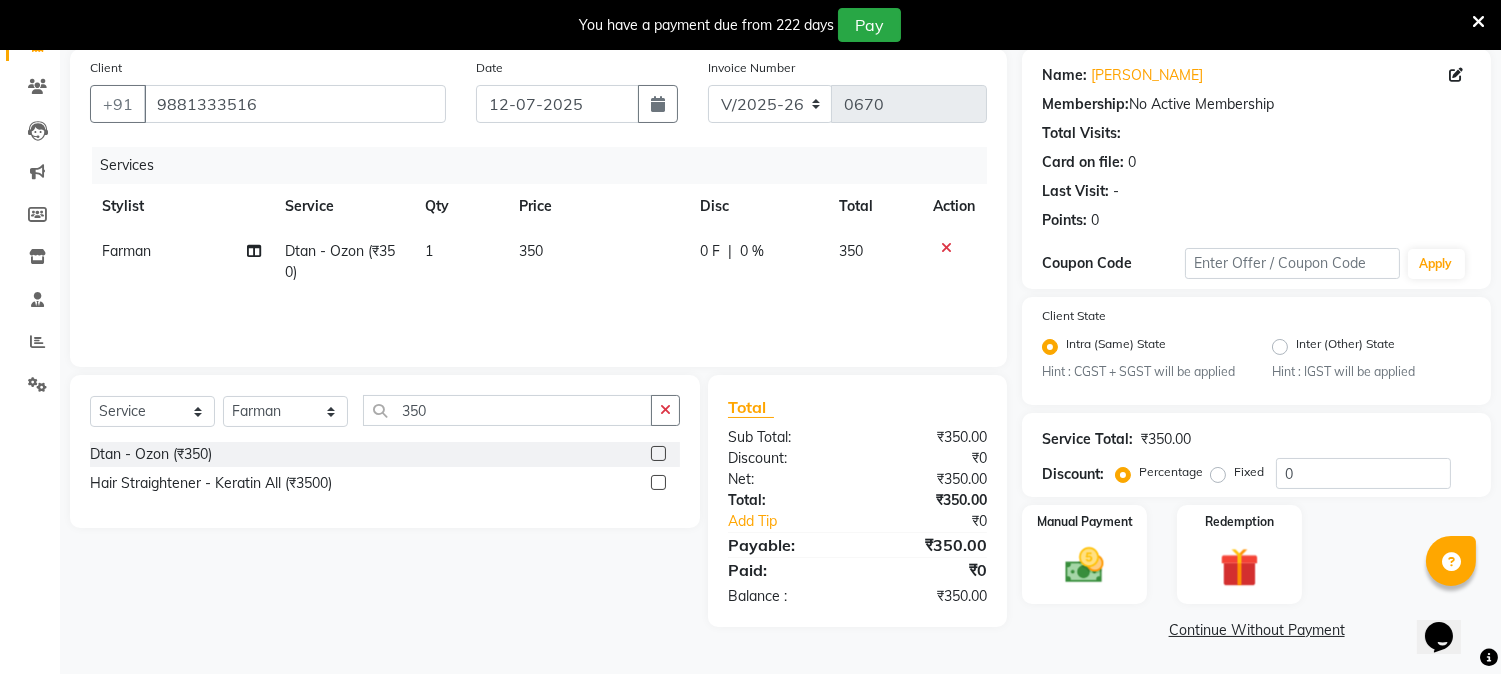 click on "Continue Without Payment" 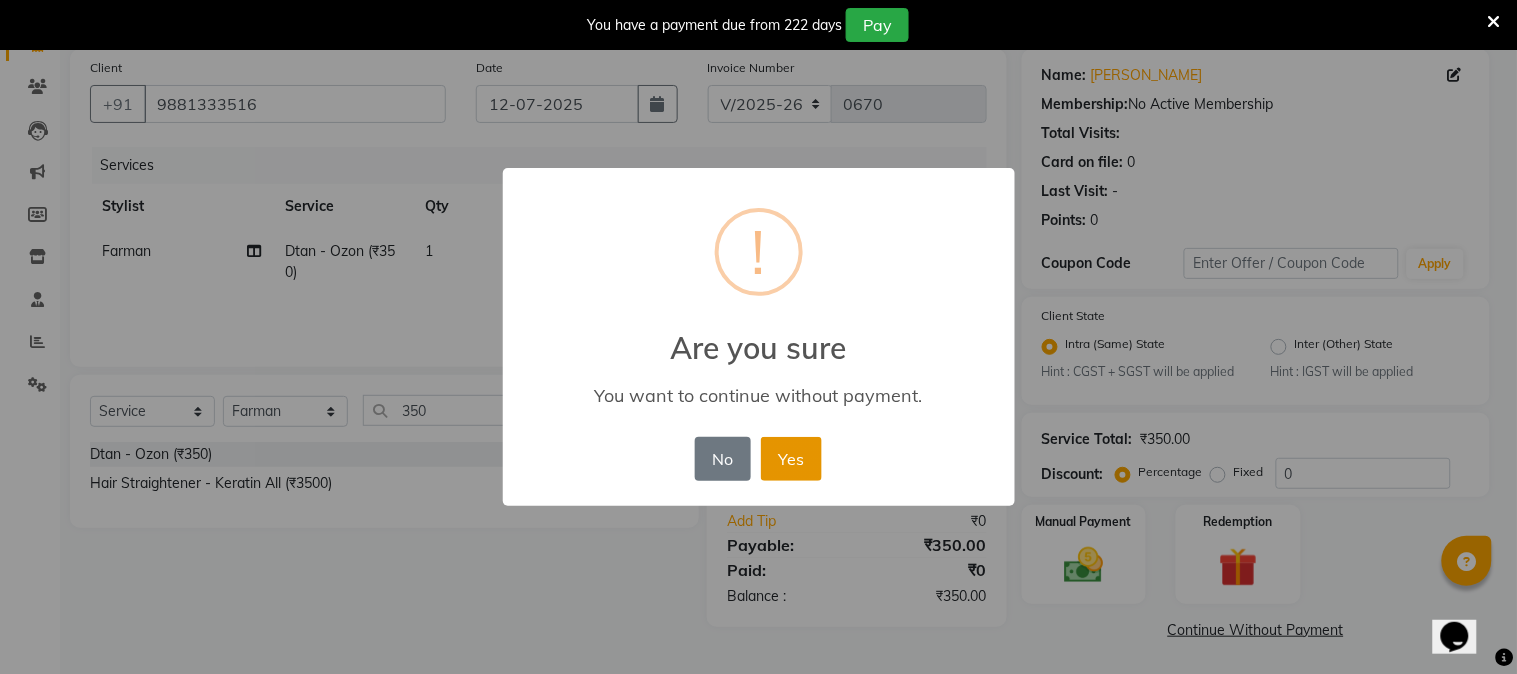 click on "Yes" at bounding box center (791, 459) 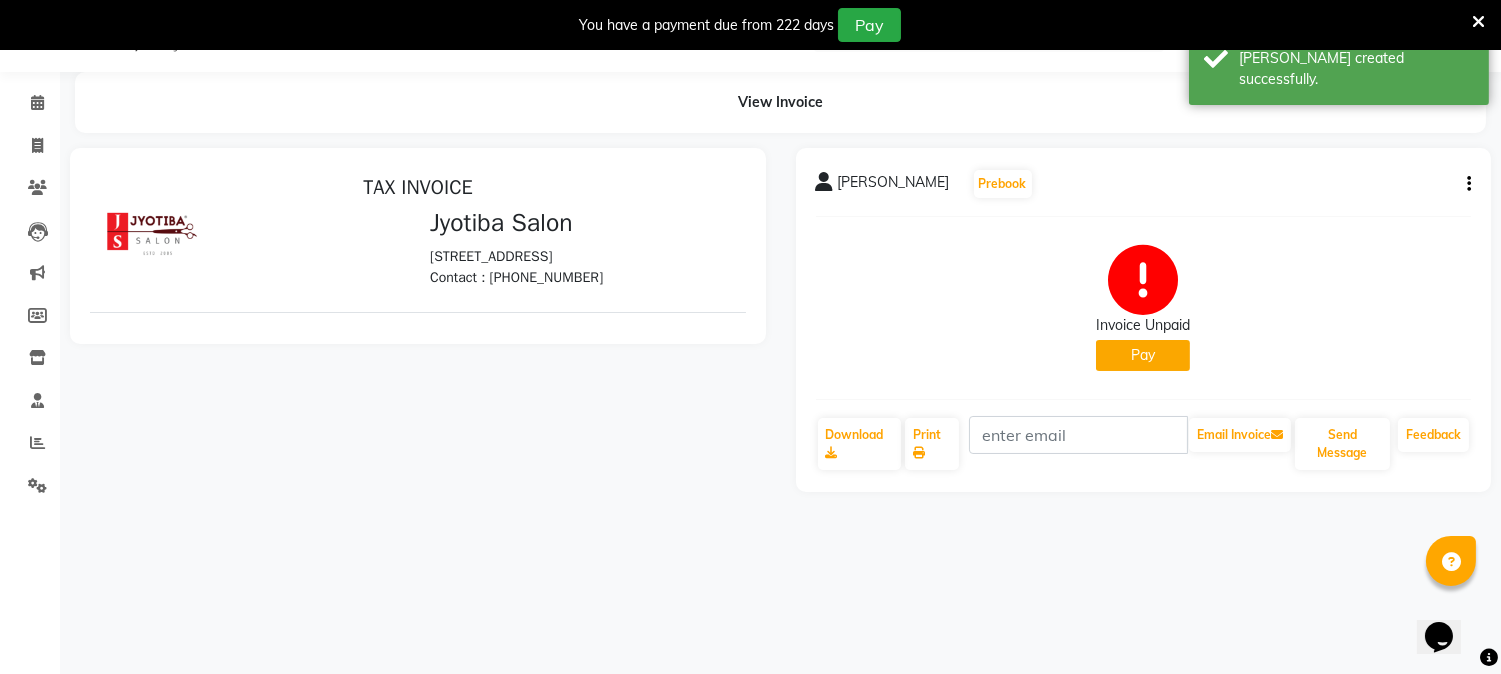 scroll, scrollTop: 0, scrollLeft: 0, axis: both 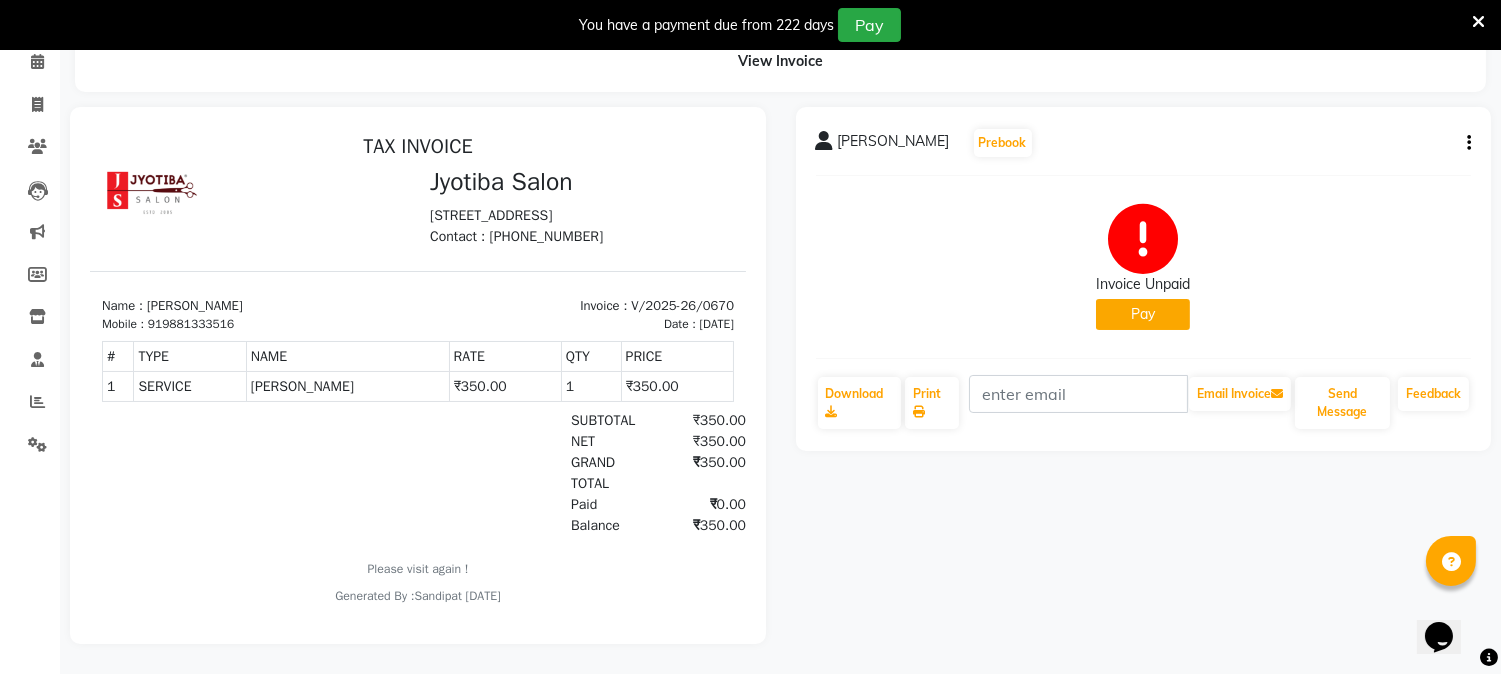 click on "Pay" 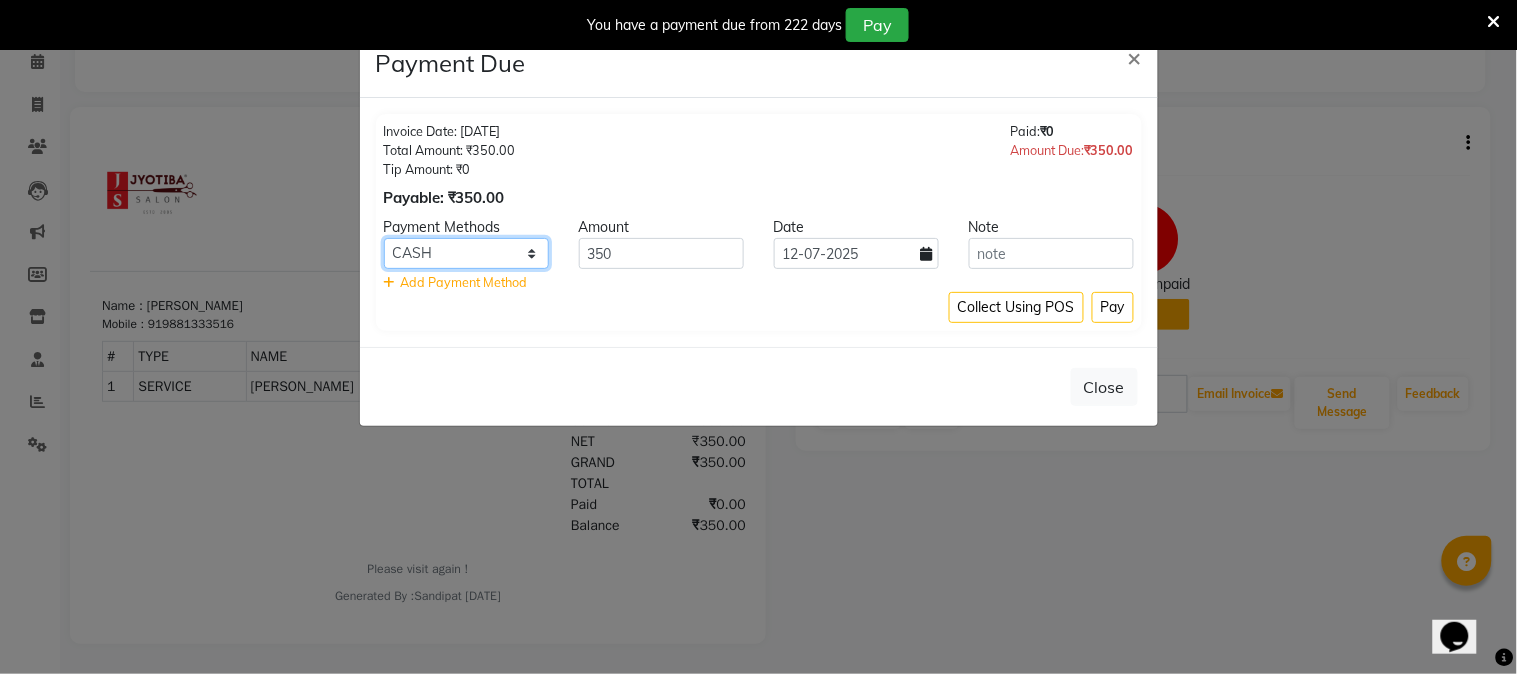 click on "CASH ONLINE CARD" 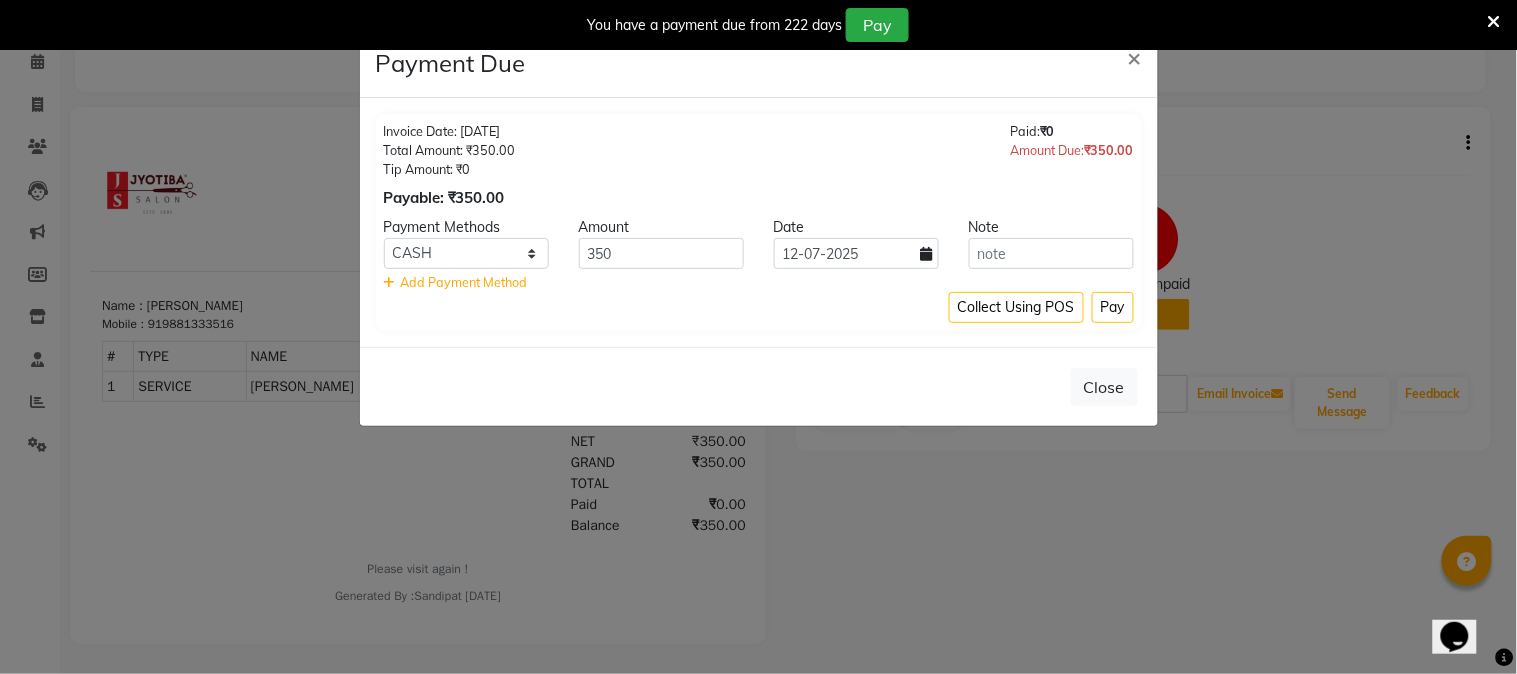 click on "Invoice Date: 12-07-2025 Total Amount: ₹350.00 Tip Amount: ₹0 Payable: ₹350.00 Paid:  ₹0 Amount Due:  ₹350.00 Payment Methods Amount Date Note CASH ONLINE CARD 350 12-07-2025    Add Payment Method Collect Using POS Pay" 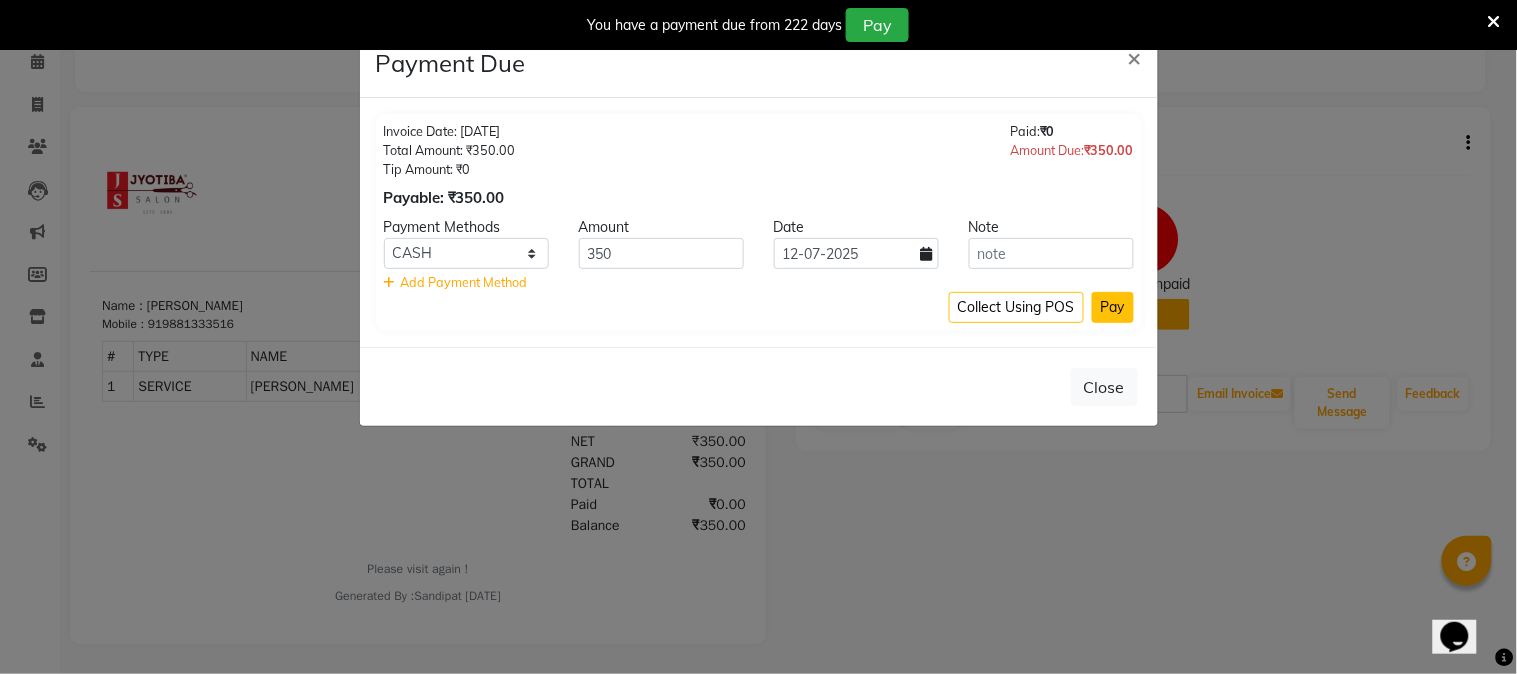 click on "Pay" 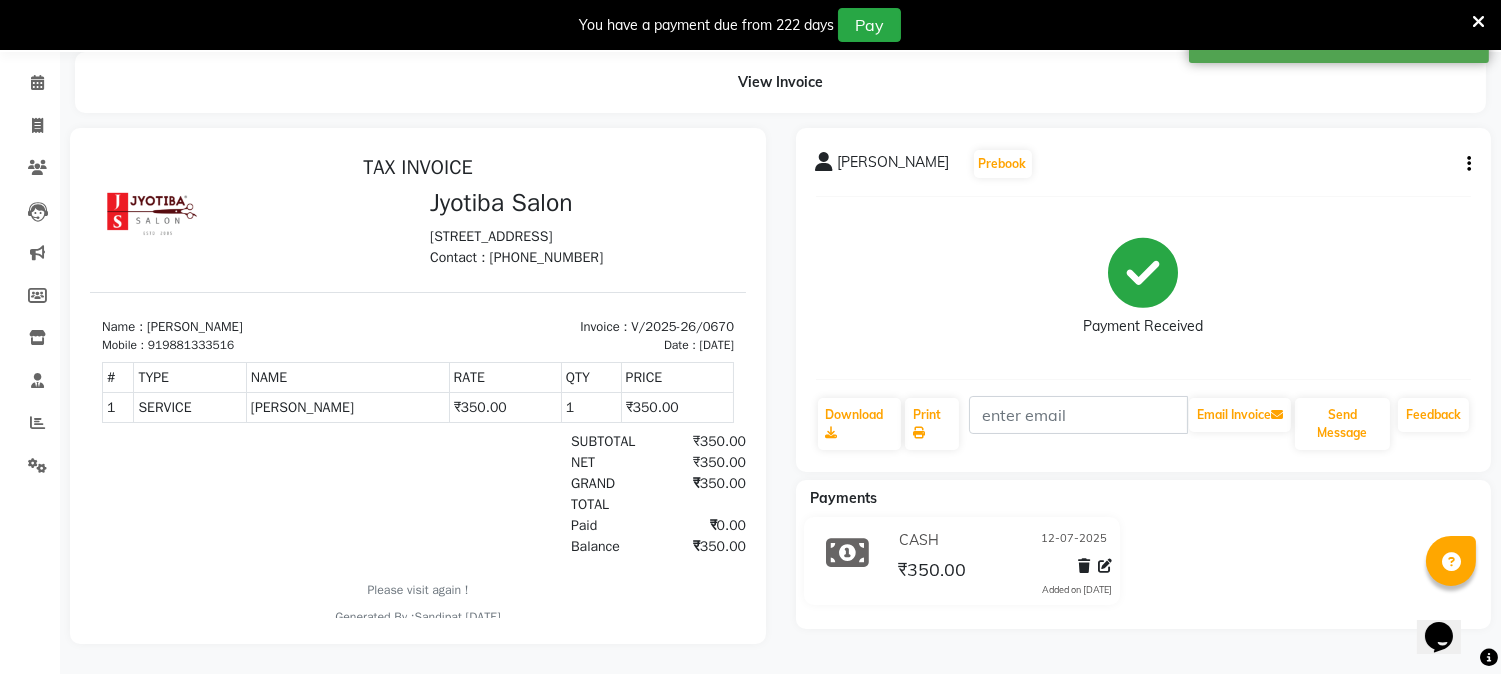 scroll, scrollTop: 85, scrollLeft: 0, axis: vertical 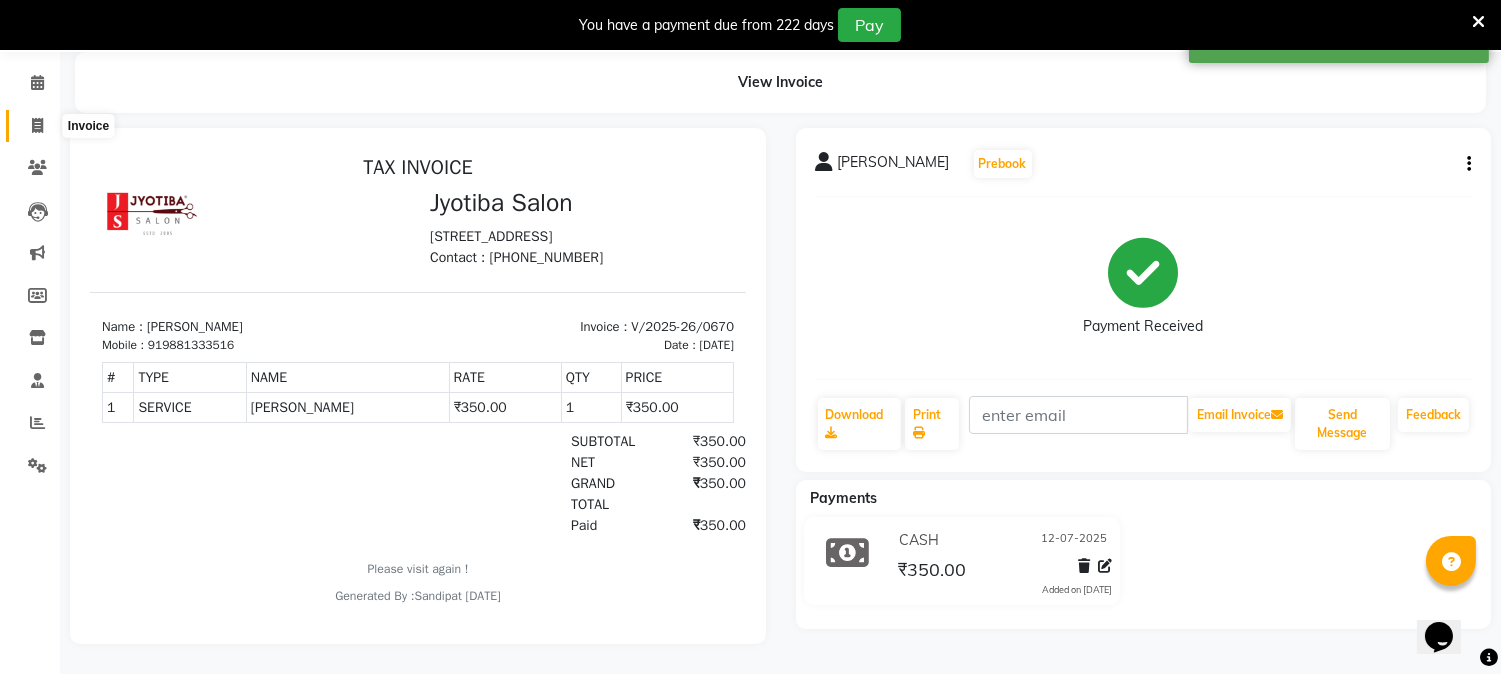 click 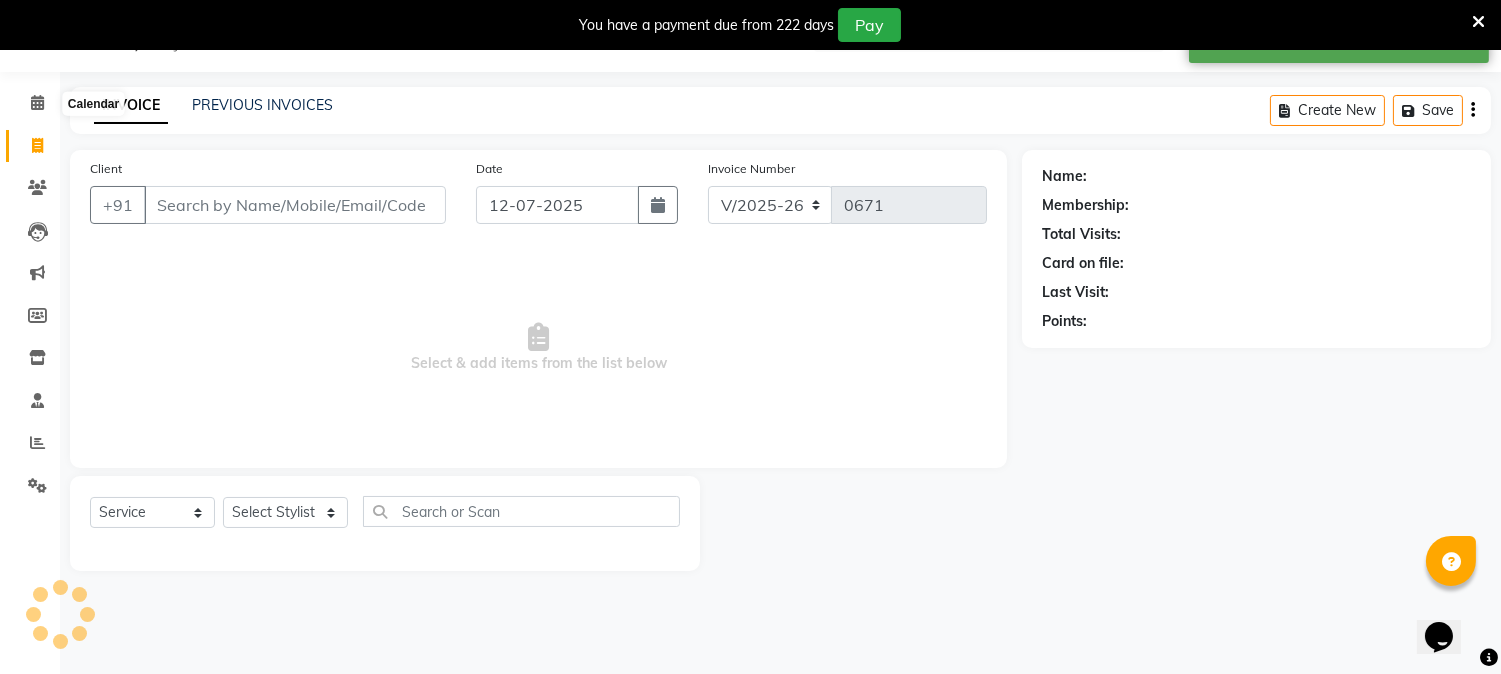 scroll, scrollTop: 50, scrollLeft: 0, axis: vertical 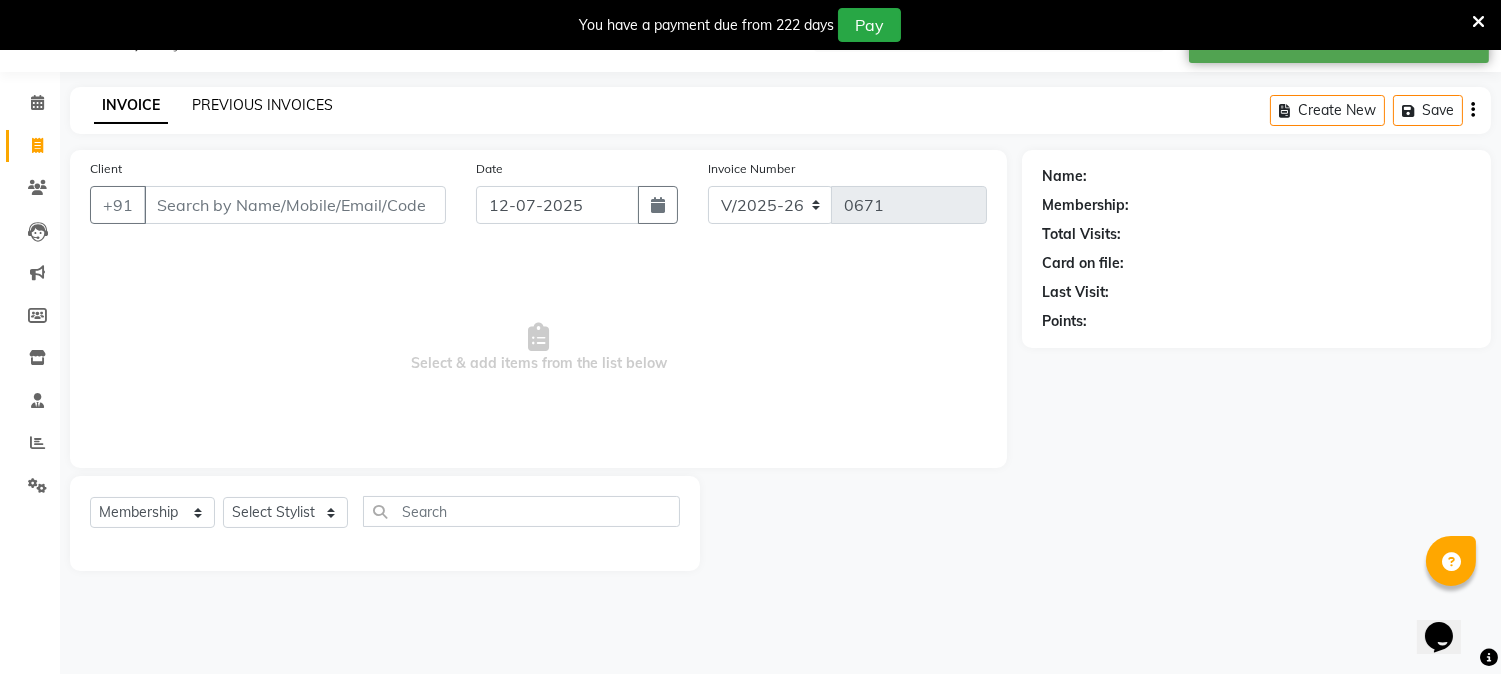 click on "PREVIOUS INVOICES" 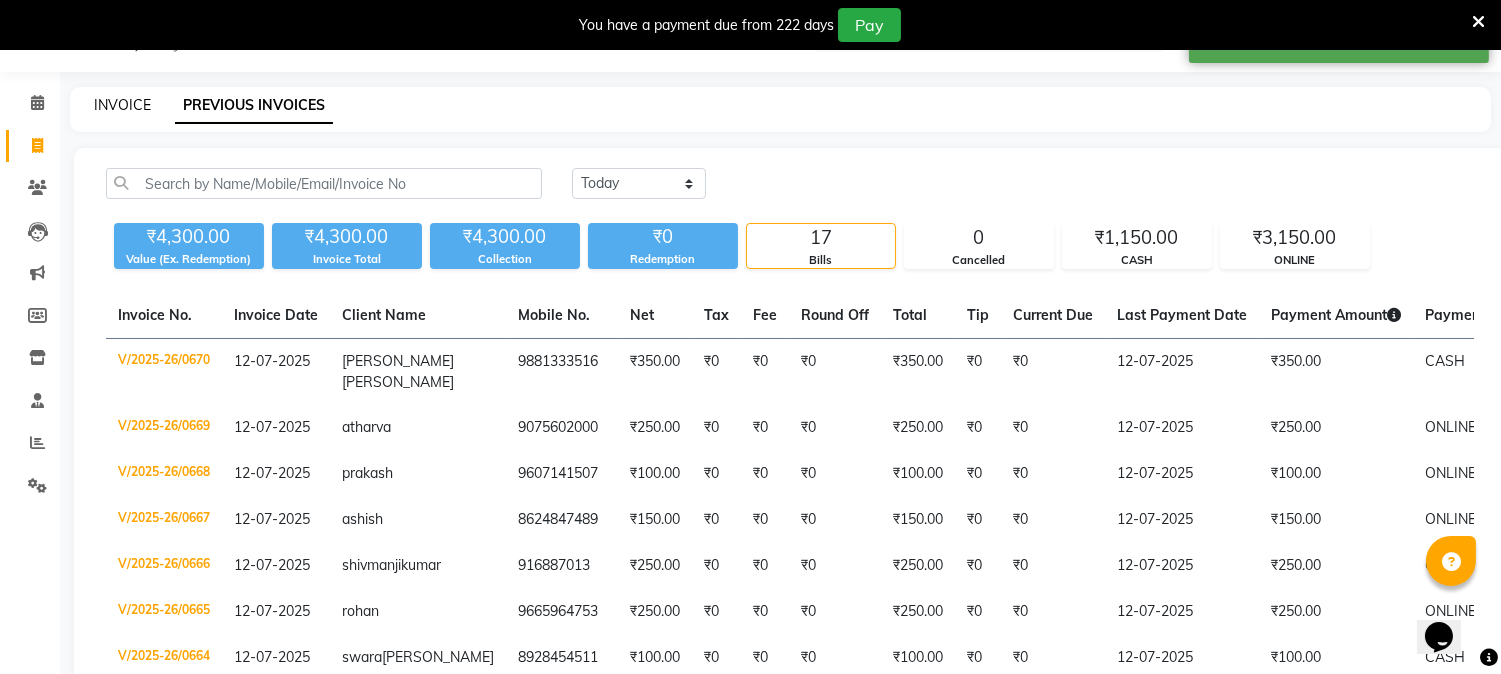 click on "INVOICE" 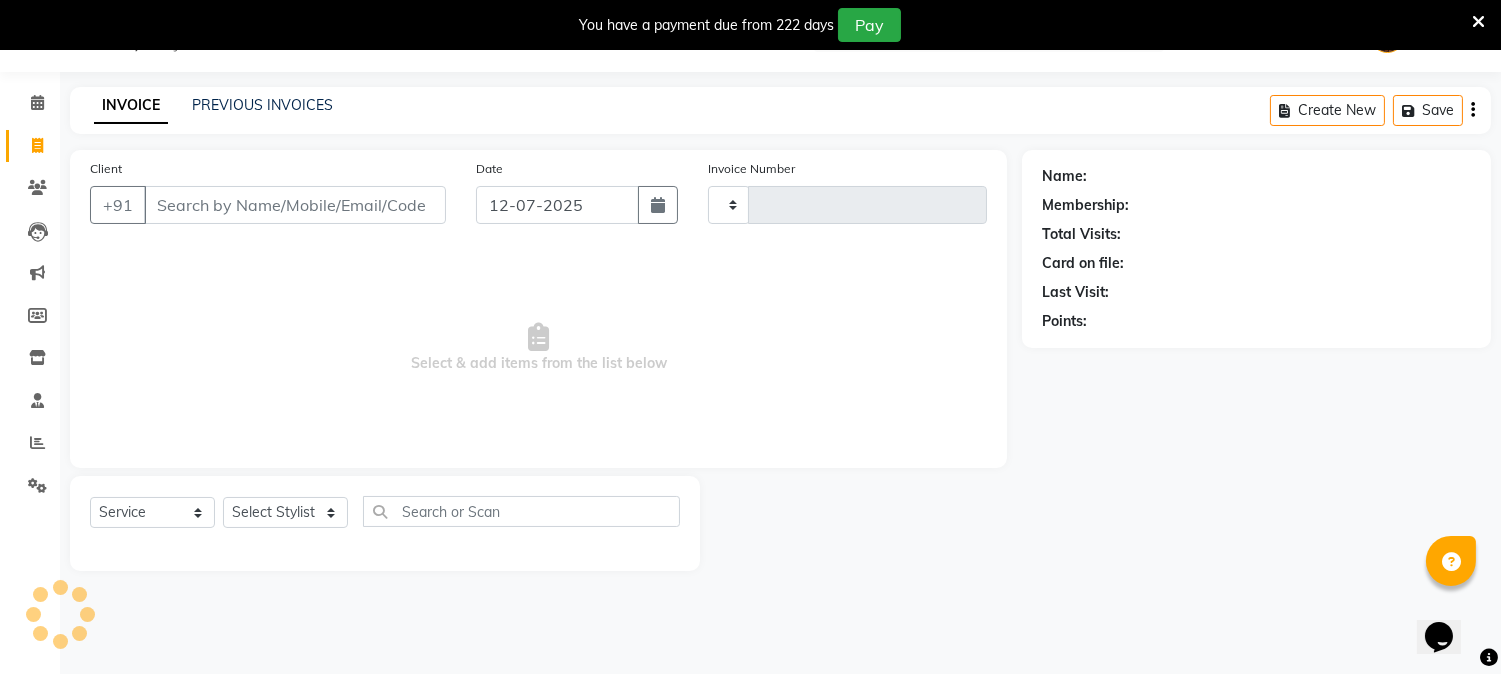 type on "0671" 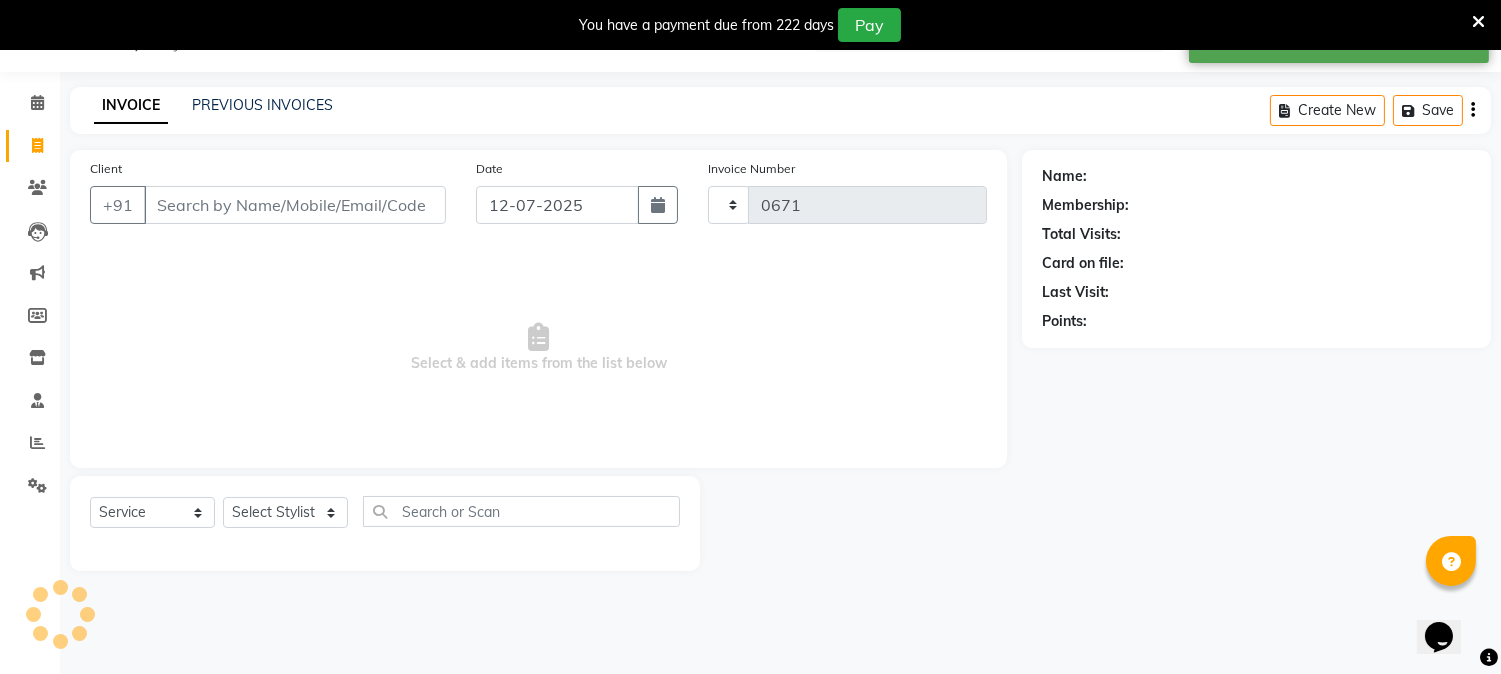 select on "556" 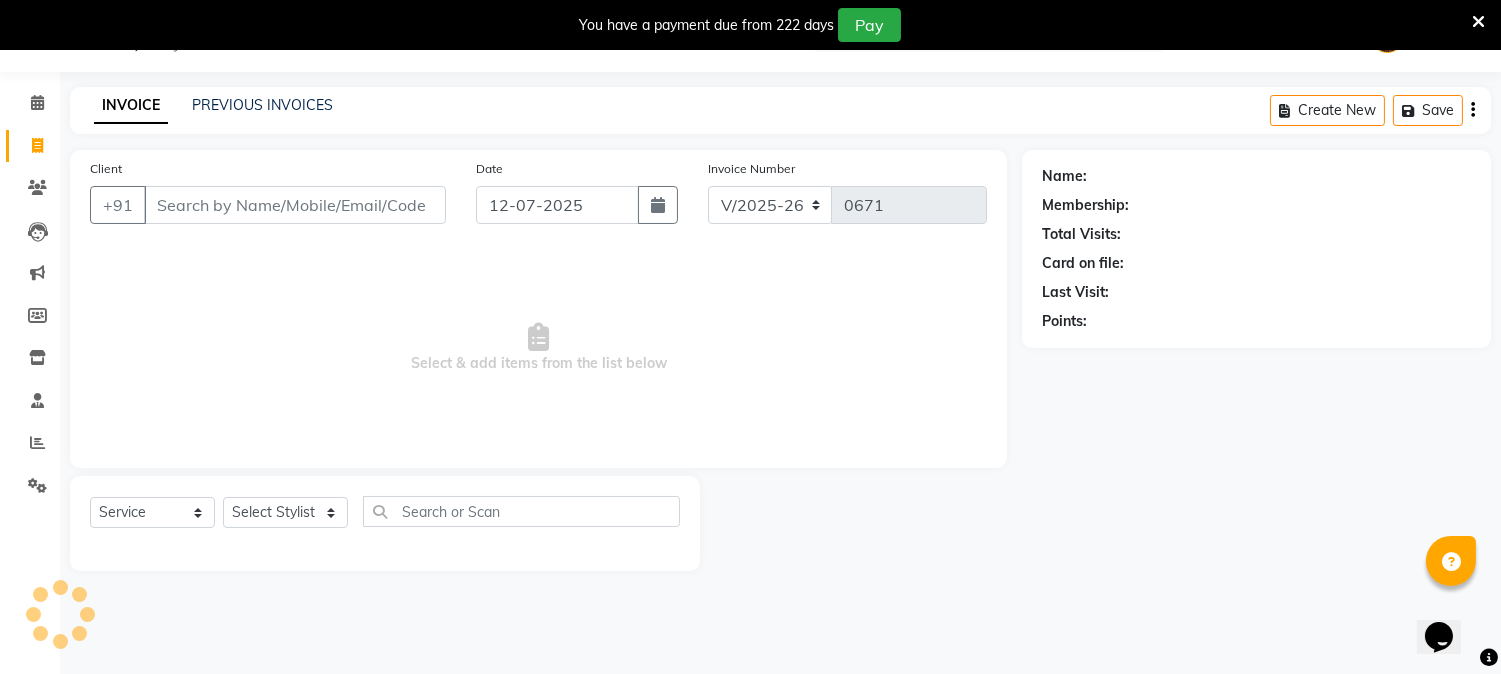 select on "membership" 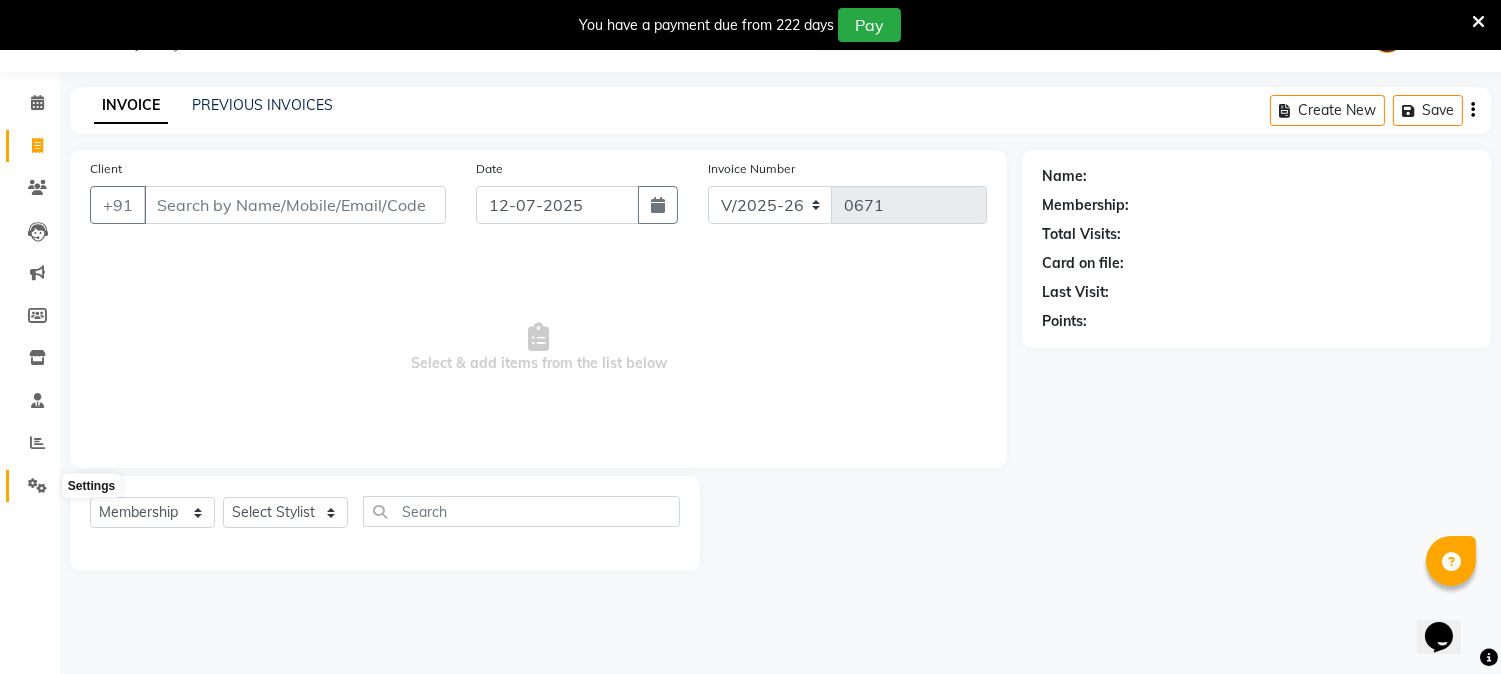 click 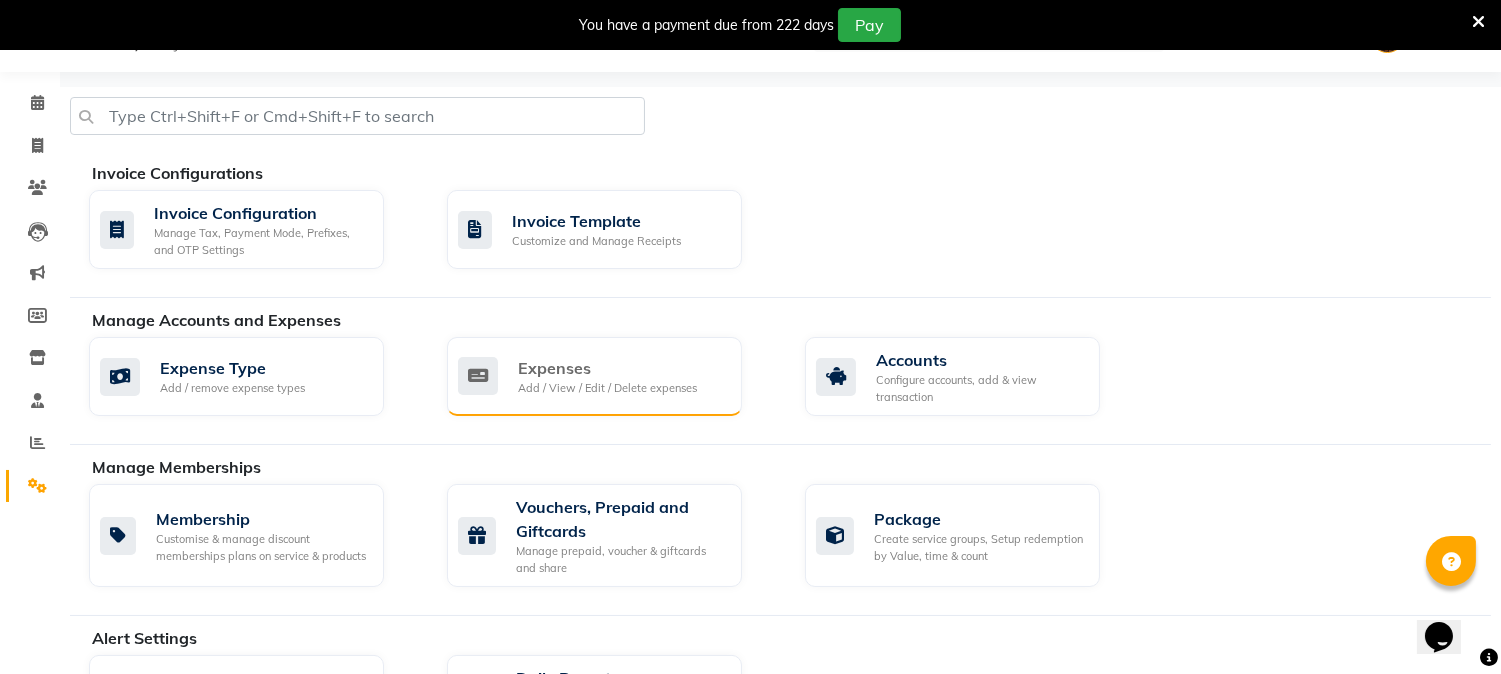 click on "Add / View / Edit / Delete expenses" 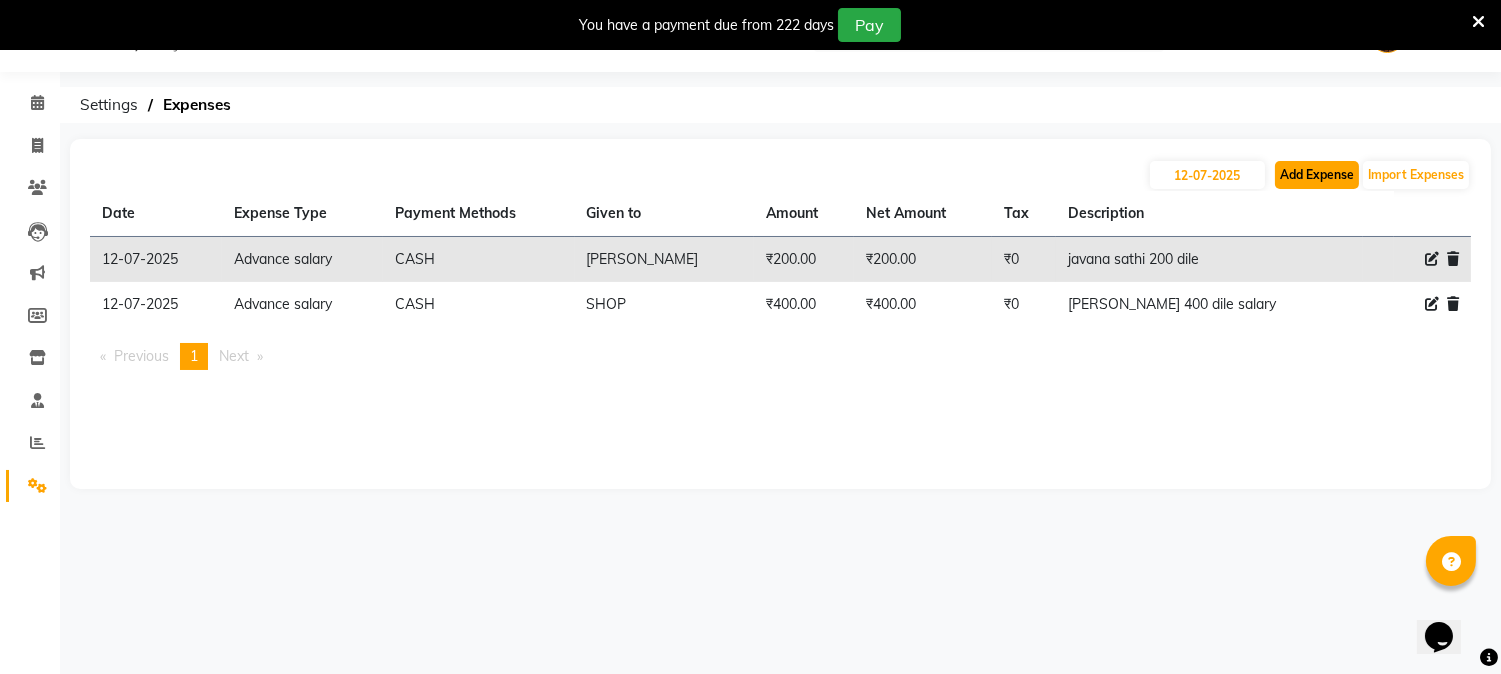 click on "Add Expense" 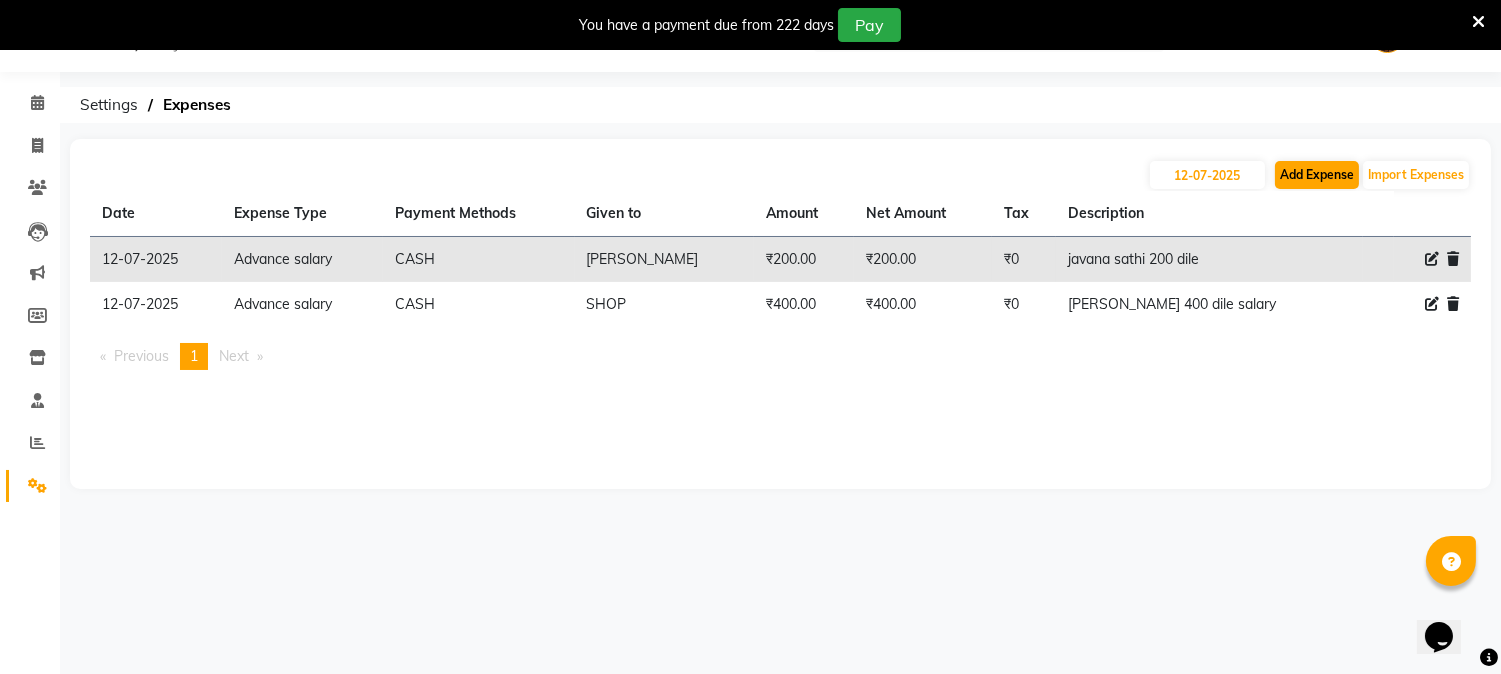 select on "1" 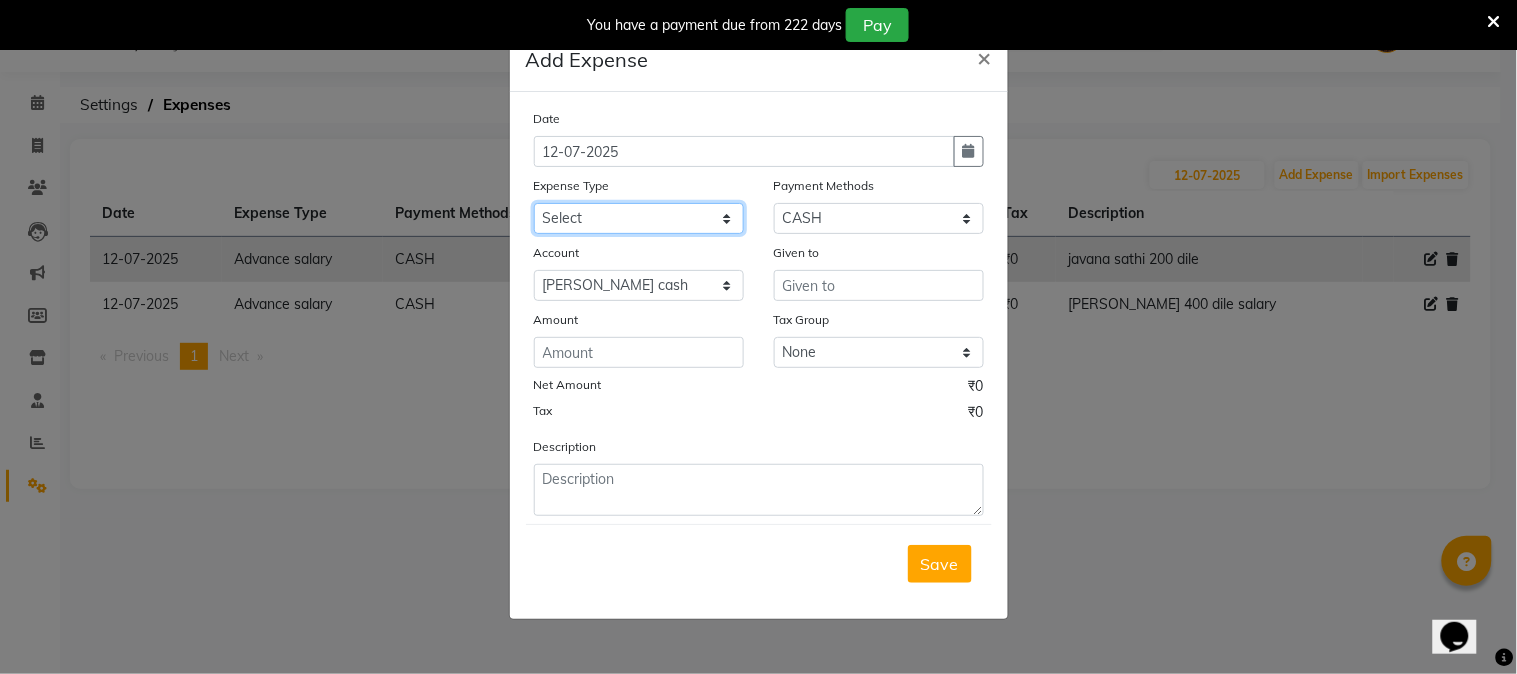 click on "Select Advance salary Advance salary ajaj Bank charges Car maintenance  Cash transfer to bank Cash transfer to hub Client Snacks Clinical charges Equipment Fuel Govt fee home Incentive Insurance International purchase Loan Repayment Maintenance Marketing Miscellaneous MRA Other Over times Pantry Product Rent Salary shop shop Staff Snacks Tax Tea & Refreshment TIP Utilities Wifi recharge" 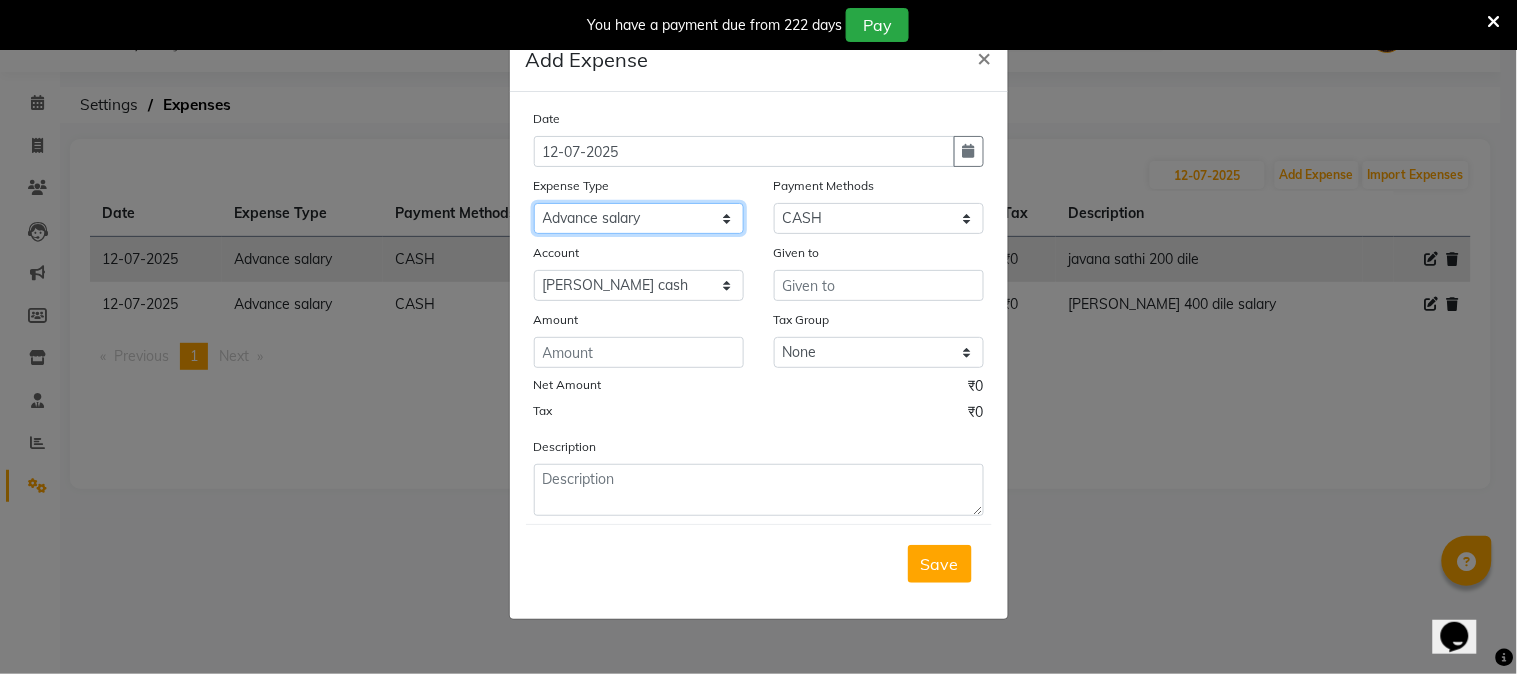 click on "Select Advance salary Advance salary ajaj Bank charges Car maintenance  Cash transfer to bank Cash transfer to hub Client Snacks Clinical charges Equipment Fuel Govt fee home Incentive Insurance International purchase Loan Repayment Maintenance Marketing Miscellaneous MRA Other Over times Pantry Product Rent Salary shop shop Staff Snacks Tax Tea & Refreshment TIP Utilities Wifi recharge" 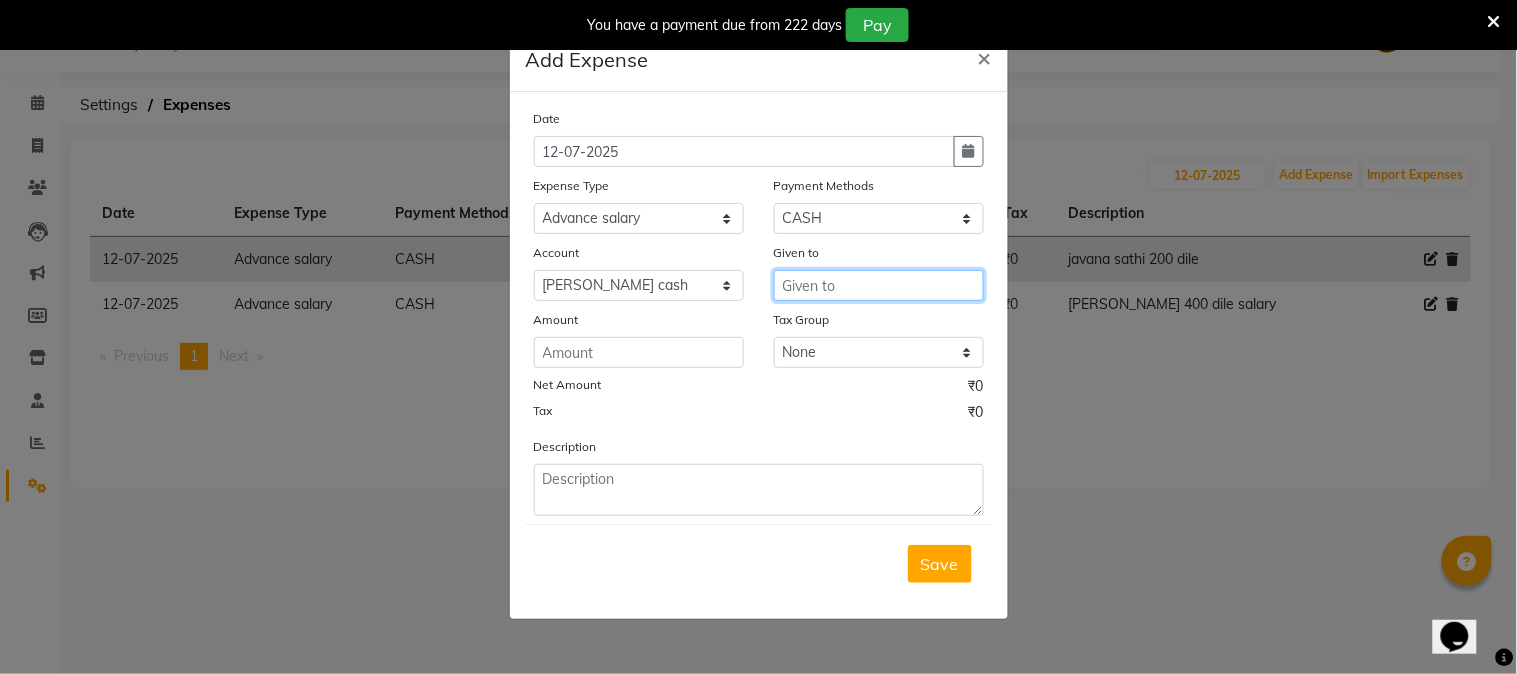 click at bounding box center (879, 285) 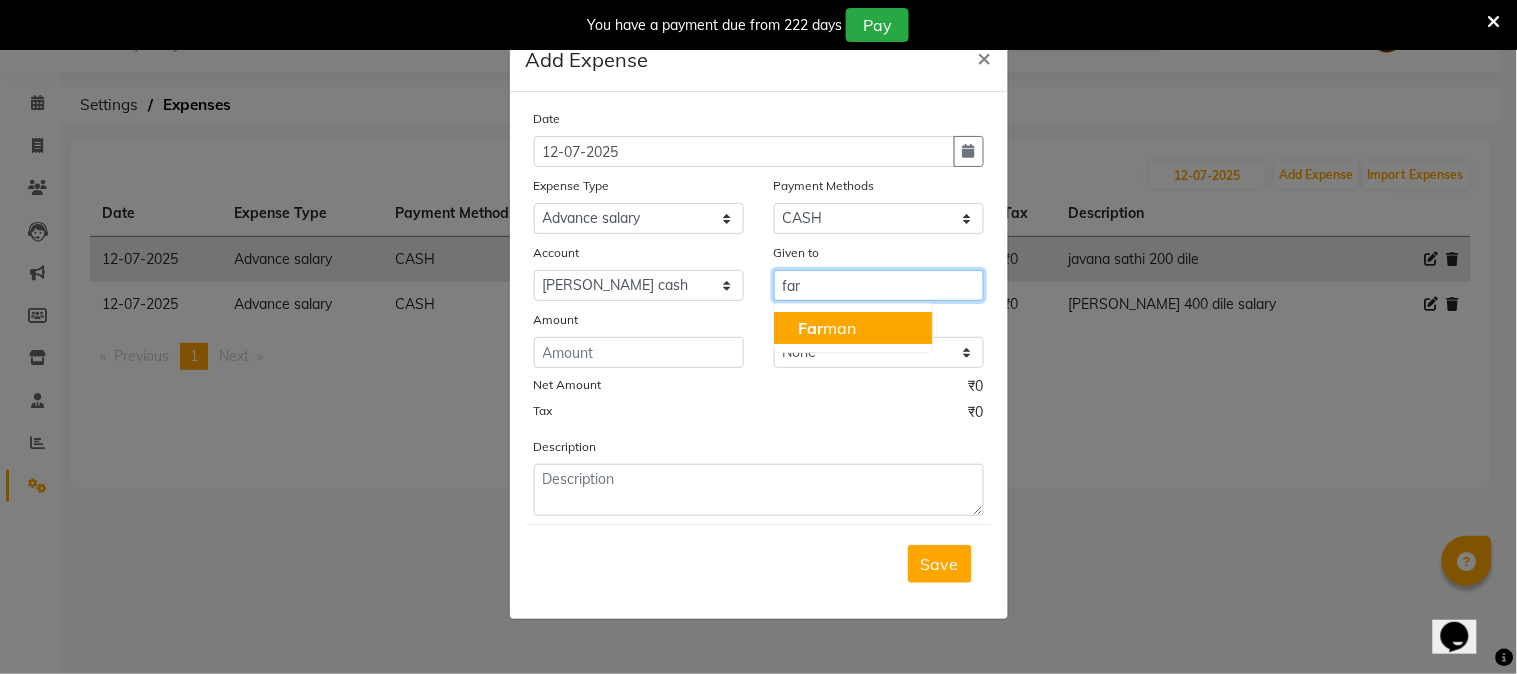click on "Far man" at bounding box center (853, 328) 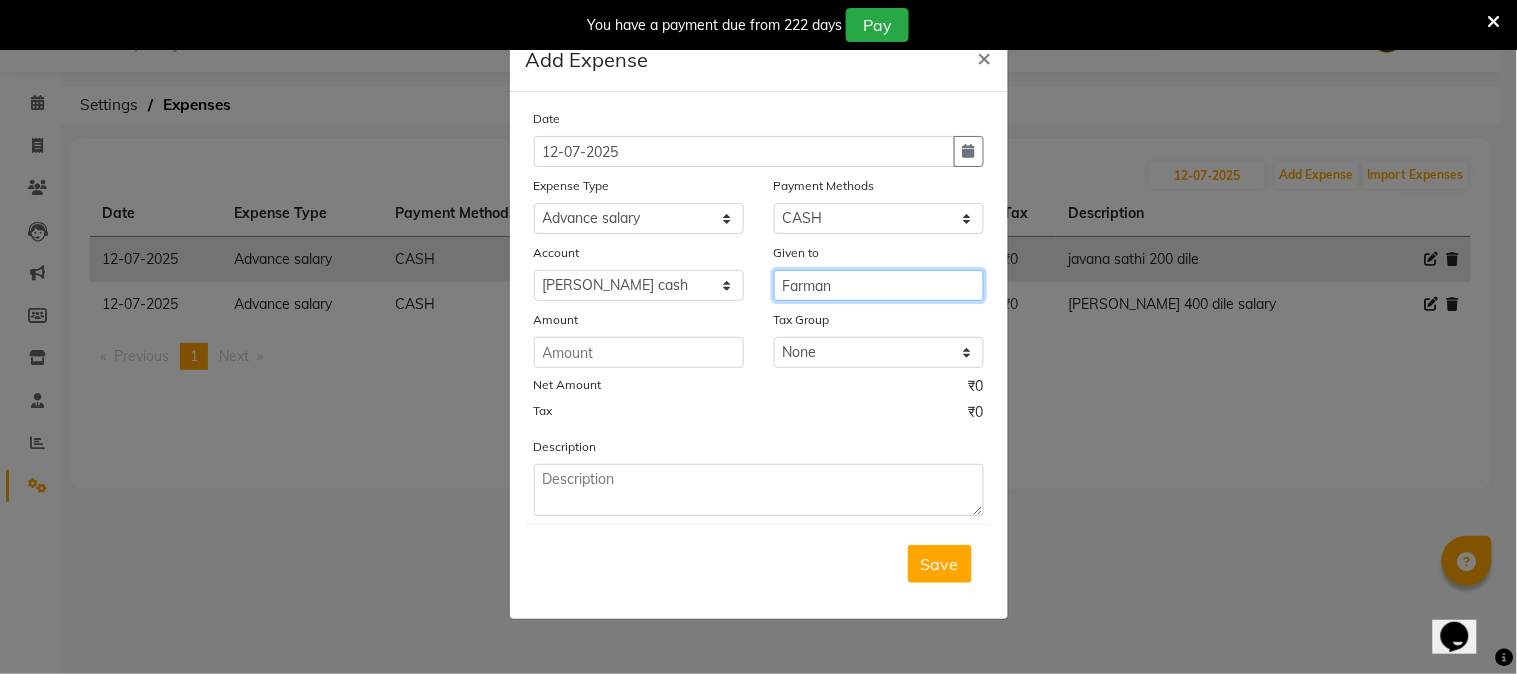 type on "Farman" 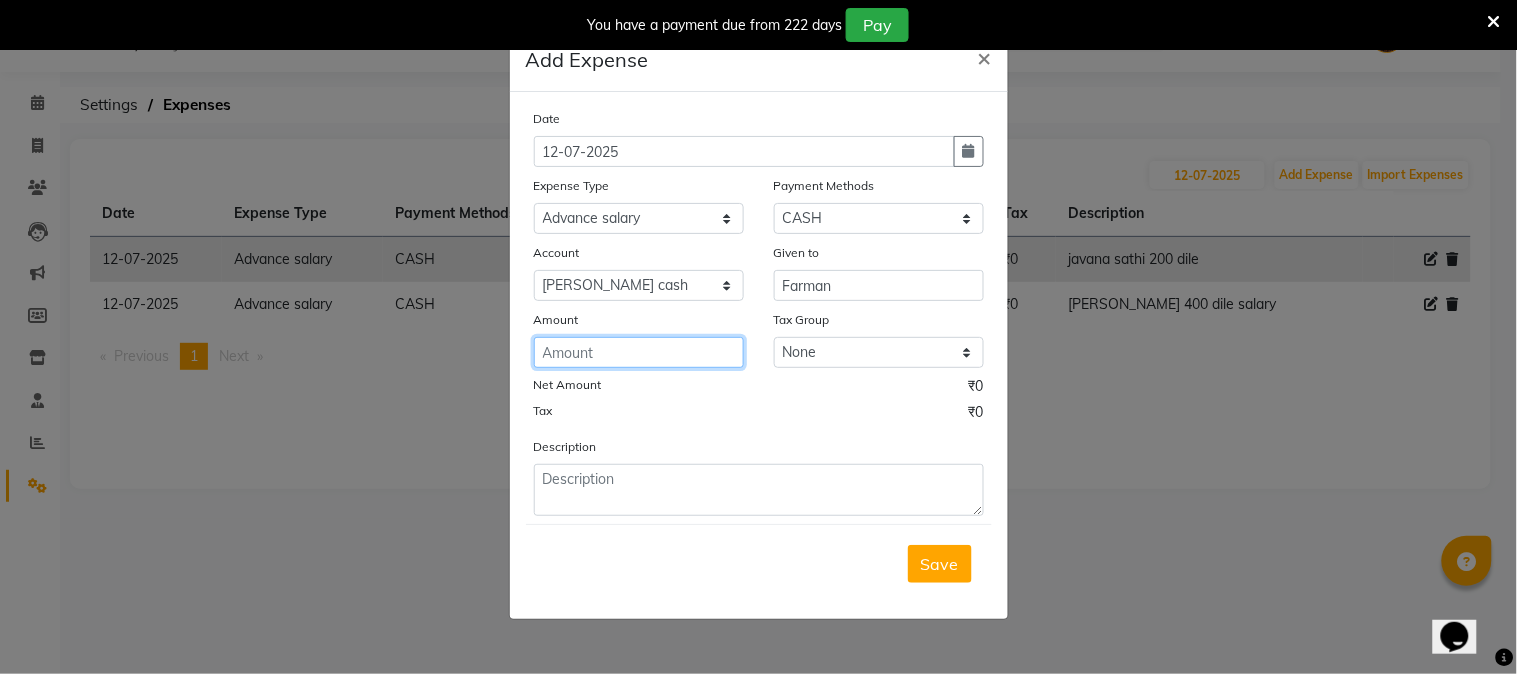 click 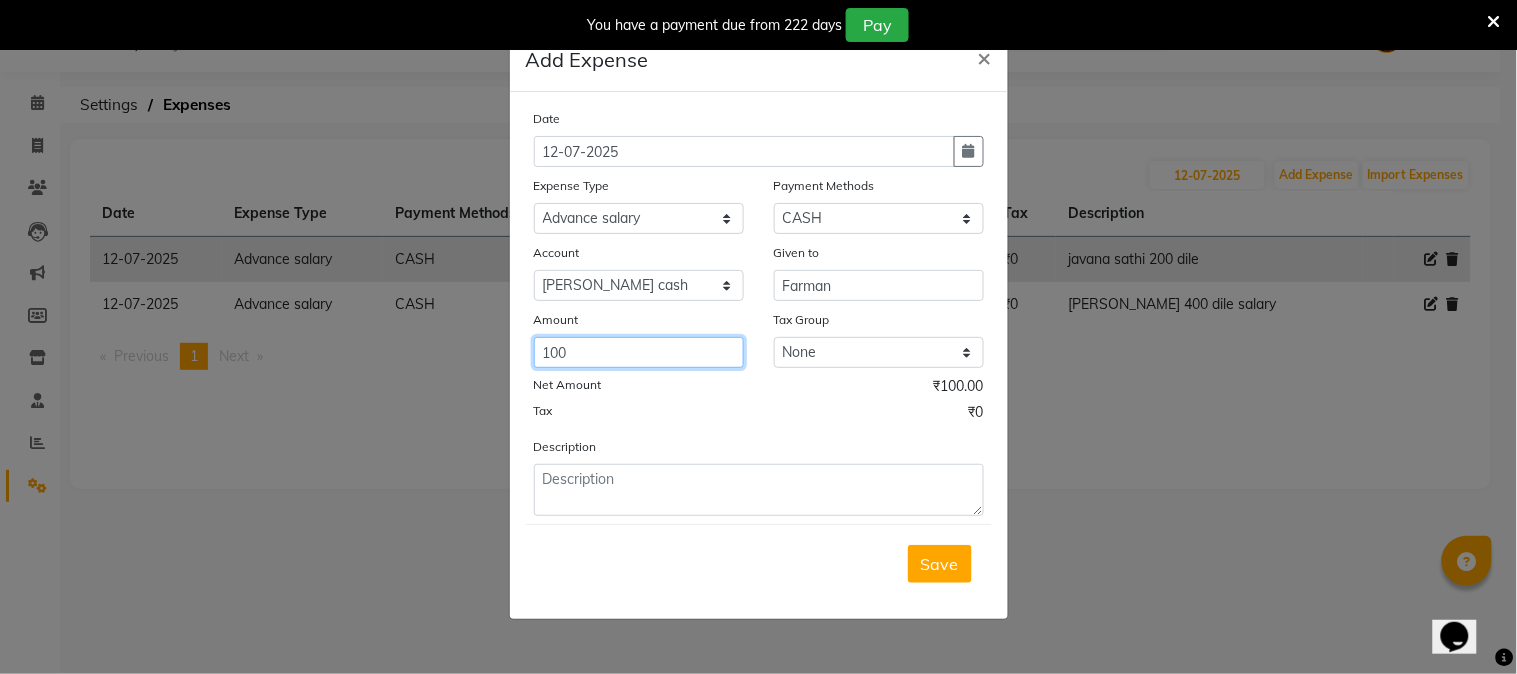 type on "100" 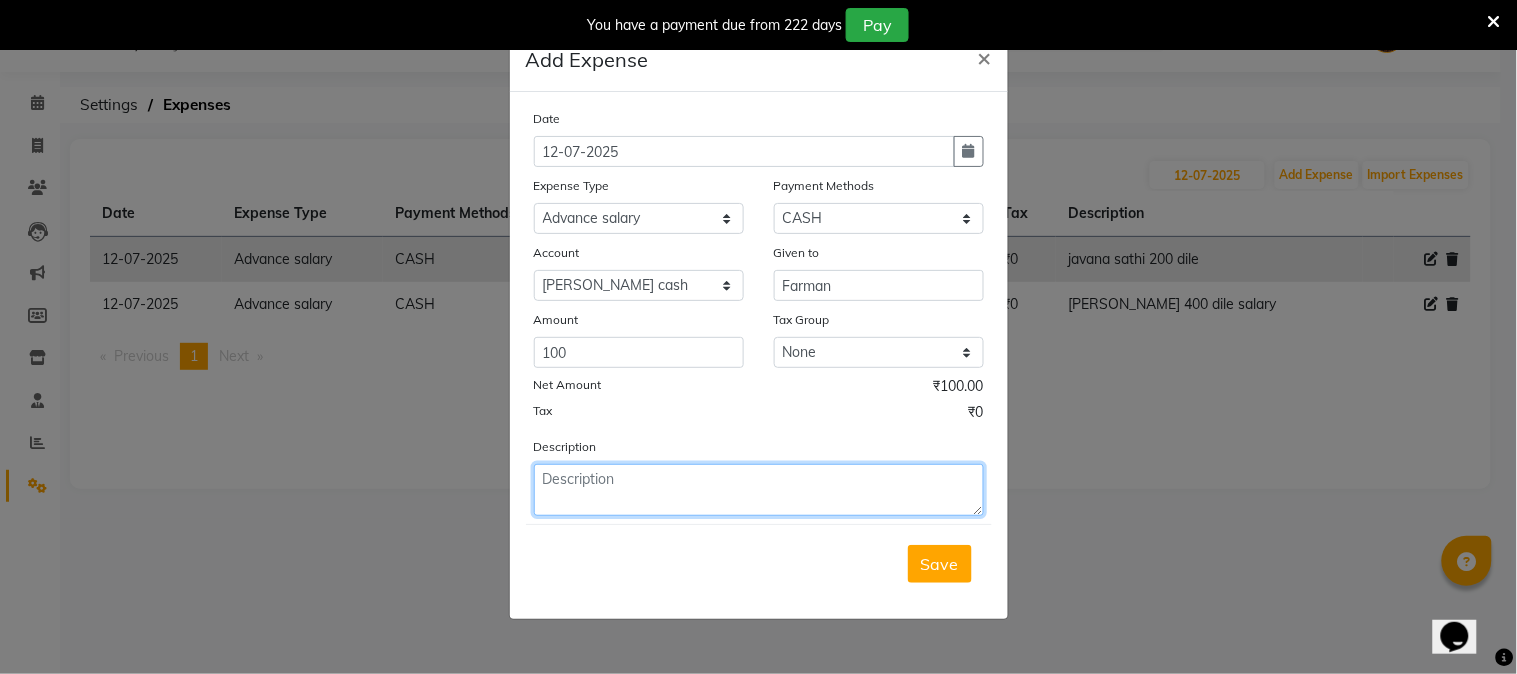 click 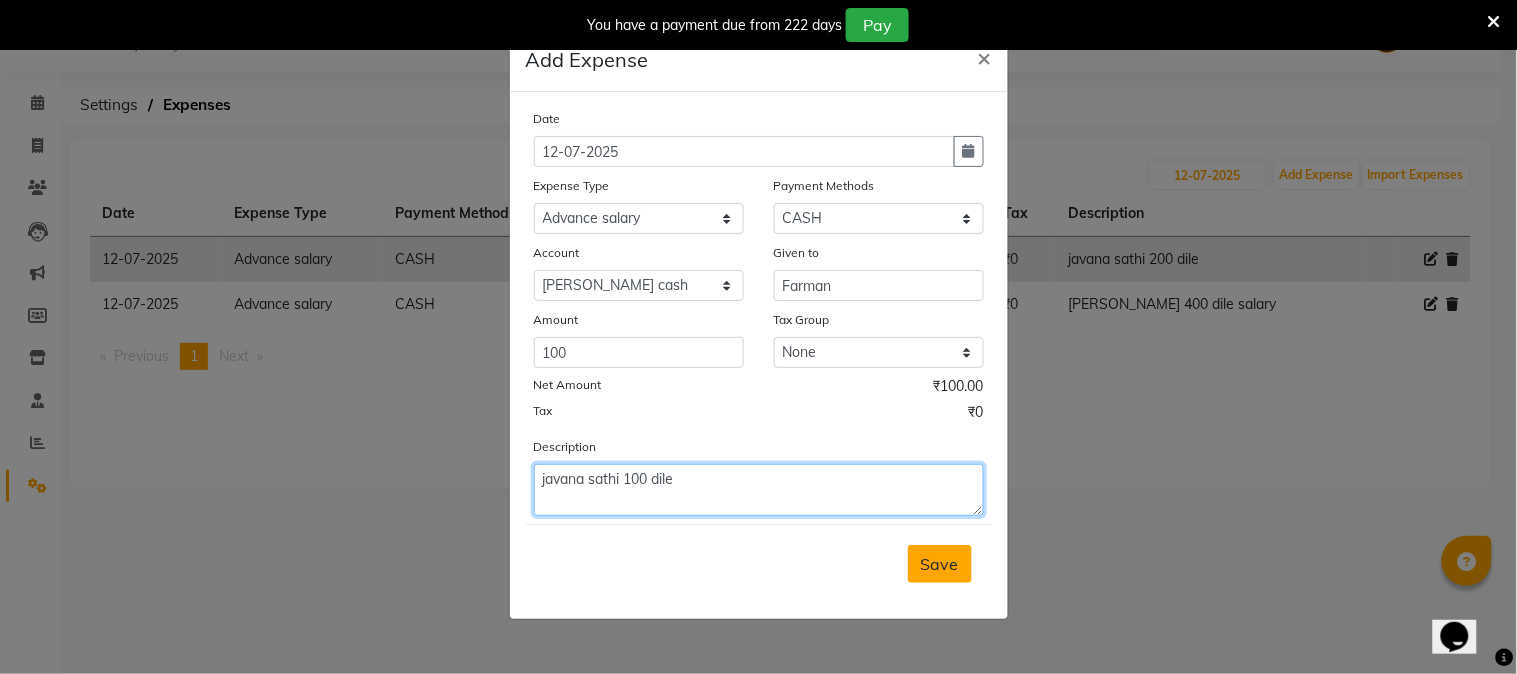 type on "javana sathi 100 dile" 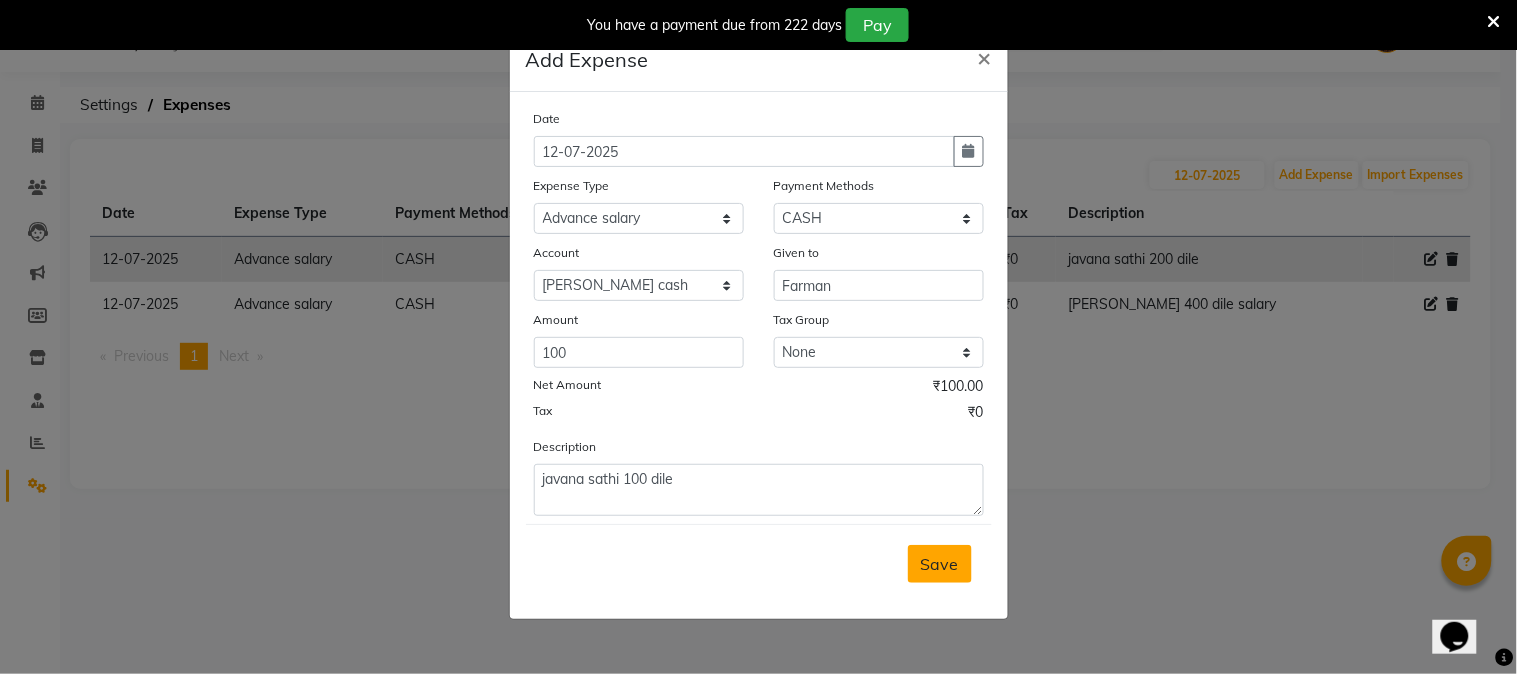 click on "Save" at bounding box center (940, 564) 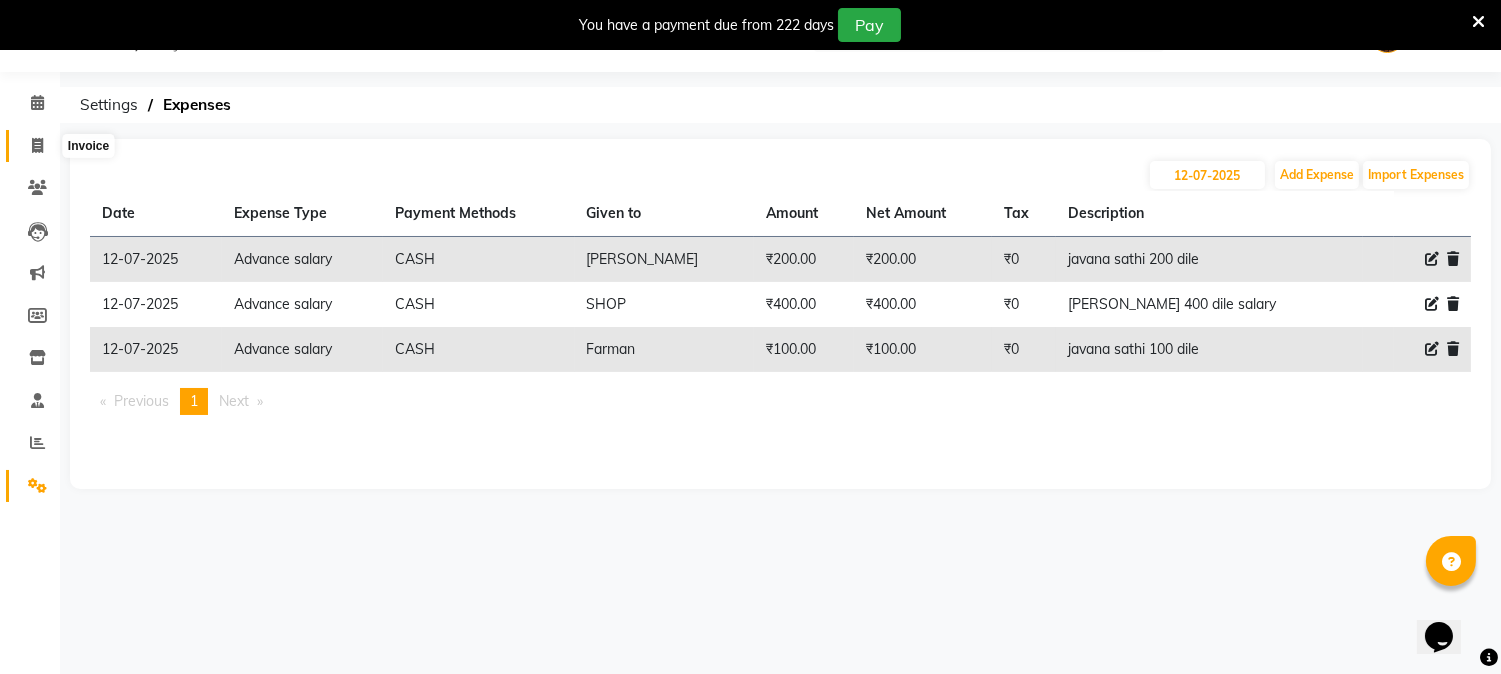 click 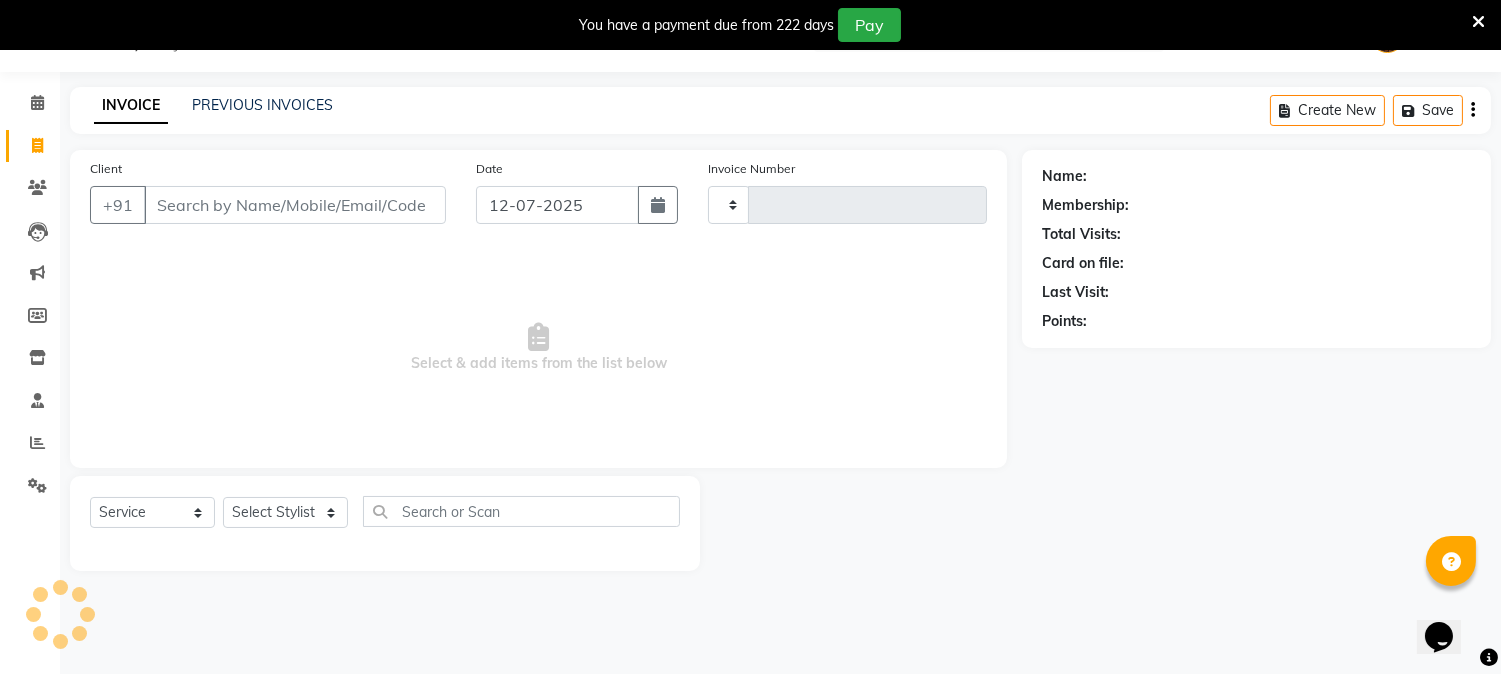 type on "0671" 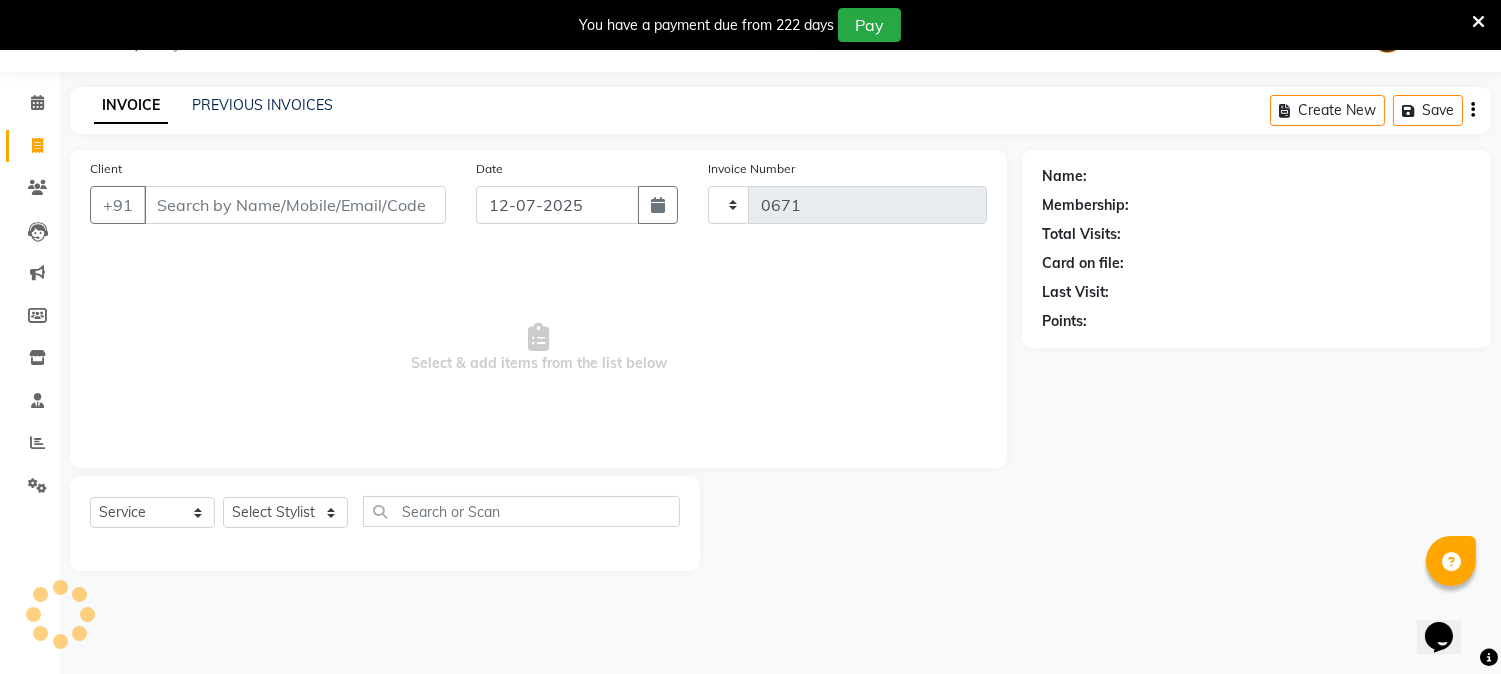 select on "556" 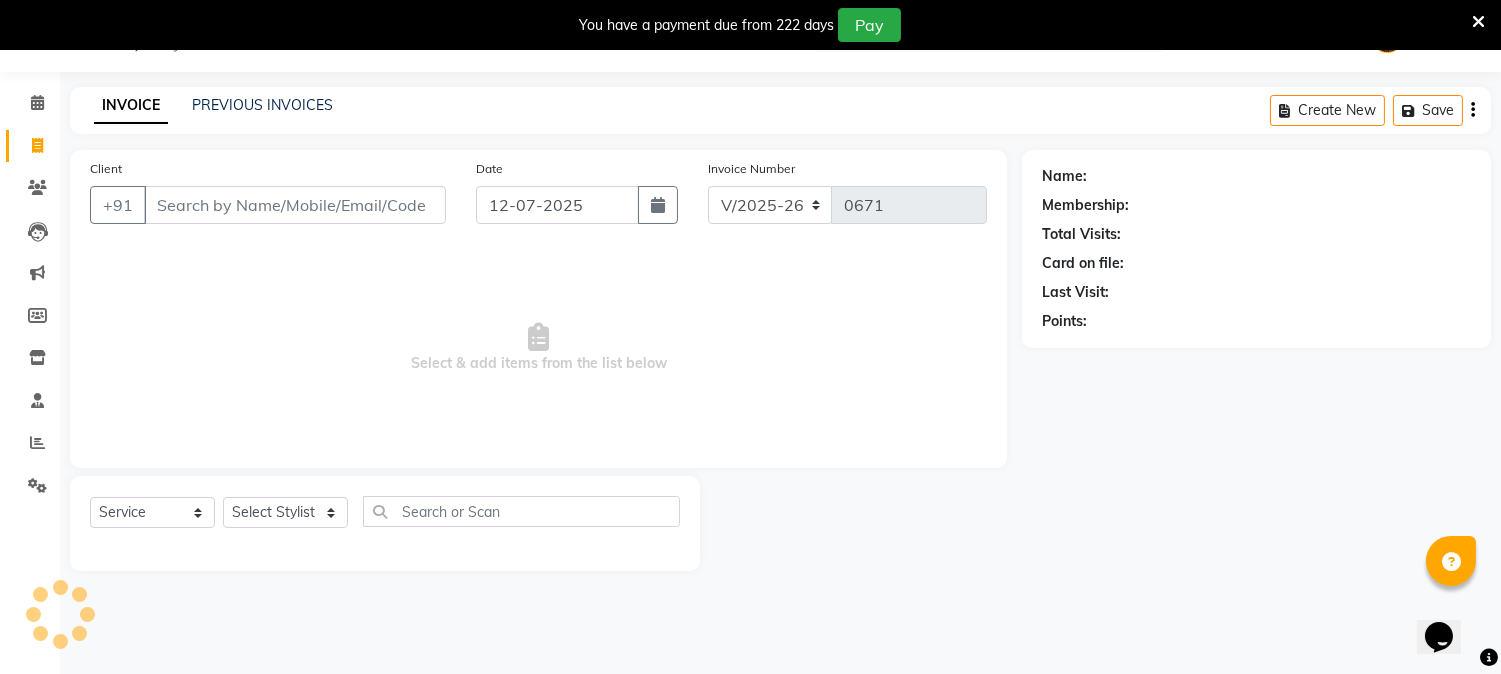 select on "membership" 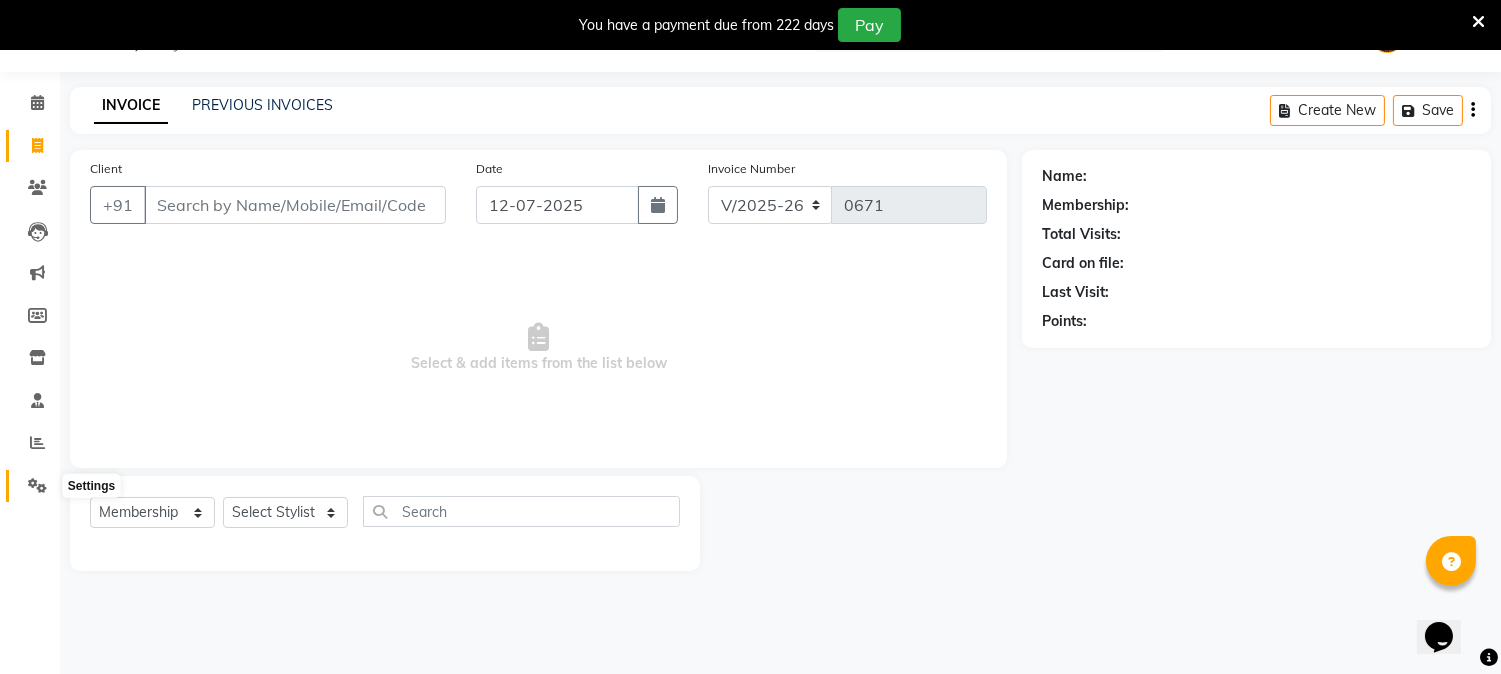 click 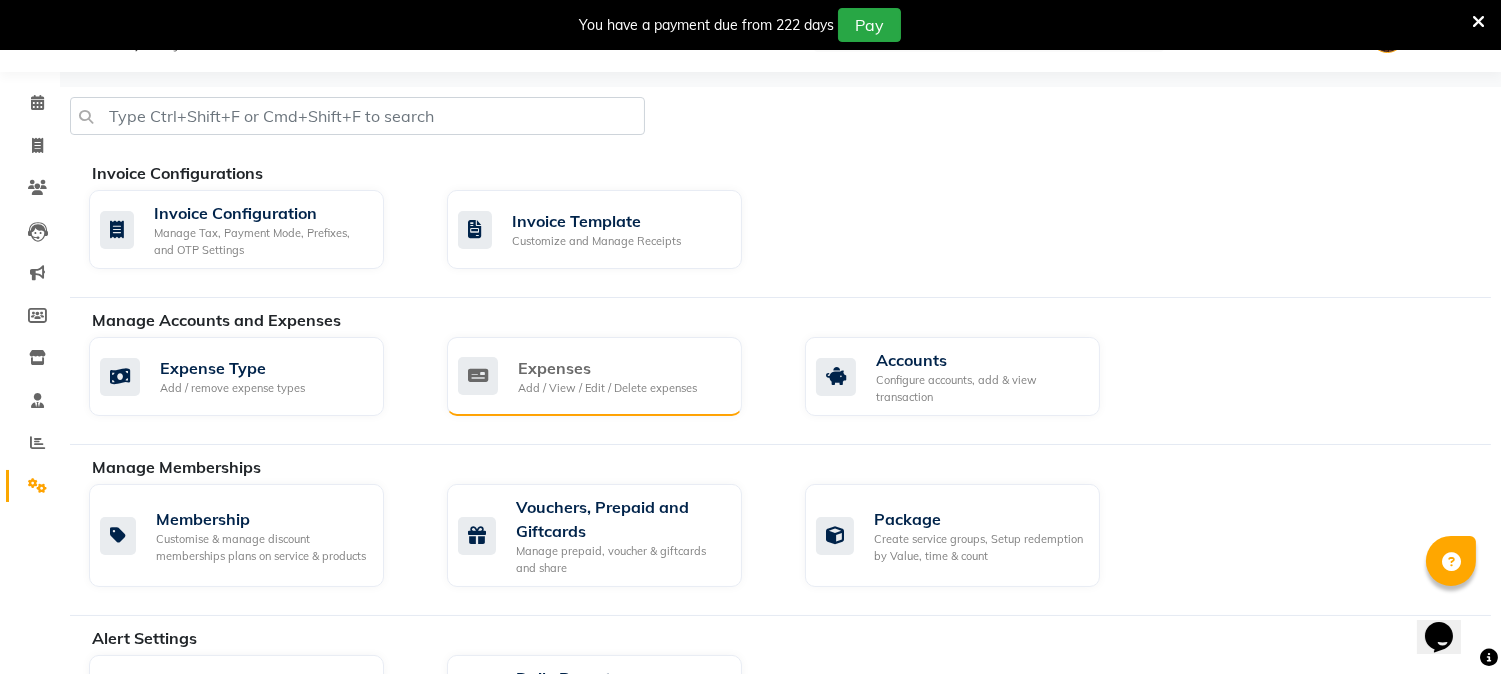 click on "Expenses Add / View / Edit / Delete expenses" 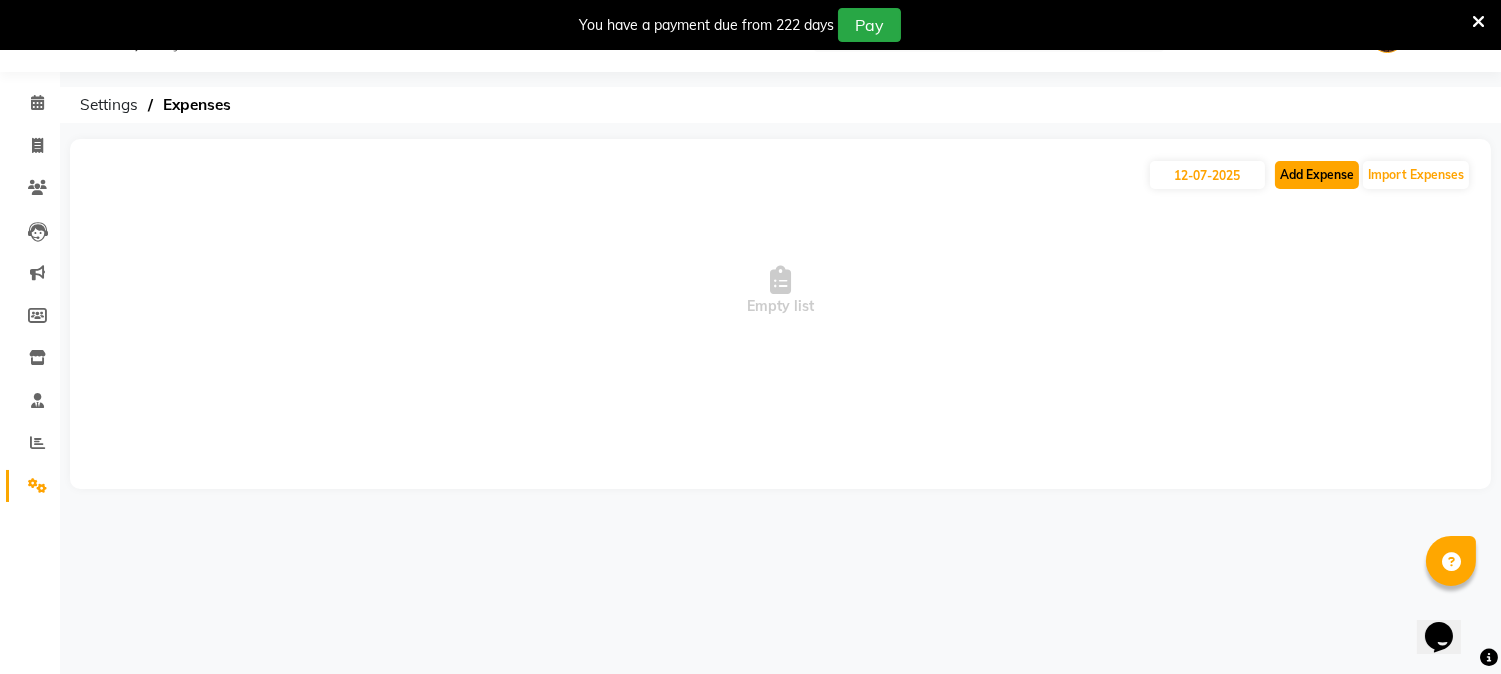 click on "Add Expense" 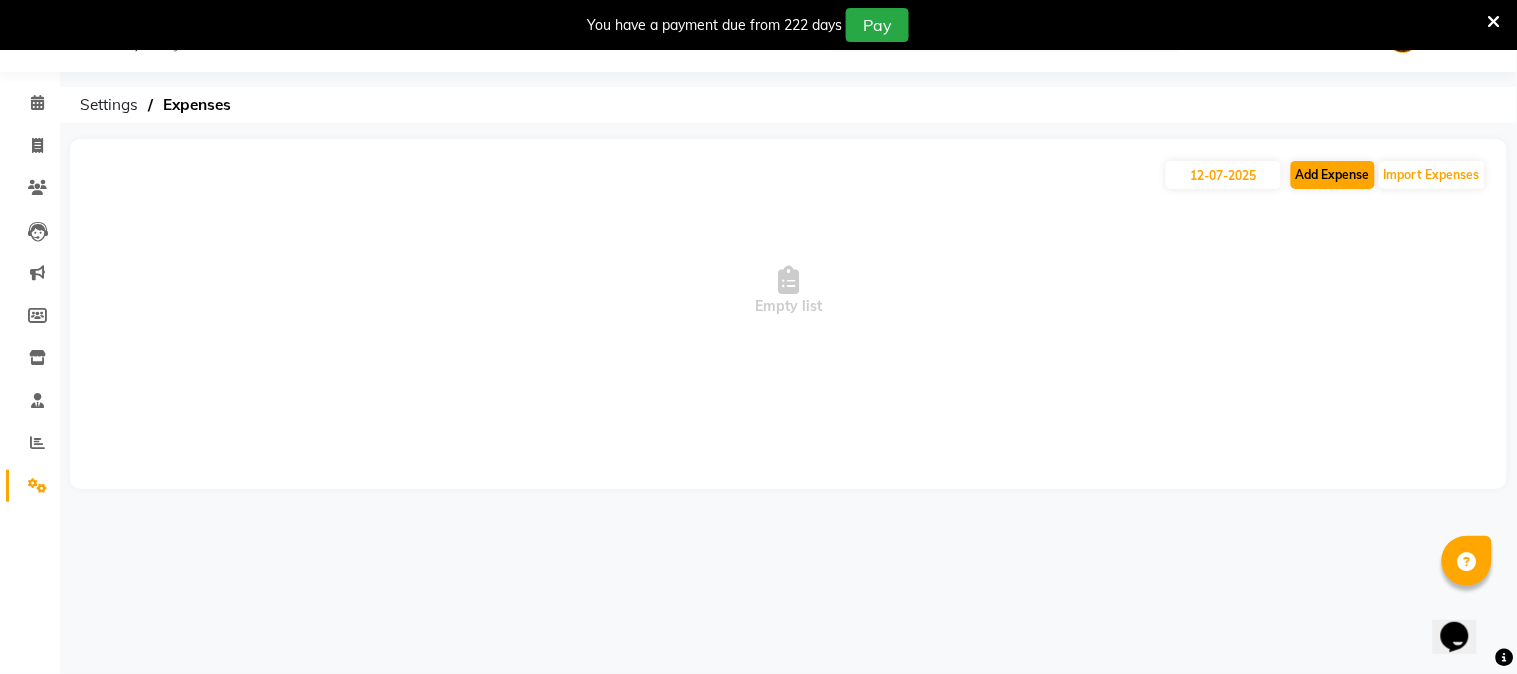 select on "1663" 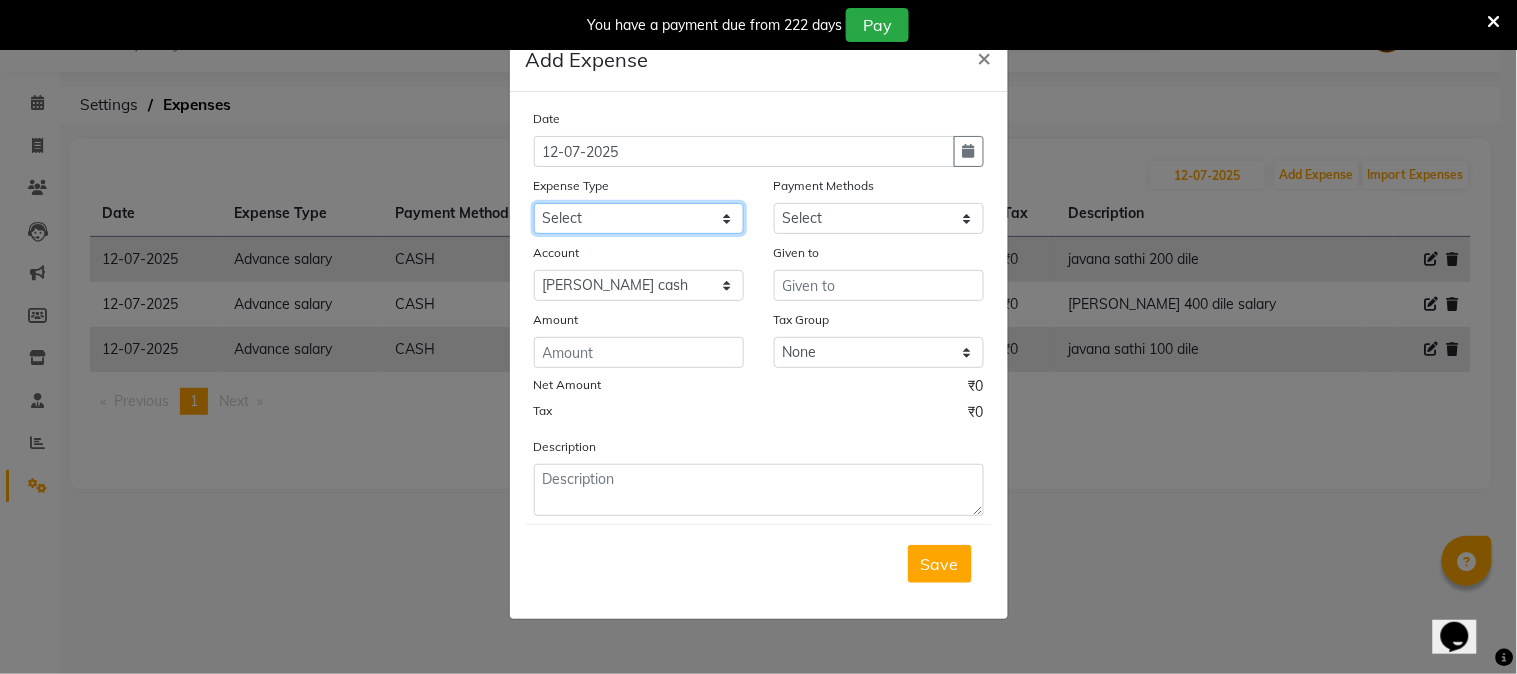 click on "Select Advance salary Advance salary ajaj Bank charges Car maintenance  Cash transfer to bank Cash transfer to hub Client Snacks Clinical charges Equipment Fuel Govt fee home Incentive Insurance International purchase Loan Repayment Maintenance Marketing Miscellaneous MRA Other Over times Pantry Product Rent Salary shop shop Staff Snacks Tax Tea & Refreshment TIP Utilities Wifi recharge" 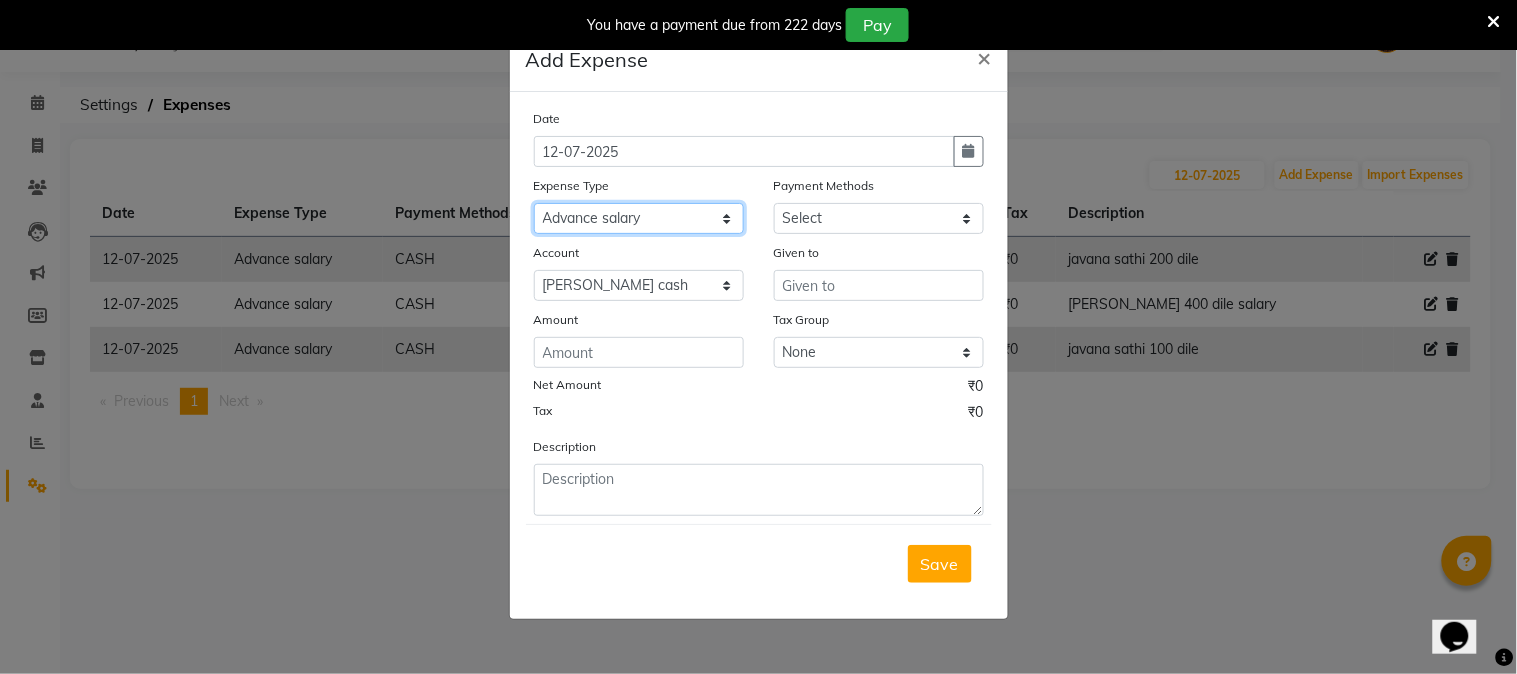 click on "Select Advance salary Advance salary ajaj Bank charges Car maintenance  Cash transfer to bank Cash transfer to hub Client Snacks Clinical charges Equipment Fuel Govt fee home Incentive Insurance International purchase Loan Repayment Maintenance Marketing Miscellaneous MRA Other Over times Pantry Product Rent Salary shop shop Staff Snacks Tax Tea & Refreshment TIP Utilities Wifi recharge" 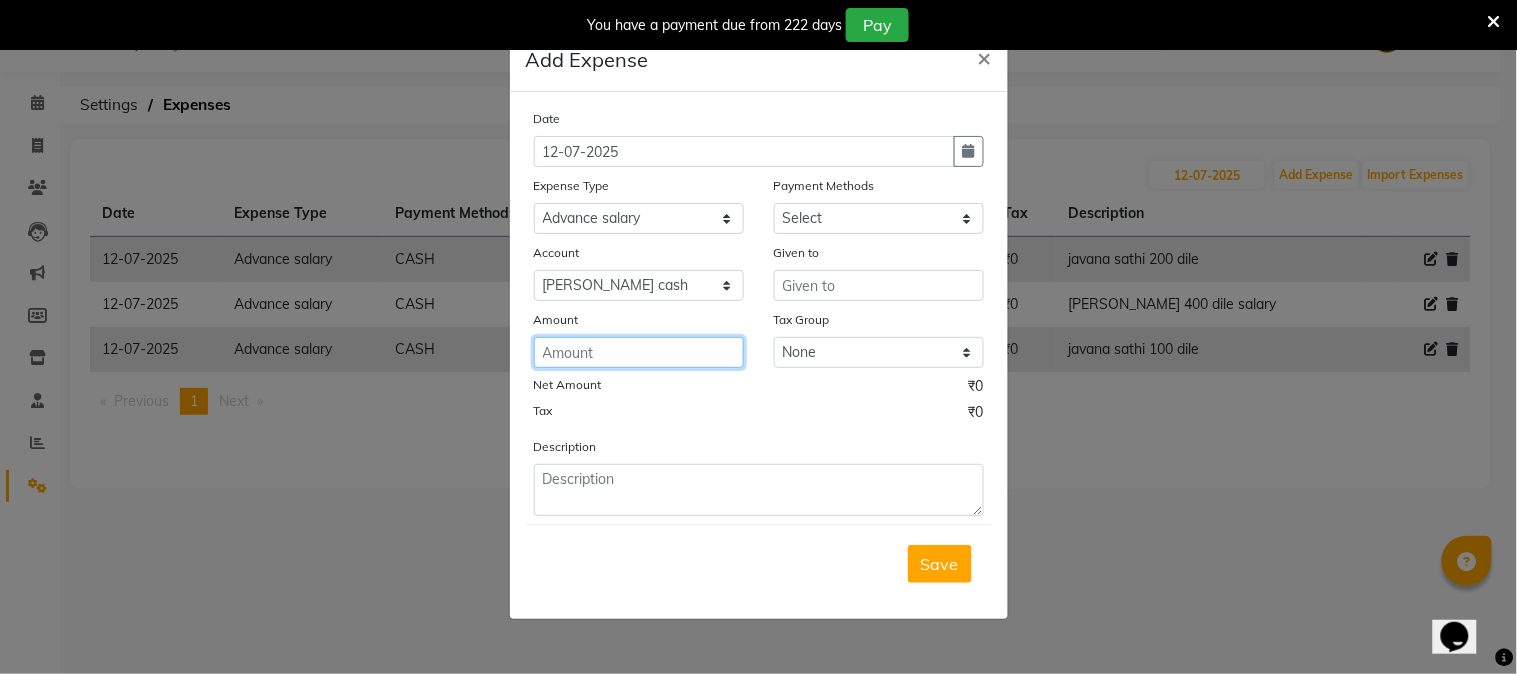 click 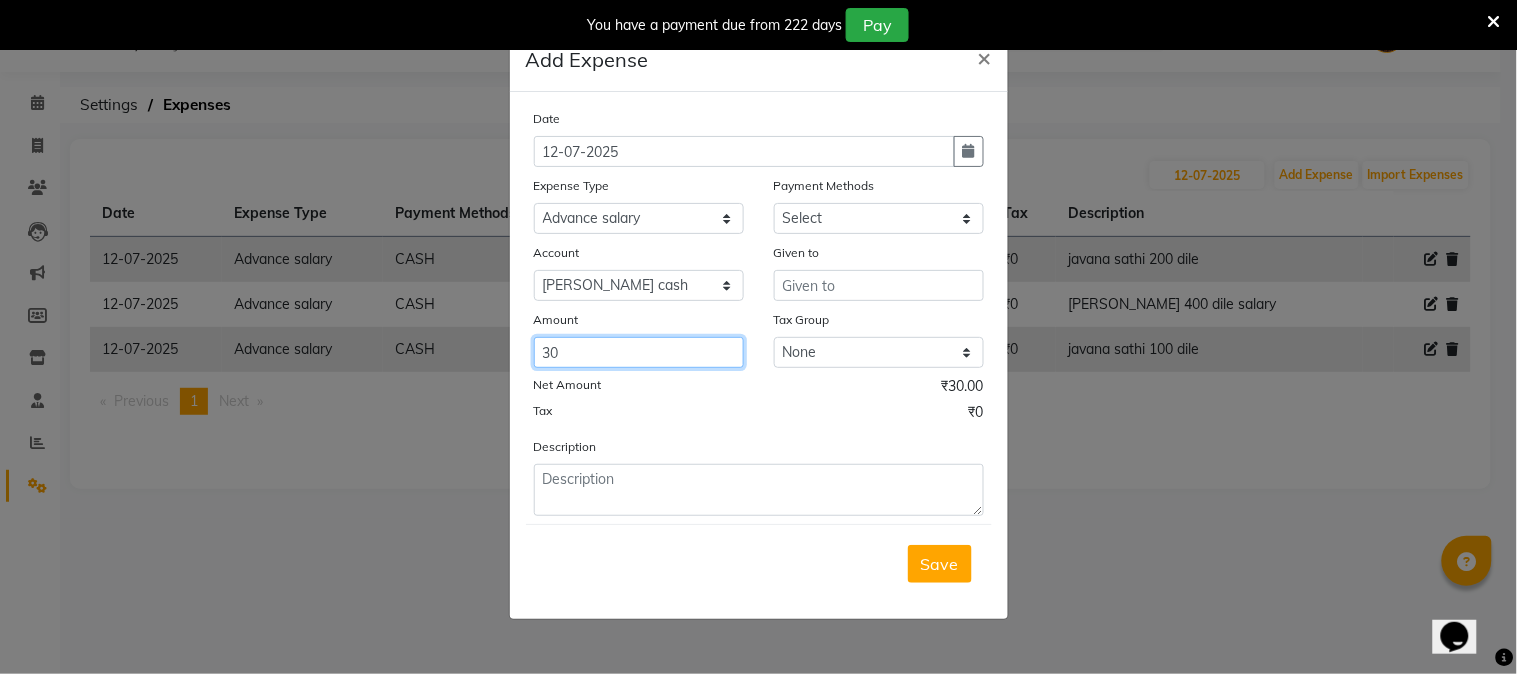 type on "30" 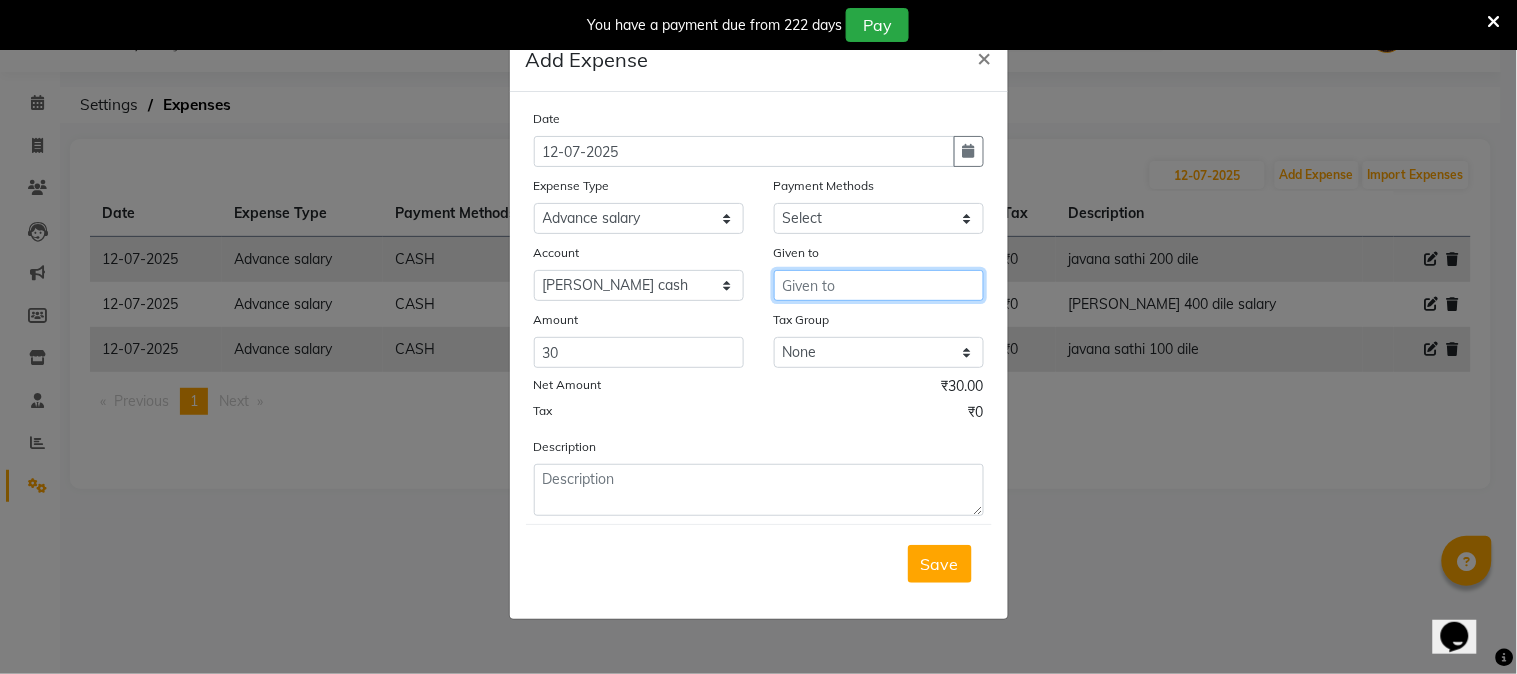 click at bounding box center (879, 285) 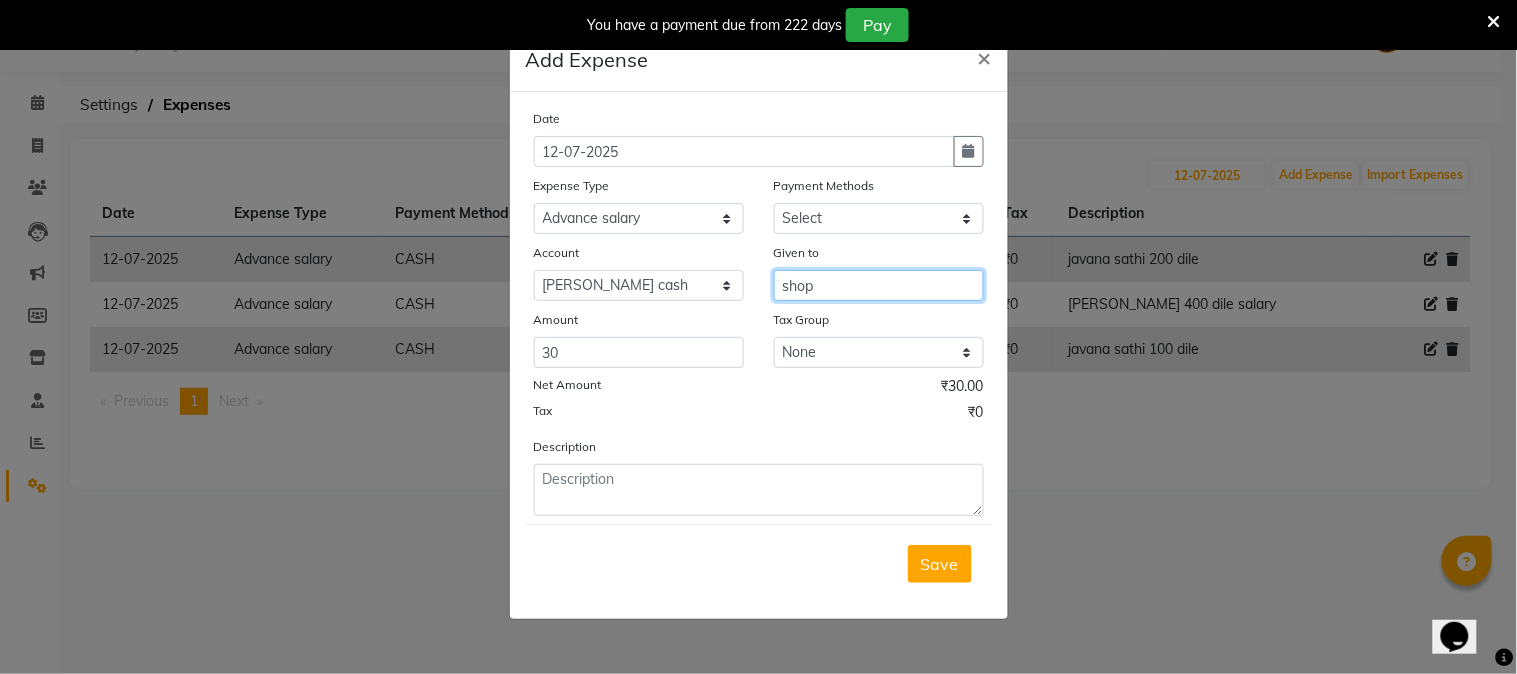 type on "shop" 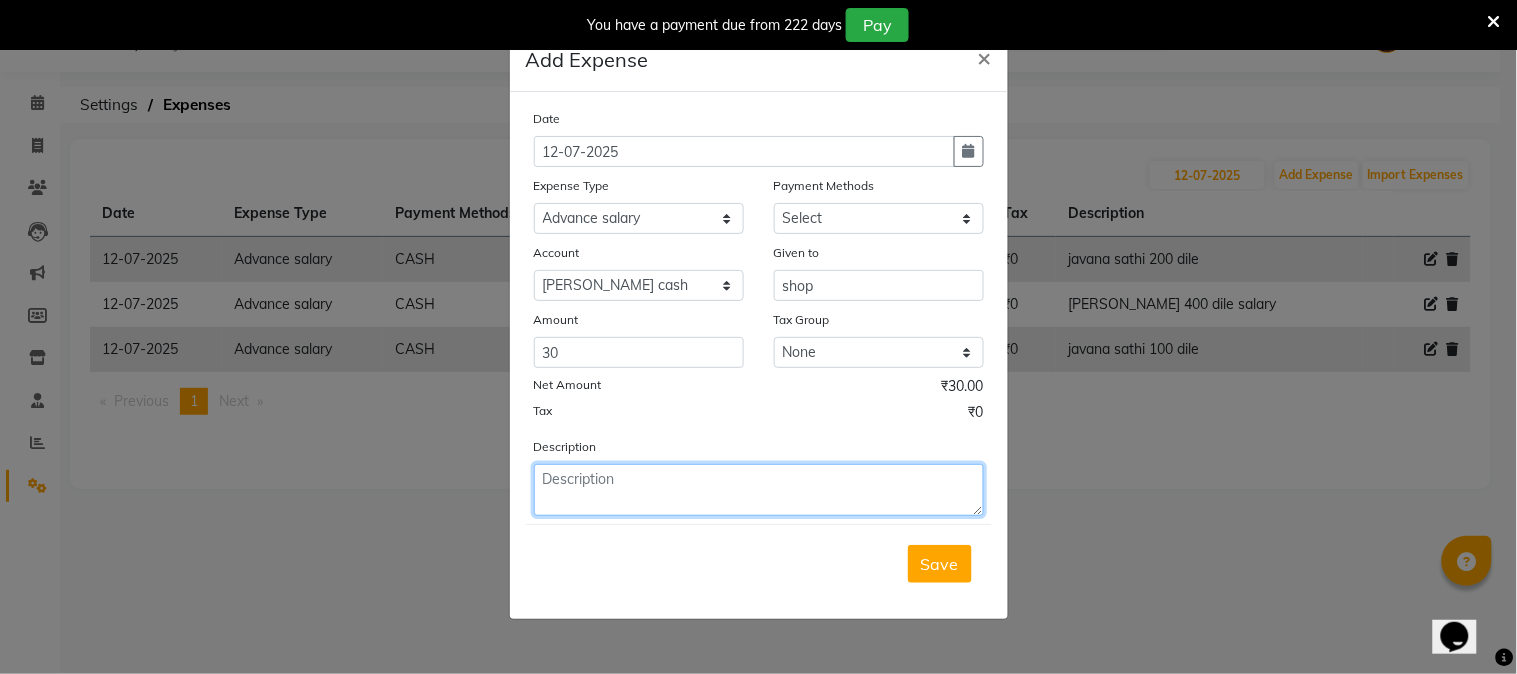 click 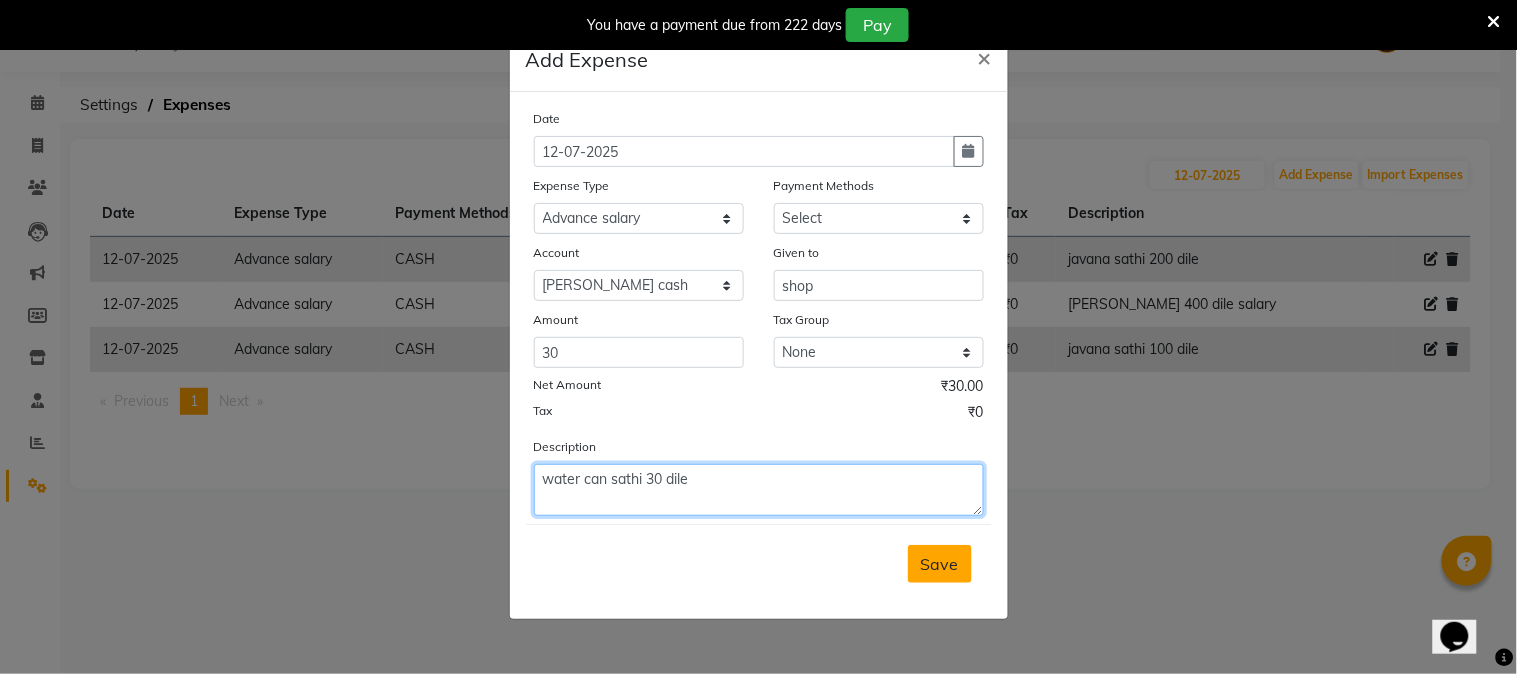 type on "water can sathi 30 dile" 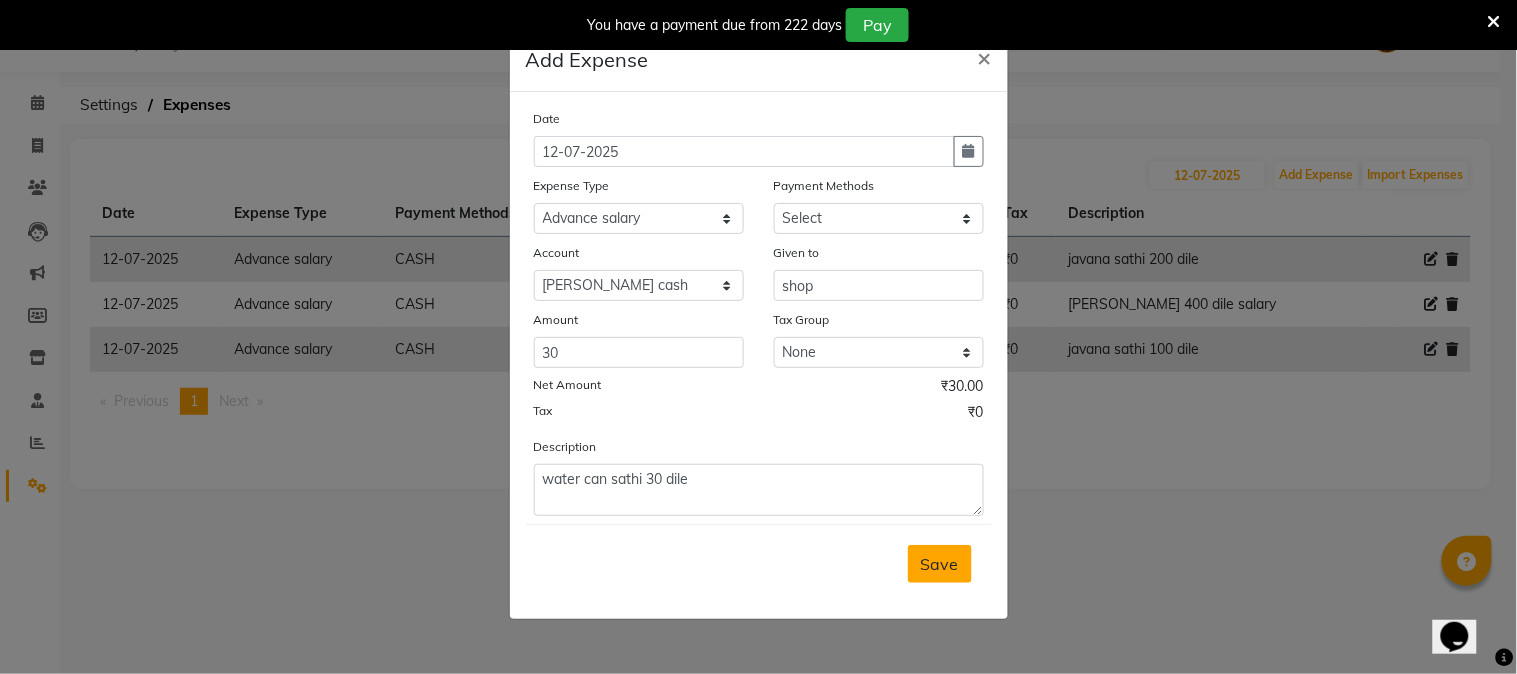 click on "Save" at bounding box center (940, 564) 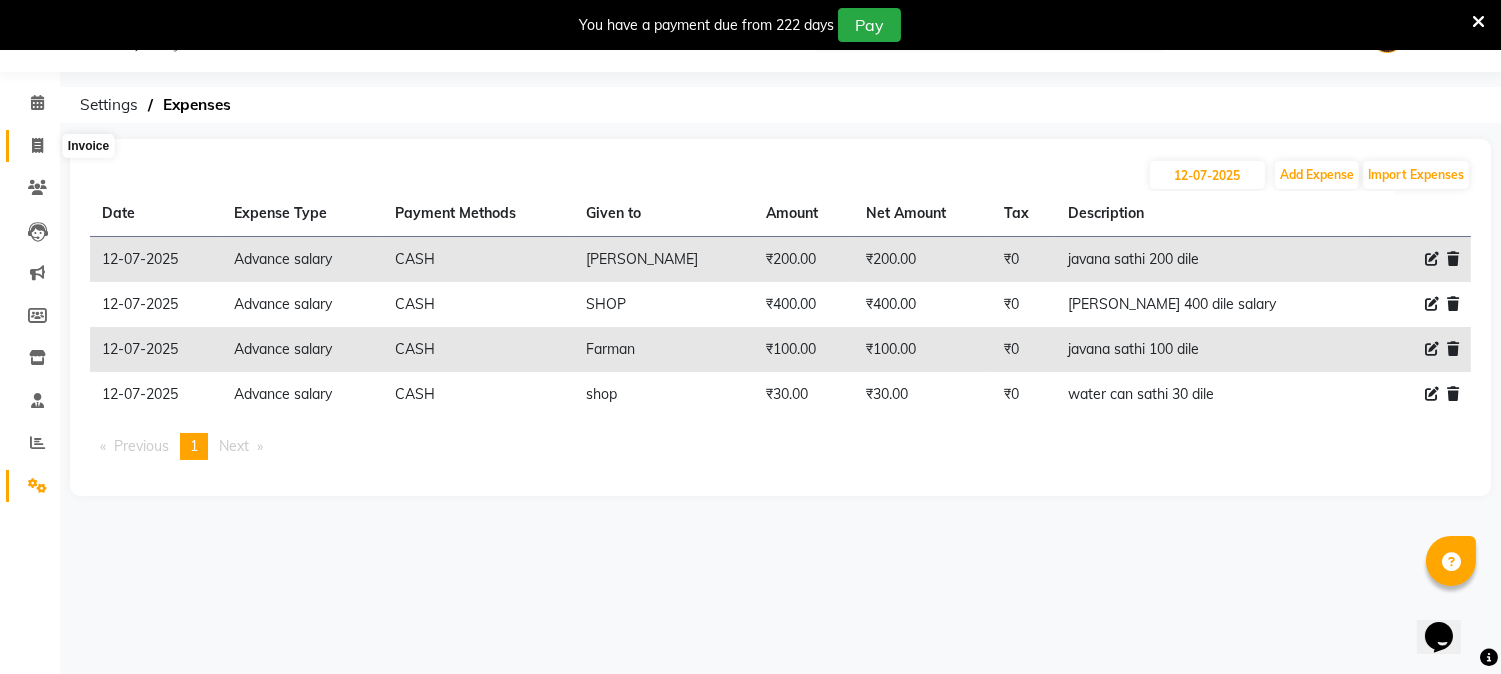click 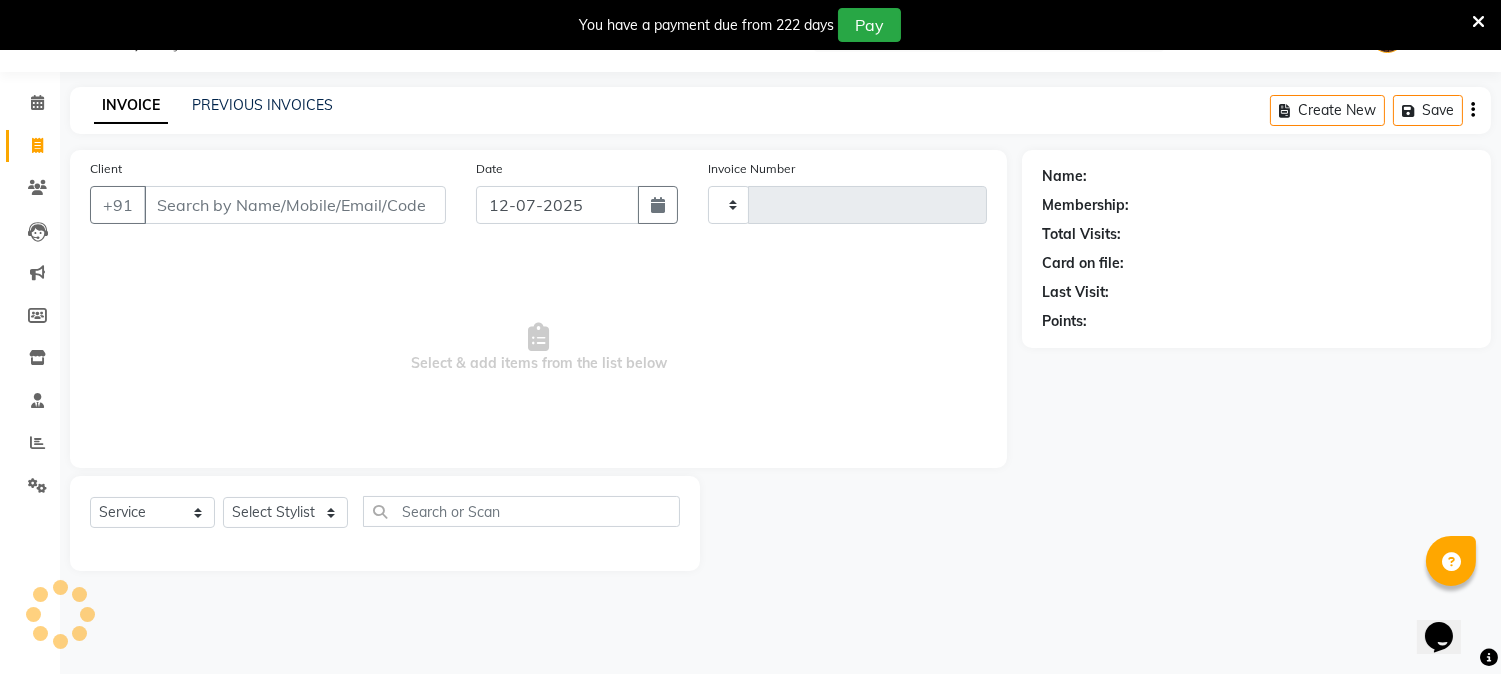 type on "0671" 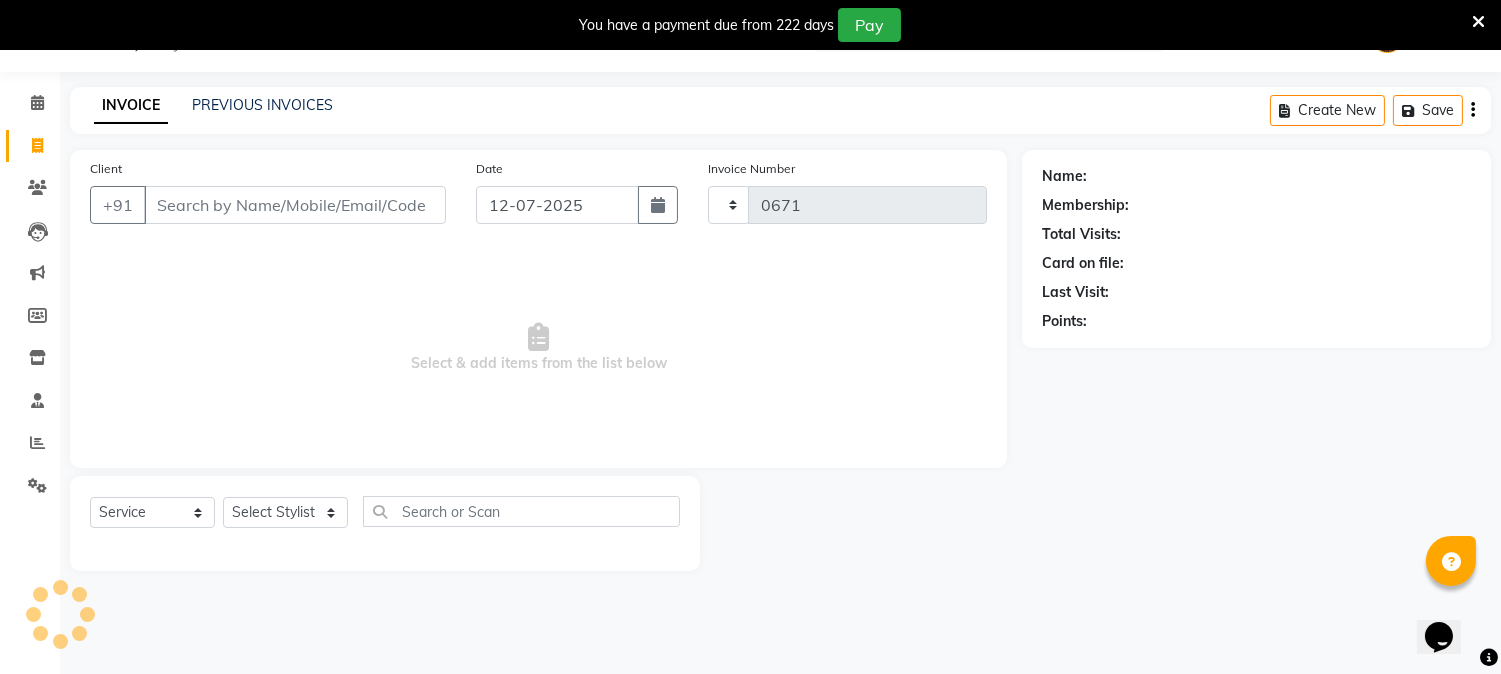 select on "556" 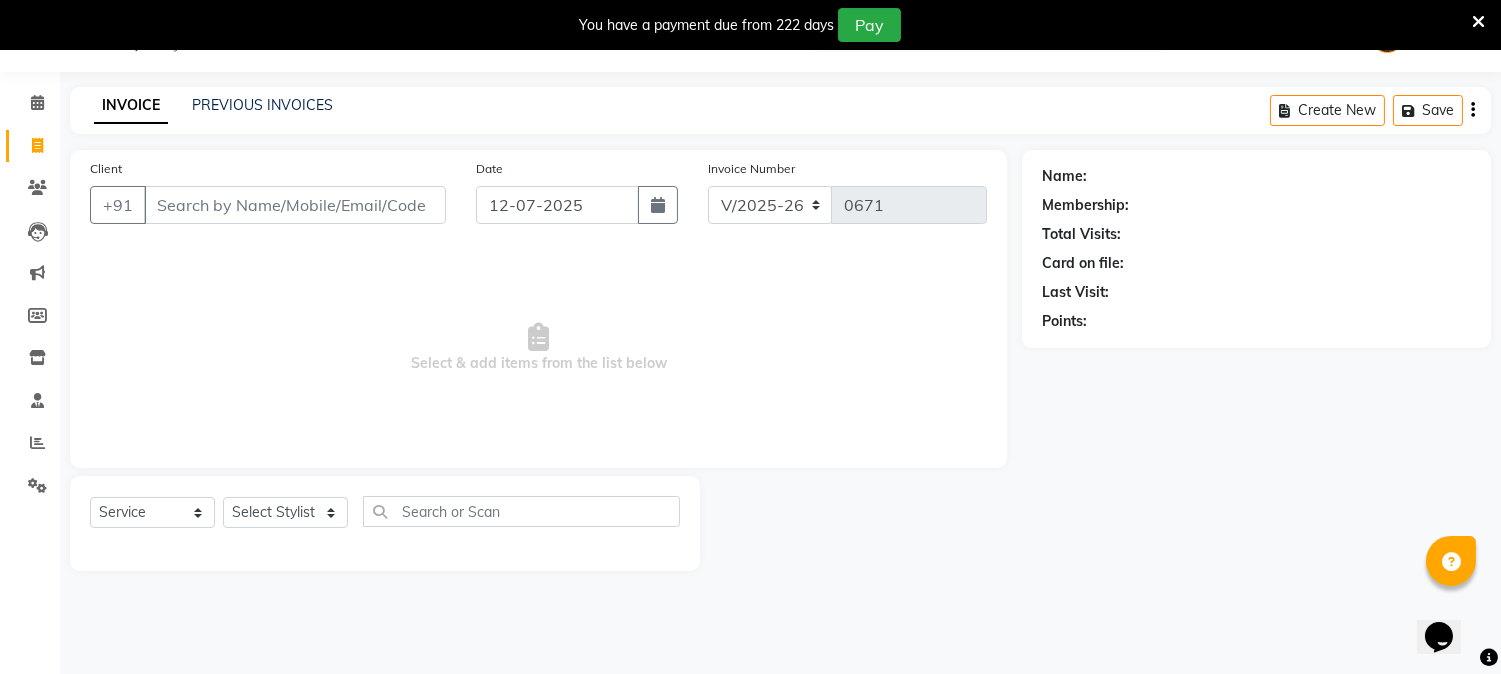 select on "membership" 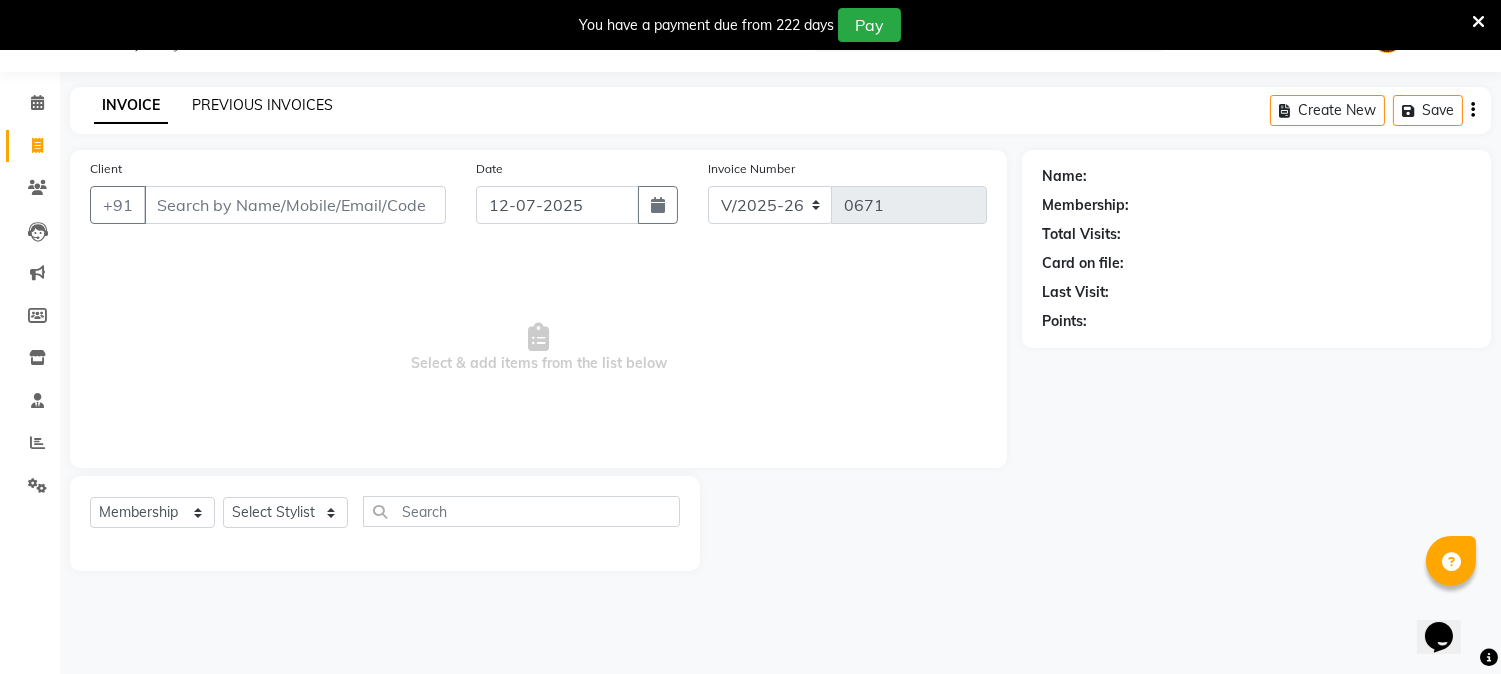 click on "PREVIOUS INVOICES" 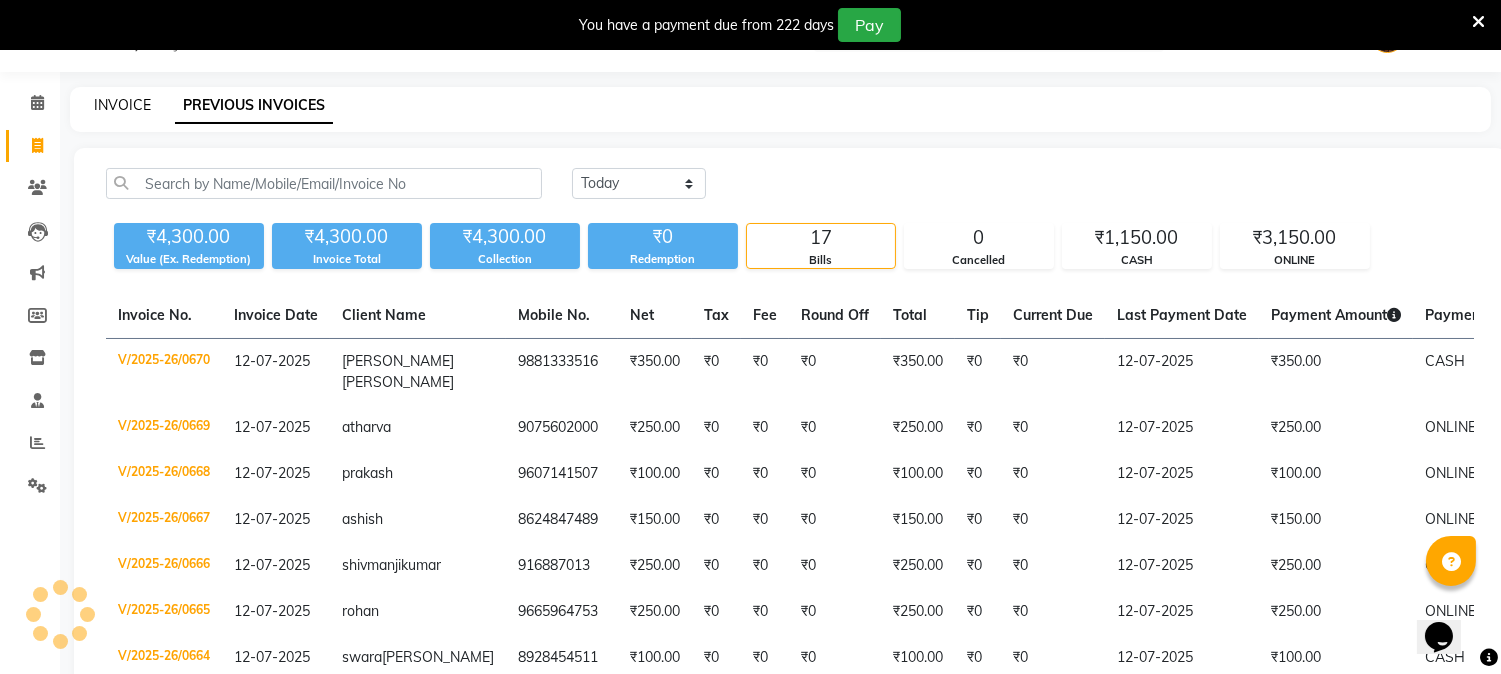 click on "INVOICE" 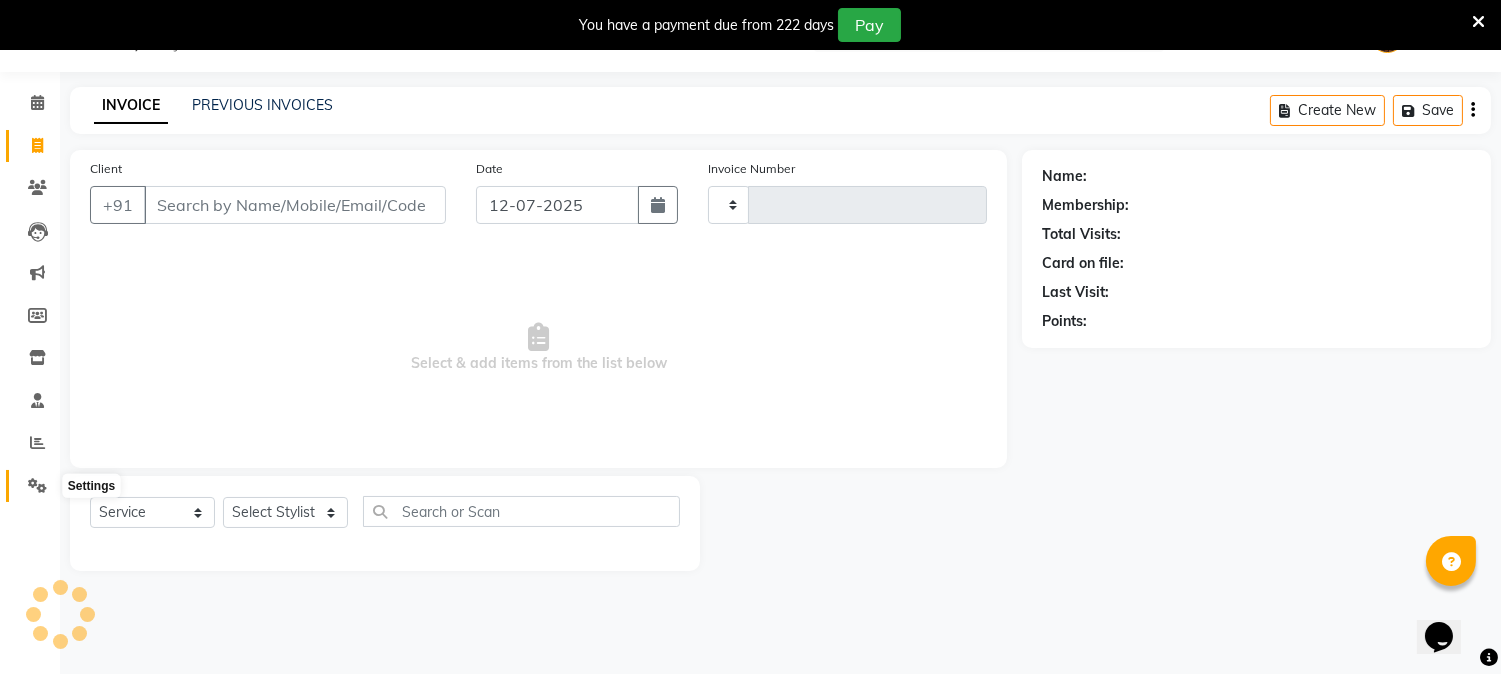 drag, startPoint x: 41, startPoint y: 485, endPoint x: 56, endPoint y: 491, distance: 16.155495 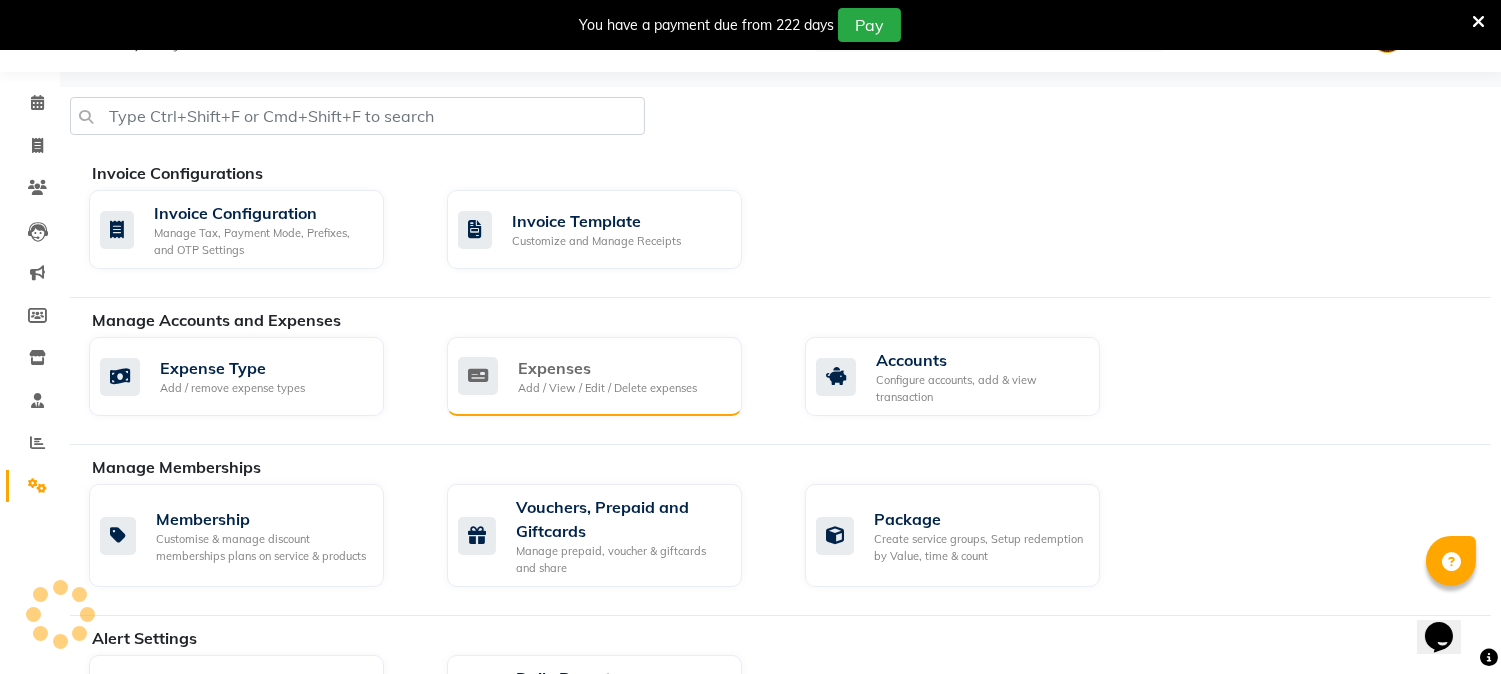 click on "Expenses Add / View / Edit / Delete expenses" 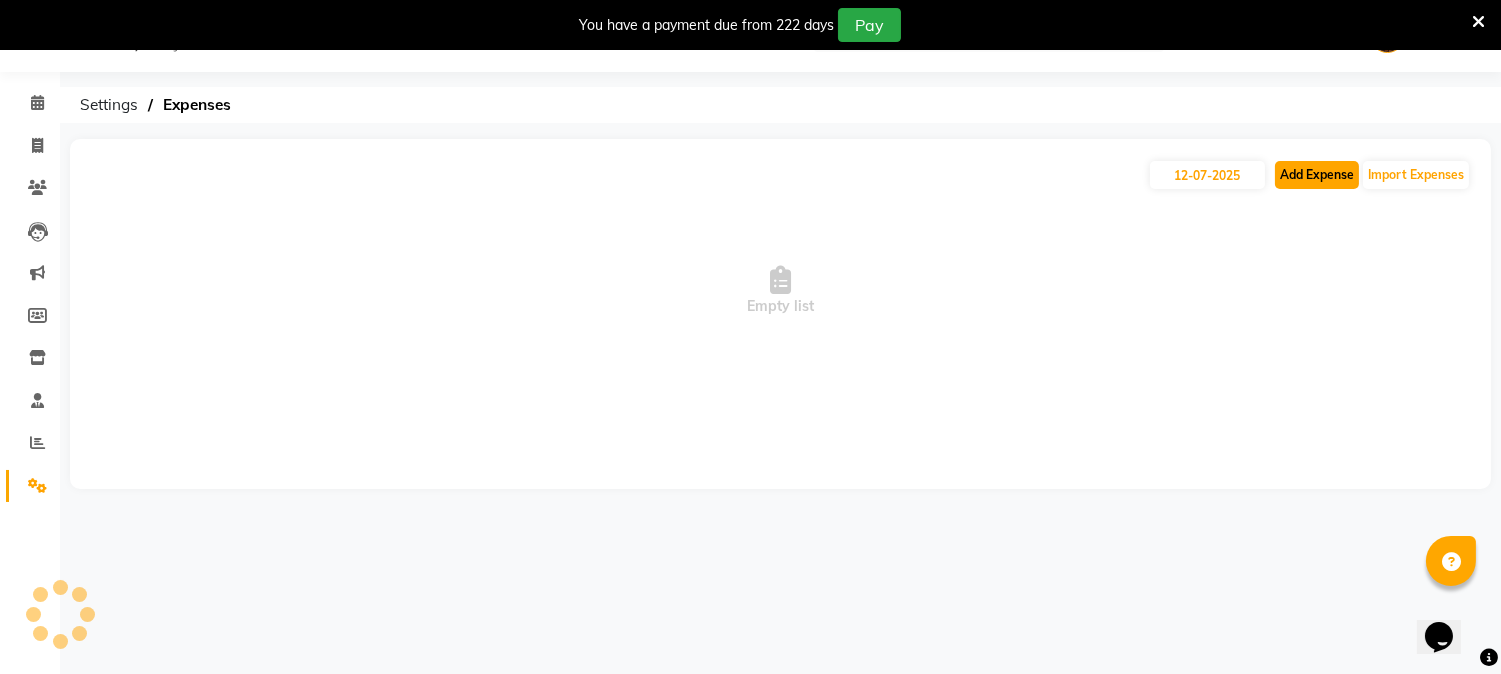click on "Add Expense" 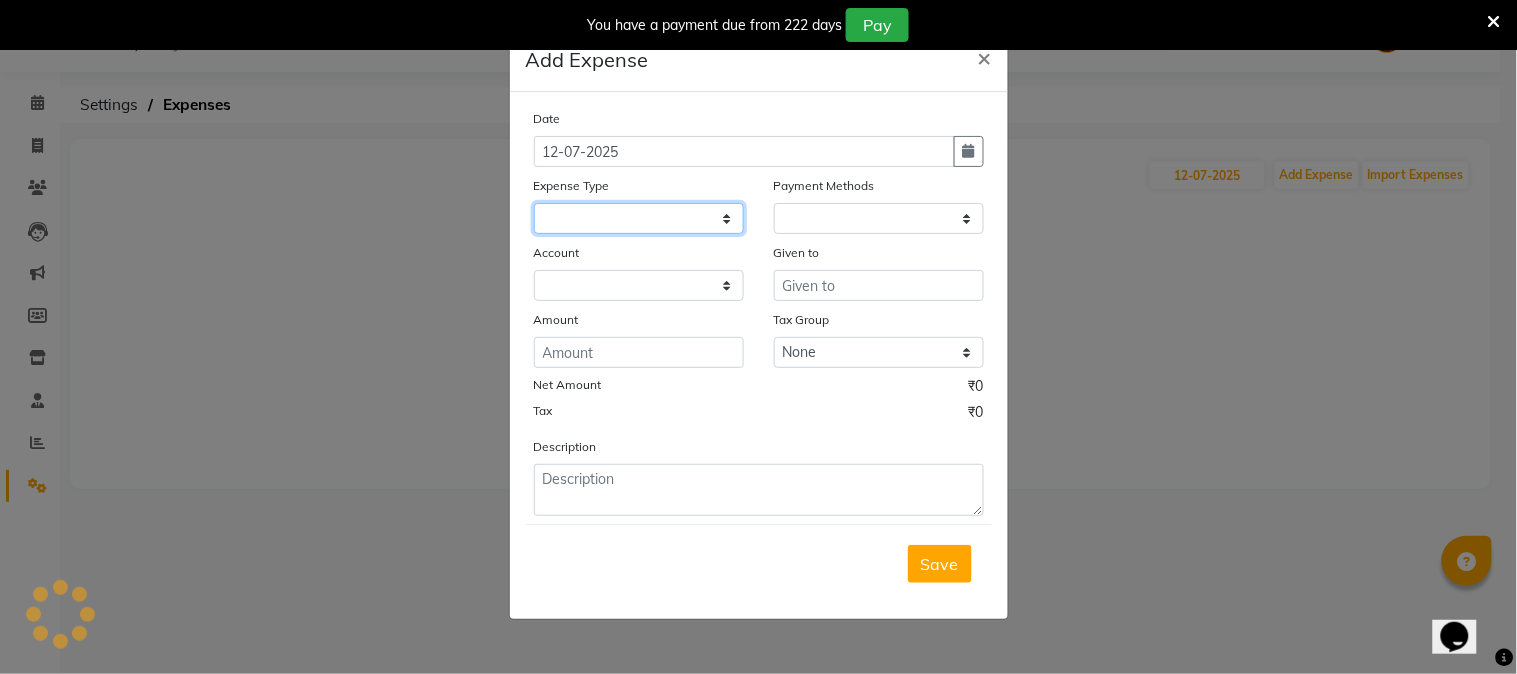 click 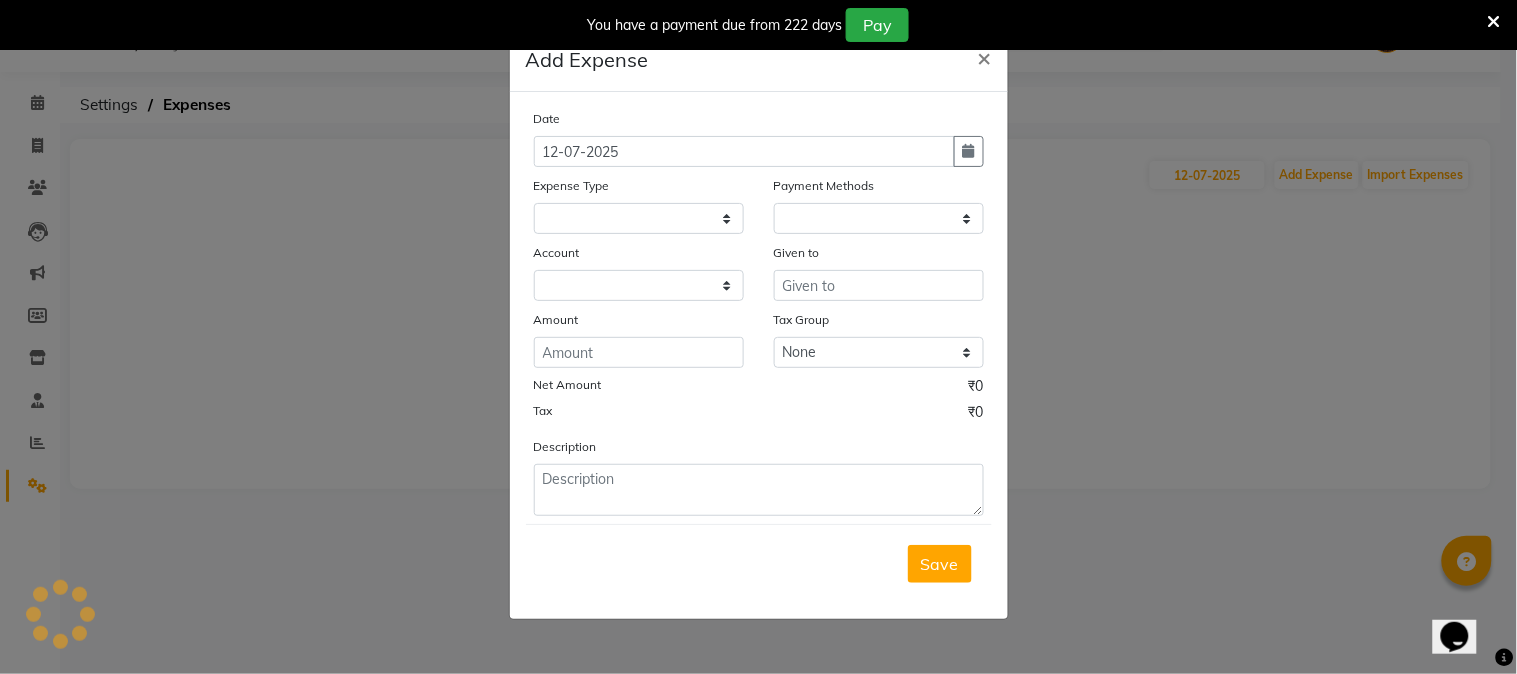 click on "Add Expense  × Date 12-07-2025 Expense Type Payment Methods Account Given to Amount Tax Group None Net Amount ₹0 Tax ₹0 Description  Save" 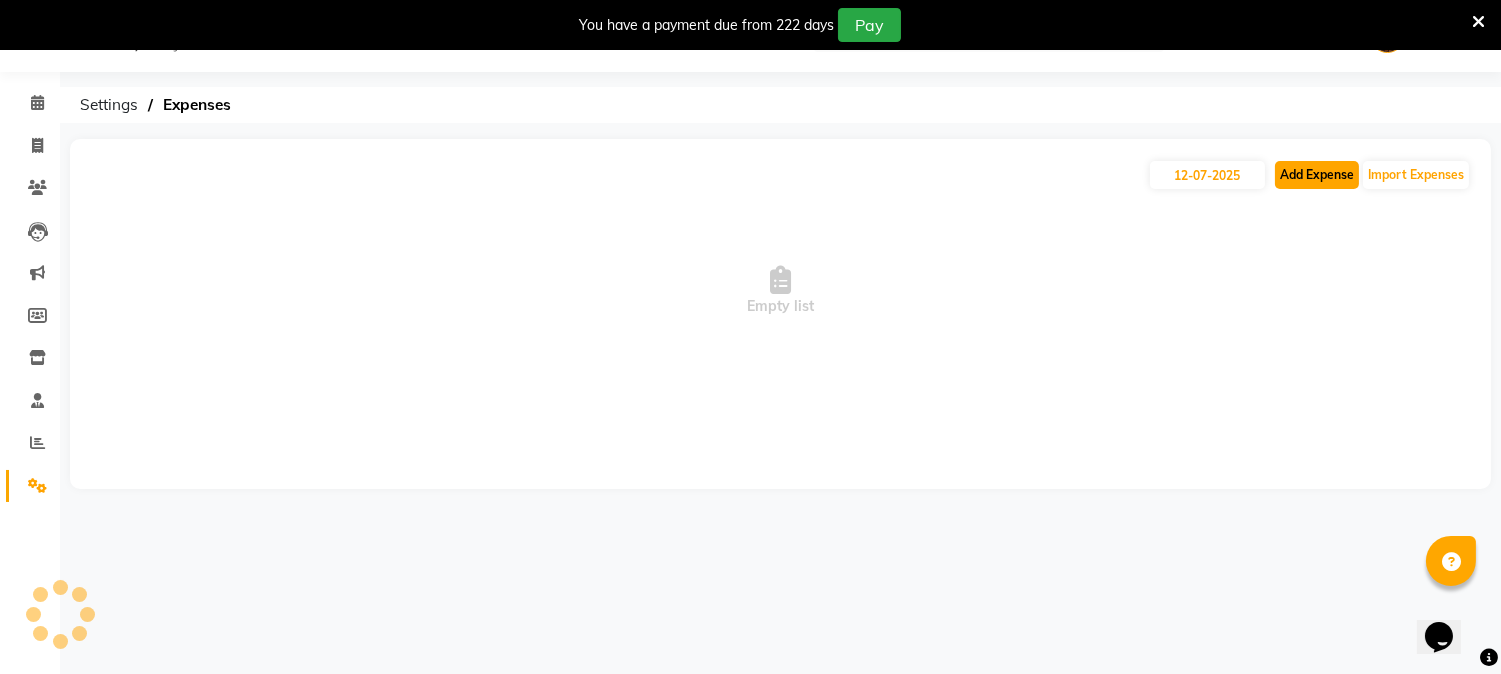 click on "Add Expense" 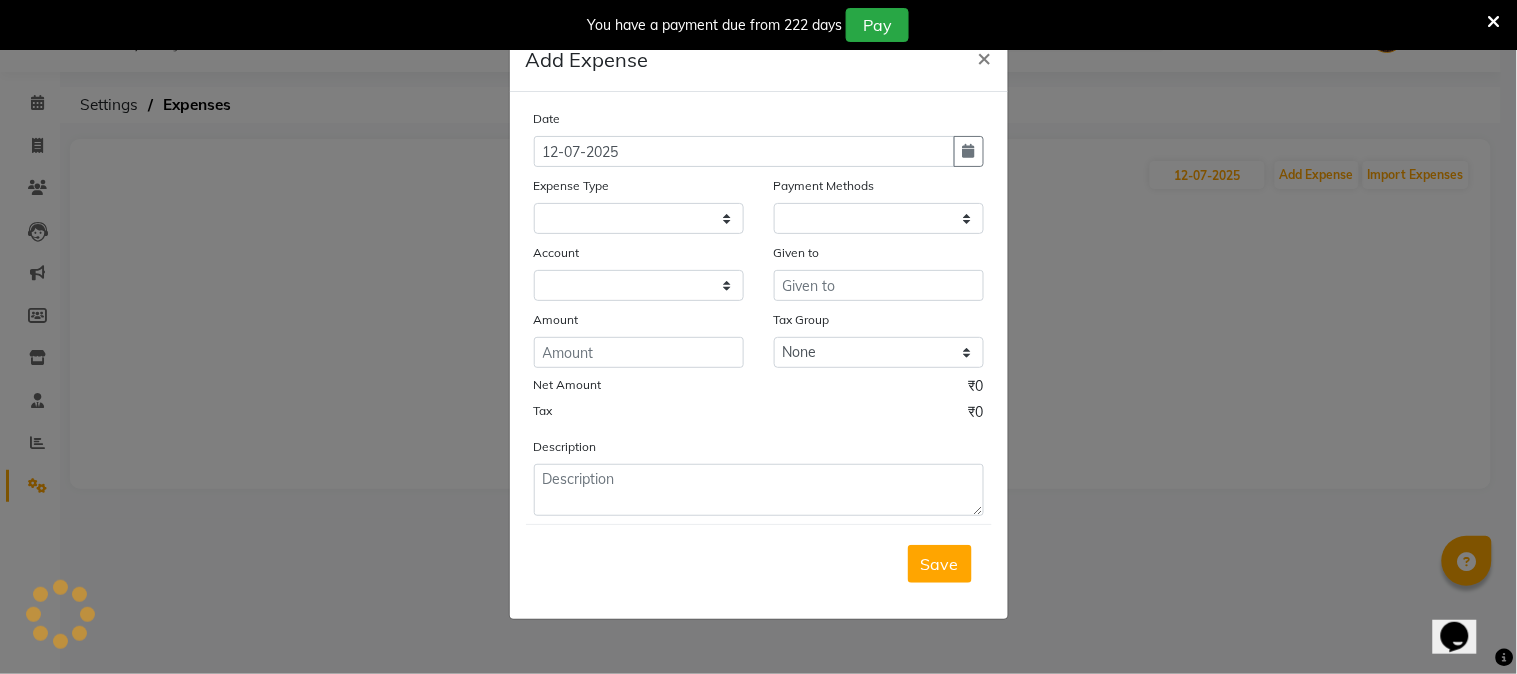 click on "Add Expense  × Date 12-07-2025 Expense Type Payment Methods Account Given to Amount Tax Group None Net Amount ₹0 Tax ₹0 Description  Save" 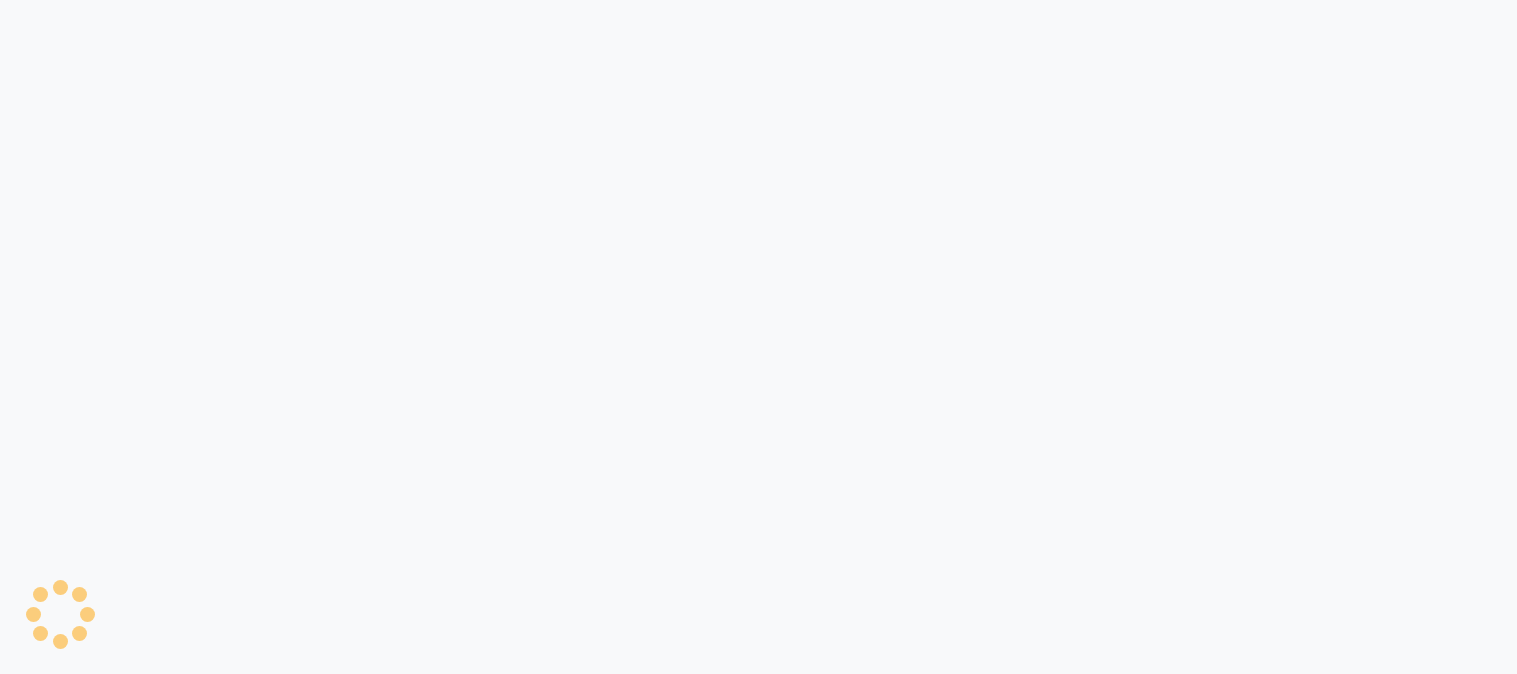 scroll, scrollTop: 0, scrollLeft: 0, axis: both 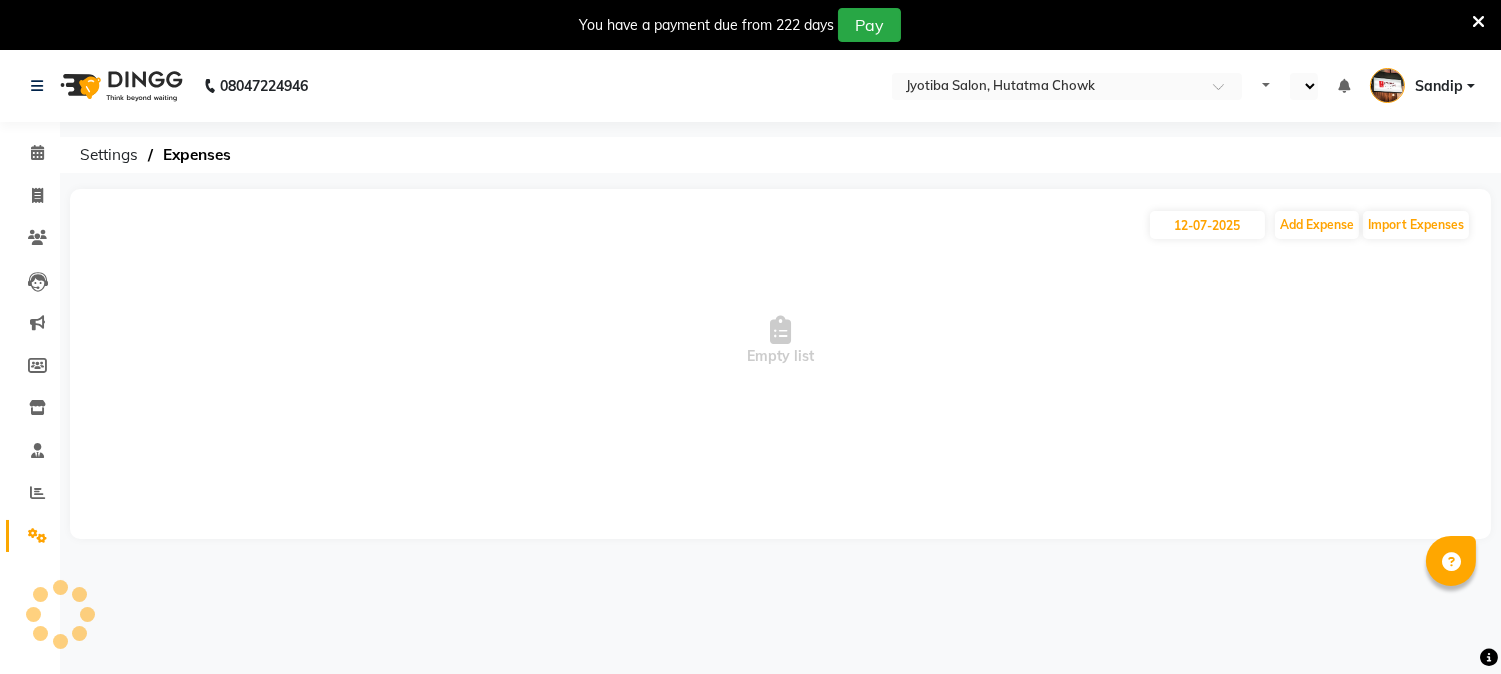 select on "en" 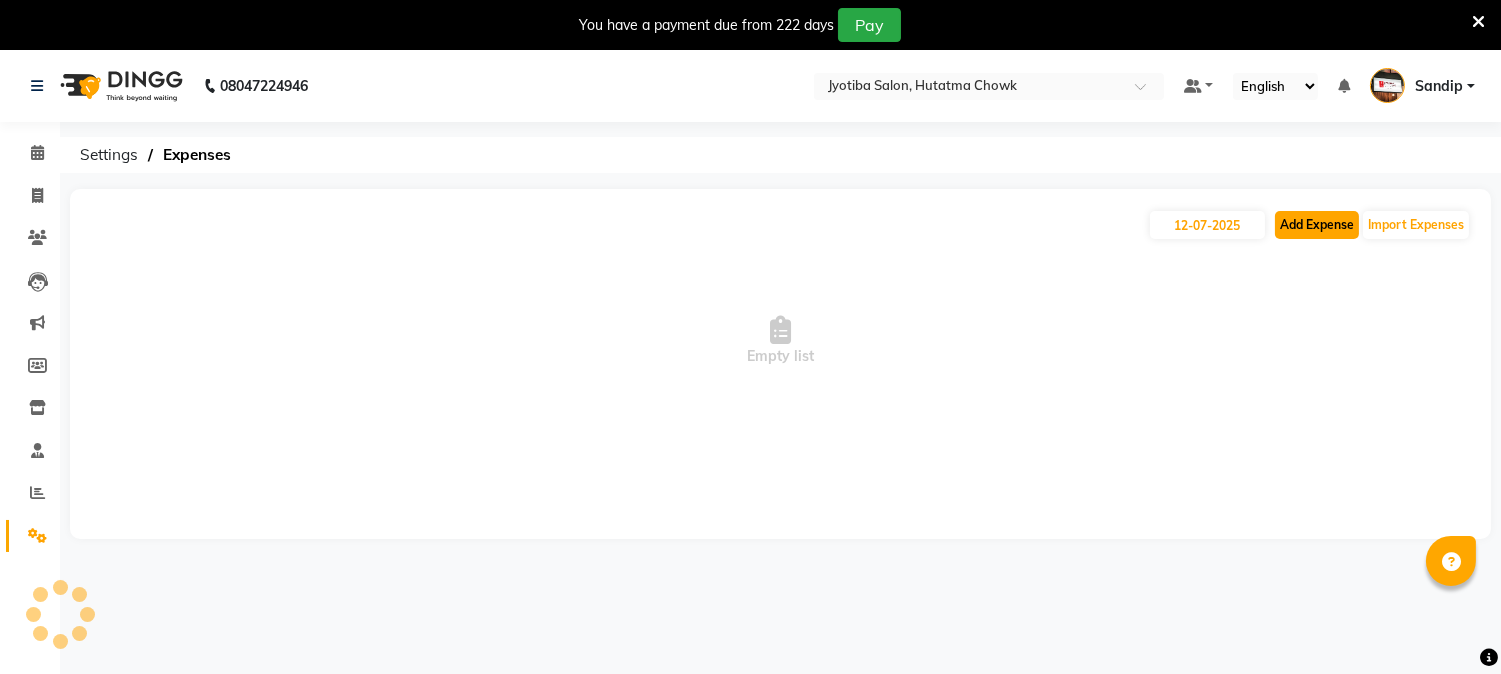 click on "Add Expense" 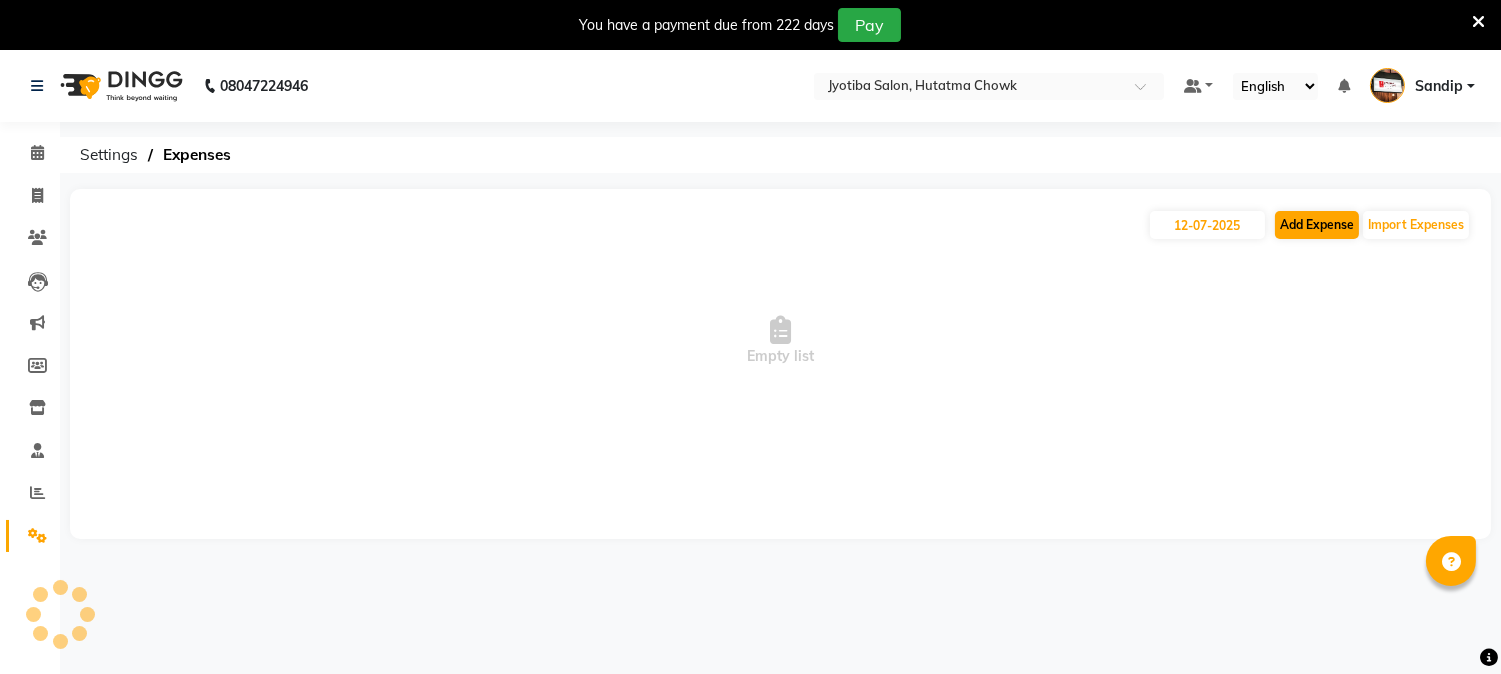 select on "1" 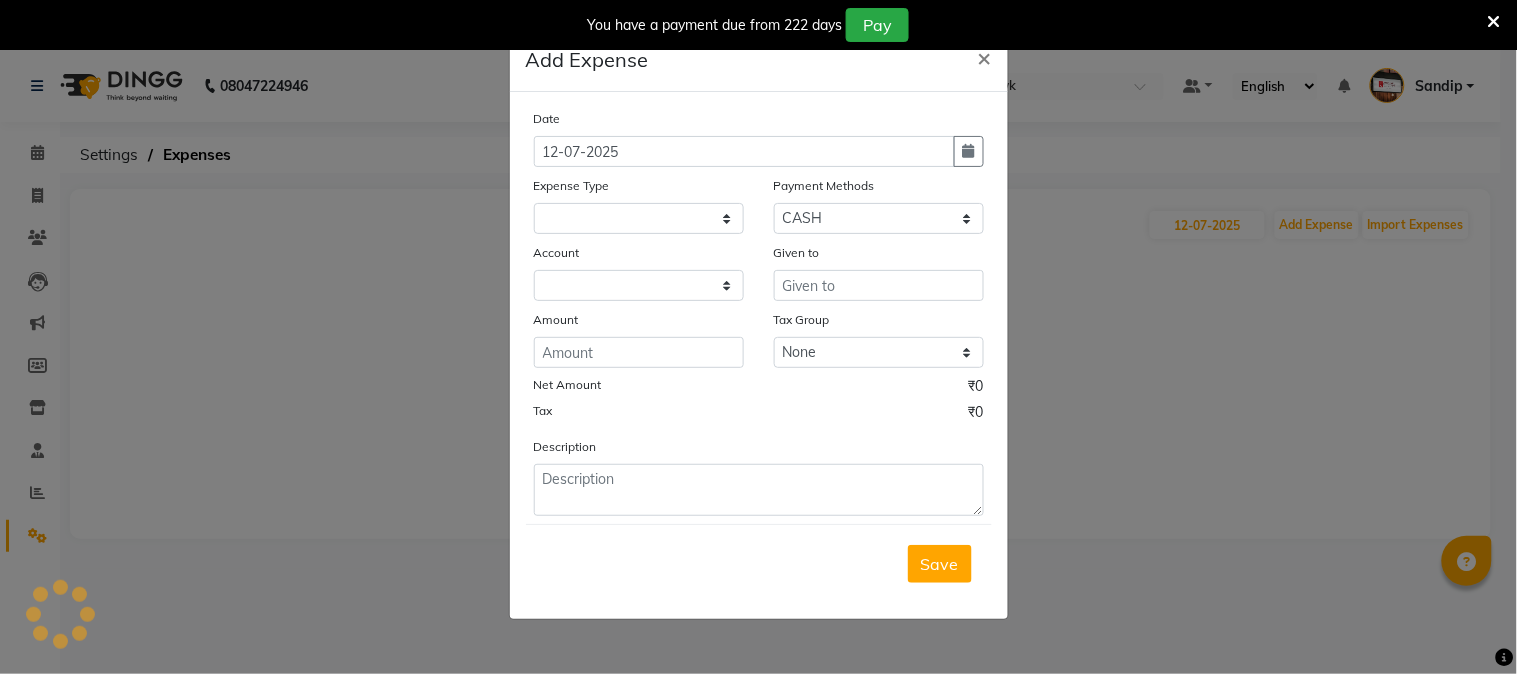 select 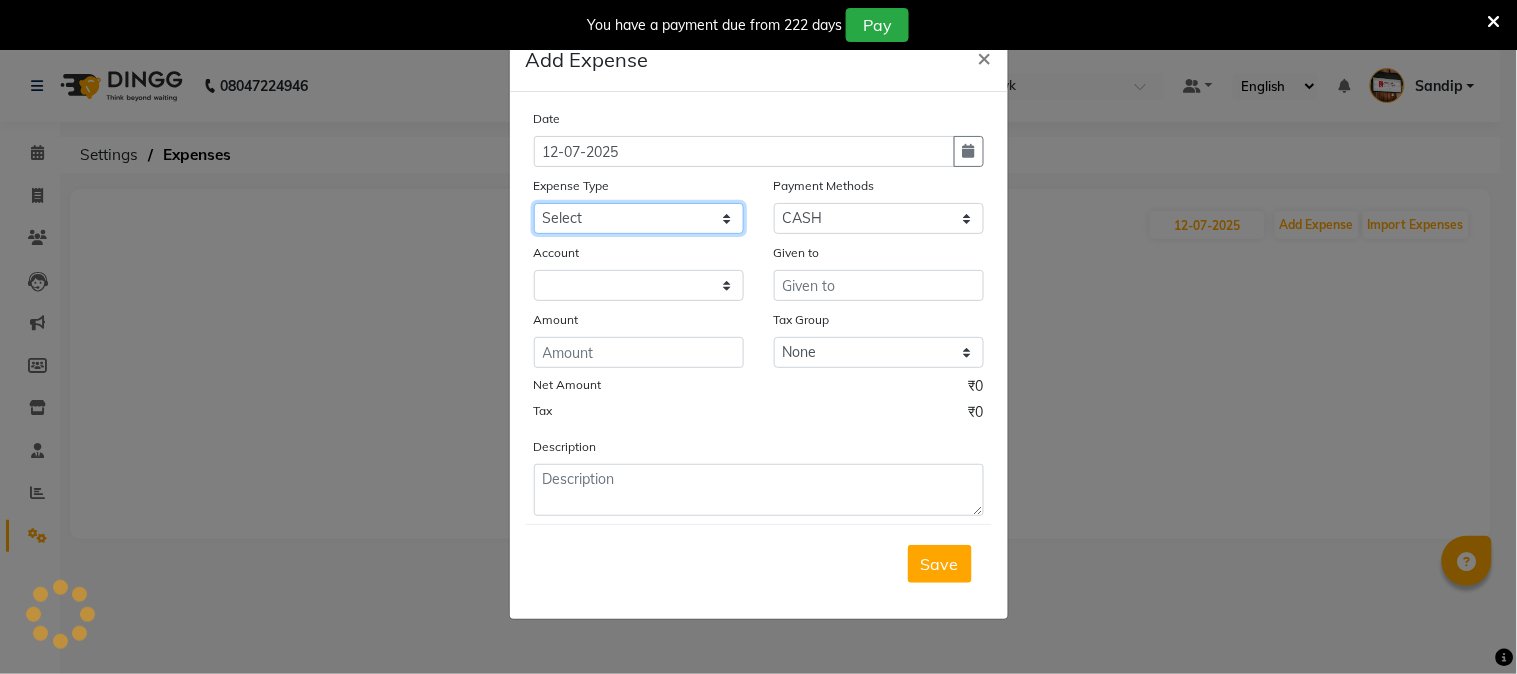 click on "Select Advance salary Advance salary ajaj Bank charges Car maintenance  Cash transfer to bank Cash transfer to hub Client Snacks Clinical charges Equipment Fuel Govt fee home Incentive Insurance International purchase Loan Repayment Maintenance Marketing Miscellaneous MRA Other Over times Pantry Product Rent Salary shop shop Staff Snacks Tax Tea & Refreshment TIP Utilities Wifi recharge" 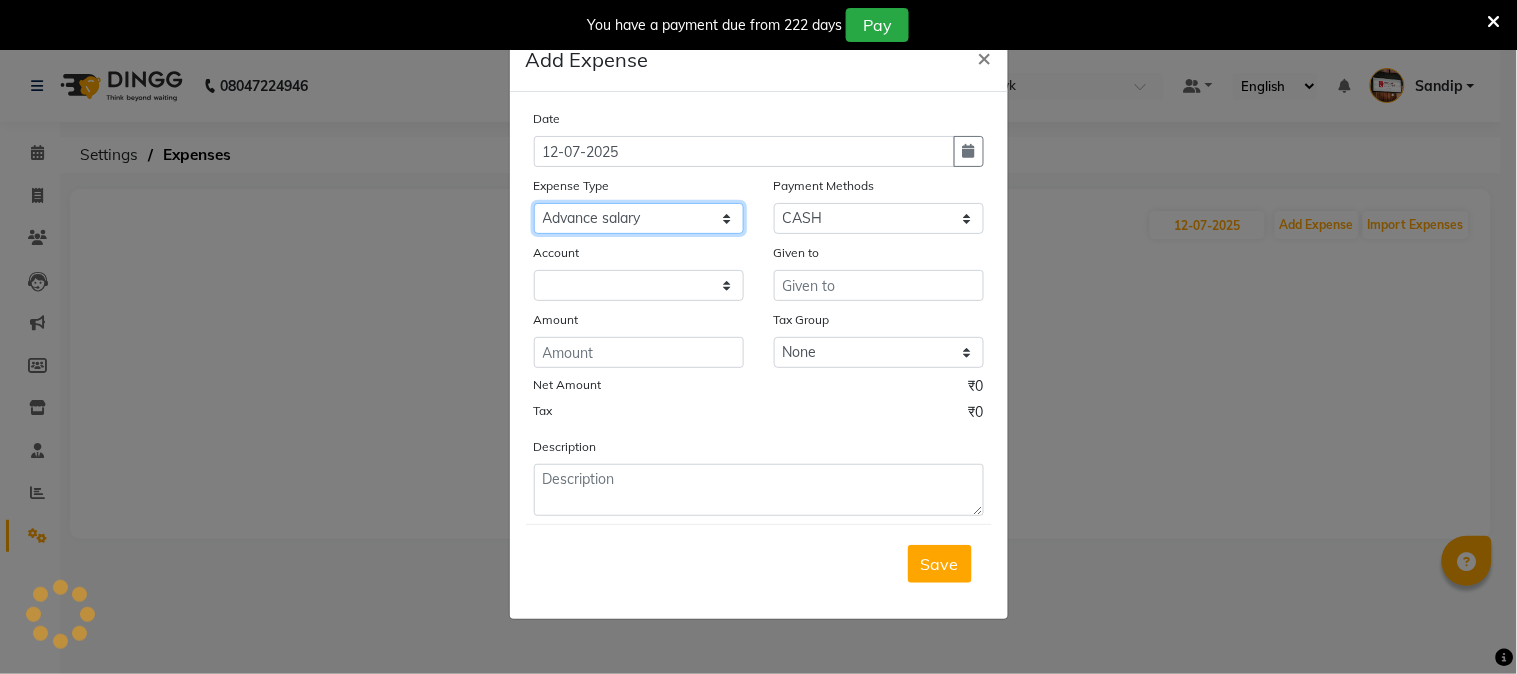 click on "Select Advance salary Advance salary ajaj Bank charges Car maintenance  Cash transfer to bank Cash transfer to hub Client Snacks Clinical charges Equipment Fuel Govt fee home Incentive Insurance International purchase Loan Repayment Maintenance Marketing Miscellaneous MRA Other Over times Pantry Product Rent Salary shop shop Staff Snacks Tax Tea & Refreshment TIP Utilities Wifi recharge" 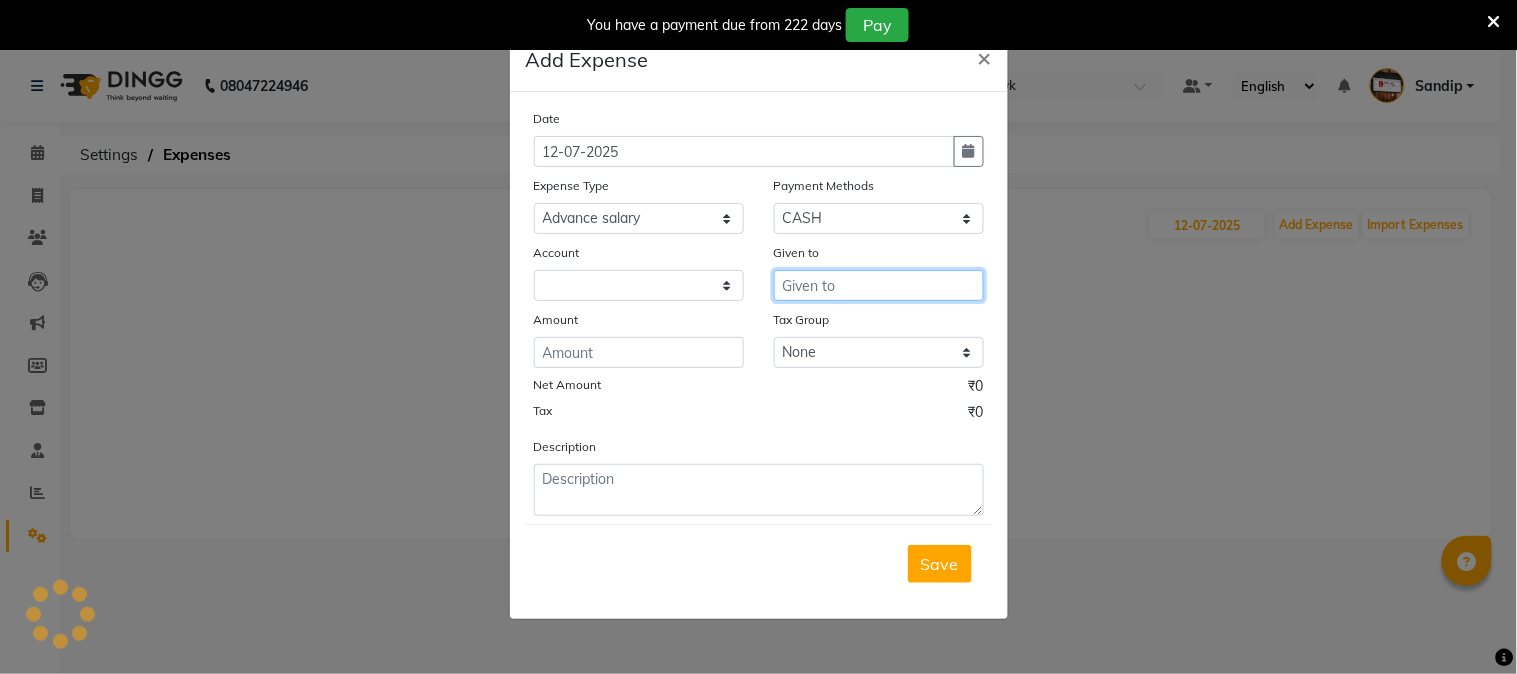 click at bounding box center (879, 285) 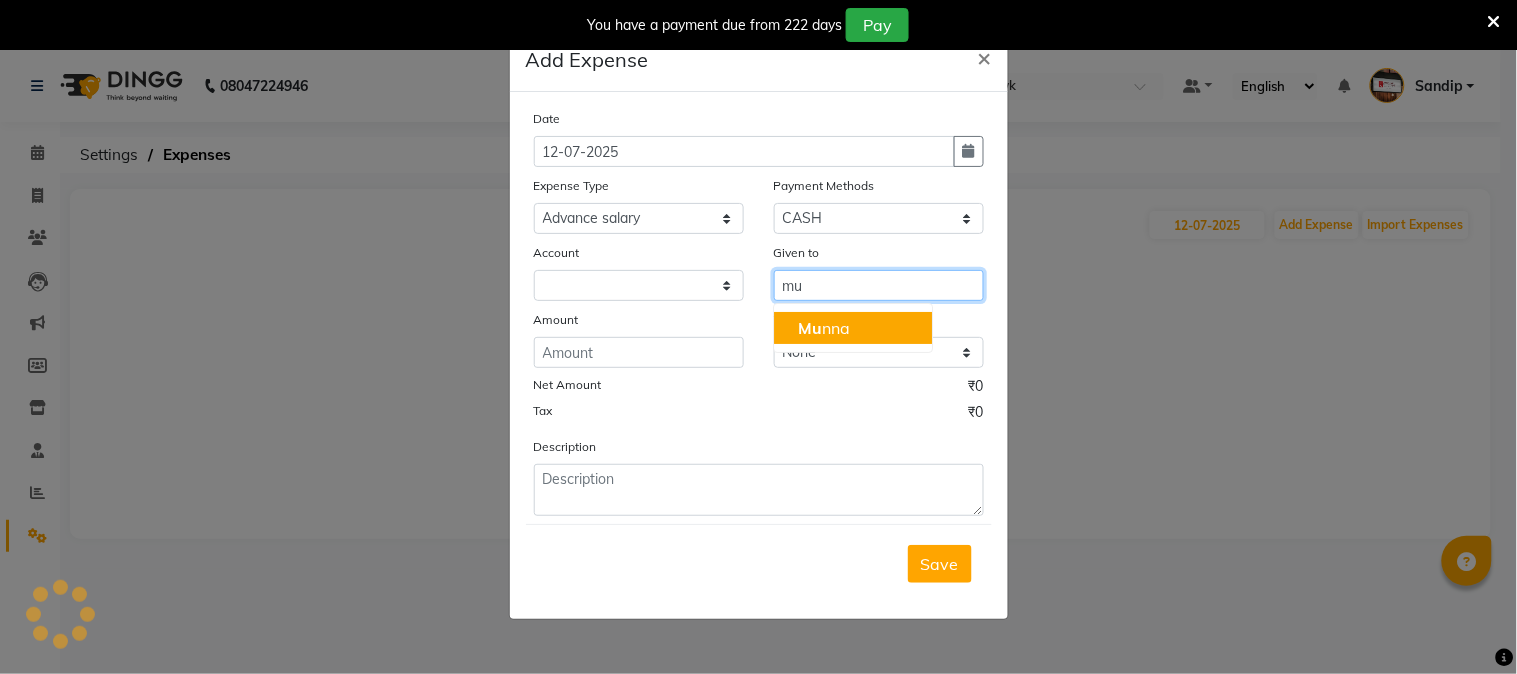 click on "Mu nna" at bounding box center [853, 328] 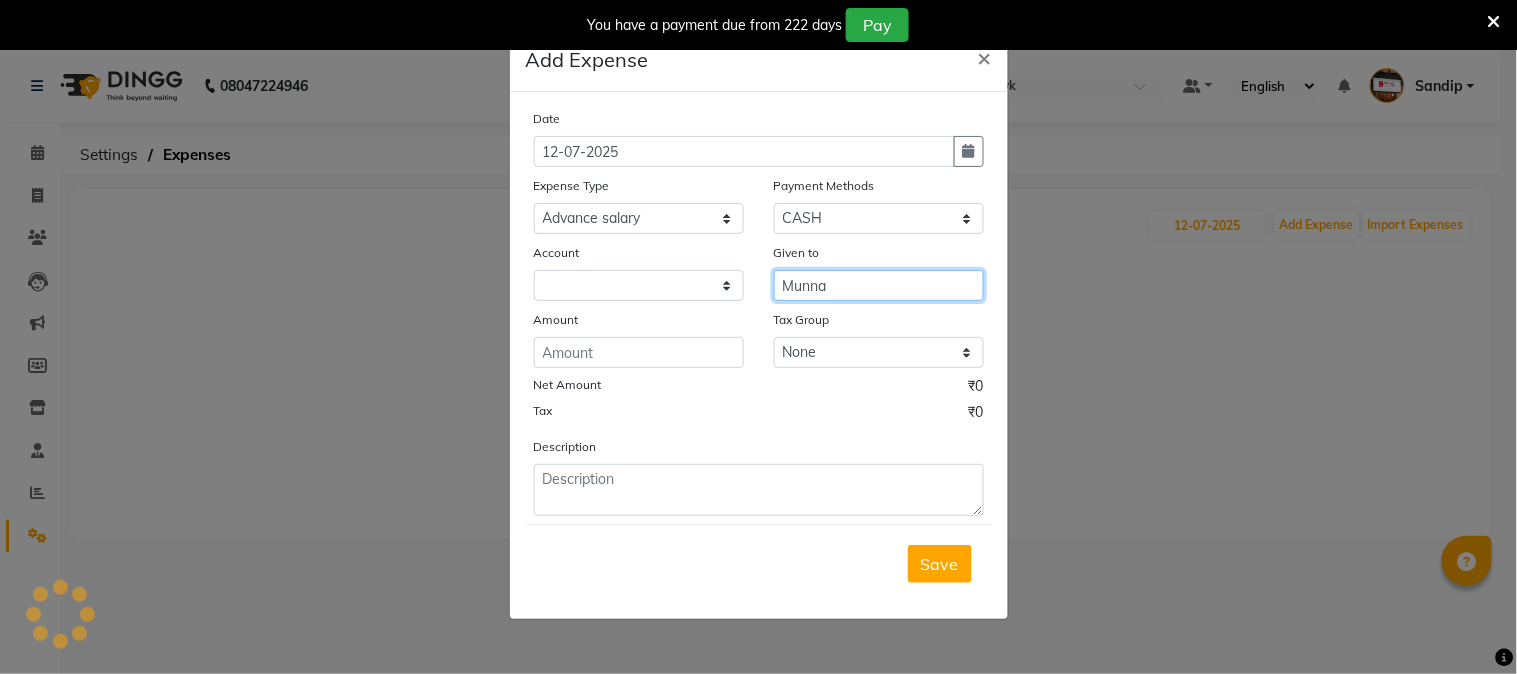 type on "Munna" 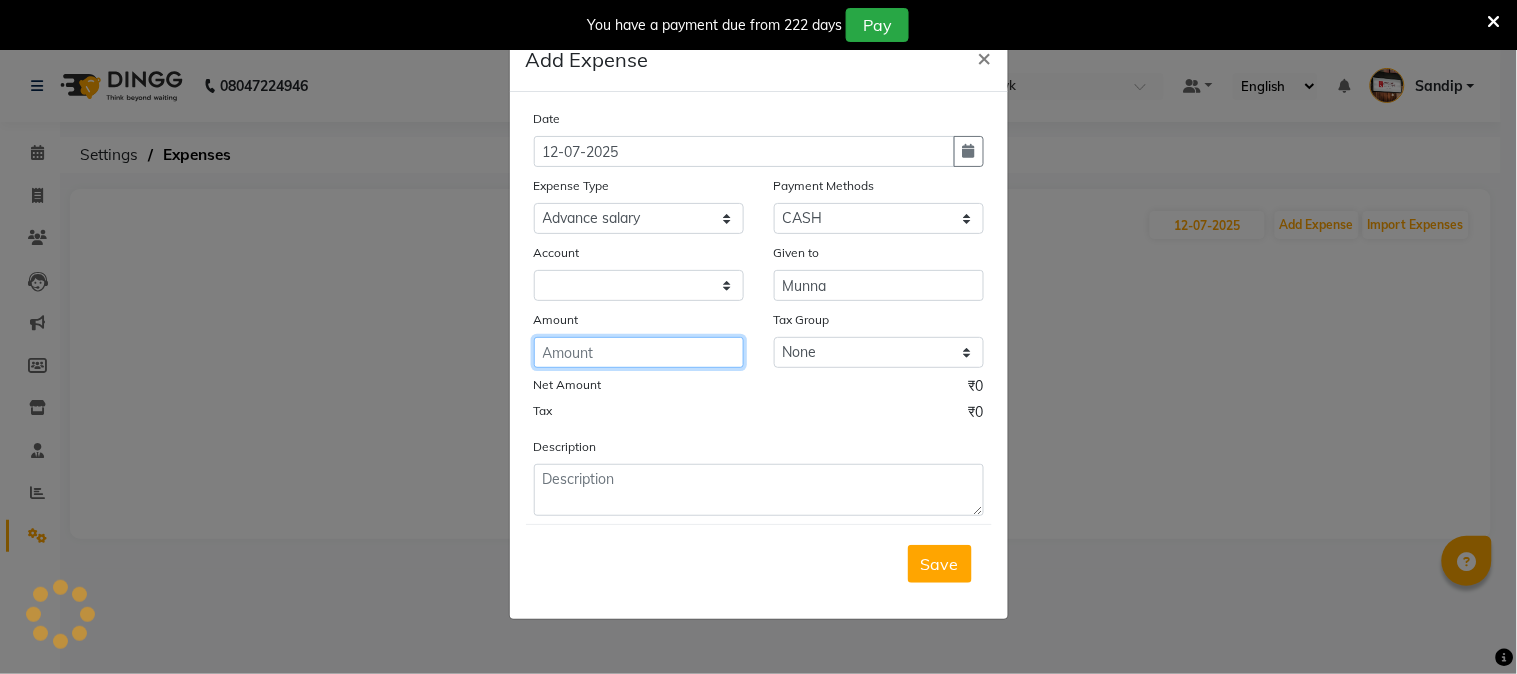 click 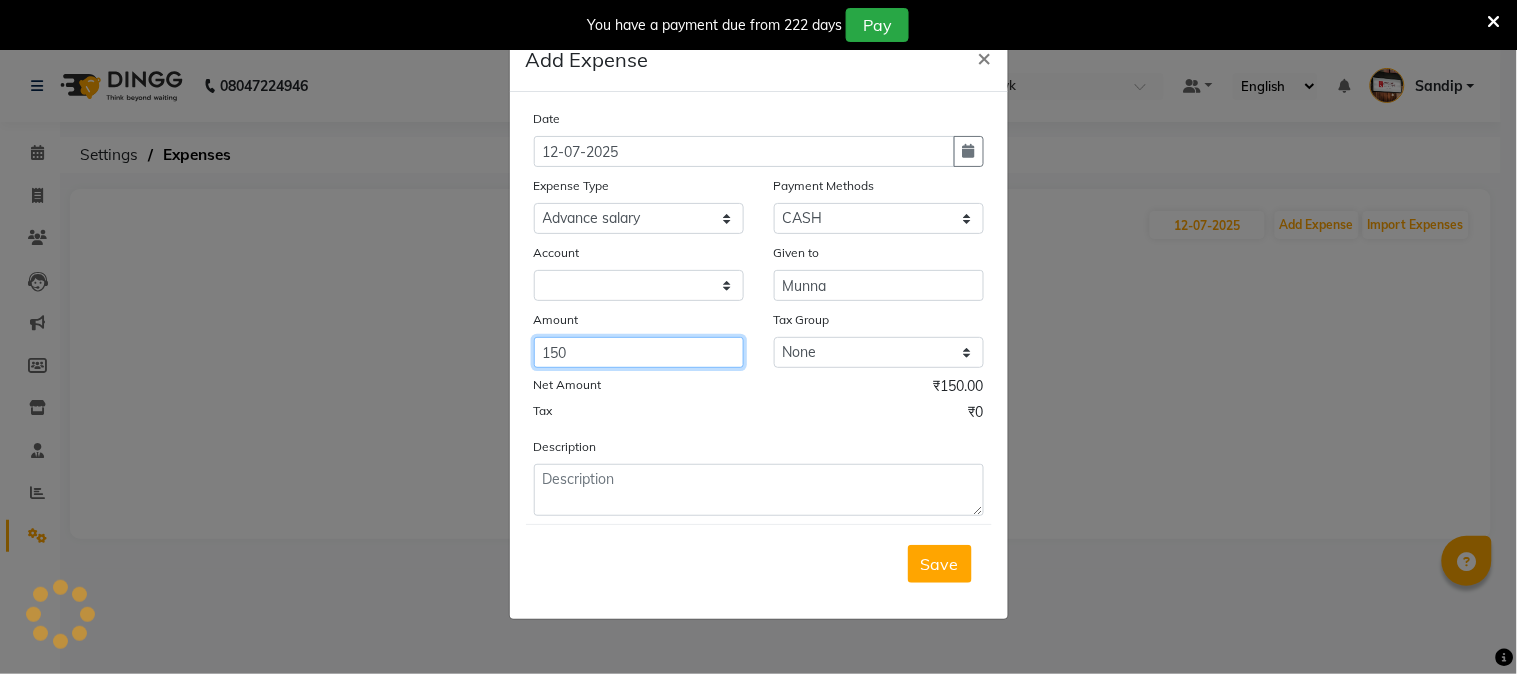 type on "150" 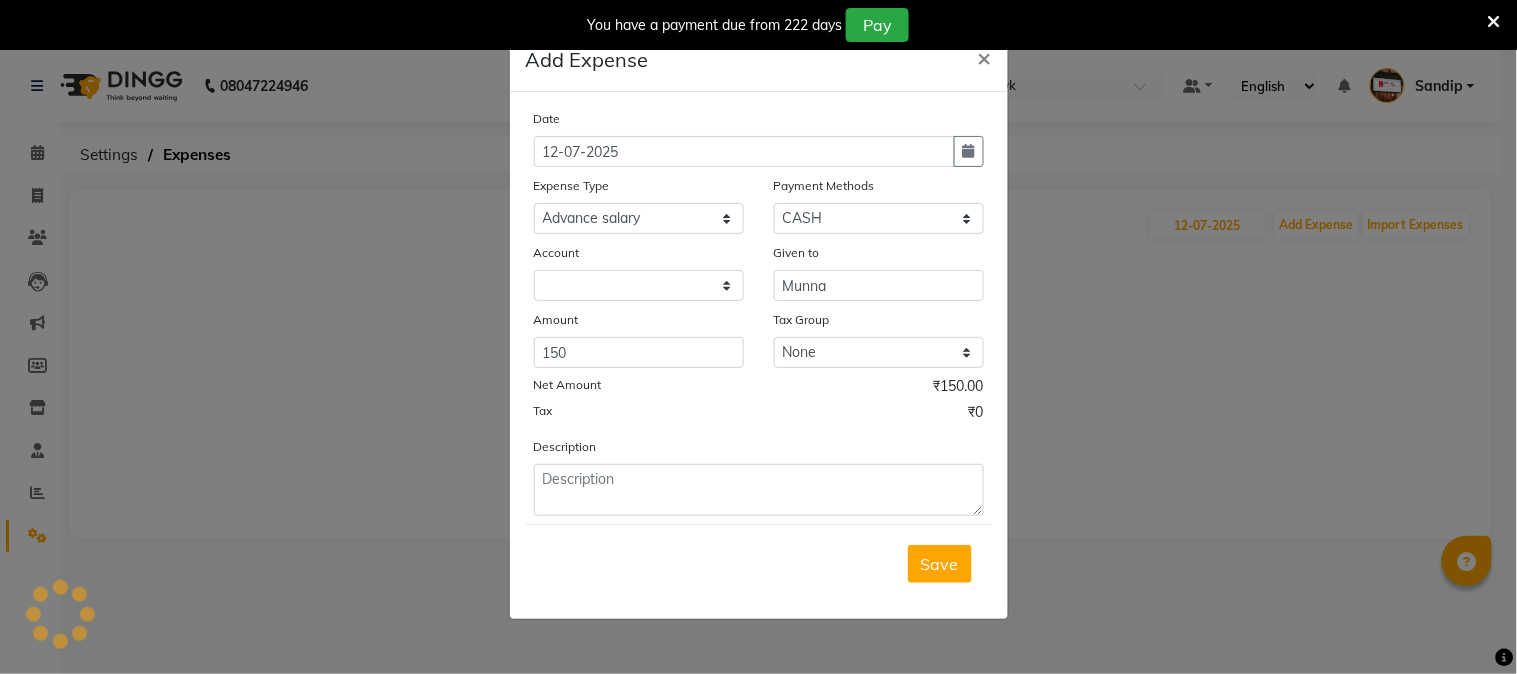 click on "Date [DATE] Expense Type Select Advance salary Advance salary ajaj Bank charges Car maintenance  Cash transfer to bank Cash transfer to hub Client Snacks Clinical charges Equipment Fuel Govt fee home Incentive Insurance International purchase Loan Repayment Maintenance Marketing Miscellaneous MRA Other Over times Pantry Product Rent Salary shop shop Staff Snacks Tax Tea & Refreshment TIP Utilities Wifi recharge Payment Methods Select CASH ONLINE CARD Account Given to Munna Amount 150 Tax Group None Net Amount ₹150.00 Tax ₹0 Description  Save" 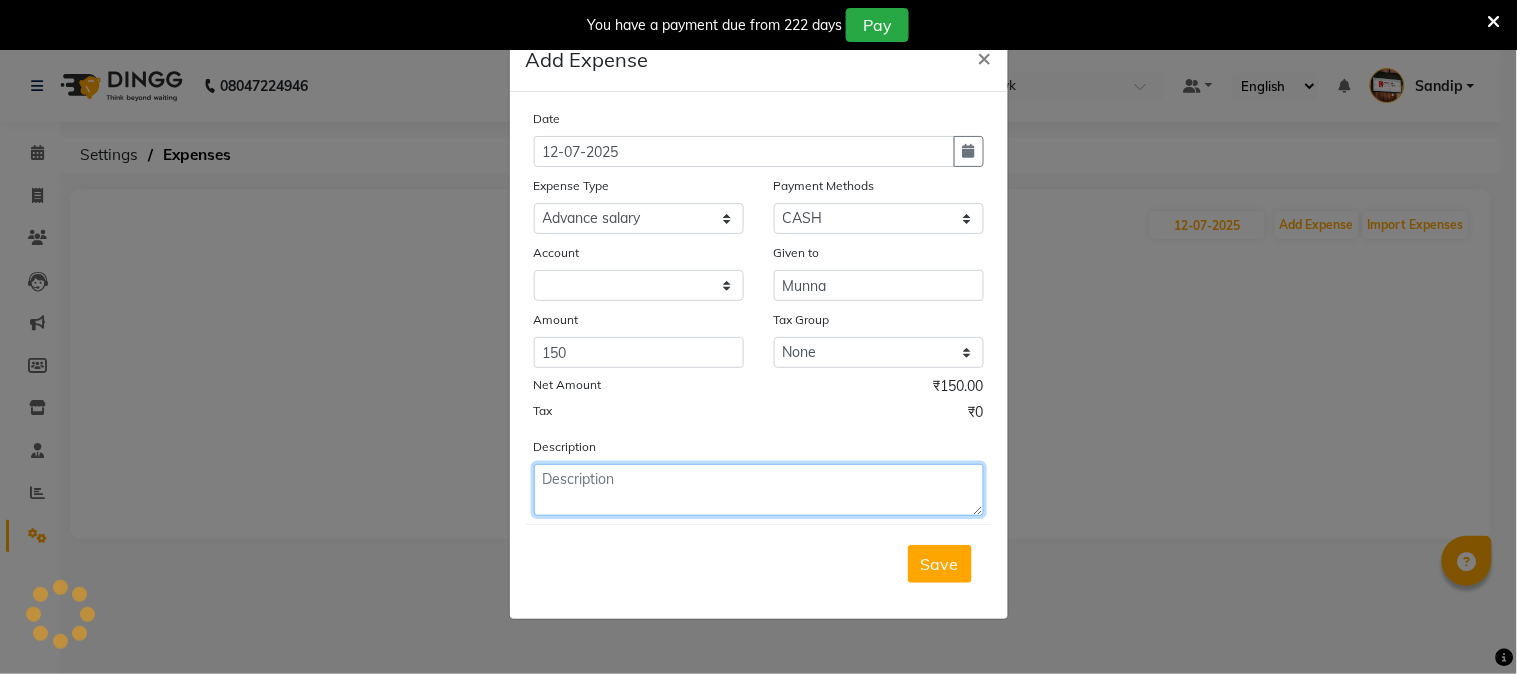 click 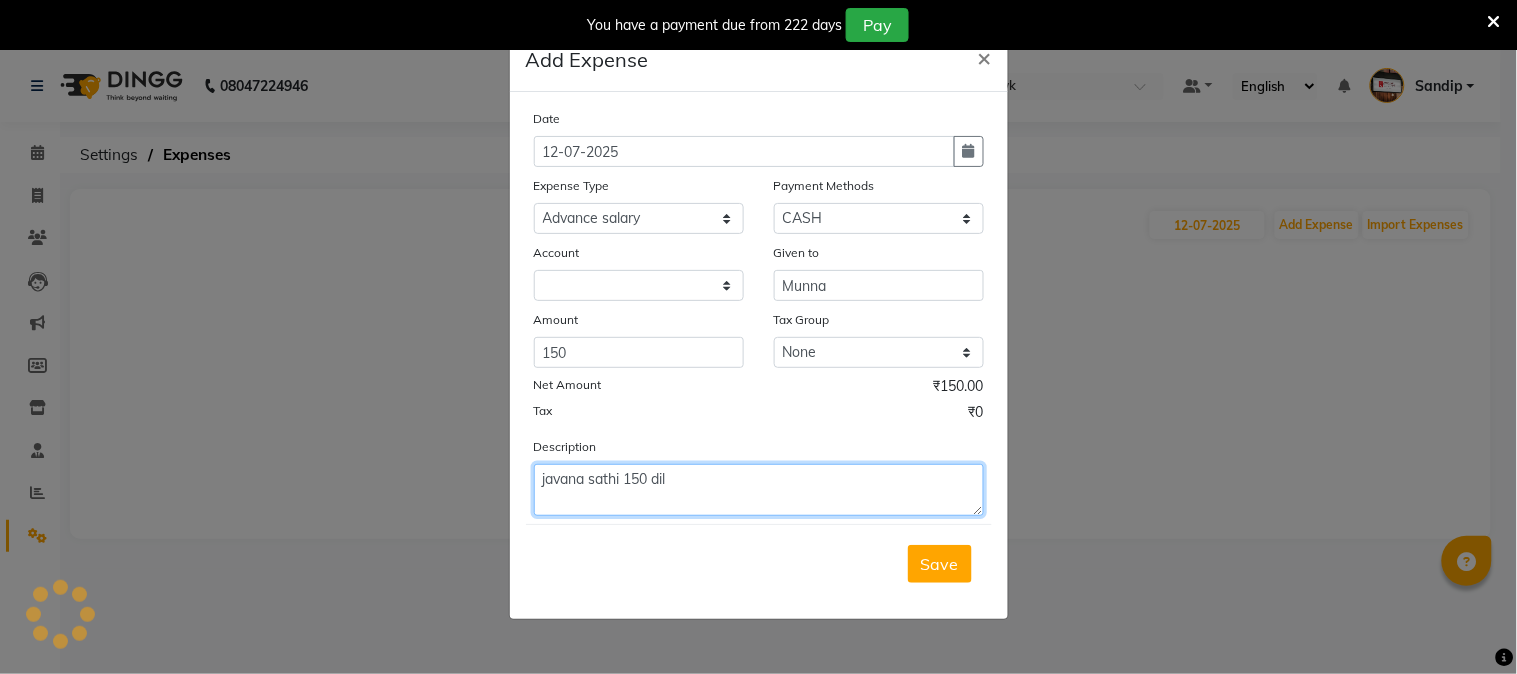 type on "javana sathi 150 dile" 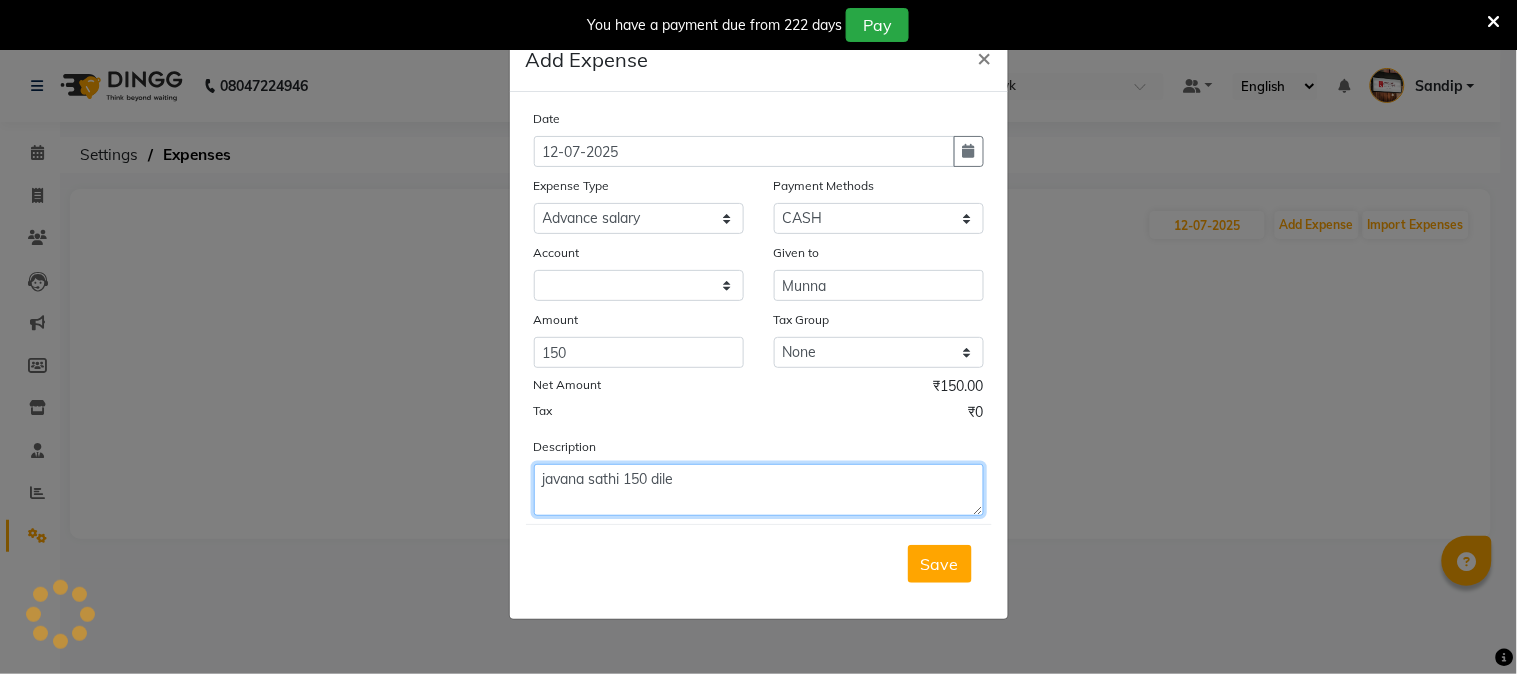 select on "1663" 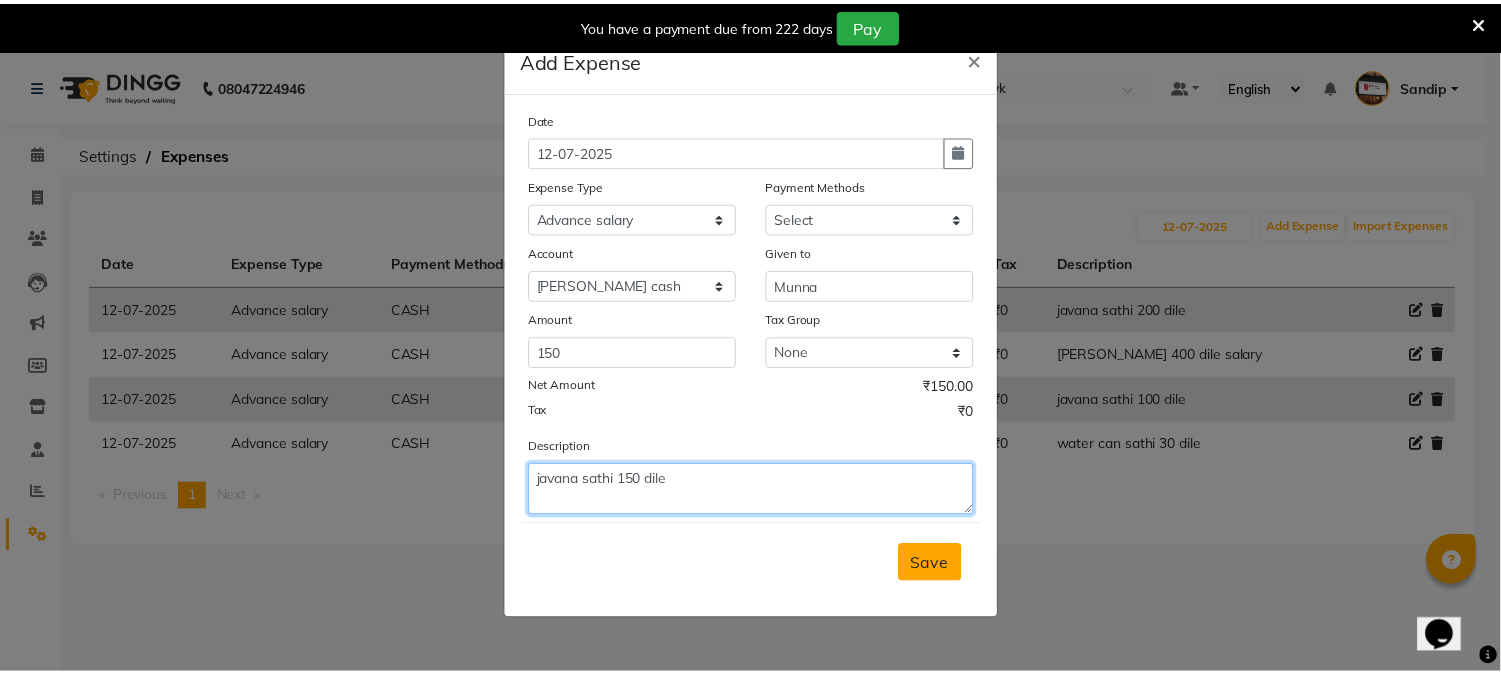 scroll, scrollTop: 0, scrollLeft: 0, axis: both 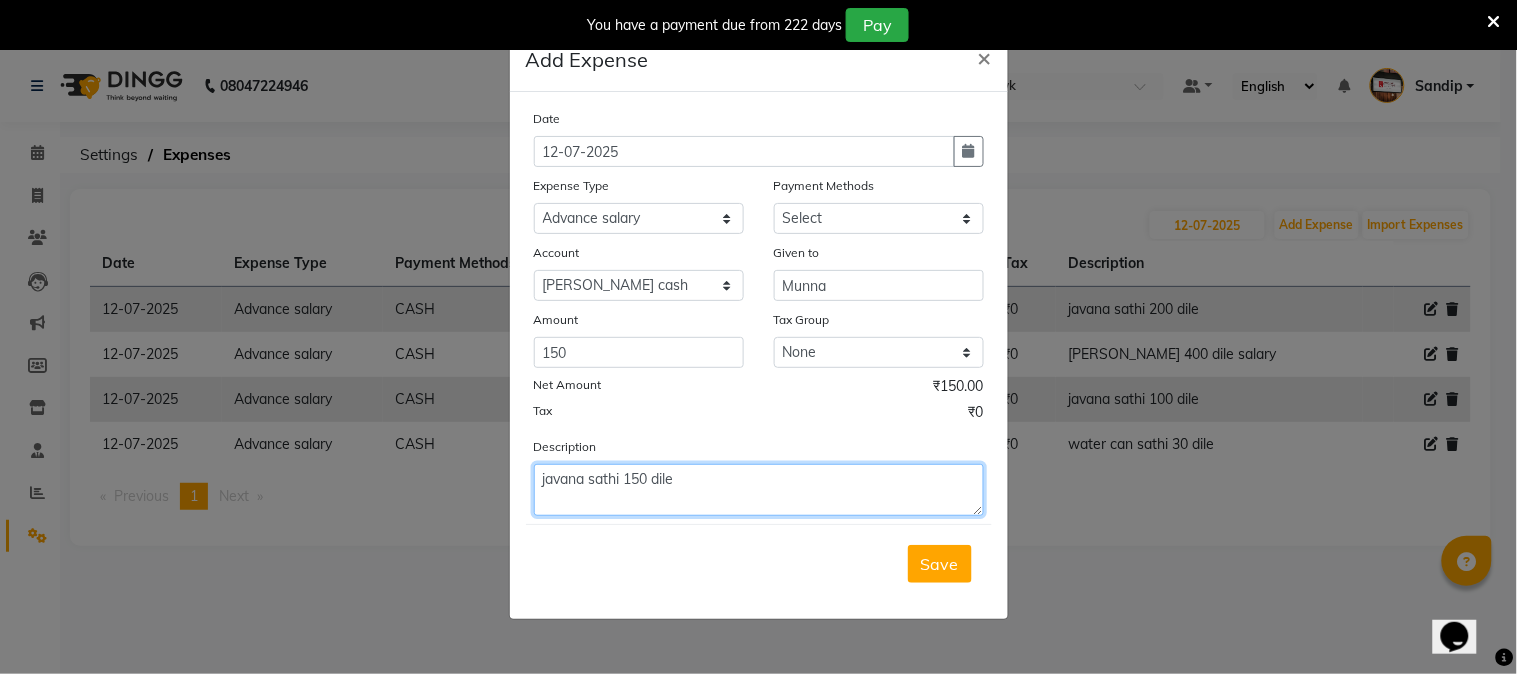 type on "javana sathi 150 dile" 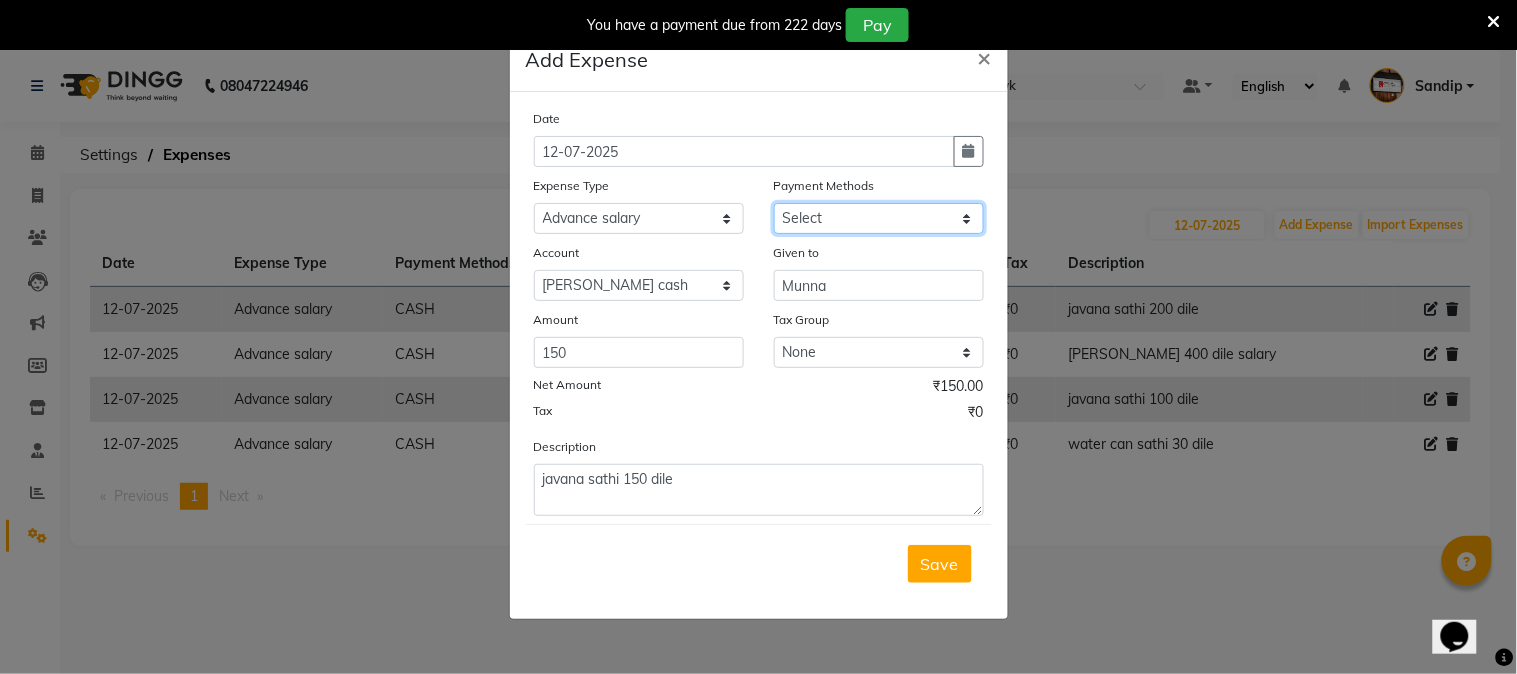 click on "Select CASH ONLINE CARD" 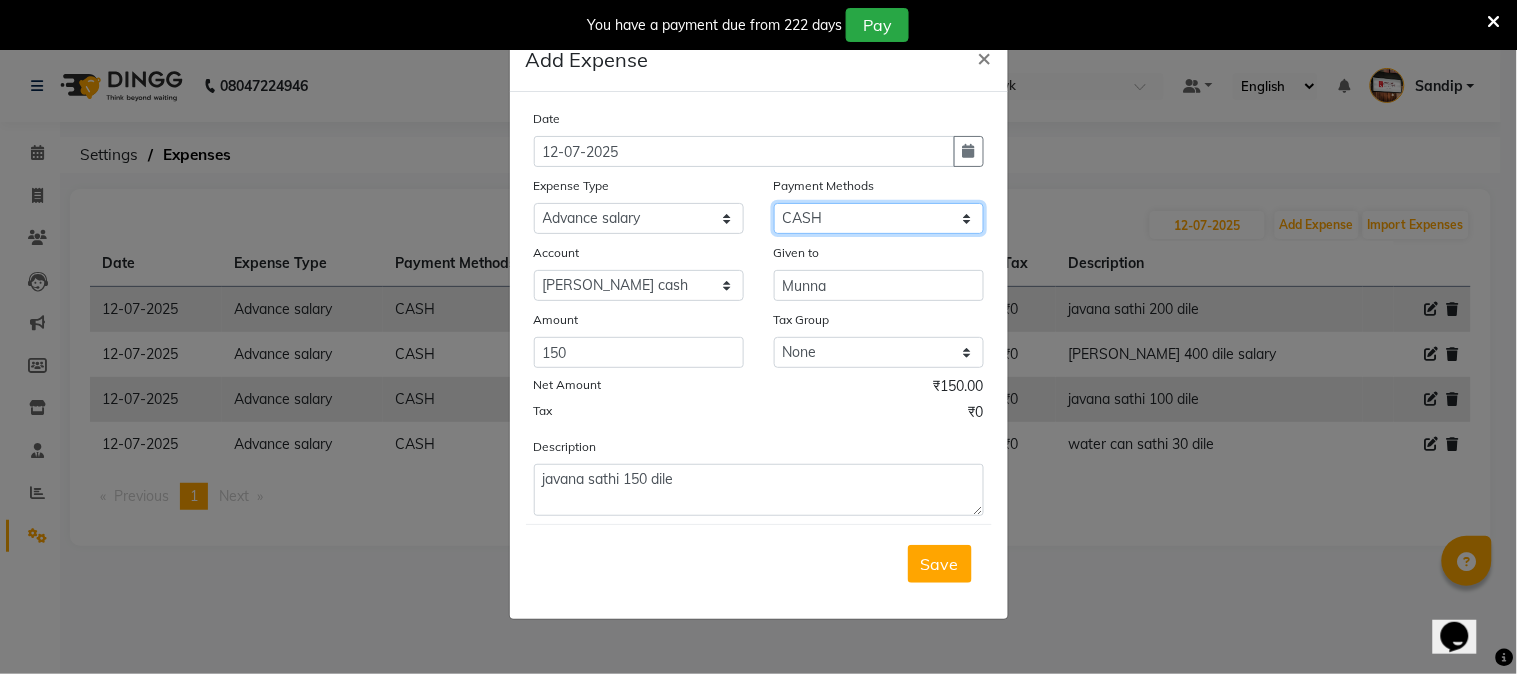 click on "Select CASH ONLINE CARD" 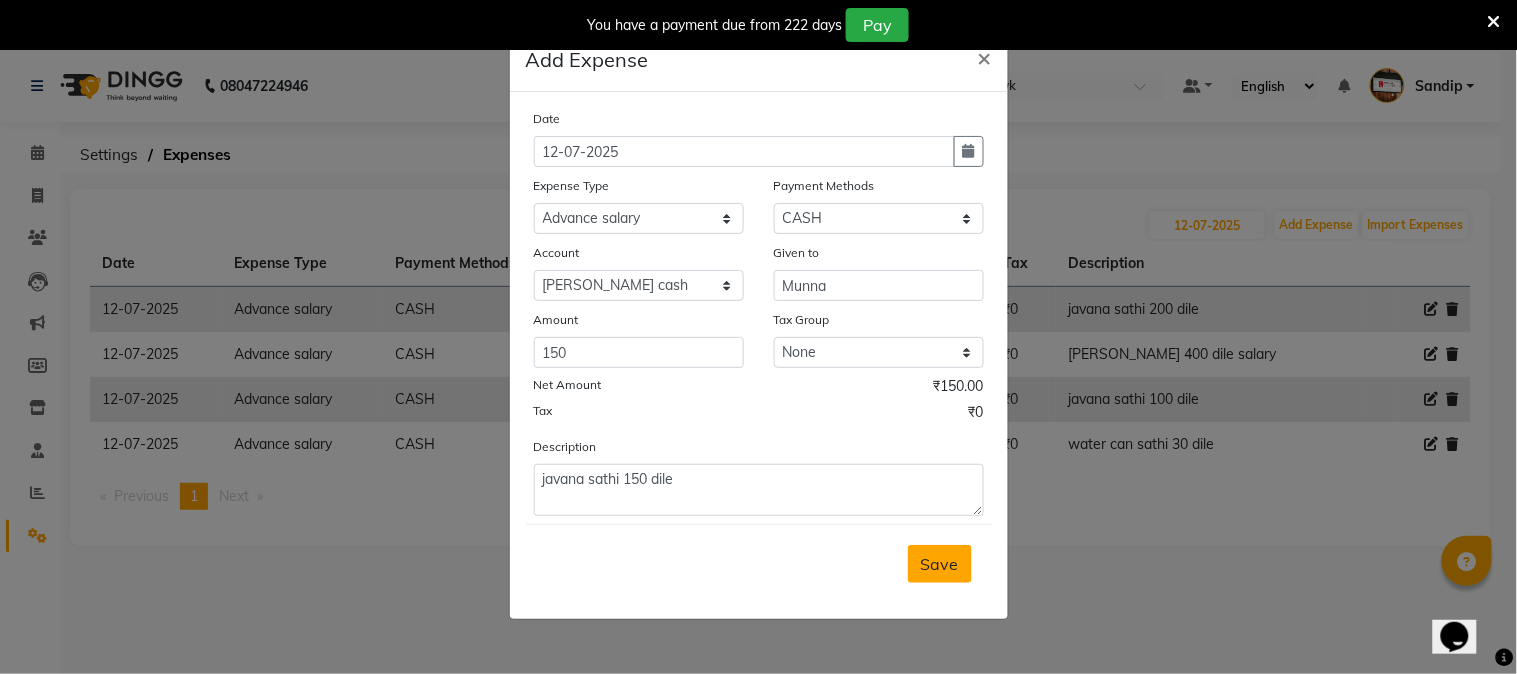 click on "Save" at bounding box center (940, 564) 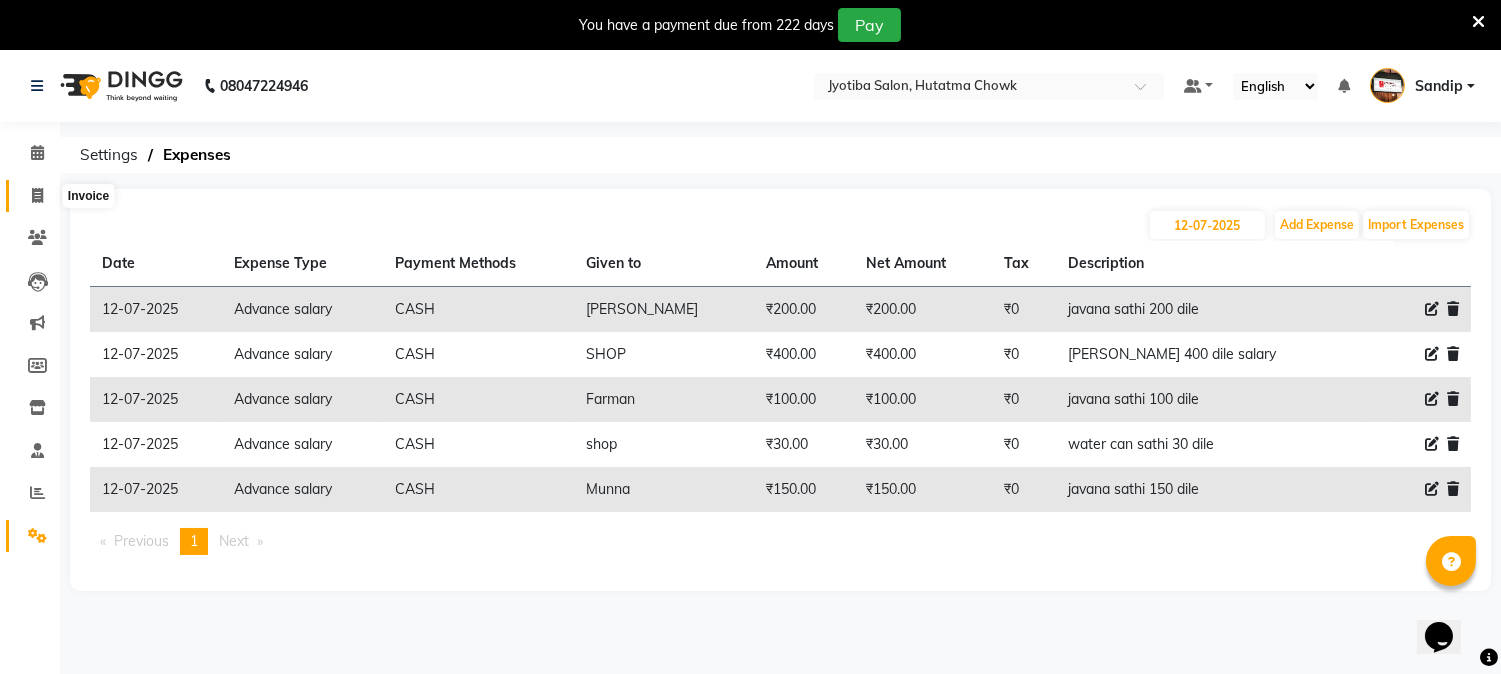 click 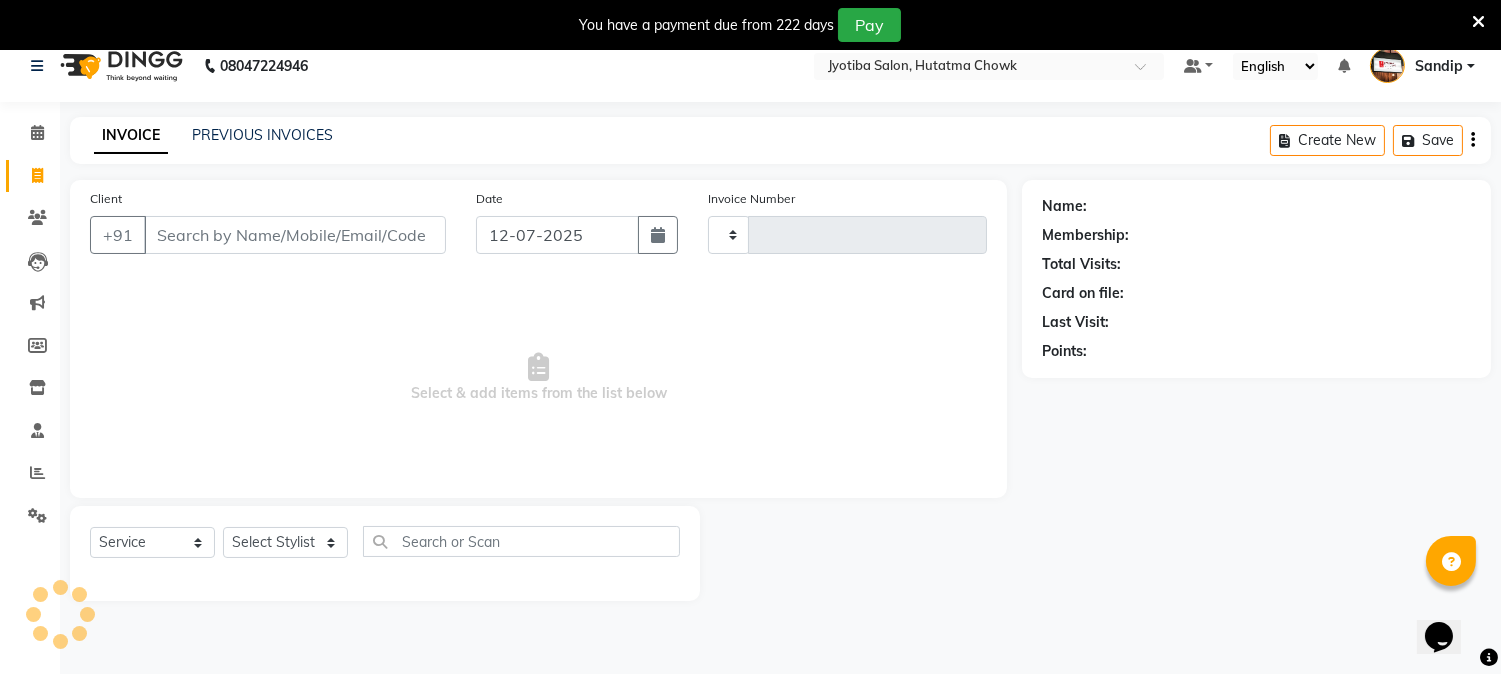 scroll, scrollTop: 50, scrollLeft: 0, axis: vertical 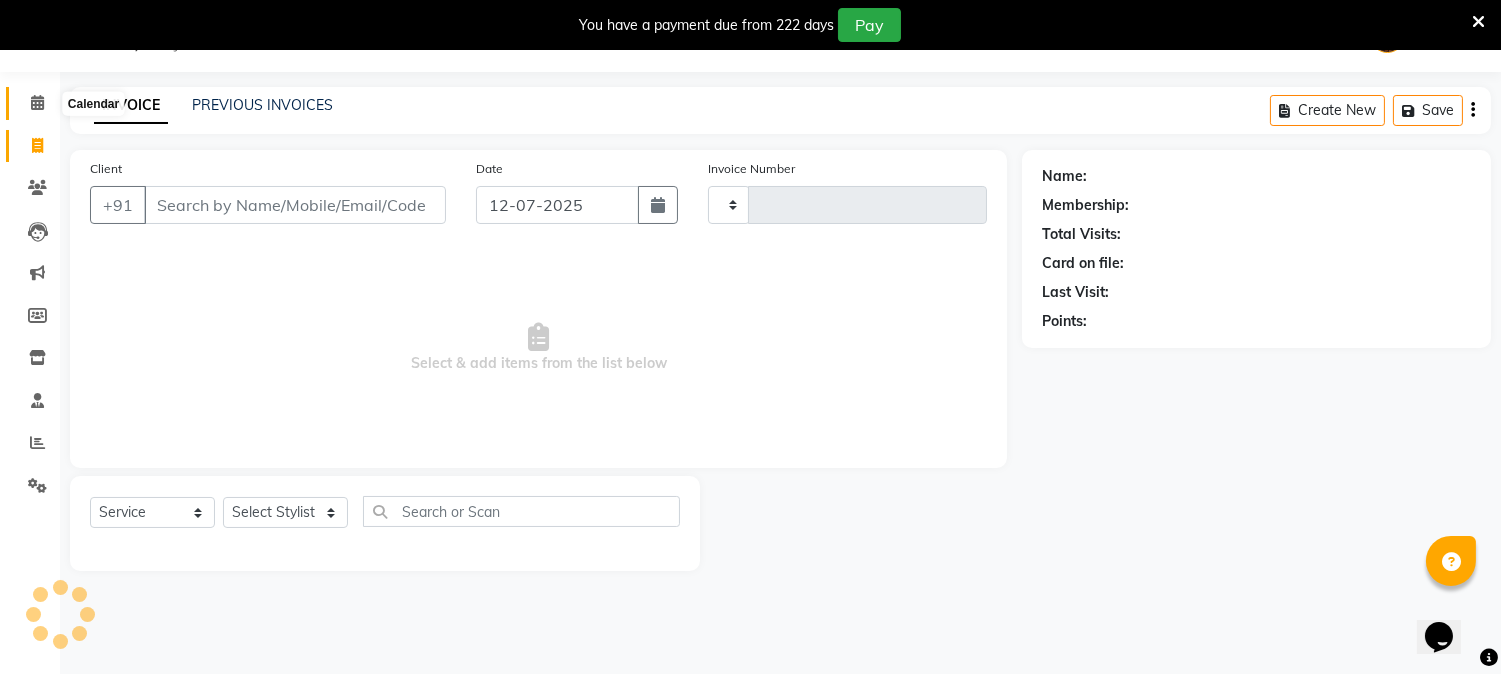 type on "0671" 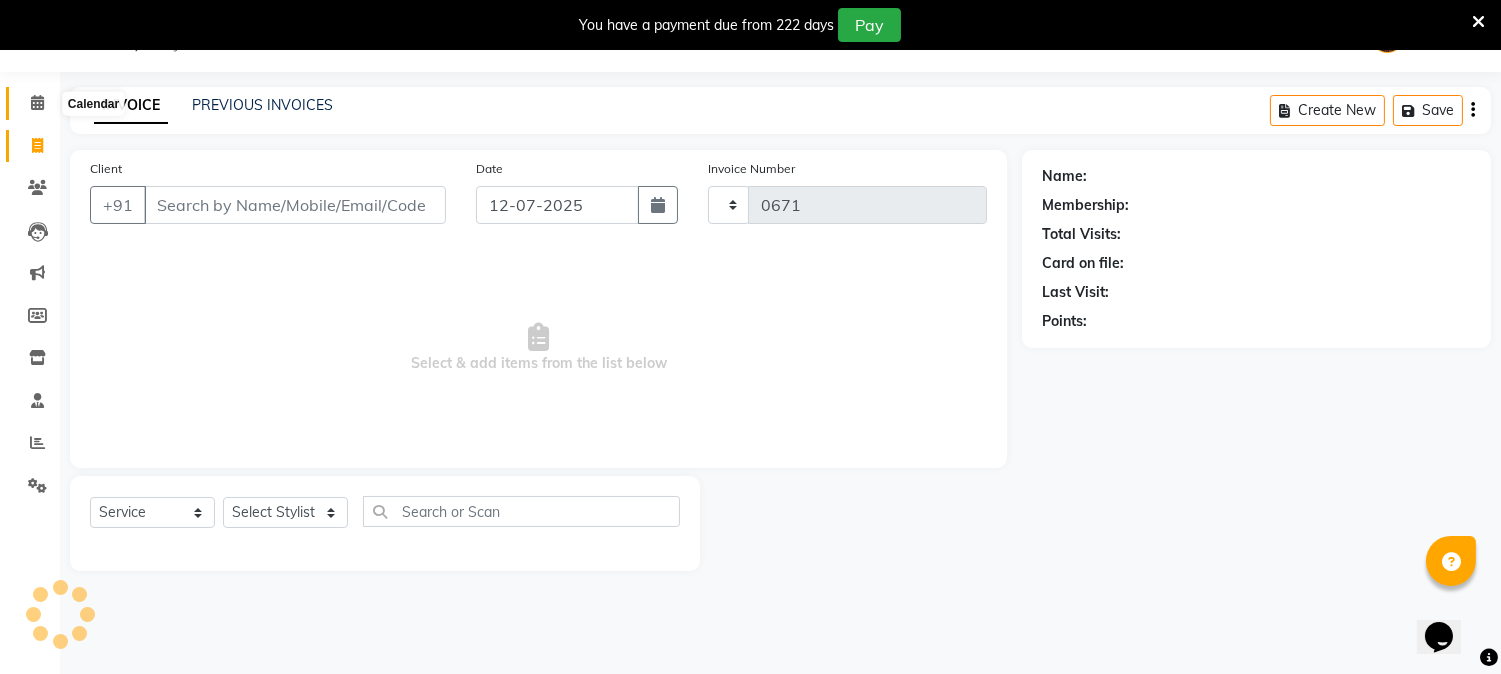 select on "556" 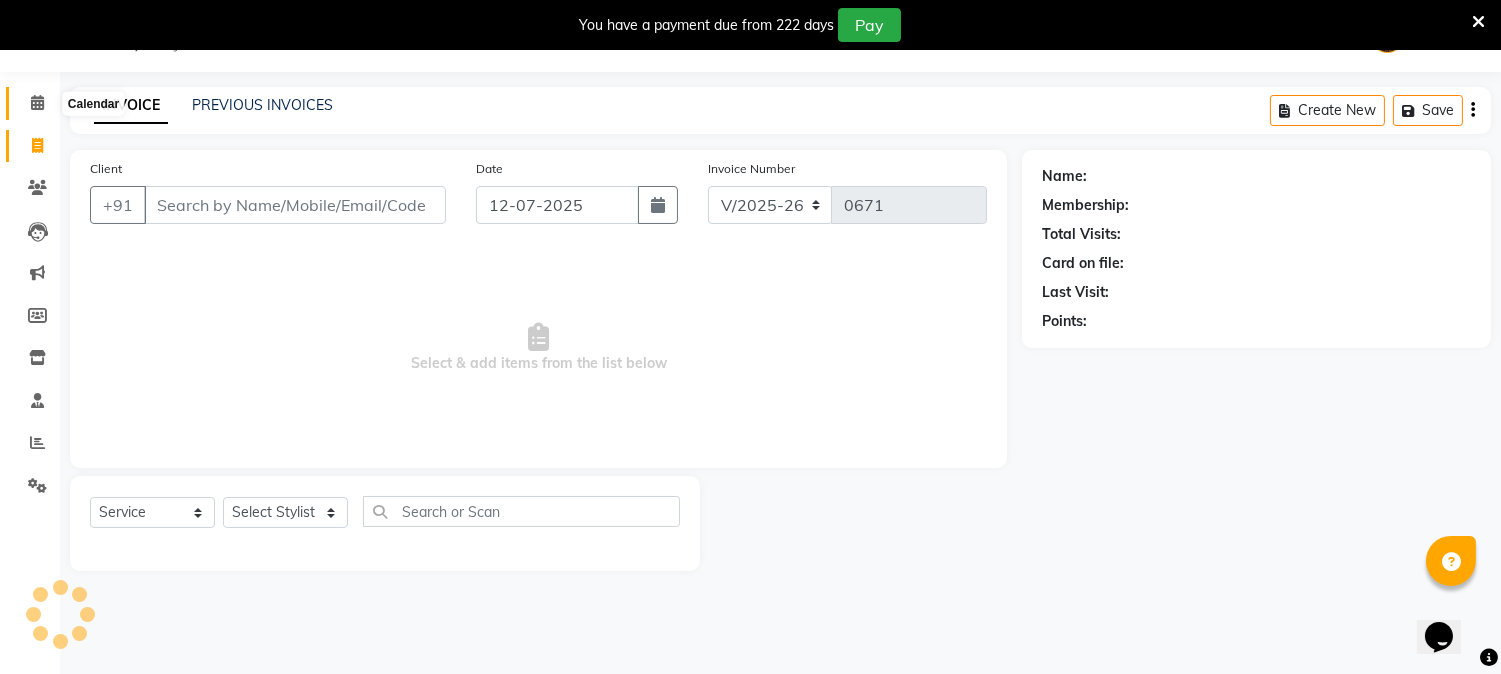 click 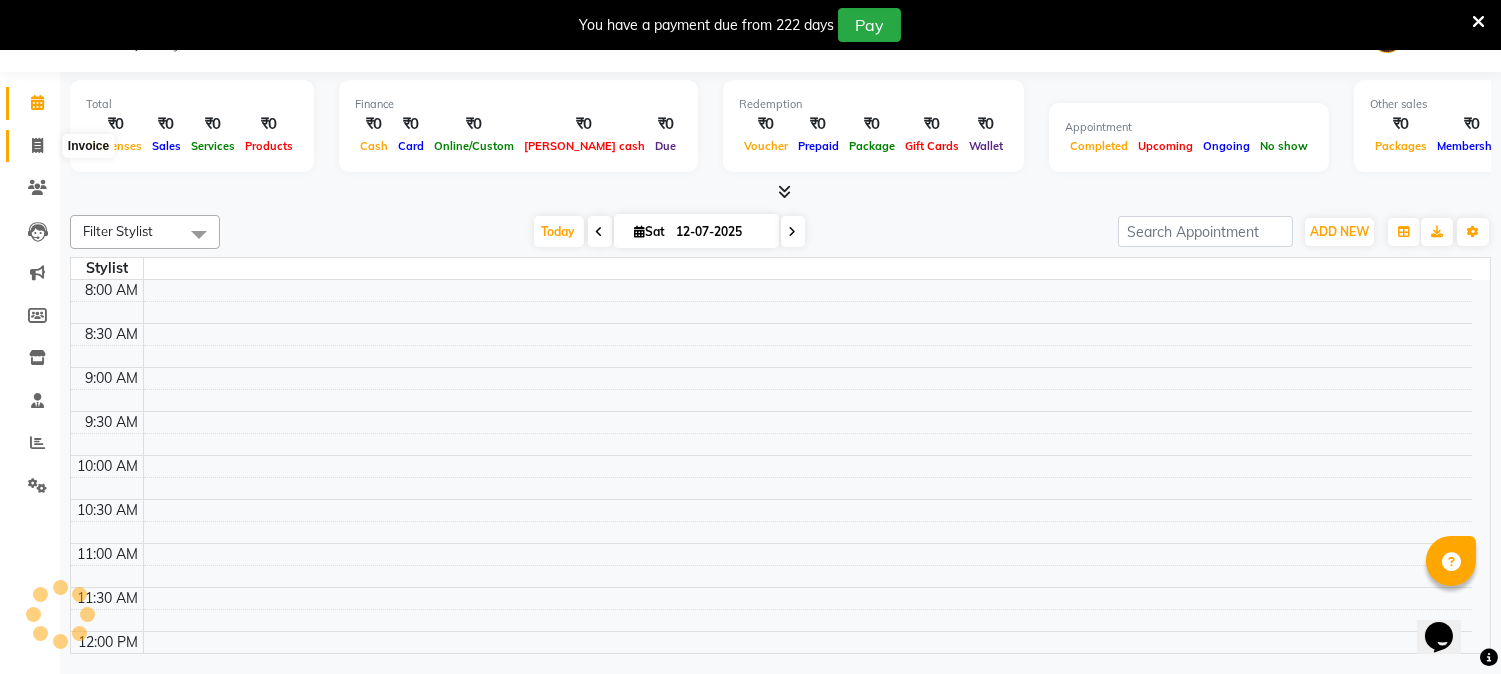 click 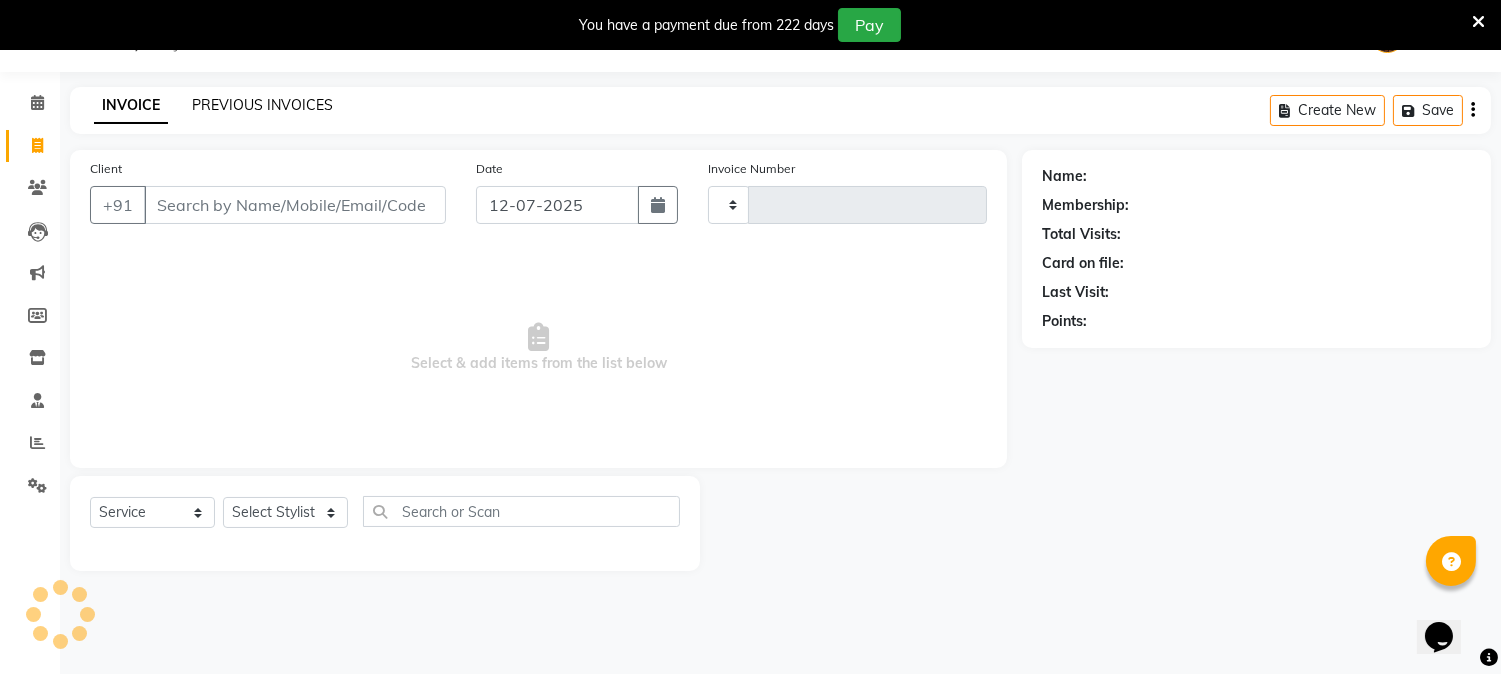 click on "PREVIOUS INVOICES" 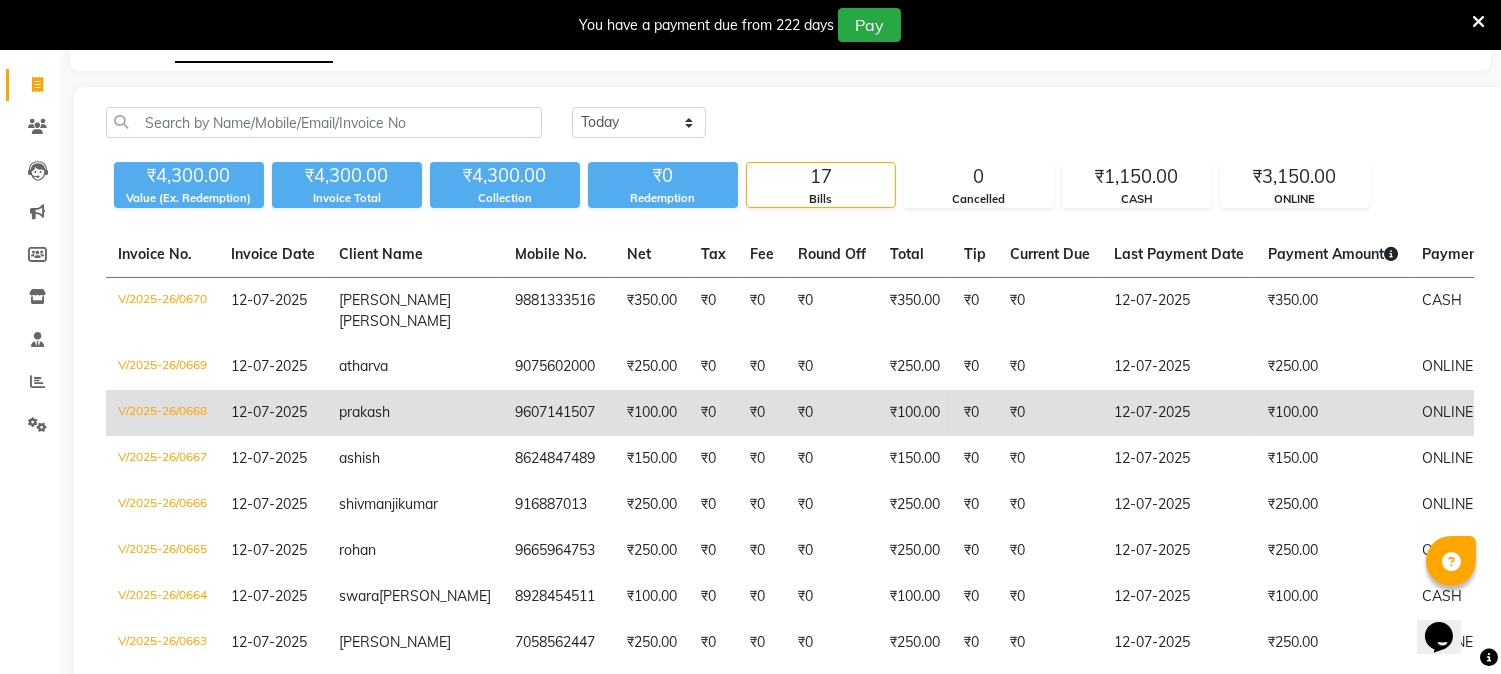 scroll, scrollTop: 0, scrollLeft: 0, axis: both 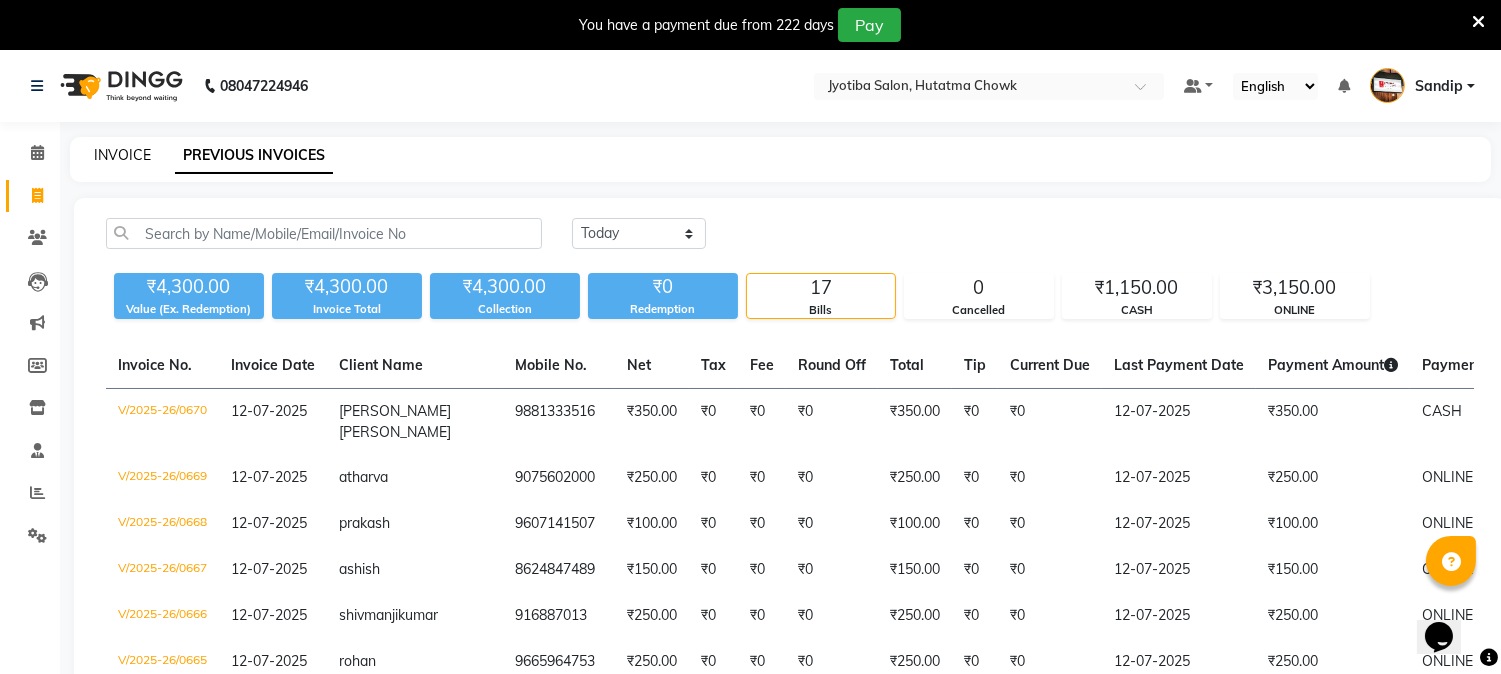 click on "INVOICE" 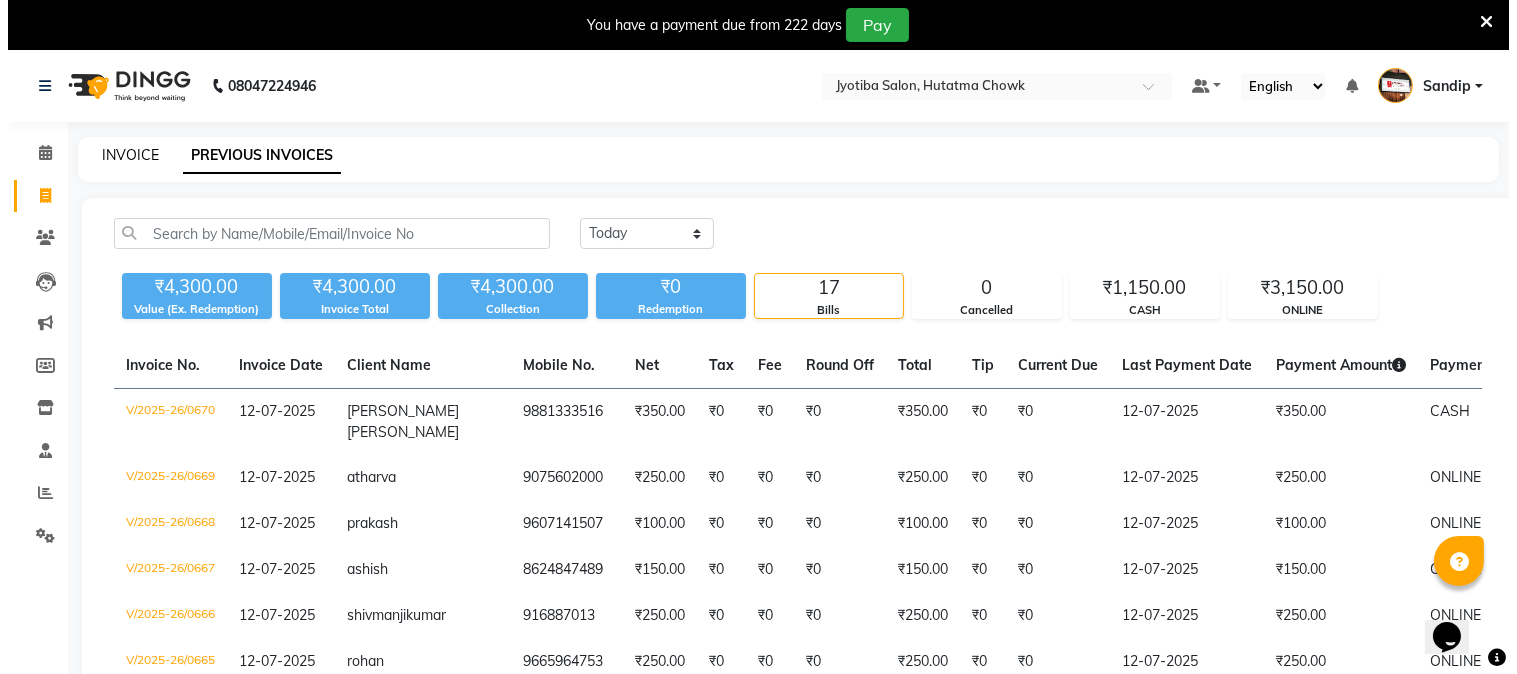 scroll, scrollTop: 50, scrollLeft: 0, axis: vertical 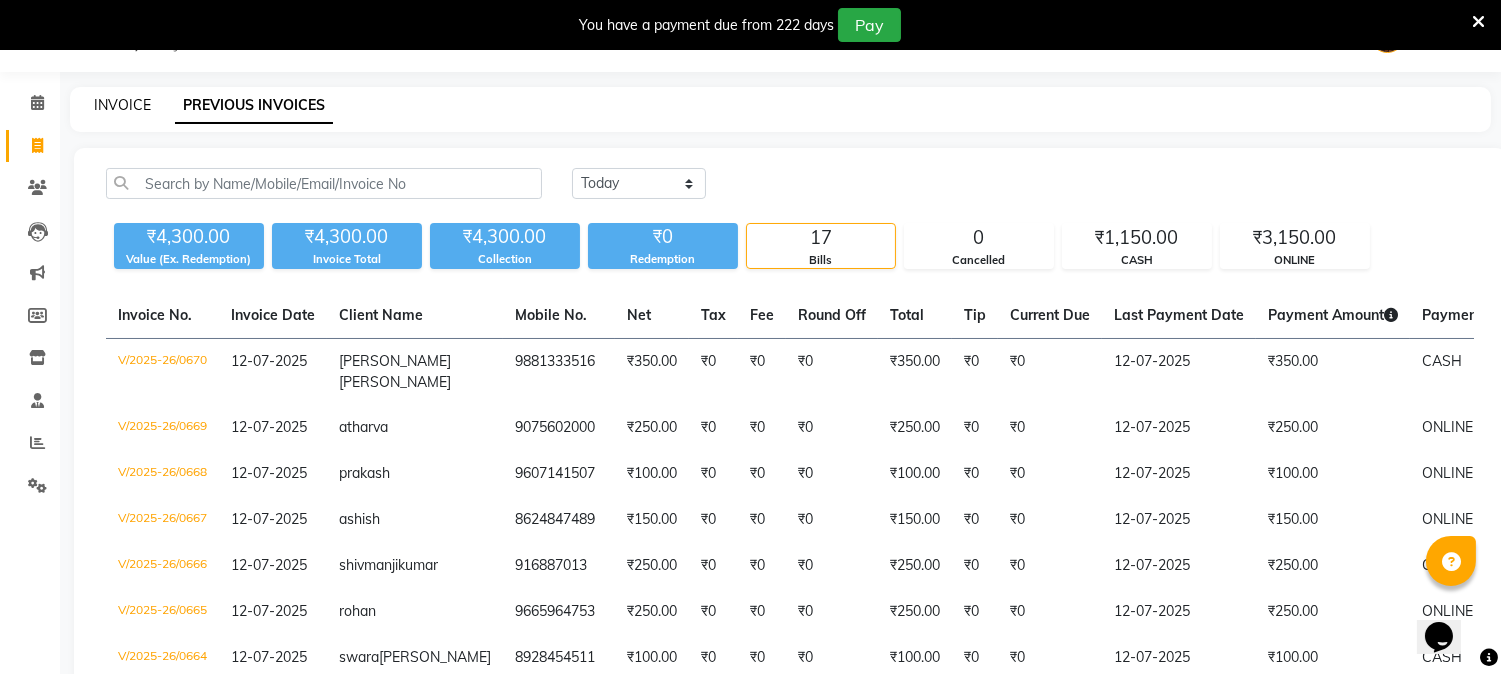 select on "service" 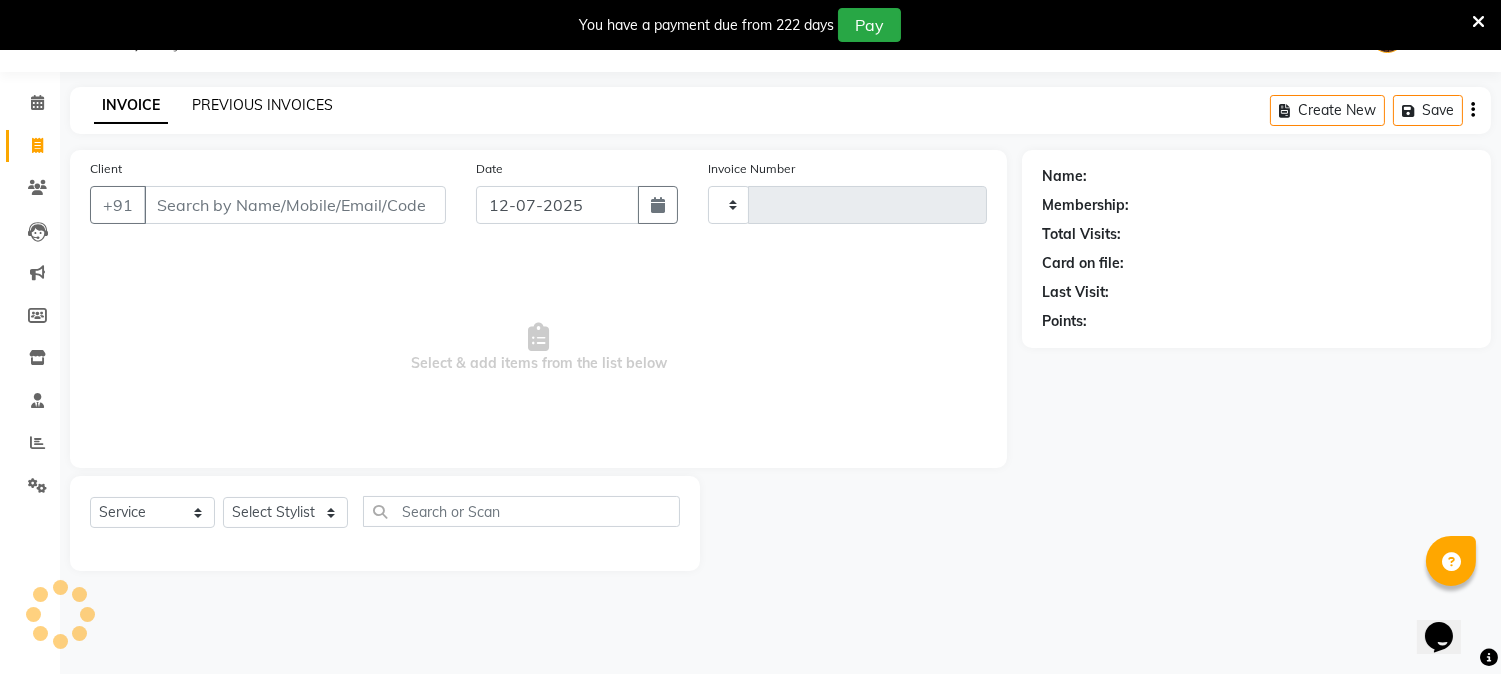 click on "PREVIOUS INVOICES" 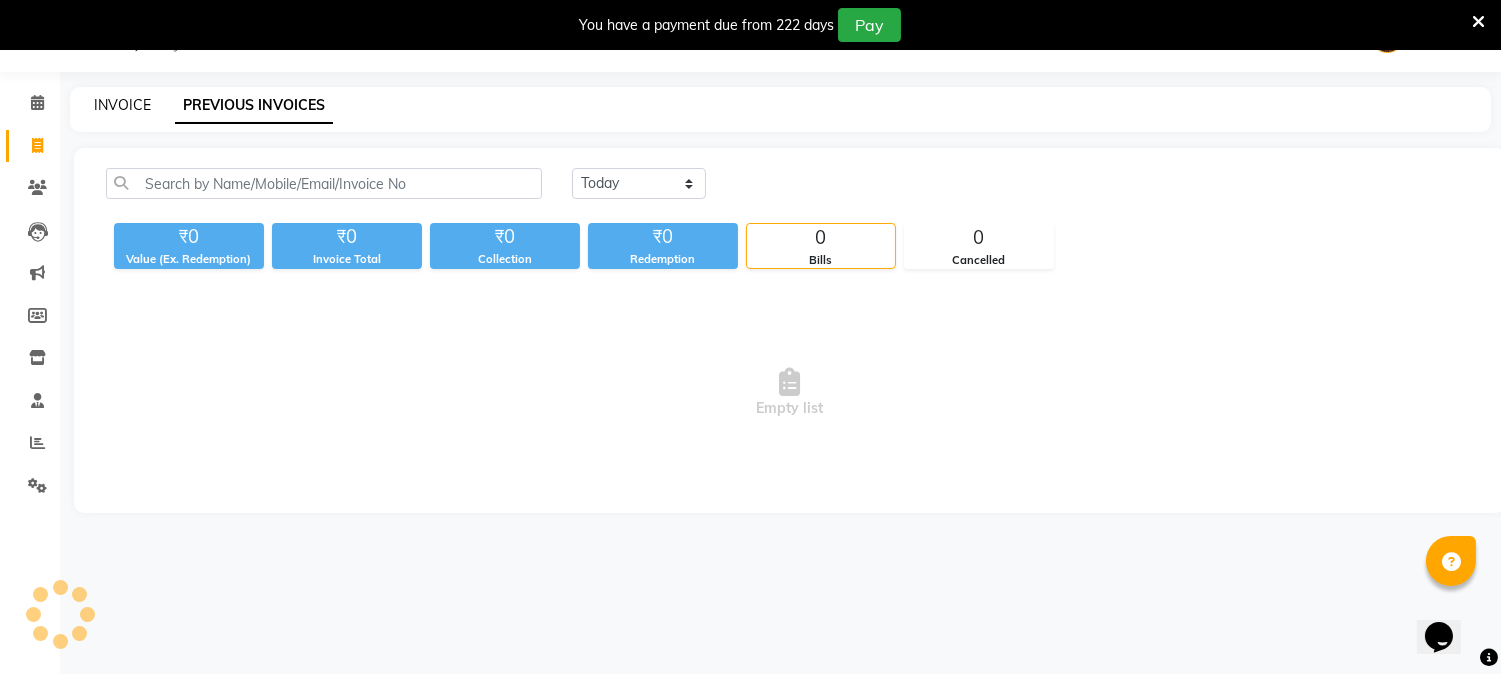 click on "INVOICE" 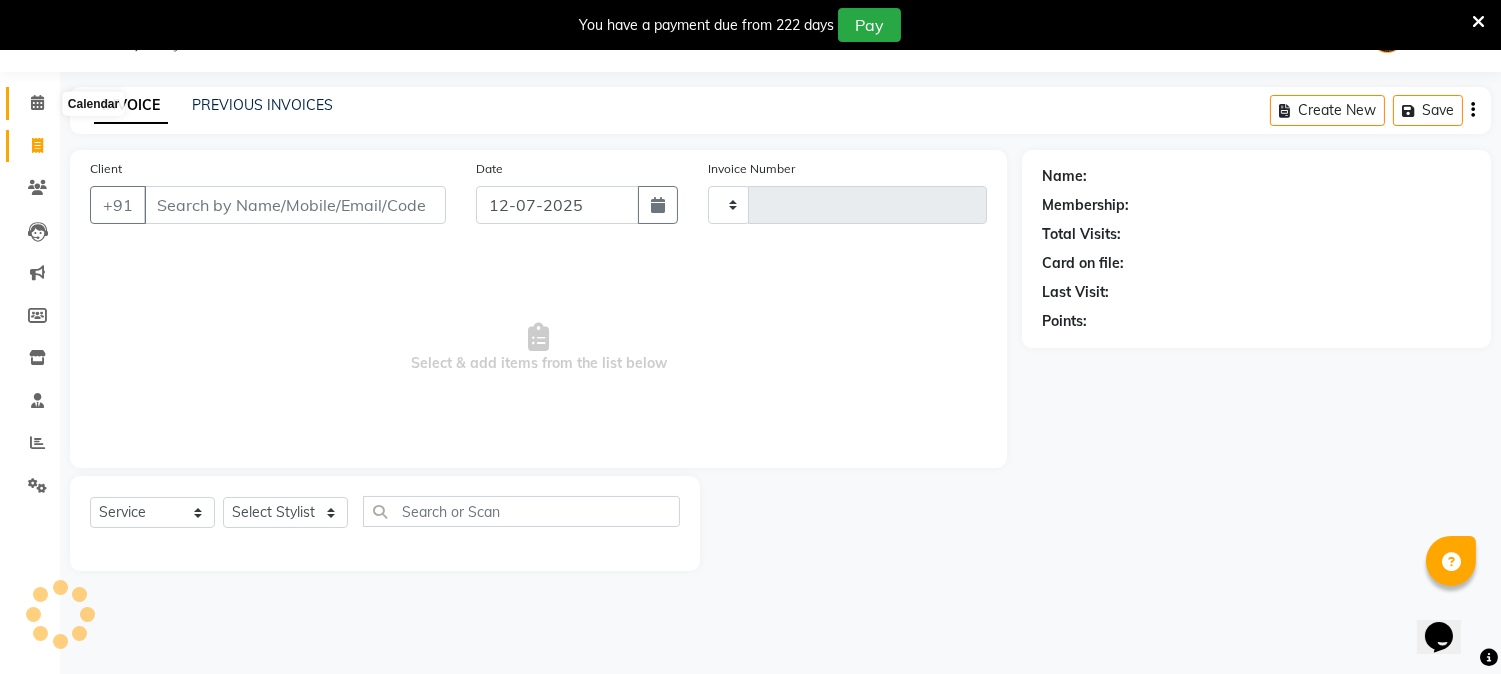 click 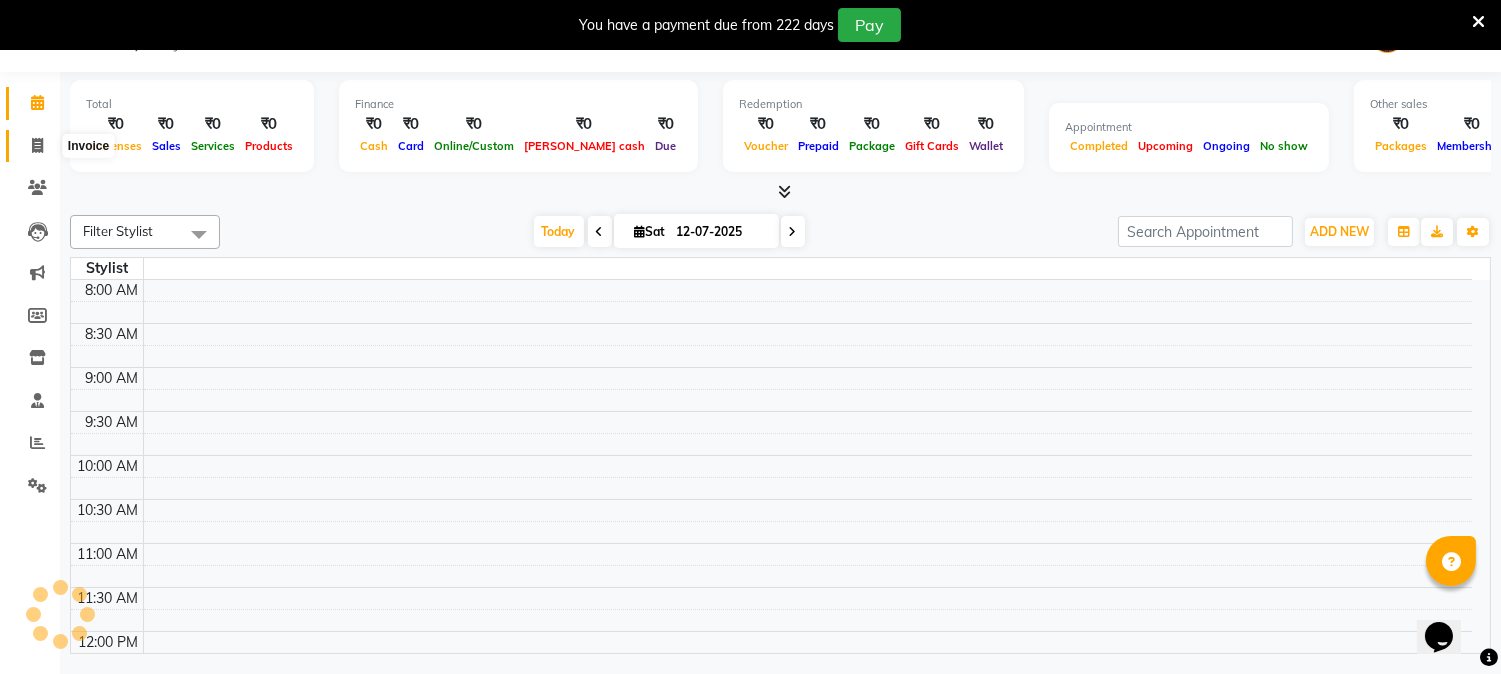 click 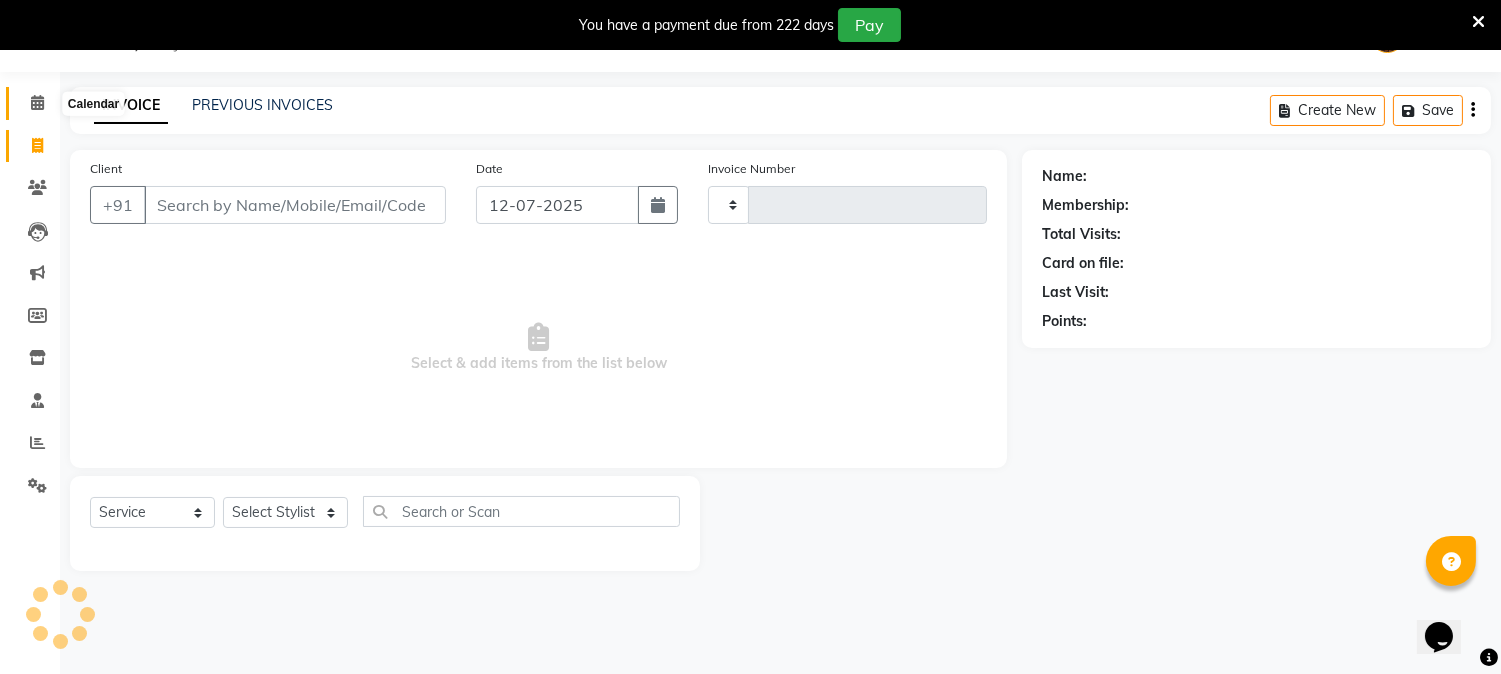 type on "0671" 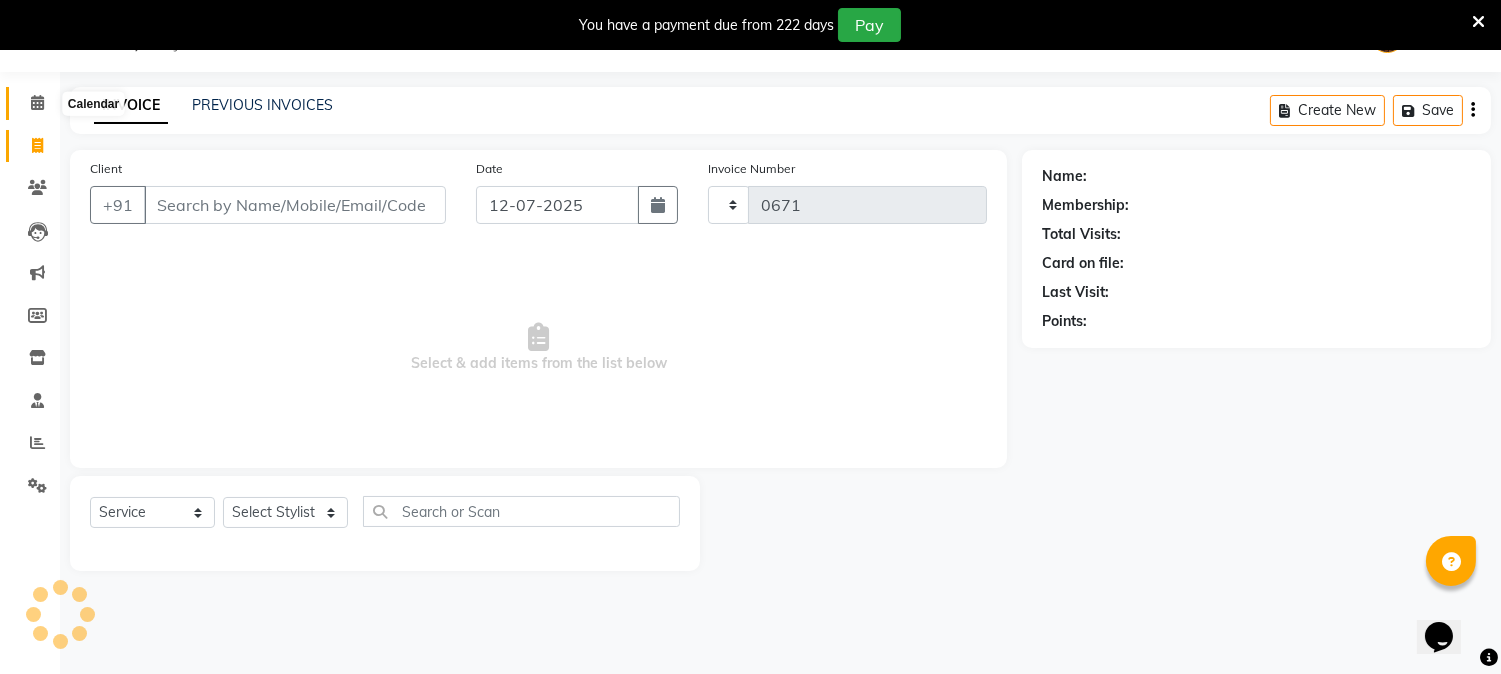 select on "556" 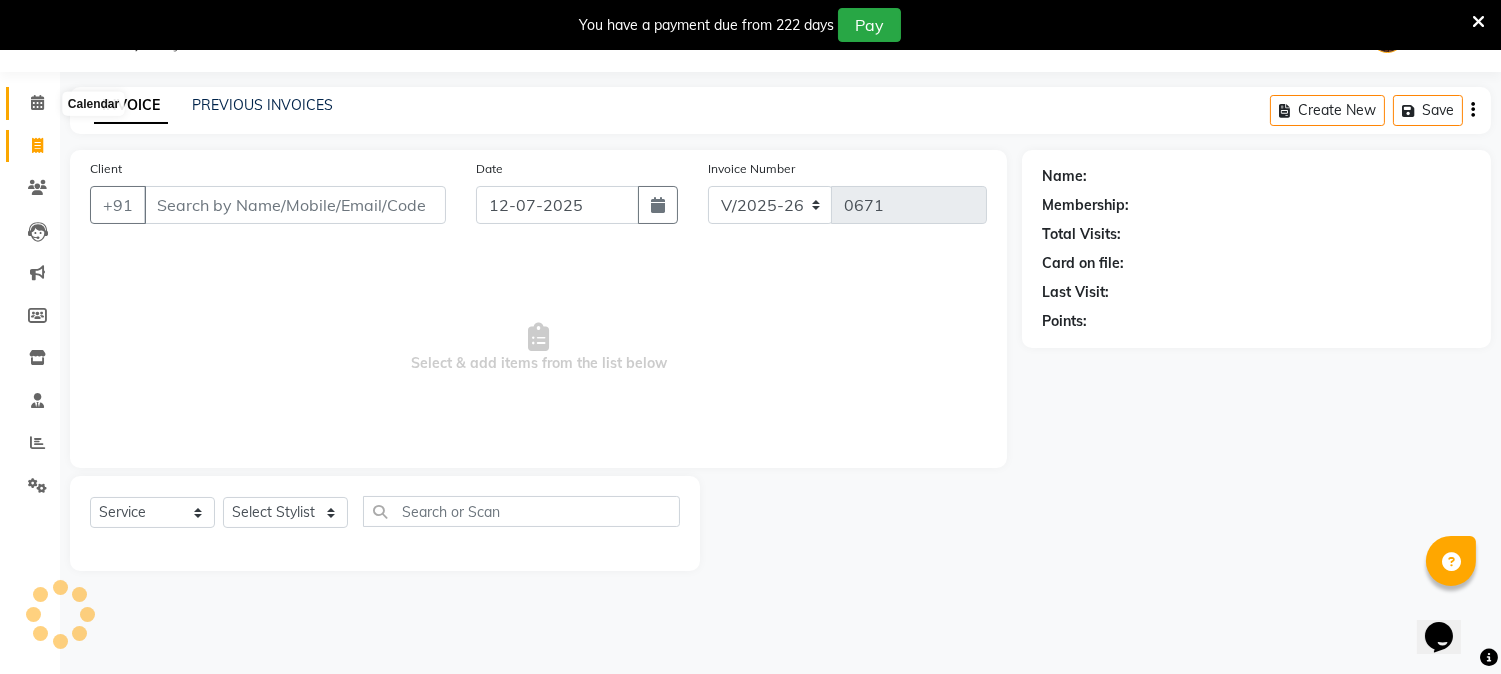 click 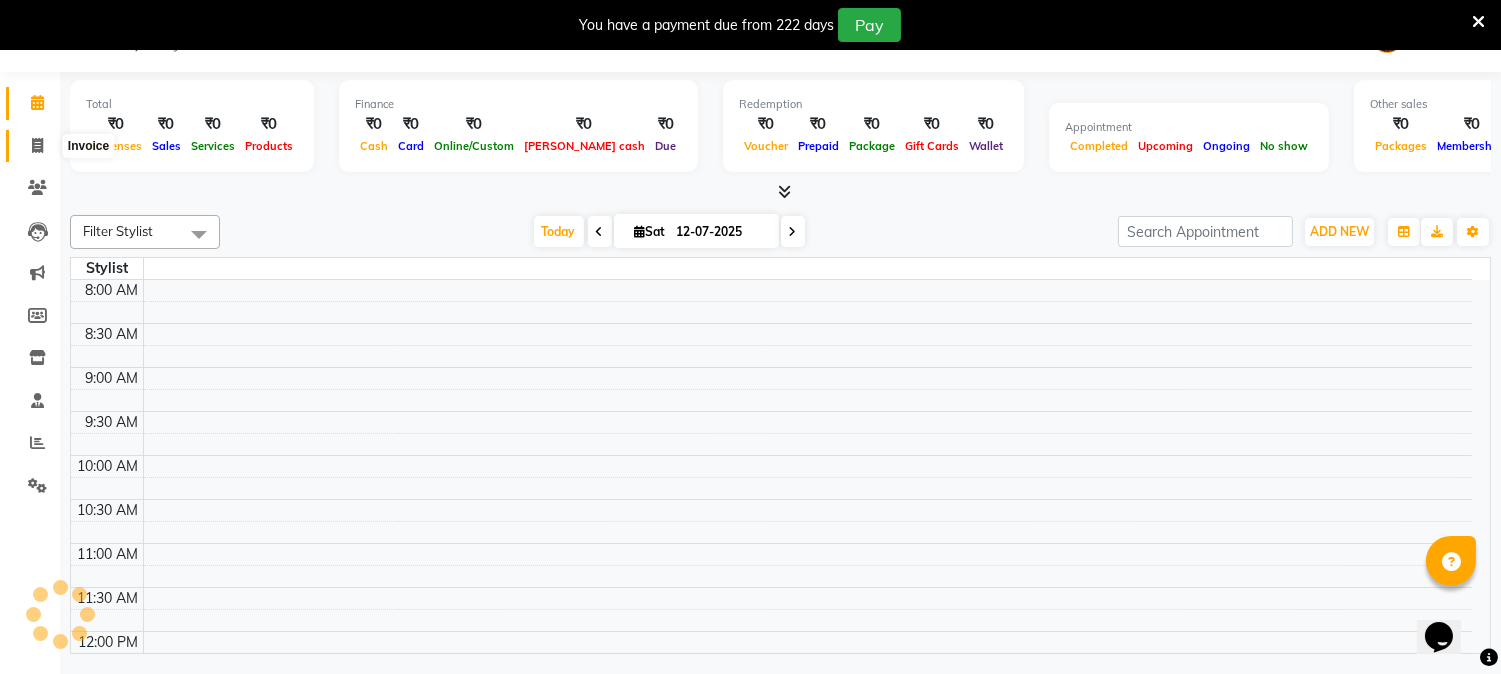 click 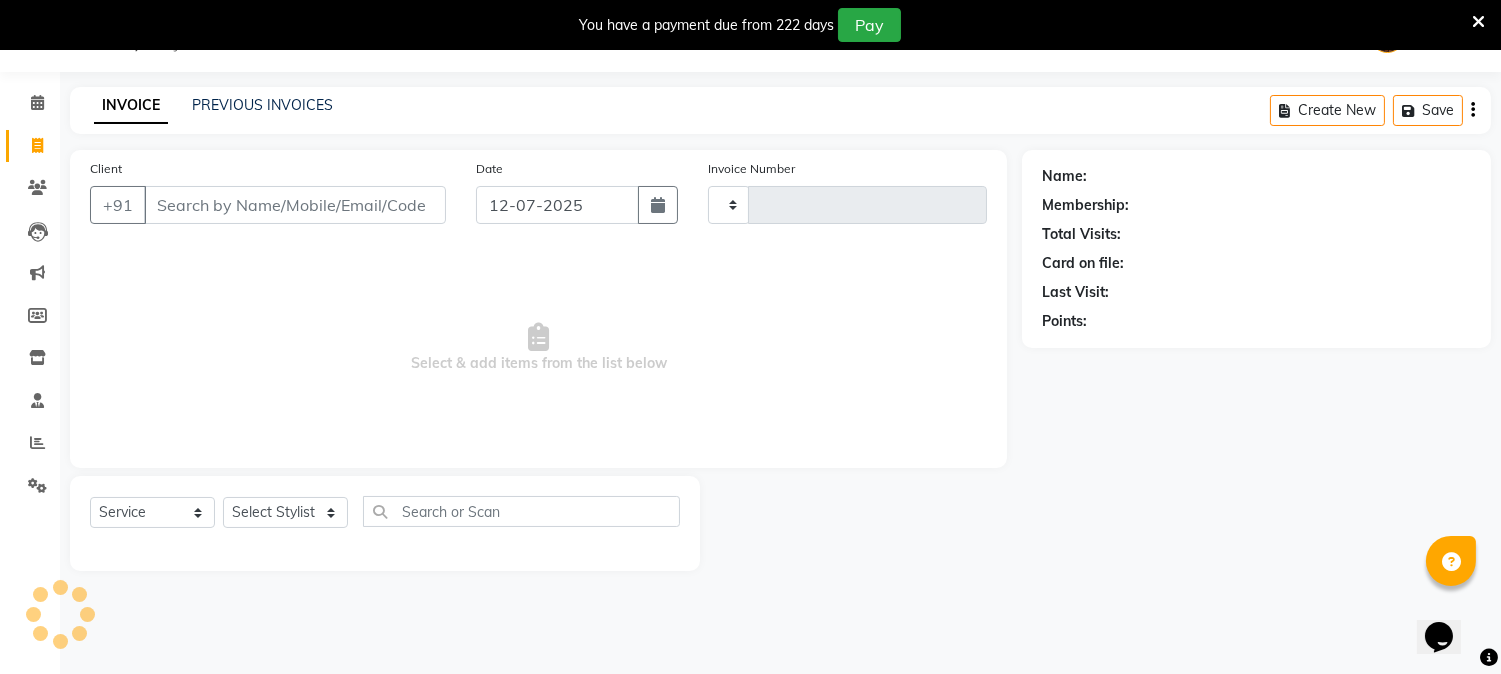 type on "0671" 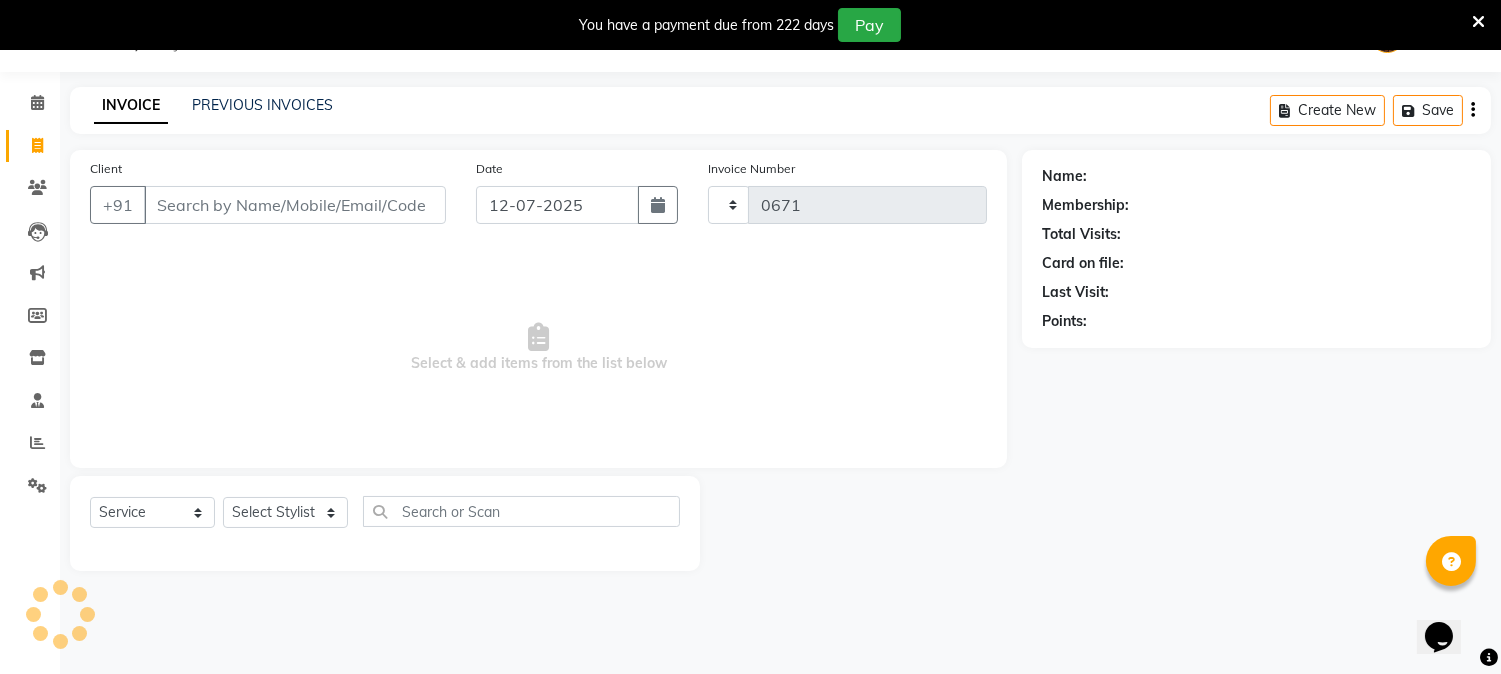 select on "556" 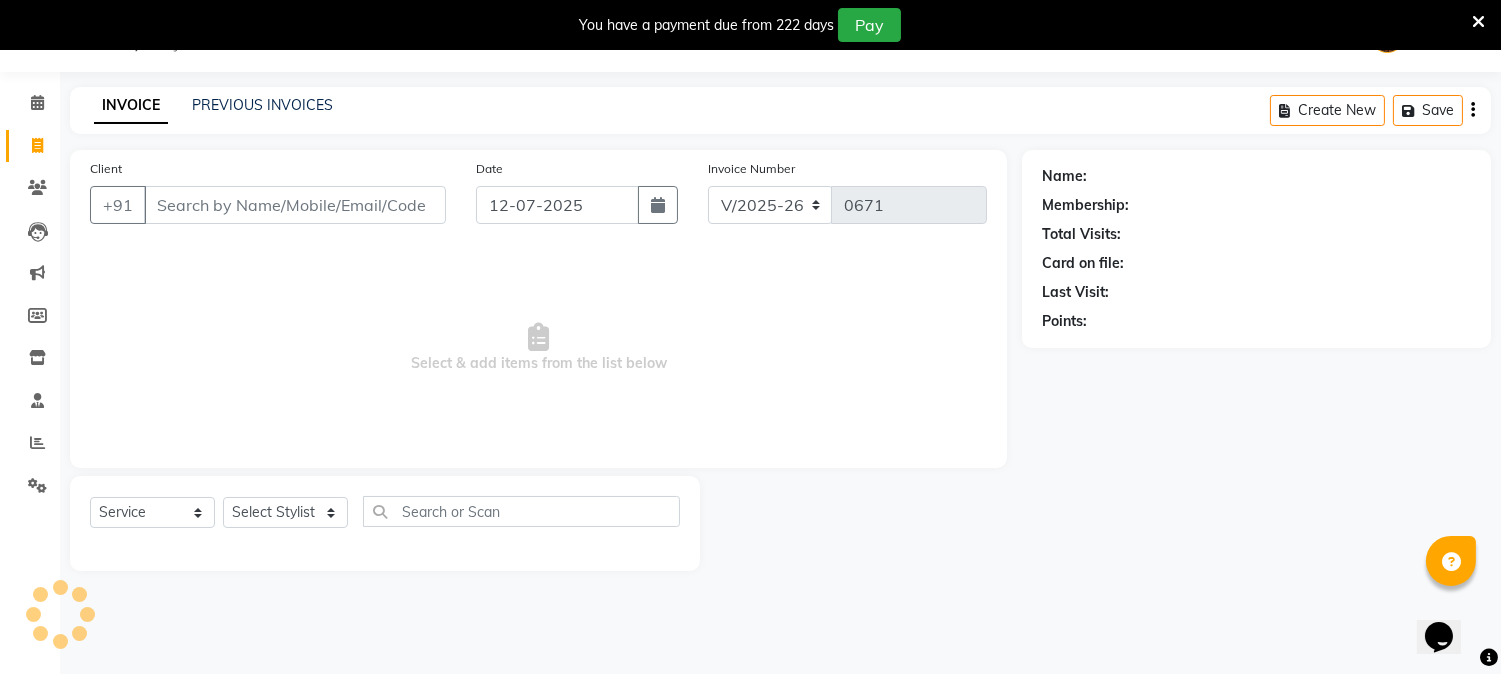 select on "membership" 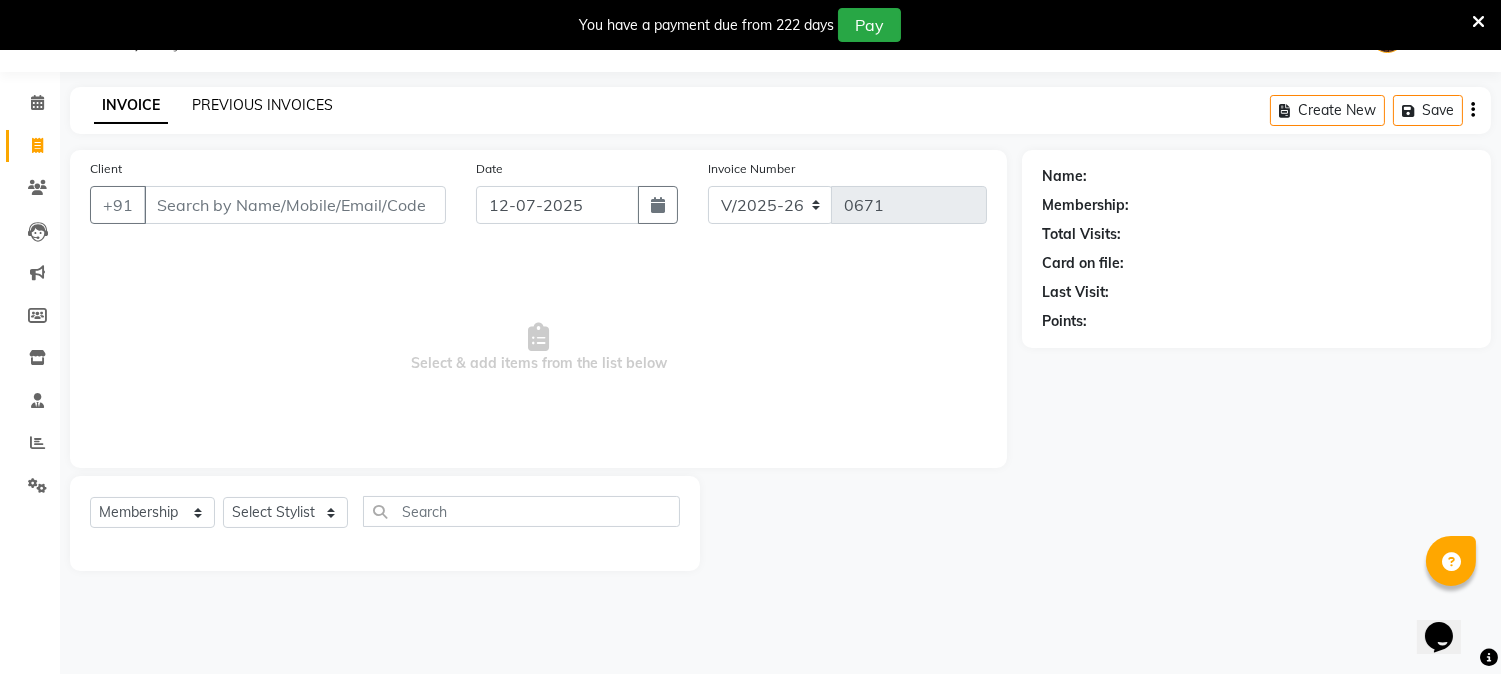 click on "PREVIOUS INVOICES" 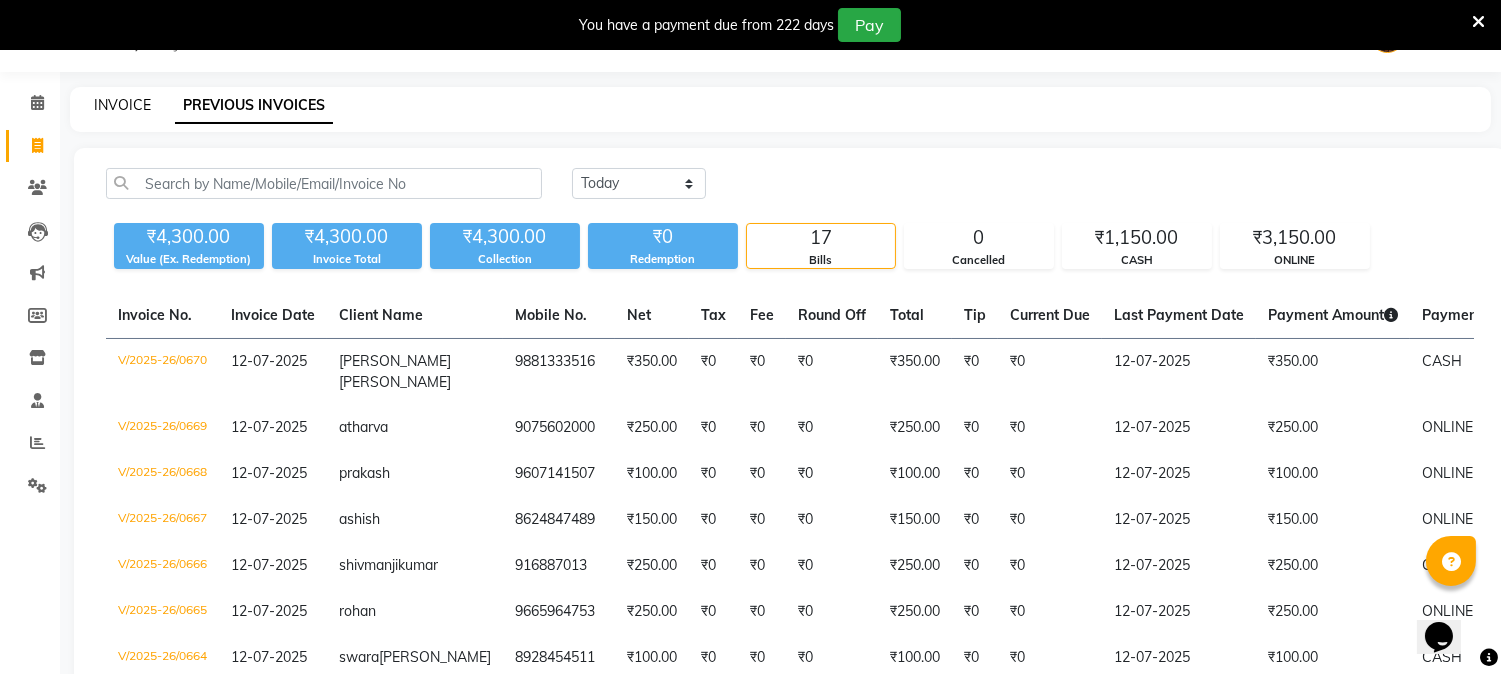 click on "INVOICE" 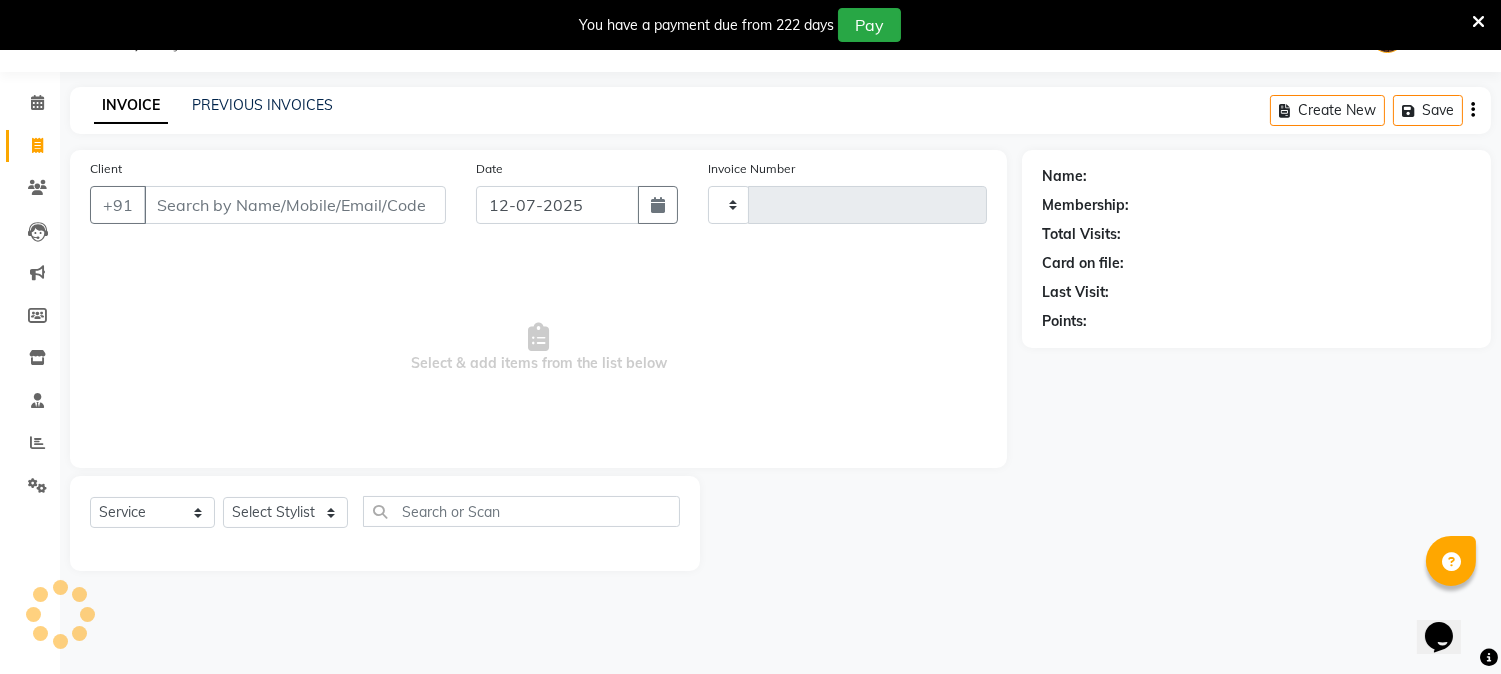 type on "0671" 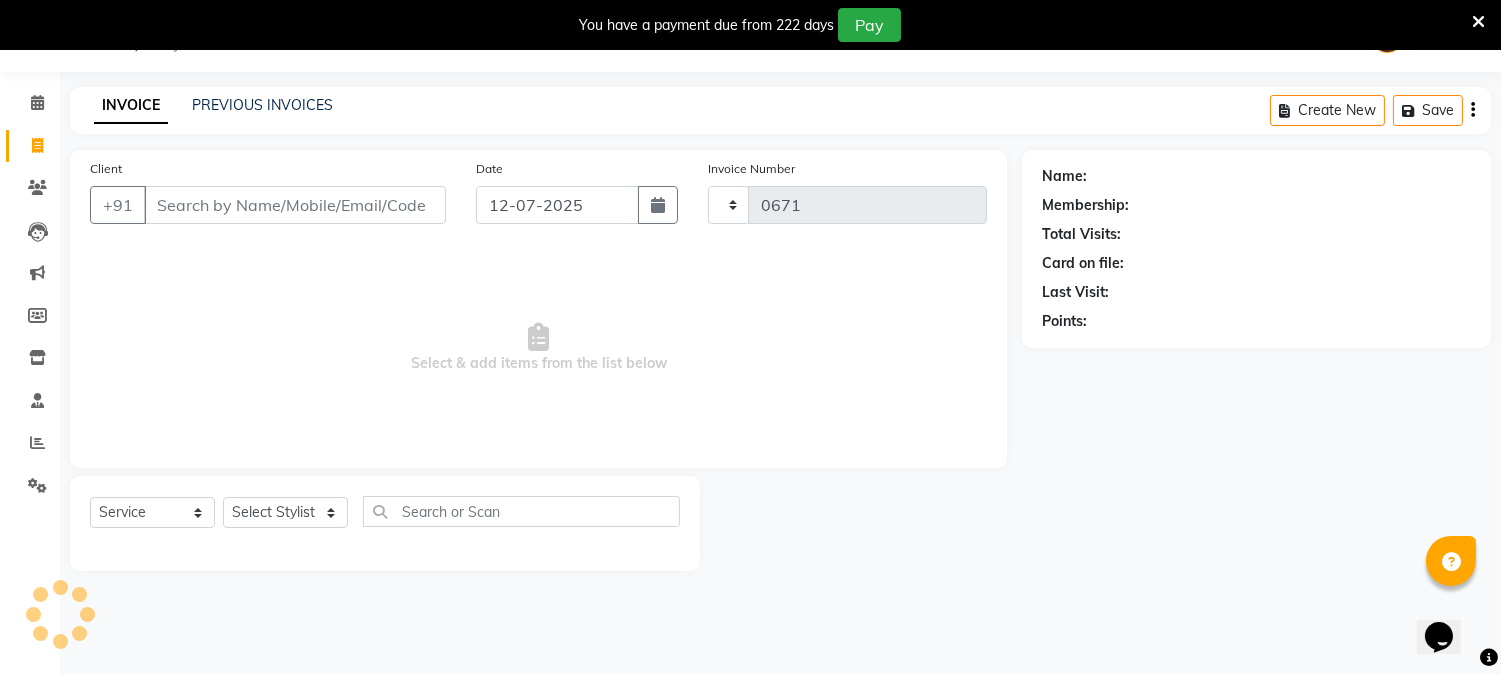 select on "556" 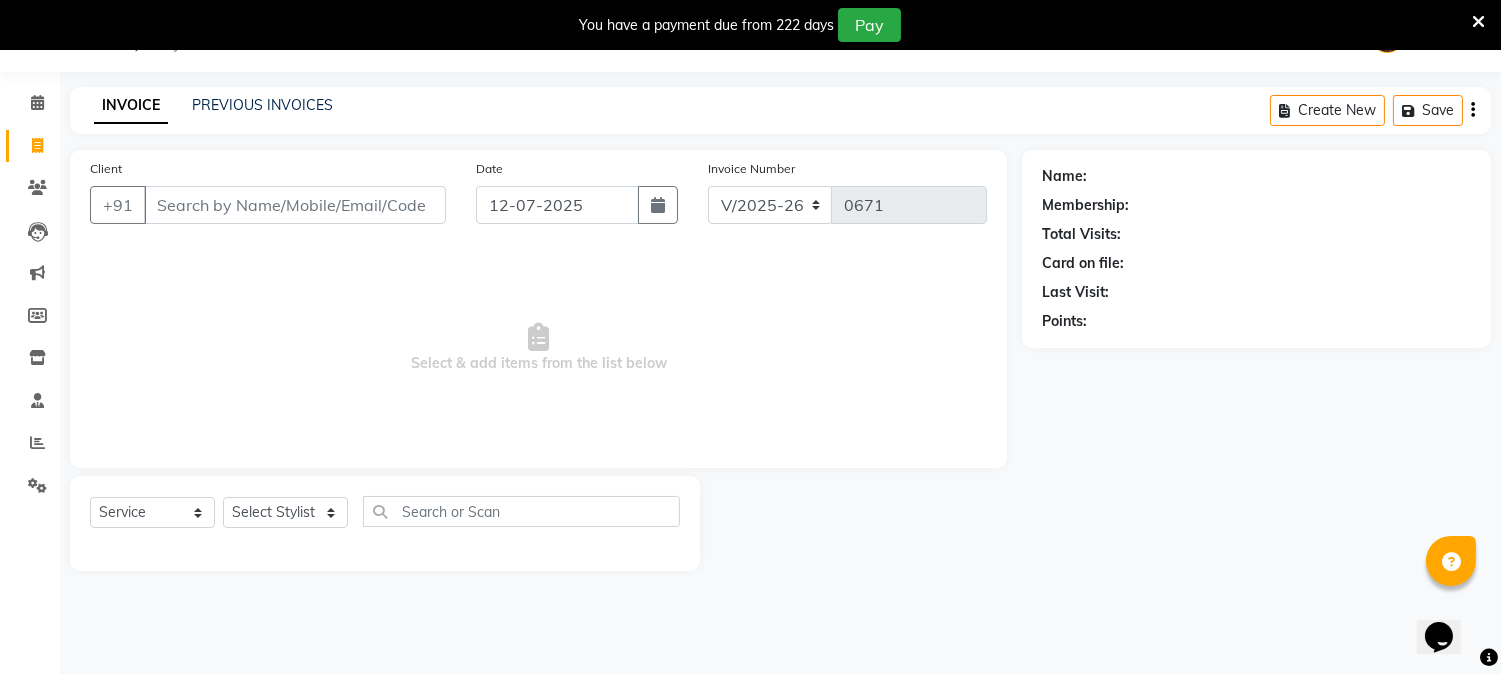 select on "membership" 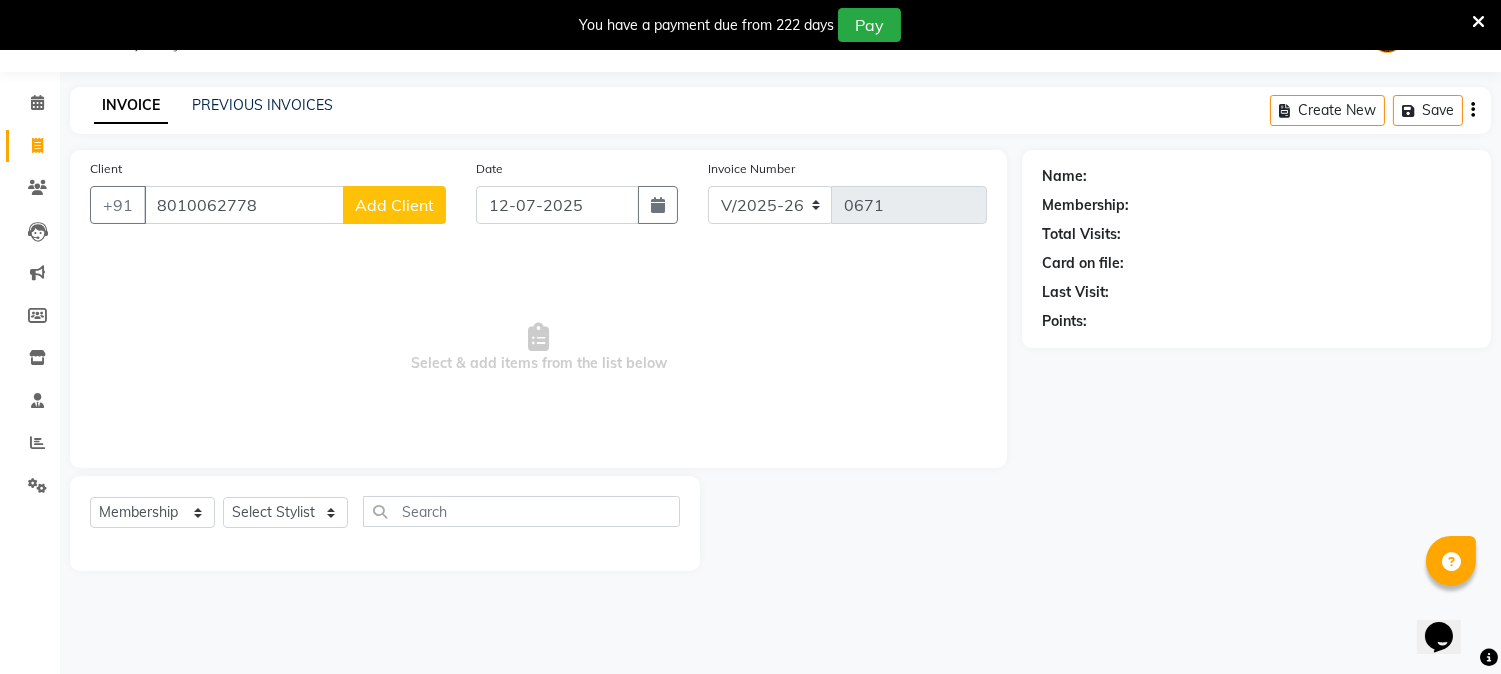 type on "8010062778" 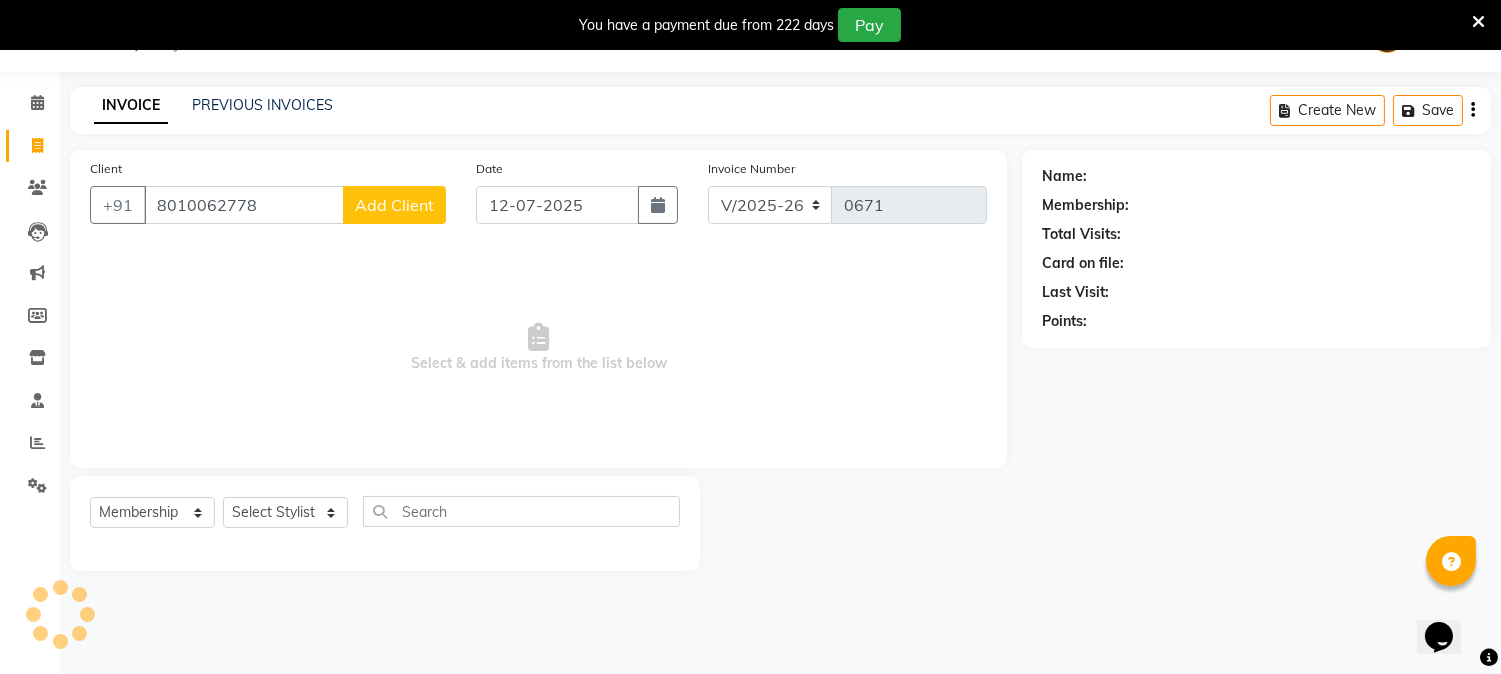 click on "Add Client" 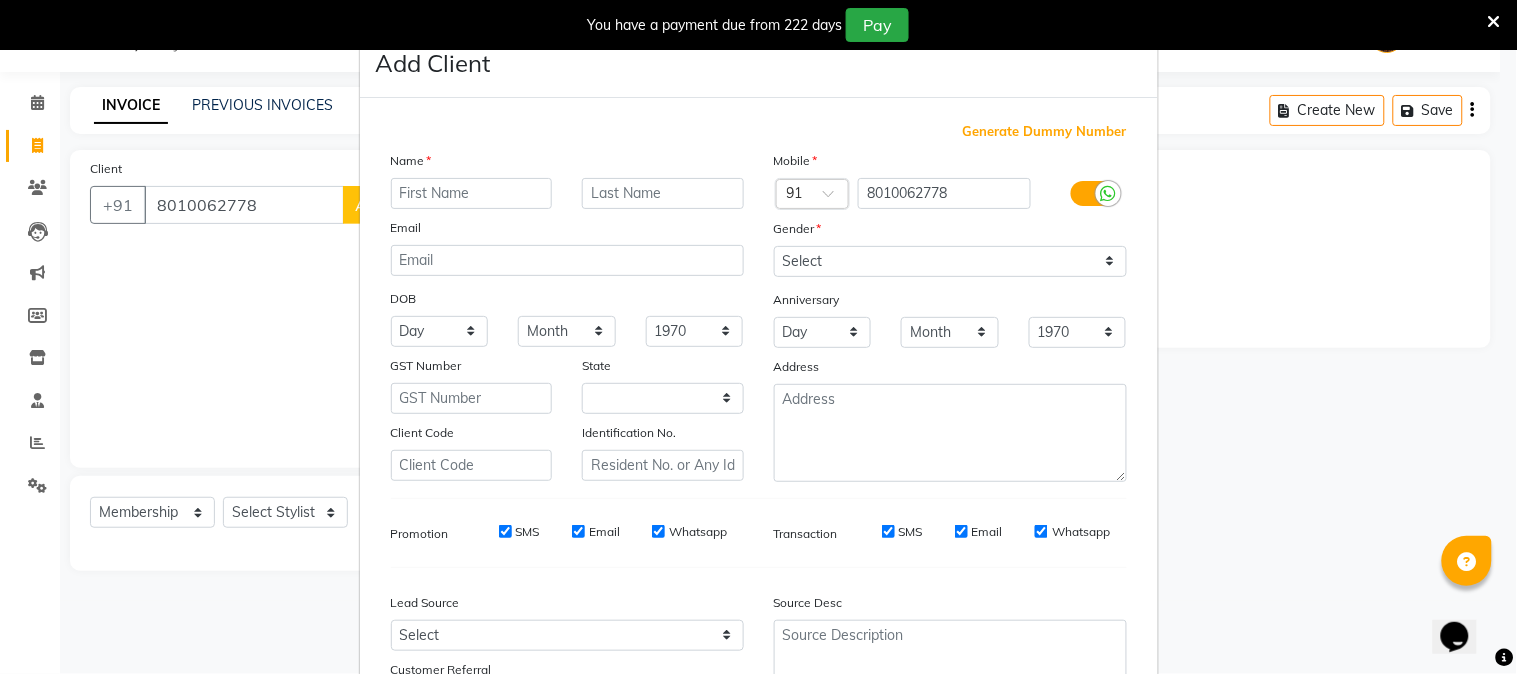 select on "22" 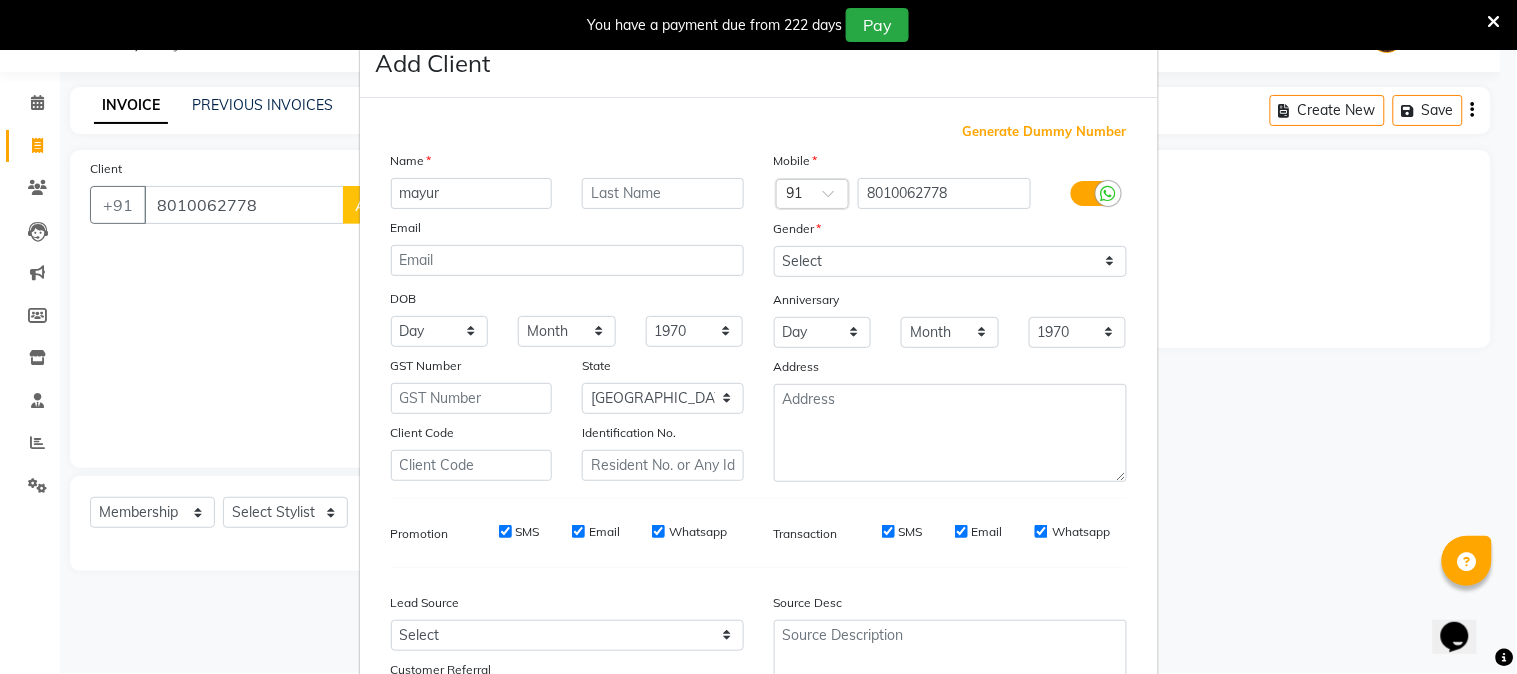 type on "mayur" 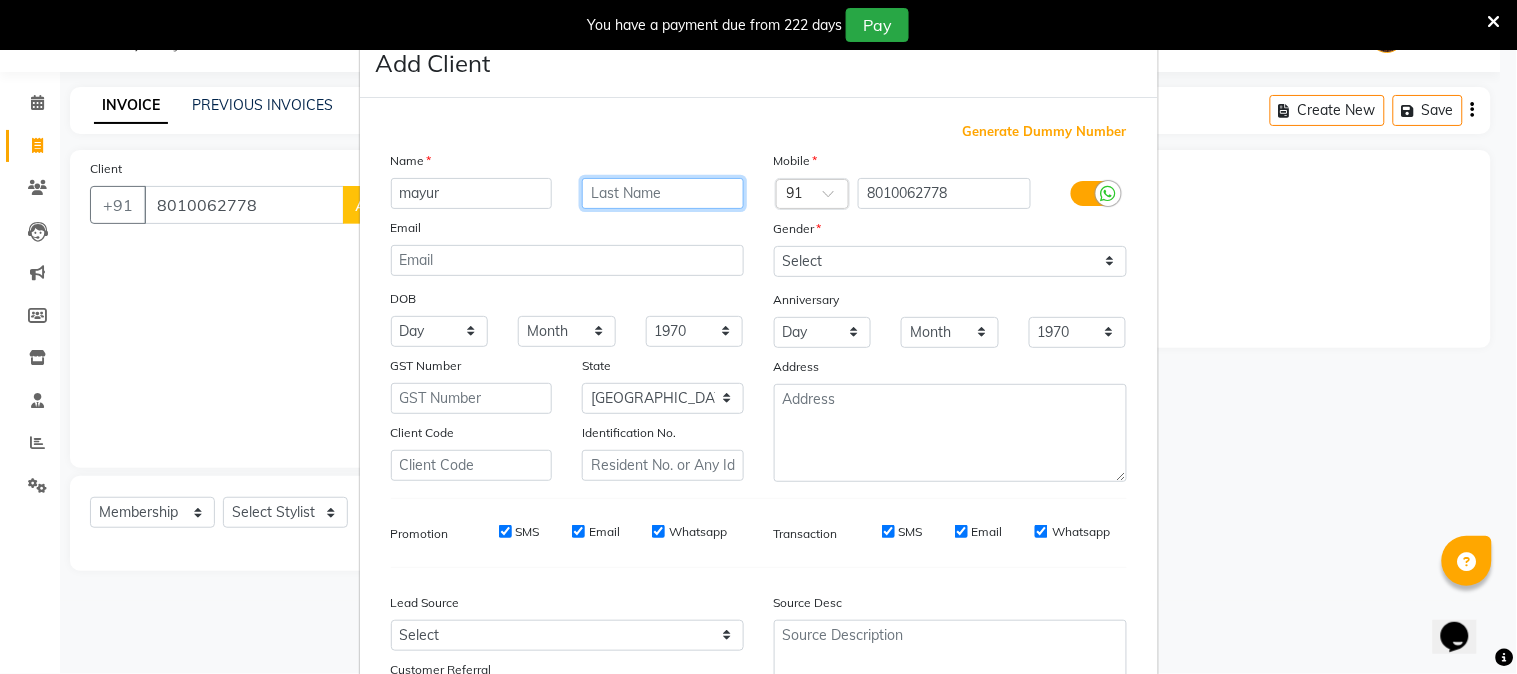 click at bounding box center (663, 193) 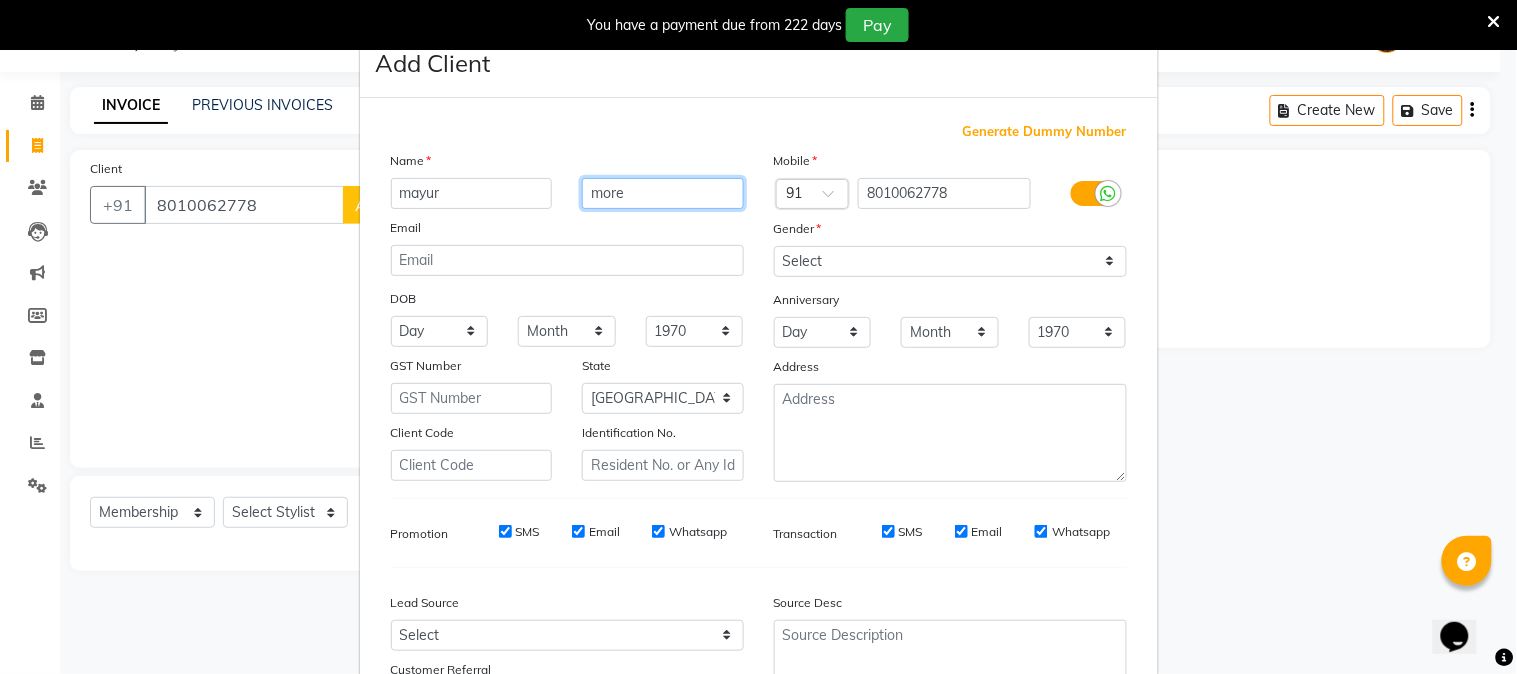 type on "more" 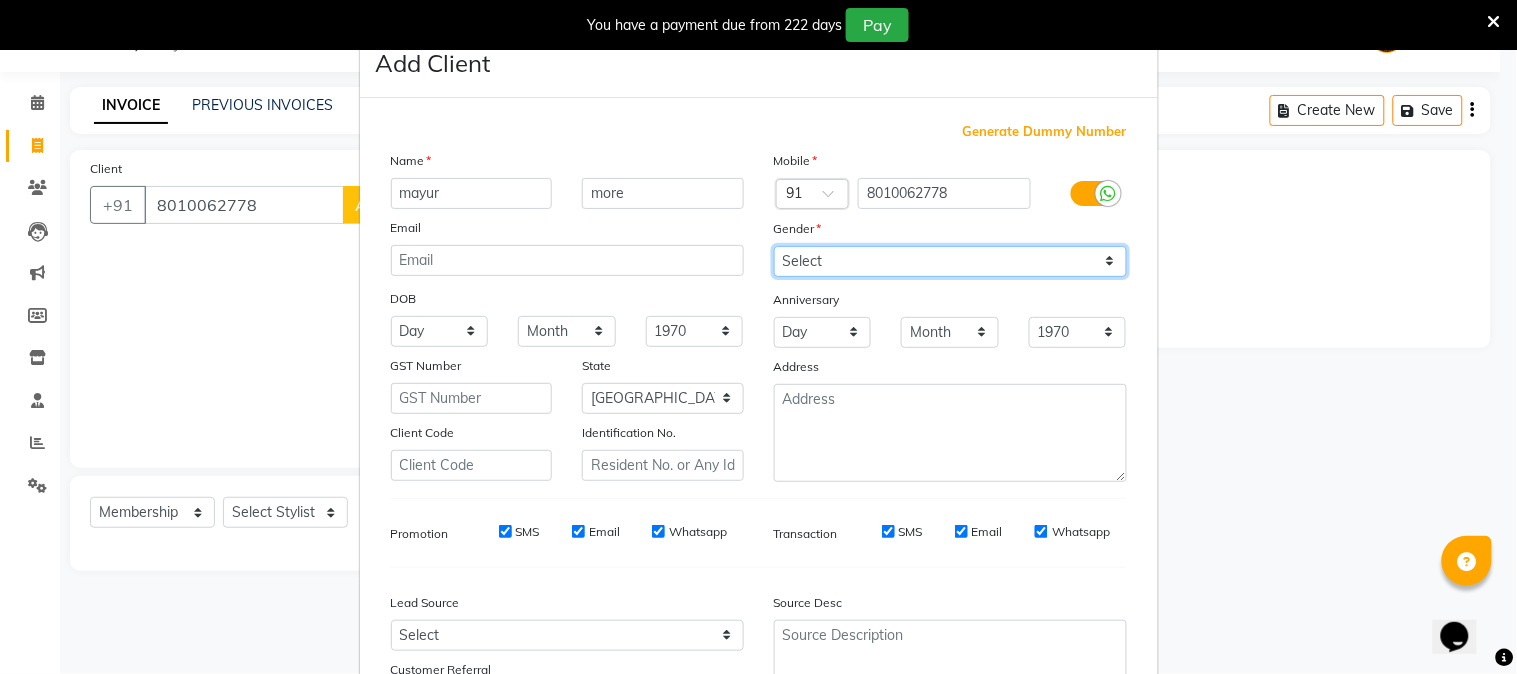 click on "Select [DEMOGRAPHIC_DATA] [DEMOGRAPHIC_DATA] Other Prefer Not To Say" at bounding box center [950, 261] 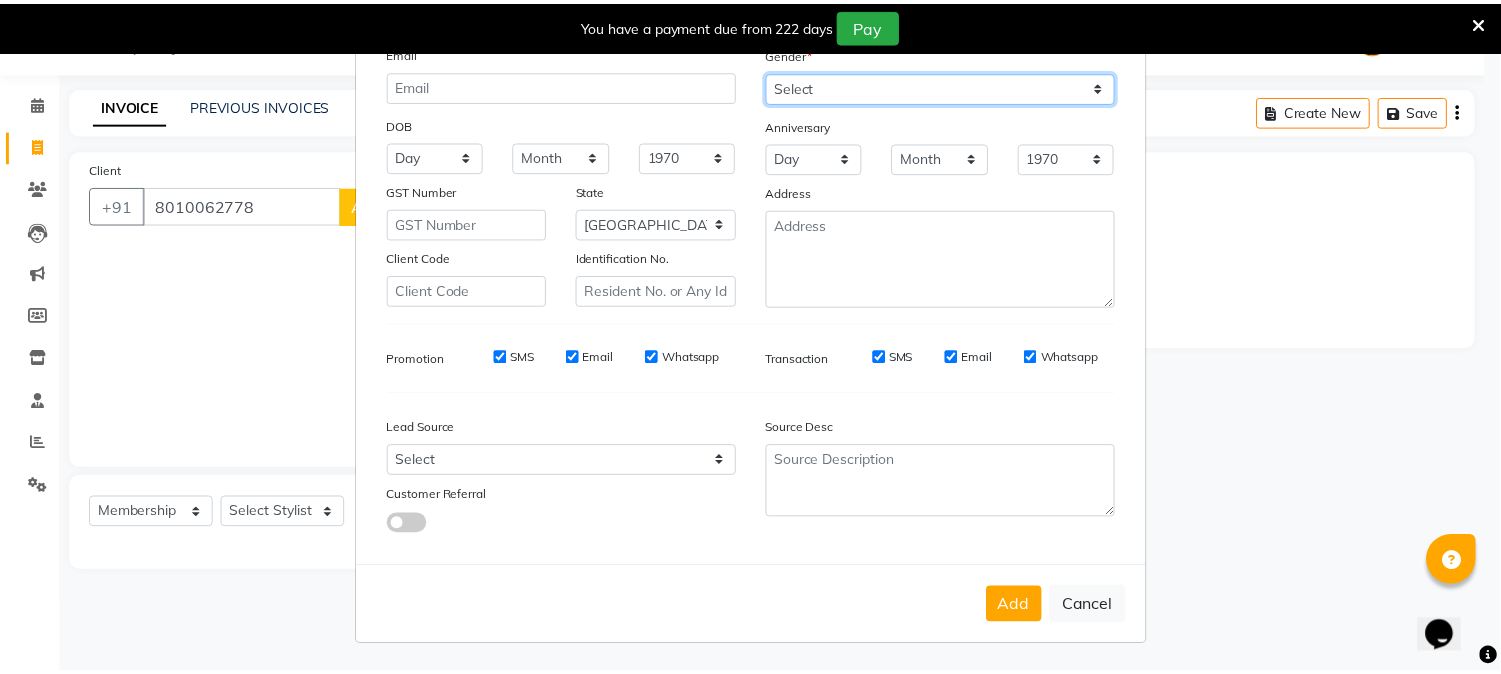scroll, scrollTop: 176, scrollLeft: 0, axis: vertical 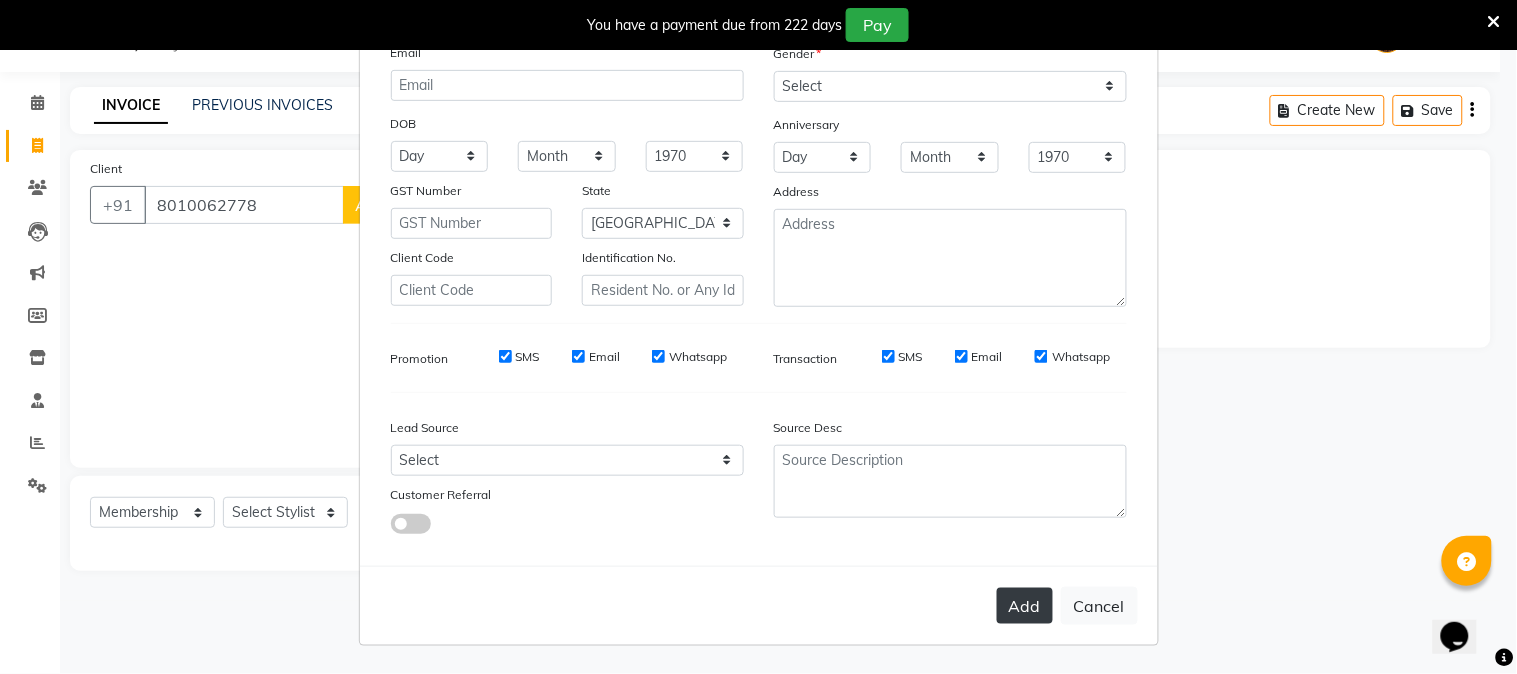 click on "Add" at bounding box center [1025, 606] 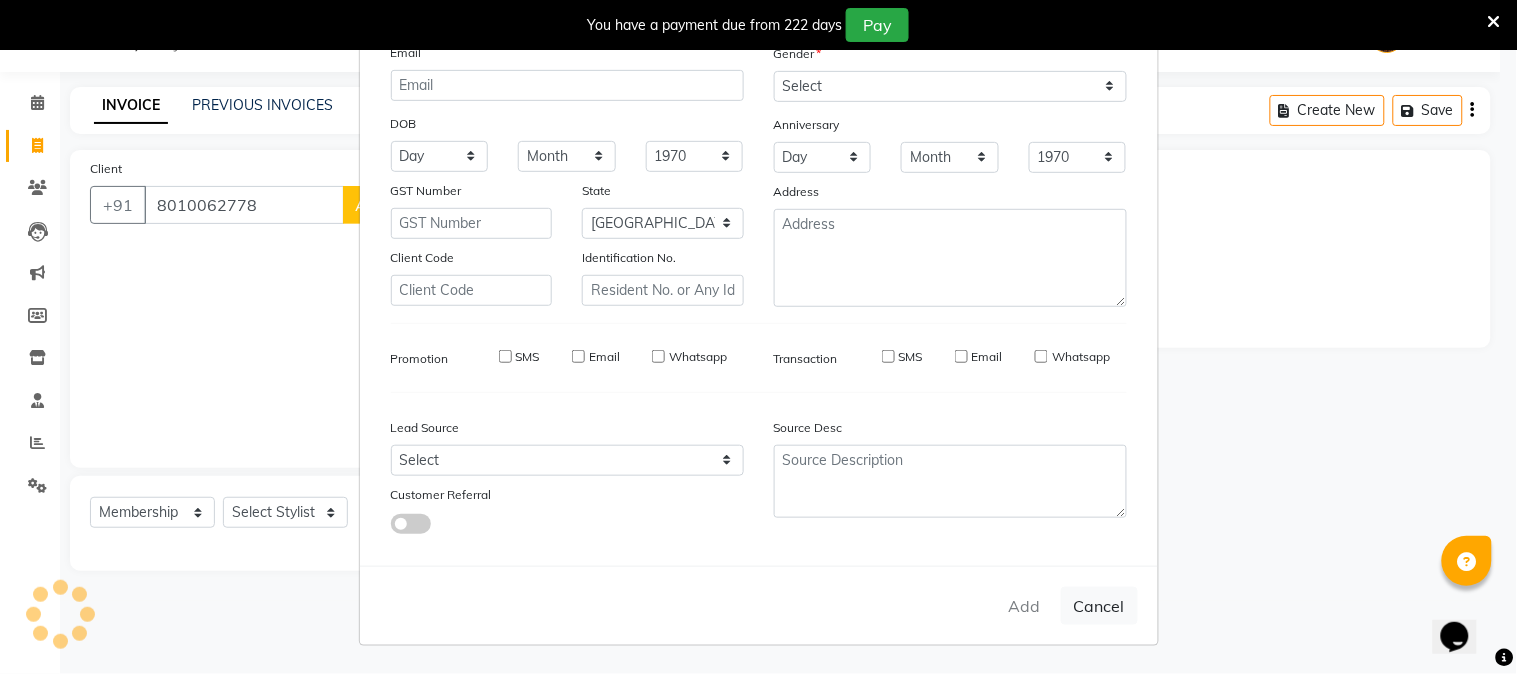 type 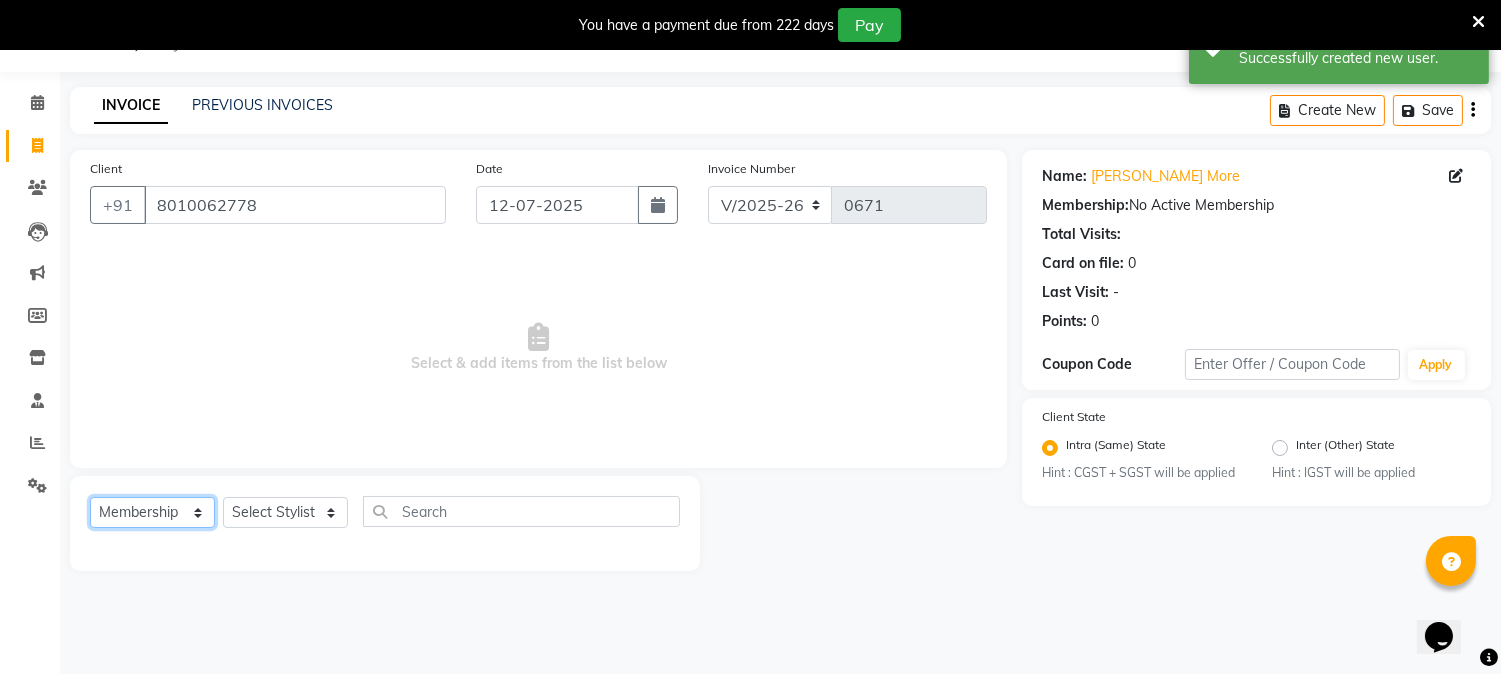 click on "Select  Service  Product  Membership  Package Voucher Prepaid Gift Card" 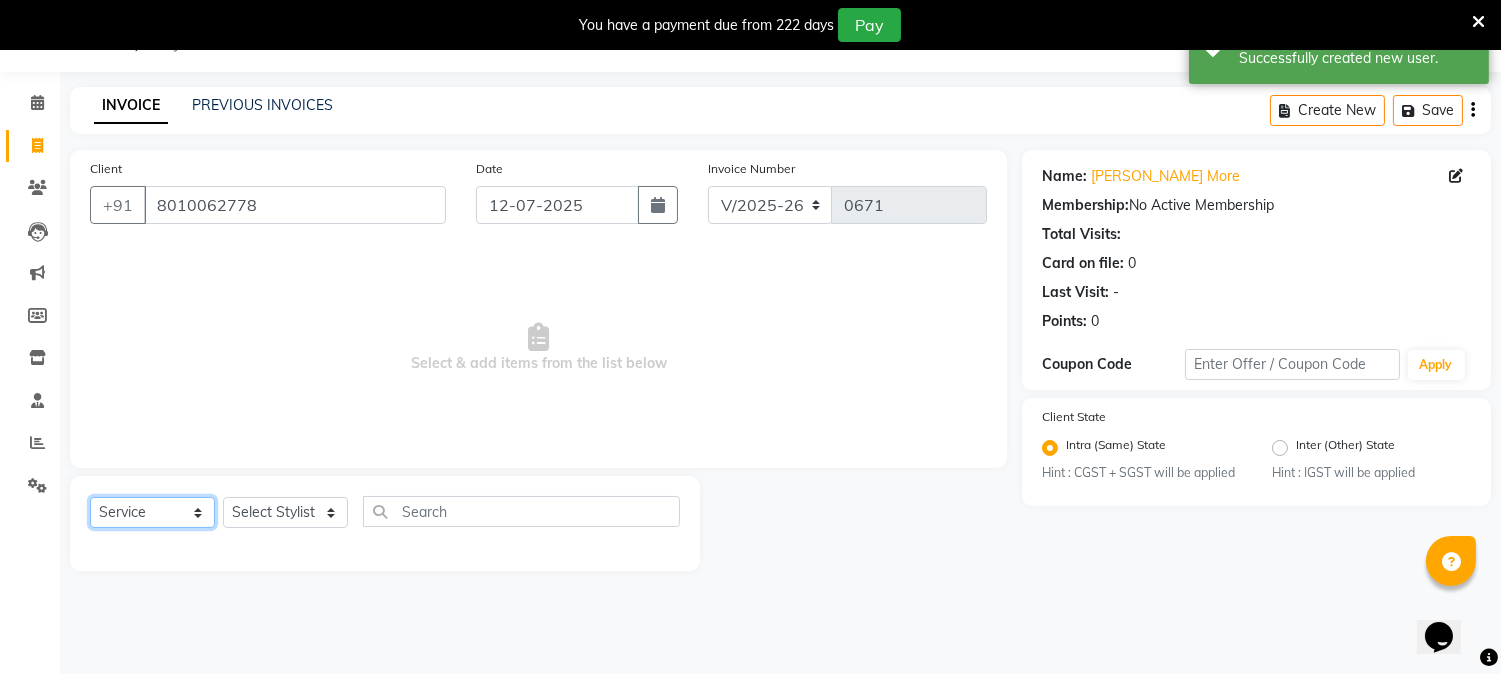 click on "Select  Service  Product  Membership  Package Voucher Prepaid Gift Card" 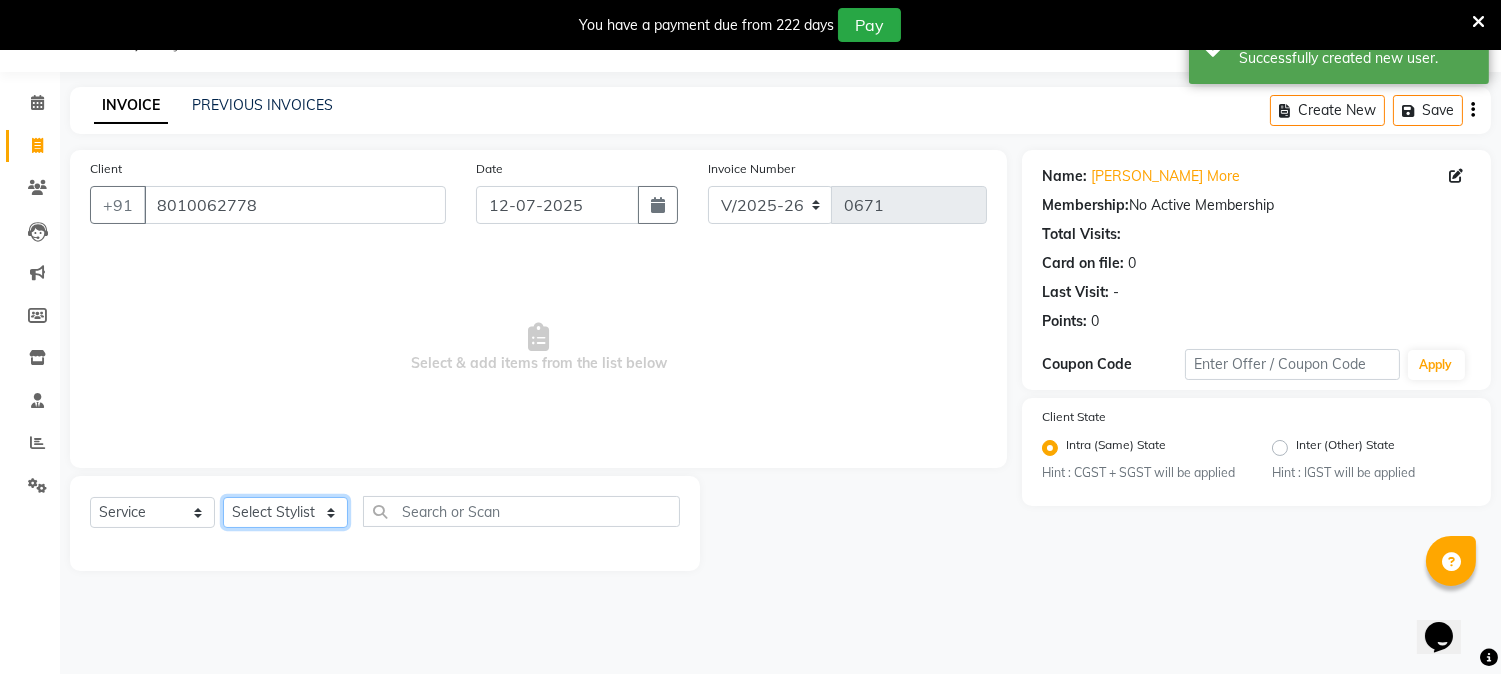 click on "Select Stylist [PERSON_NAME] [PERSON_NAME]  [PERSON_NAME]  prem RAHUL Sandip [PERSON_NAME]" 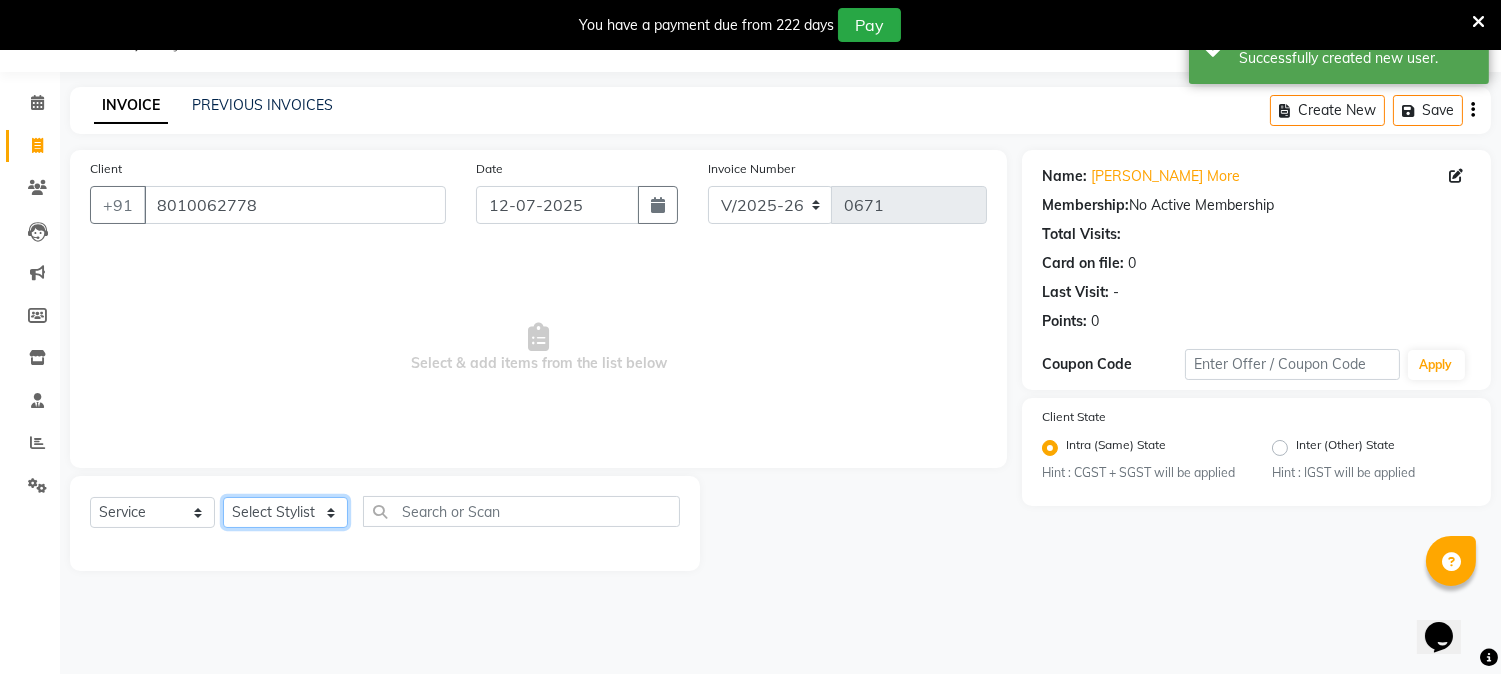 select on "7207" 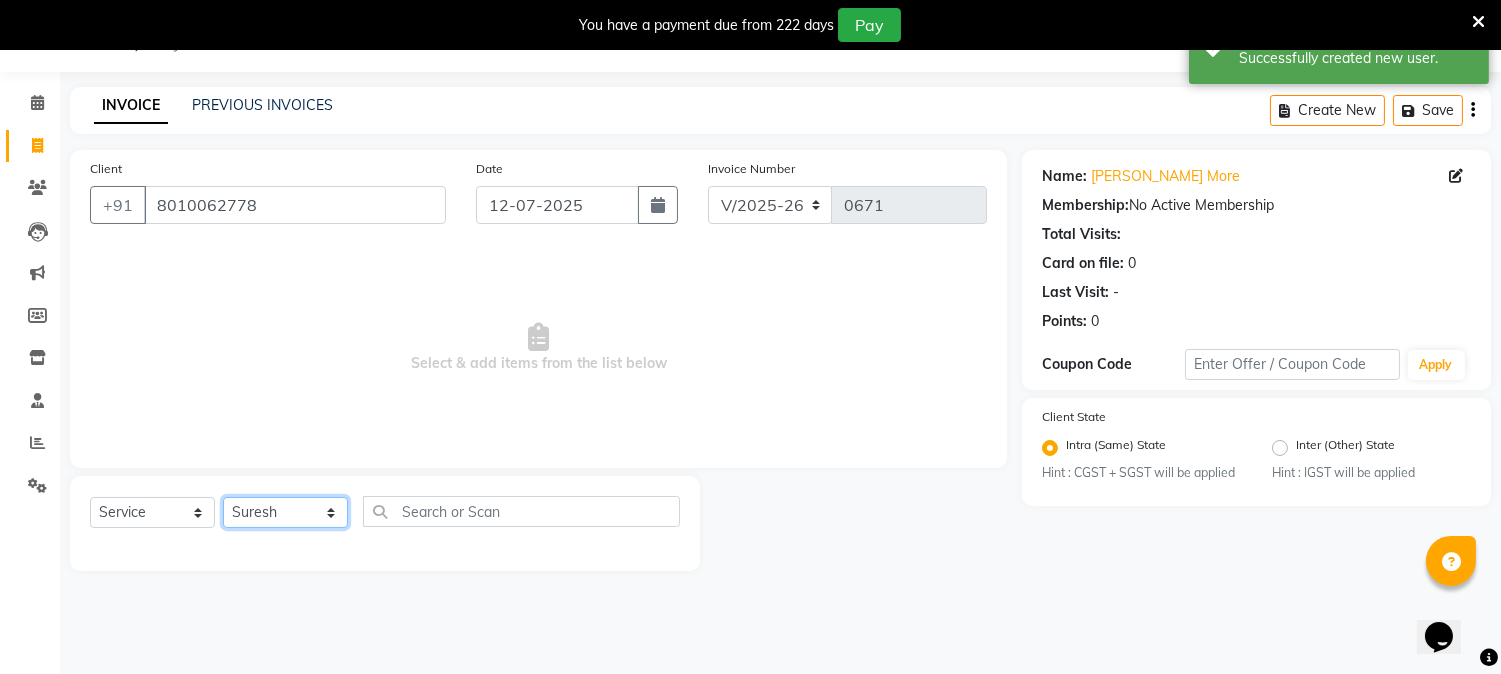 click on "Select Stylist [PERSON_NAME] [PERSON_NAME]  [PERSON_NAME]  prem RAHUL Sandip [PERSON_NAME]" 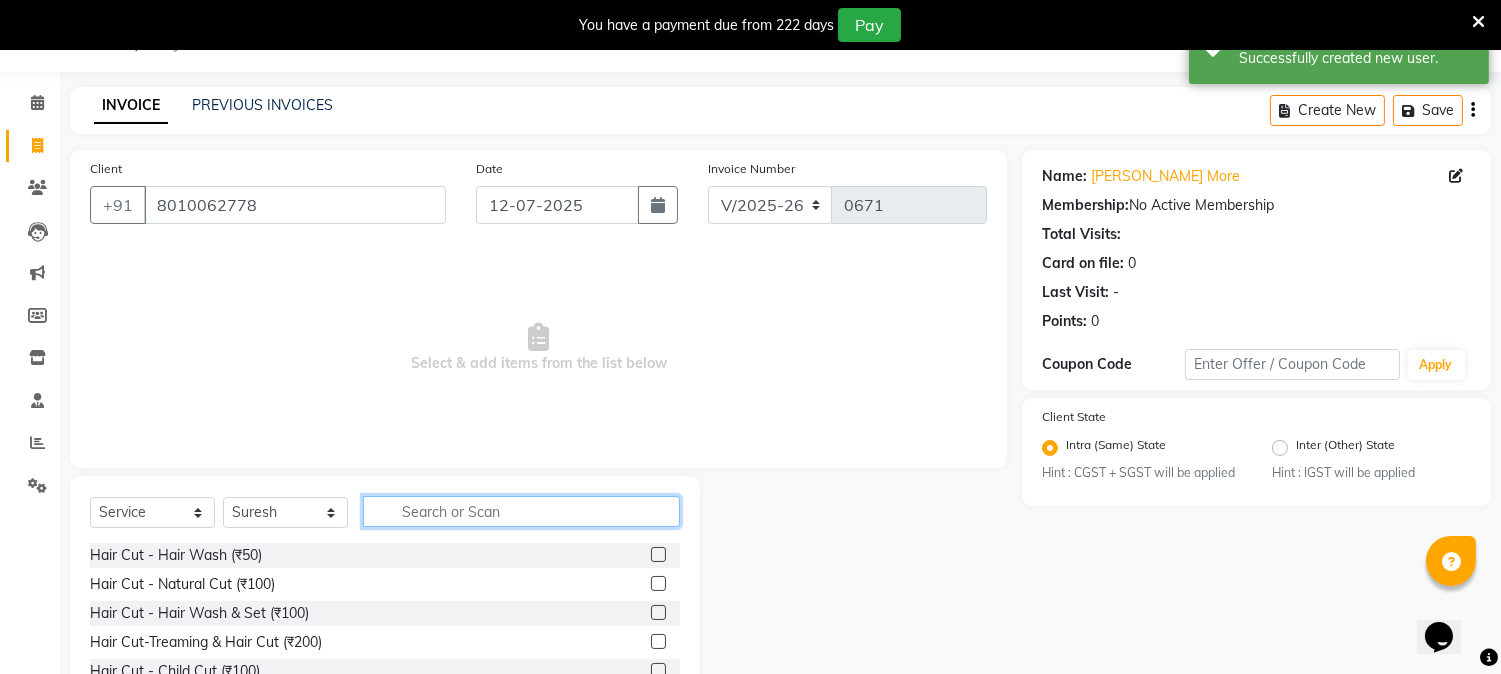 click 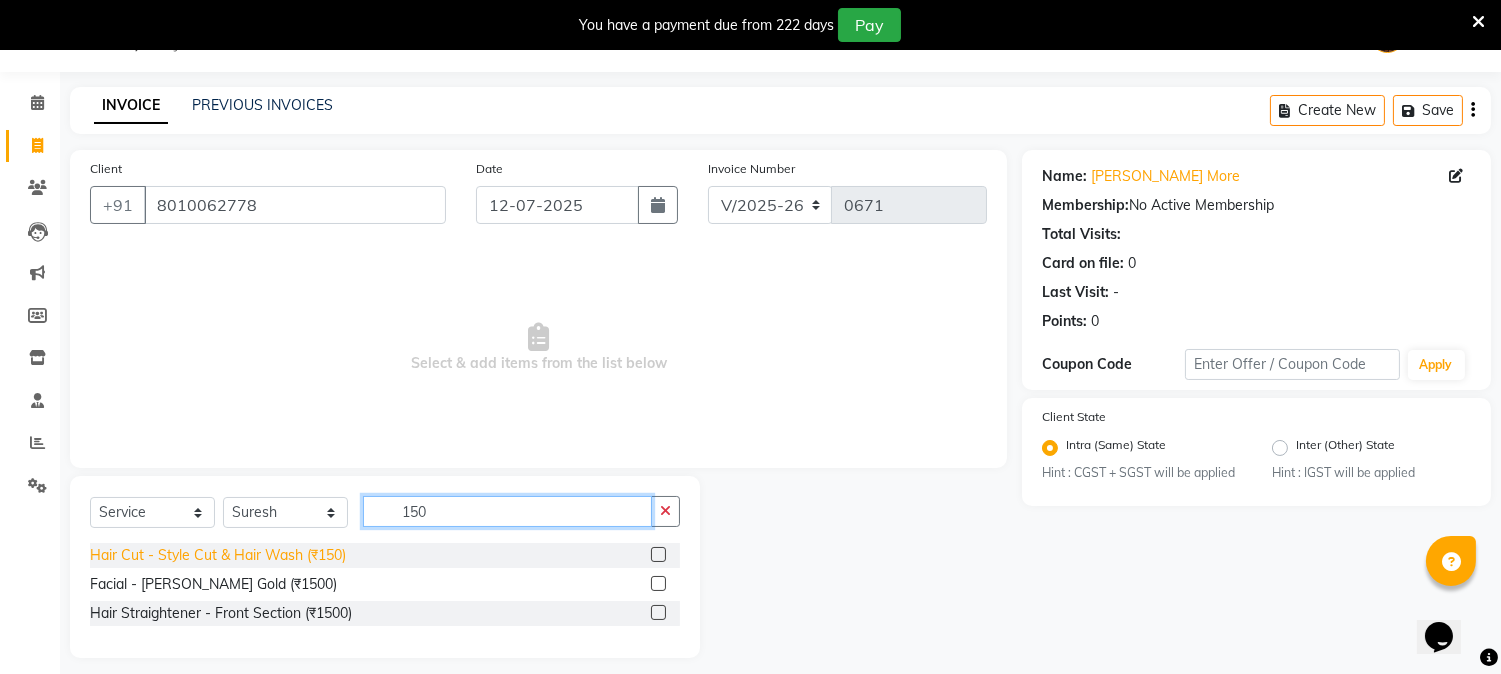 type on "150" 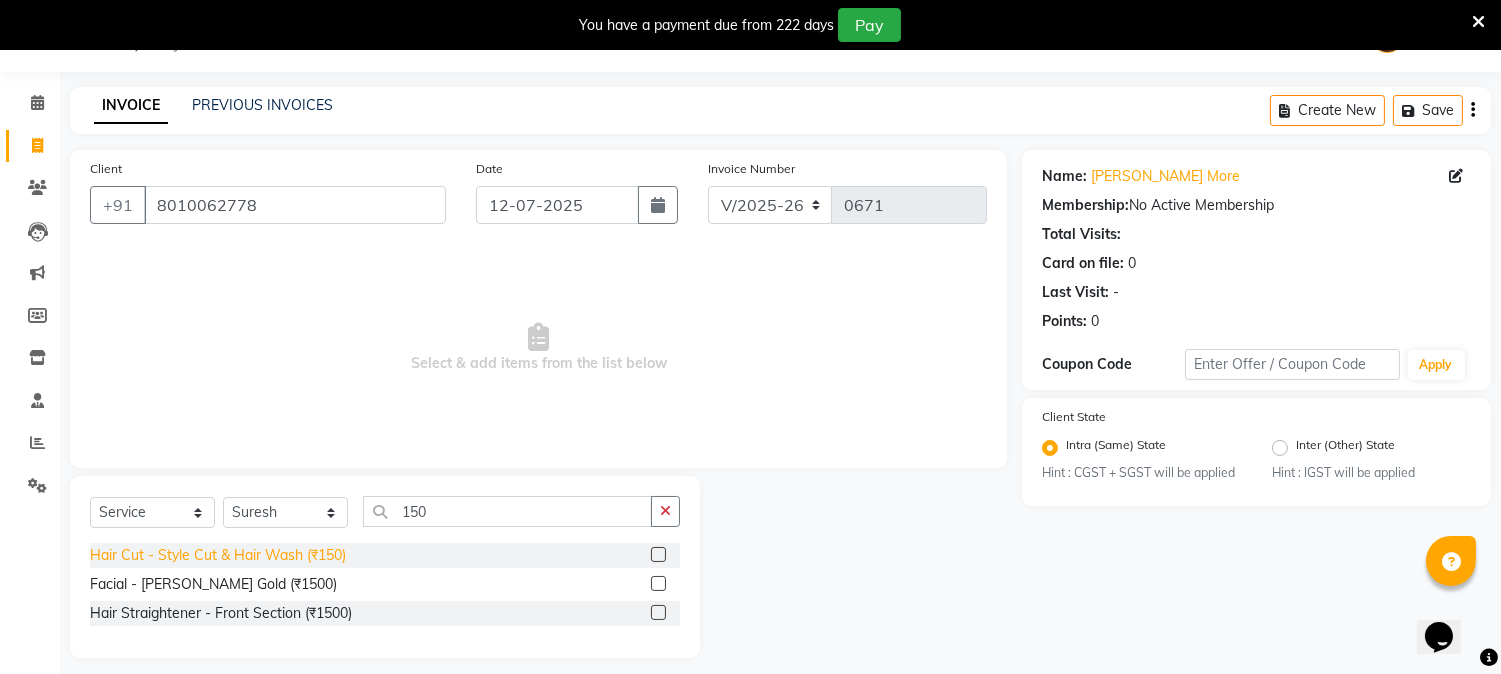 click on "Hair Cut - Style Cut & Hair Wash (₹150)" 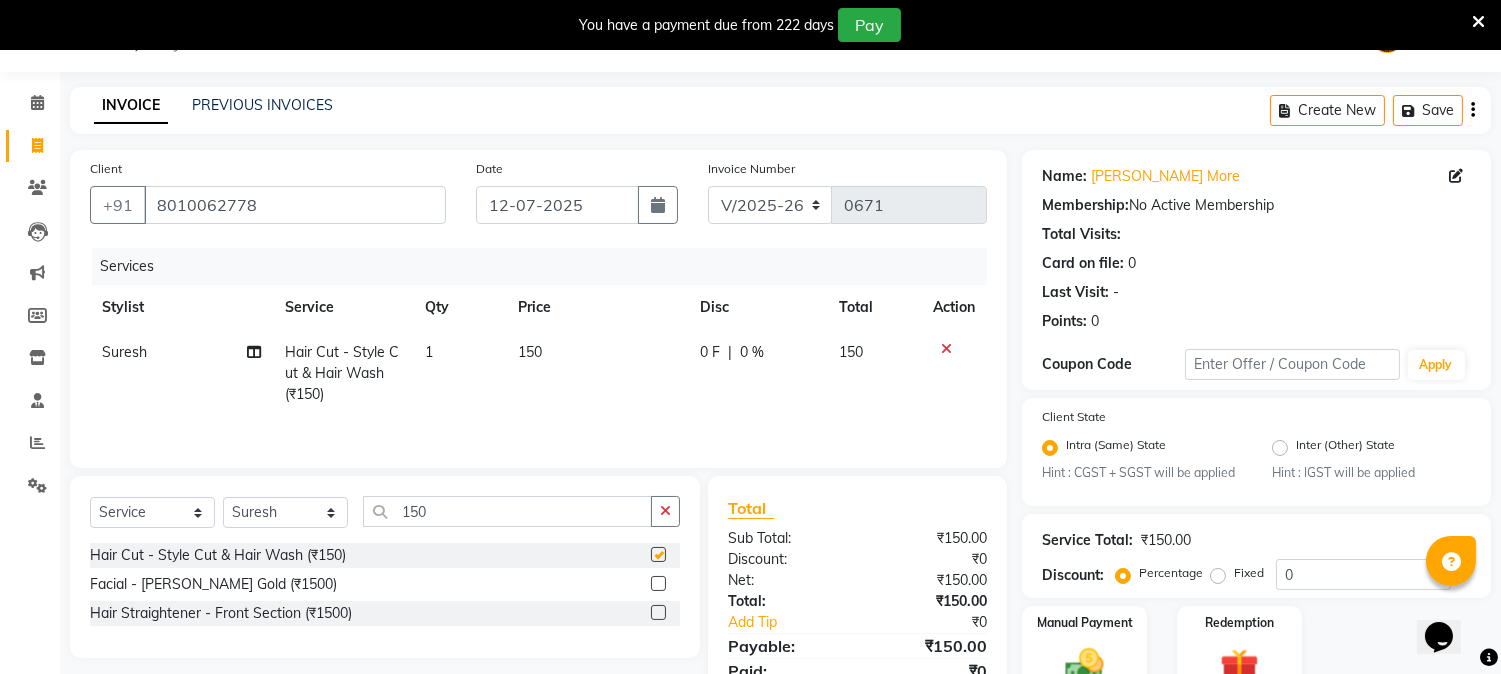checkbox on "false" 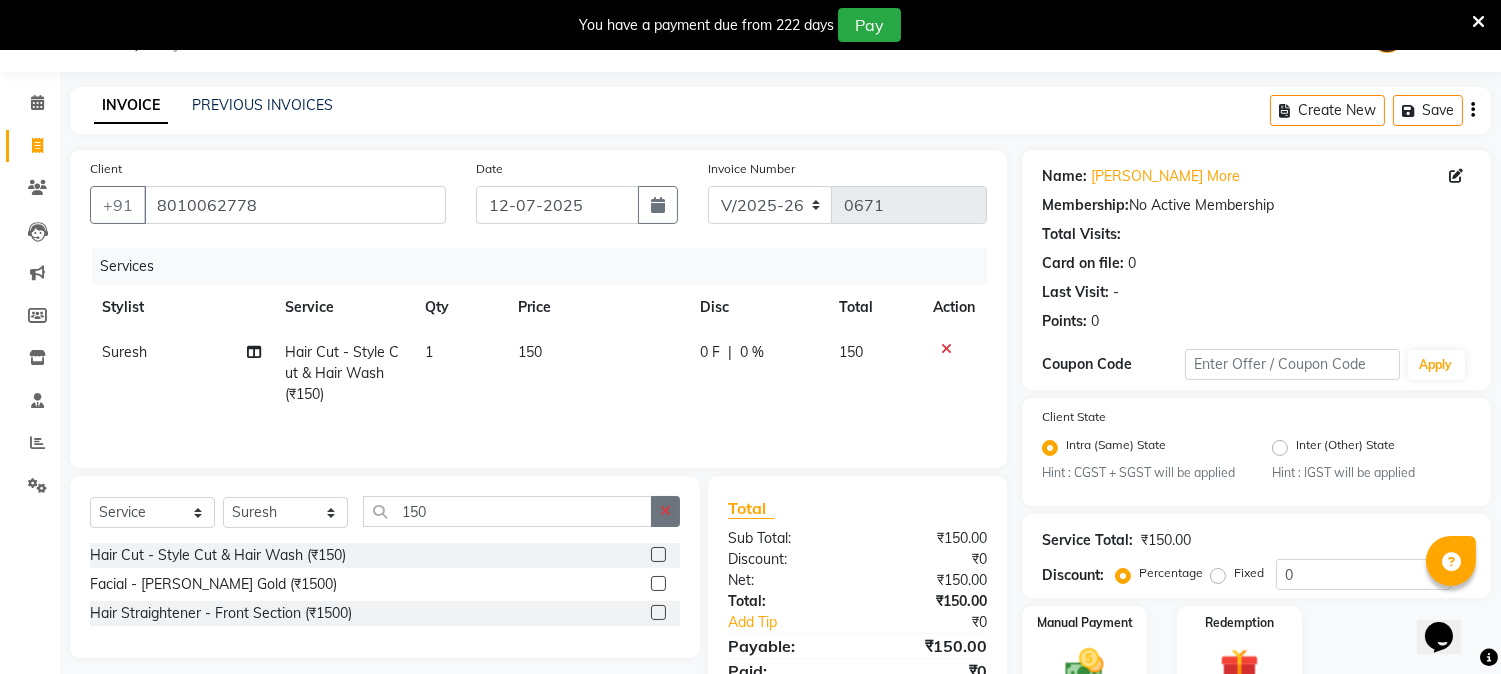 click 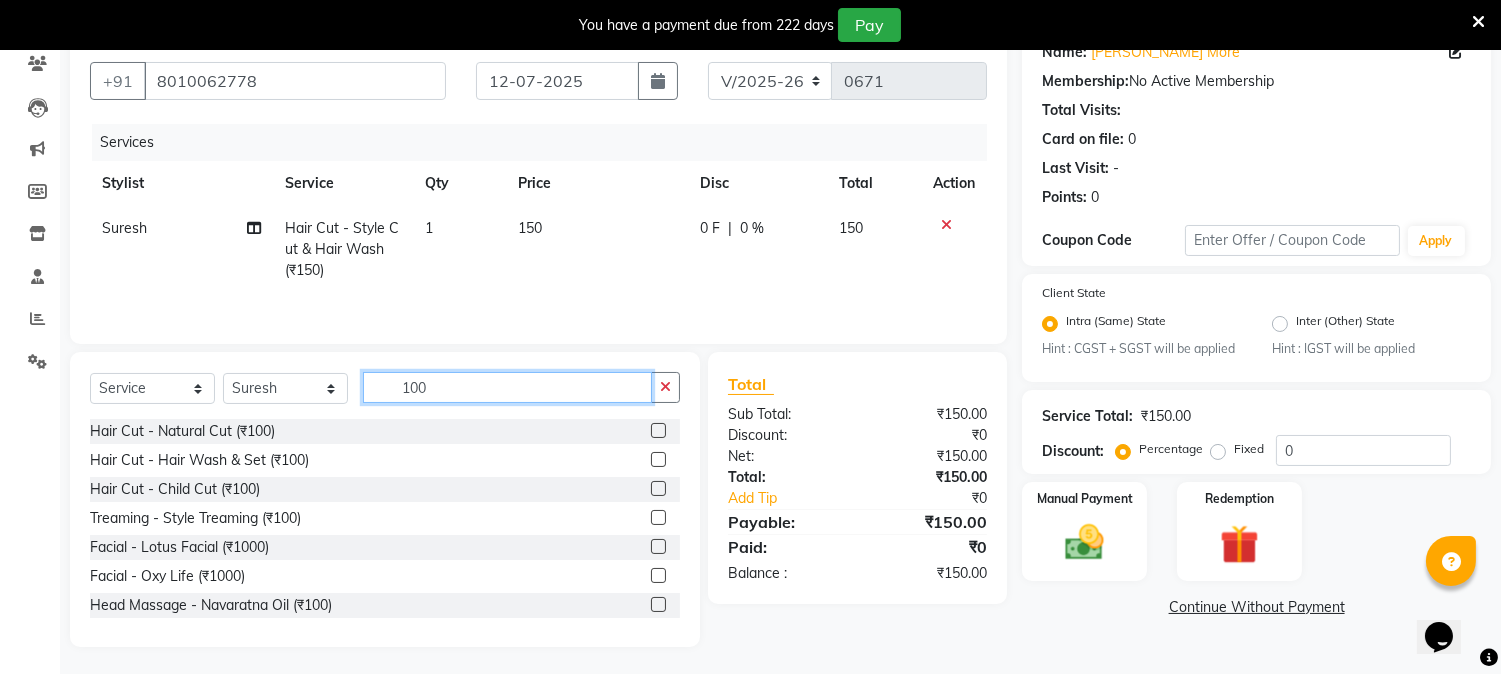 scroll, scrollTop: 178, scrollLeft: 0, axis: vertical 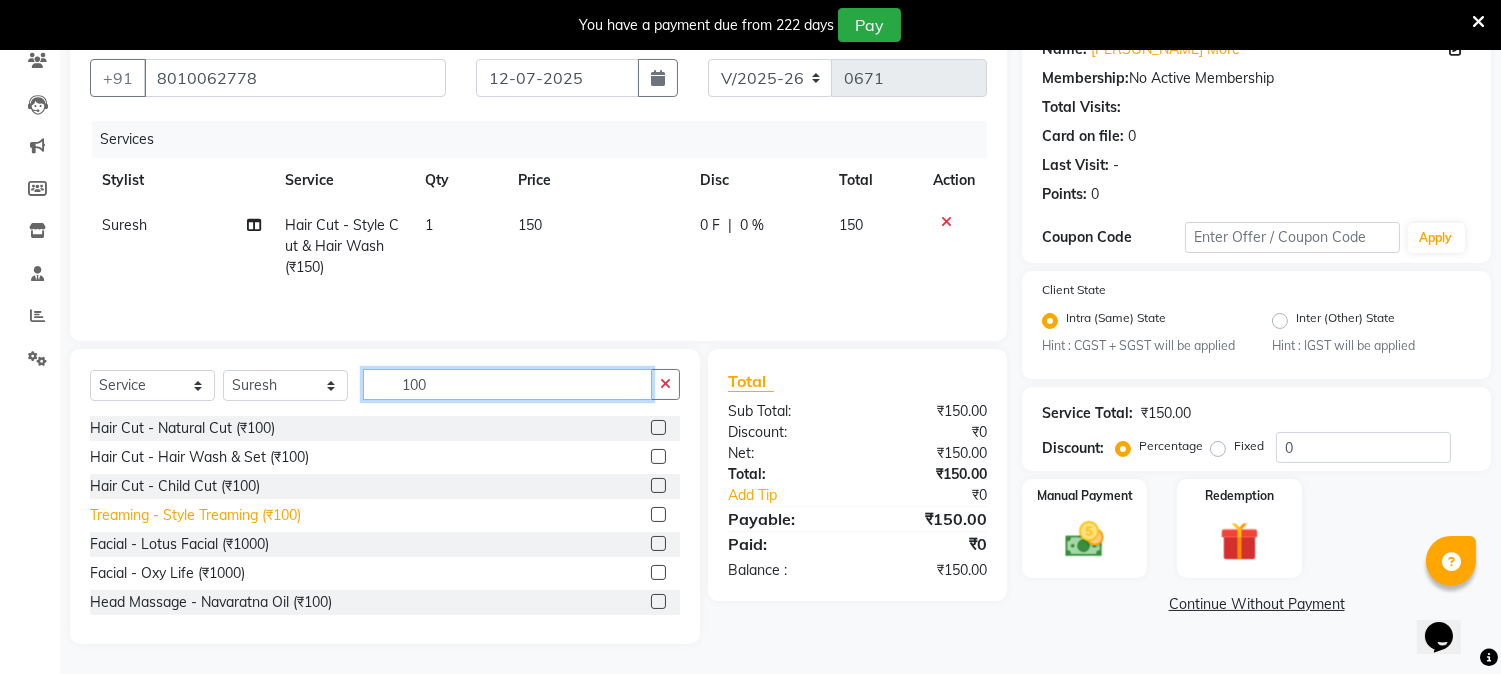 type on "100" 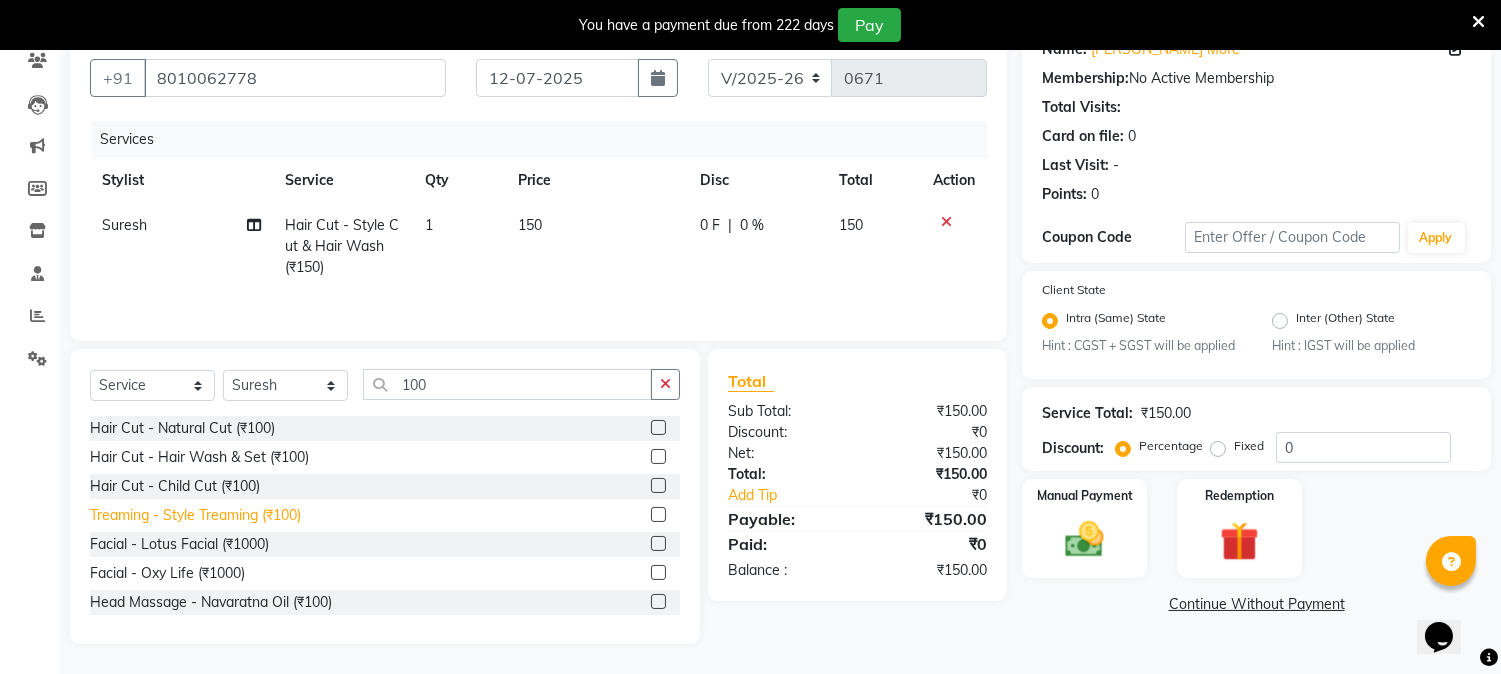 click on "Treaming - Style Treaming (₹100)" 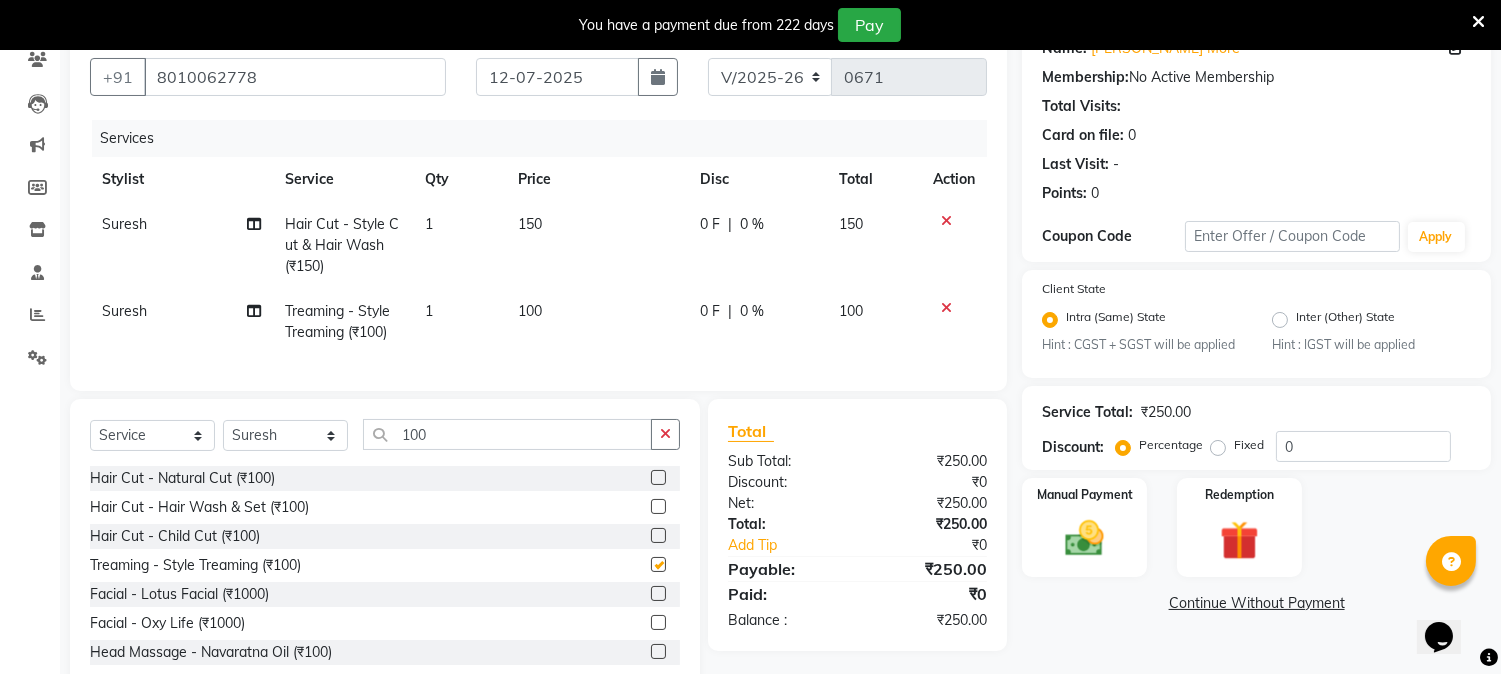 checkbox on "false" 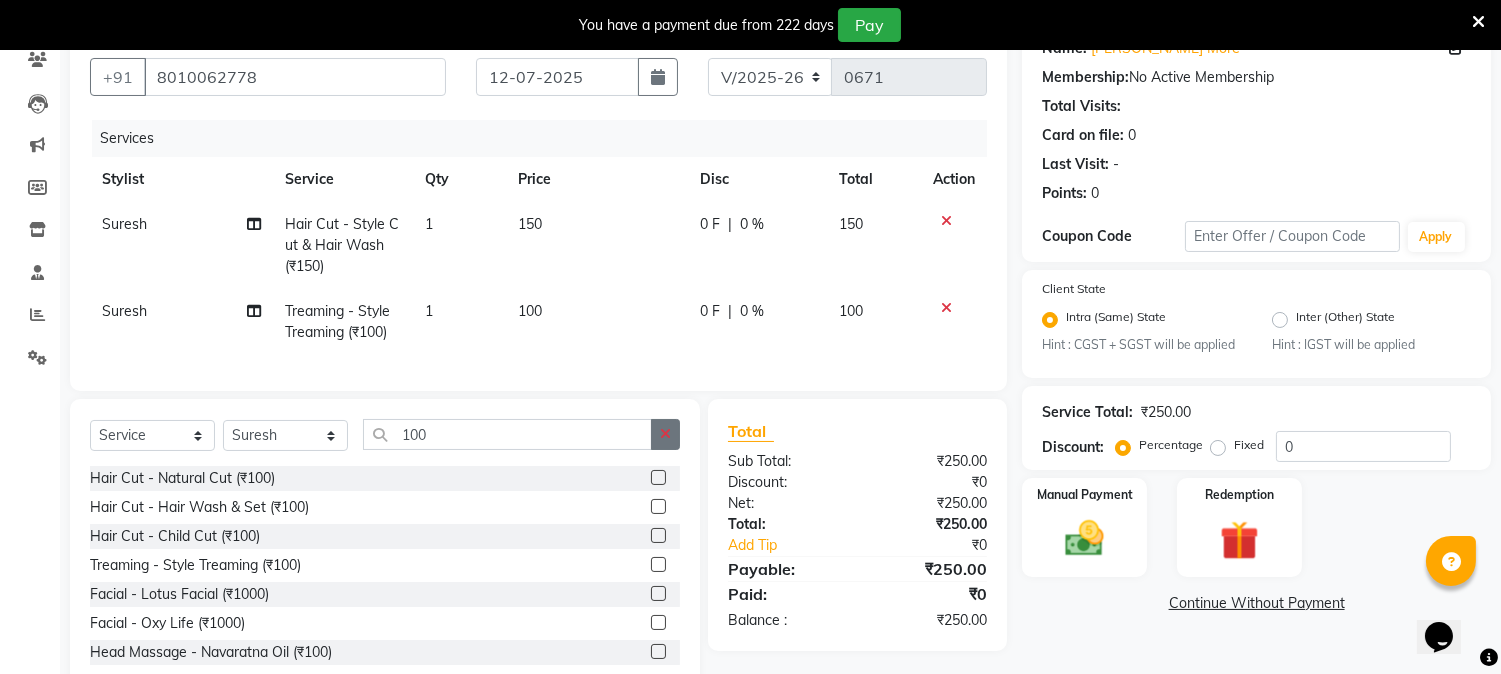 click 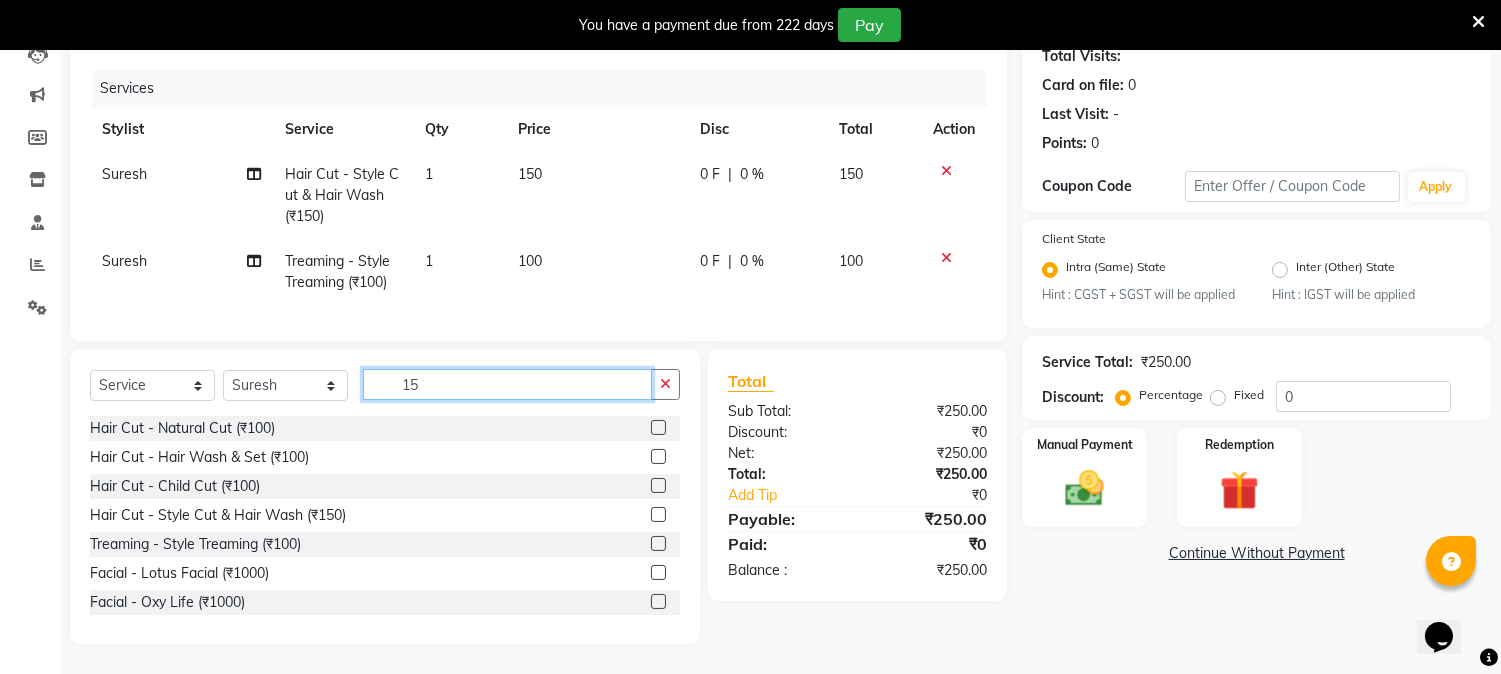 scroll, scrollTop: 201, scrollLeft: 0, axis: vertical 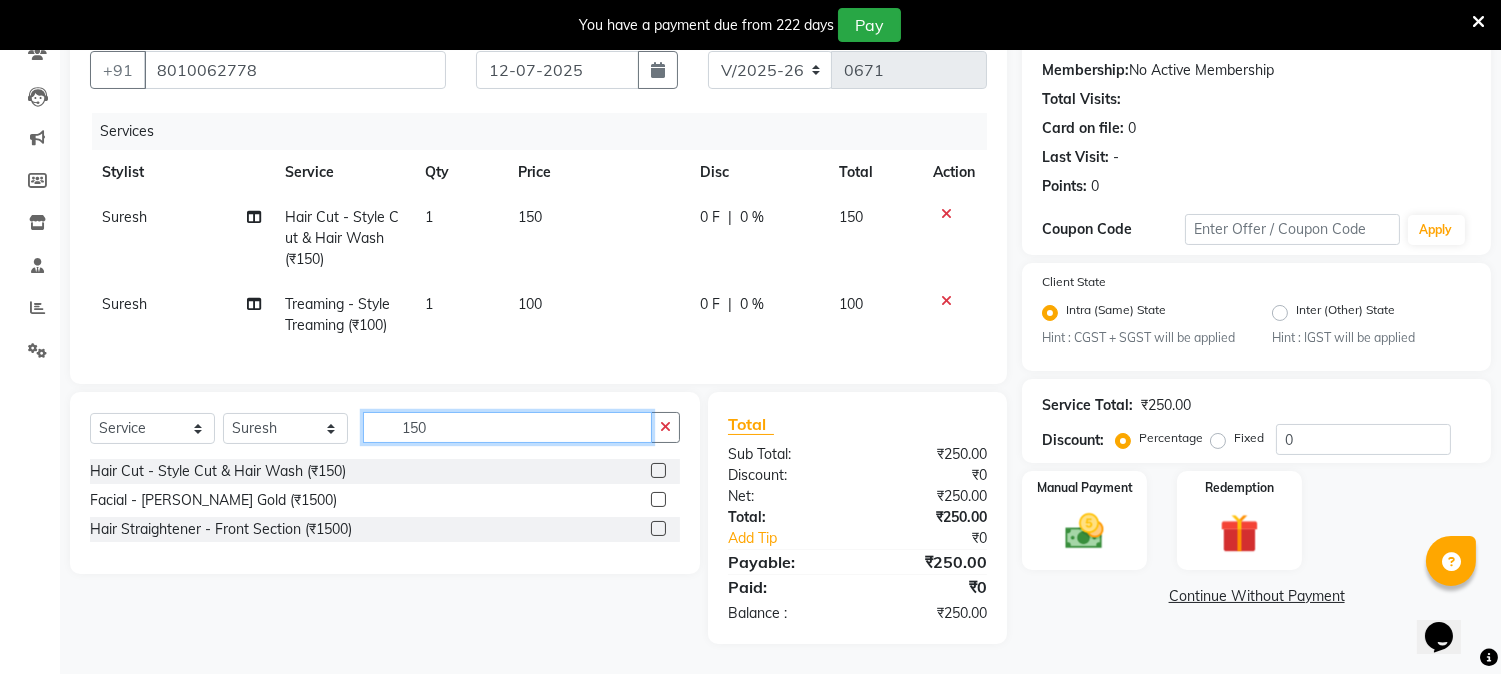 type on "150" 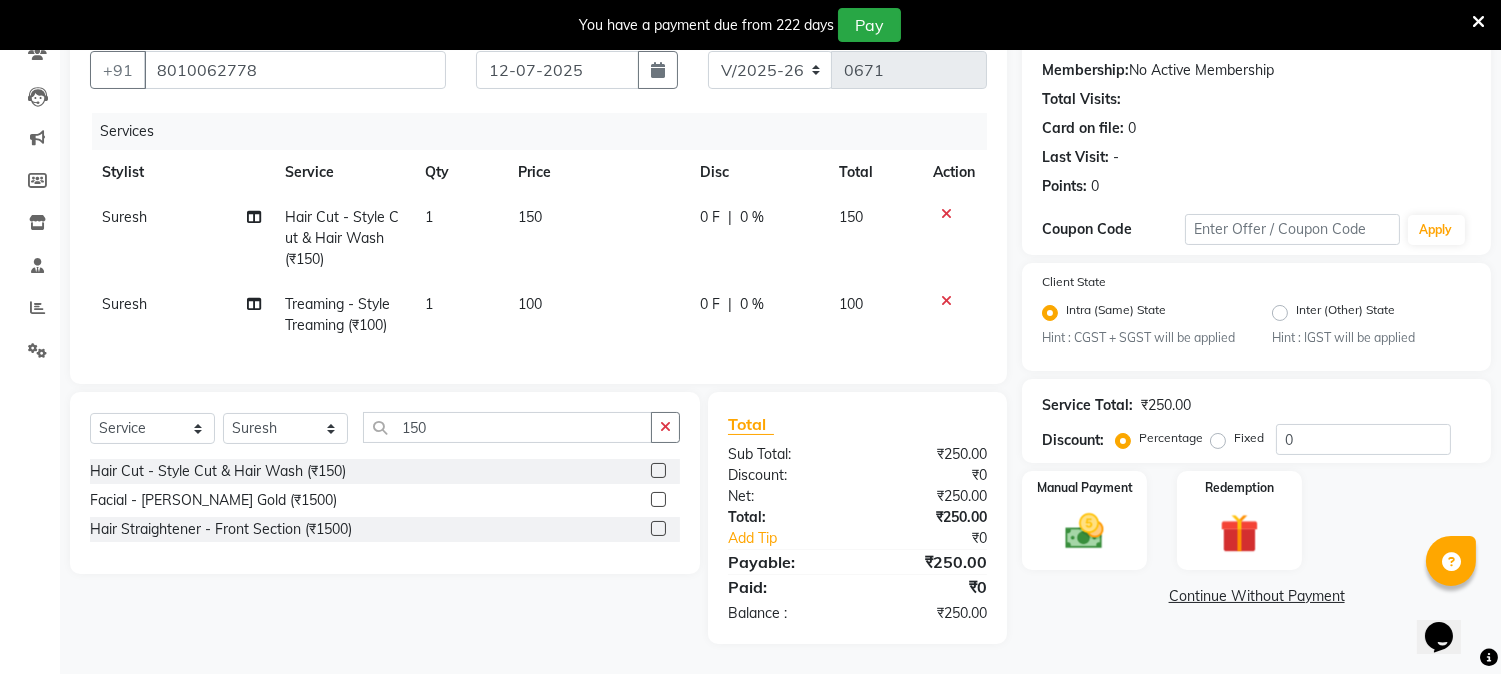 click 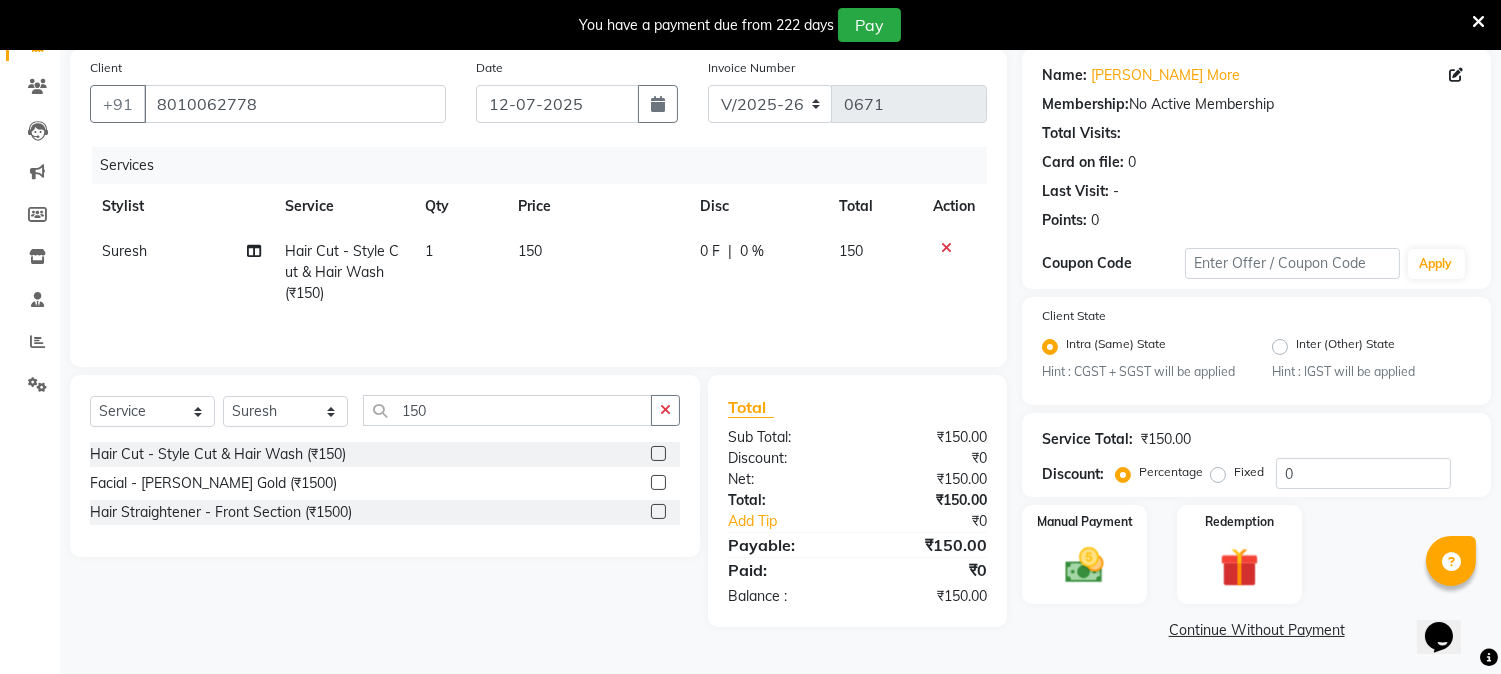 click 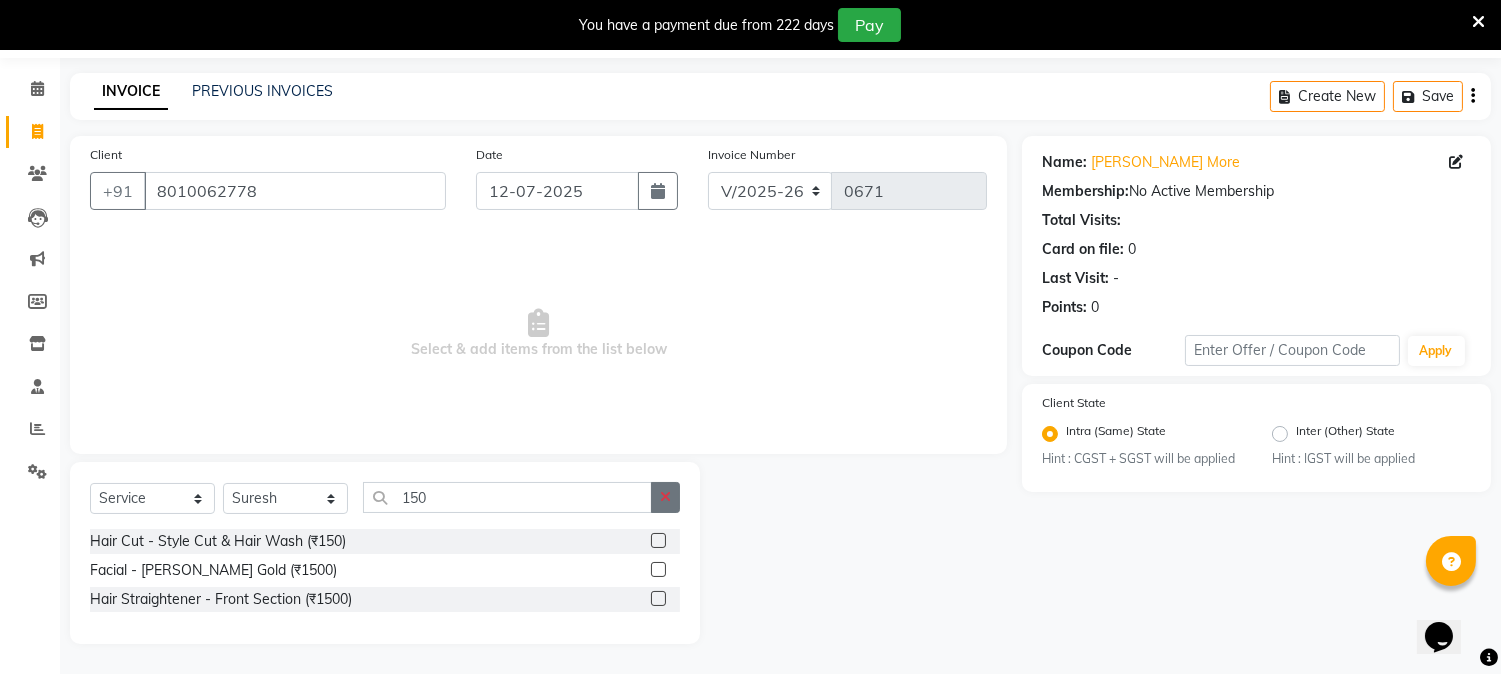 click 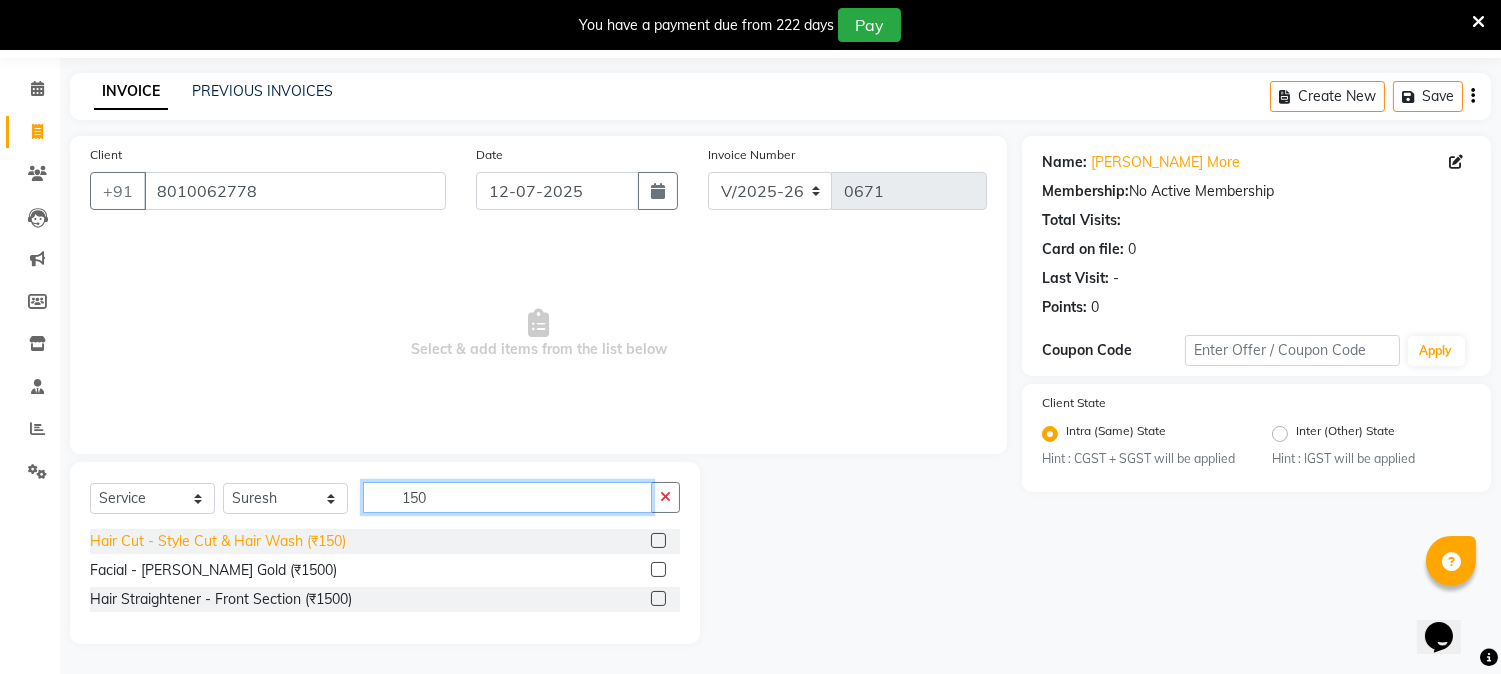 type on "150" 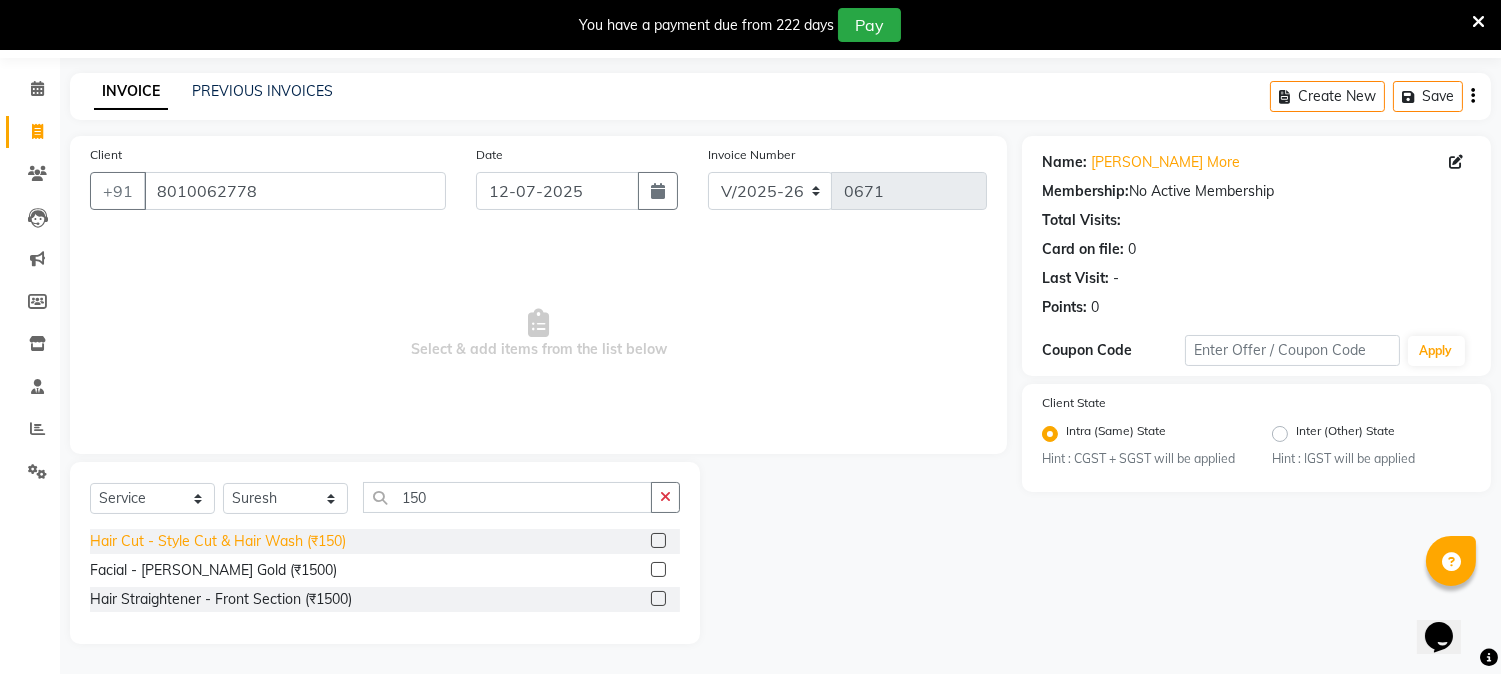 click on "Hair Cut - Style Cut & Hair Wash (₹150)" 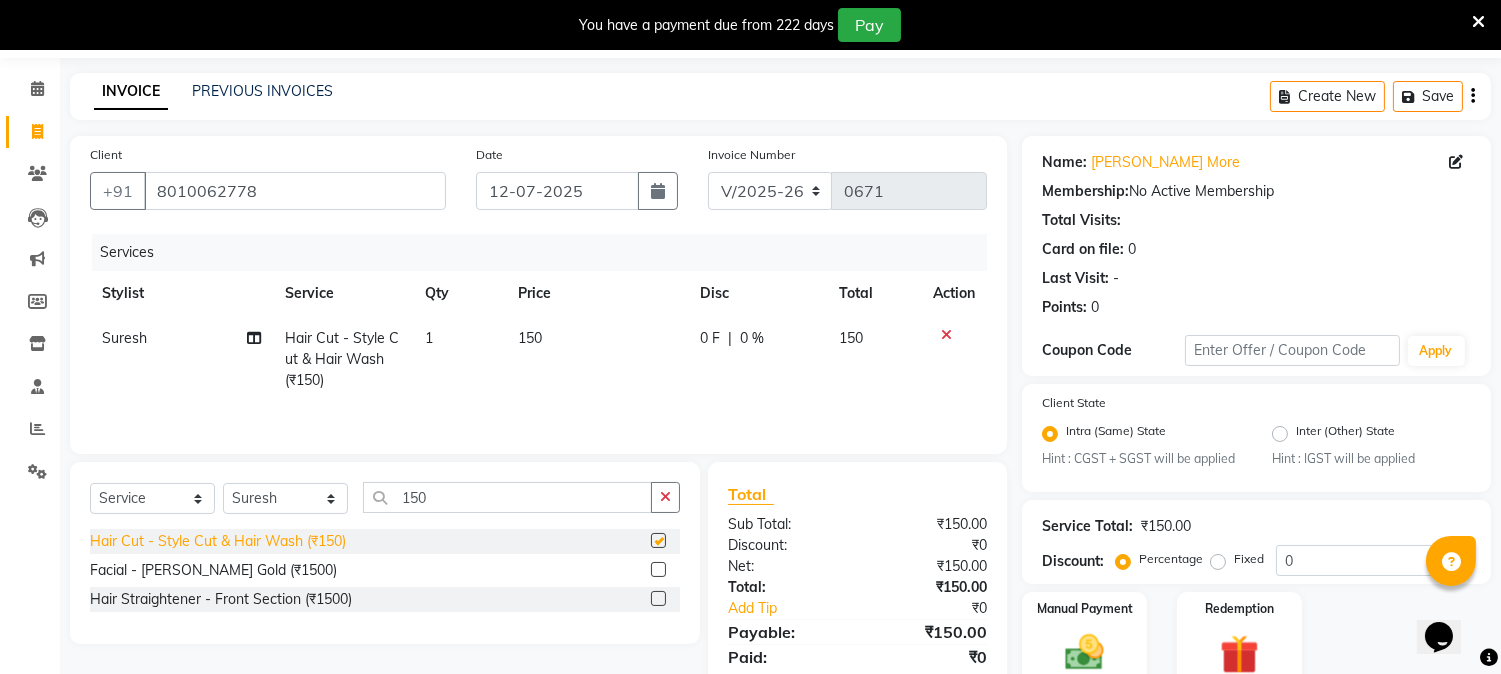 checkbox on "false" 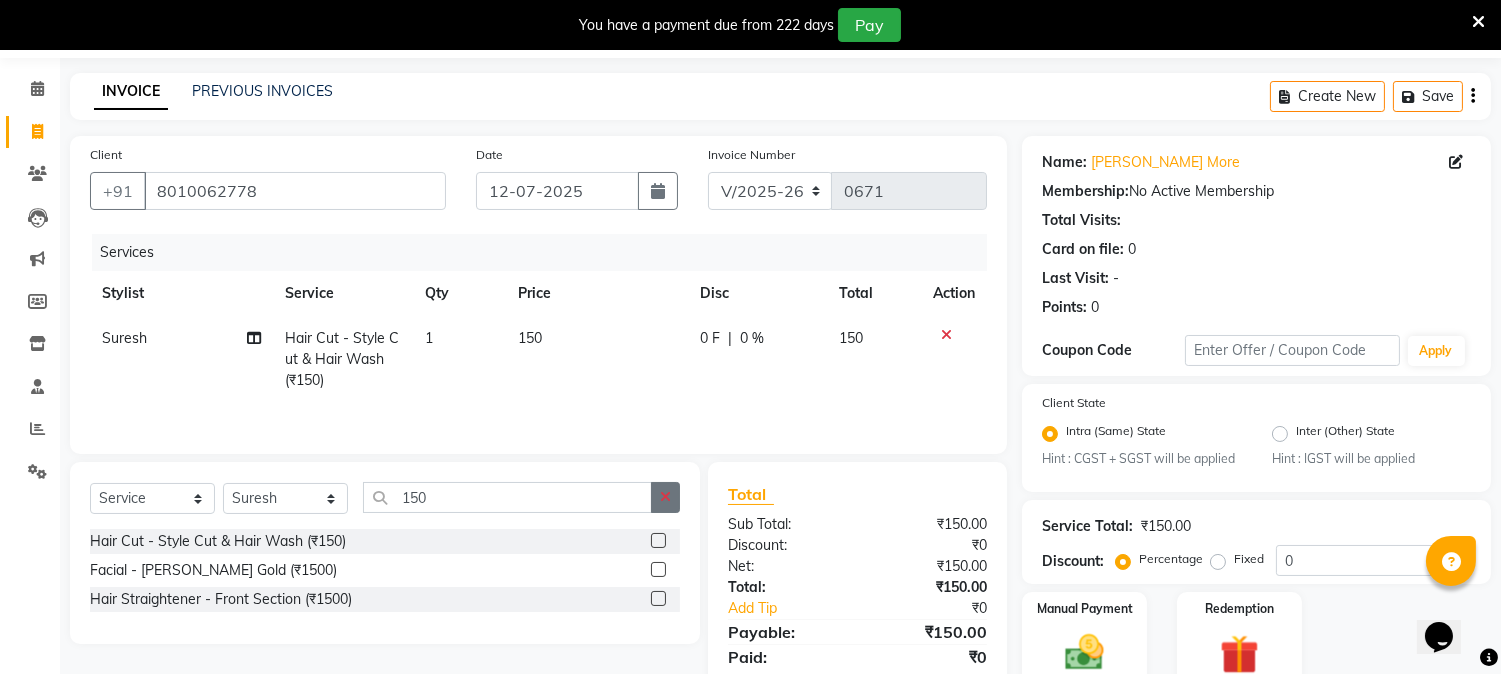 click 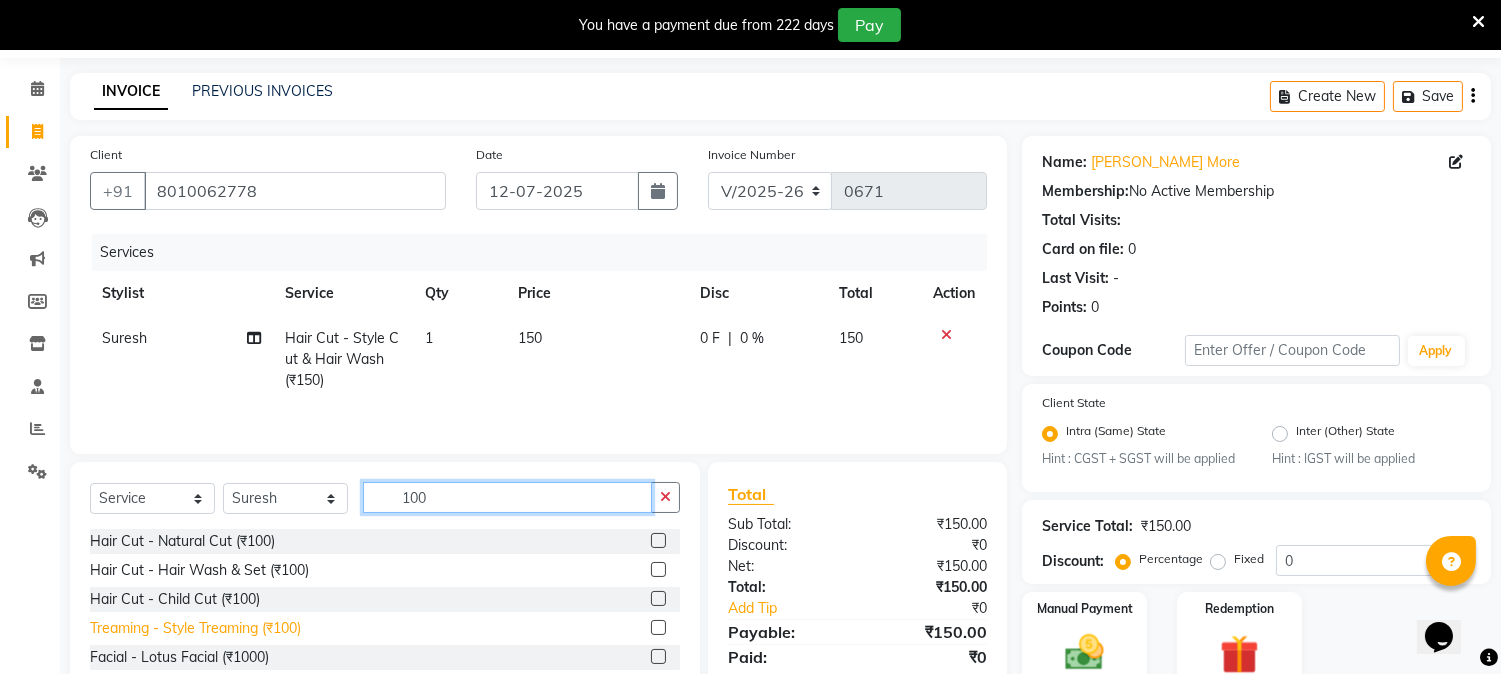 type on "100" 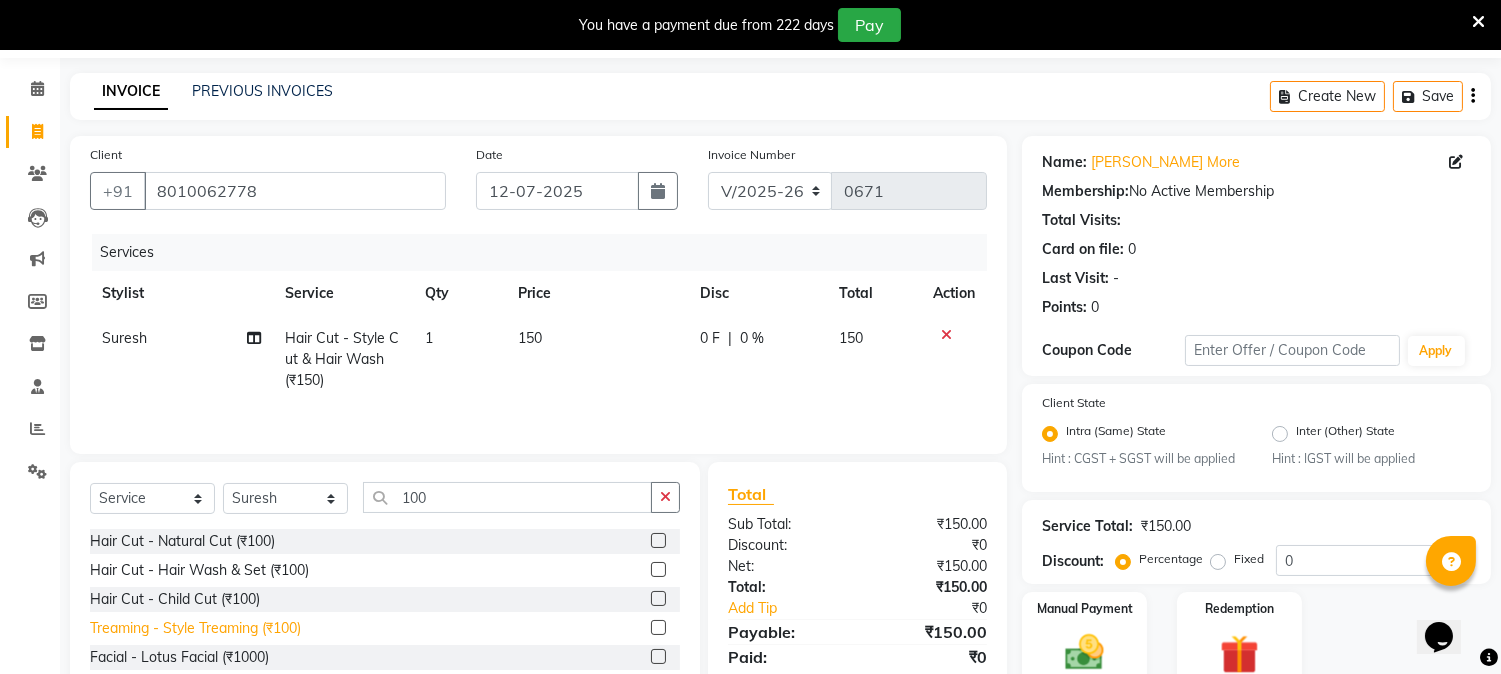 click on "Treaming - Style Treaming (₹100)" 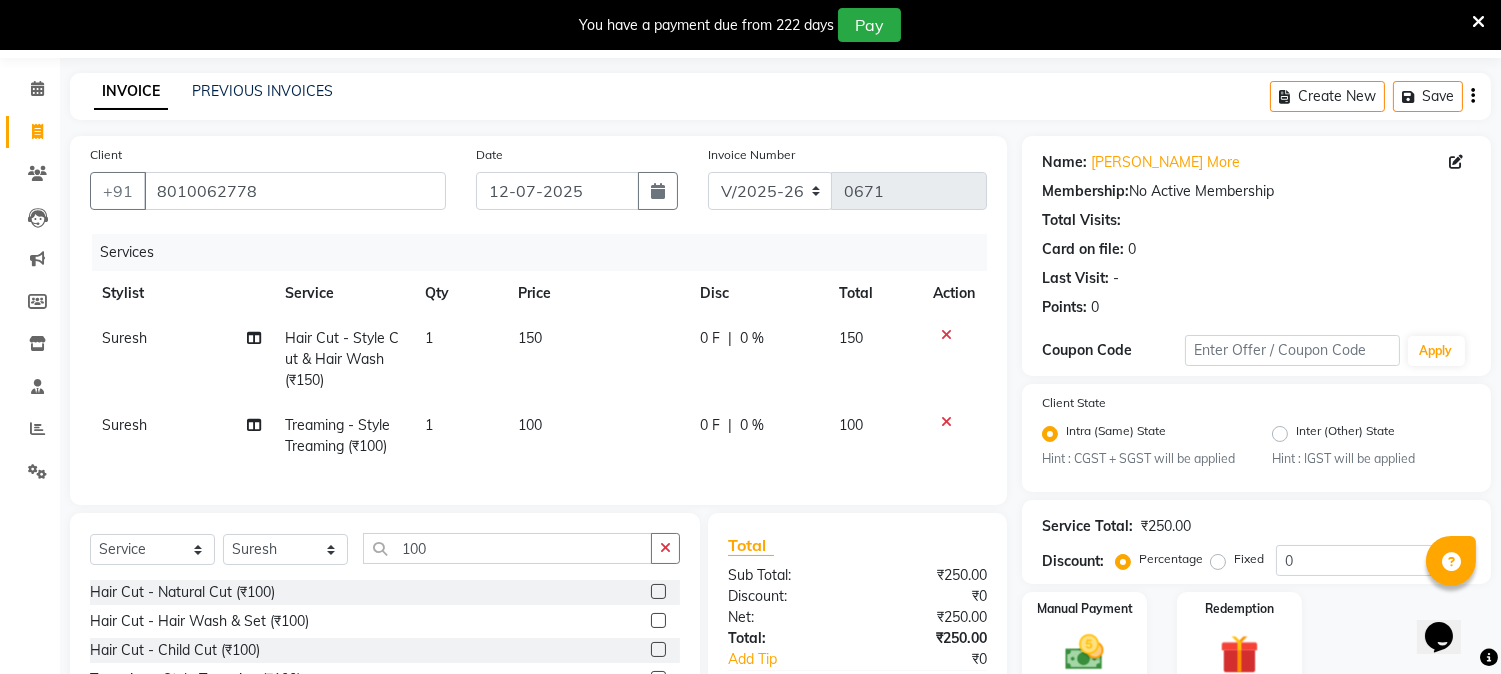 checkbox on "false" 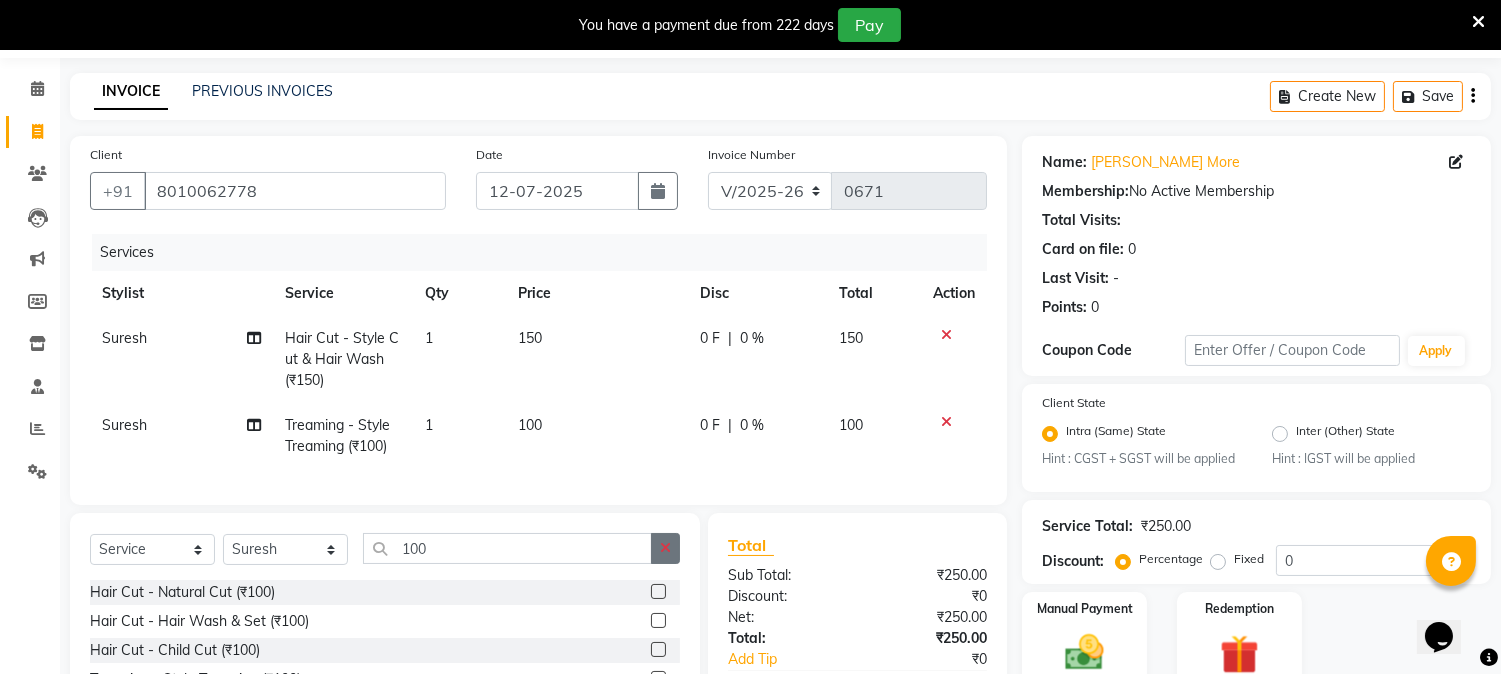click 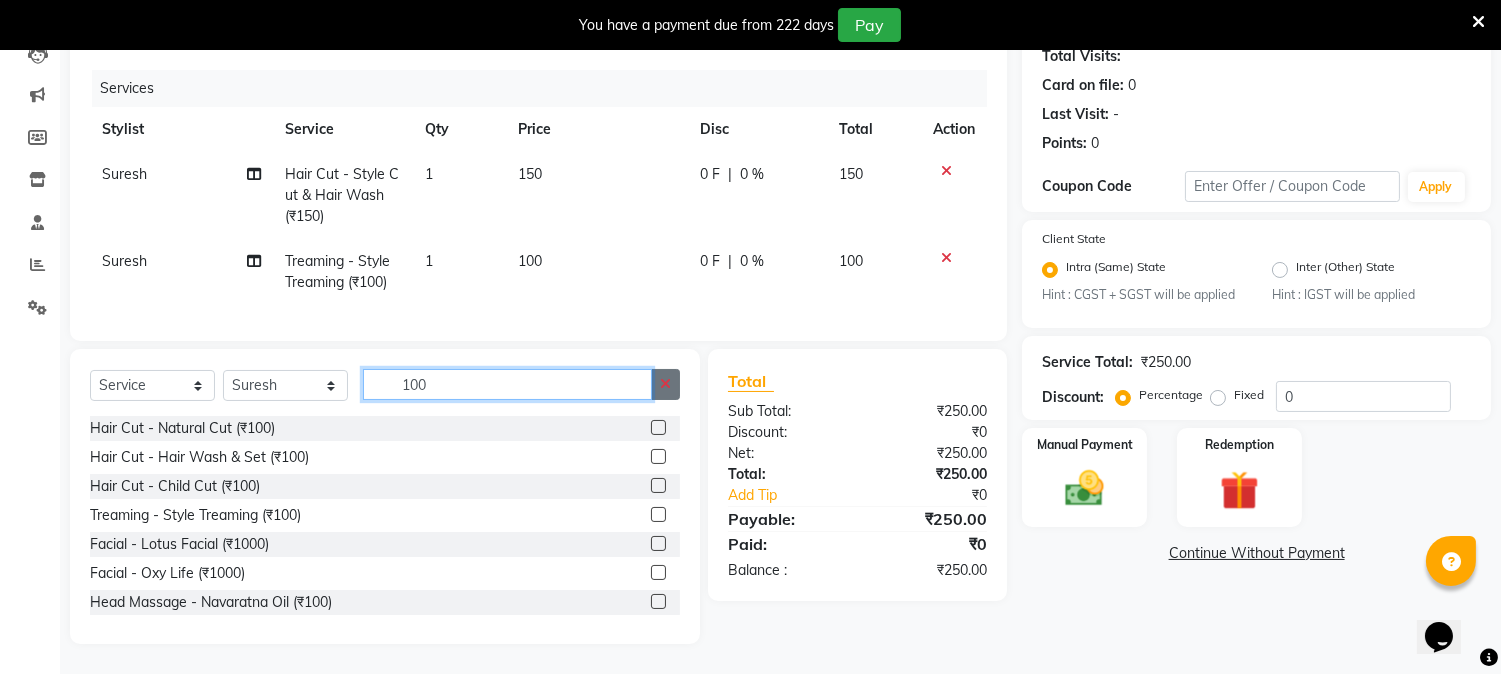 scroll, scrollTop: 244, scrollLeft: 0, axis: vertical 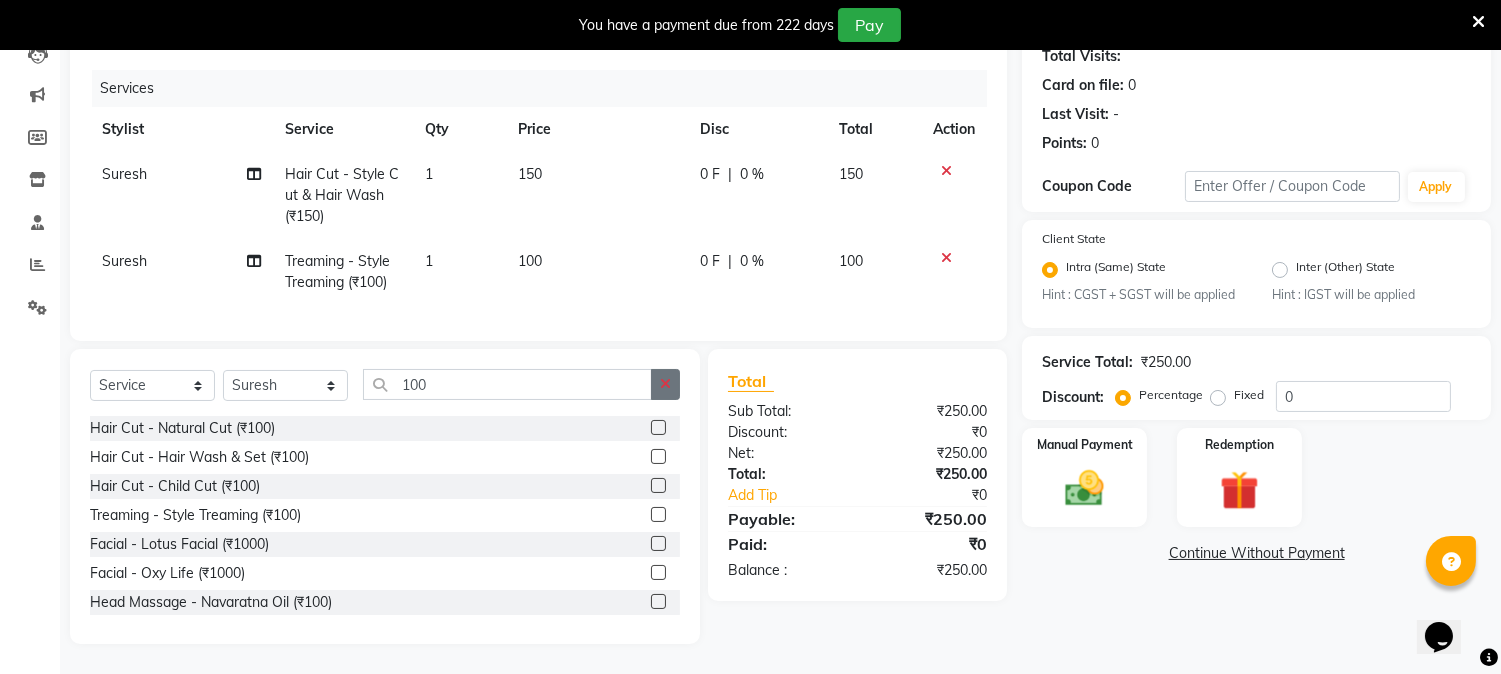 click 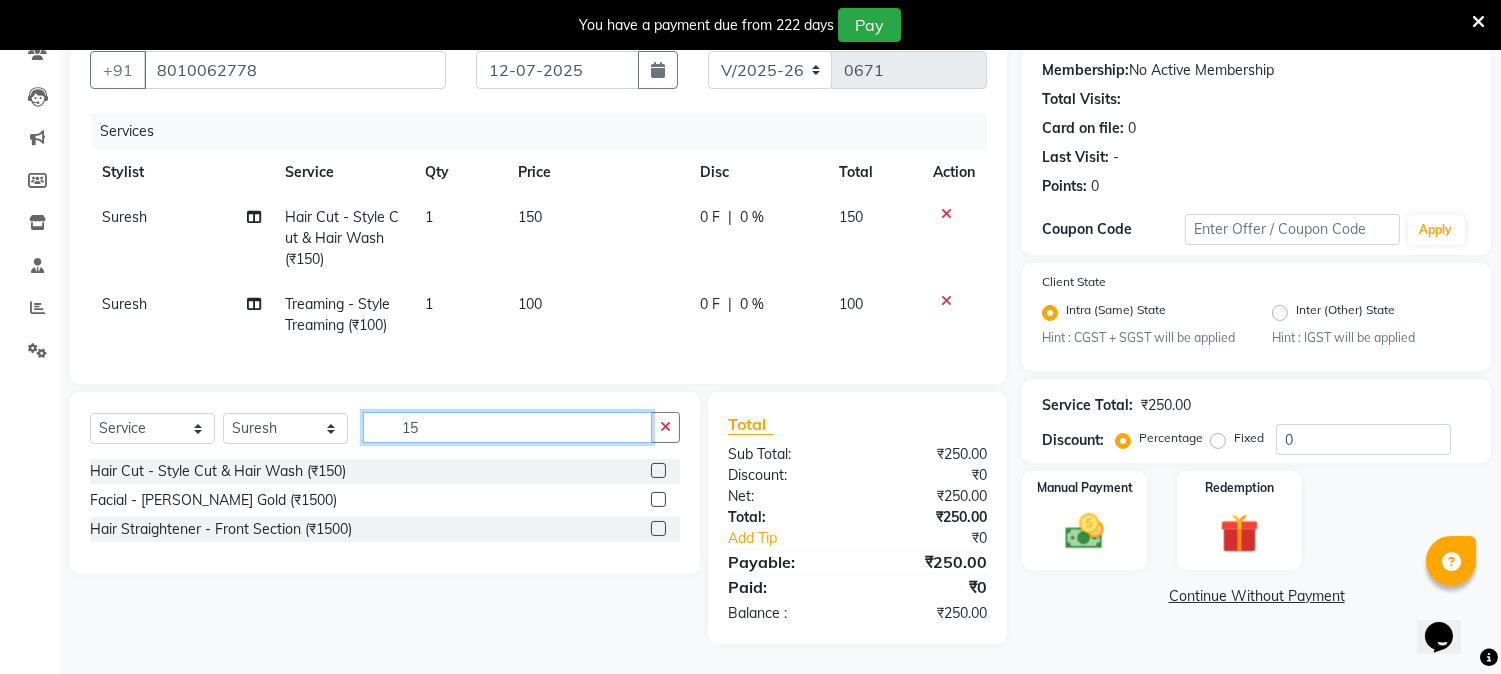 scroll, scrollTop: 201, scrollLeft: 0, axis: vertical 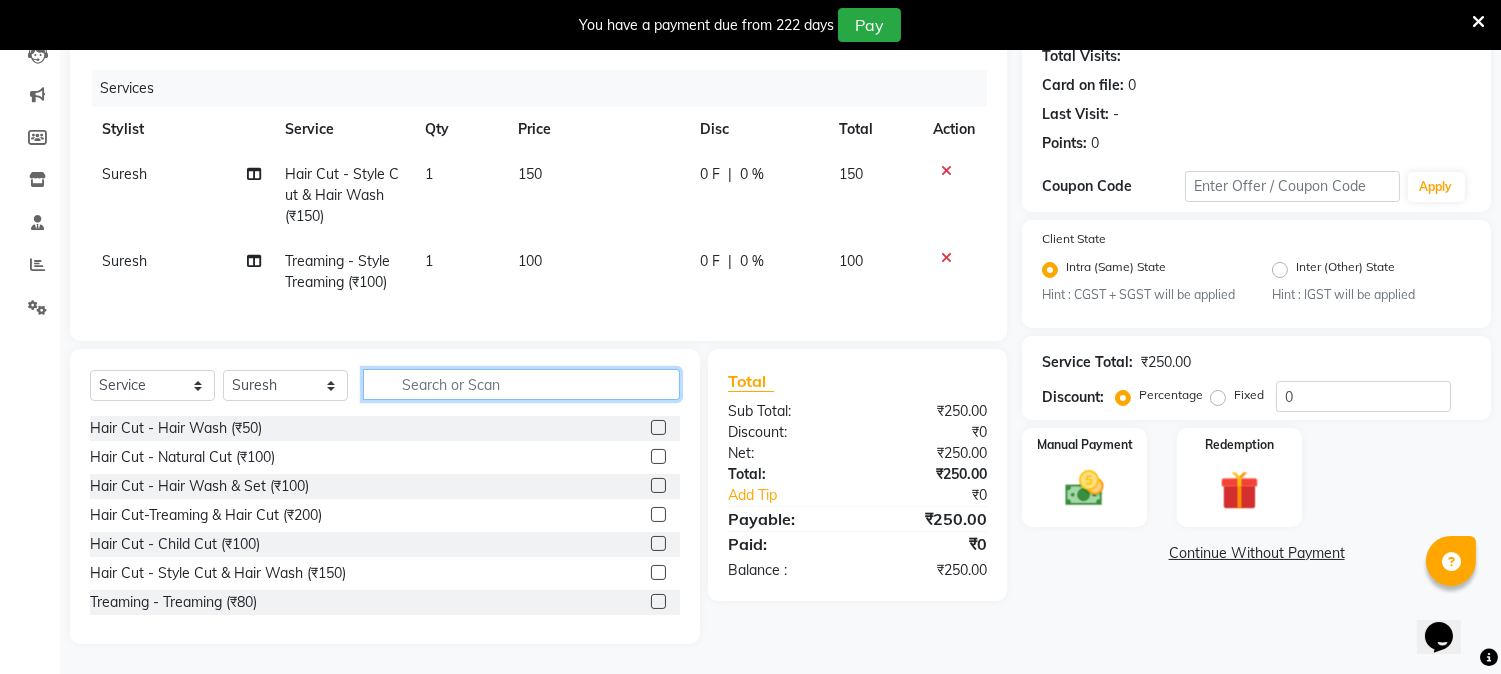 type on "1" 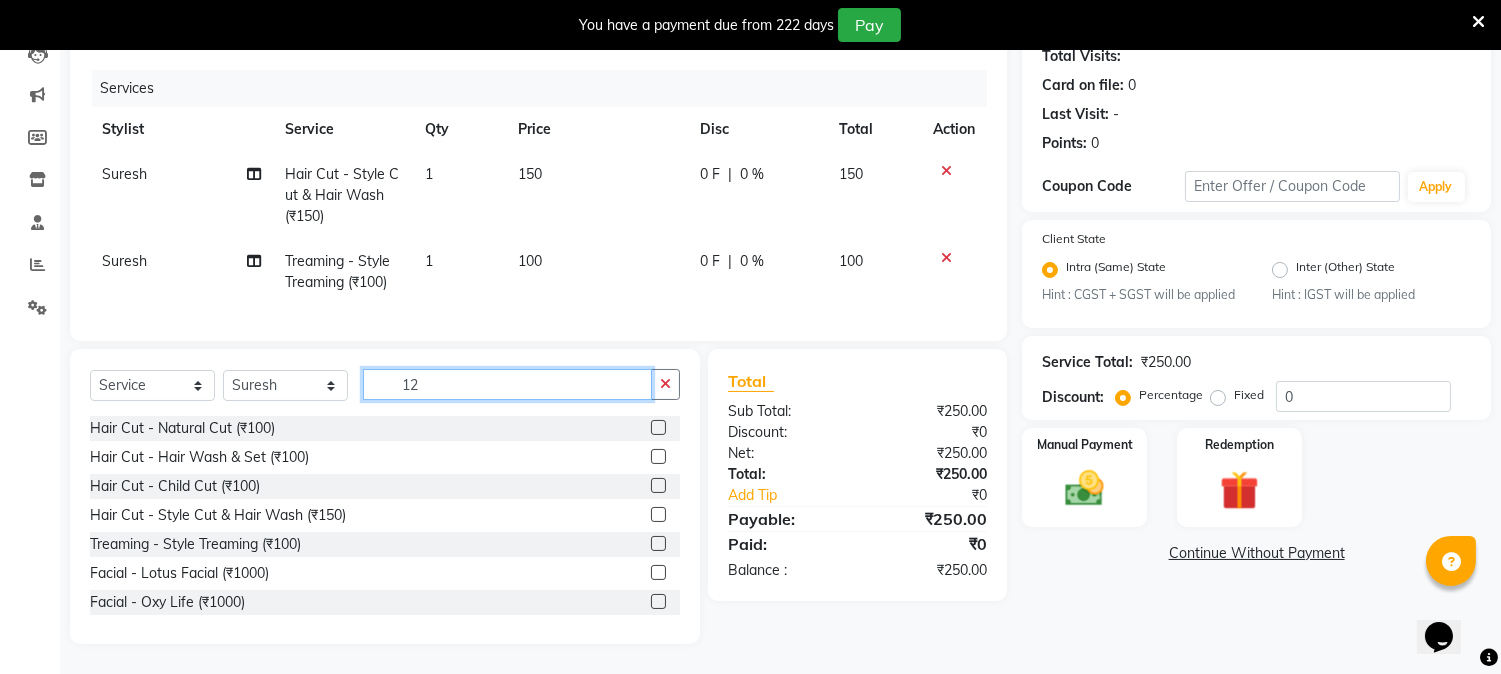 scroll, scrollTop: 201, scrollLeft: 0, axis: vertical 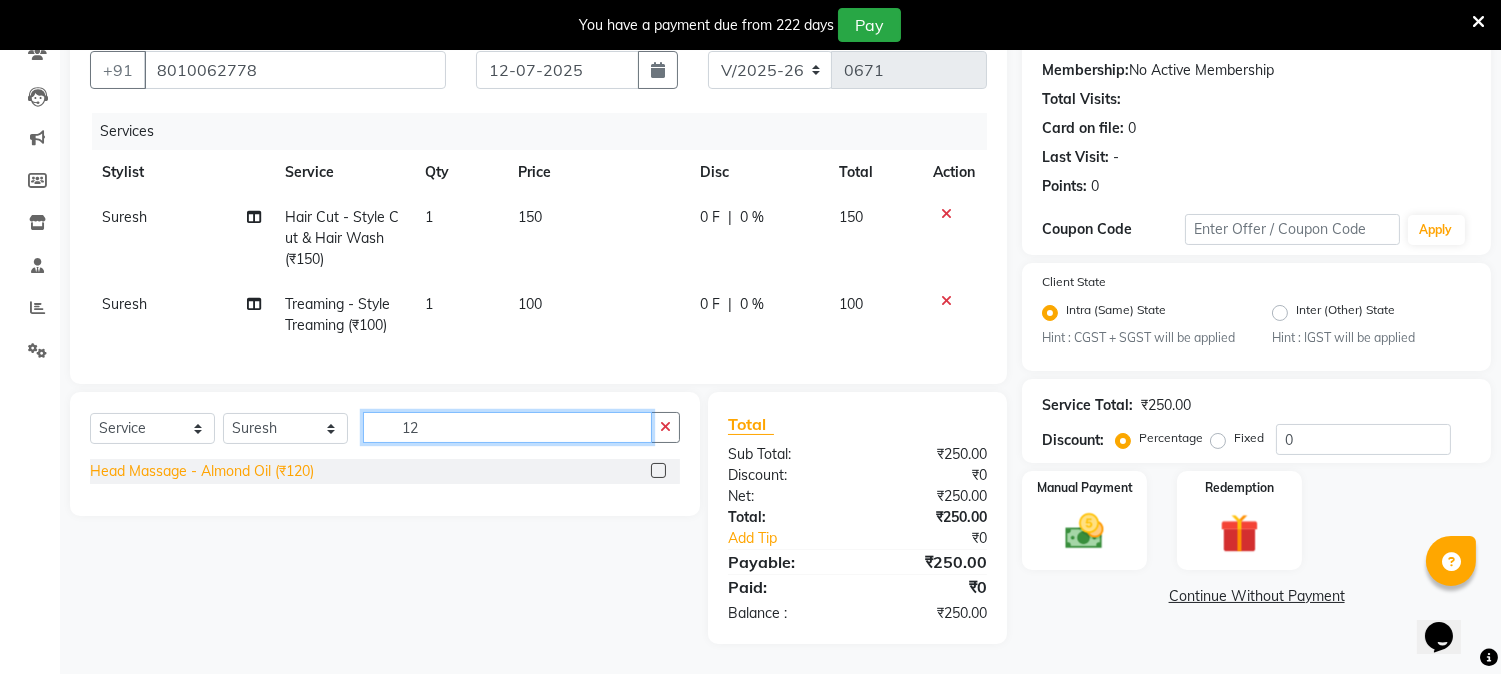 type on "12" 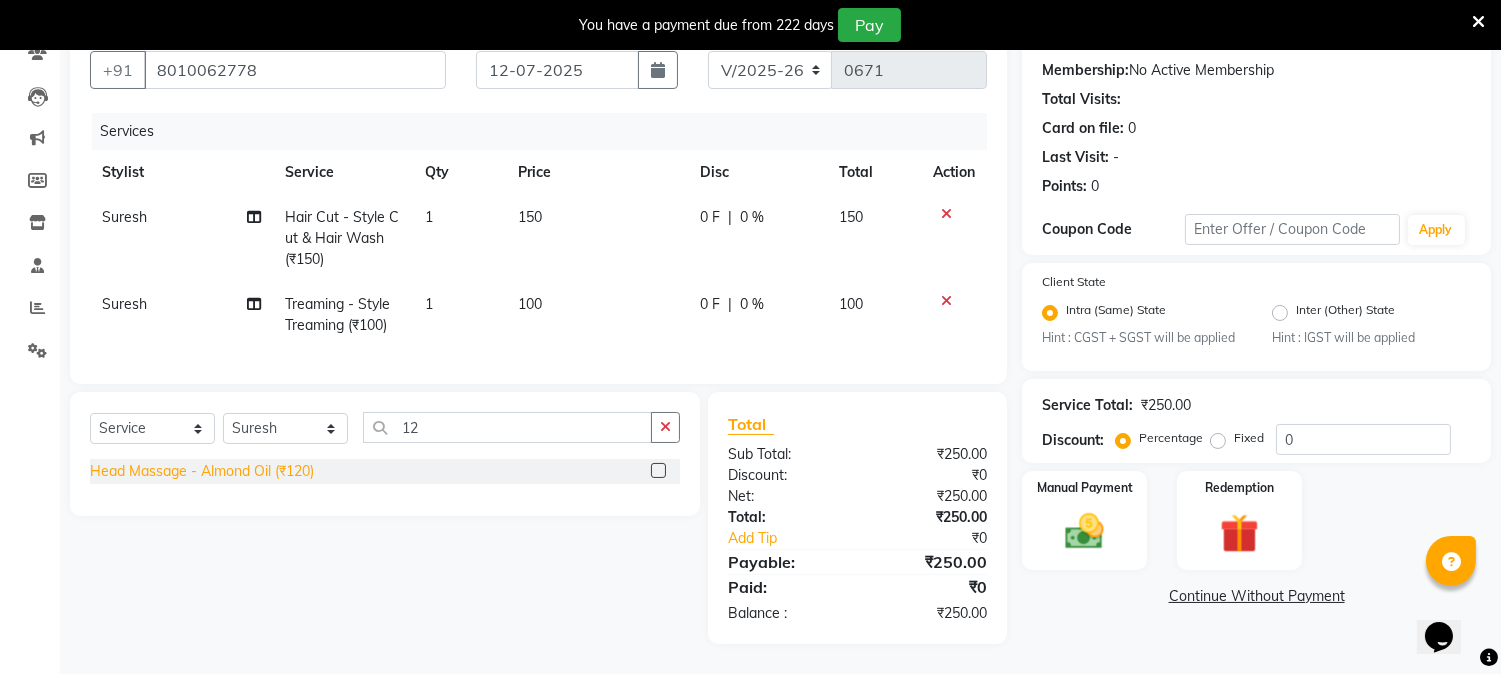 click on "Head Massage - Almond Oil (₹120)" 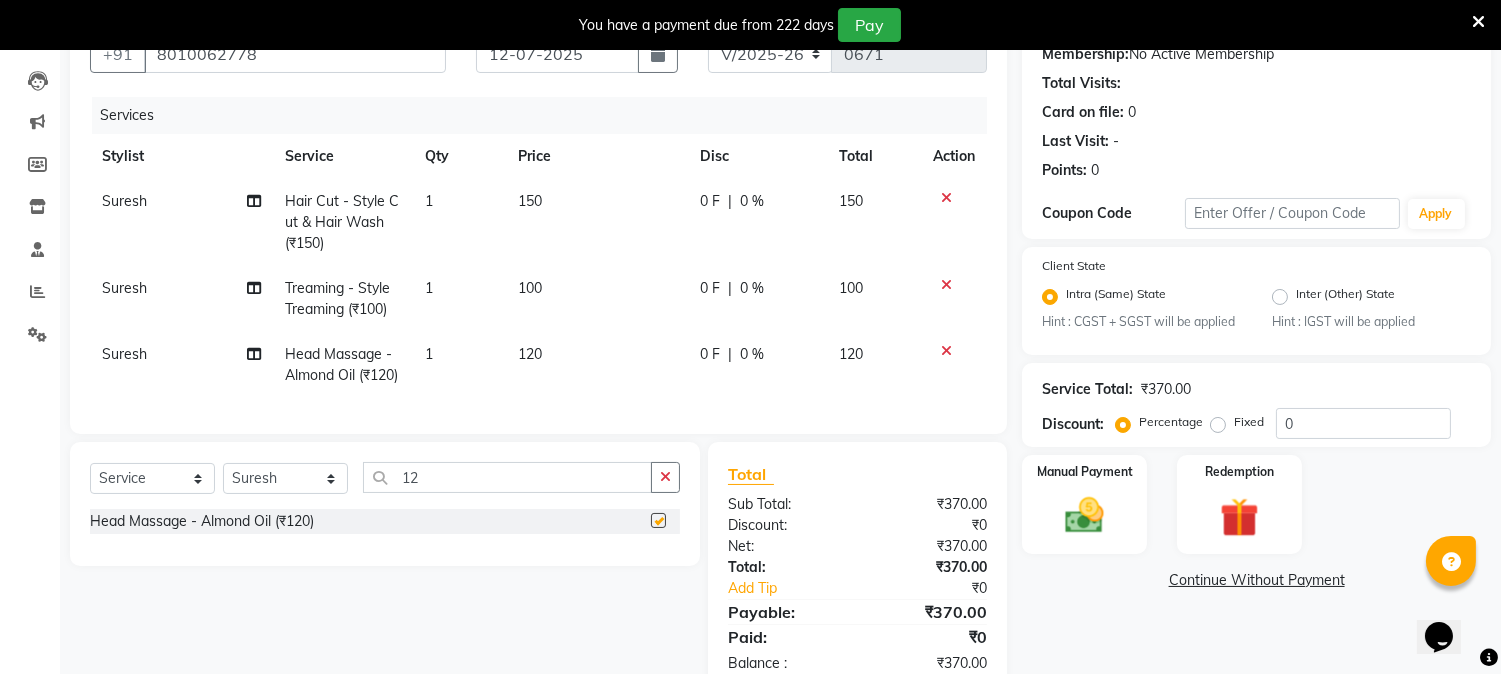 checkbox on "false" 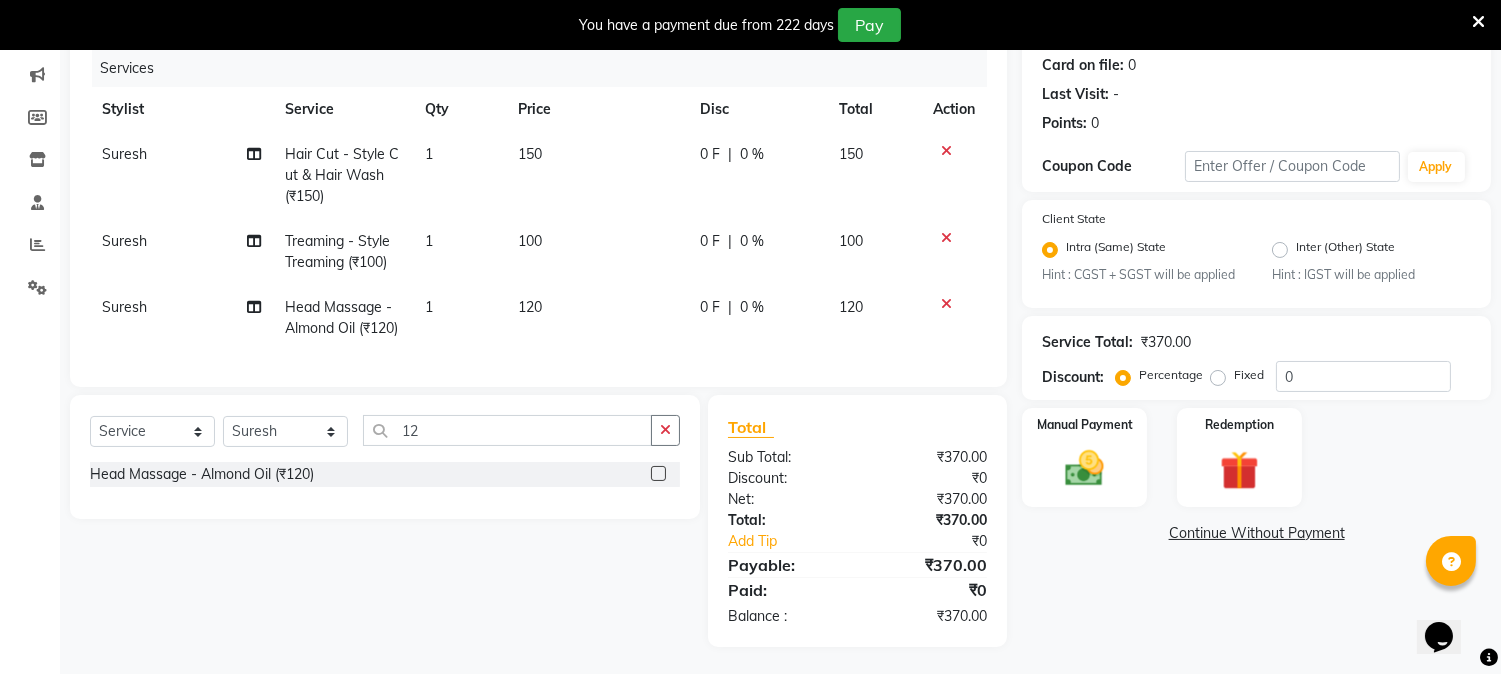 scroll, scrollTop: 288, scrollLeft: 0, axis: vertical 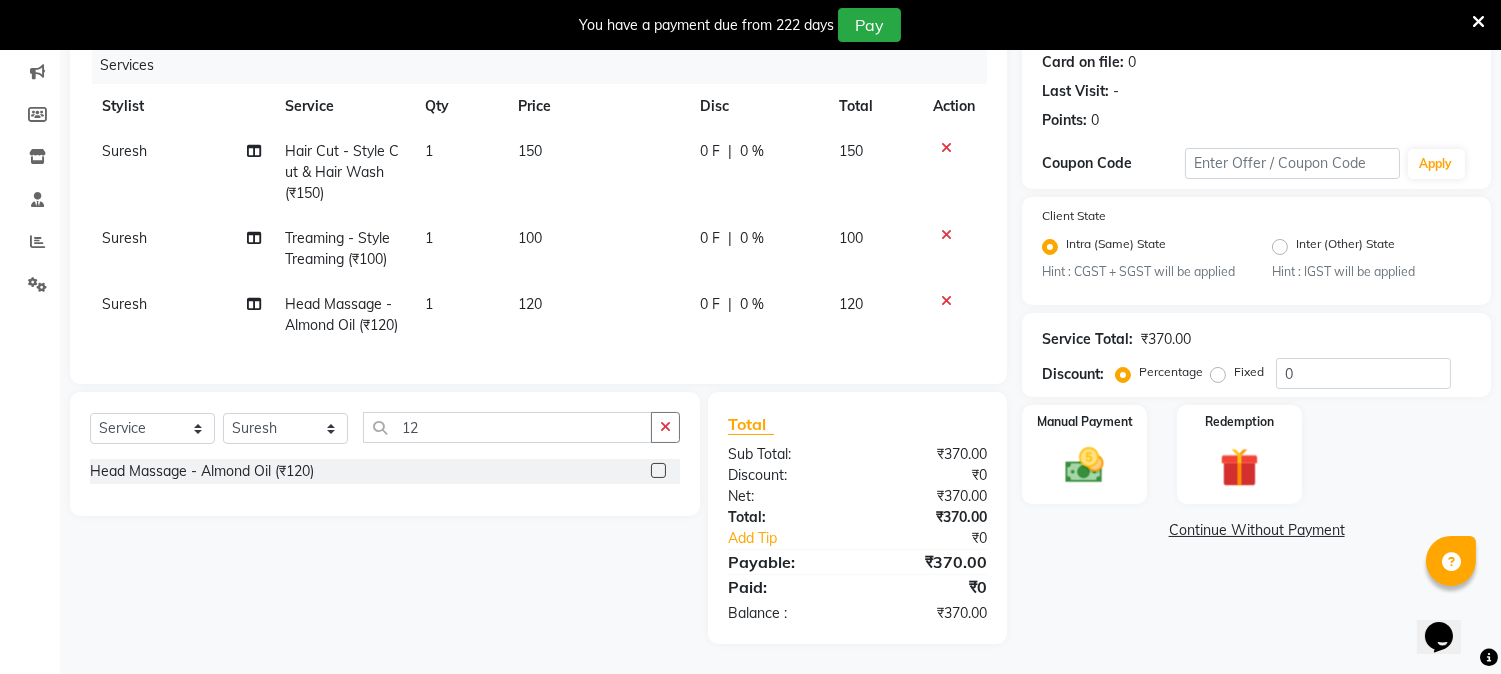 click 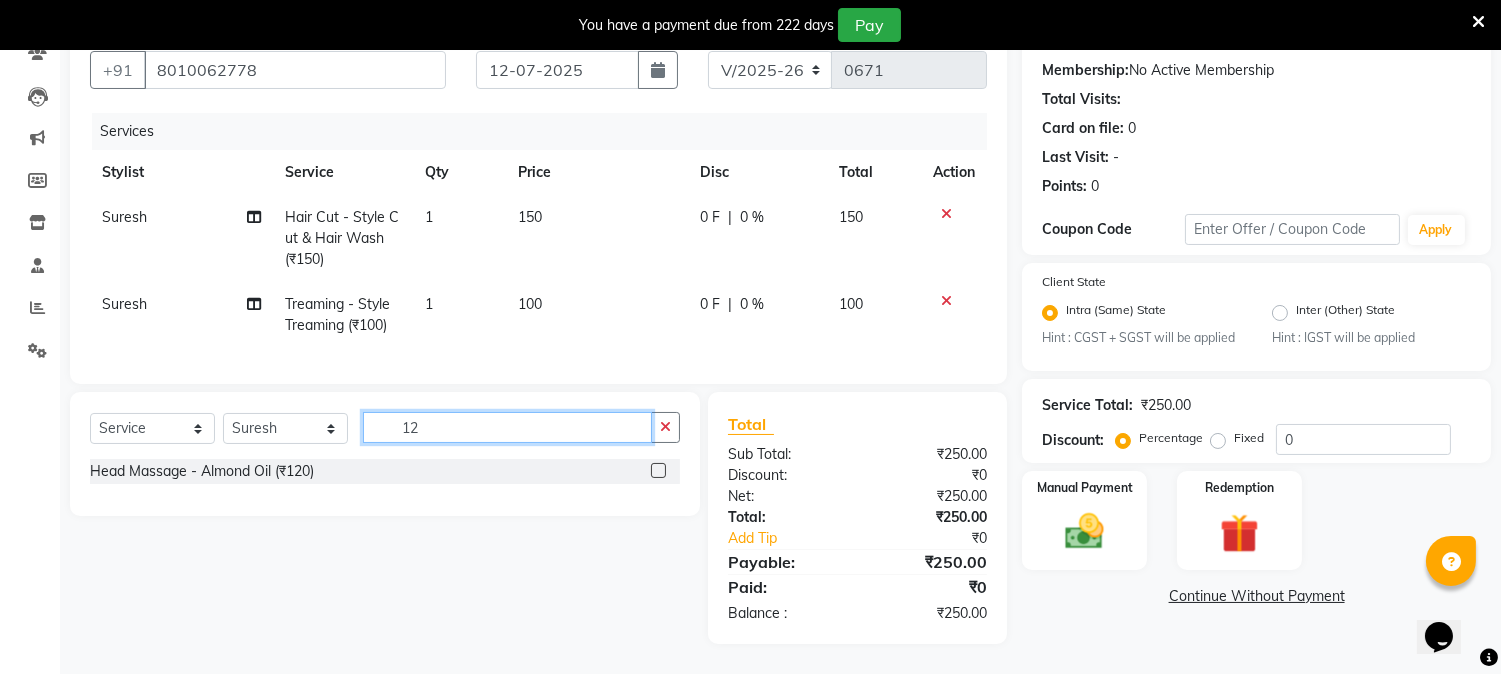 click on "12" 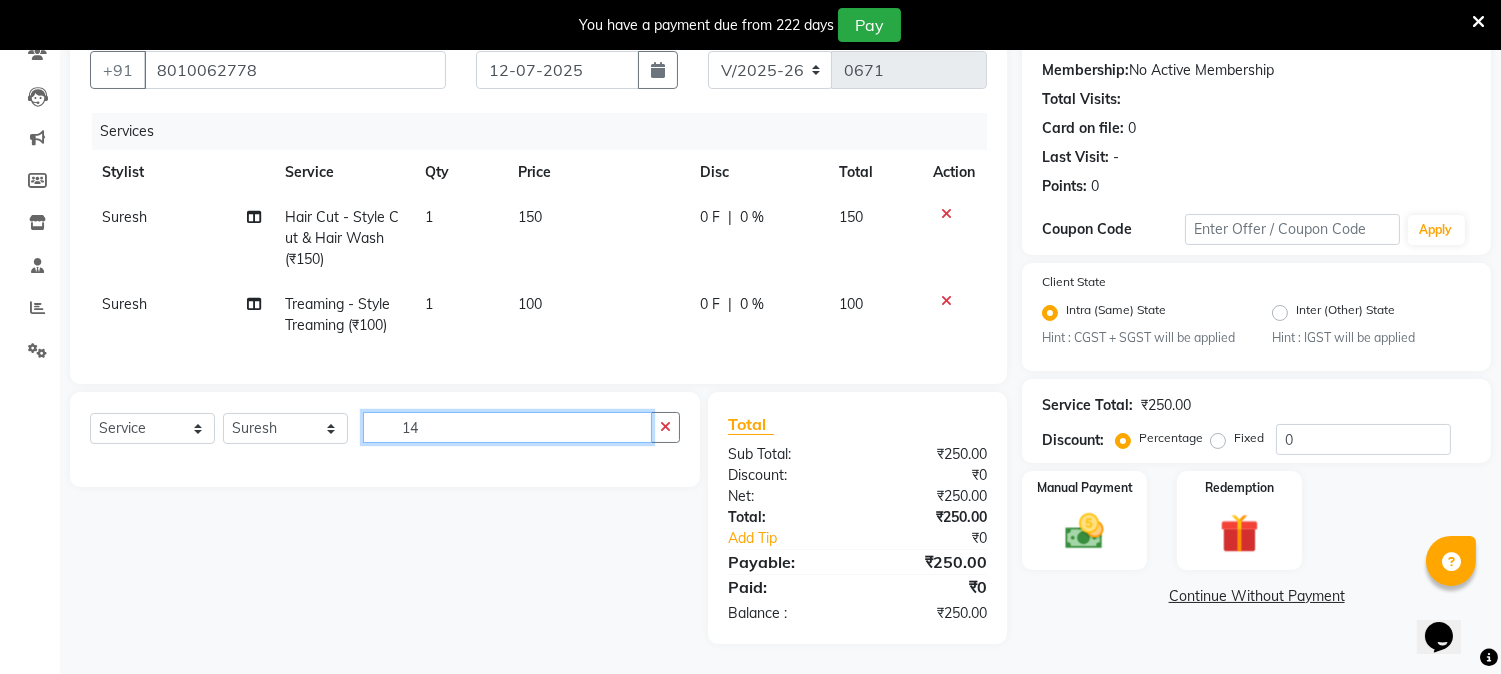 type on "1" 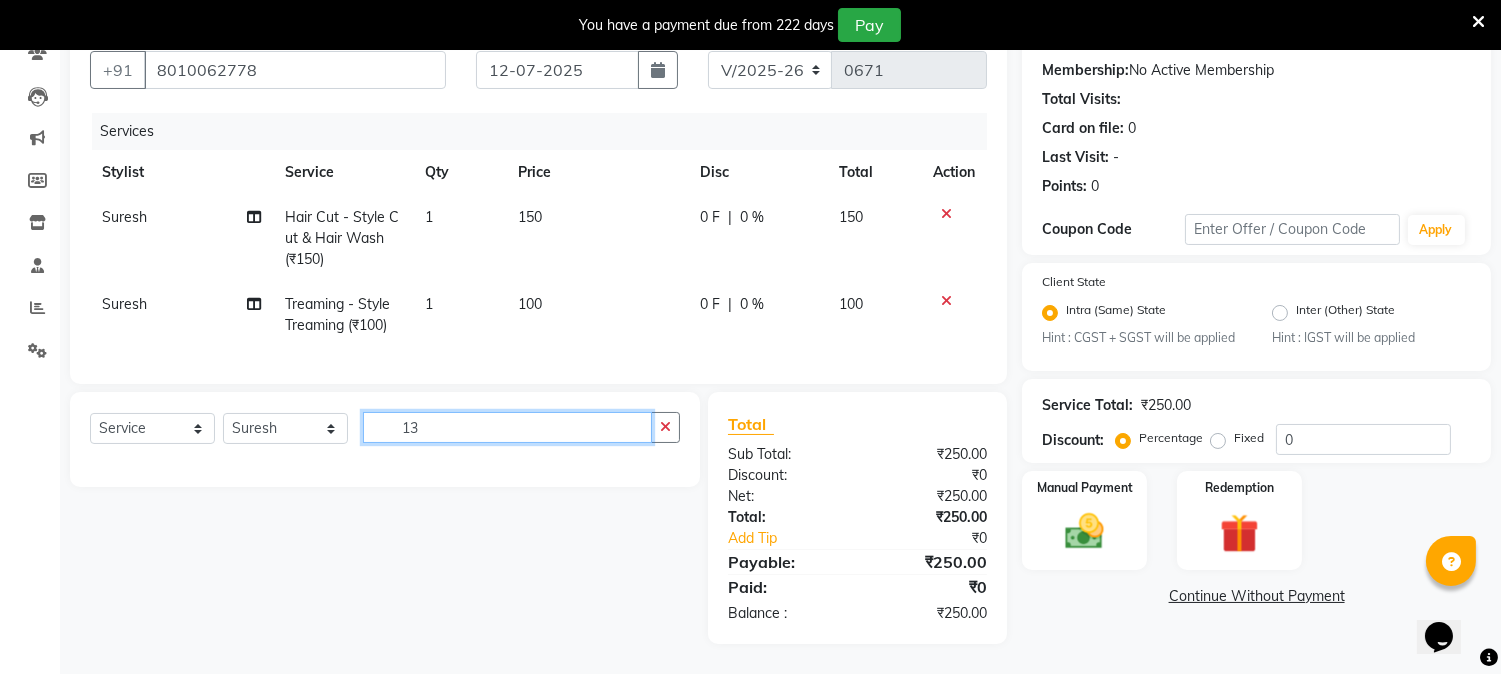 type on "1" 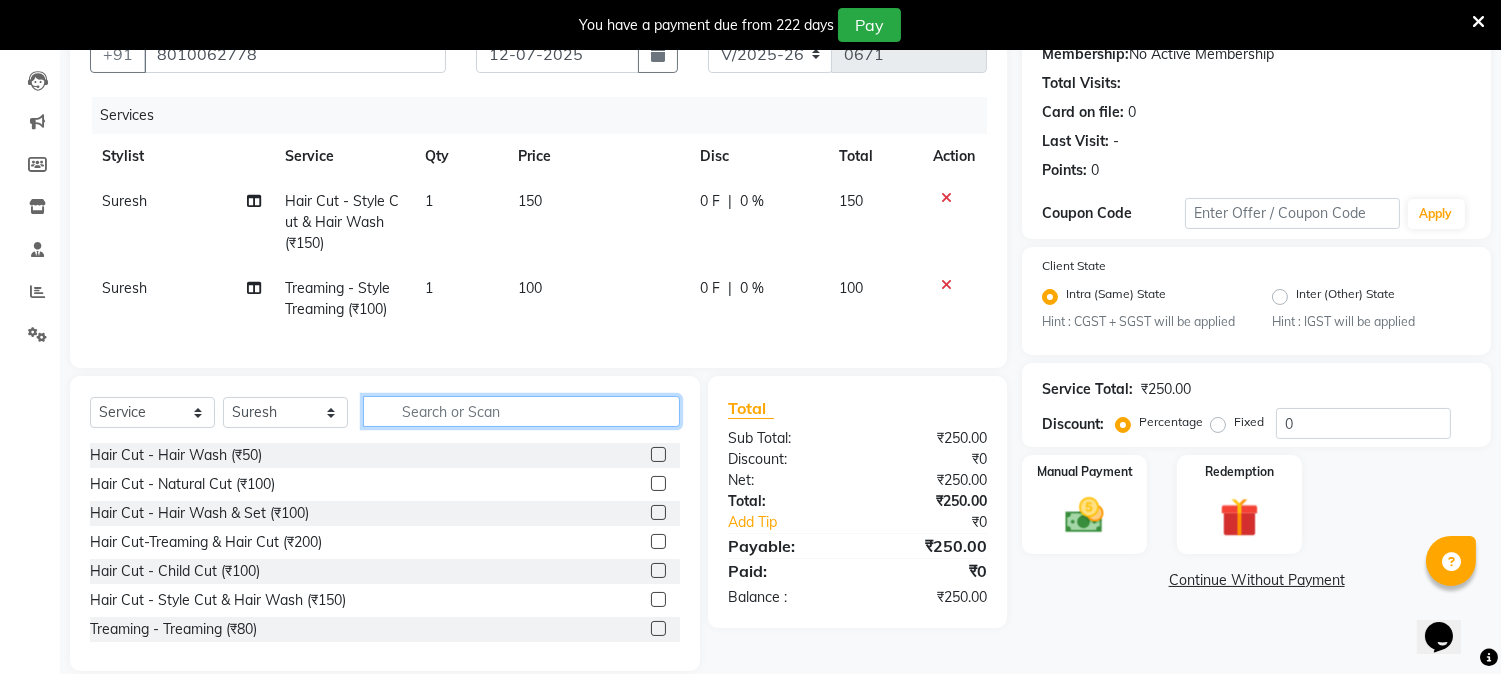 scroll, scrollTop: 244, scrollLeft: 0, axis: vertical 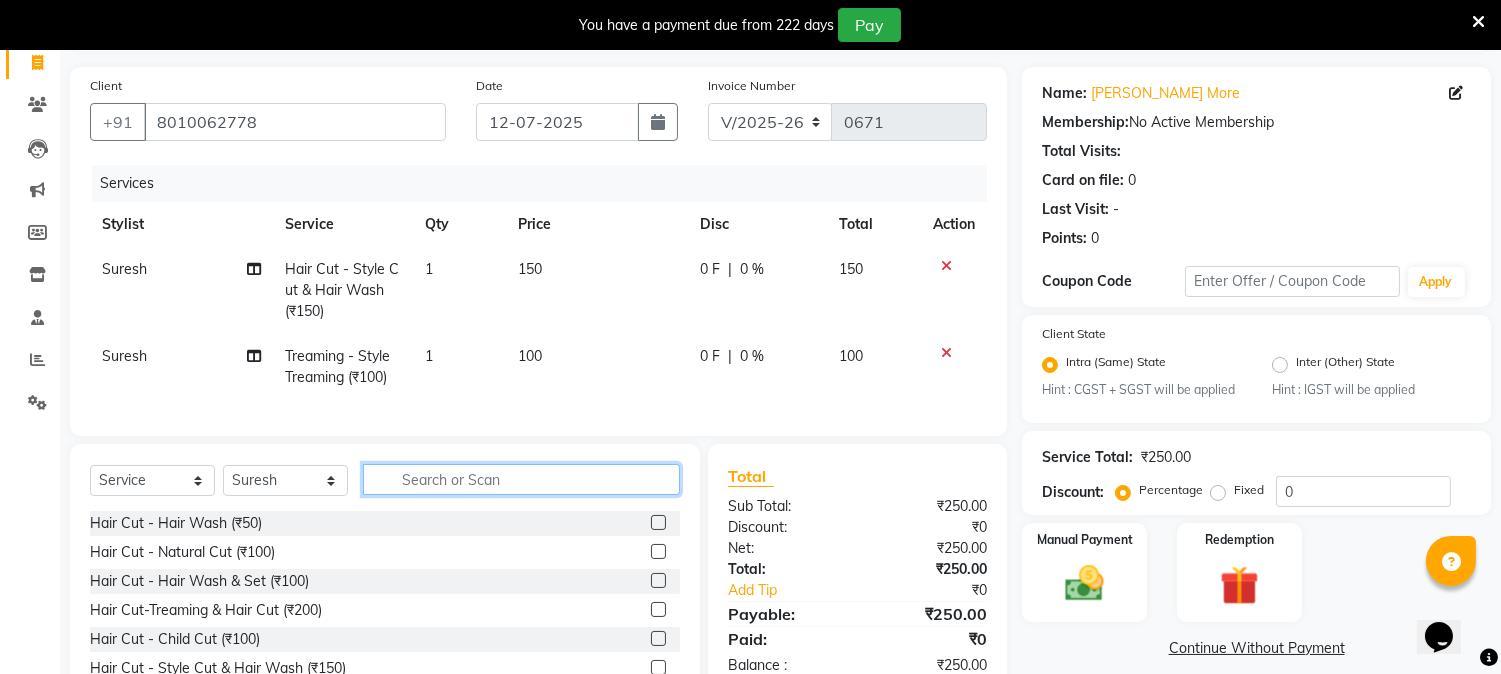 click 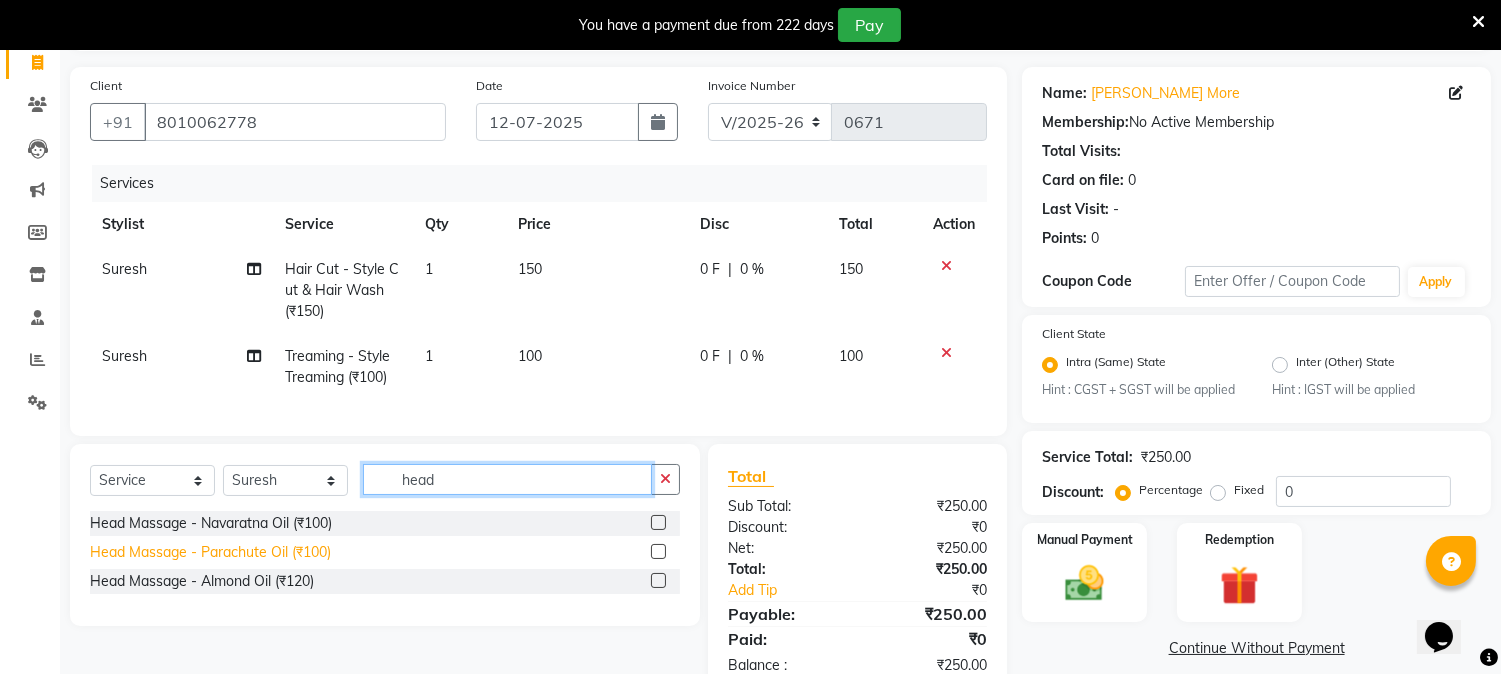 type on "head" 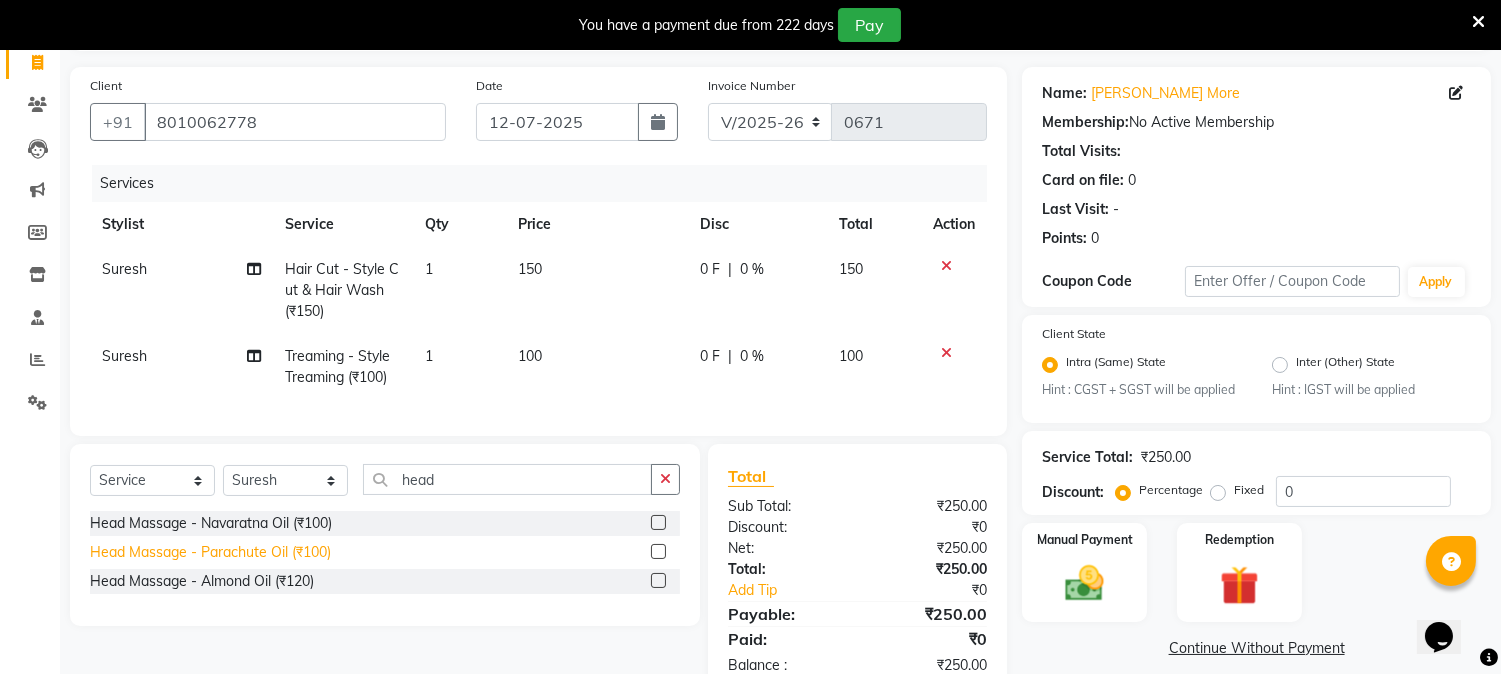 click on "Head Massage - Parachute Oil (₹100)" 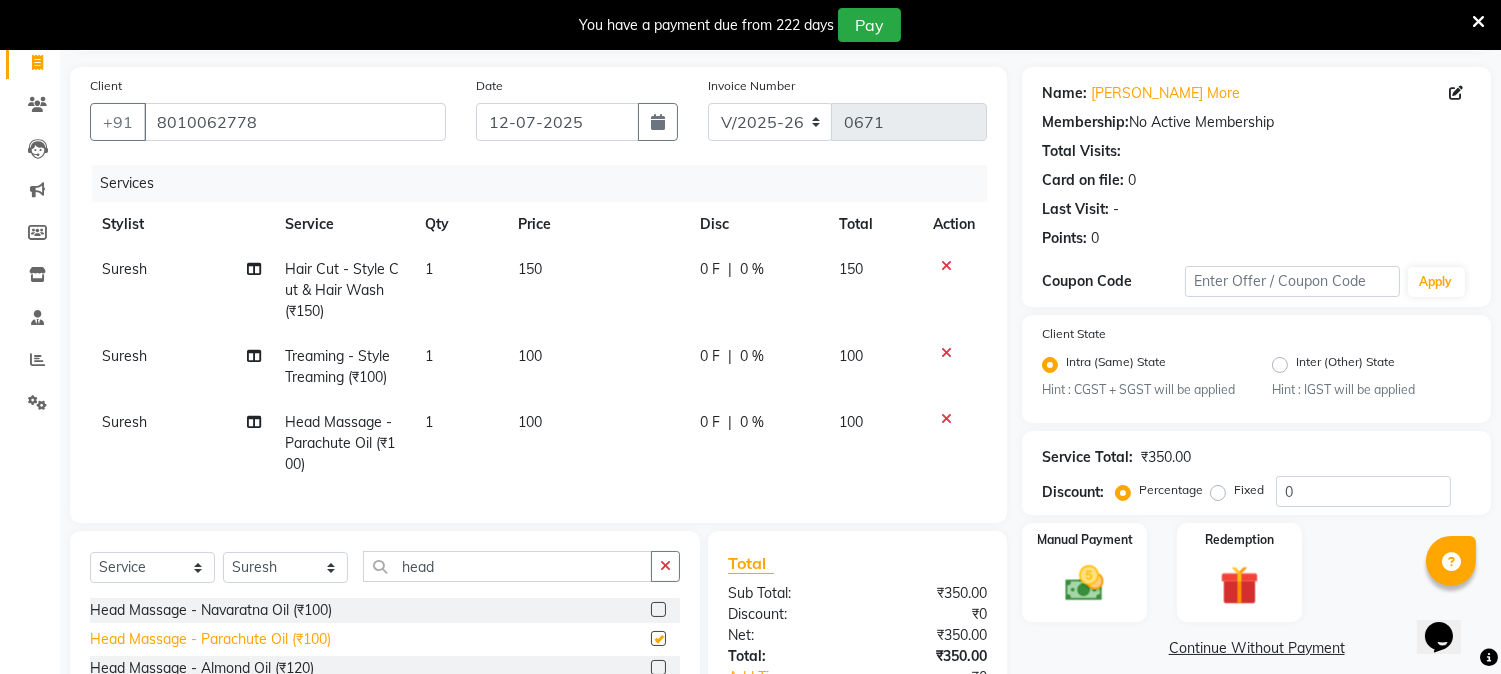 checkbox on "false" 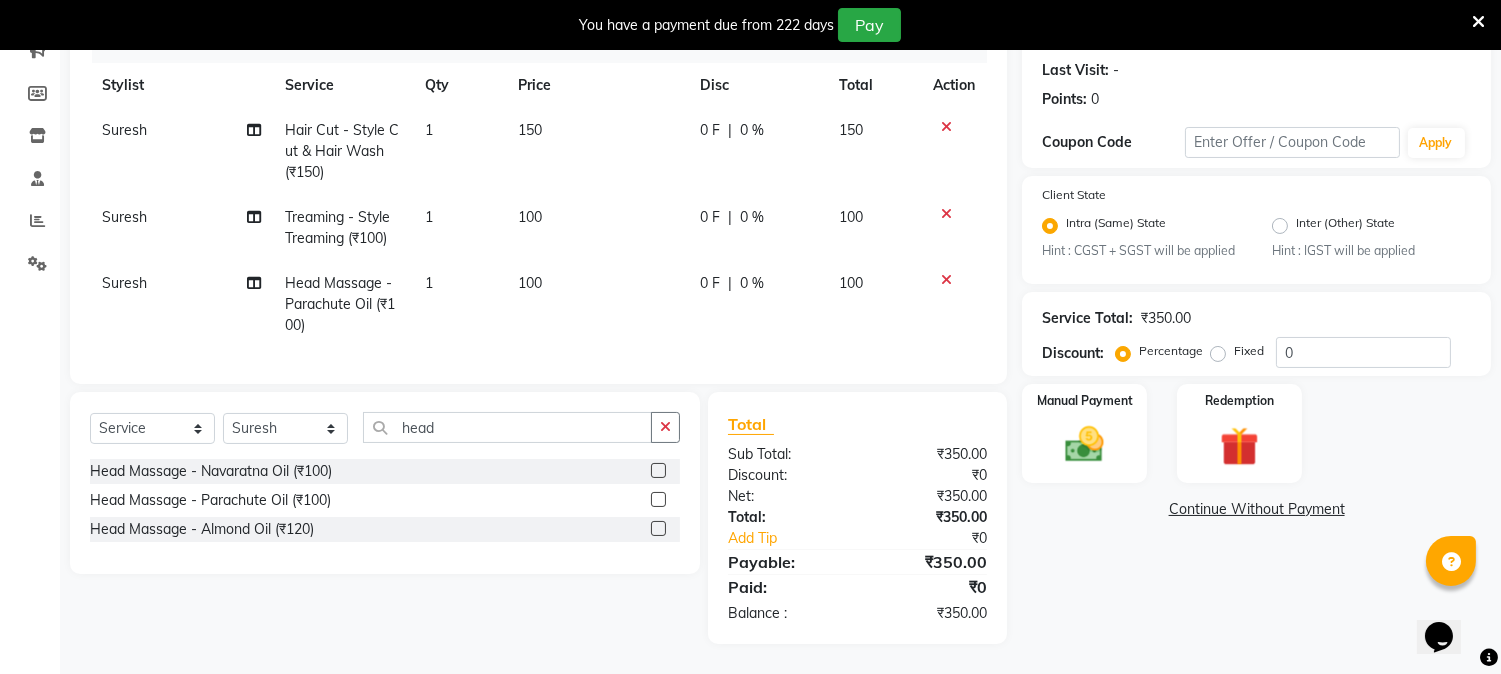 scroll, scrollTop: 288, scrollLeft: 0, axis: vertical 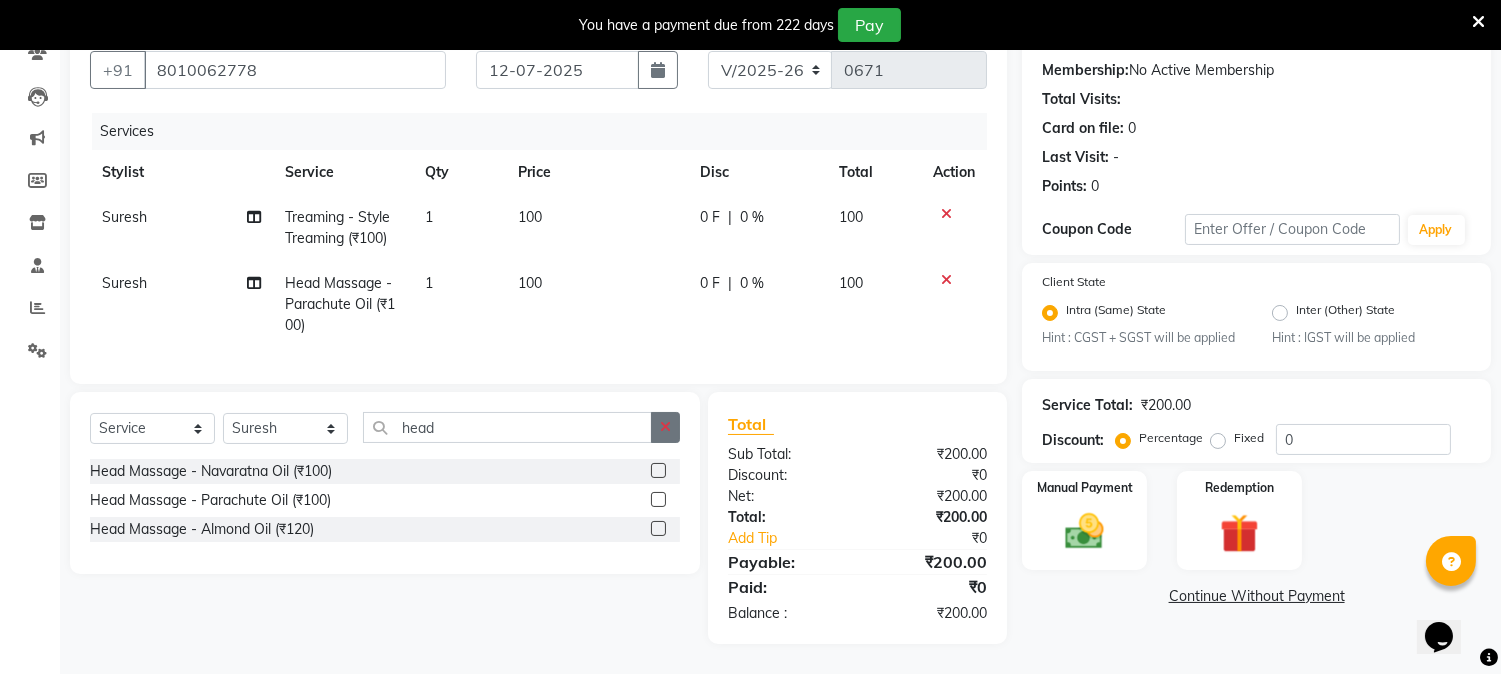 click 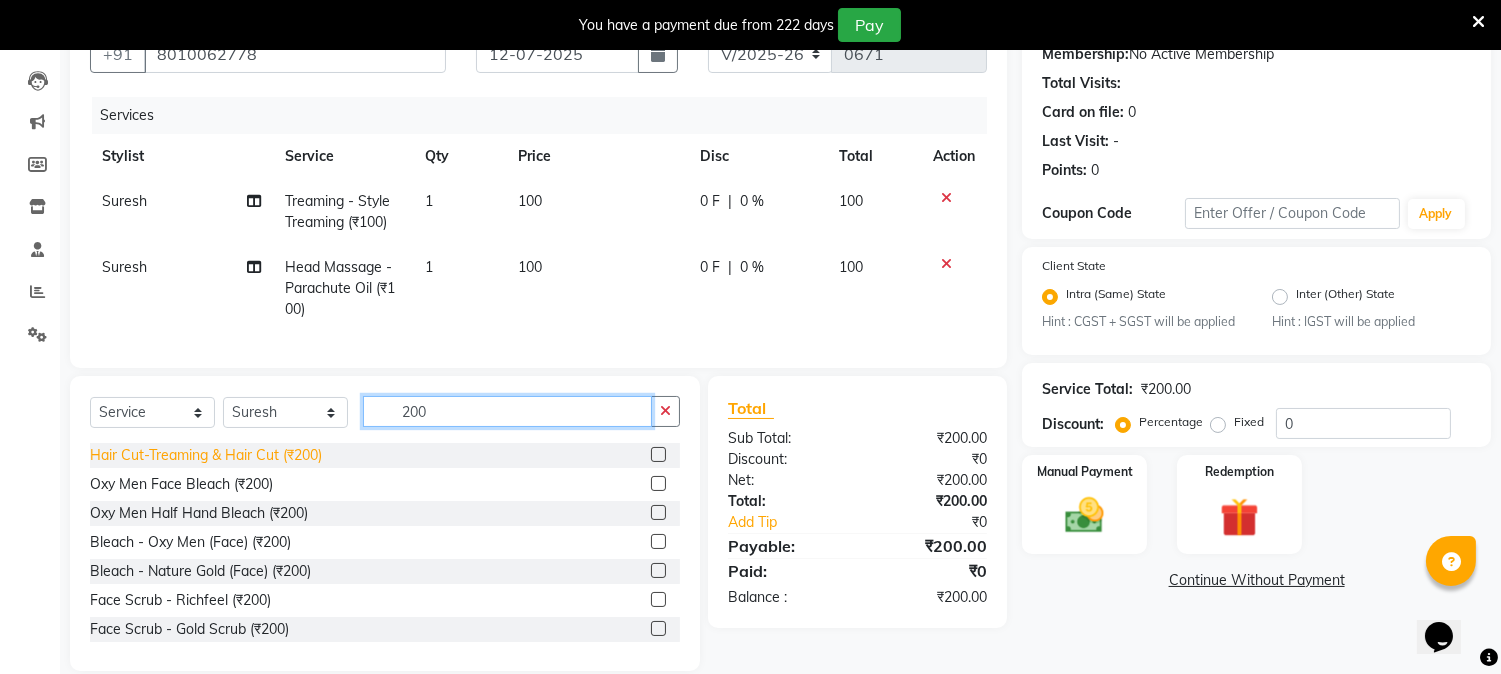type on "200" 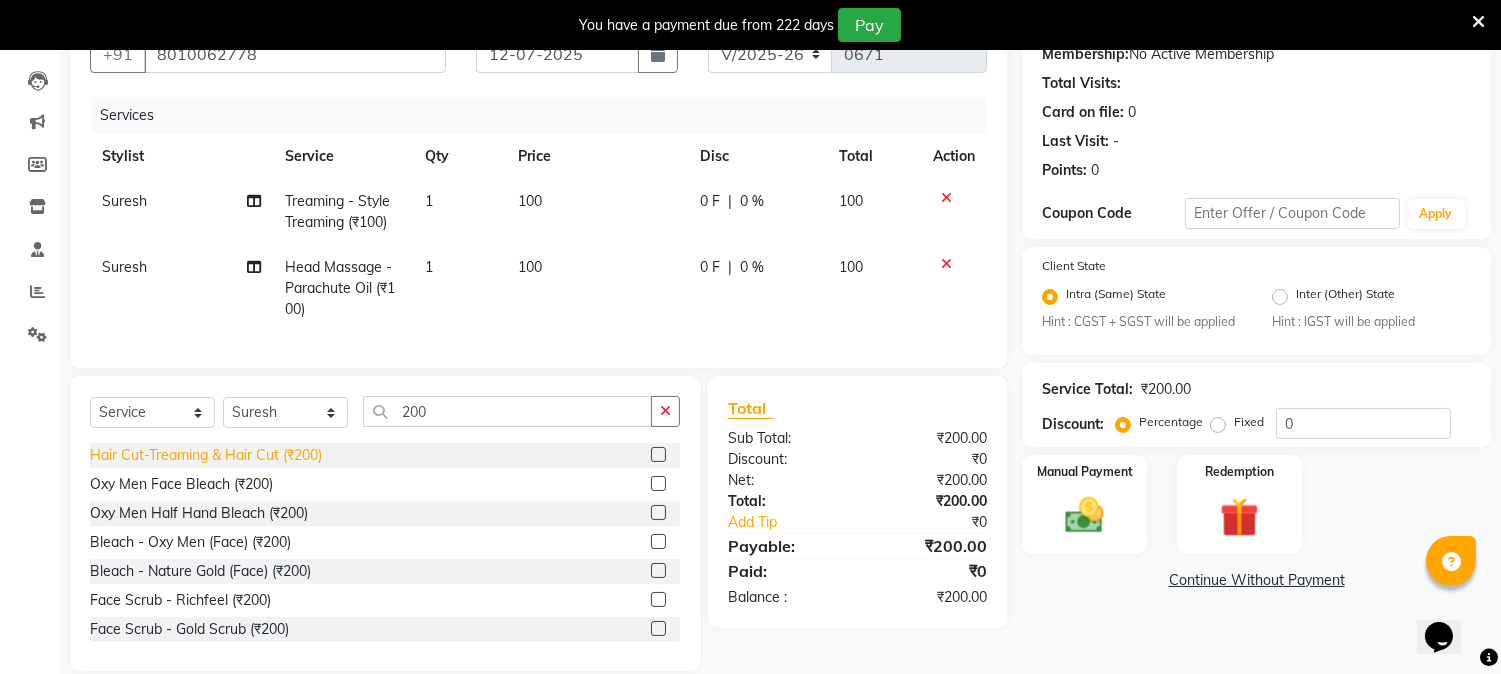 click on "Hair Cut-Treaming & Hair Cut (₹200)" 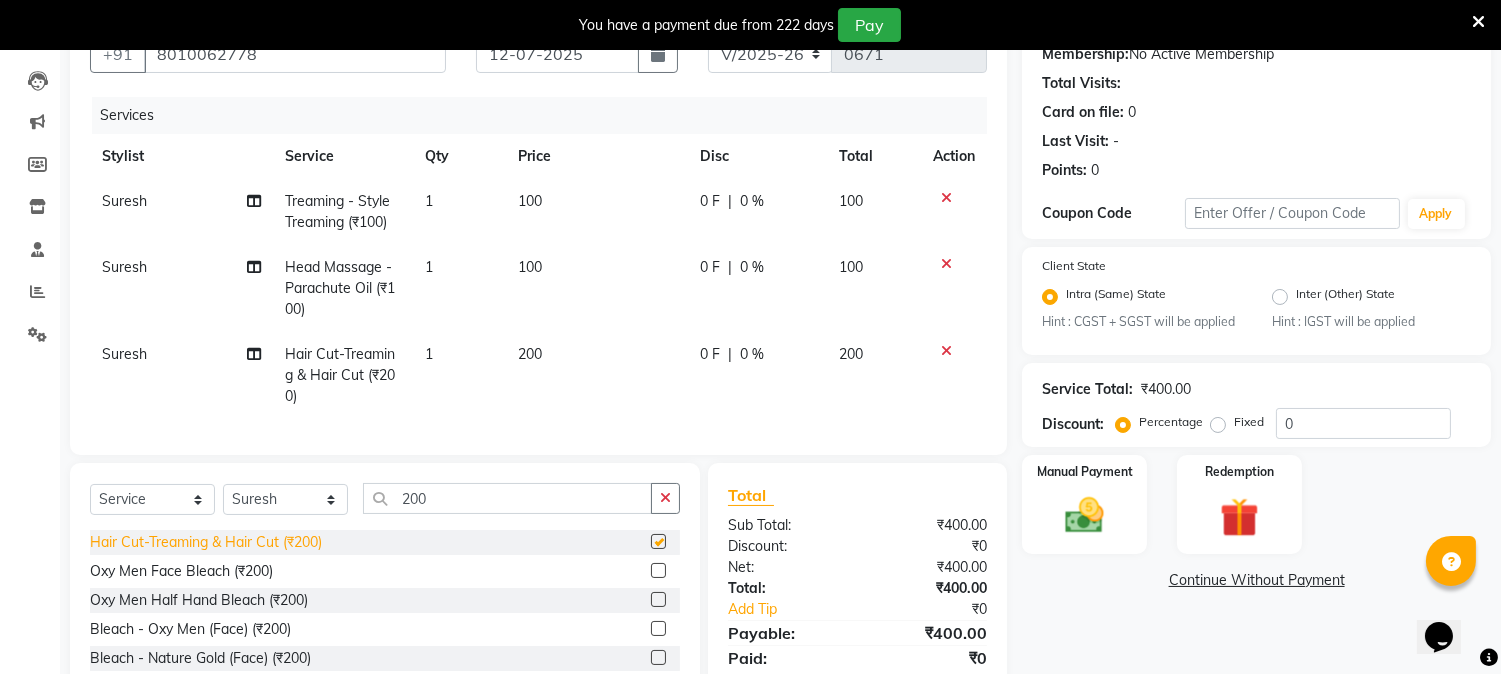 checkbox on "false" 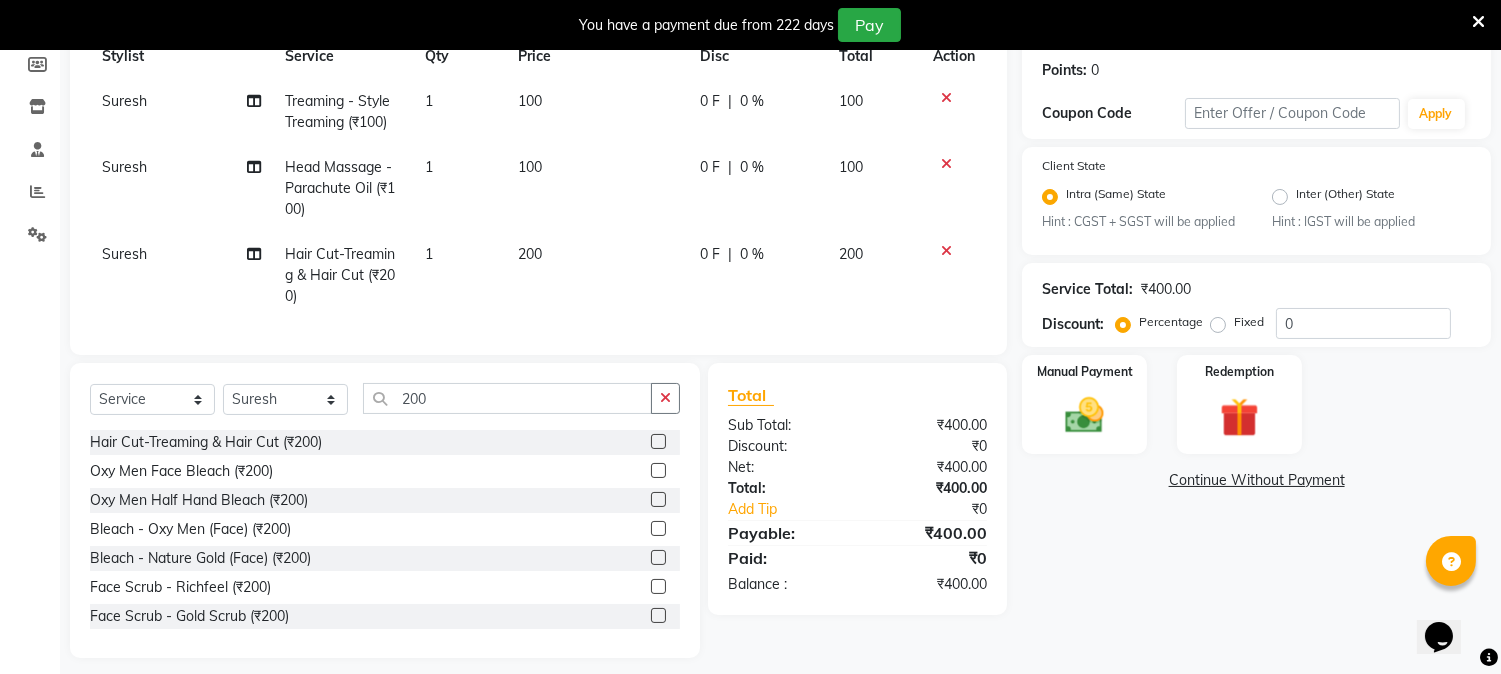 scroll, scrollTop: 331, scrollLeft: 0, axis: vertical 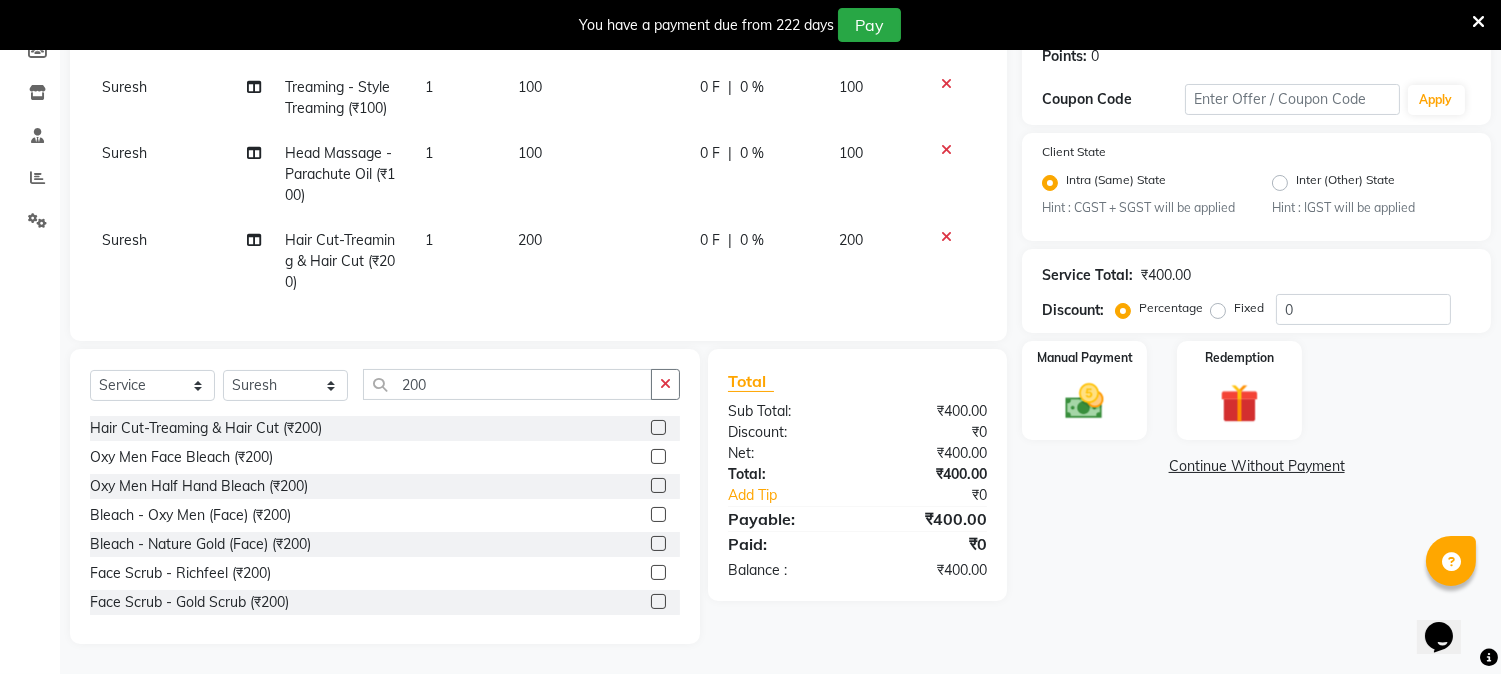 click on "Continue Without Payment" 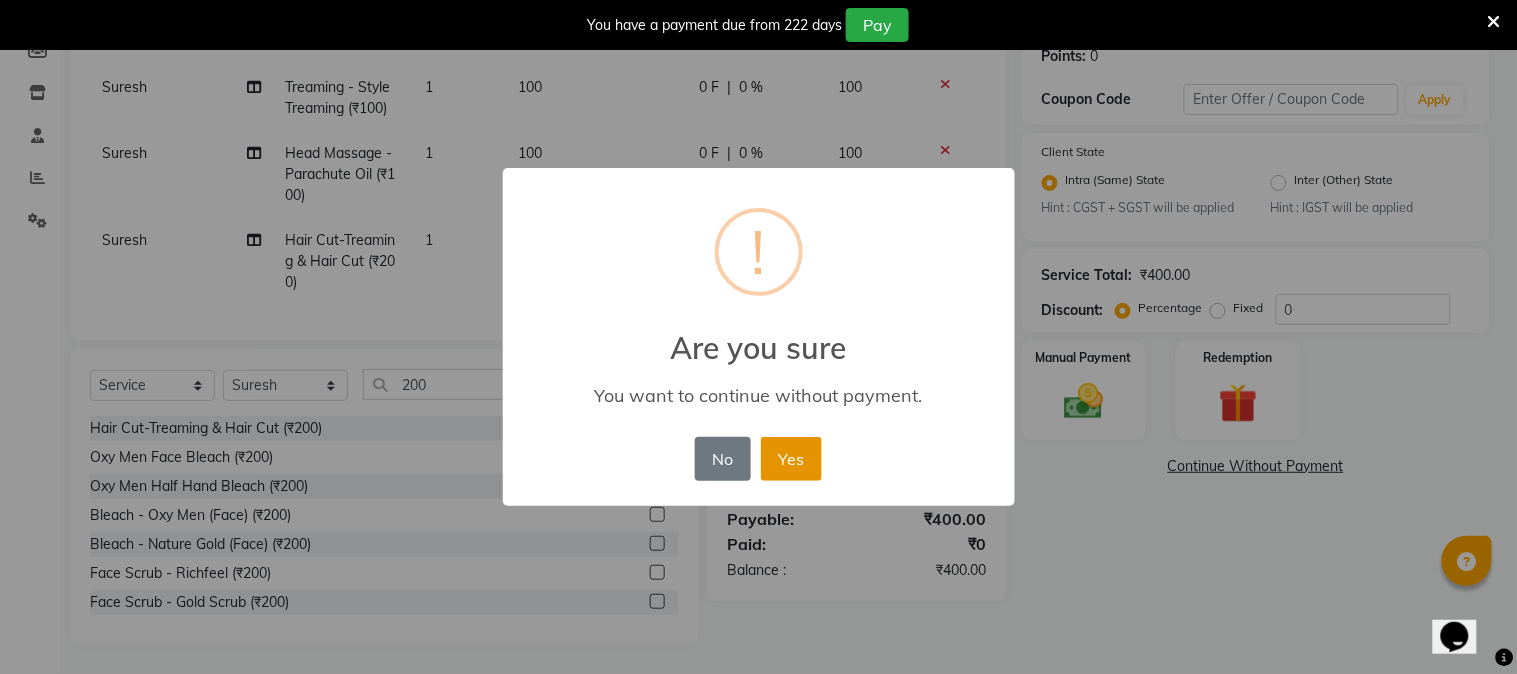 click on "Yes" at bounding box center [791, 459] 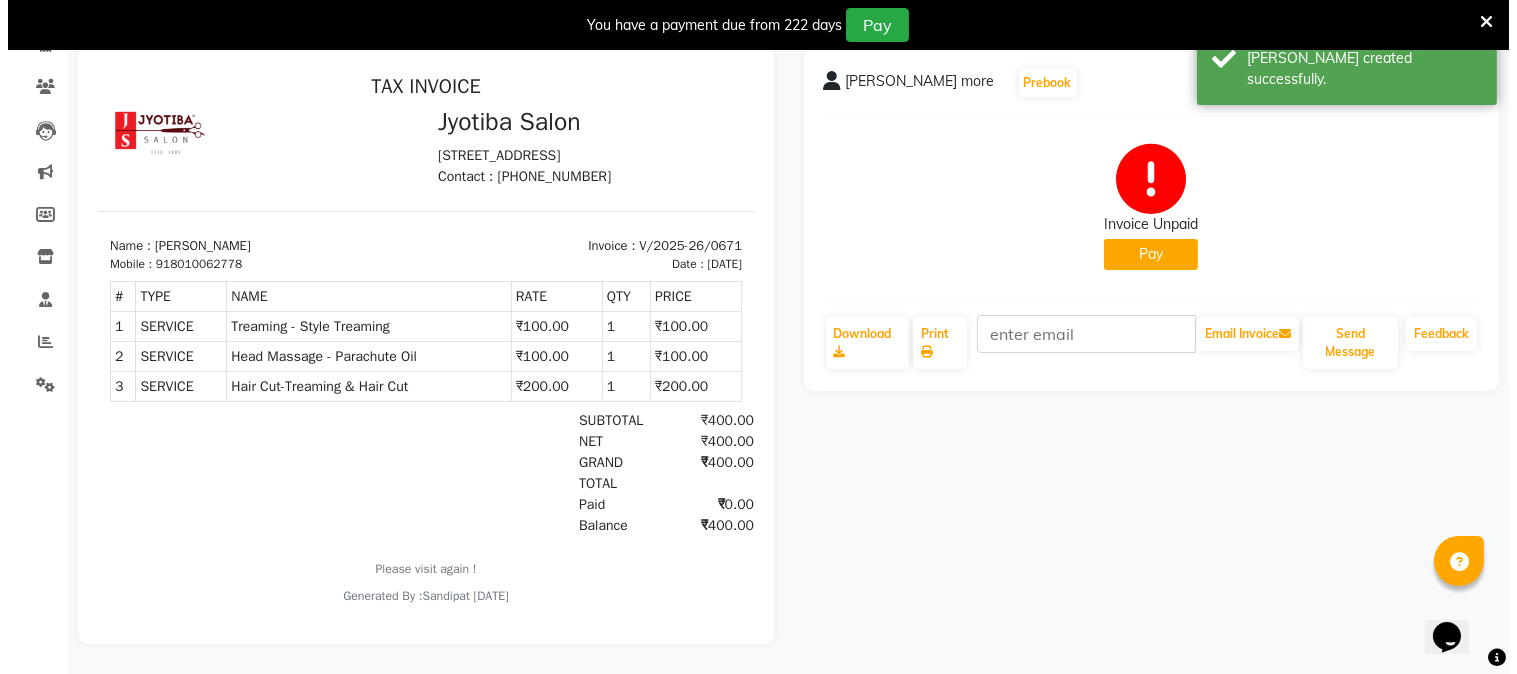 scroll, scrollTop: 0, scrollLeft: 0, axis: both 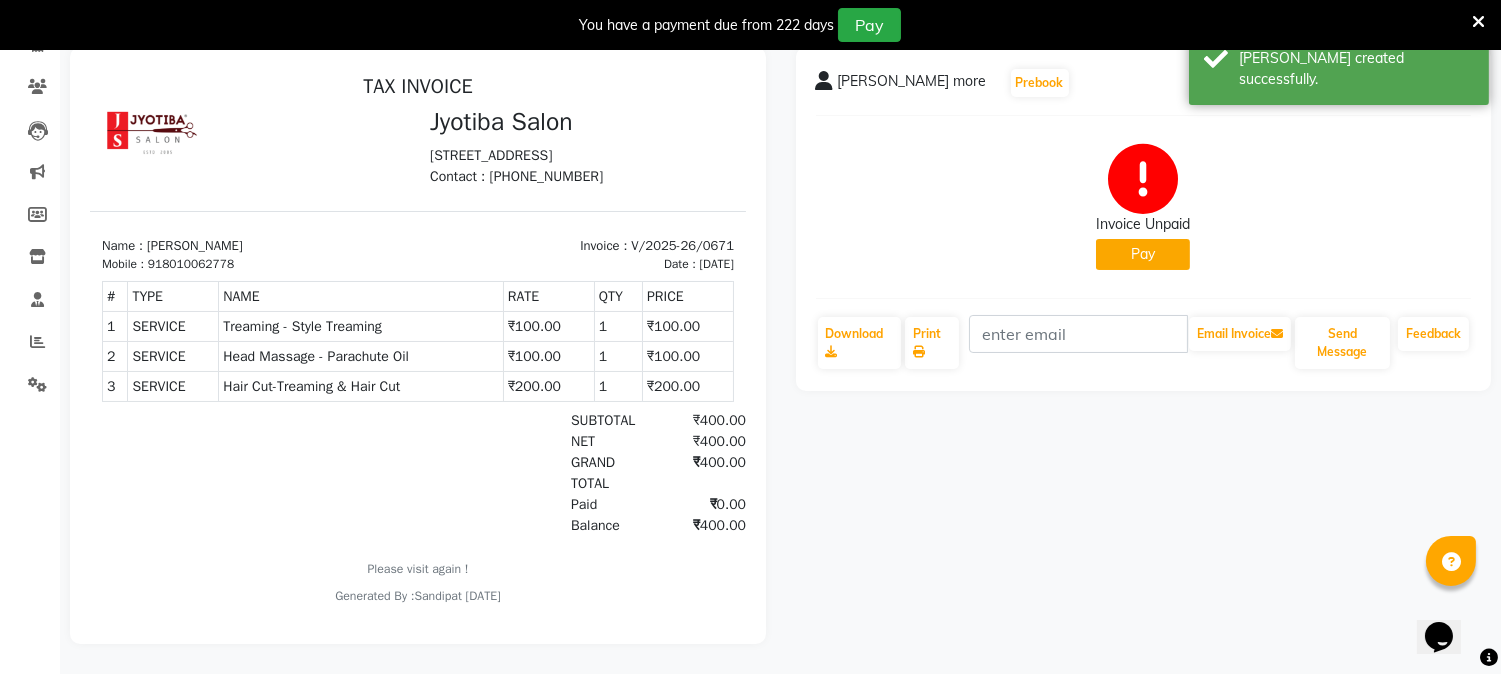 click on "Pay" 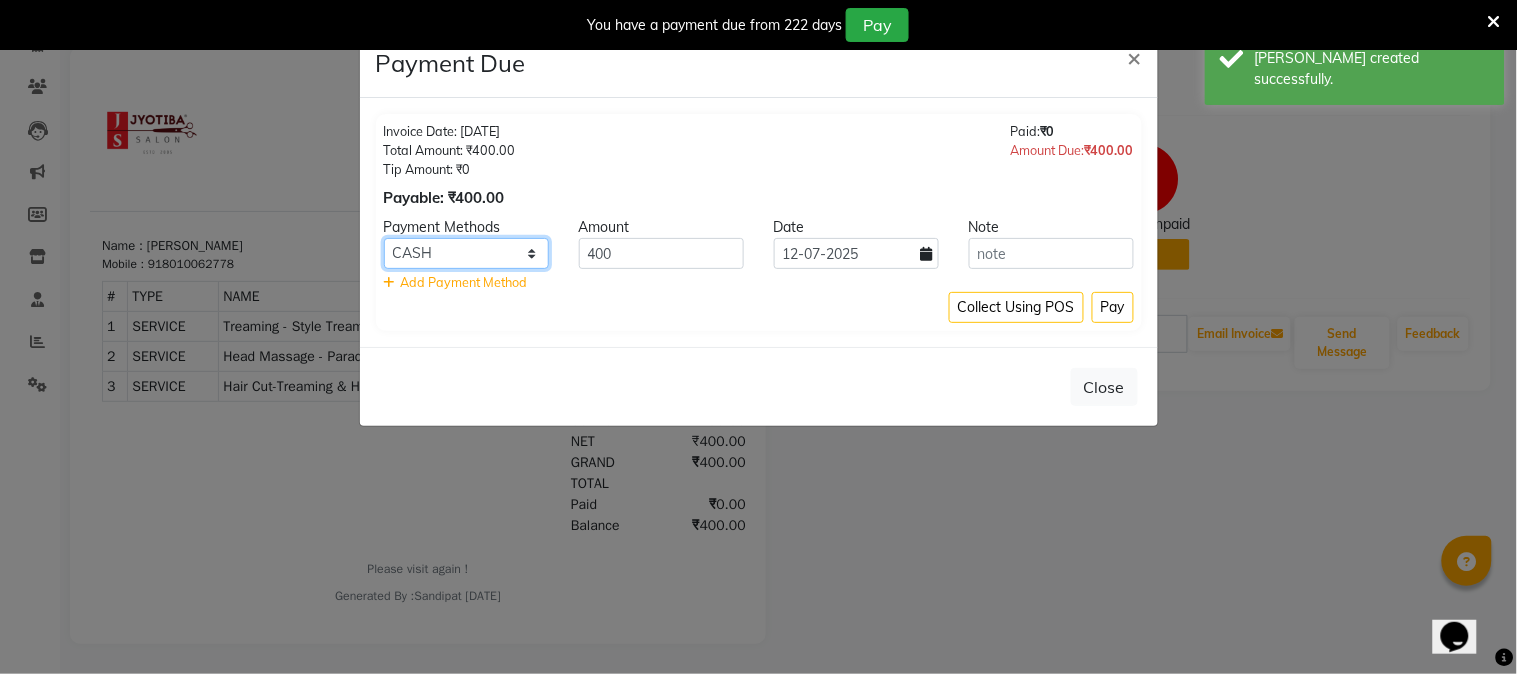 click on "CASH ONLINE CARD" 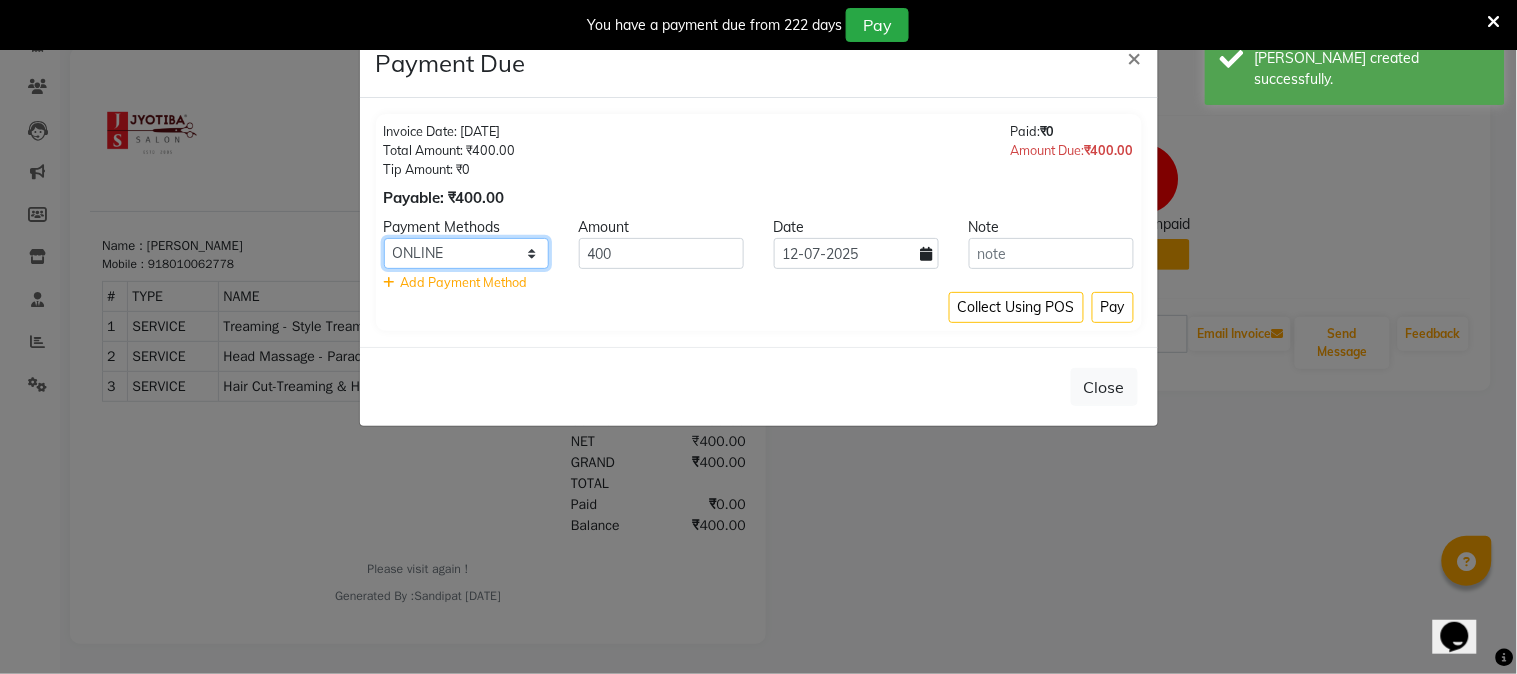 click on "CASH ONLINE CARD" 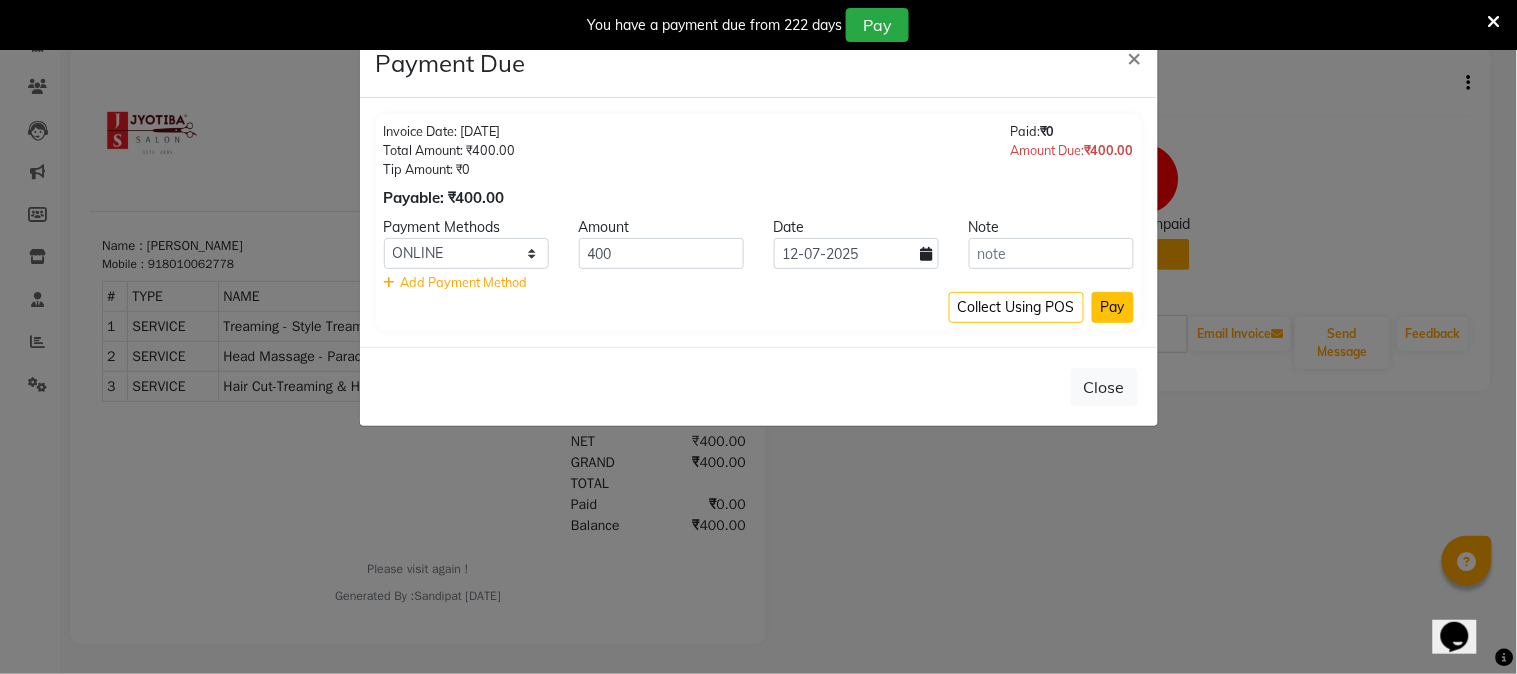 click on "Pay" 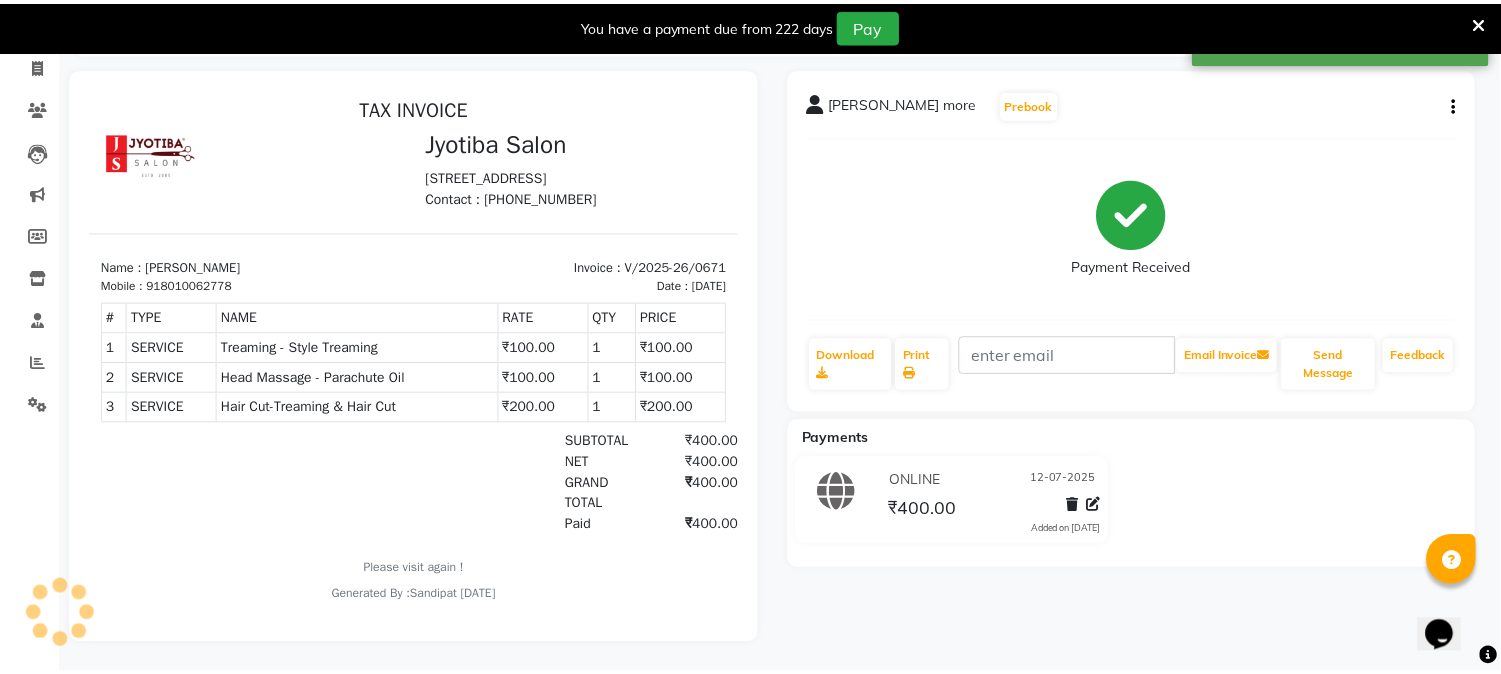 scroll, scrollTop: 145, scrollLeft: 0, axis: vertical 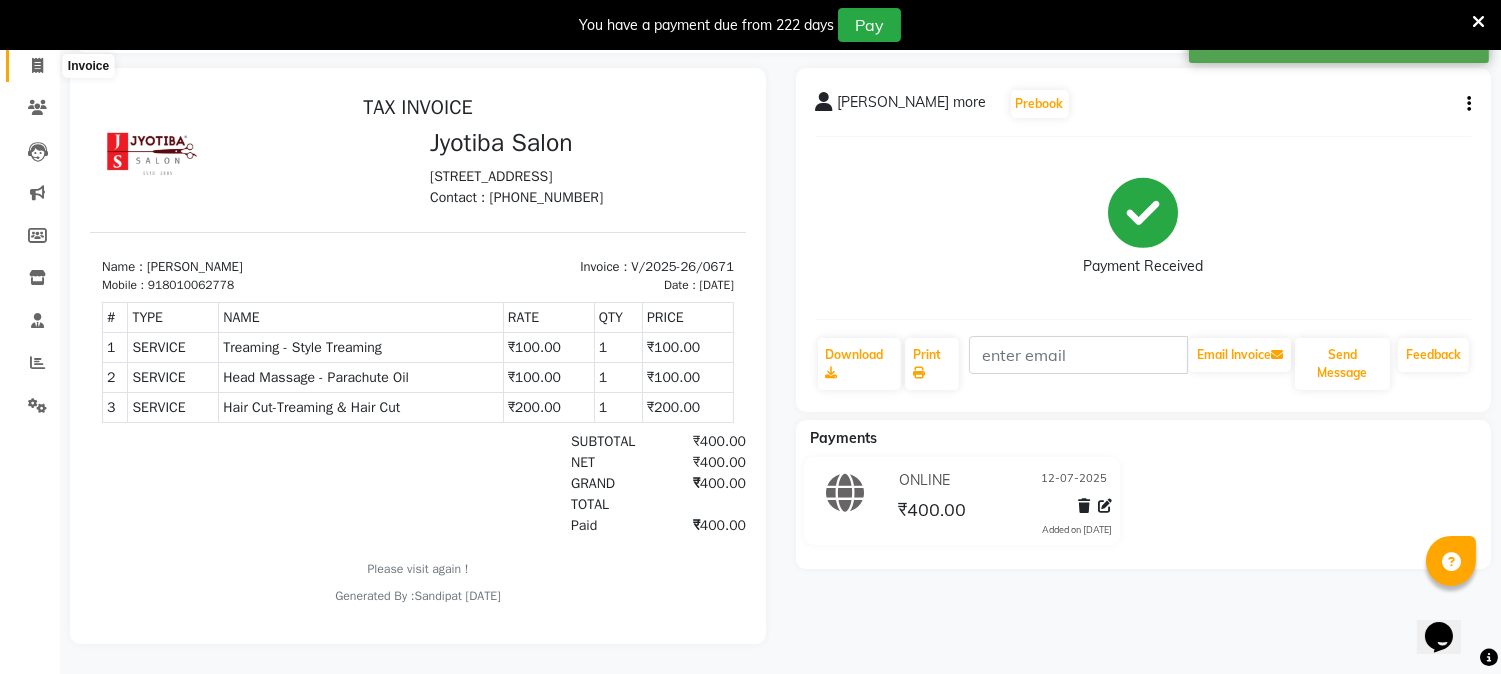 click 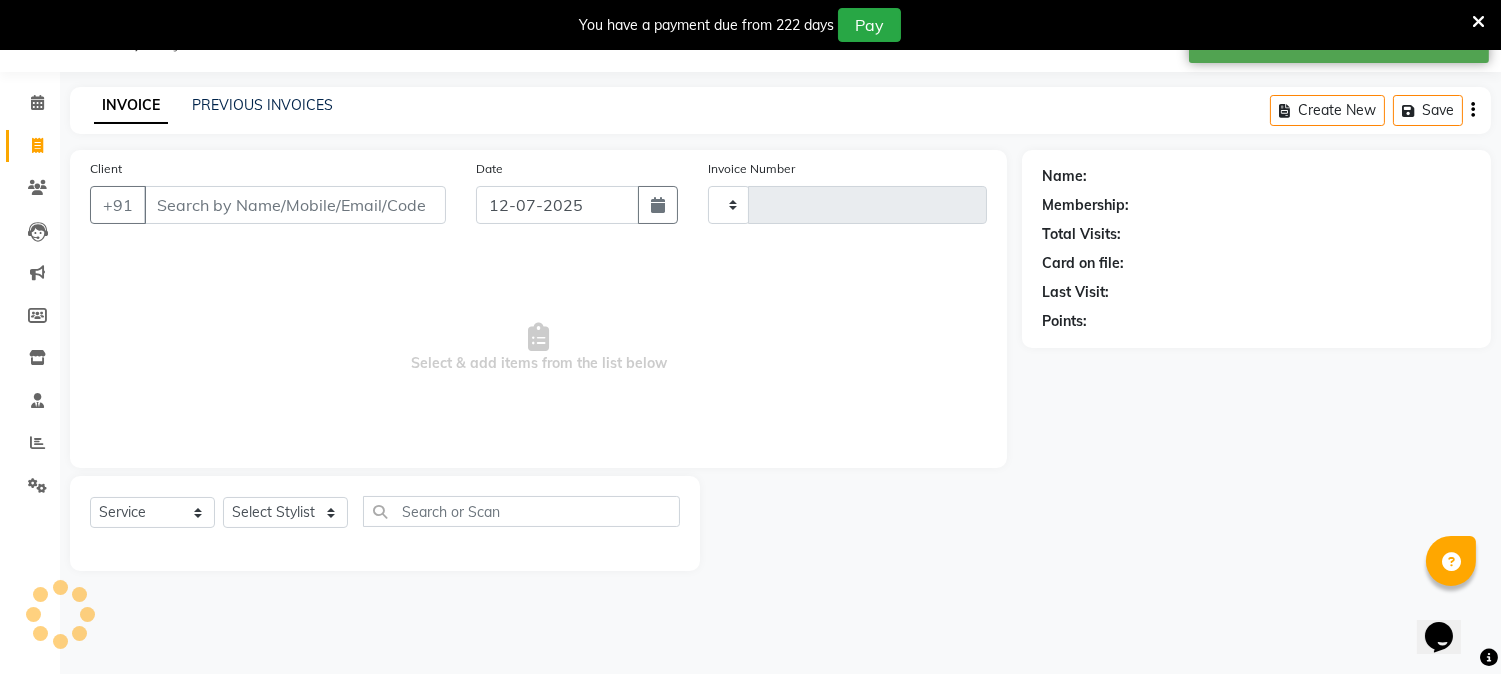 scroll, scrollTop: 50, scrollLeft: 0, axis: vertical 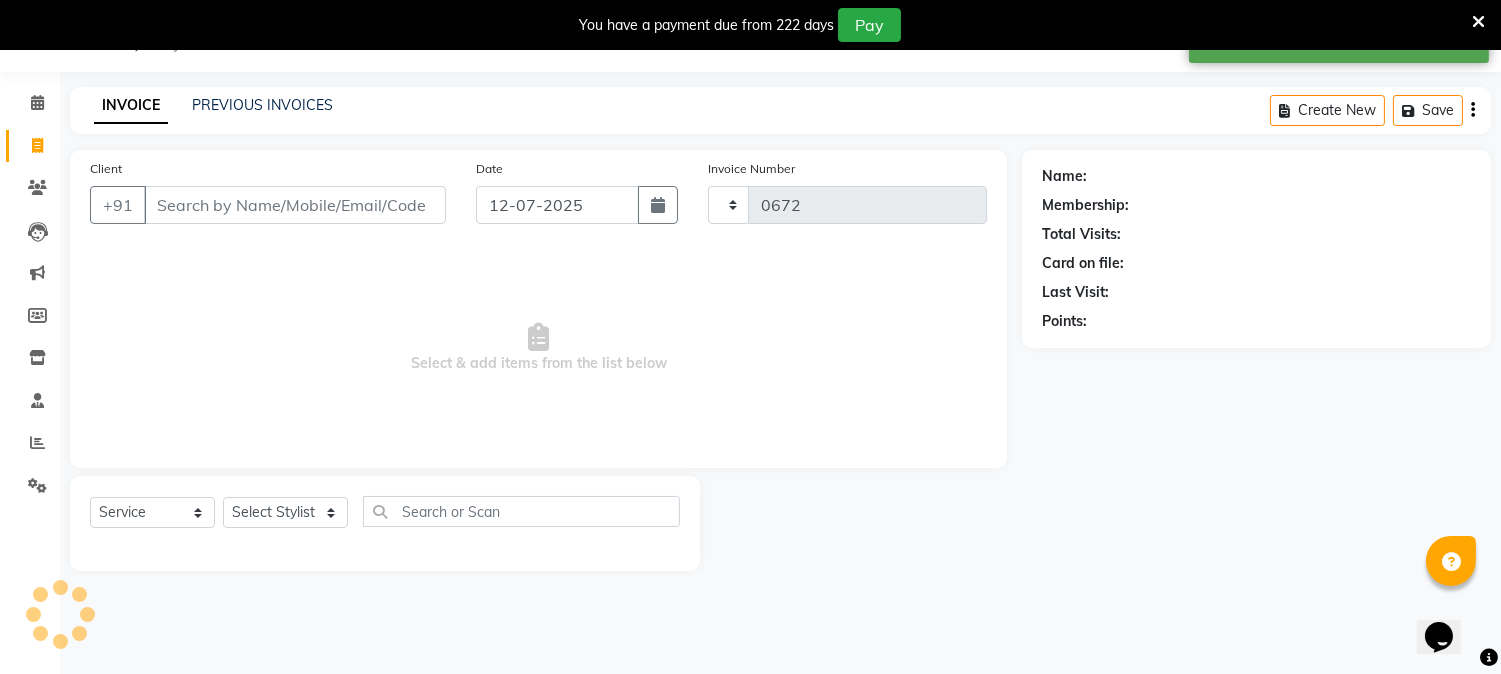 select on "556" 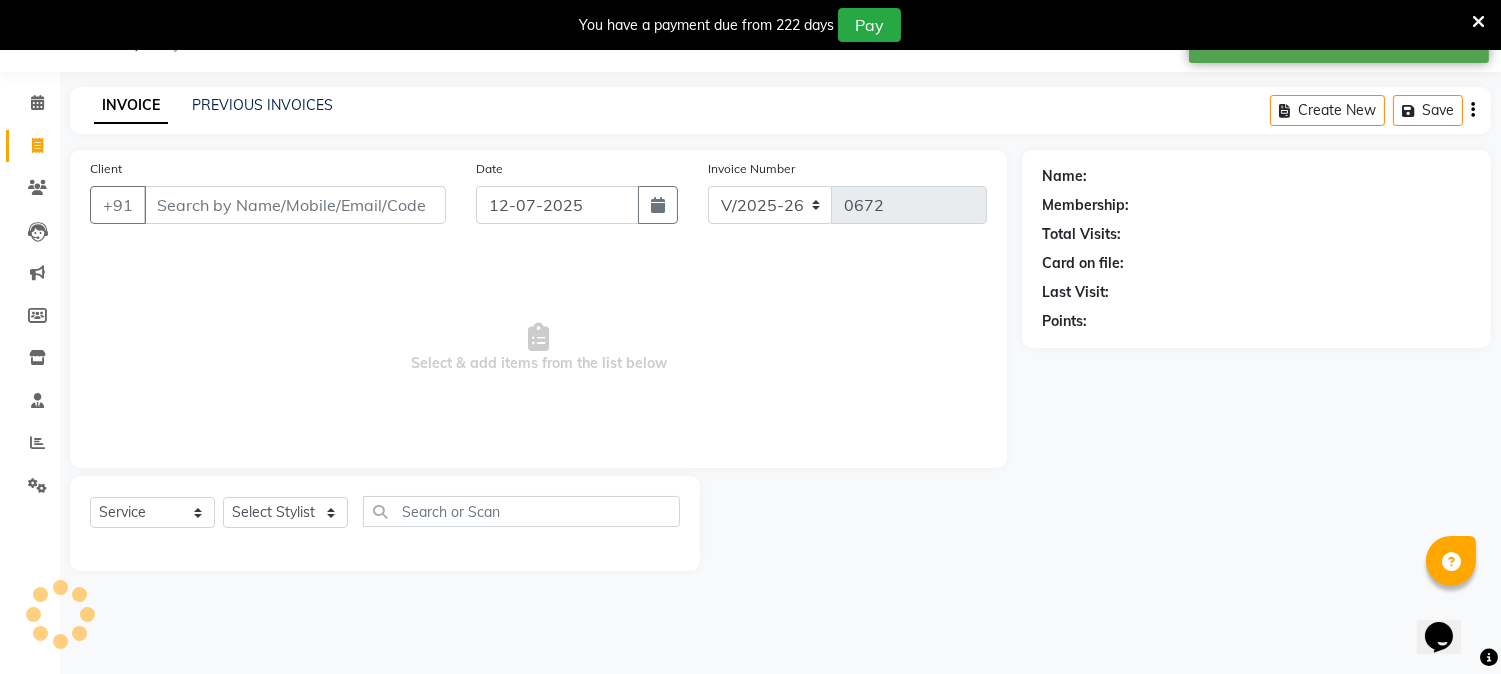 select on "membership" 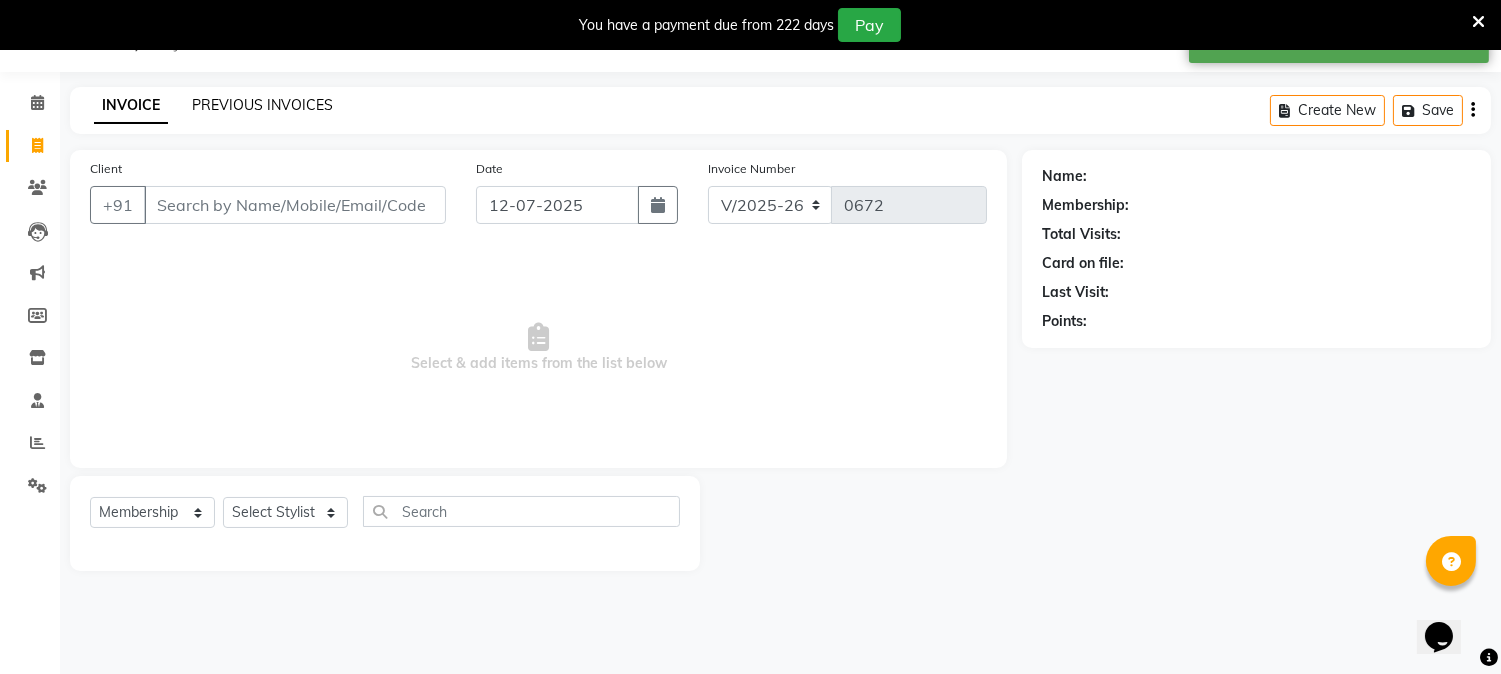 click on "PREVIOUS INVOICES" 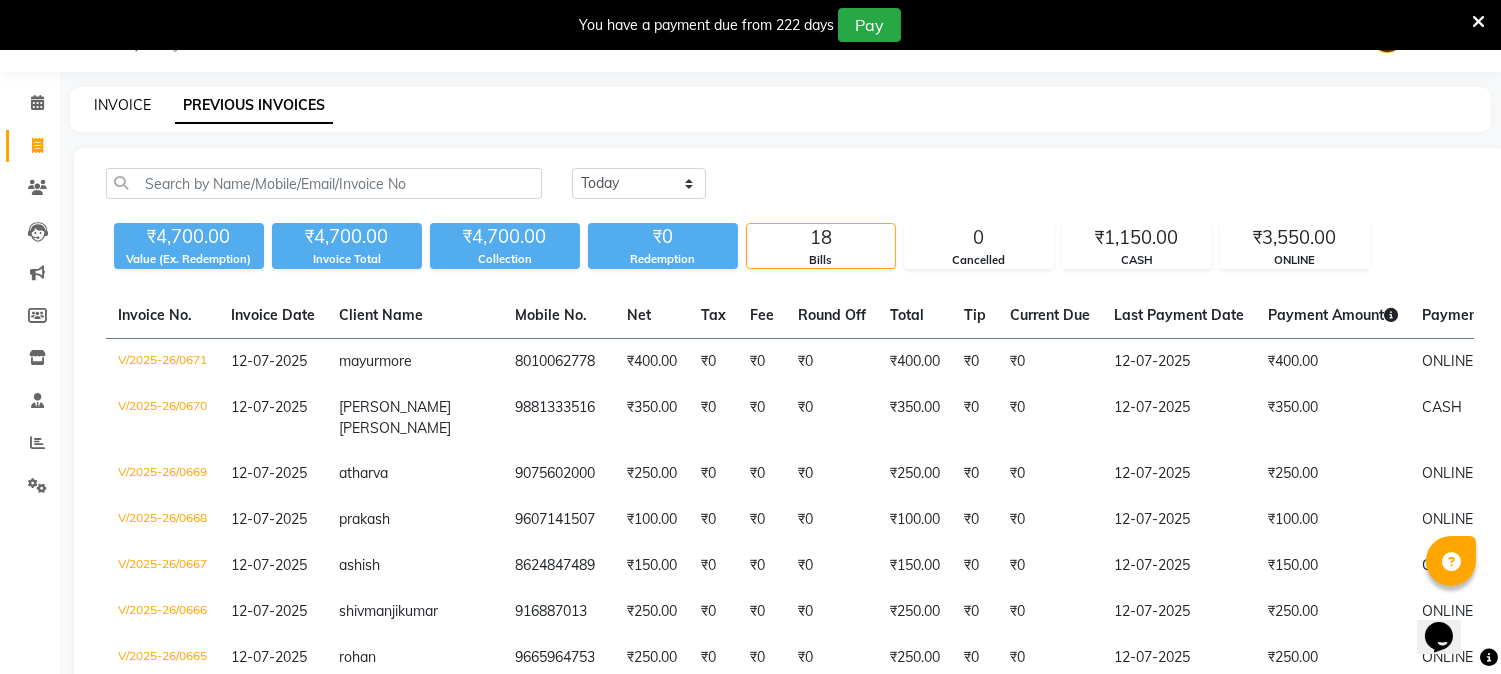 click on "INVOICE" 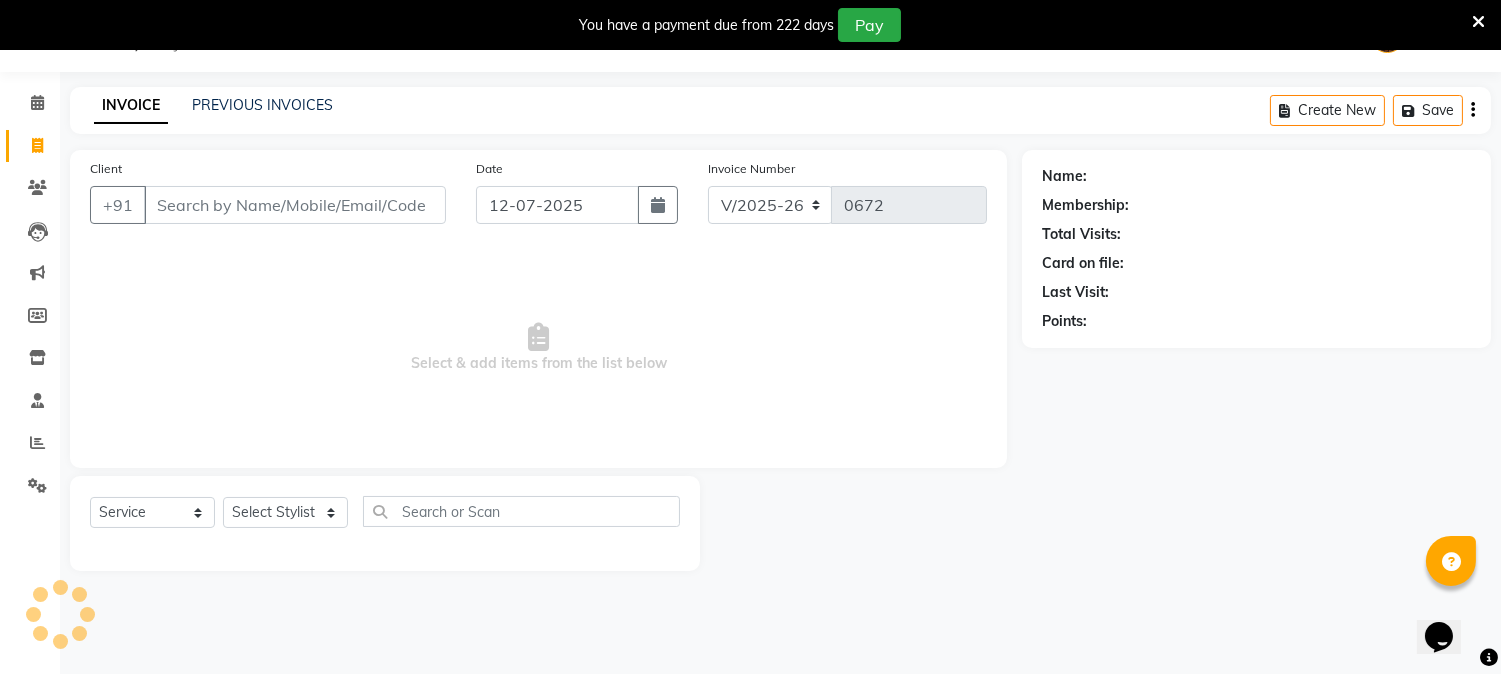 select on "membership" 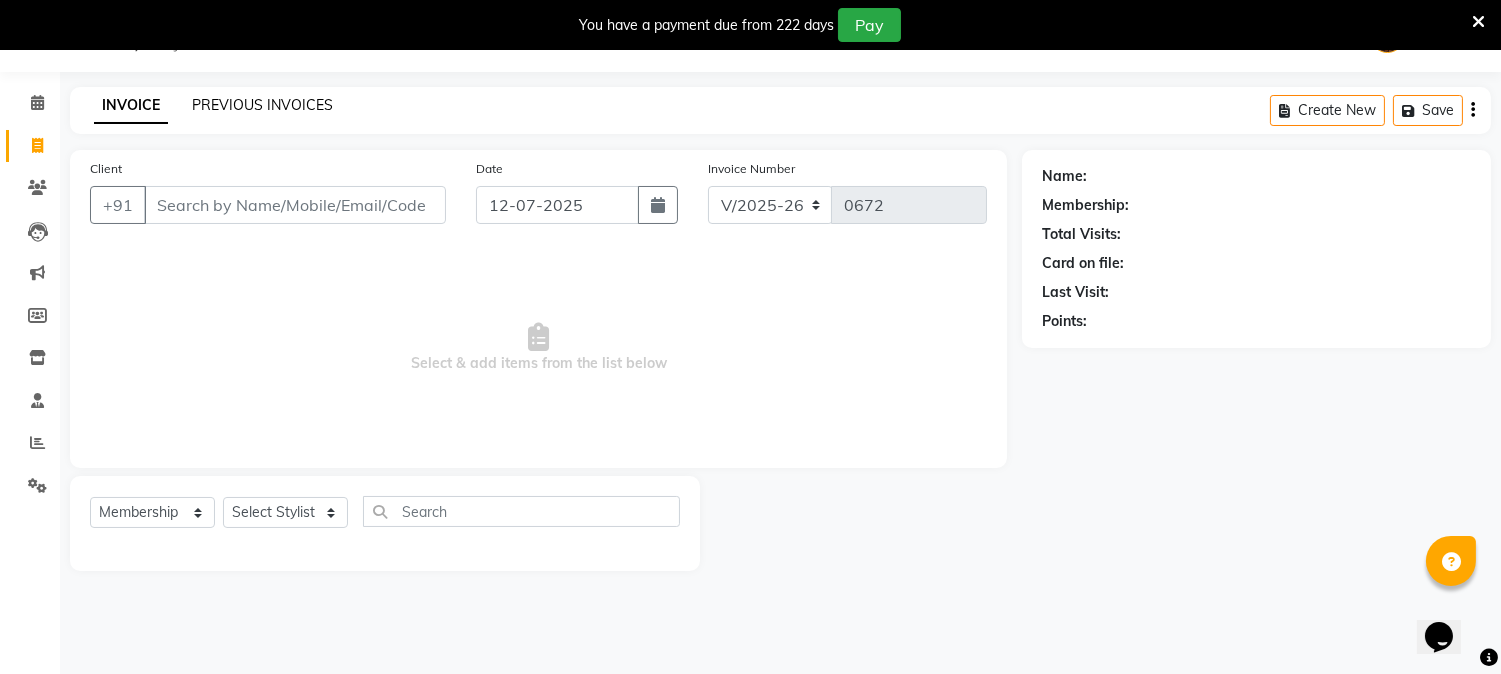 click on "PREVIOUS INVOICES" 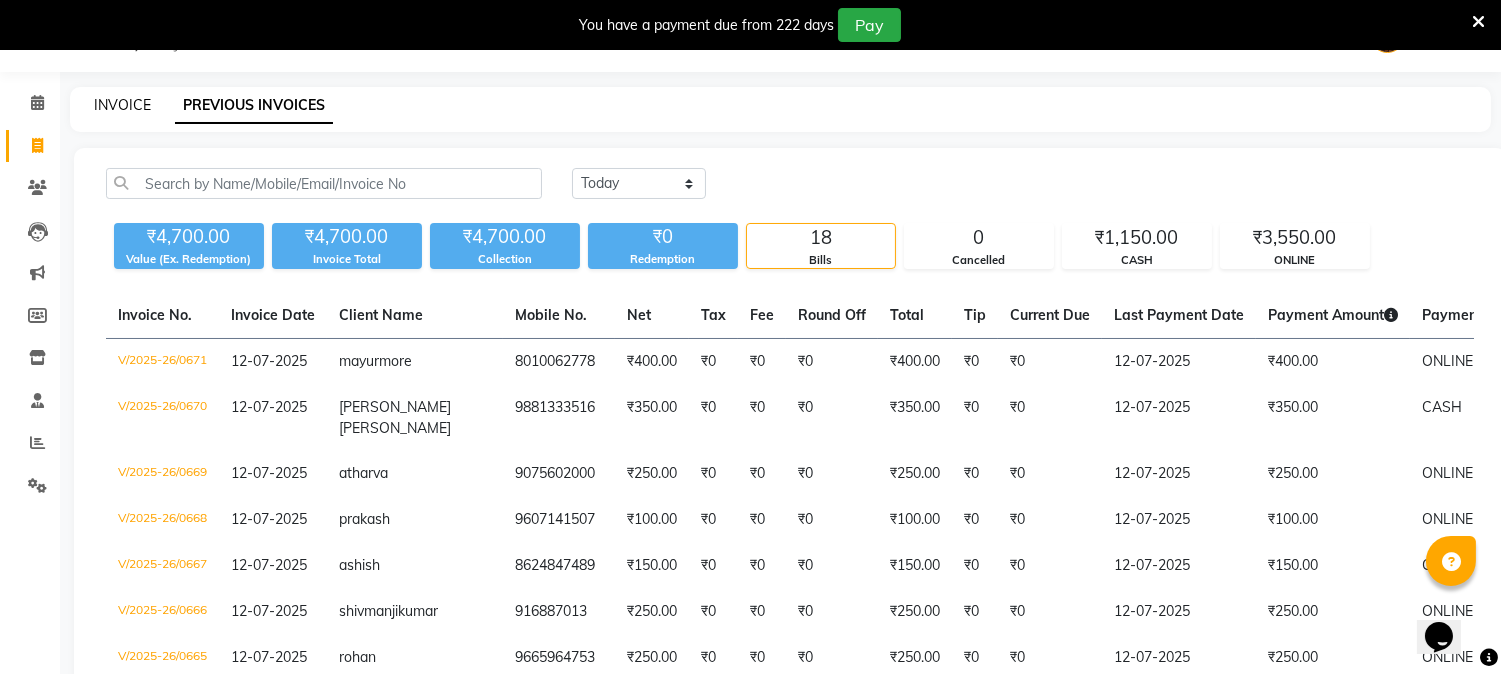 click on "INVOICE" 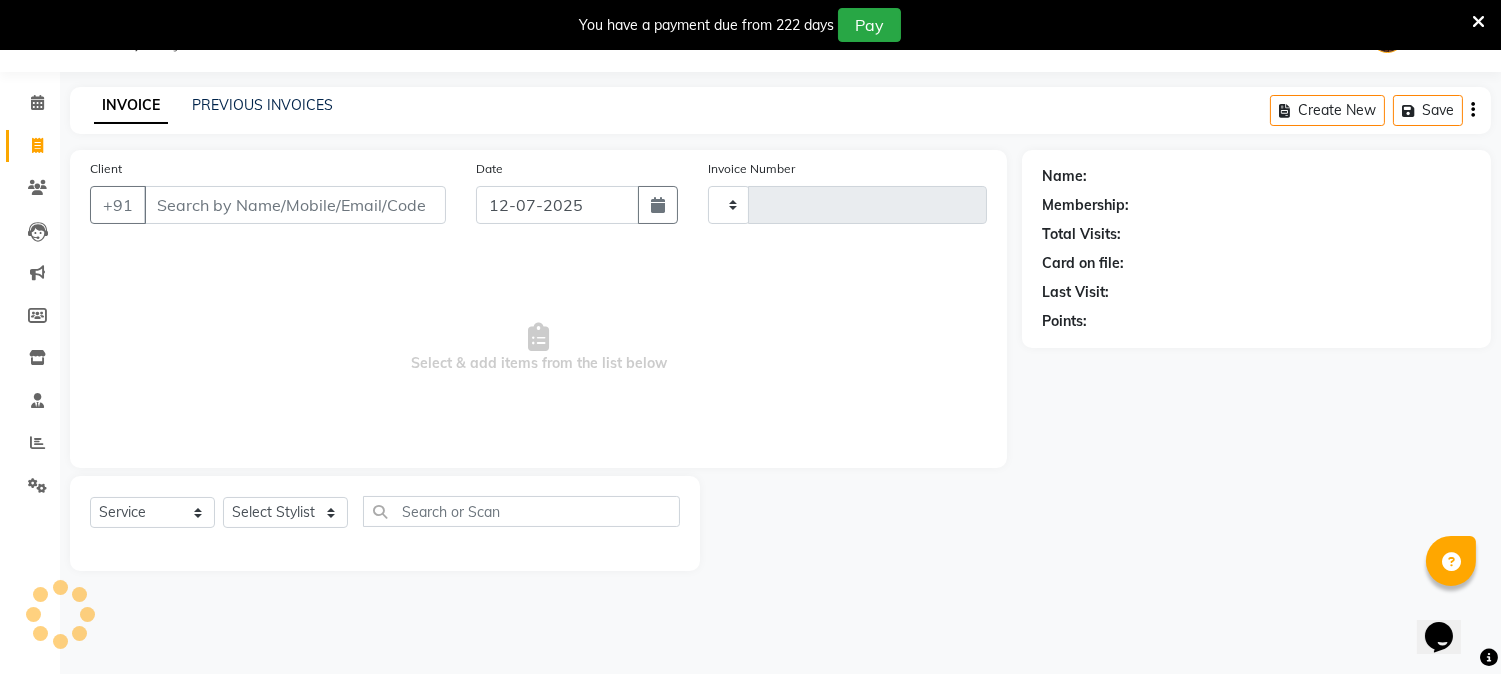 type on "0672" 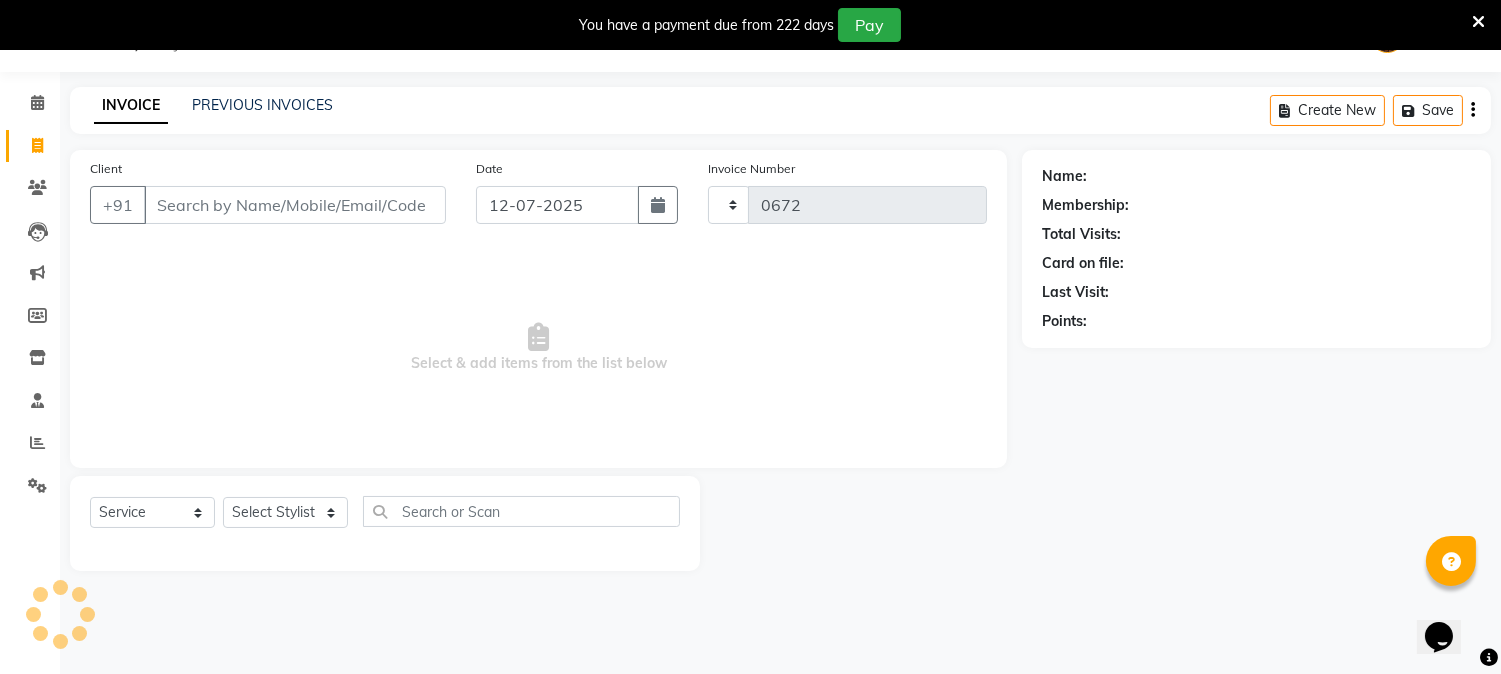 select on "556" 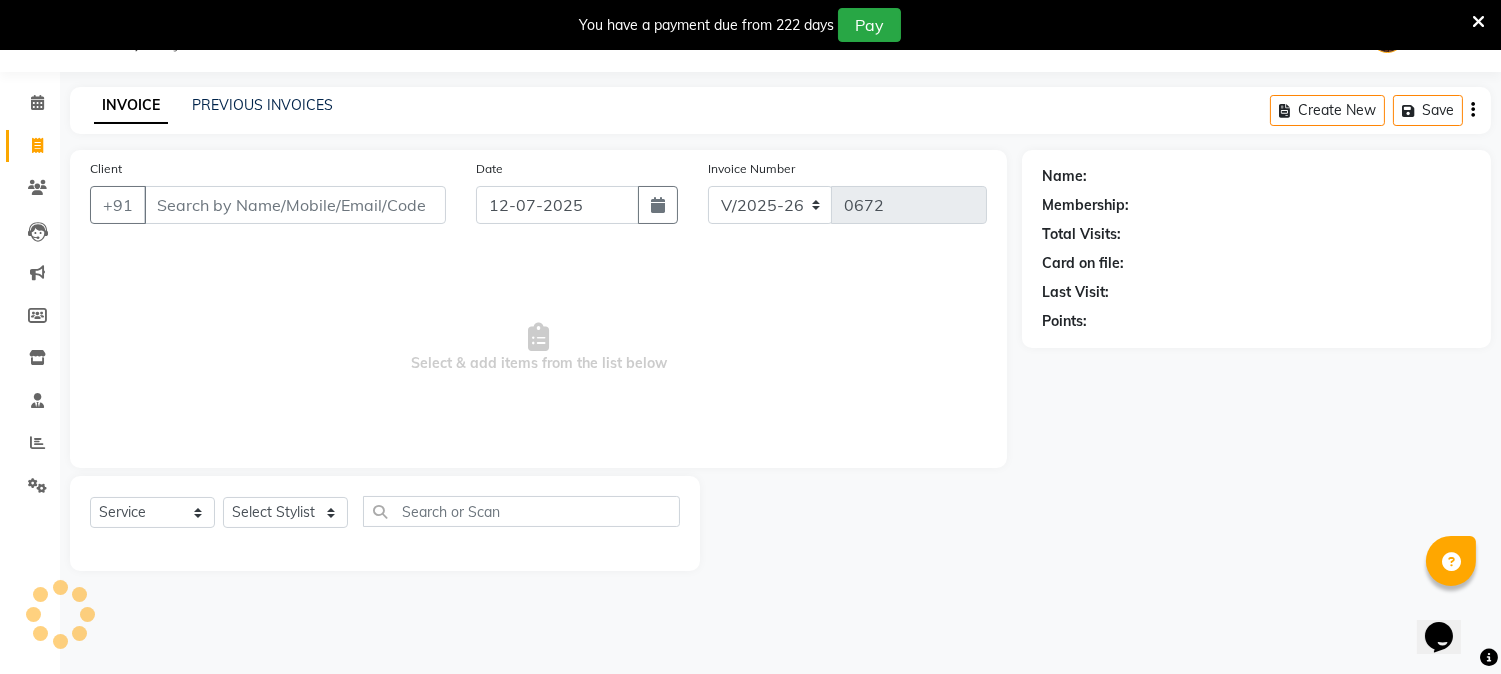 select on "membership" 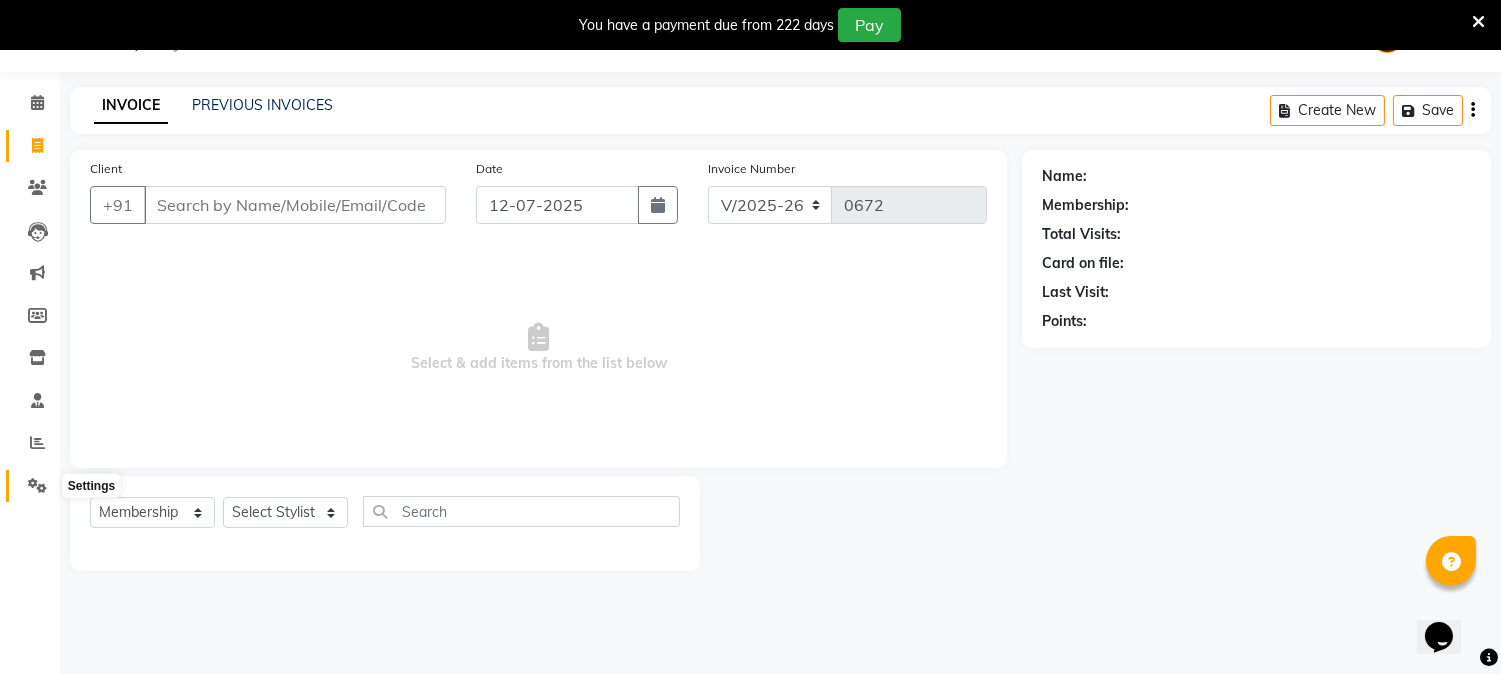 click 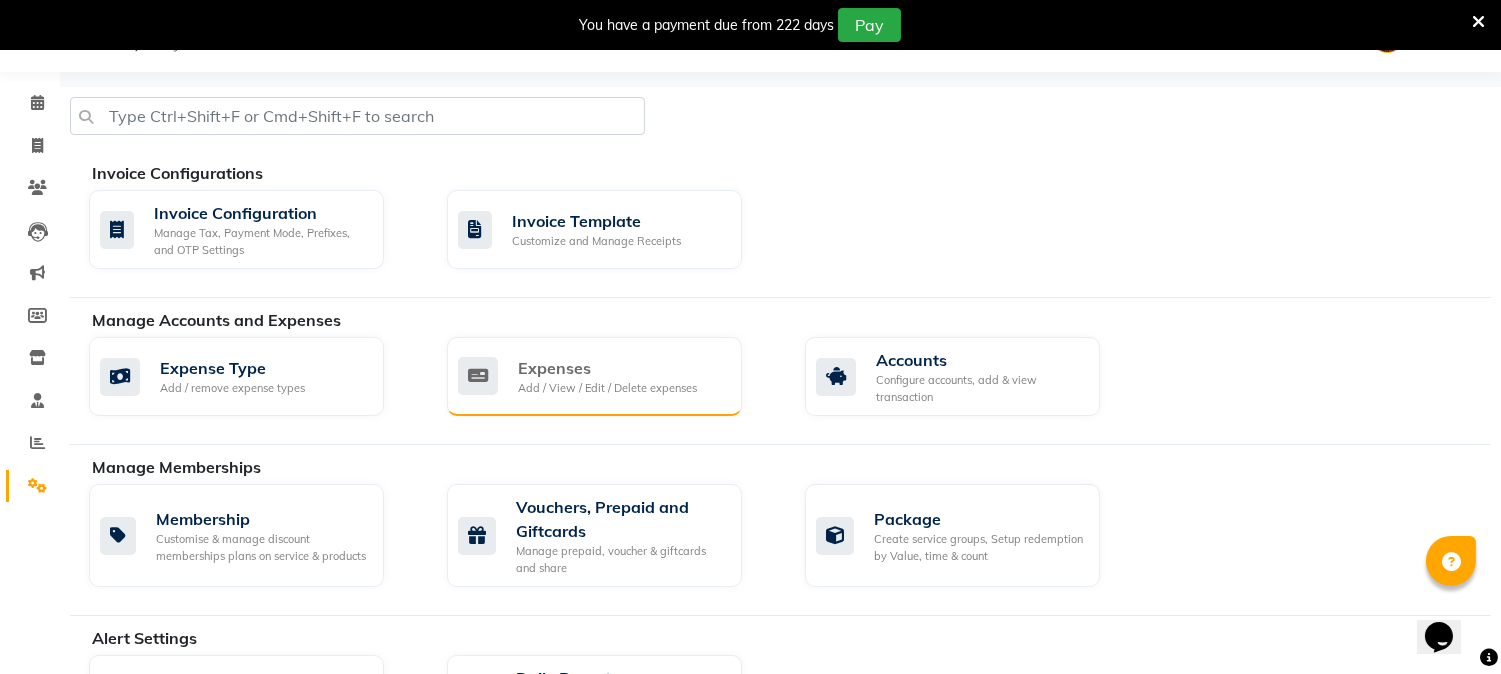 click on "Expenses" 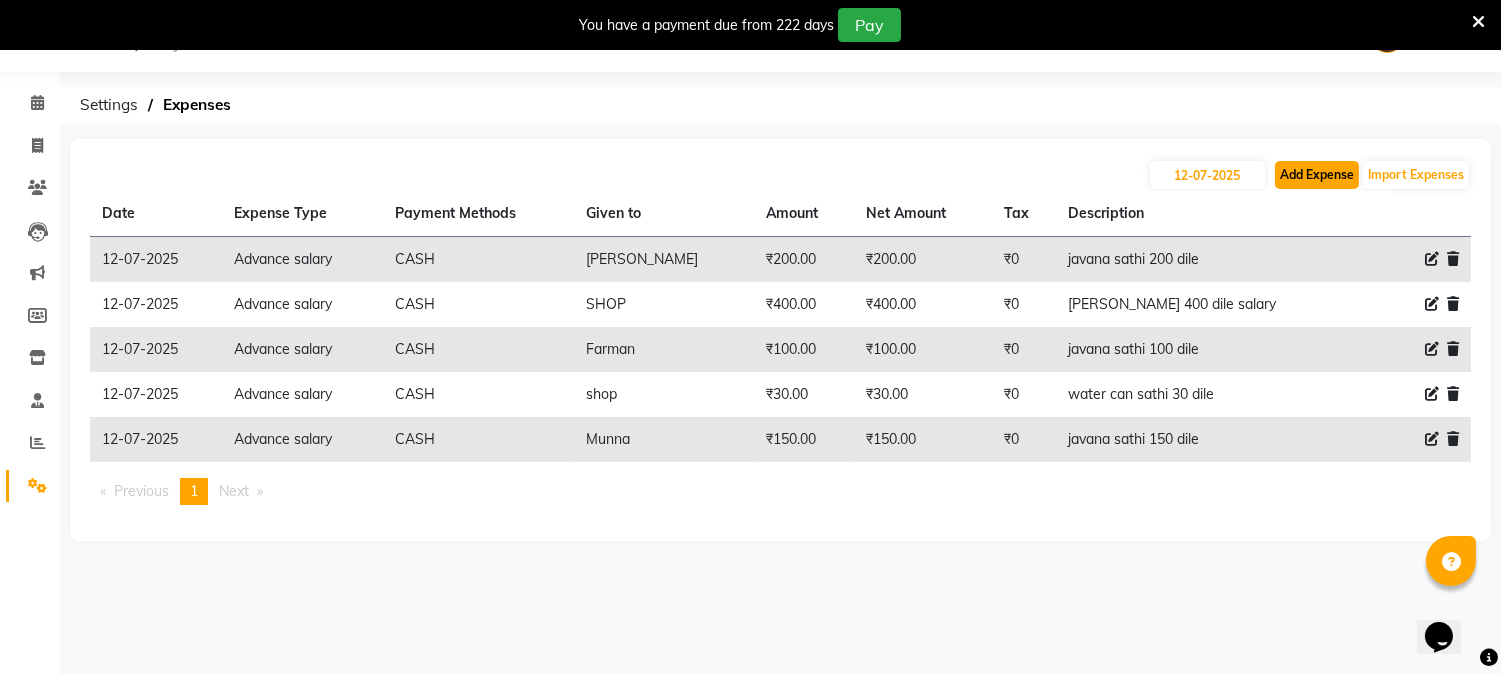 click on "Add Expense" 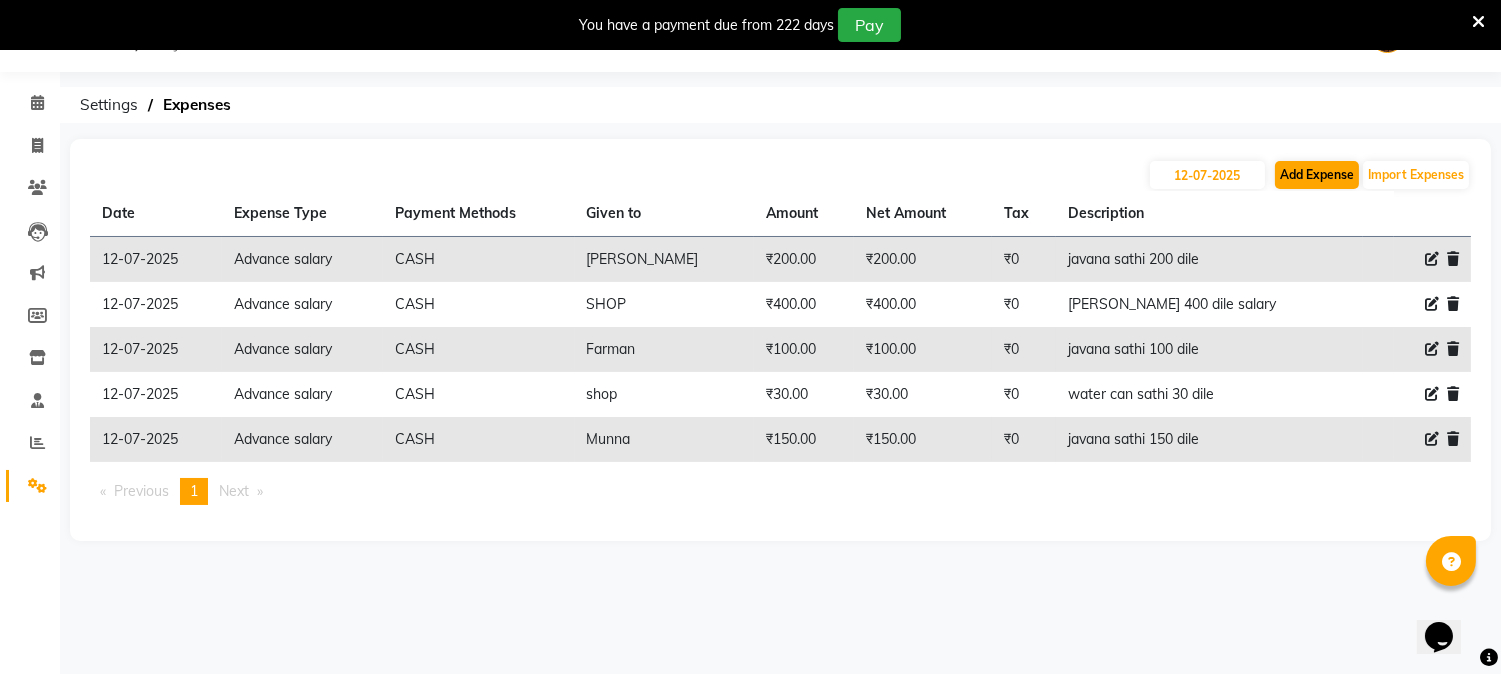select on "1" 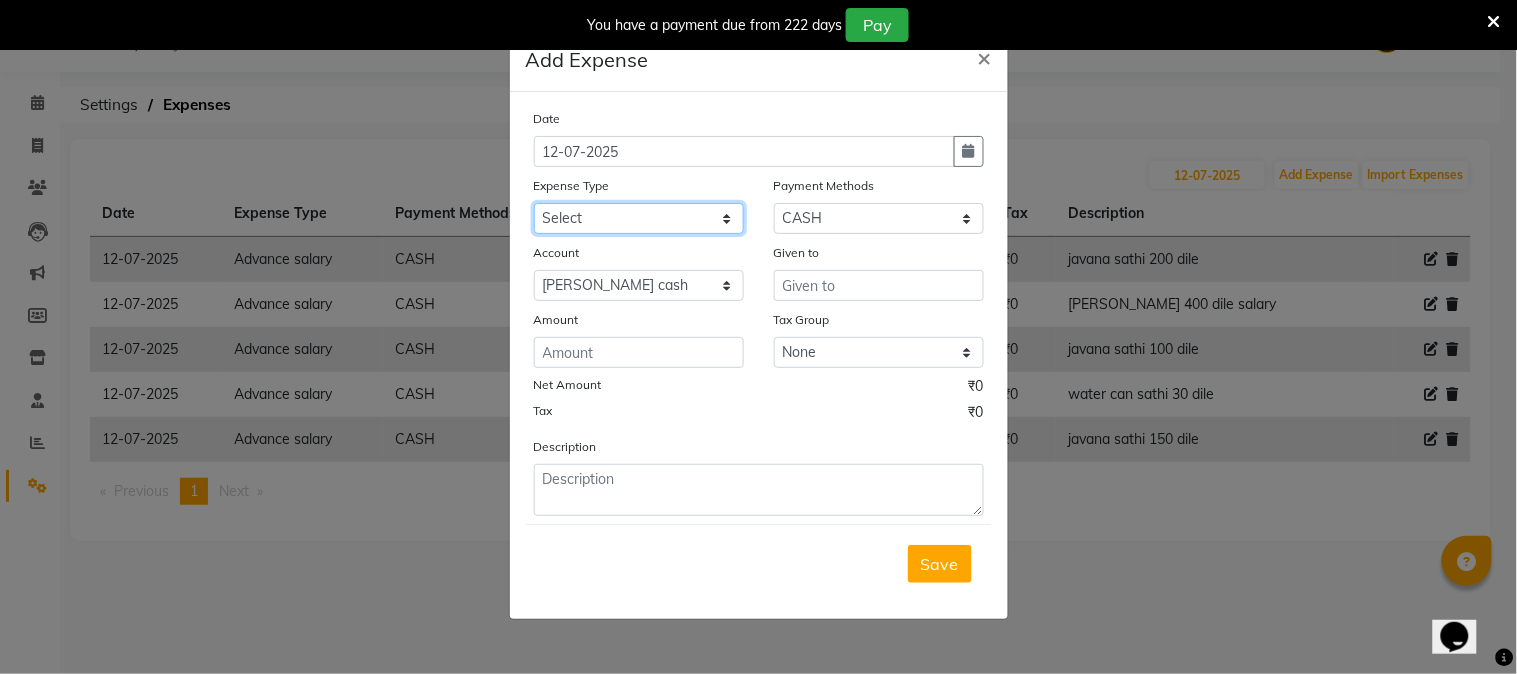click on "Select Advance salary Advance salary ajaj Bank charges Car maintenance  Cash transfer to bank Cash transfer to hub Client Snacks Clinical charges Equipment Fuel Govt fee home Incentive Insurance International purchase Loan Repayment Maintenance Marketing Miscellaneous MRA Other Over times Pantry Product Rent Salary shop shop Staff Snacks Tax Tea & Refreshment TIP Utilities Wifi recharge" 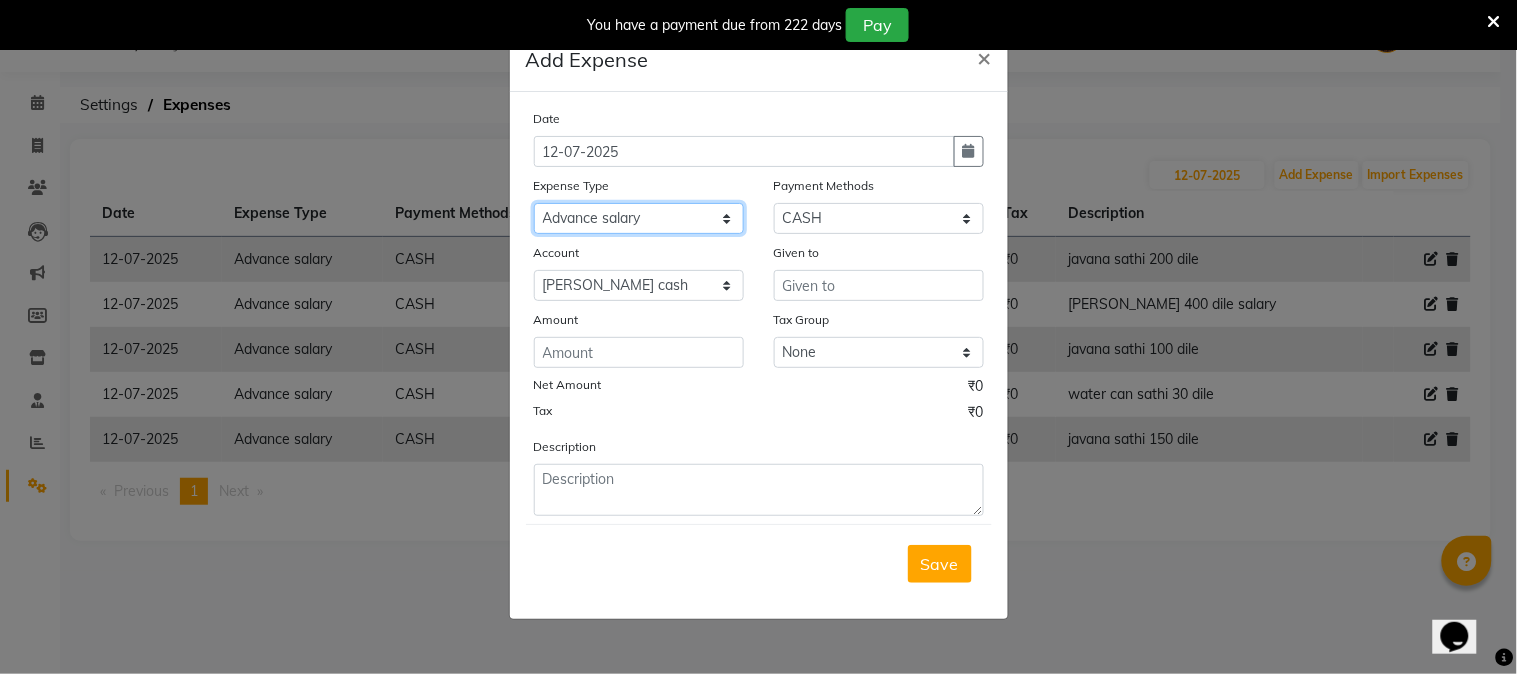 click on "Select Advance salary Advance salary ajaj Bank charges Car maintenance  Cash transfer to bank Cash transfer to hub Client Snacks Clinical charges Equipment Fuel Govt fee home Incentive Insurance International purchase Loan Repayment Maintenance Marketing Miscellaneous MRA Other Over times Pantry Product Rent Salary shop shop Staff Snacks Tax Tea & Refreshment TIP Utilities Wifi recharge" 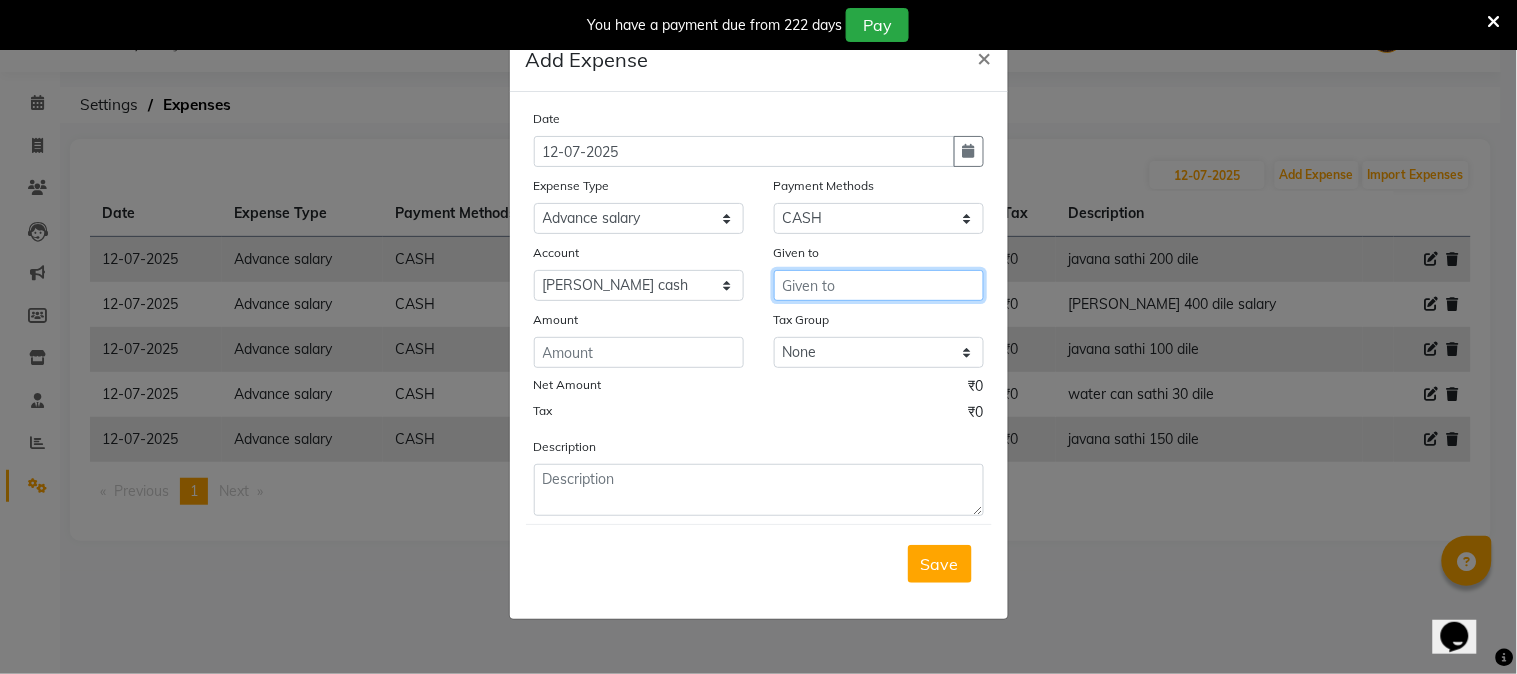 click at bounding box center (879, 285) 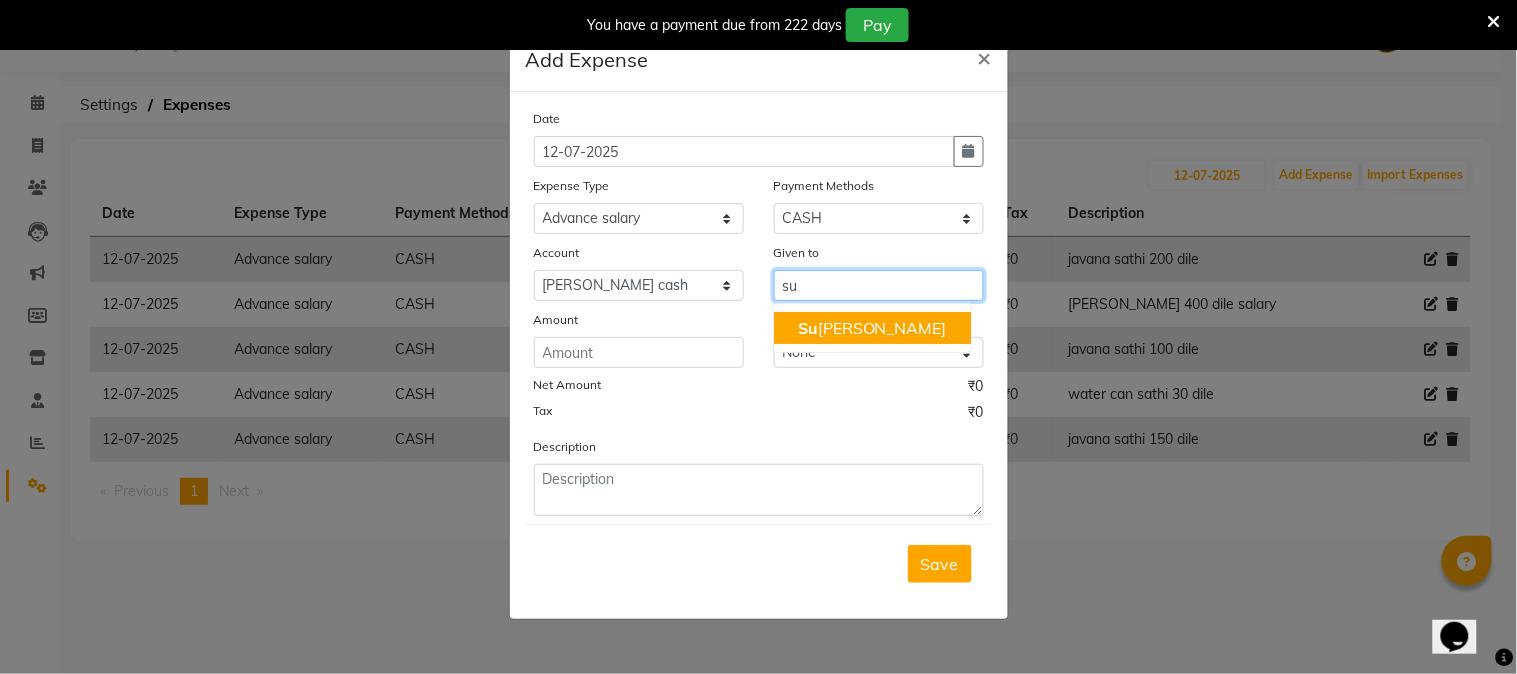 click on "Su" 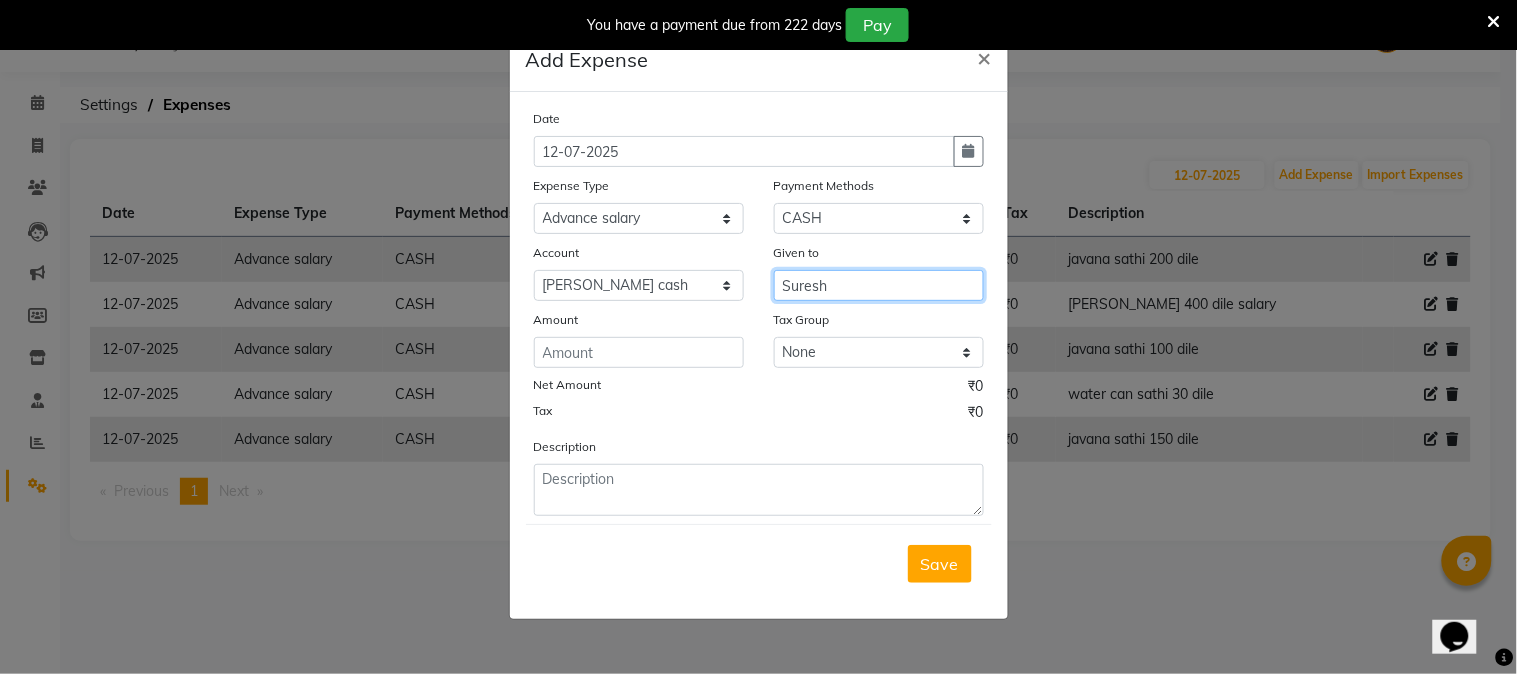 type on "Suresh" 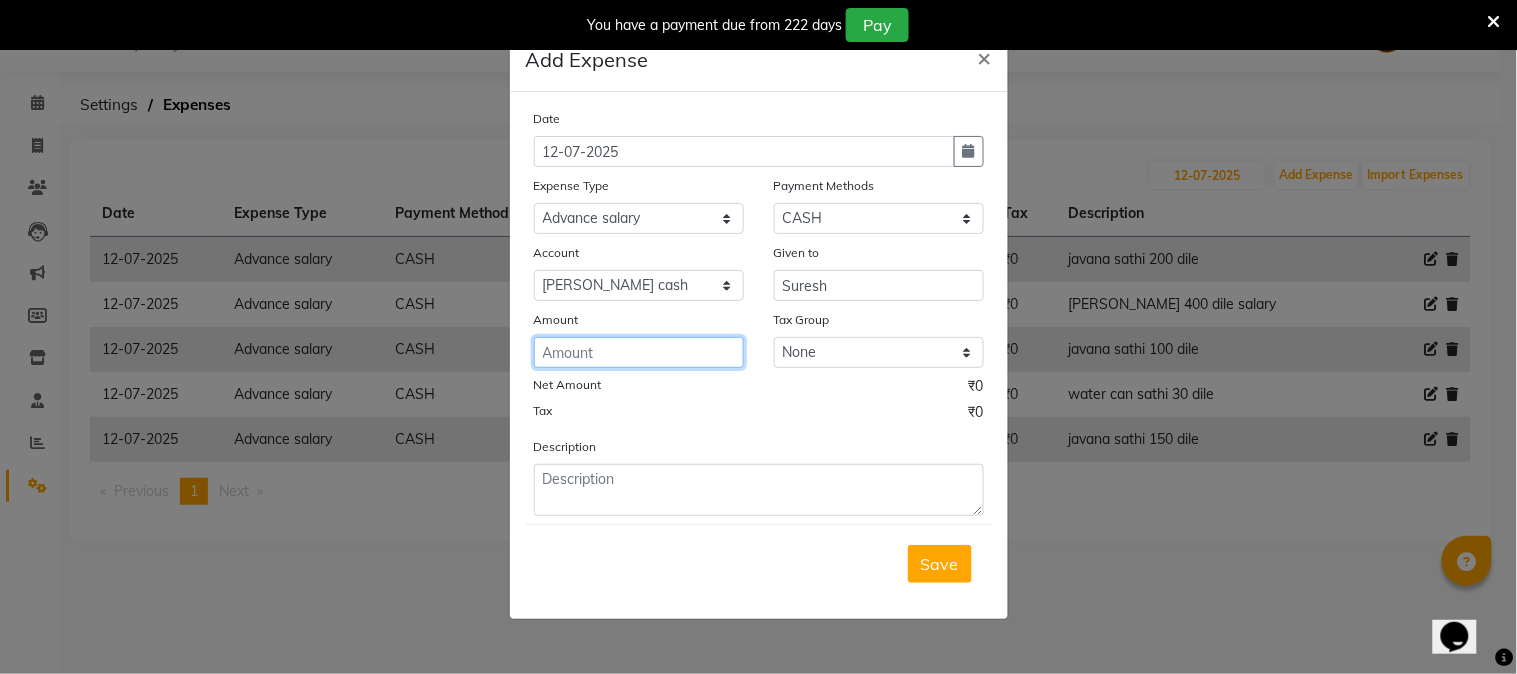 click 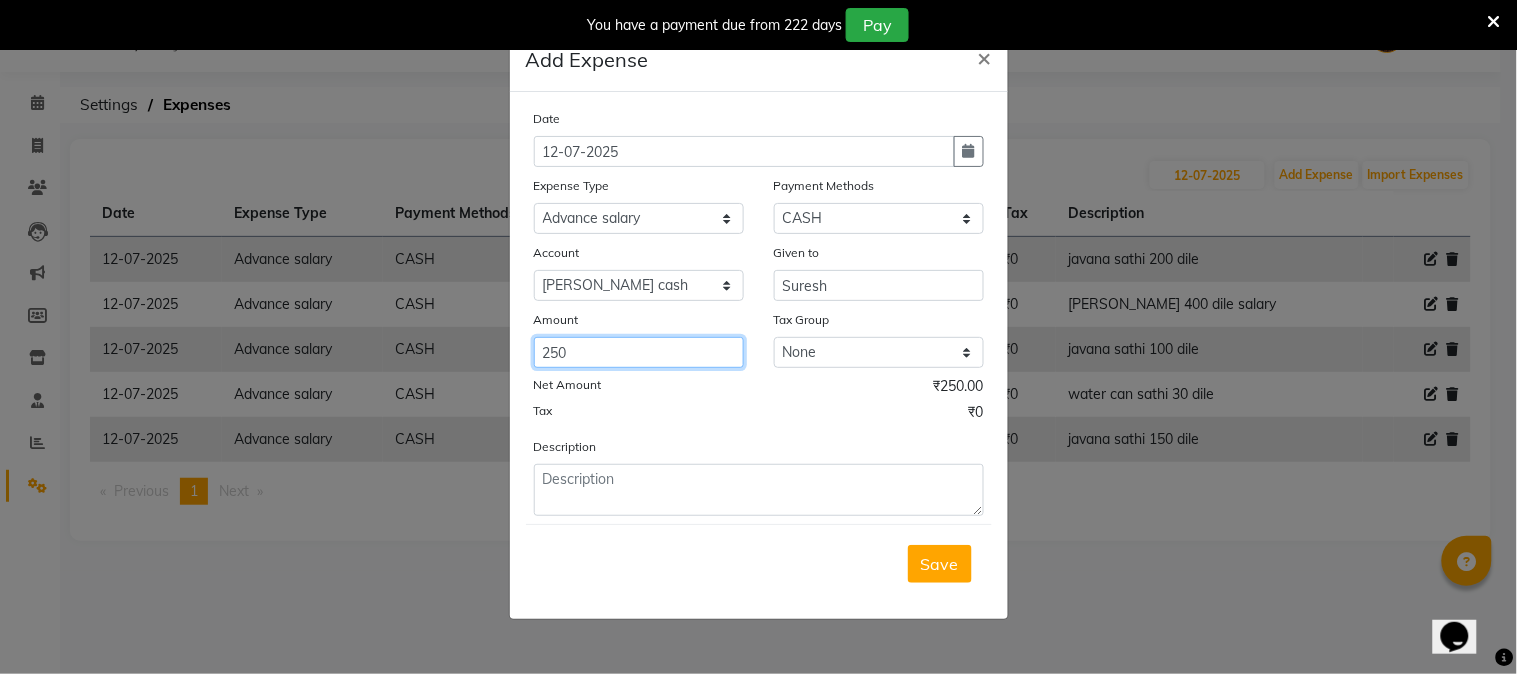 type on "250" 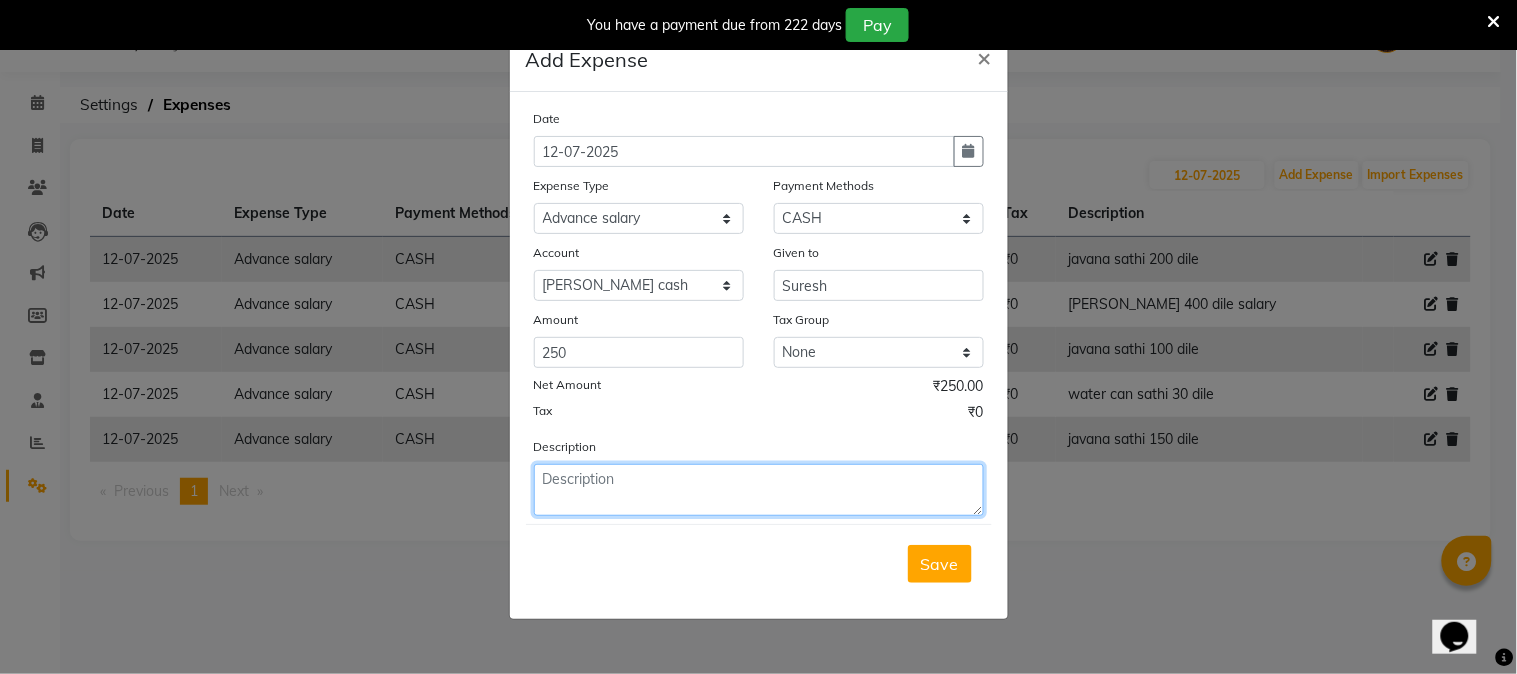 click 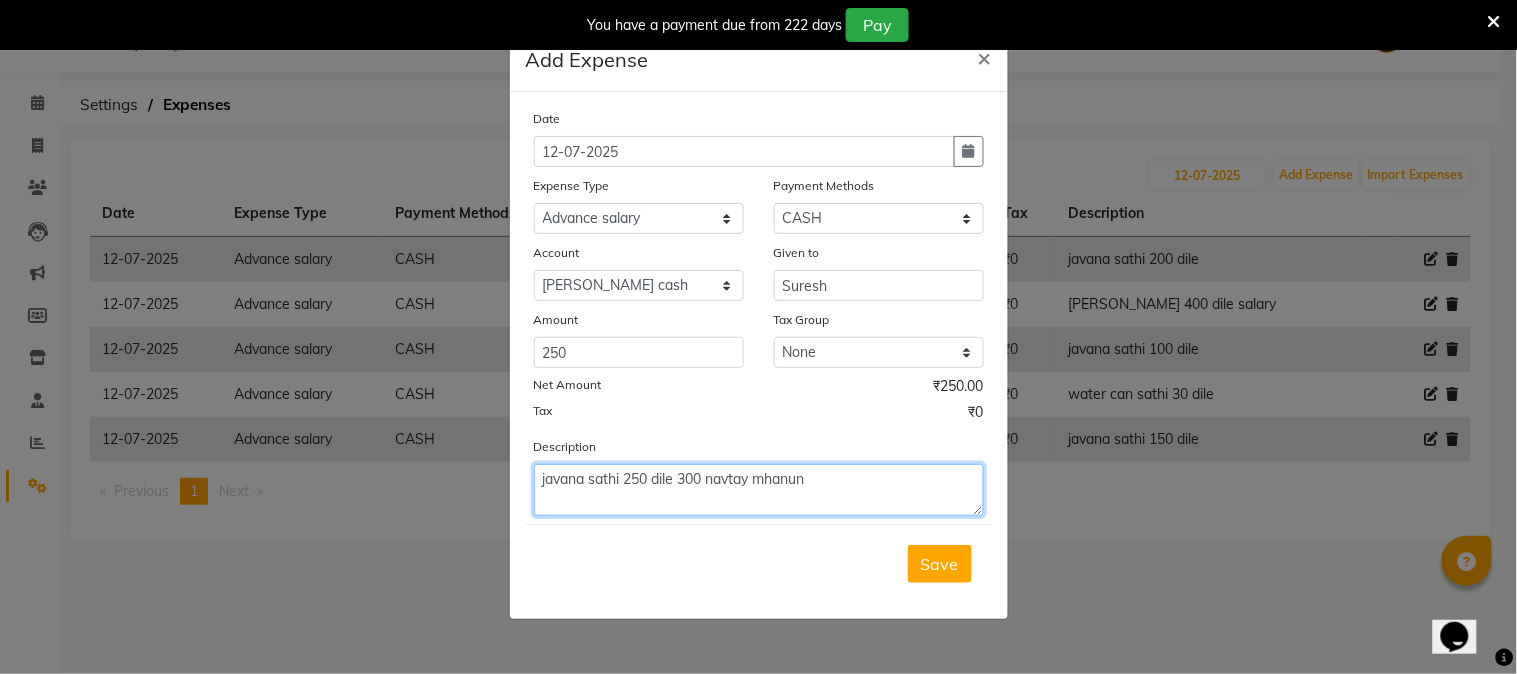 click on "javana sathi 250 dile 300 navtay mhanun" 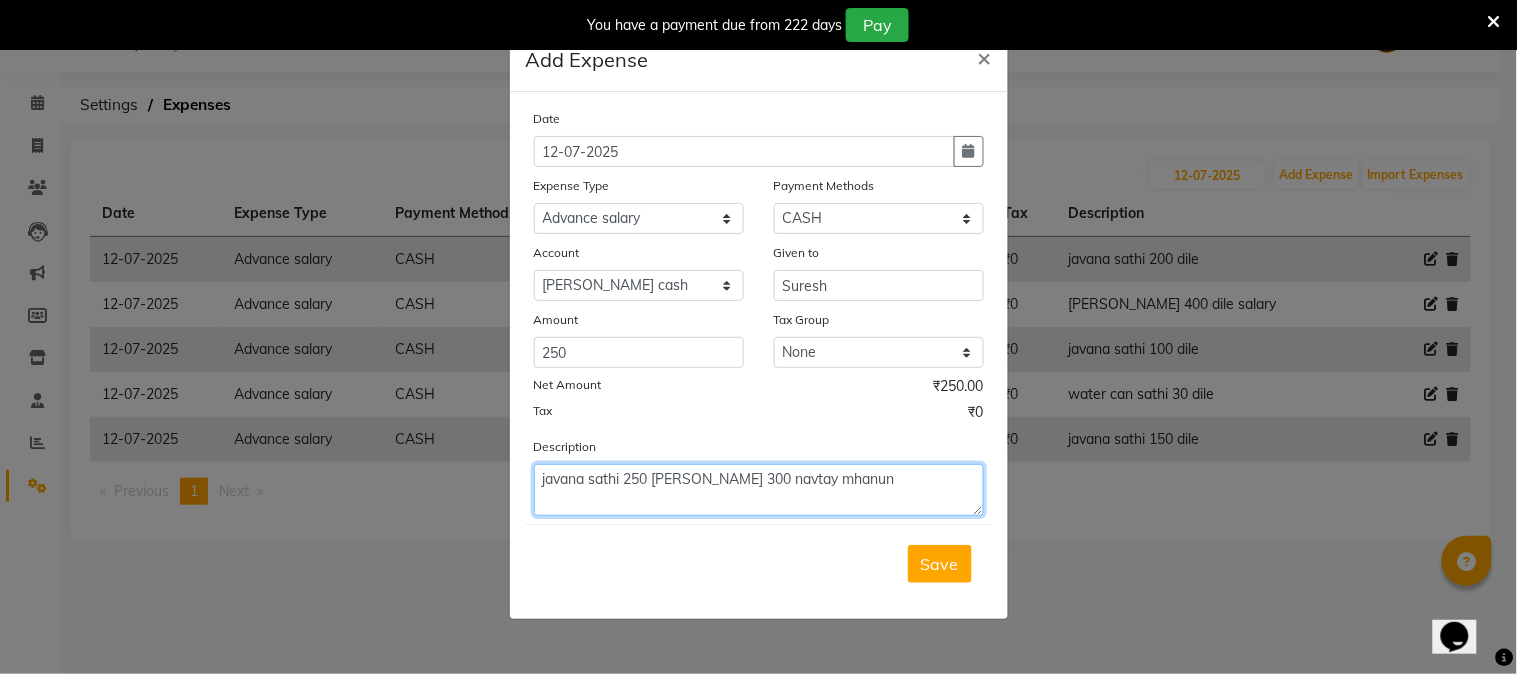 click on "javana sathi 250 [PERSON_NAME] 300 navtay mhanun" 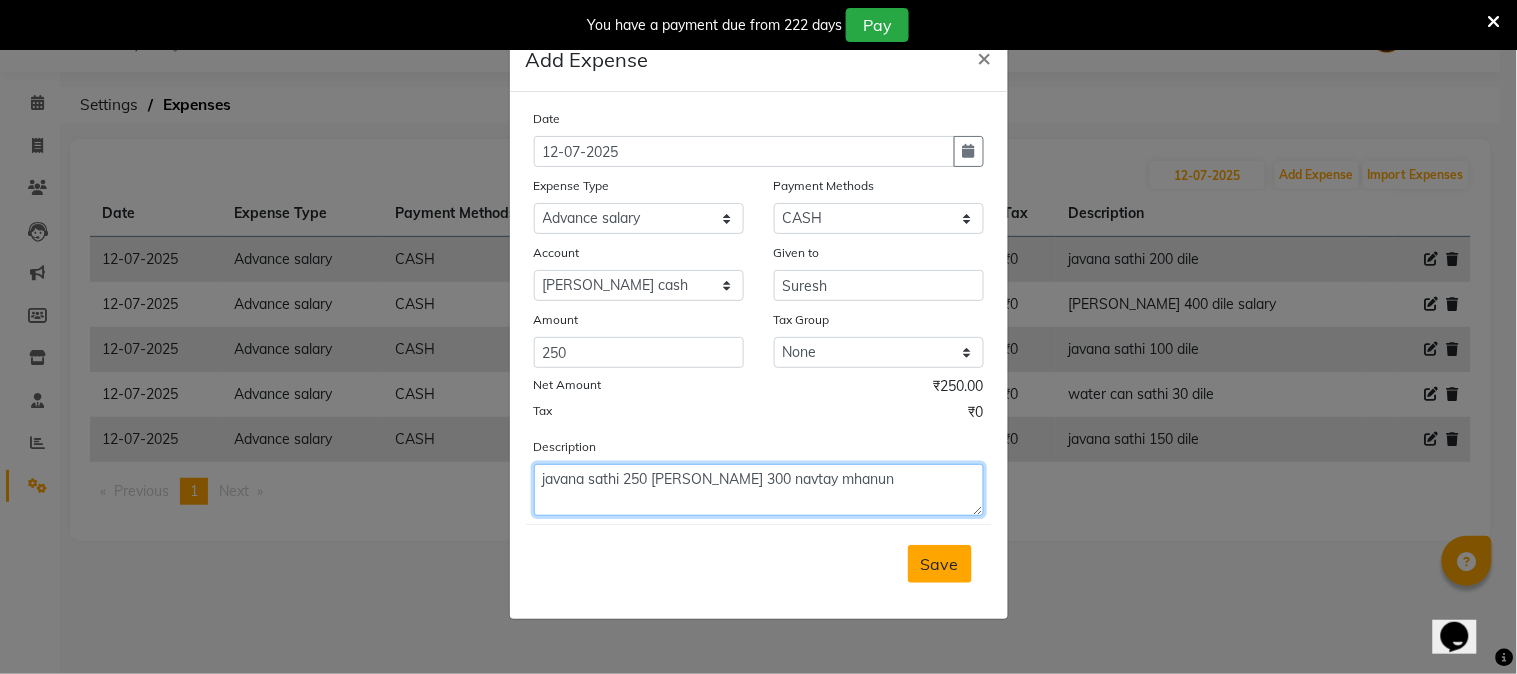 type on "javana sathi 250 [PERSON_NAME] 300 navtay mhanun" 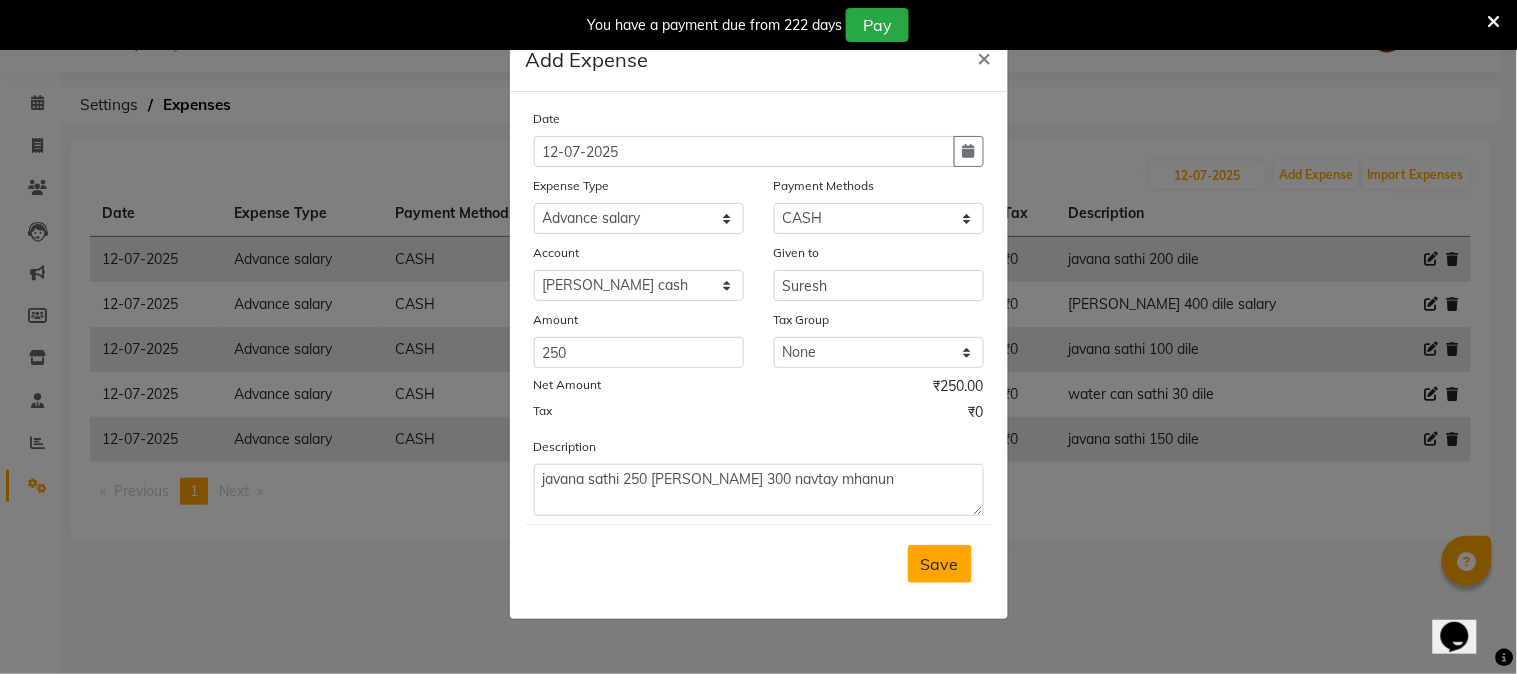 click on "Save" at bounding box center [940, 564] 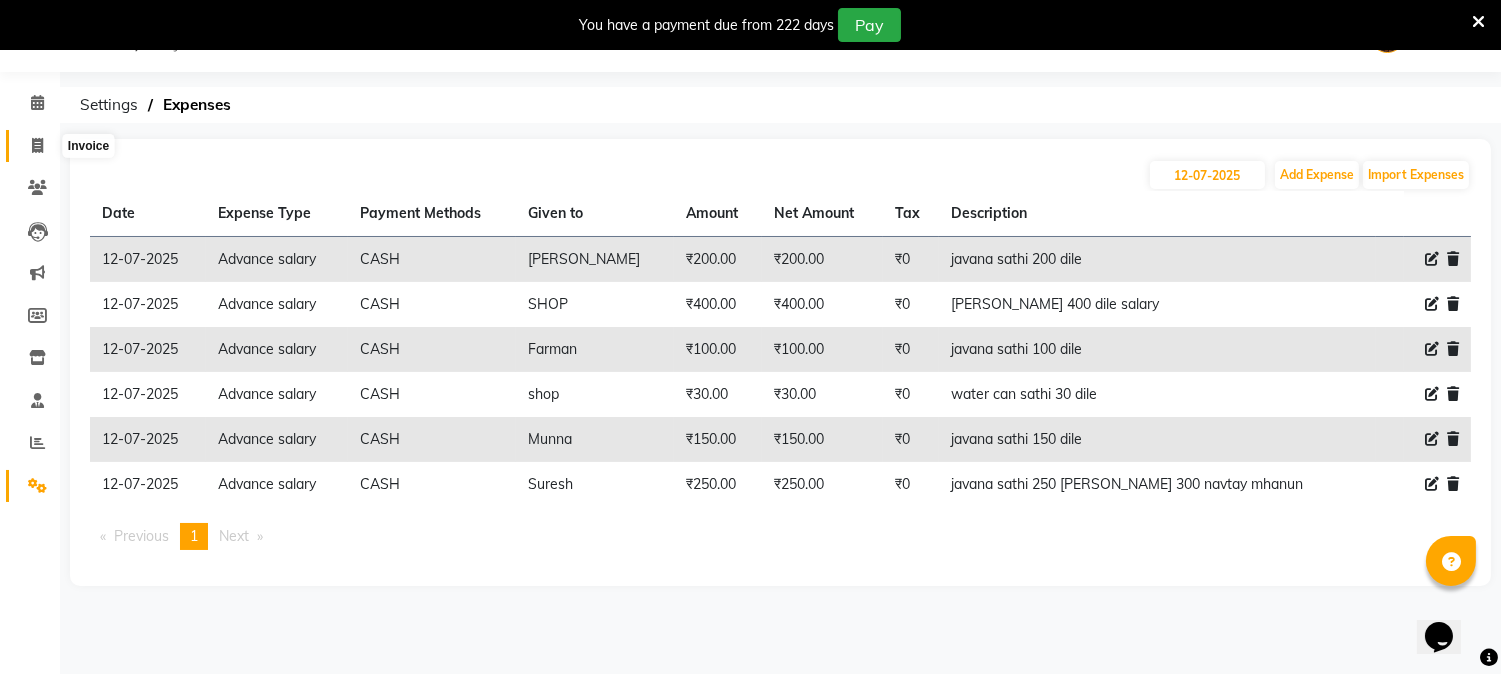 click 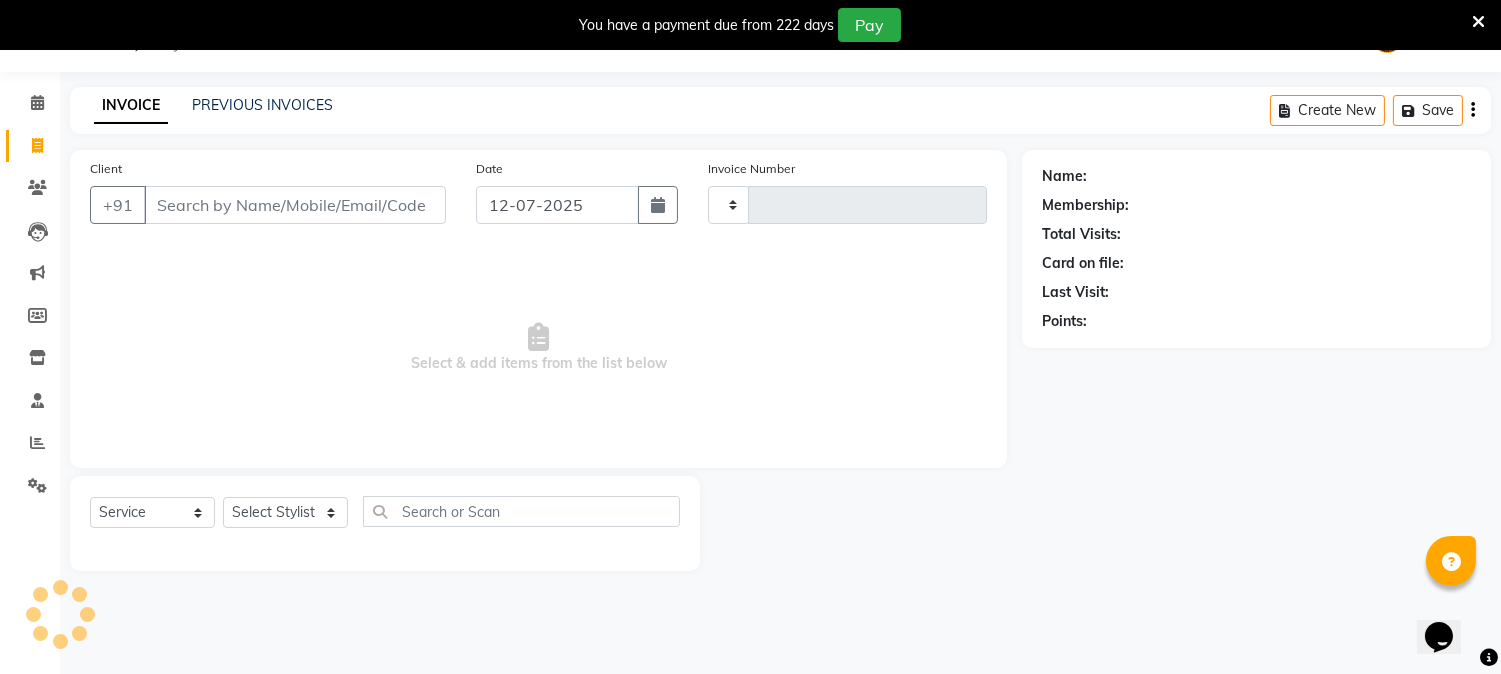 type on "0672" 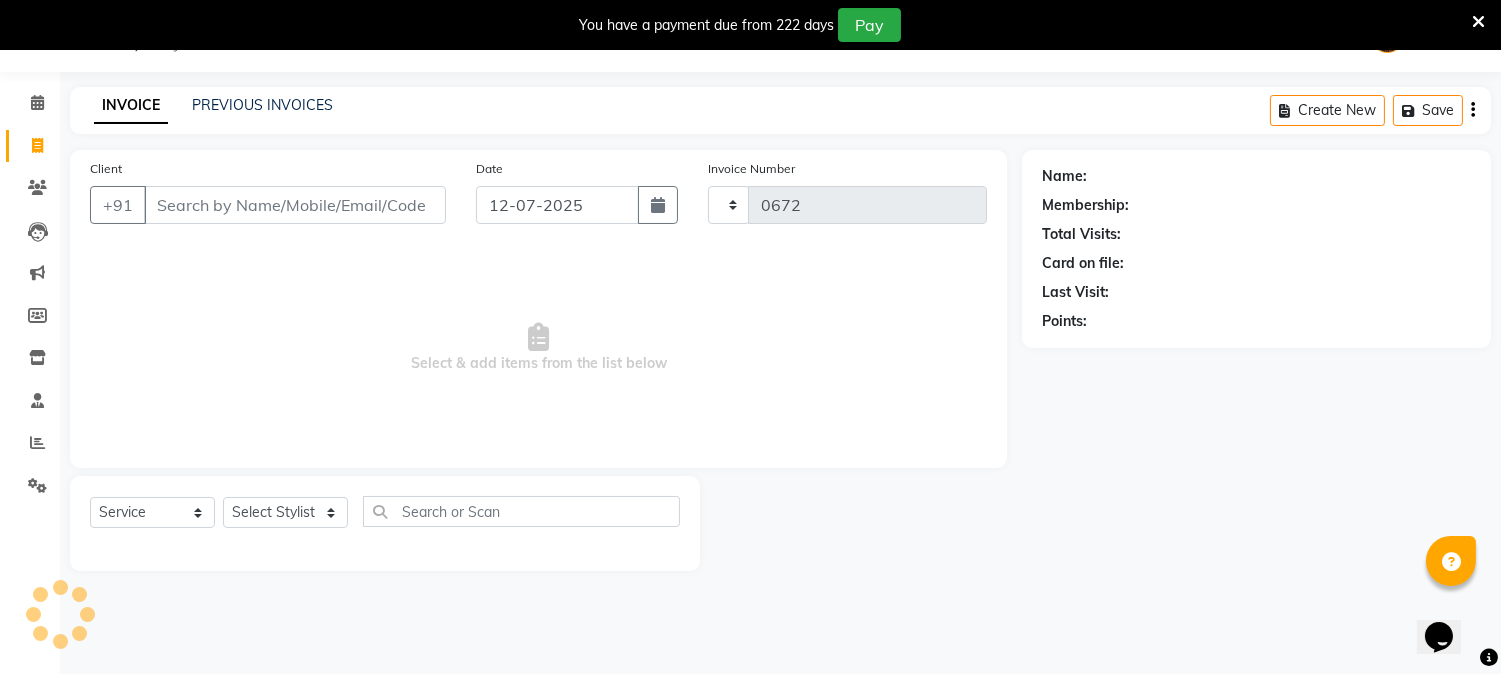 select on "556" 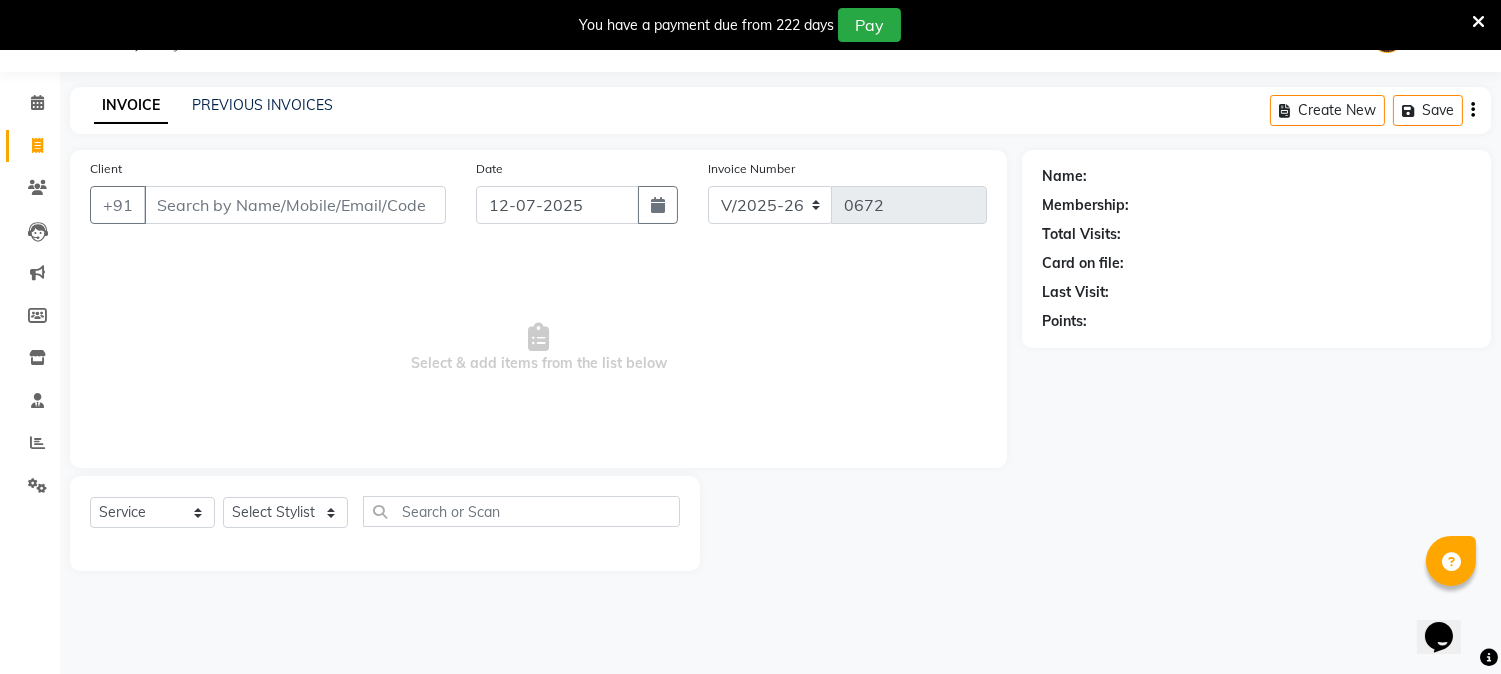 select on "membership" 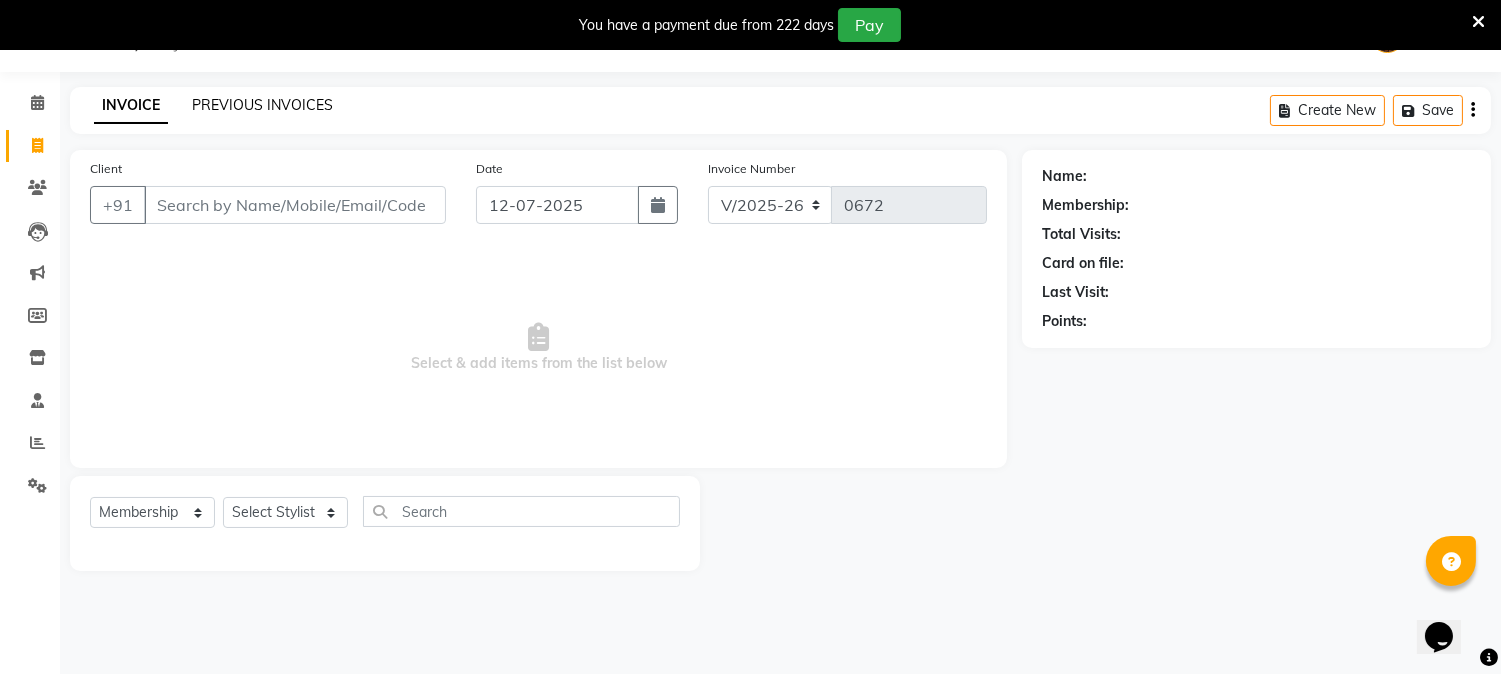 click on "PREVIOUS INVOICES" 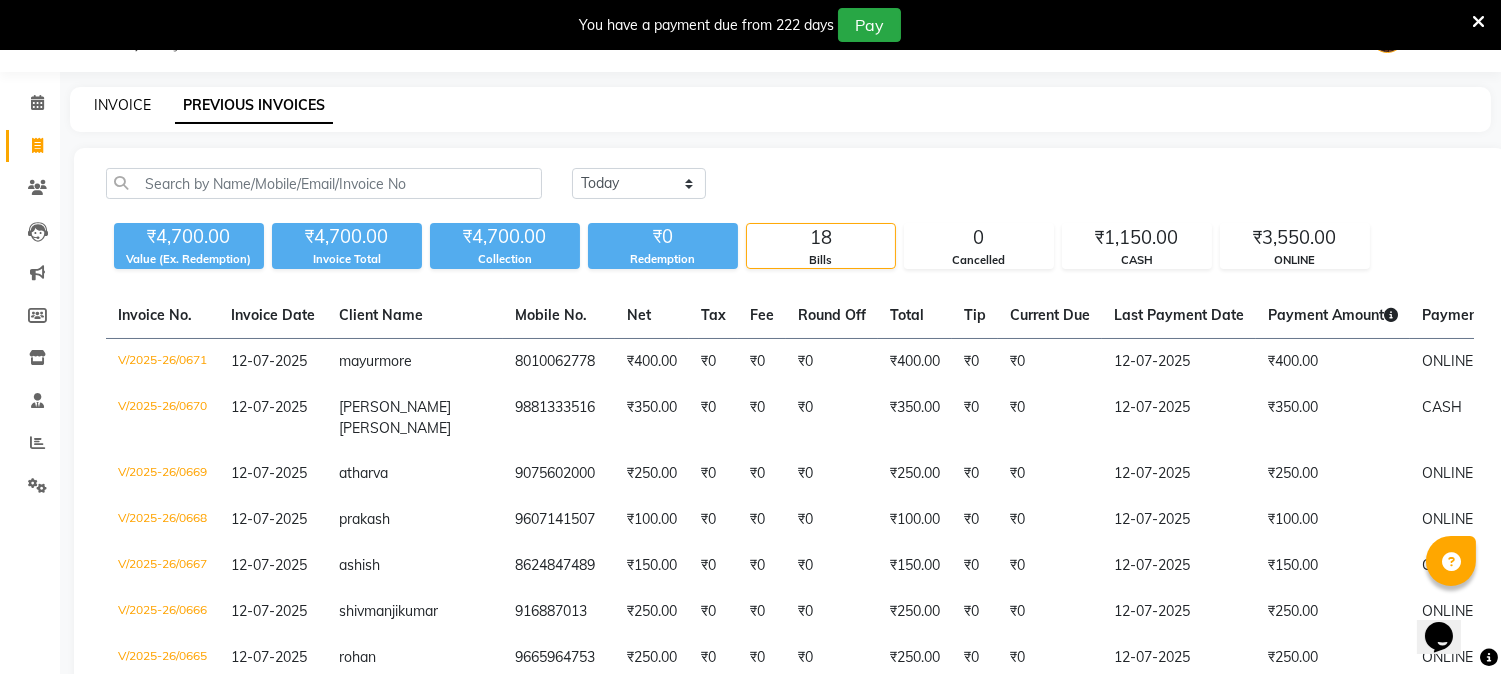 click on "INVOICE" 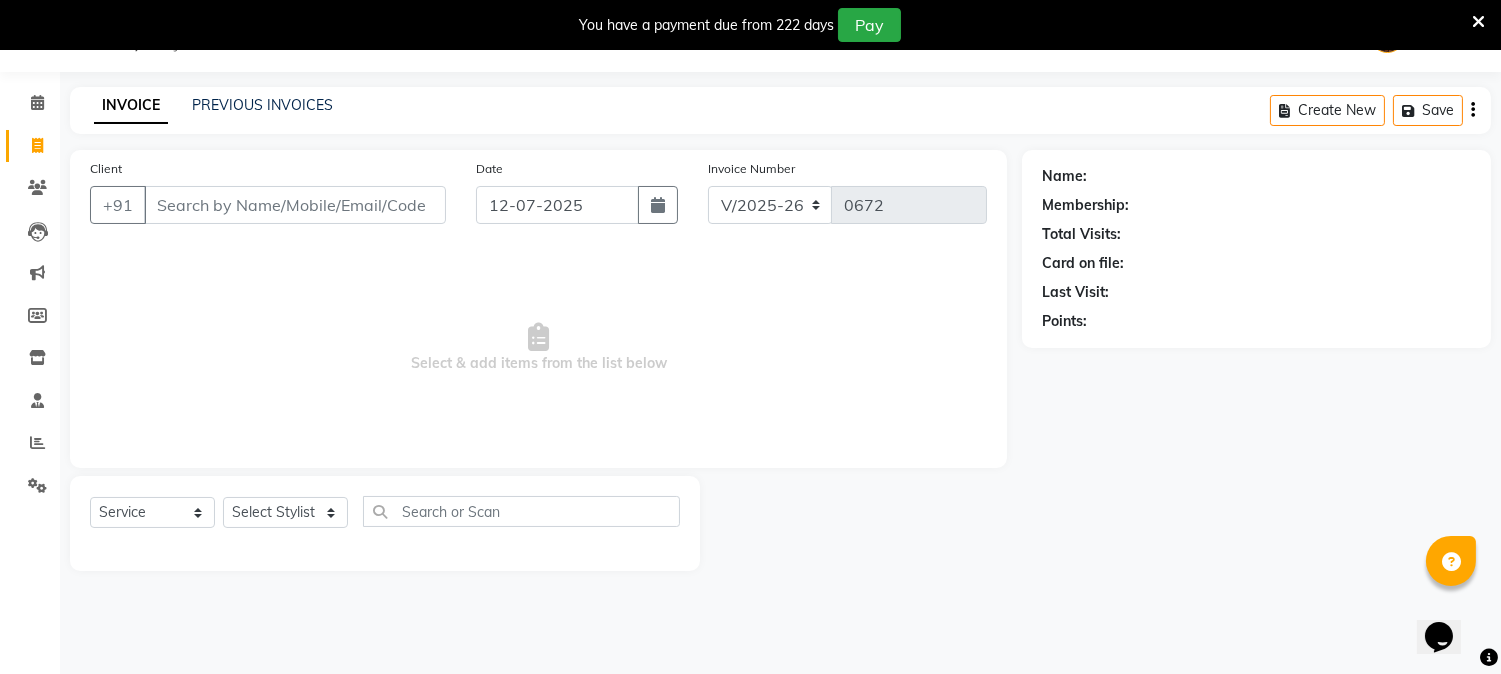select on "membership" 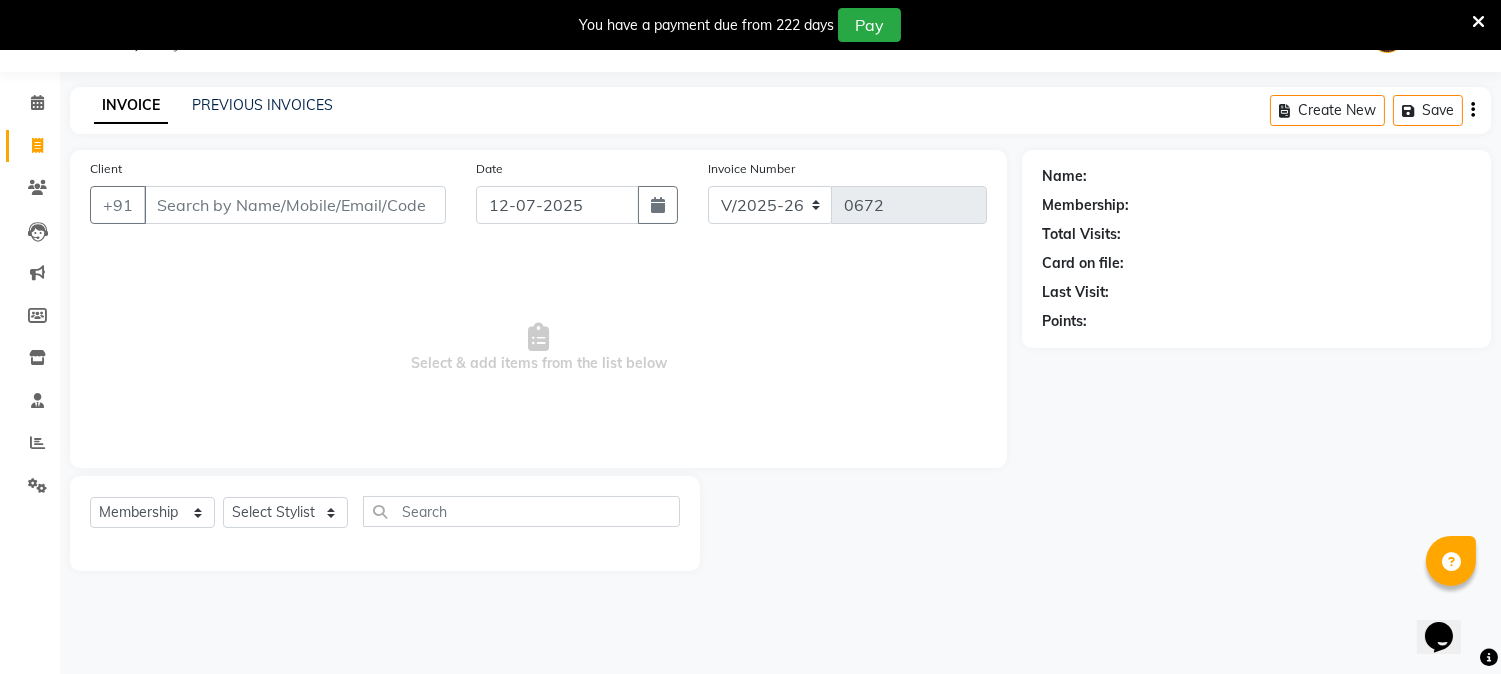 click on "Client" at bounding box center (295, 205) 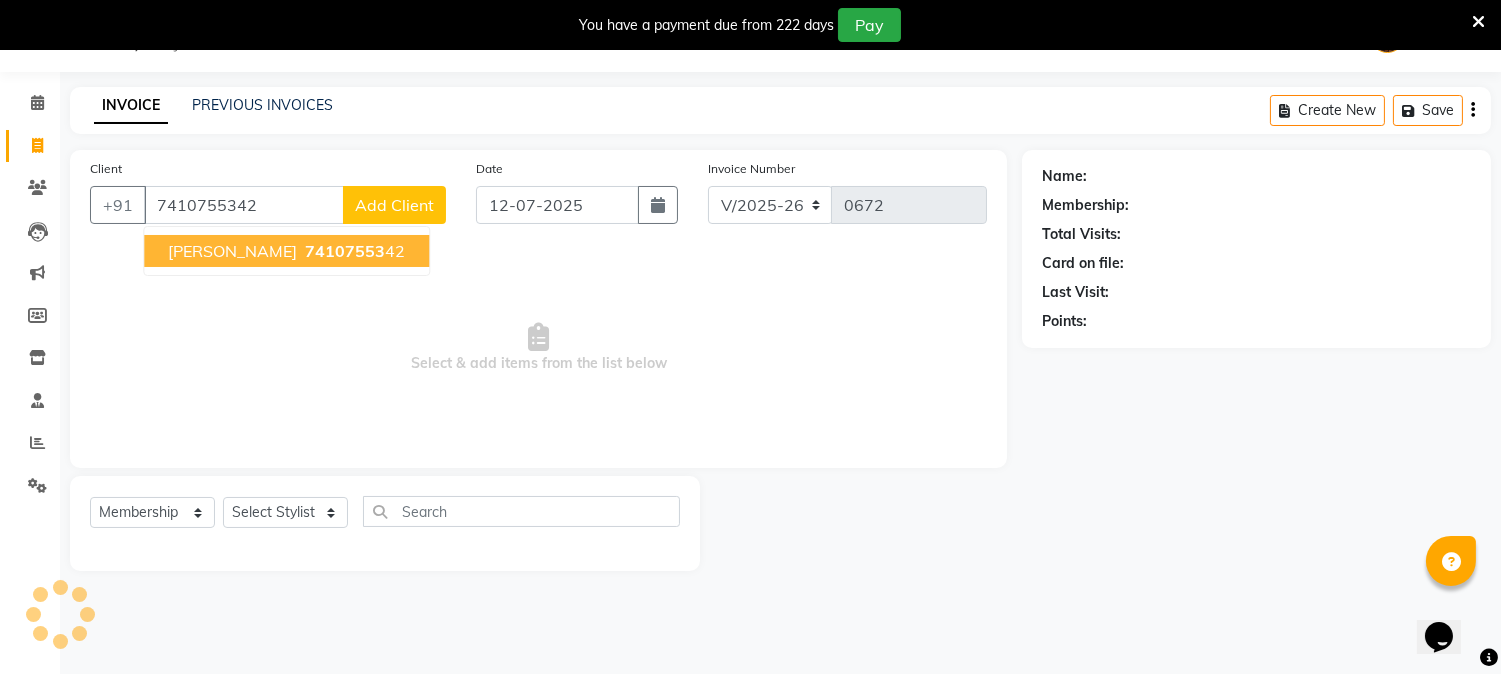 type on "7410755342" 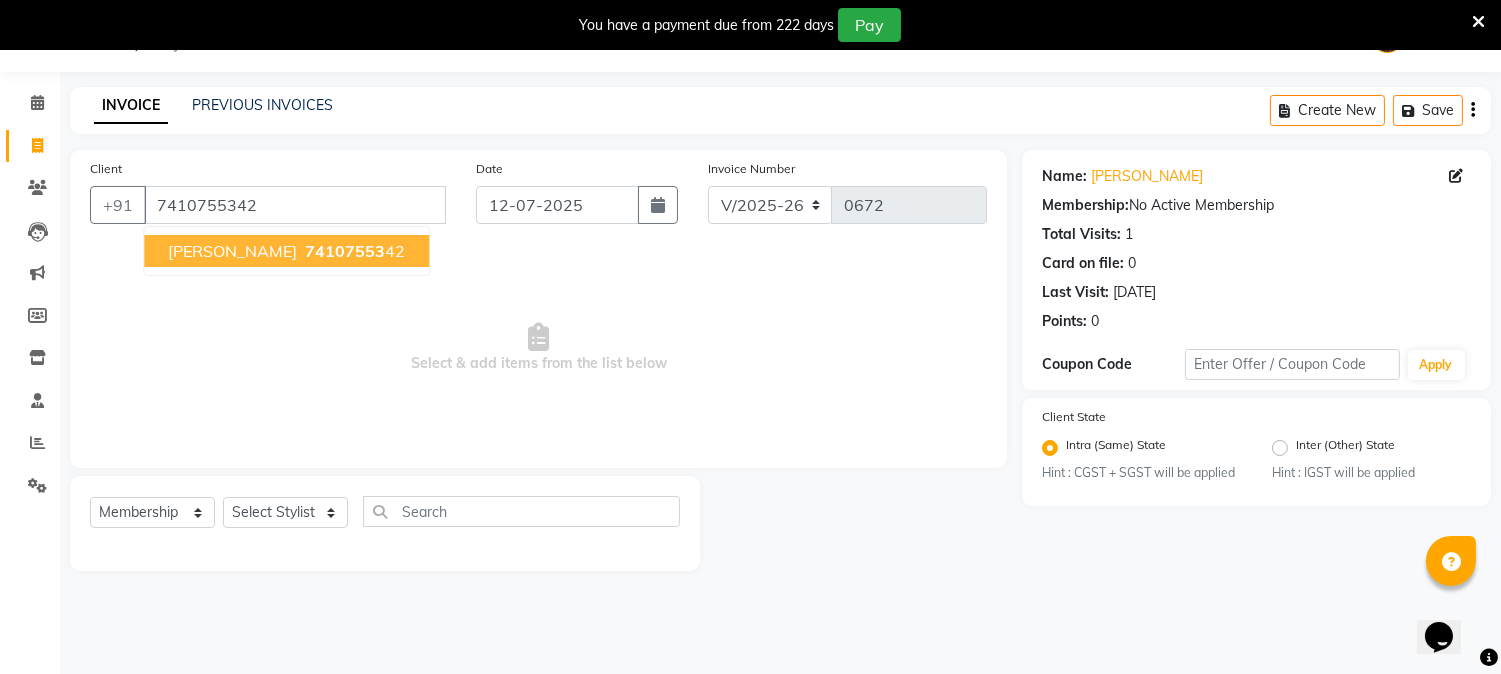 click on "74107553 42" at bounding box center [353, 251] 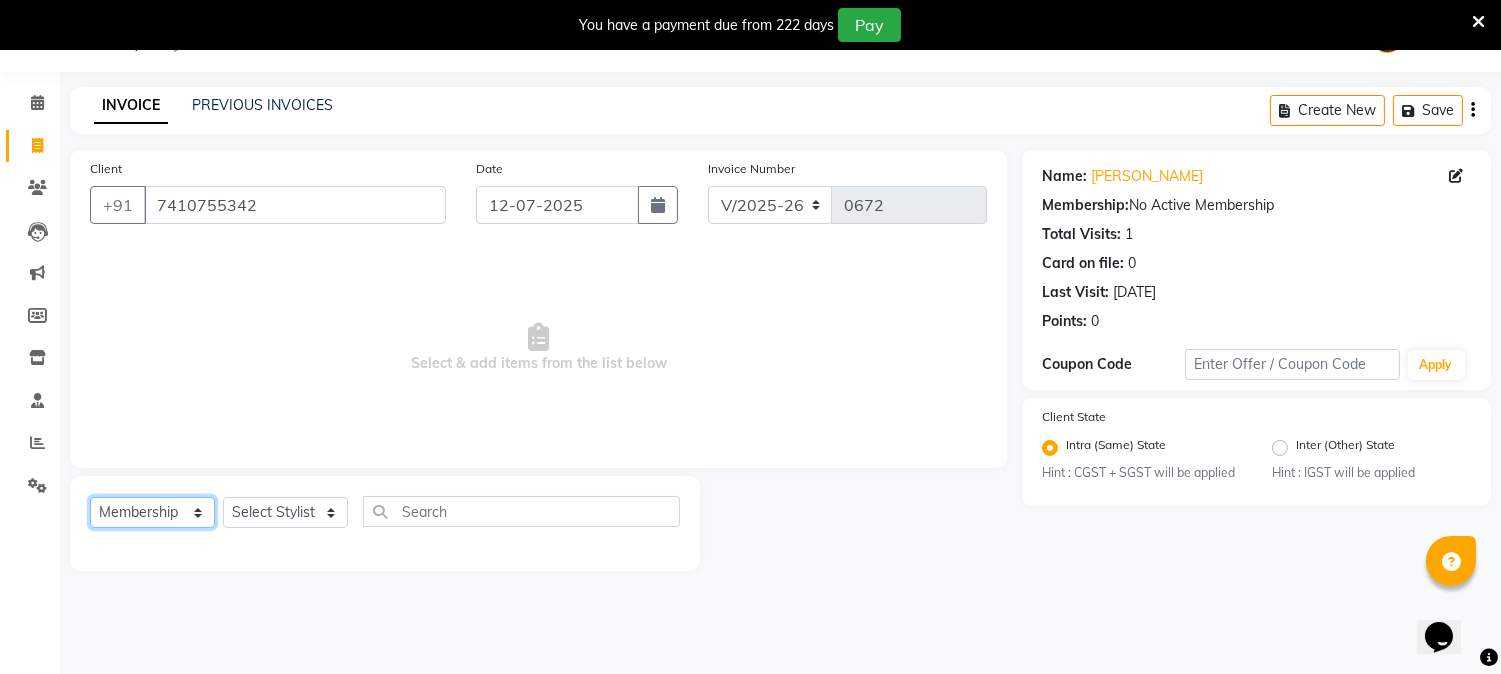 click on "Select  Service  Product  Membership  Package Voucher Prepaid Gift Card" 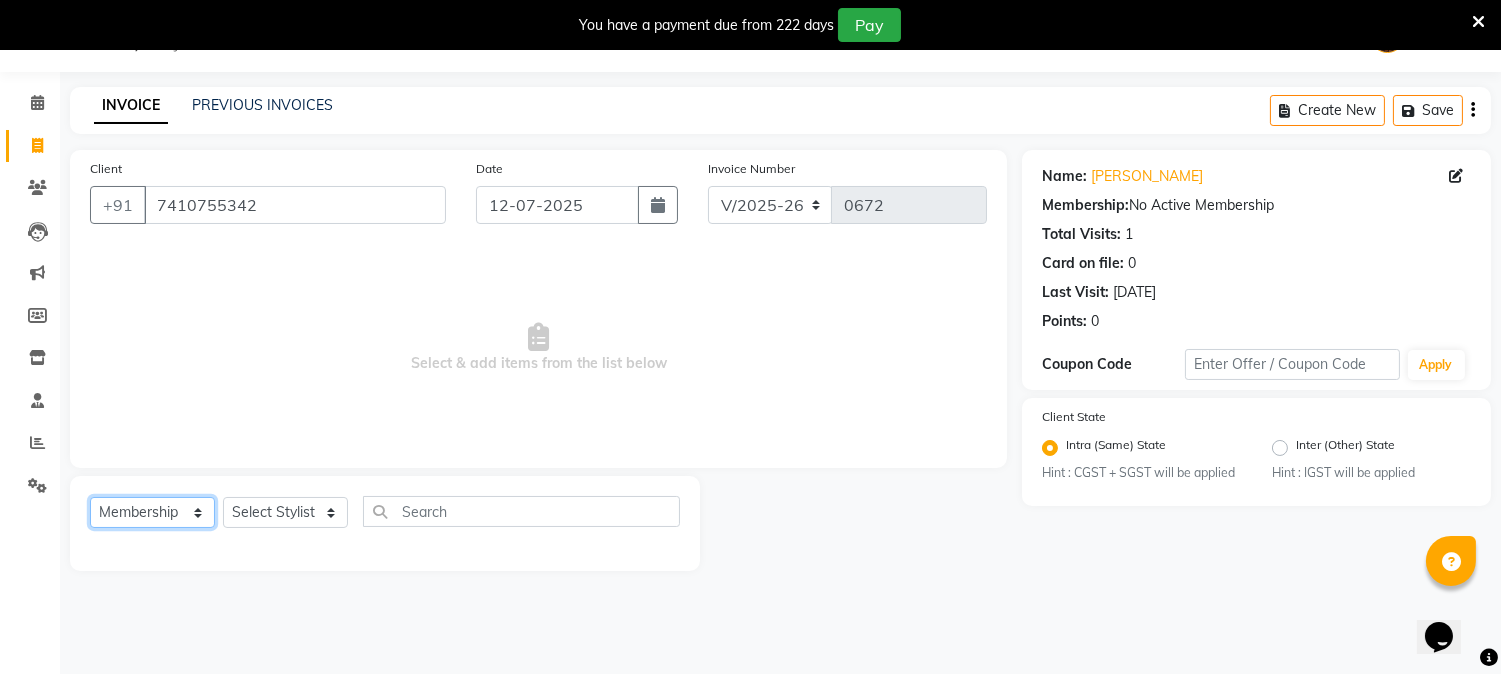 select on "service" 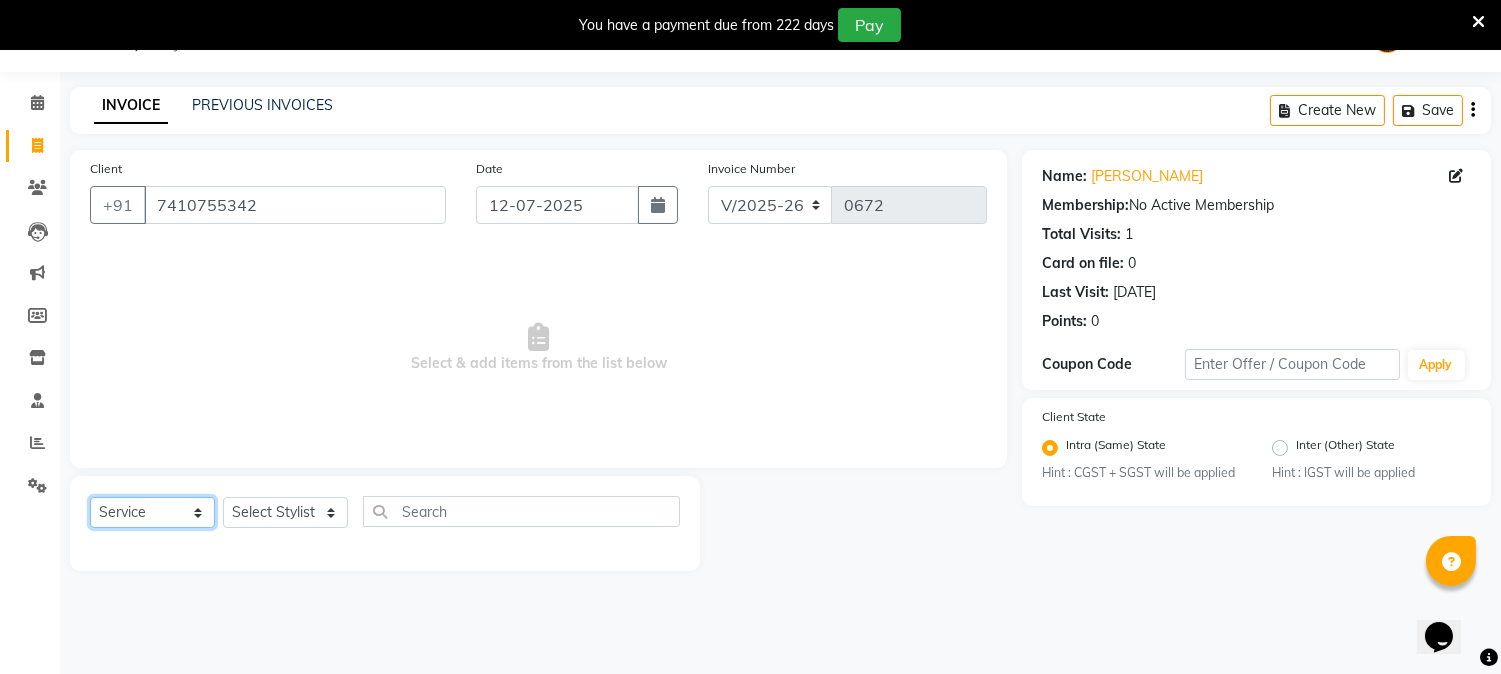 click on "Select  Service  Product  Membership  Package Voucher Prepaid Gift Card" 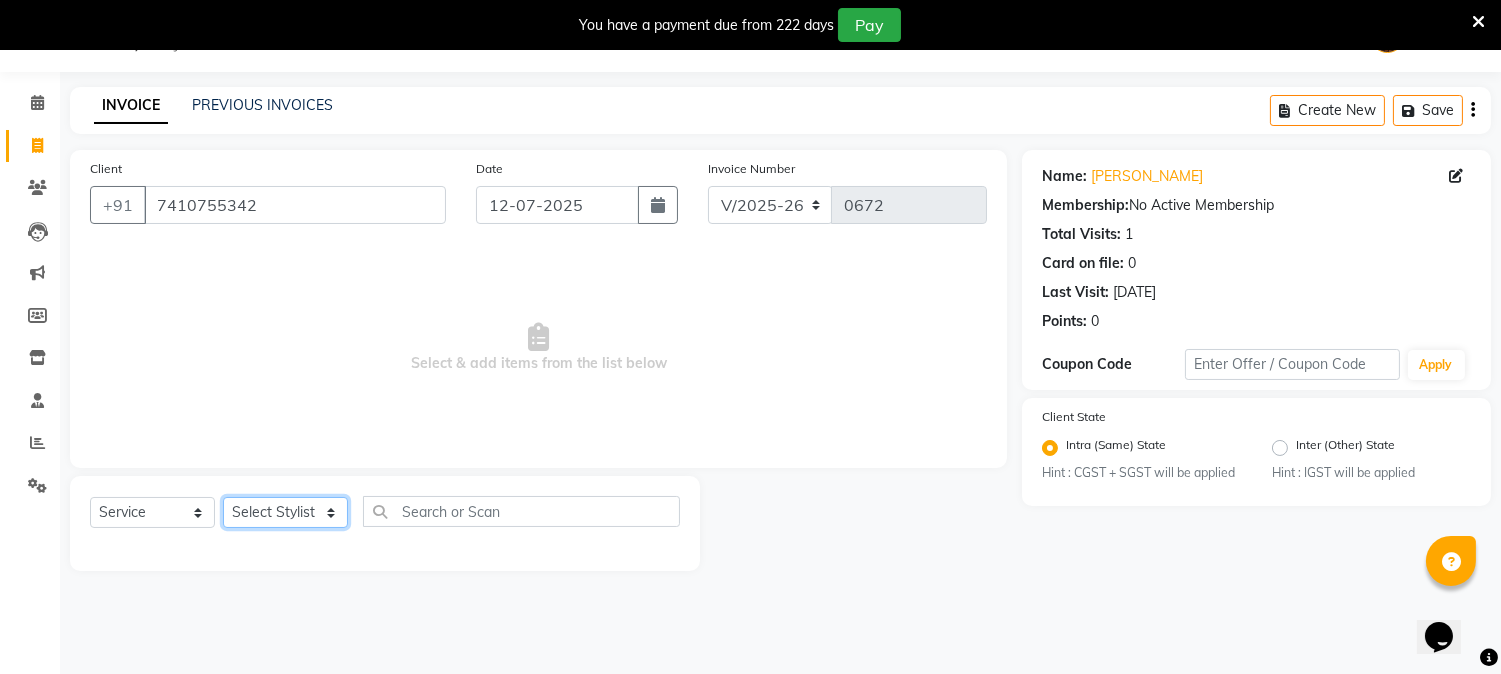 click on "Select Stylist [PERSON_NAME] [PERSON_NAME]  [PERSON_NAME]  prem RAHUL Sandip [PERSON_NAME]" 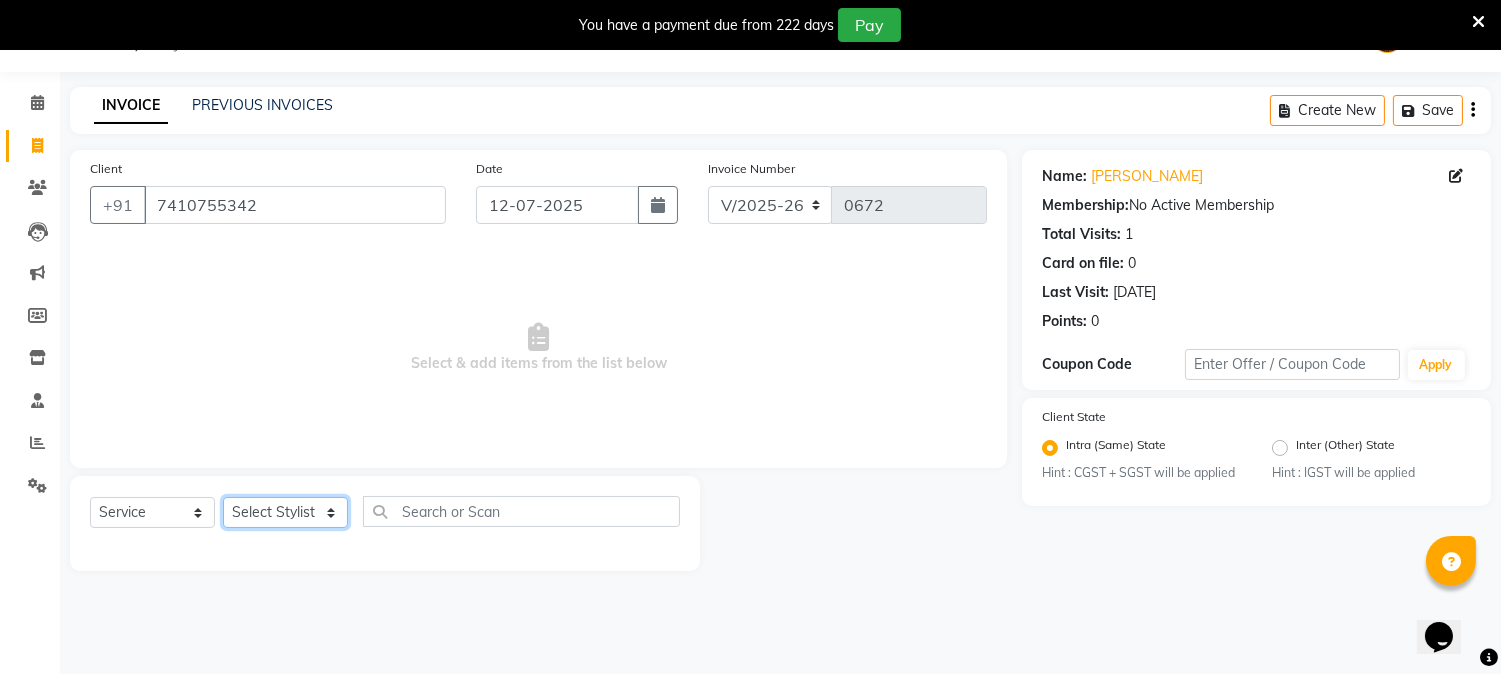 select on "81229" 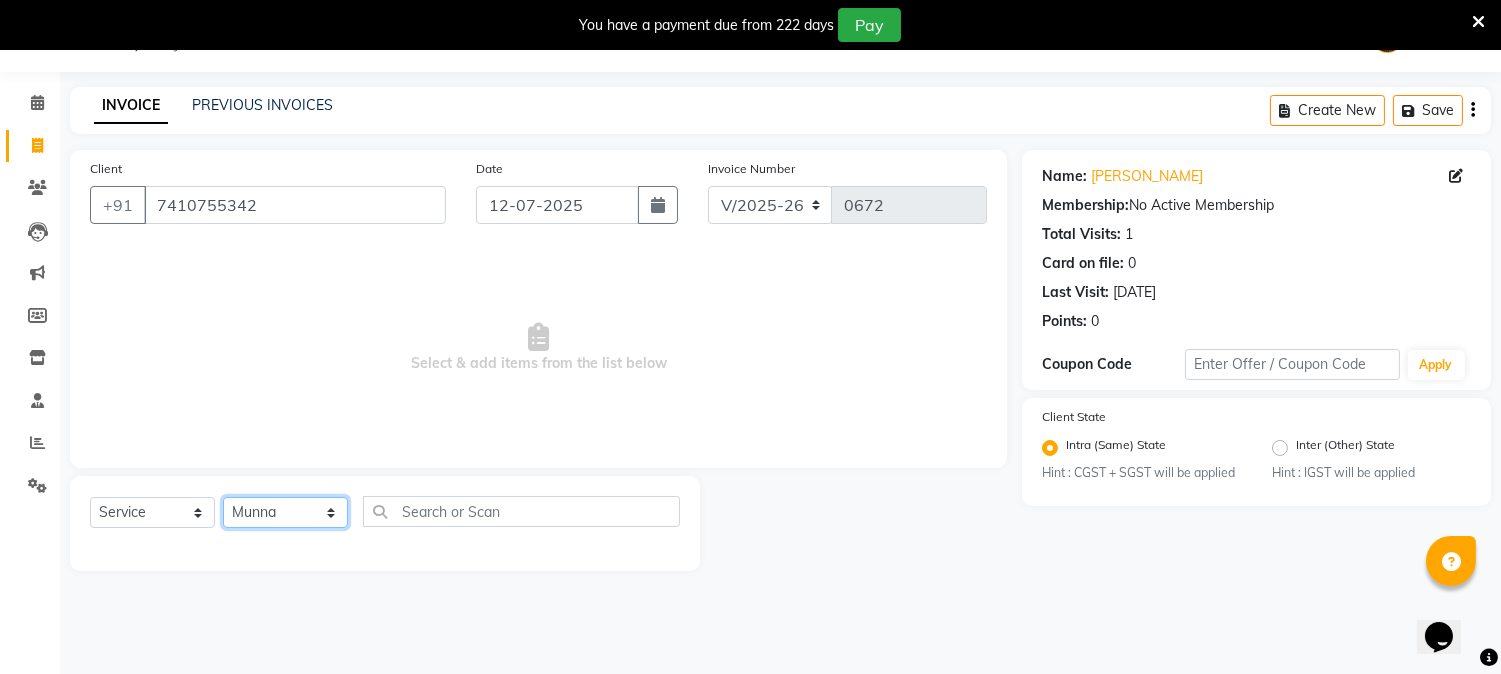 click on "Select Stylist [PERSON_NAME] [PERSON_NAME]  [PERSON_NAME]  prem RAHUL Sandip [PERSON_NAME]" 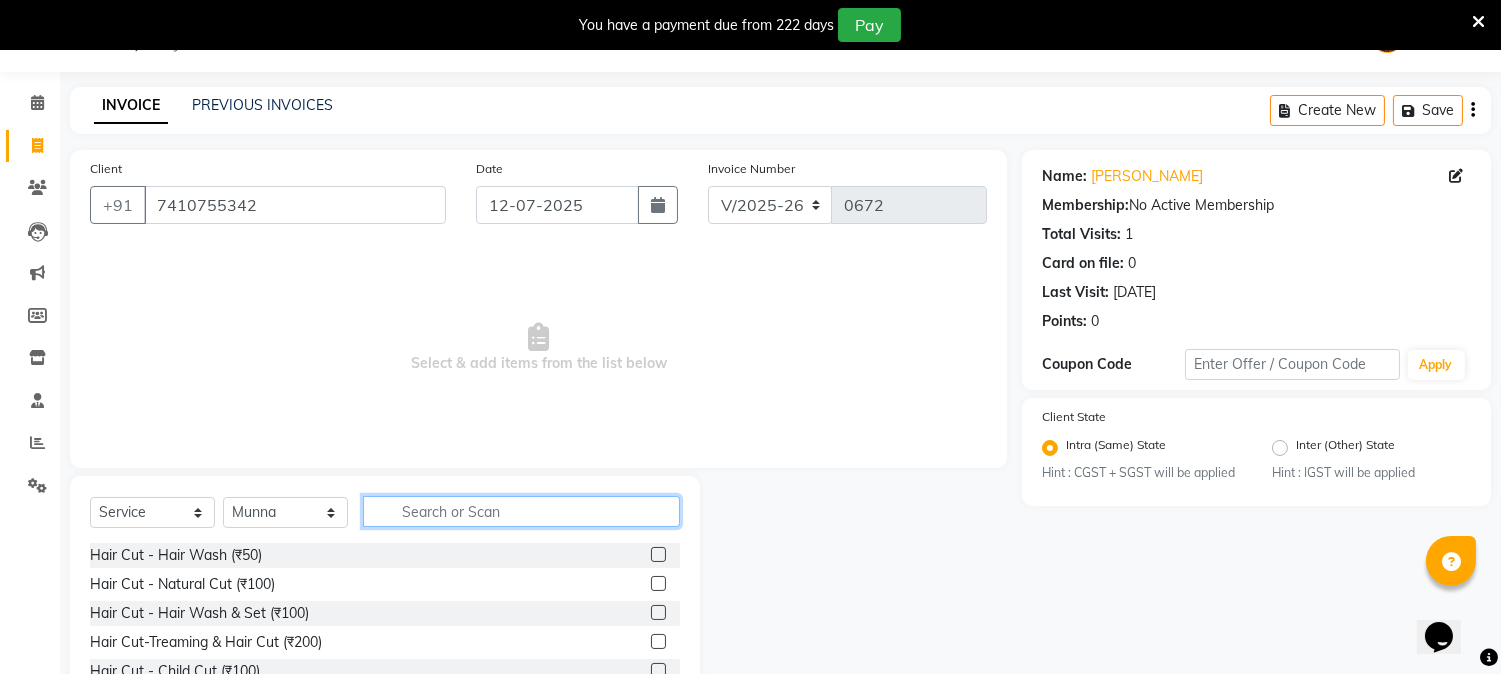 click 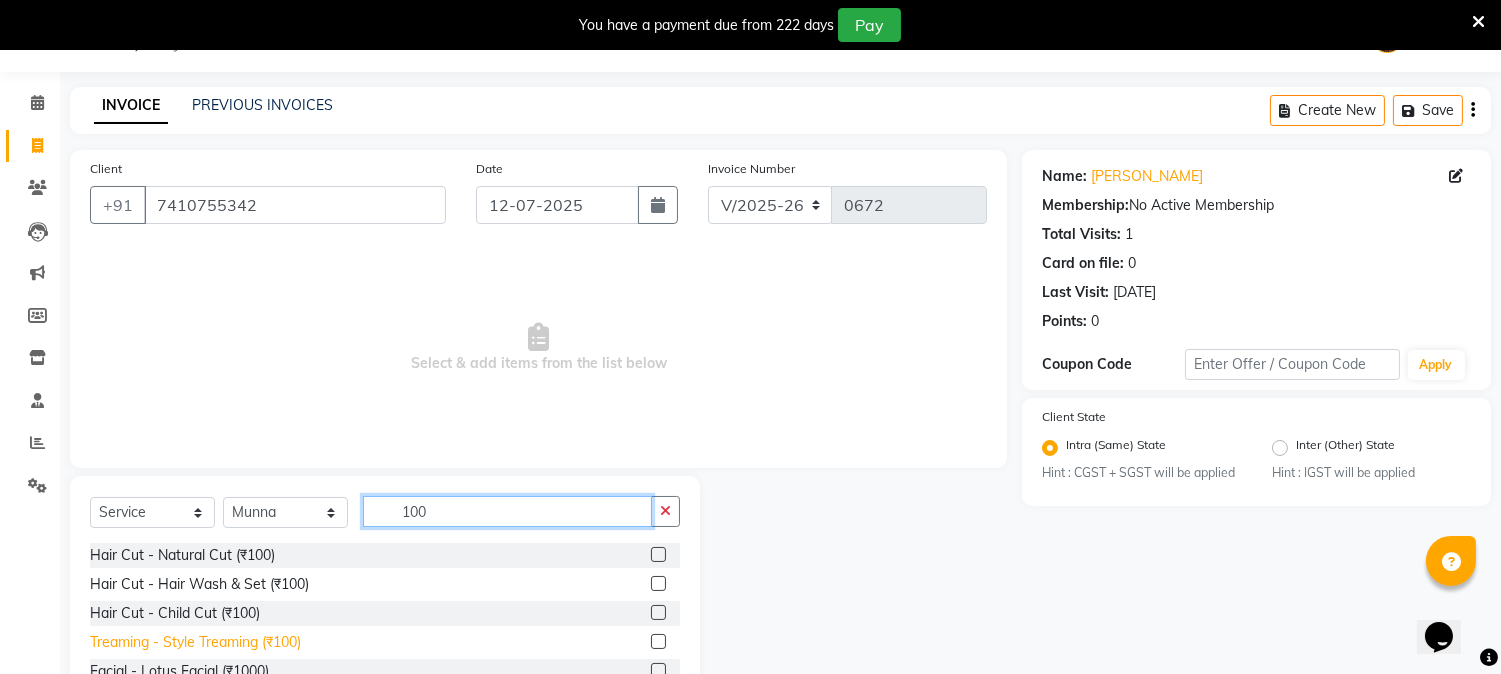 type on "100" 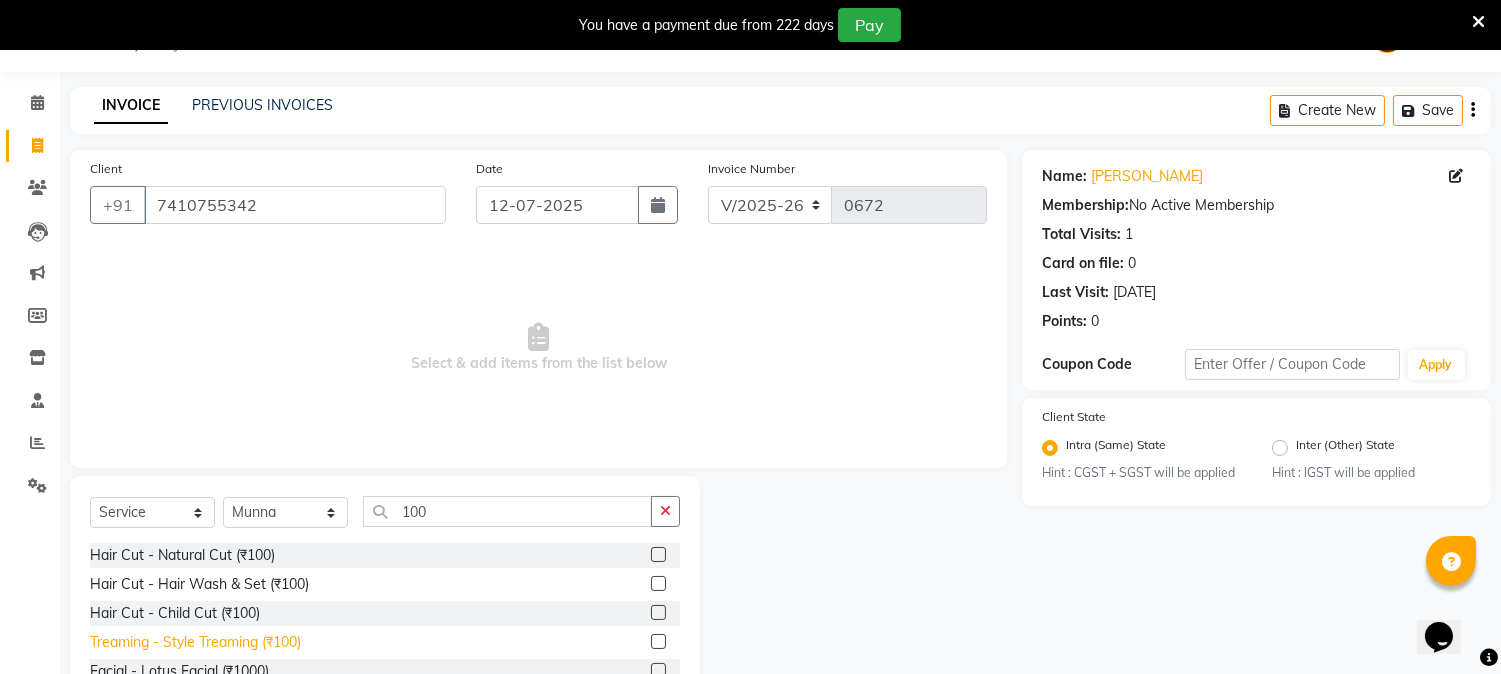 click on "Treaming - Style Treaming (₹100)" 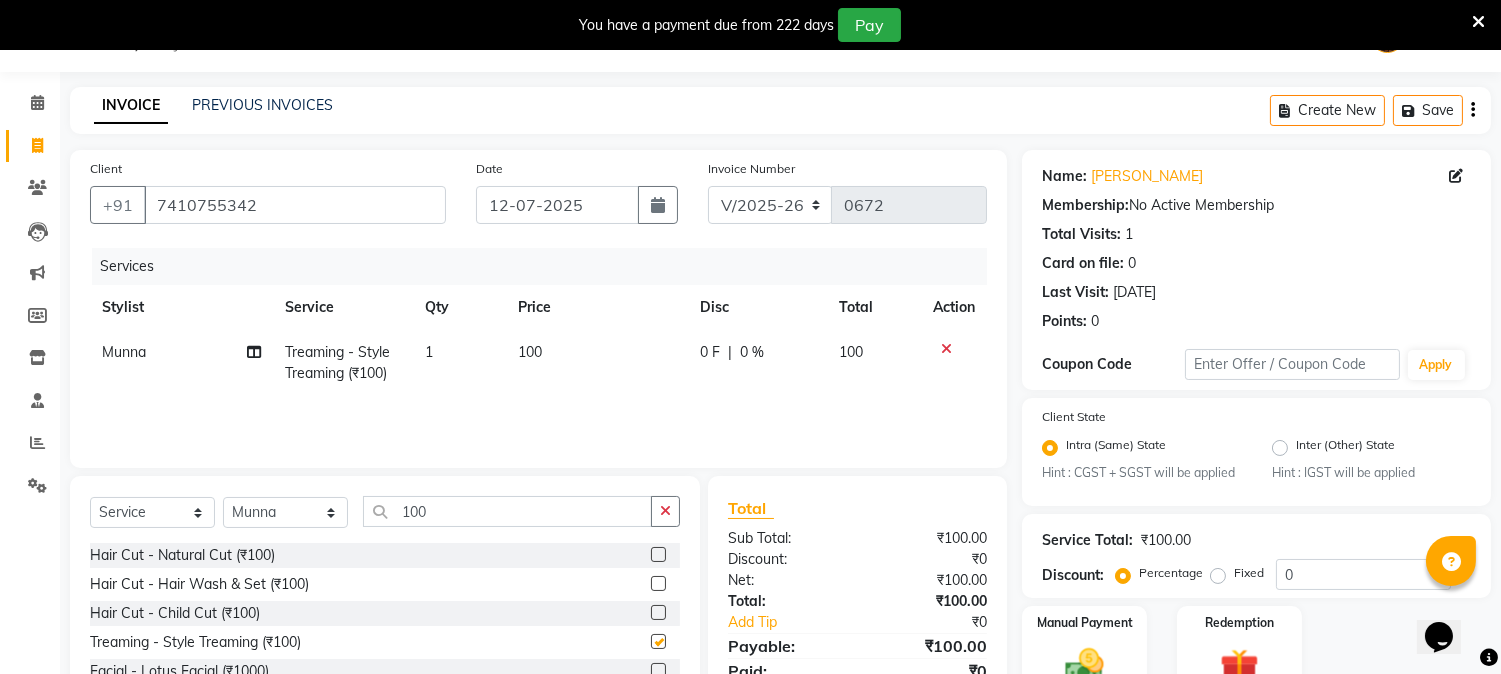 checkbox on "false" 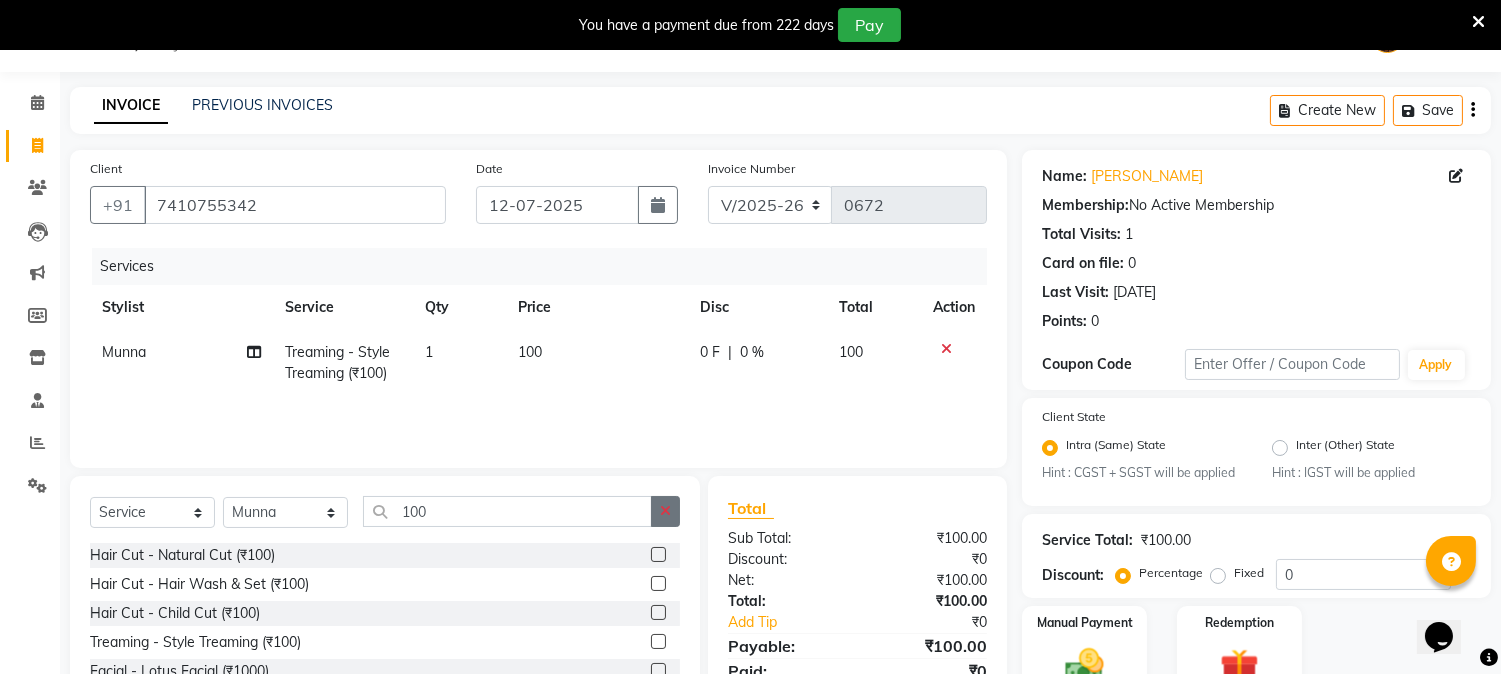click 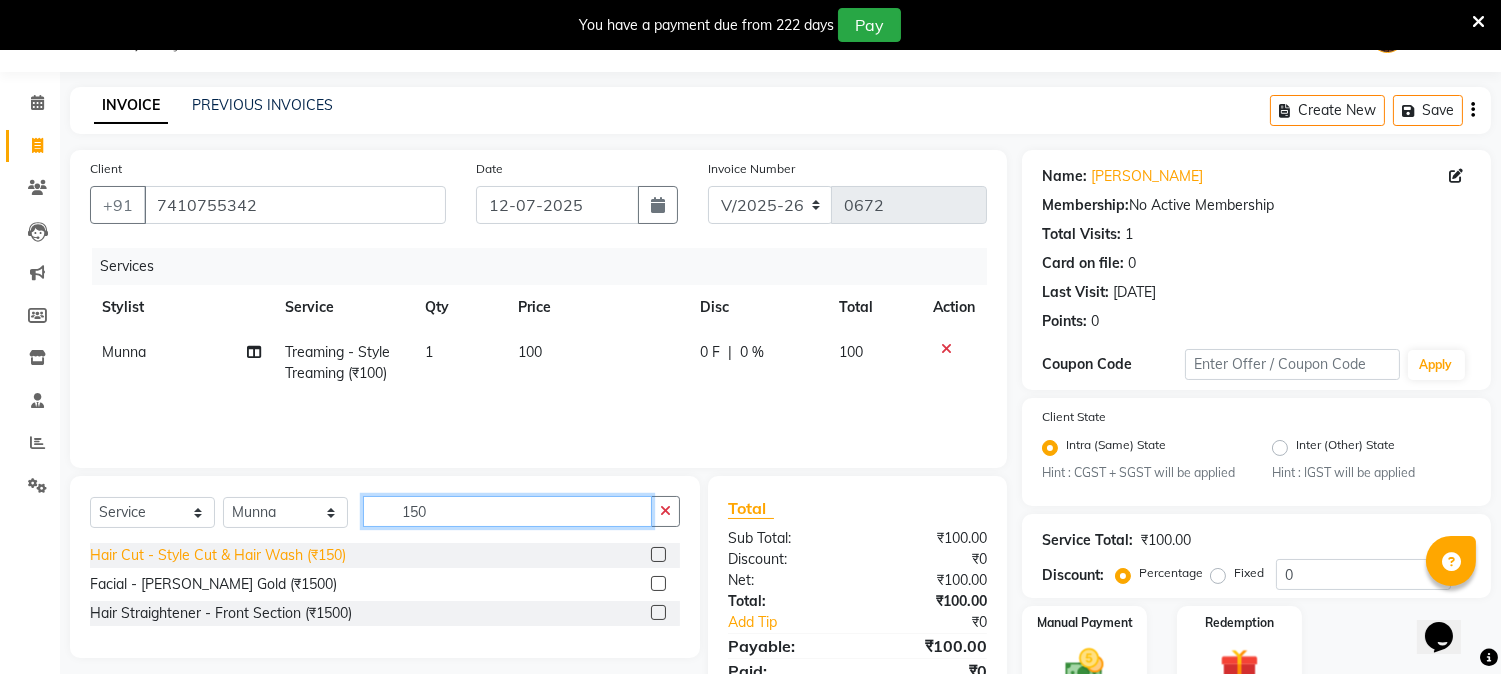 type on "150" 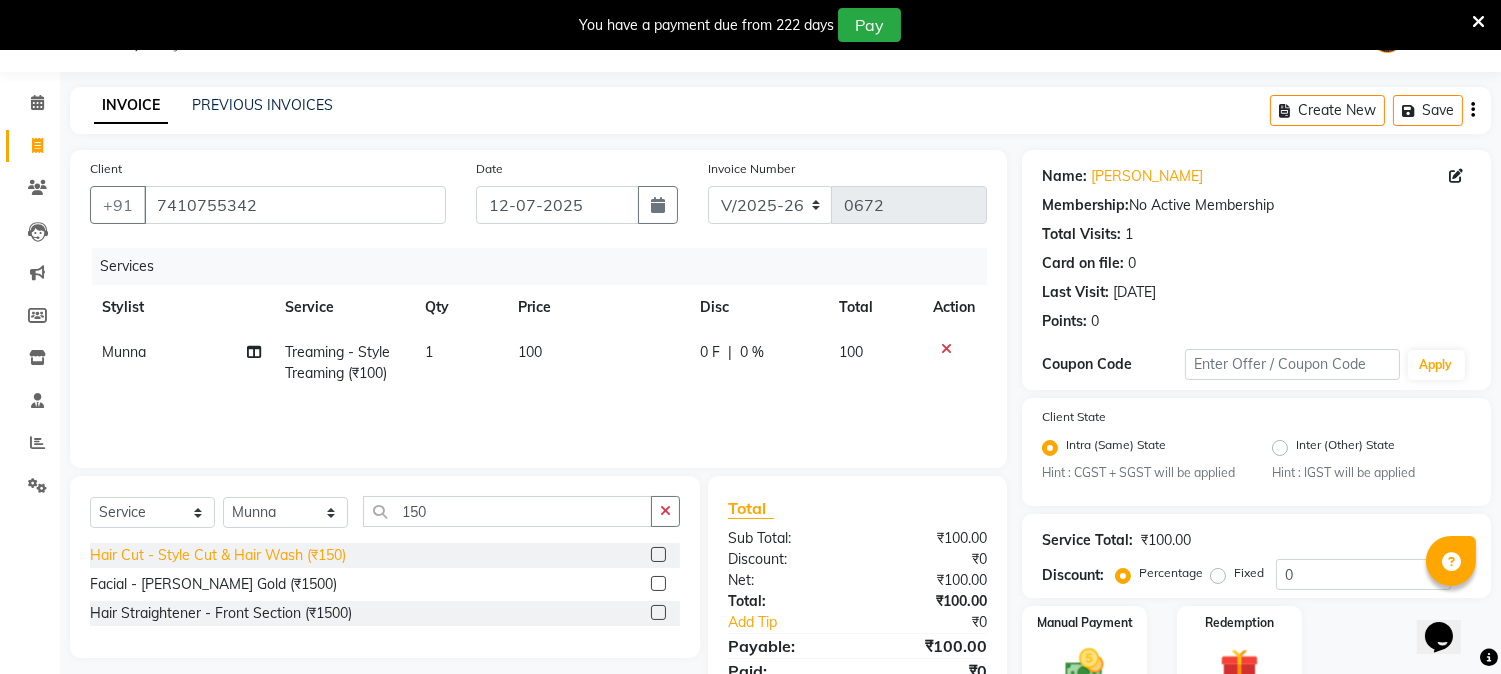 click on "Hair Cut - Style Cut & Hair Wash (₹150)" 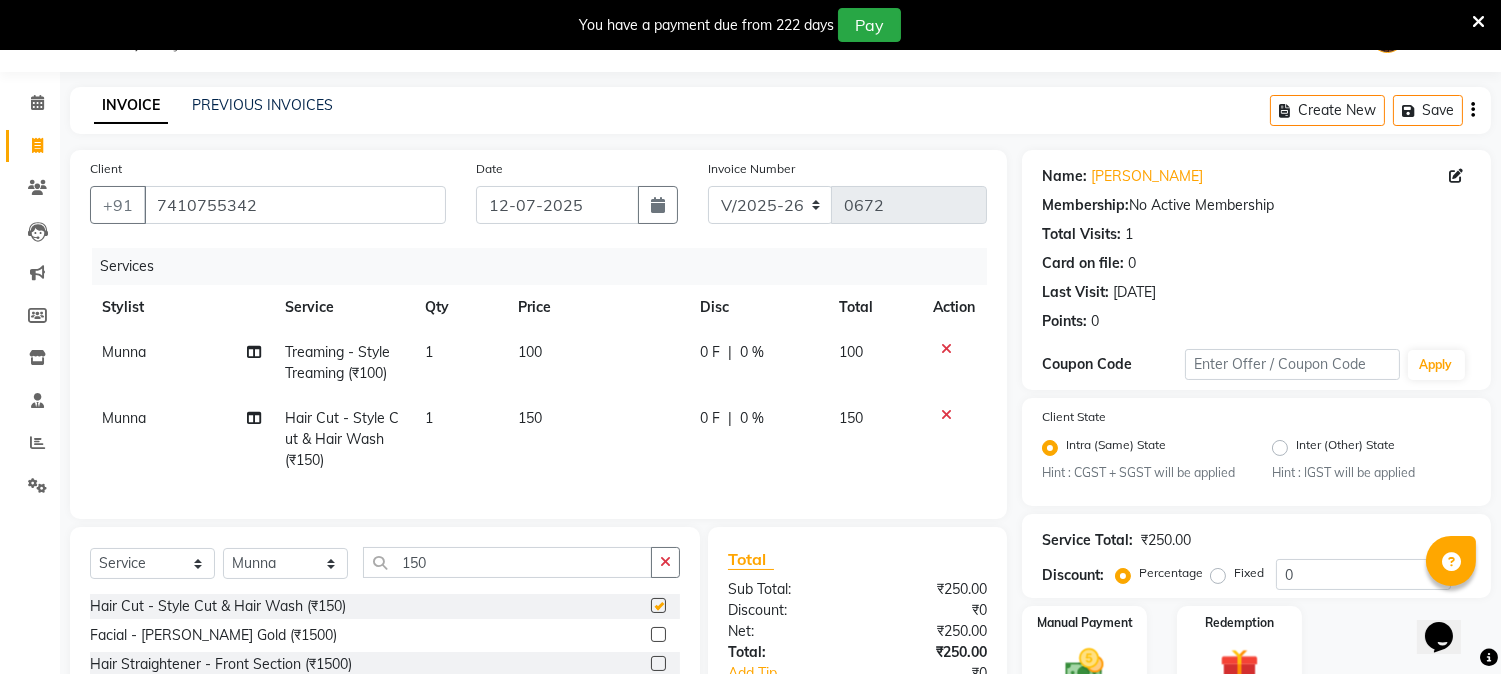 checkbox on "false" 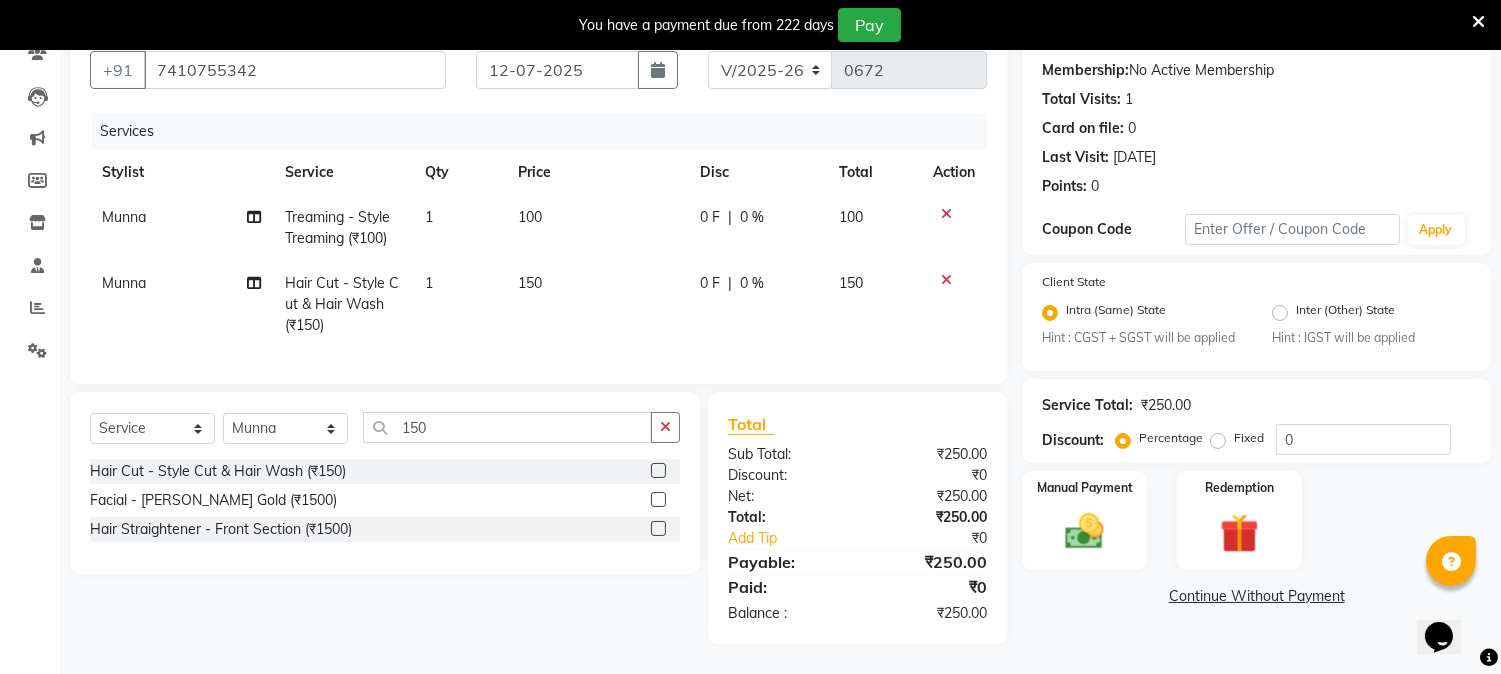scroll, scrollTop: 201, scrollLeft: 0, axis: vertical 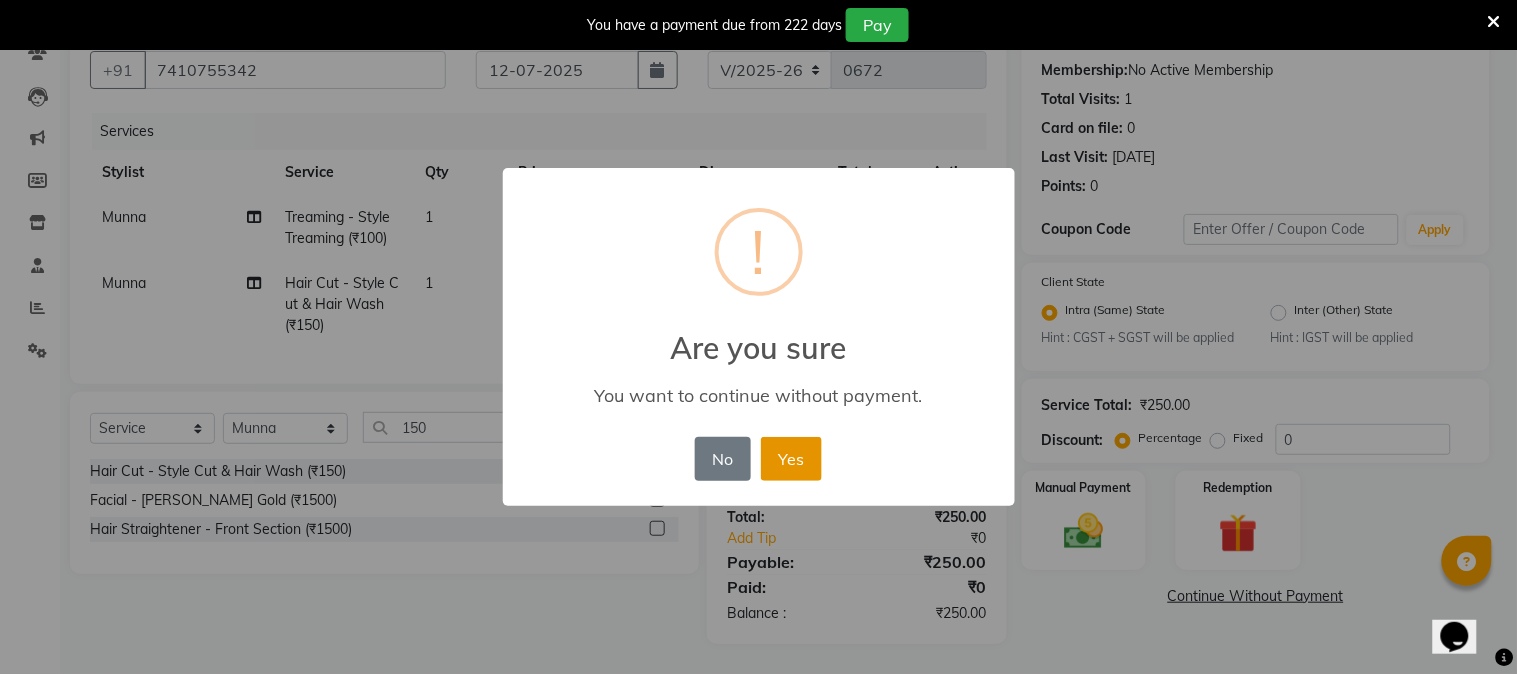 click on "Yes" at bounding box center (791, 459) 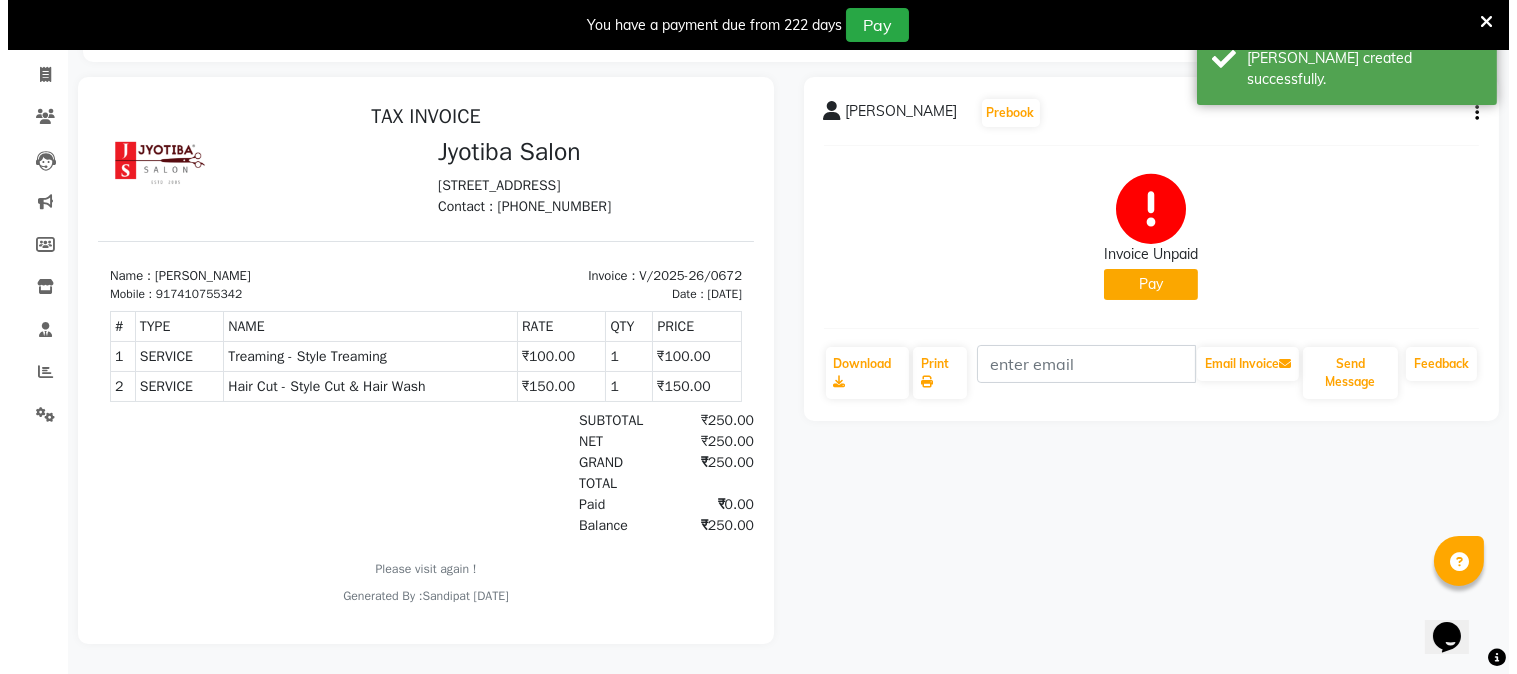 scroll, scrollTop: 0, scrollLeft: 0, axis: both 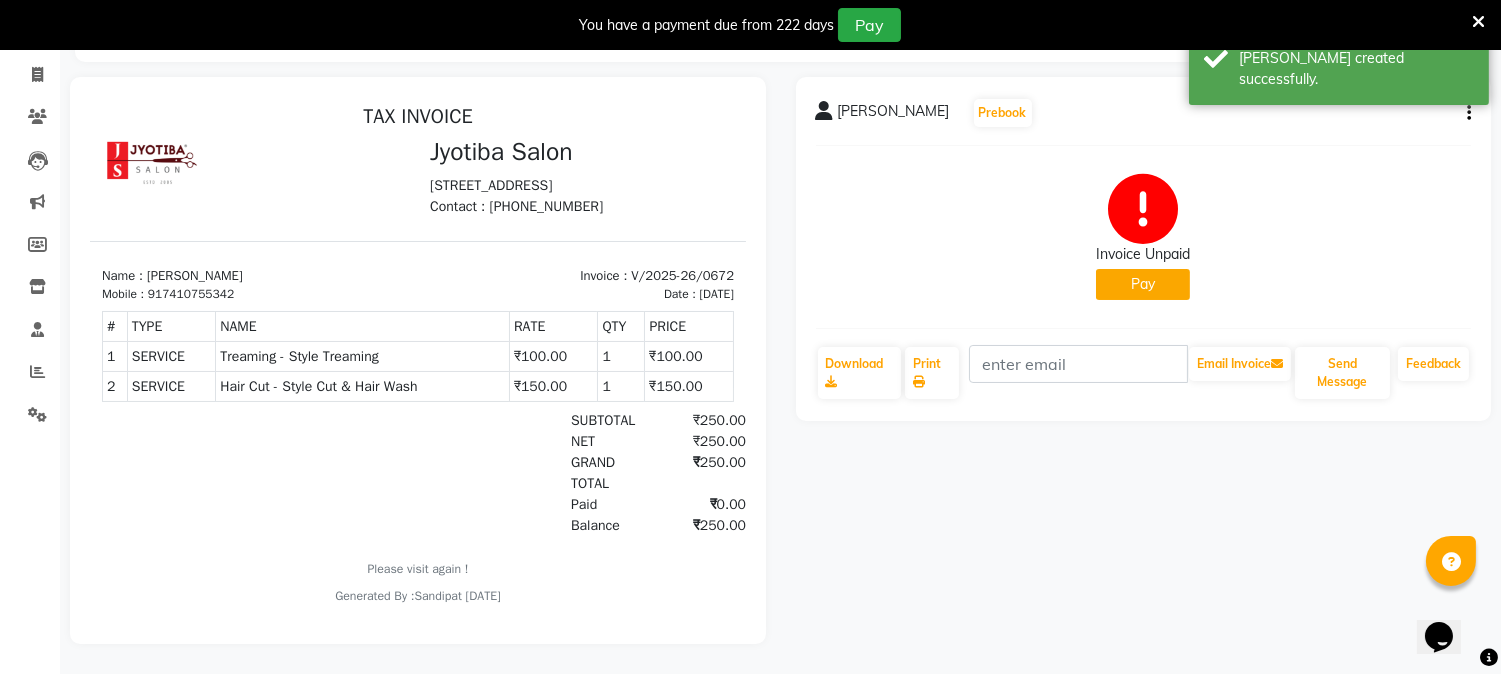 click on "Pay" 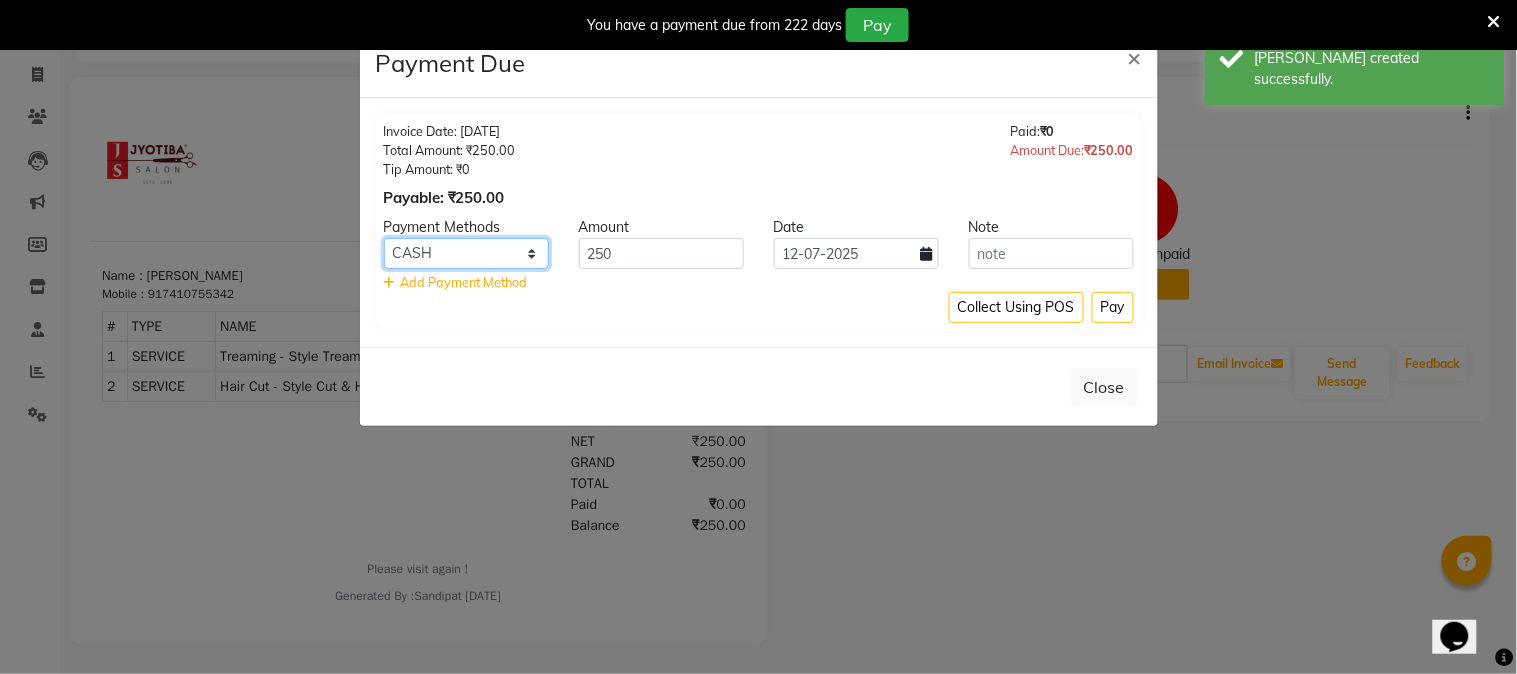 click on "CASH ONLINE CARD" 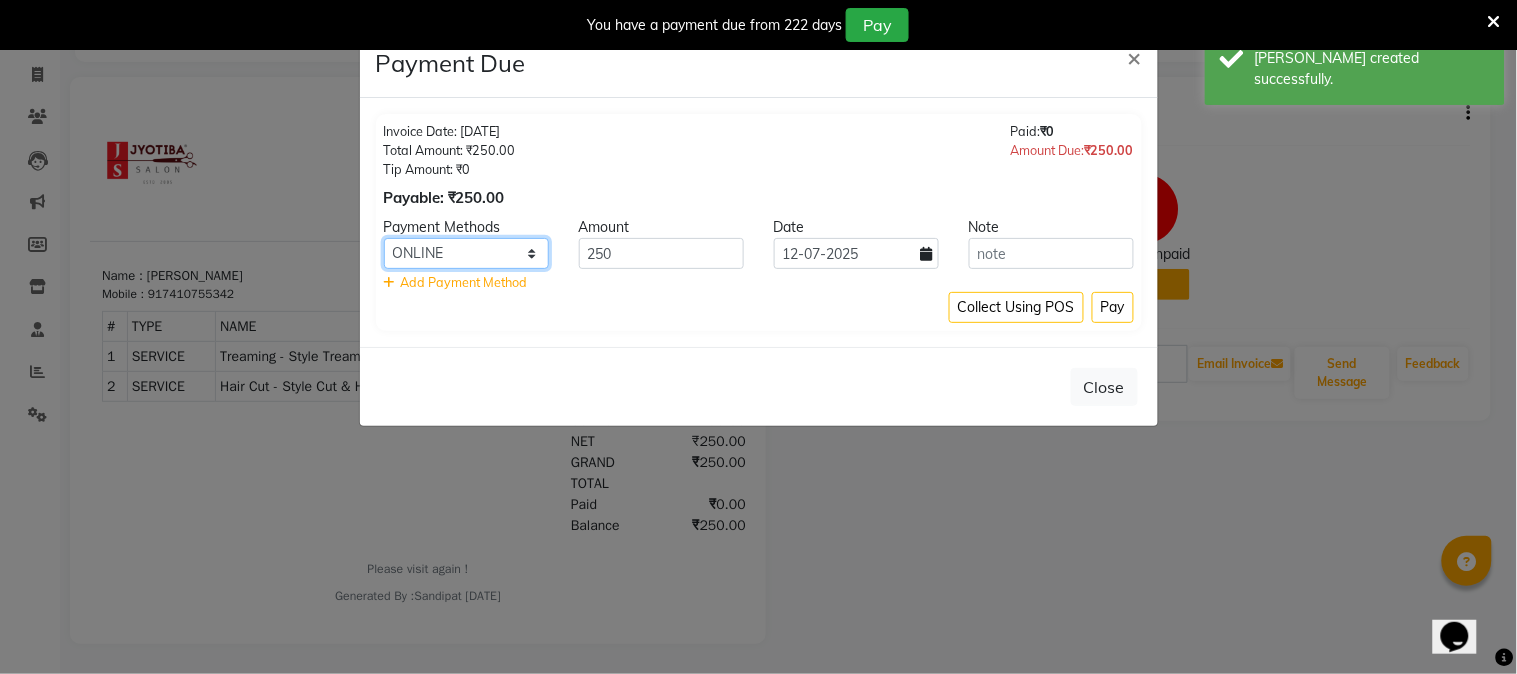 click on "CASH ONLINE CARD" 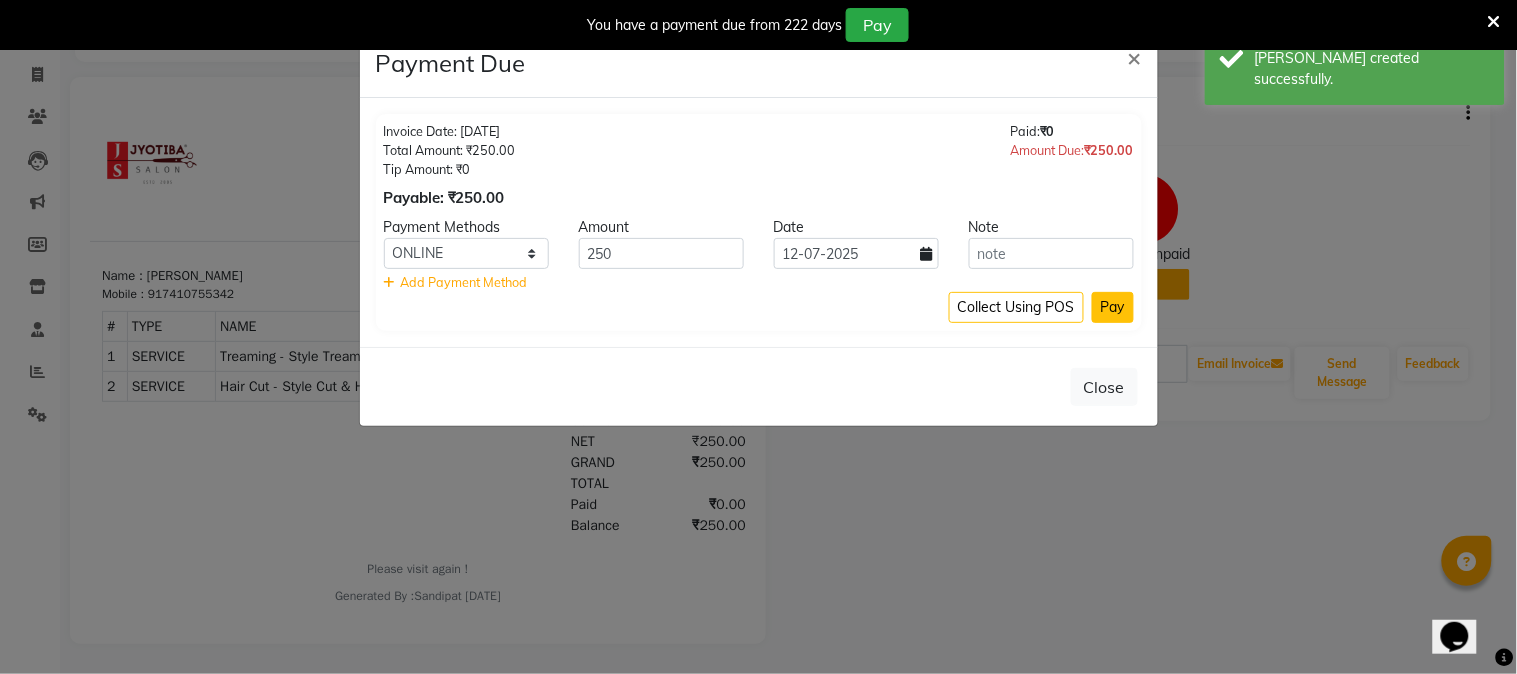 click on "Pay" 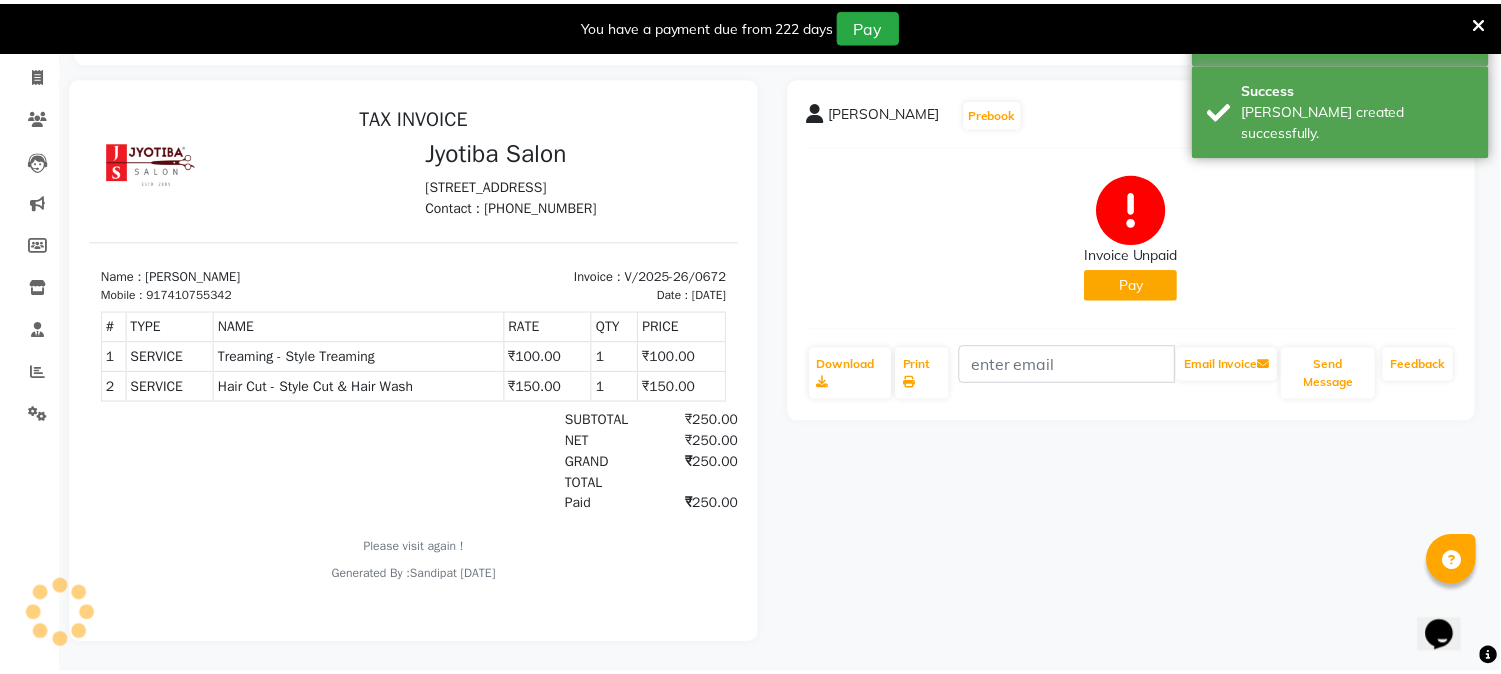 scroll, scrollTop: 115, scrollLeft: 0, axis: vertical 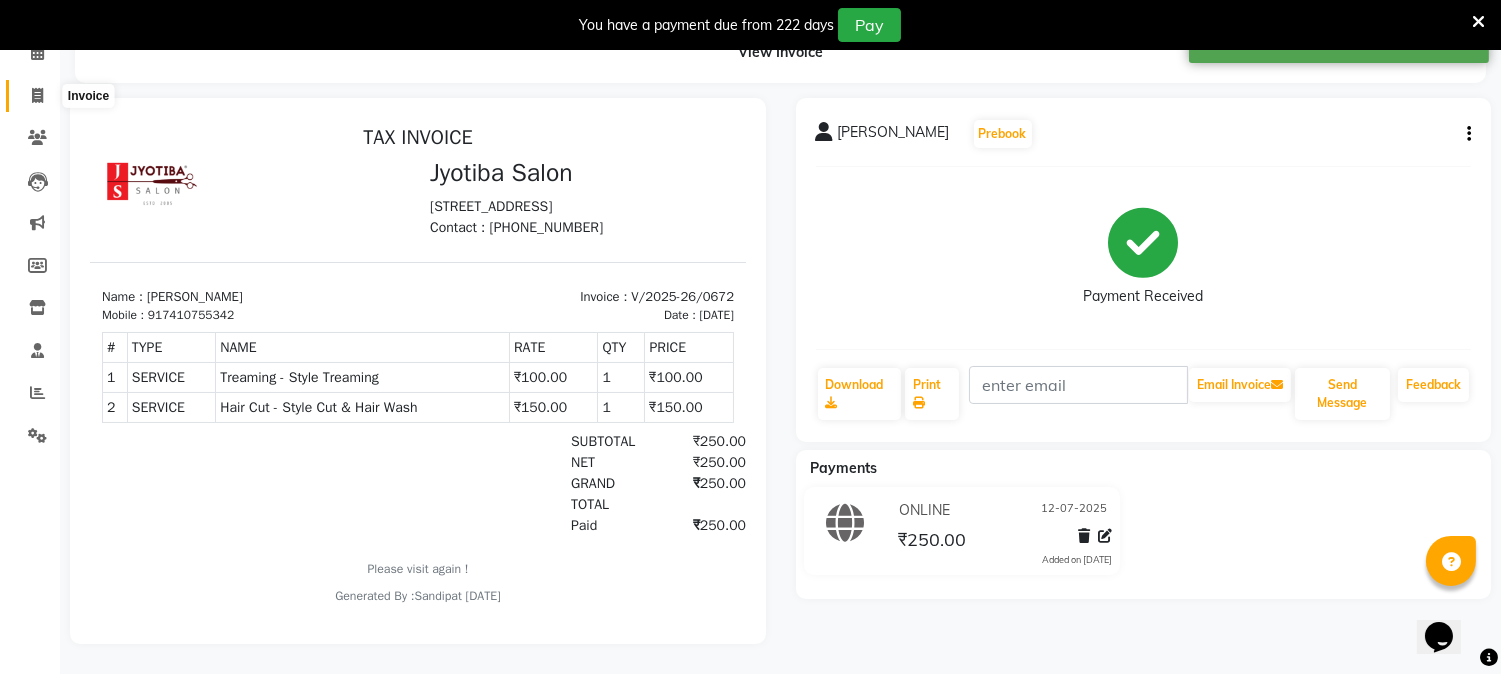 click 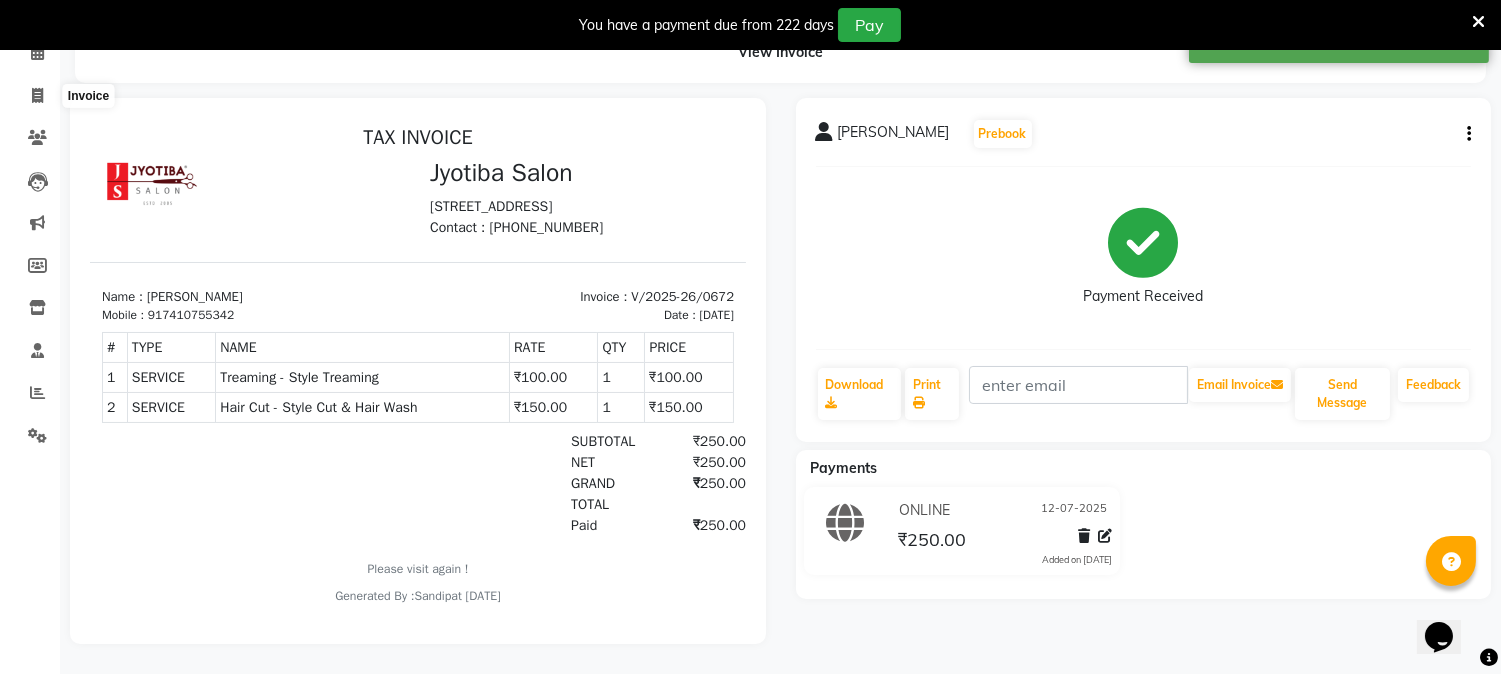scroll, scrollTop: 50, scrollLeft: 0, axis: vertical 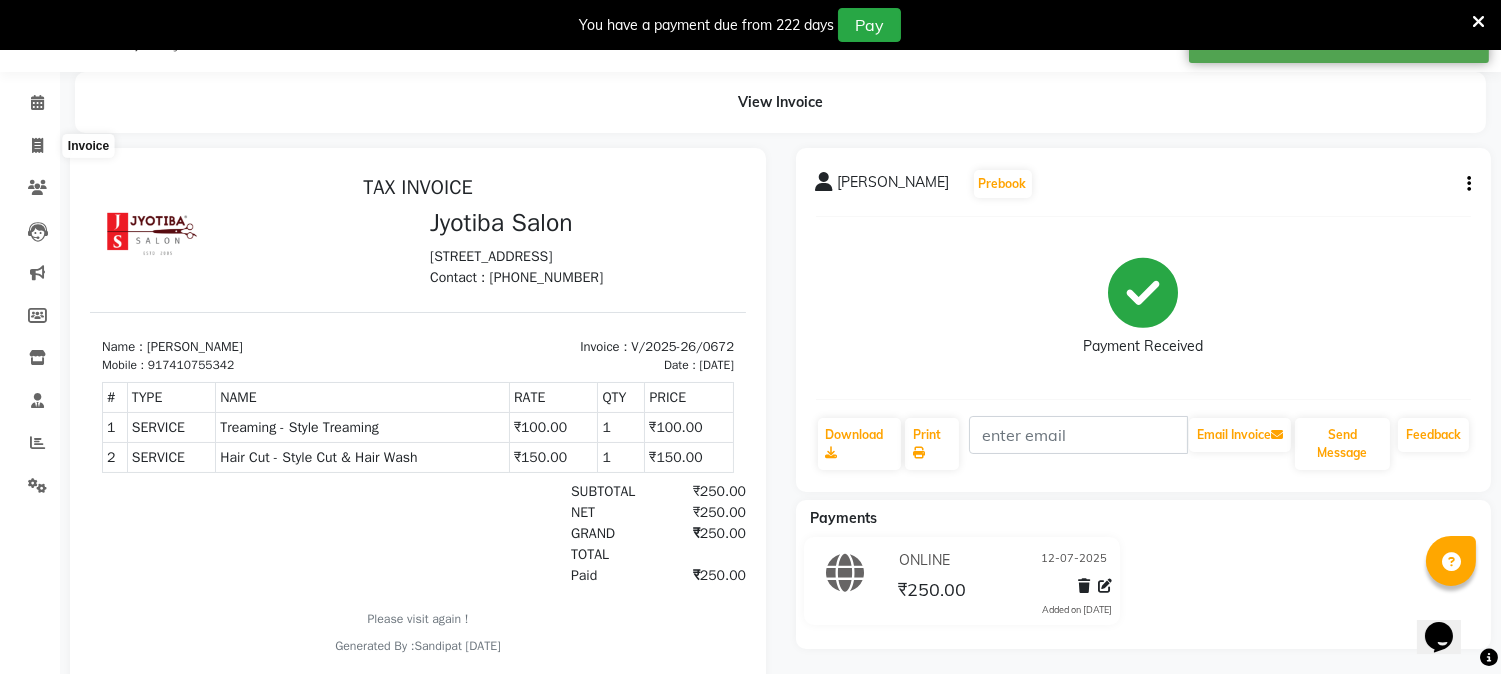 select on "service" 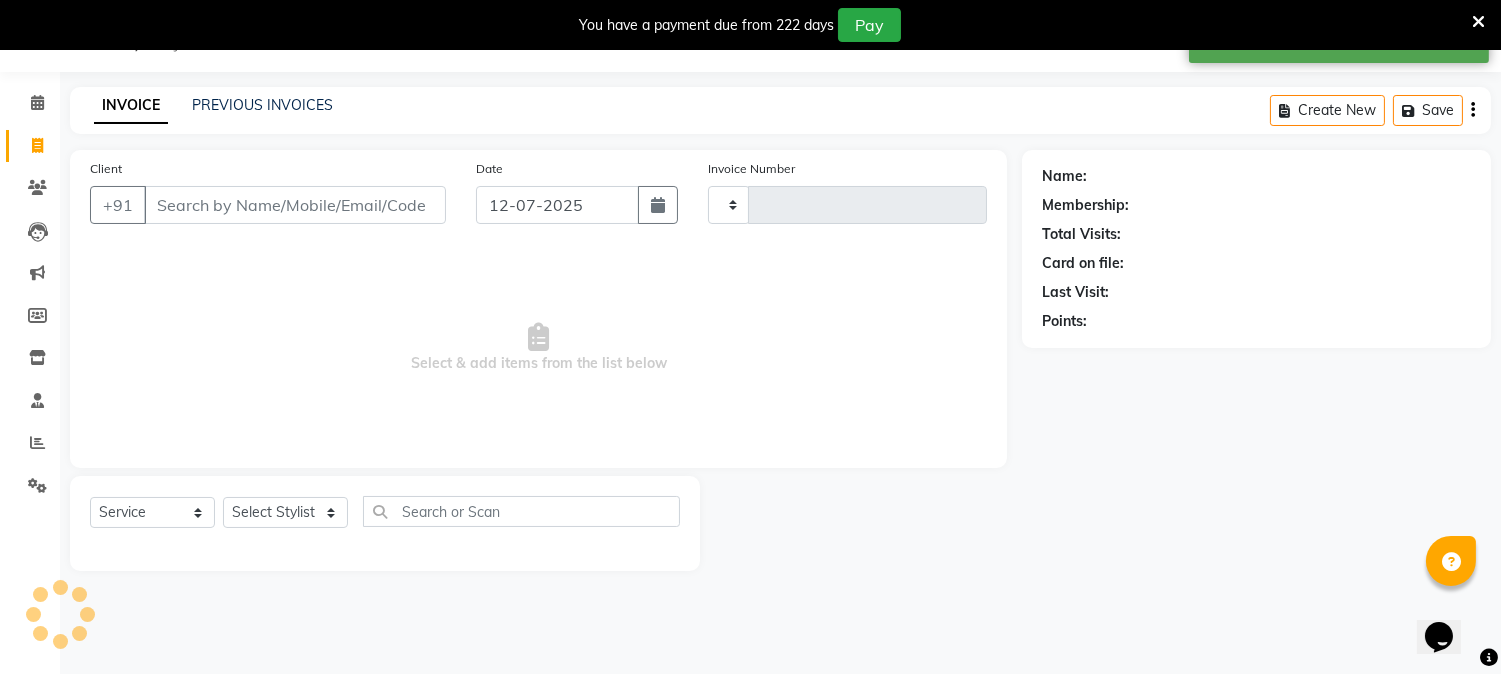 type on "0673" 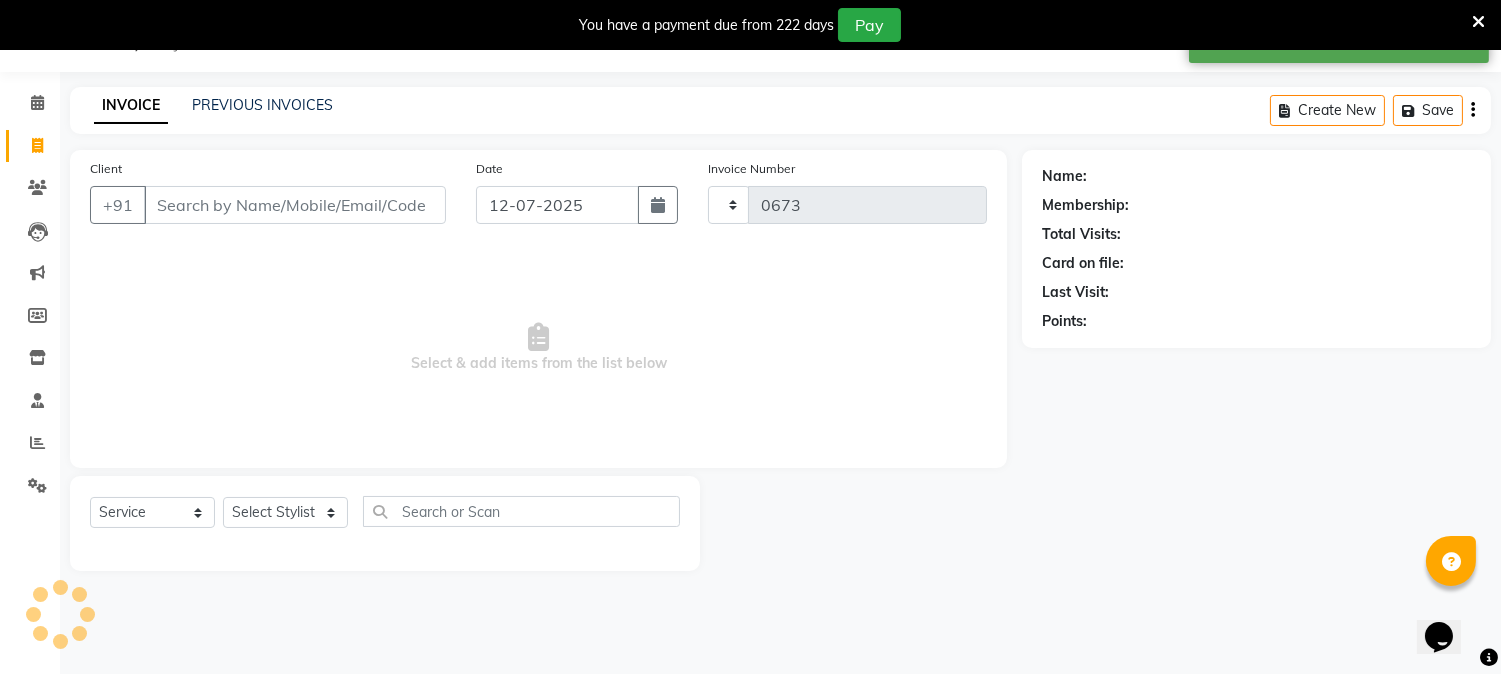 select on "556" 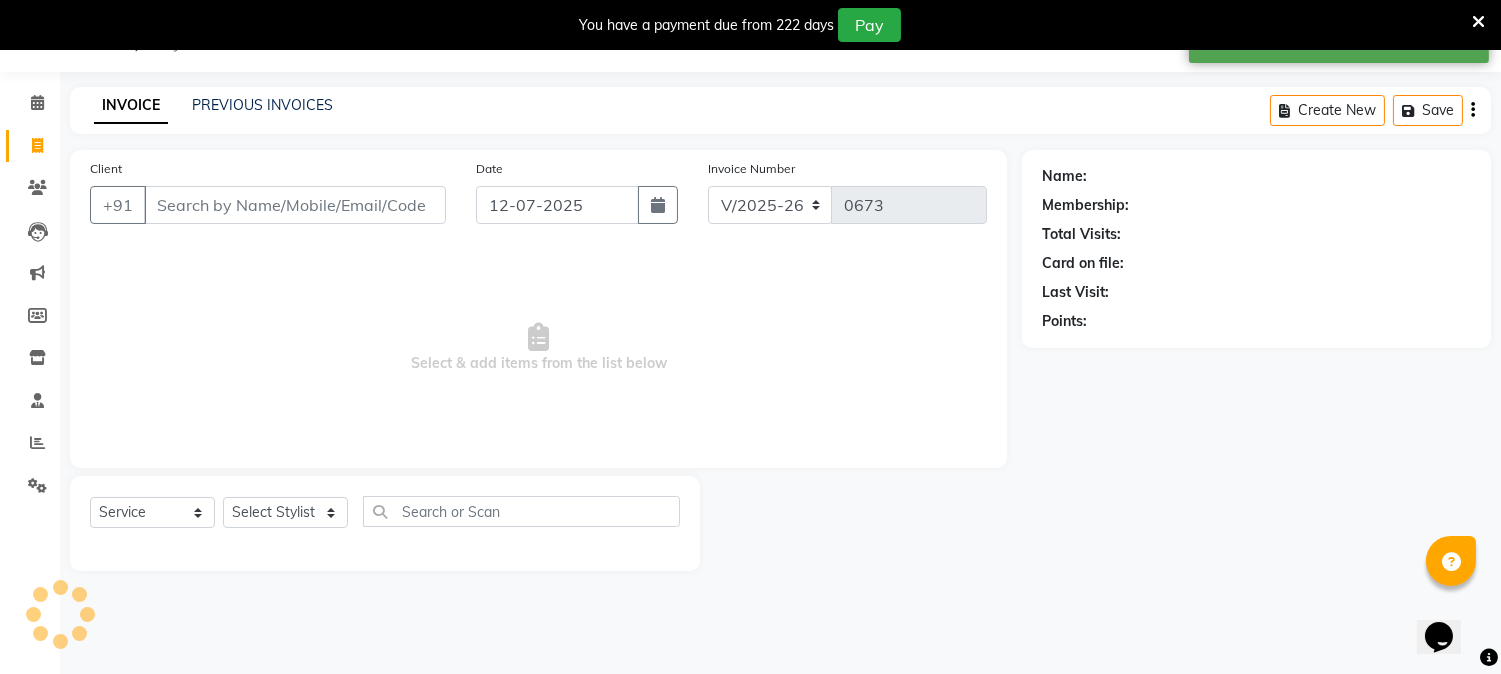 select on "membership" 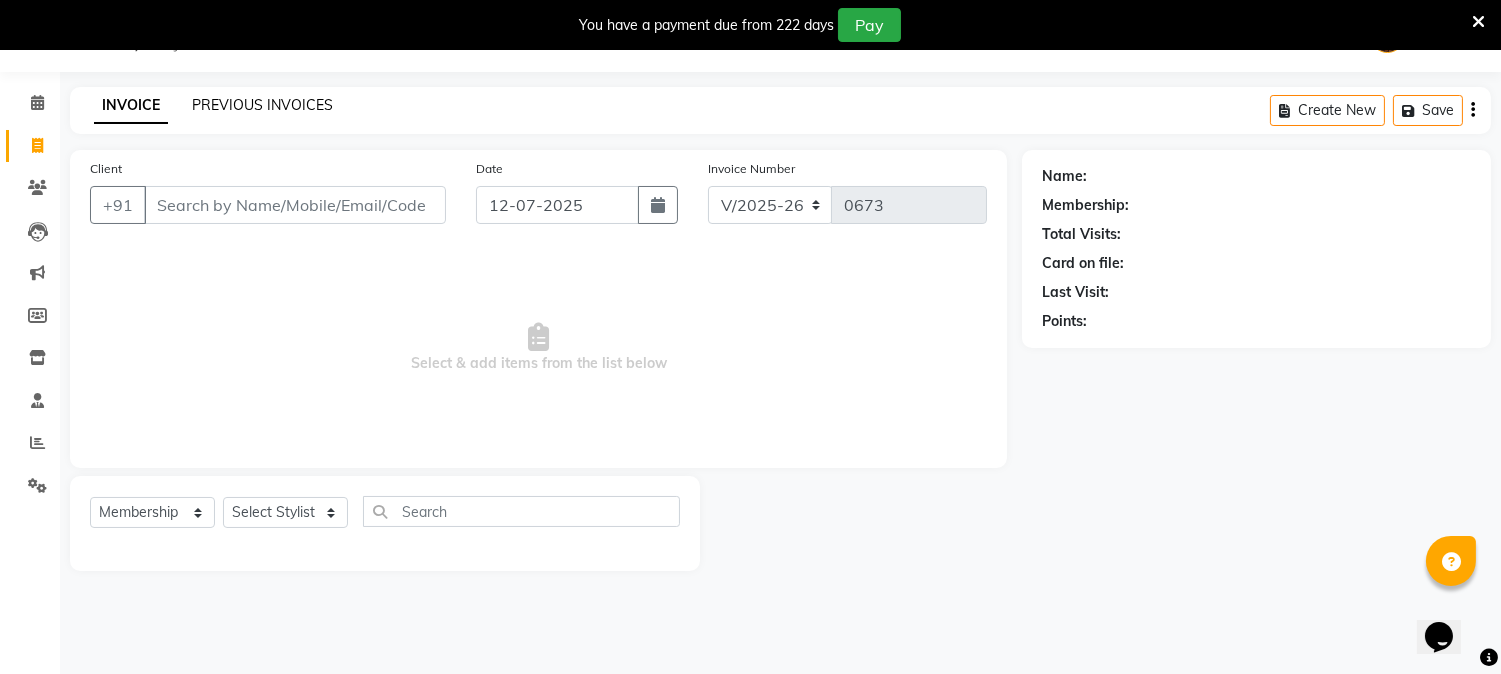 click on "PREVIOUS INVOICES" 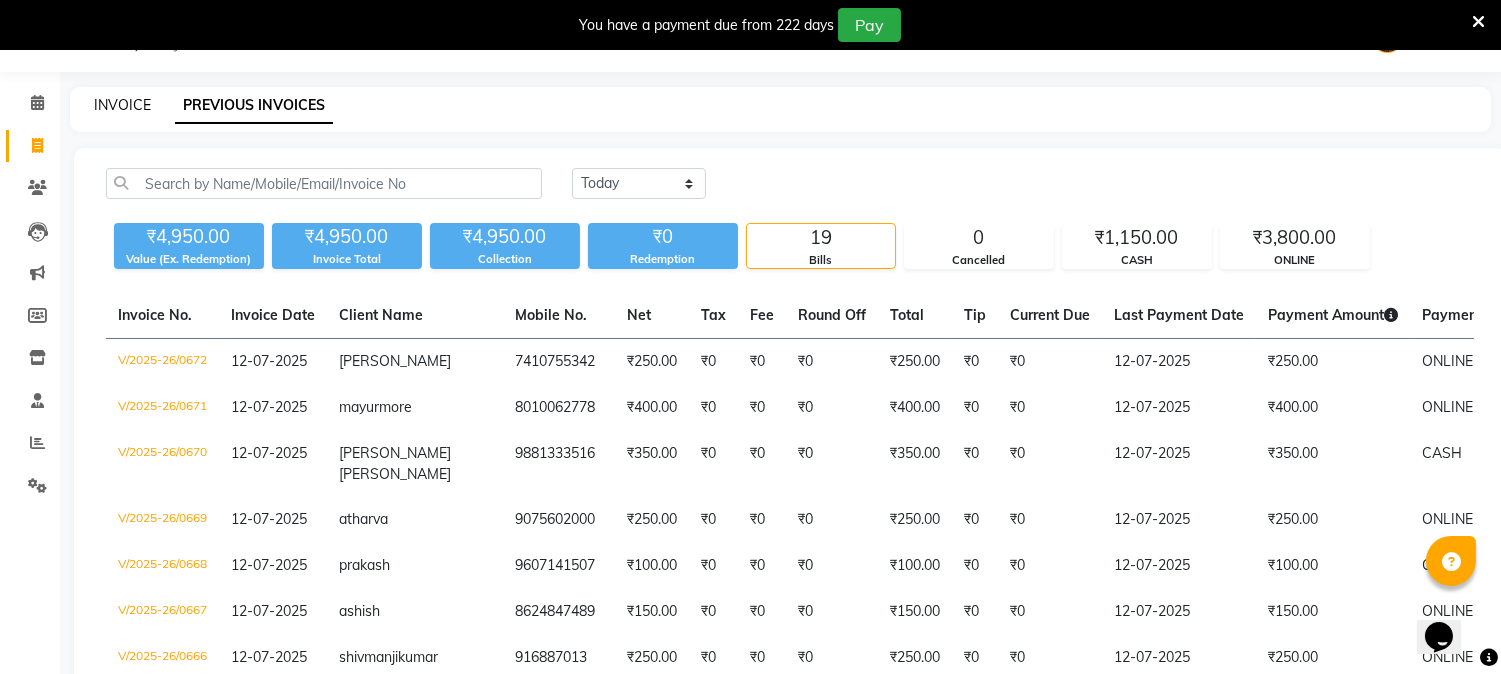 click on "INVOICE" 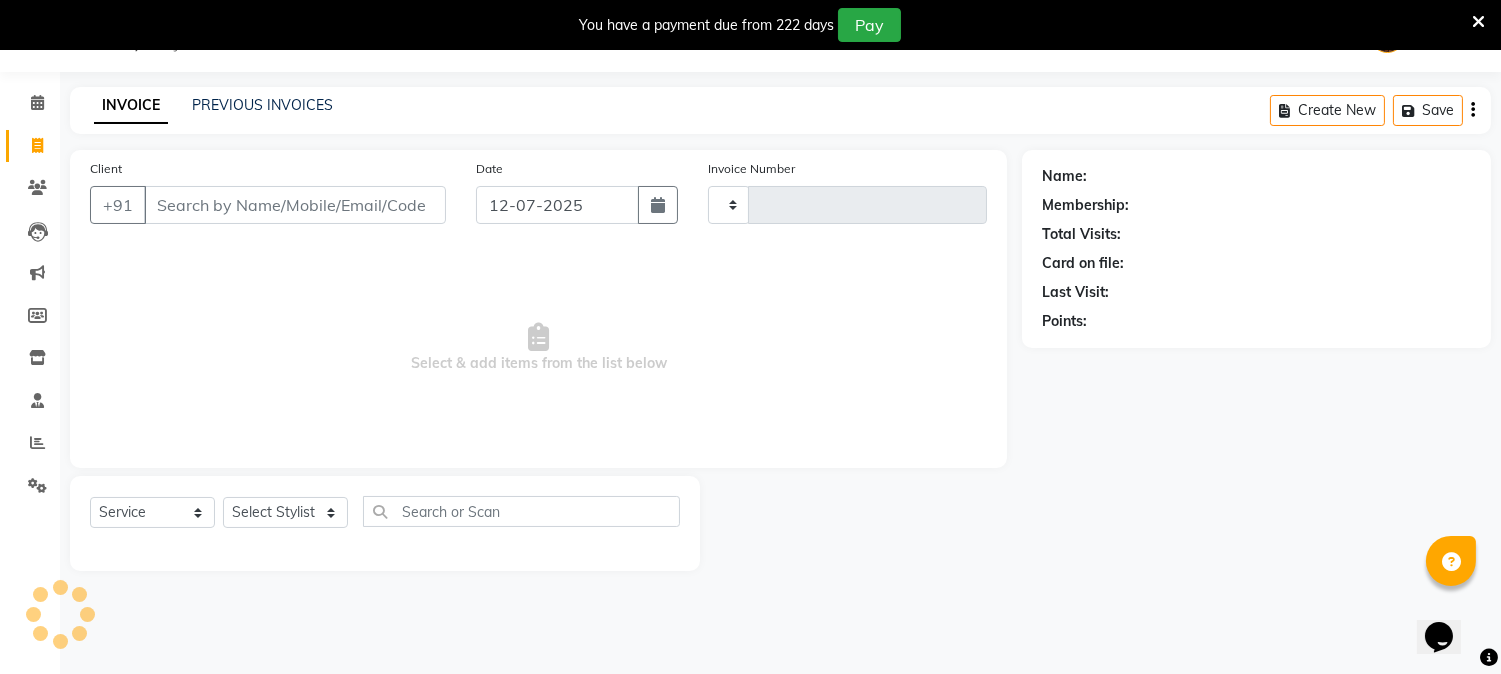 type on "0673" 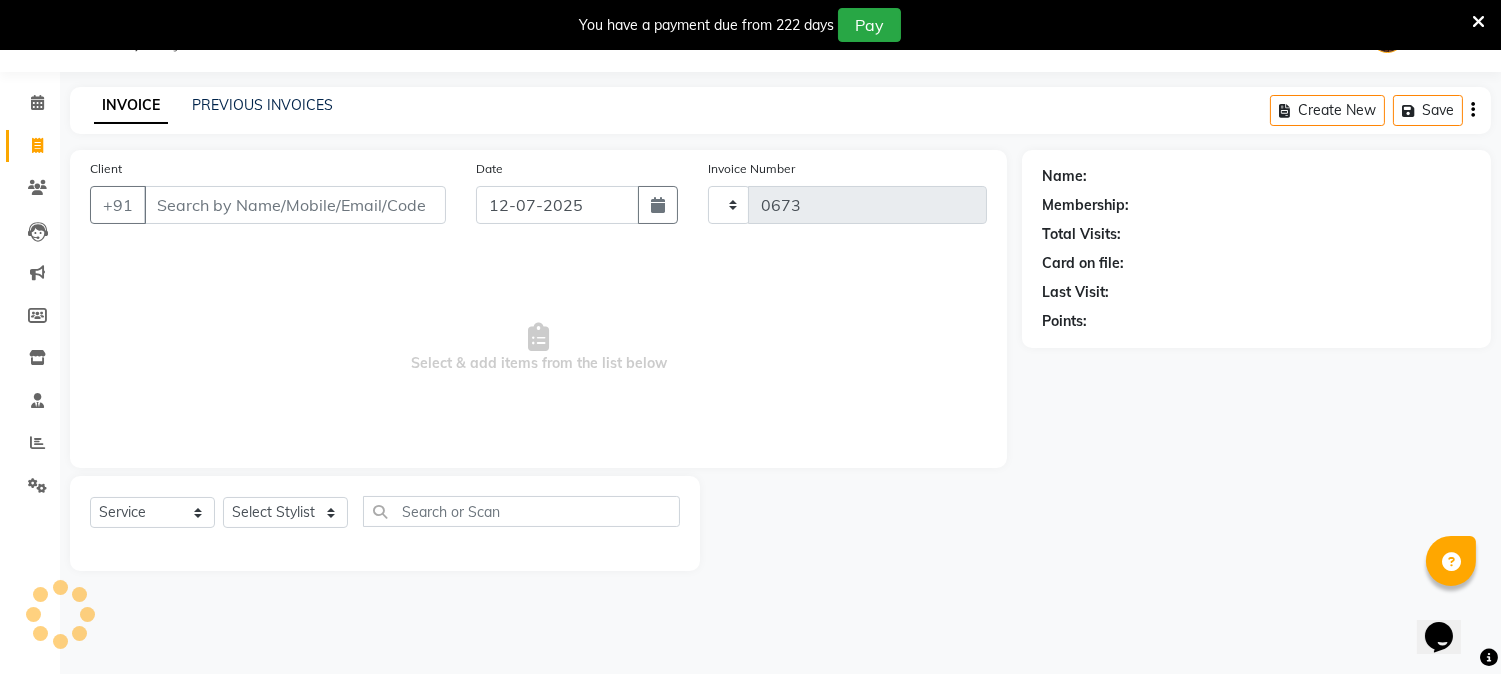 select on "556" 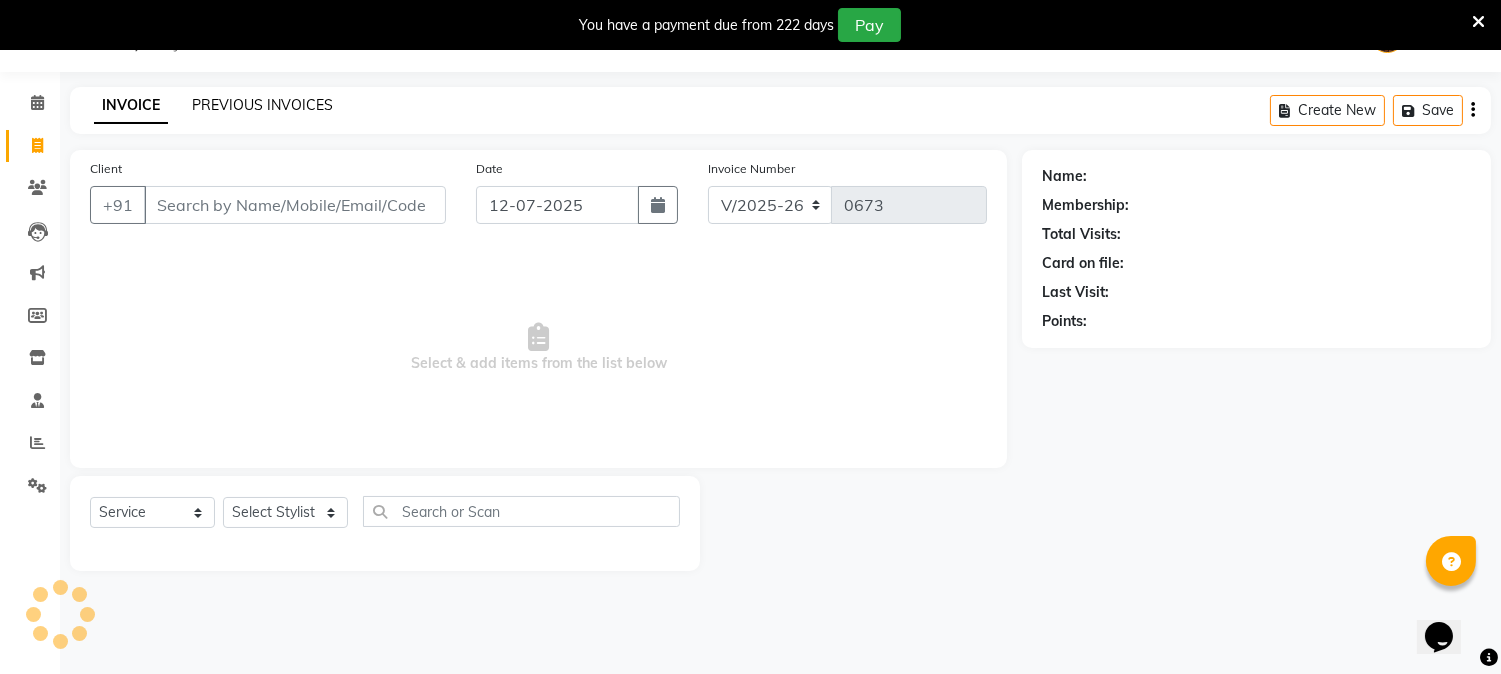 select on "membership" 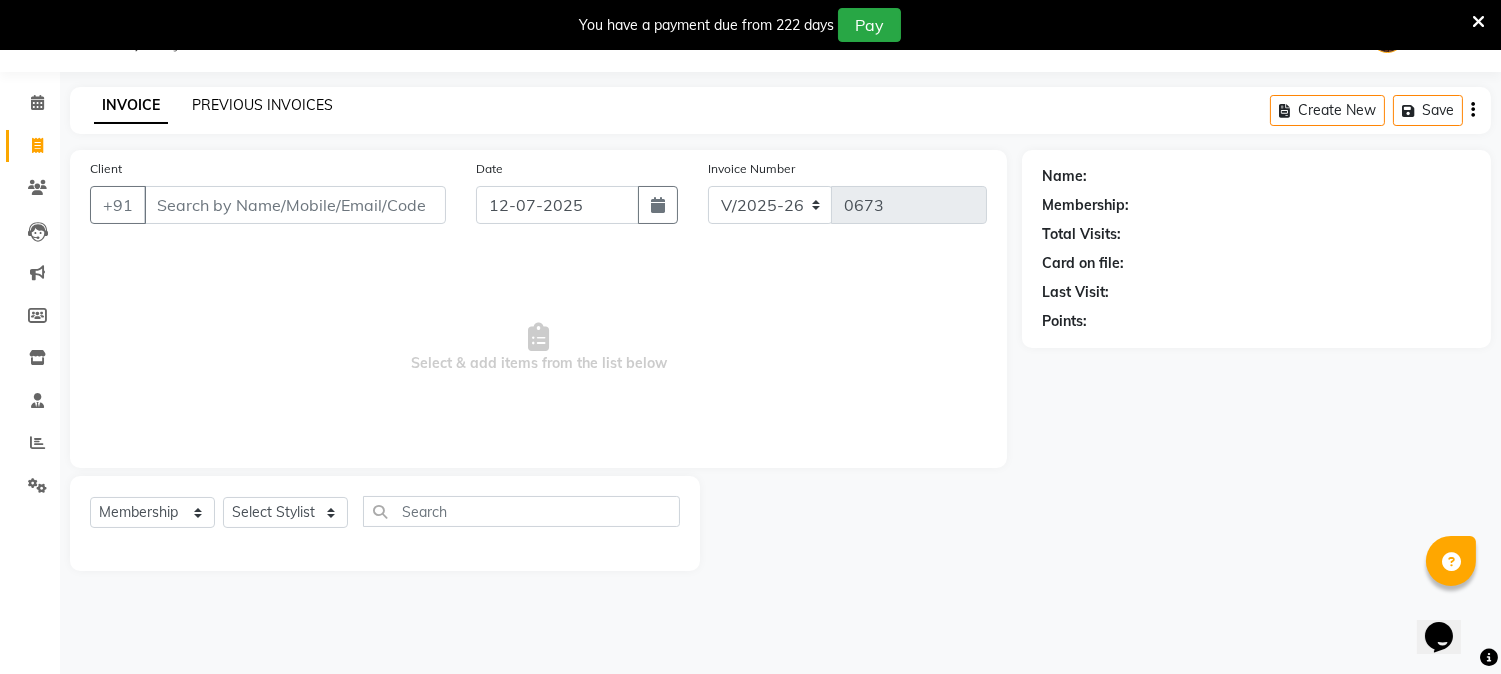 click on "PREVIOUS INVOICES" 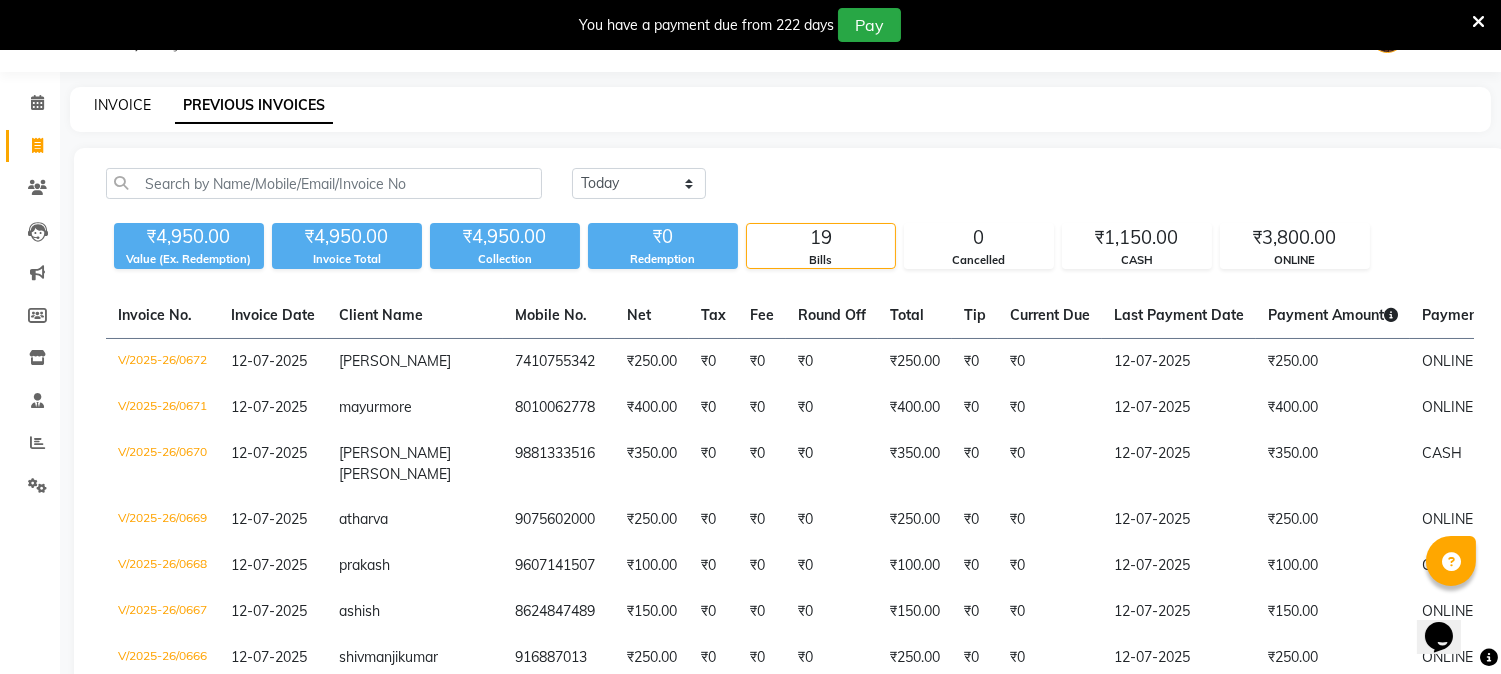 click on "INVOICE" 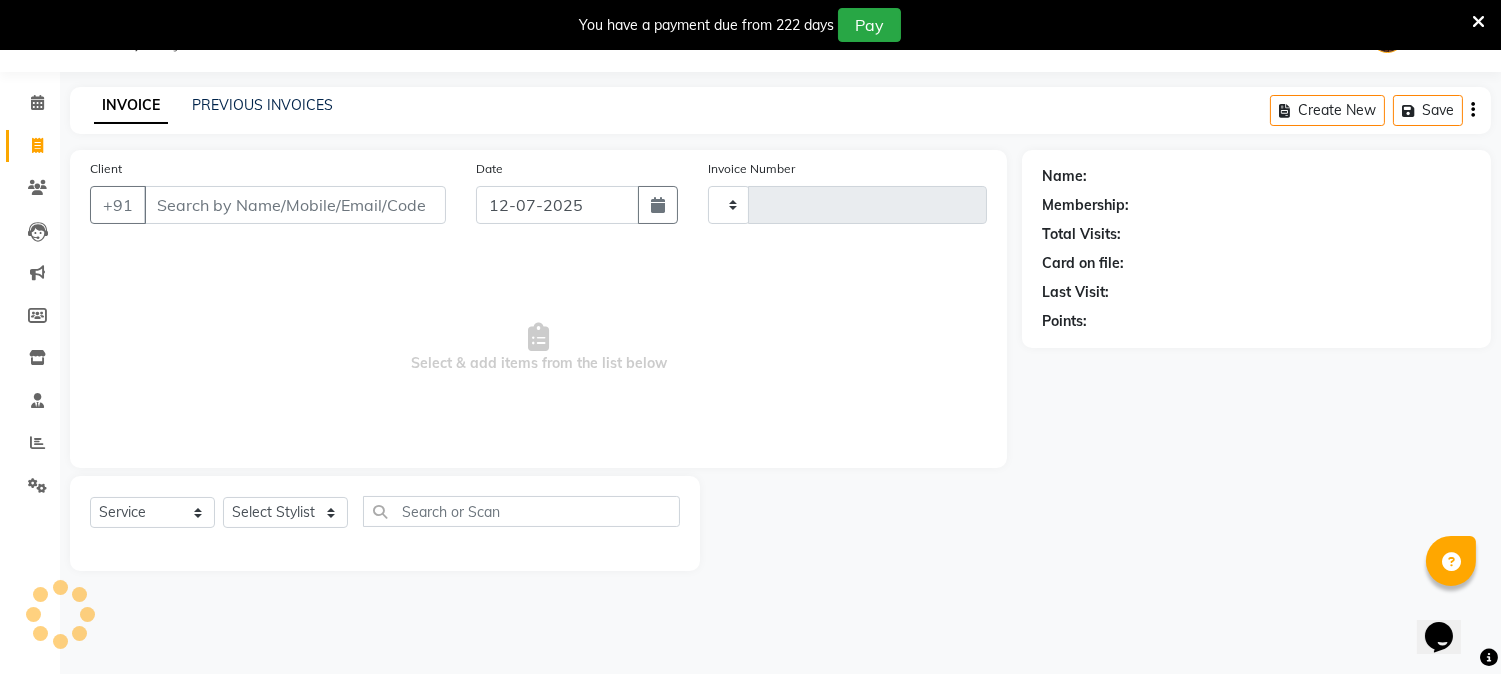 type on "0673" 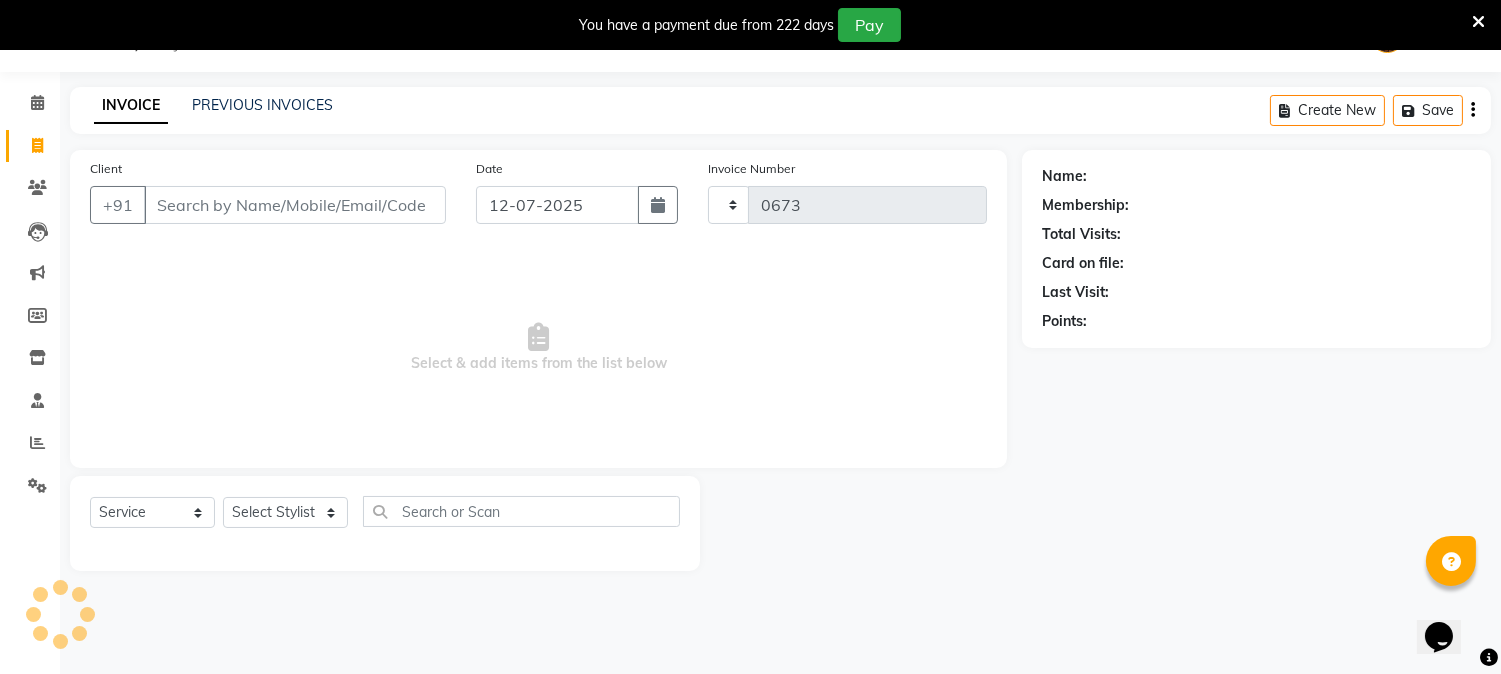 select on "556" 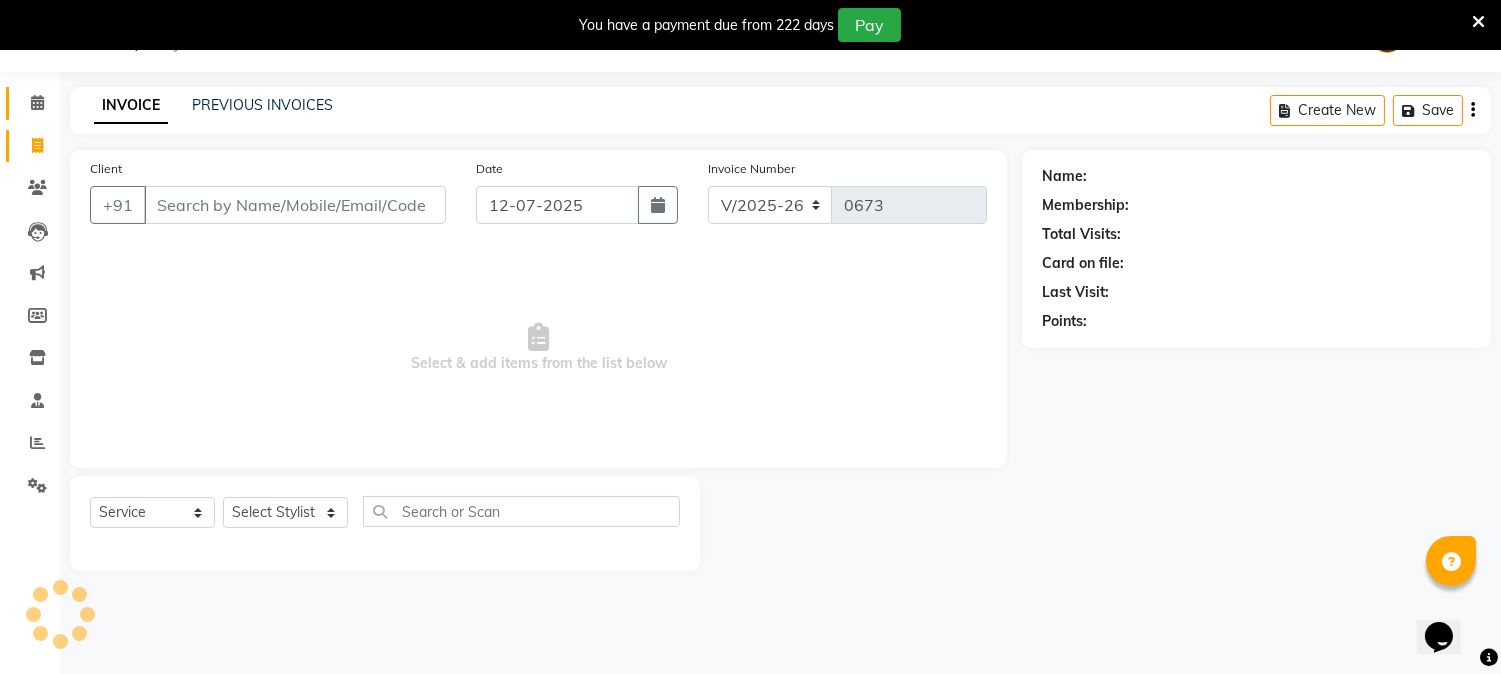 select on "membership" 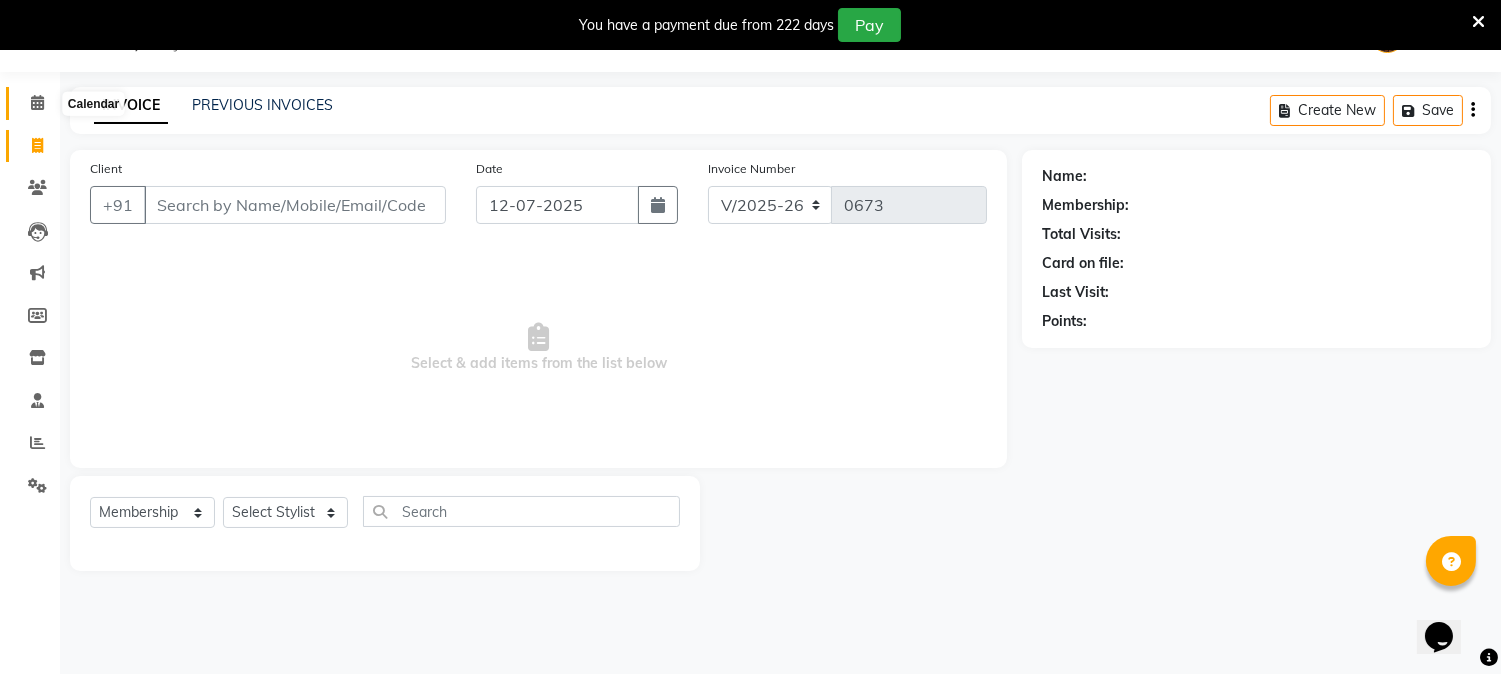 click 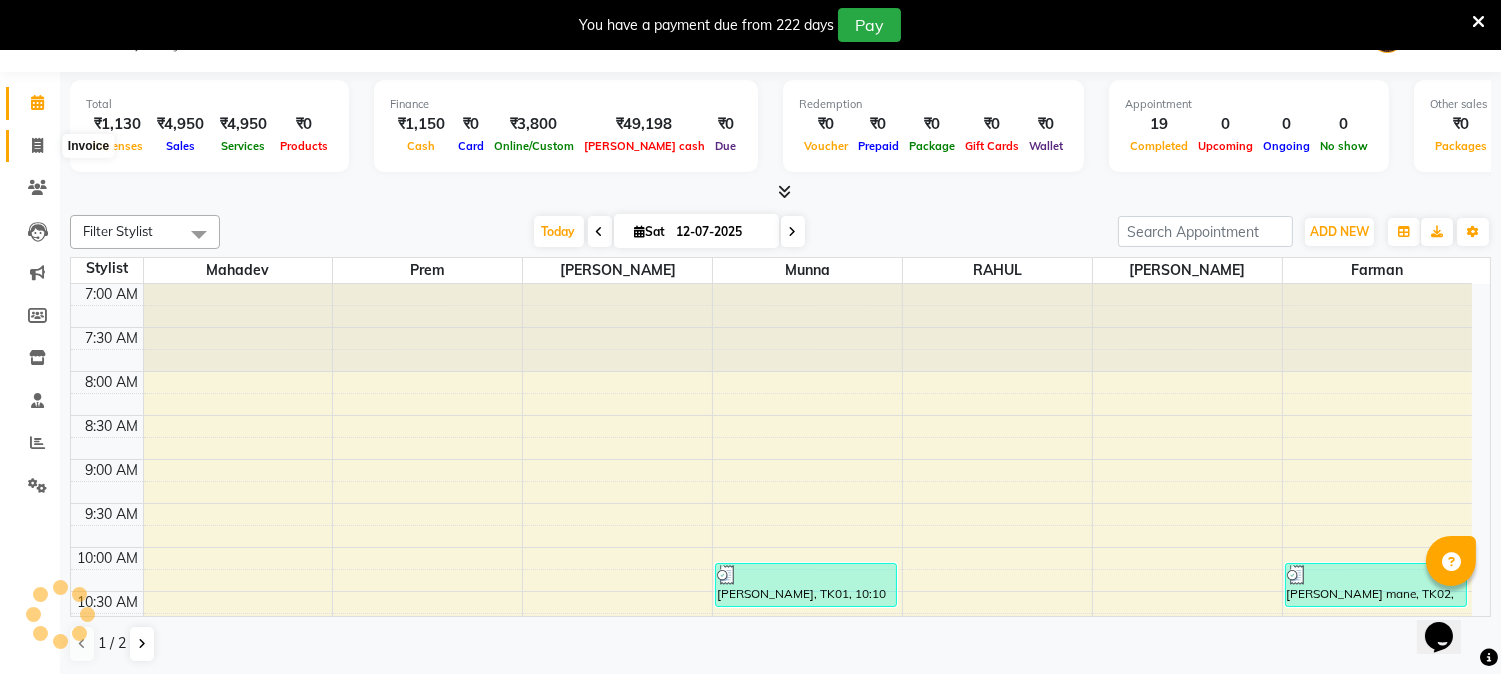 scroll, scrollTop: 0, scrollLeft: 0, axis: both 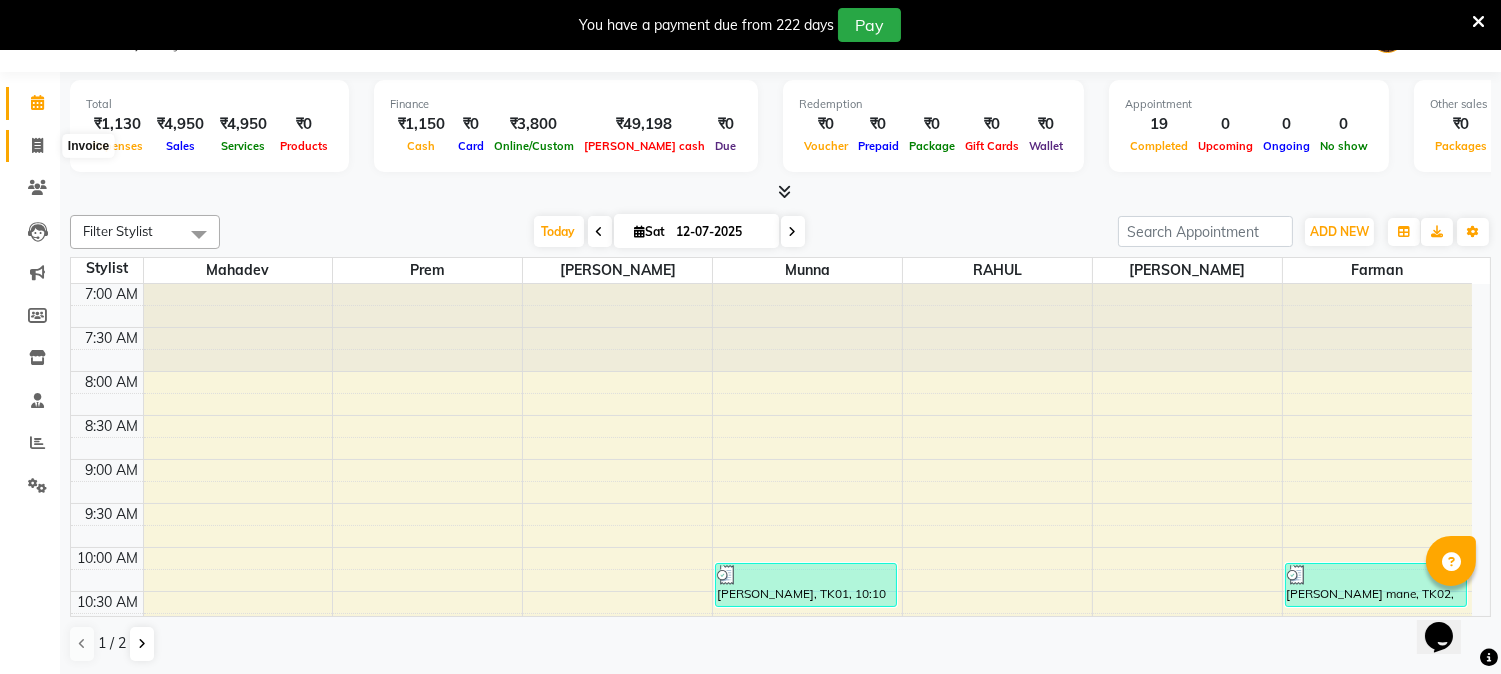 click 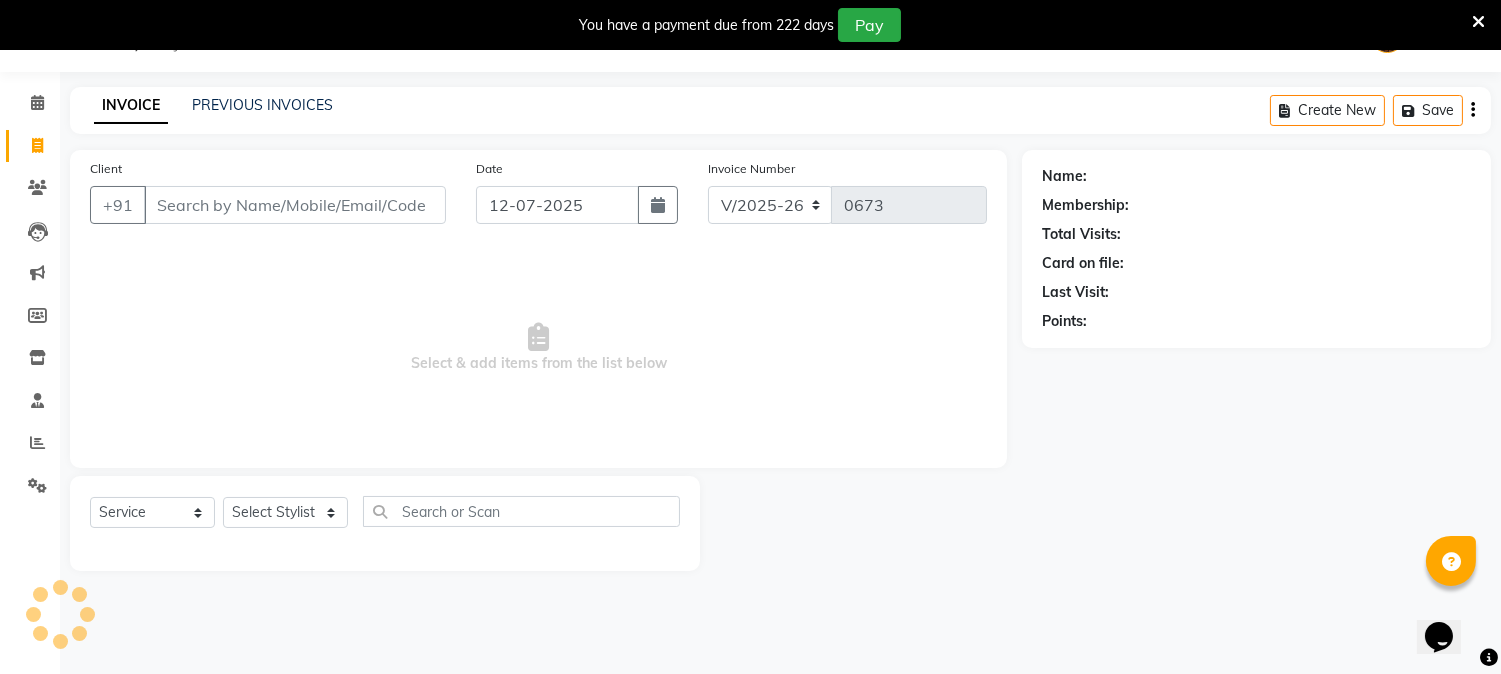 select on "membership" 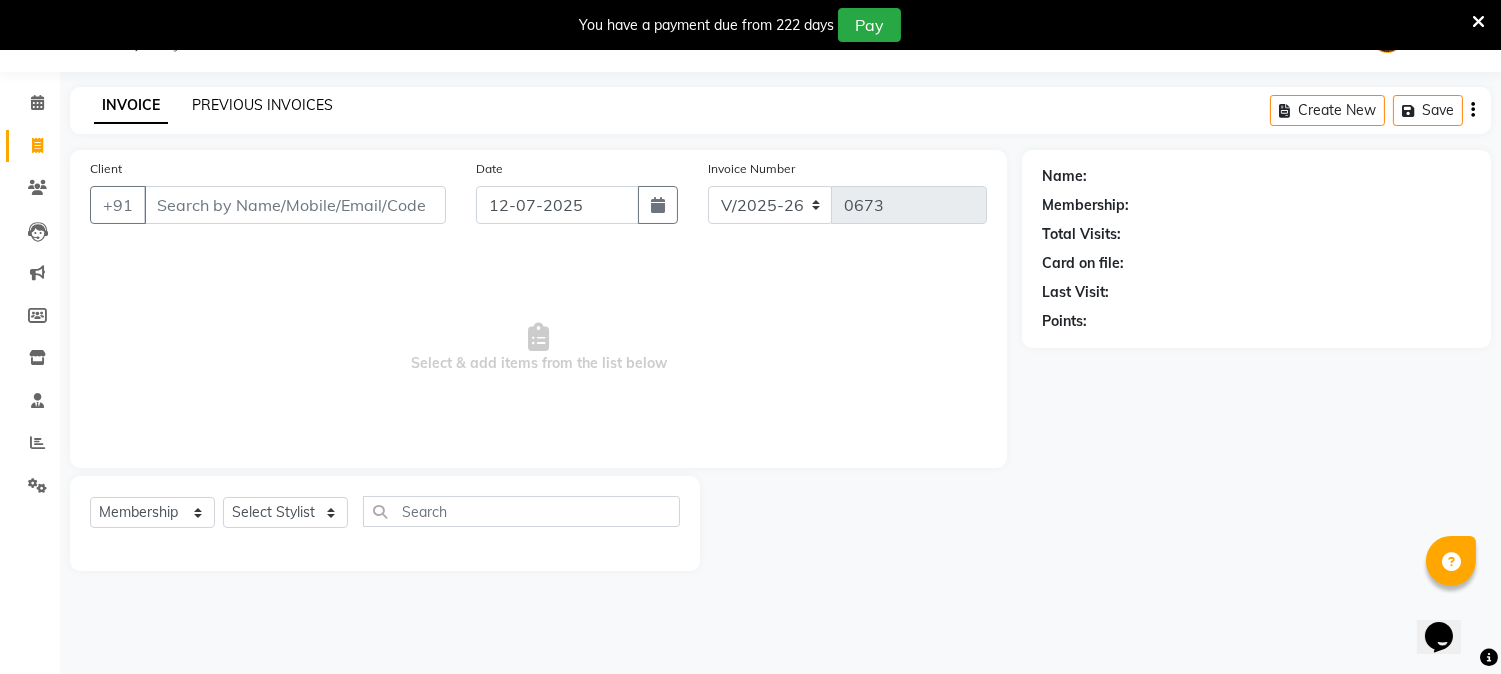 click on "PREVIOUS INVOICES" 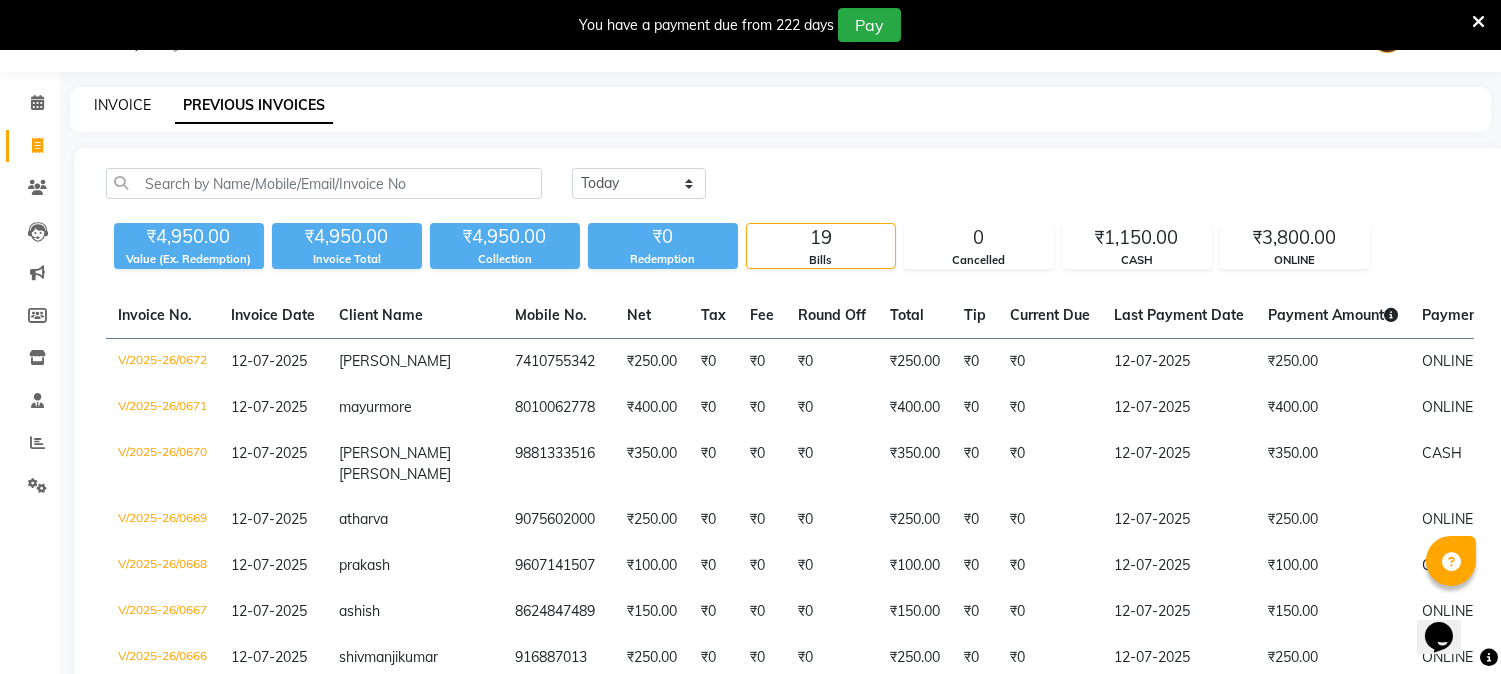 click on "INVOICE" 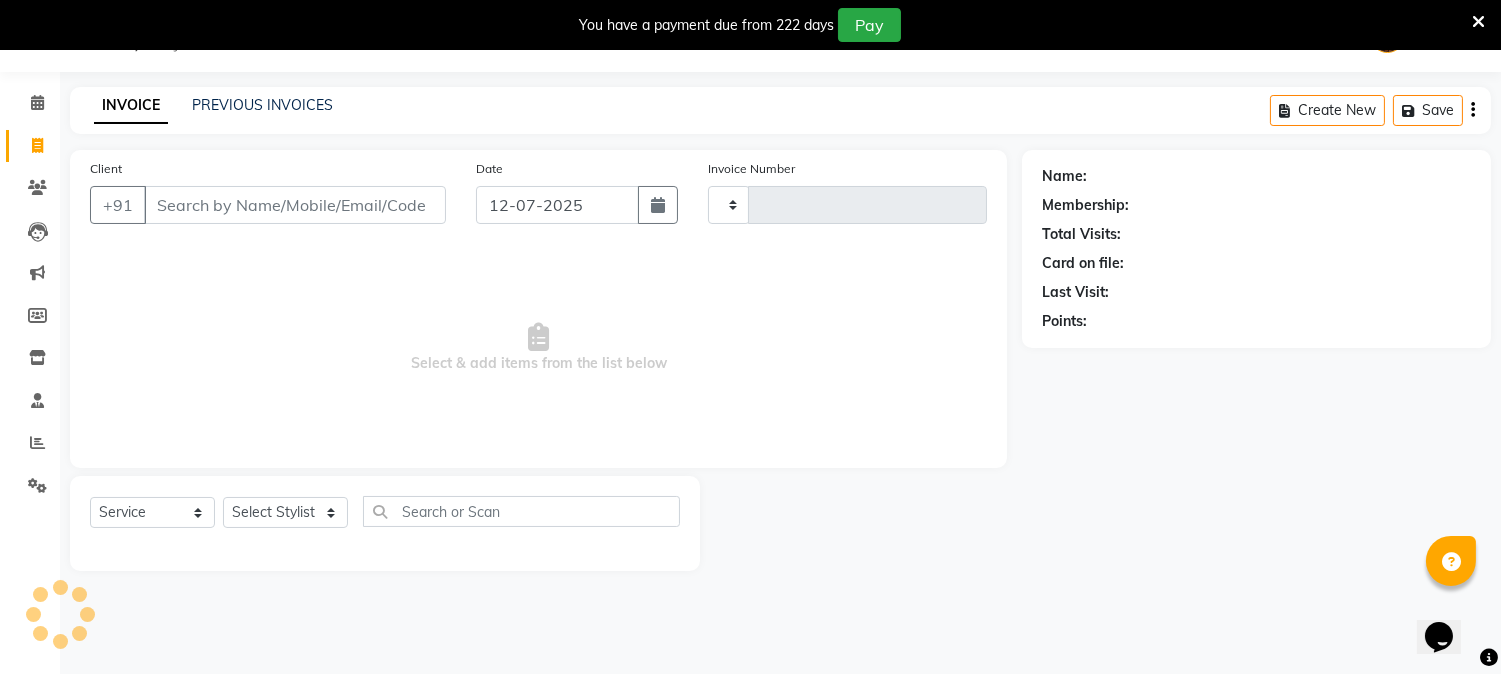 type on "0673" 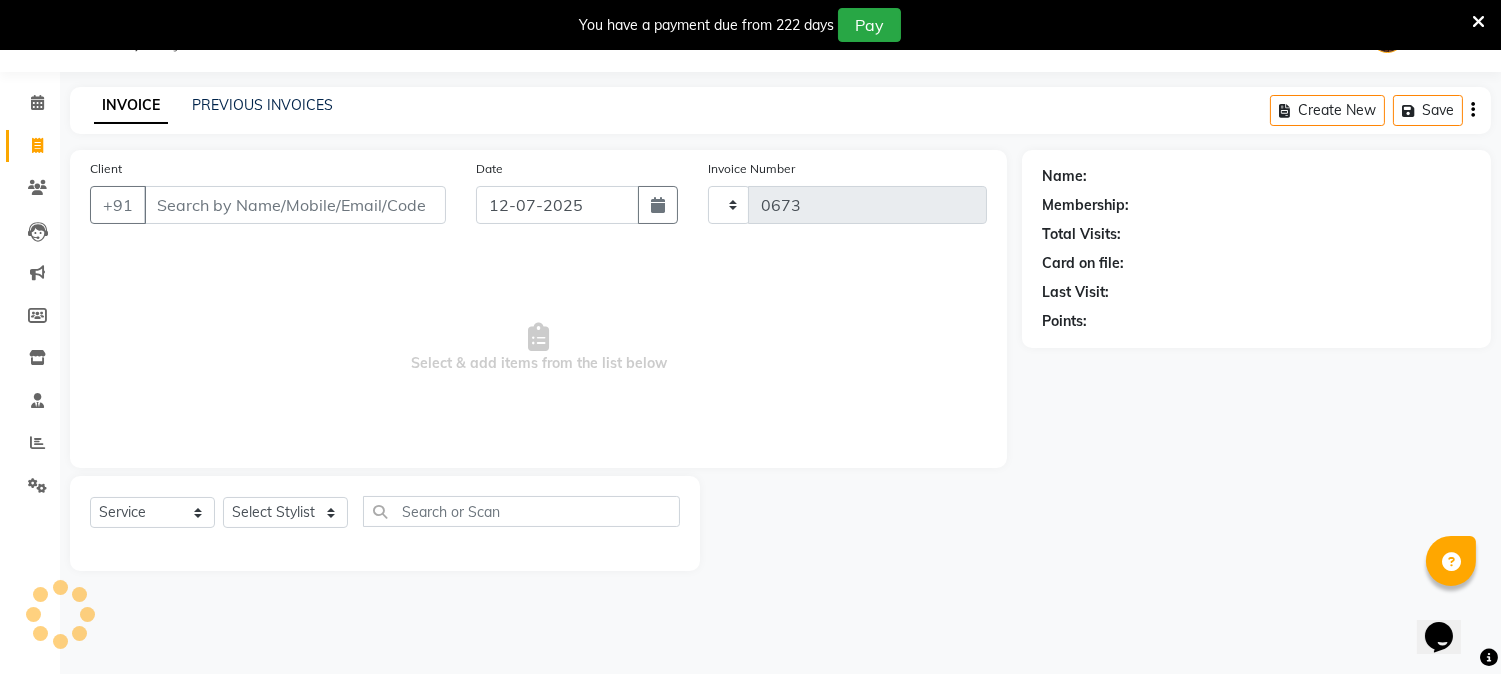 select on "556" 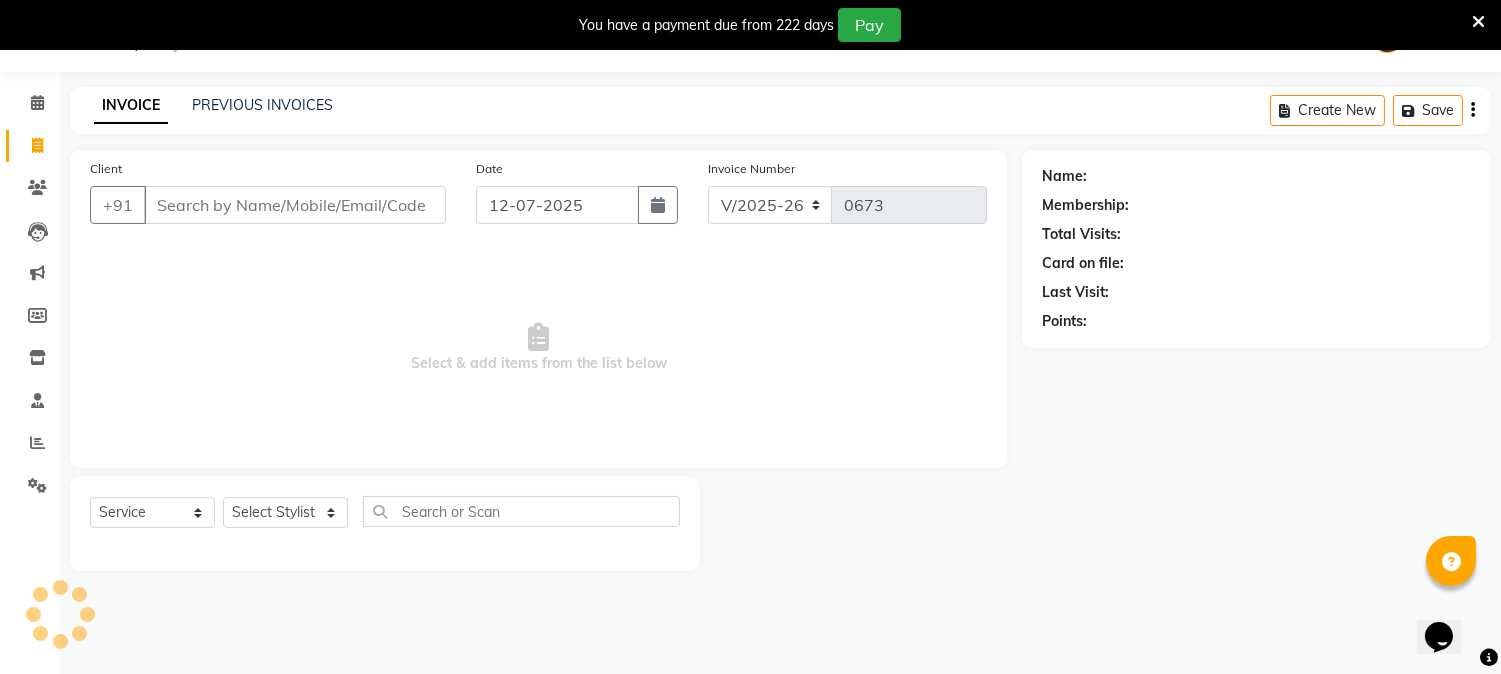 select on "membership" 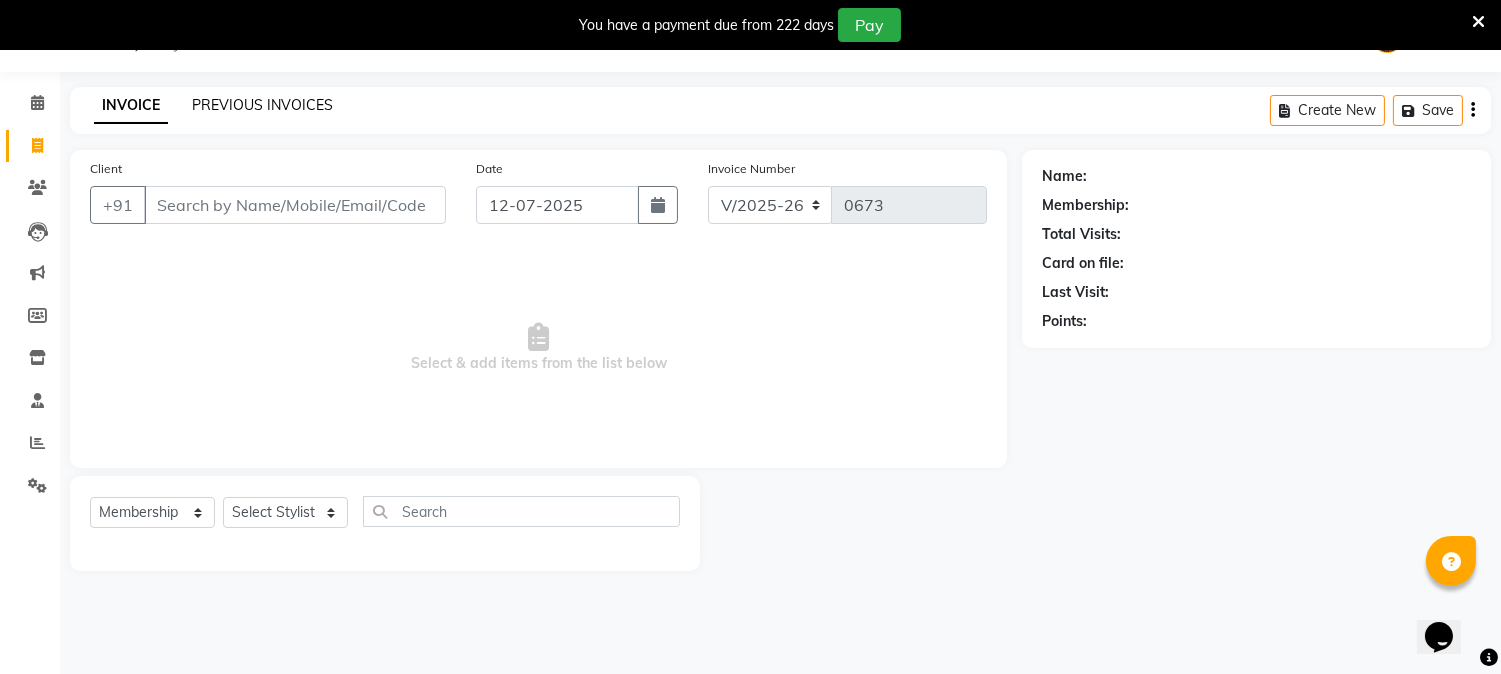 click on "PREVIOUS INVOICES" 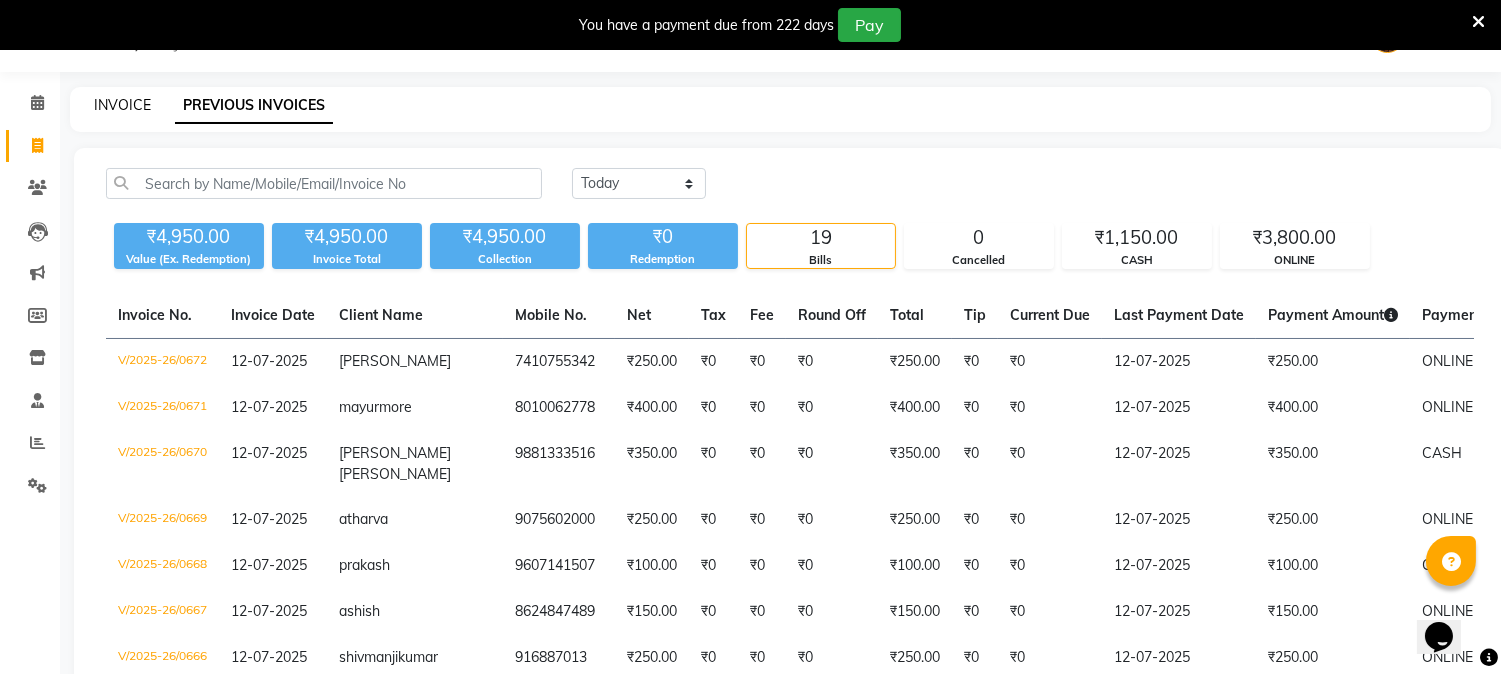 click on "INVOICE" 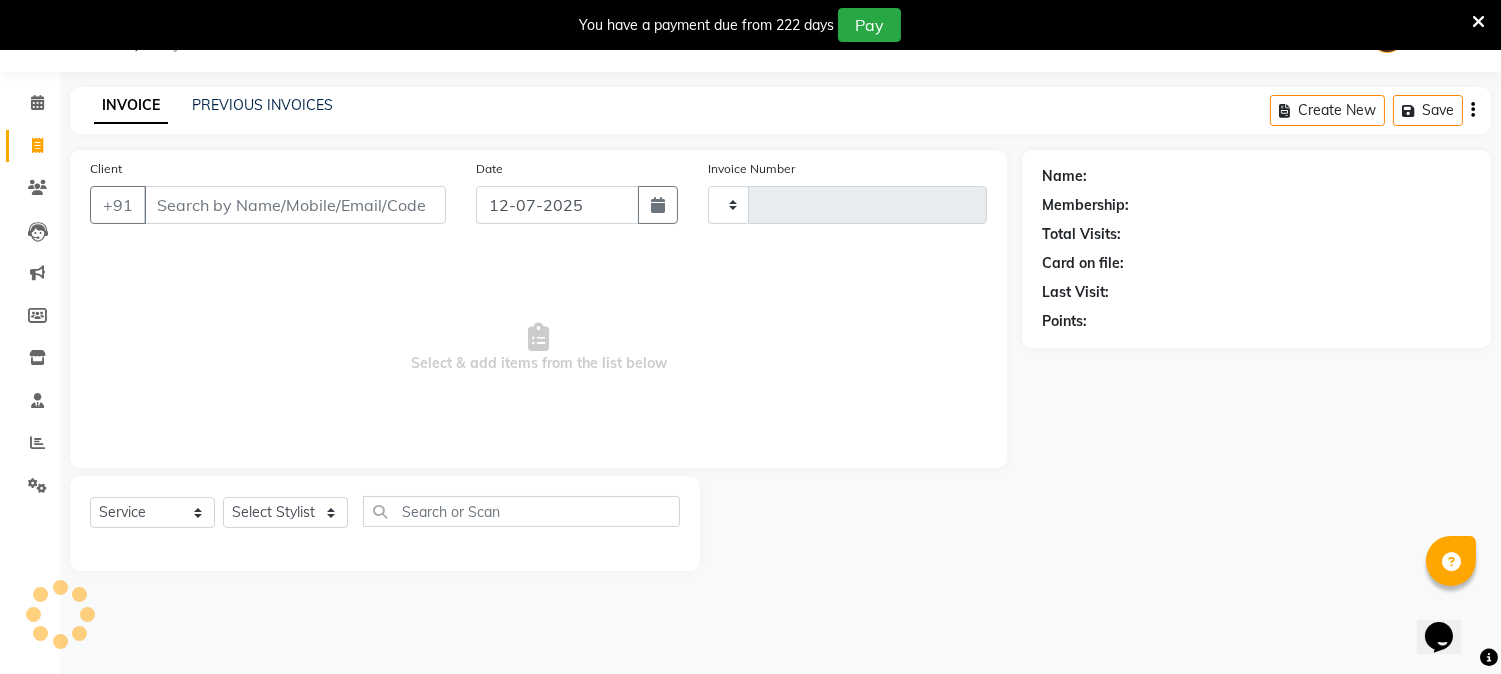 type on "0673" 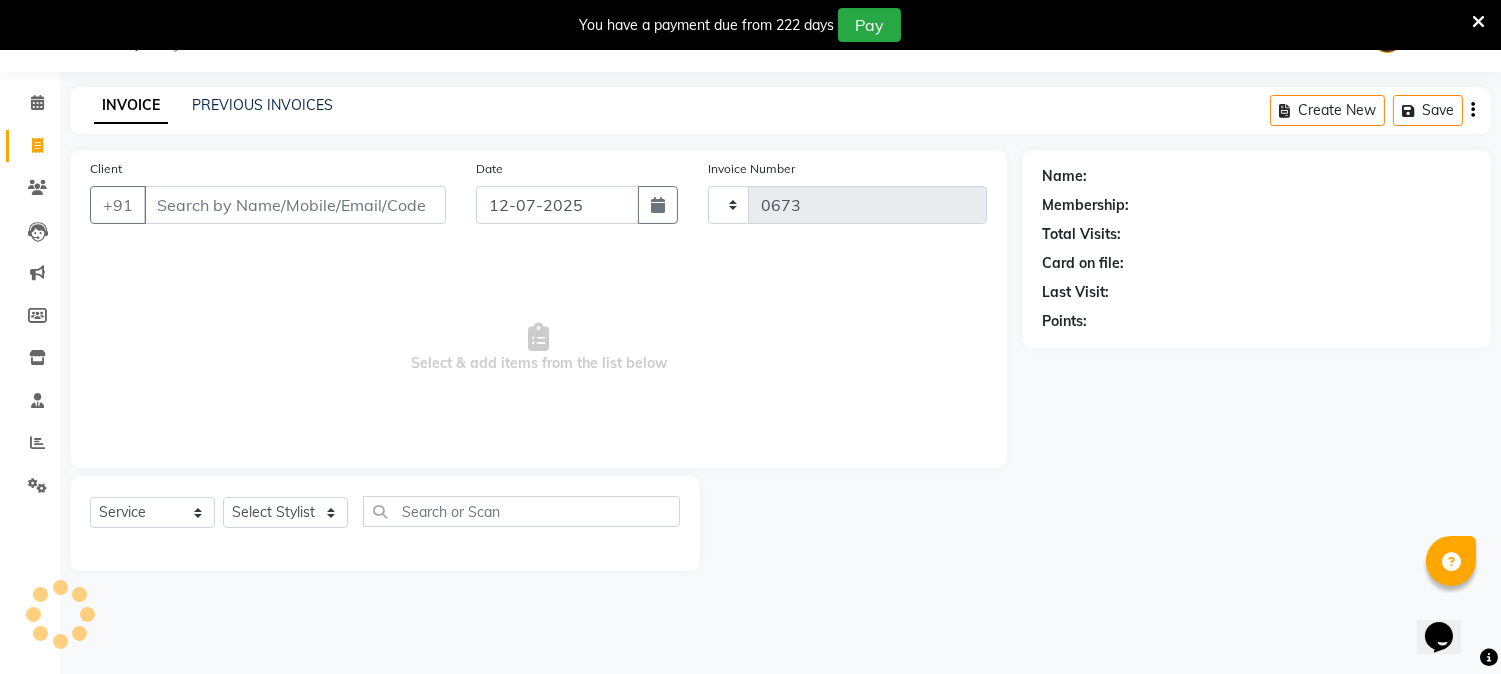select on "556" 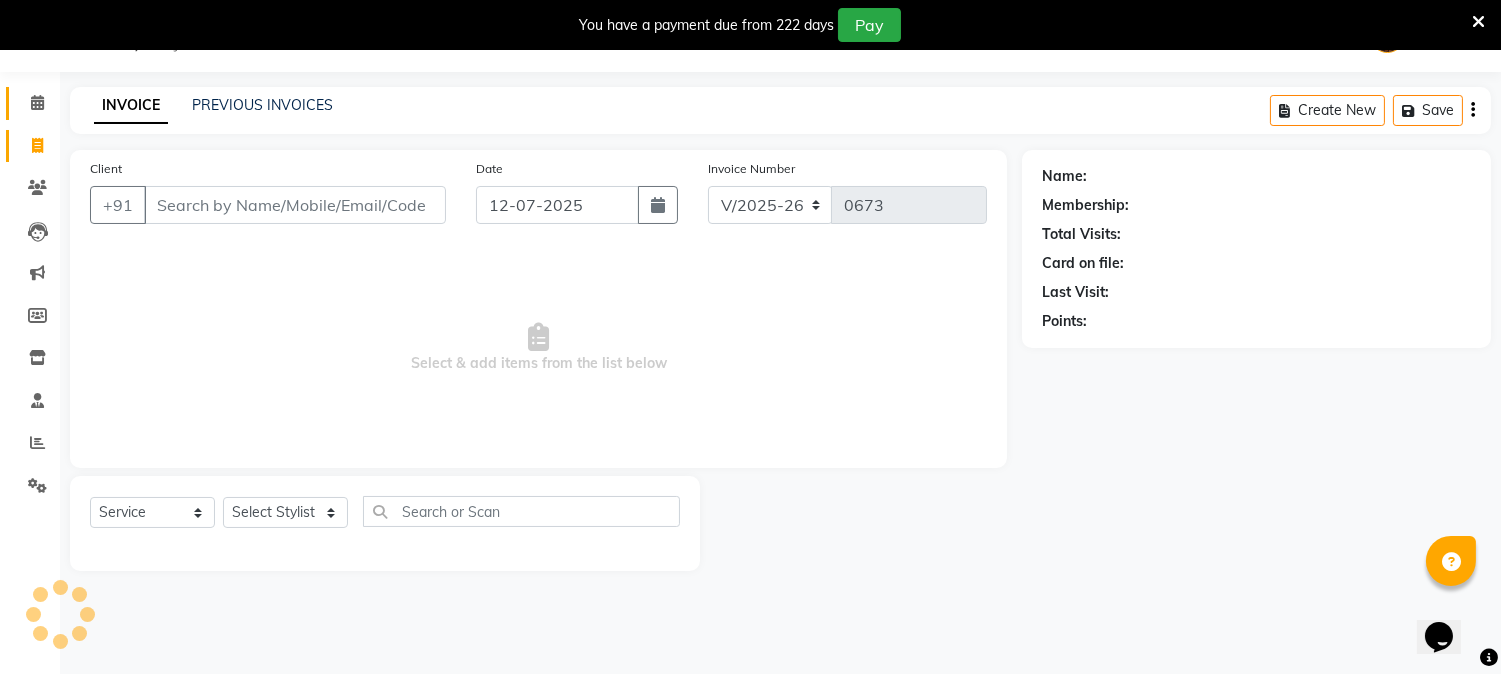 select on "membership" 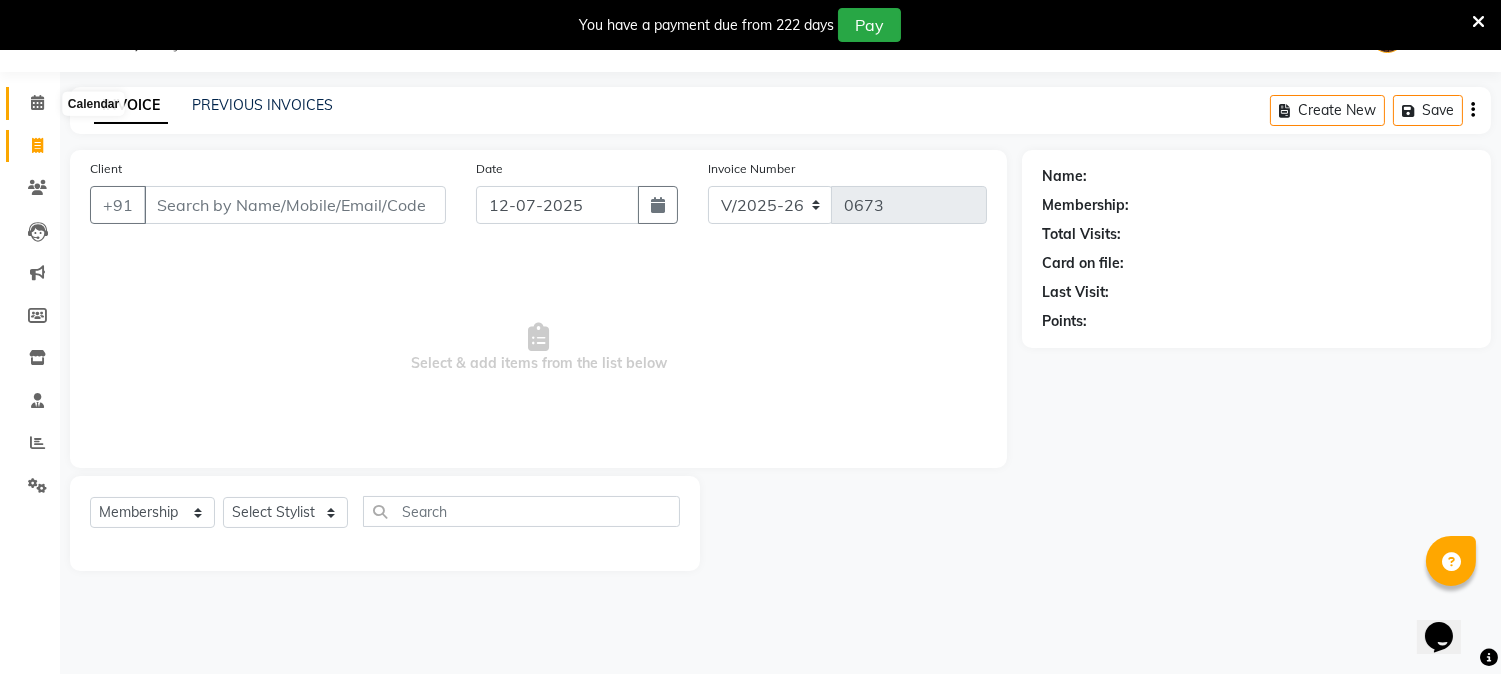 click 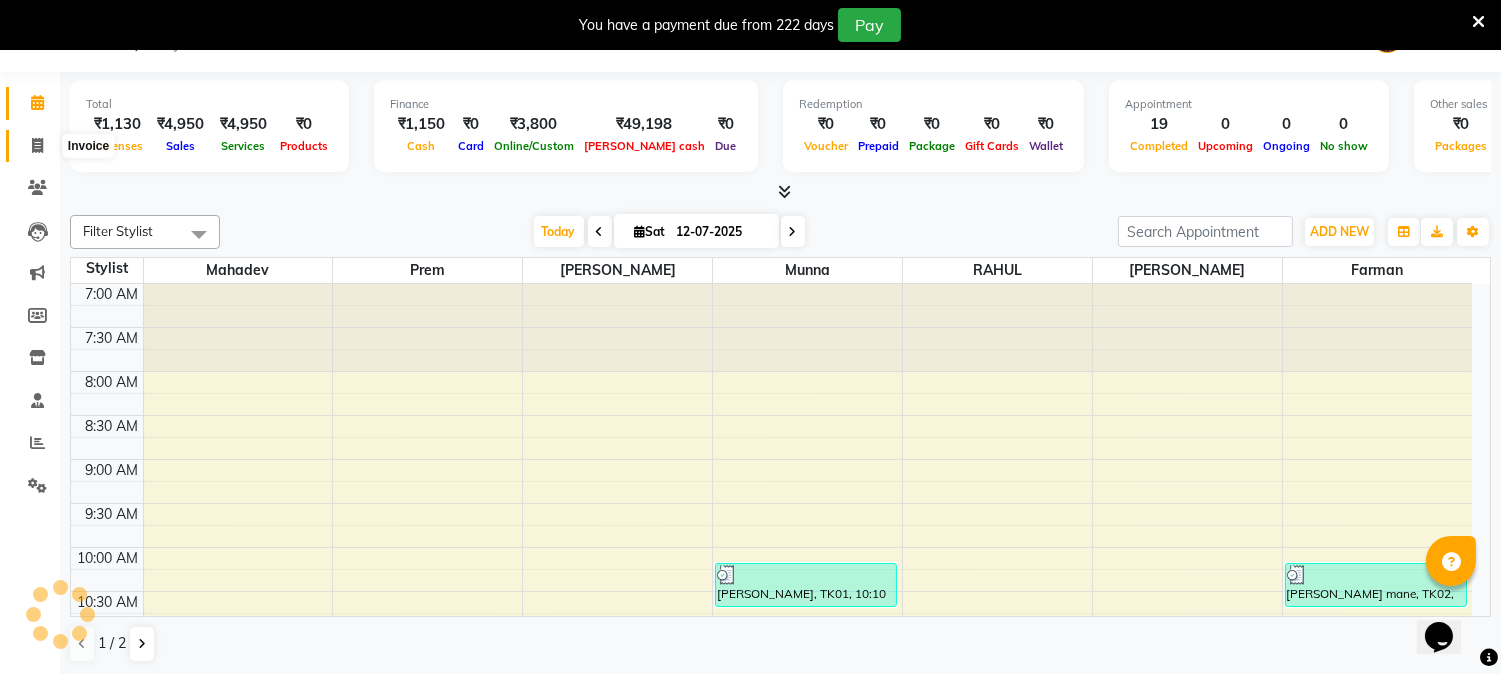 scroll, scrollTop: 0, scrollLeft: 0, axis: both 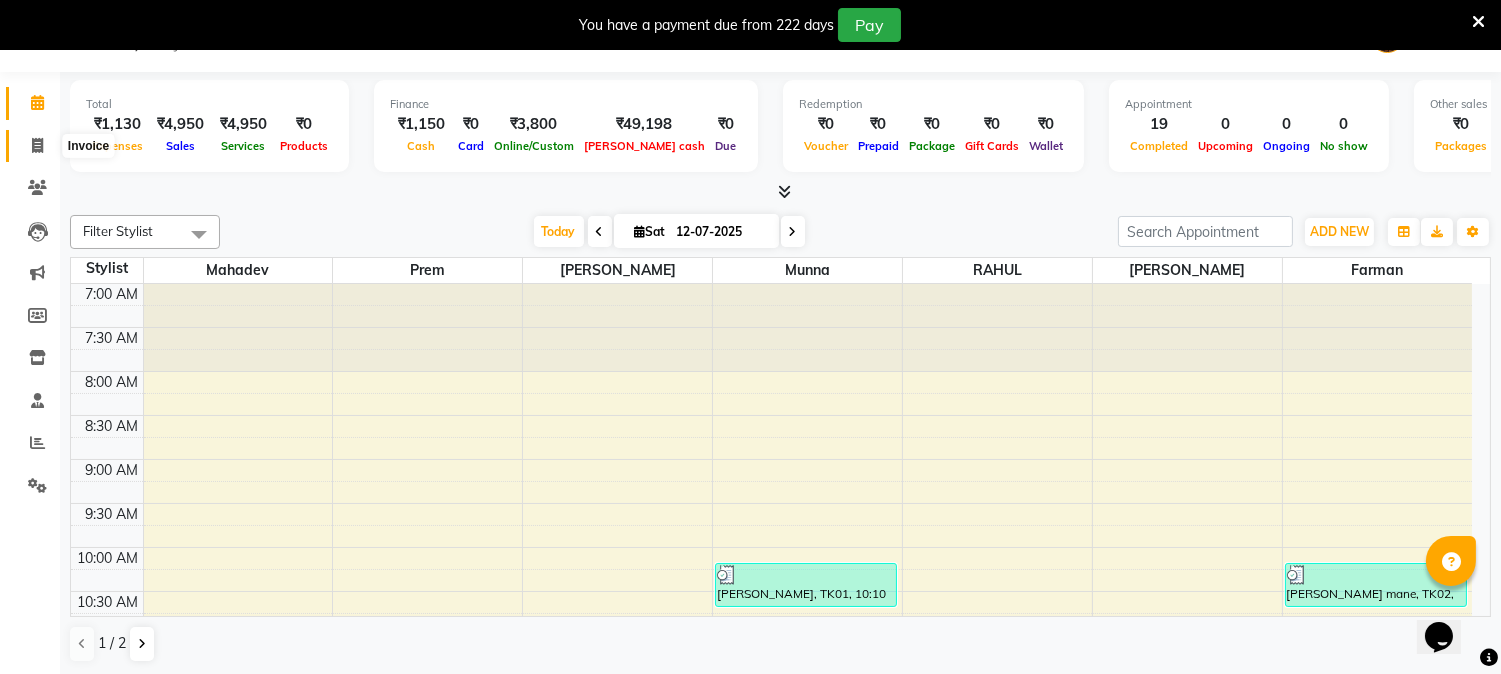 click 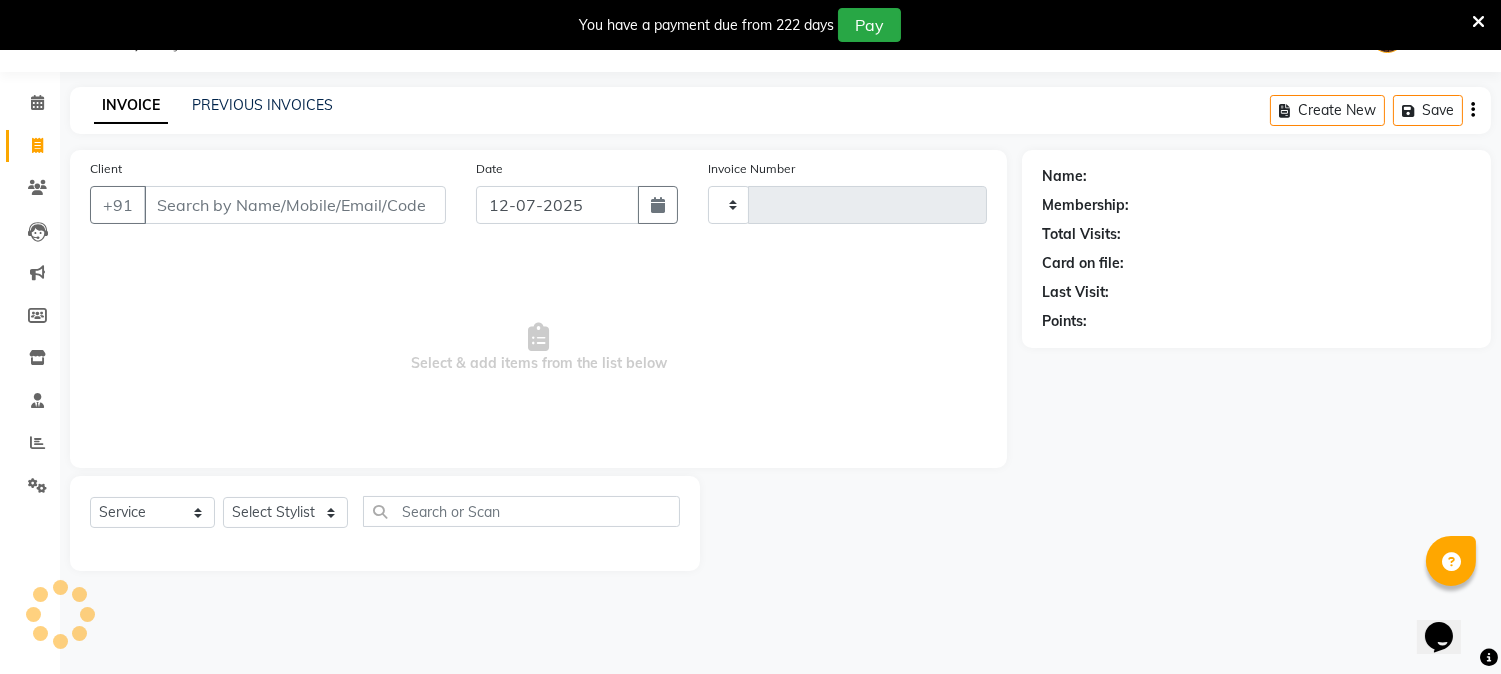 type on "0673" 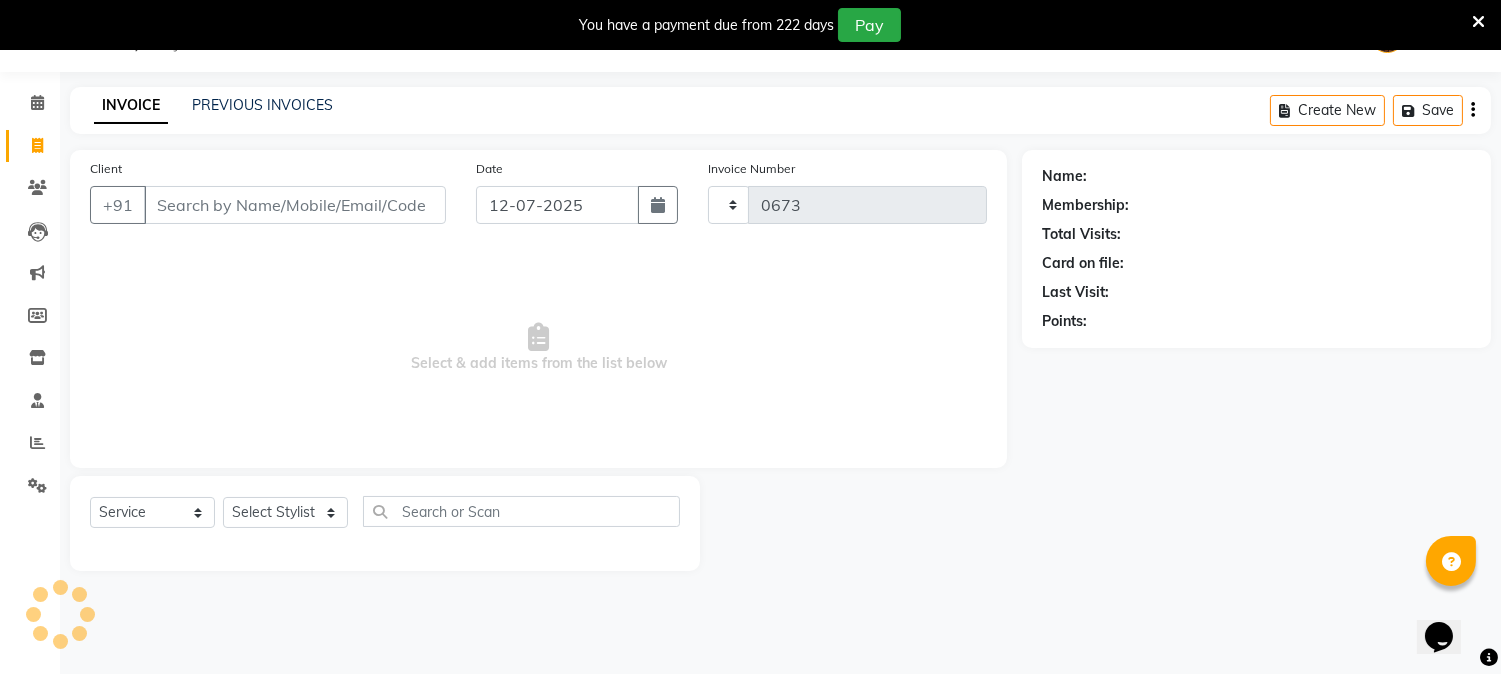 select on "556" 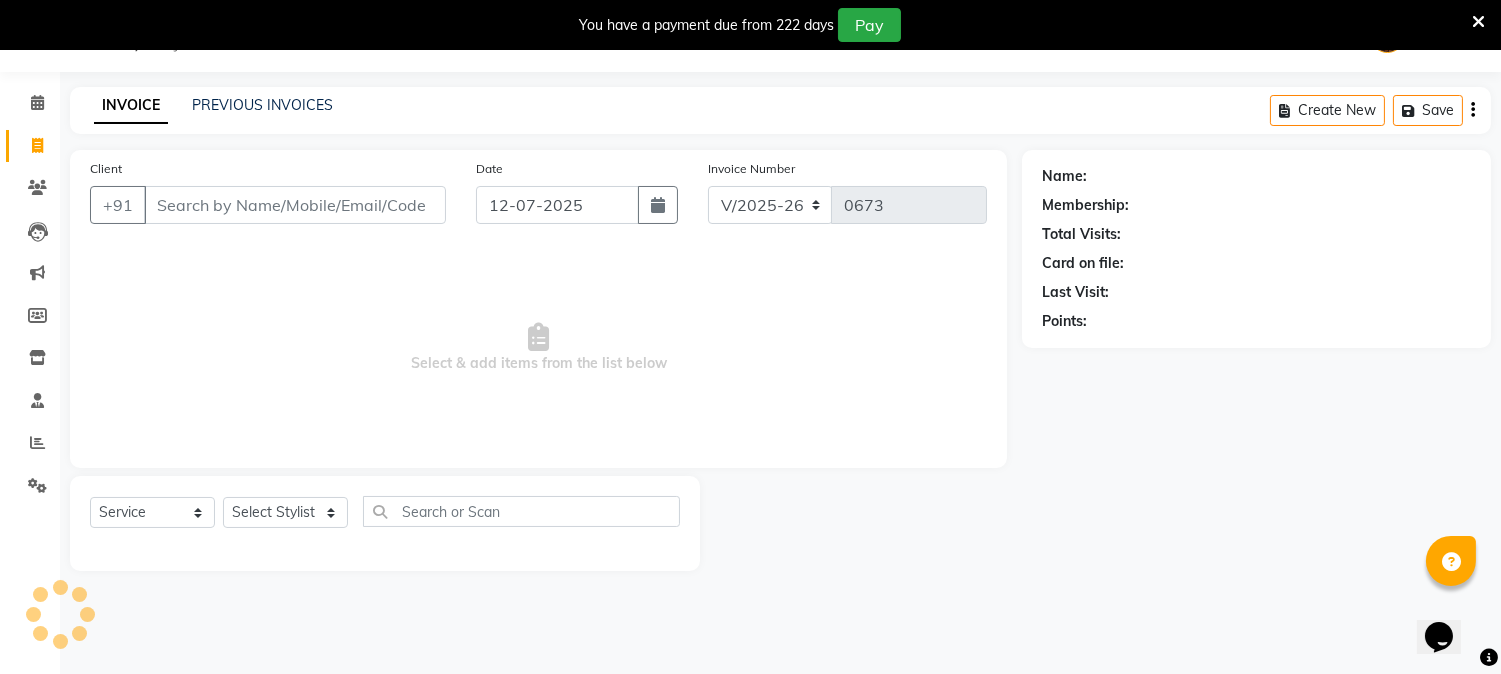 select on "membership" 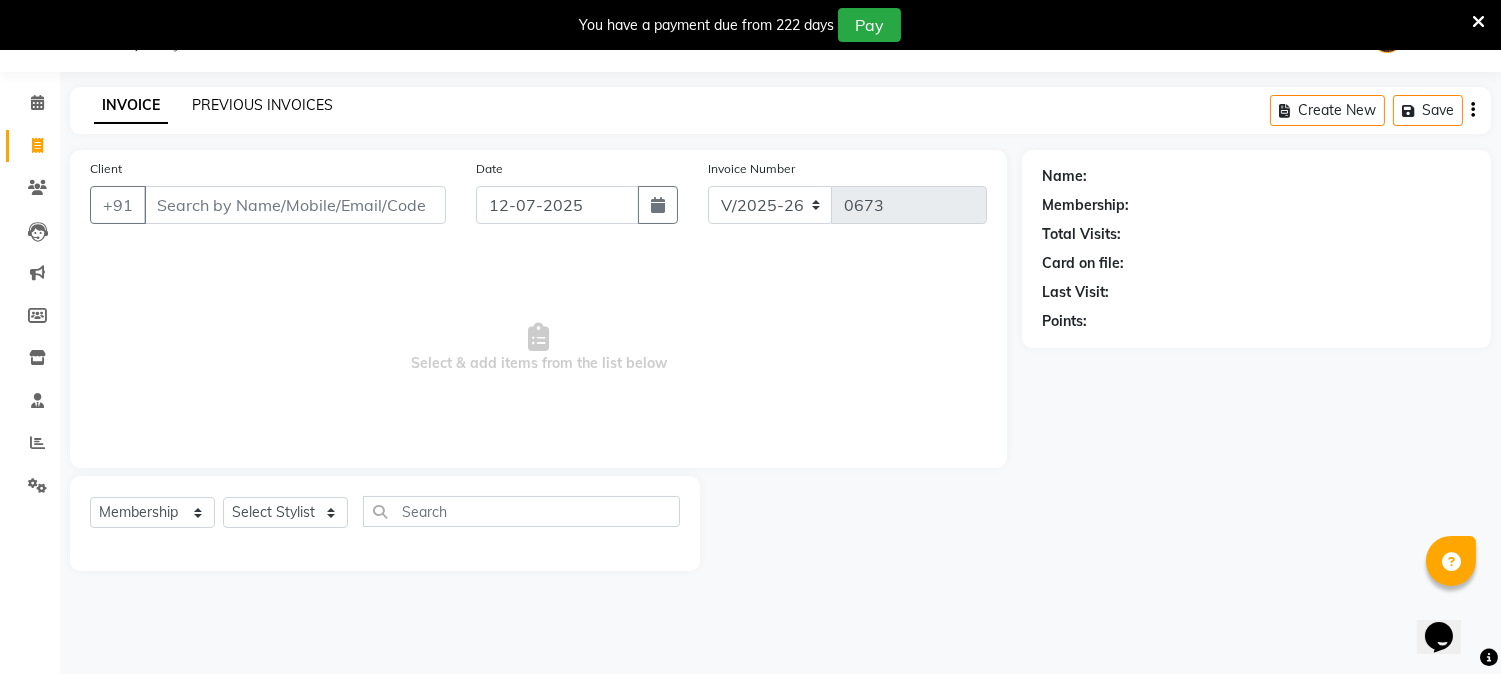click on "PREVIOUS INVOICES" 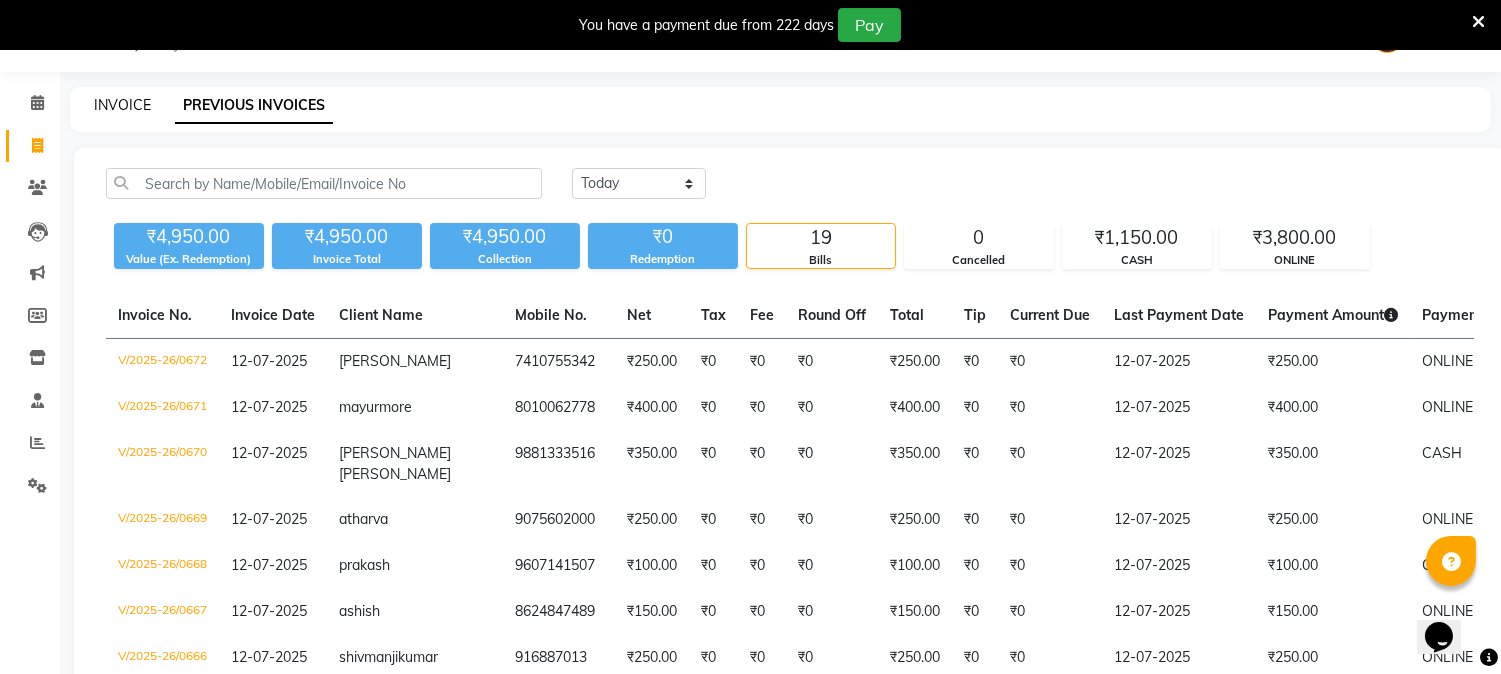 click on "INVOICE" 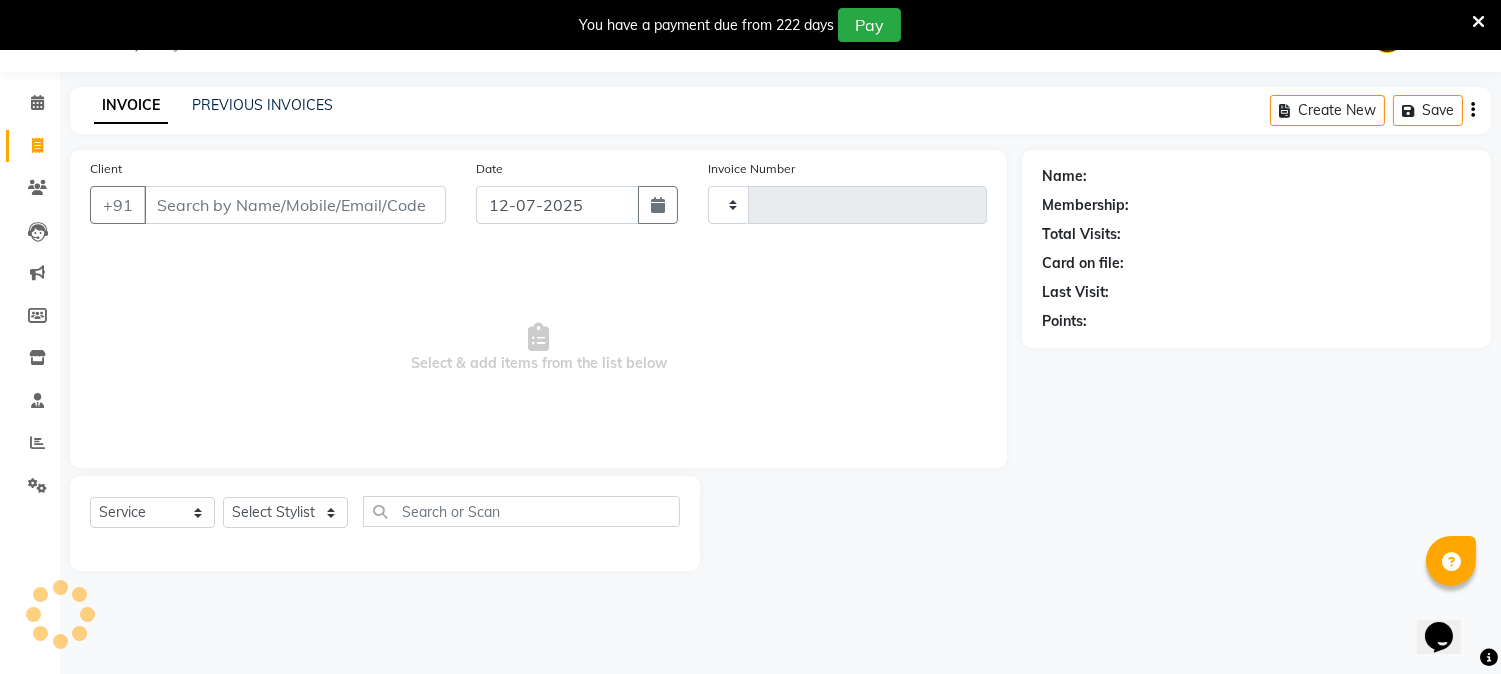 type on "0673" 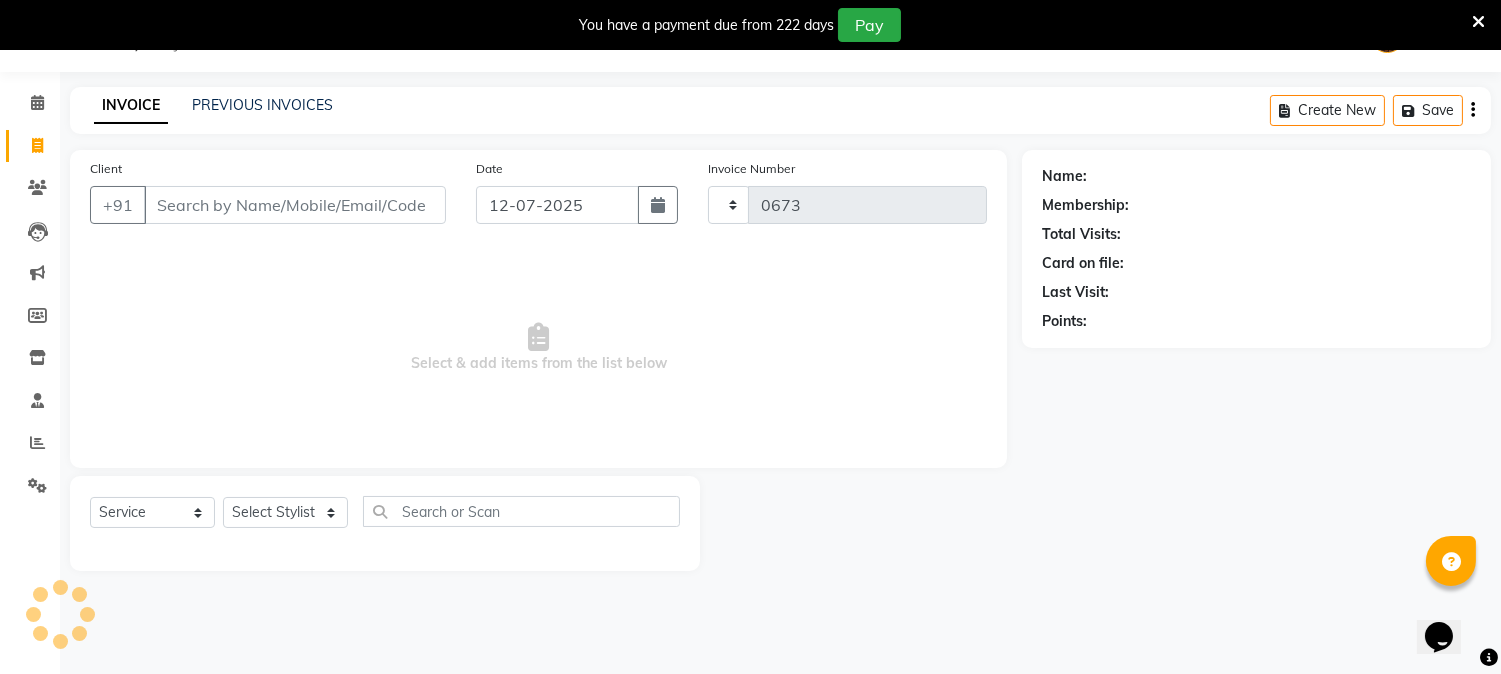select on "556" 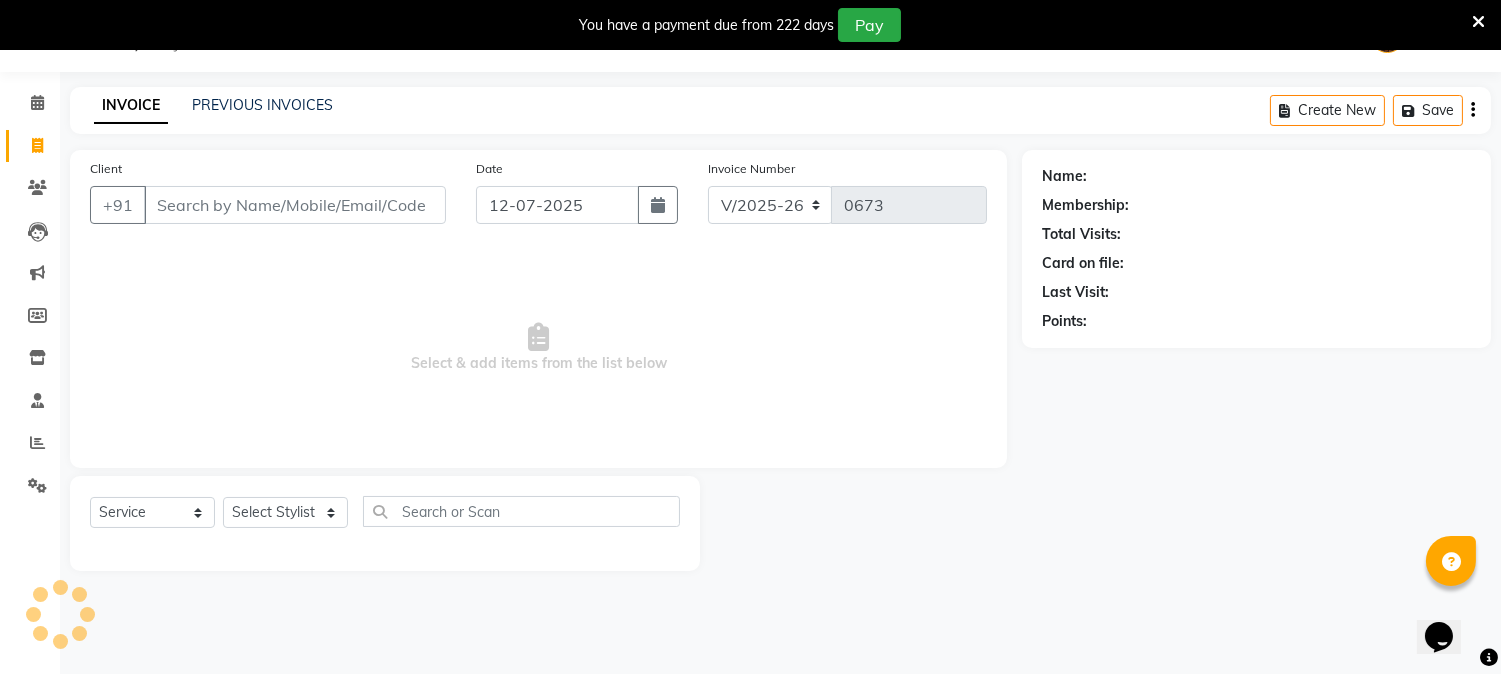 select on "membership" 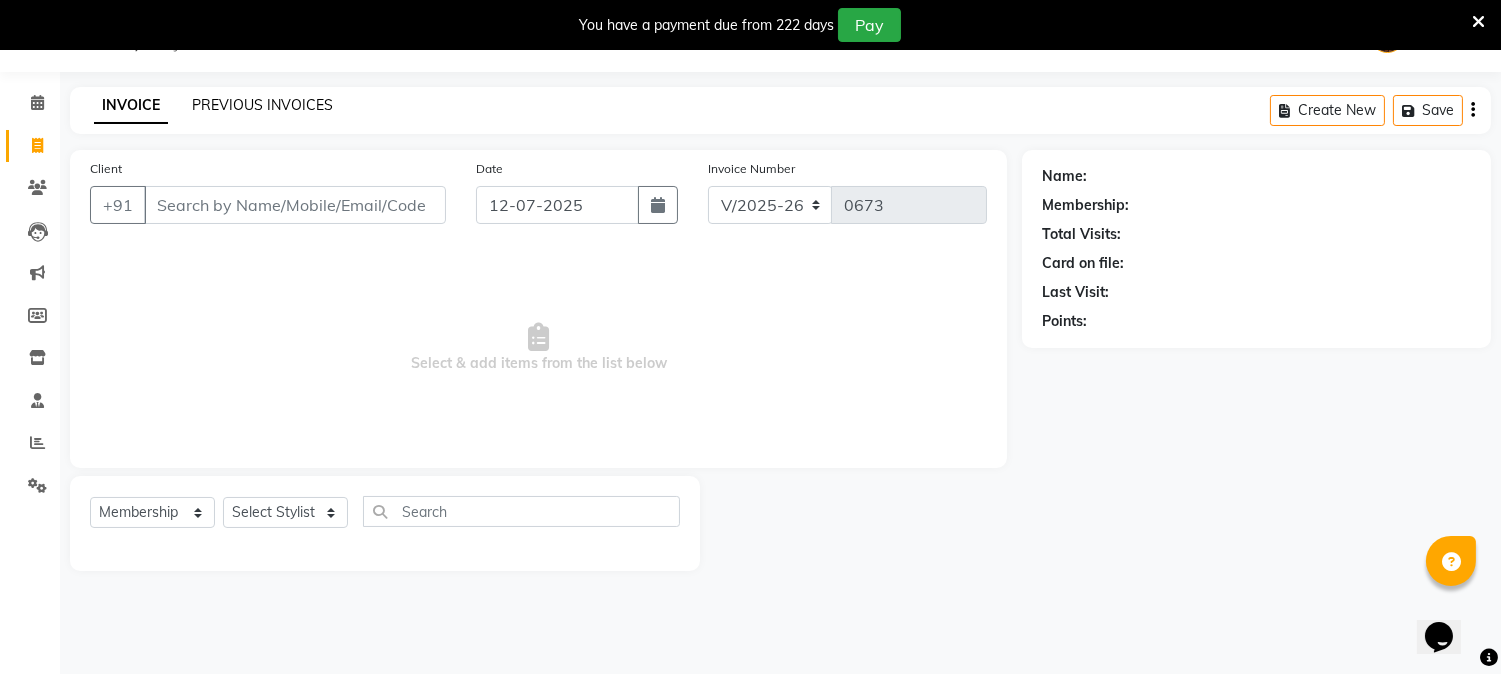 click on "PREVIOUS INVOICES" 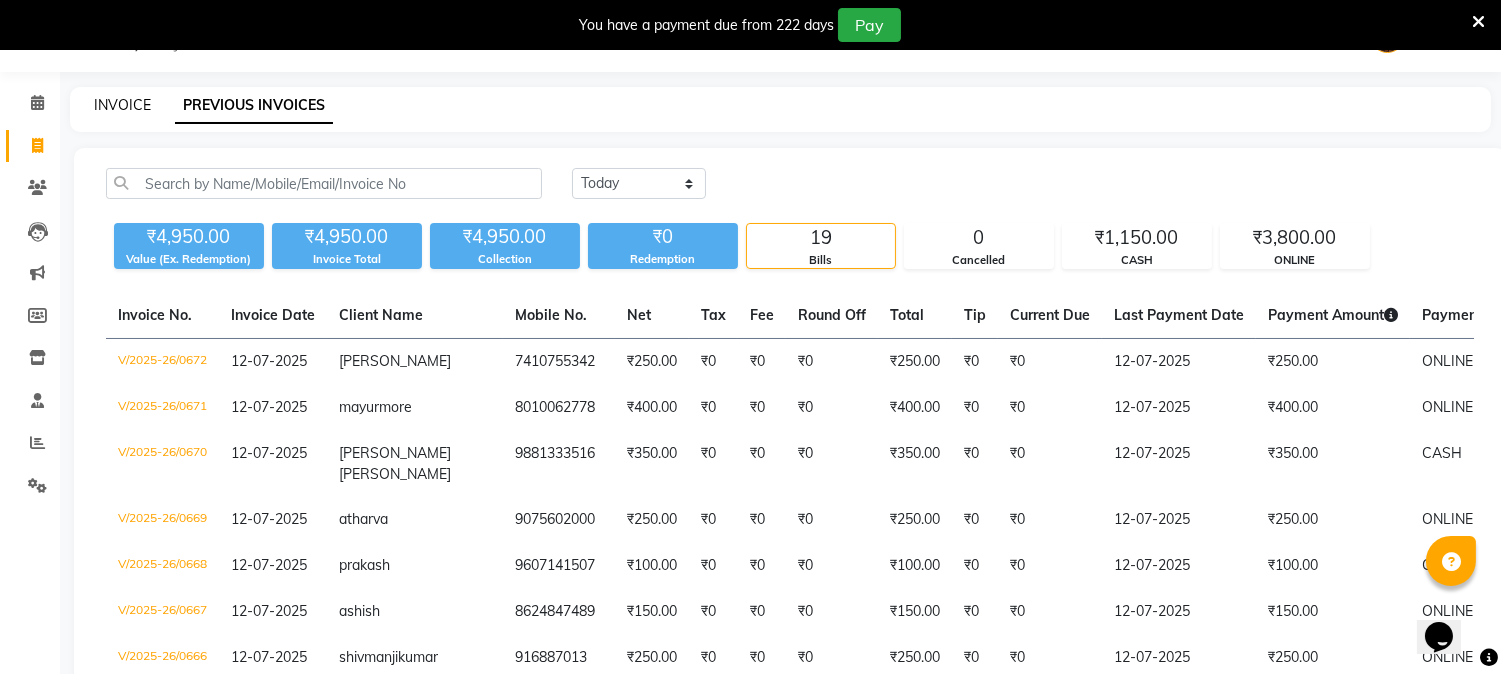 click on "INVOICE" 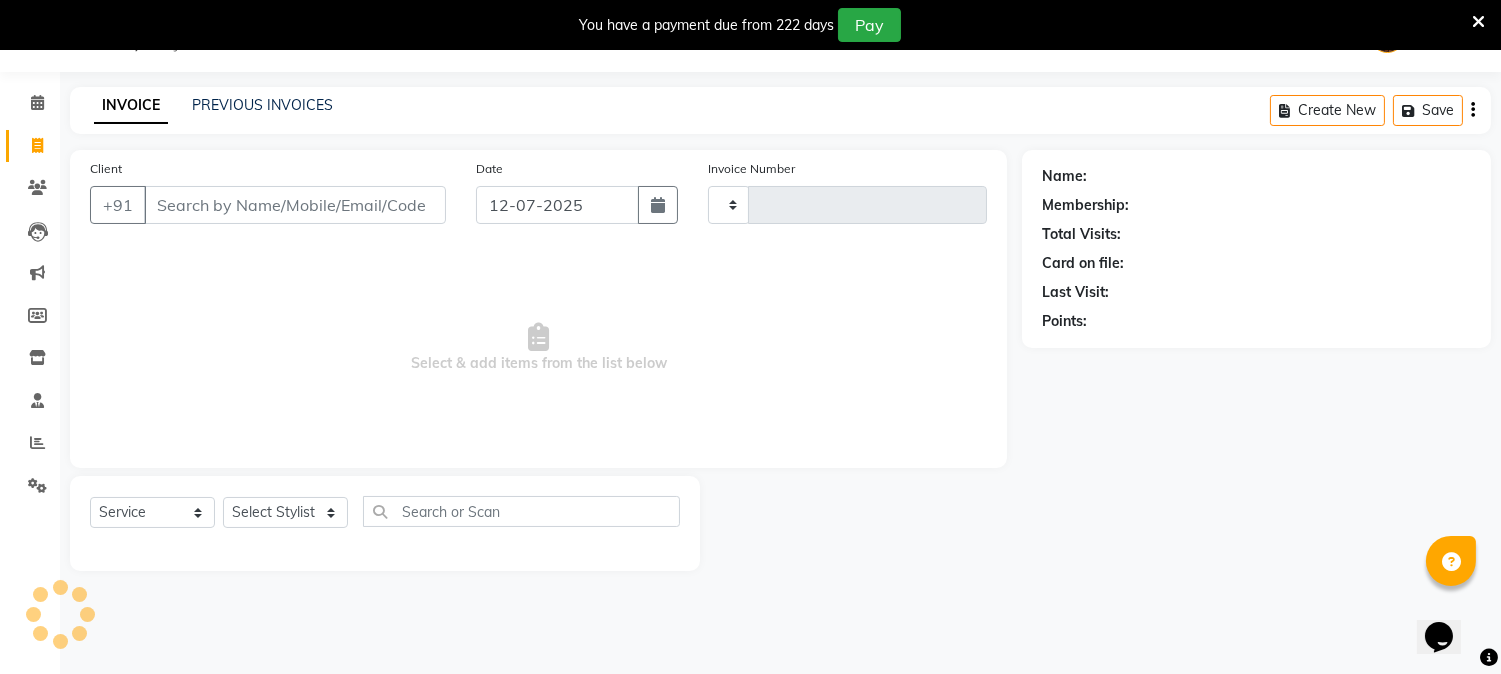 type on "0673" 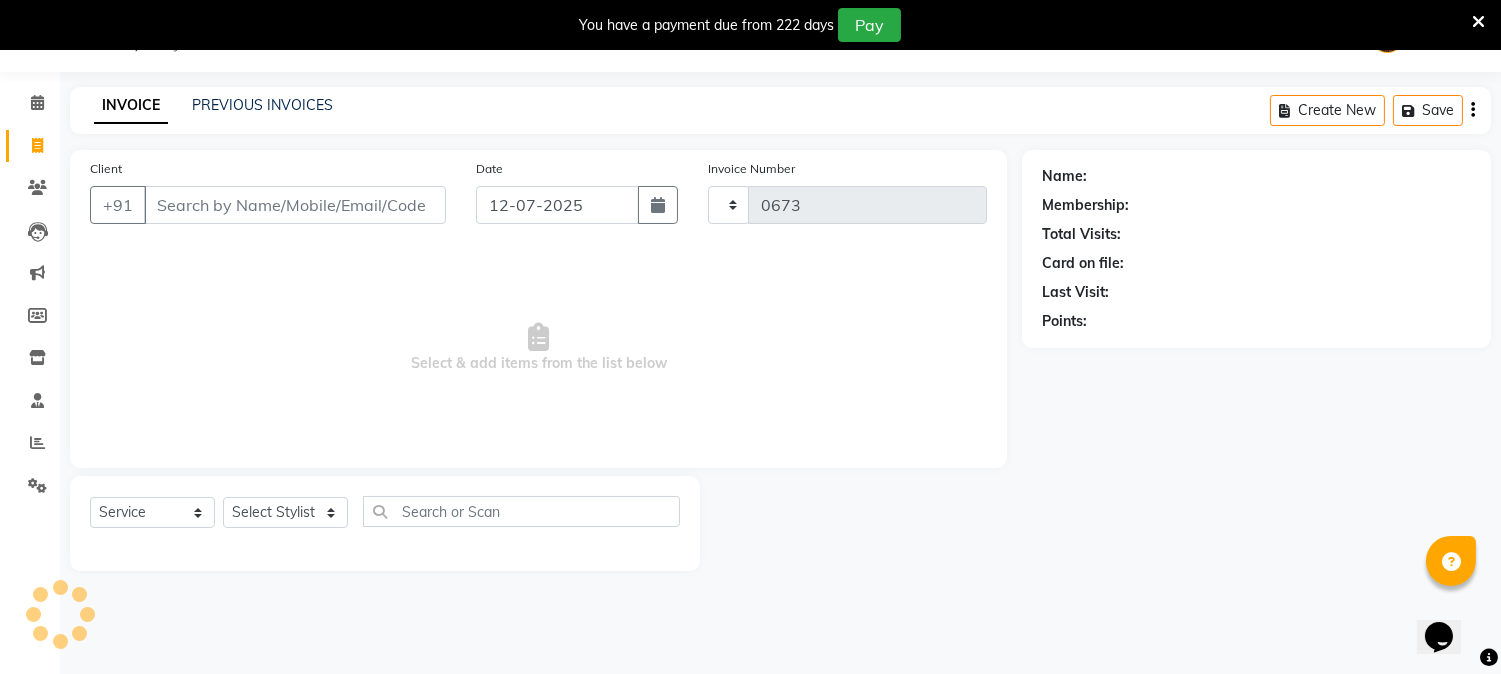 select on "556" 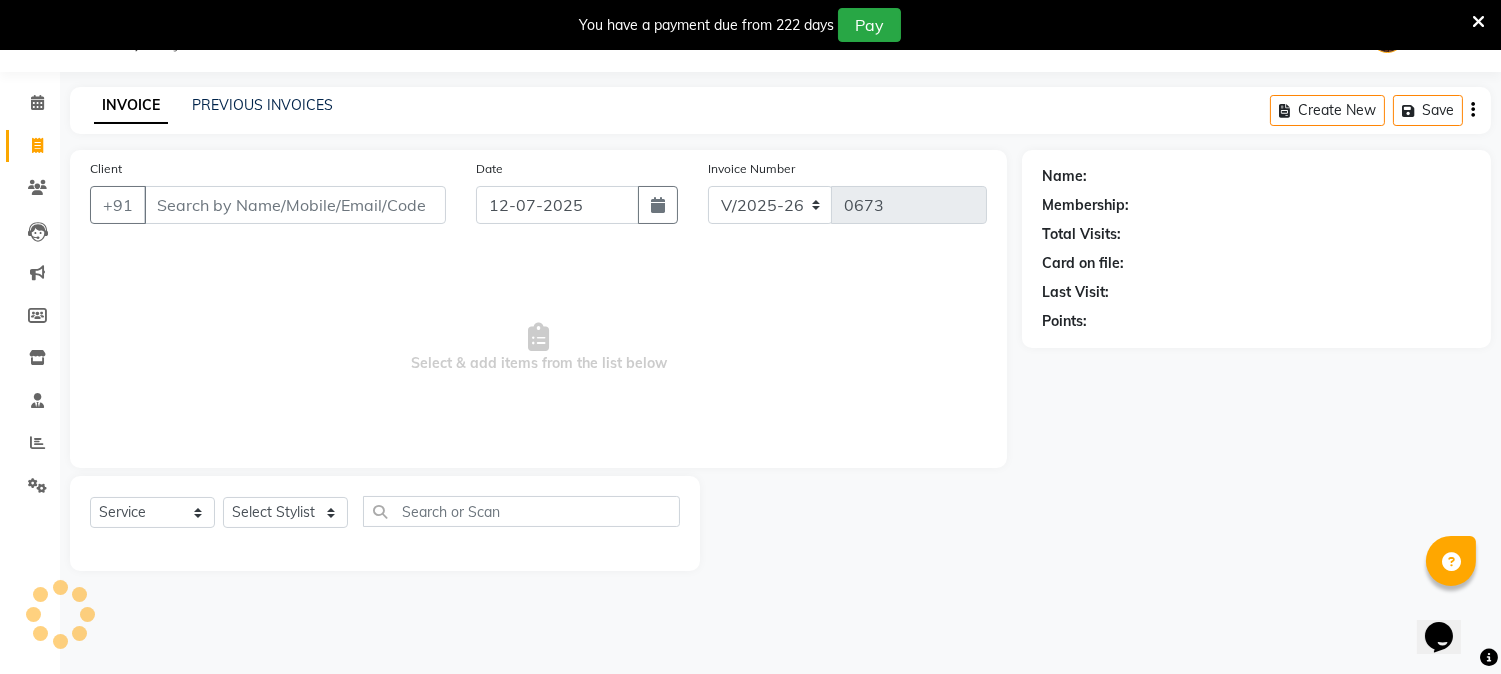 select on "membership" 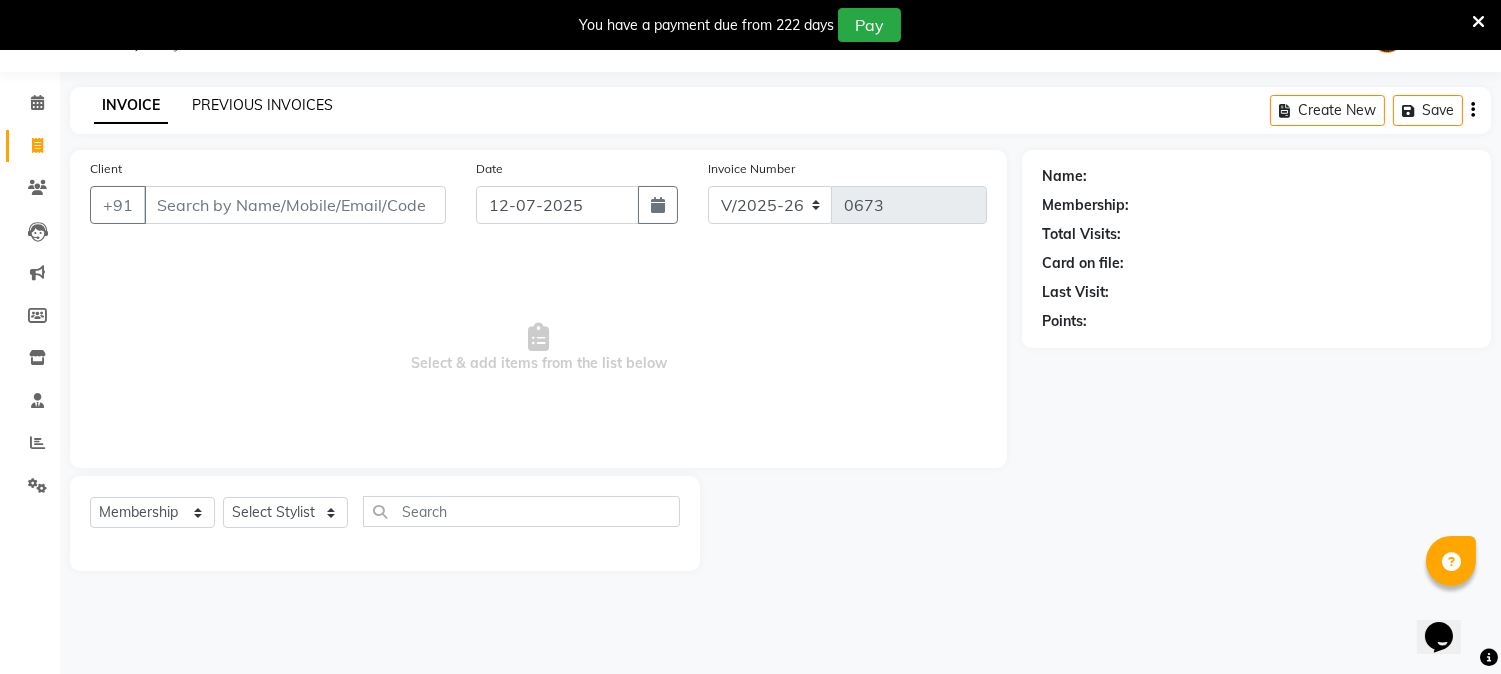 click on "PREVIOUS INVOICES" 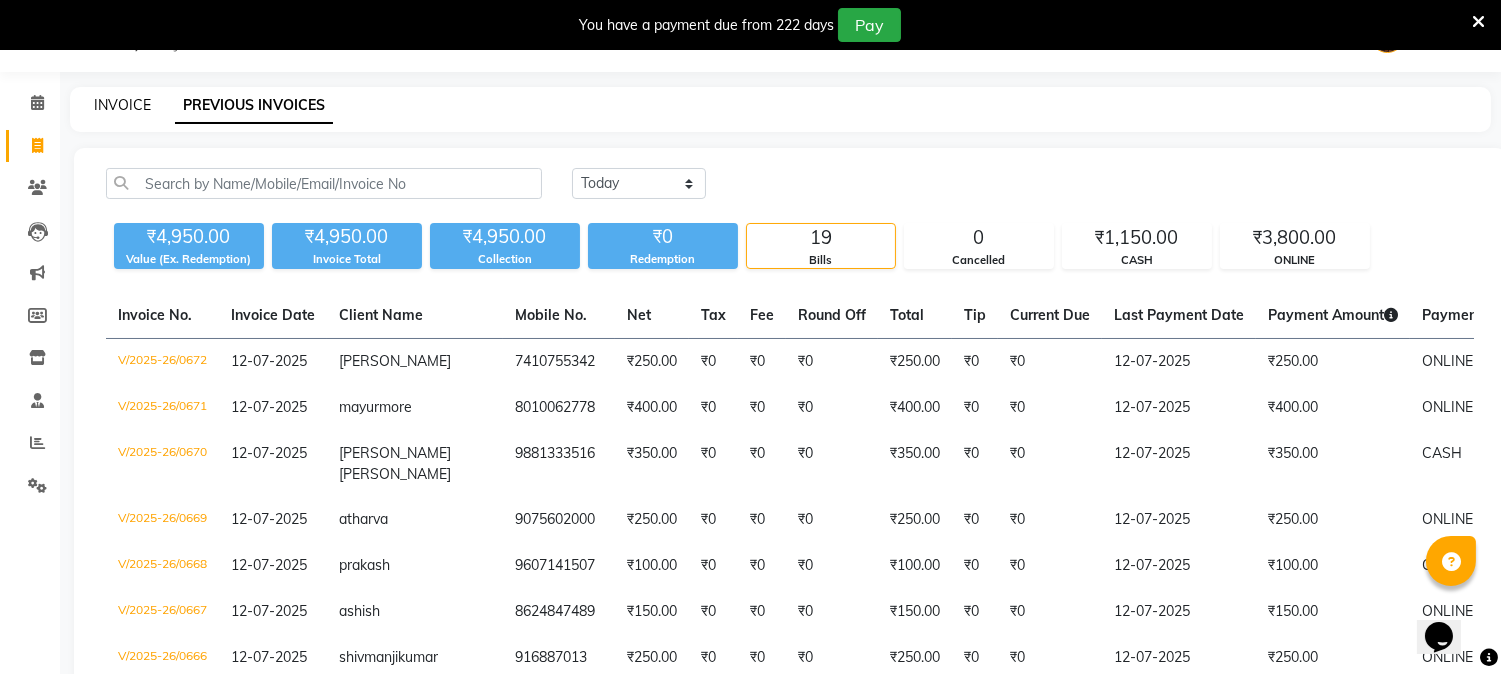 click on "INVOICE" 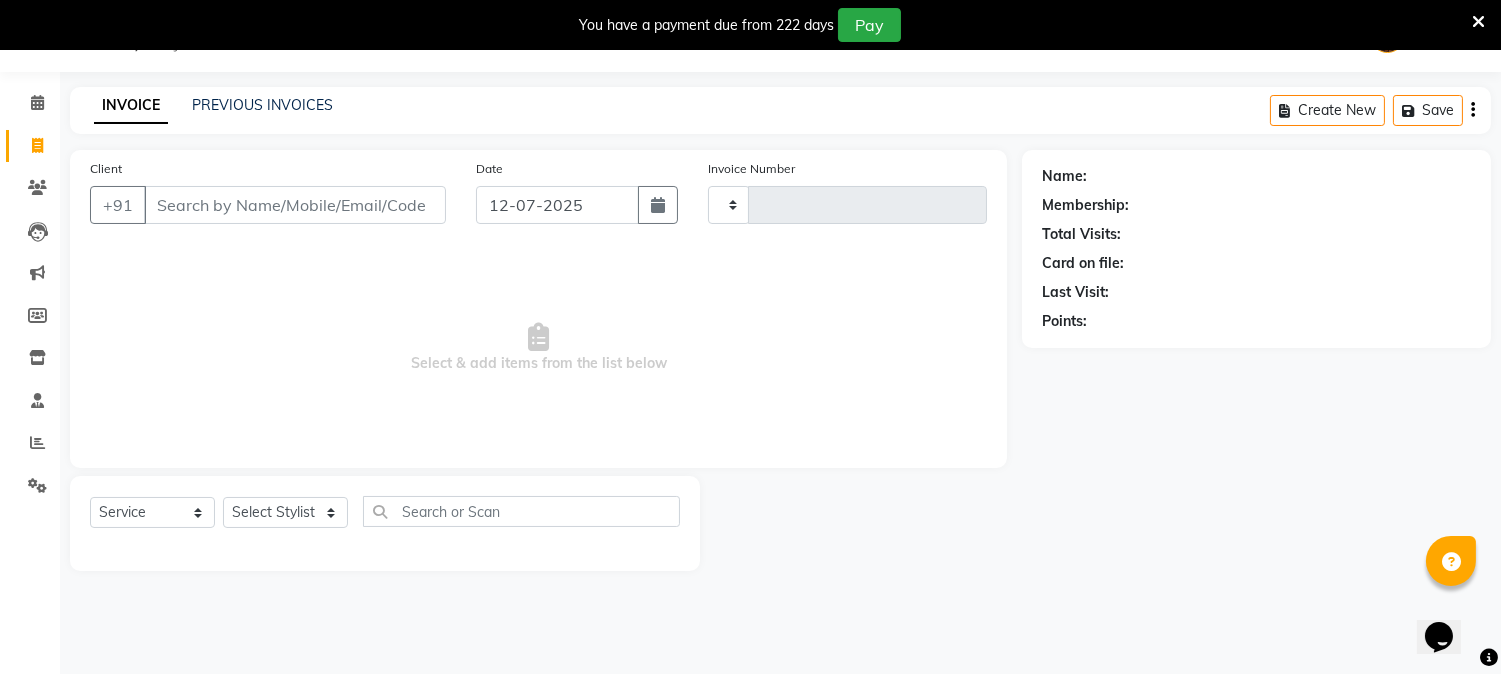 type on "0673" 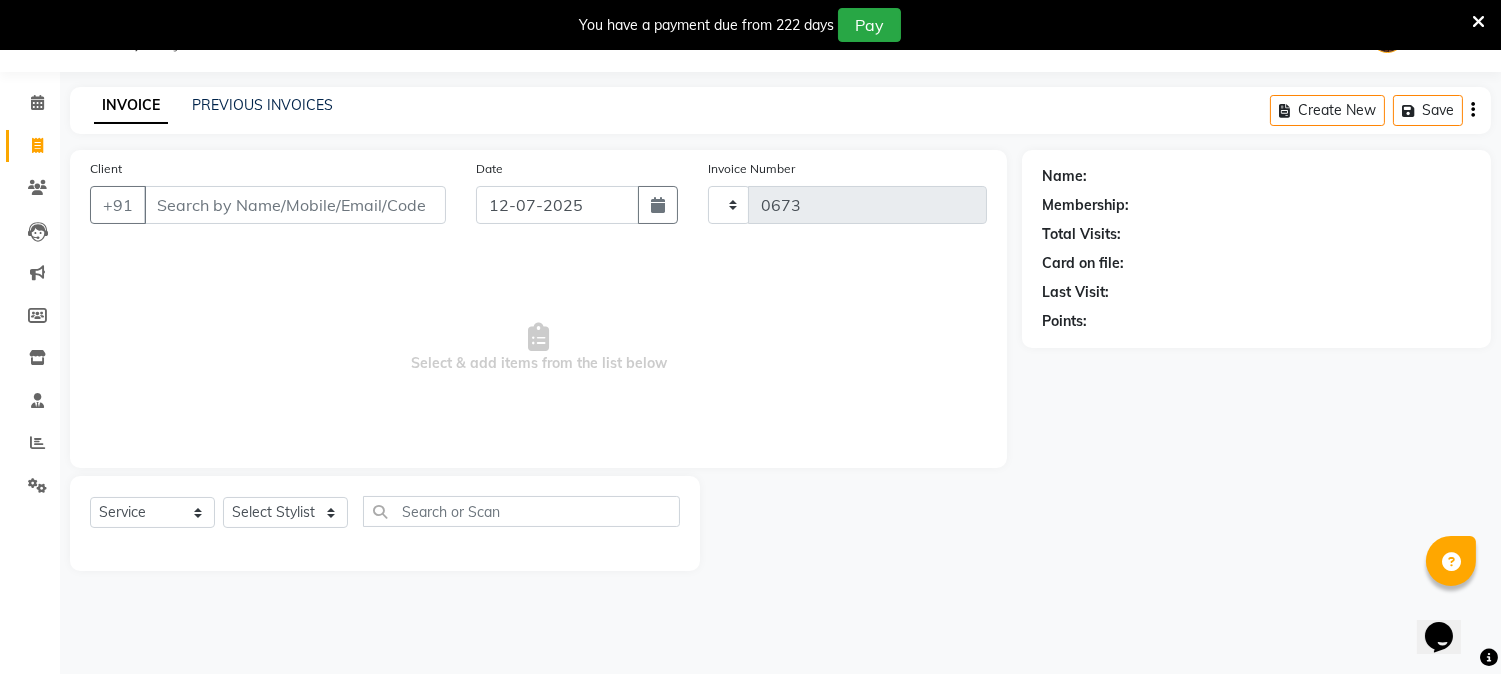select on "556" 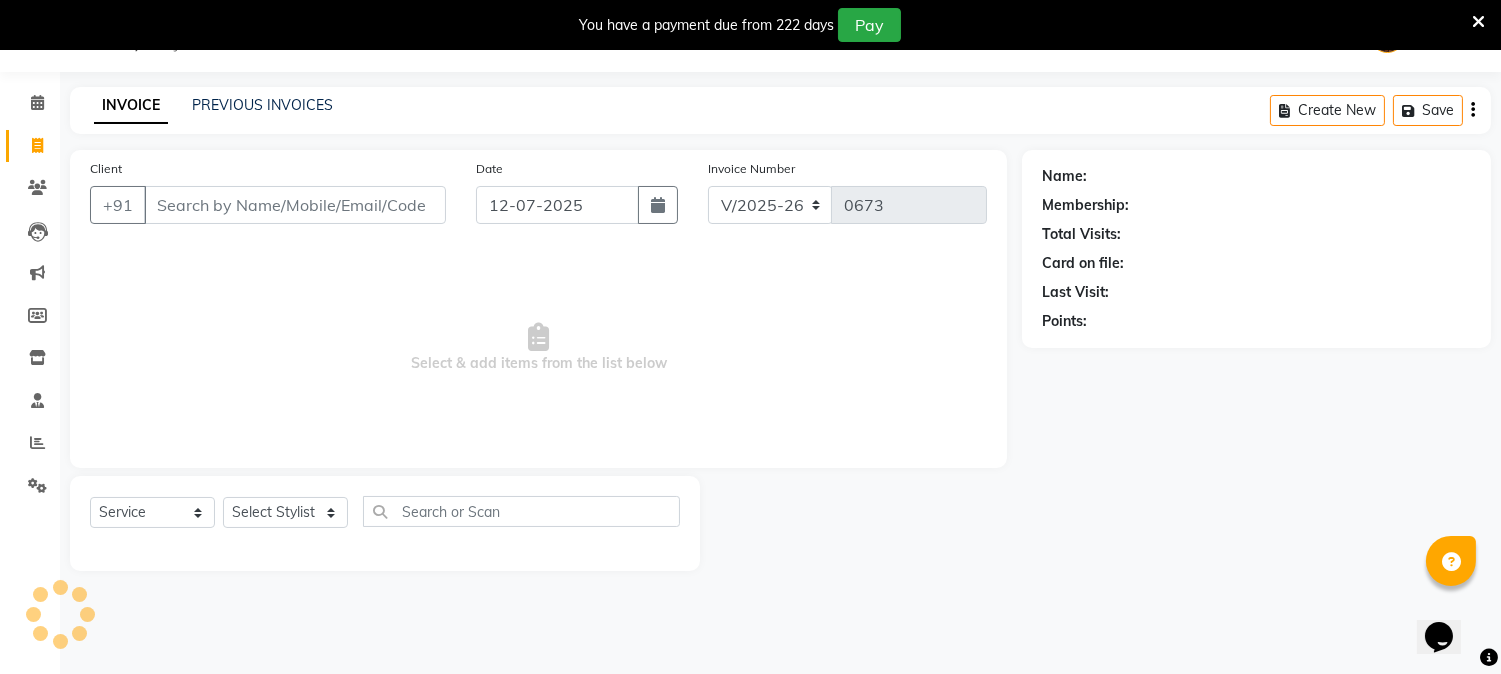 select on "membership" 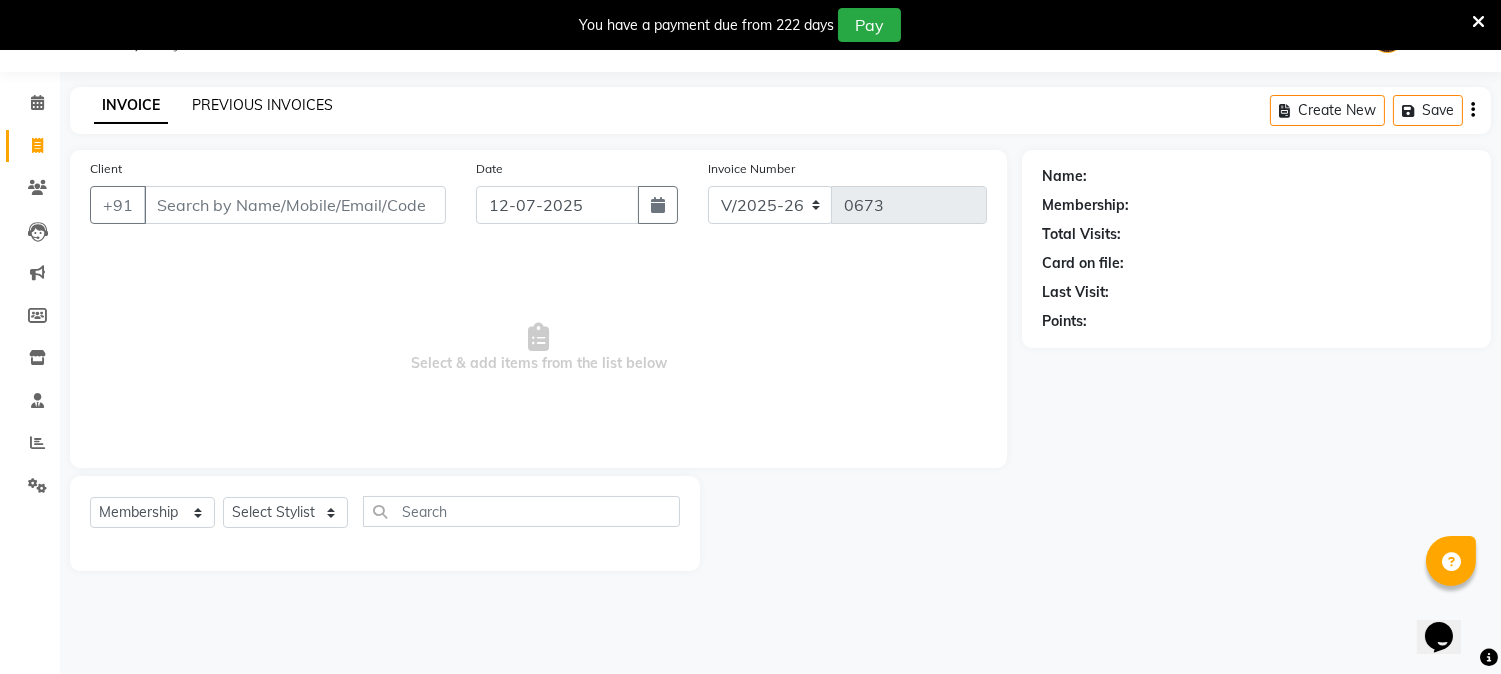 click on "PREVIOUS INVOICES" 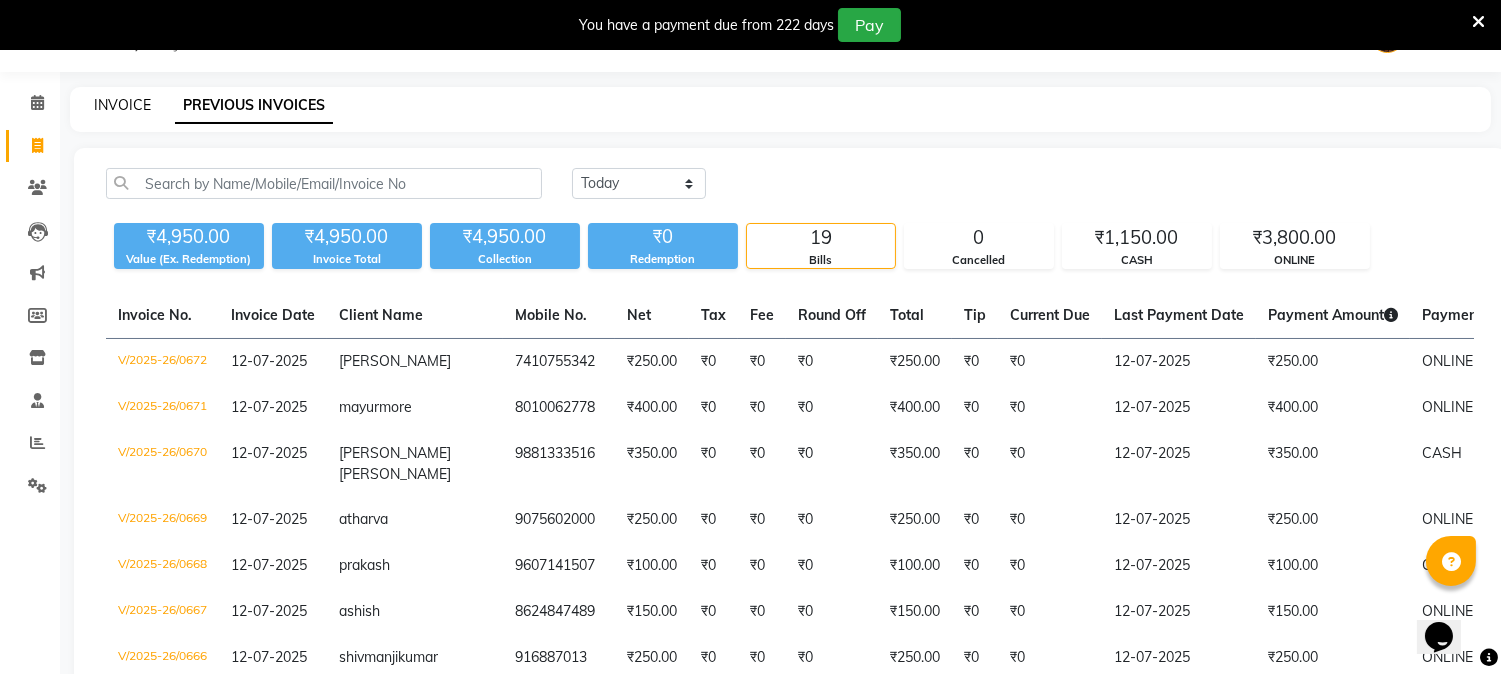 click on "INVOICE" 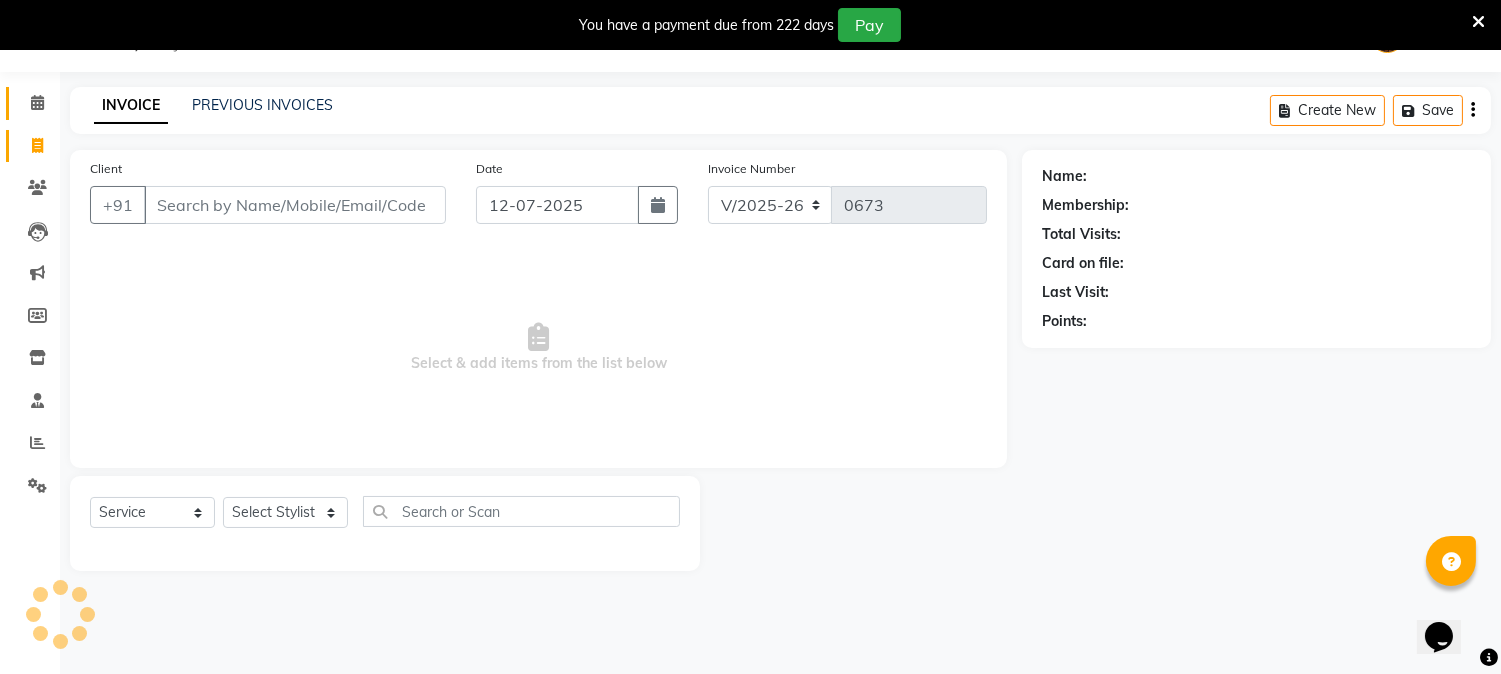 select on "membership" 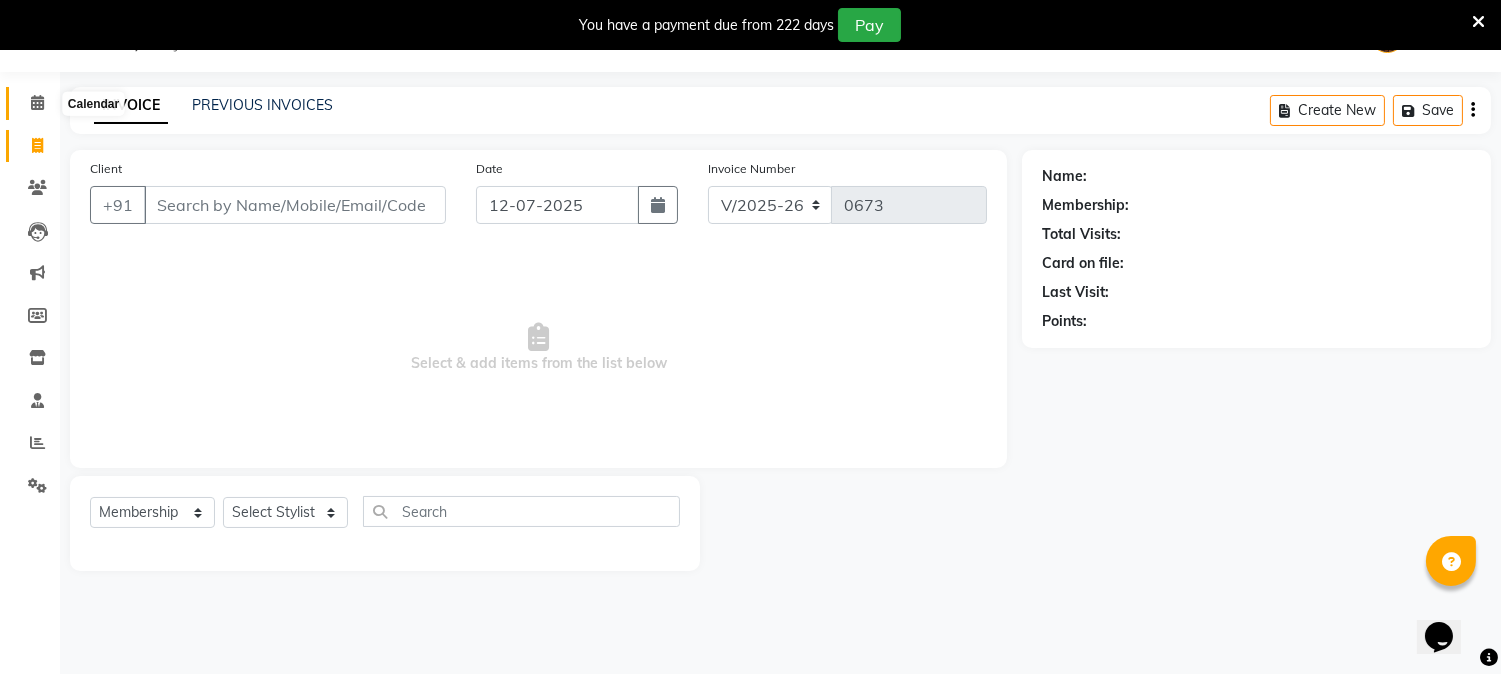 click 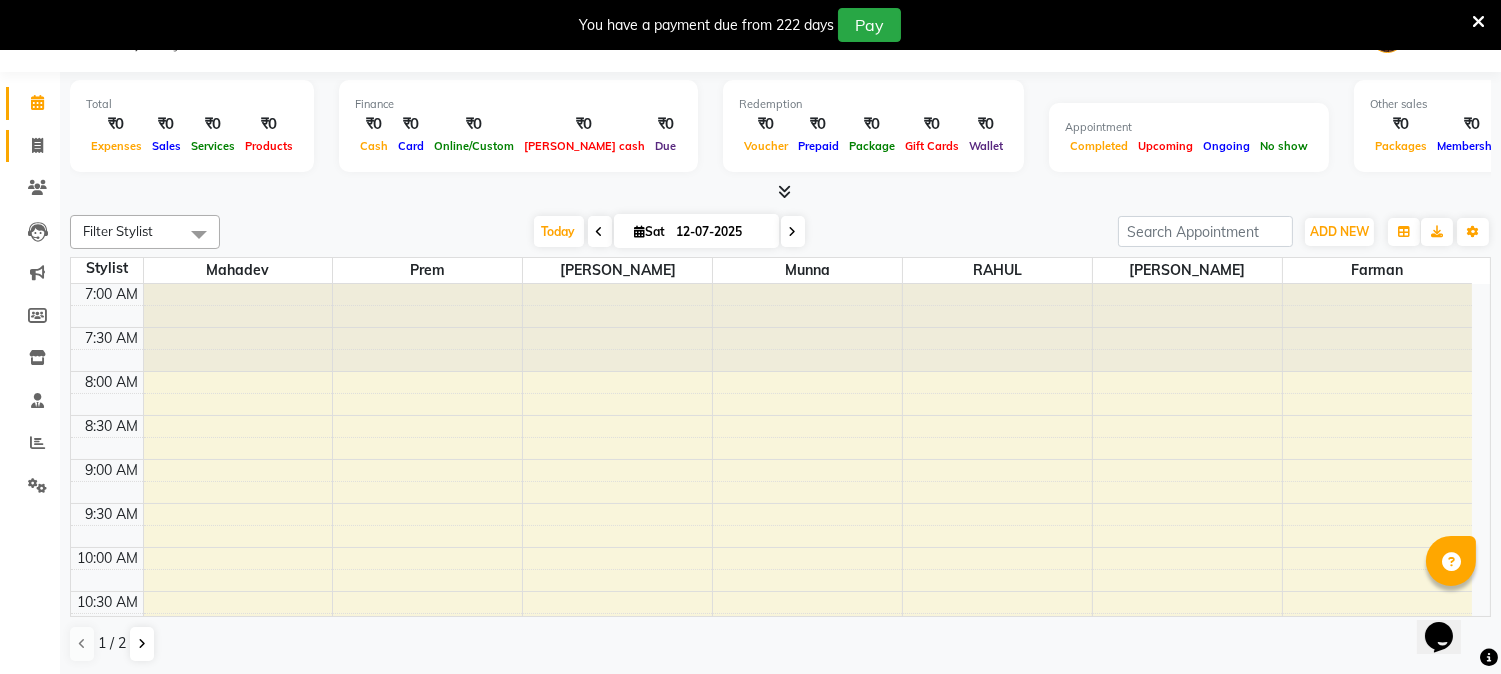 click on "Invoice" 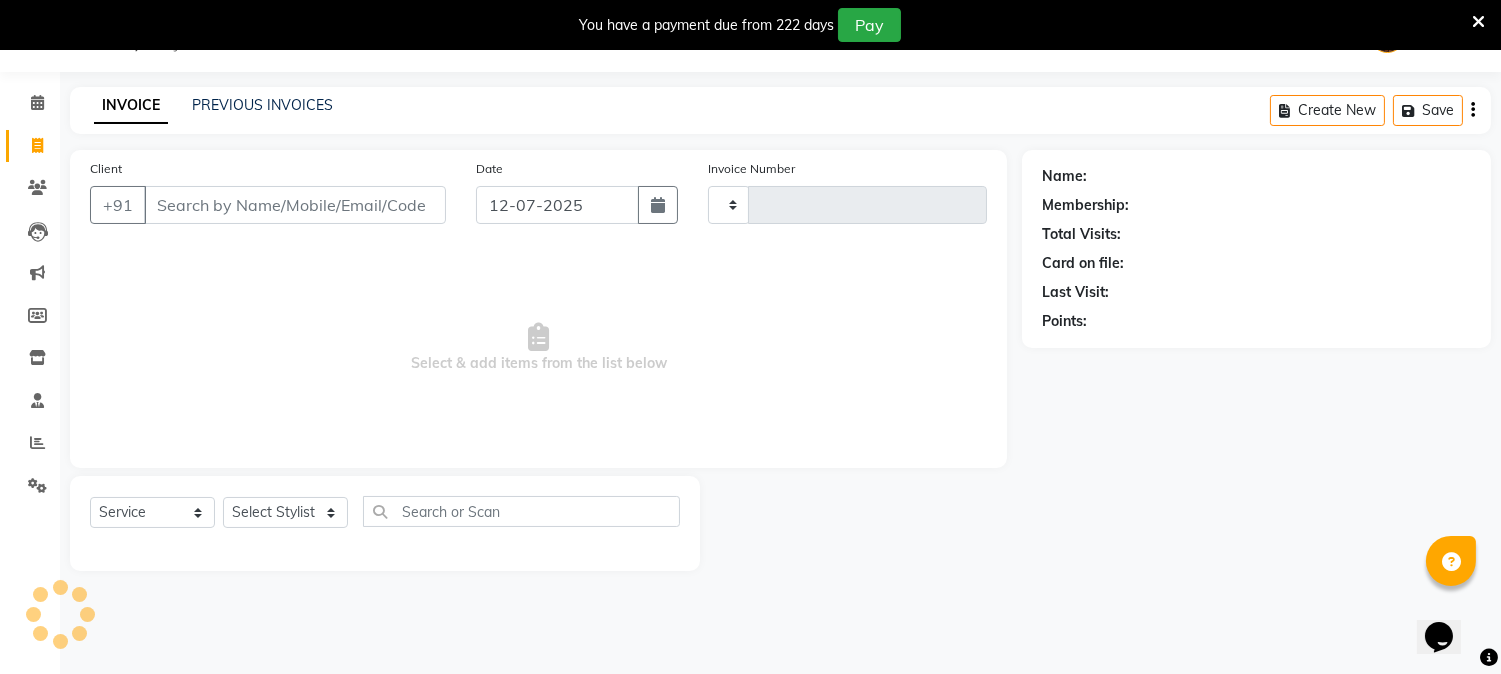 type on "0673" 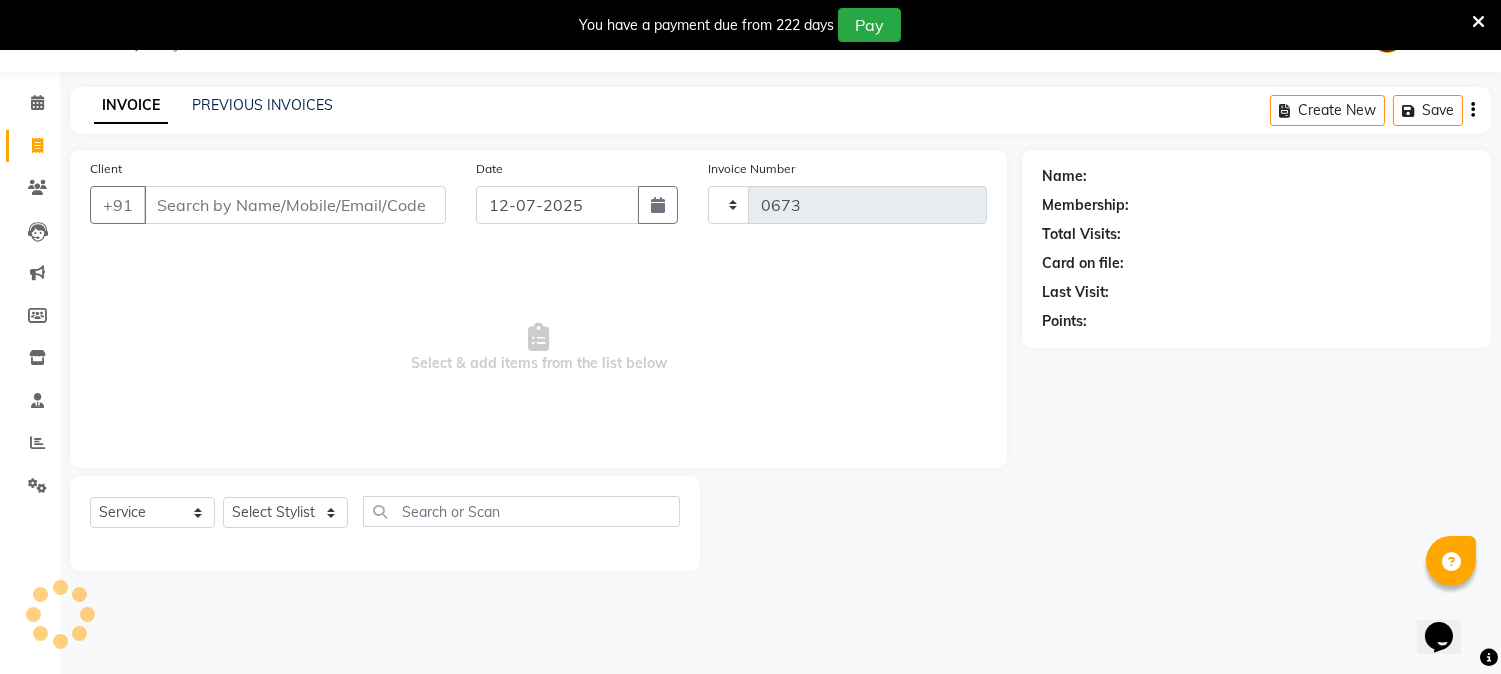 select on "556" 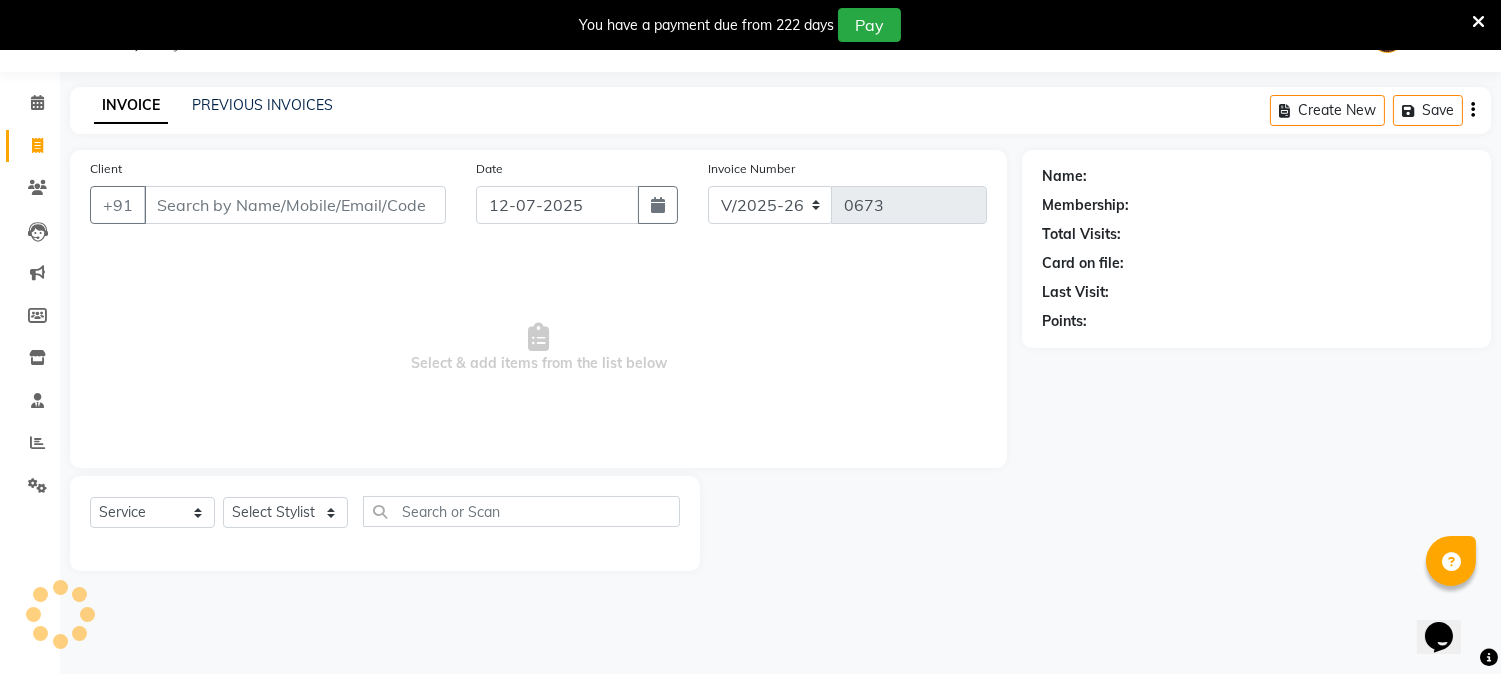select on "membership" 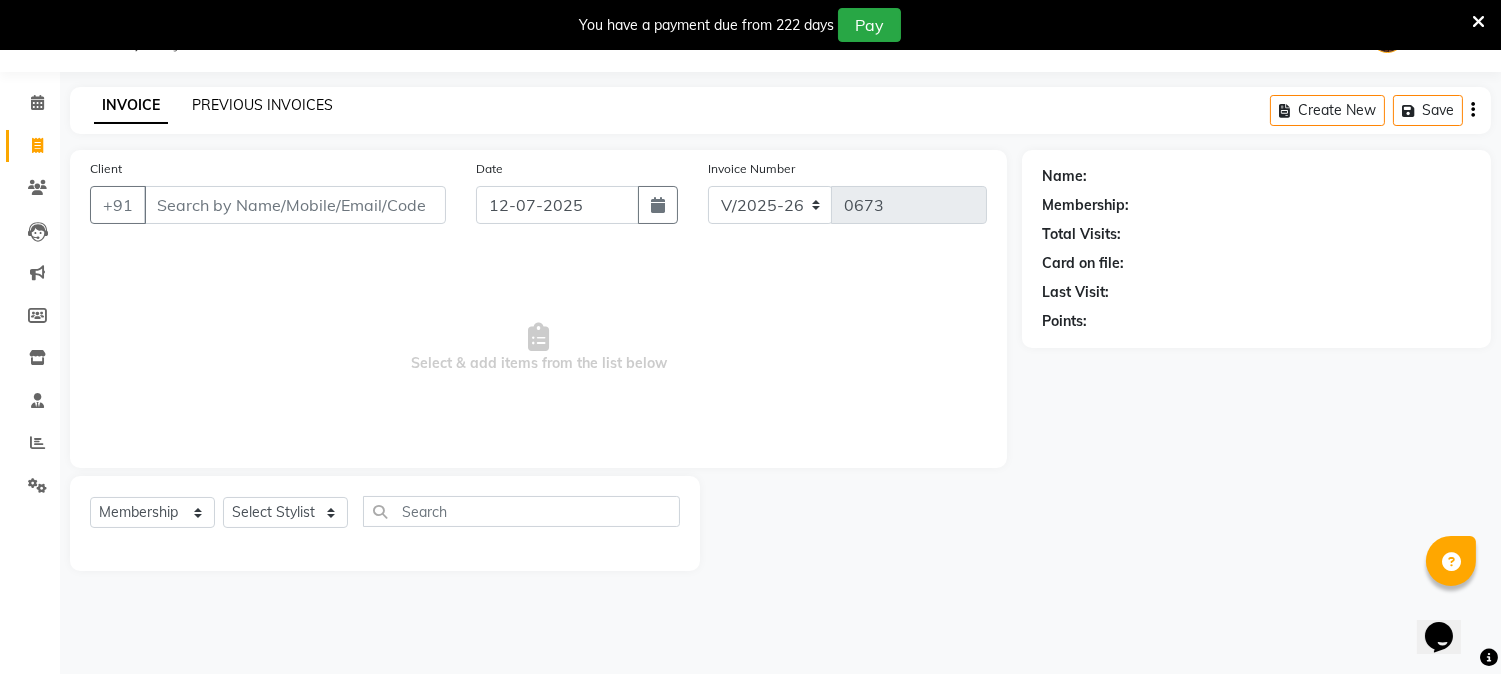 click on "PREVIOUS INVOICES" 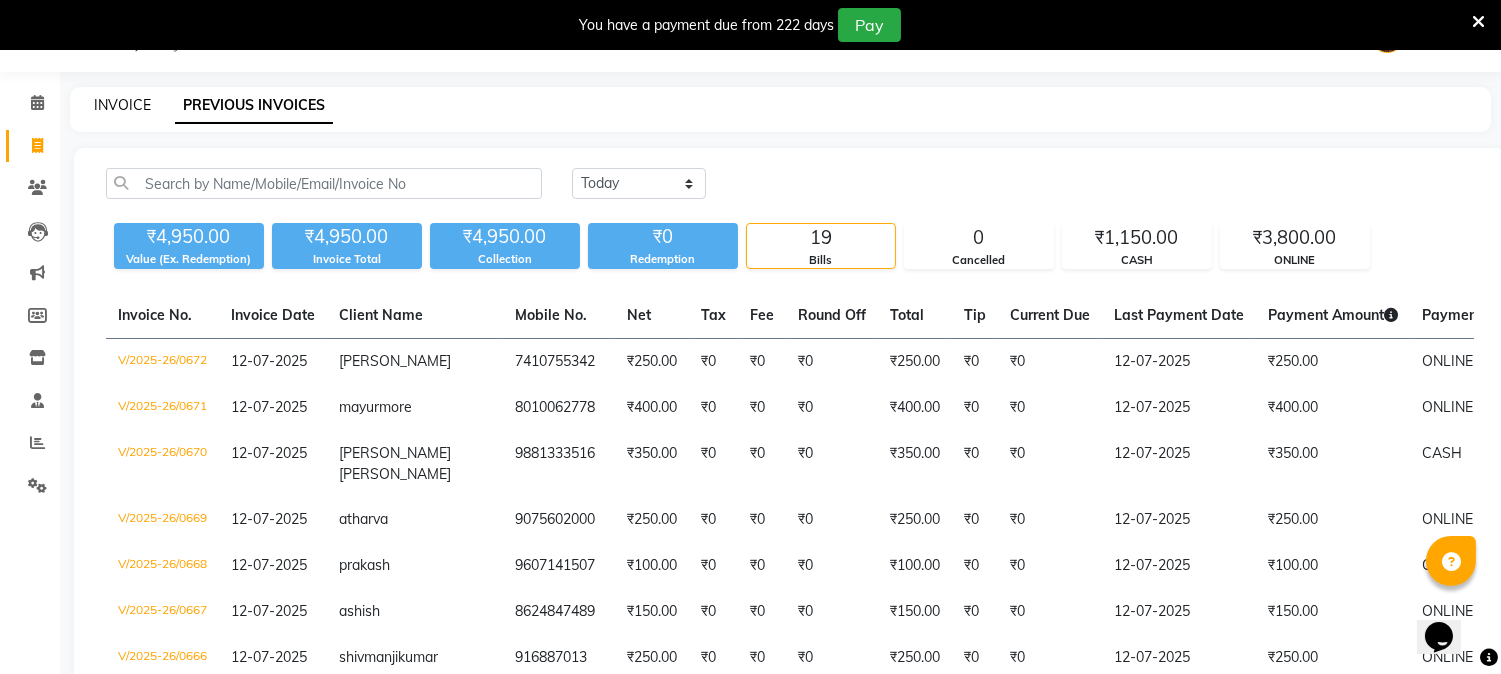 click on "INVOICE" 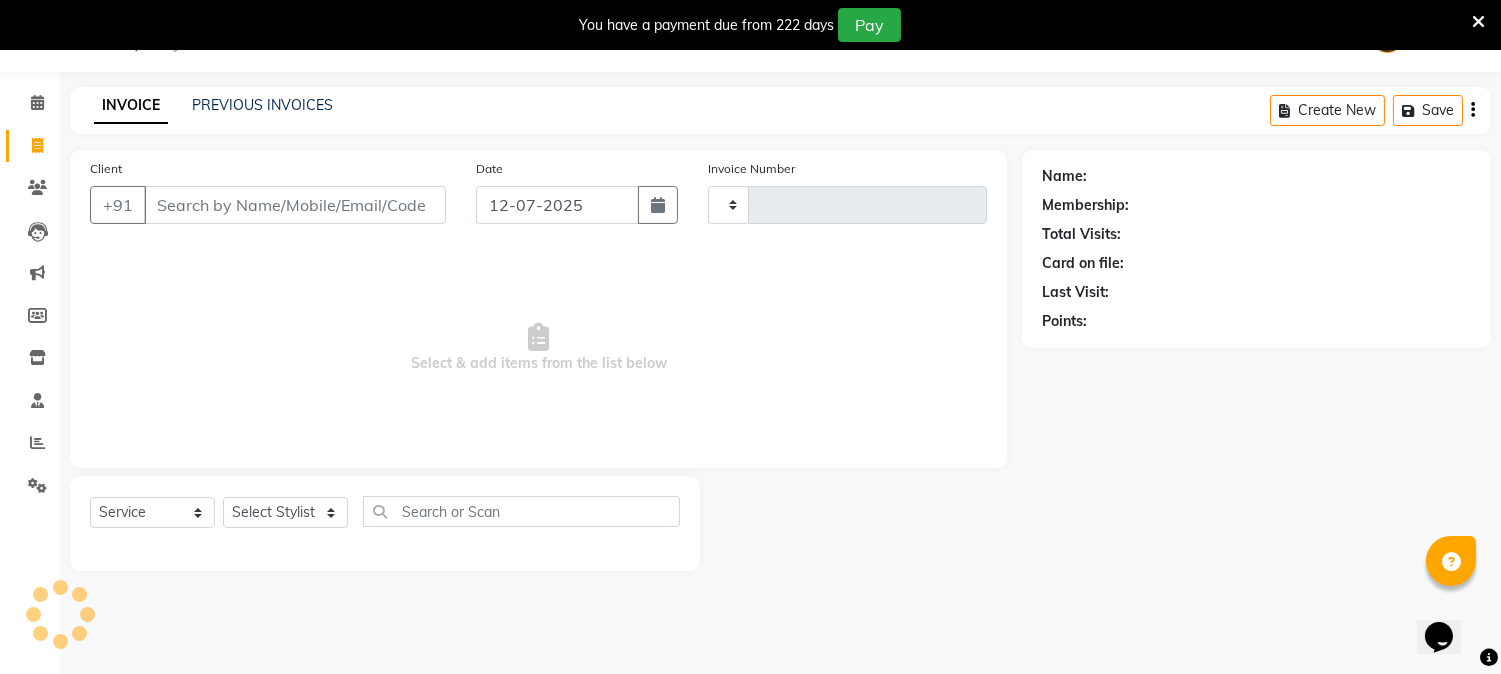 type on "0673" 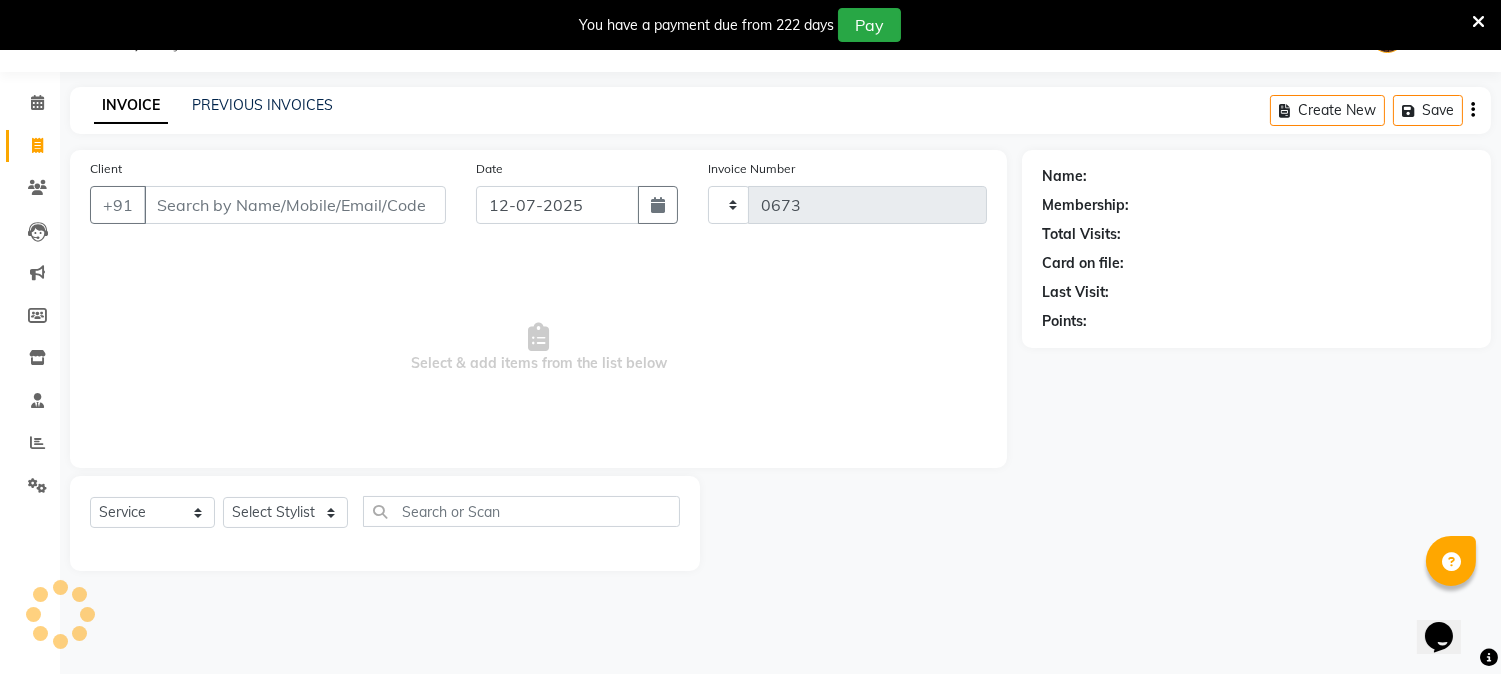 select on "556" 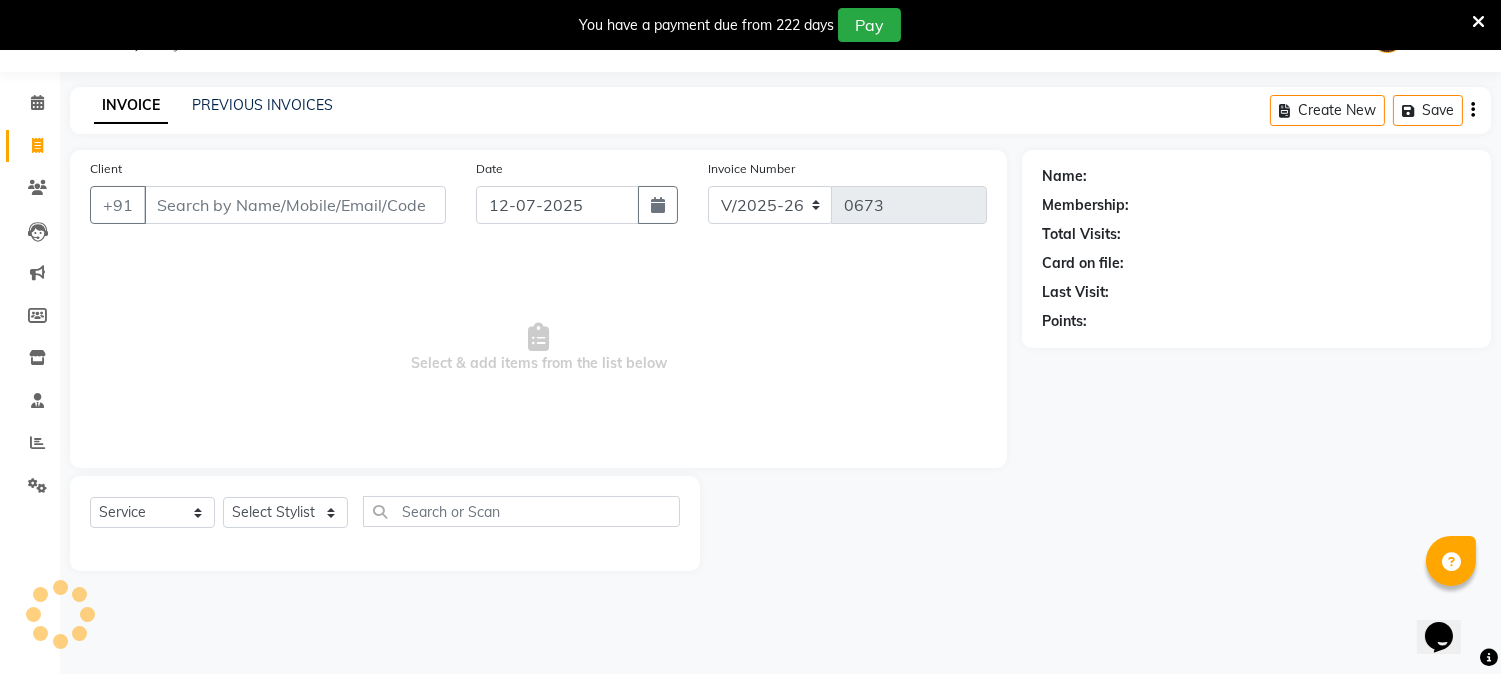 select on "membership" 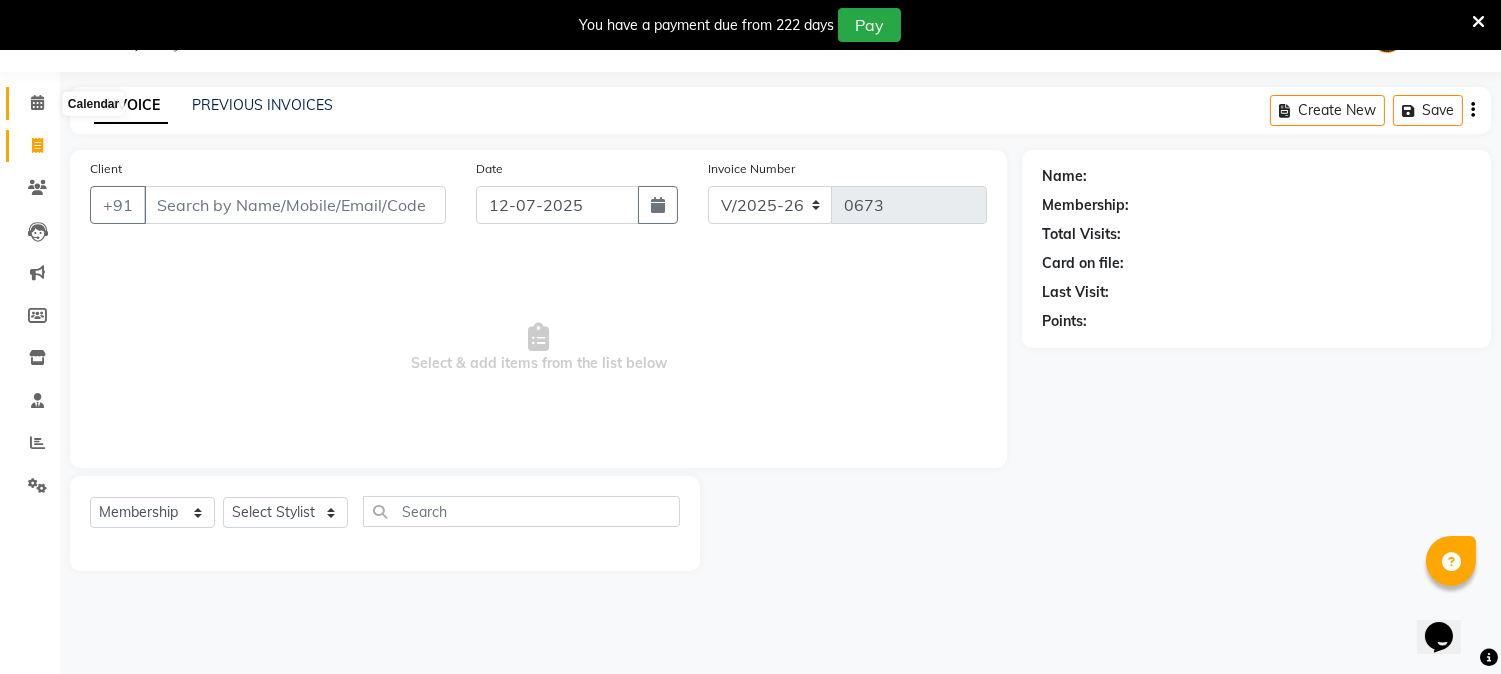 click 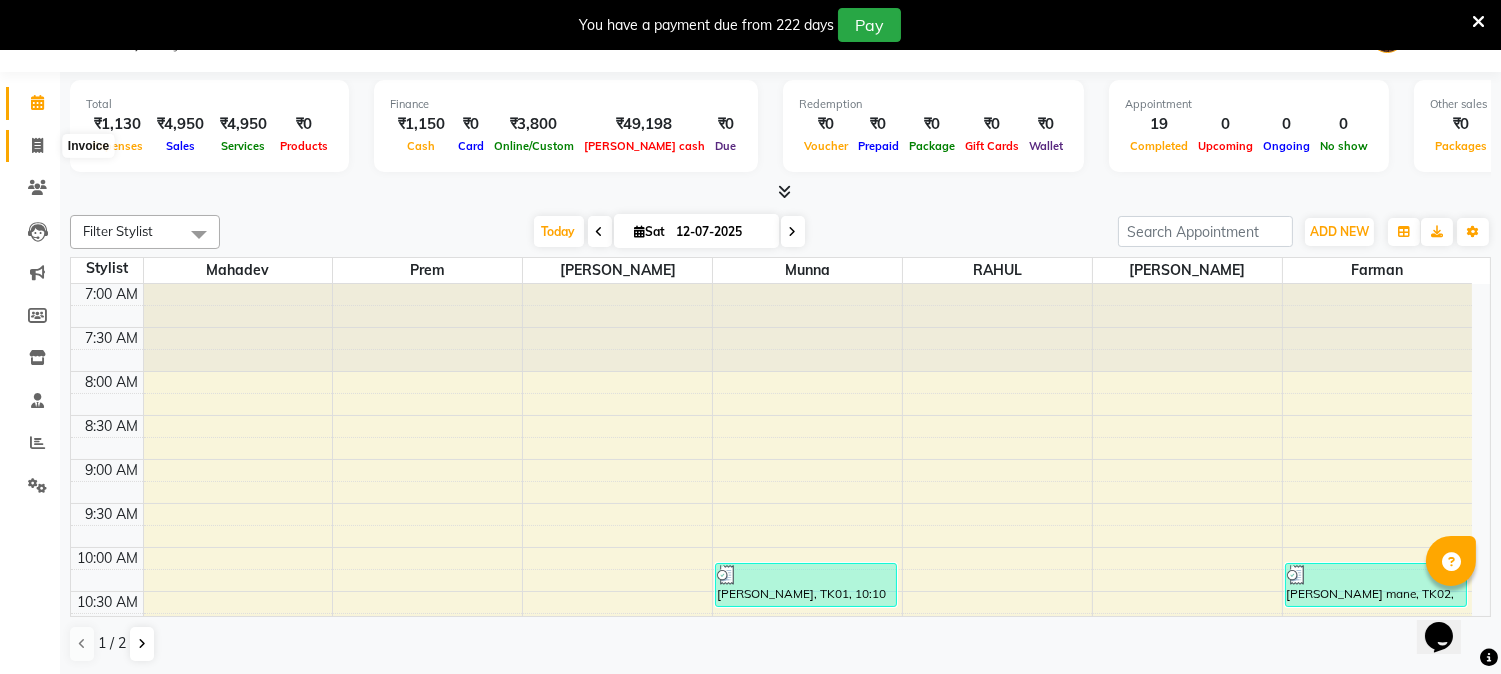 scroll, scrollTop: 0, scrollLeft: 0, axis: both 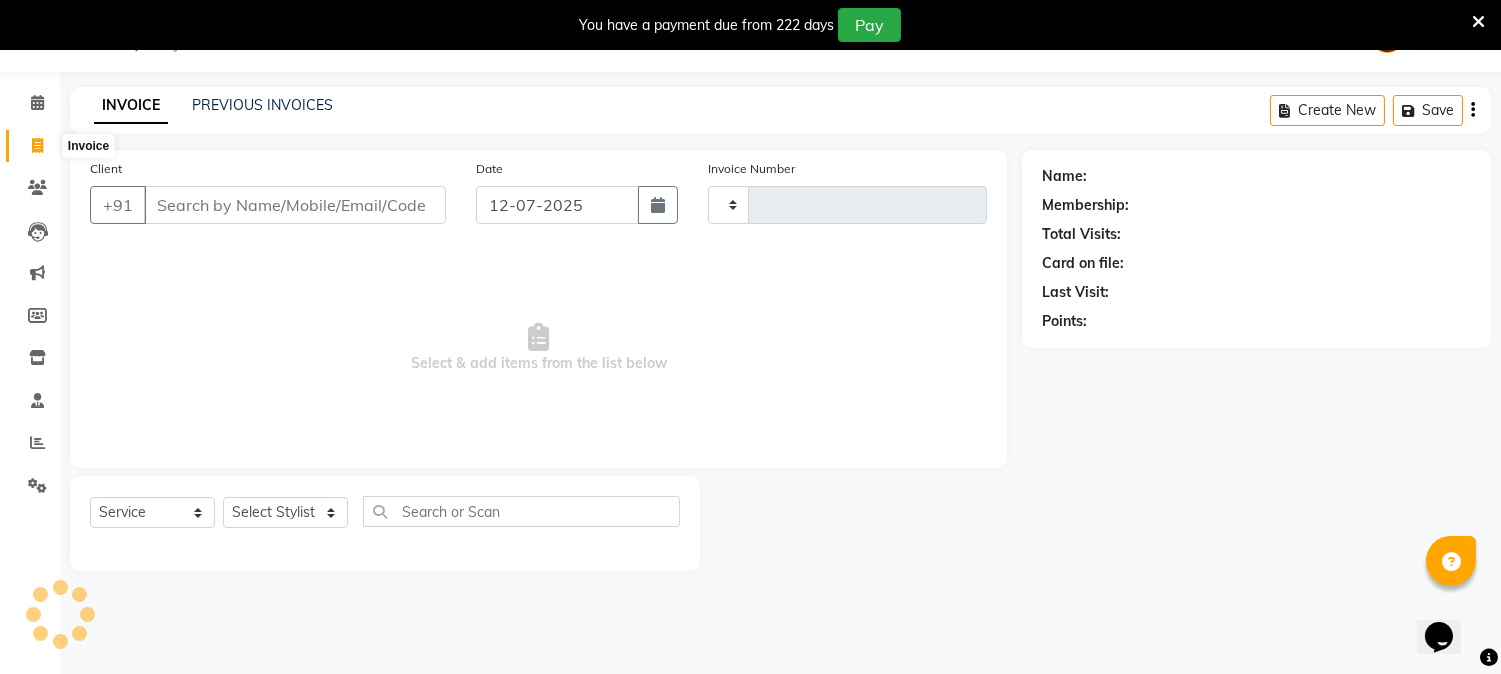 type on "0673" 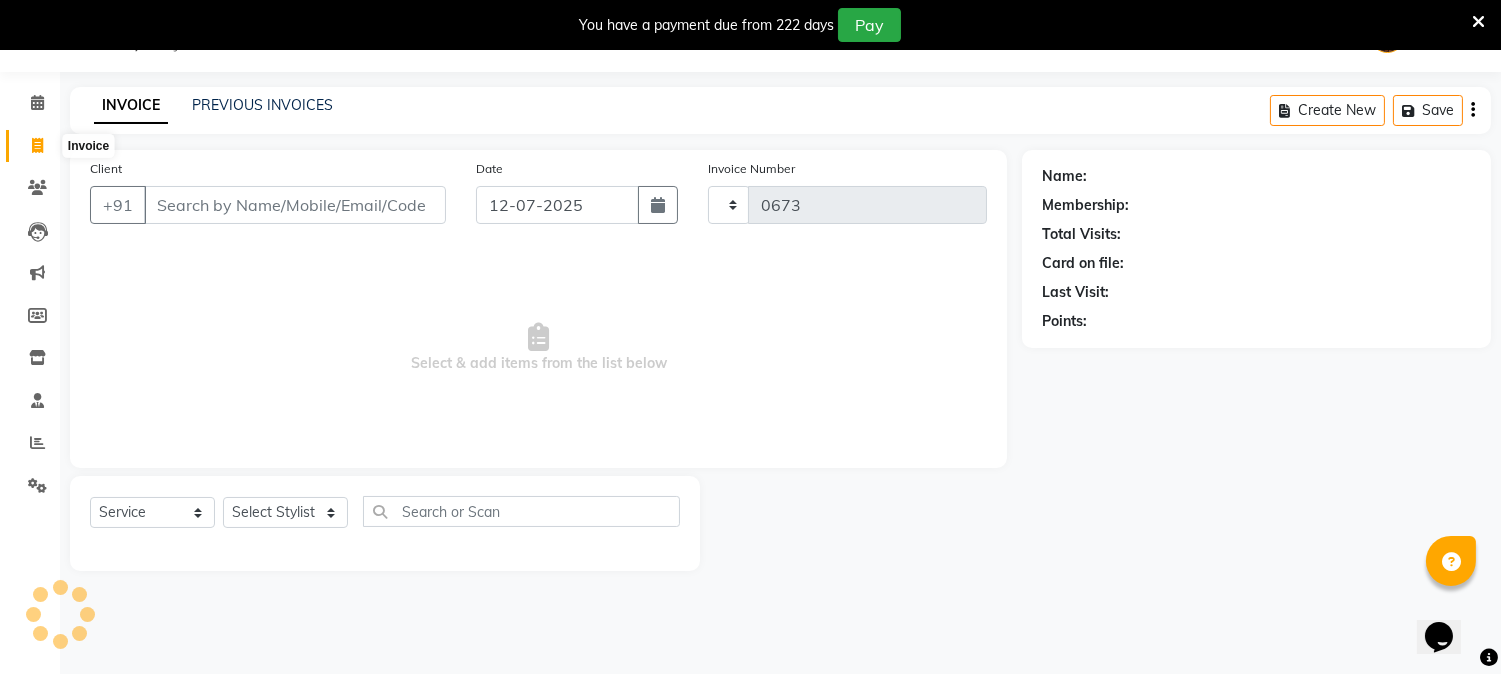 select on "556" 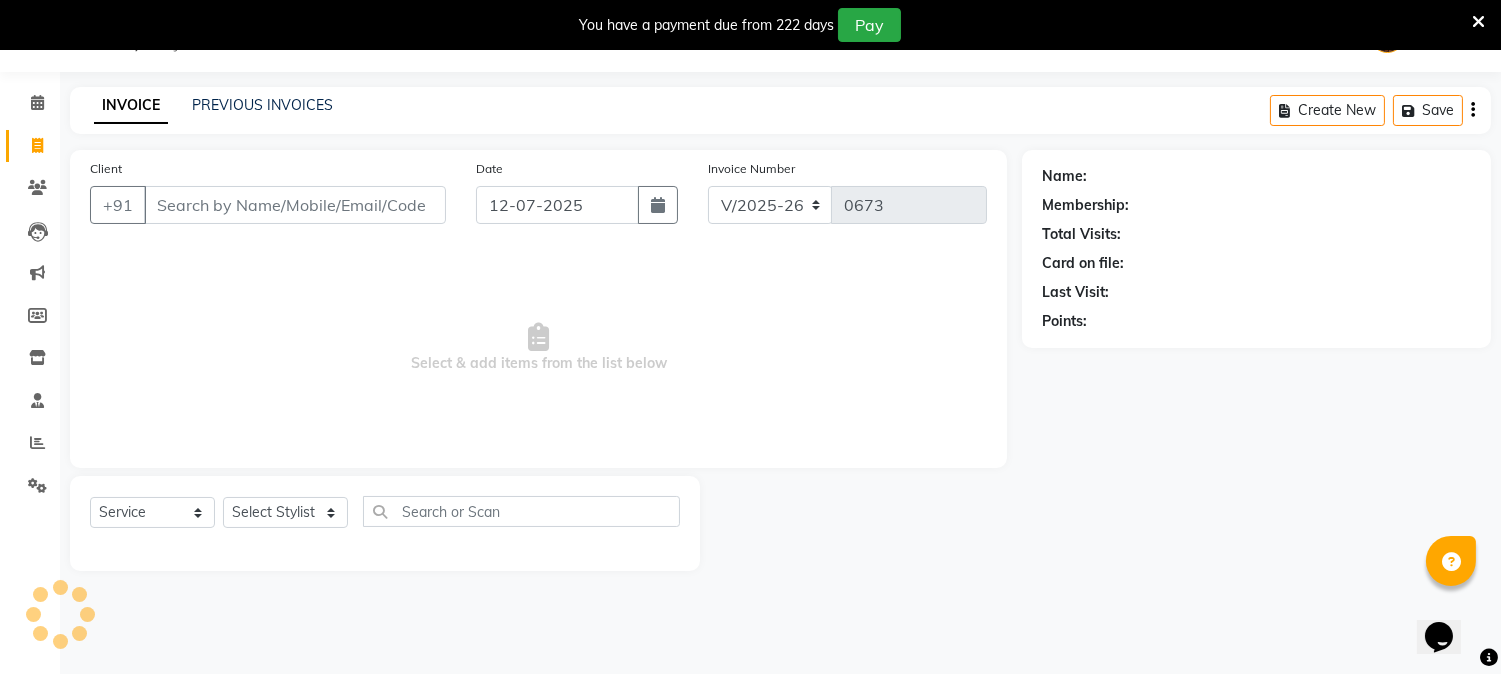select on "membership" 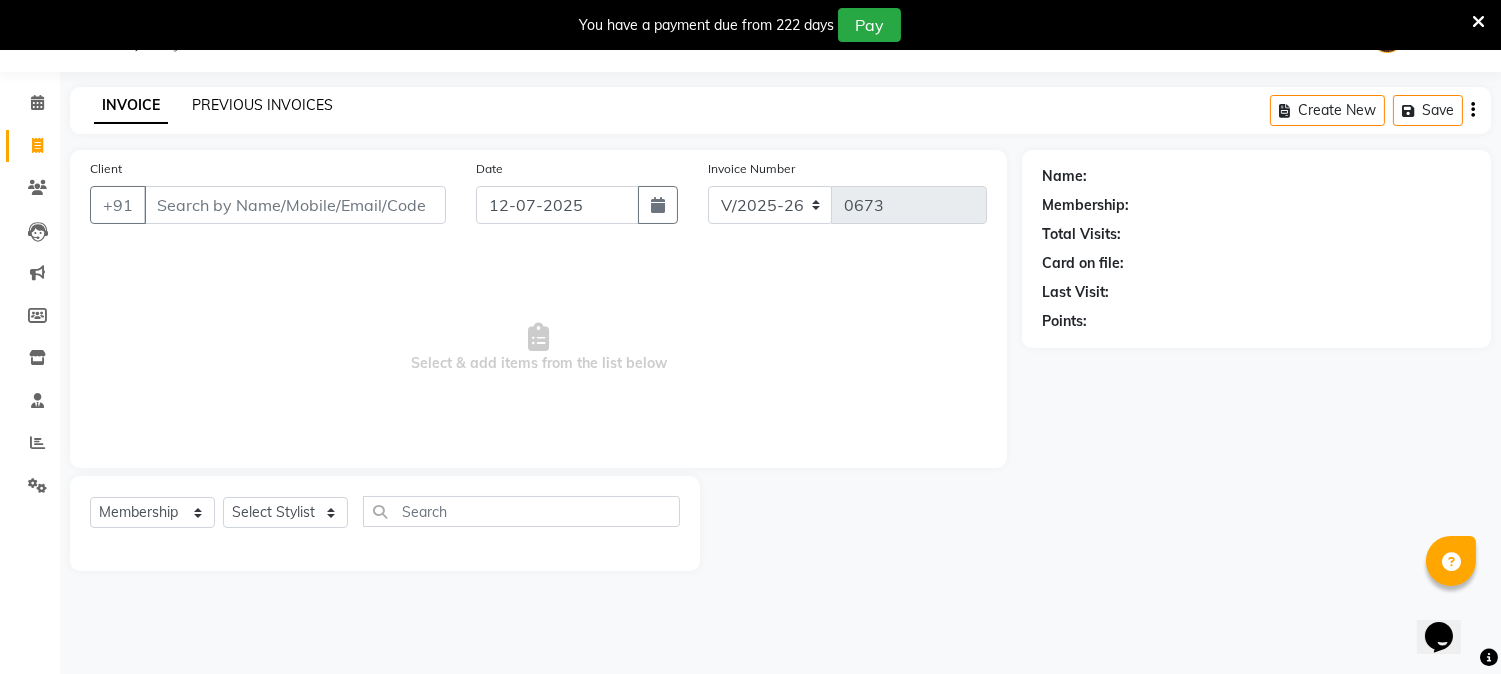click on "PREVIOUS INVOICES" 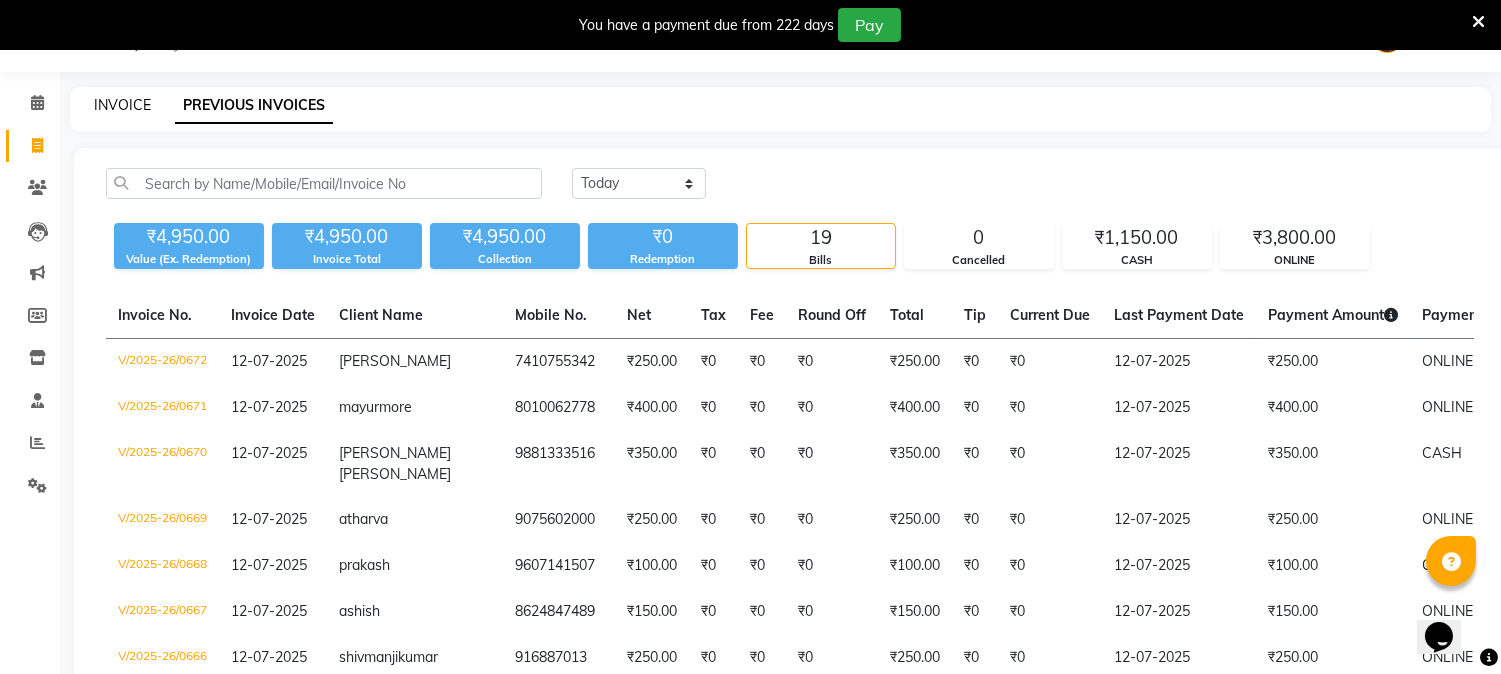 click on "INVOICE" 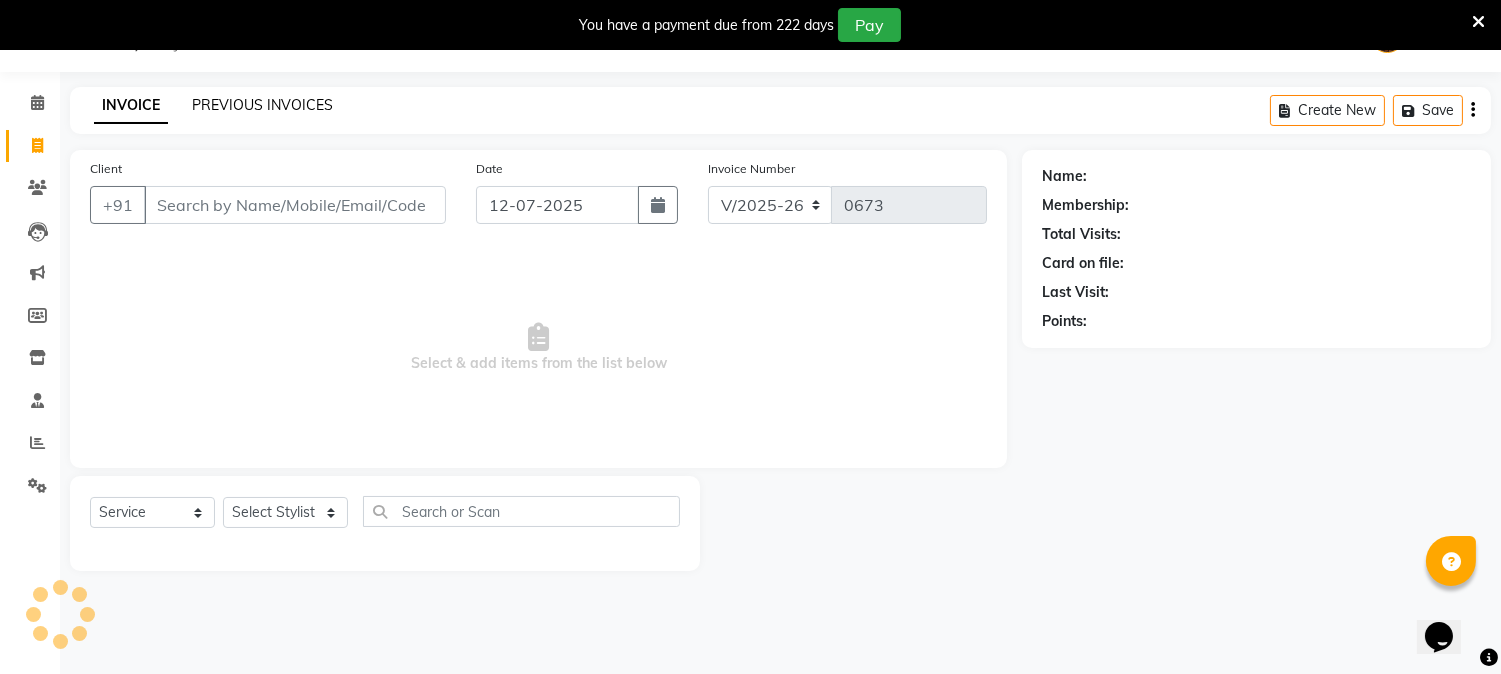 select on "membership" 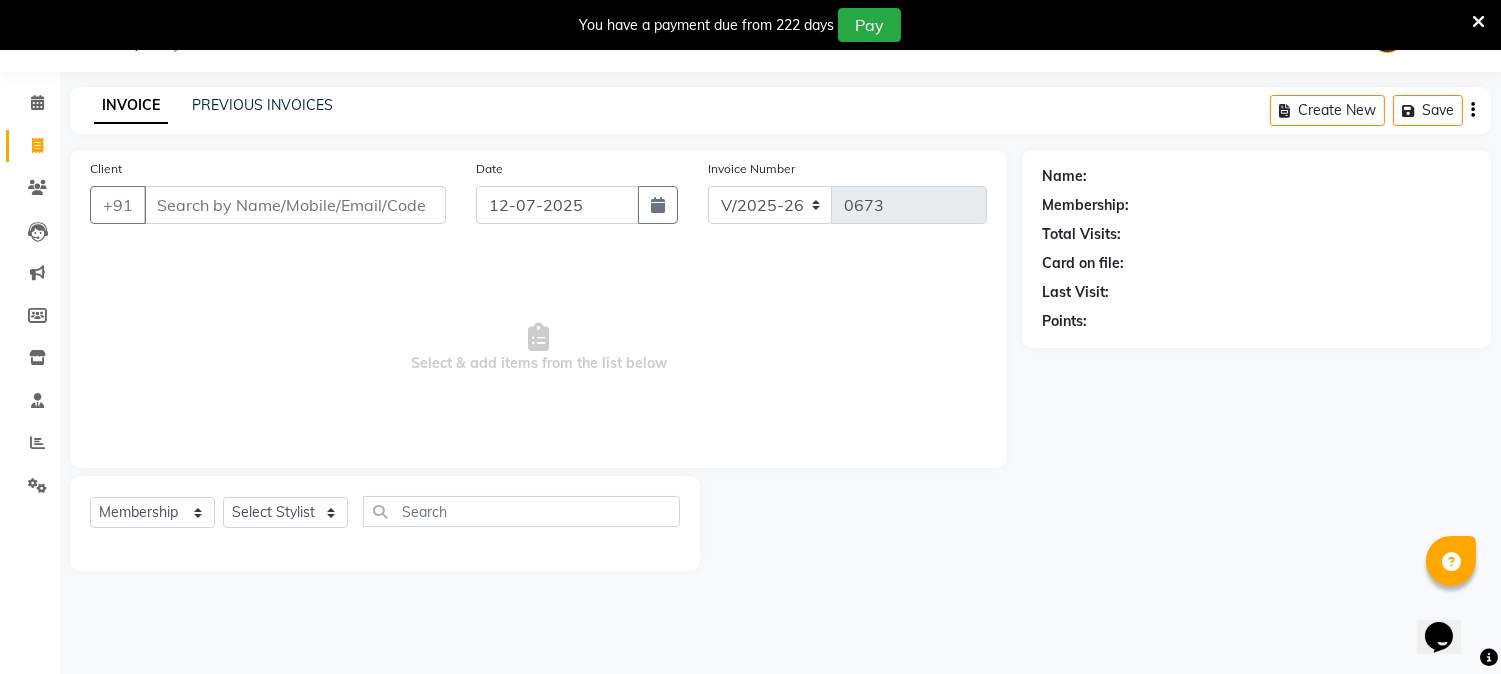 click on "Client" at bounding box center (295, 205) 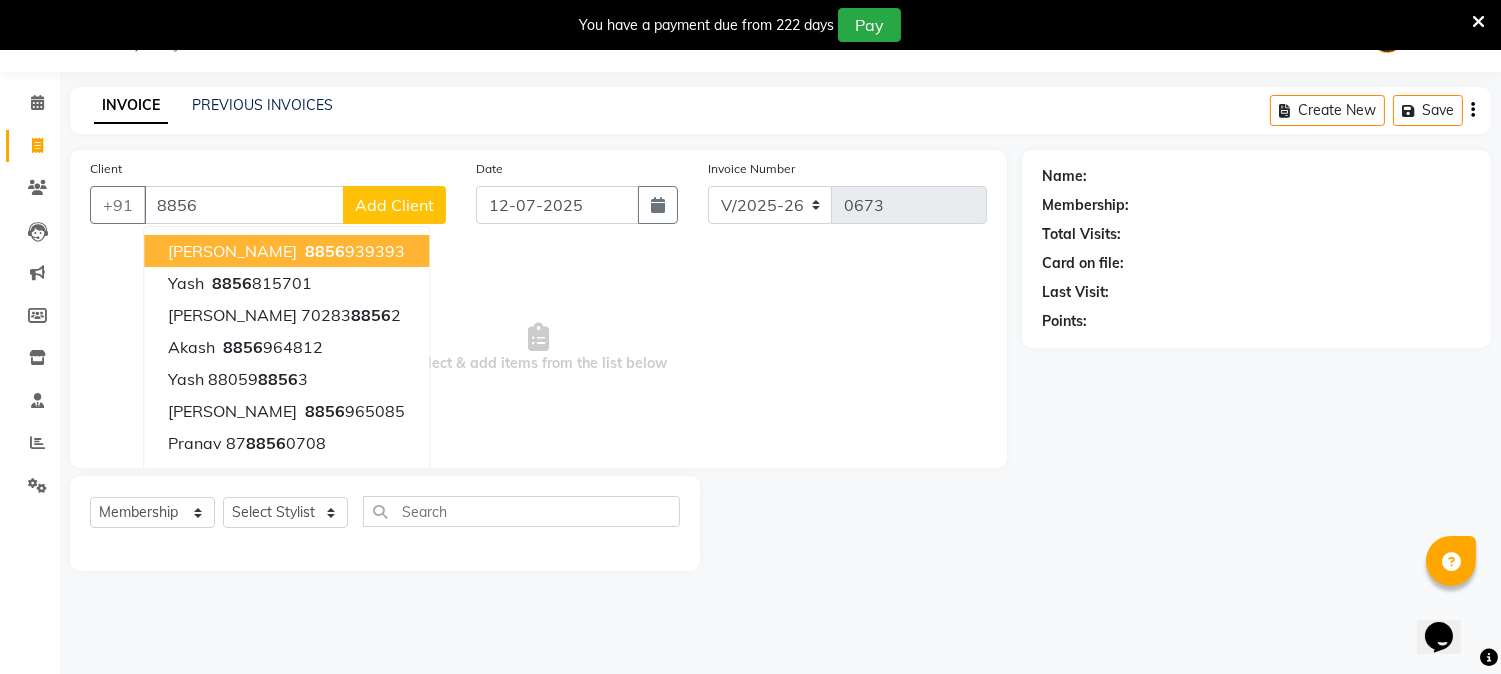 click on "8856 939393" at bounding box center (353, 251) 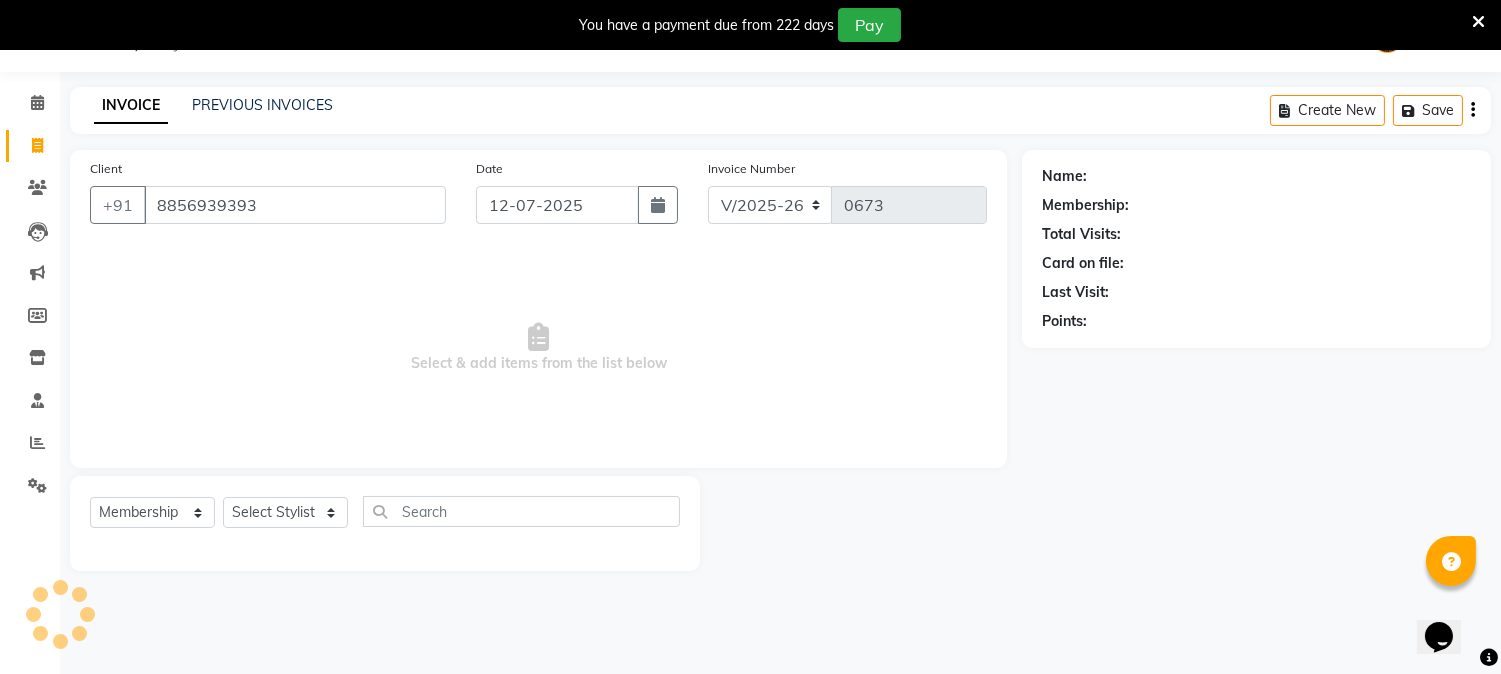 type on "8856939393" 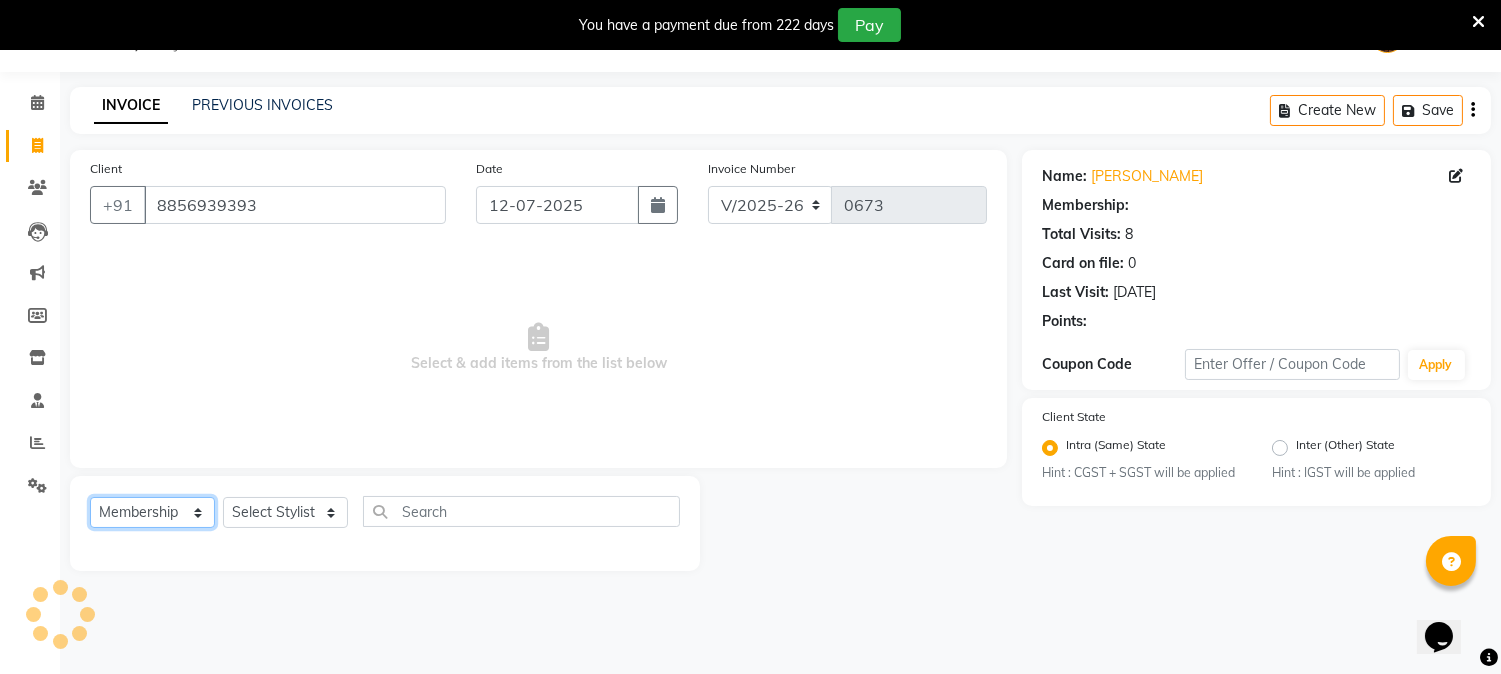 click on "Select  Service  Product  Membership  Package Voucher Prepaid Gift Card" 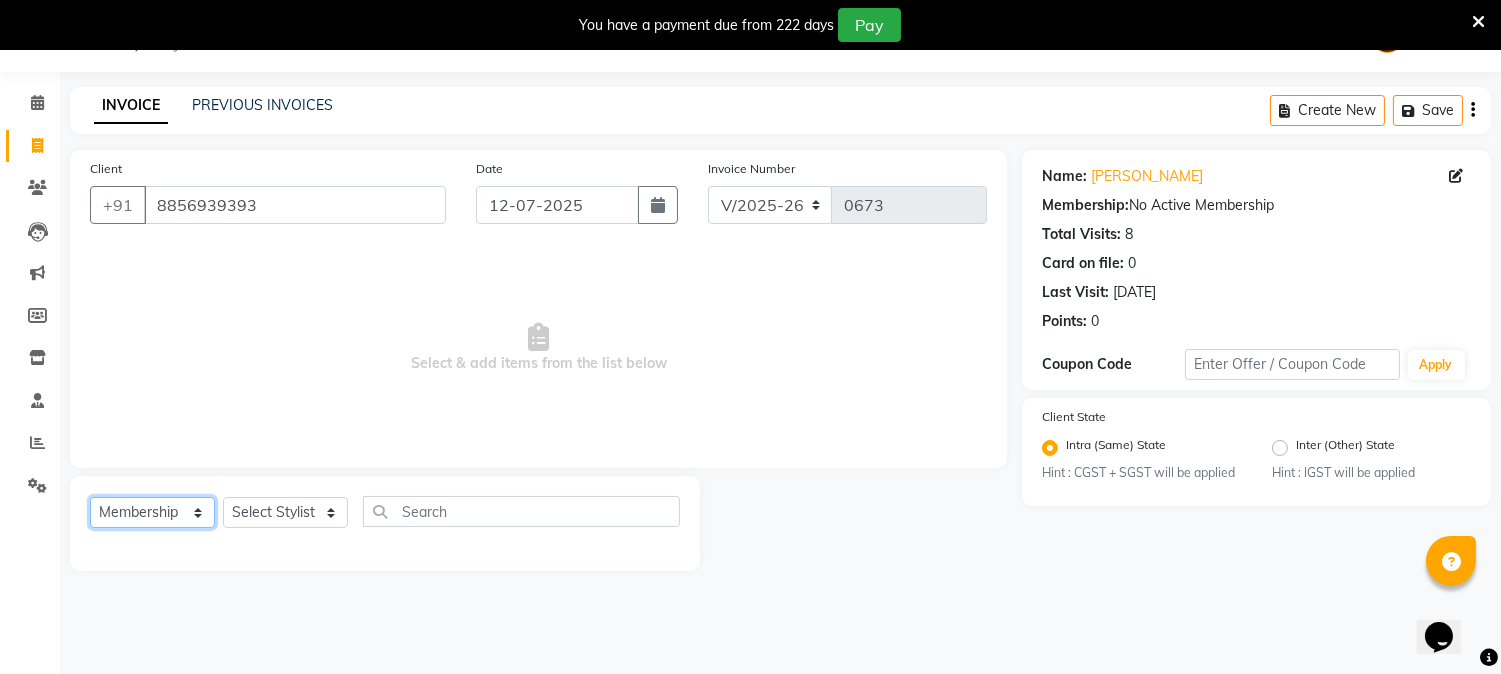 select on "service" 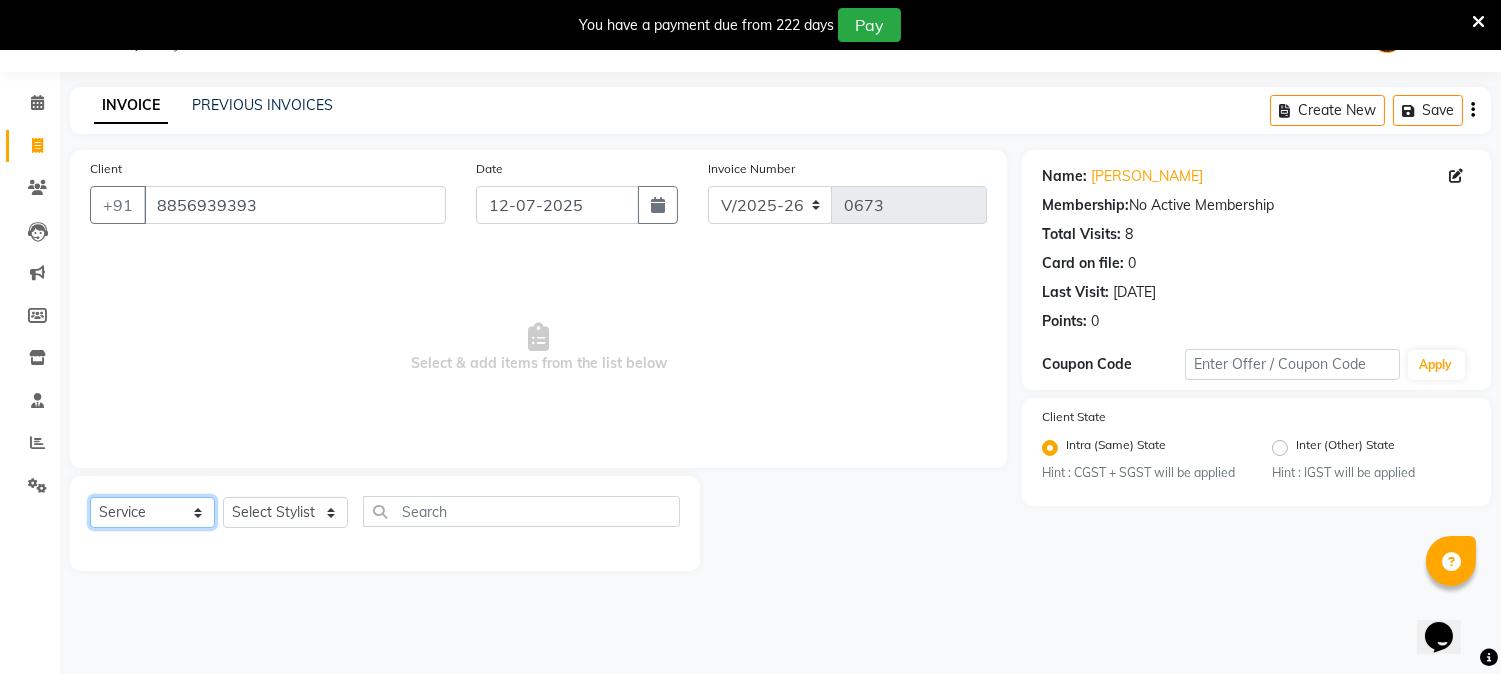 click on "Select  Service  Product  Membership  Package Voucher Prepaid Gift Card" 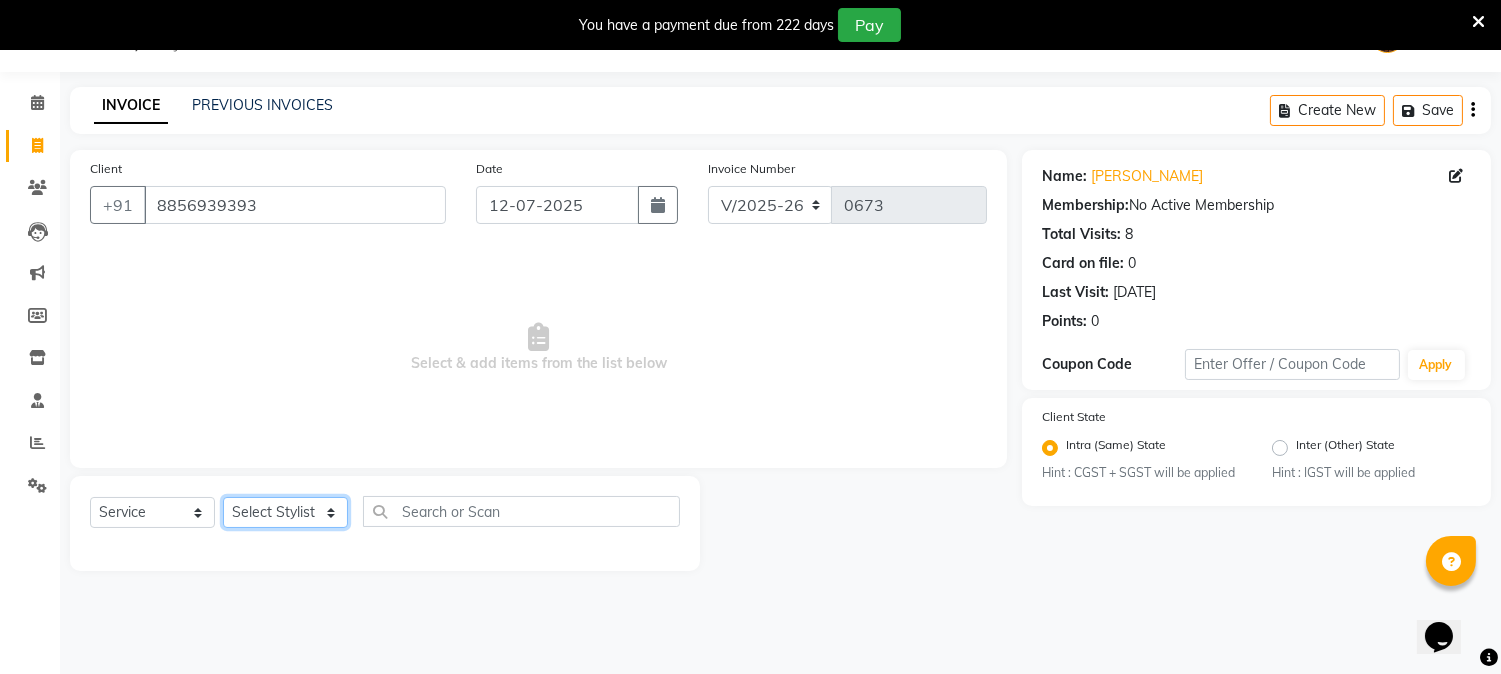 click on "Select Stylist [PERSON_NAME] [PERSON_NAME]  [PERSON_NAME]  prem RAHUL Sandip [PERSON_NAME]" 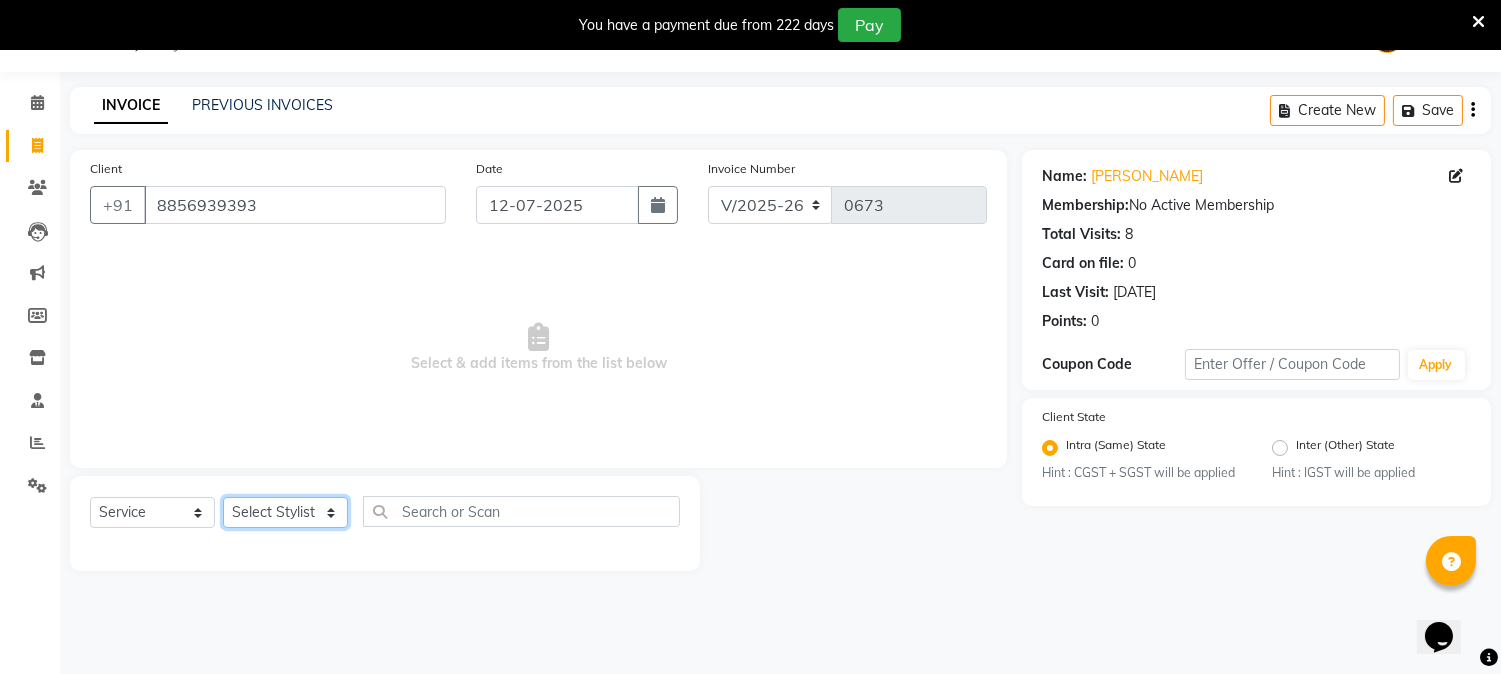 select on "7206" 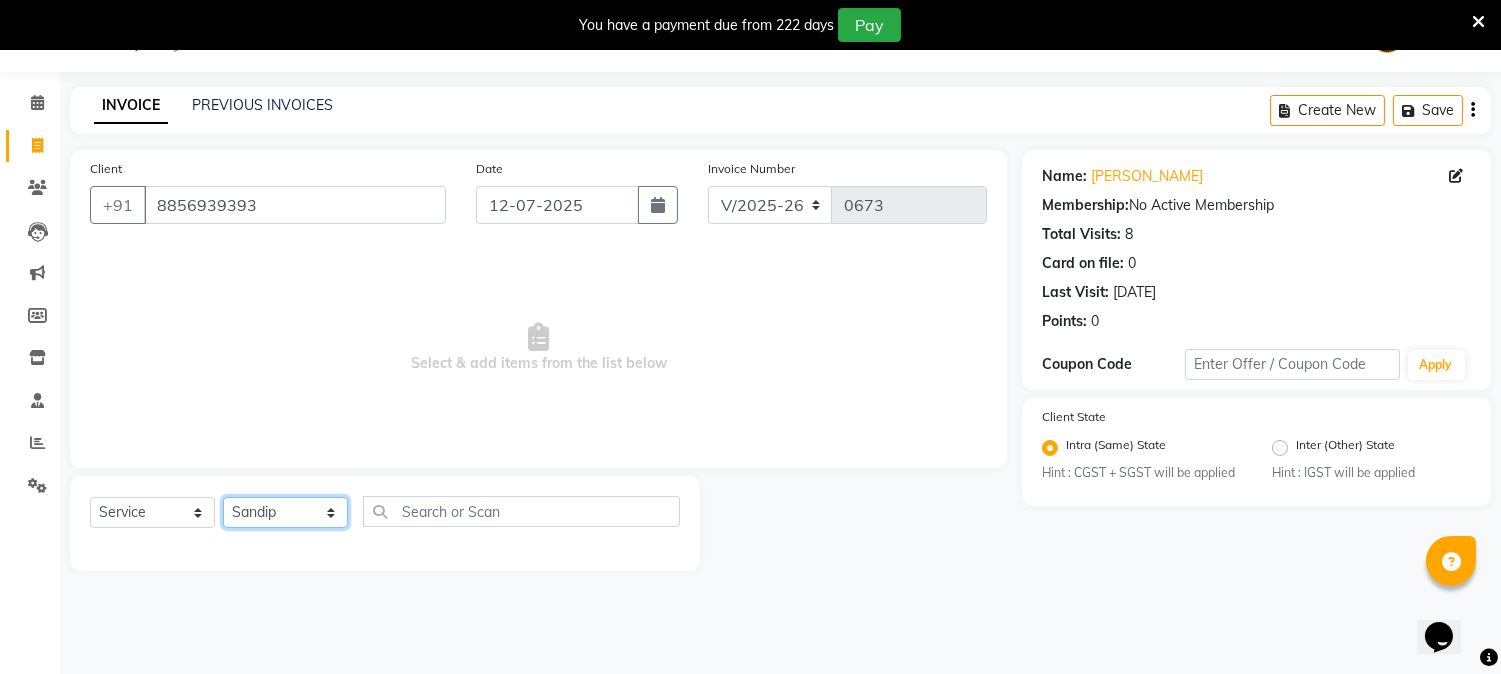 click on "Select Stylist [PERSON_NAME] [PERSON_NAME]  [PERSON_NAME]  prem RAHUL Sandip [PERSON_NAME]" 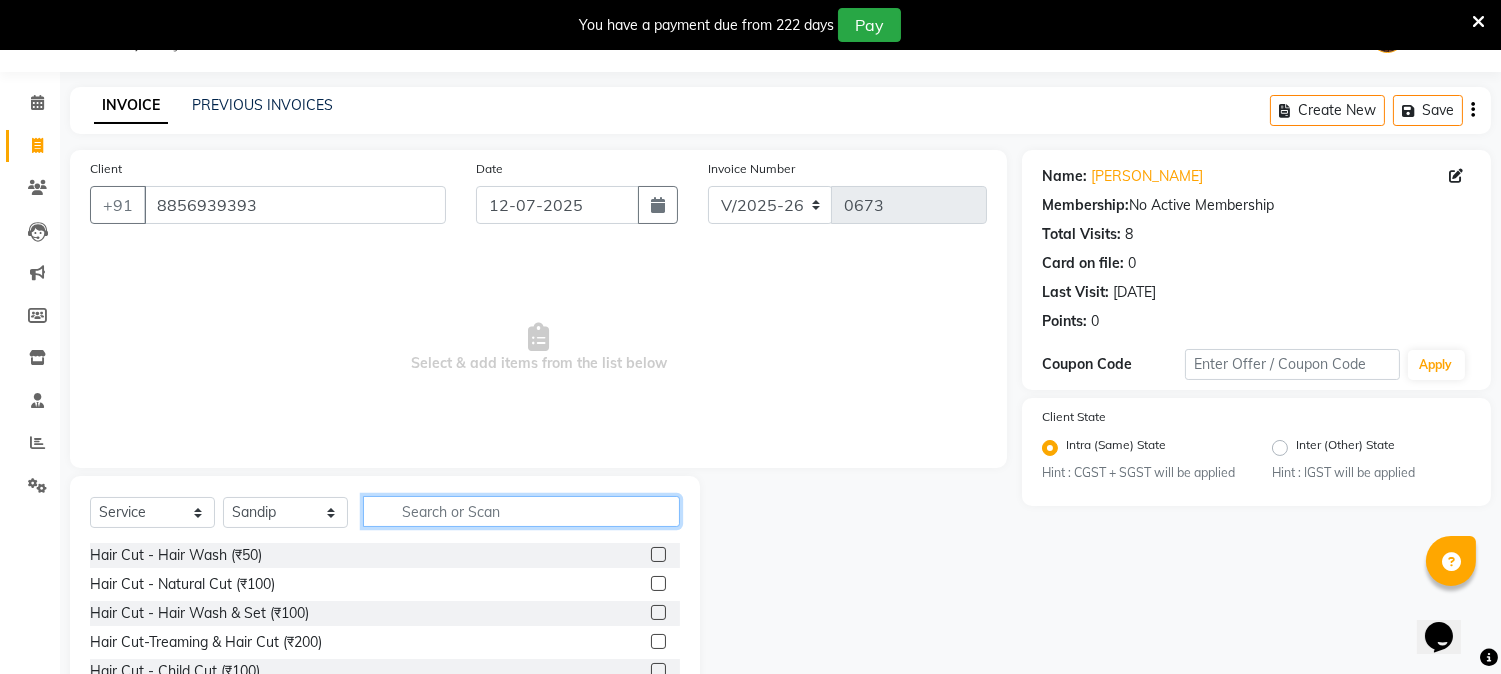 click 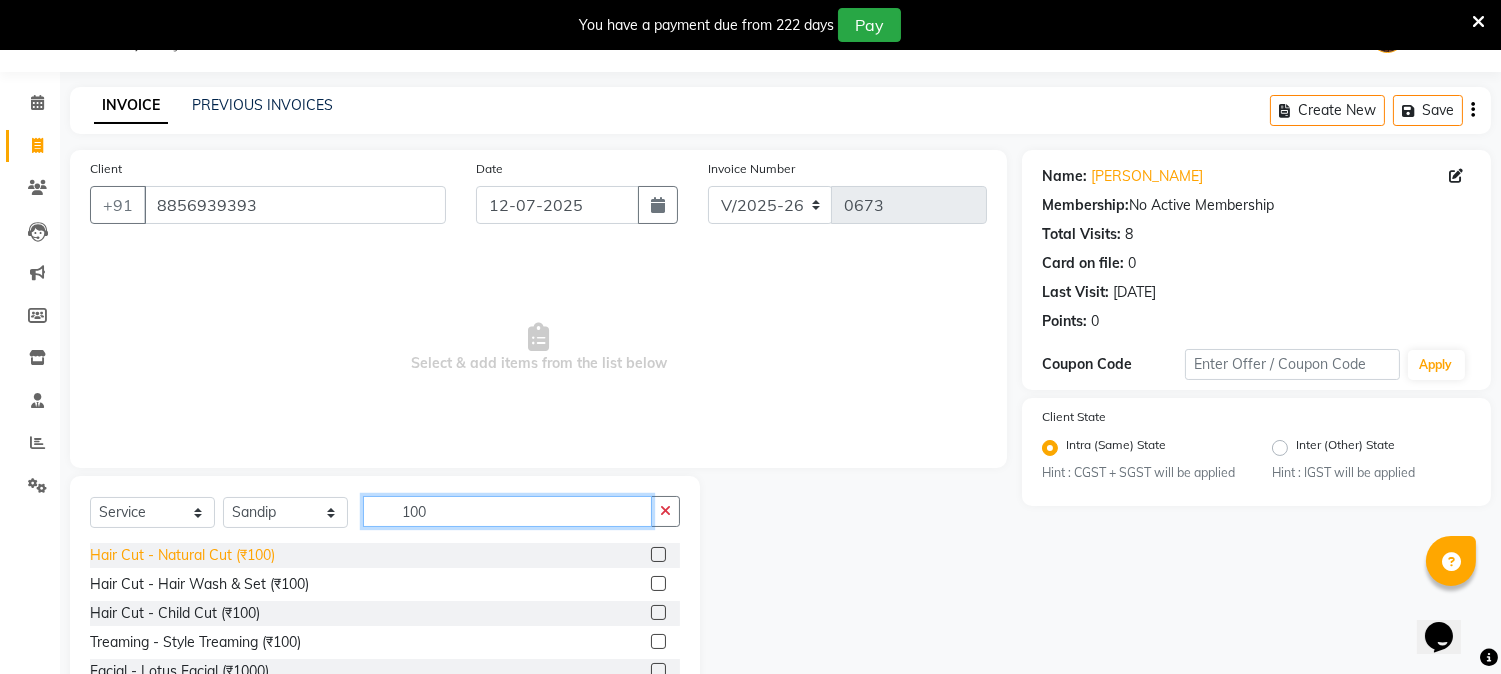 type on "100" 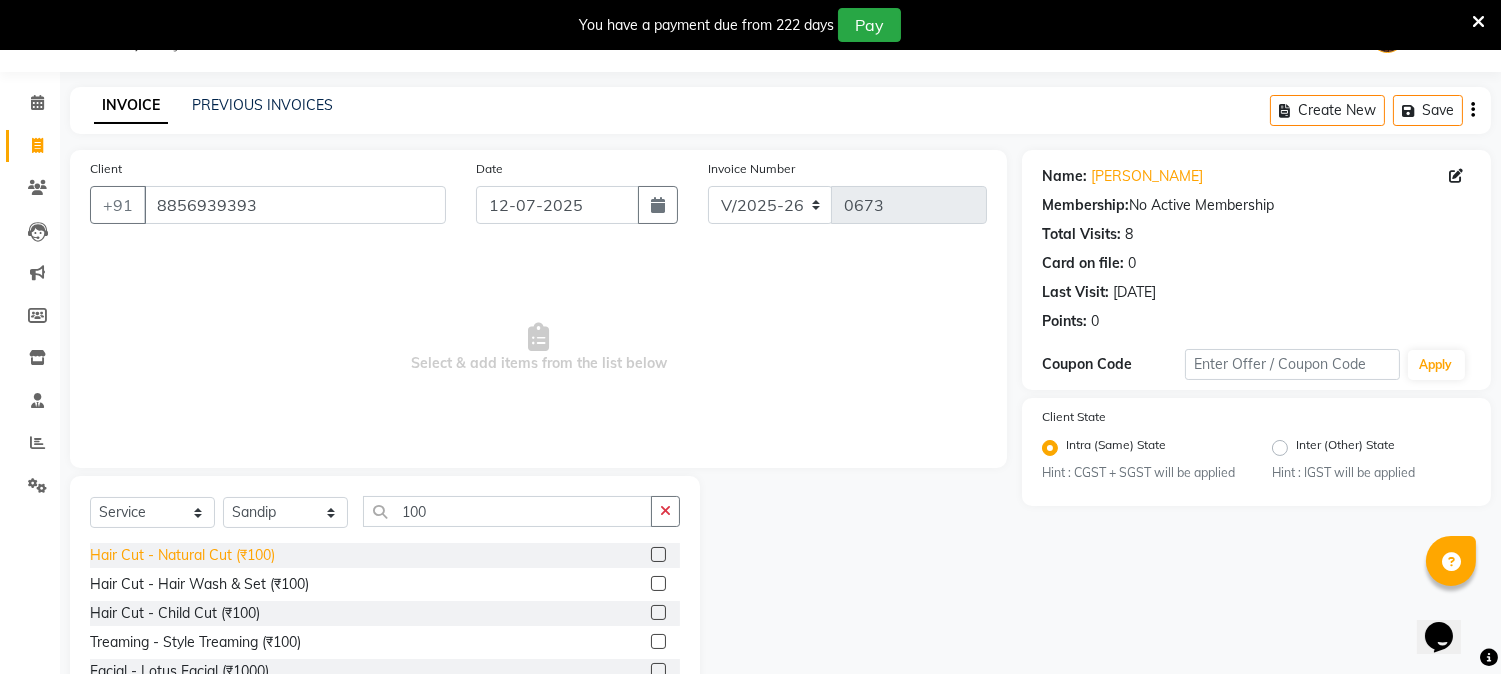 click on "Hair Cut - Natural Cut (₹100)" 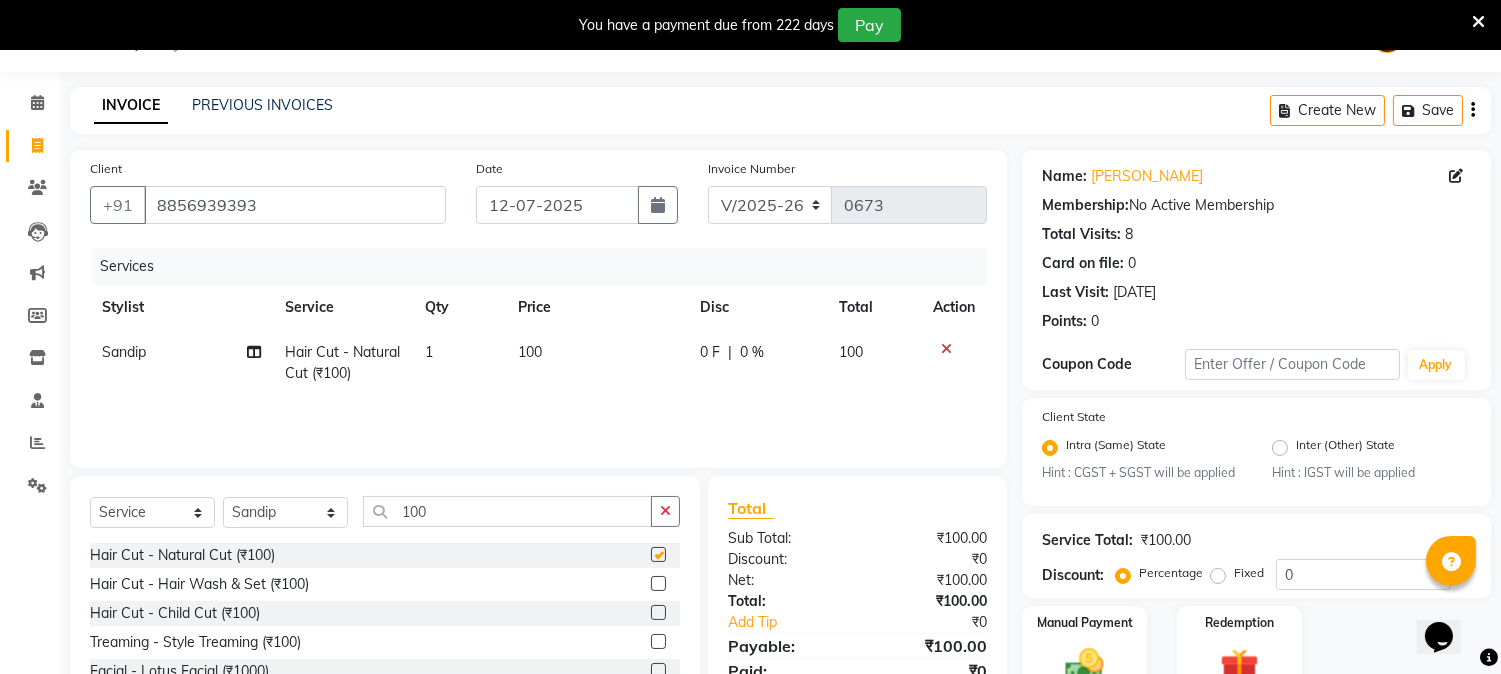 checkbox on "false" 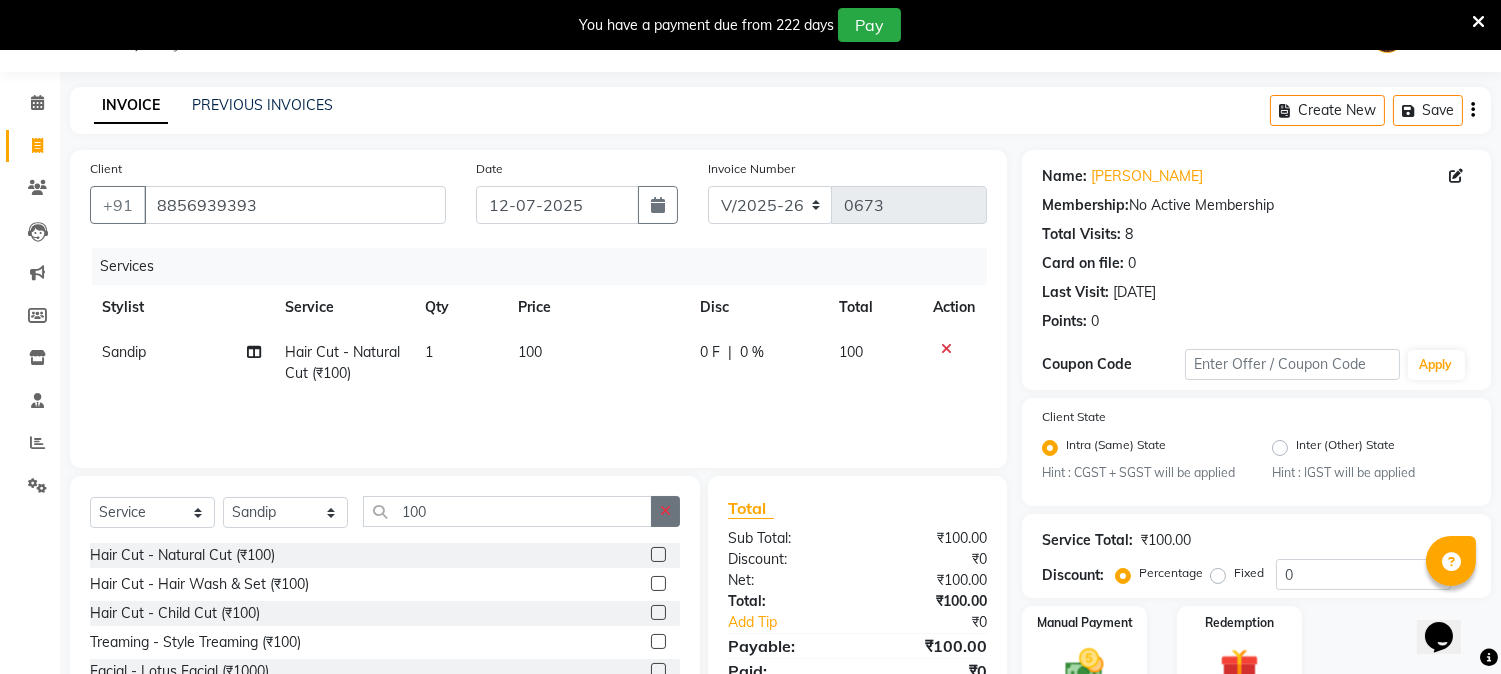 click 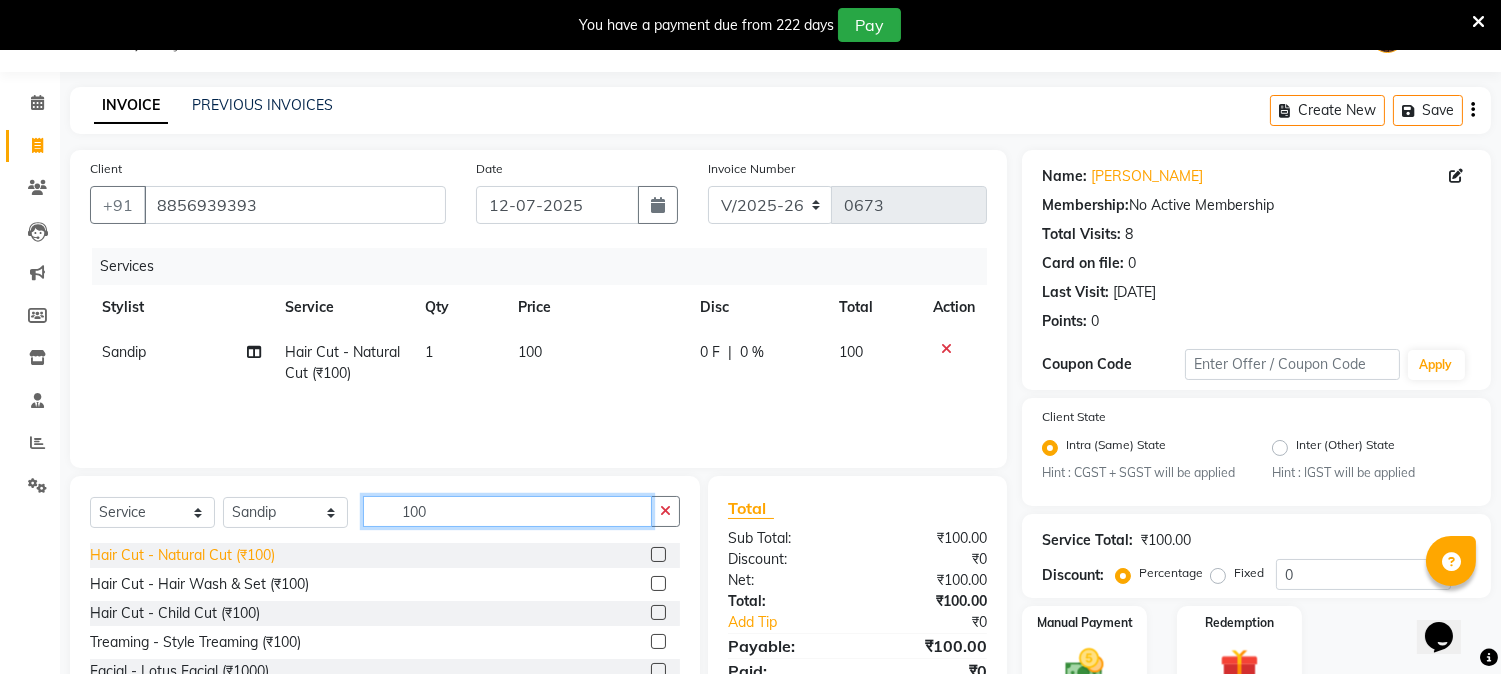 type on "100" 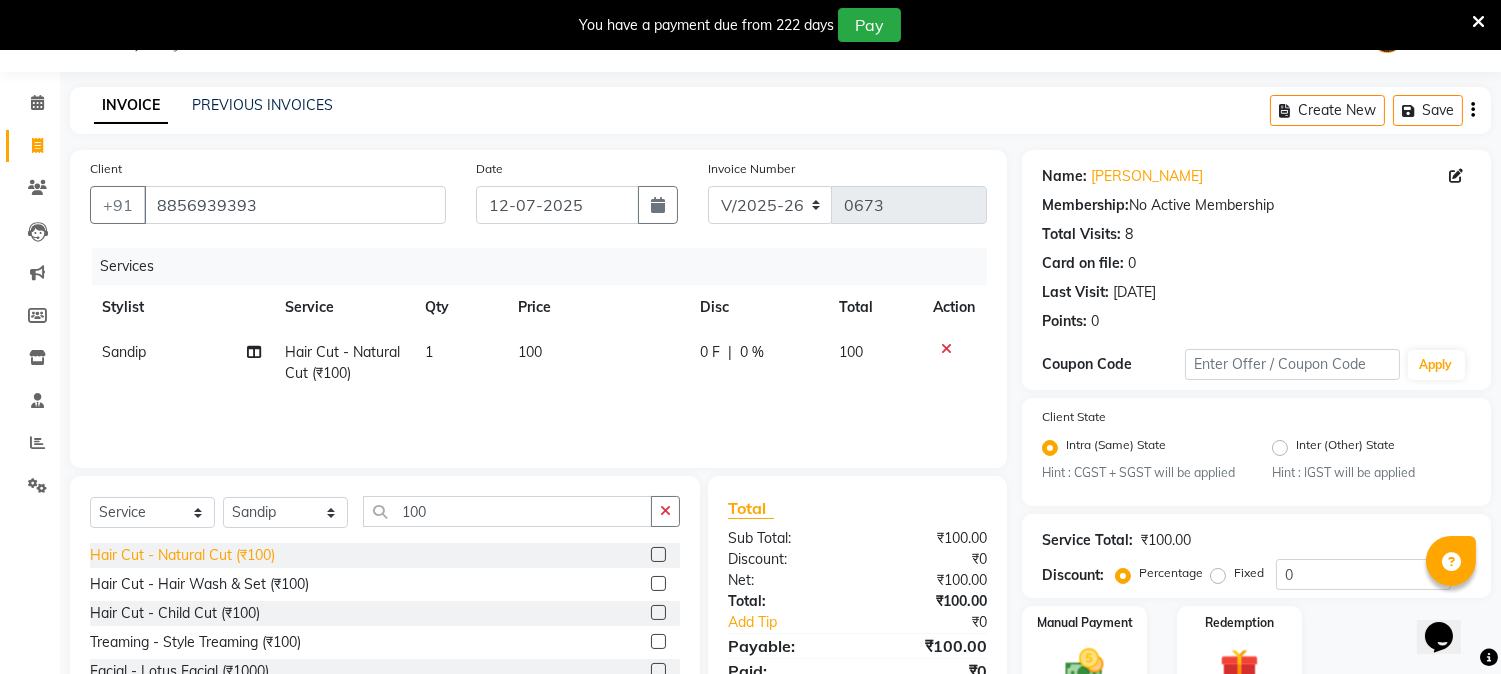 click on "Hair Cut - Natural Cut (₹100)" 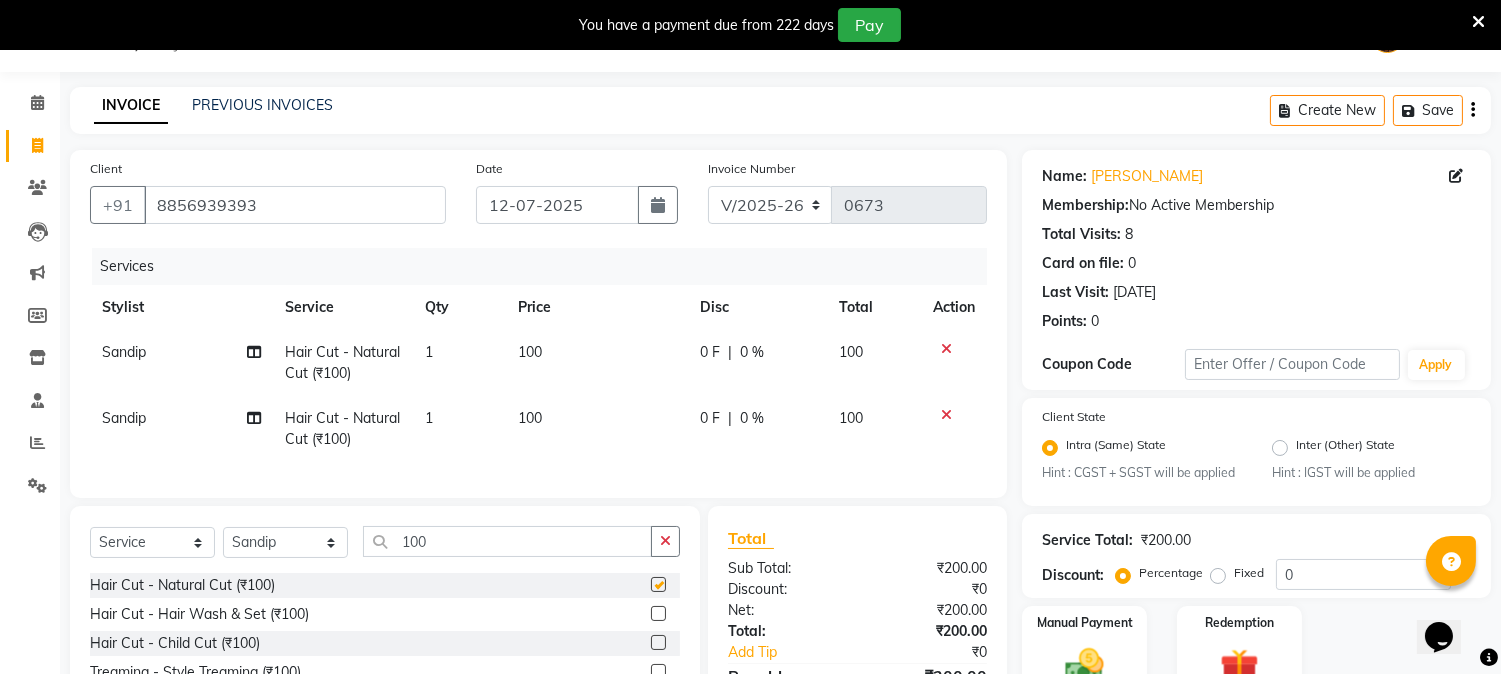 checkbox on "false" 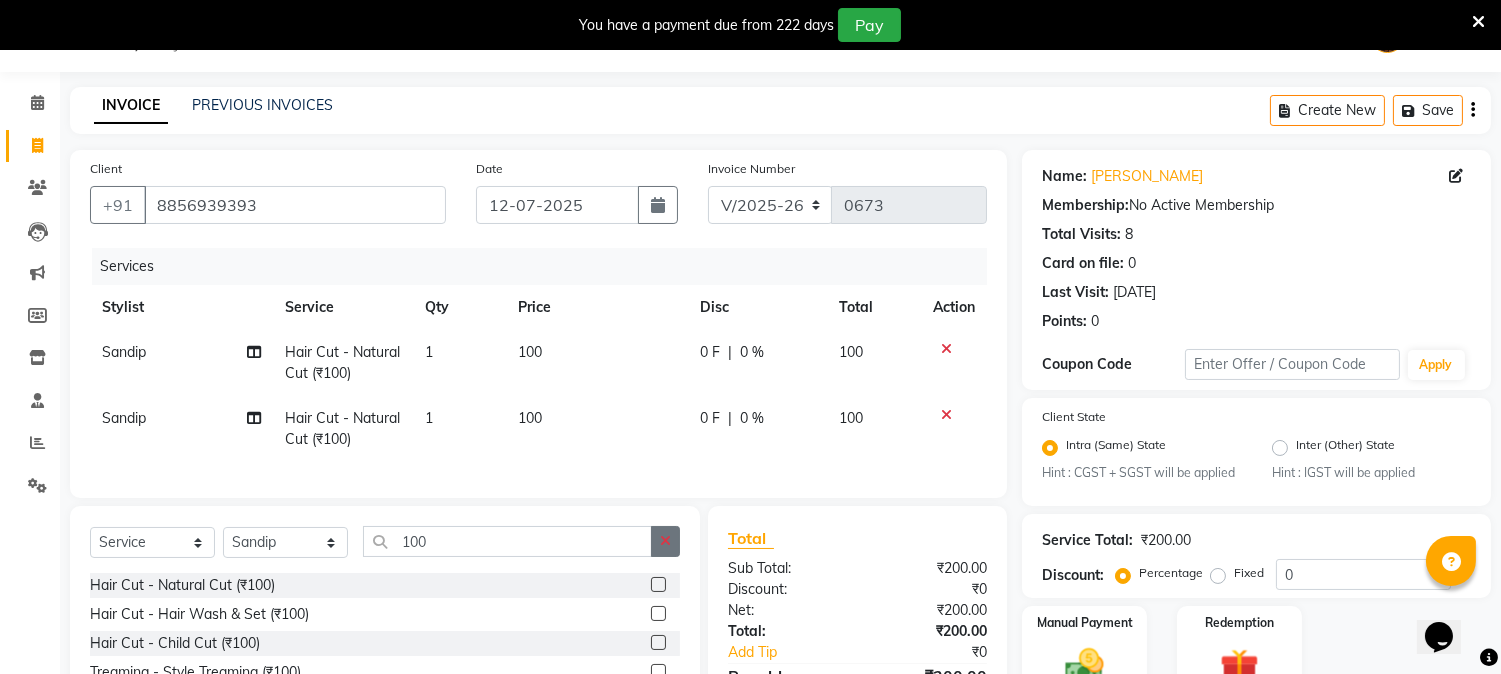 click 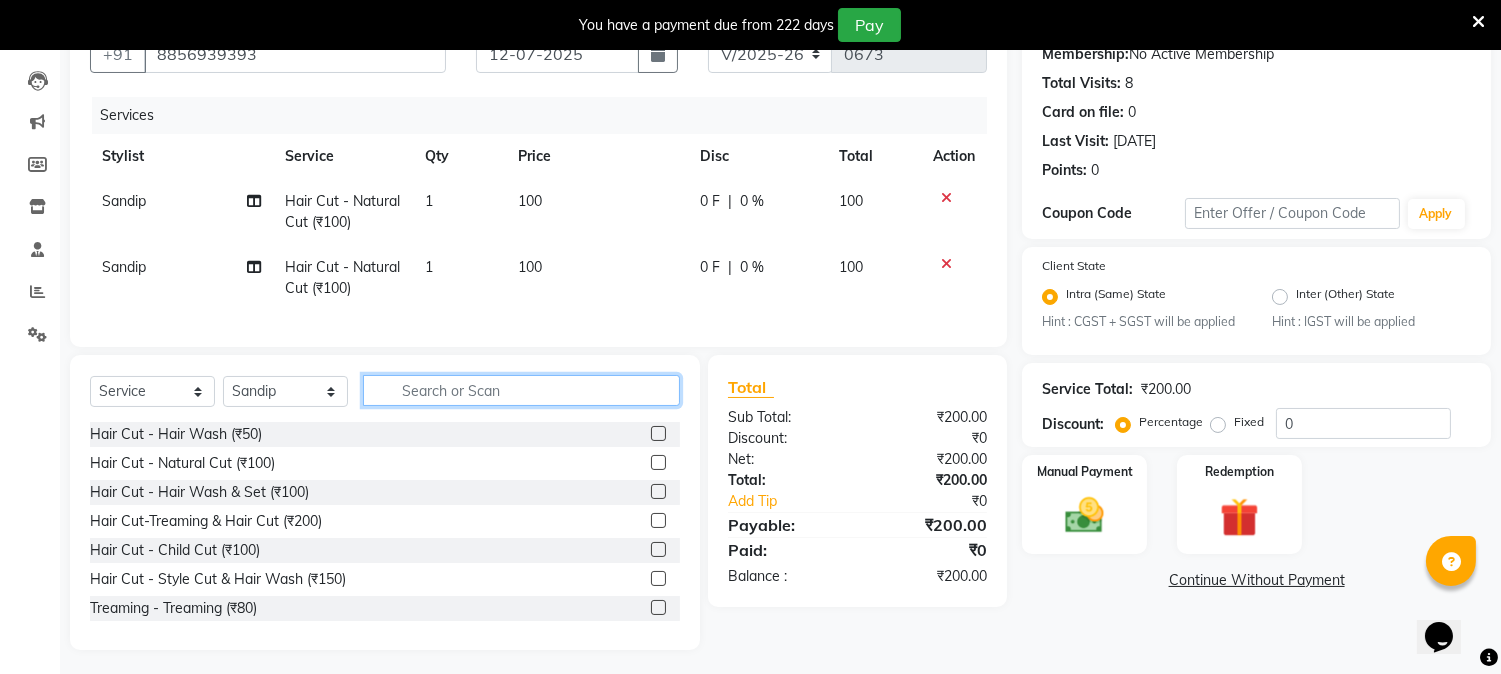 scroll, scrollTop: 223, scrollLeft: 0, axis: vertical 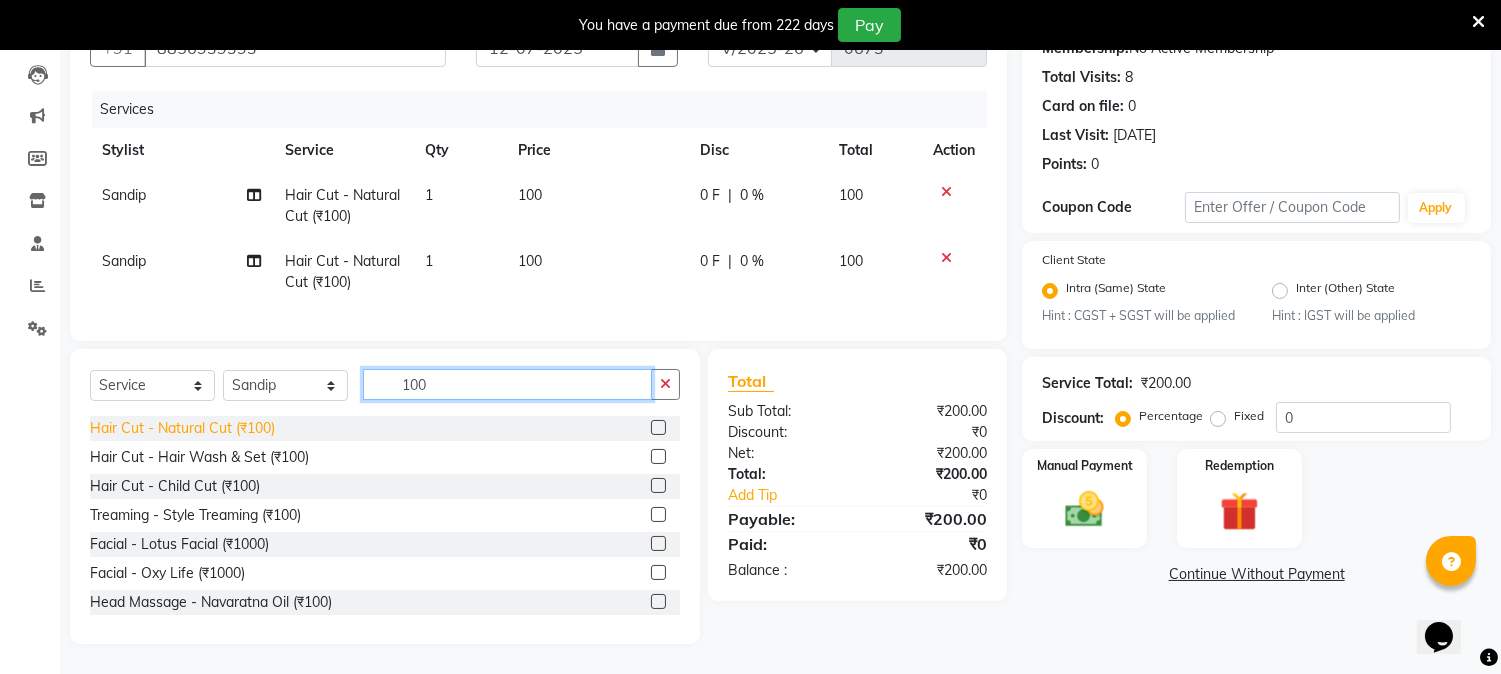 type on "100" 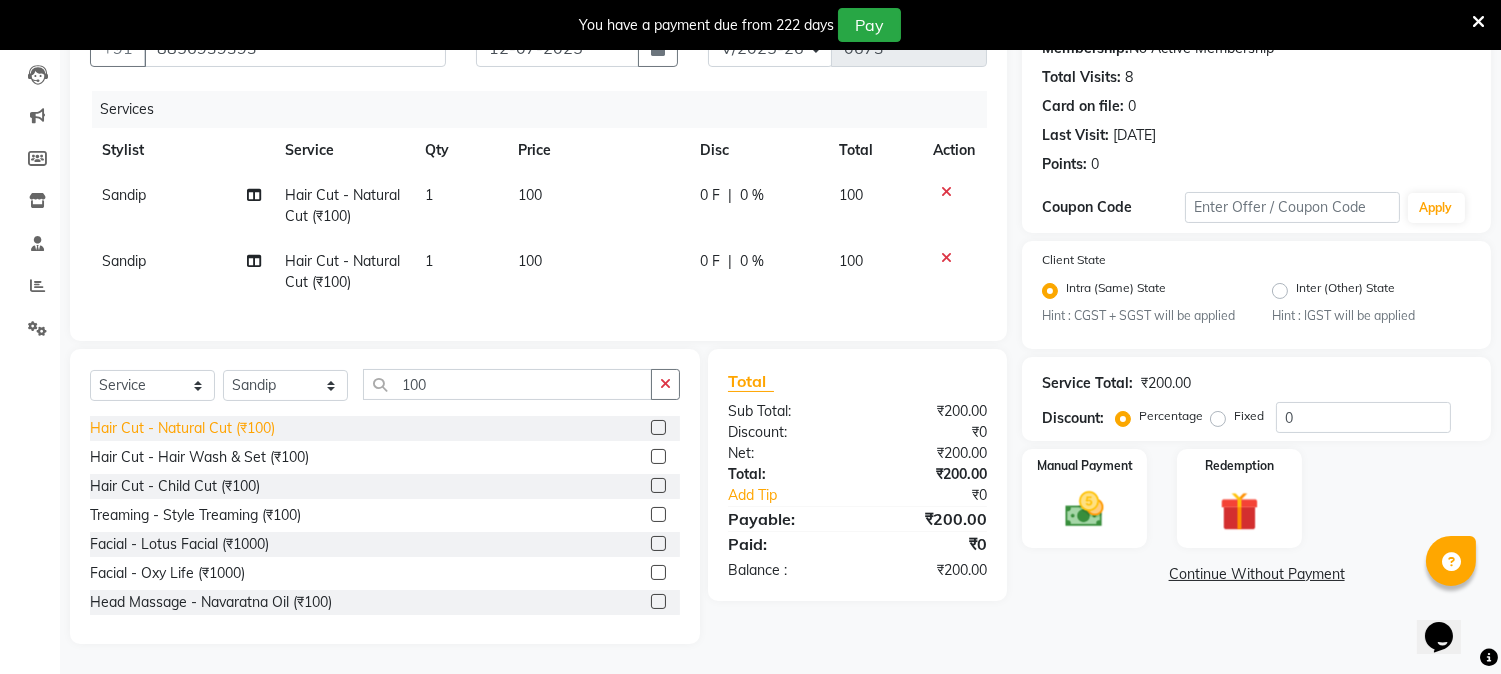 click on "Hair Cut - Natural Cut (₹100)" 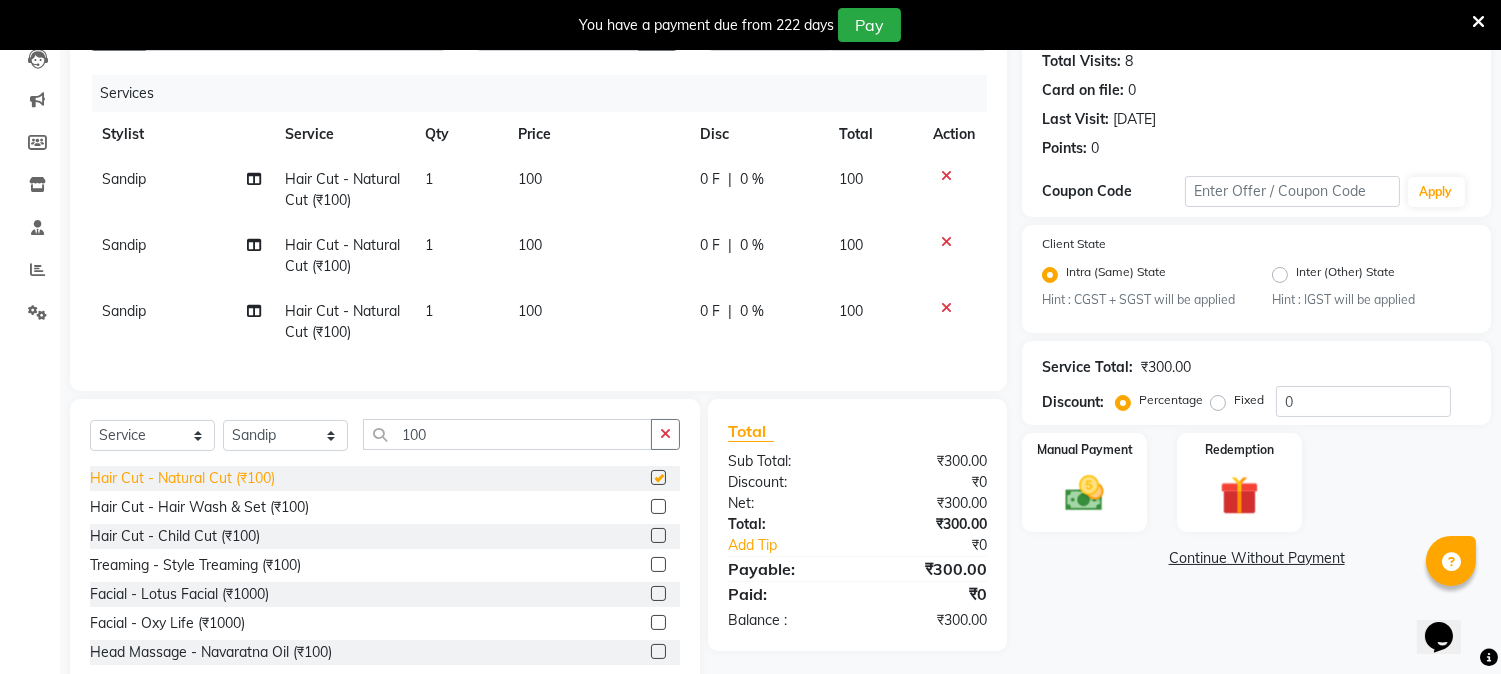 checkbox on "false" 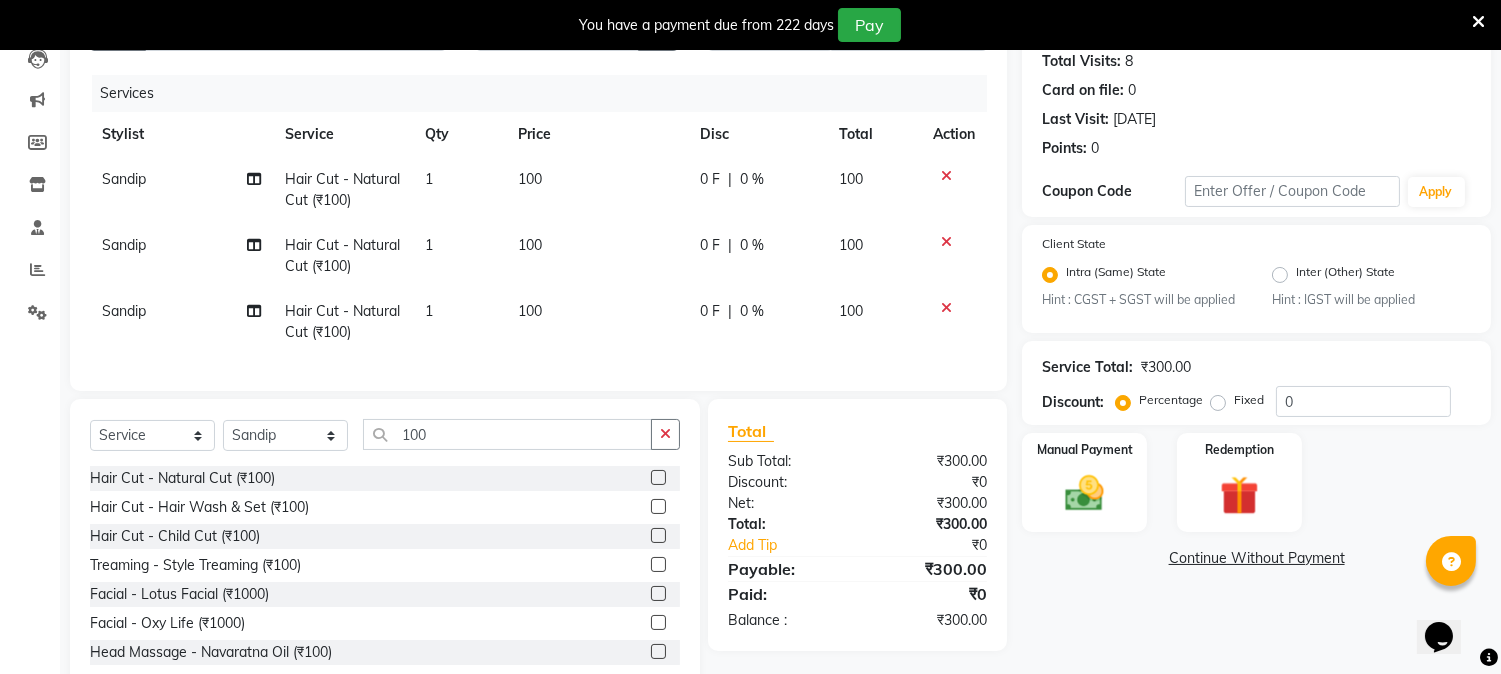 scroll, scrollTop: 290, scrollLeft: 0, axis: vertical 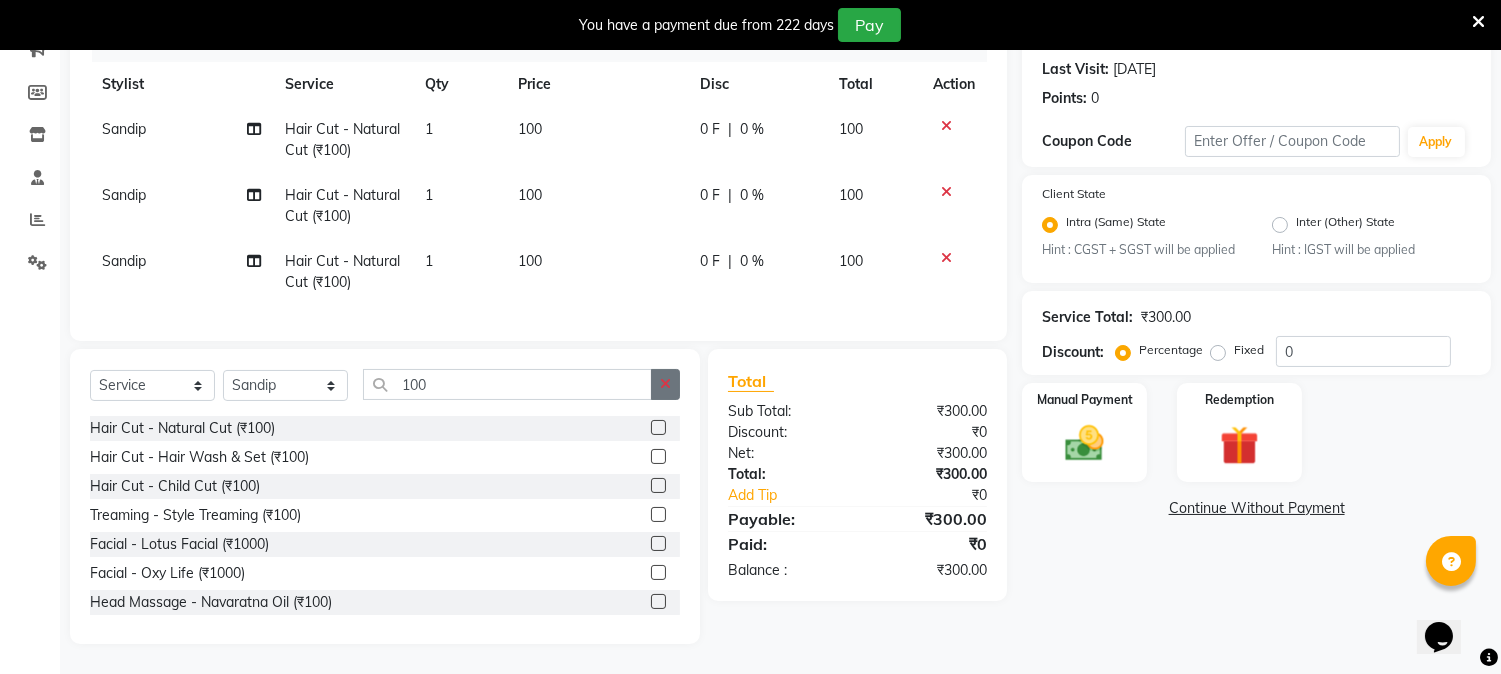 click 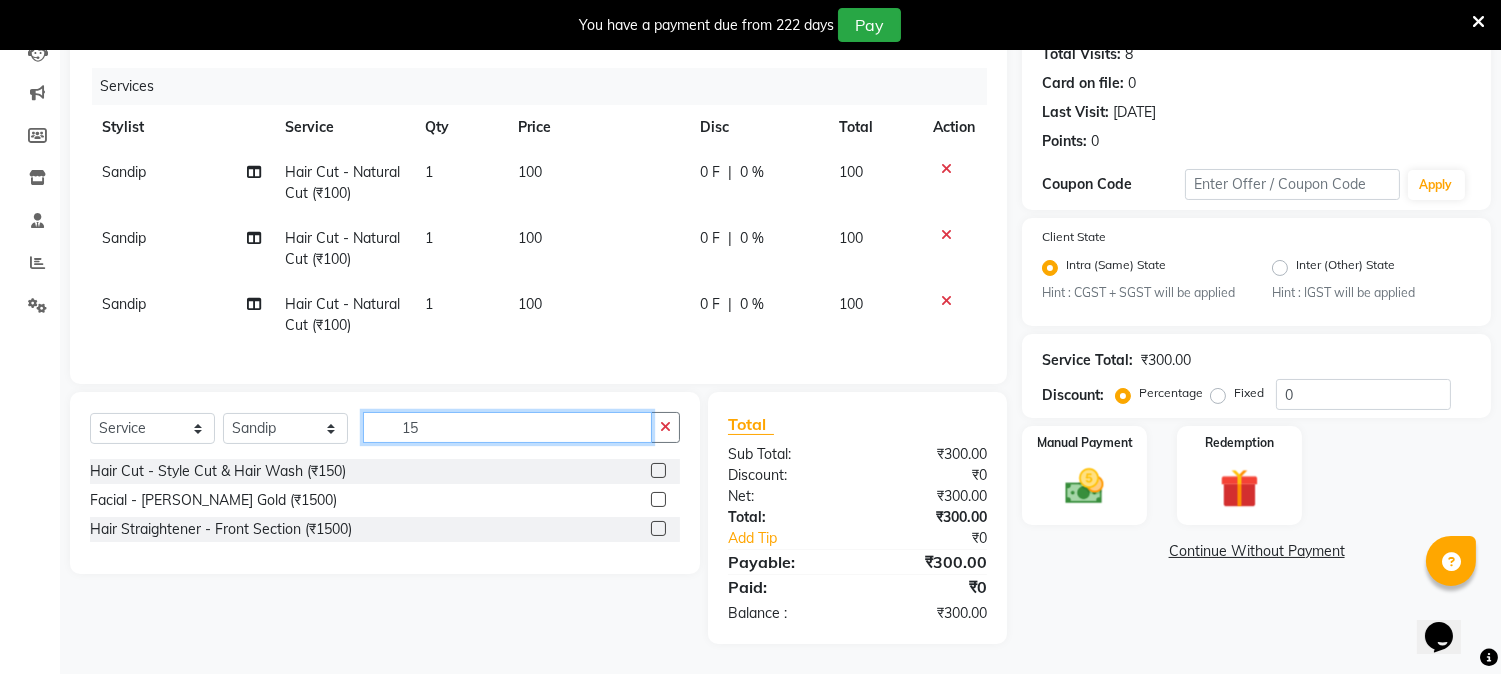 scroll, scrollTop: 246, scrollLeft: 0, axis: vertical 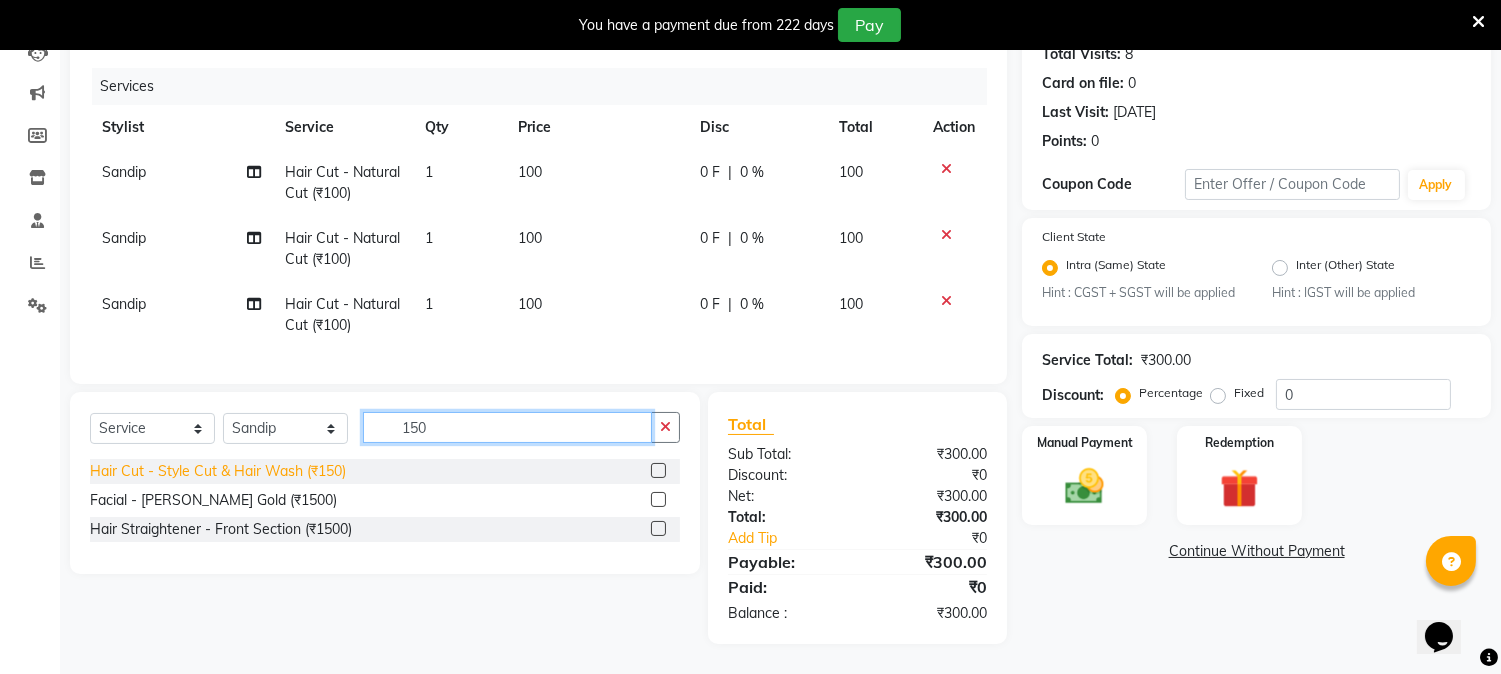 type on "150" 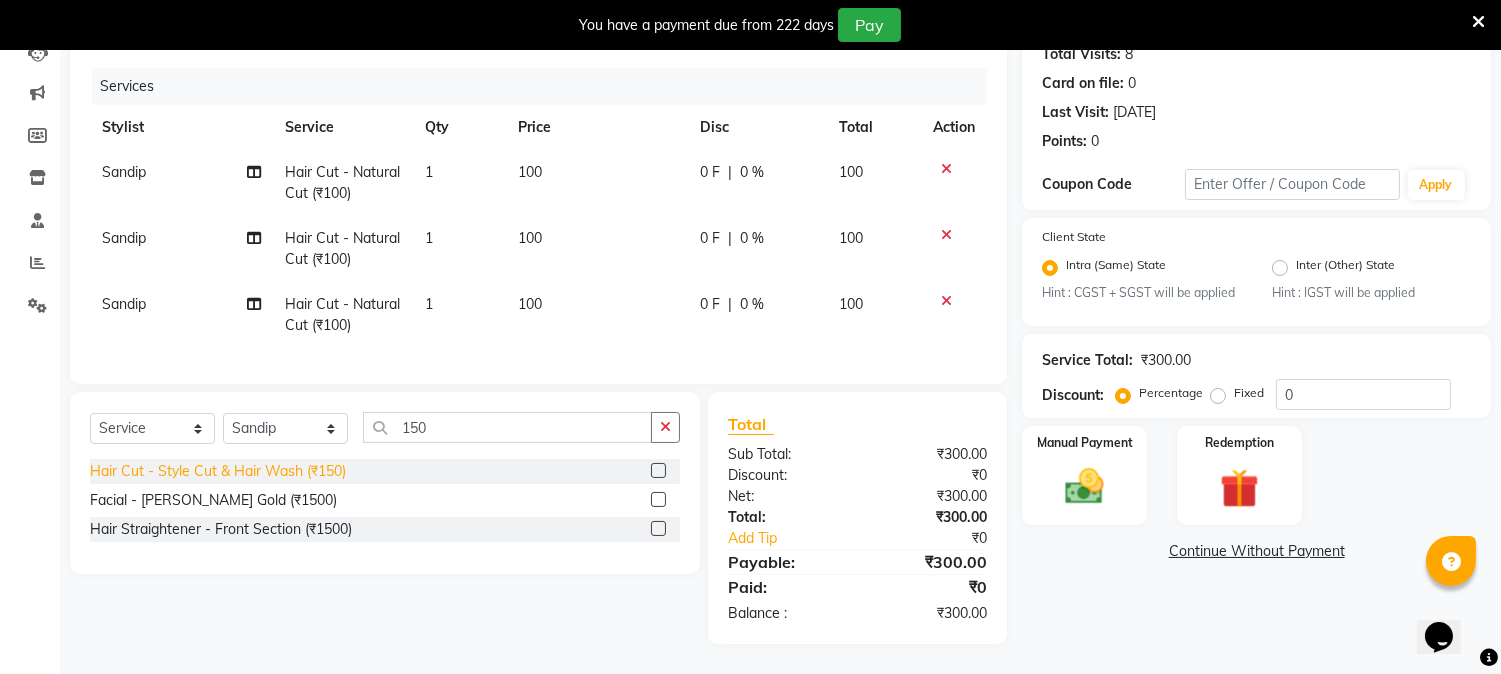 click on "Hair Cut - Style Cut & Hair Wash (₹150)" 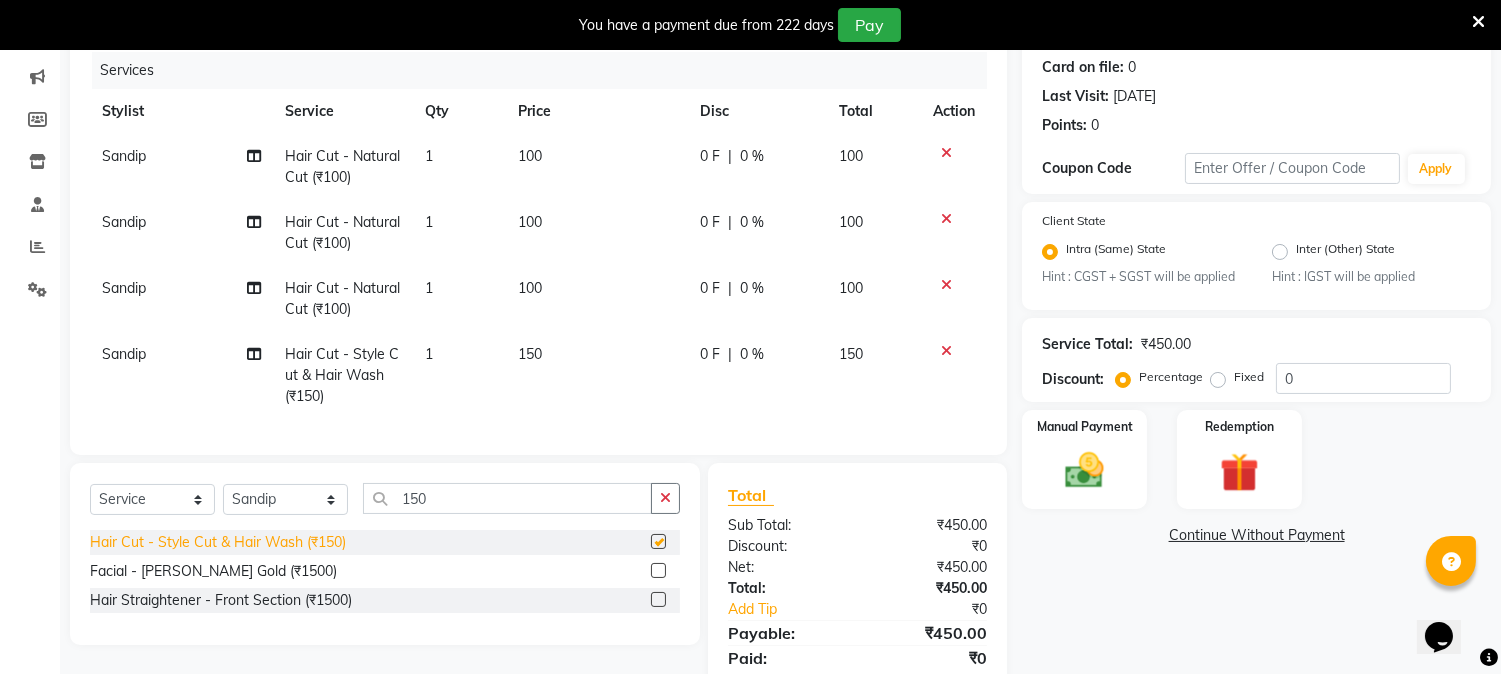checkbox on "false" 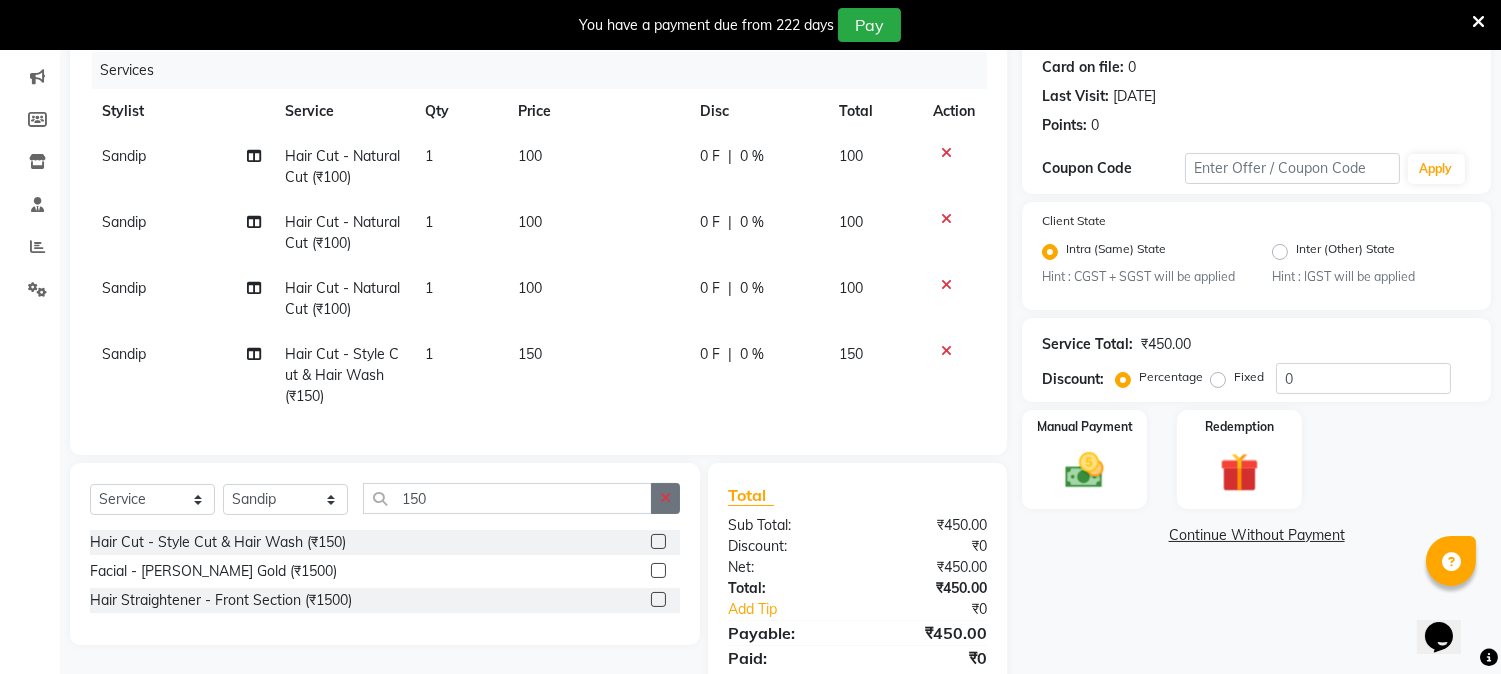click 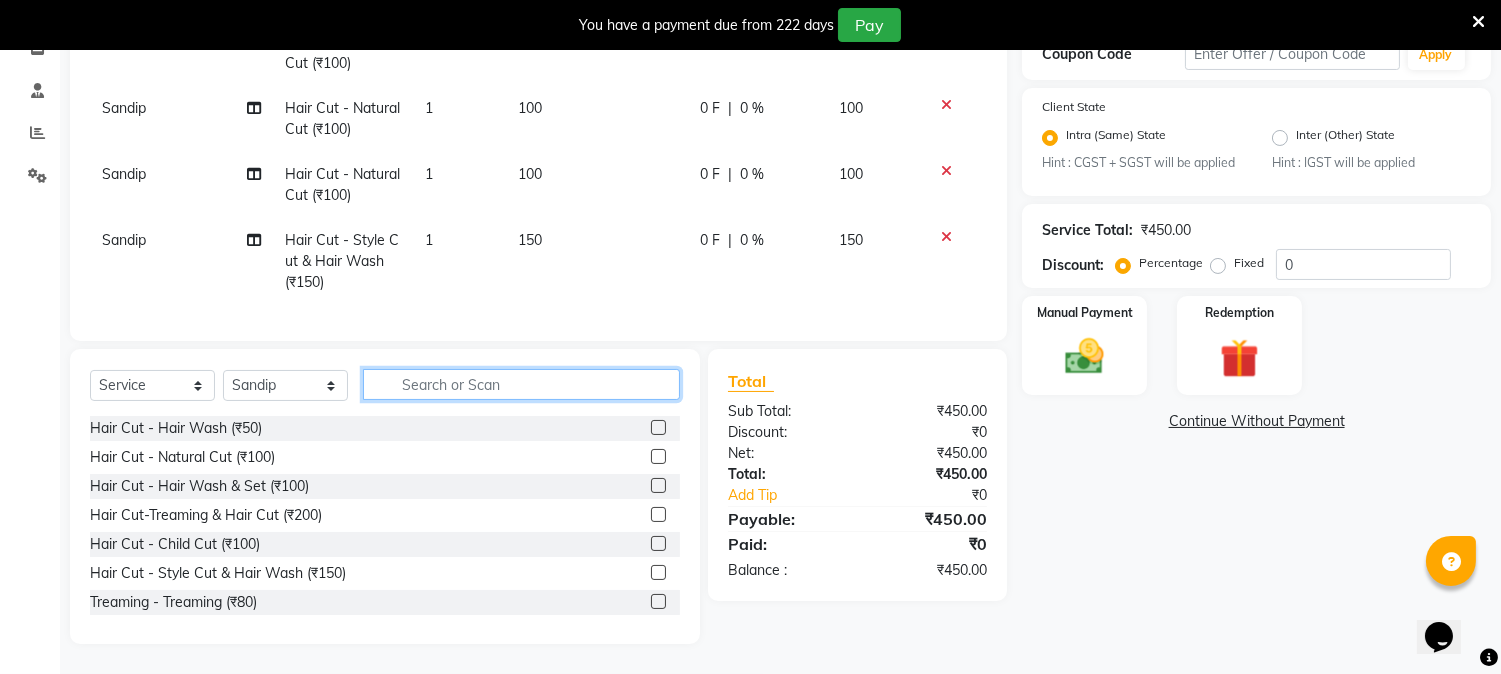 scroll, scrollTop: 376, scrollLeft: 0, axis: vertical 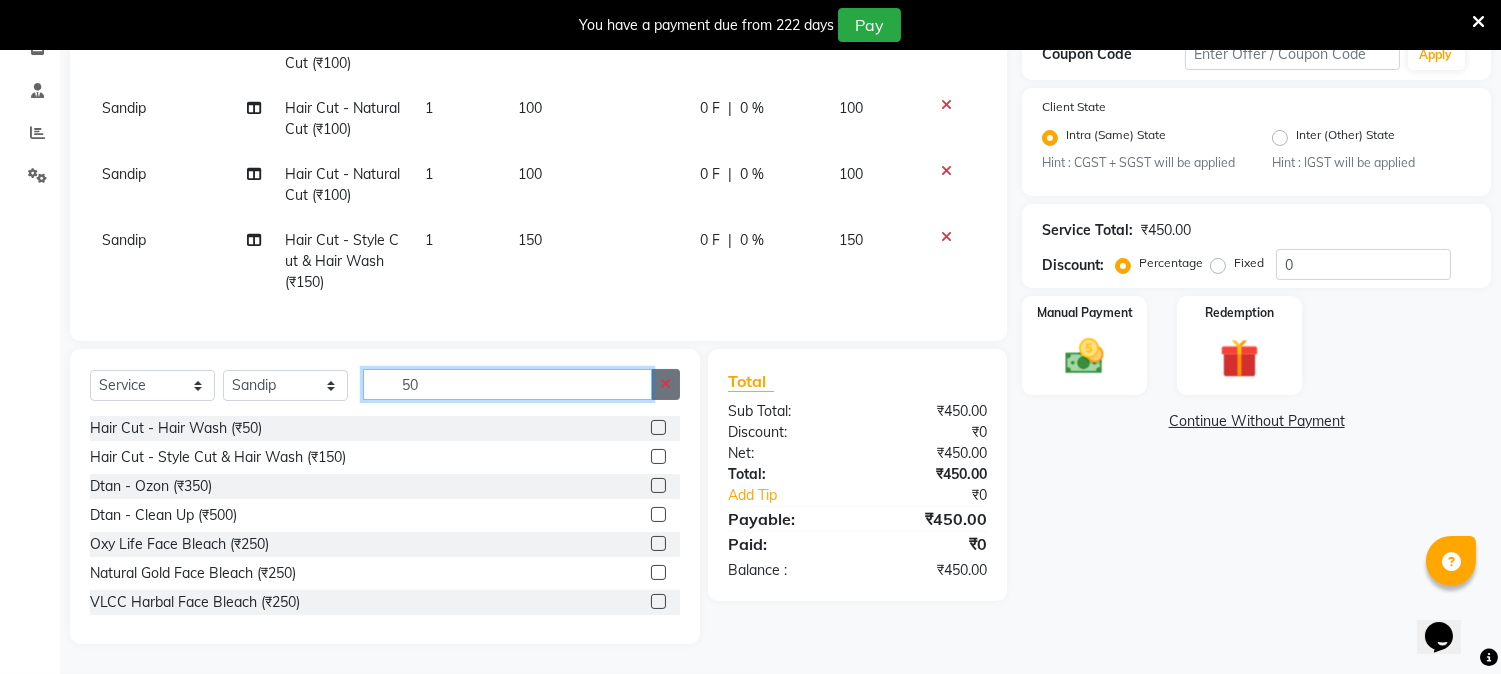type on "50" 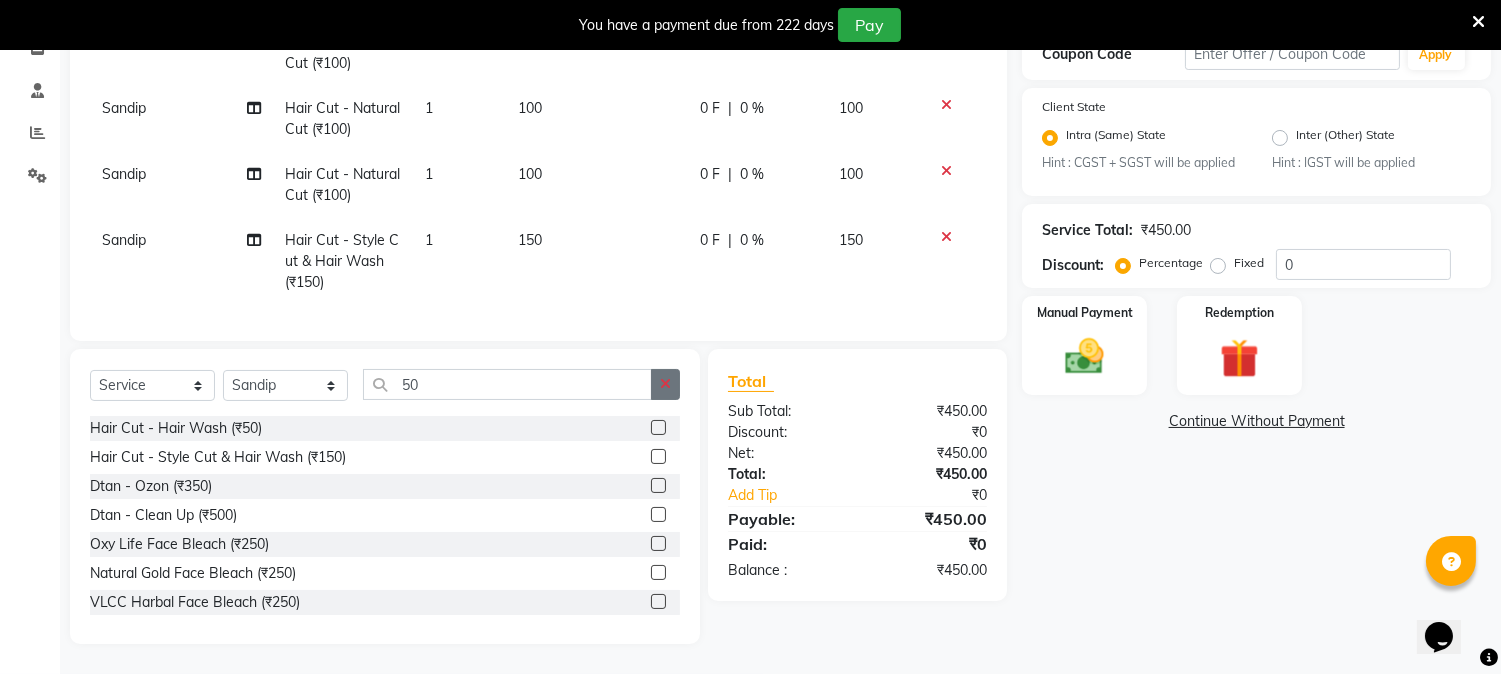click 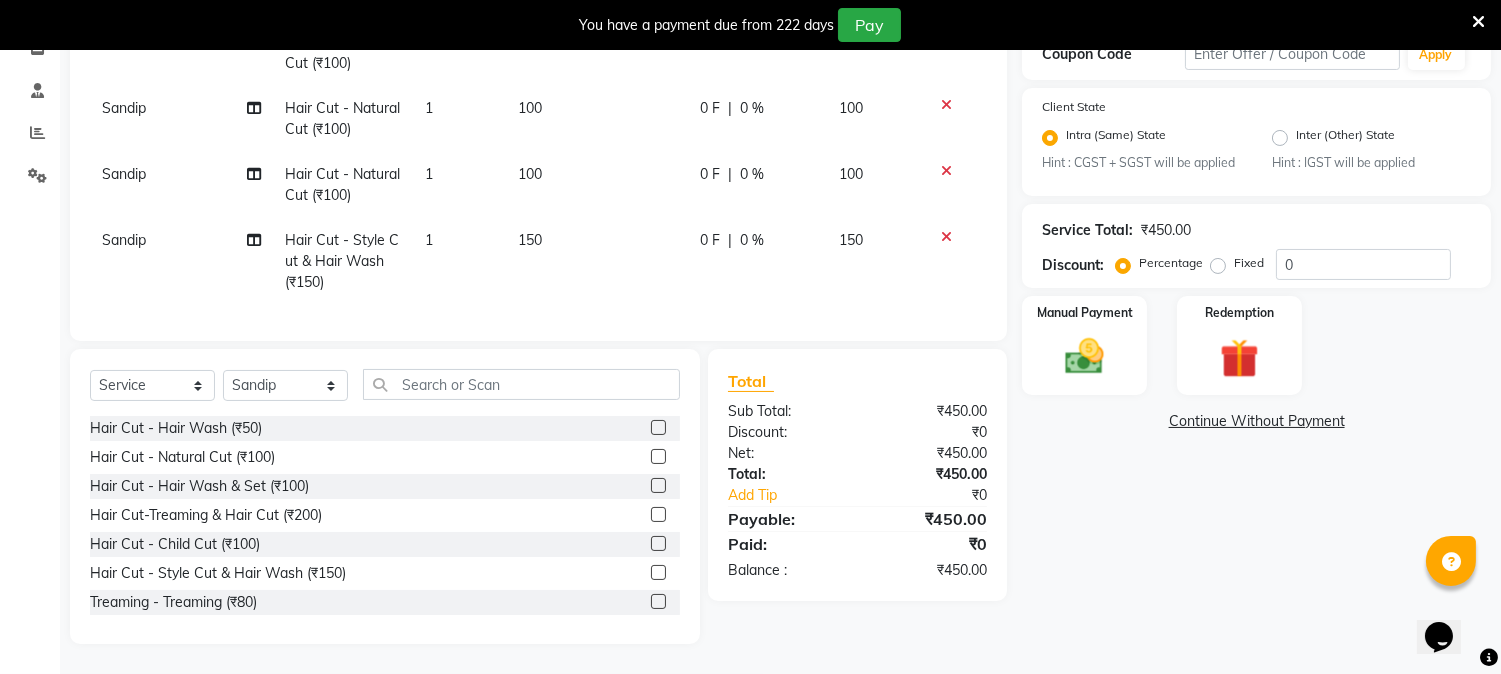 click 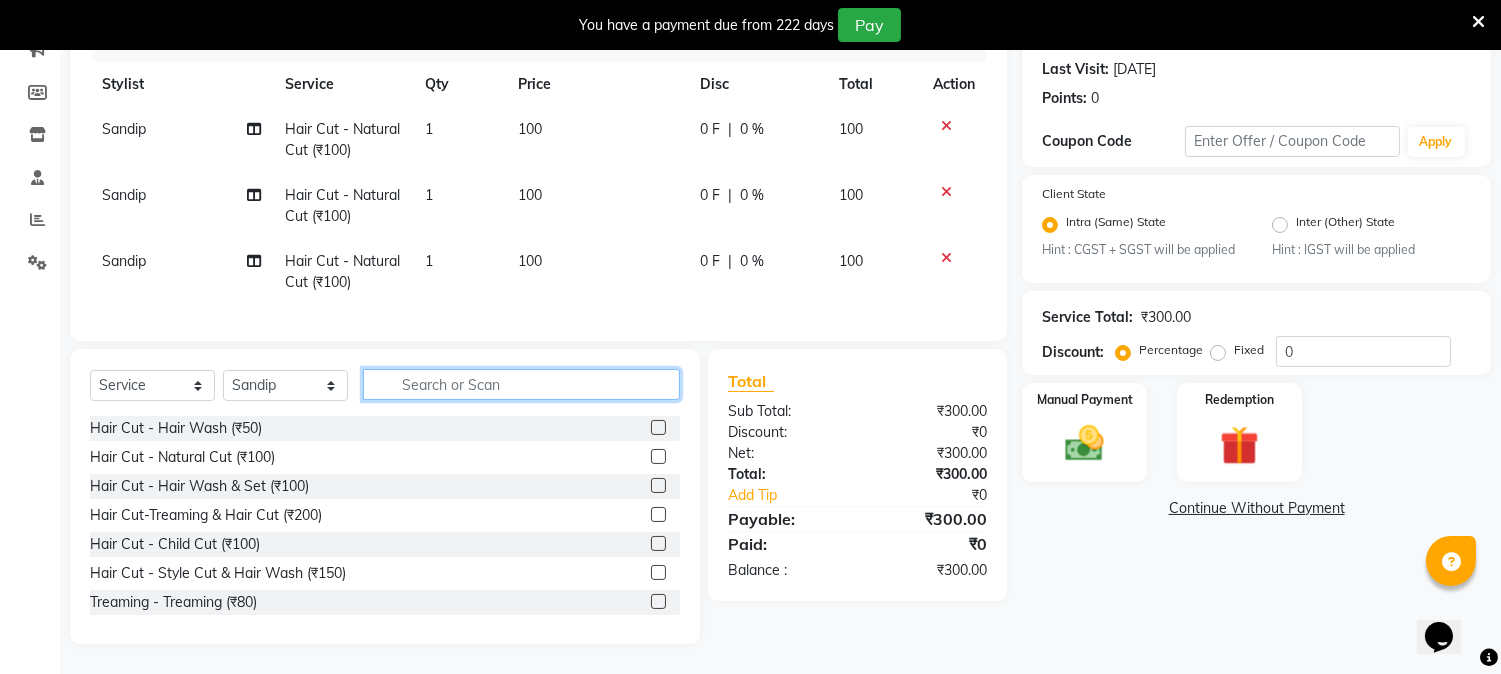 click 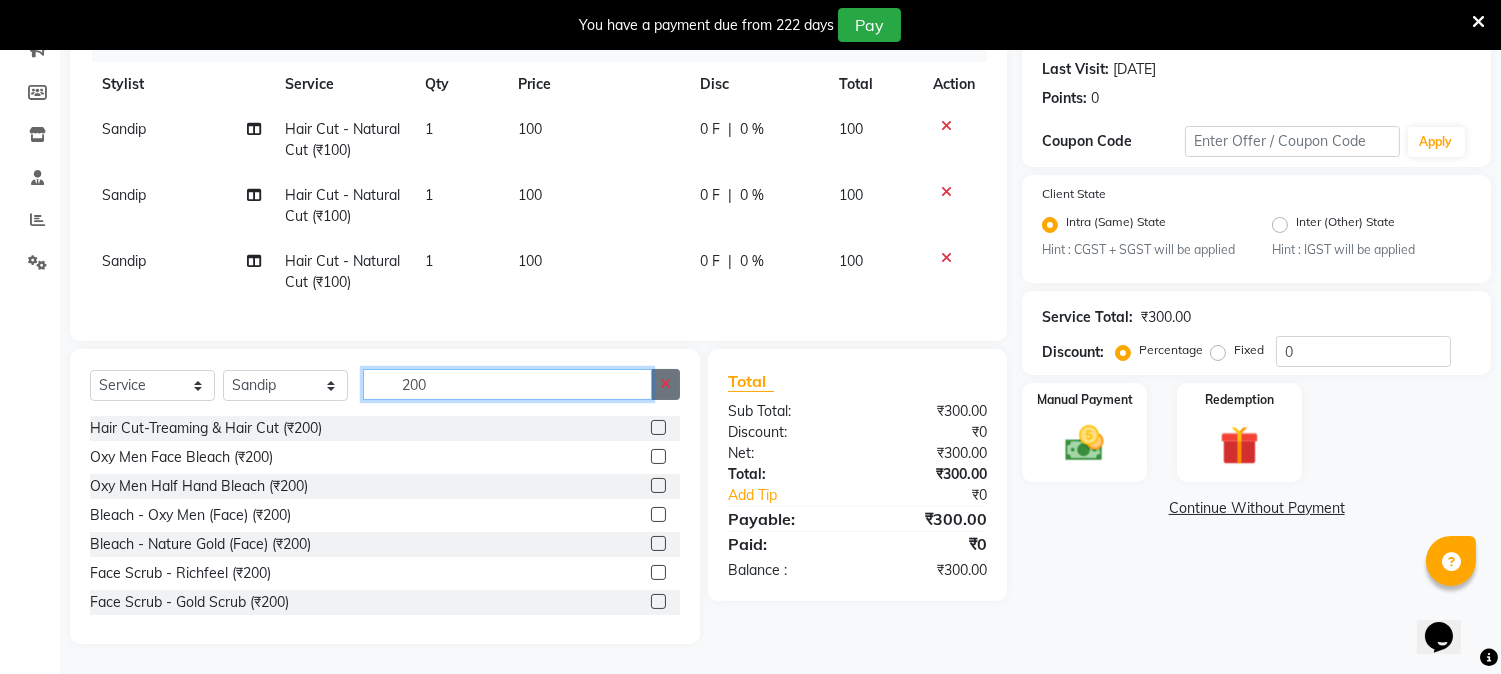 type on "200" 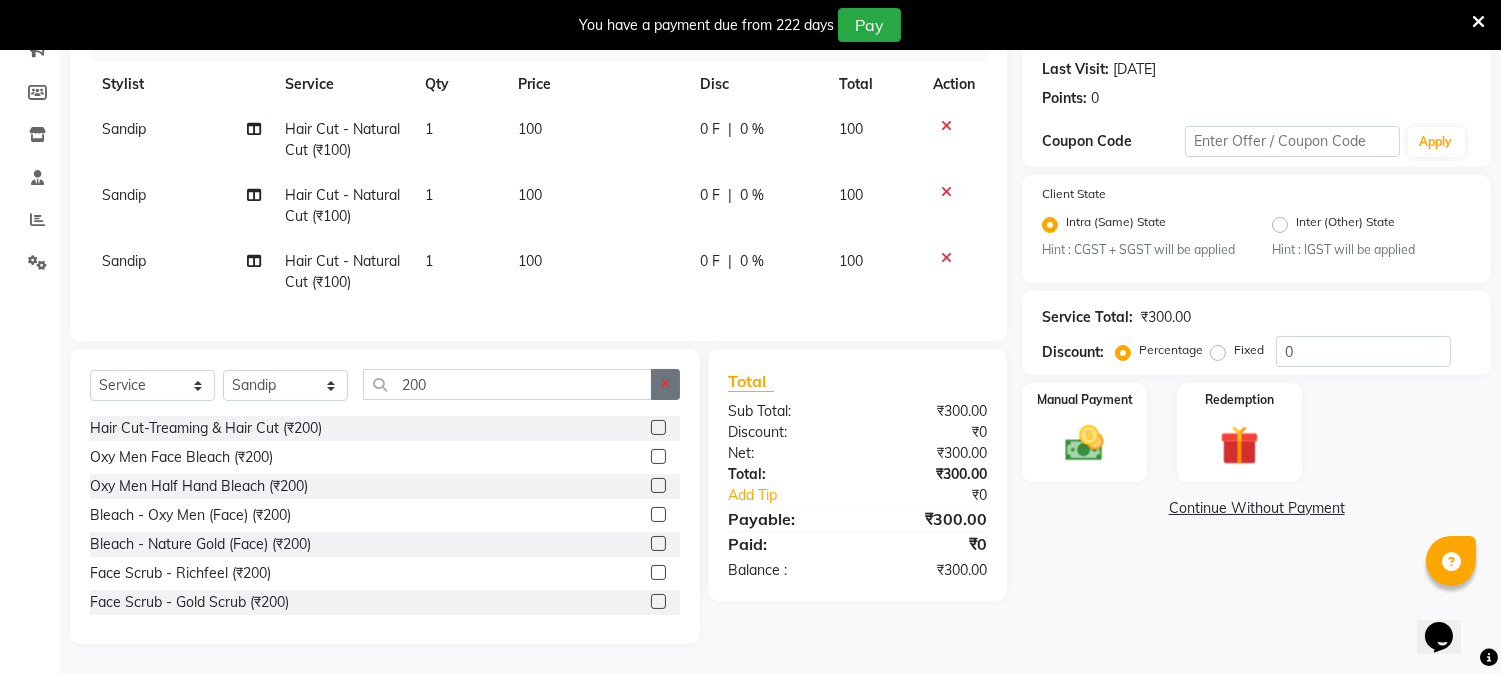 click 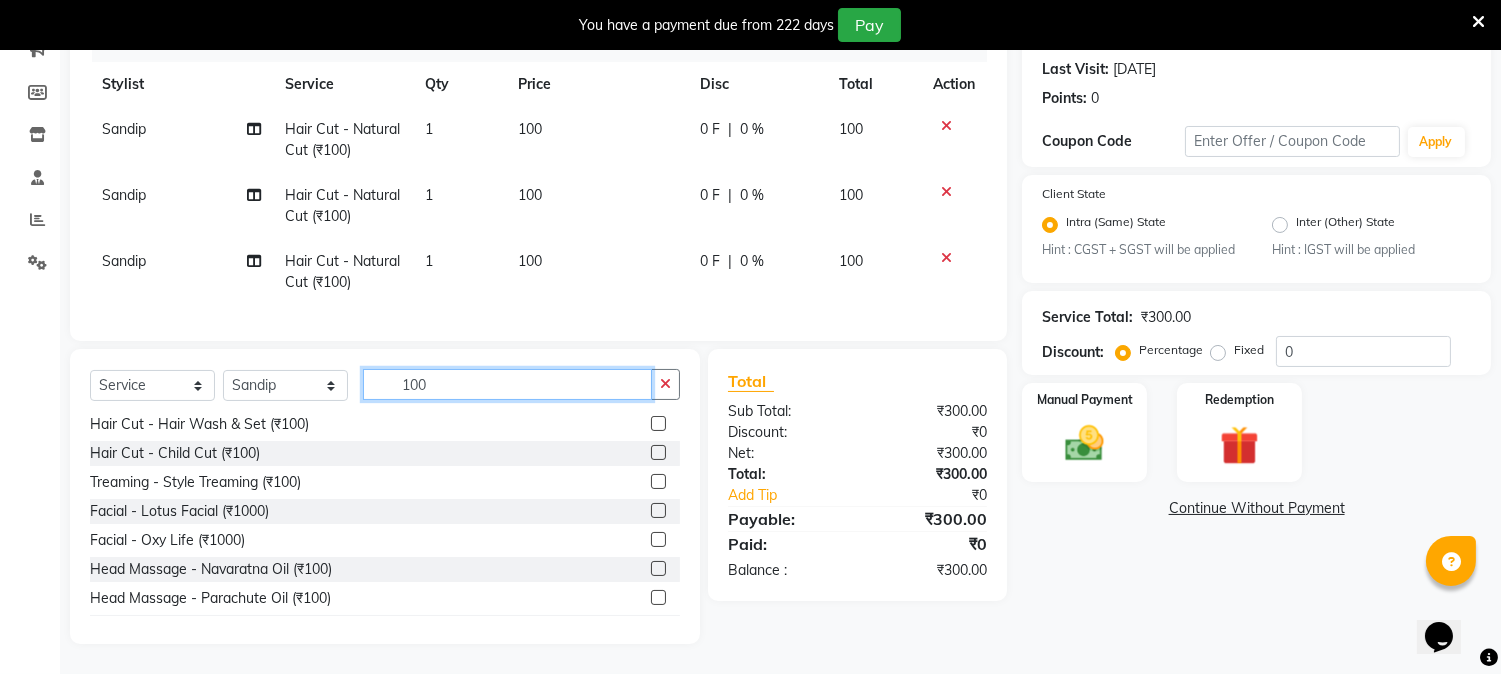 scroll, scrollTop: 61, scrollLeft: 0, axis: vertical 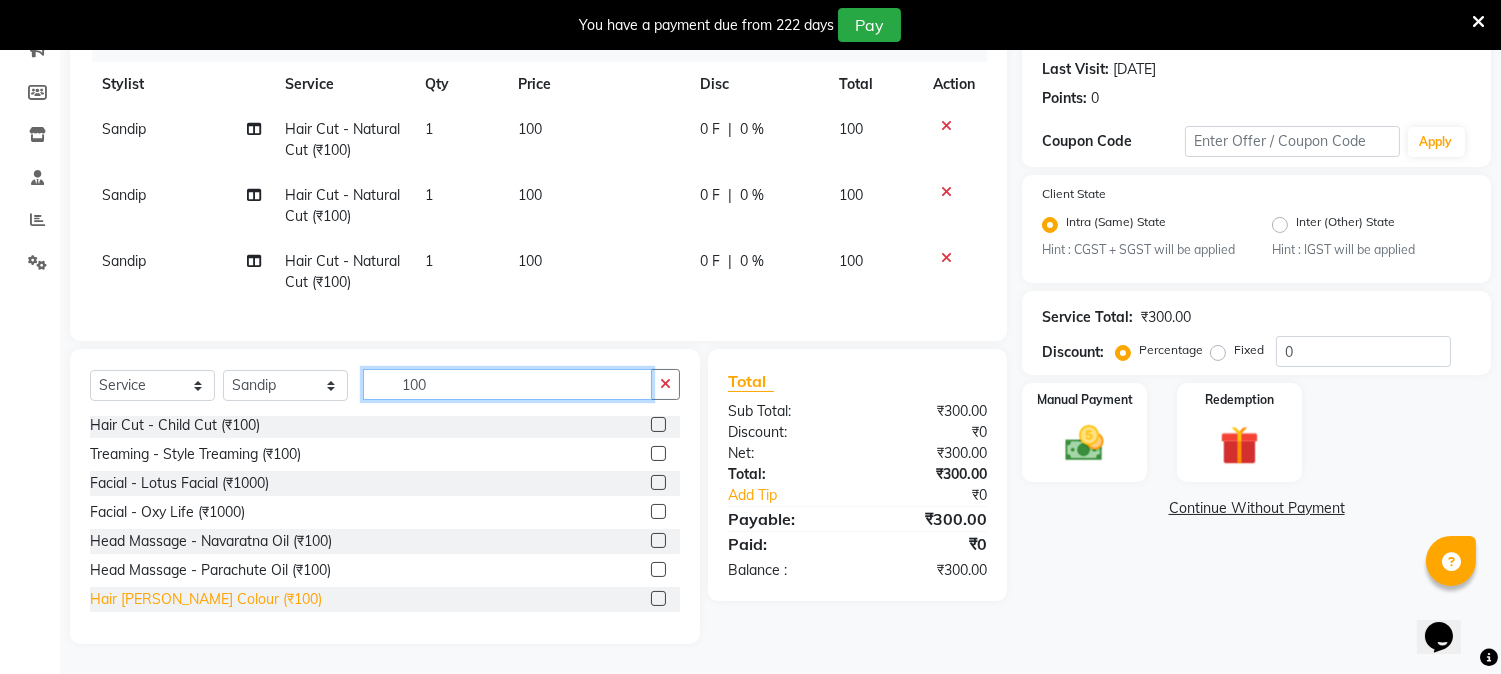 type on "100" 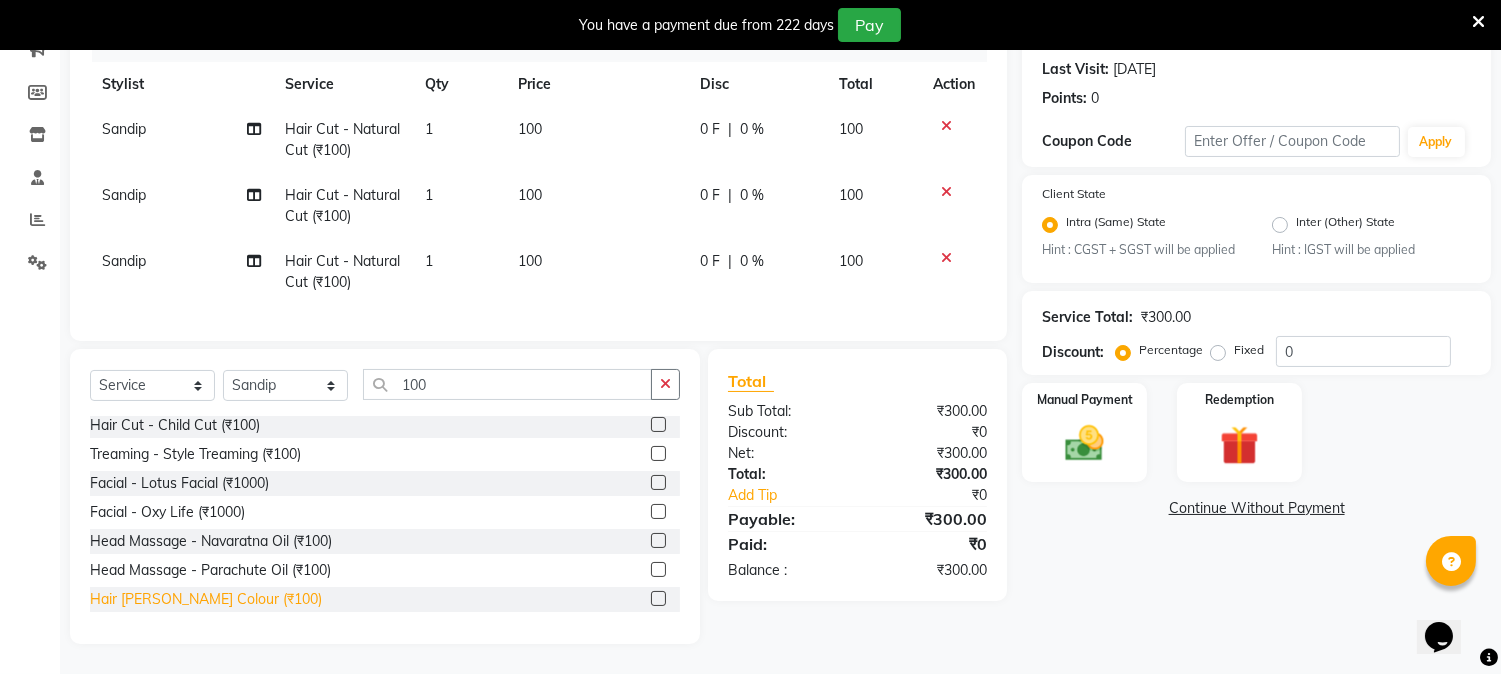 click on "Hair [PERSON_NAME] Colour (₹100)" 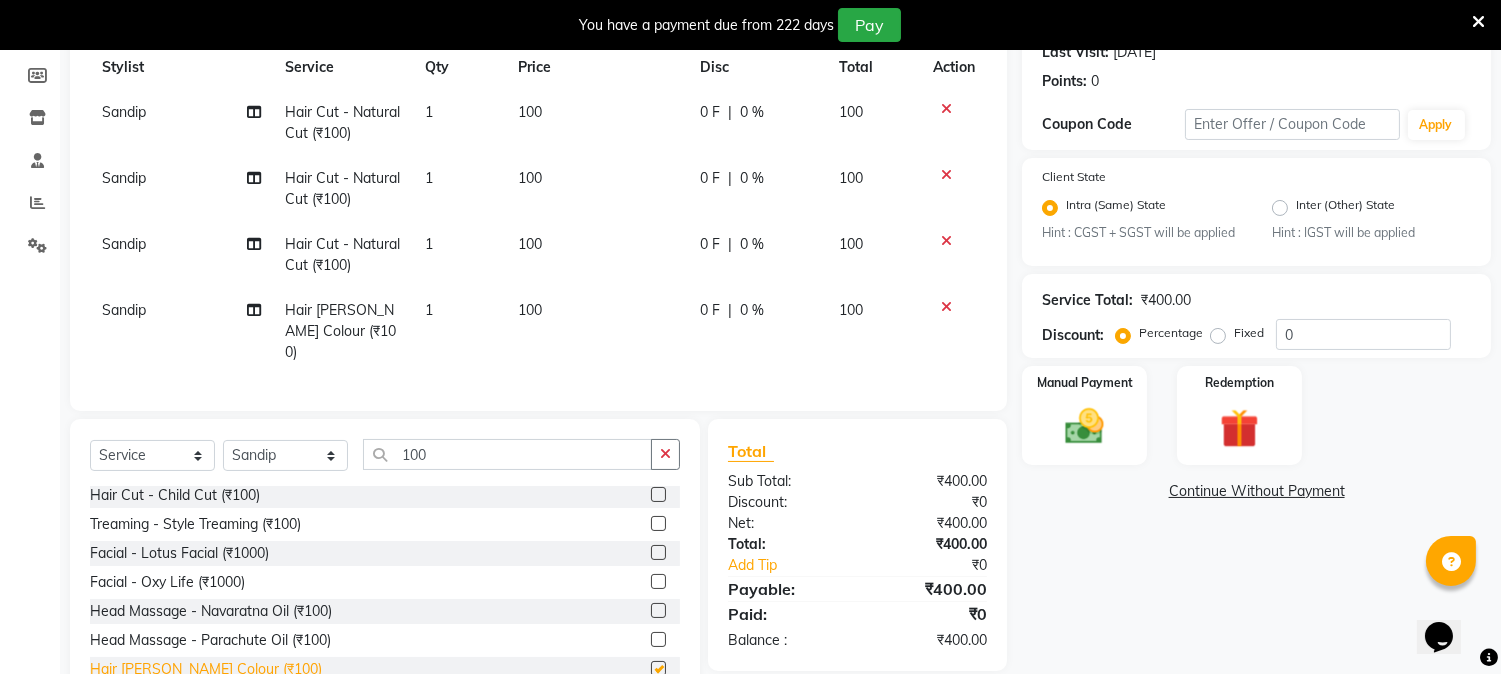 checkbox on "false" 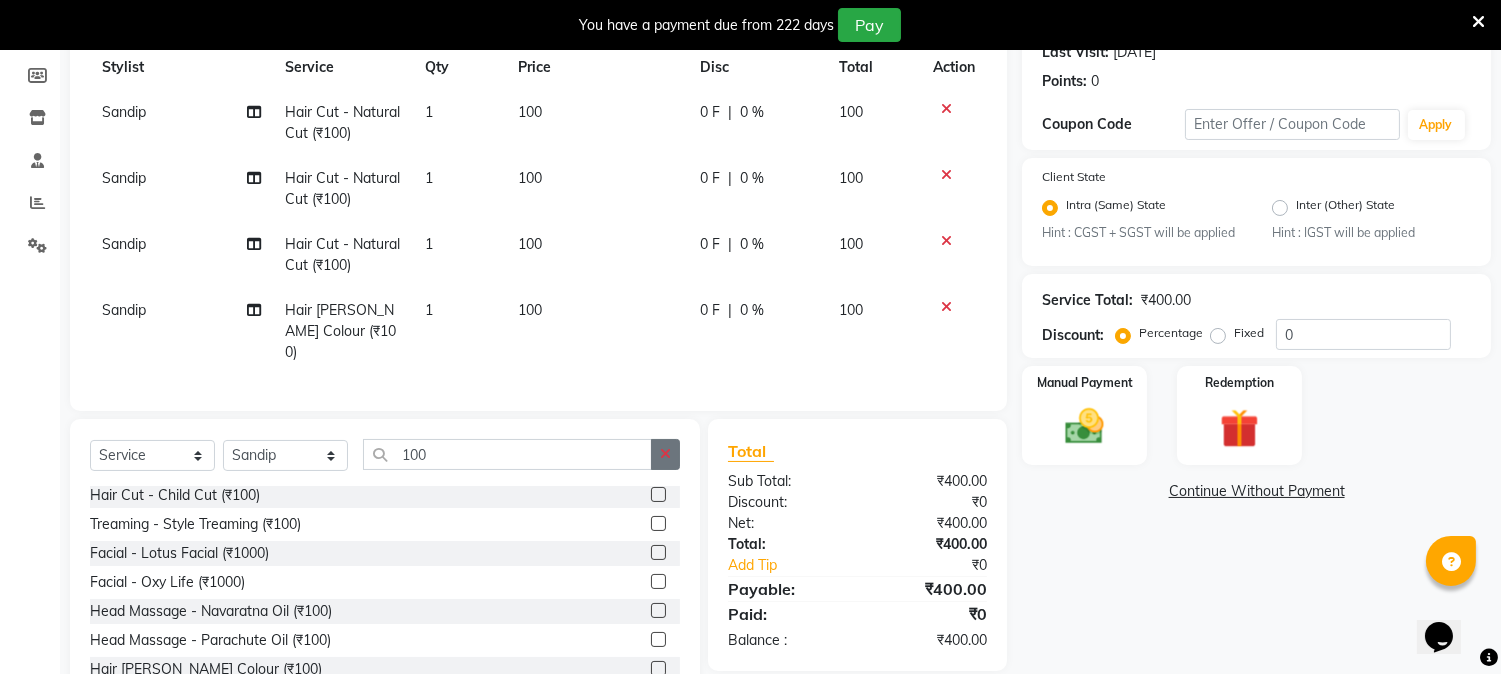 click 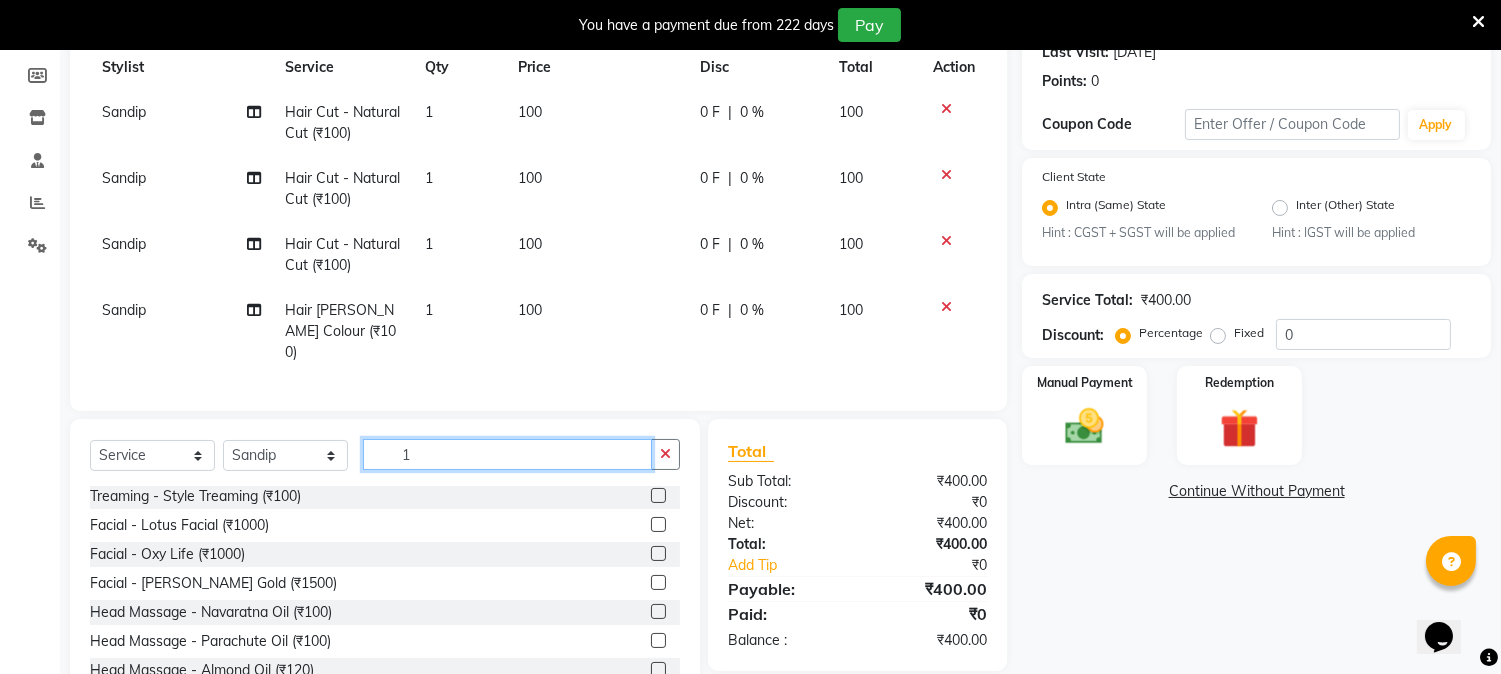 scroll, scrollTop: 61, scrollLeft: 0, axis: vertical 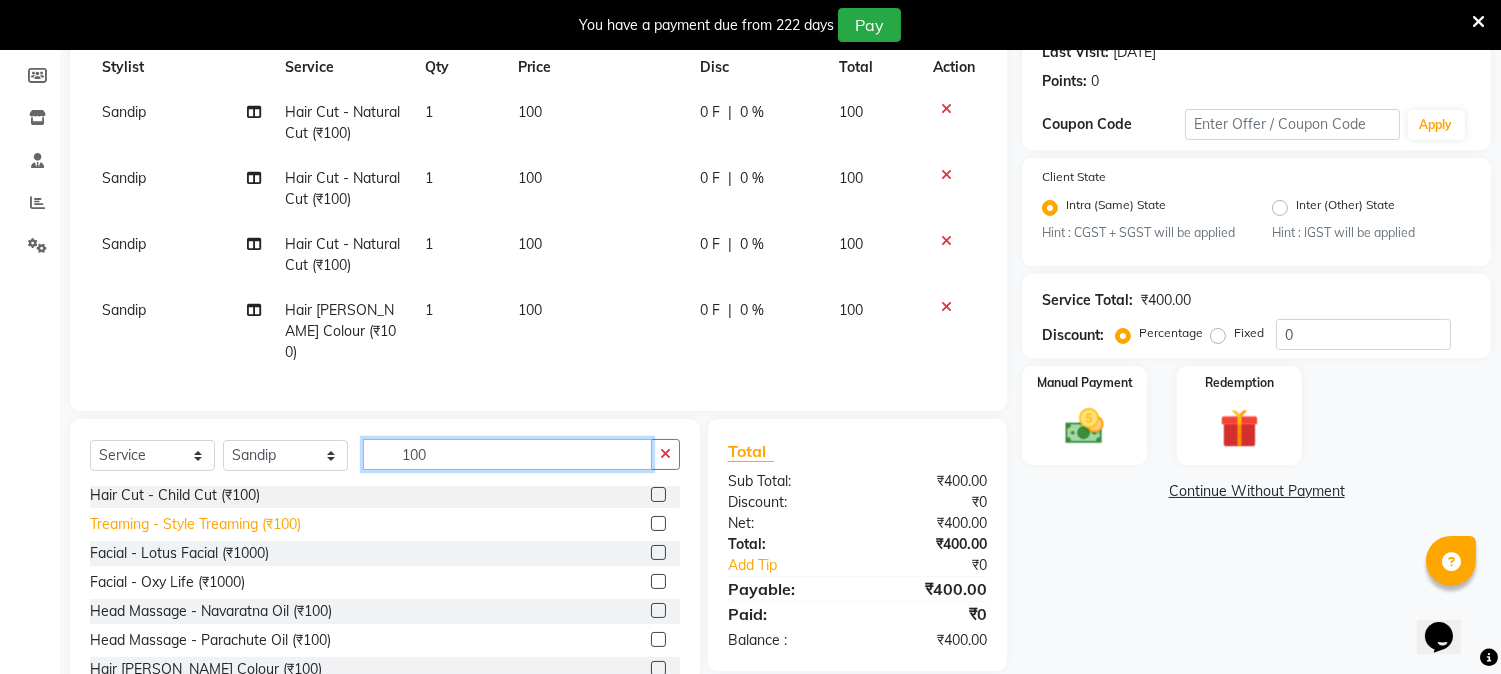 type on "100" 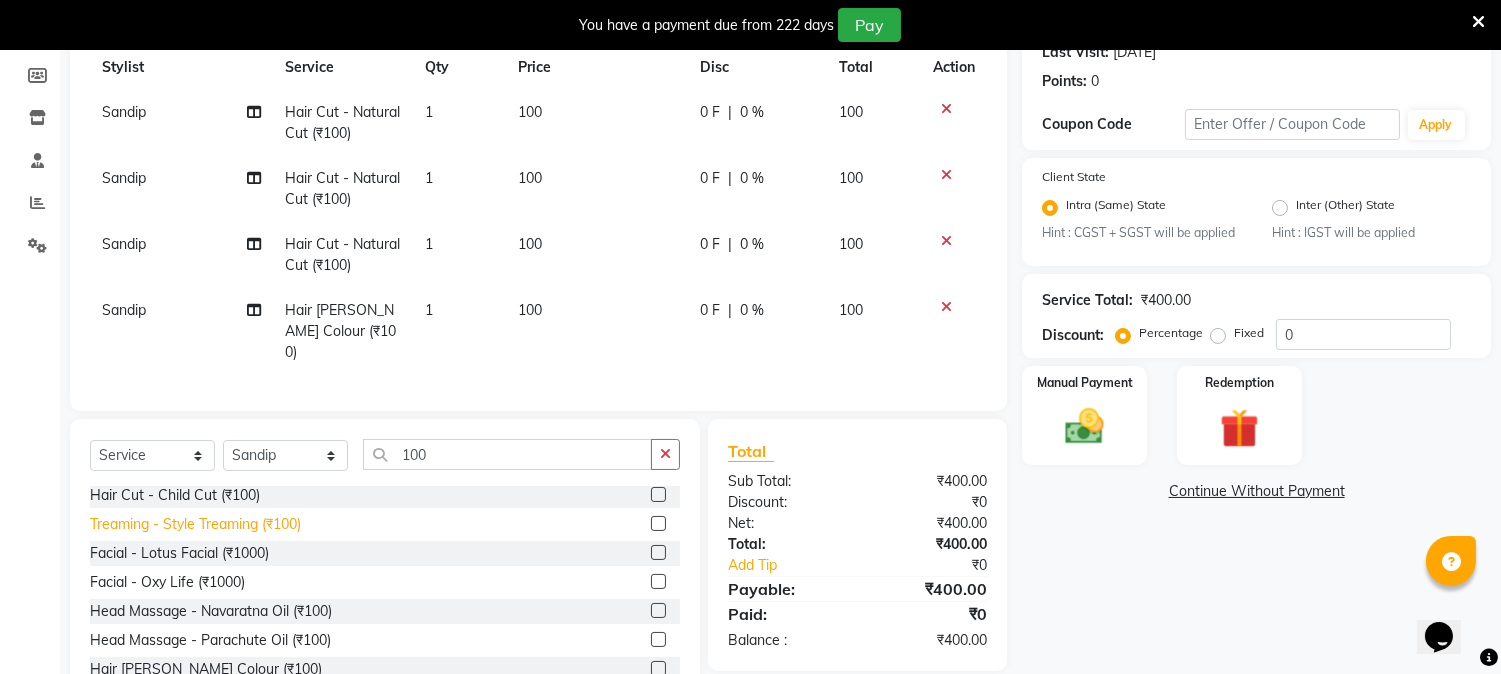 click on "Treaming - Style Treaming (₹100)" 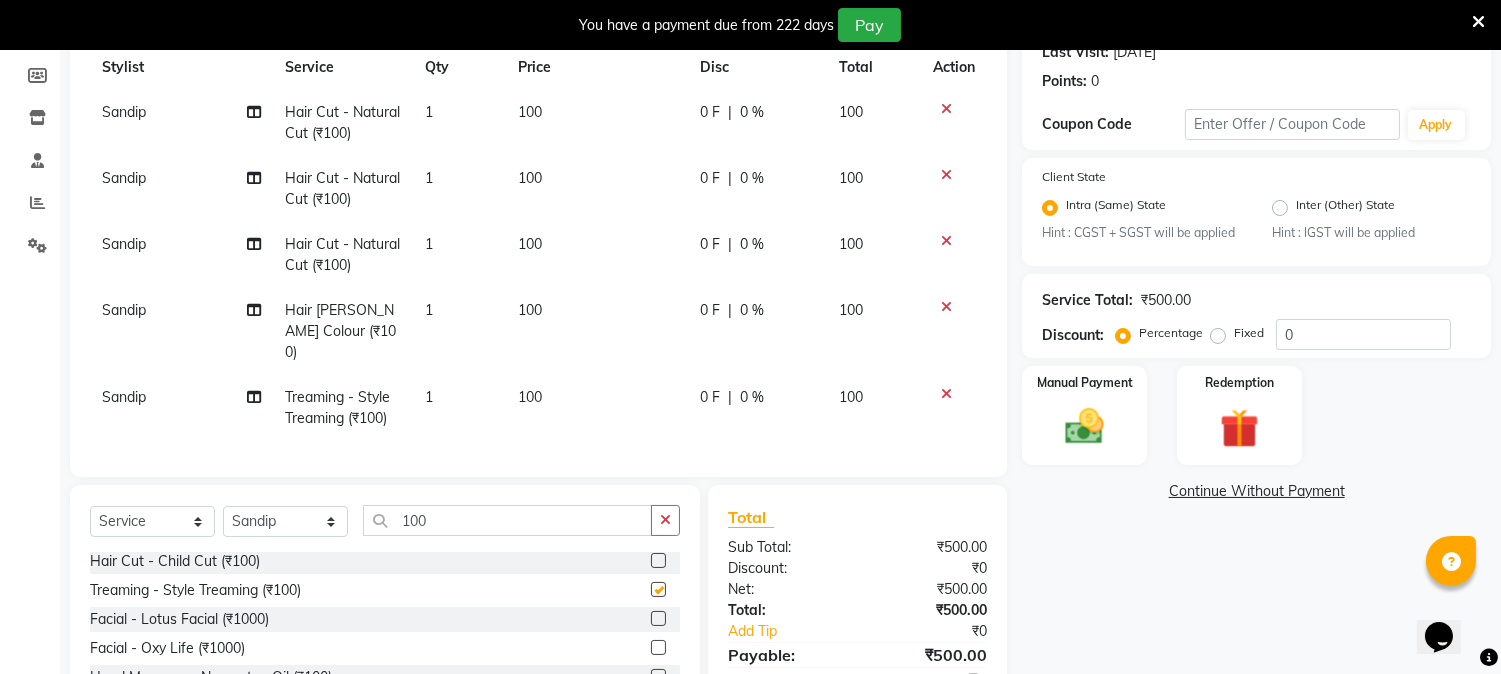 checkbox on "false" 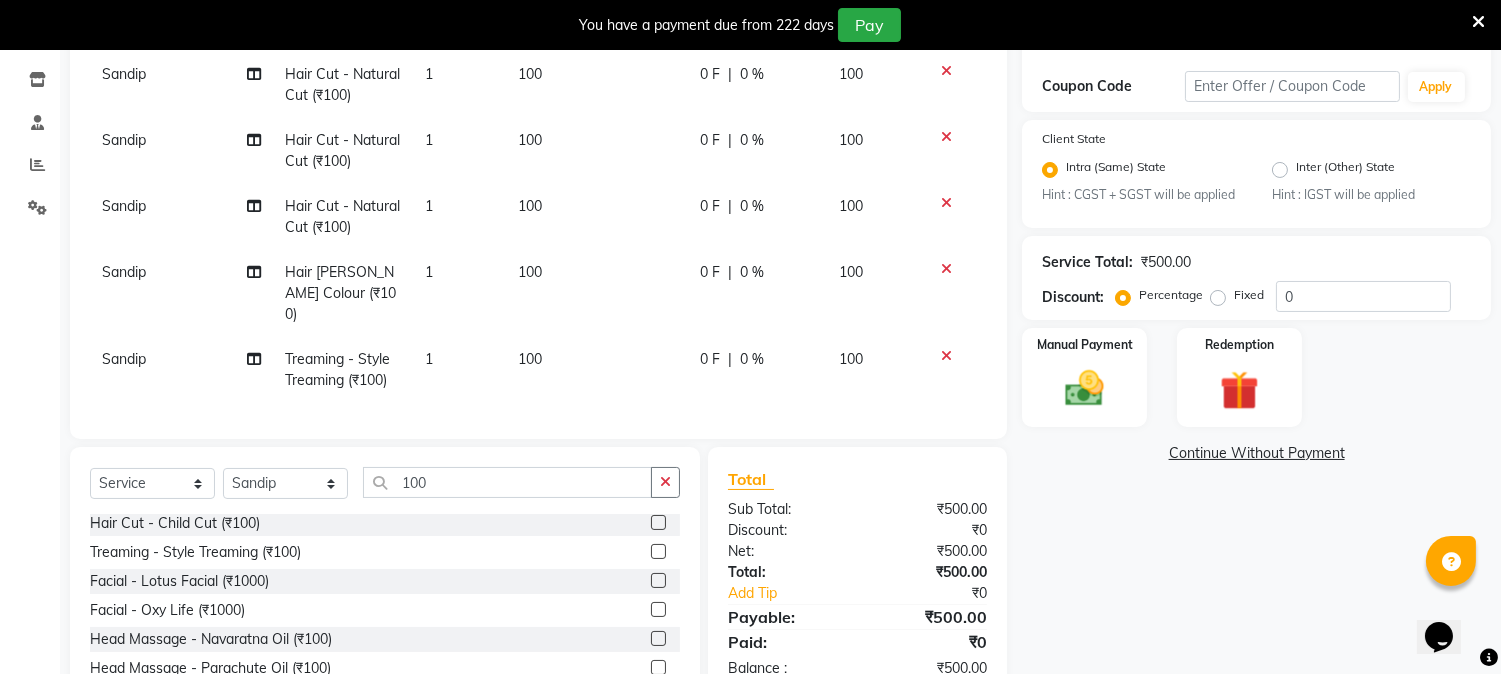 scroll, scrollTop: 421, scrollLeft: 0, axis: vertical 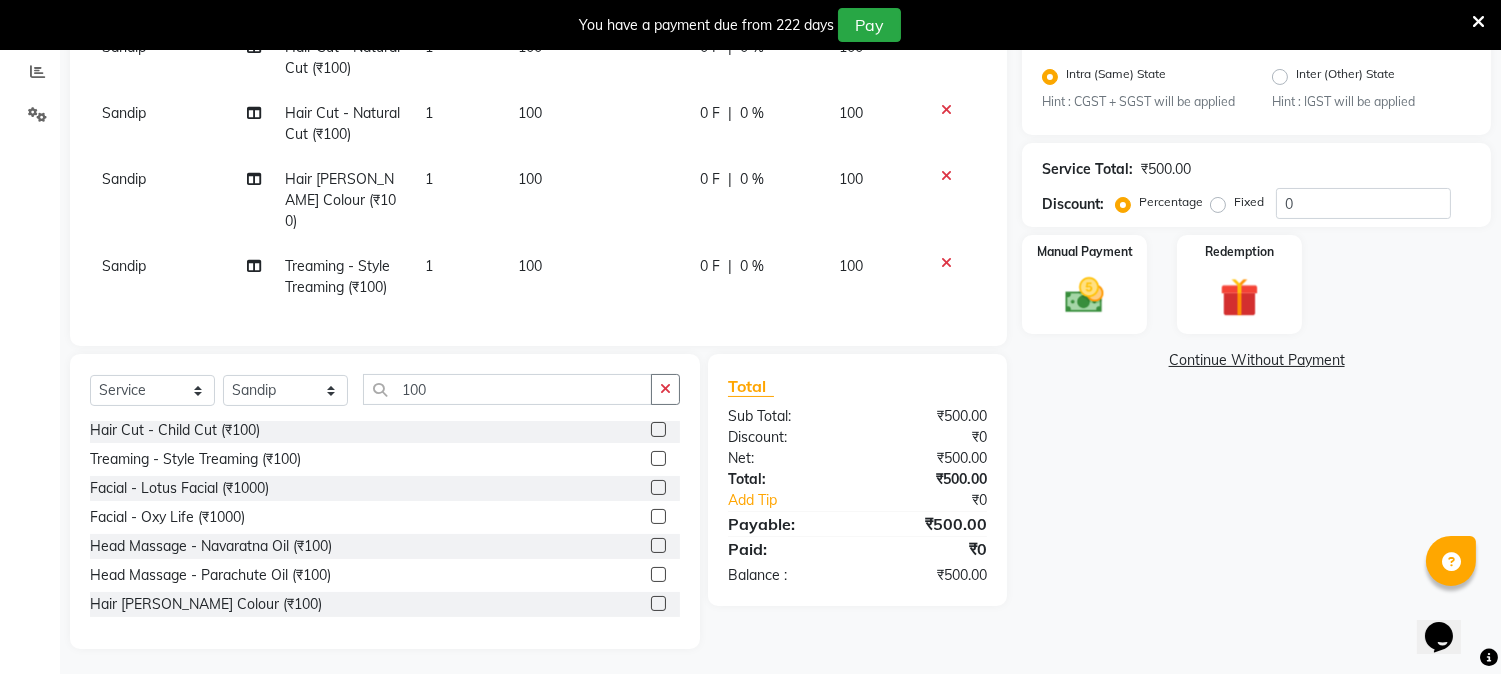 click on "Continue Without Payment" 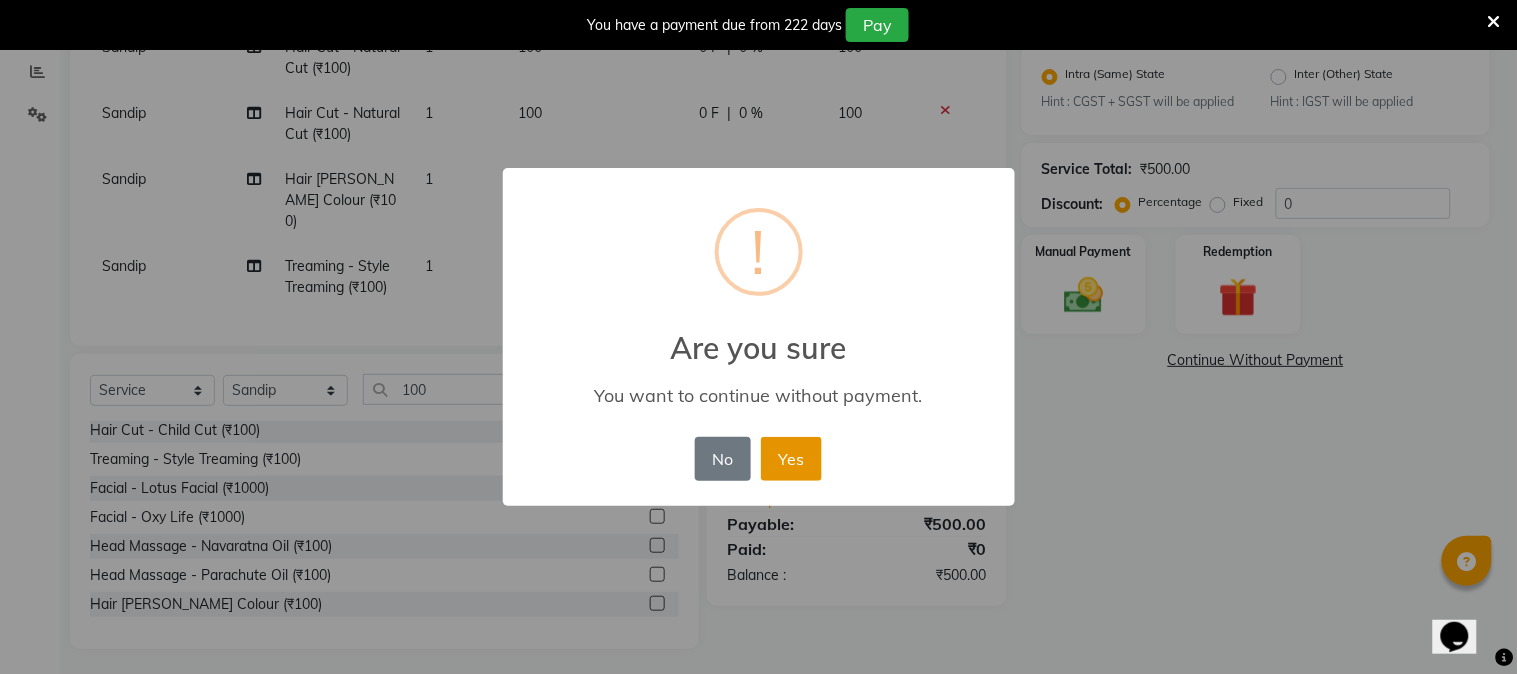 click on "Yes" at bounding box center (791, 459) 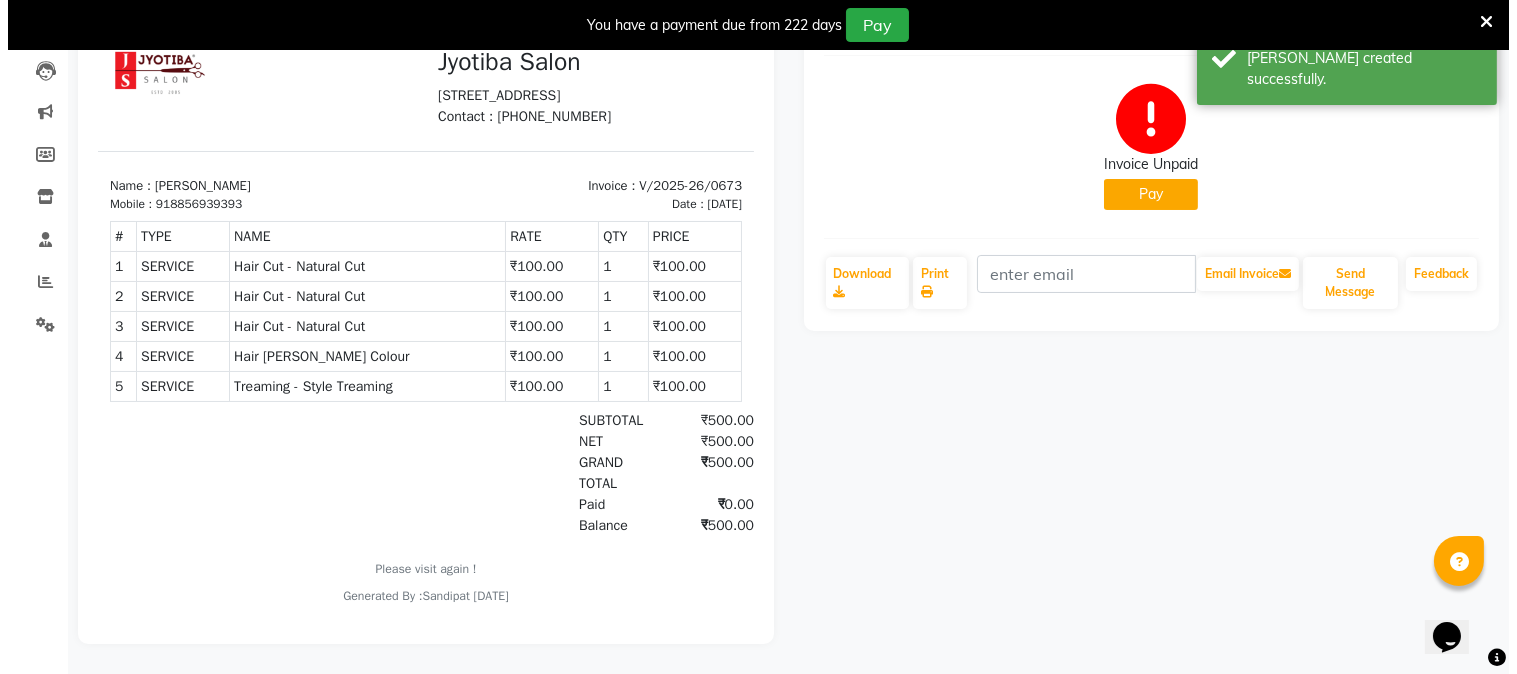 scroll, scrollTop: 0, scrollLeft: 0, axis: both 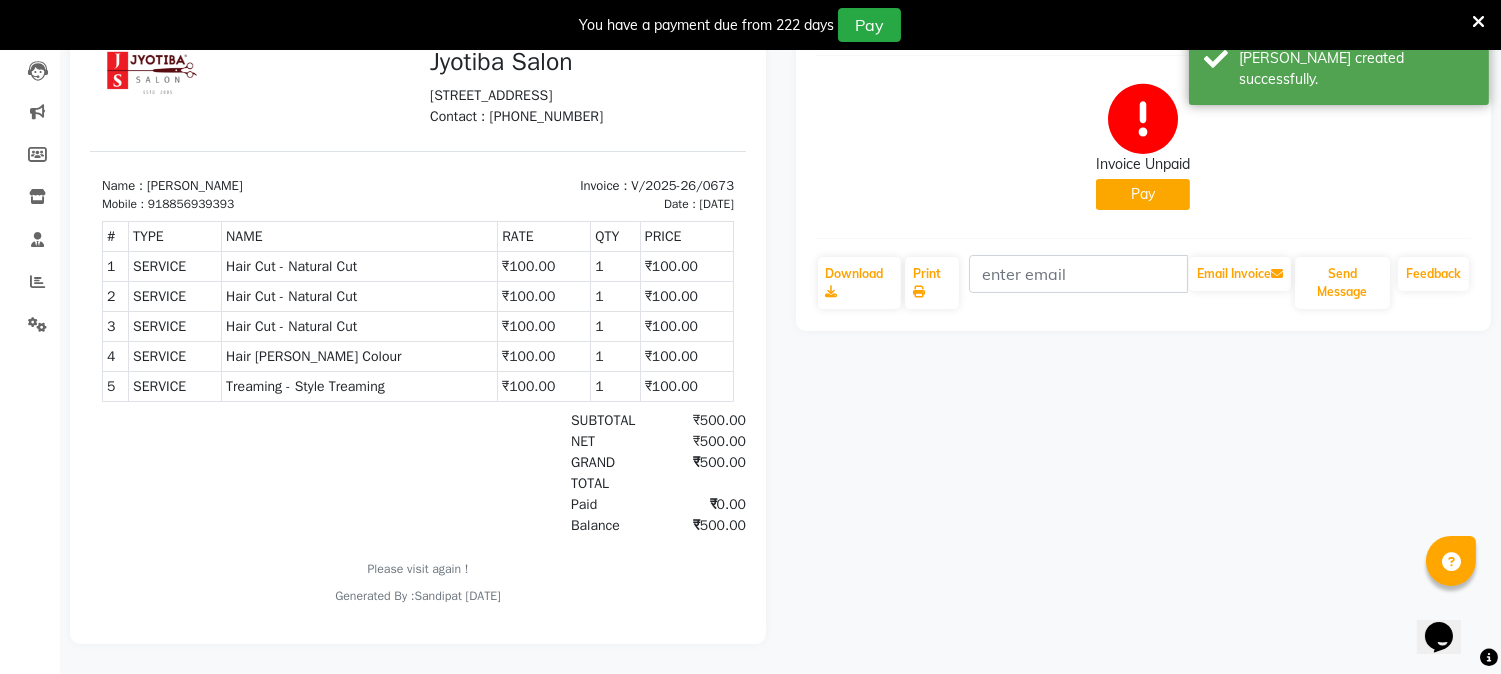click on "Pay" 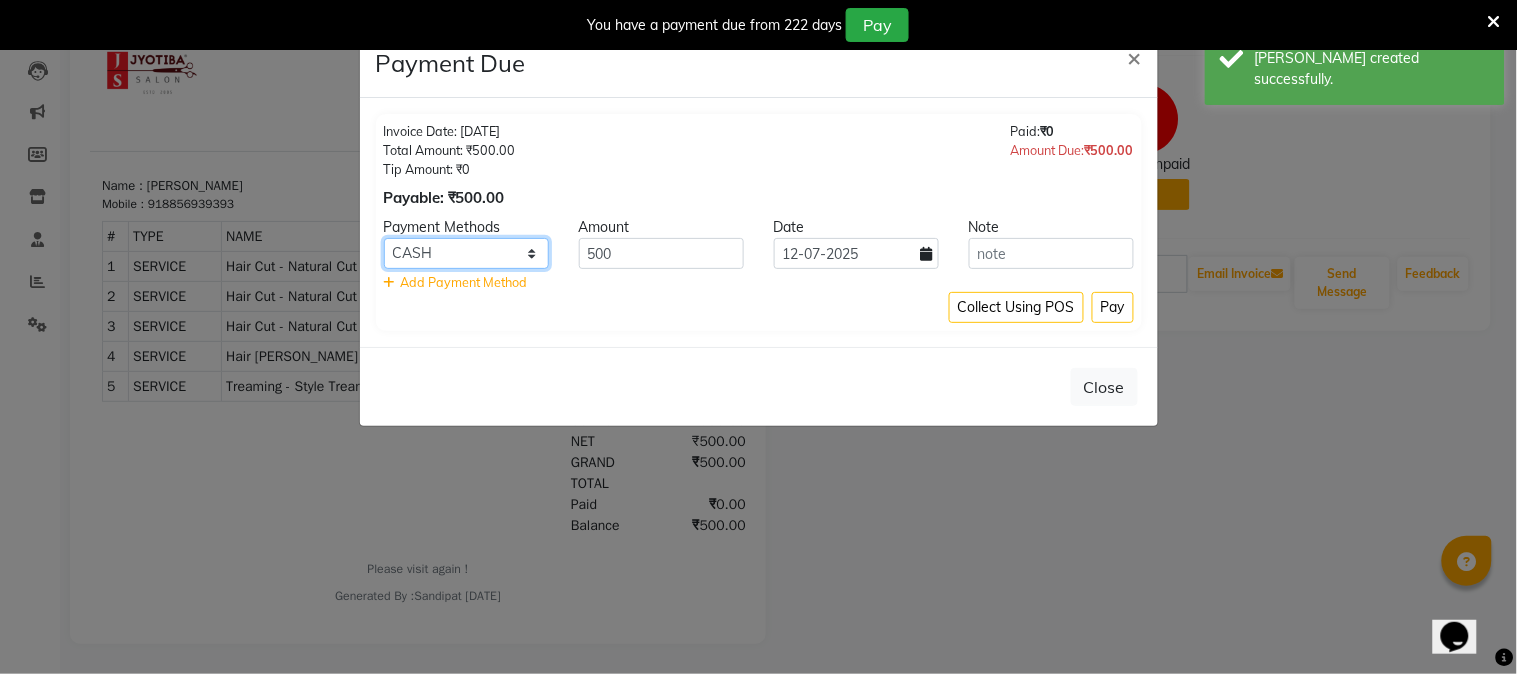 click on "CASH ONLINE CARD" 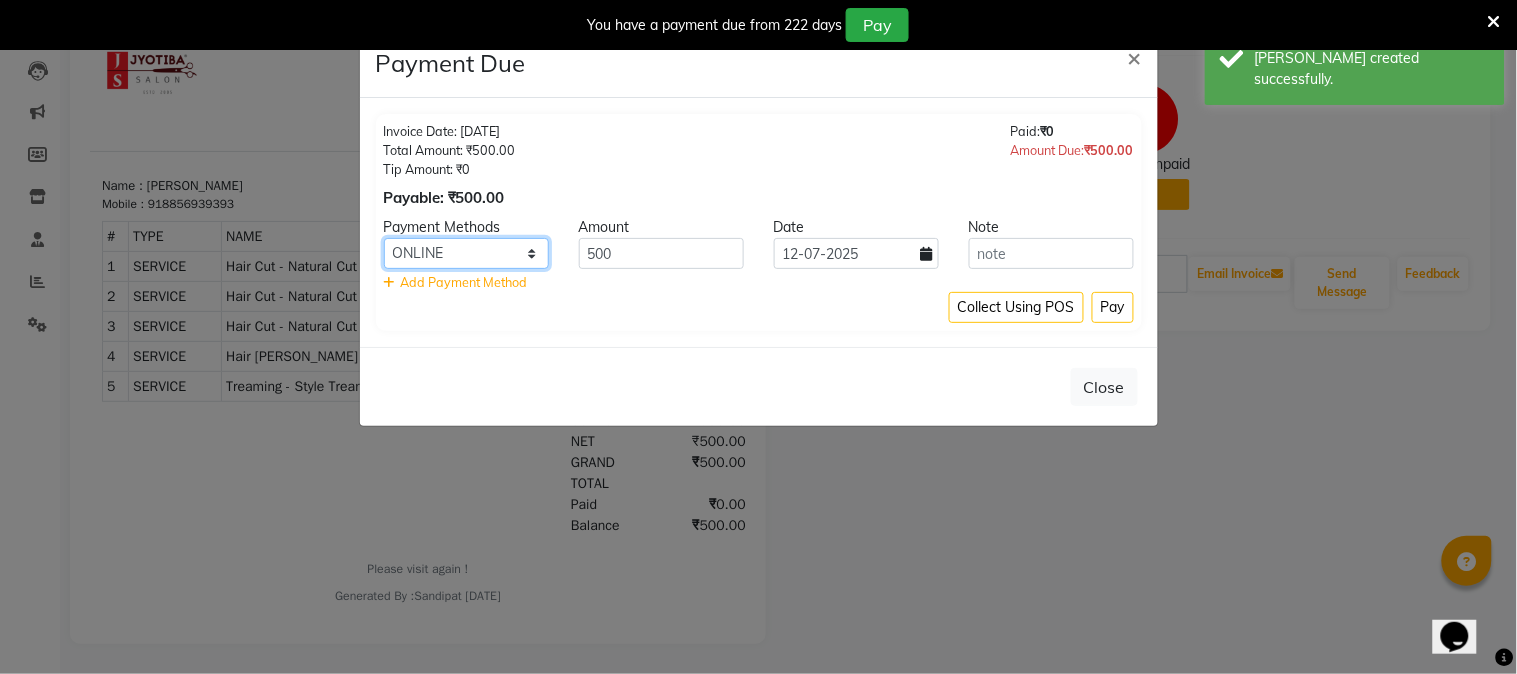 click on "CASH ONLINE CARD" 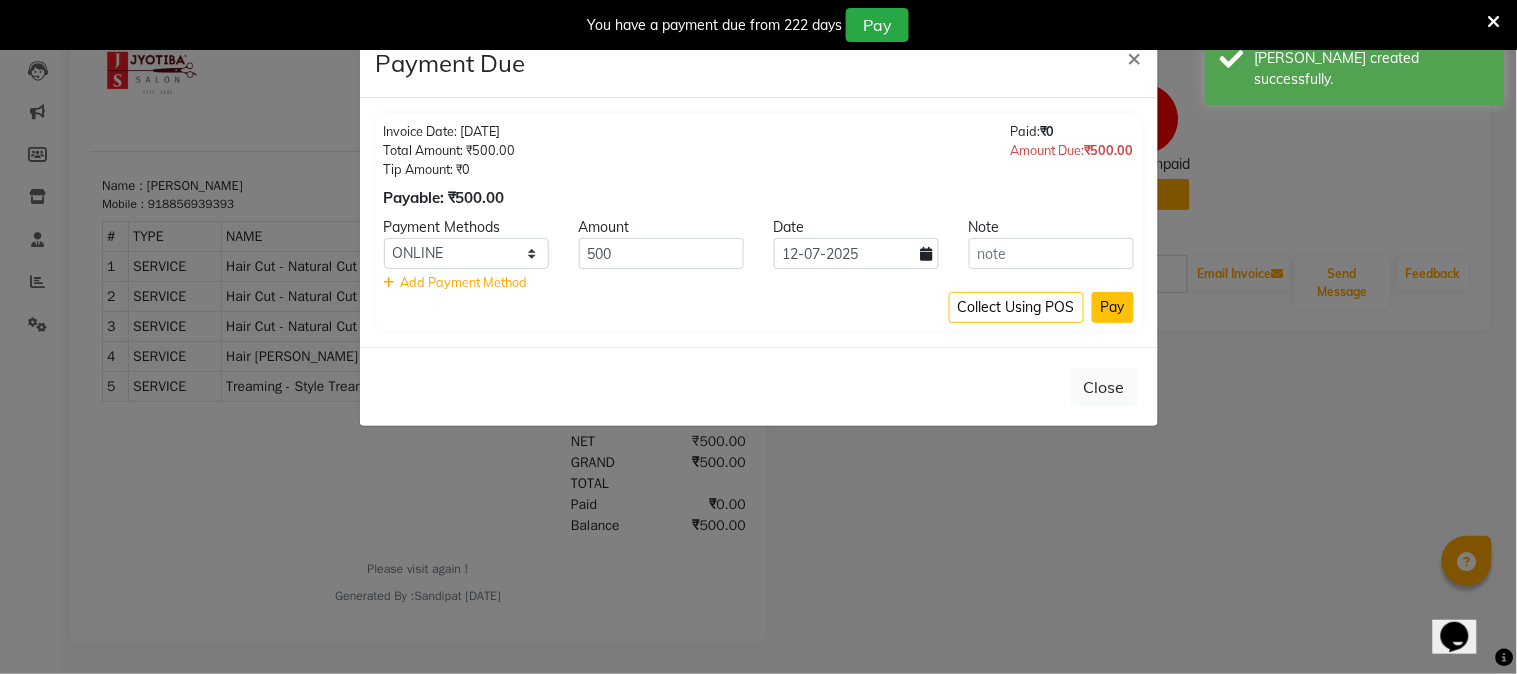 click on "Pay" 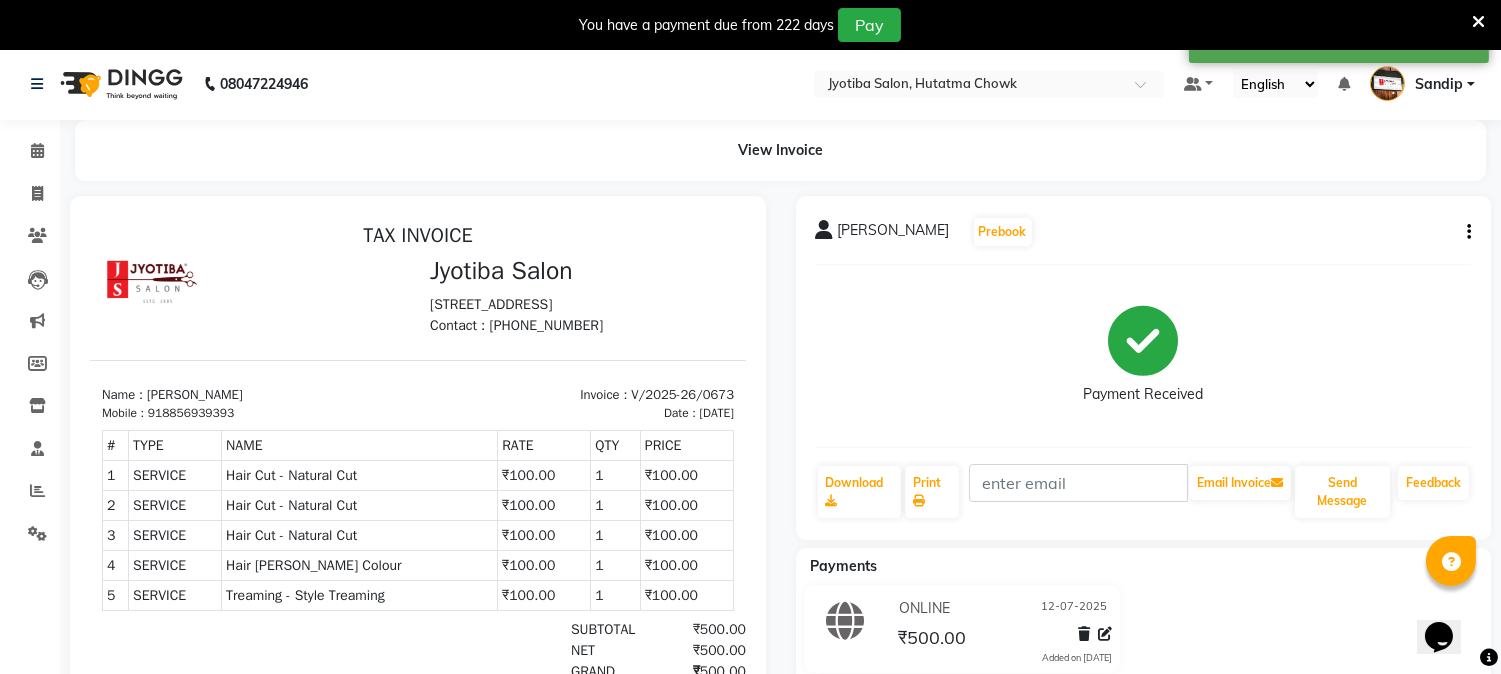 scroll, scrollTop: 0, scrollLeft: 0, axis: both 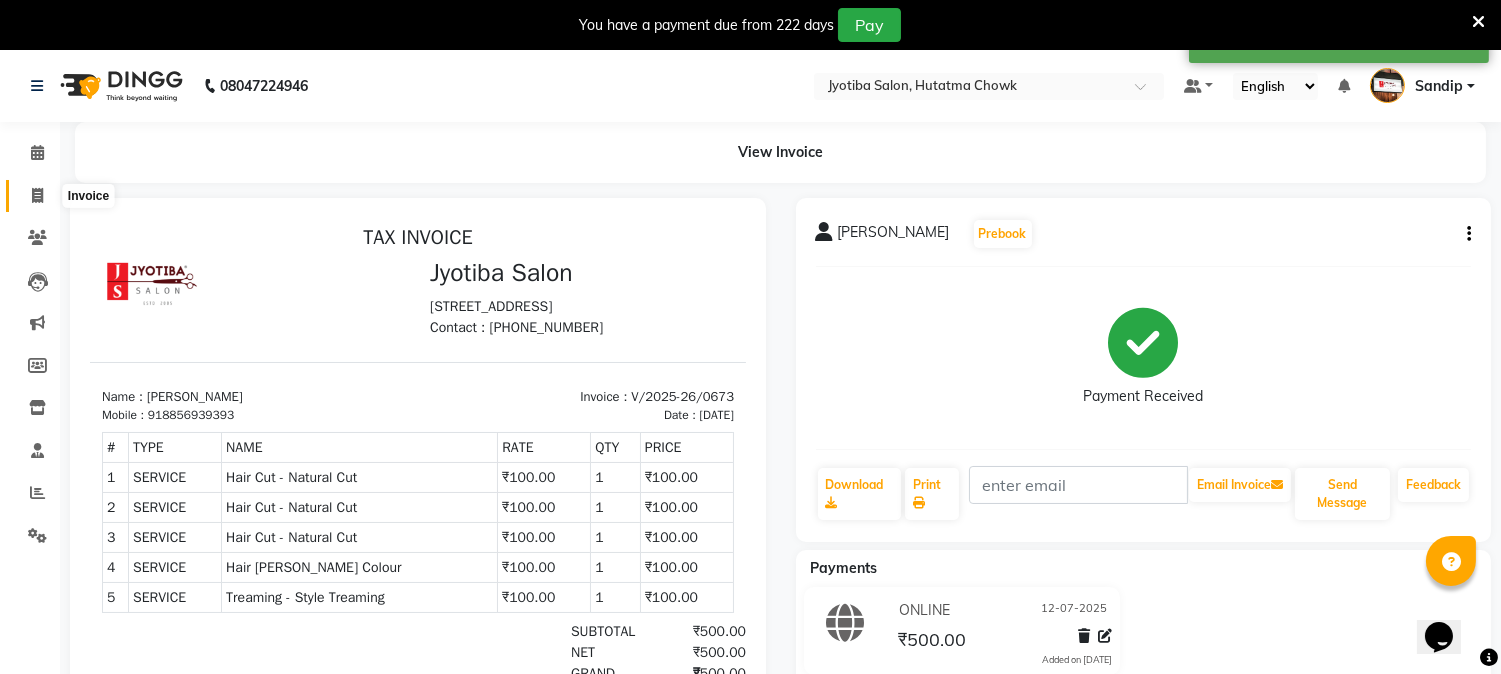click 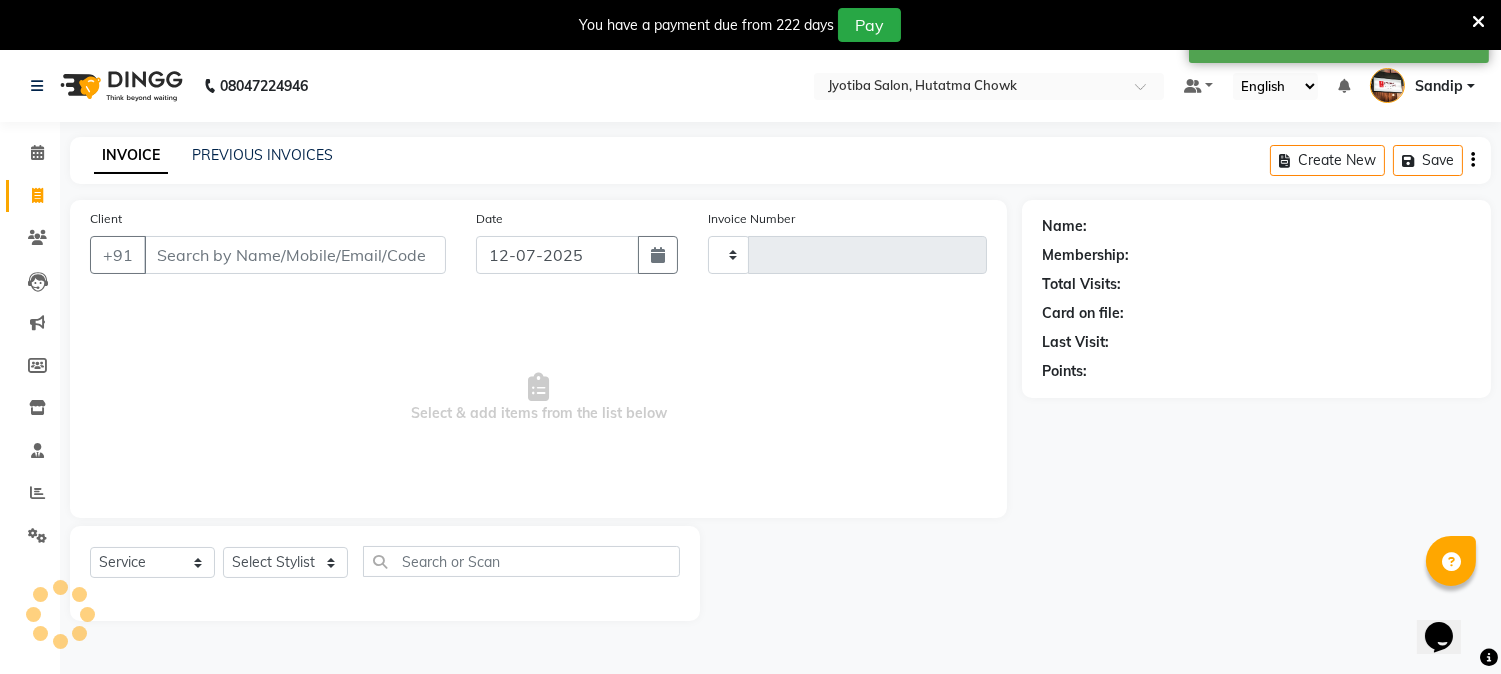 scroll, scrollTop: 50, scrollLeft: 0, axis: vertical 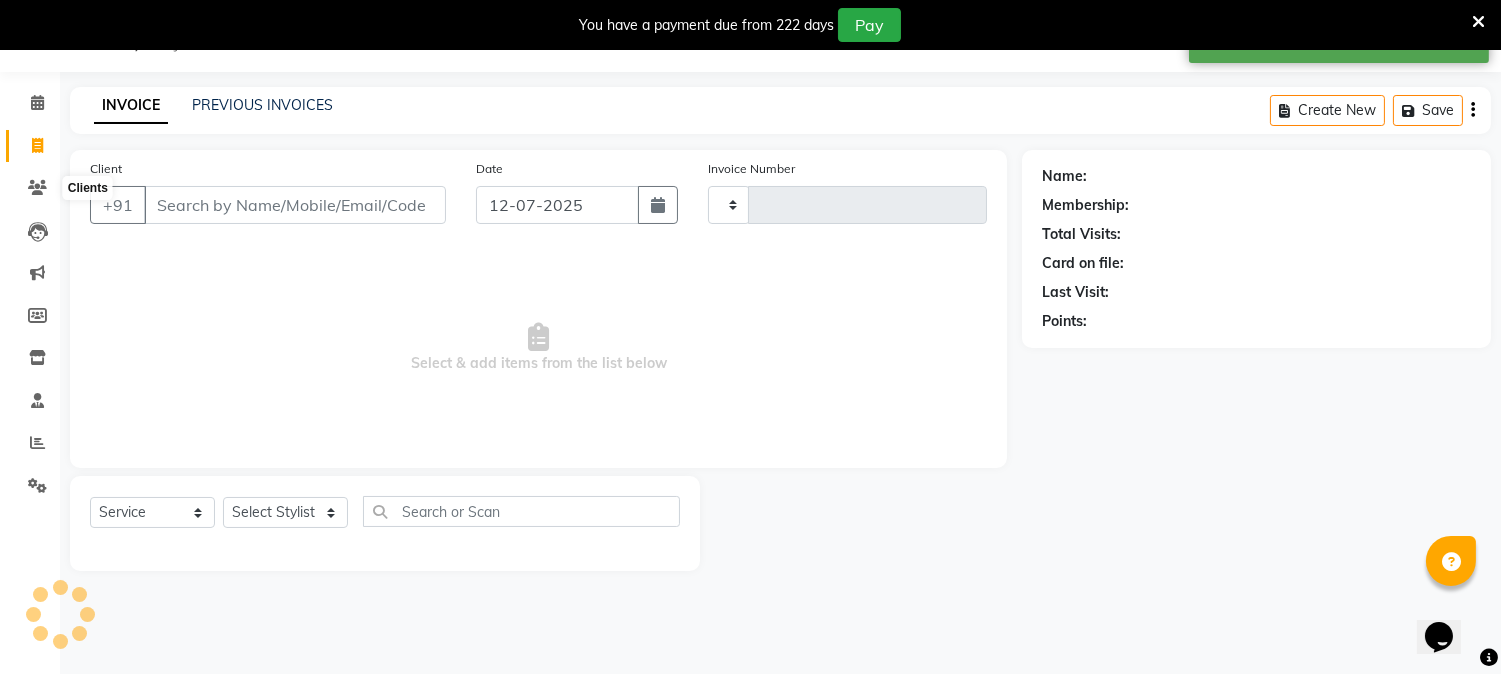 type on "0674" 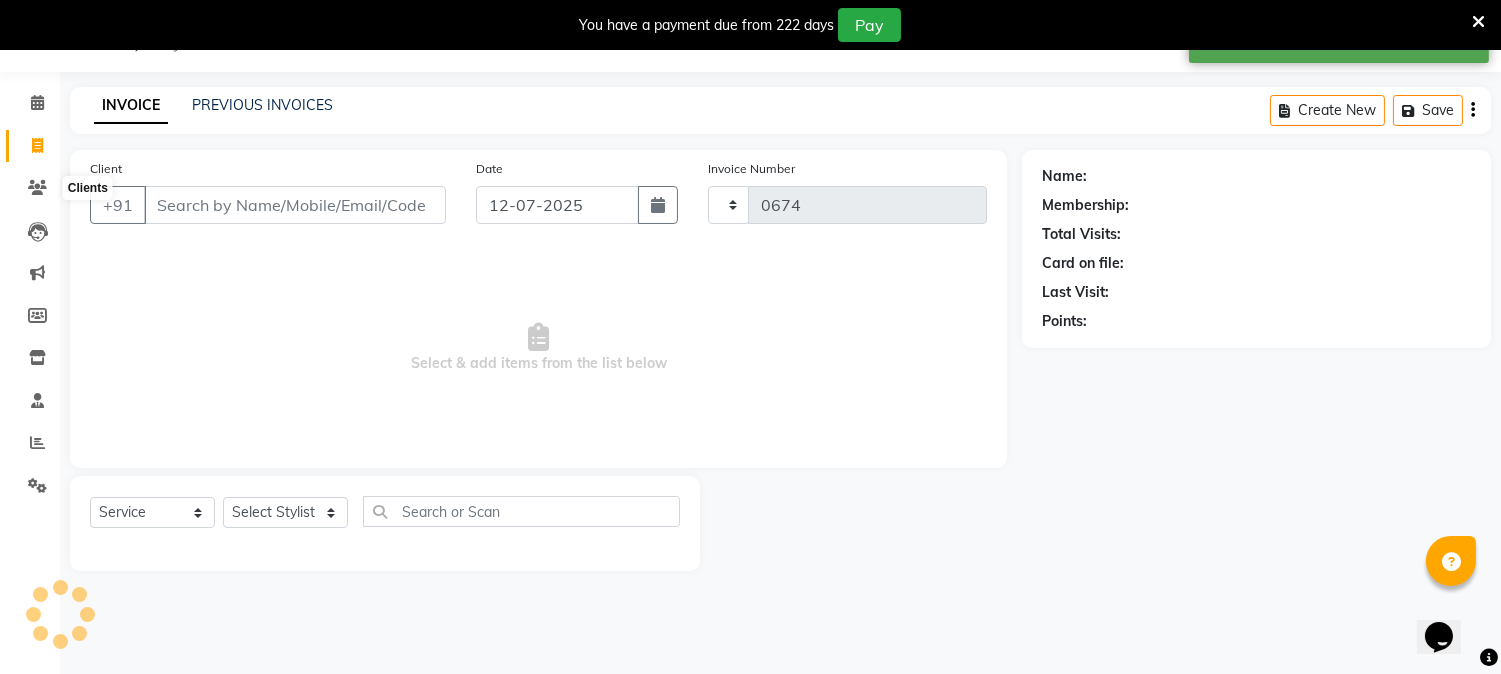 select on "556" 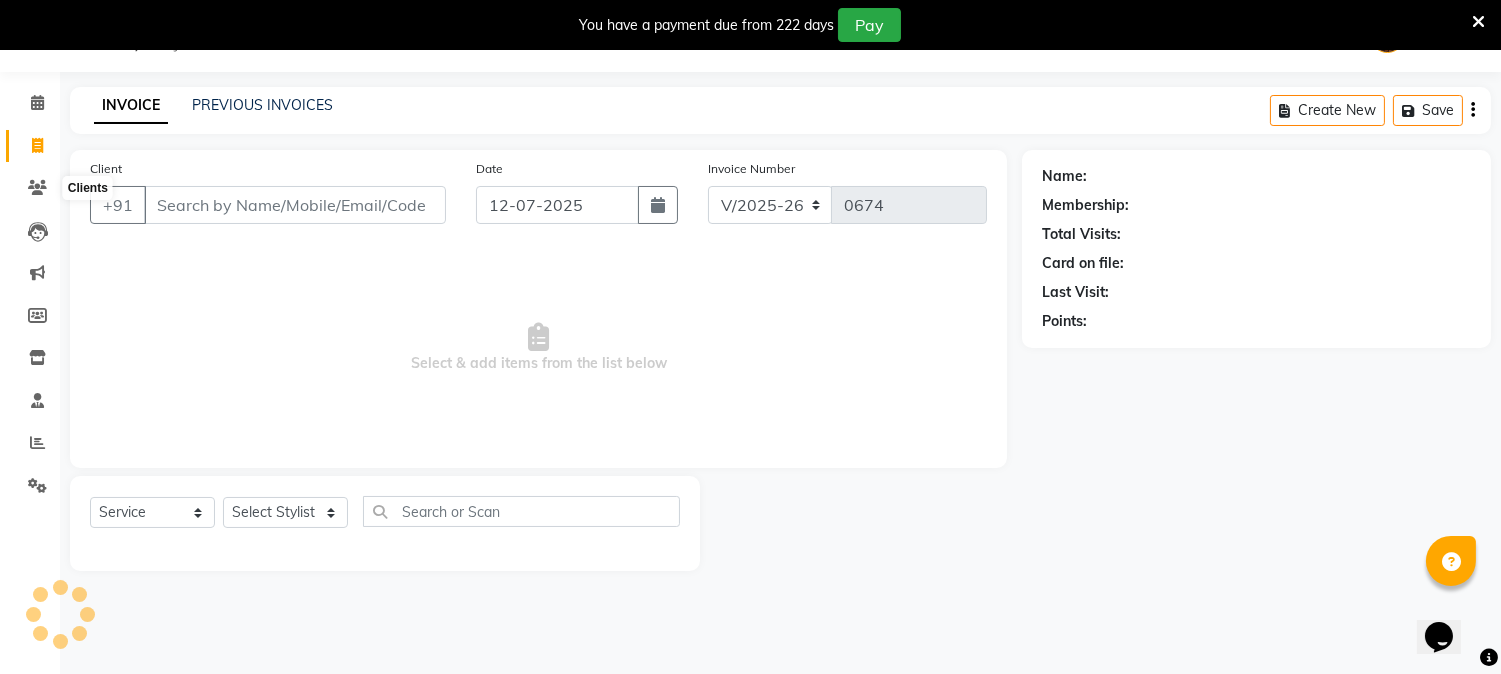 select on "membership" 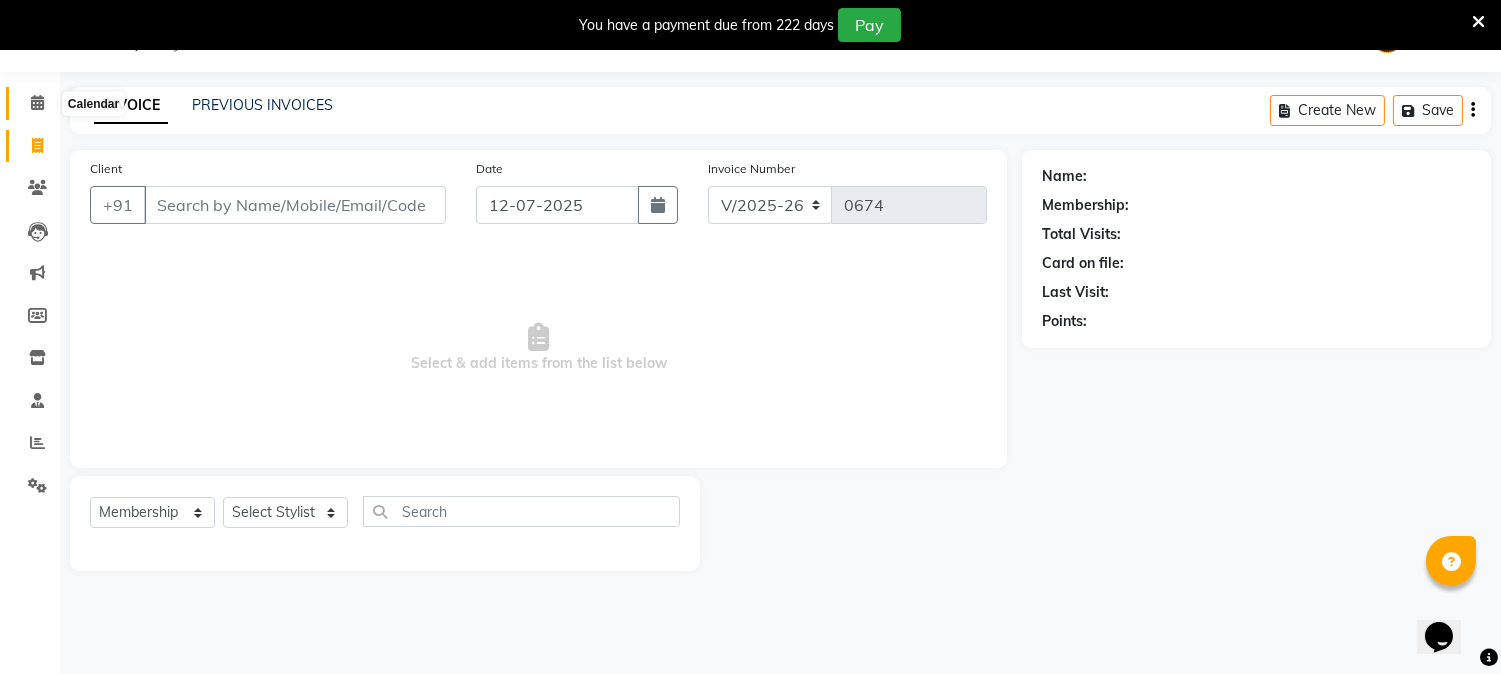 click 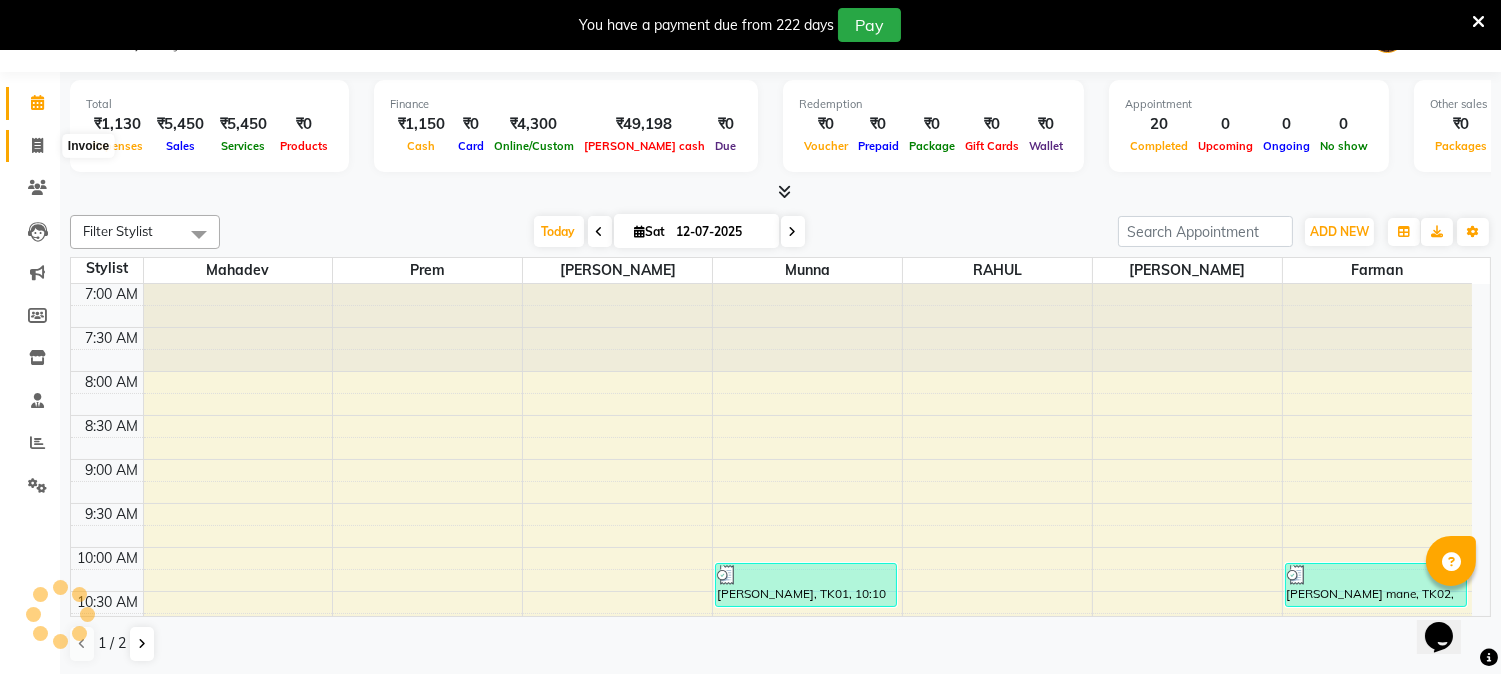 scroll, scrollTop: 0, scrollLeft: 0, axis: both 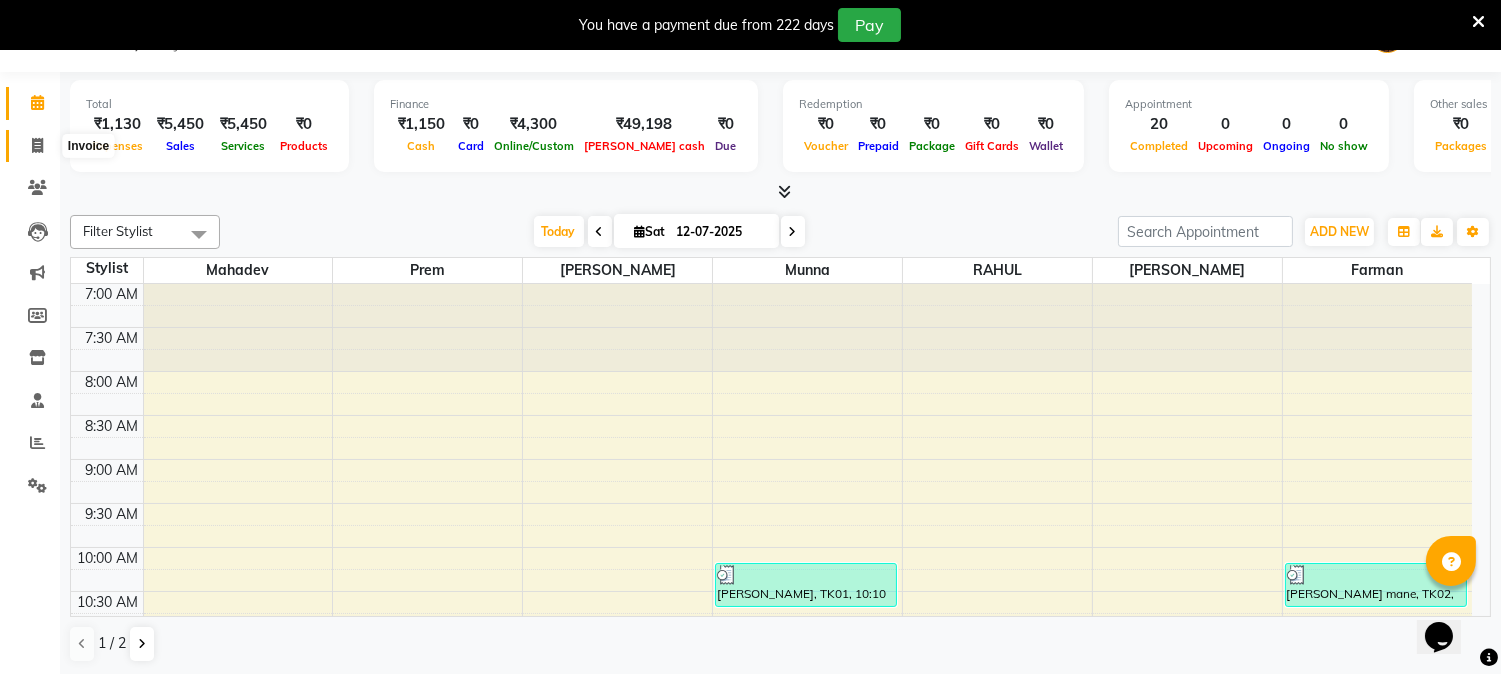 click 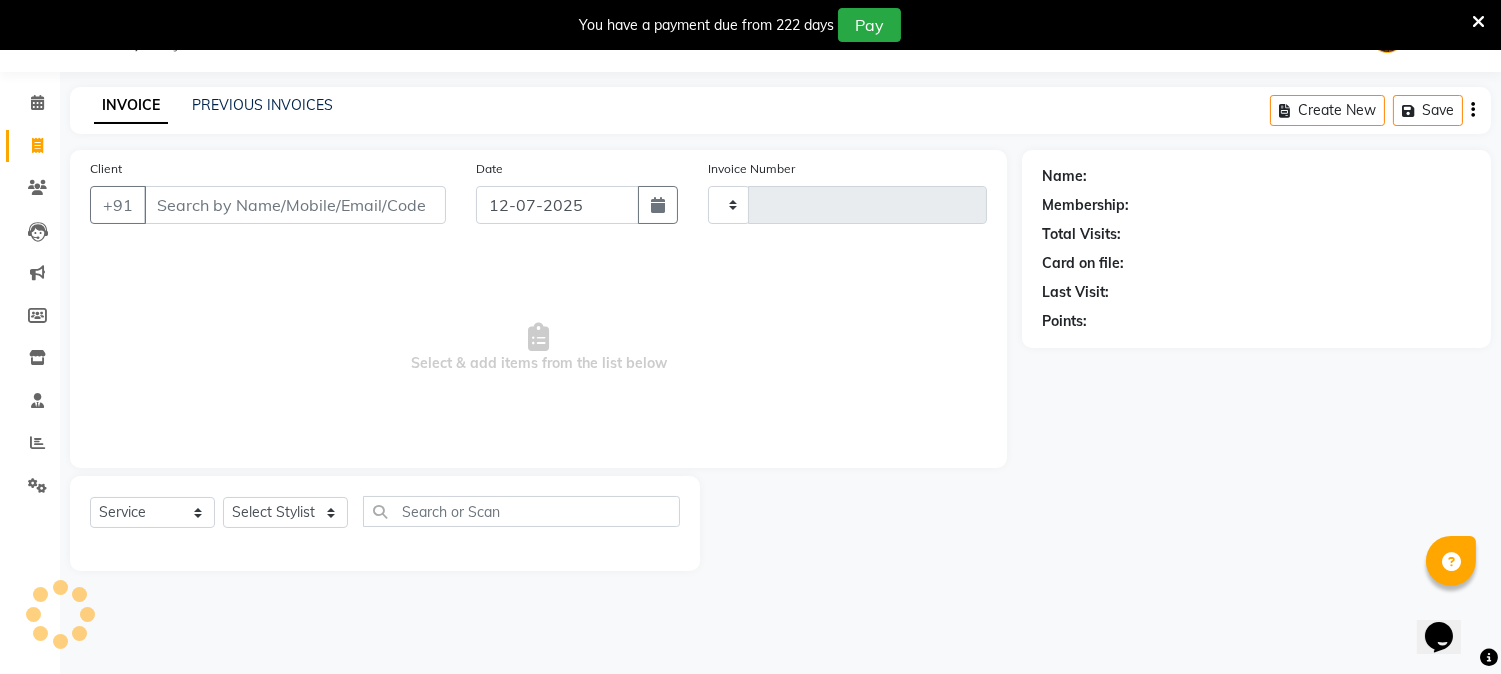 type on "0674" 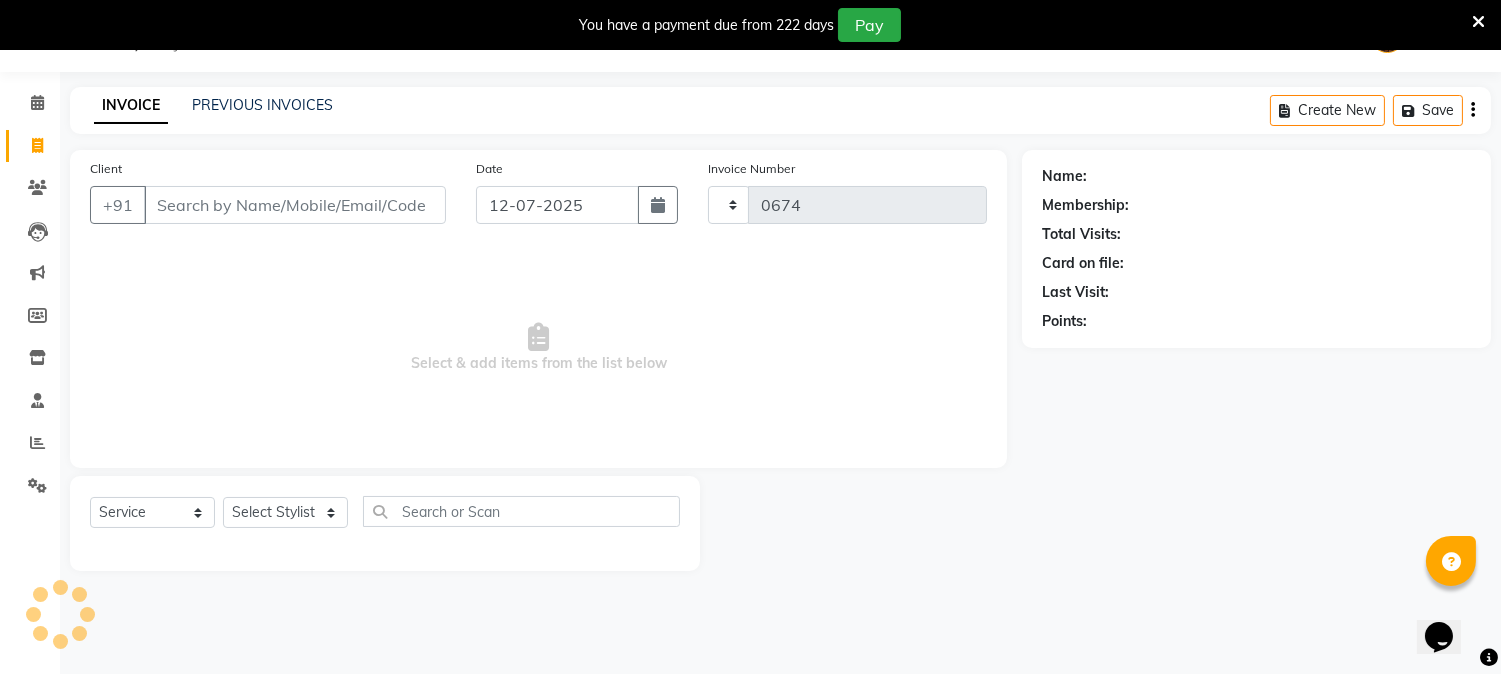 select on "556" 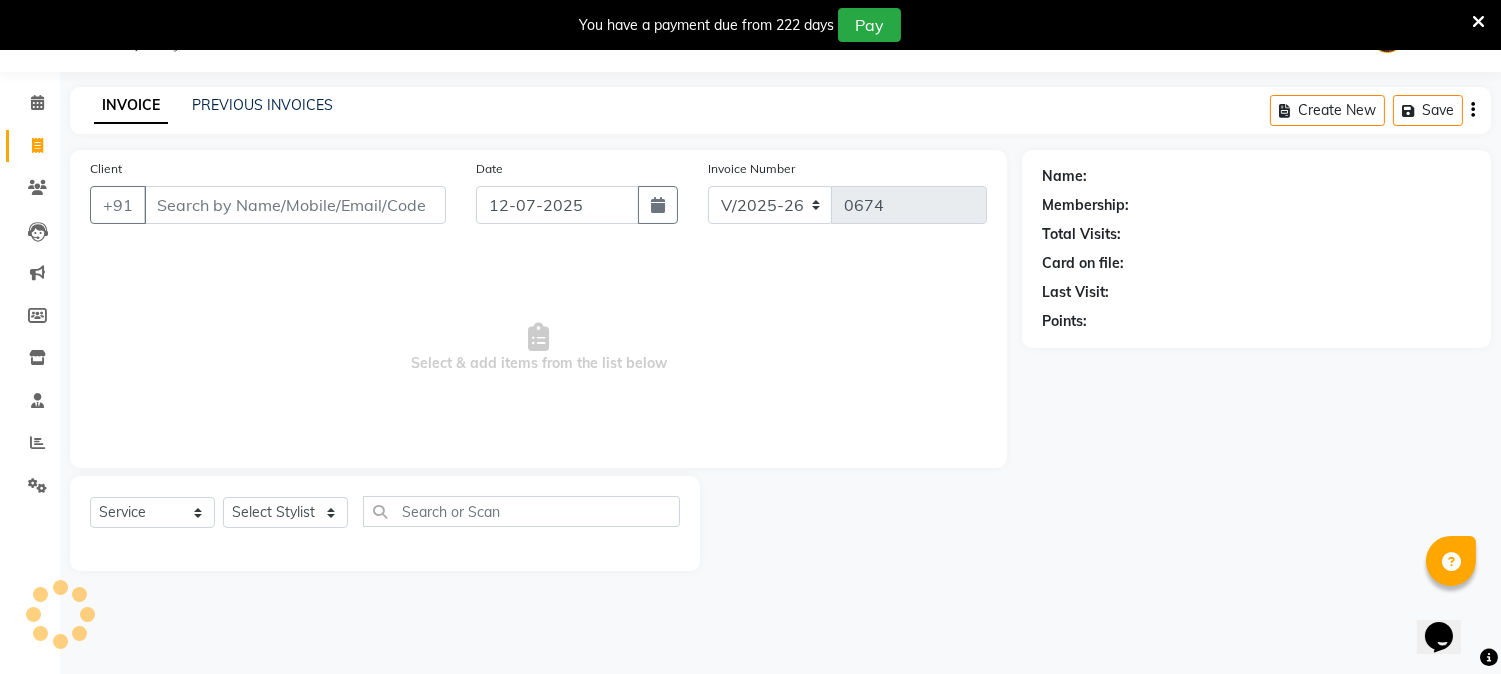 select on "membership" 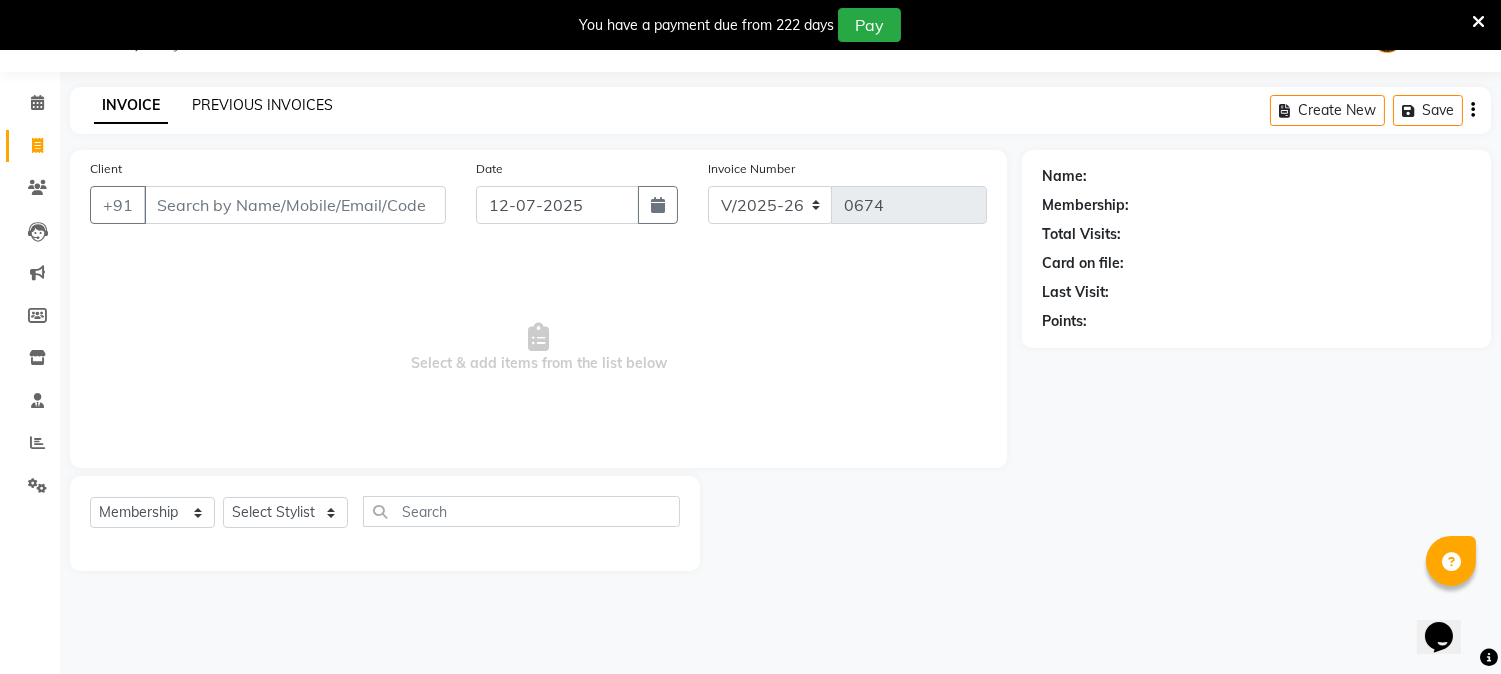 click on "PREVIOUS INVOICES" 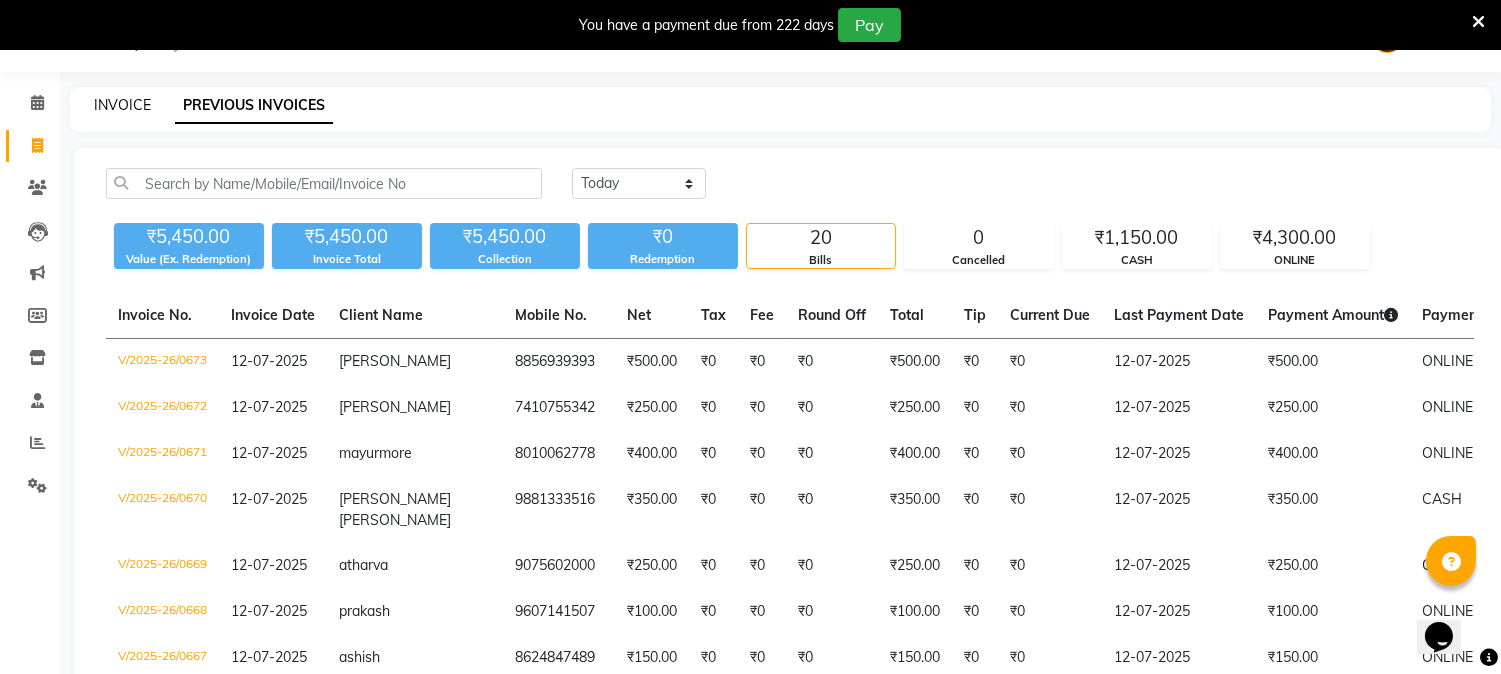 click on "INVOICE" 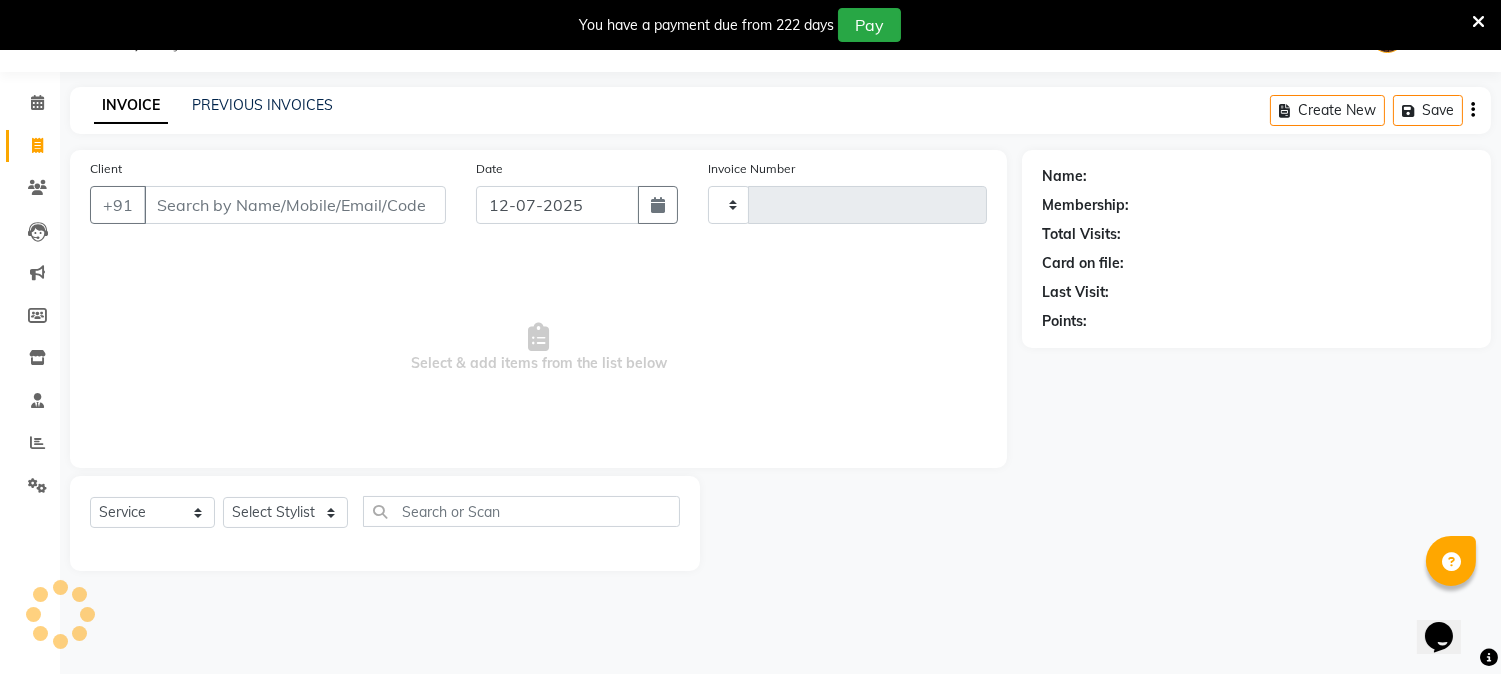 type on "0674" 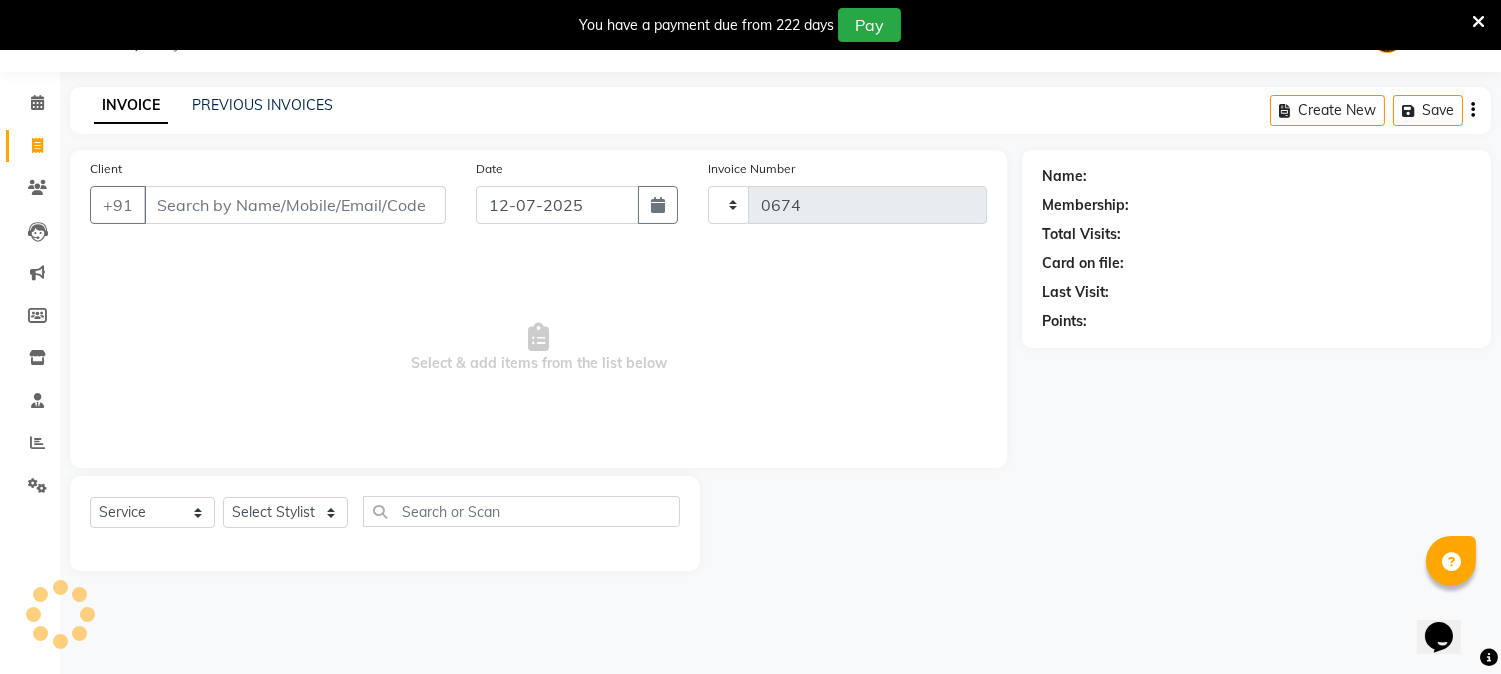 select on "556" 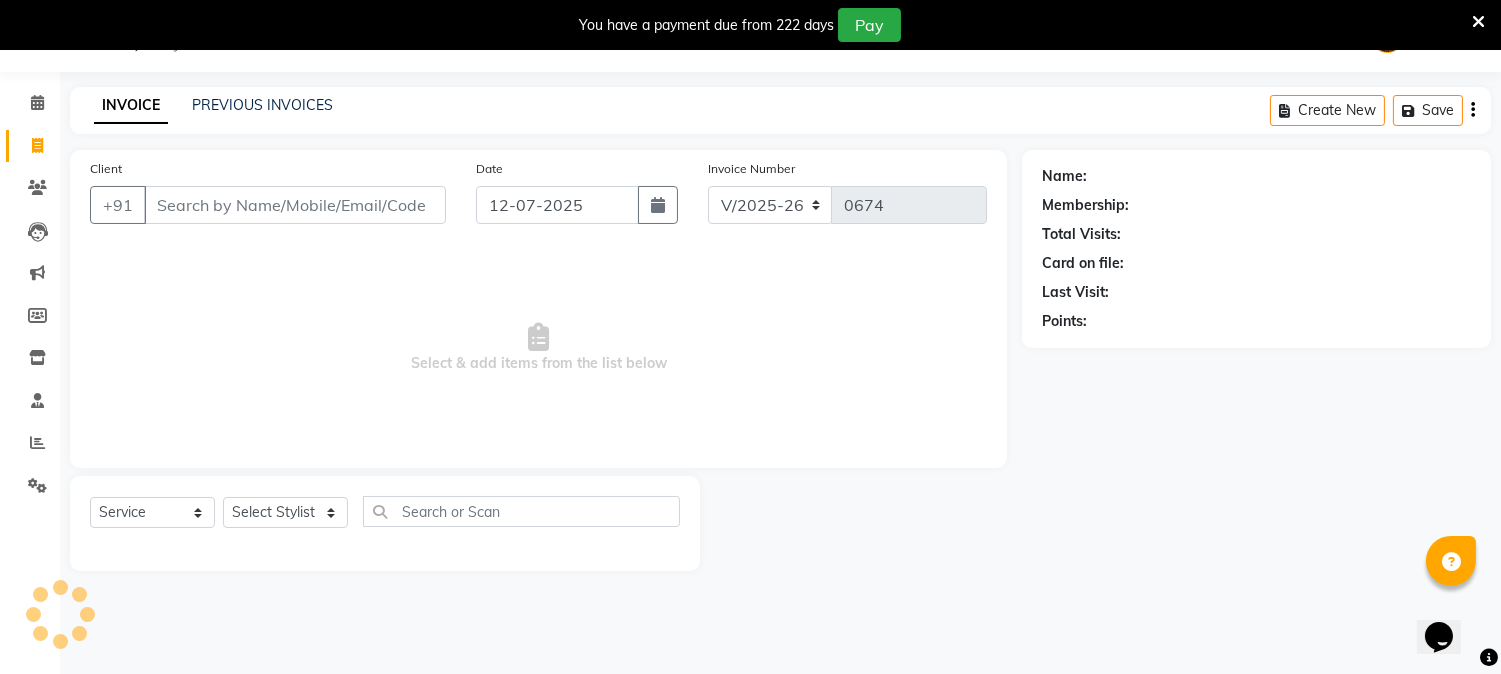select on "membership" 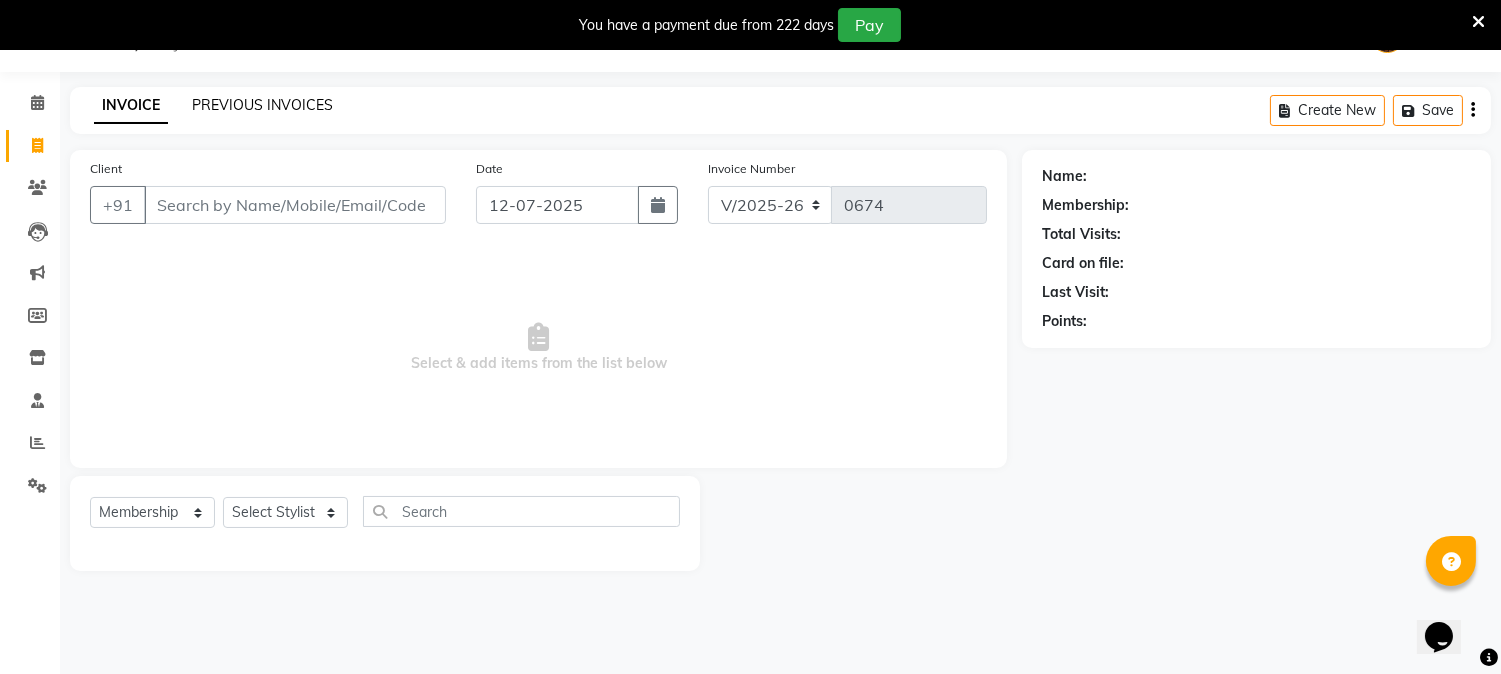 click on "PREVIOUS INVOICES" 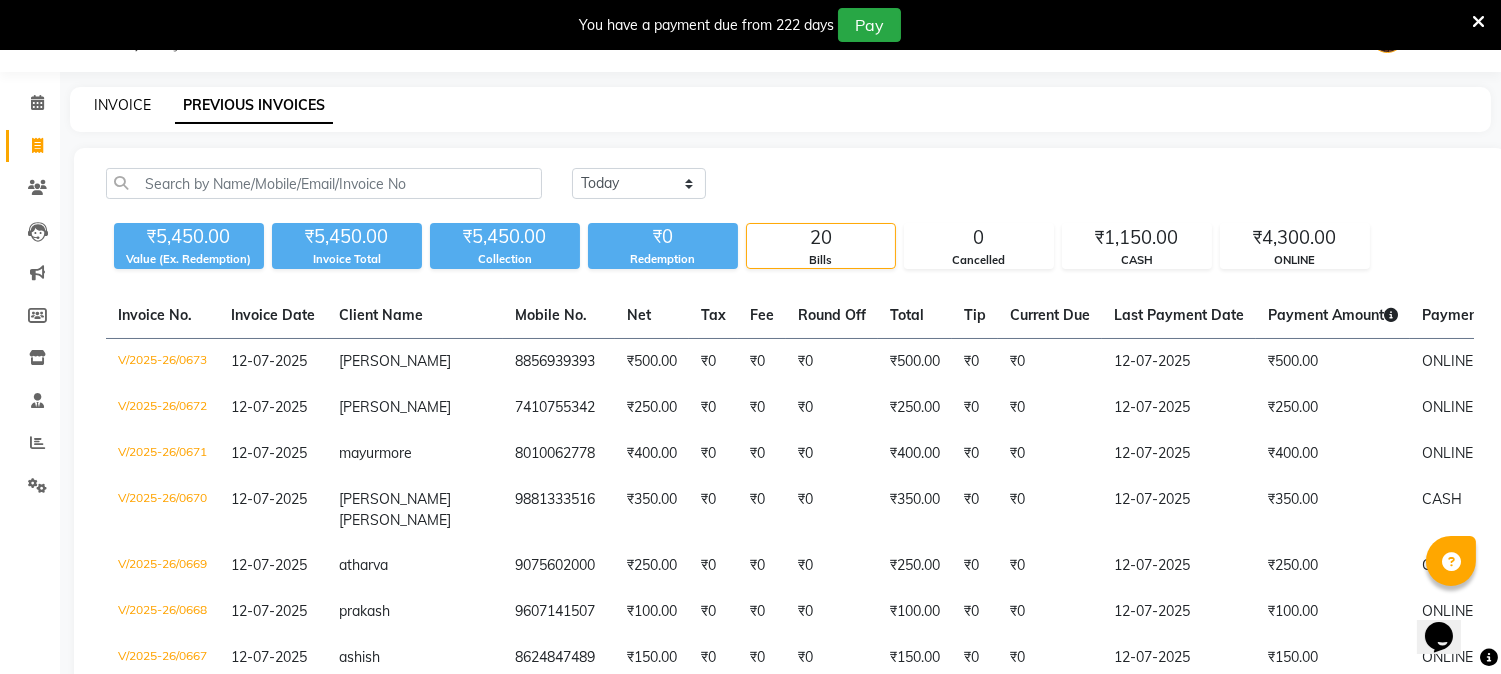click on "INVOICE" 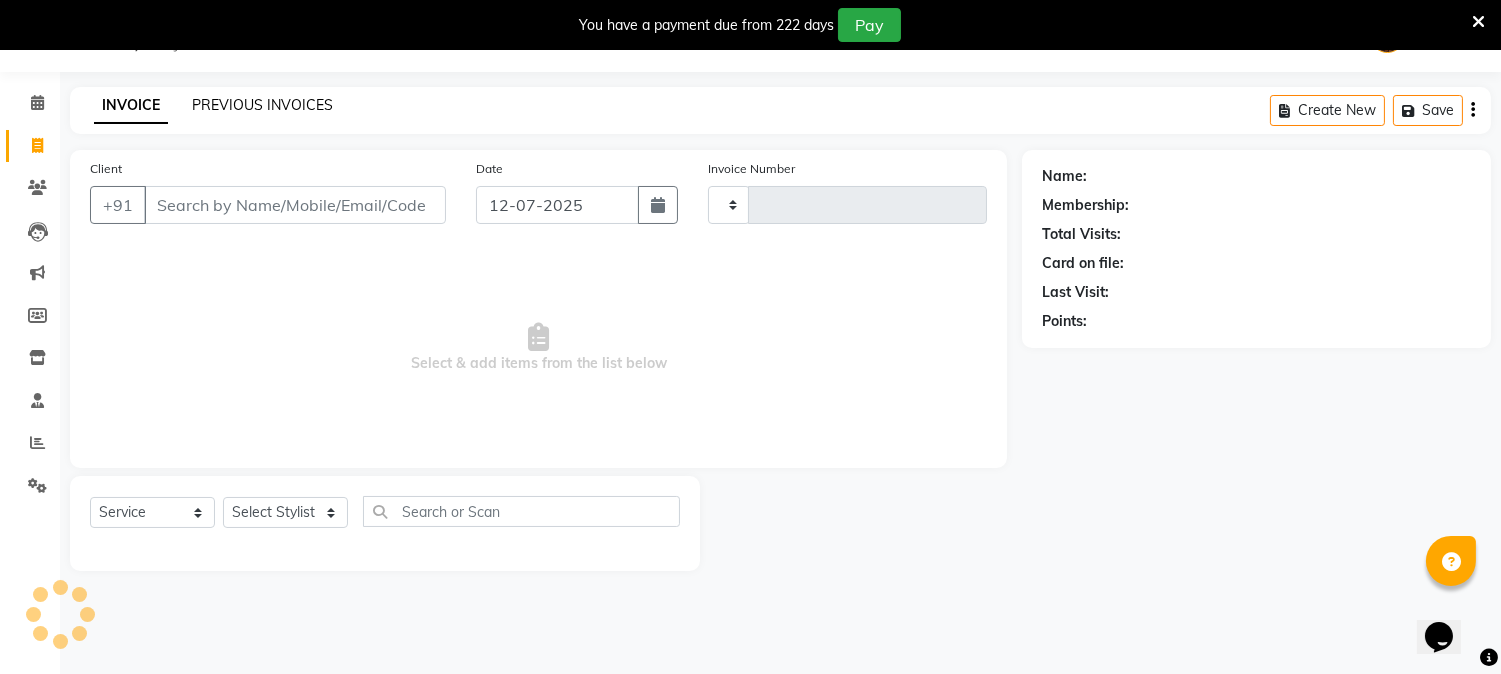 type on "0674" 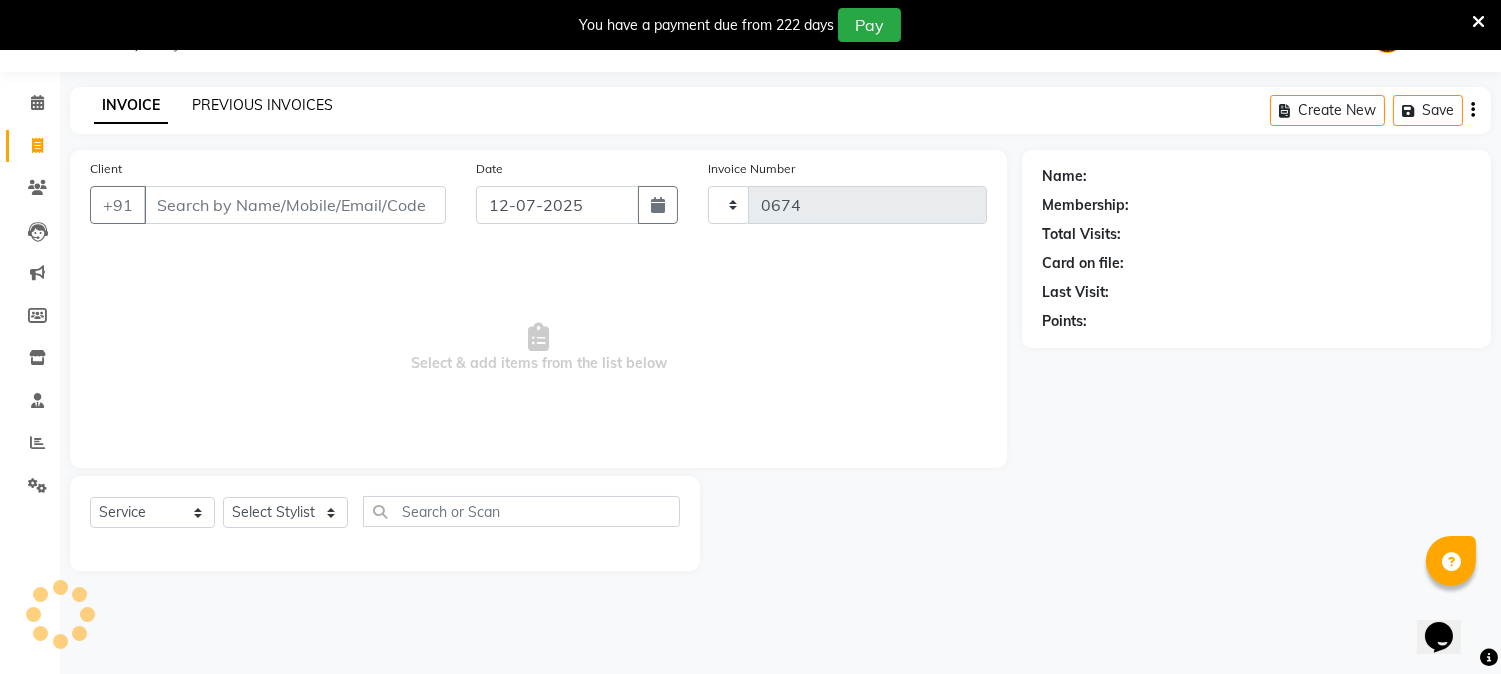 select on "556" 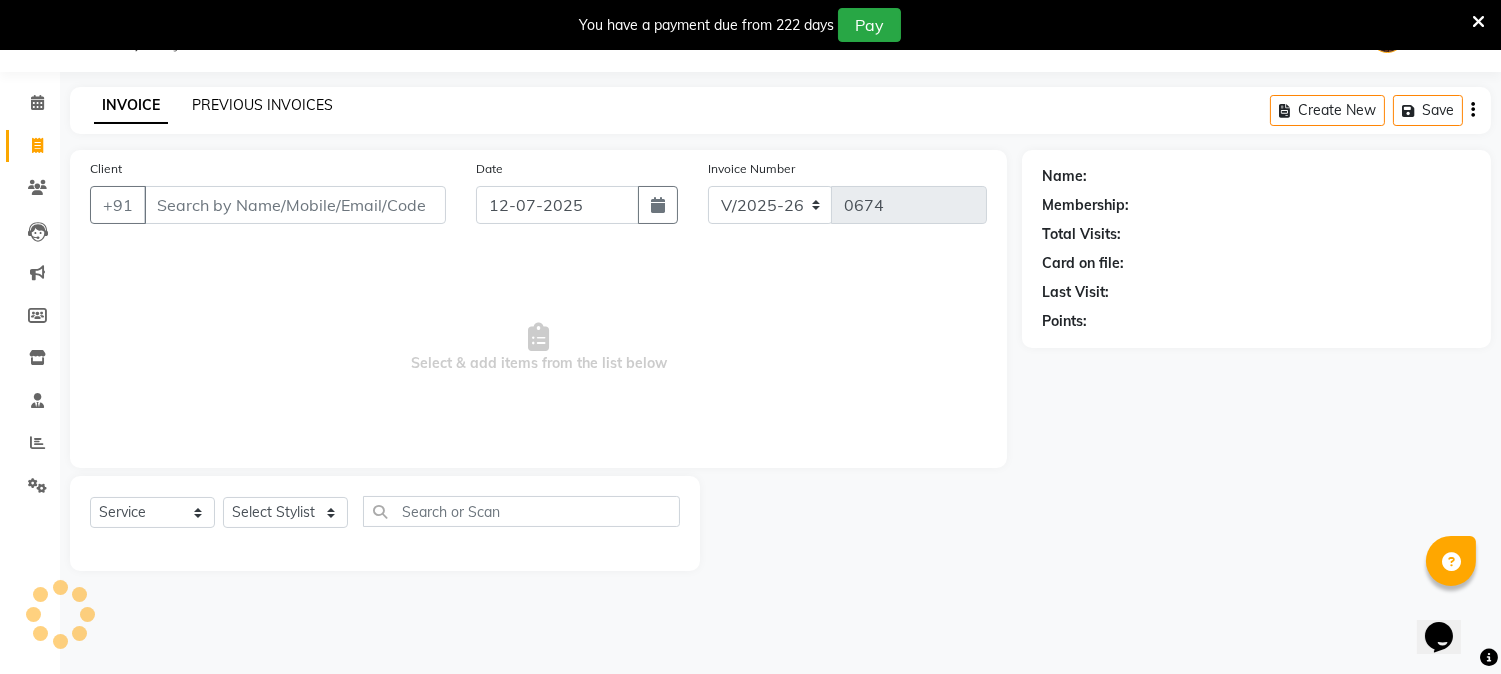 select on "membership" 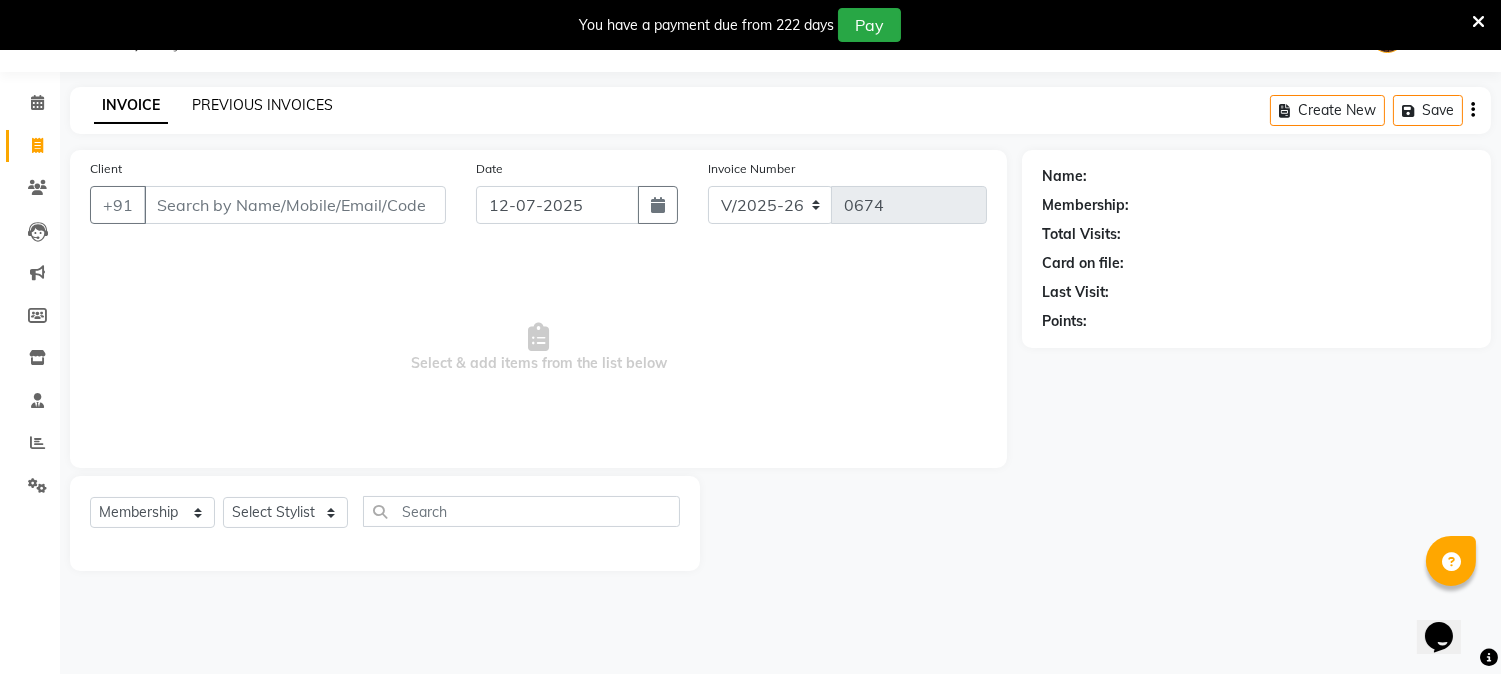 click on "PREVIOUS INVOICES" 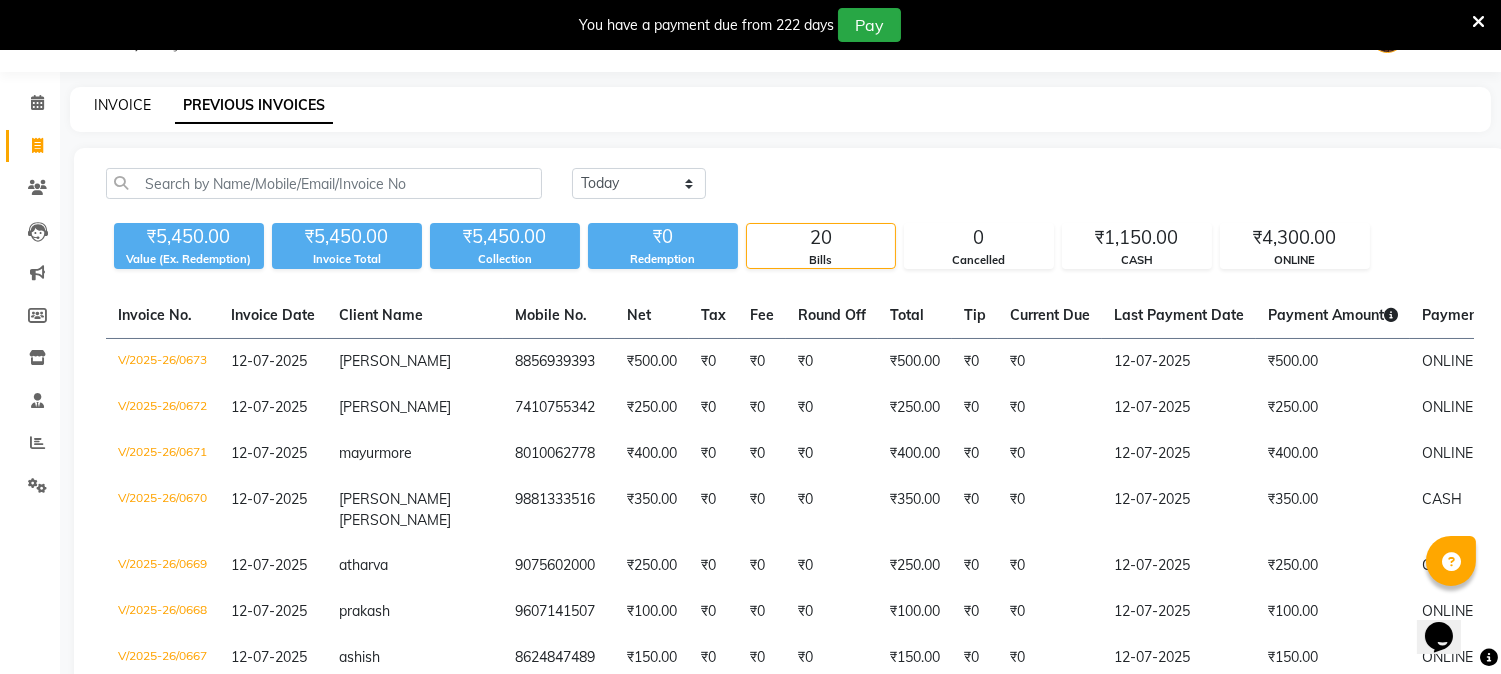 click on "INVOICE" 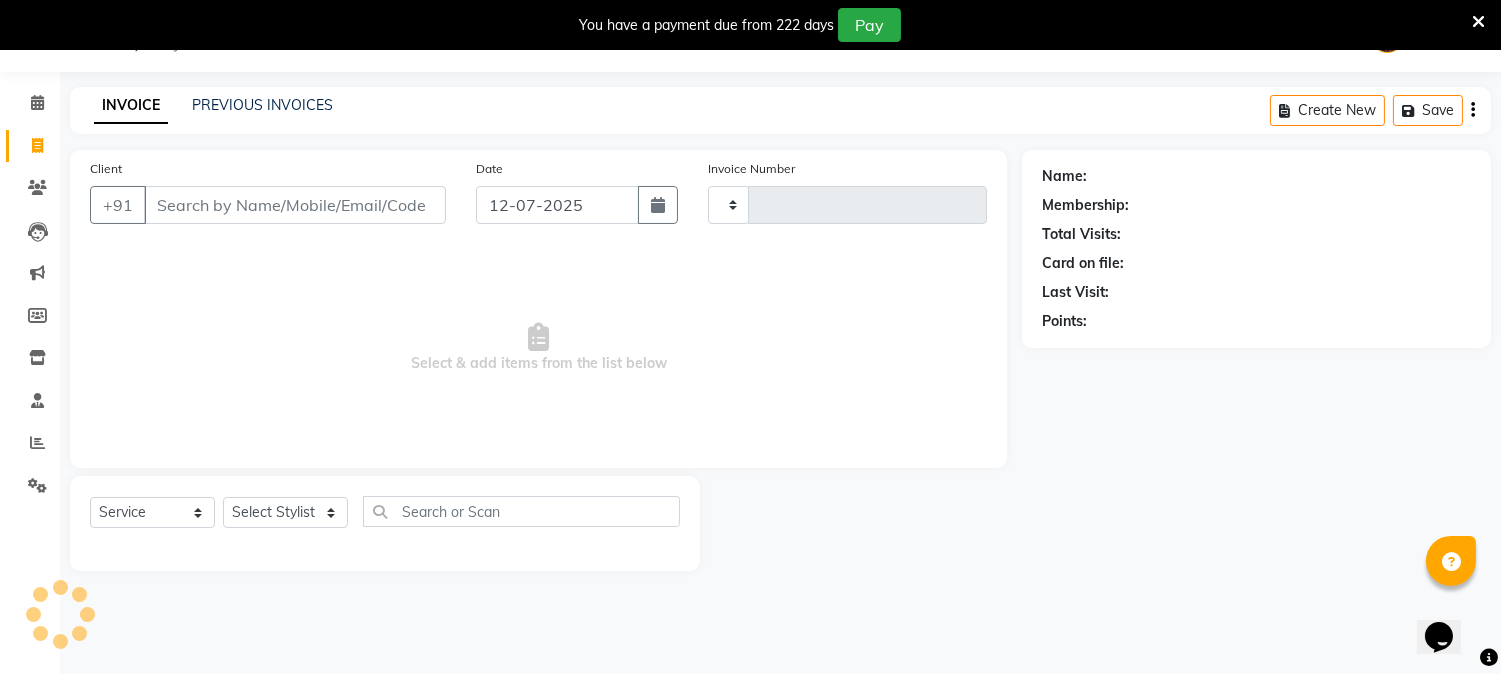 type on "0674" 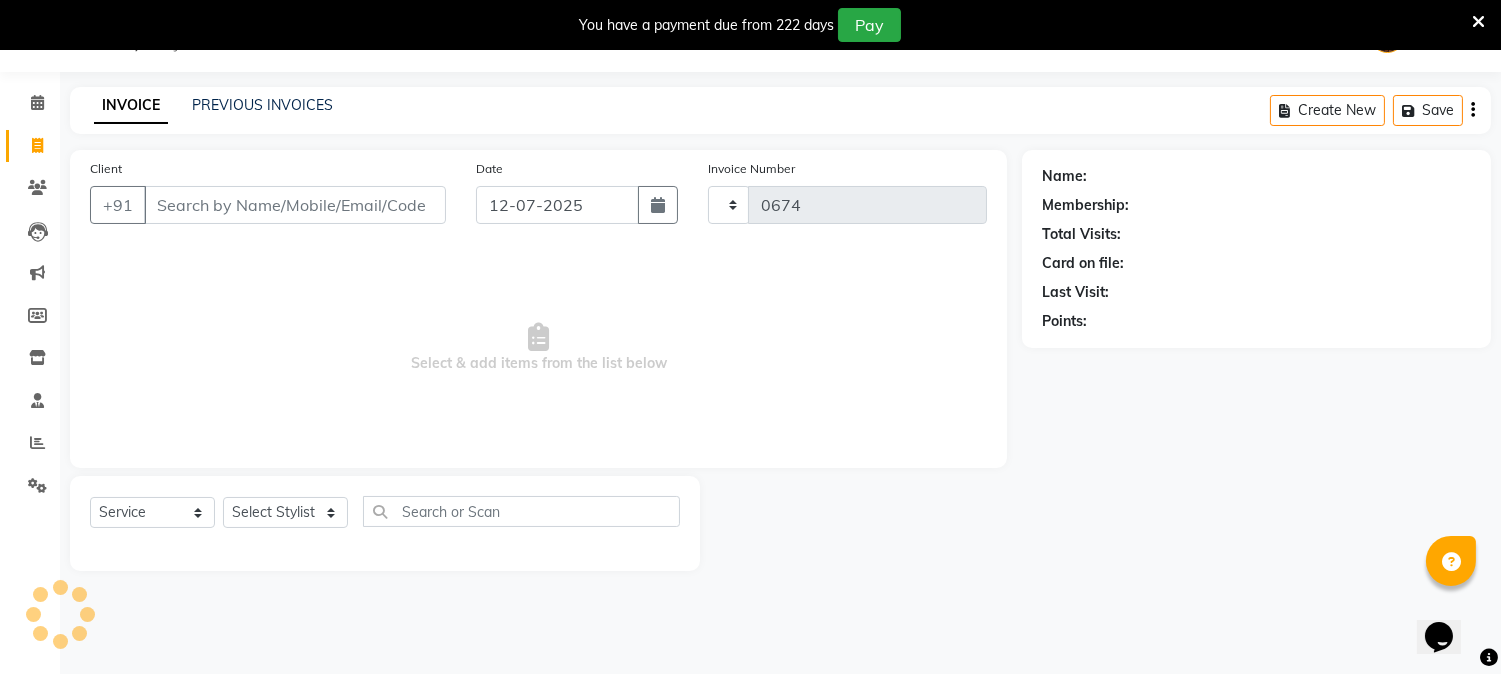select on "556" 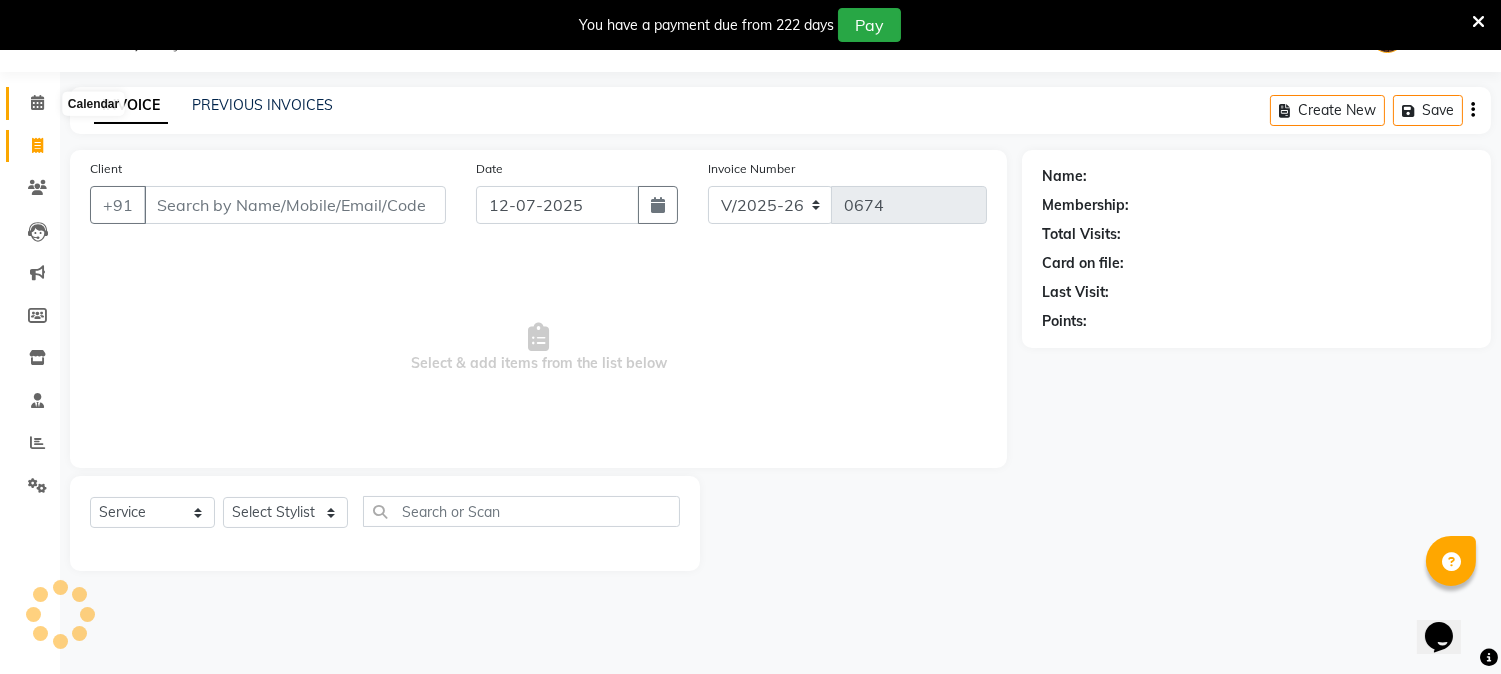 select on "membership" 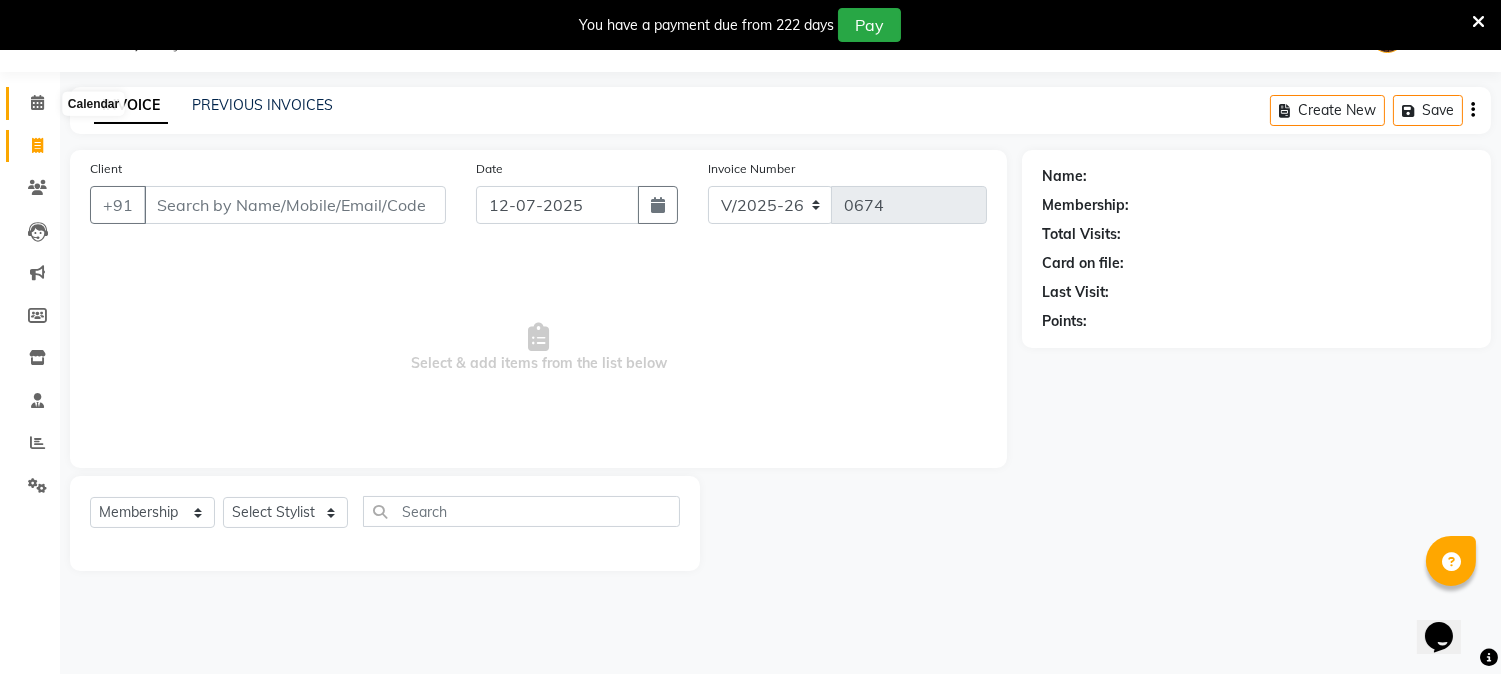 click 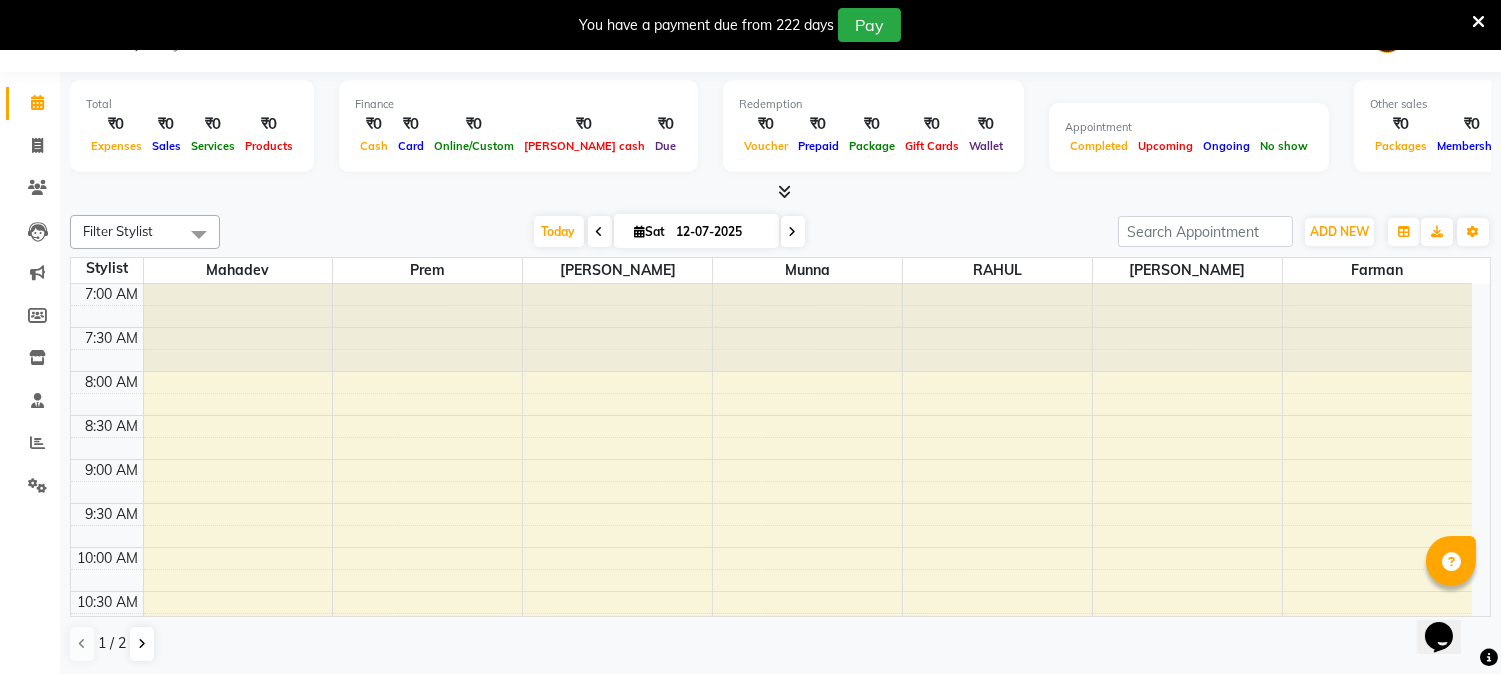 scroll, scrollTop: 0, scrollLeft: 0, axis: both 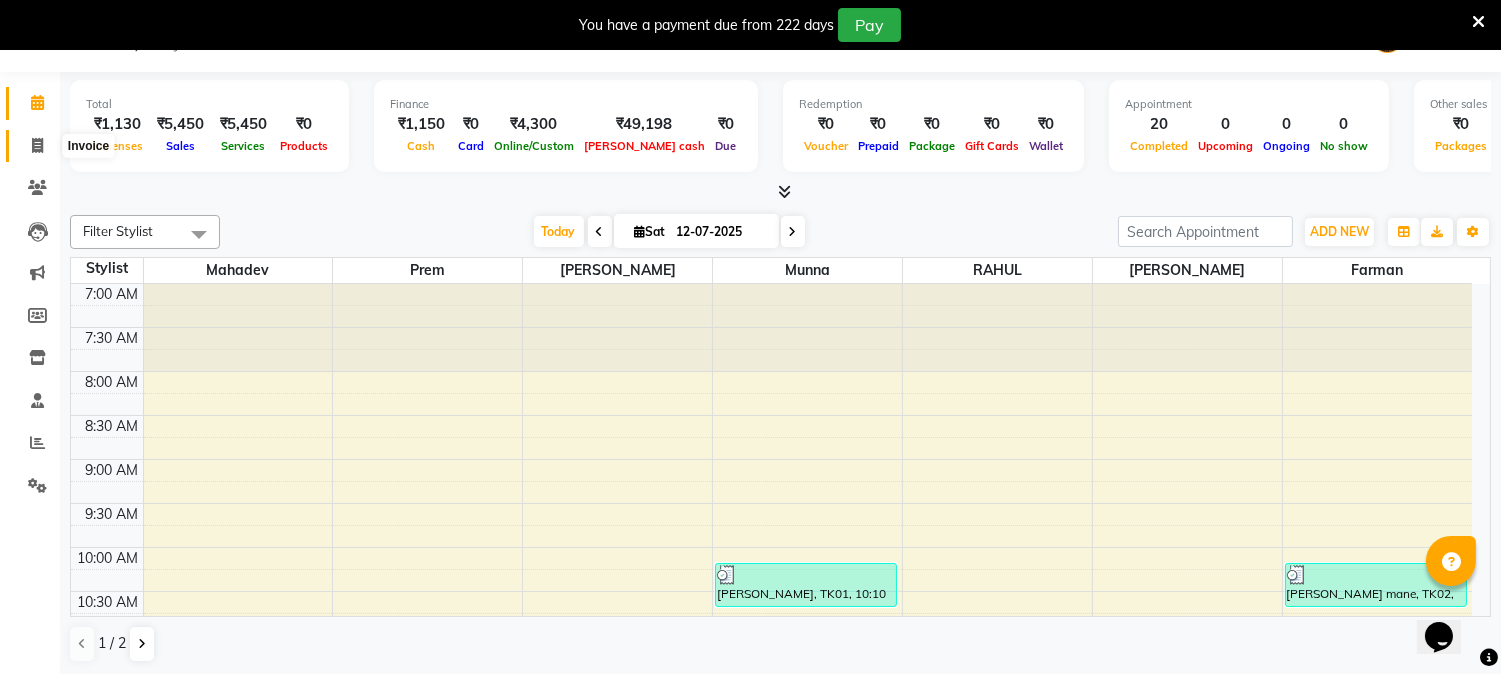 click 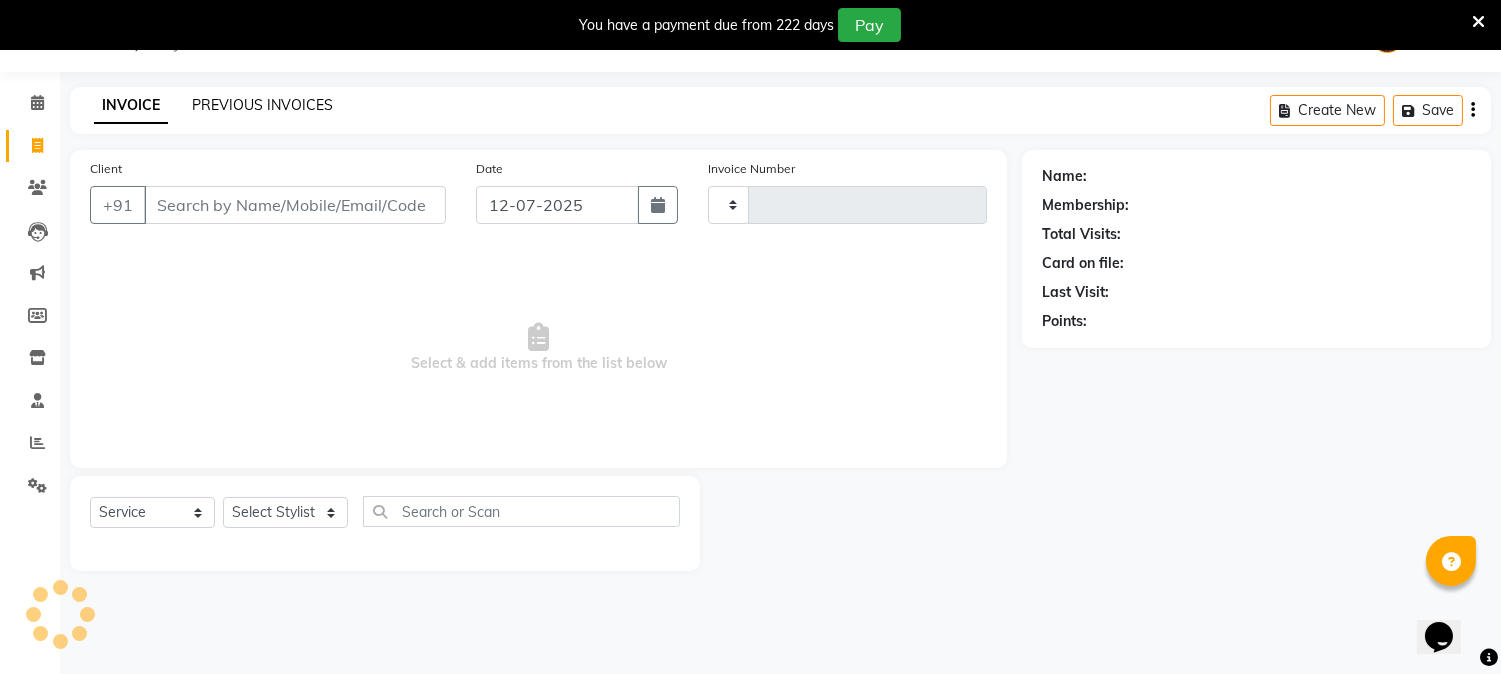 type on "0674" 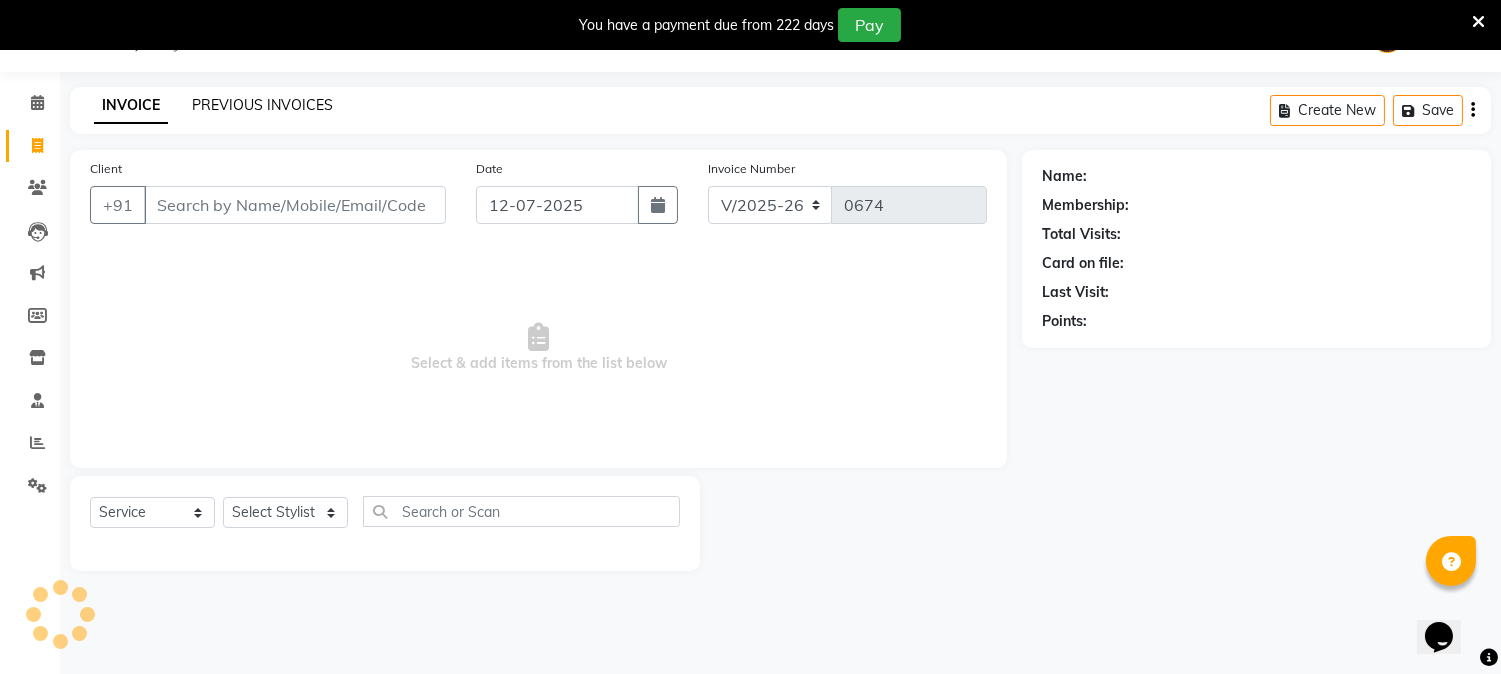 click on "PREVIOUS INVOICES" 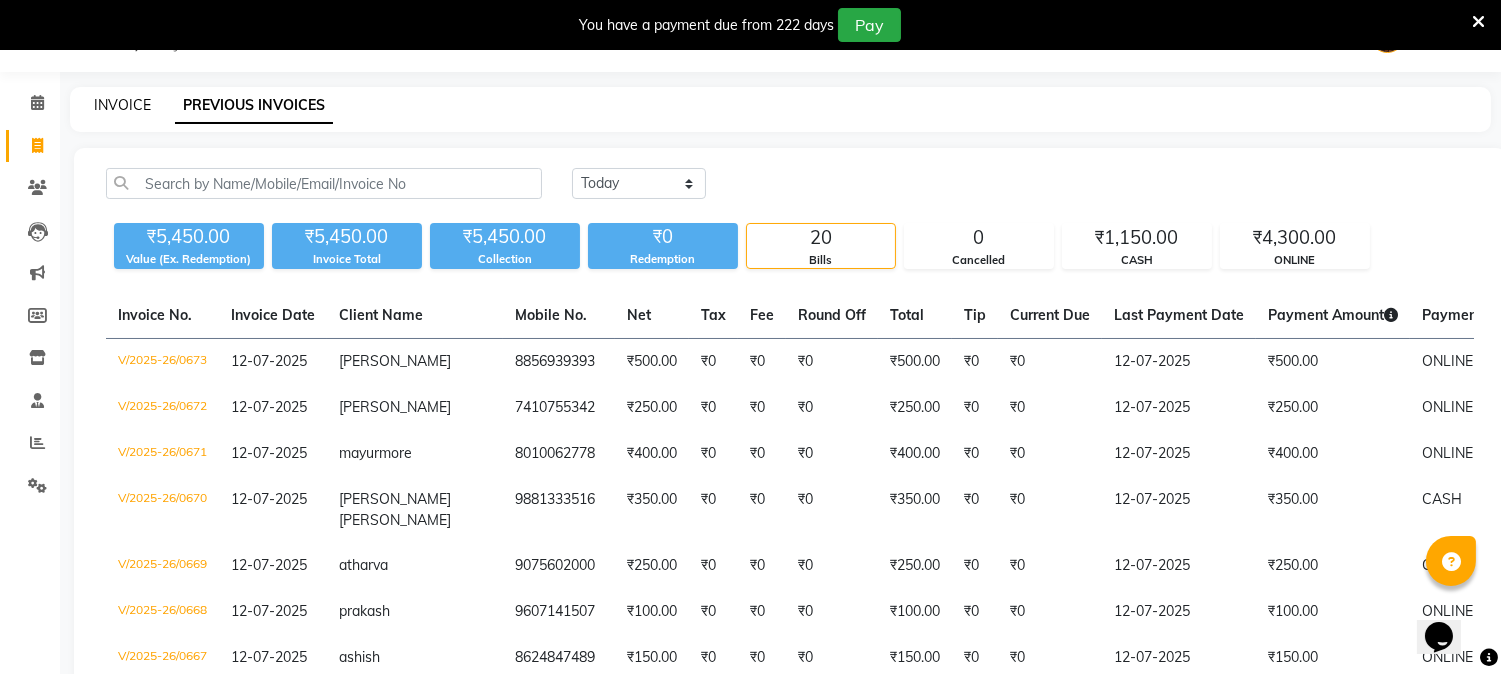 click on "INVOICE" 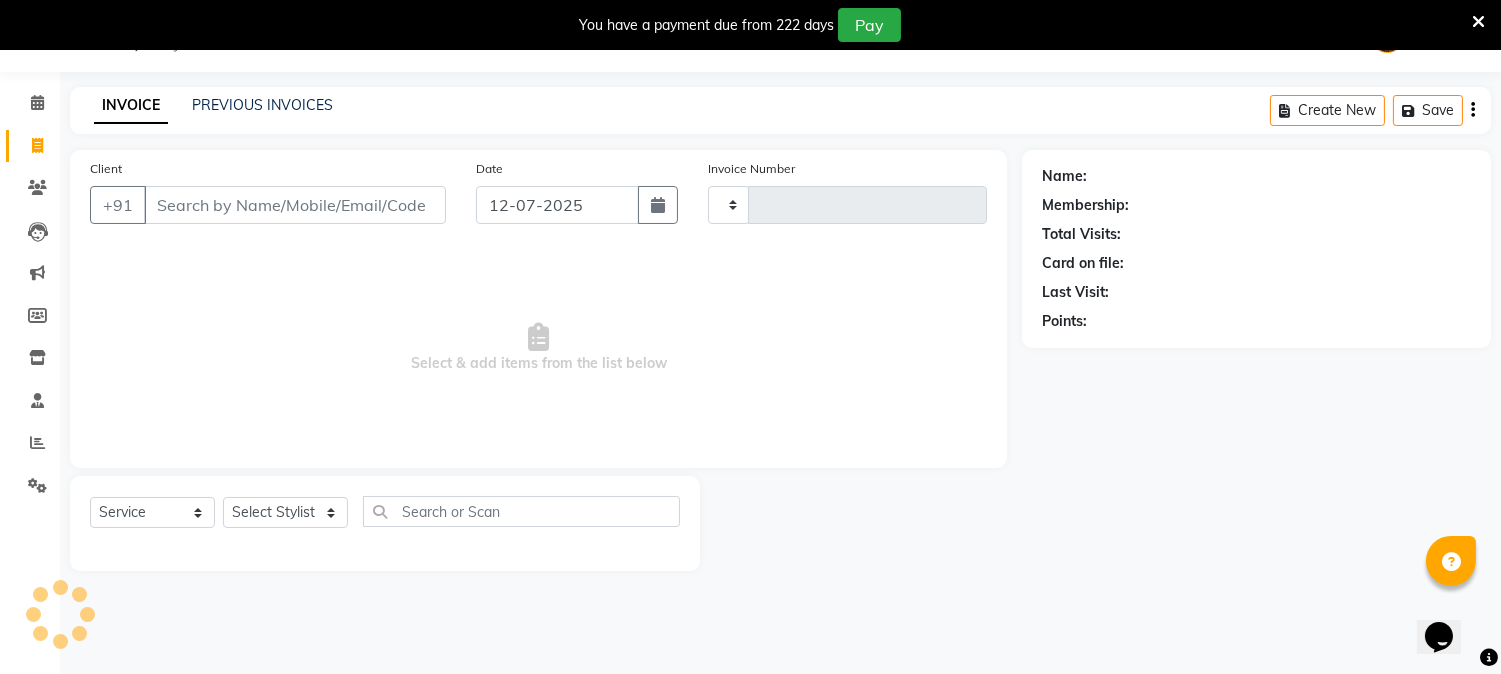type on "0674" 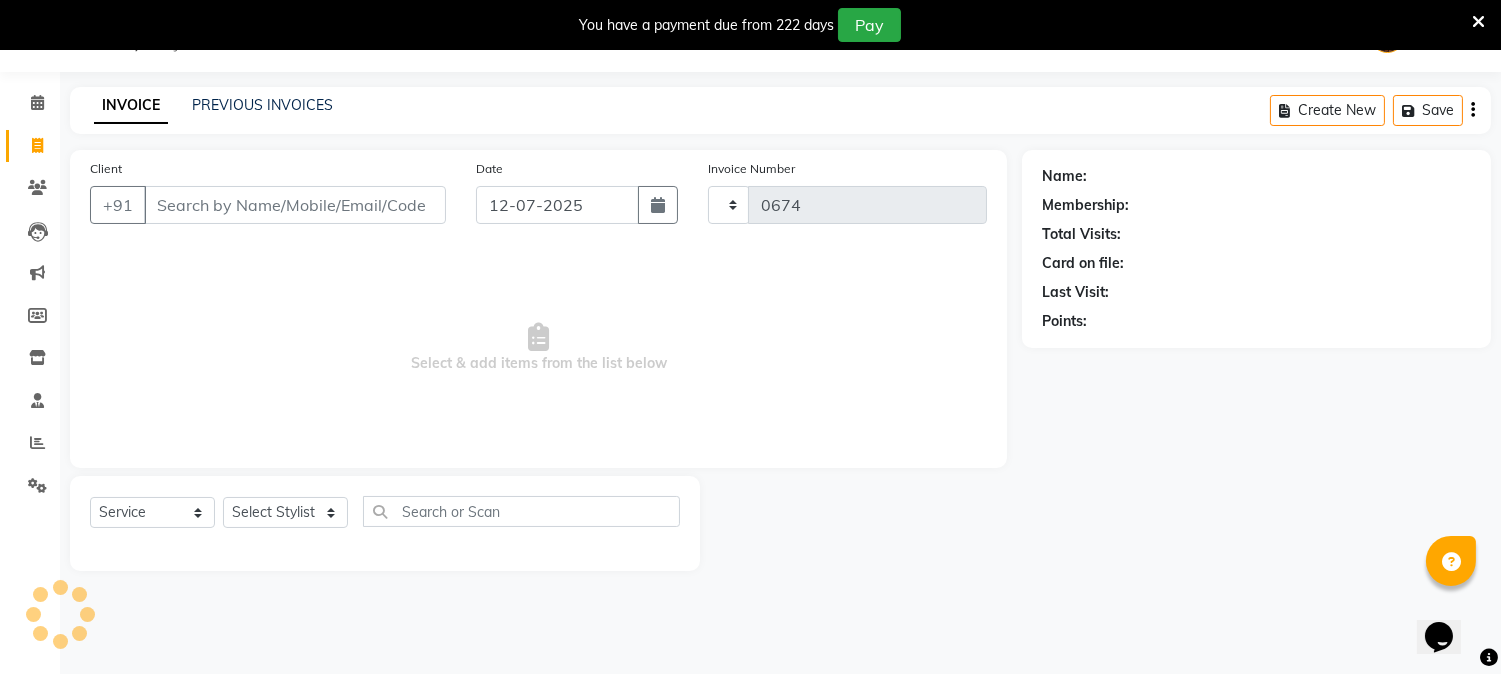 select on "556" 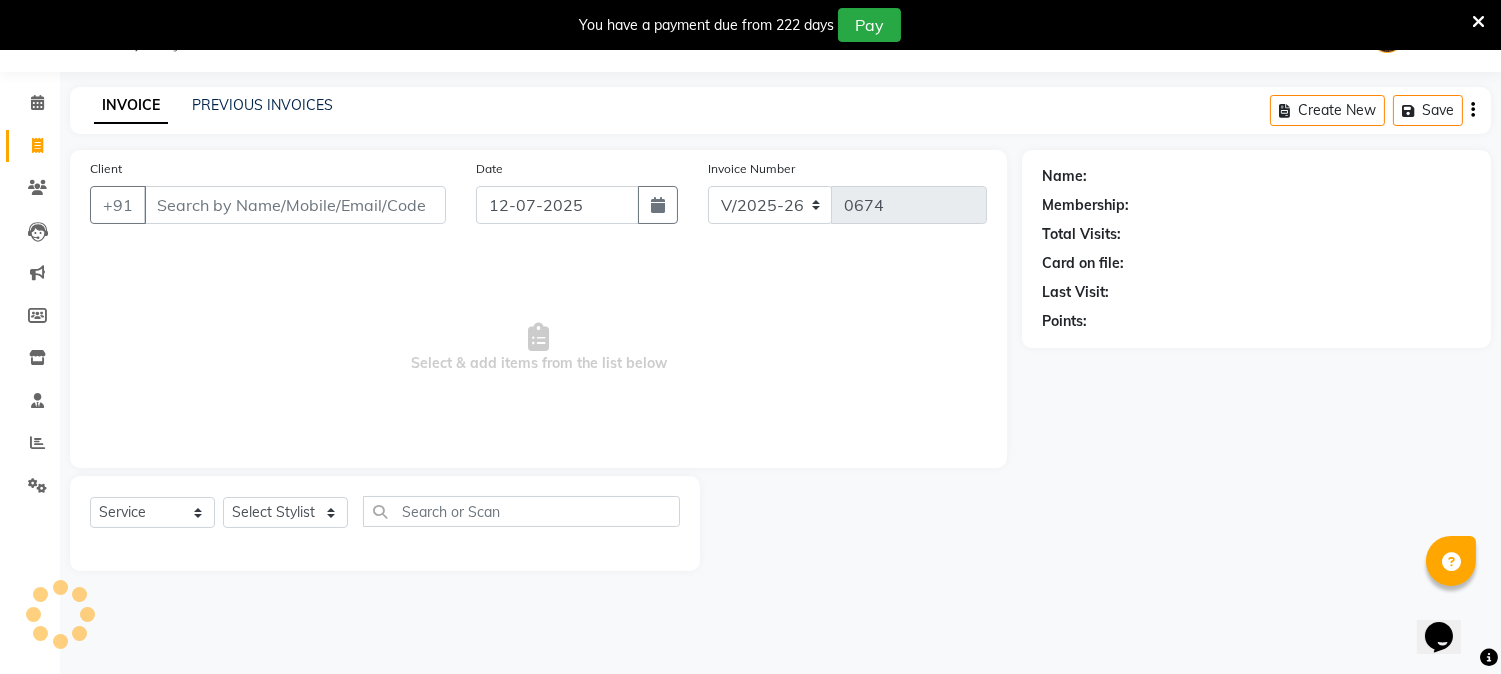 select on "membership" 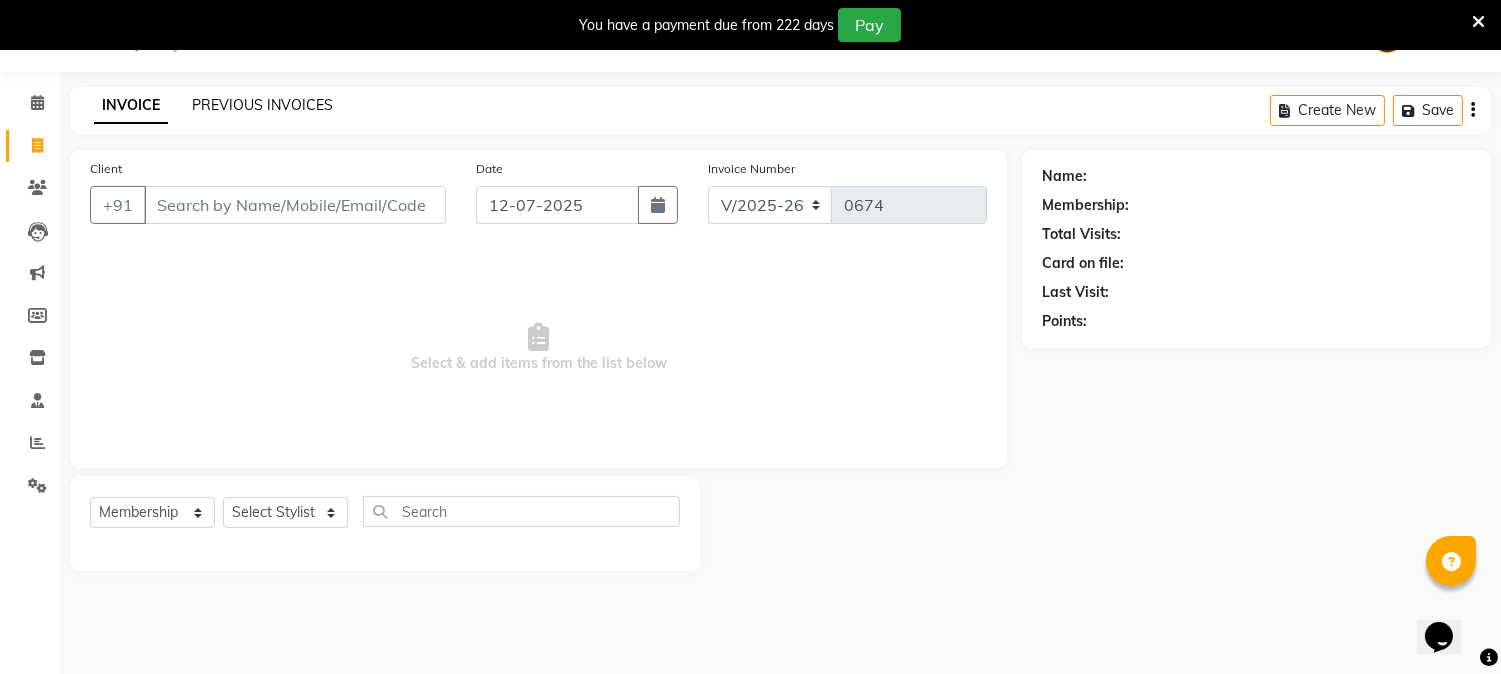 click on "PREVIOUS INVOICES" 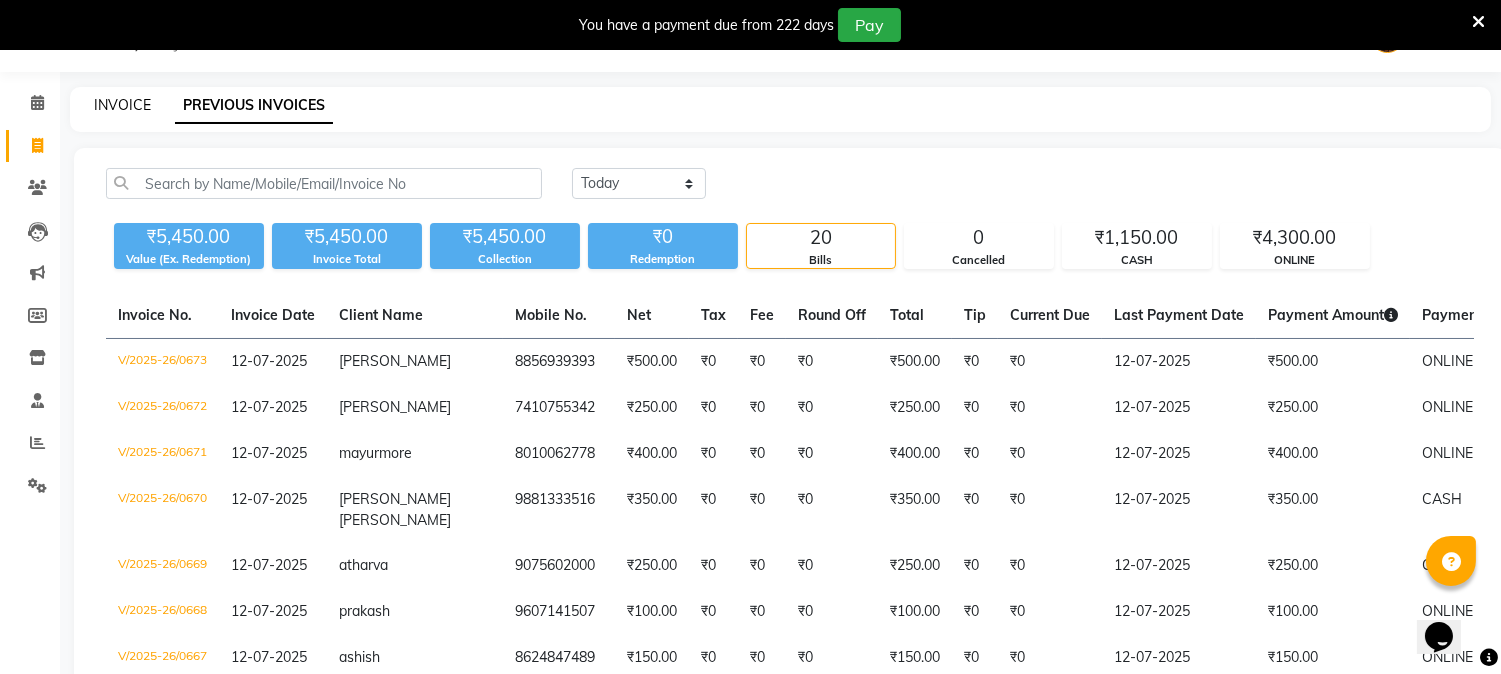 click on "INVOICE" 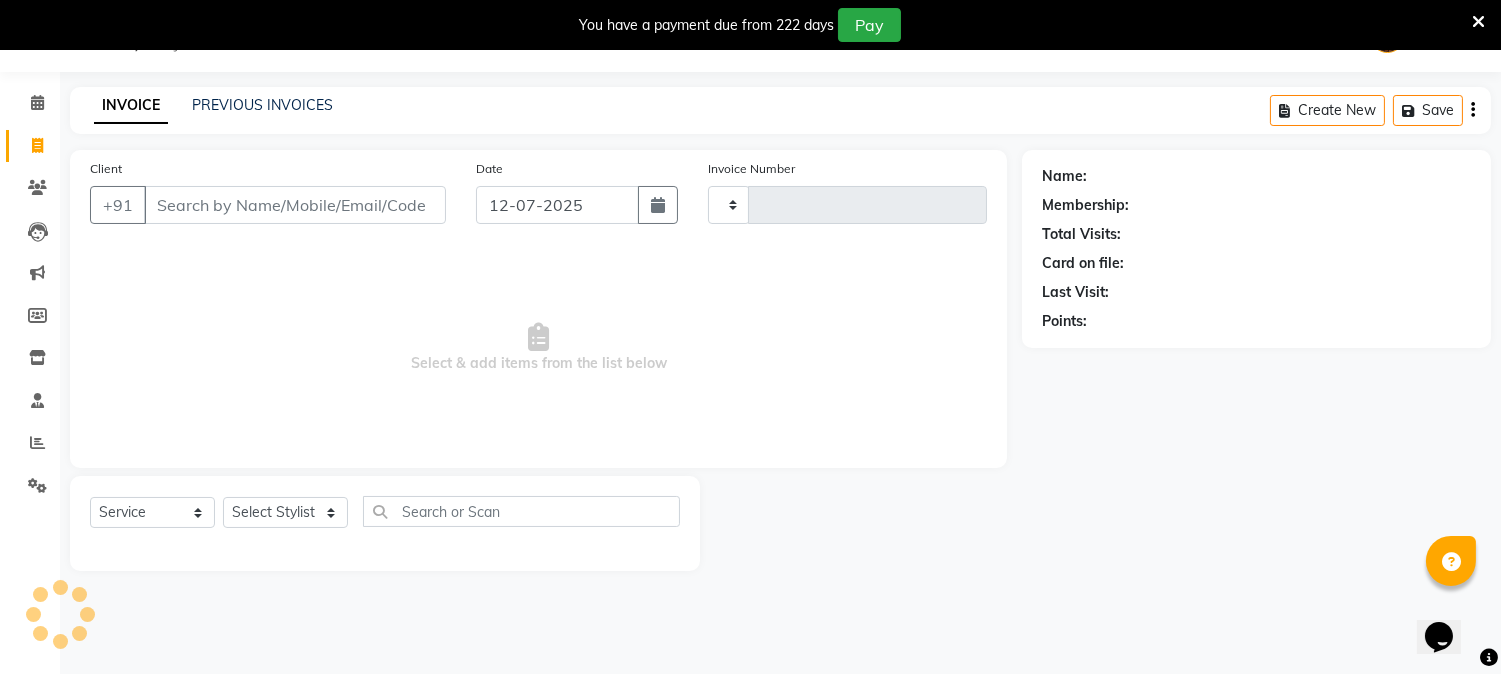type on "0674" 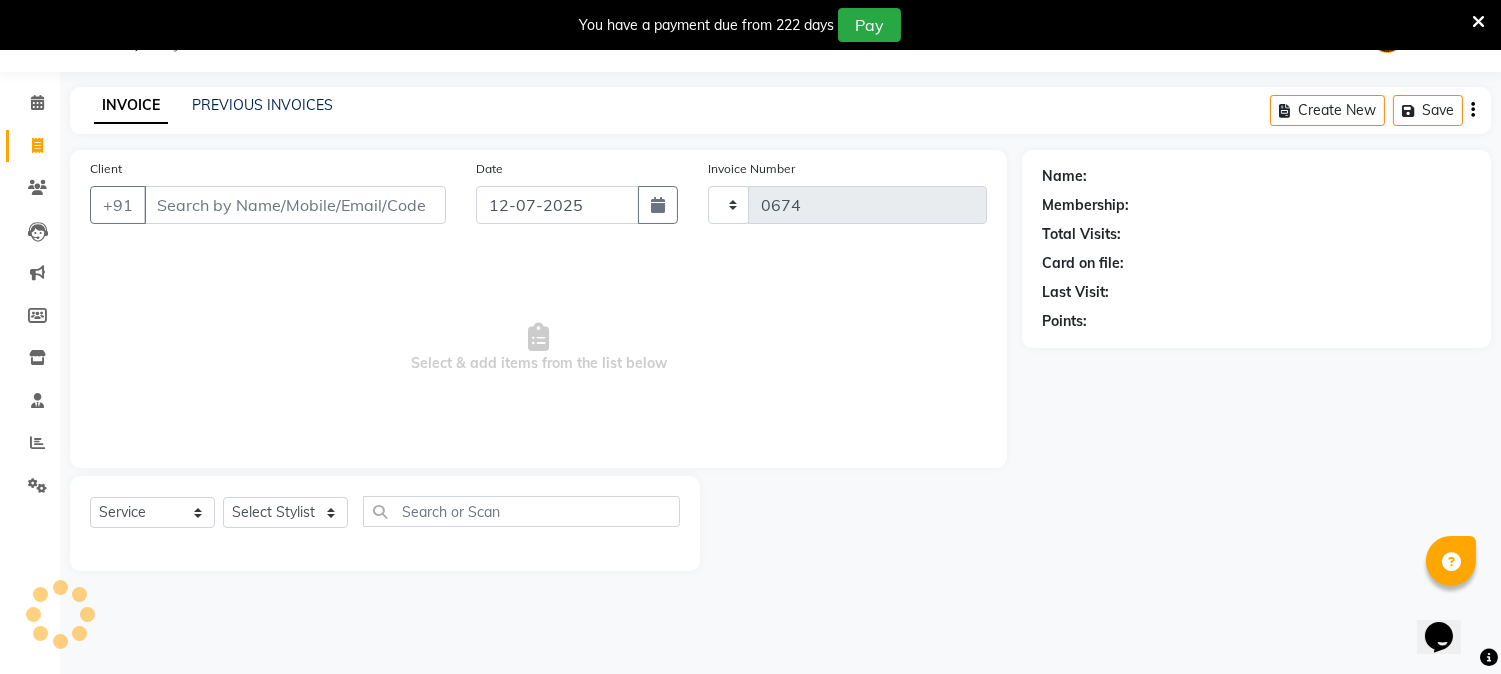 type 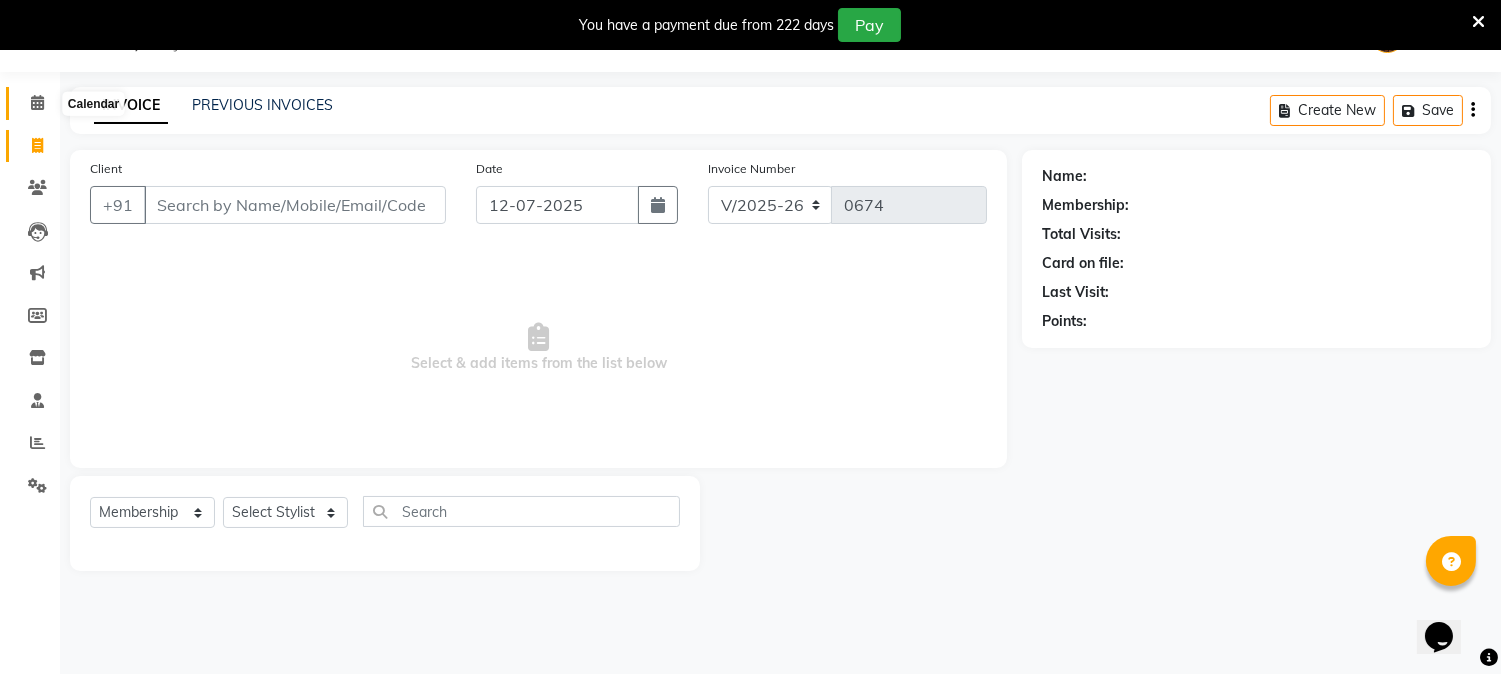 click 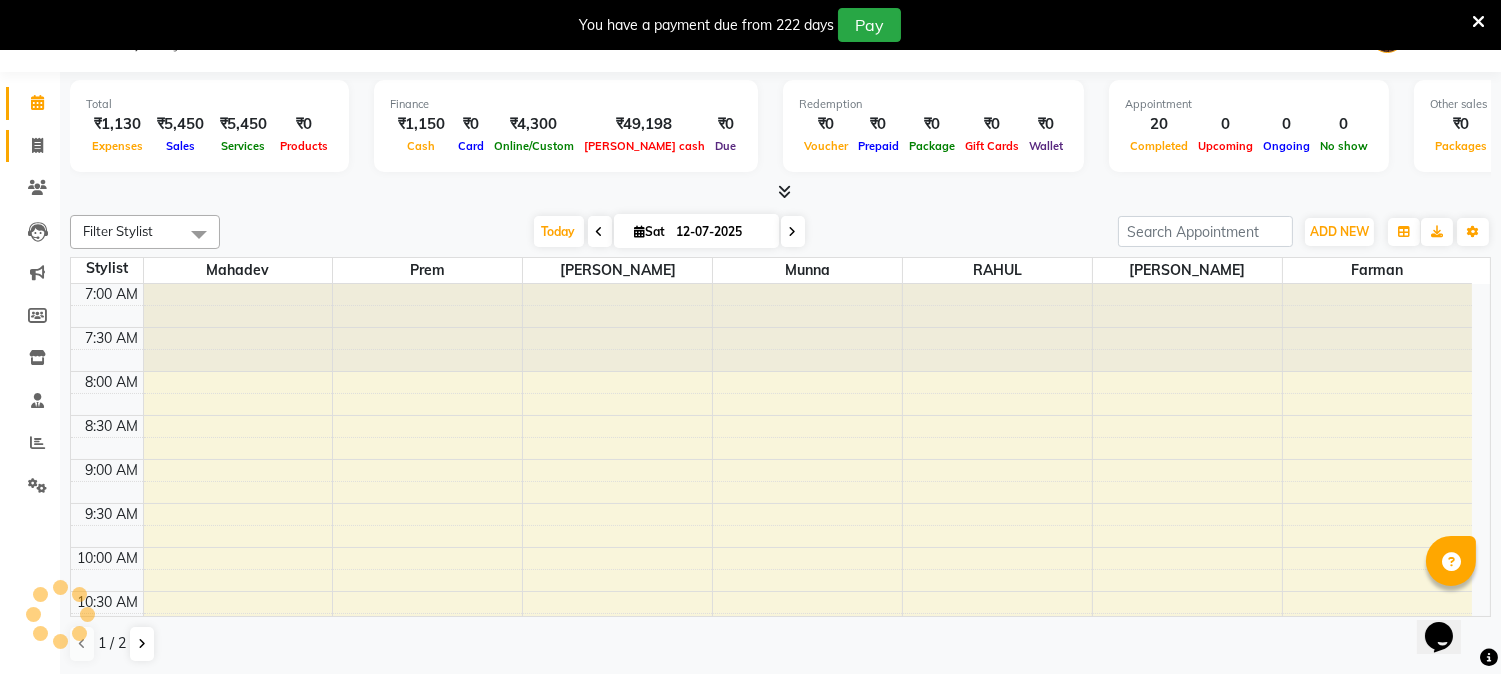 scroll, scrollTop: 0, scrollLeft: 0, axis: both 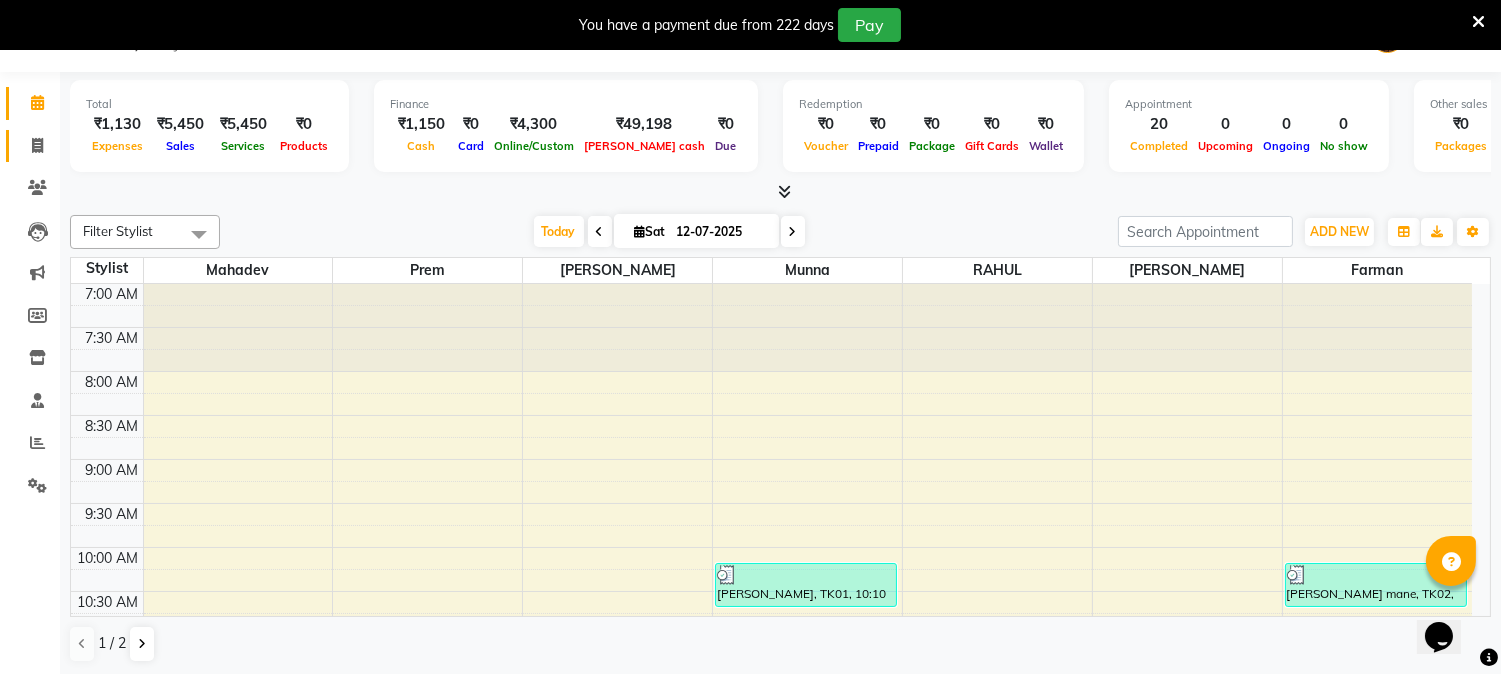 click 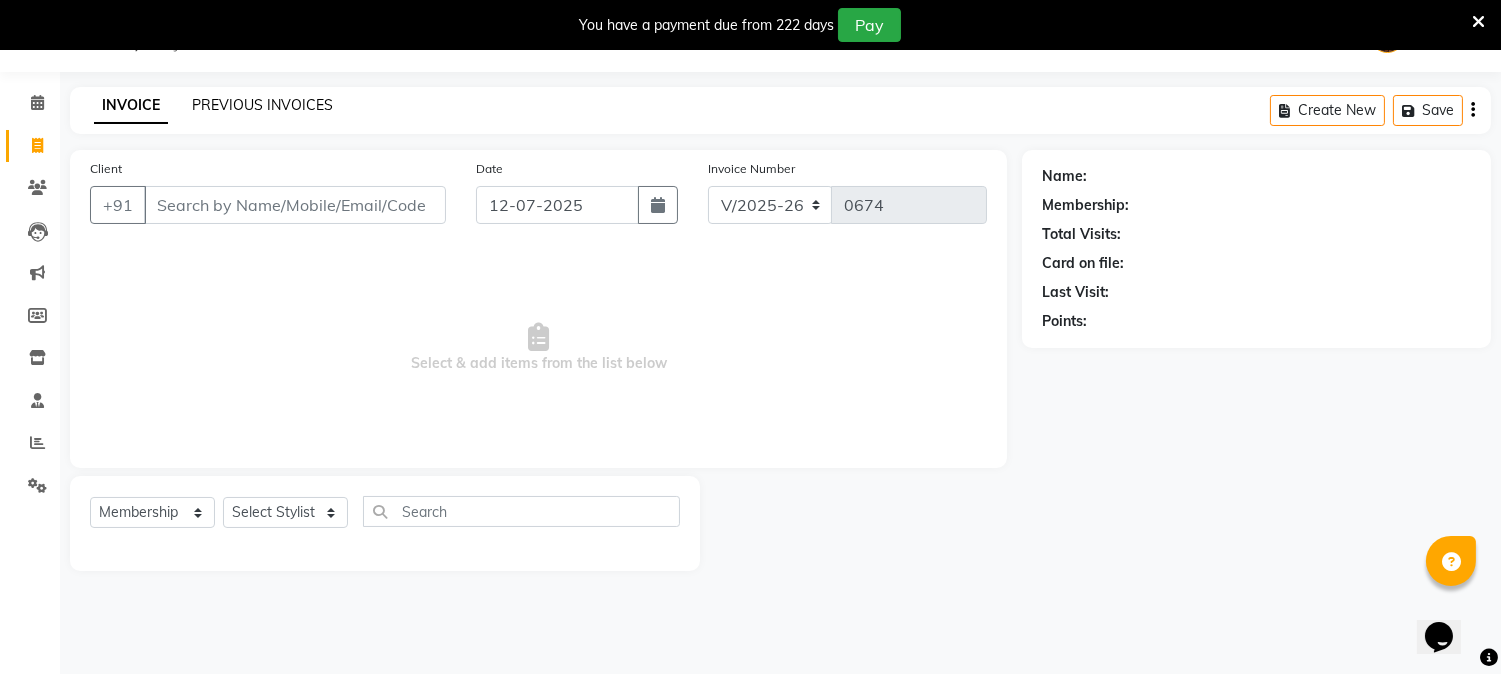 click on "PREVIOUS INVOICES" 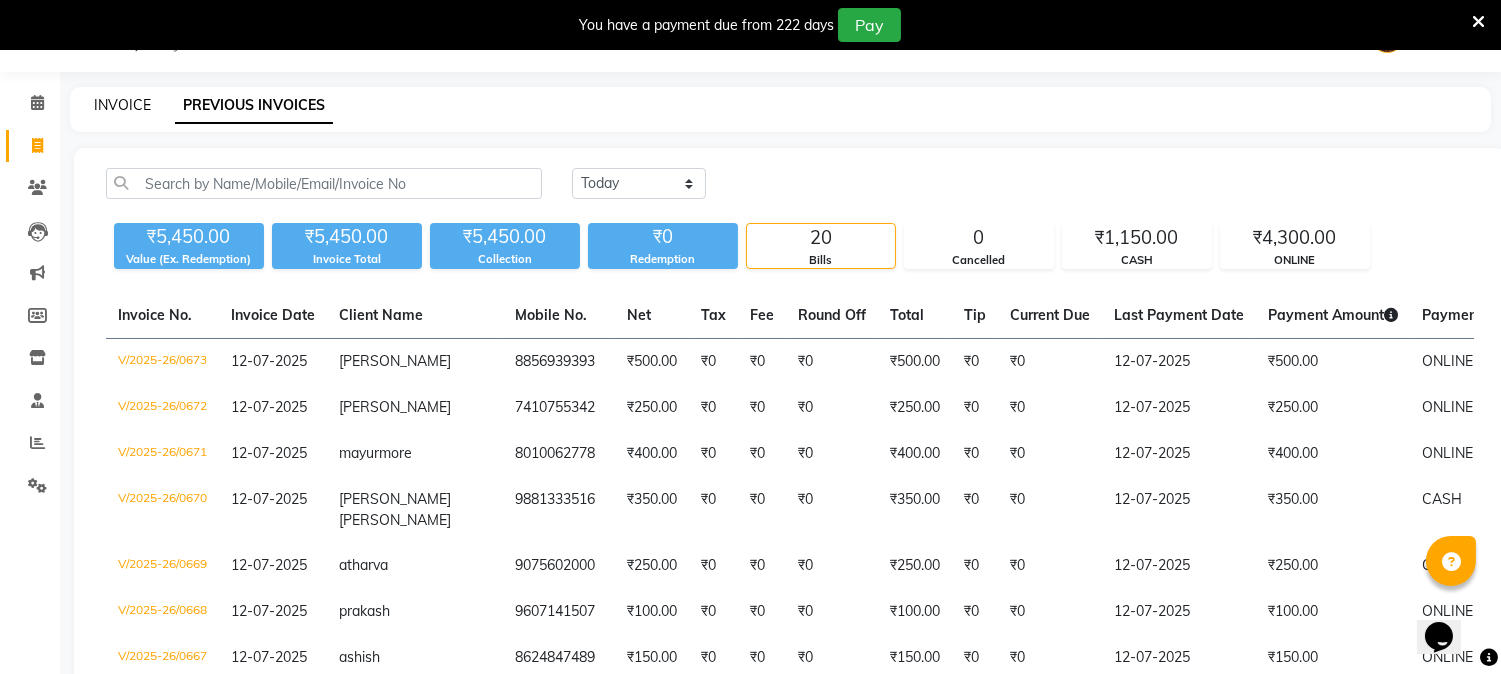 click on "INVOICE" 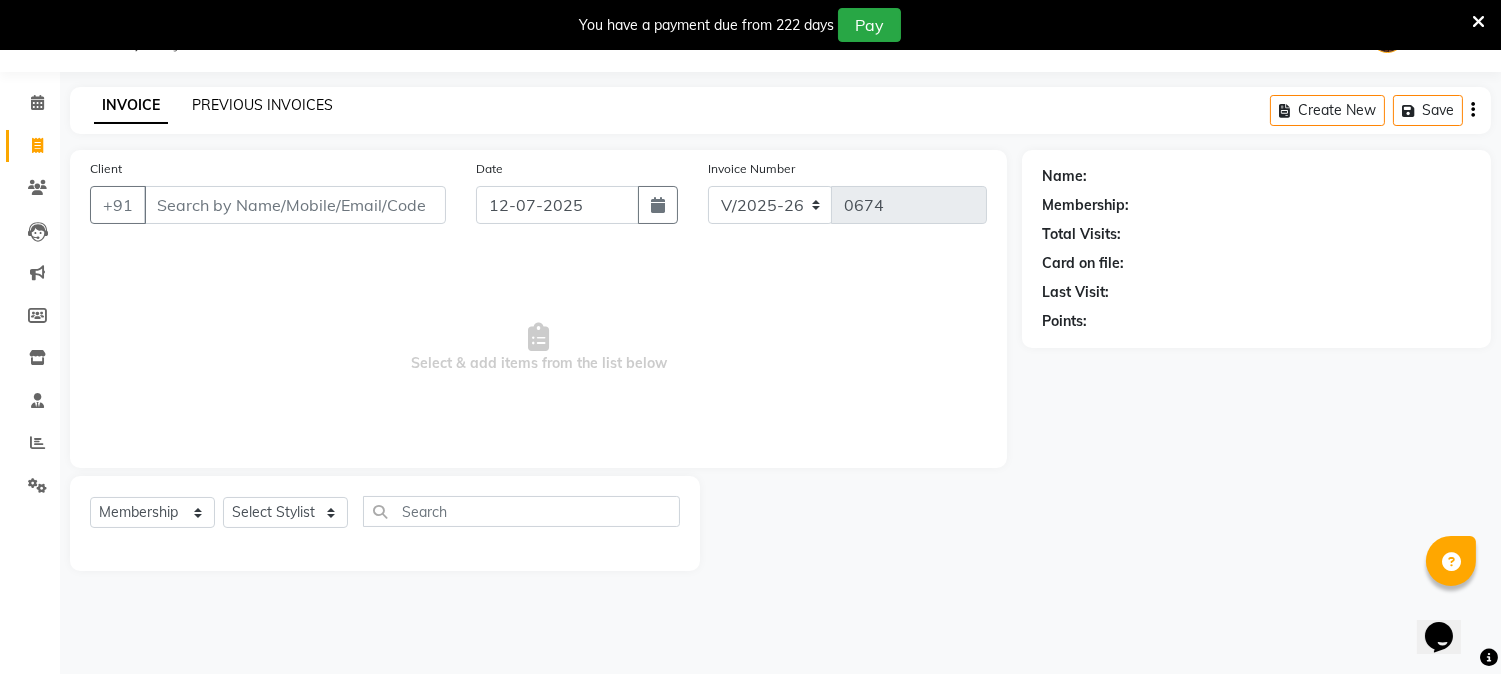 click on "PREVIOUS INVOICES" 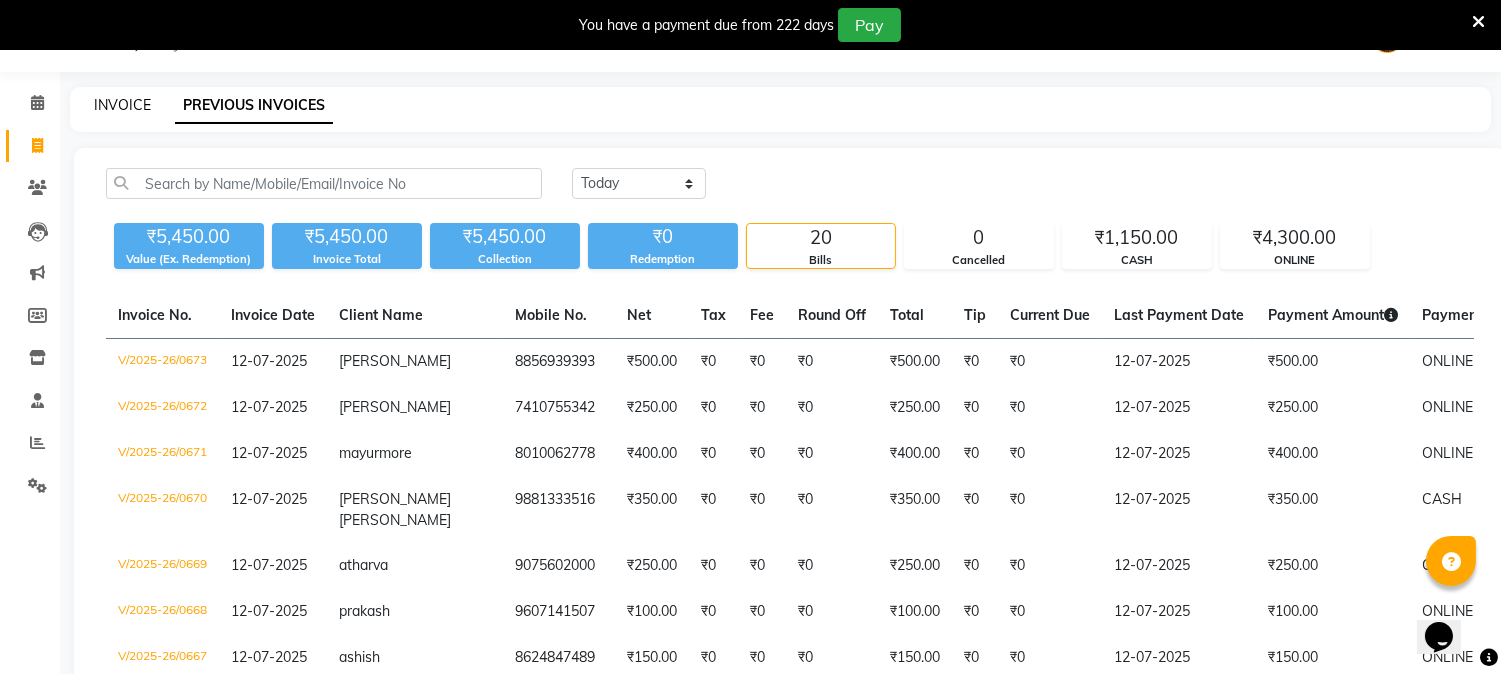 click on "INVOICE" 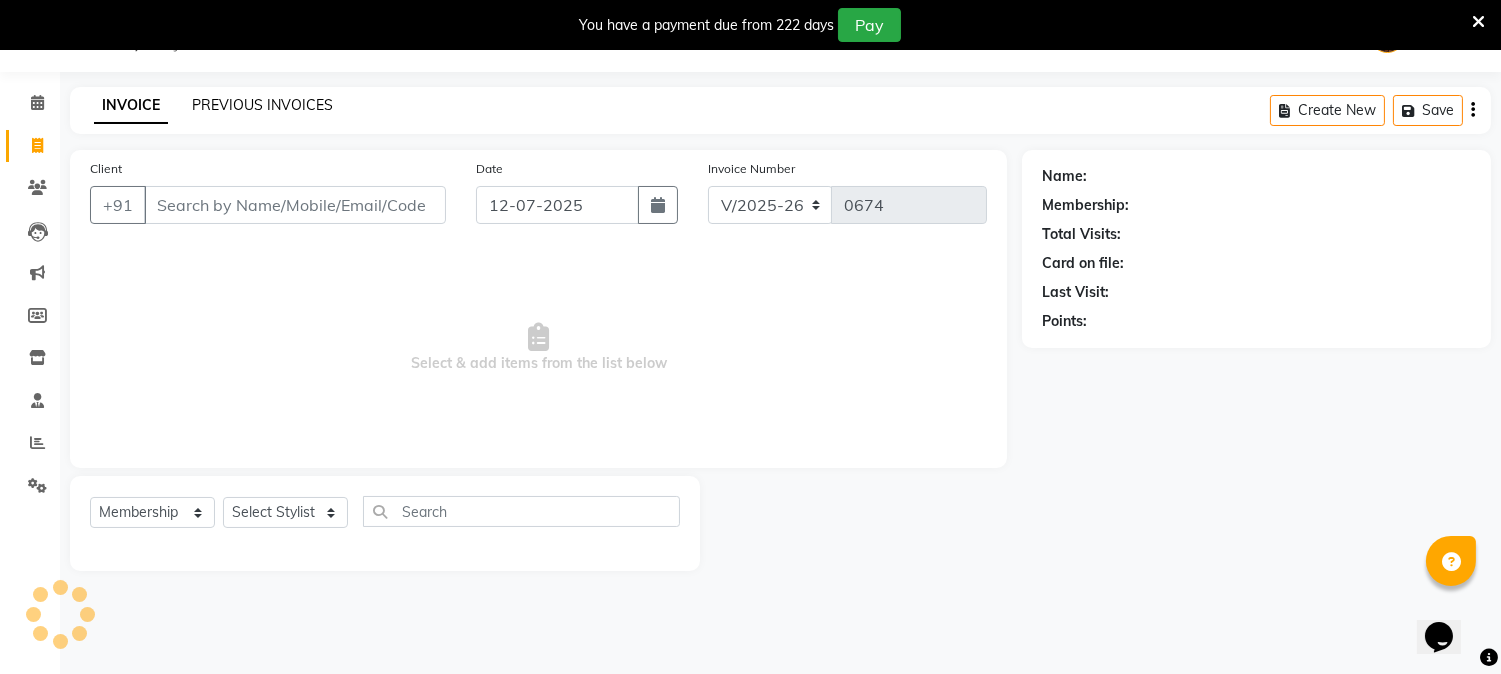 click on "PREVIOUS INVOICES" 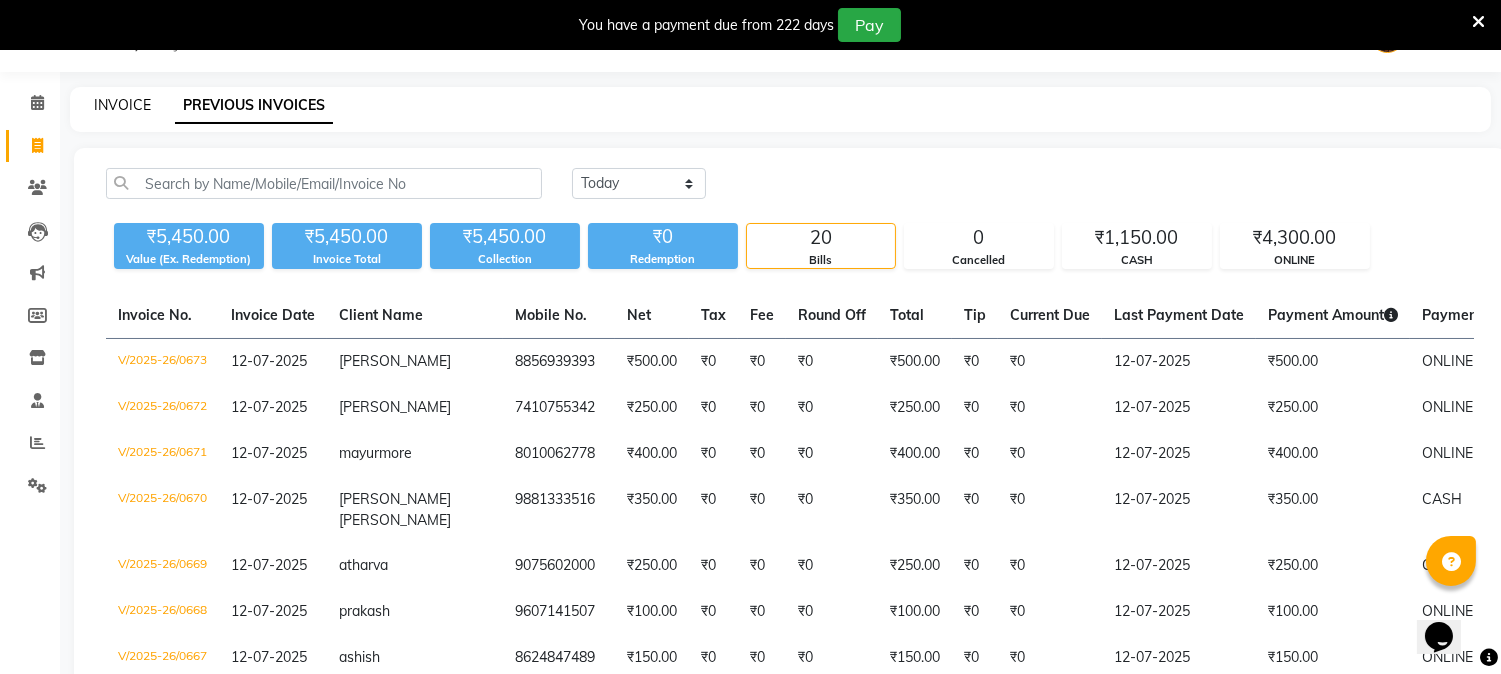 click on "INVOICE" 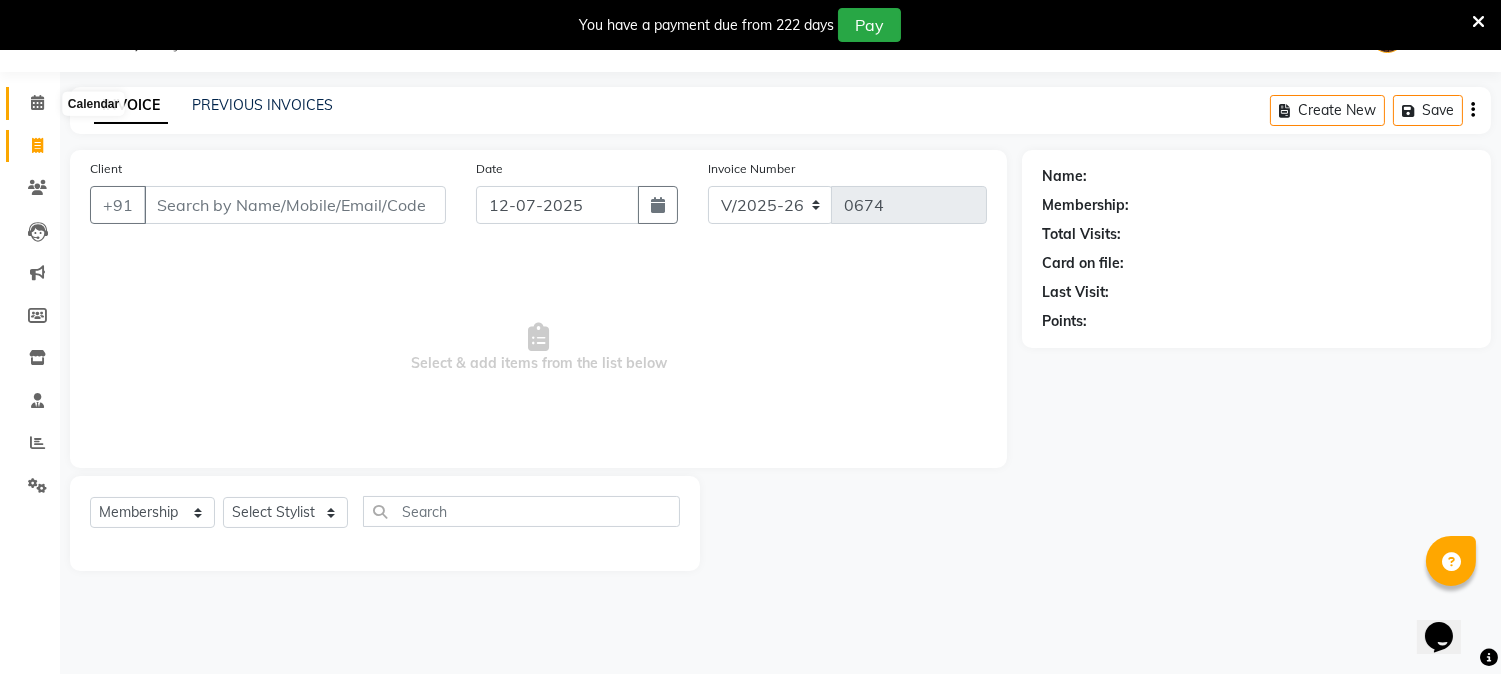 click 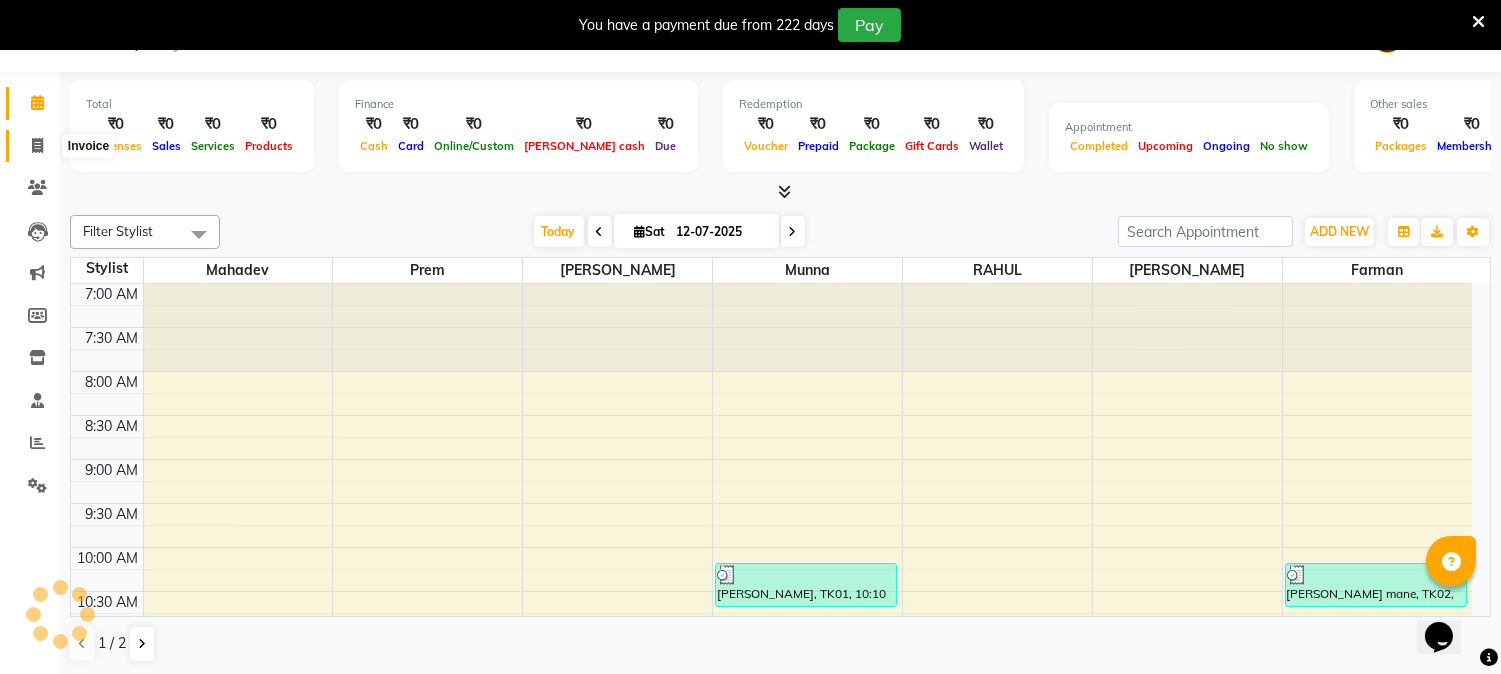 scroll, scrollTop: 0, scrollLeft: 0, axis: both 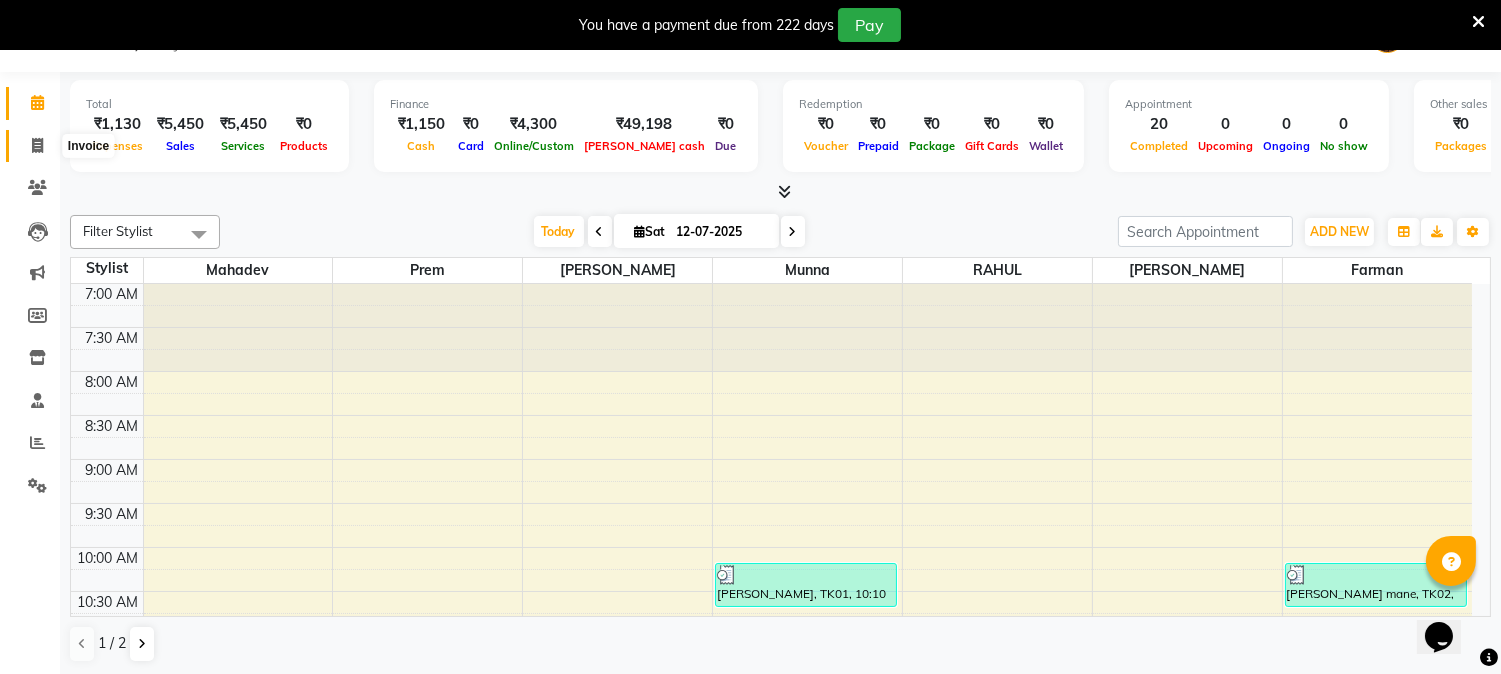 click 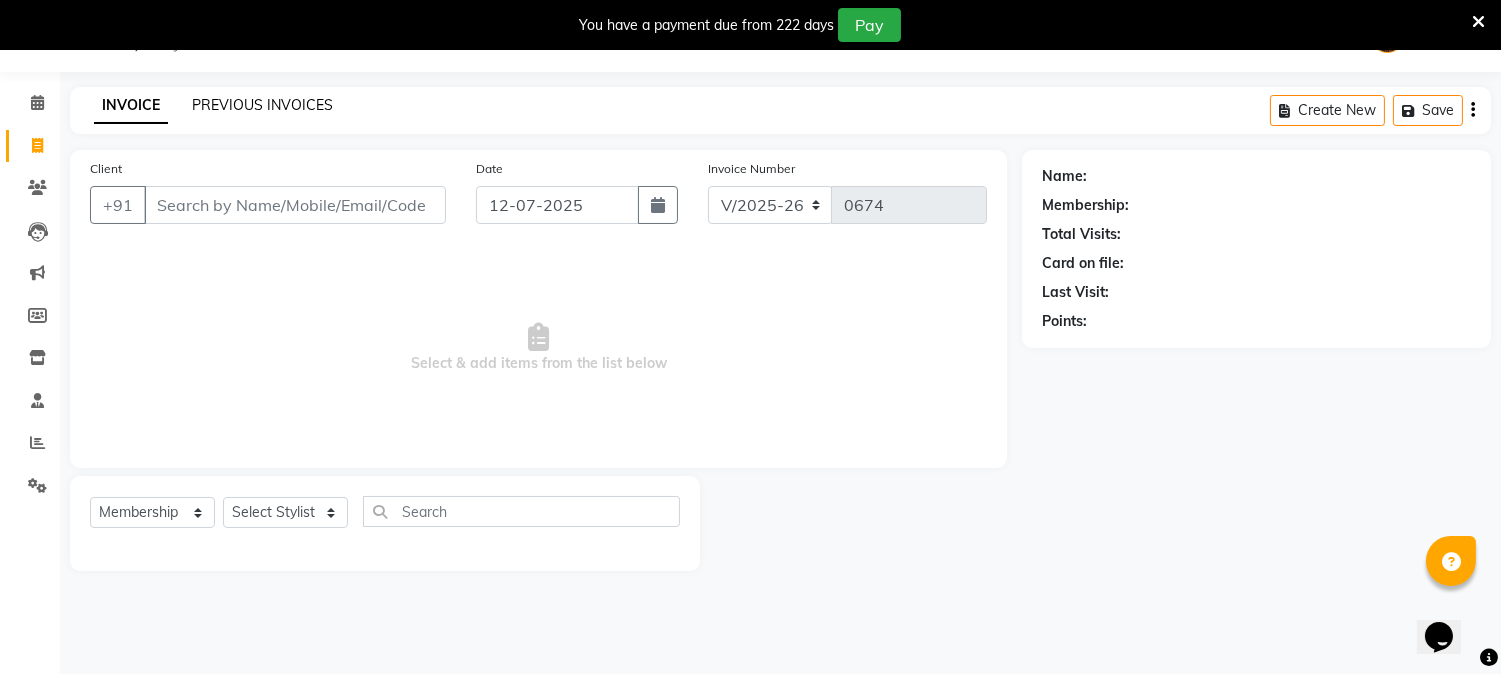 click on "PREVIOUS INVOICES" 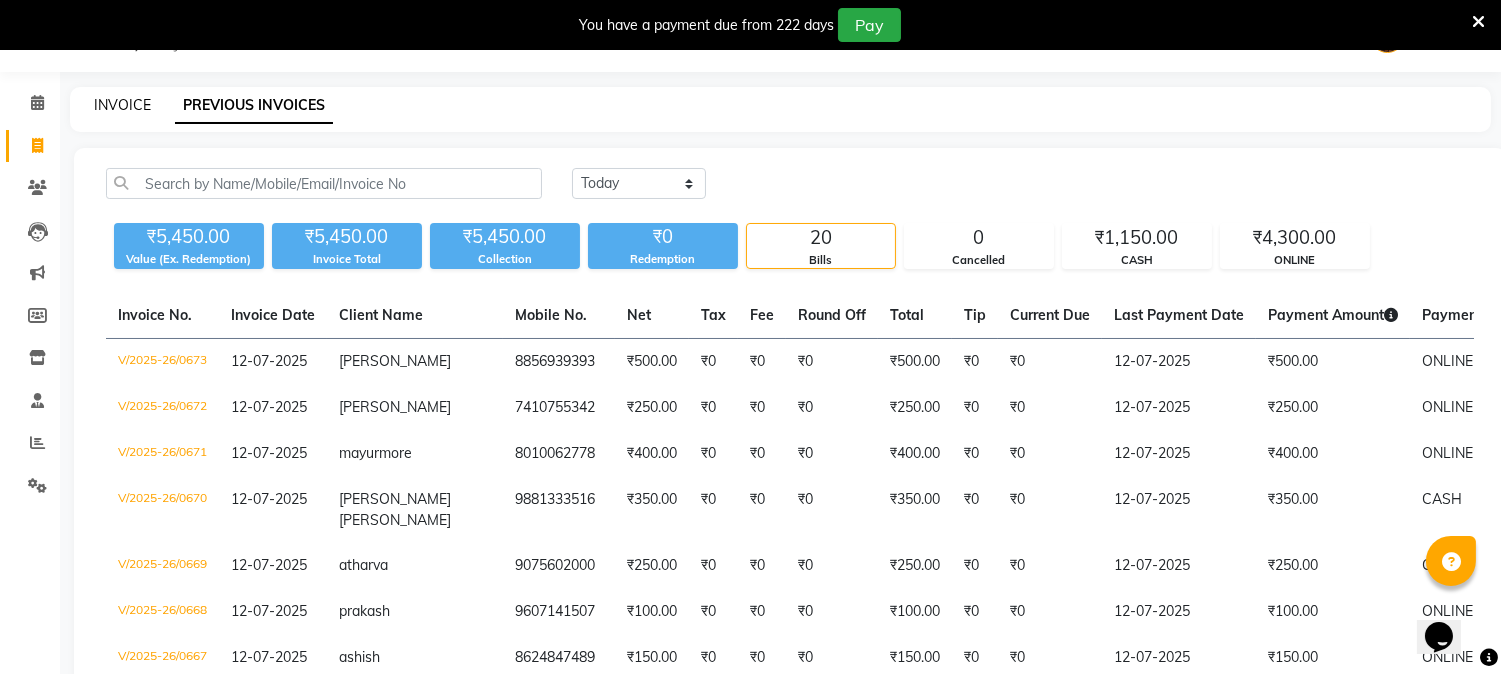 click on "INVOICE" 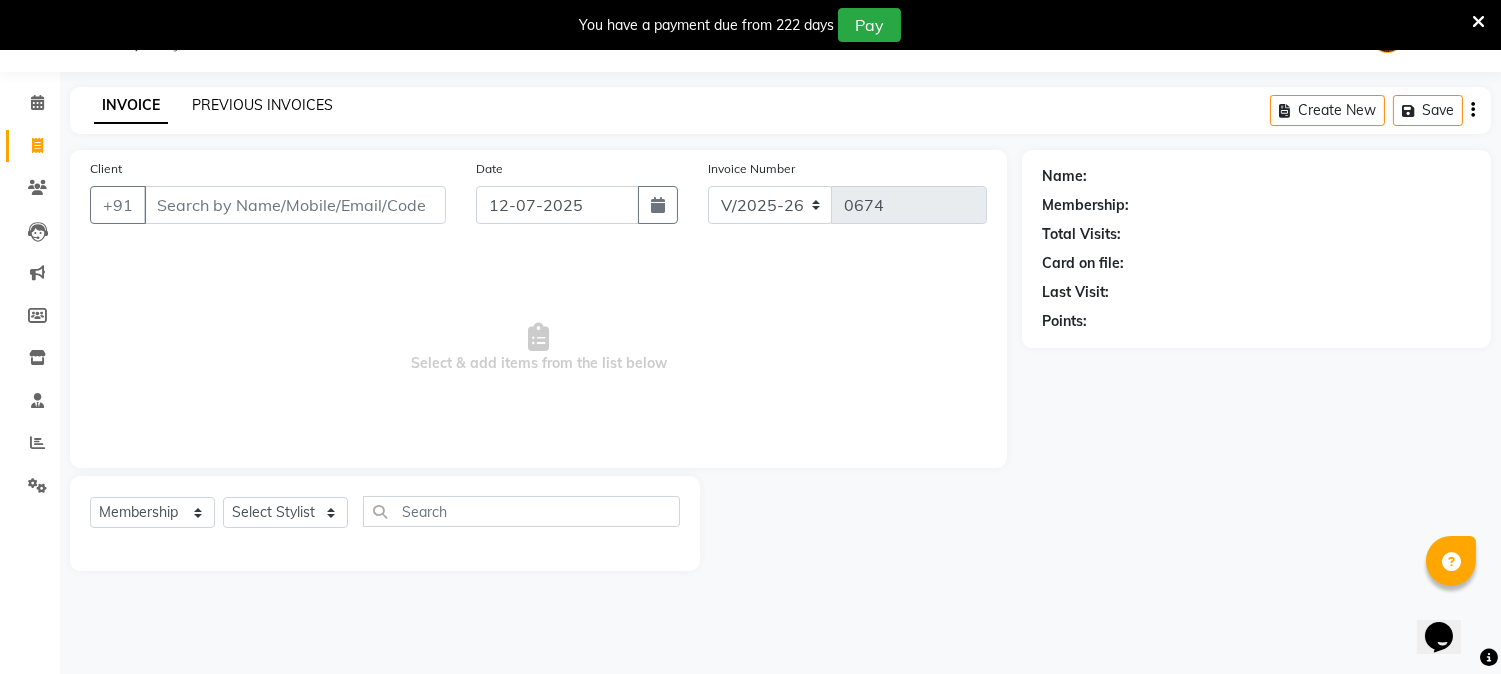 click on "PREVIOUS INVOICES" 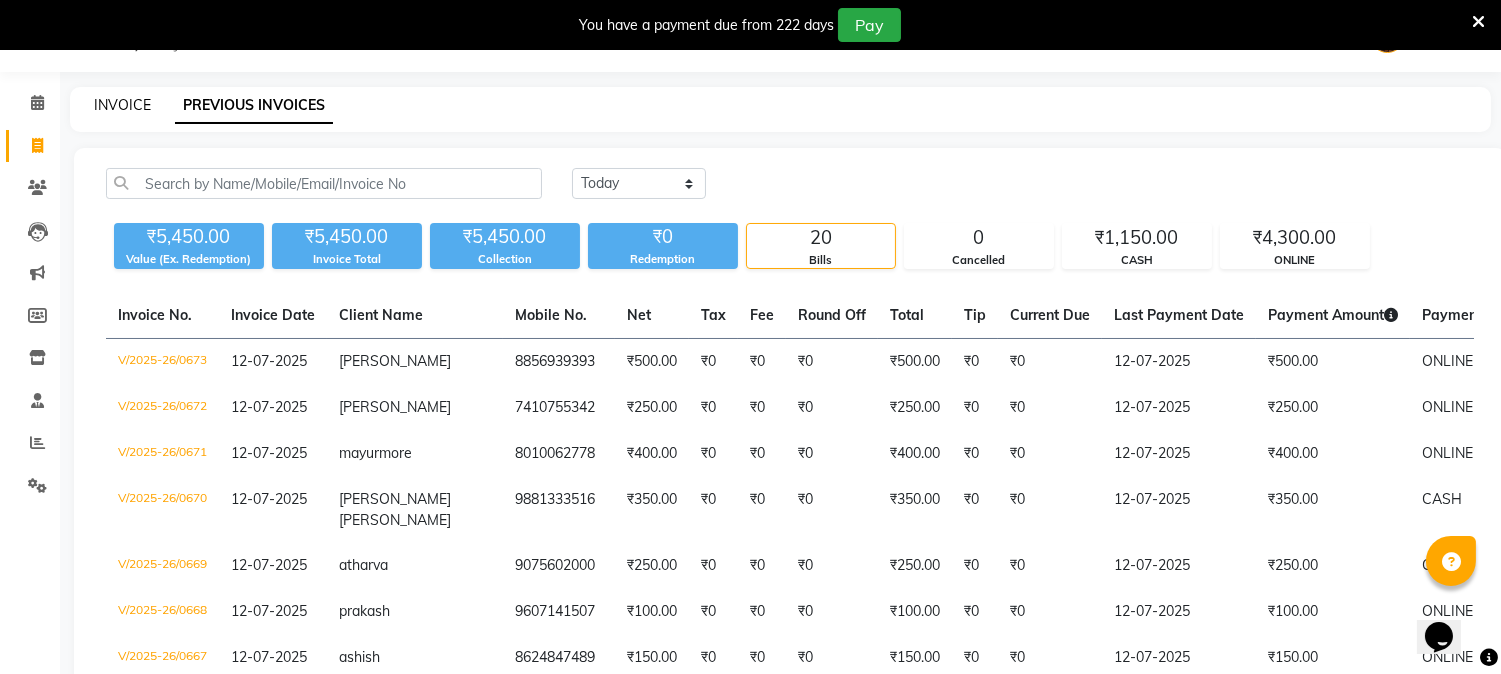 click on "INVOICE" 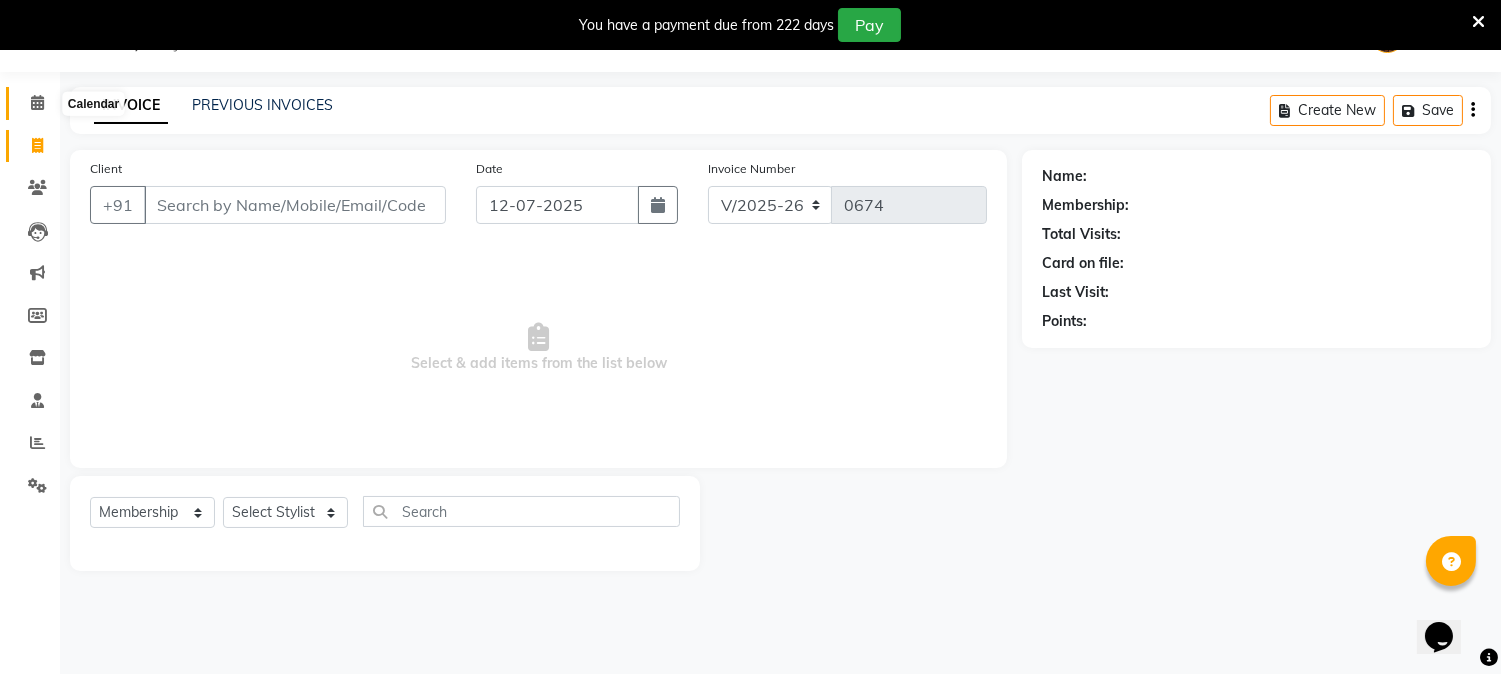 click 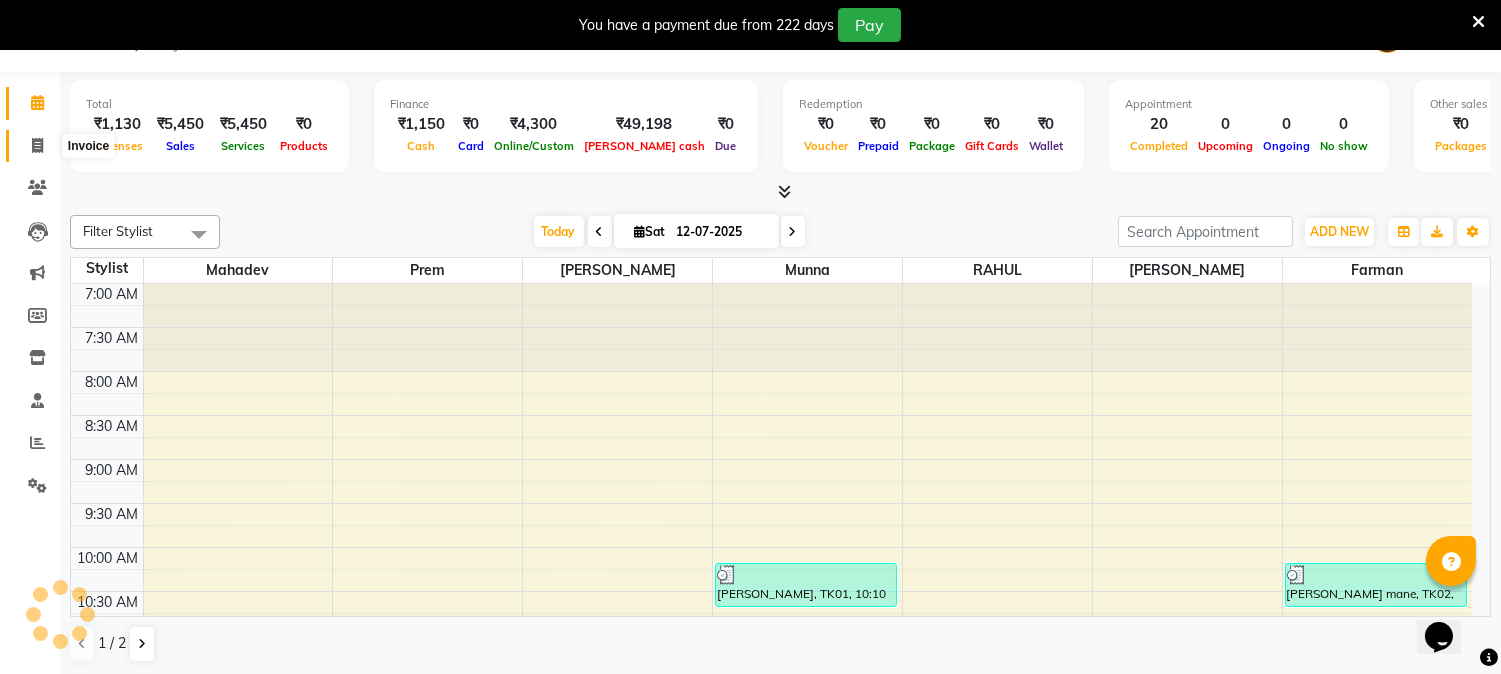 scroll, scrollTop: 0, scrollLeft: 0, axis: both 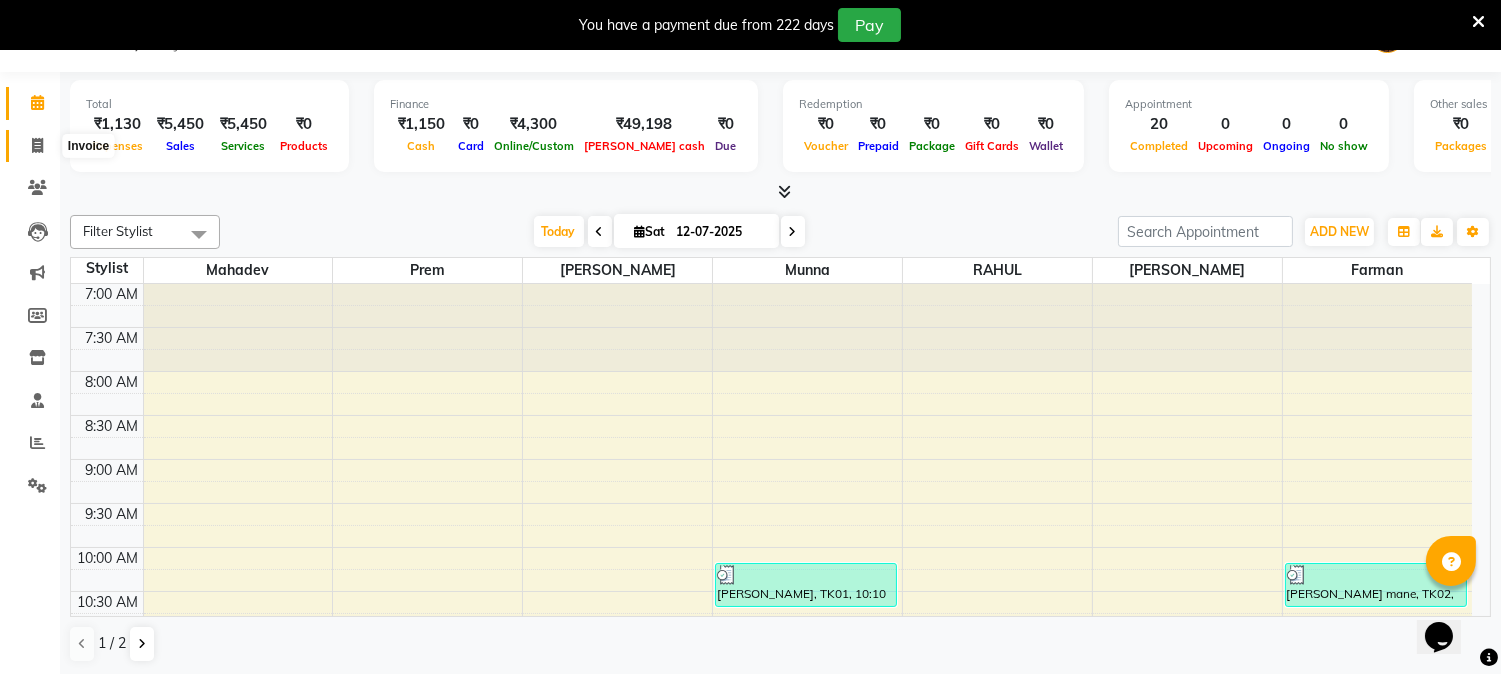 click 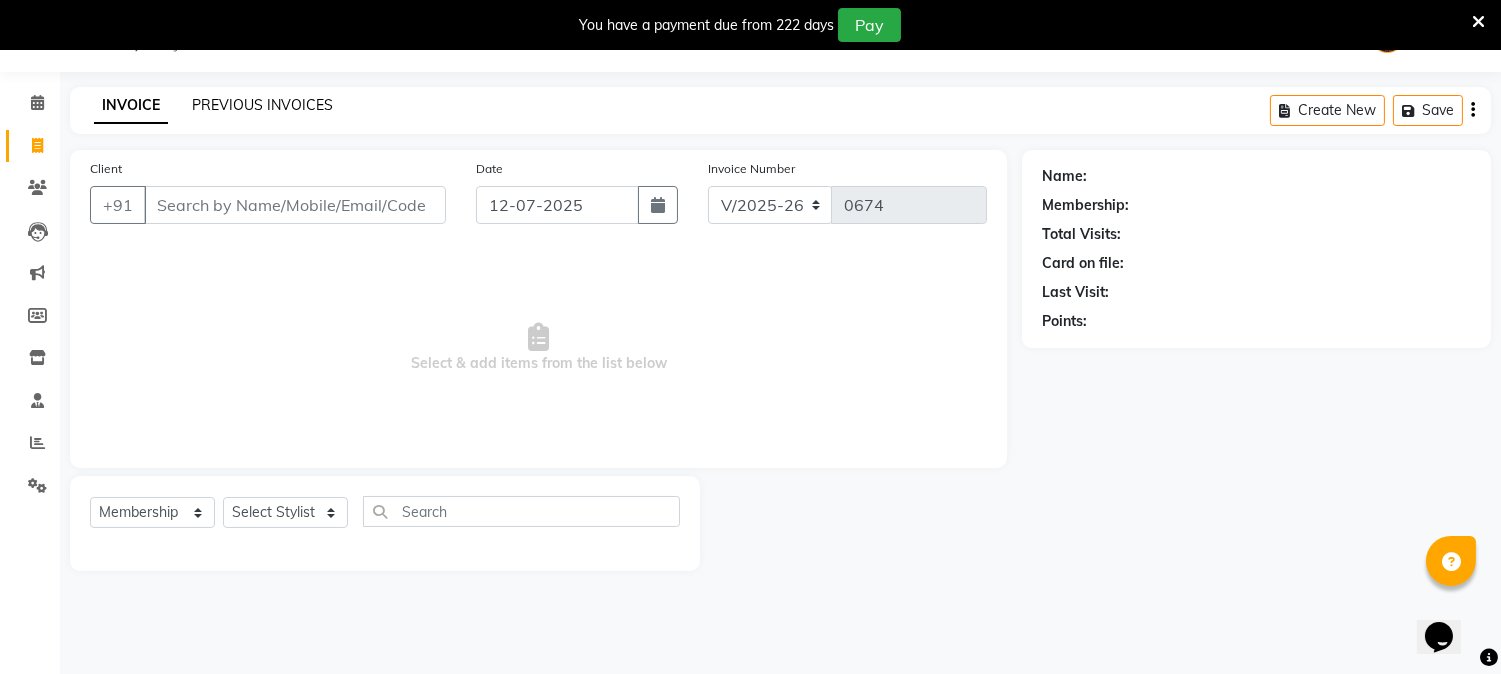 click on "PREVIOUS INVOICES" 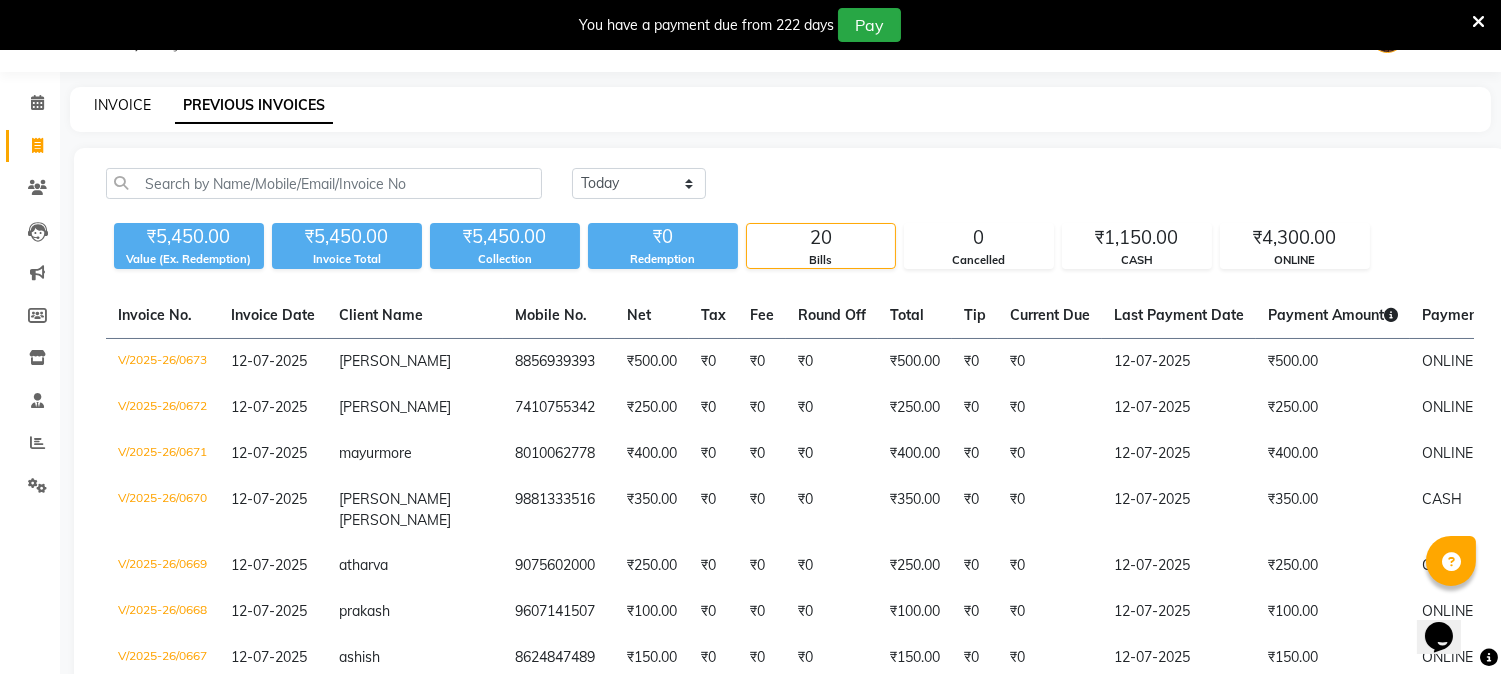 click on "INVOICE" 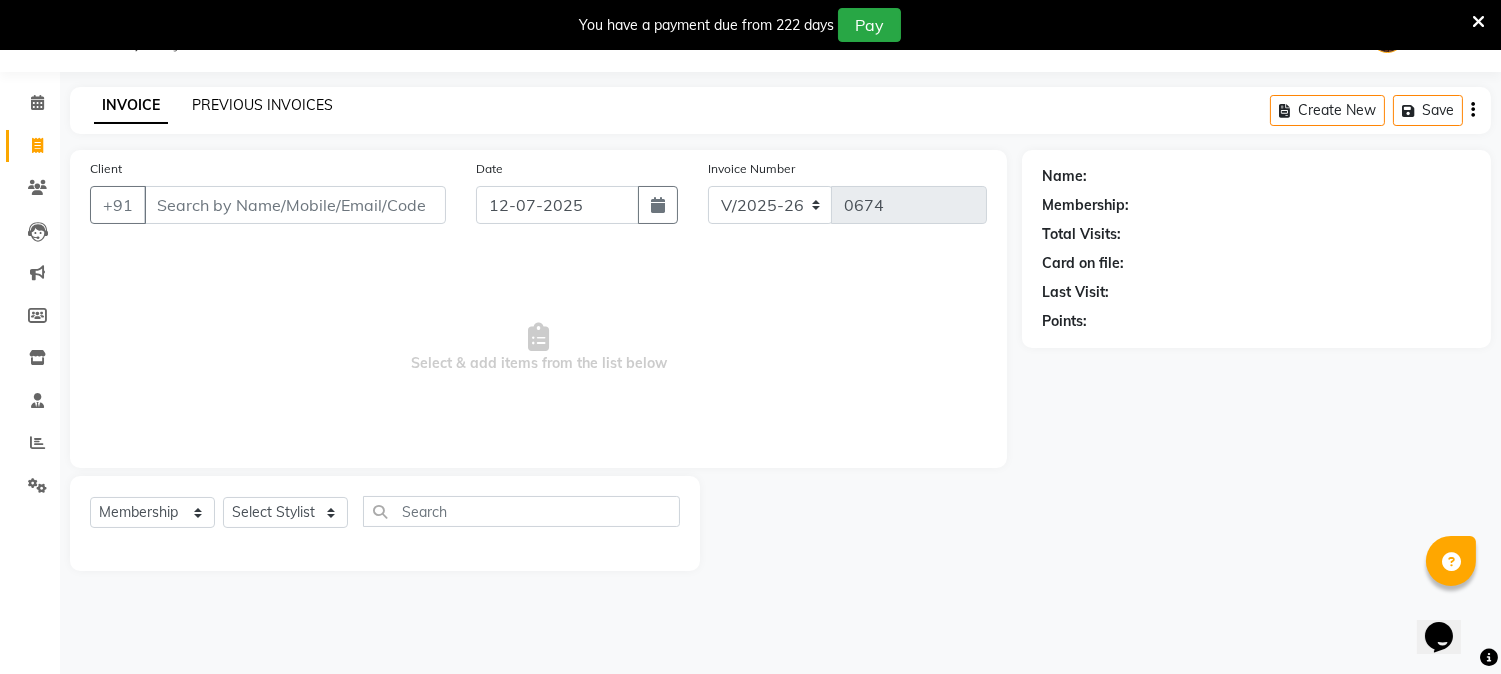 click on "PREVIOUS INVOICES" 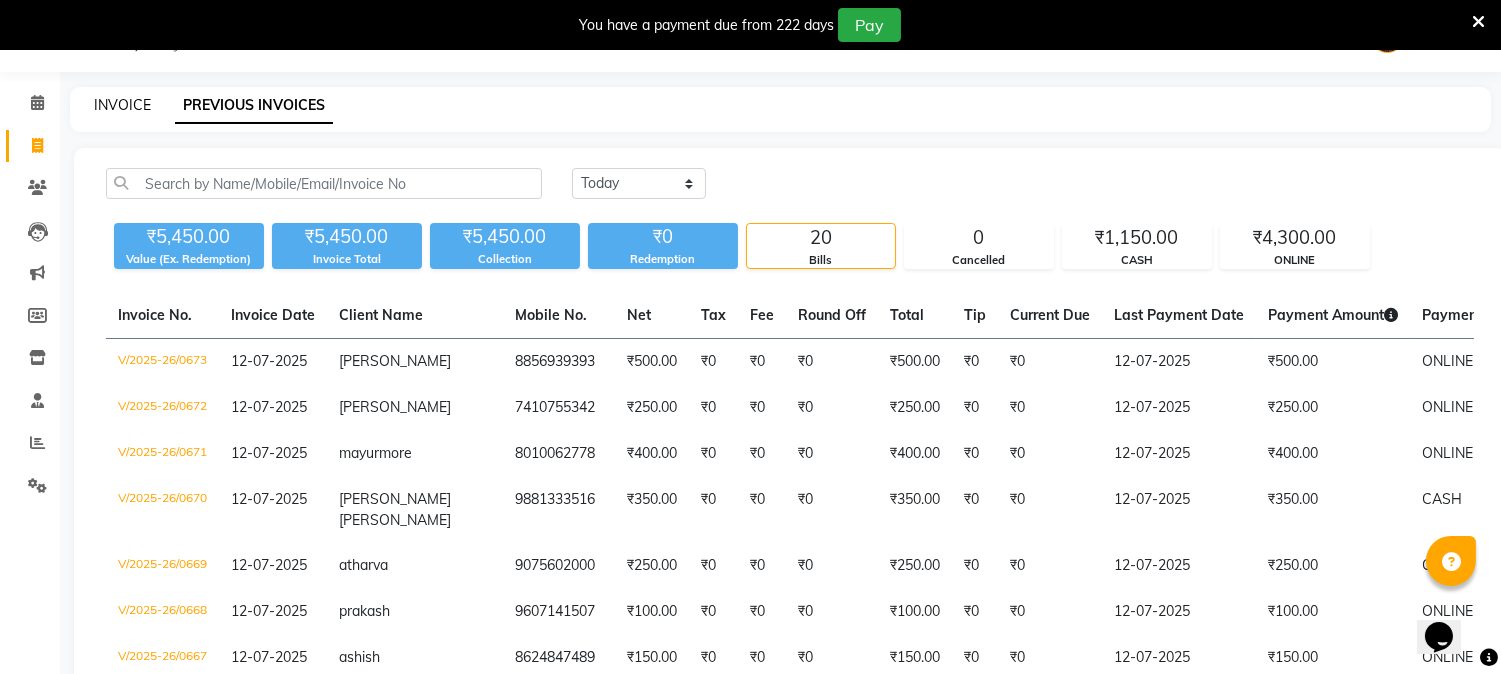 click on "INVOICE" 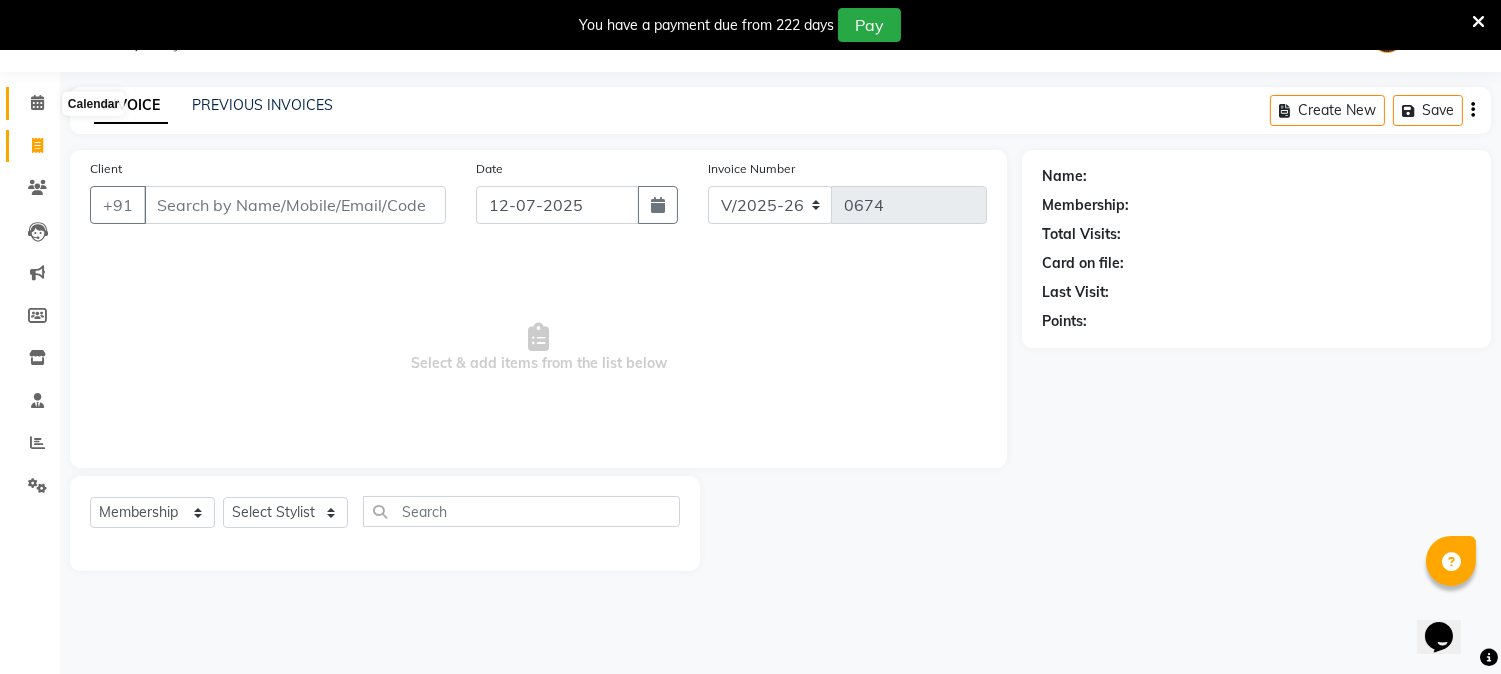 click 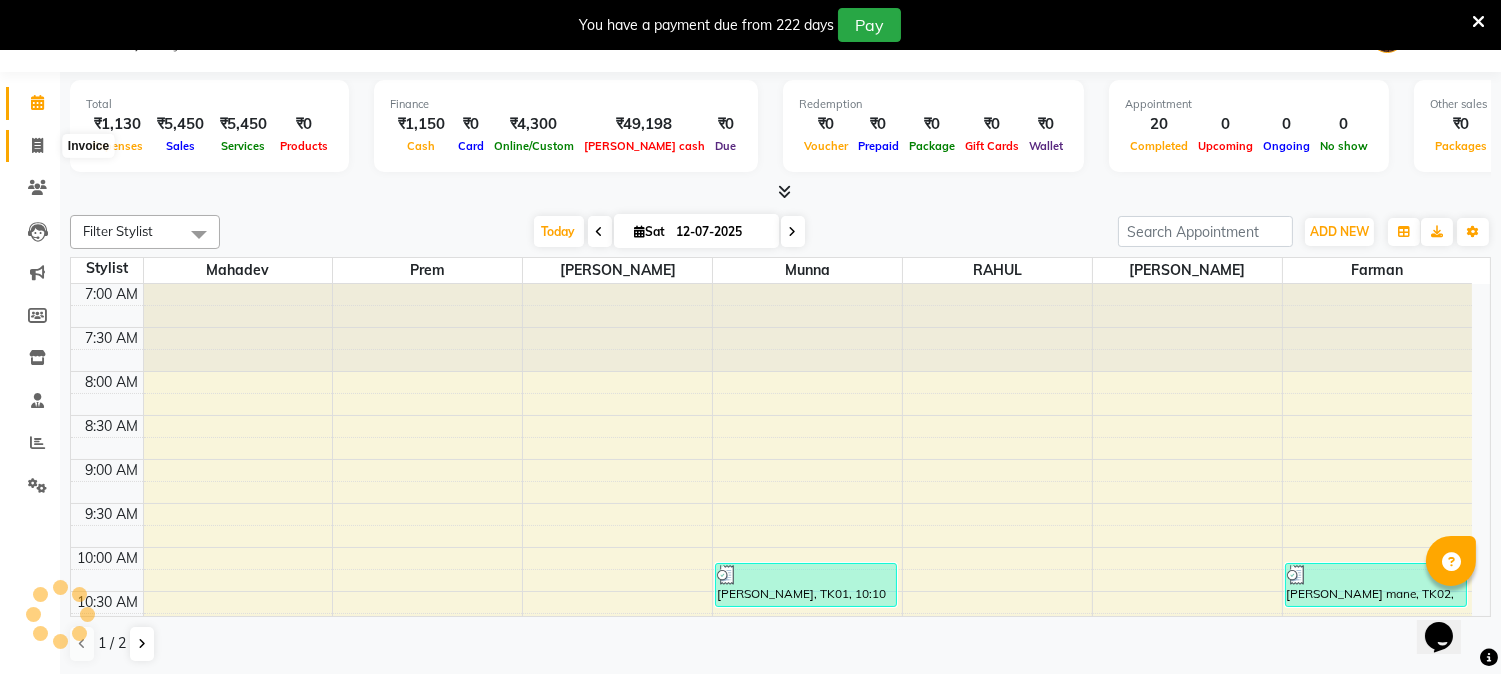 scroll, scrollTop: 0, scrollLeft: 0, axis: both 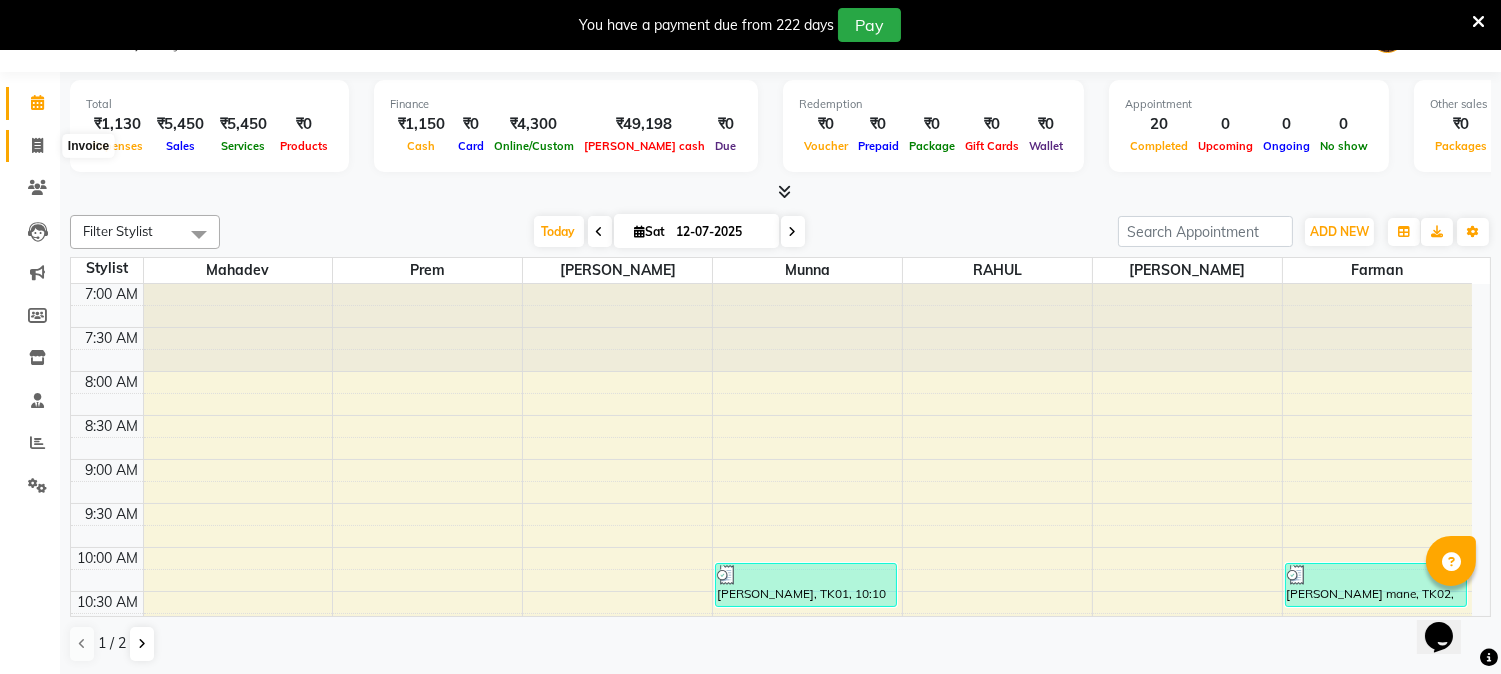 click 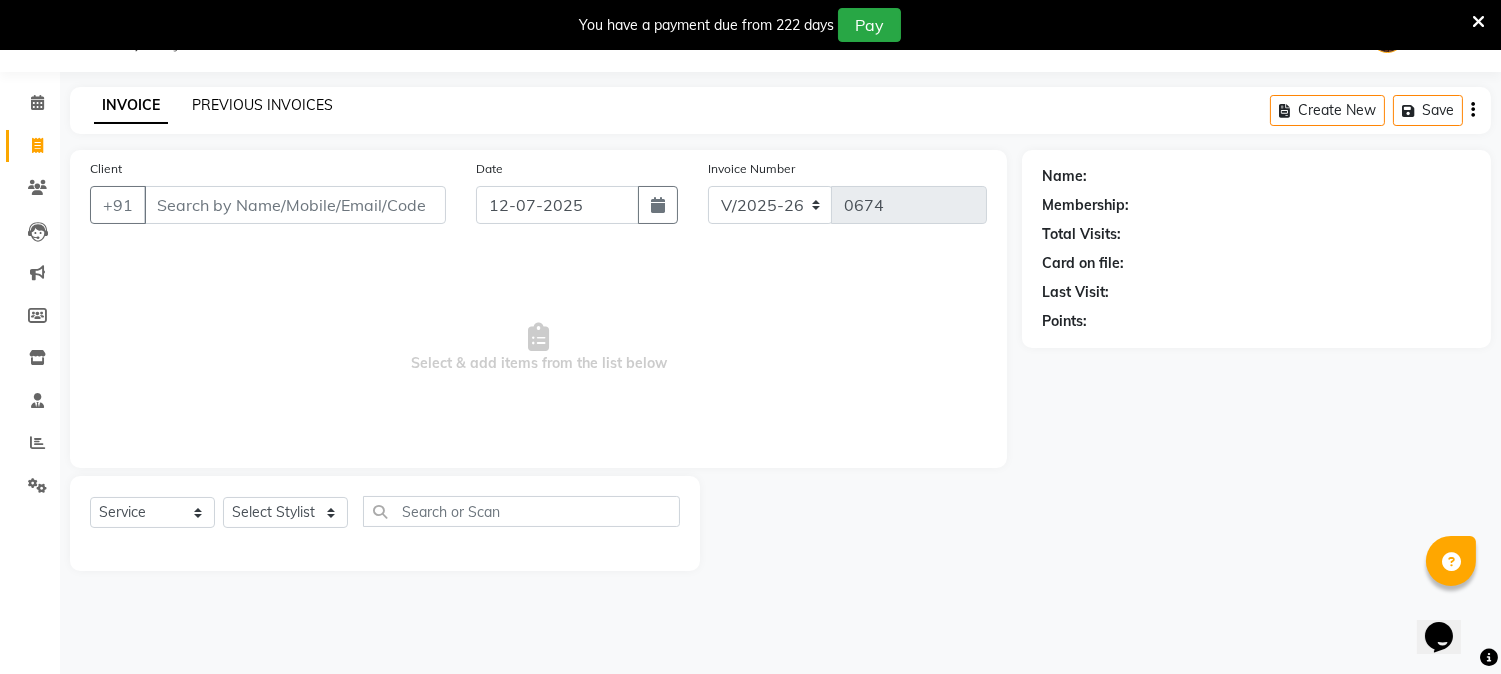 click on "PREVIOUS INVOICES" 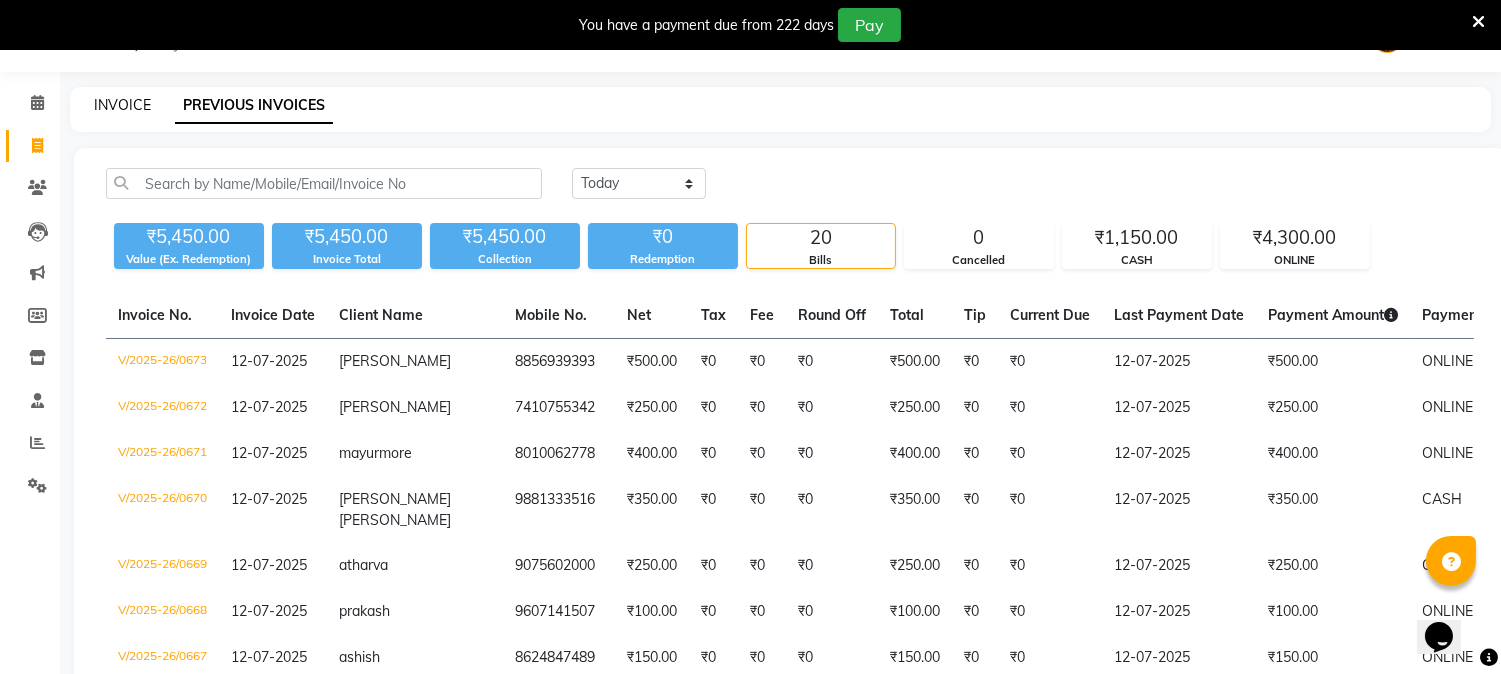 click on "INVOICE" 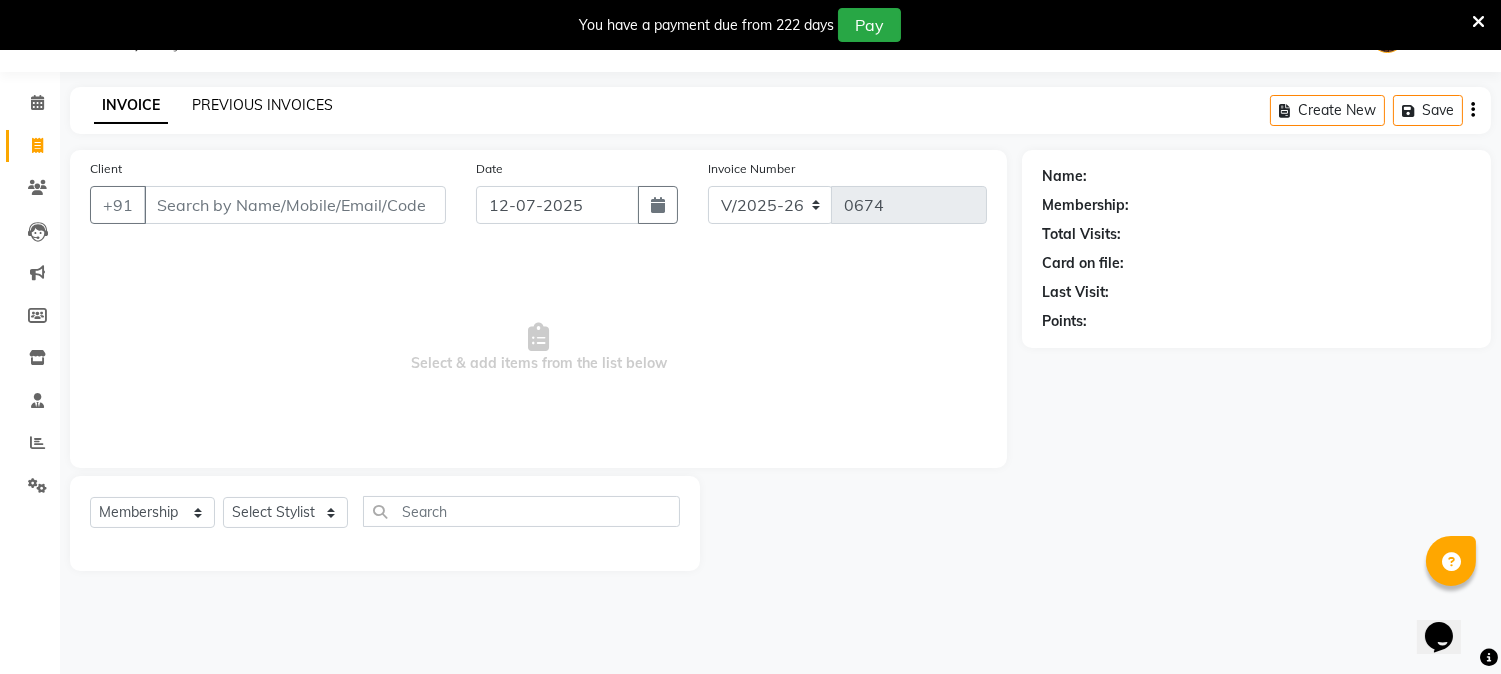 click on "PREVIOUS INVOICES" 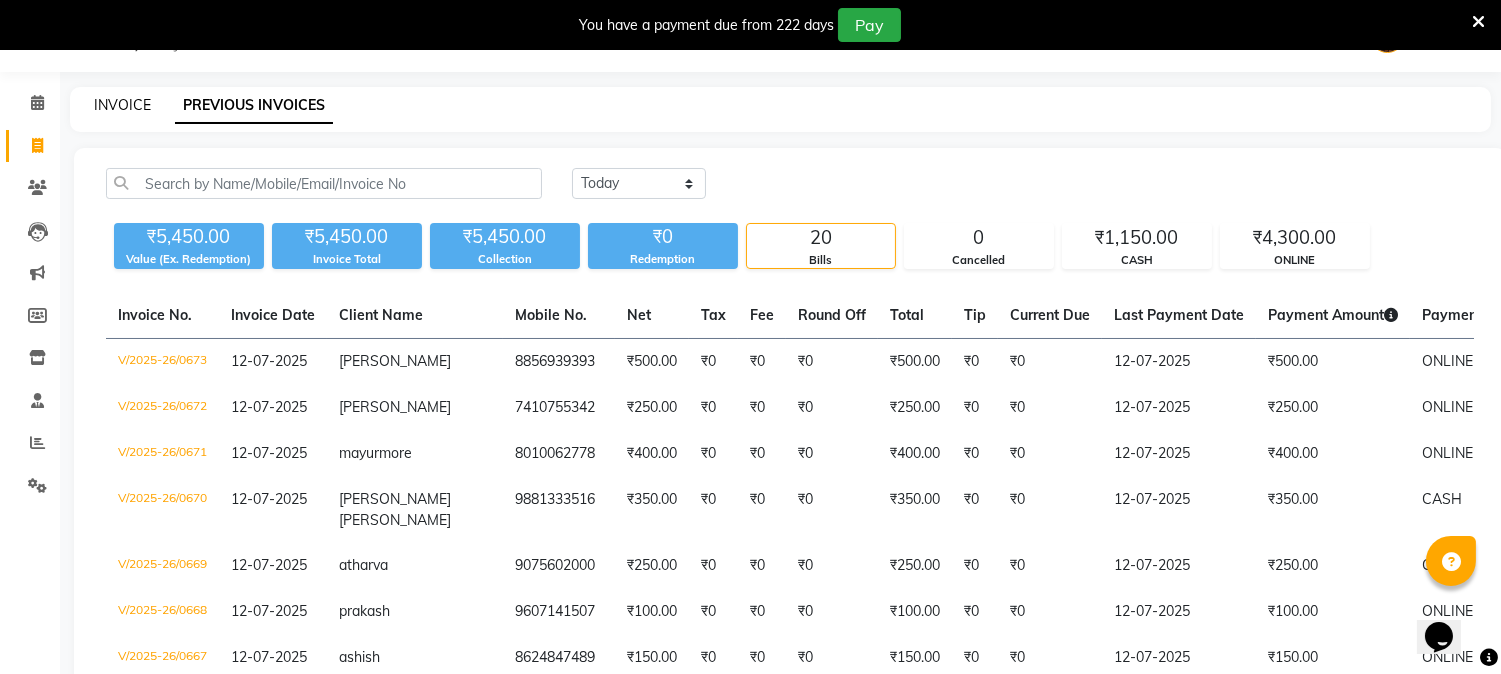 click on "INVOICE" 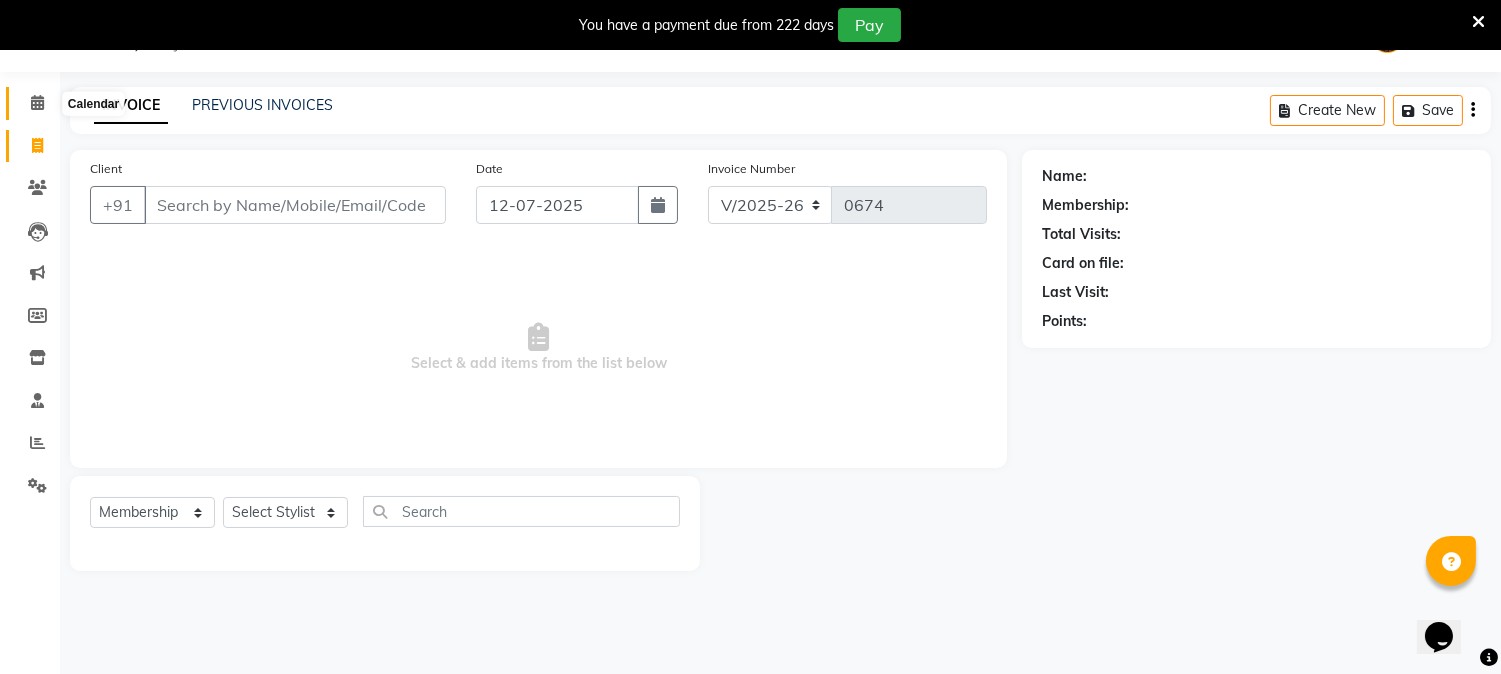 click 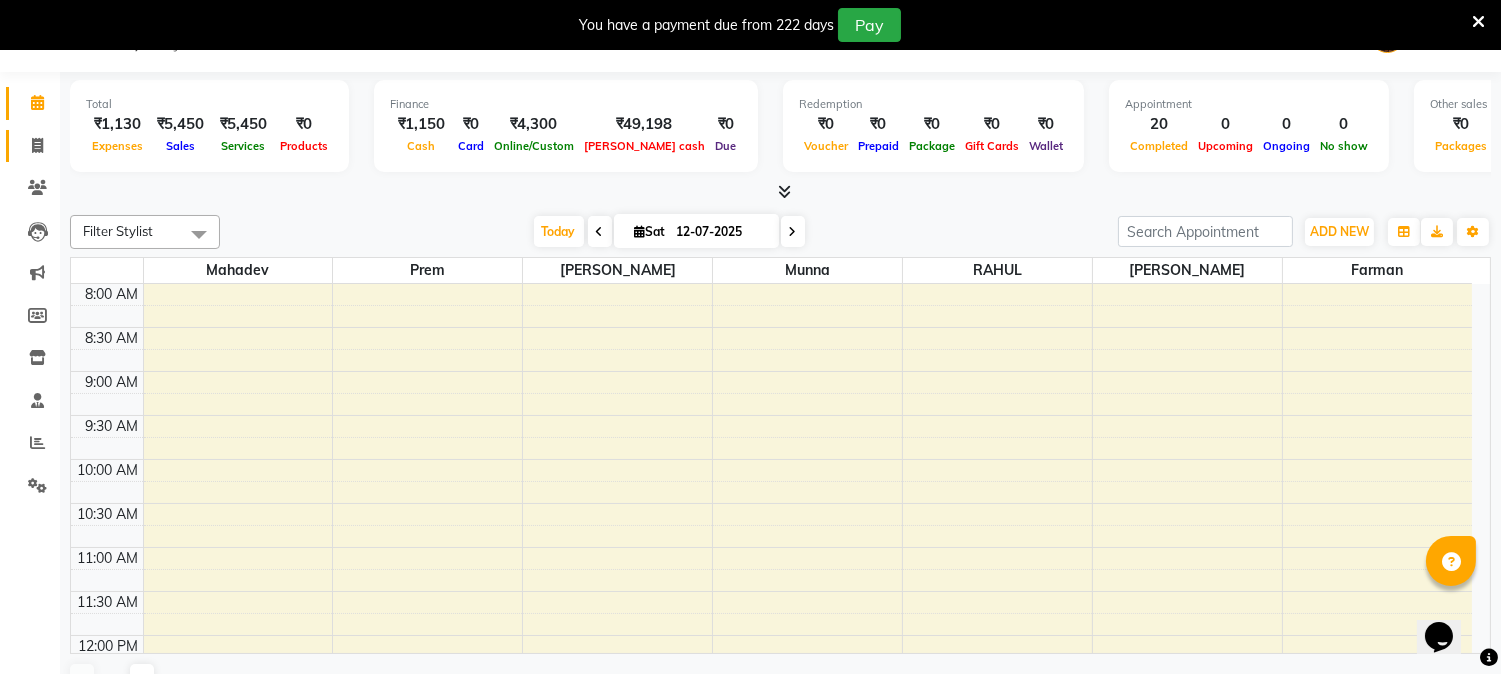 scroll, scrollTop: 0, scrollLeft: 0, axis: both 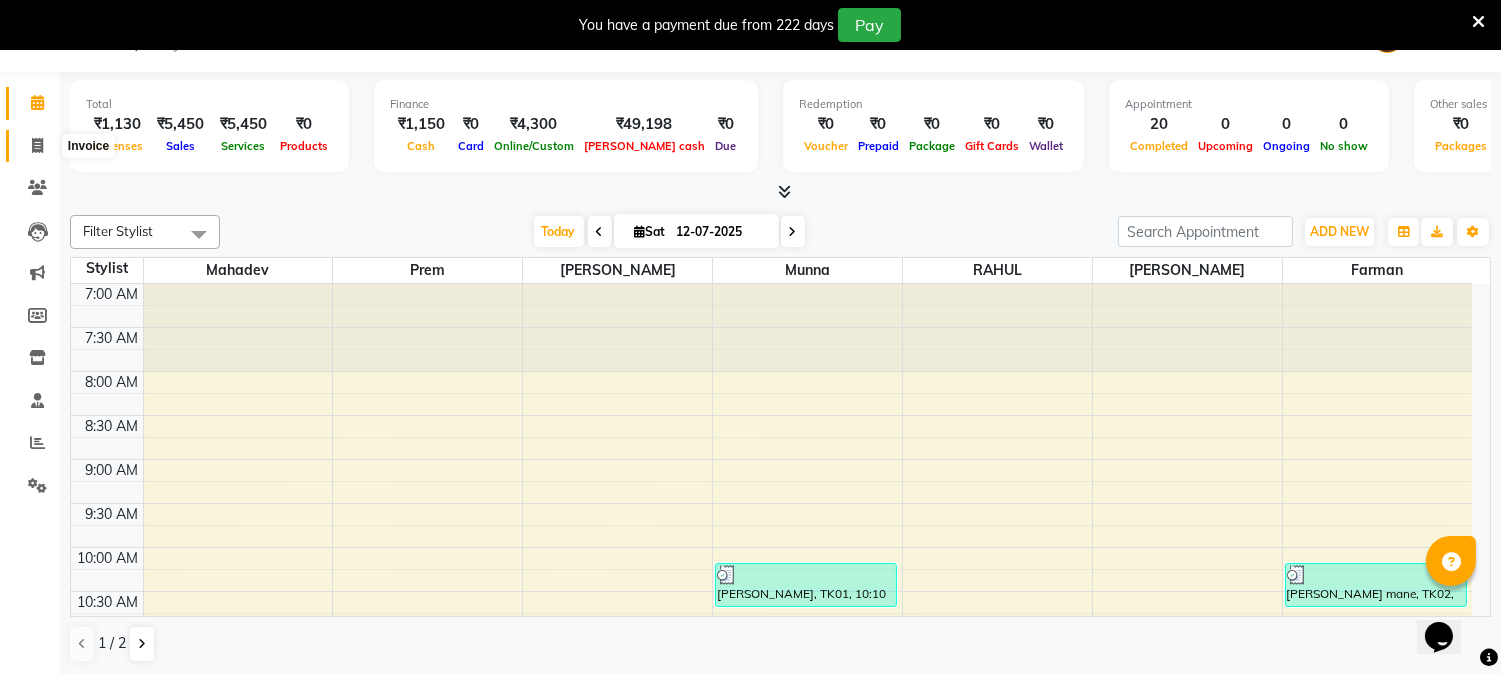 click 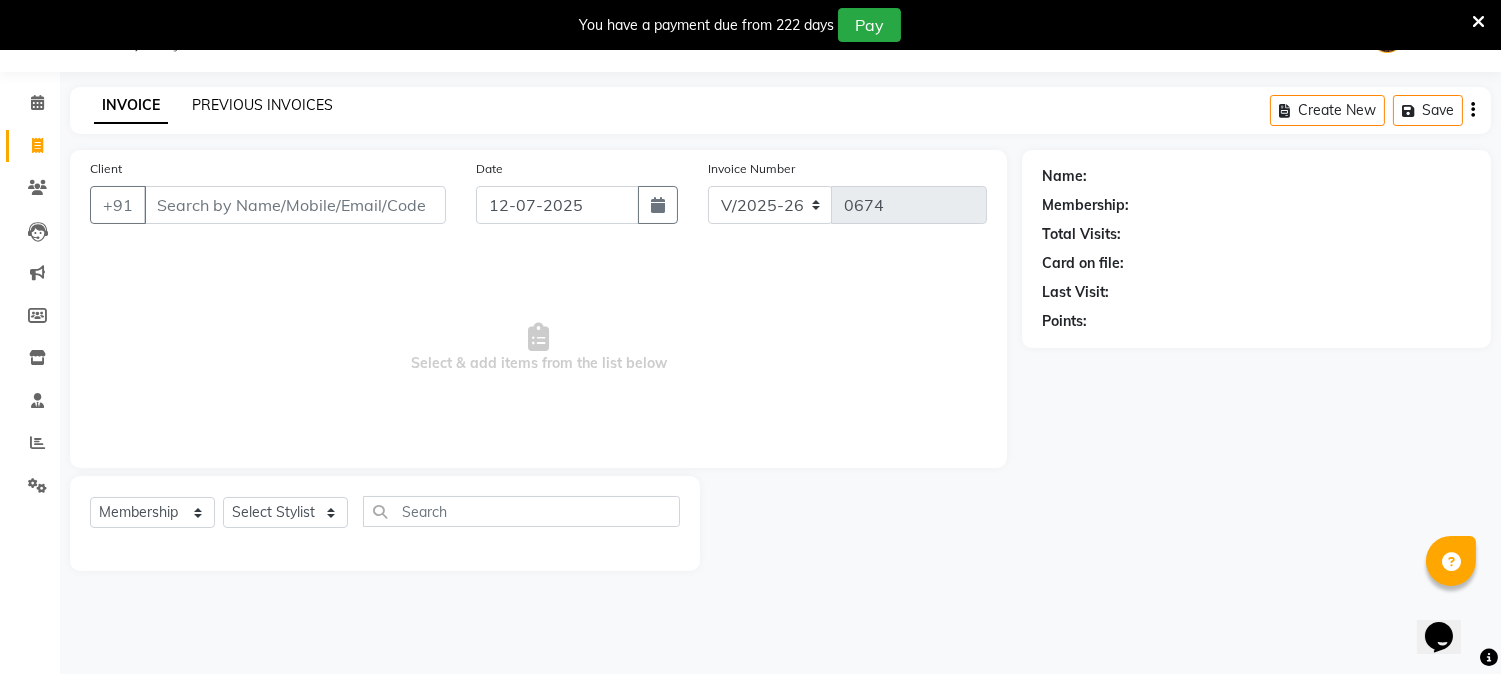 click on "PREVIOUS INVOICES" 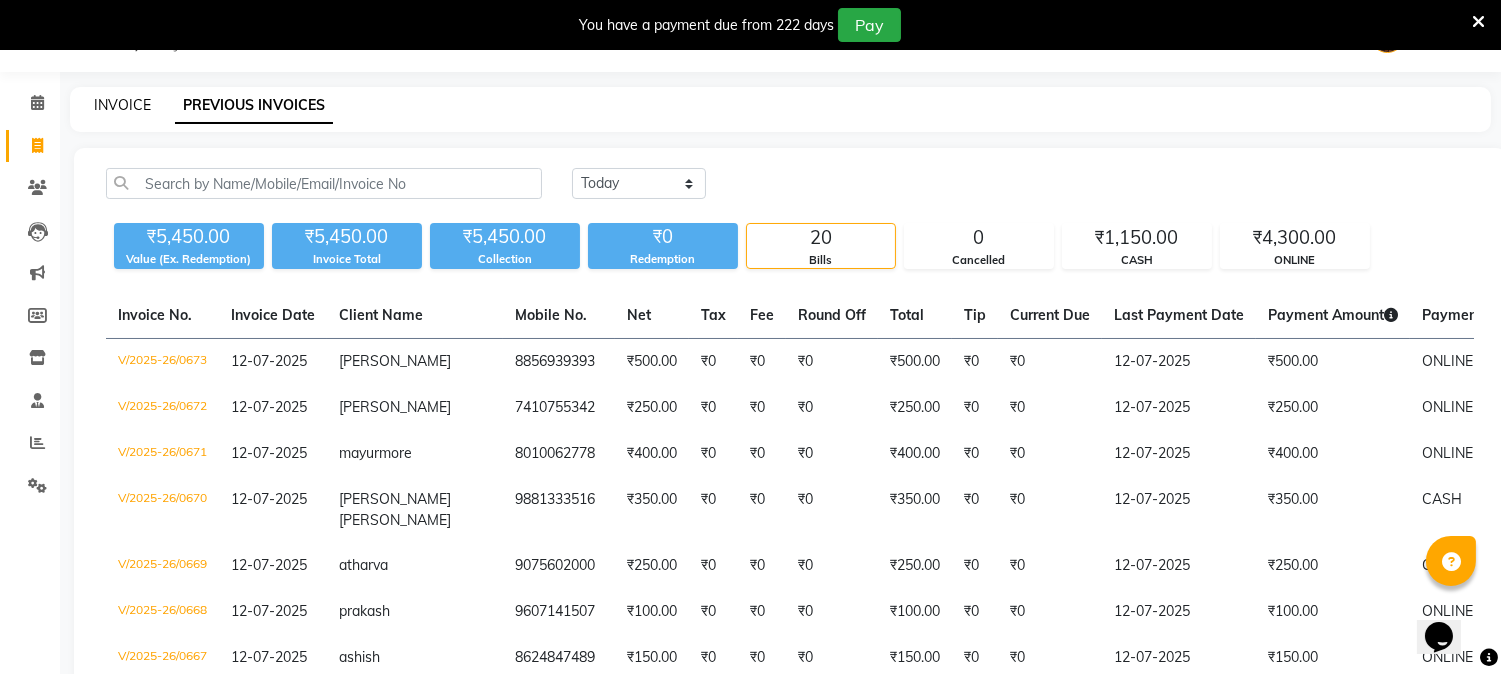 click on "INVOICE" 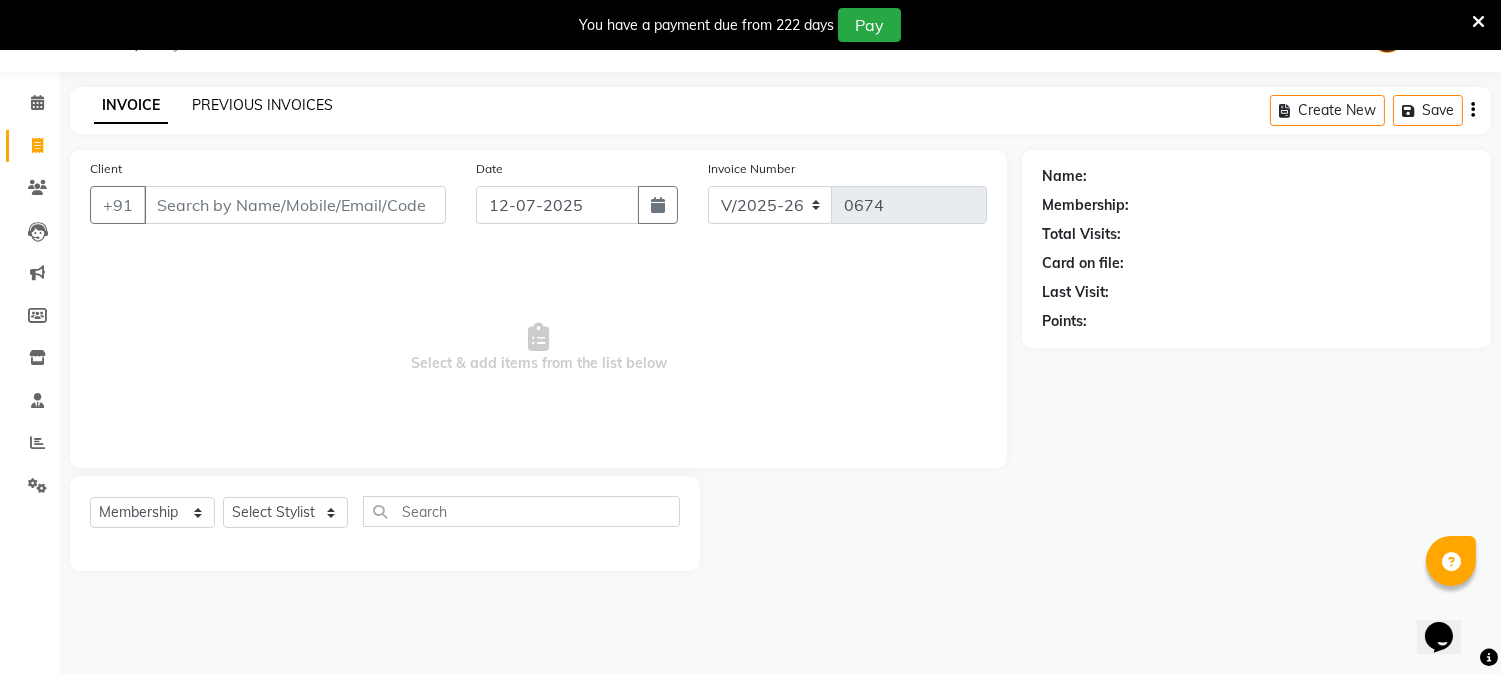 click on "PREVIOUS INVOICES" 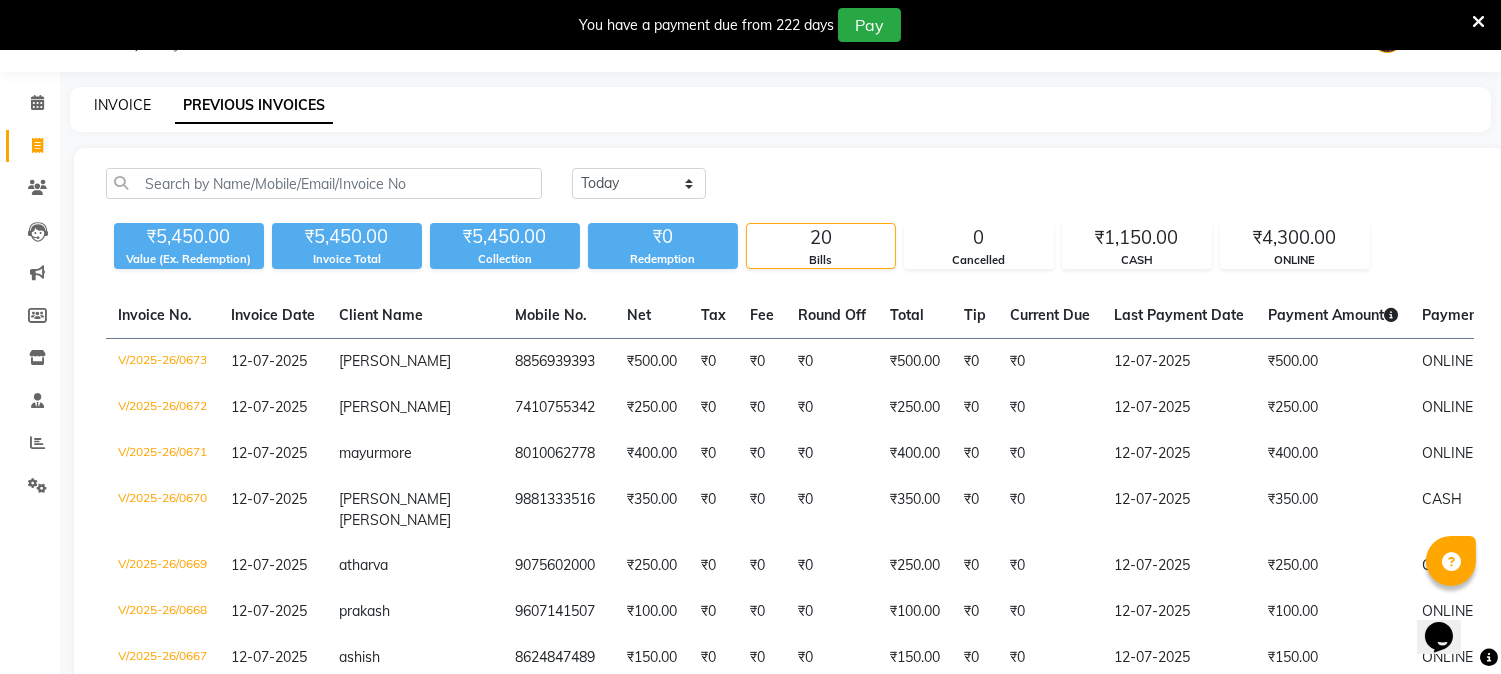 click on "INVOICE" 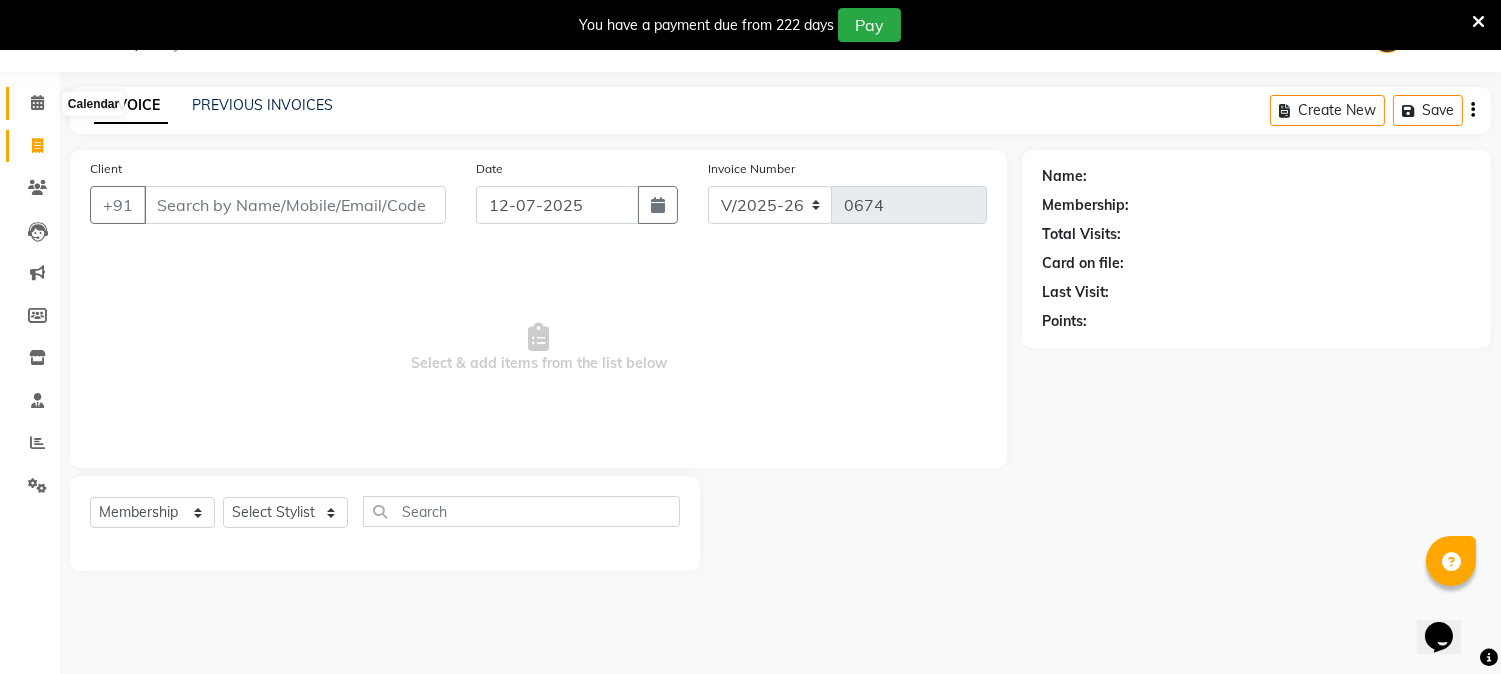 click 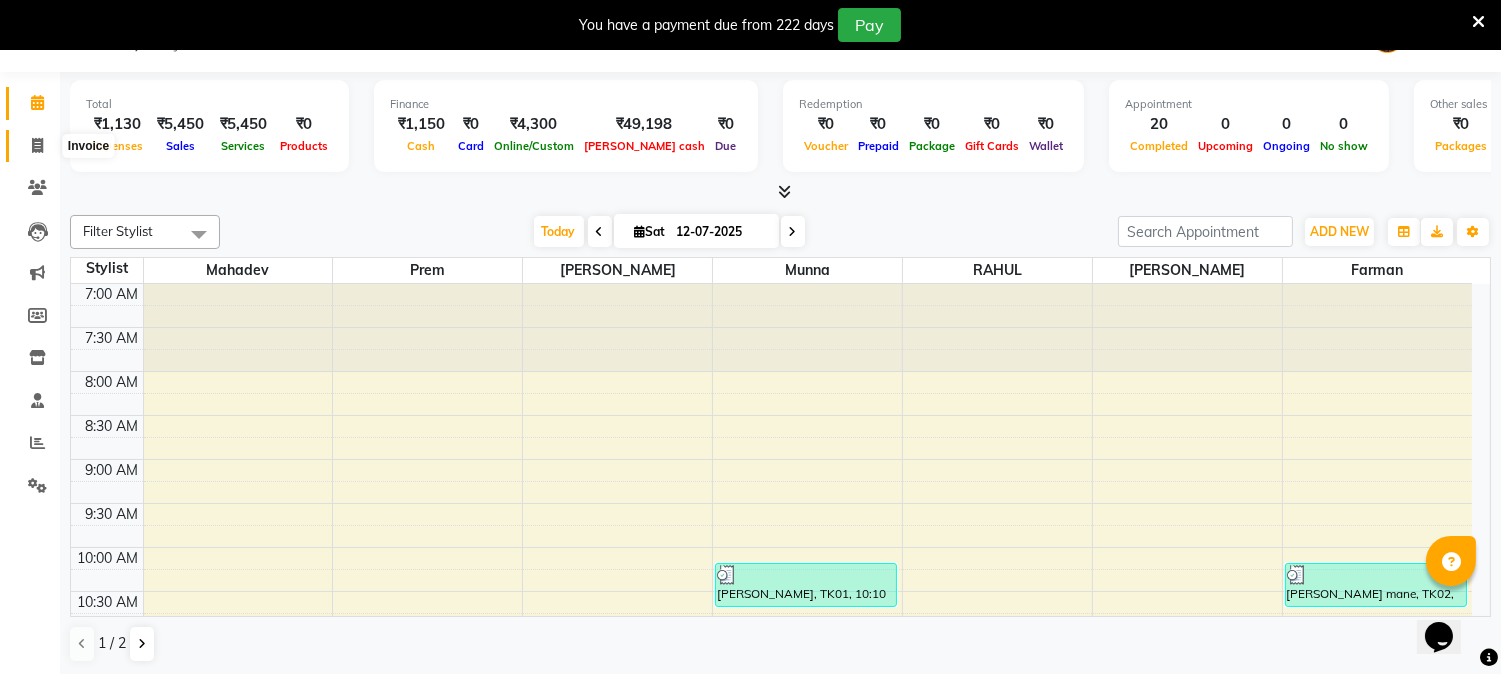 click 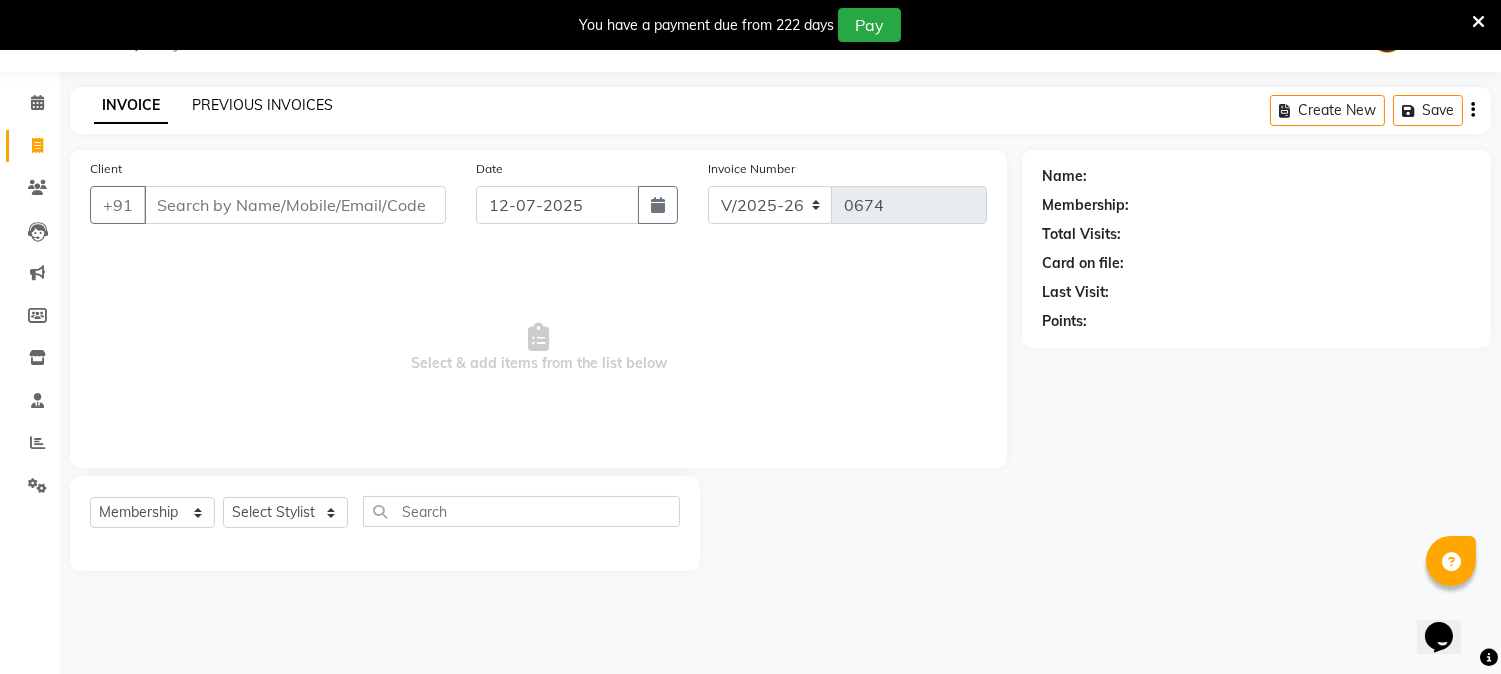 click on "PREVIOUS INVOICES" 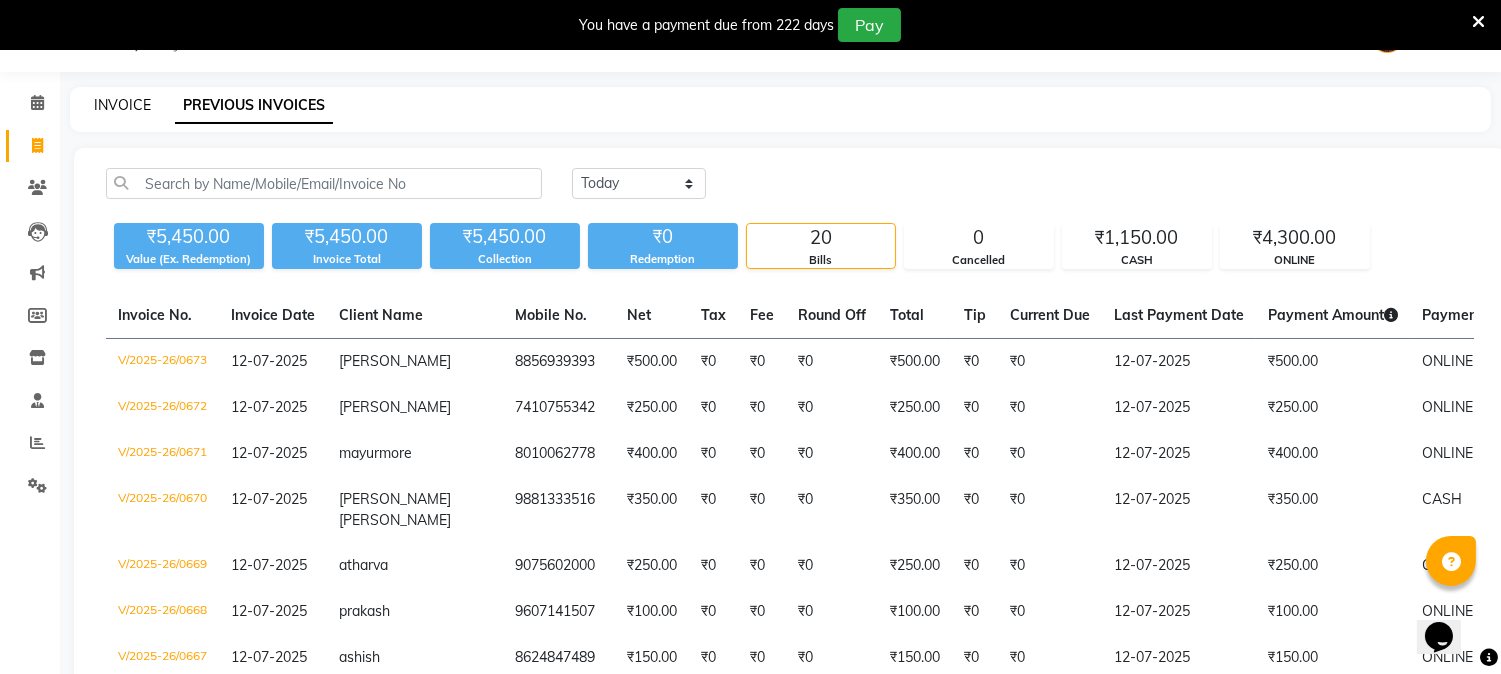 click on "INVOICE" 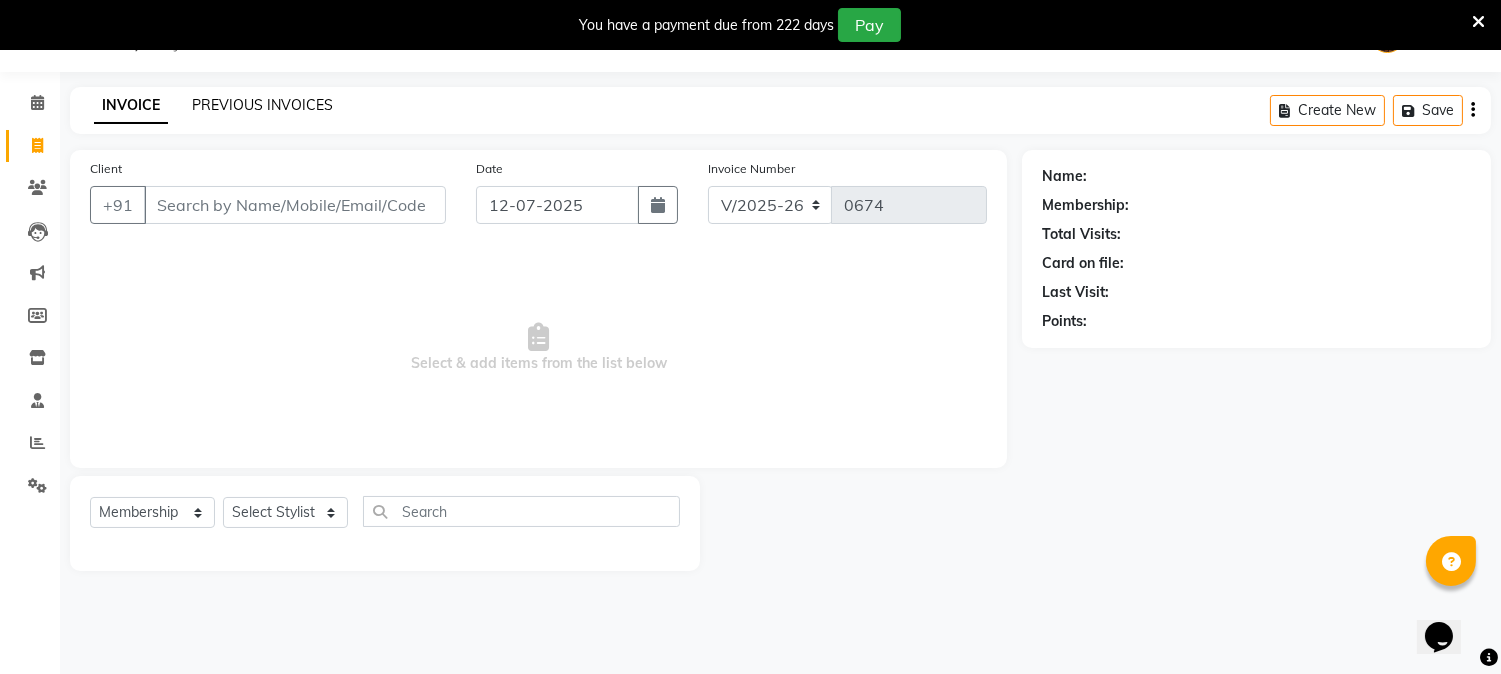 click on "PREVIOUS INVOICES" 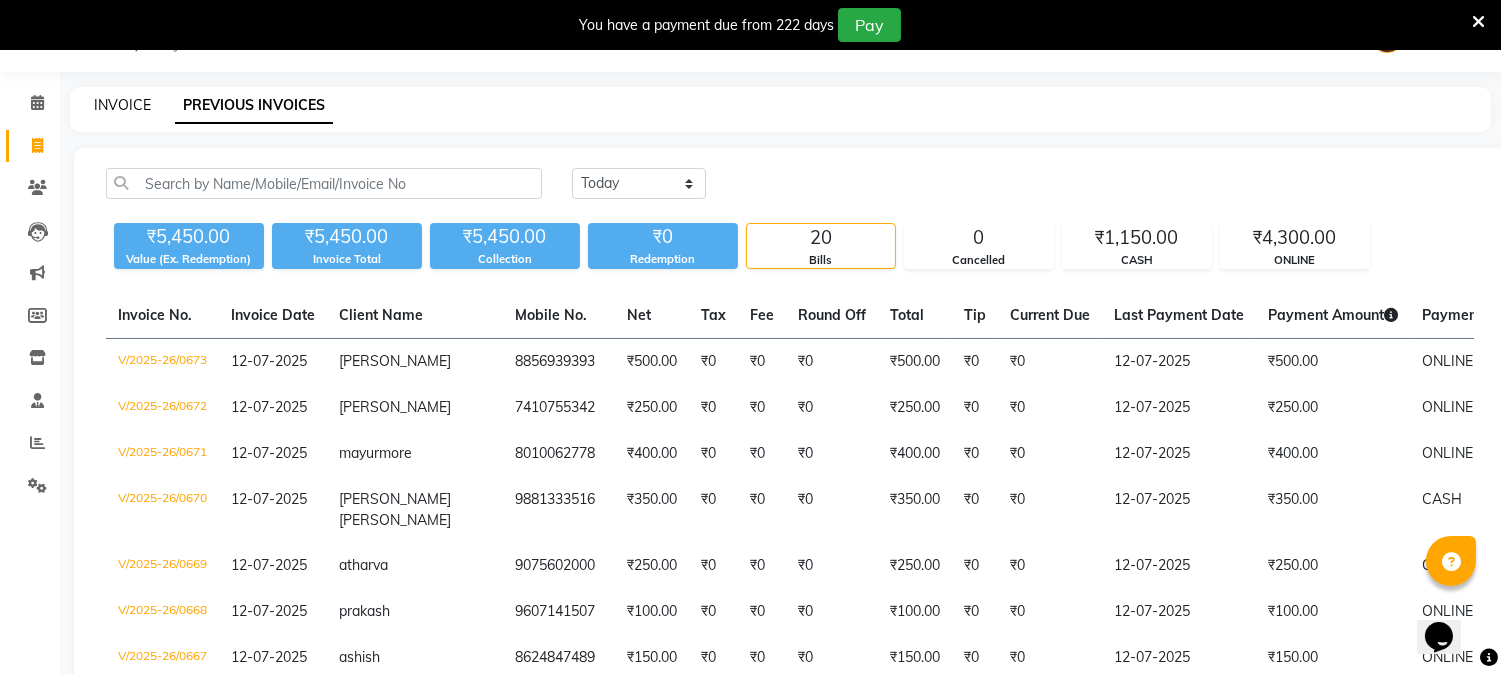 click on "INVOICE" 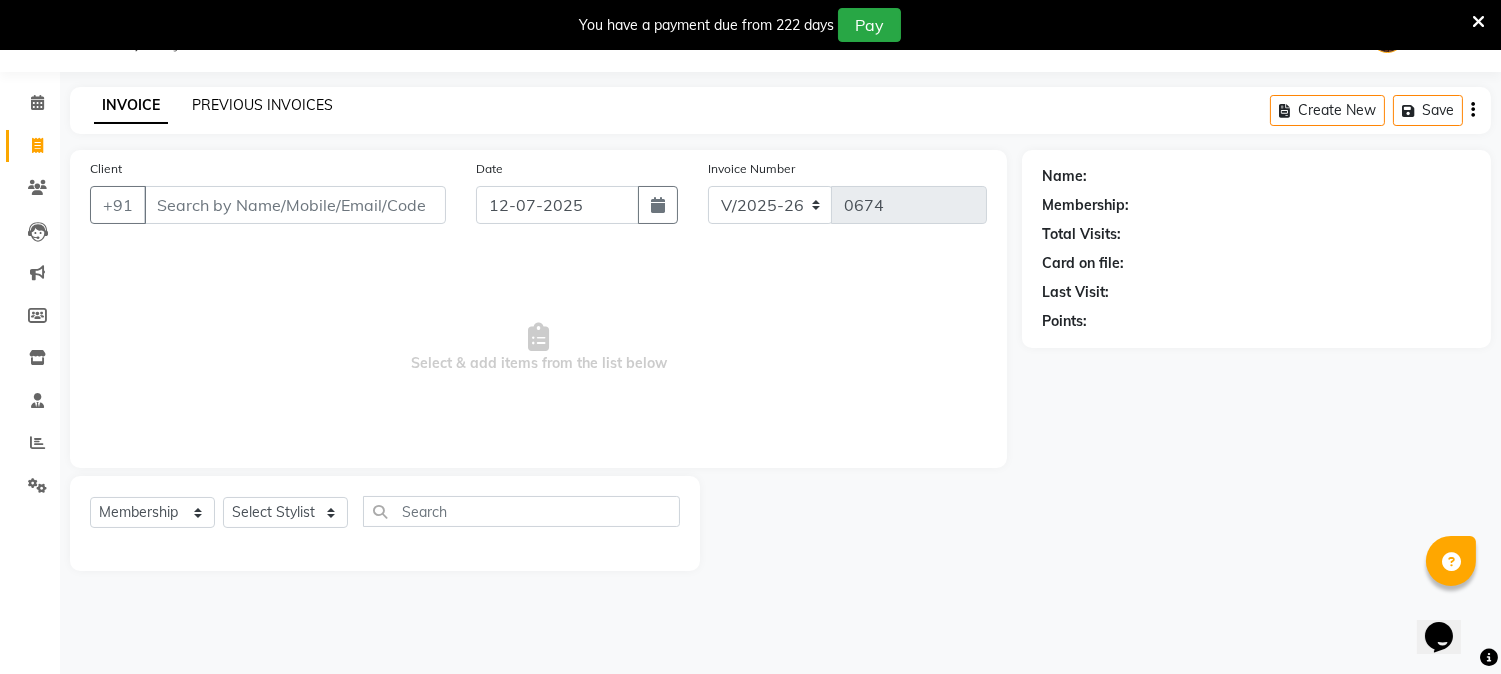 click on "PREVIOUS INVOICES" 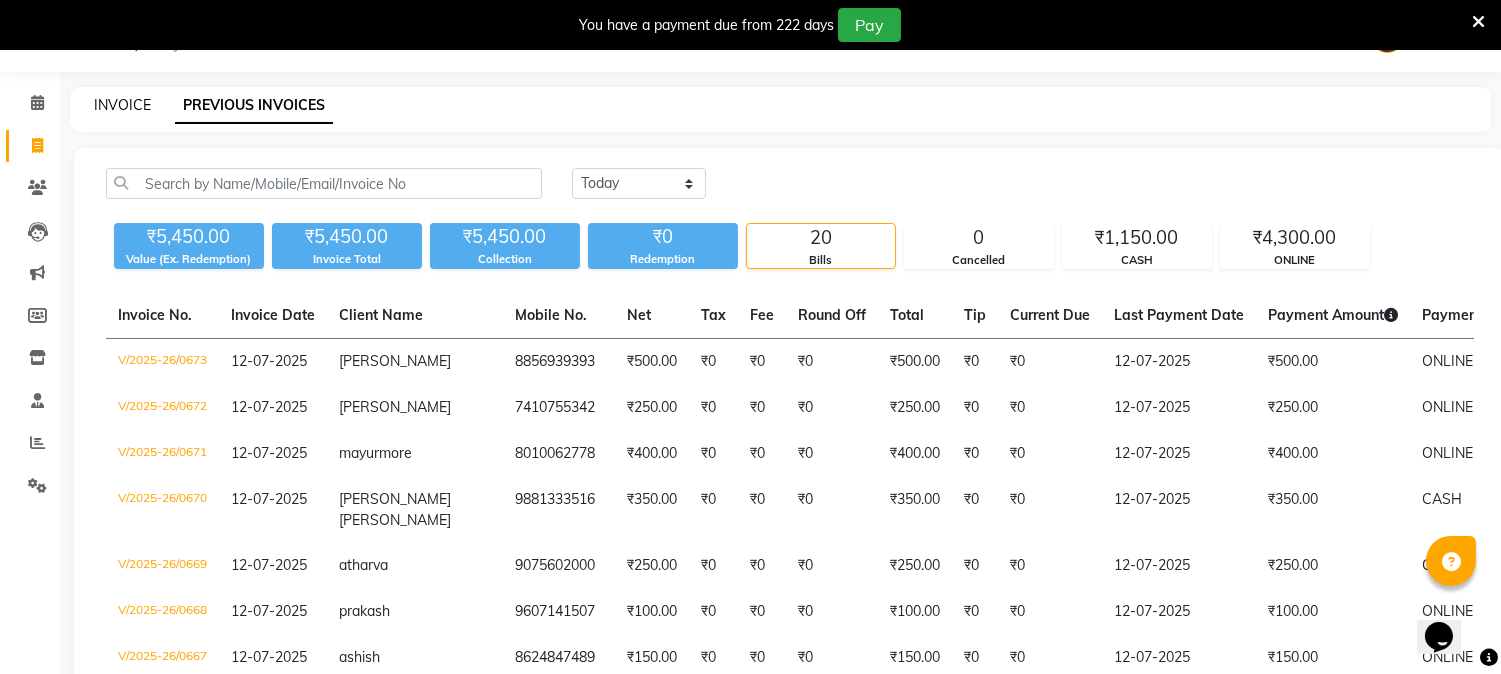 click on "INVOICE" 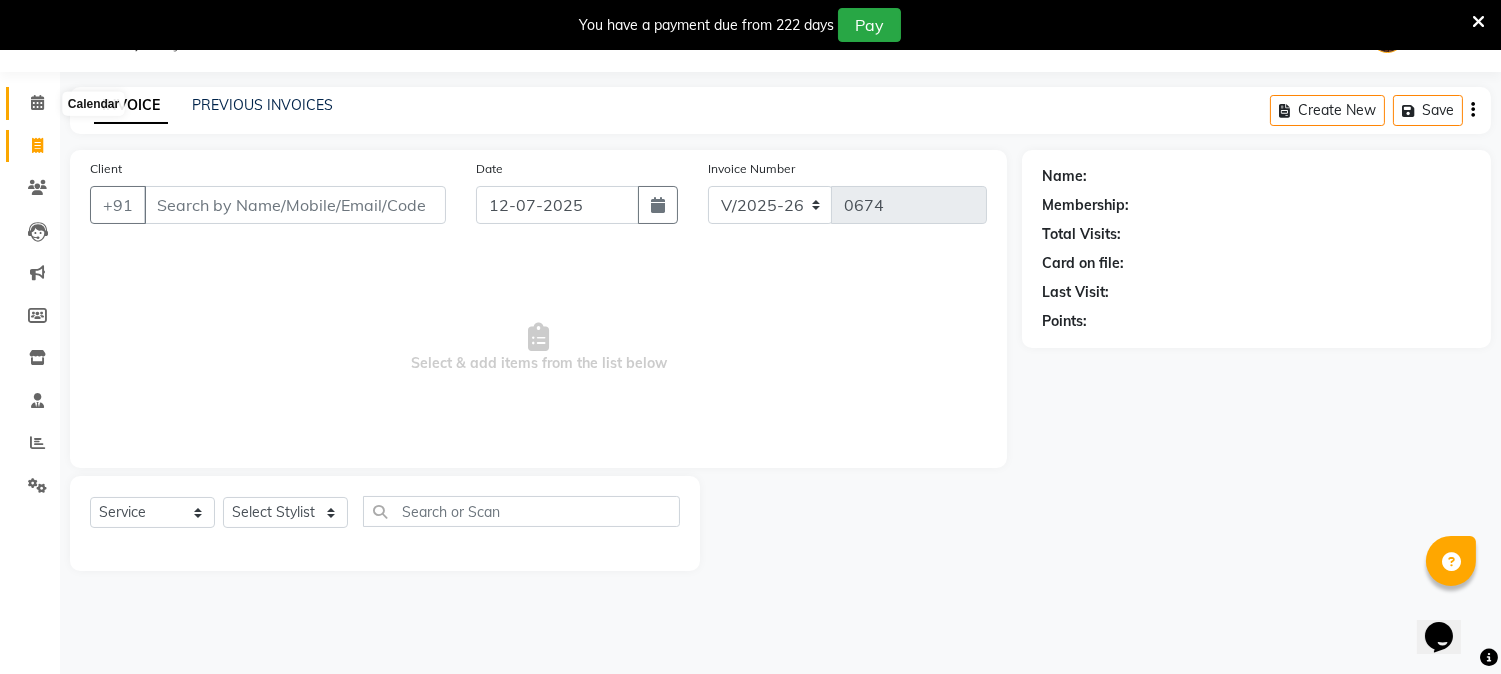 click 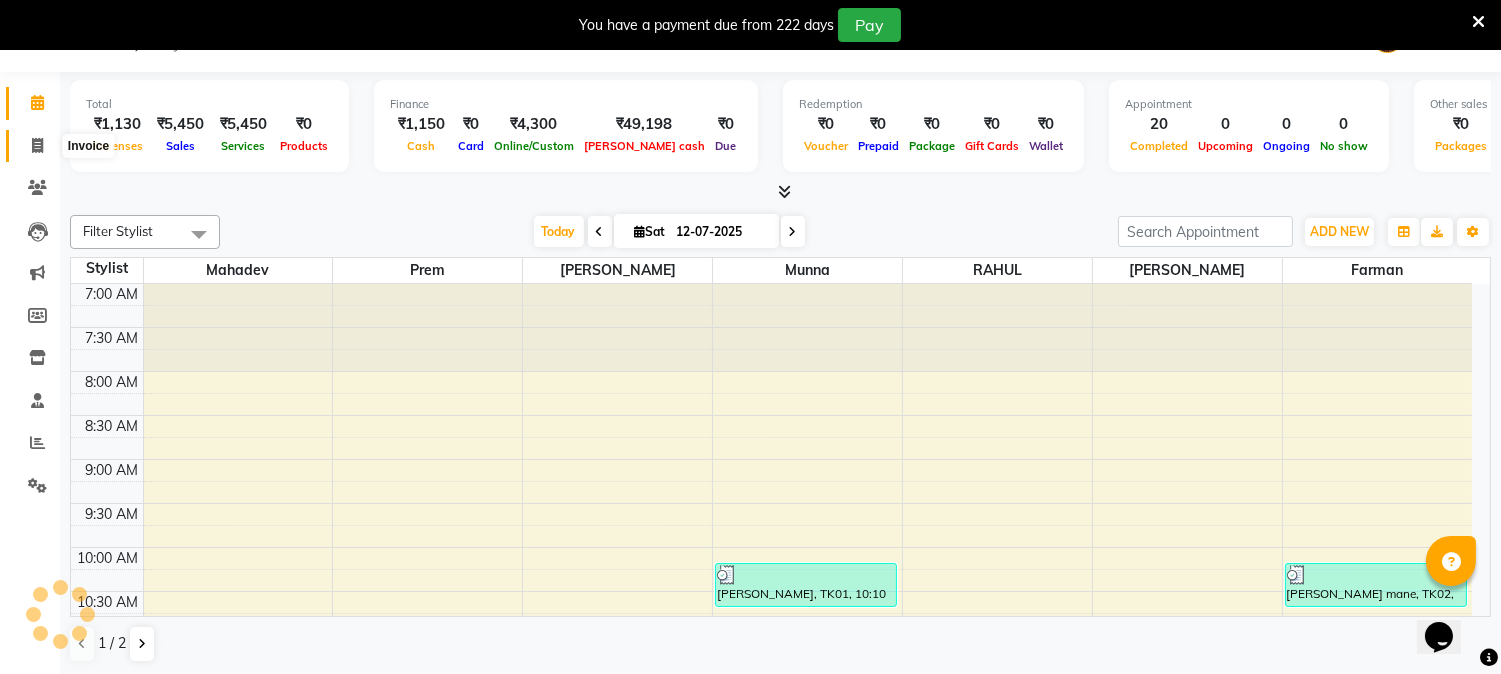 scroll, scrollTop: 0, scrollLeft: 0, axis: both 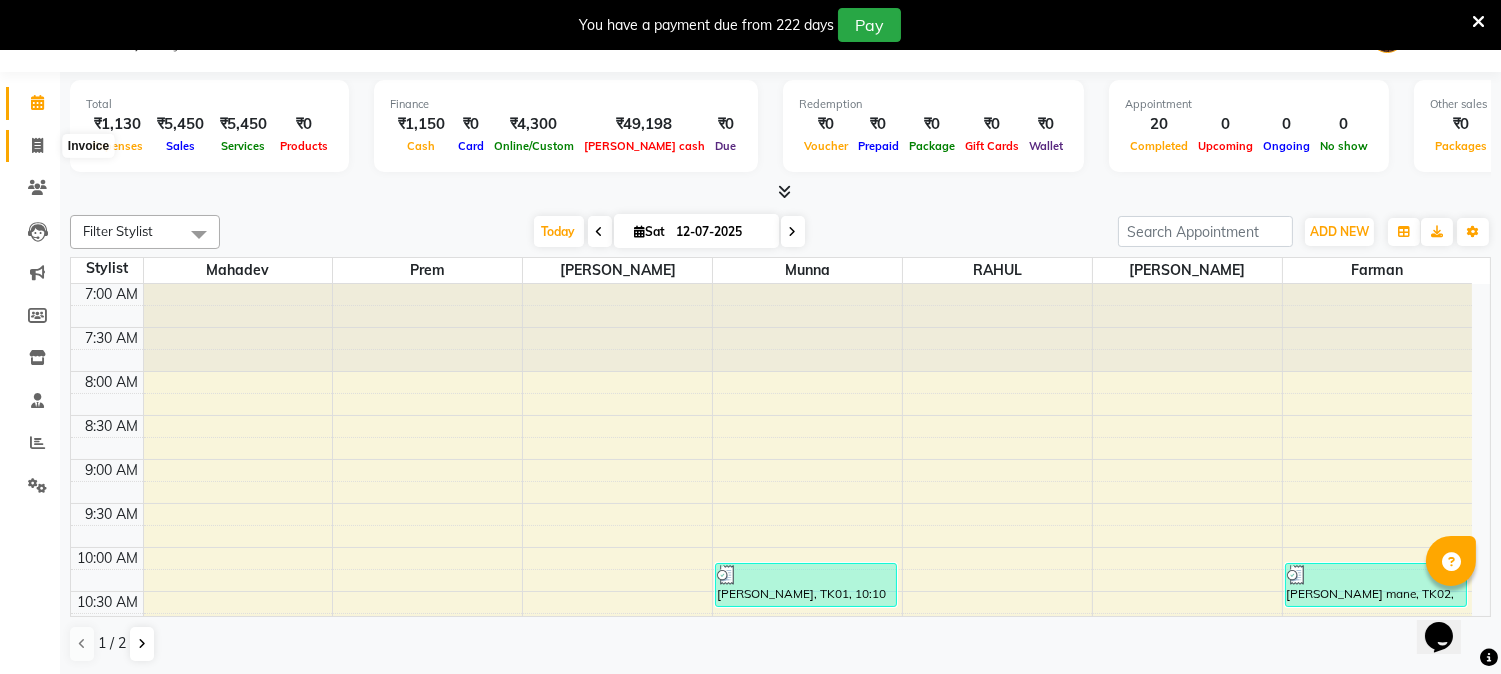 click 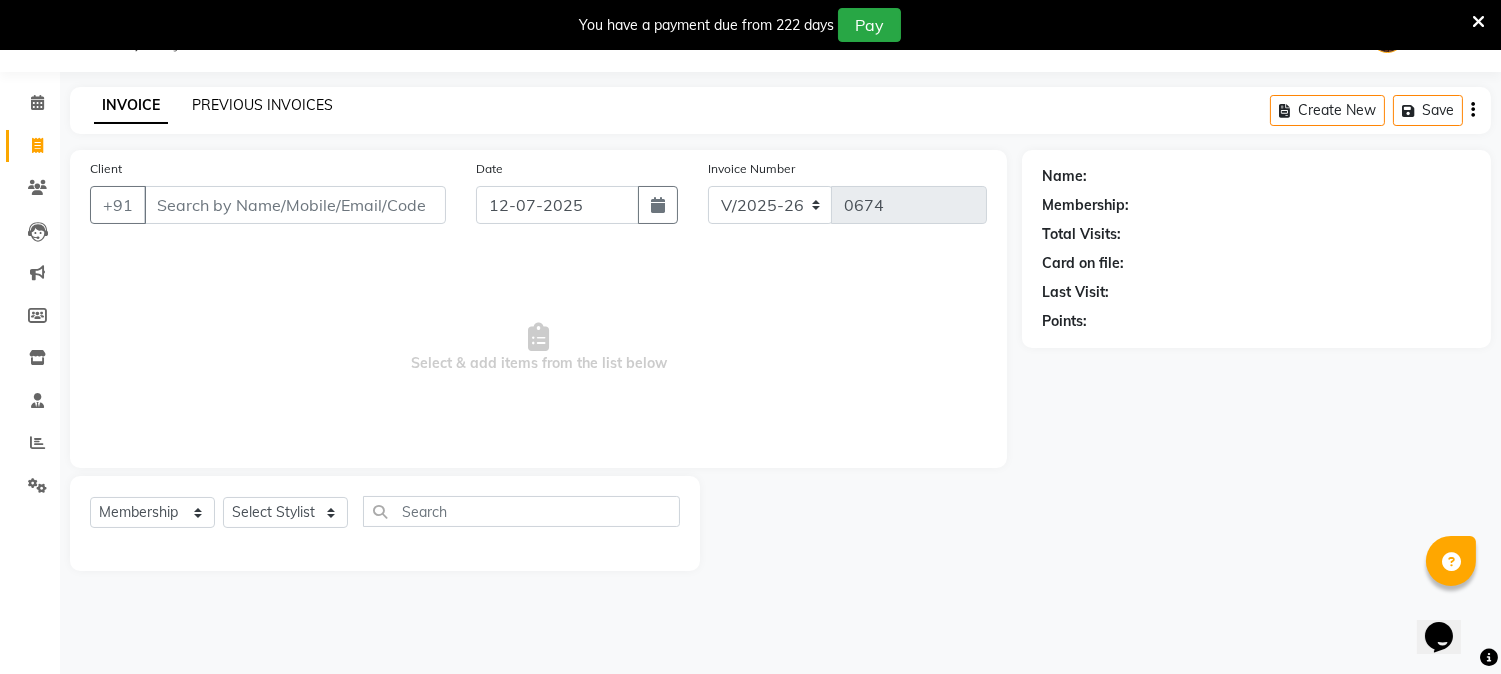 click on "PREVIOUS INVOICES" 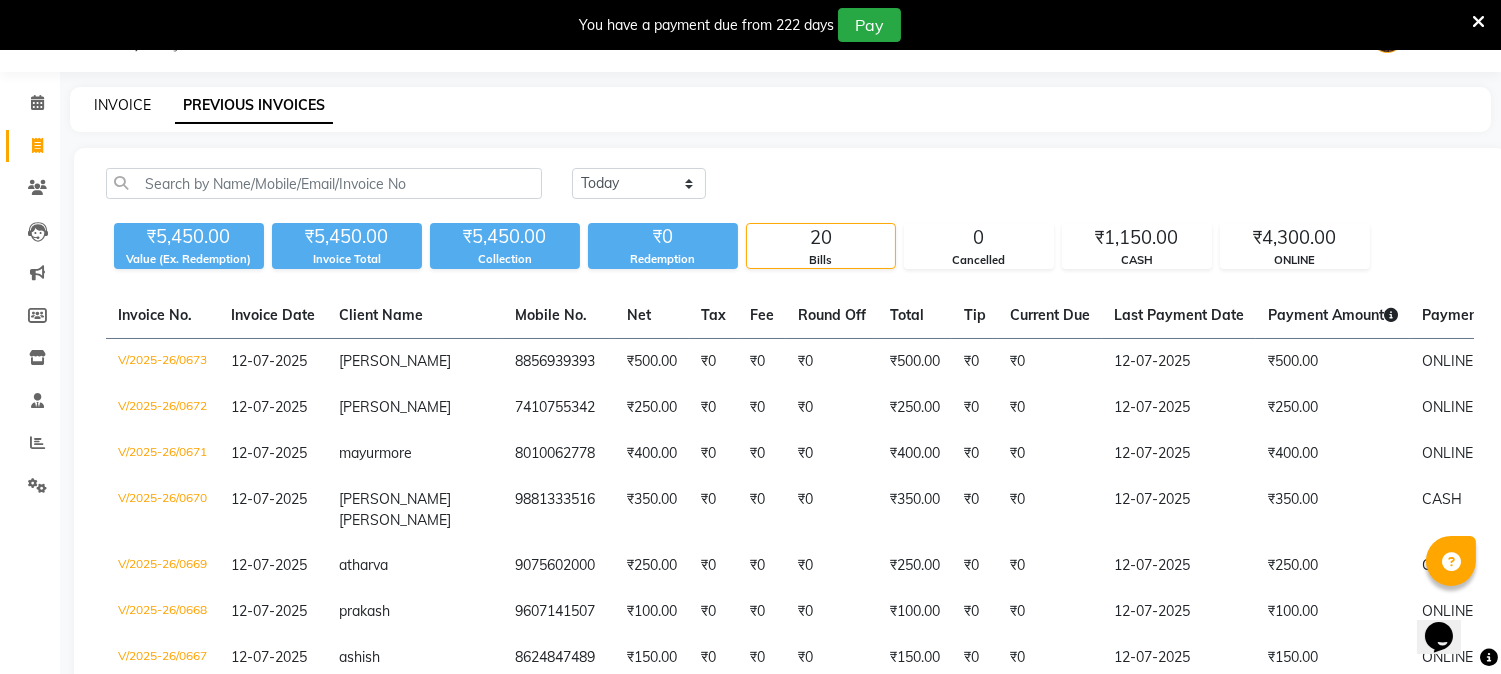 click on "INVOICE" 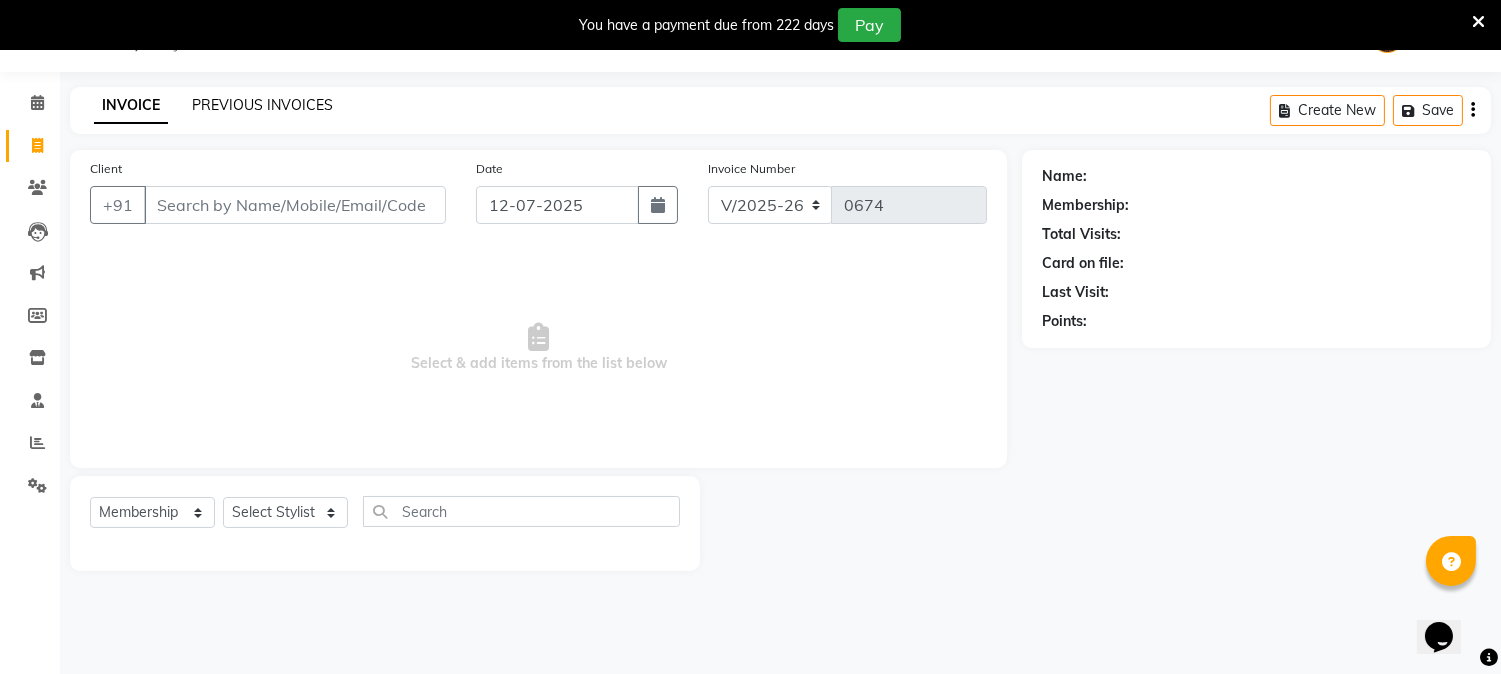 click on "PREVIOUS INVOICES" 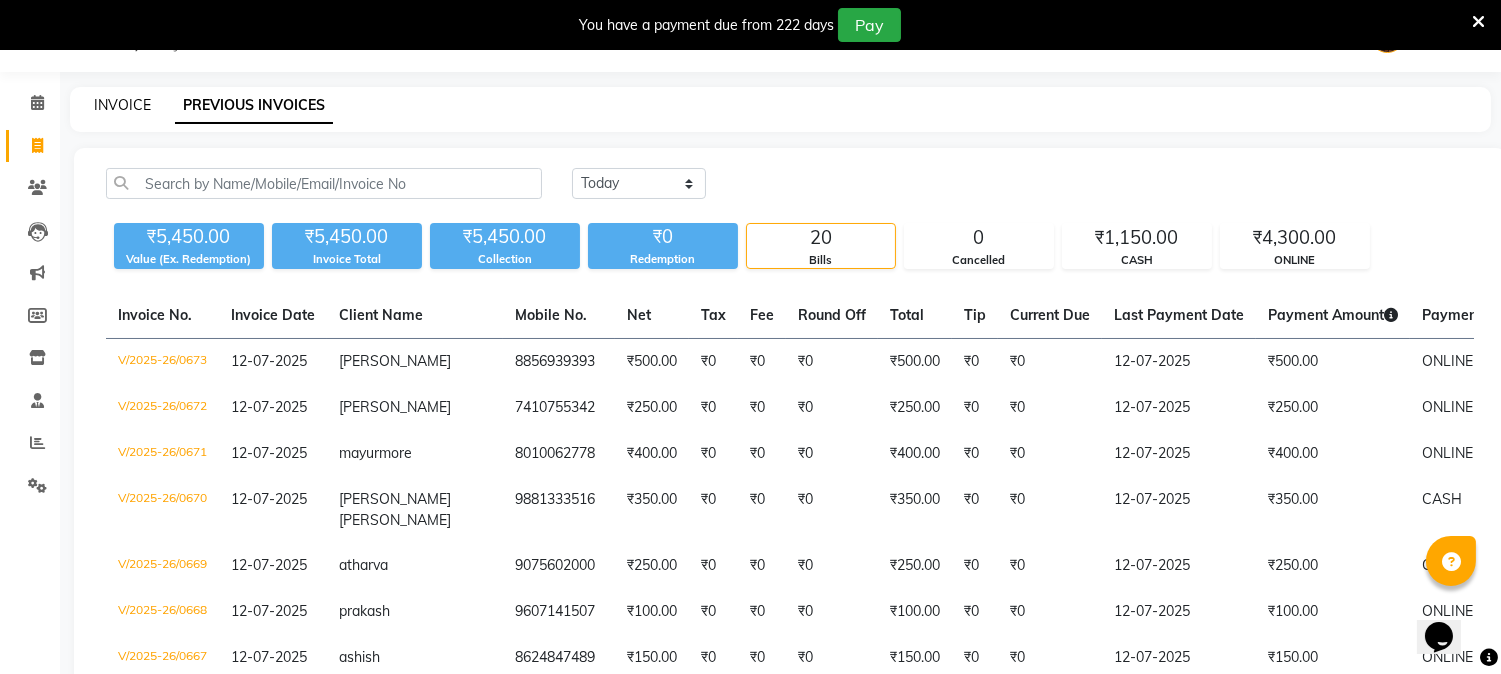 click on "INVOICE" 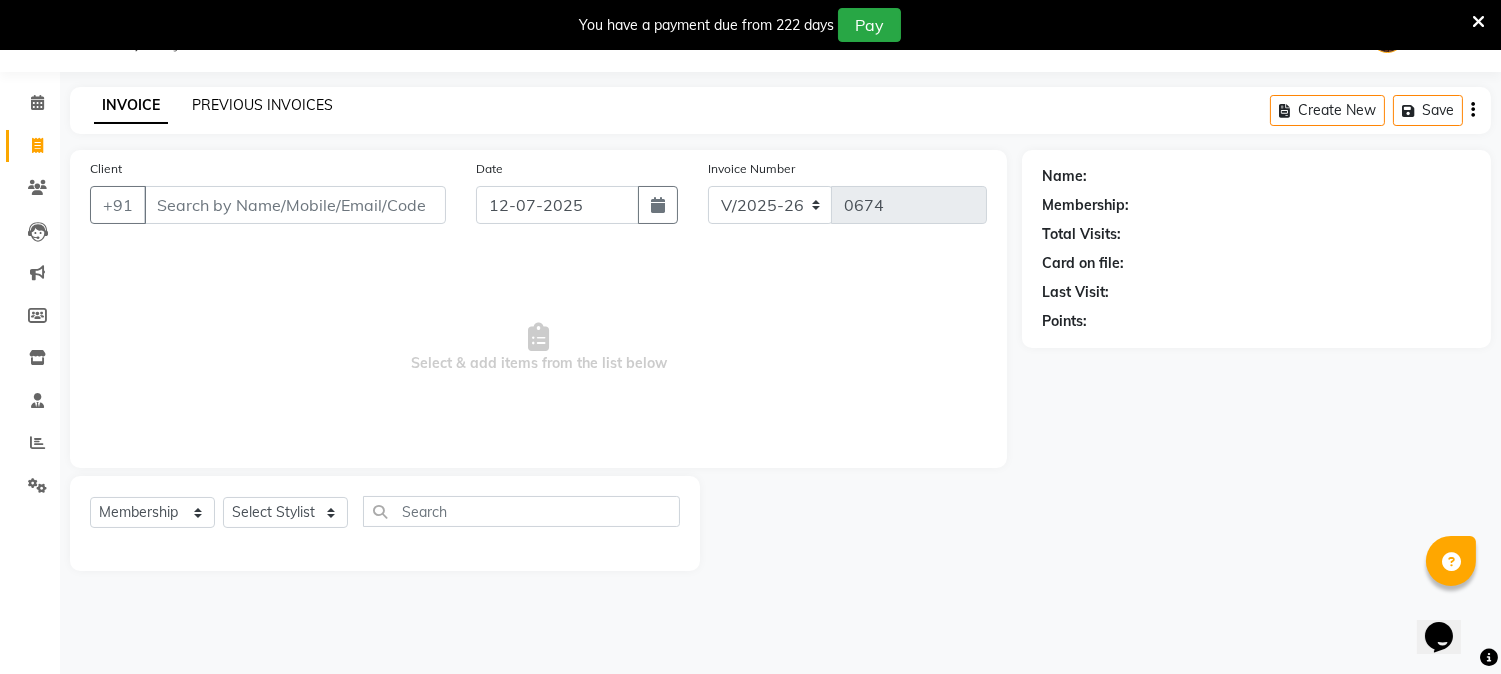 click on "PREVIOUS INVOICES" 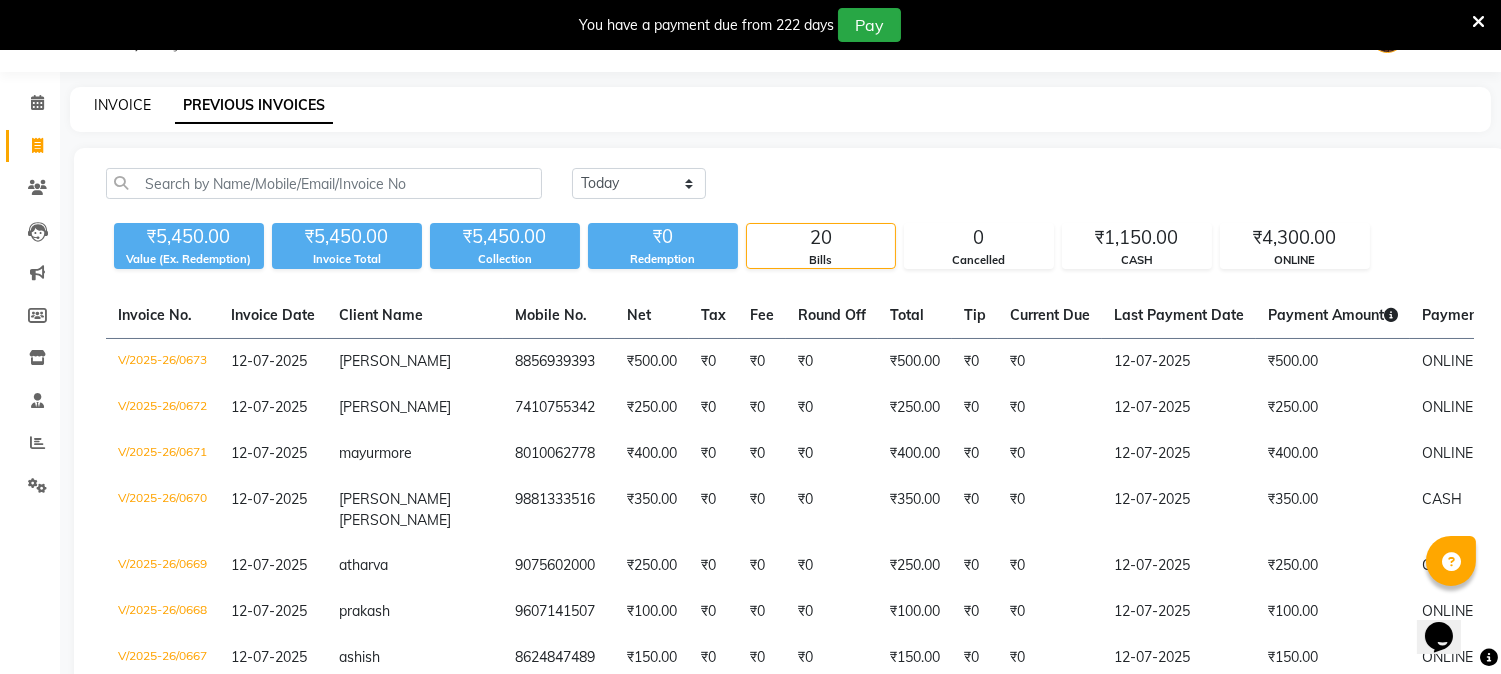 click on "INVOICE" 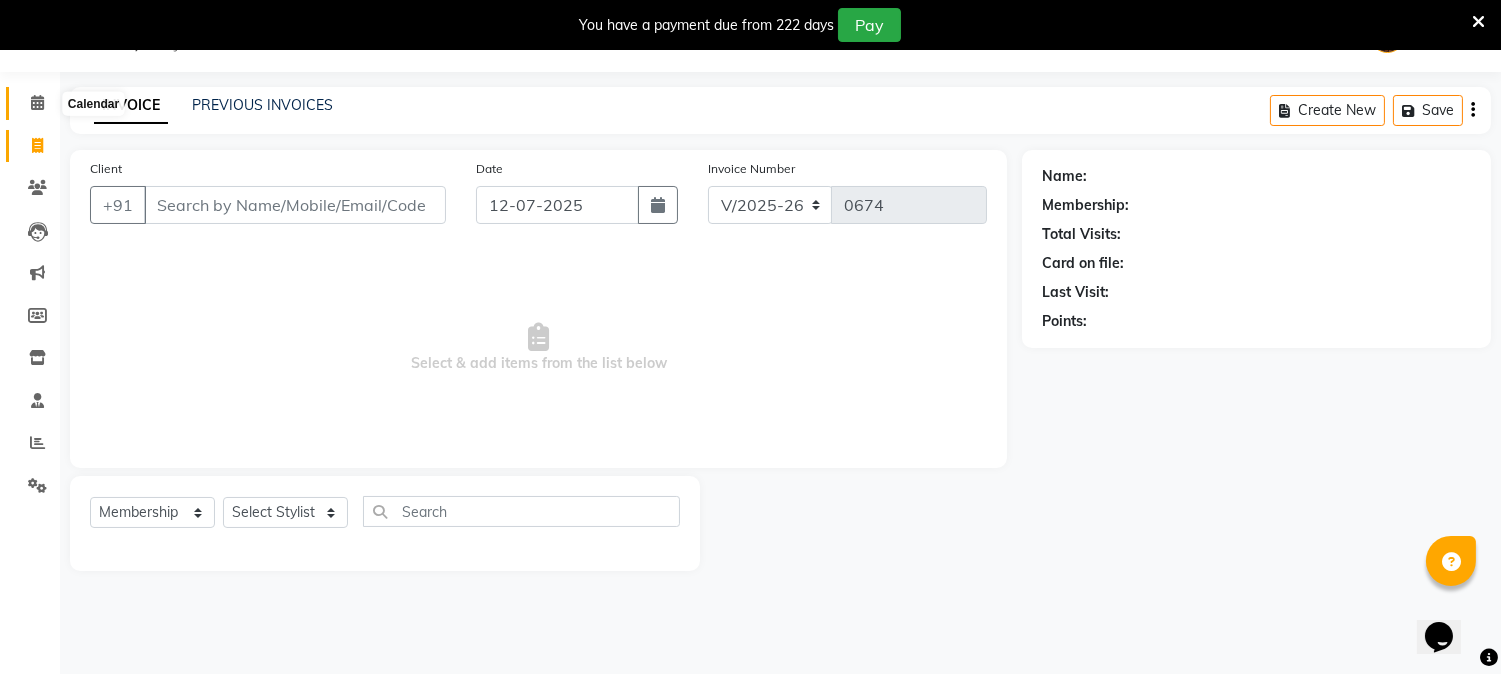 click 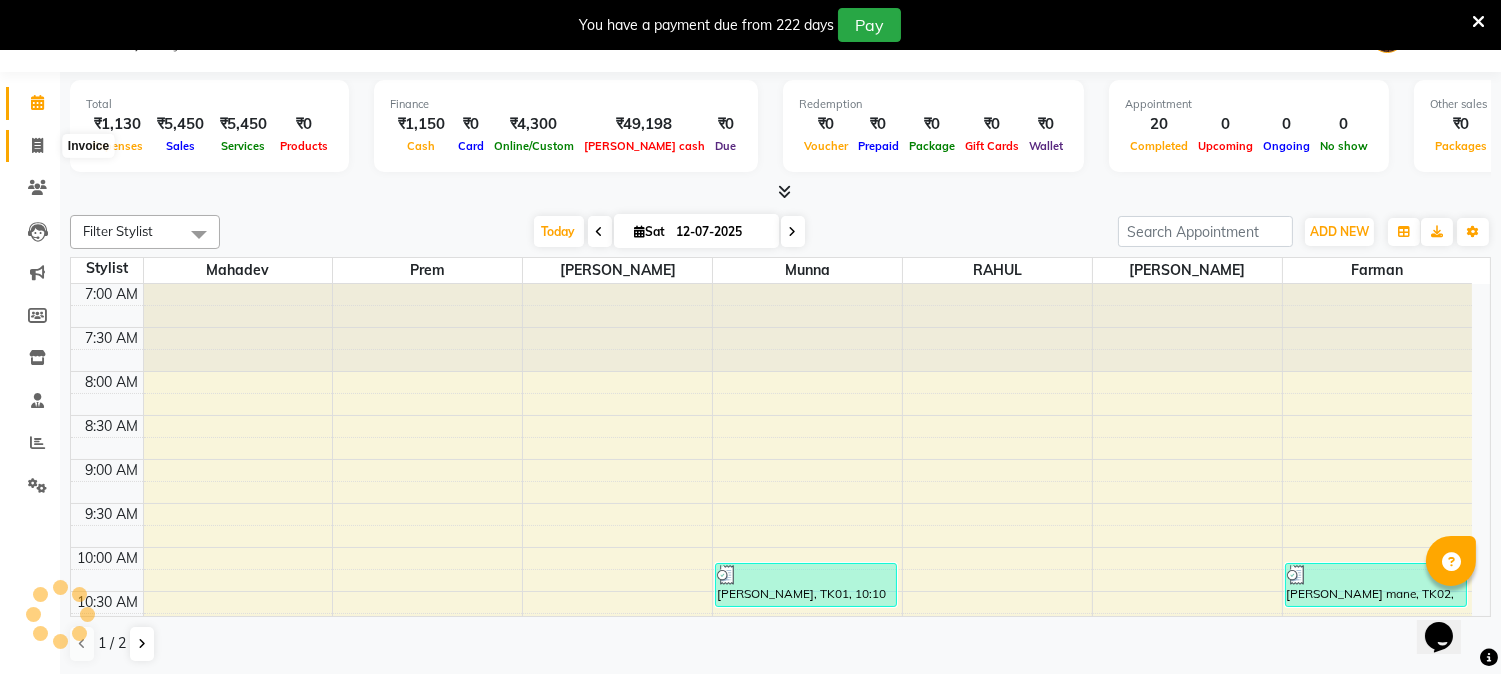 scroll, scrollTop: 0, scrollLeft: 0, axis: both 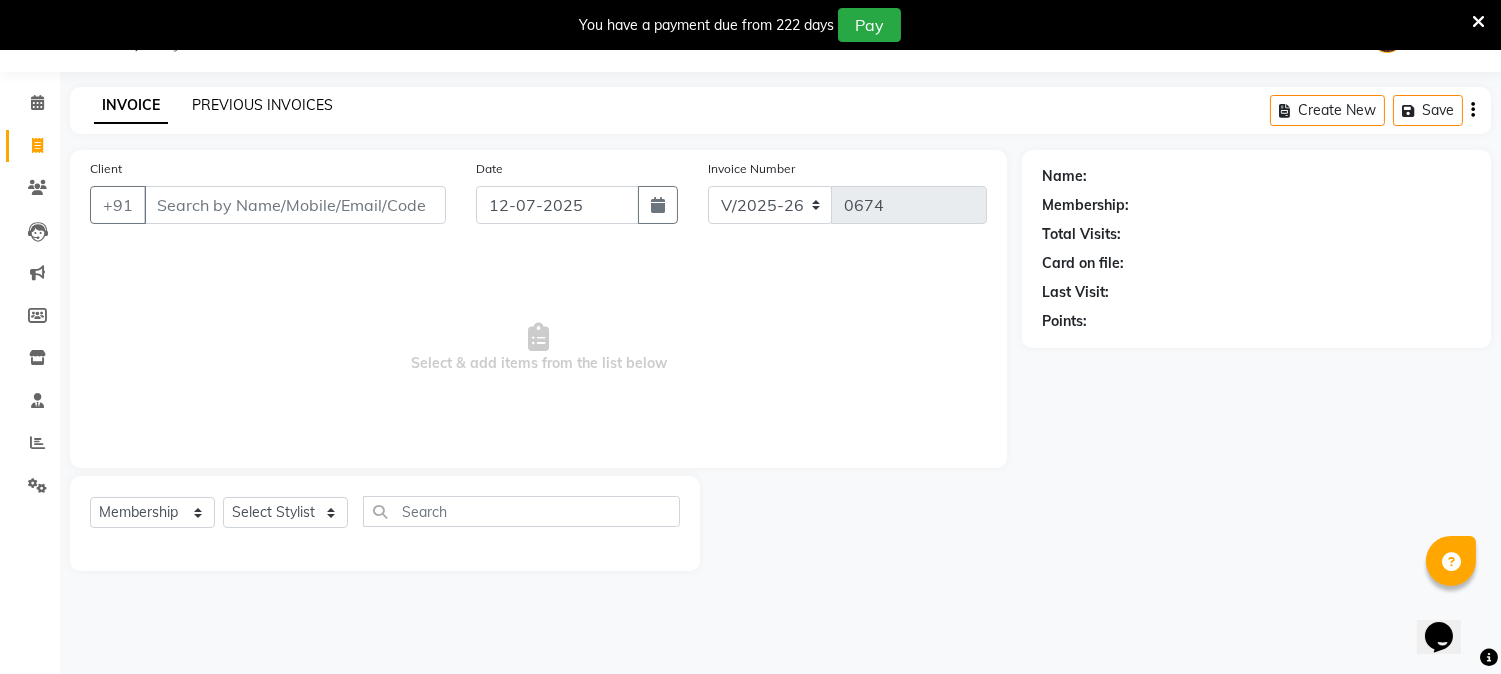 click on "PREVIOUS INVOICES" 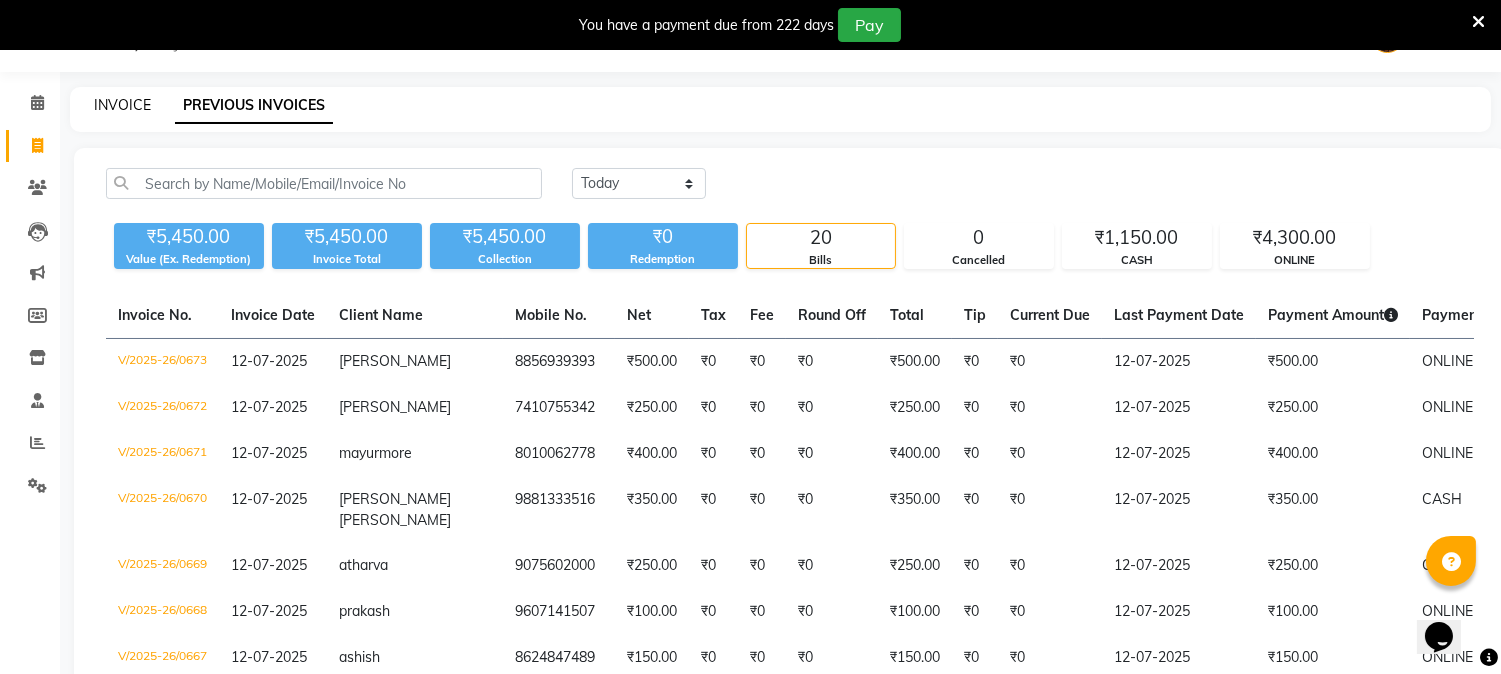 click on "INVOICE" 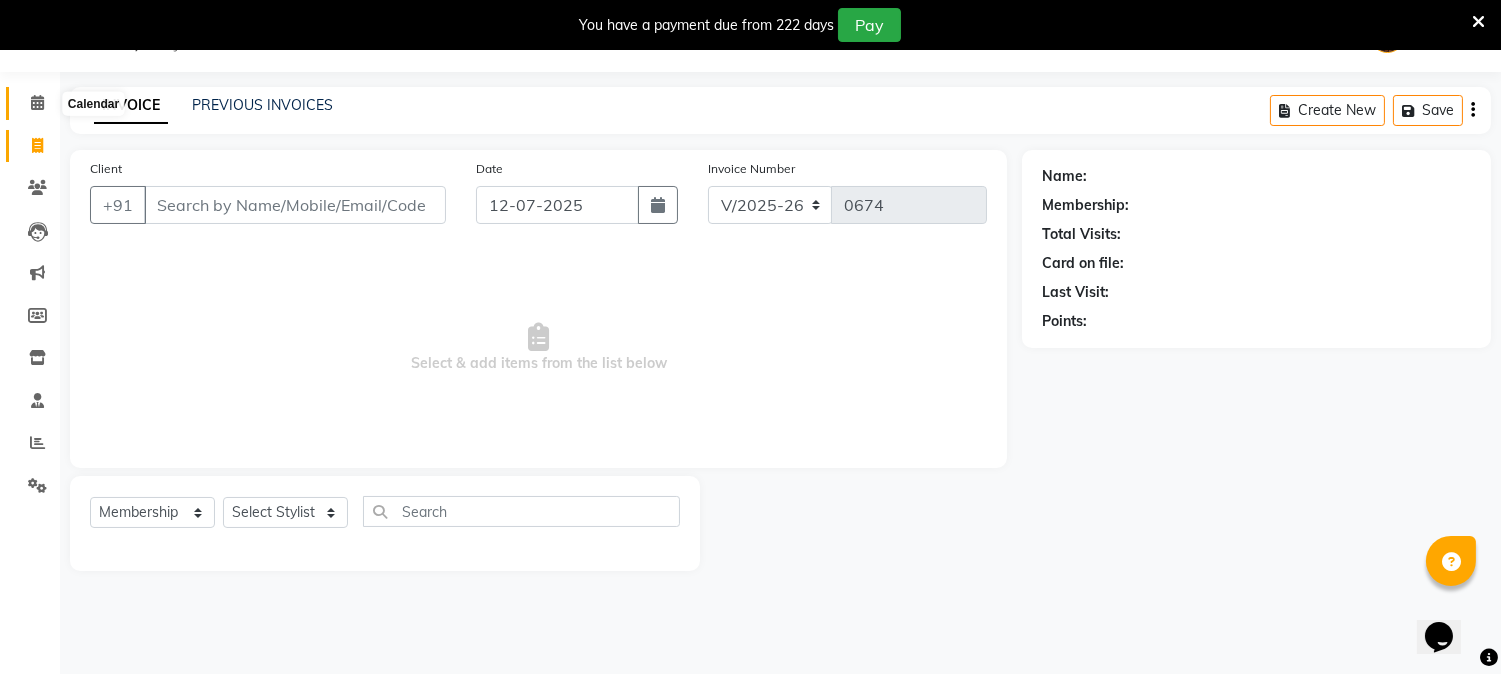 click 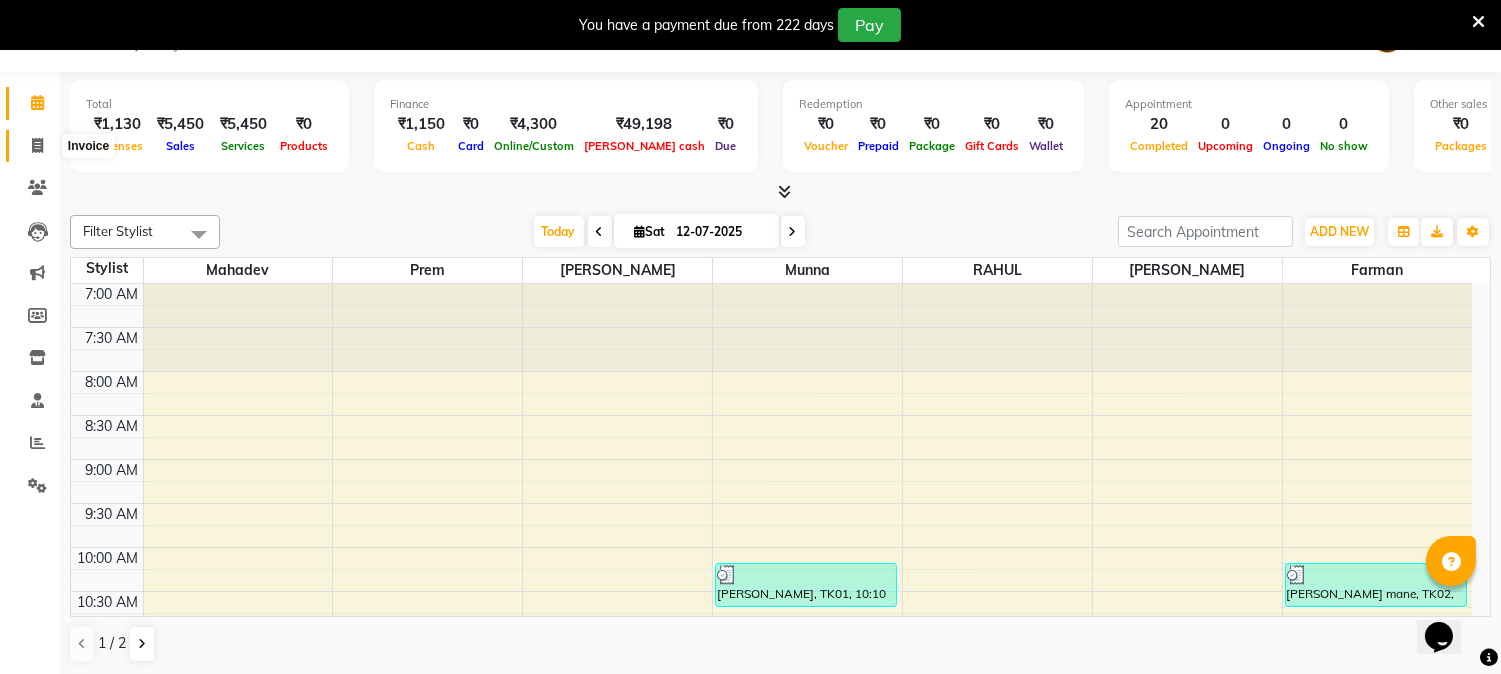click 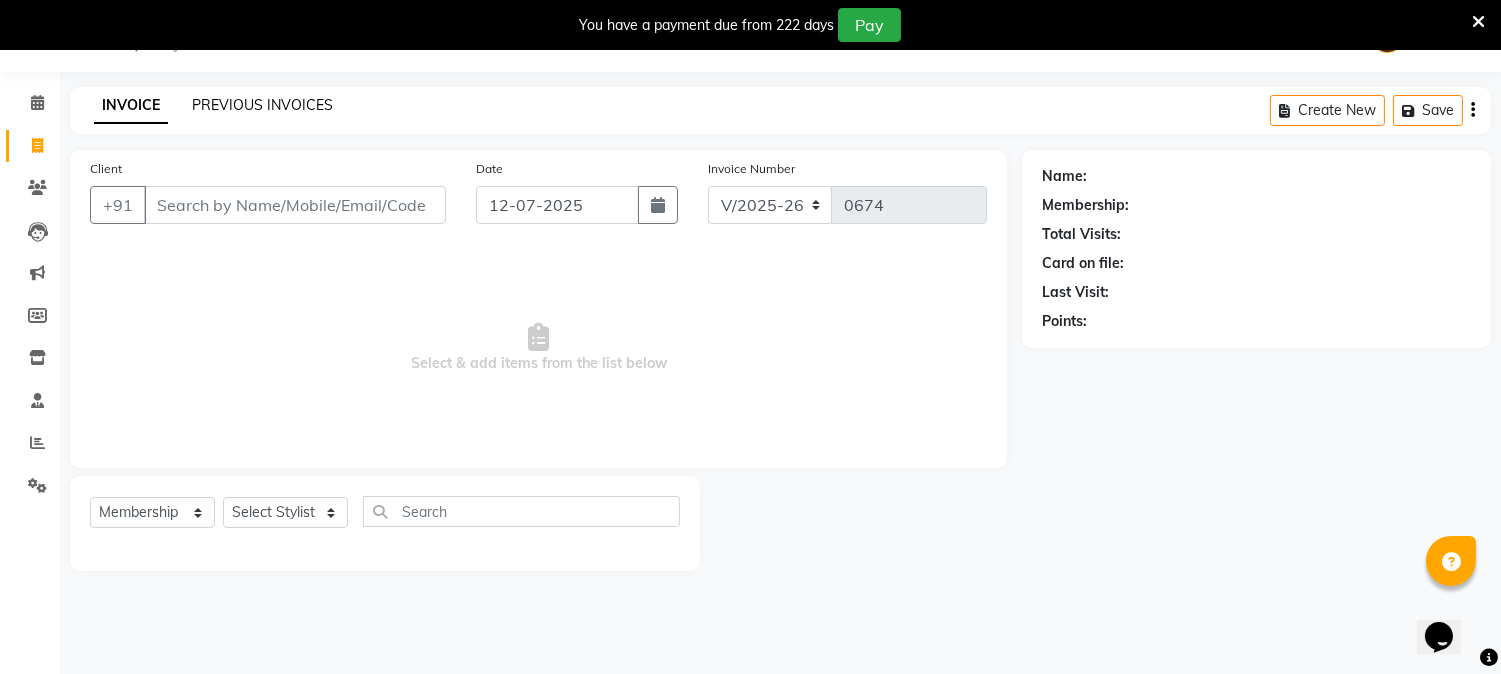 click on "PREVIOUS INVOICES" 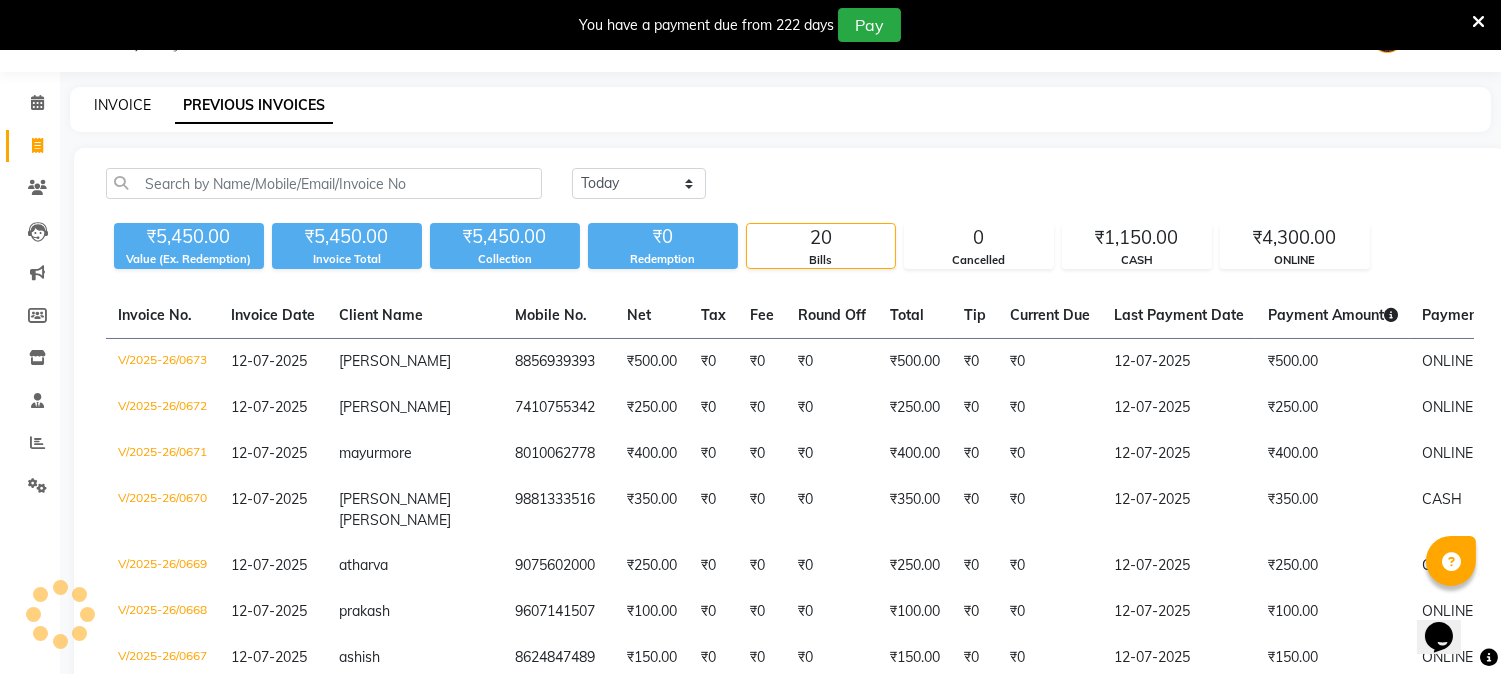 click on "INVOICE" 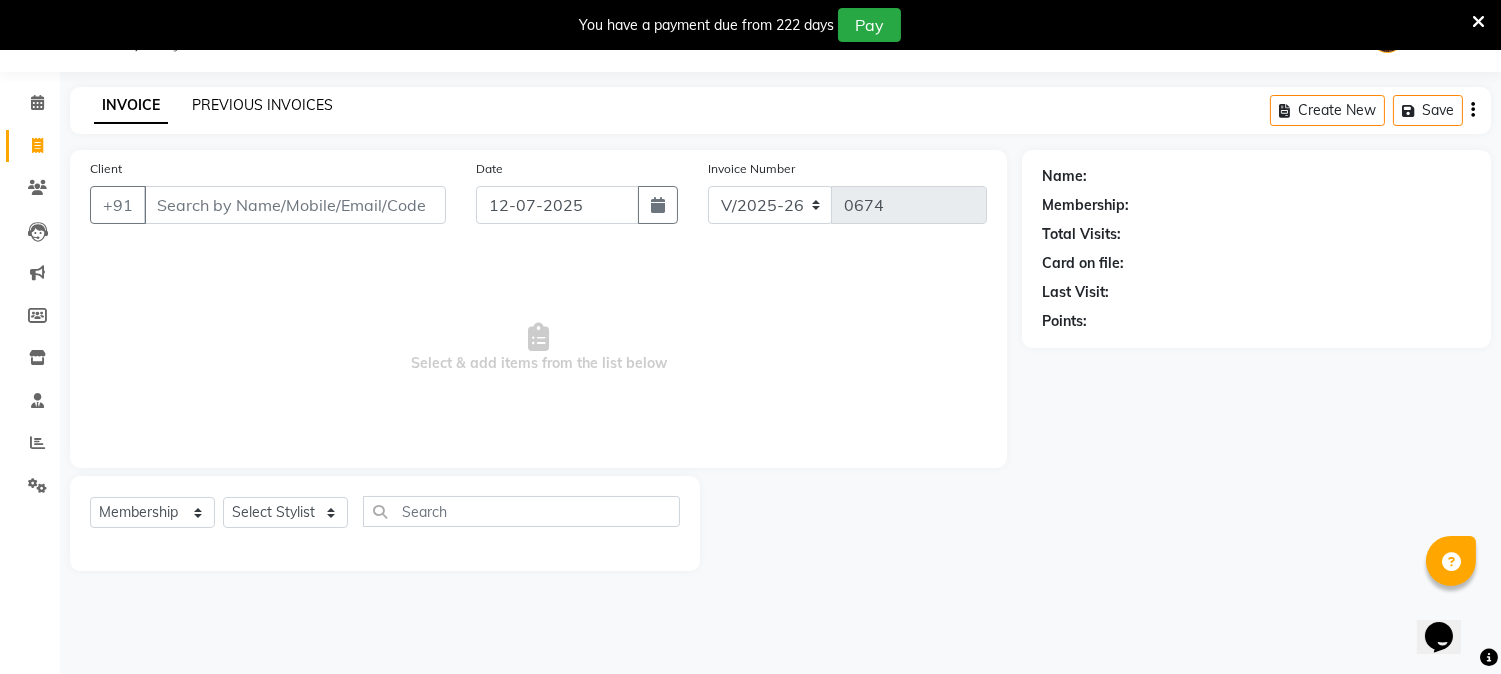 click on "PREVIOUS INVOICES" 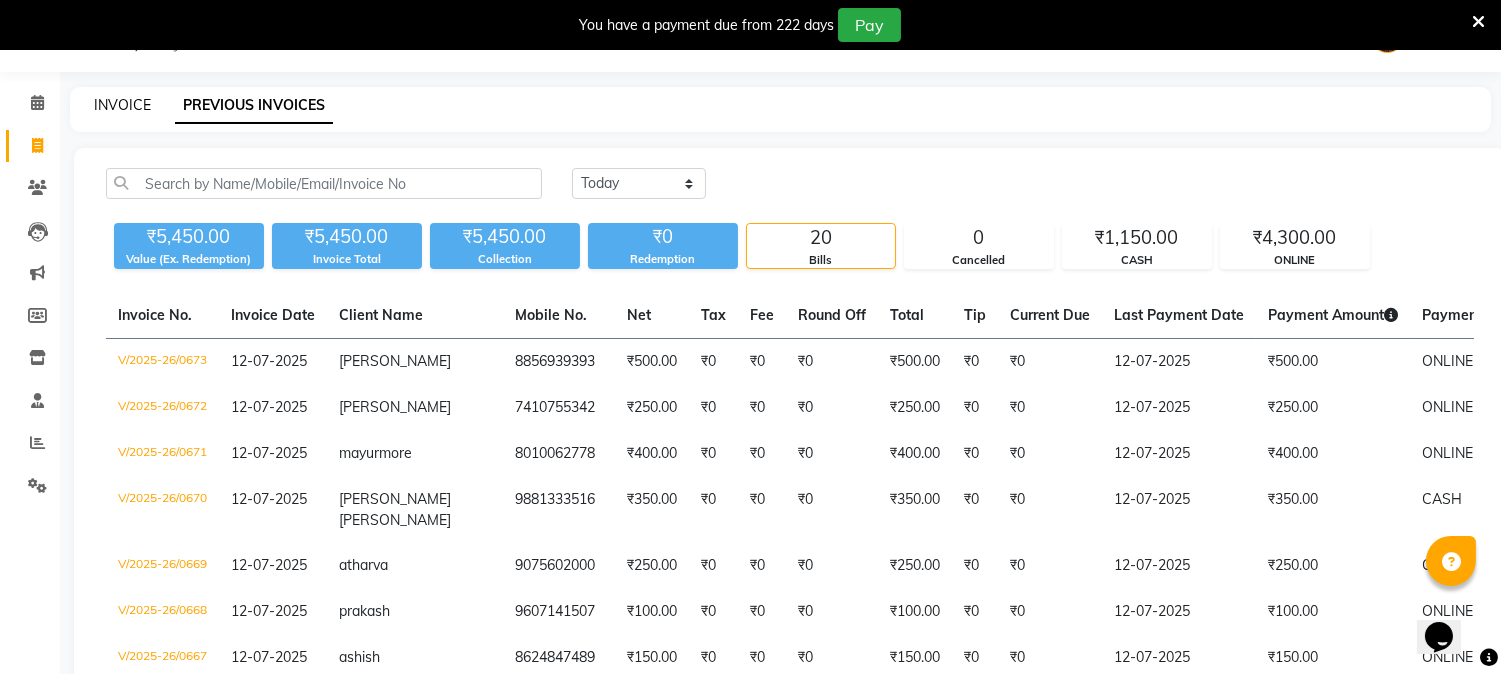 click on "INVOICE" 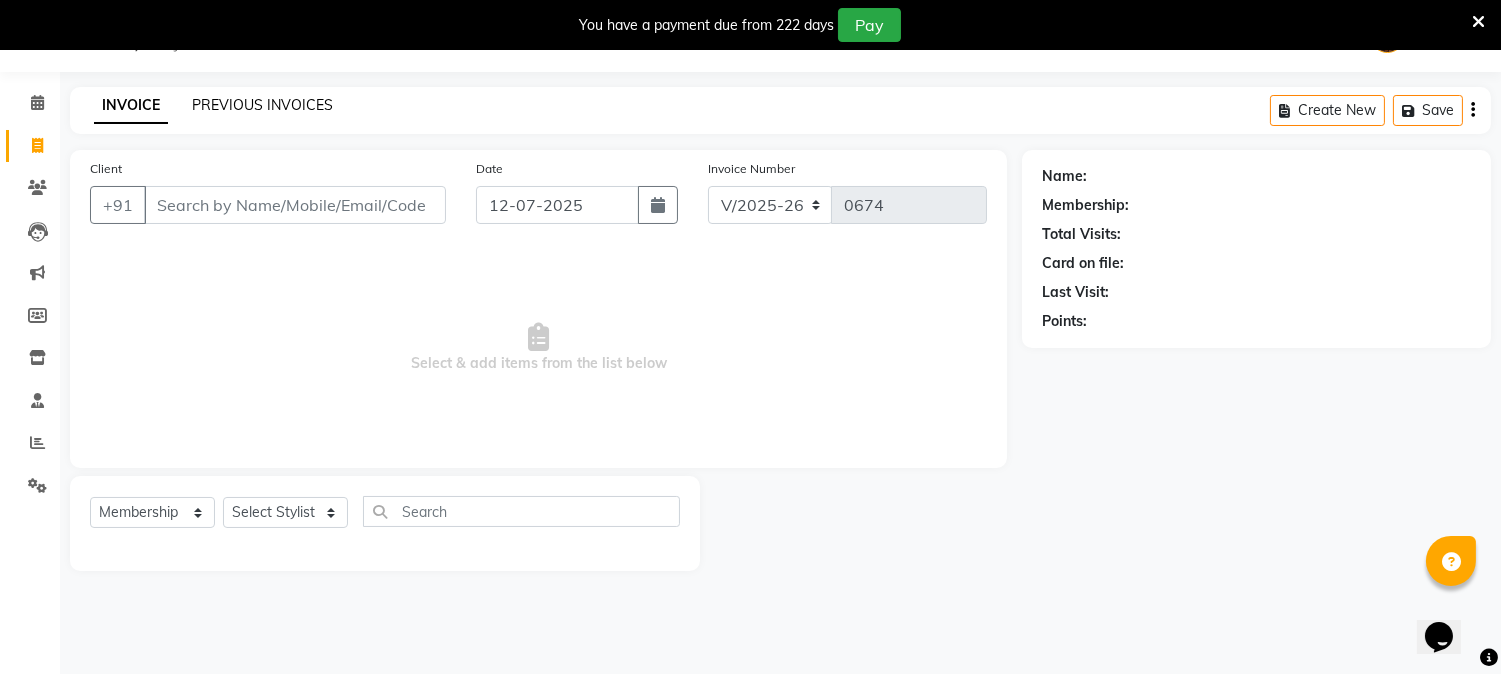 click on "PREVIOUS INVOICES" 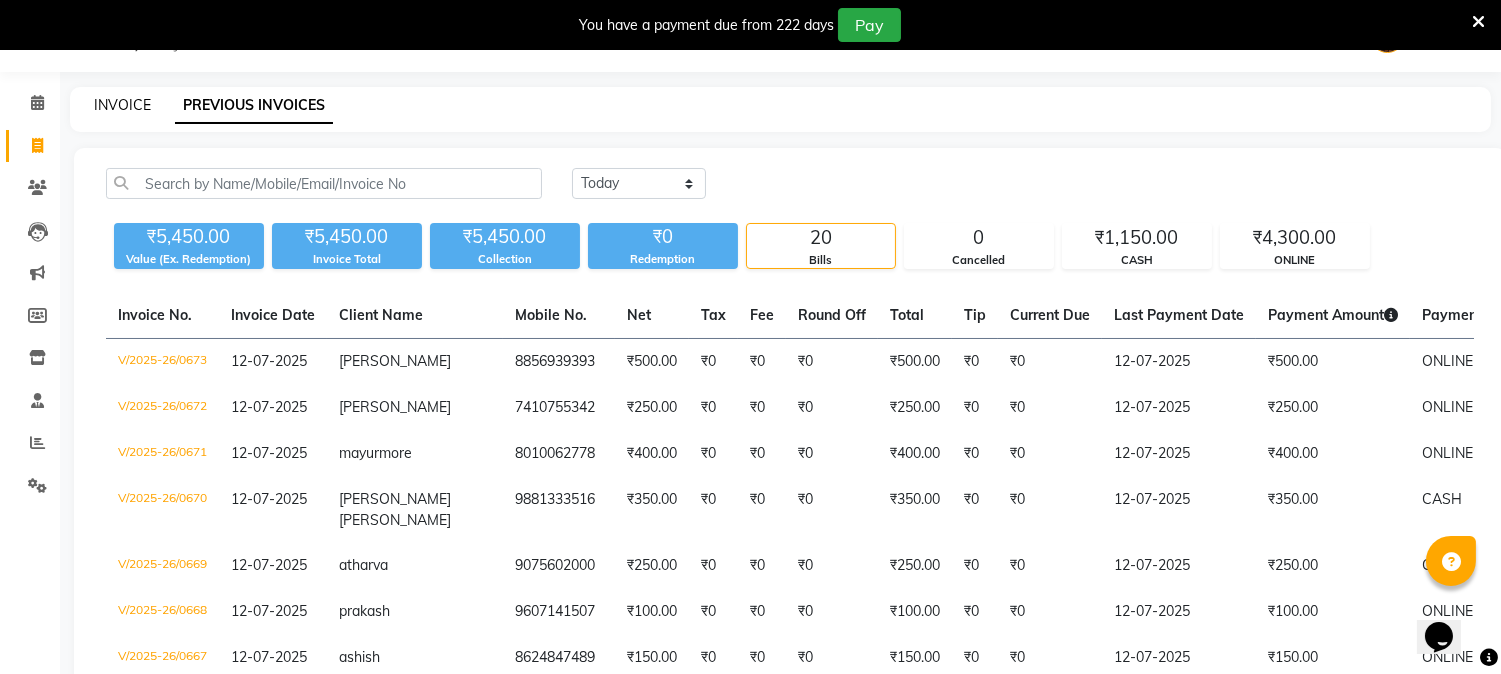 click on "INVOICE" 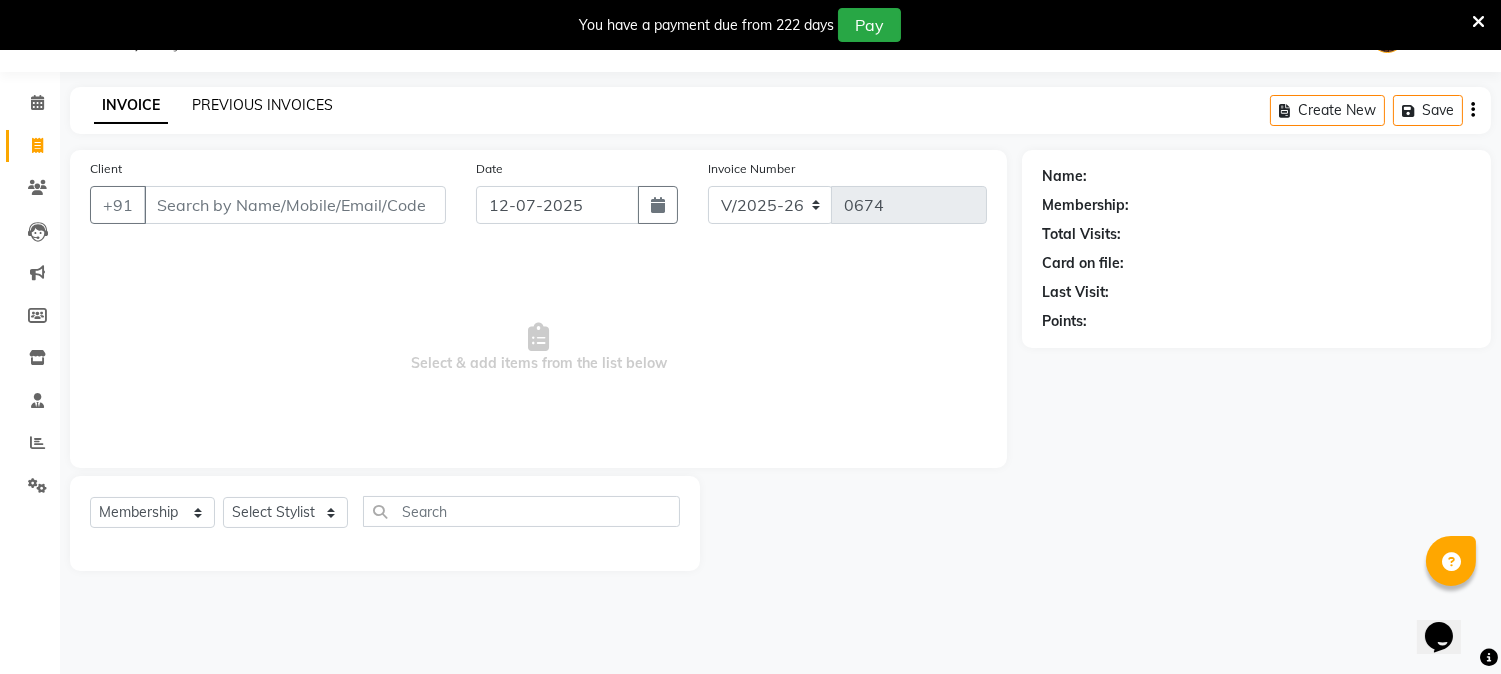click on "PREVIOUS INVOICES" 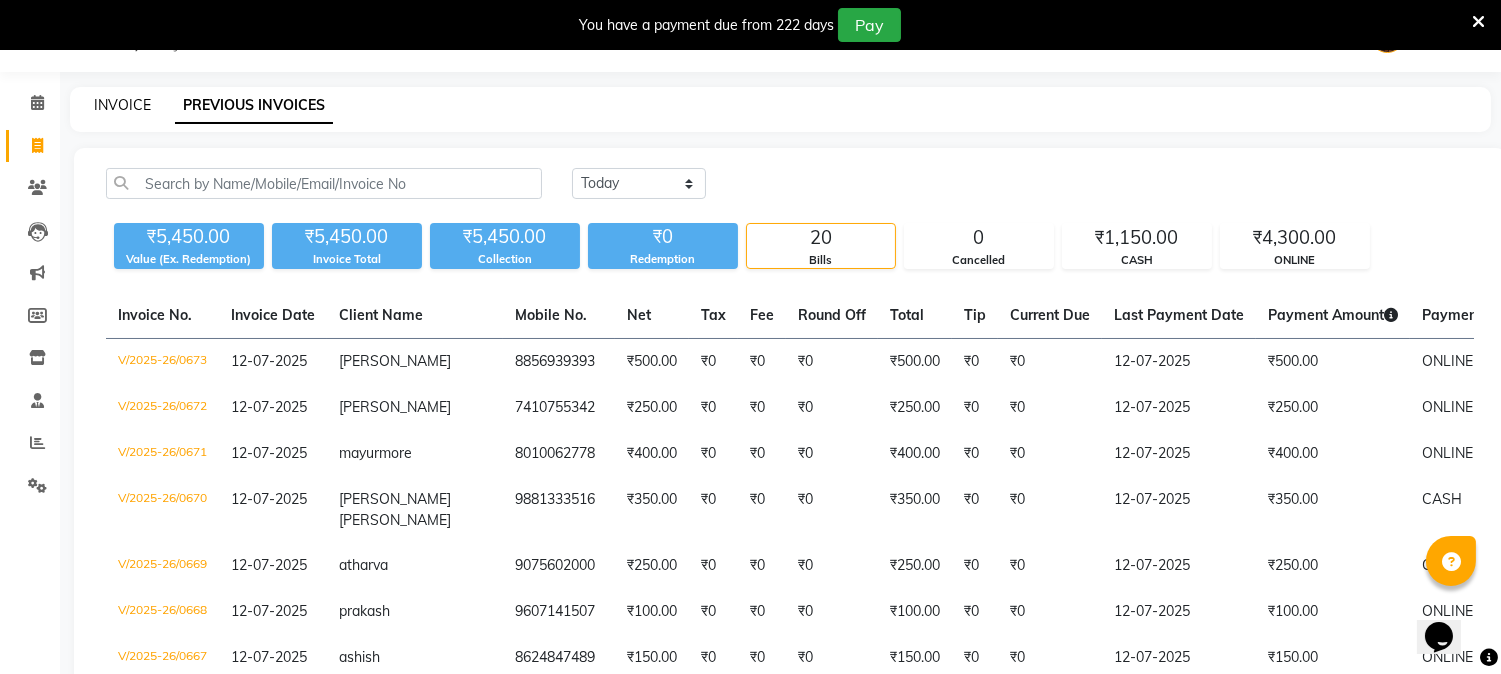 click on "INVOICE" 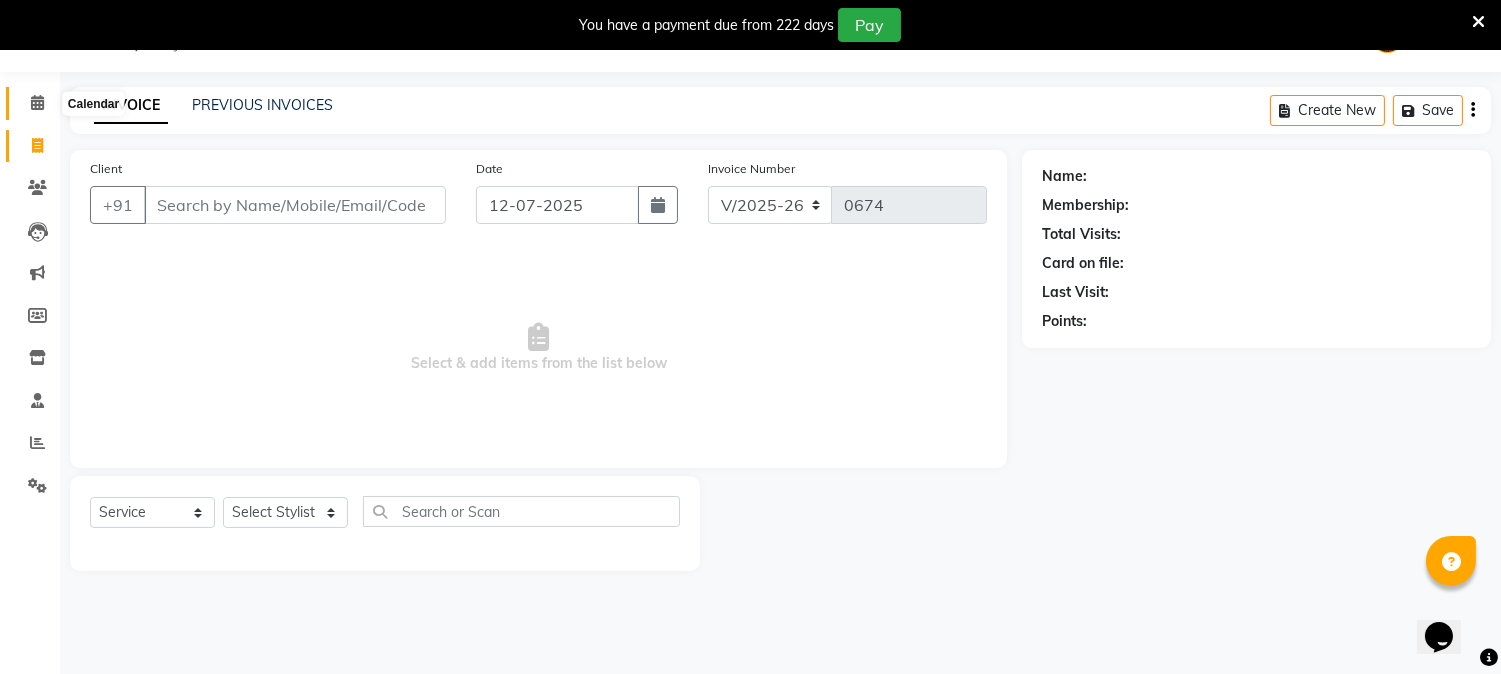 click 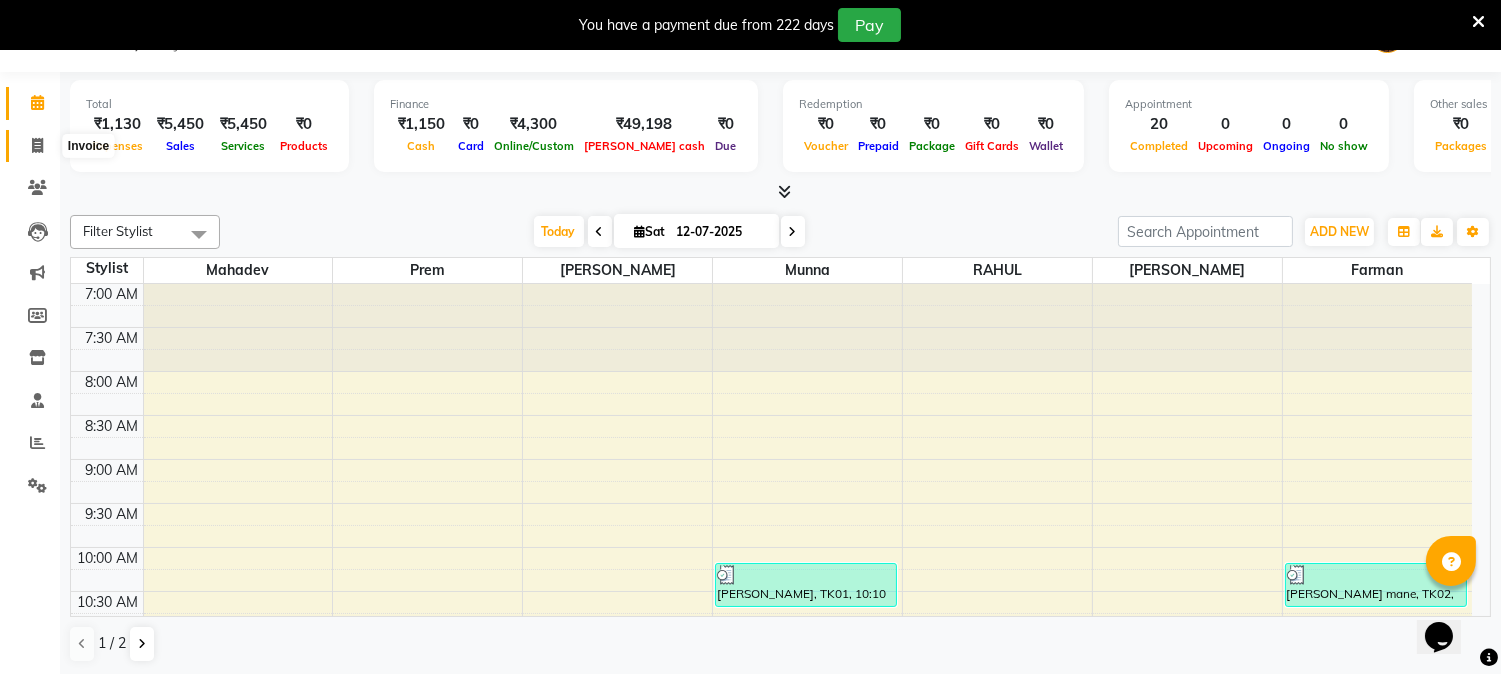 scroll, scrollTop: 0, scrollLeft: 0, axis: both 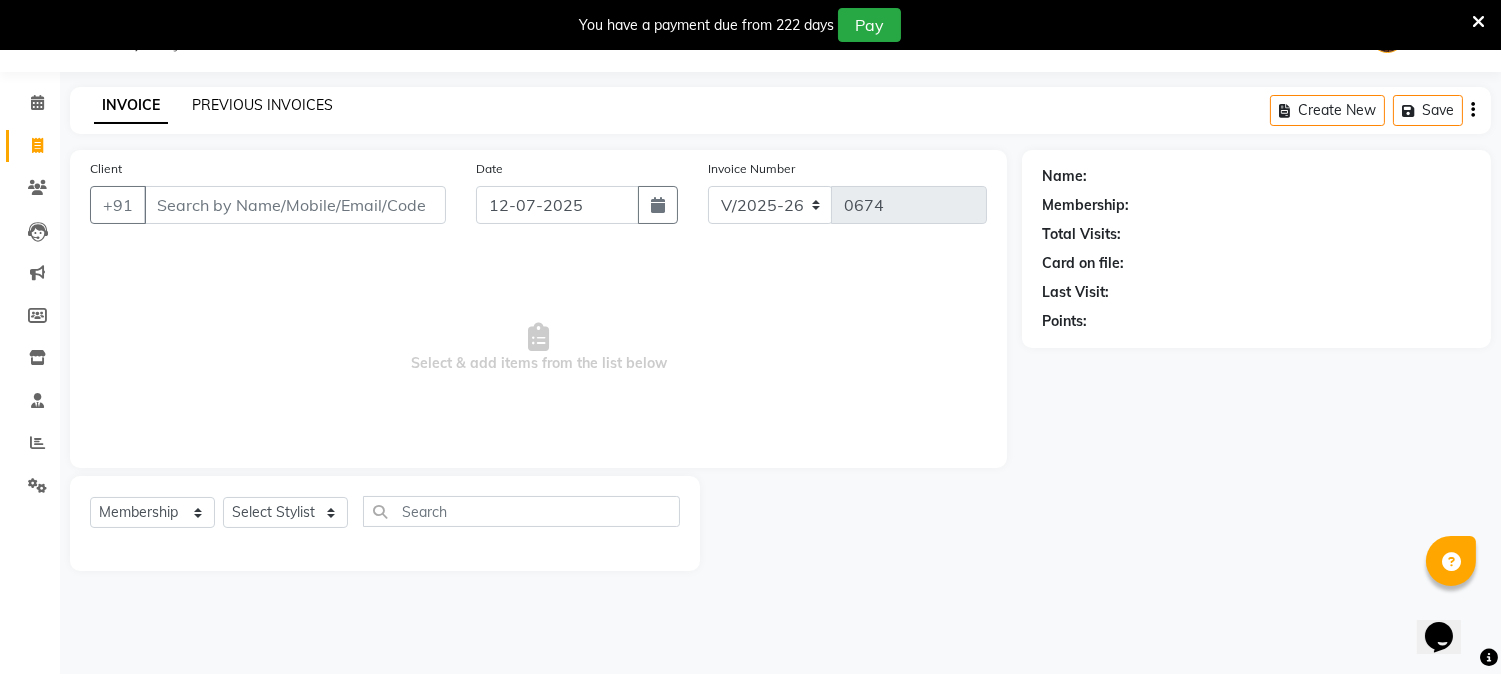 click on "PREVIOUS INVOICES" 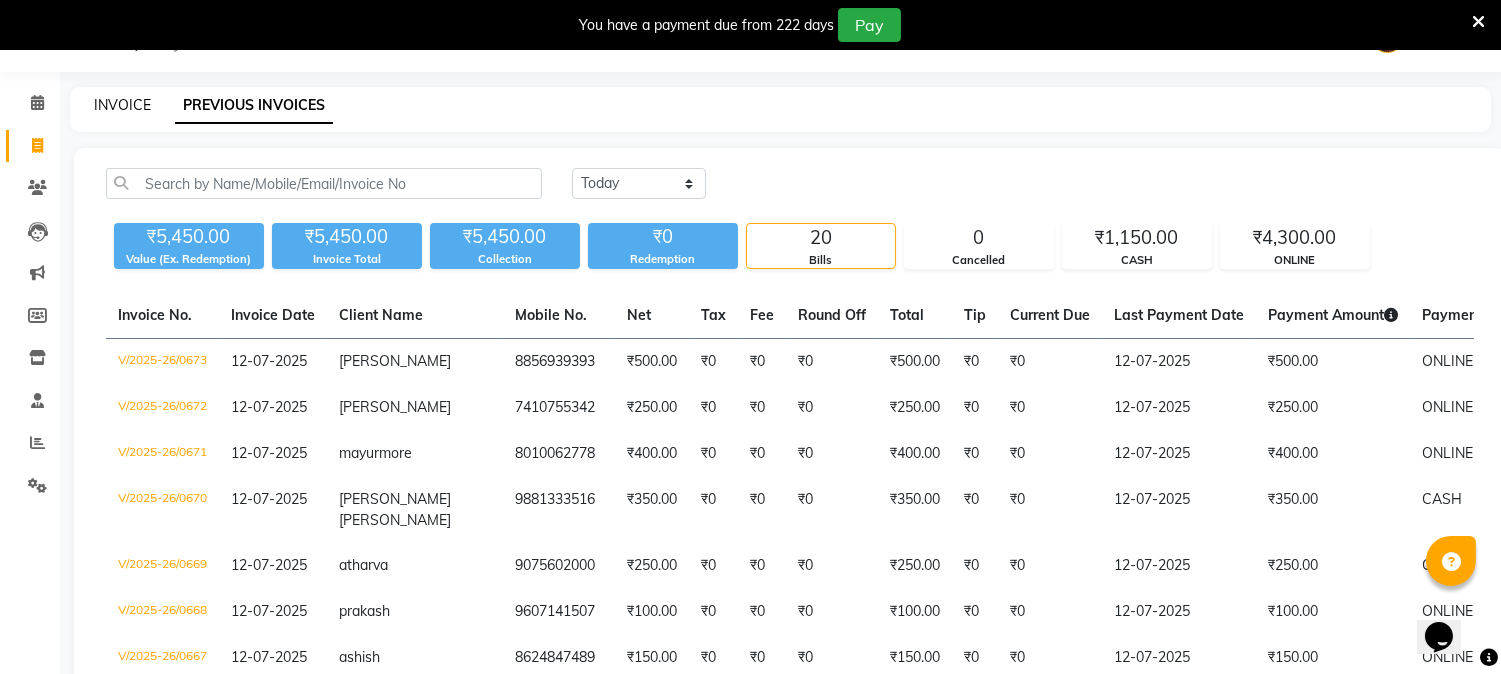 click on "INVOICE" 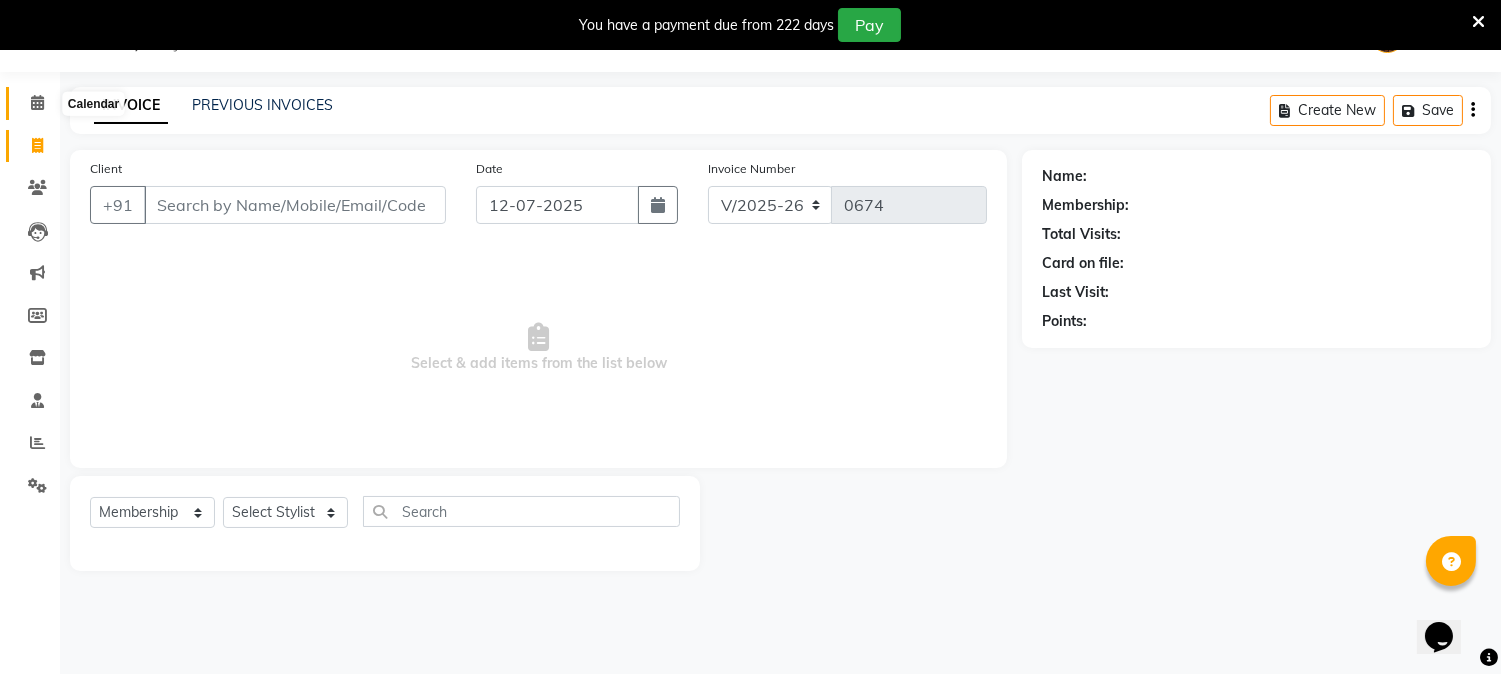 click 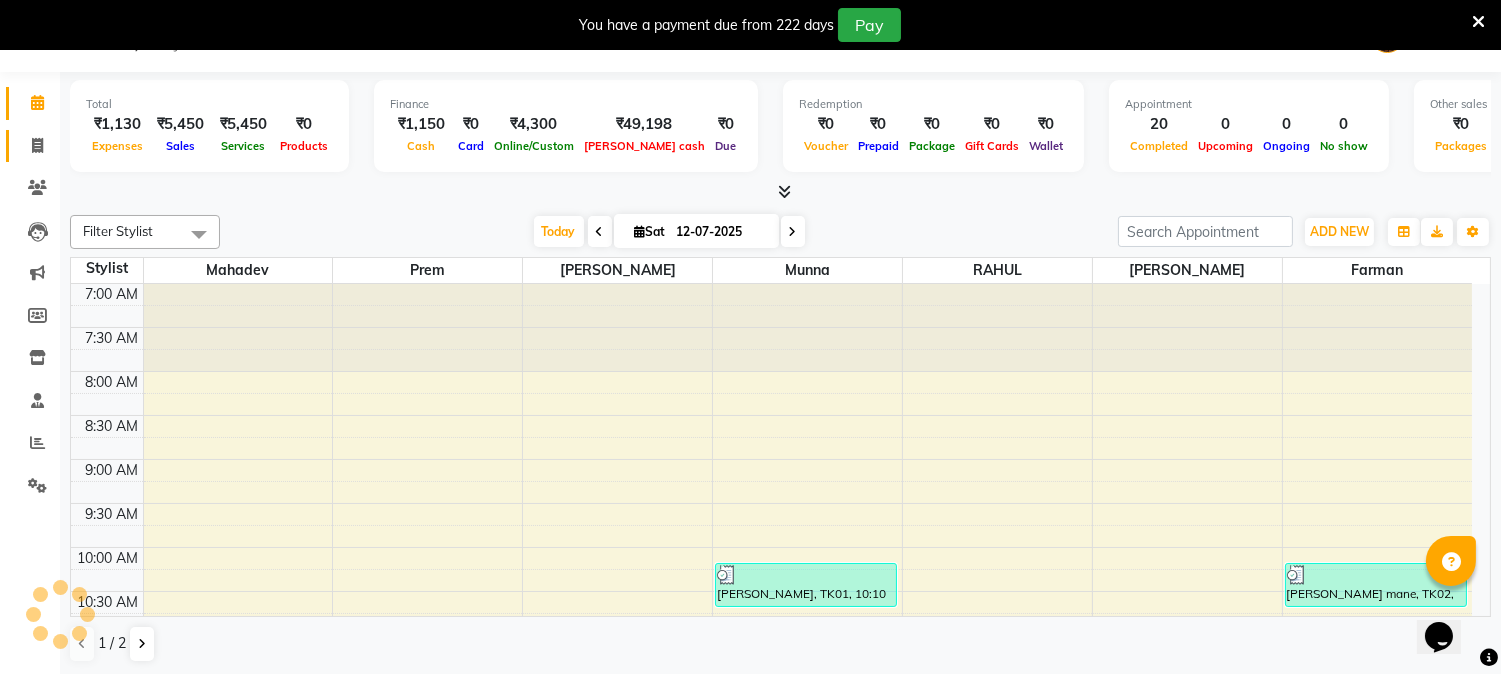 scroll, scrollTop: 0, scrollLeft: 0, axis: both 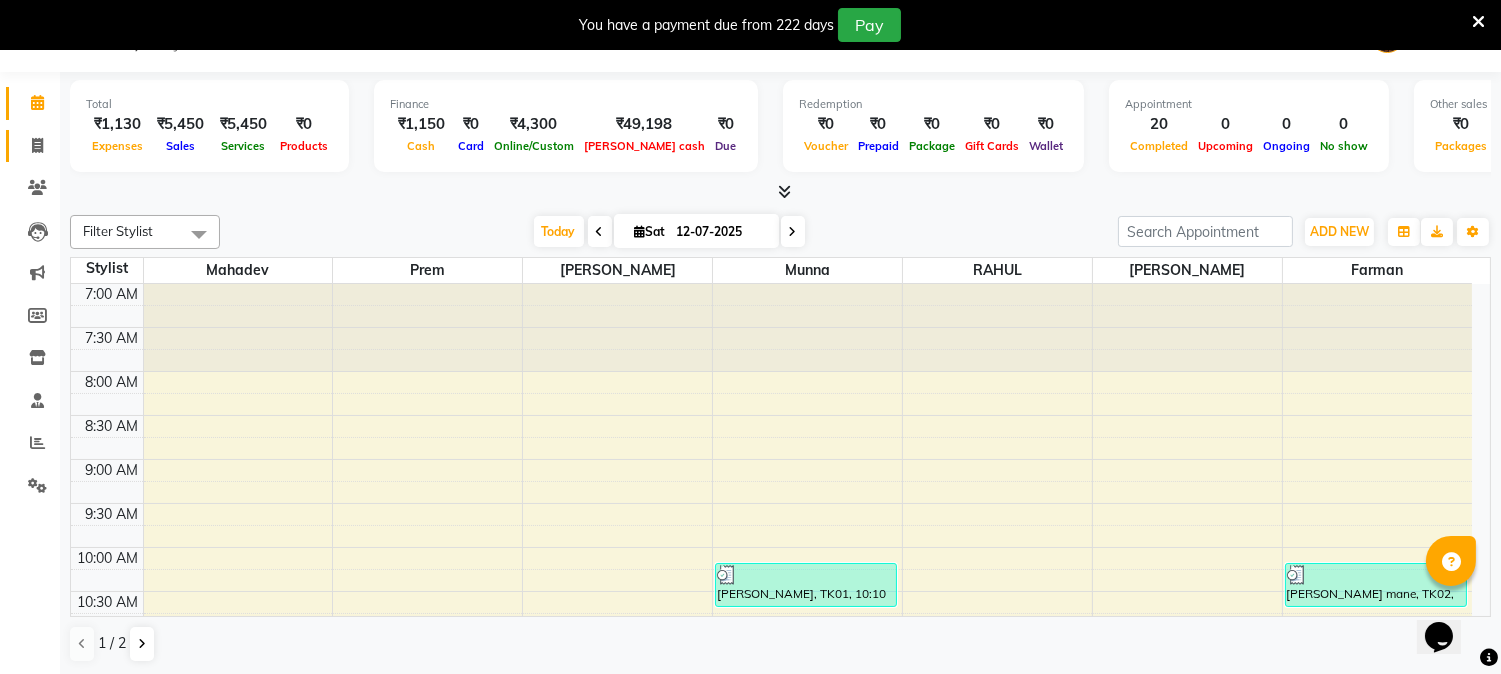 click 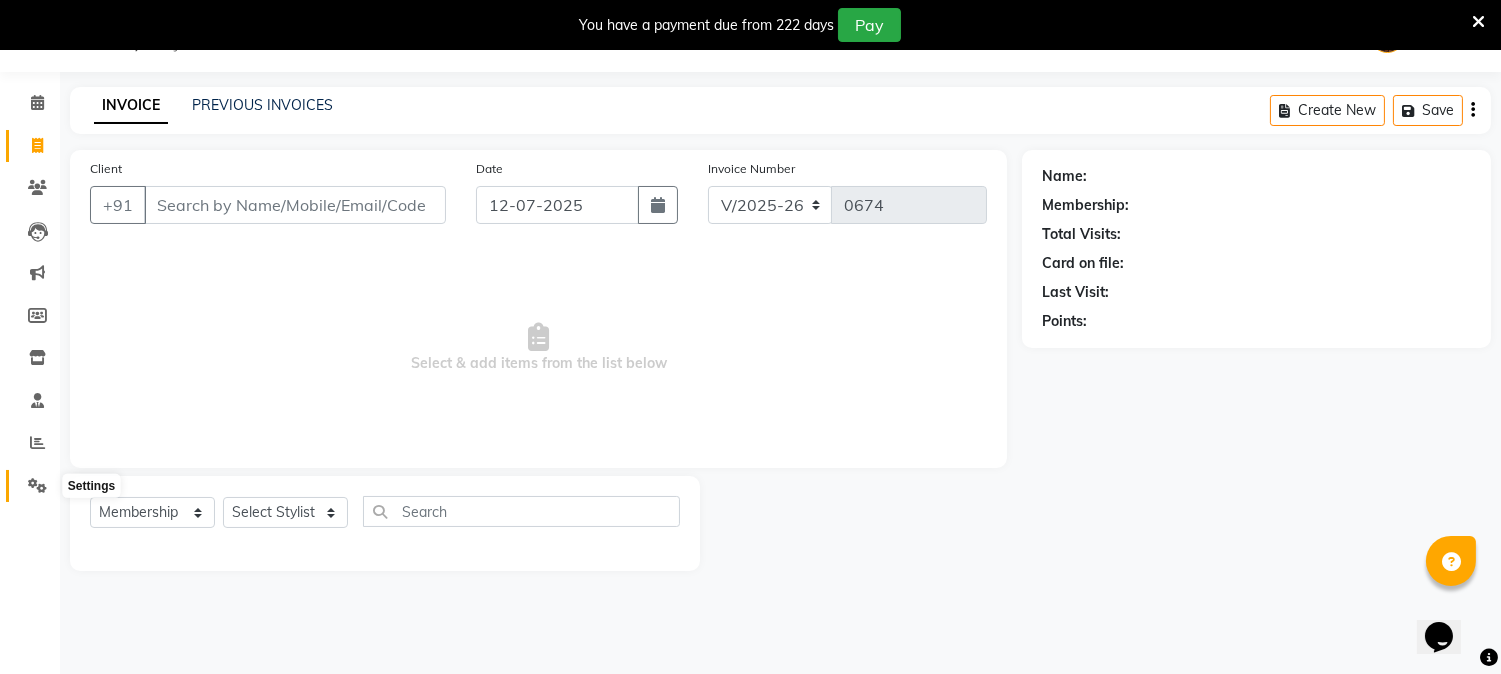 click 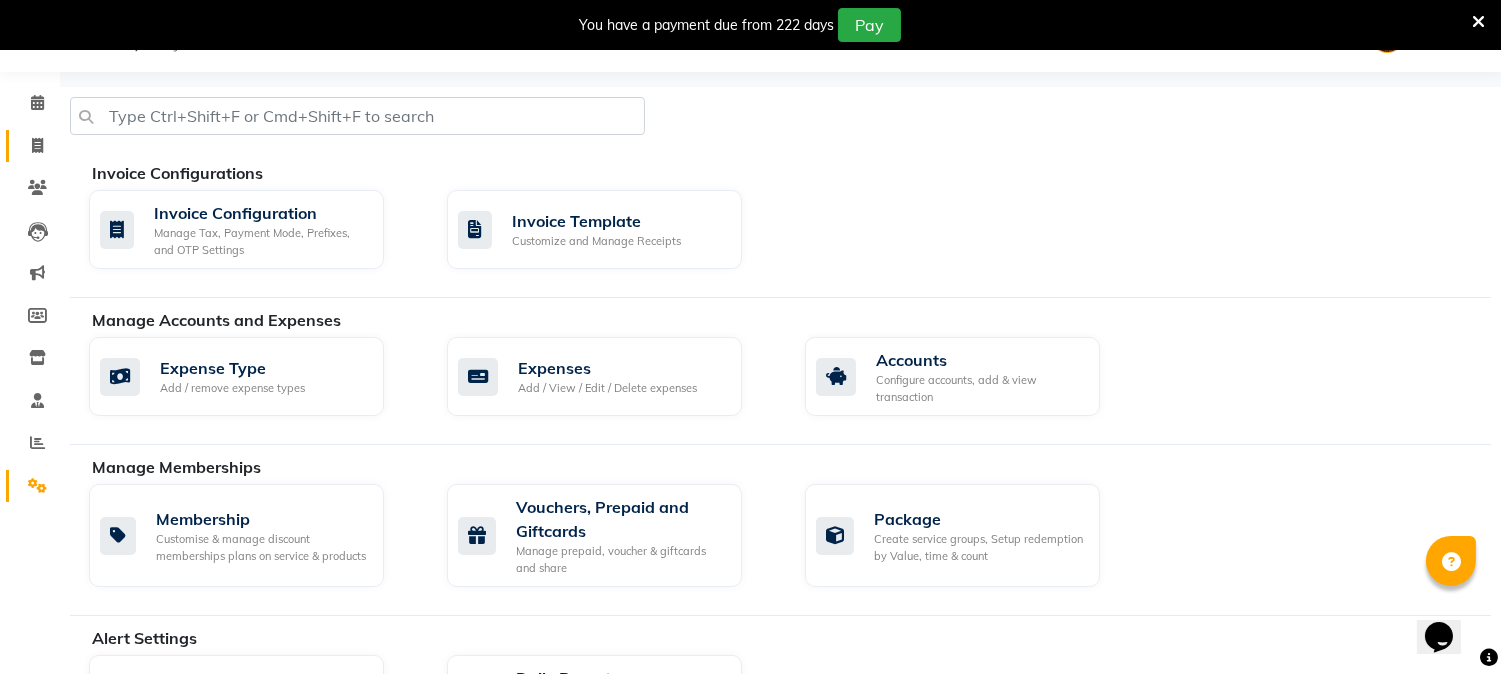 click 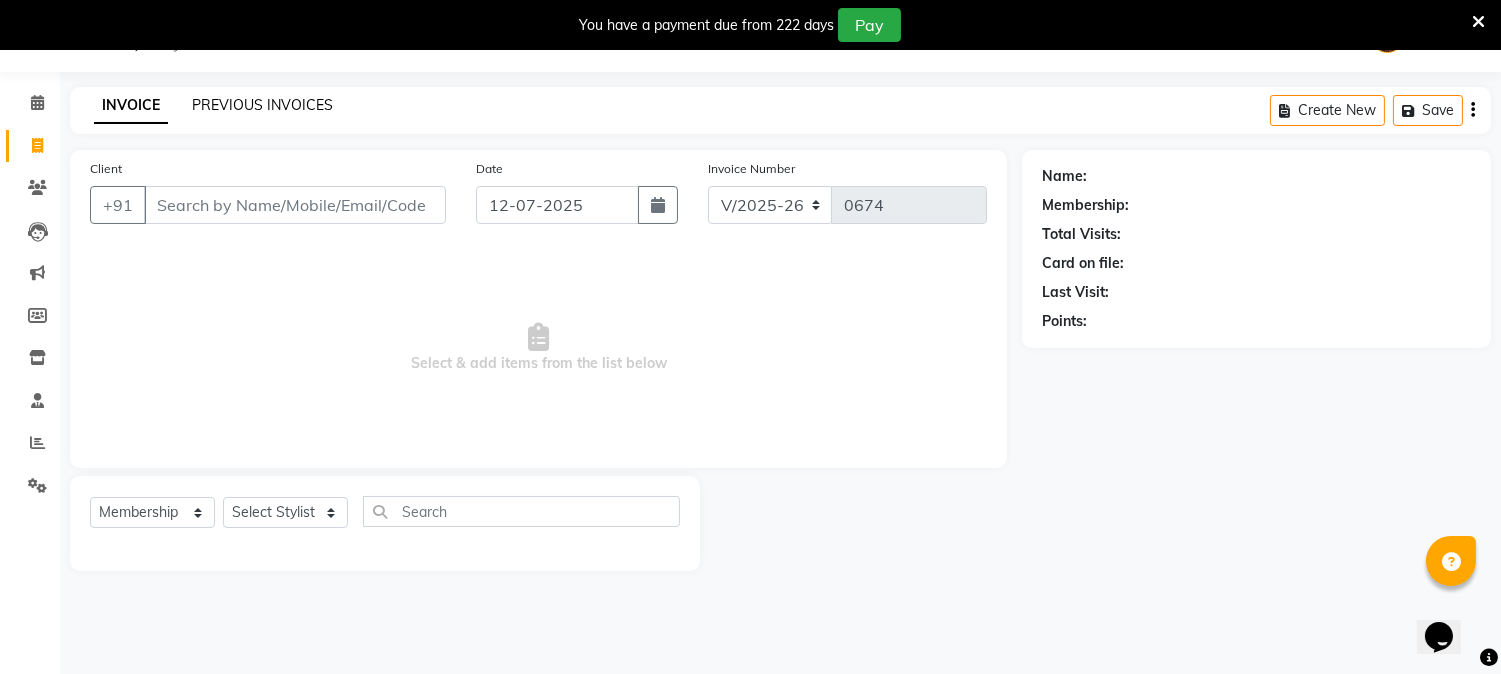 click on "PREVIOUS INVOICES" 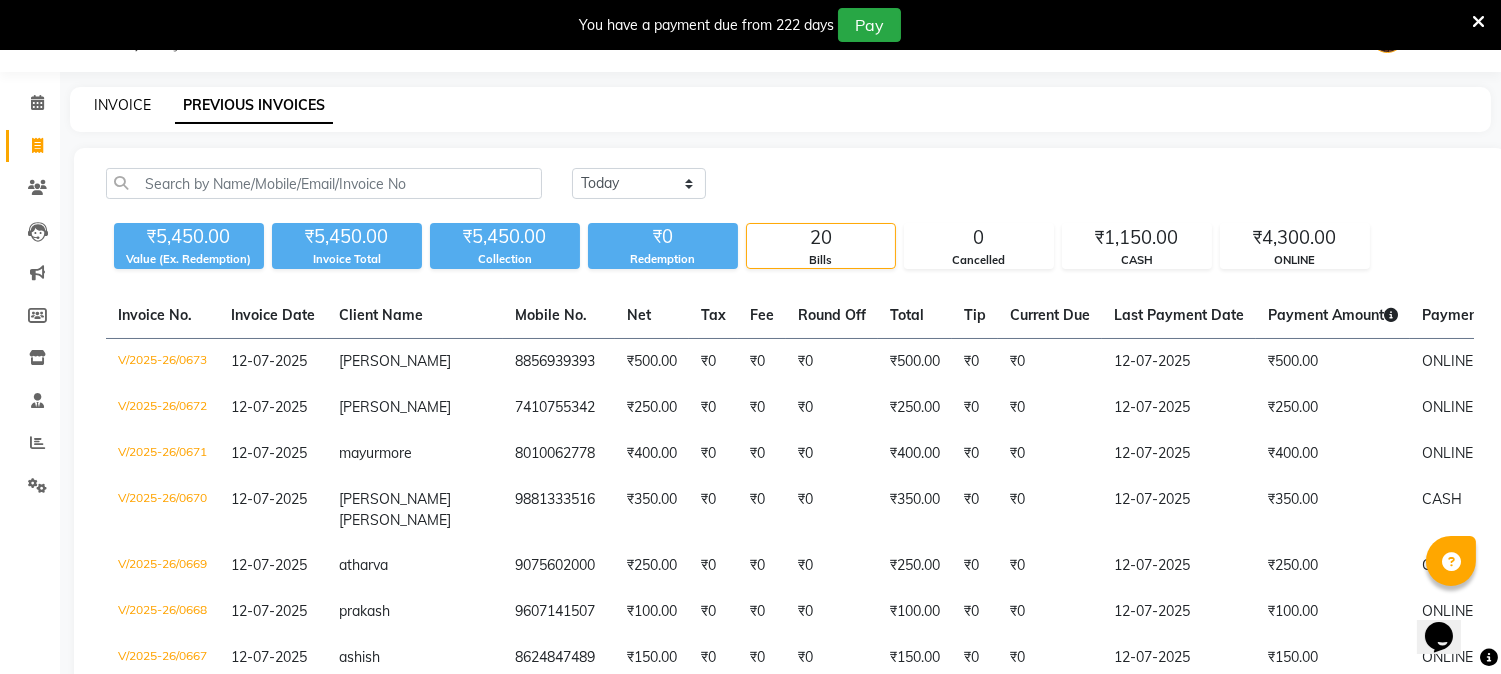 click on "INVOICE" 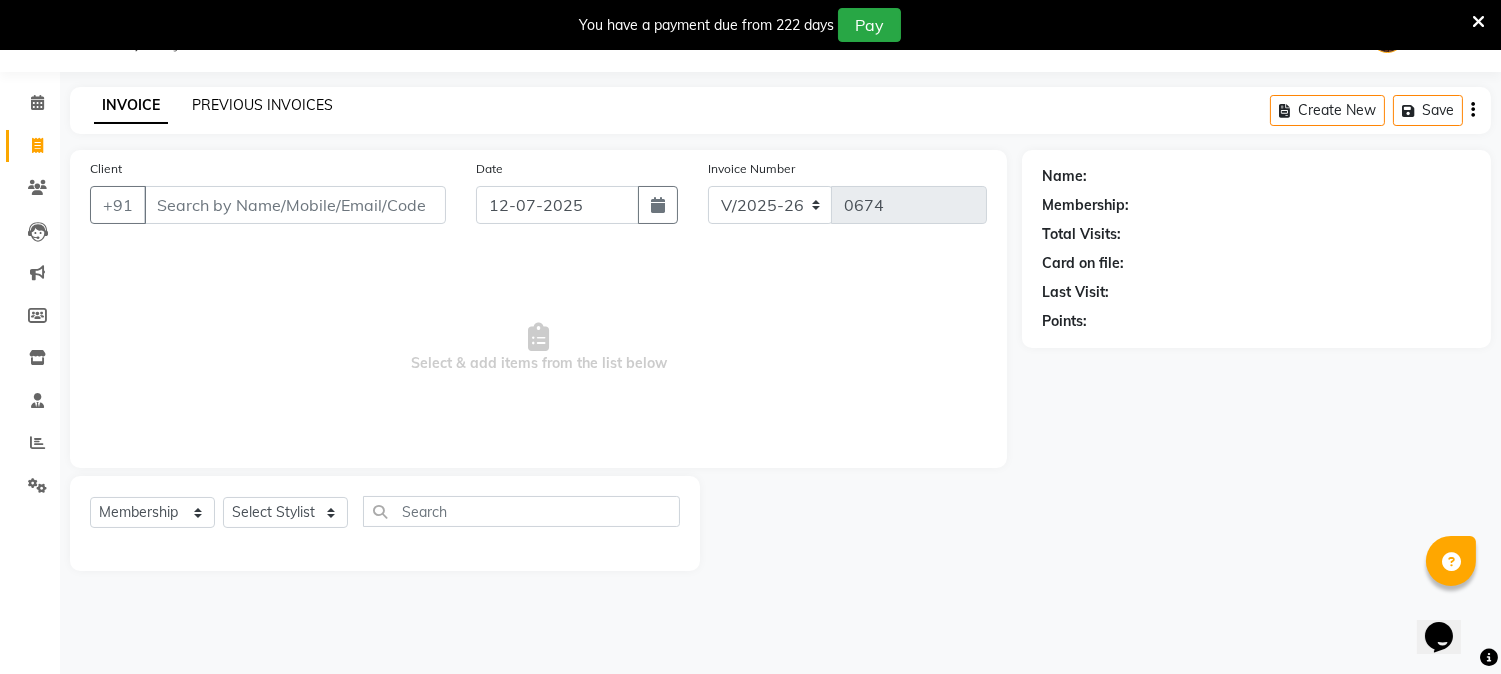 click on "PREVIOUS INVOICES" 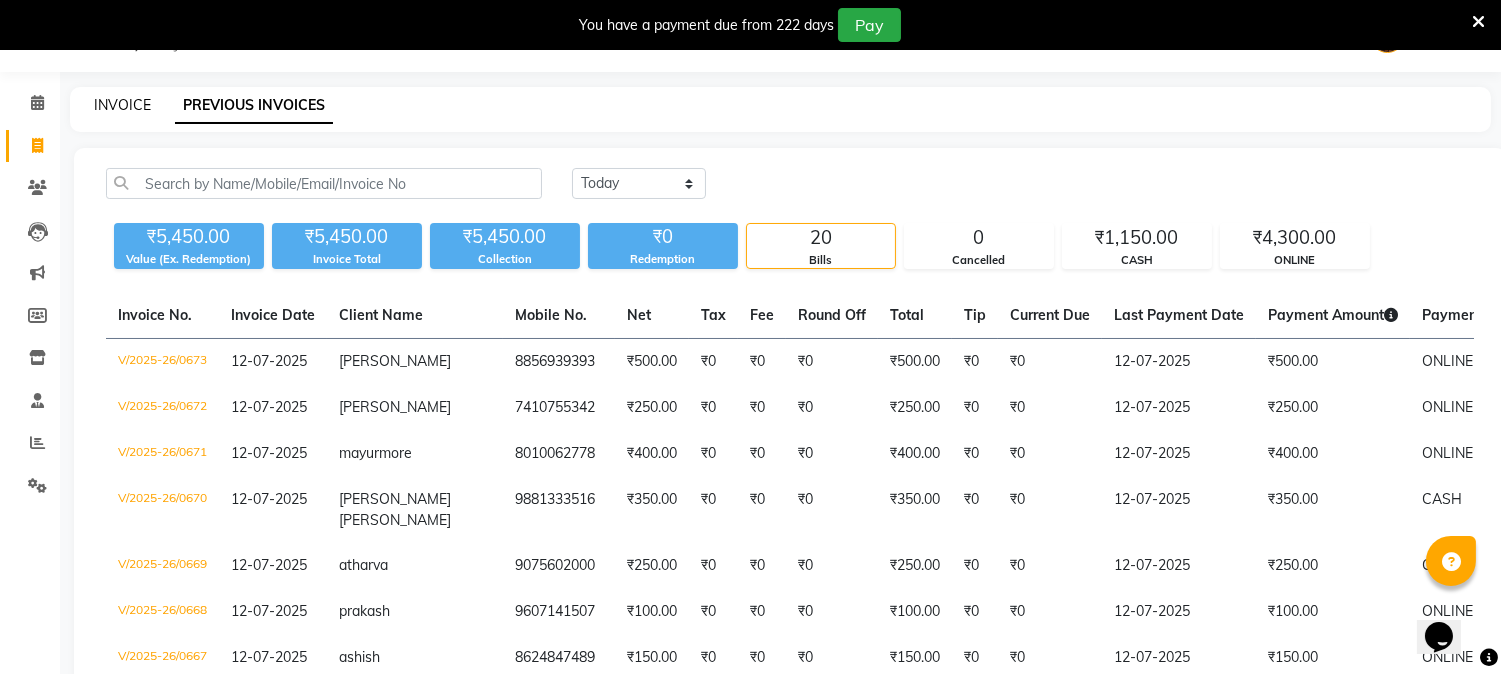 click on "INVOICE" 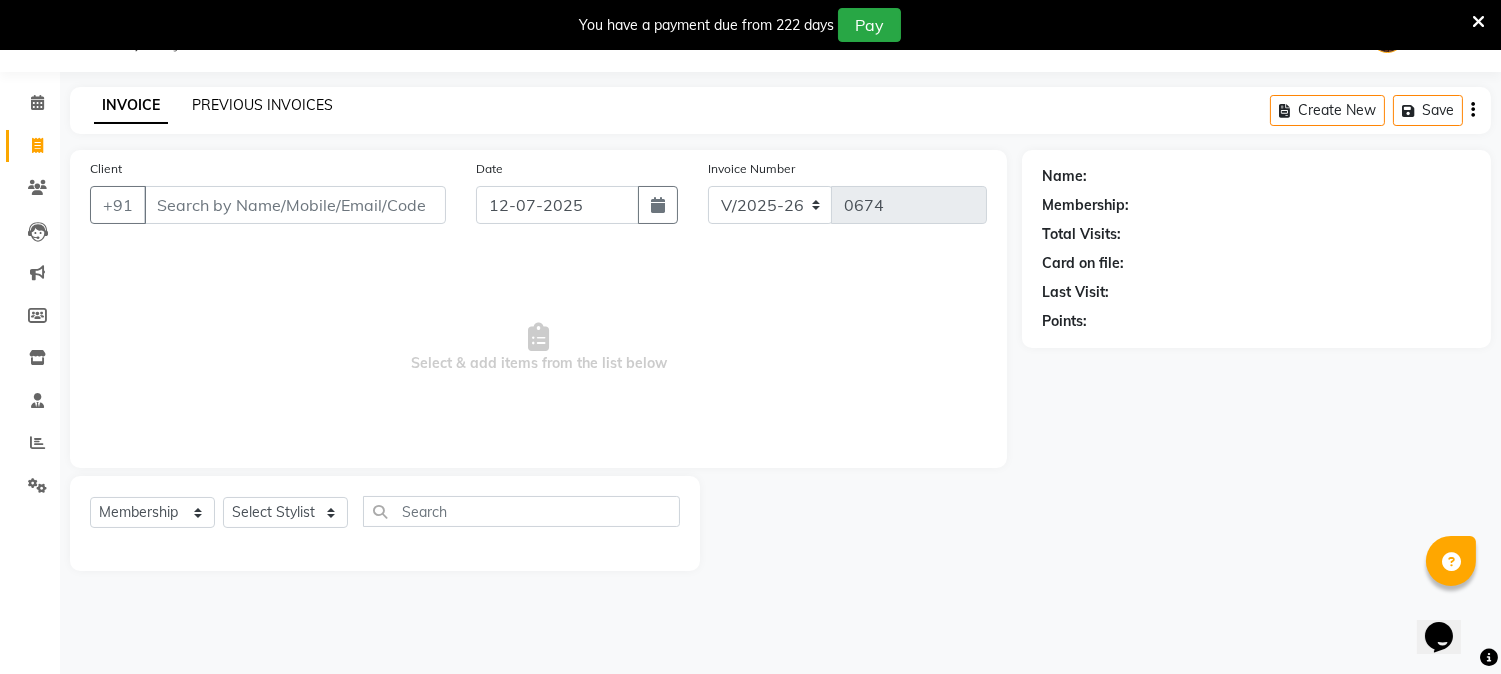 click on "PREVIOUS INVOICES" 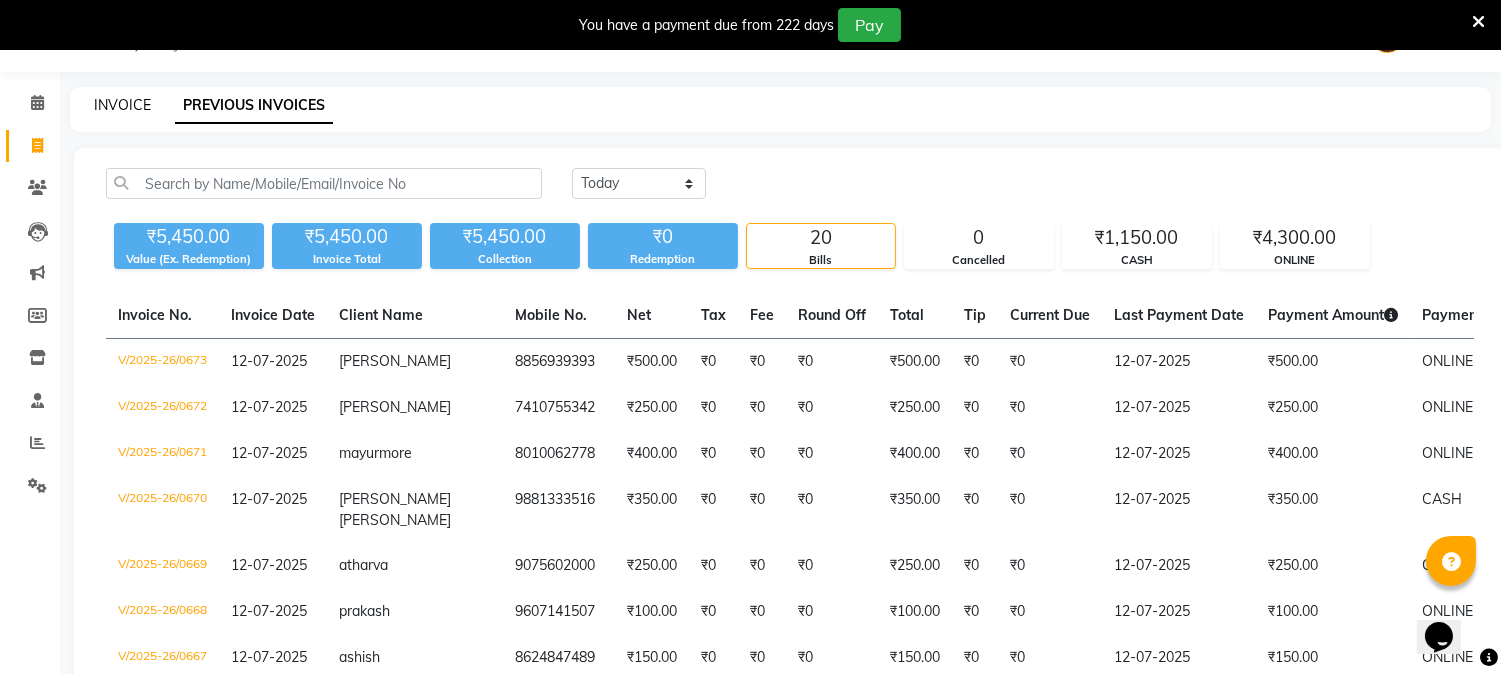click on "INVOICE" 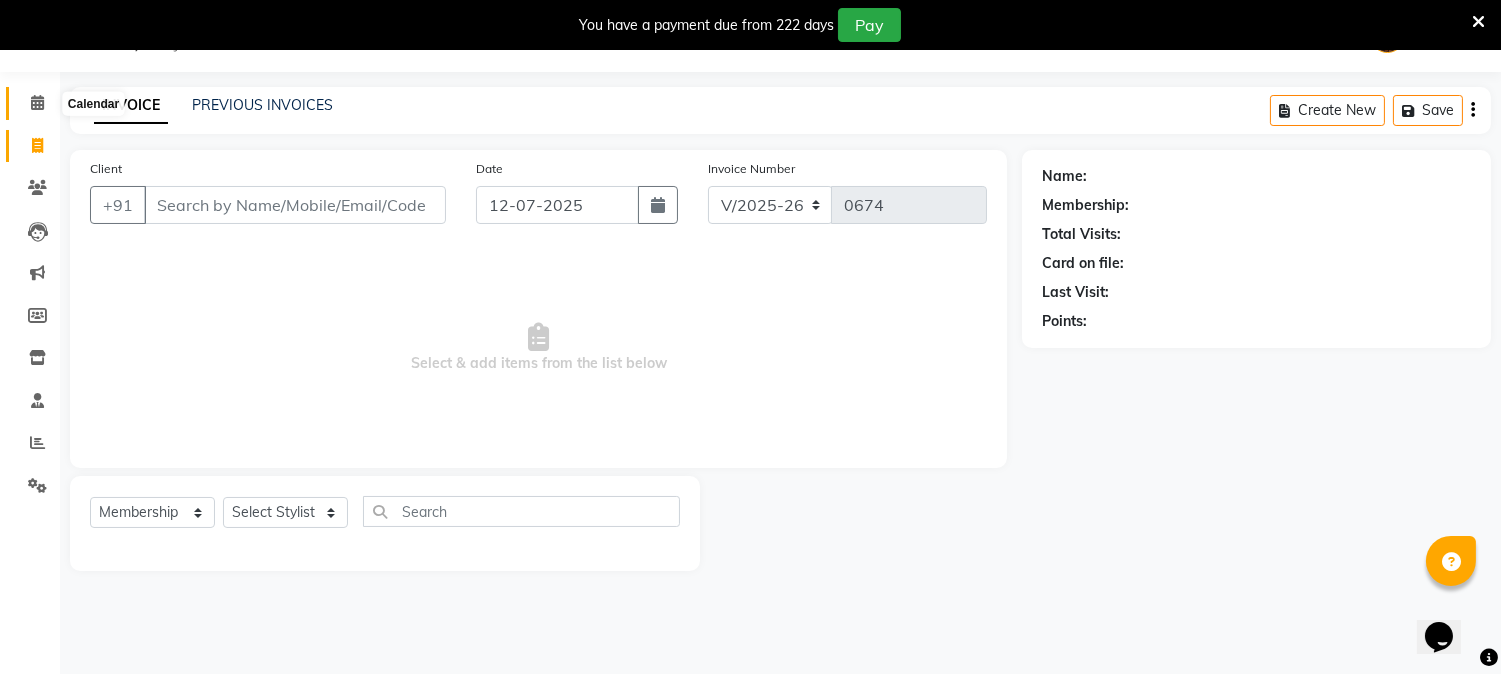 click 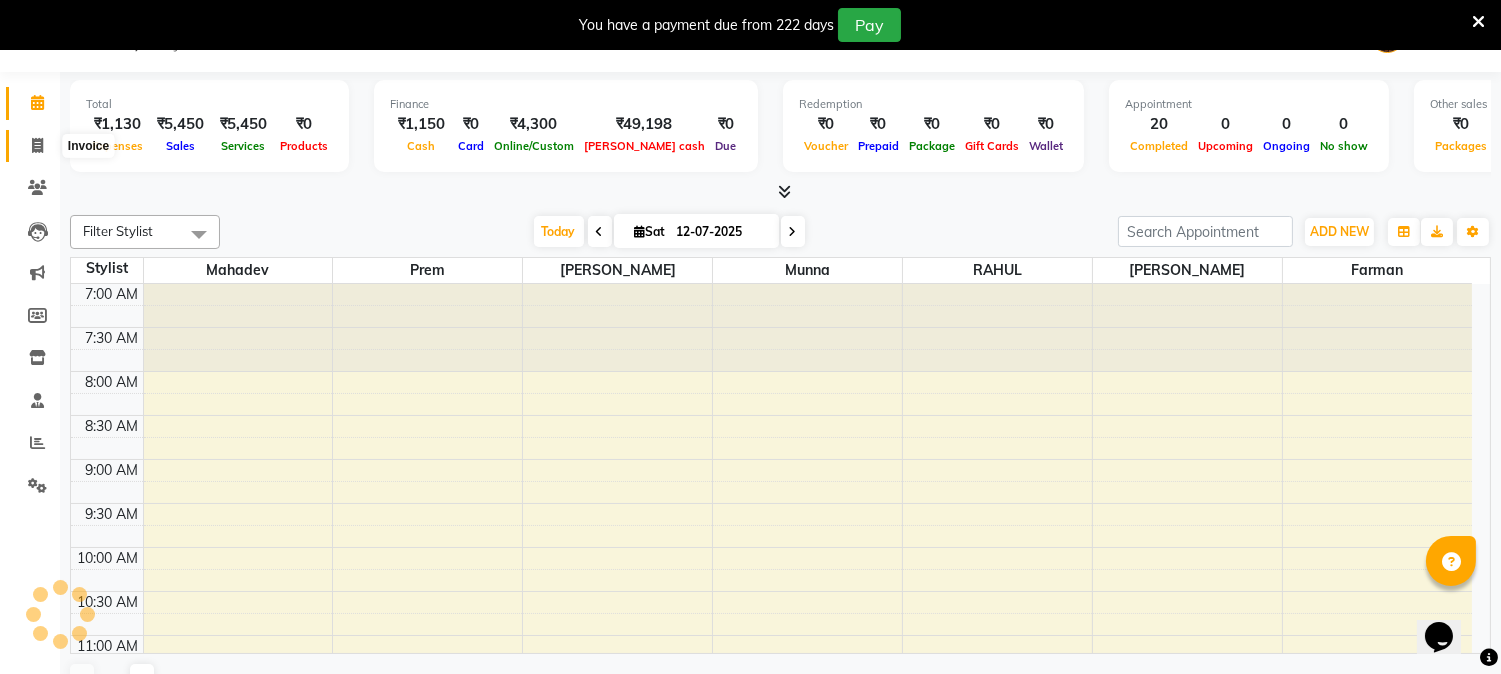 click 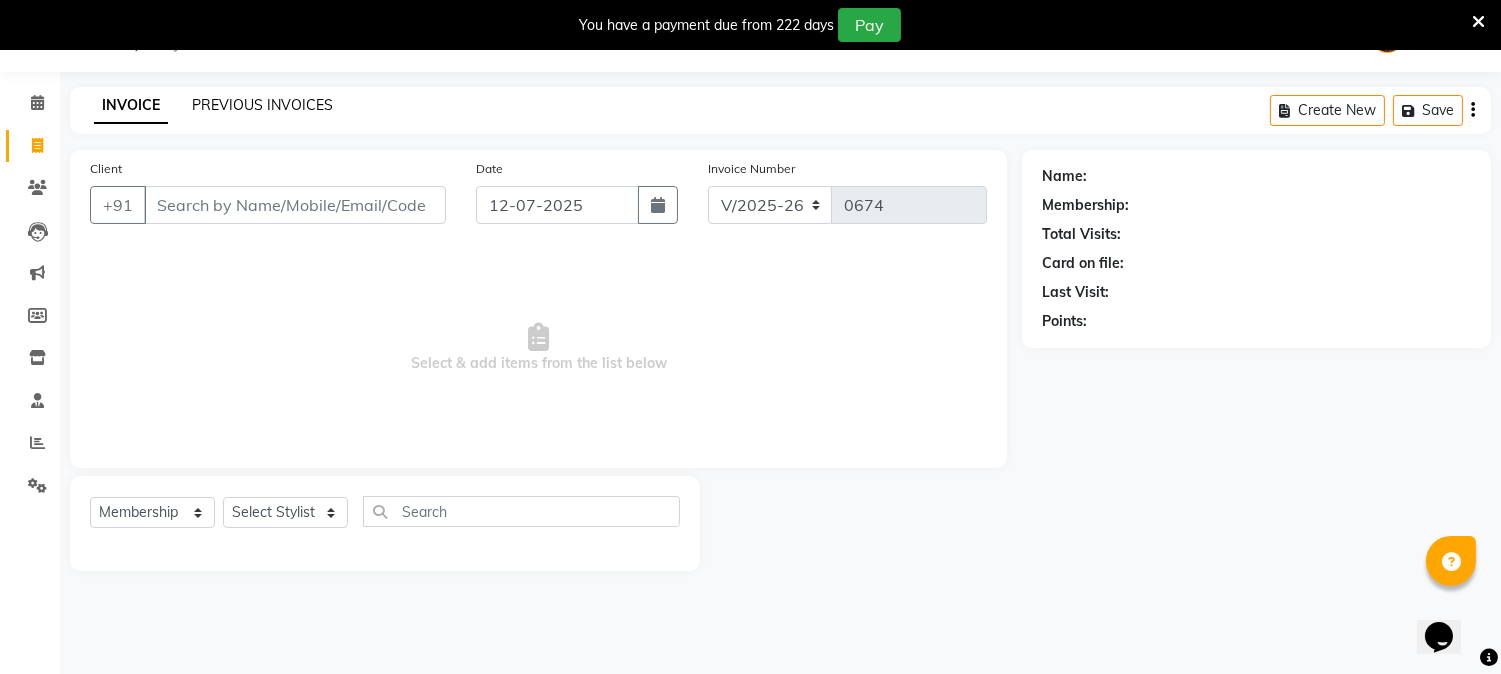 click on "PREVIOUS INVOICES" 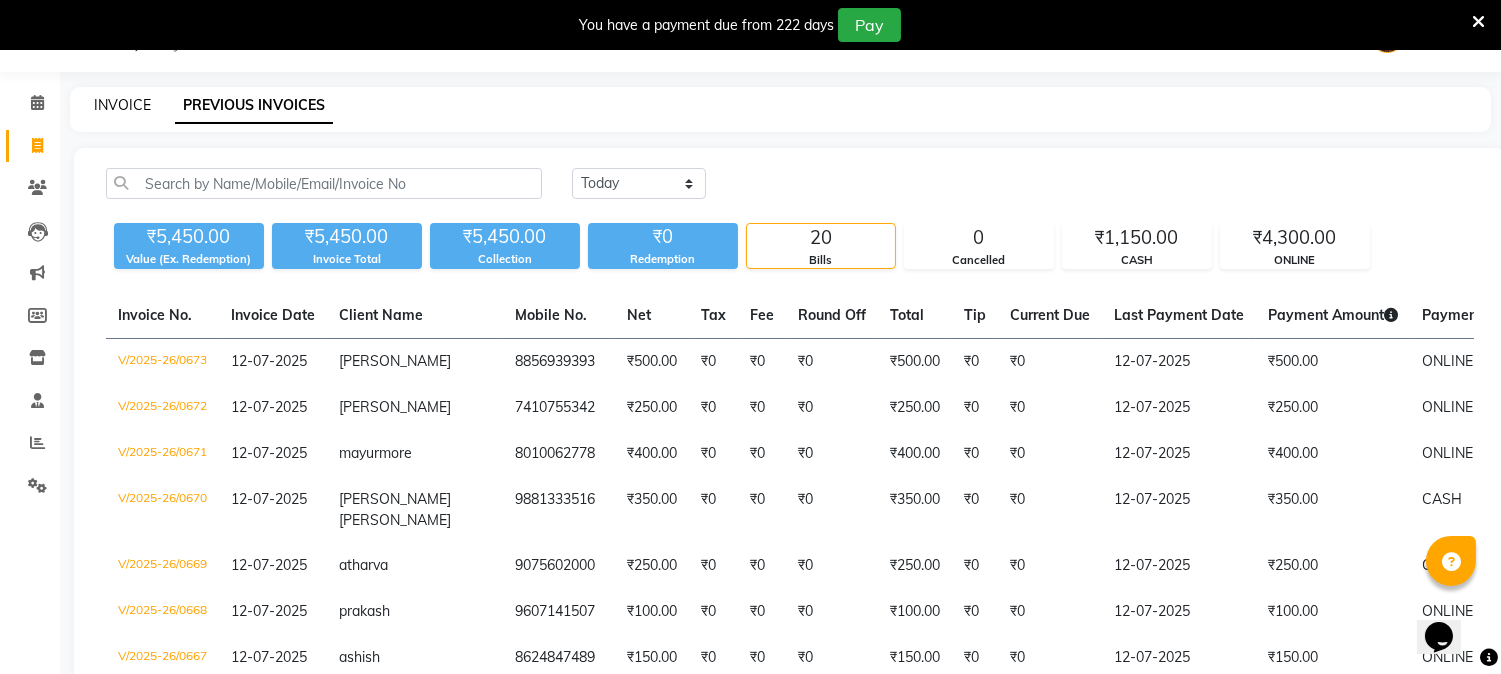 click on "INVOICE" 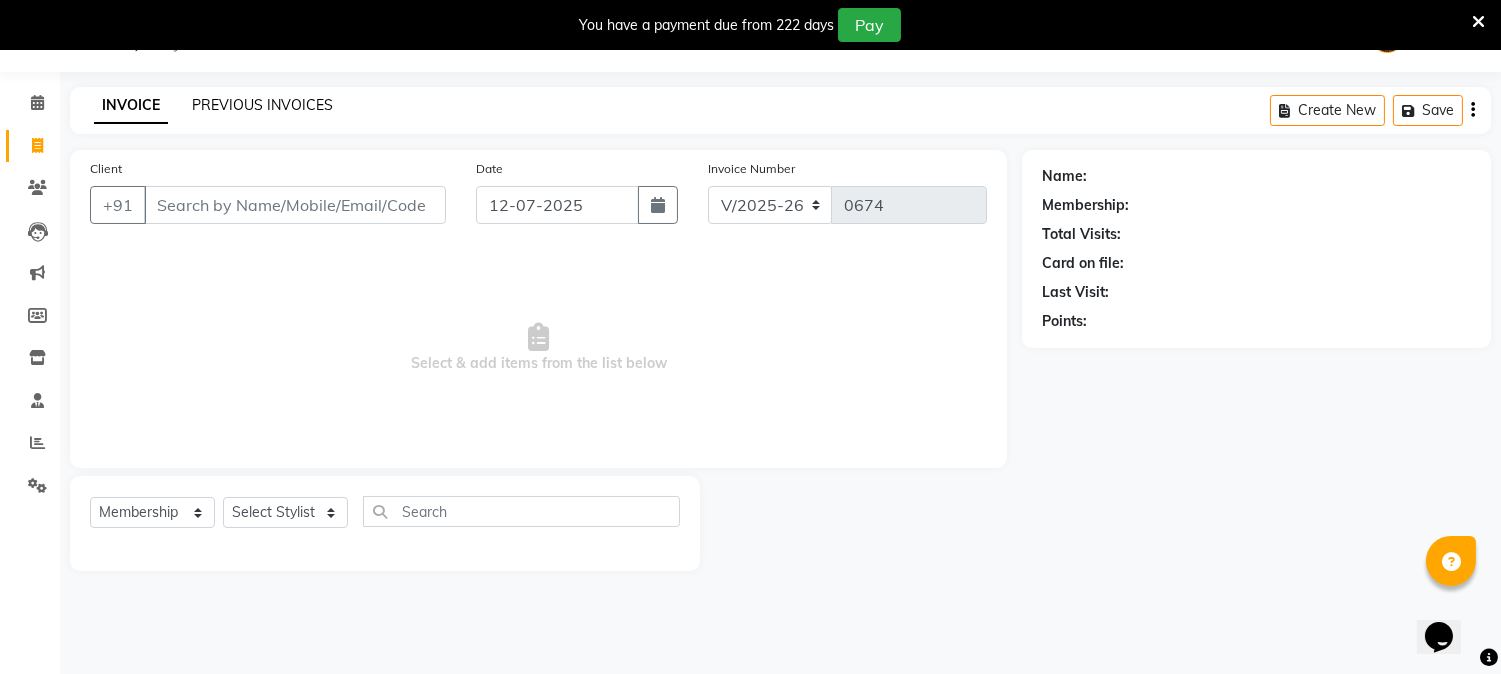 click on "PREVIOUS INVOICES" 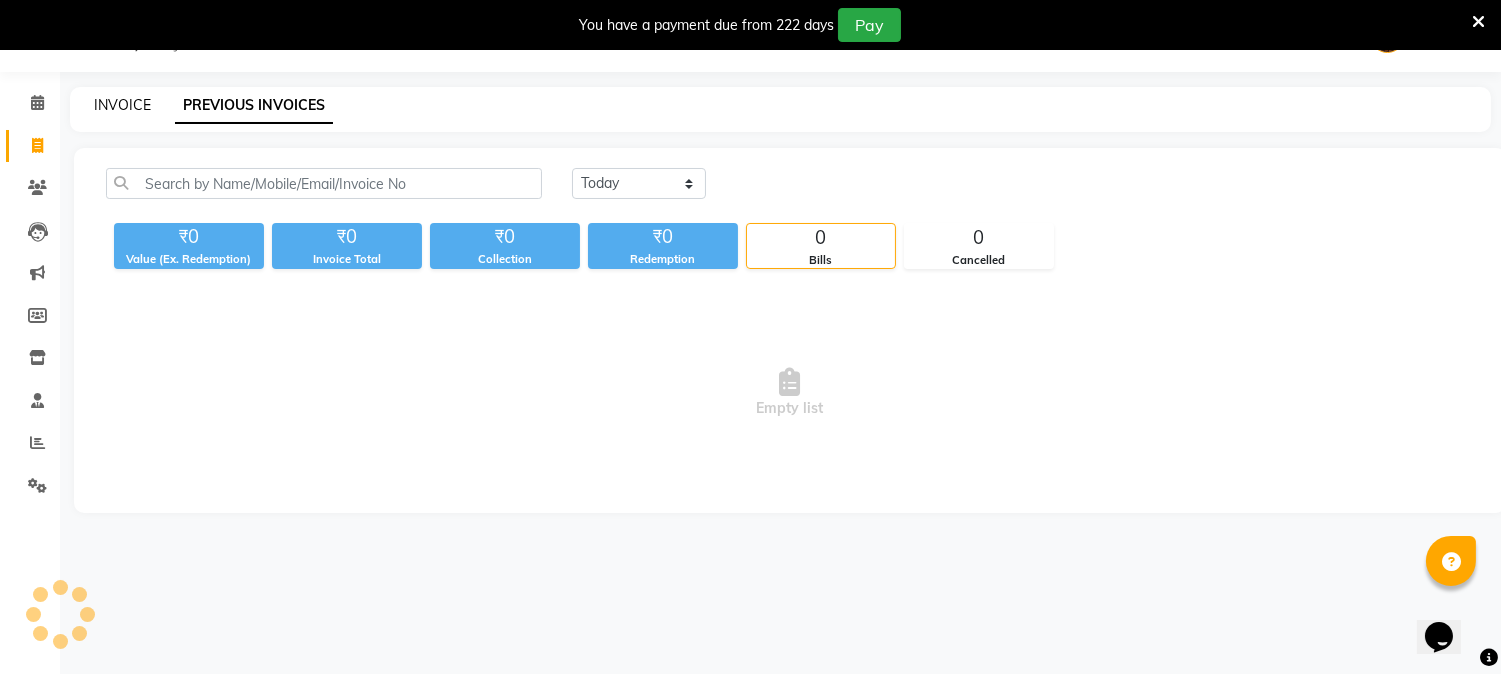 click on "INVOICE" 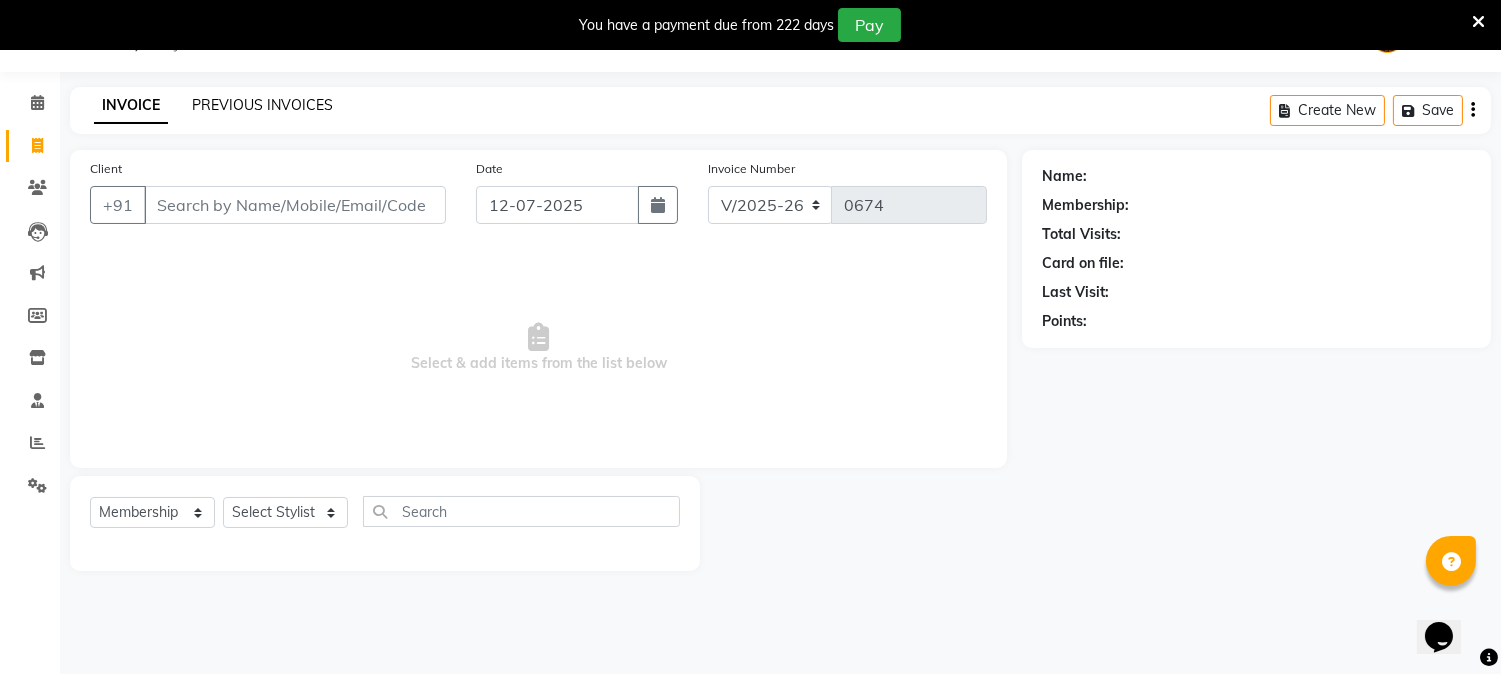 click on "PREVIOUS INVOICES" 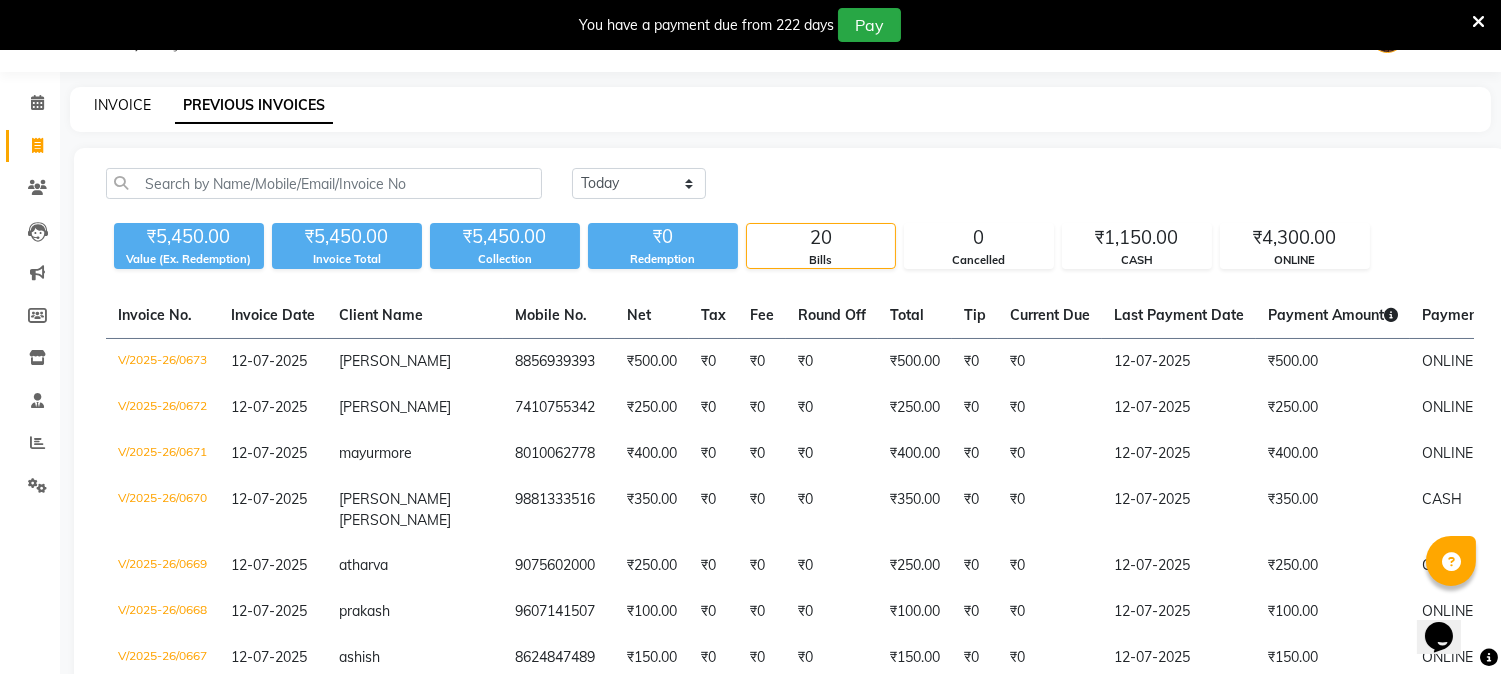 click on "INVOICE" 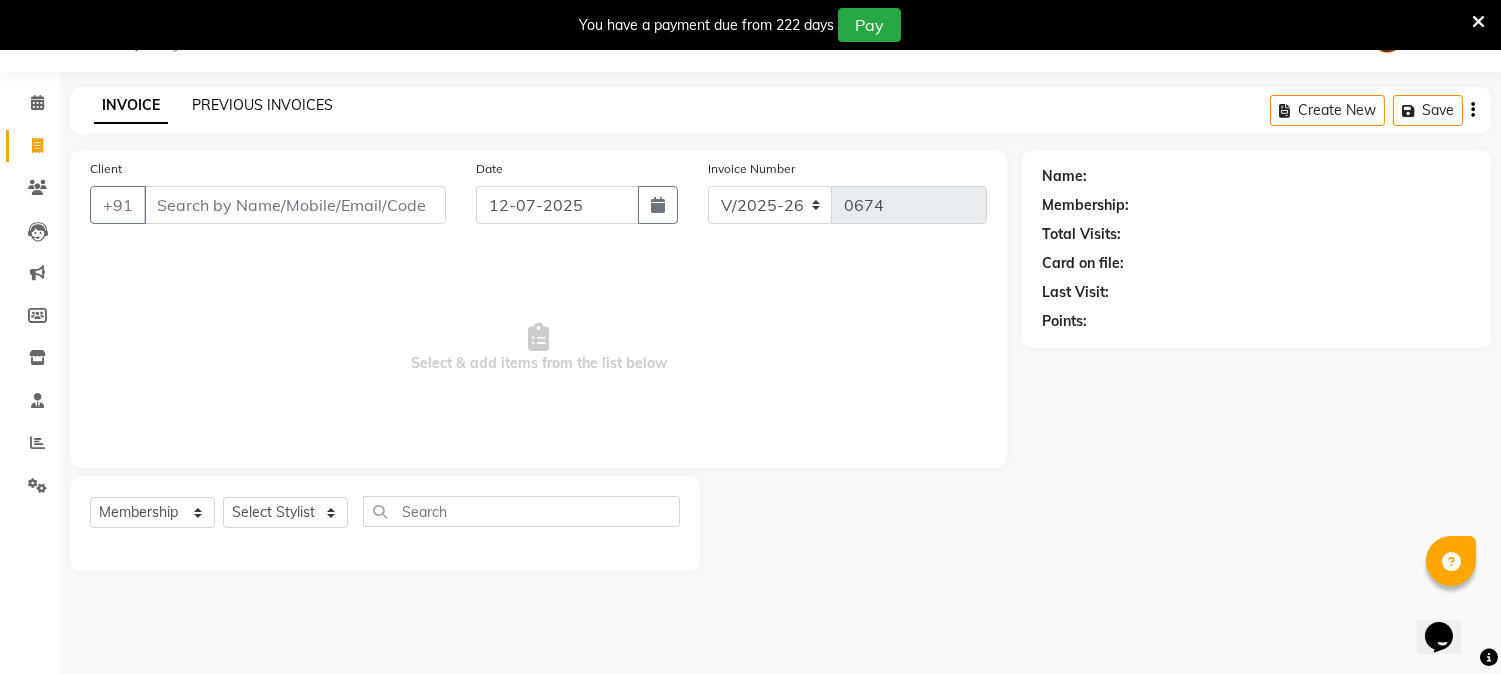 click on "PREVIOUS INVOICES" 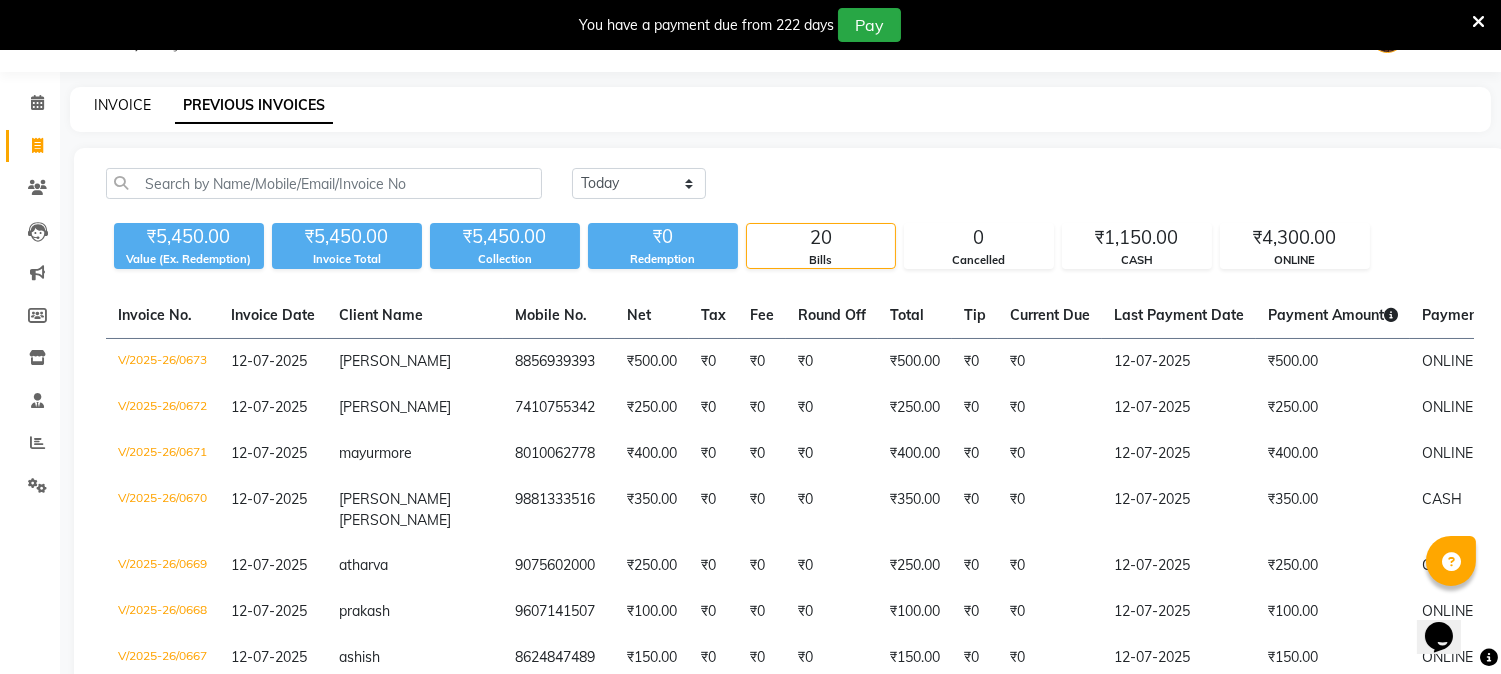 click on "INVOICE" 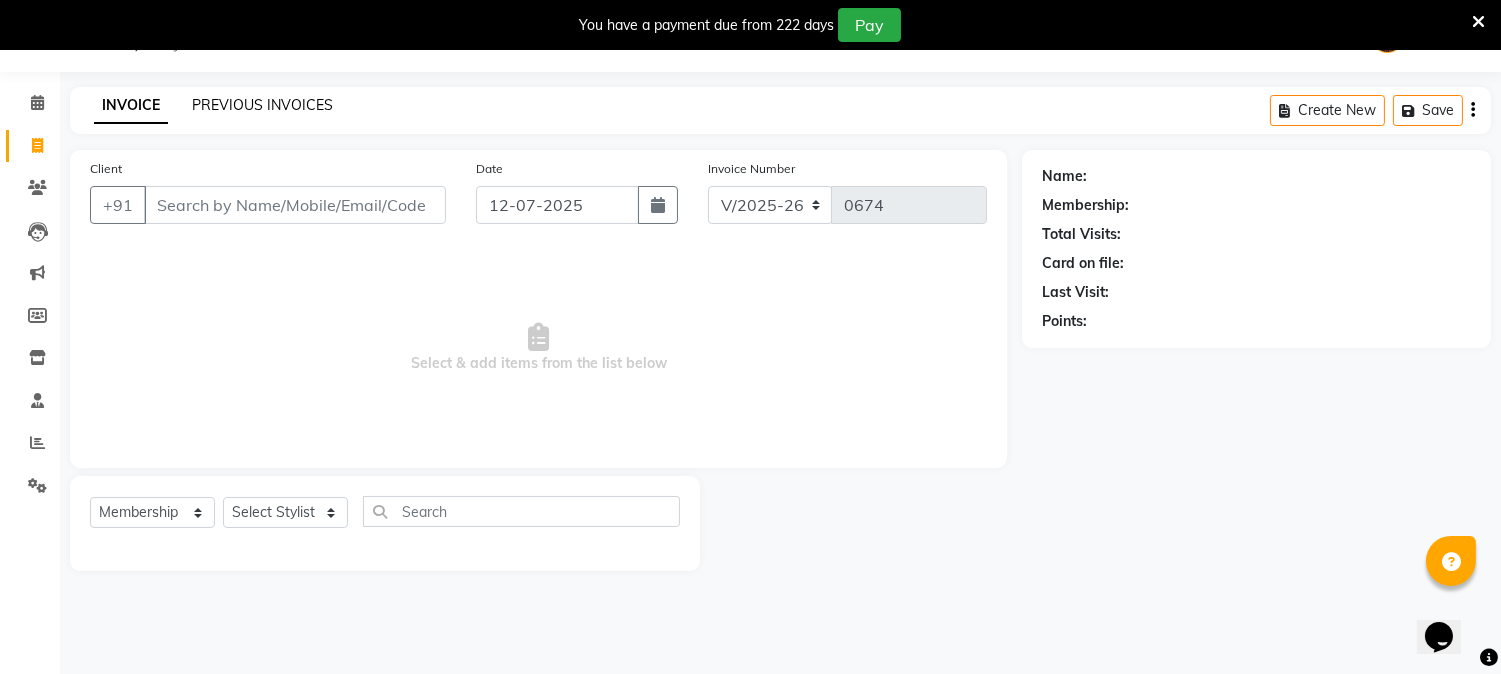click on "PREVIOUS INVOICES" 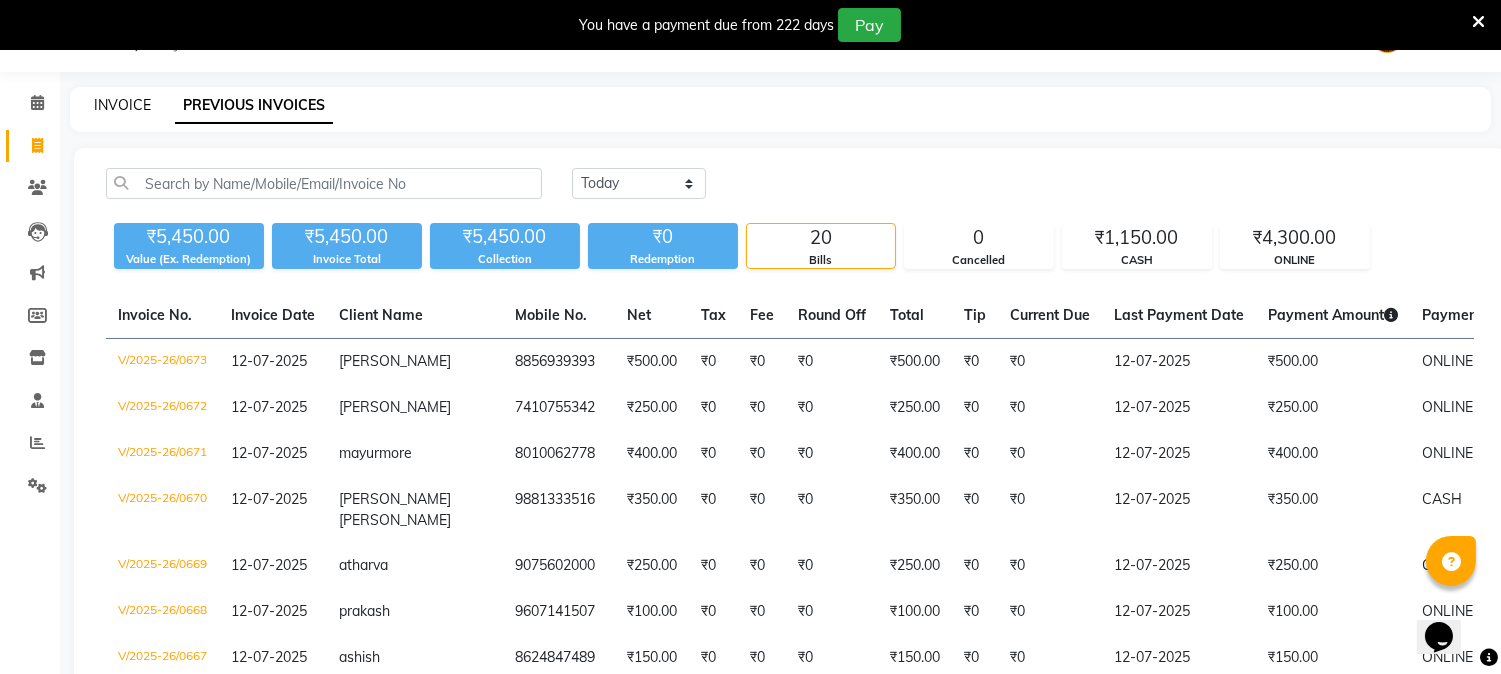 click on "INVOICE" 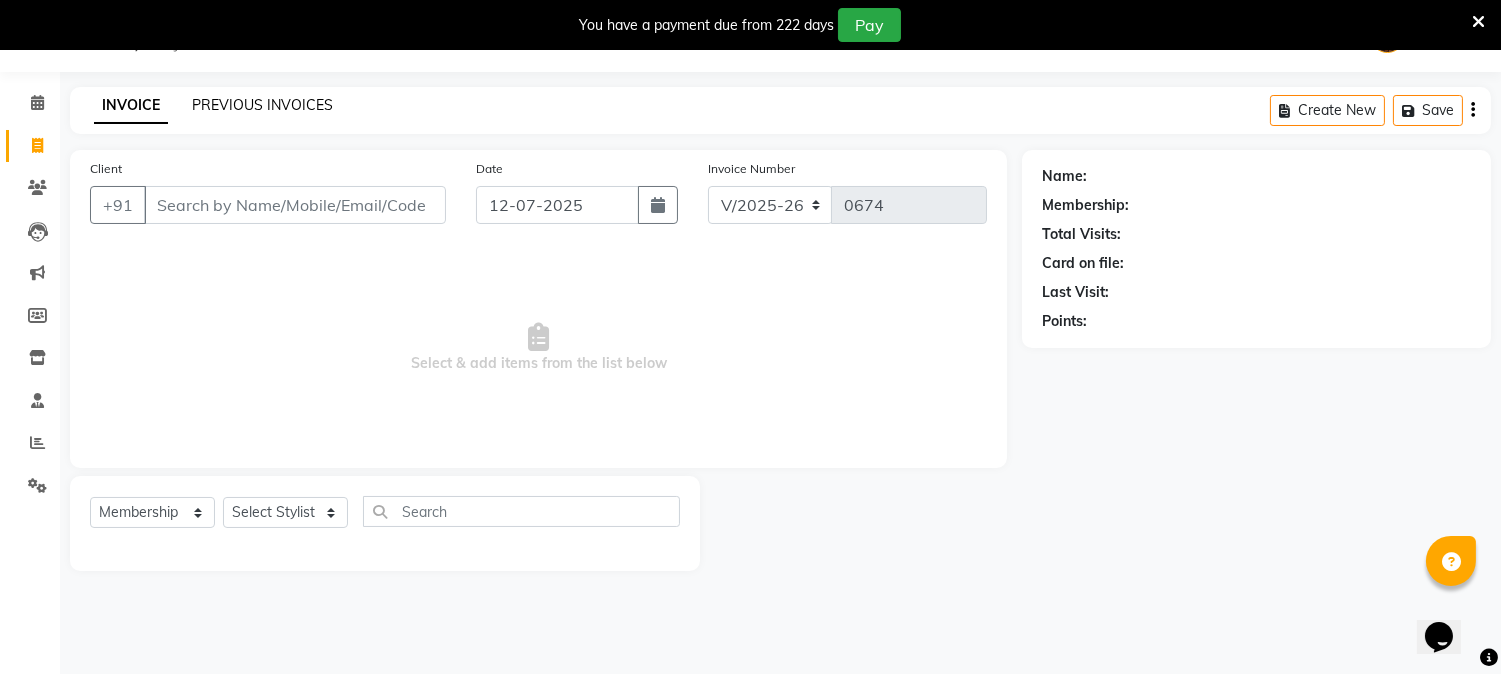 click on "PREVIOUS INVOICES" 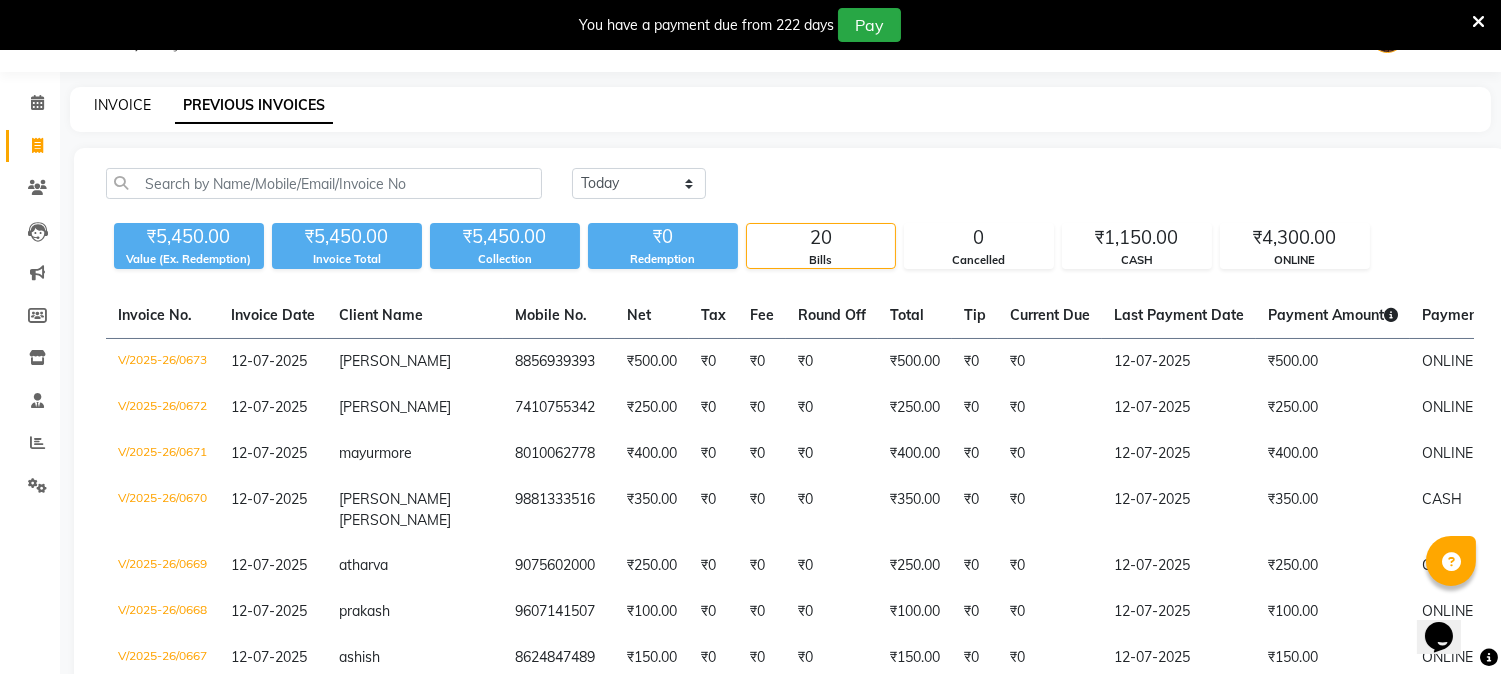 click on "INVOICE" 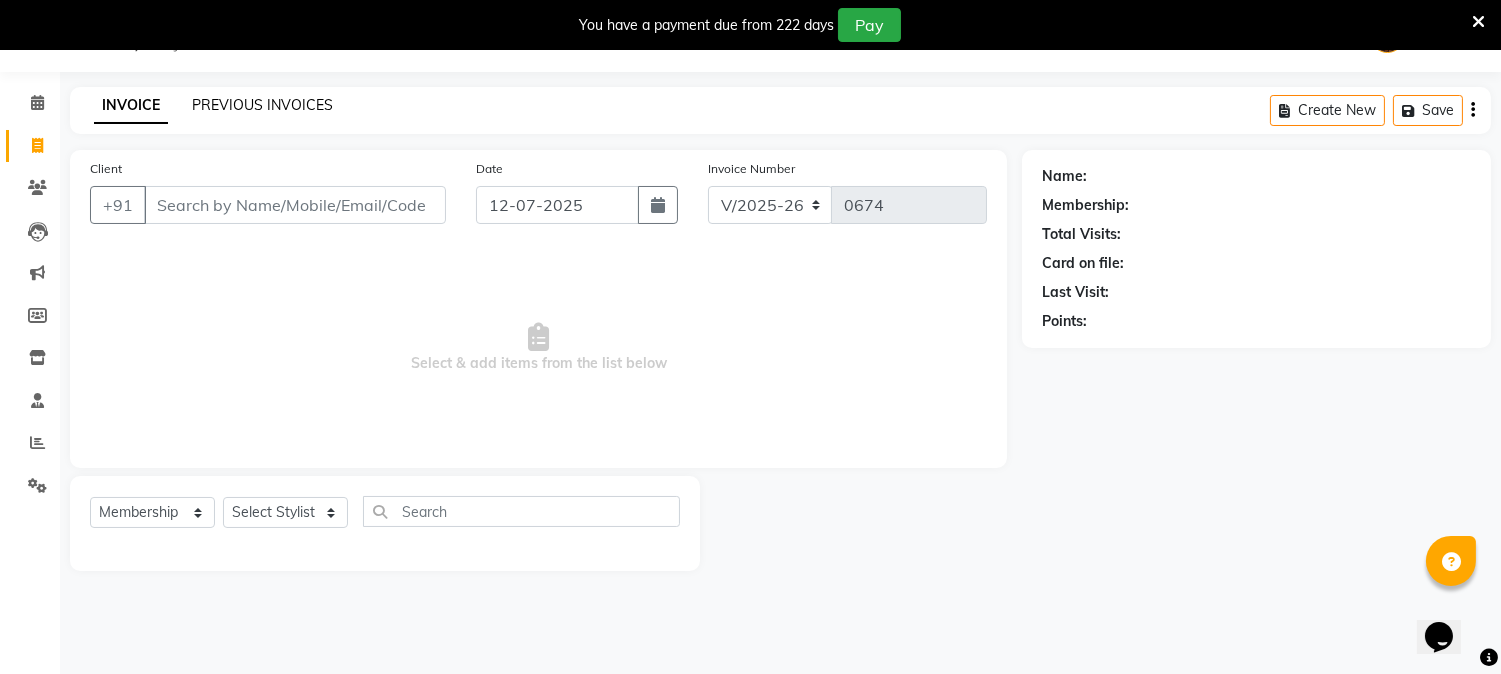 click on "PREVIOUS INVOICES" 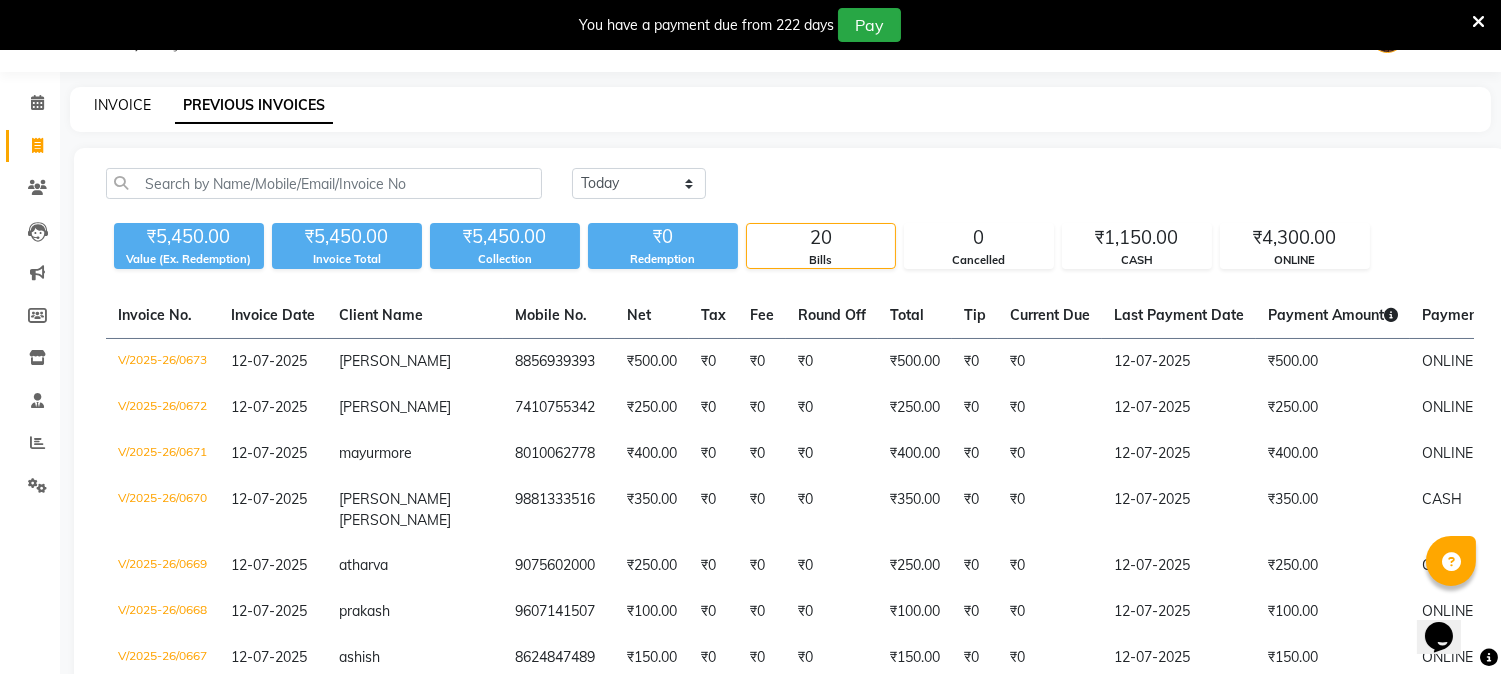 click on "INVOICE" 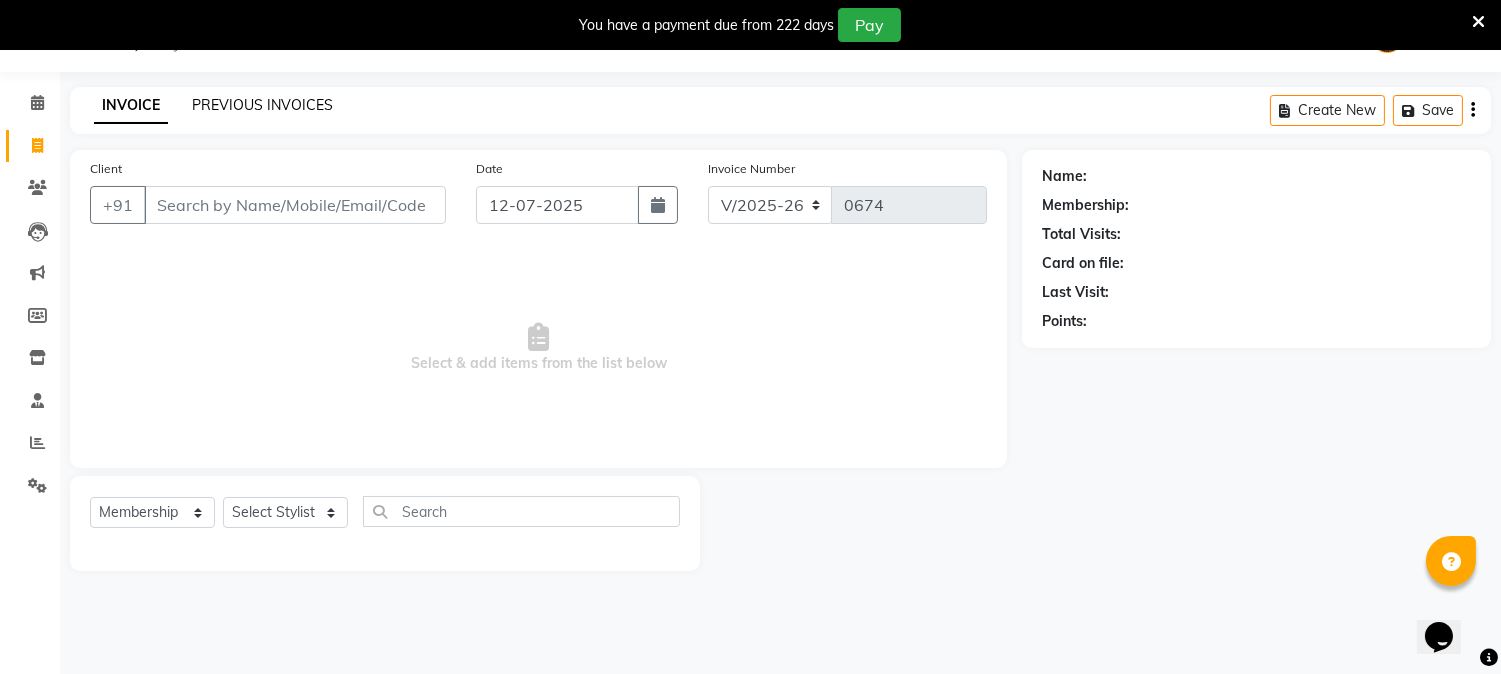 click on "PREVIOUS INVOICES" 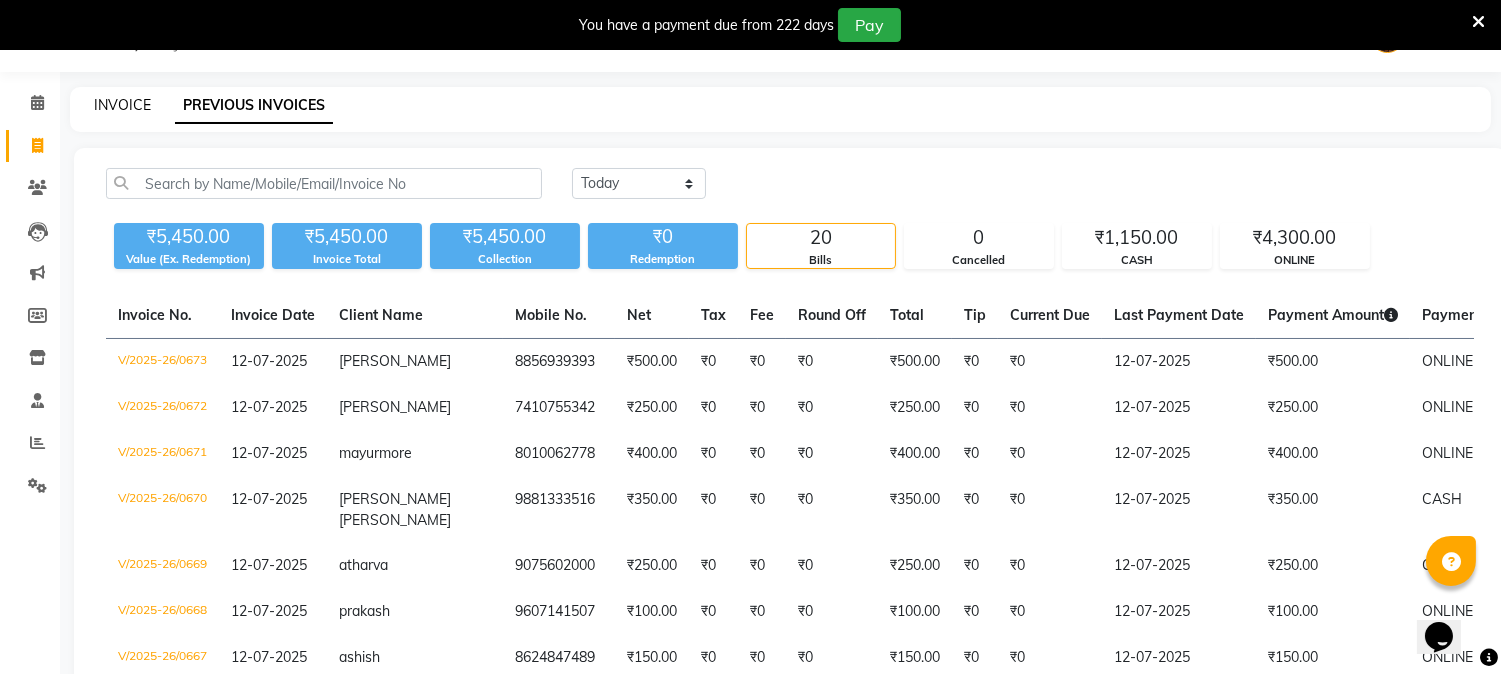 click on "INVOICE" 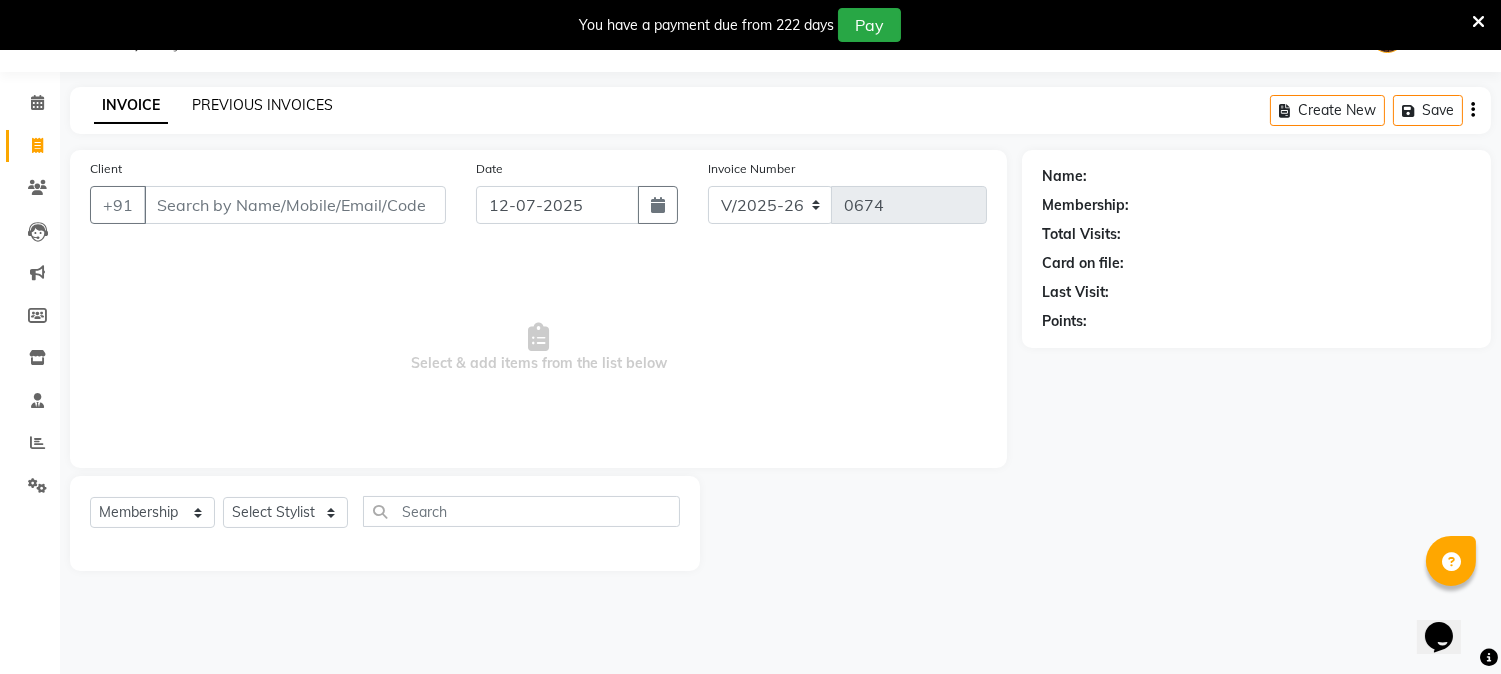 click on "PREVIOUS INVOICES" 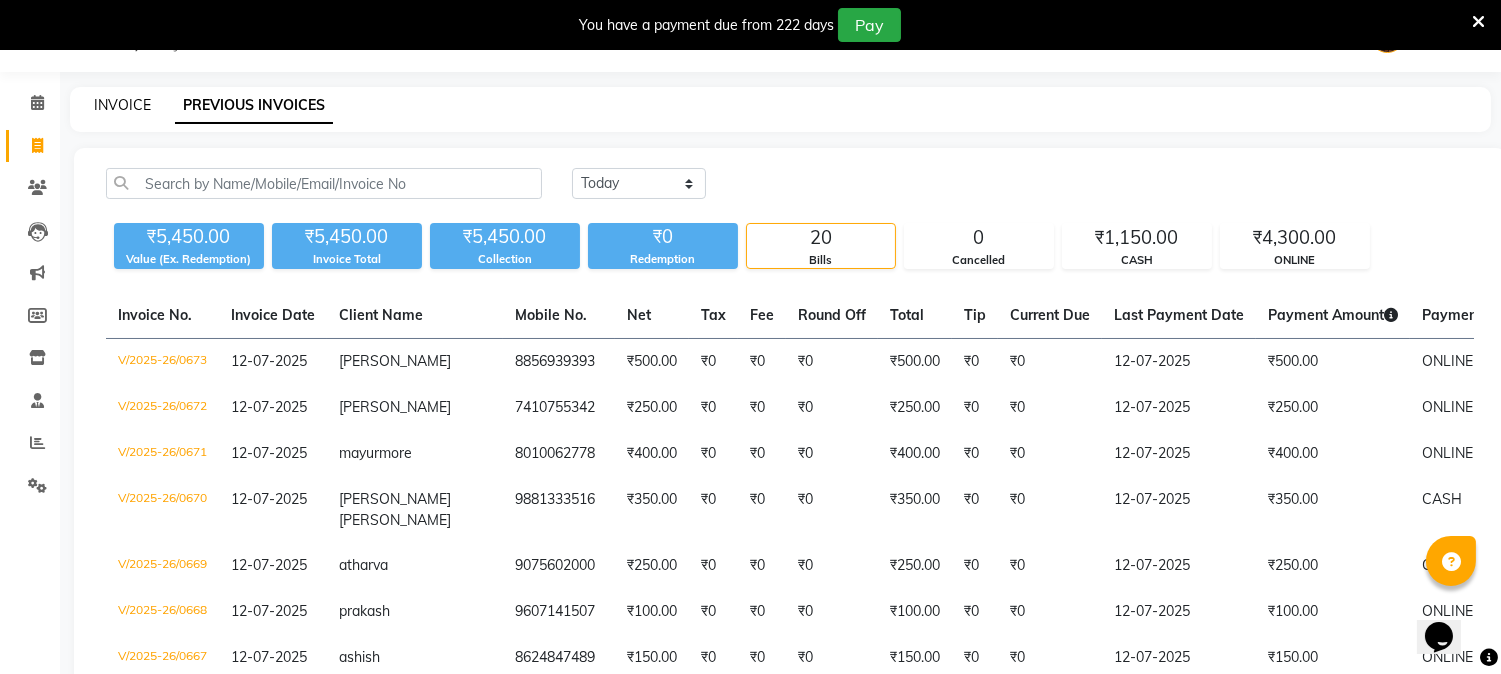 click on "INVOICE" 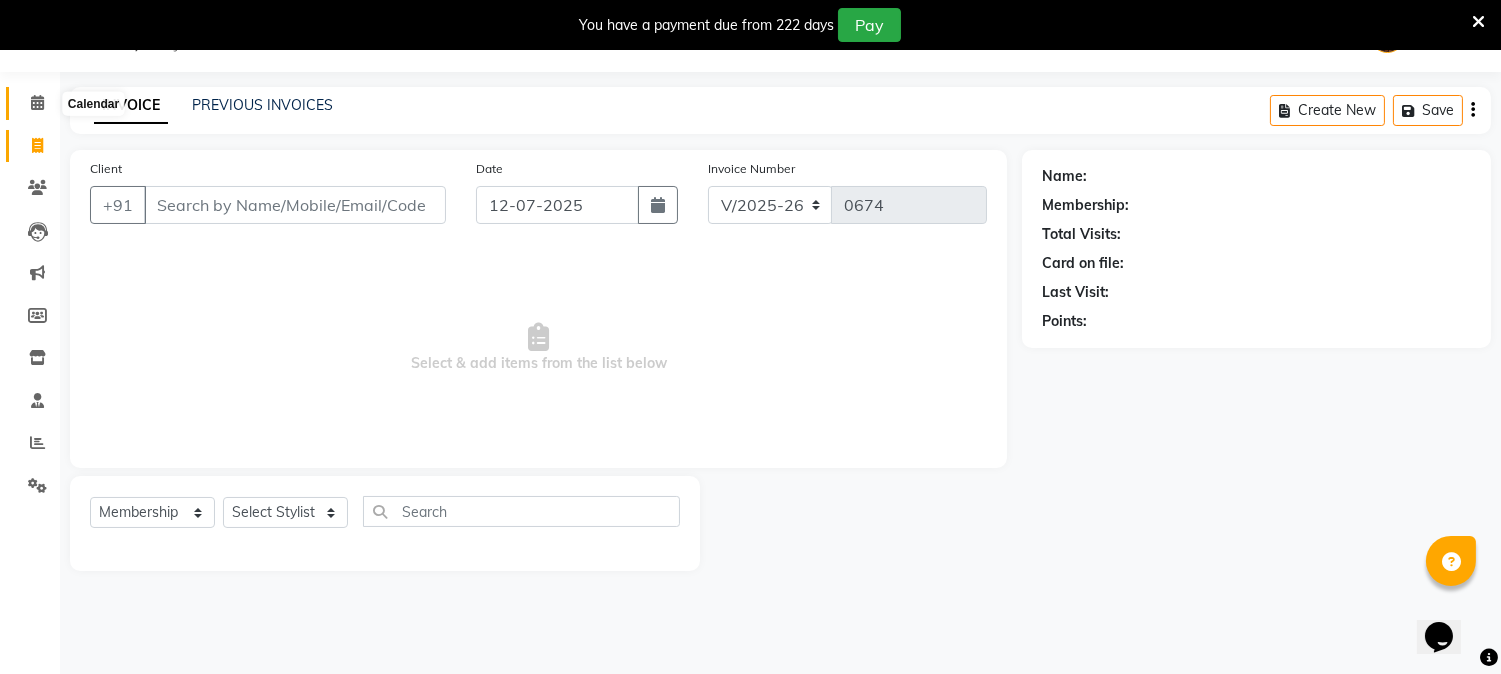click 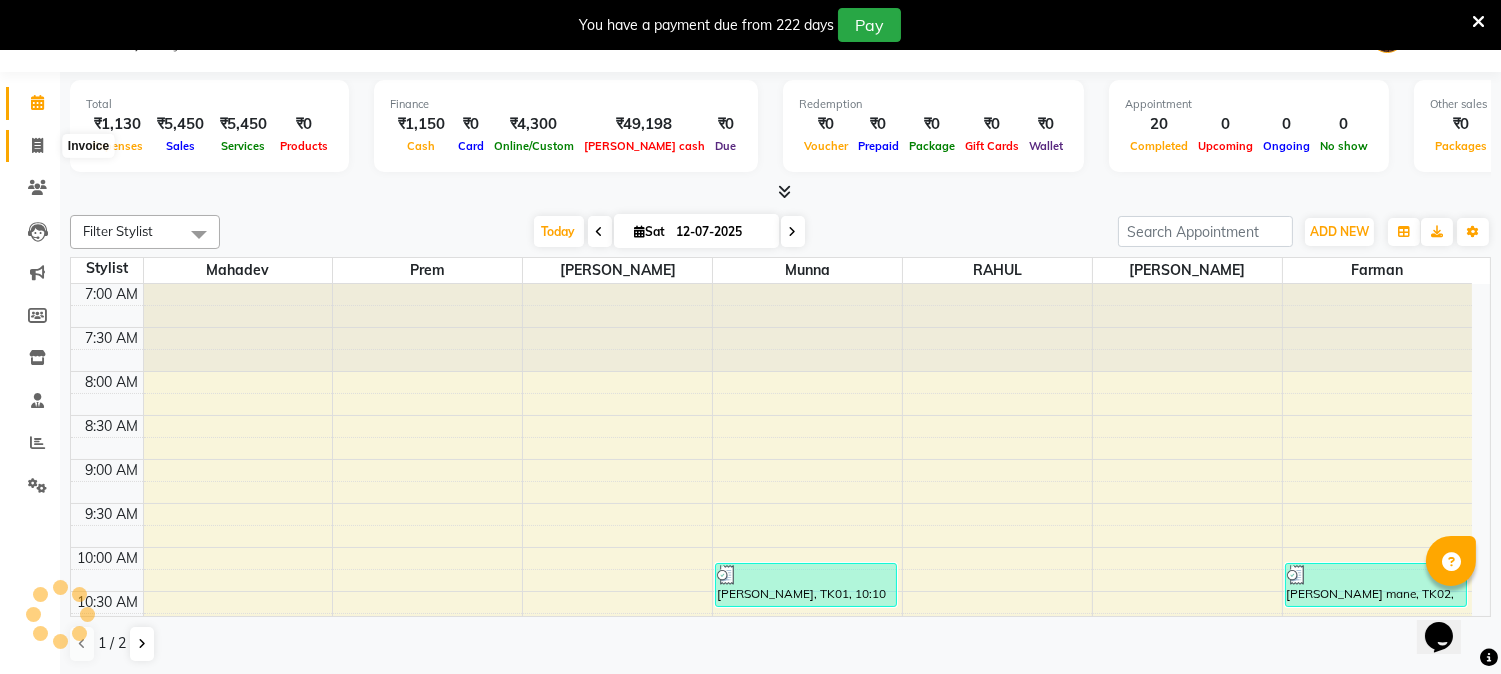 scroll, scrollTop: 0, scrollLeft: 0, axis: both 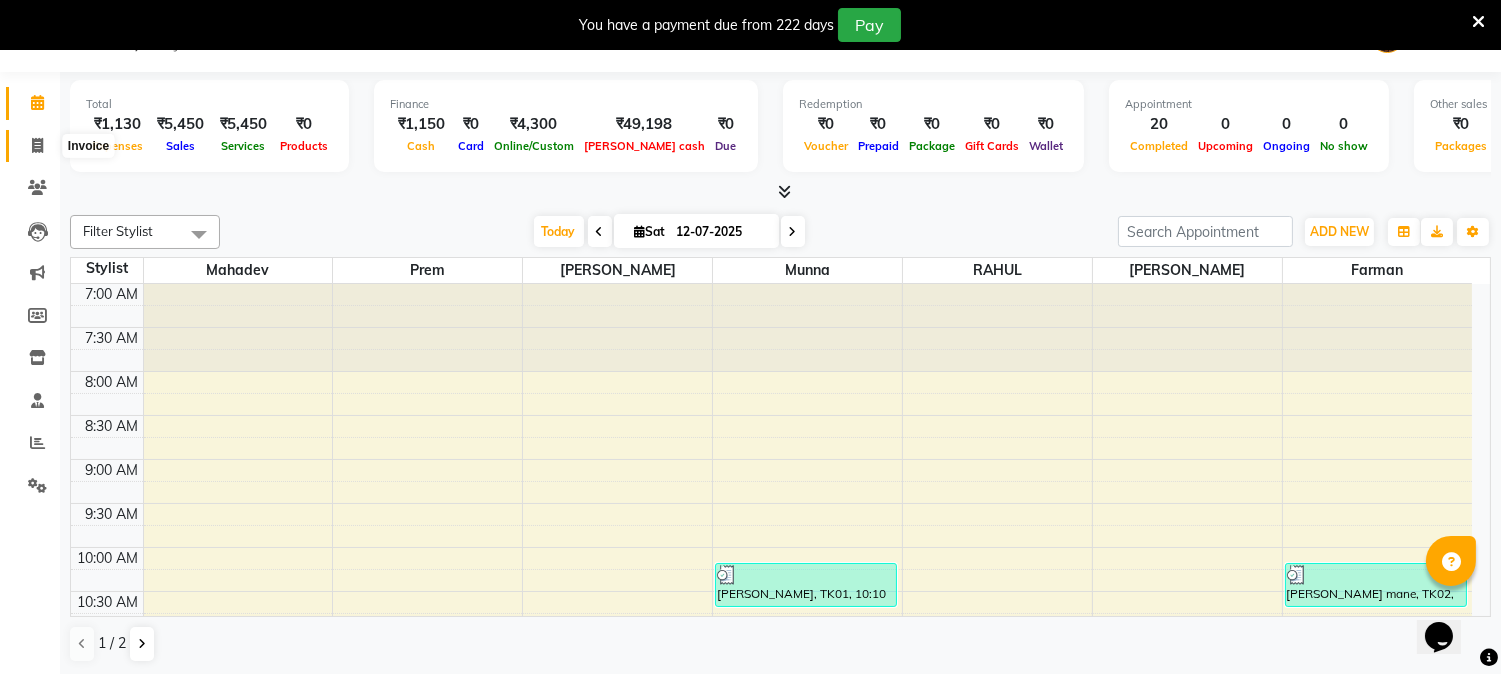 click 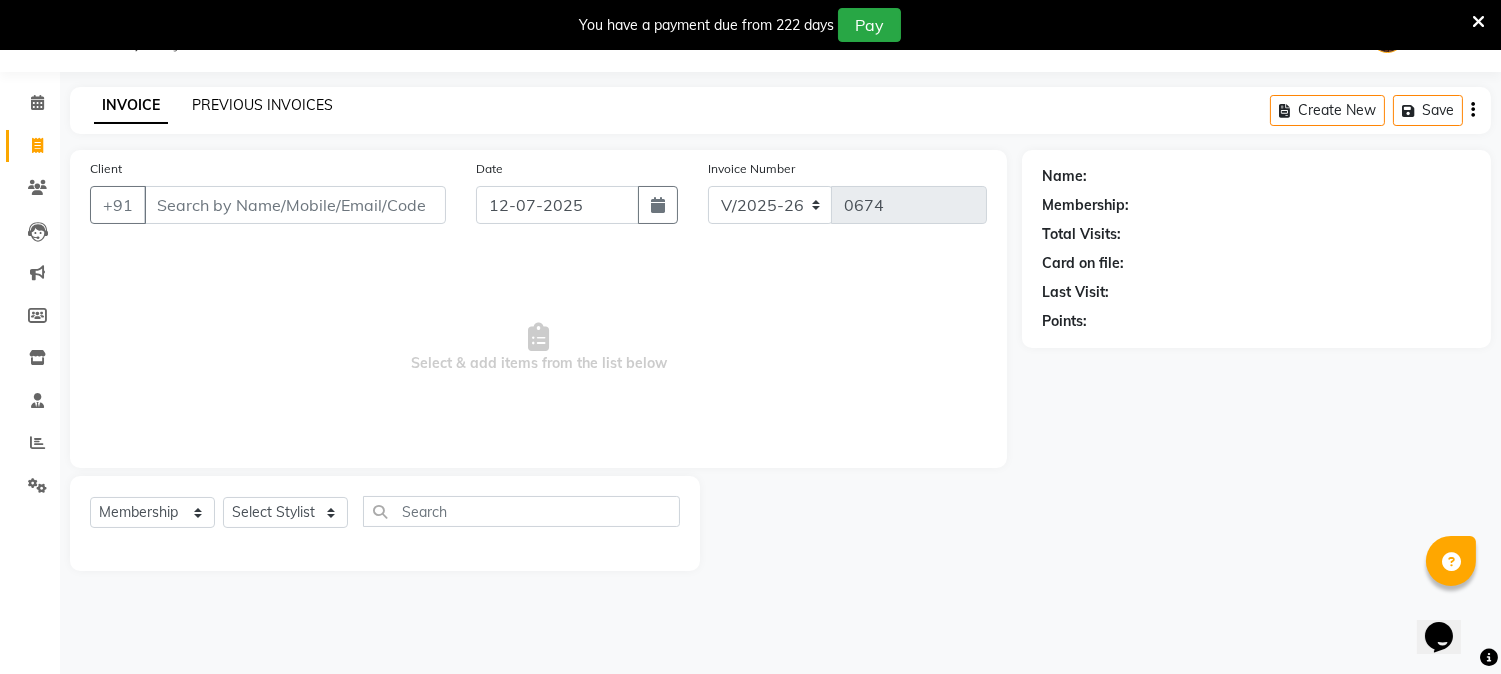 click on "PREVIOUS INVOICES" 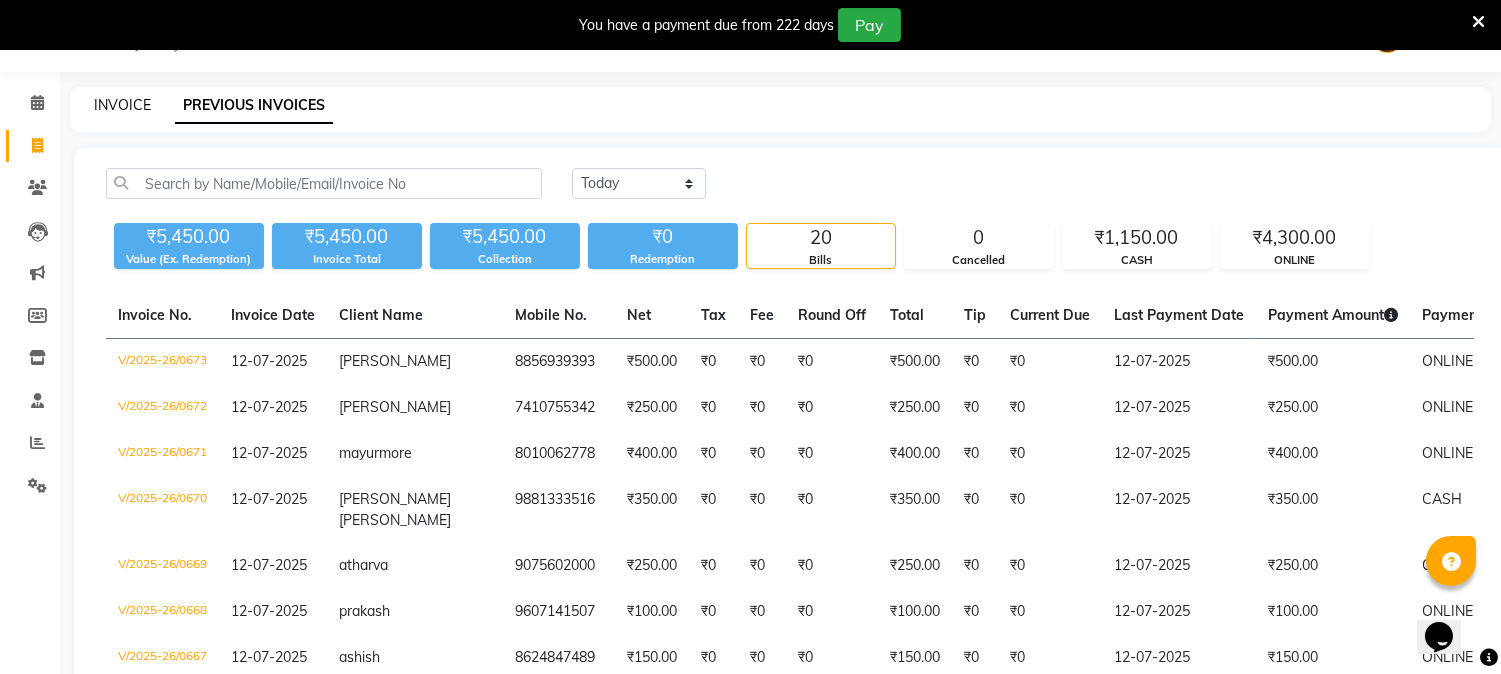 click on "INVOICE" 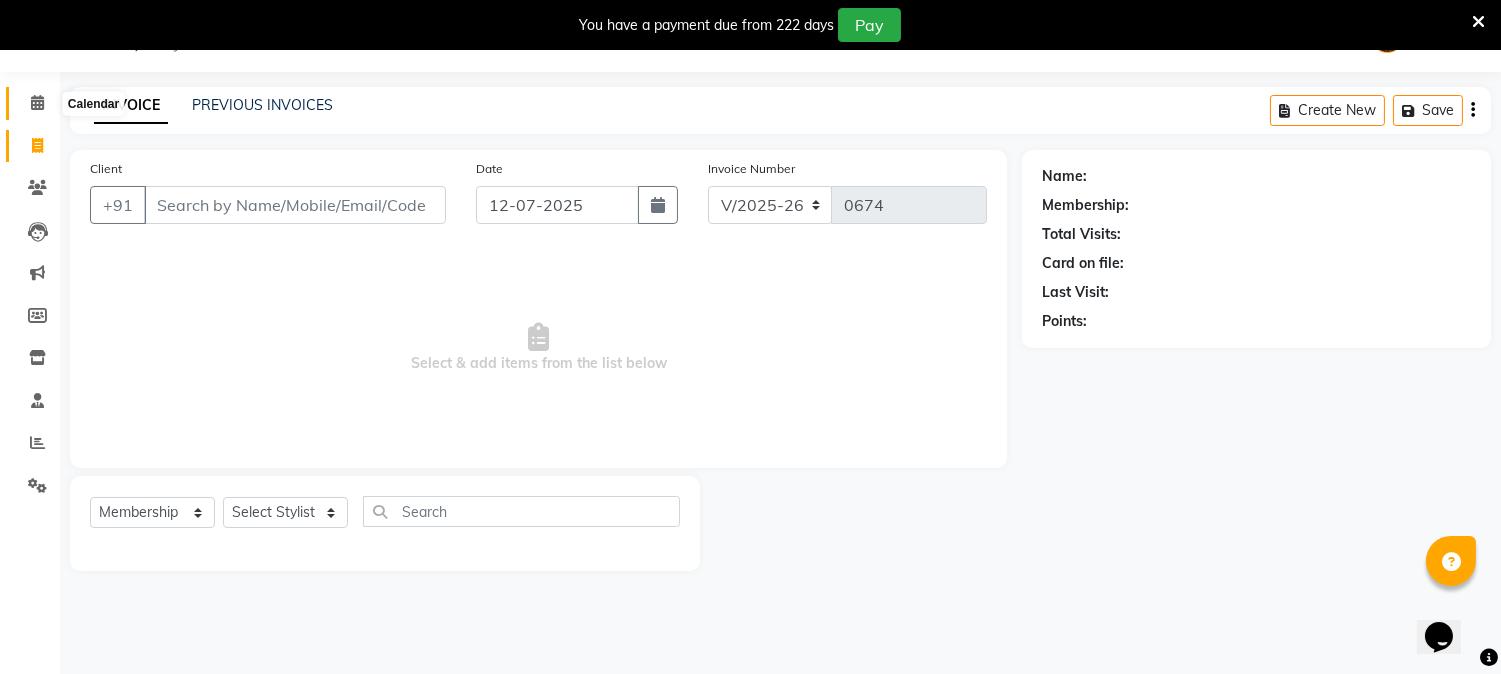 click 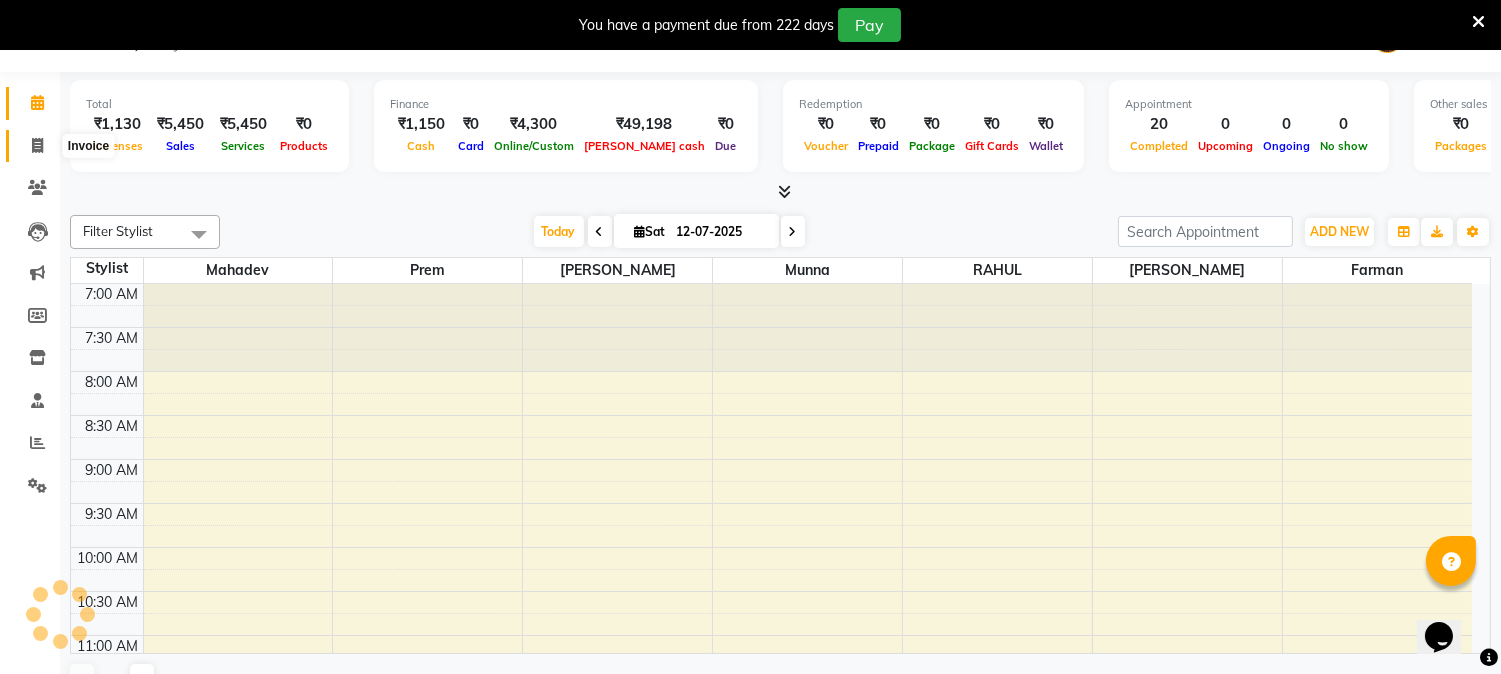 click 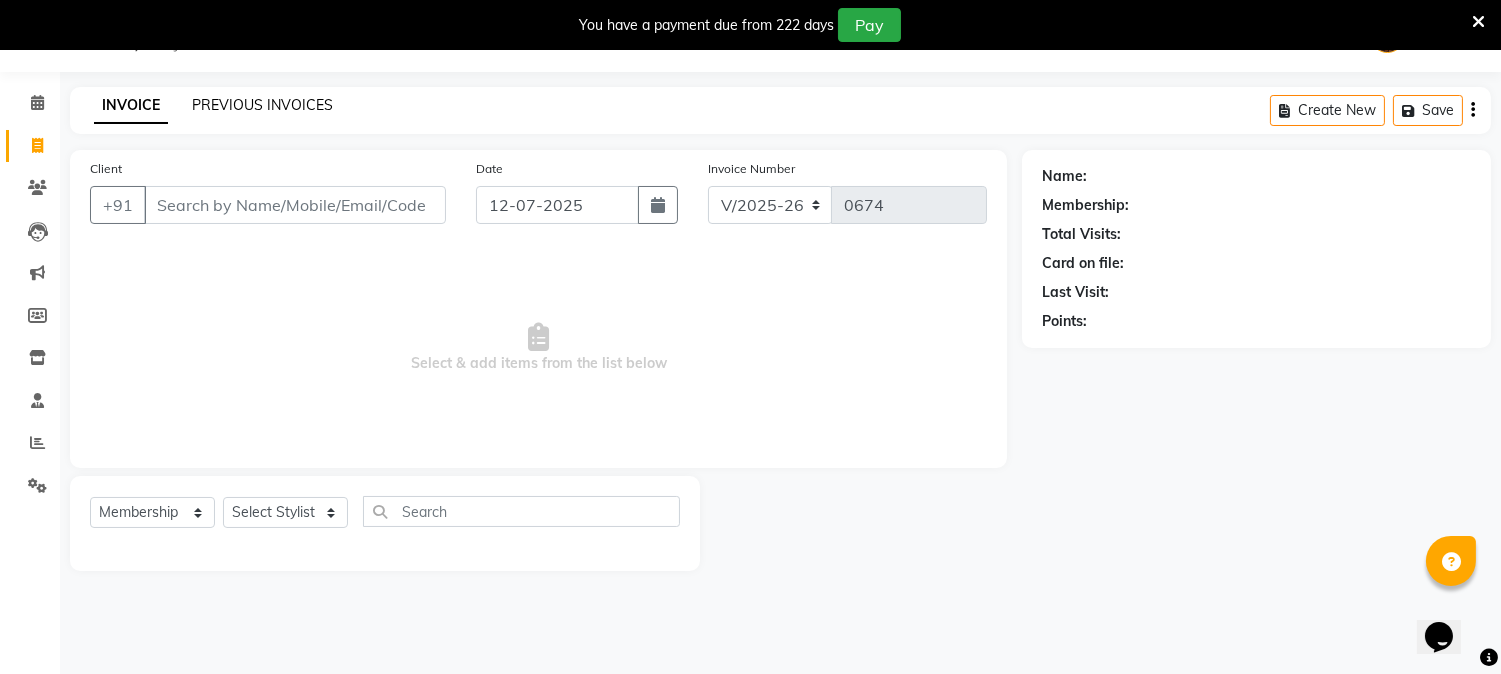 click on "PREVIOUS INVOICES" 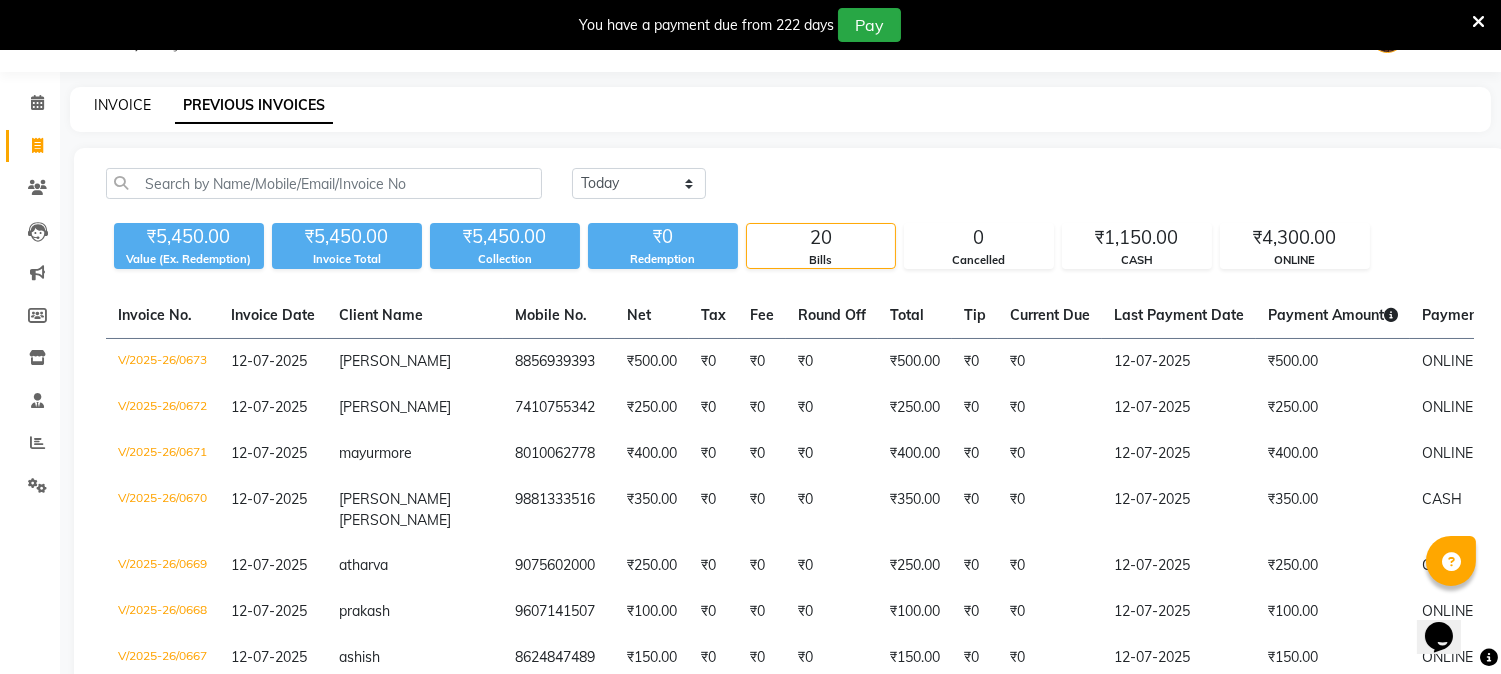 click on "INVOICE" 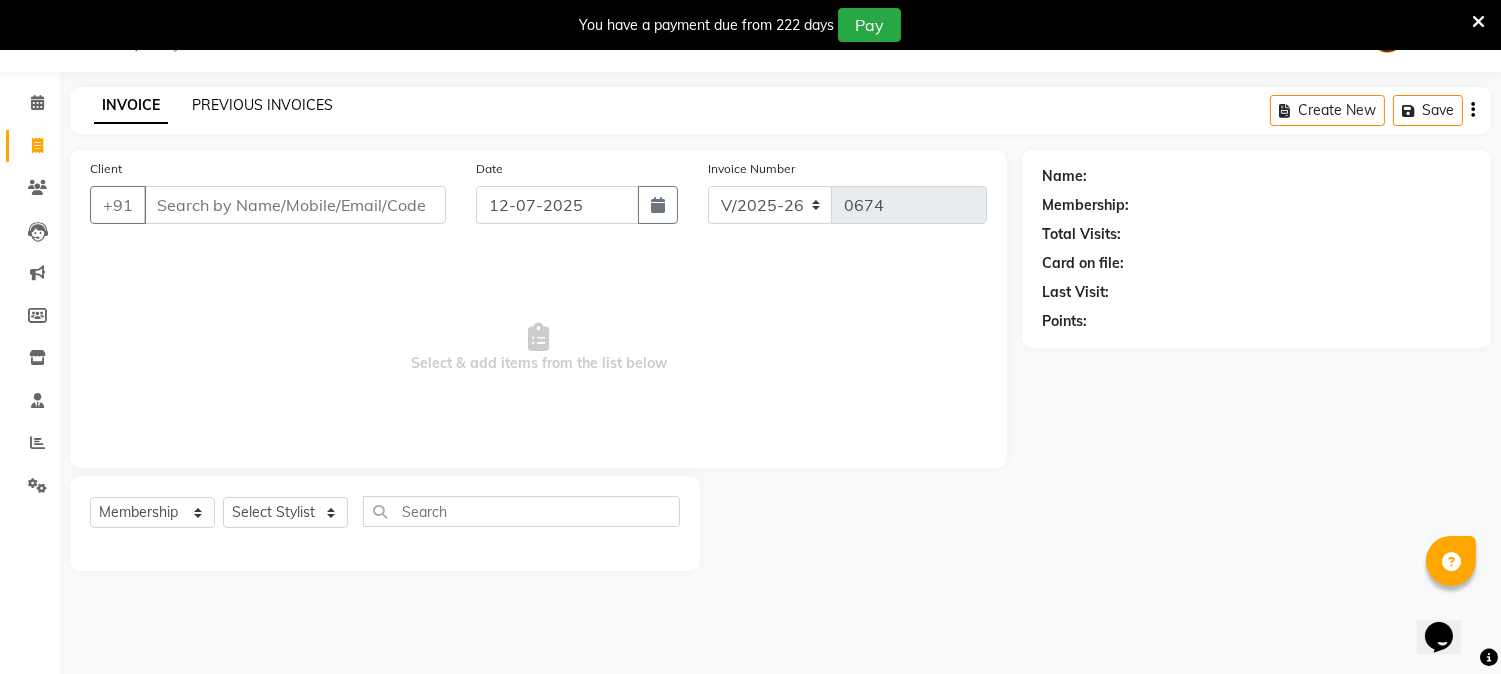 click on "PREVIOUS INVOICES" 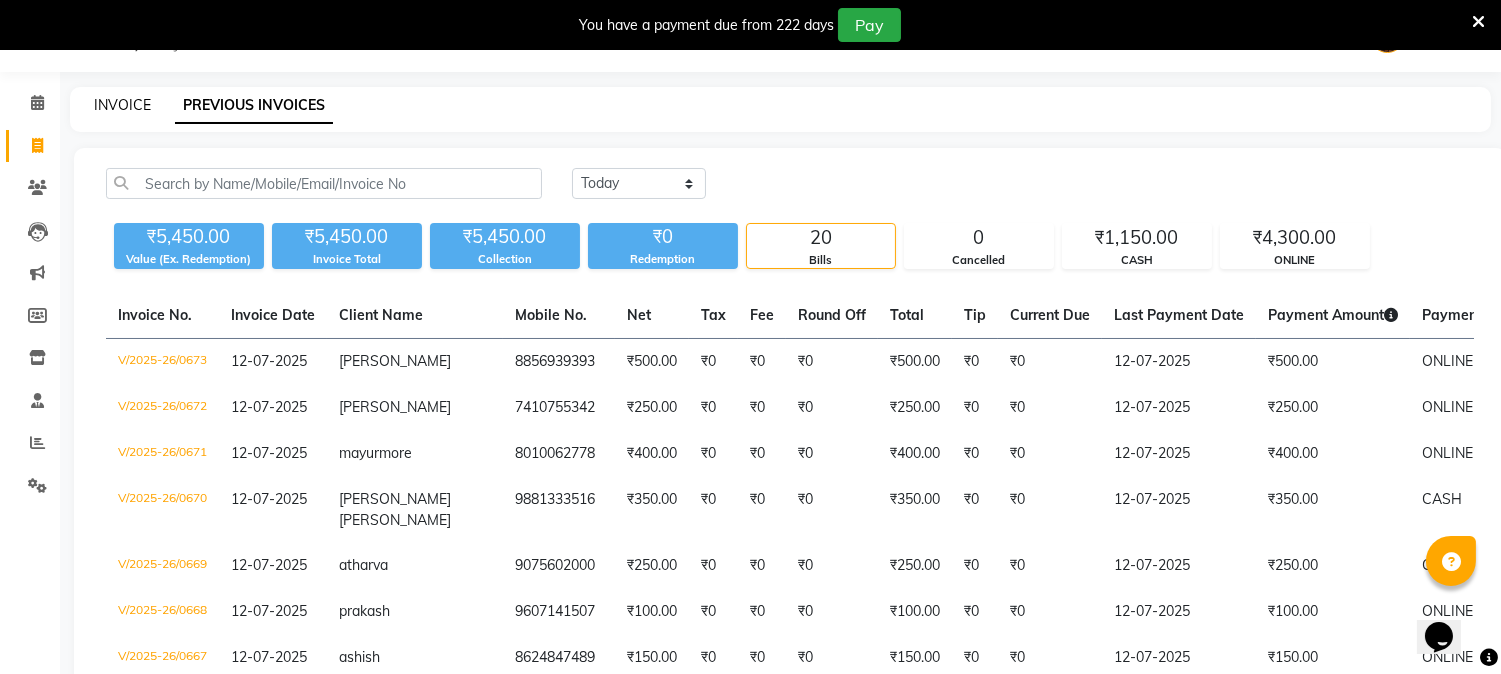click on "INVOICE" 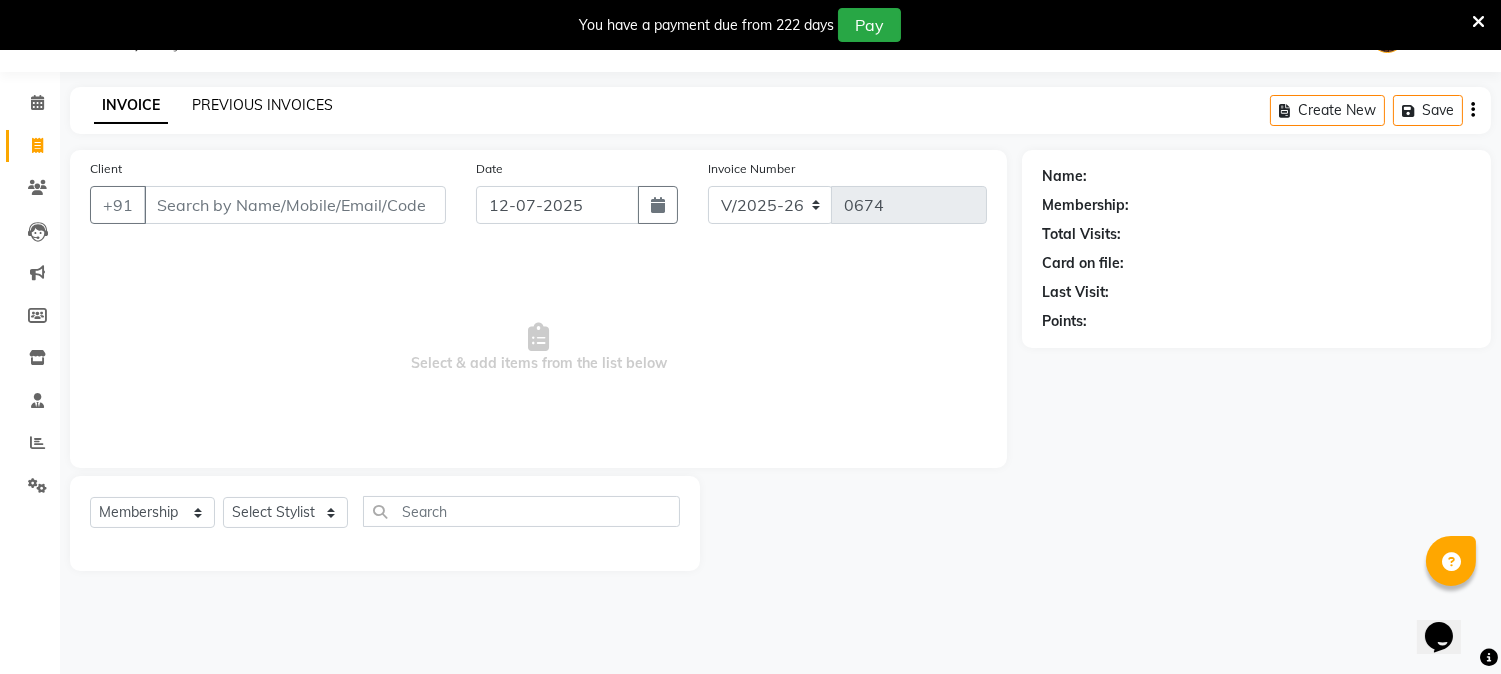 click on "PREVIOUS INVOICES" 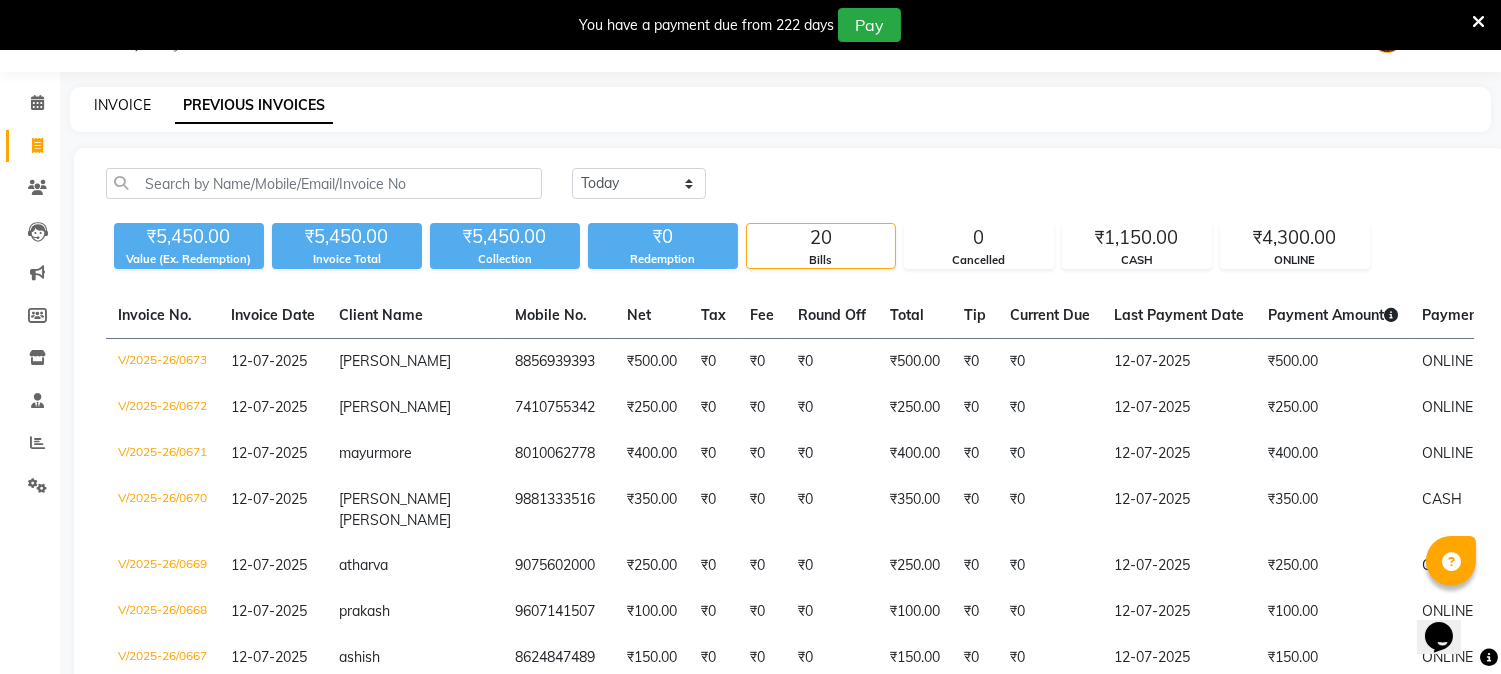 click on "INVOICE" 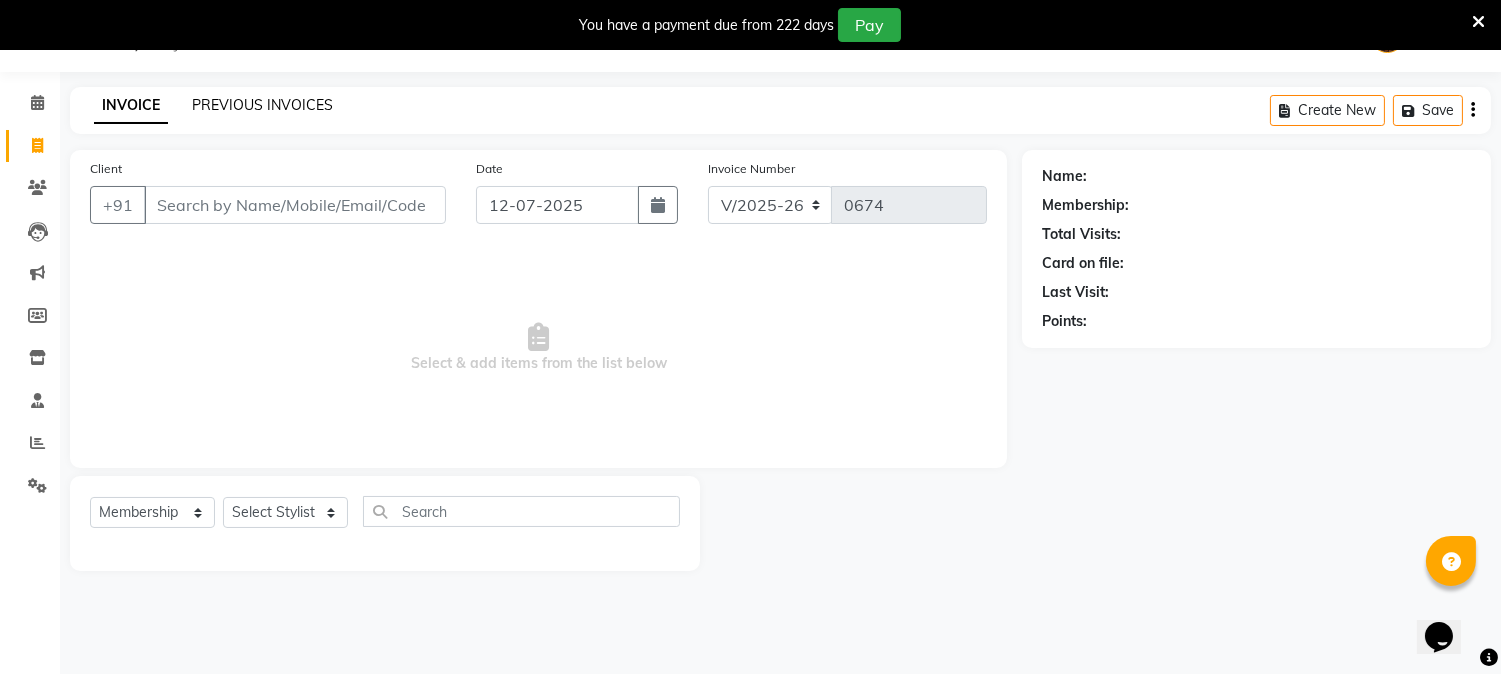 click on "PREVIOUS INVOICES" 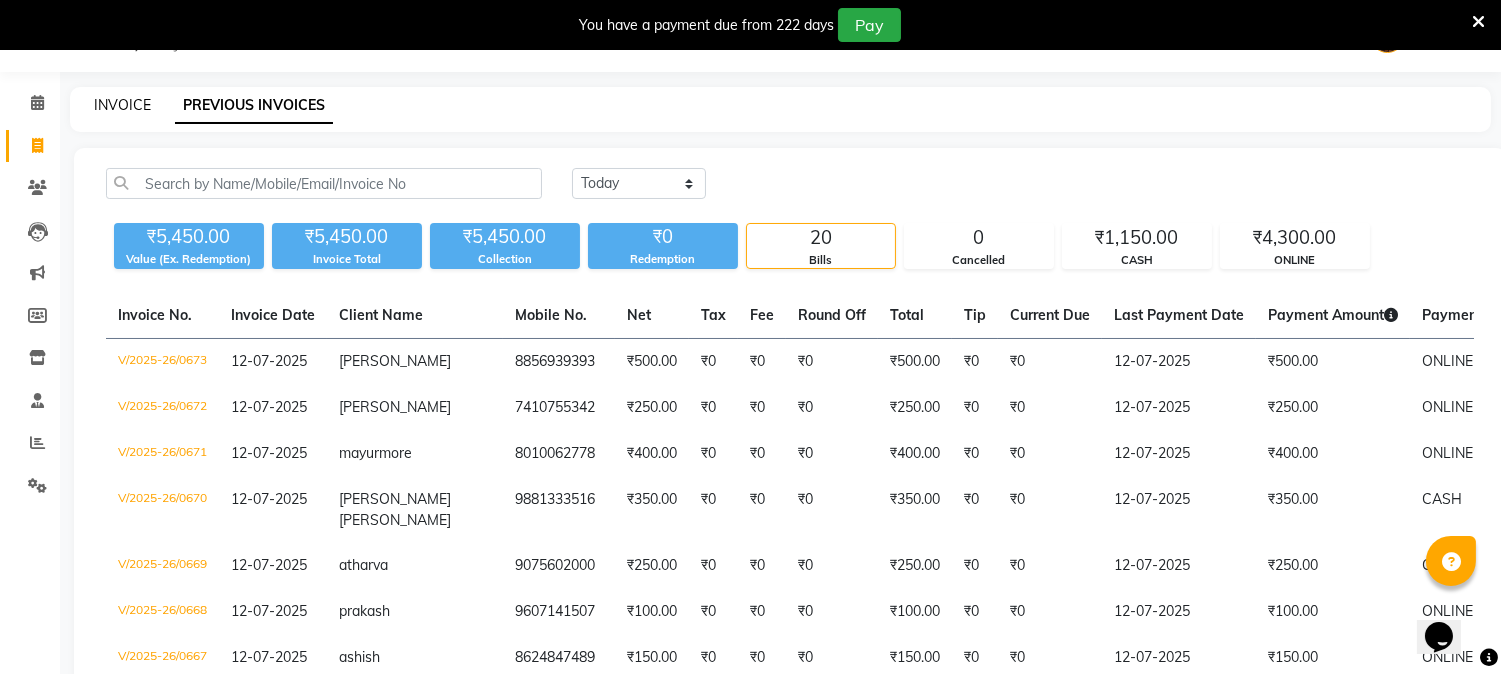 click on "INVOICE" 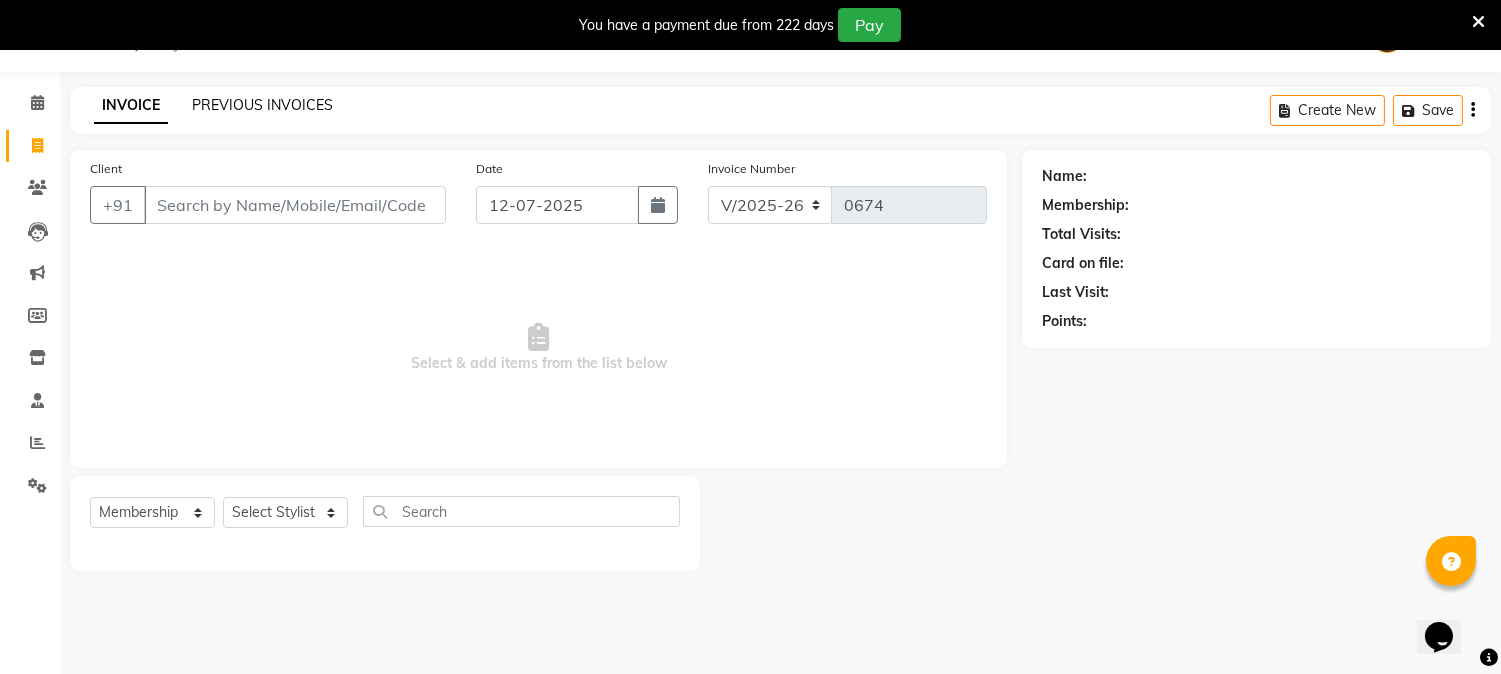 click on "PREVIOUS INVOICES" 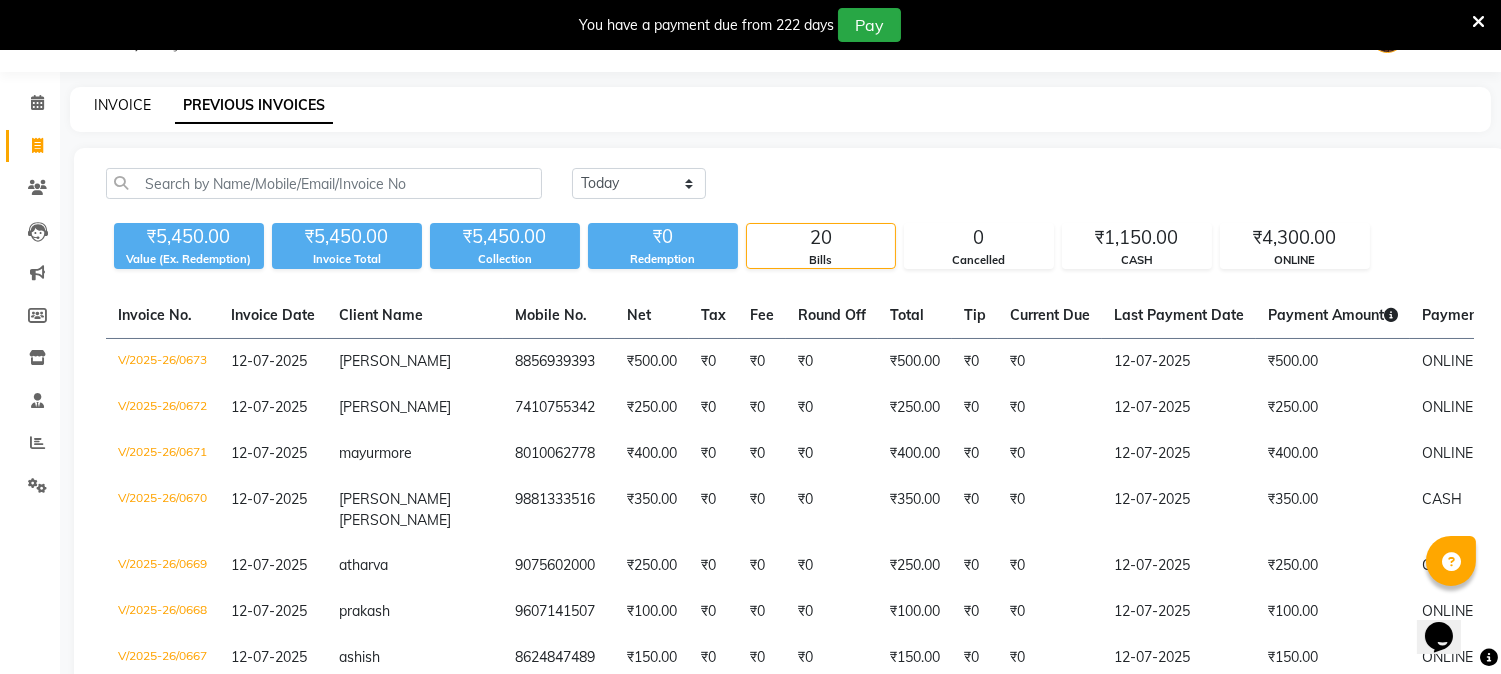 click on "INVOICE" 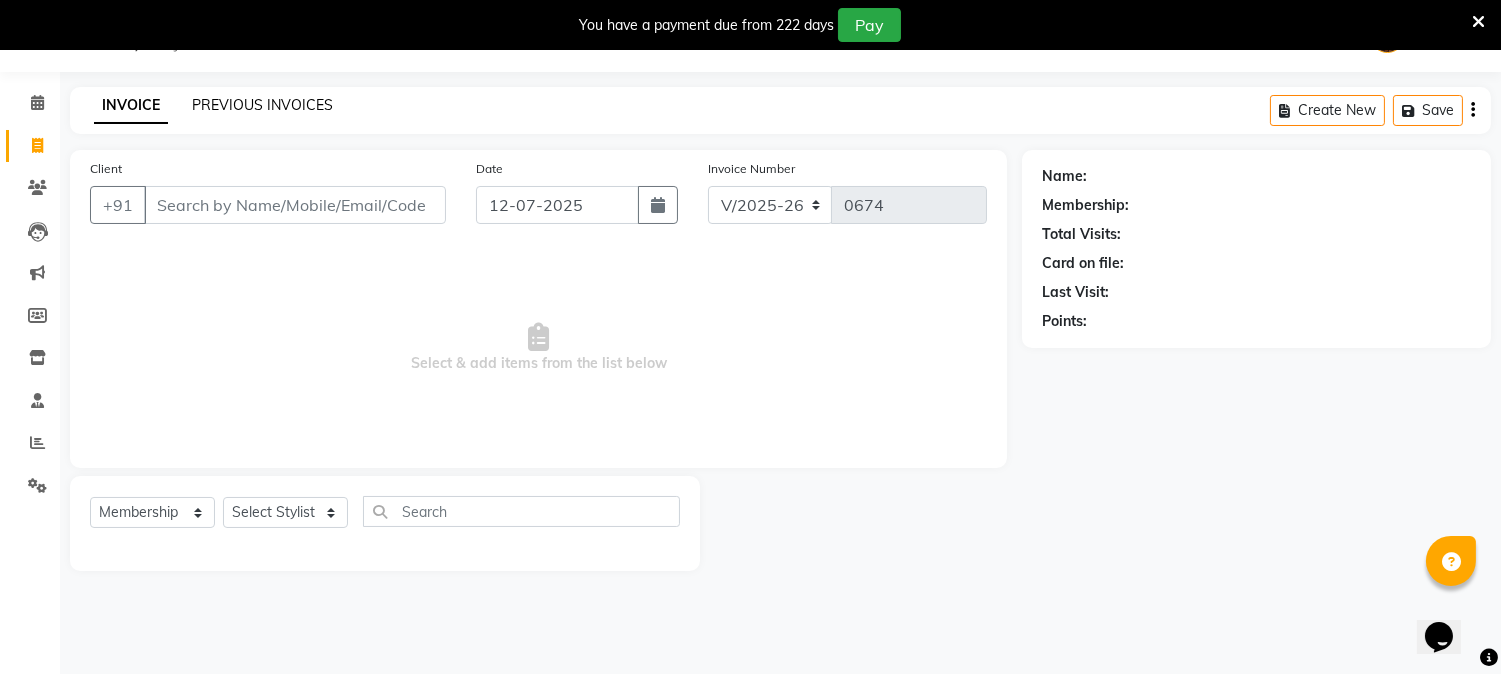 click on "PREVIOUS INVOICES" 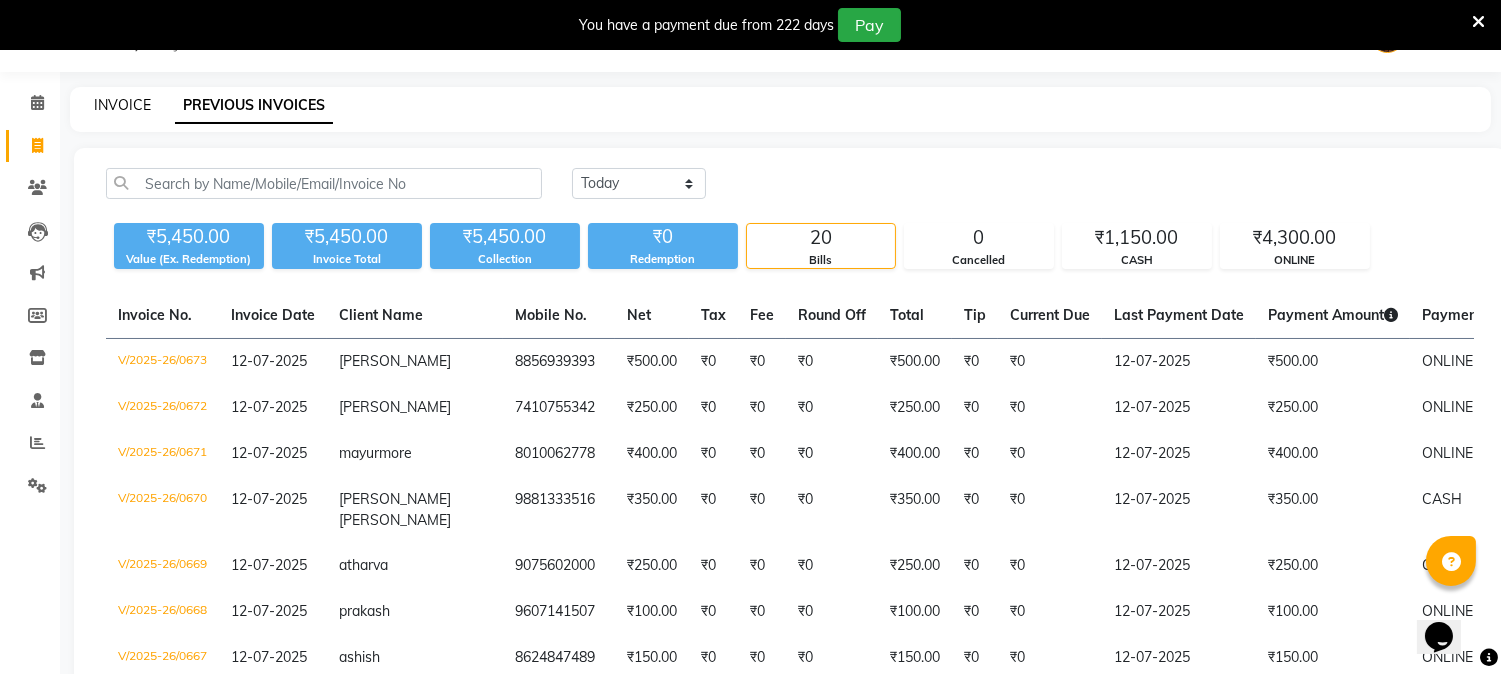 click on "INVOICE" 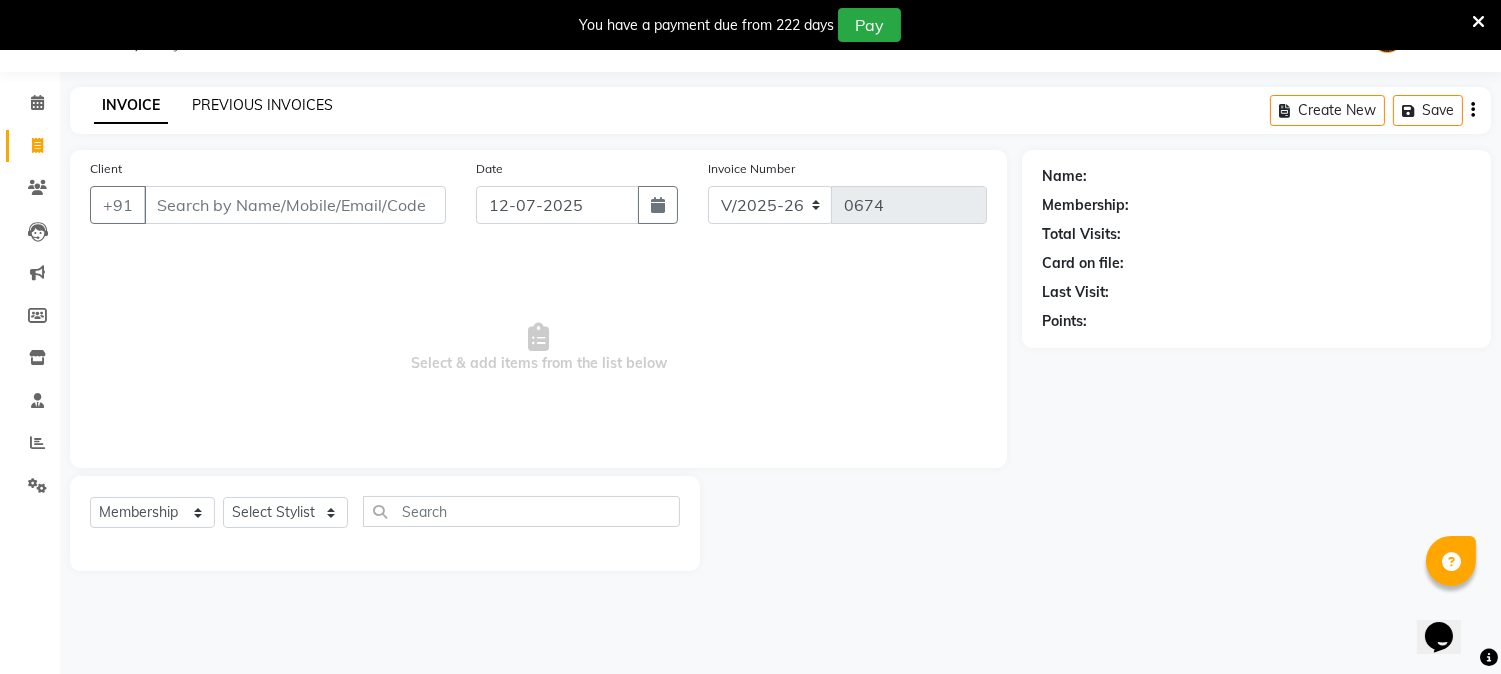 click on "PREVIOUS INVOICES" 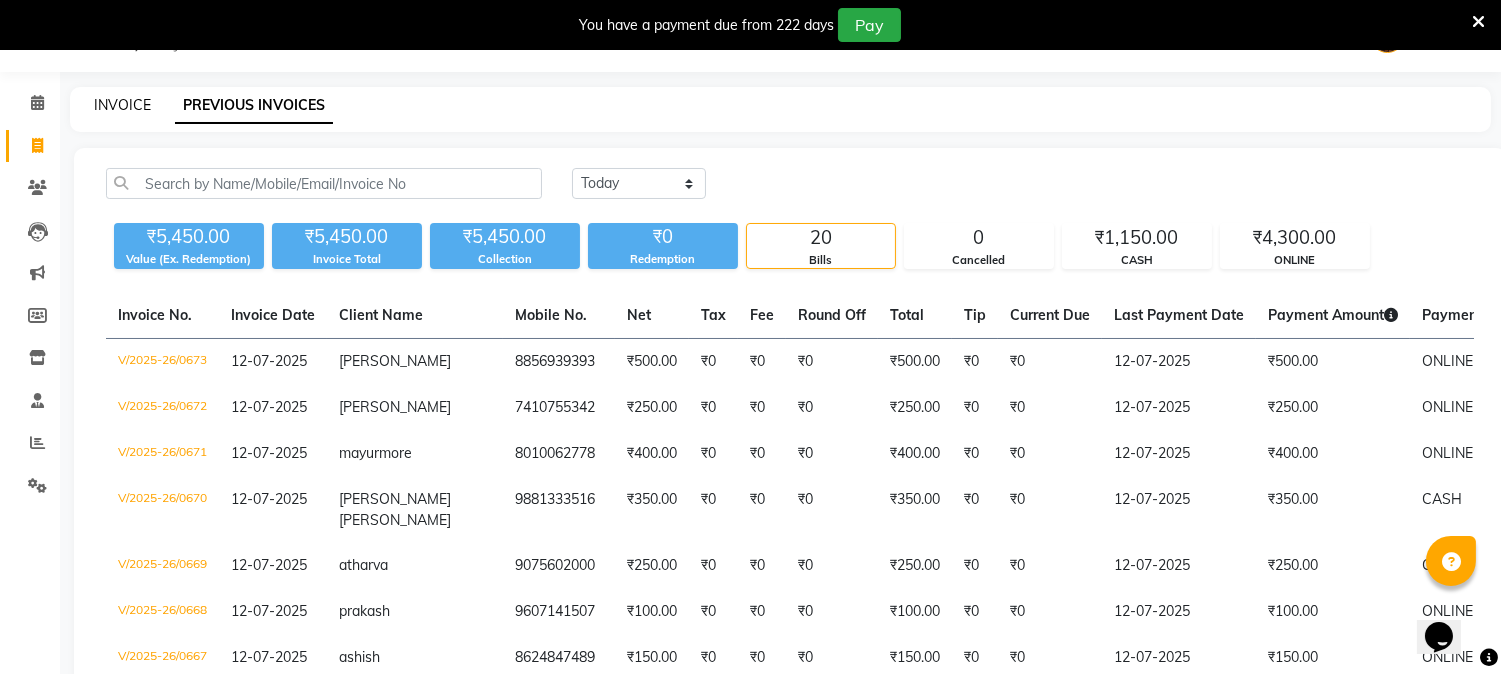 click on "INVOICE" 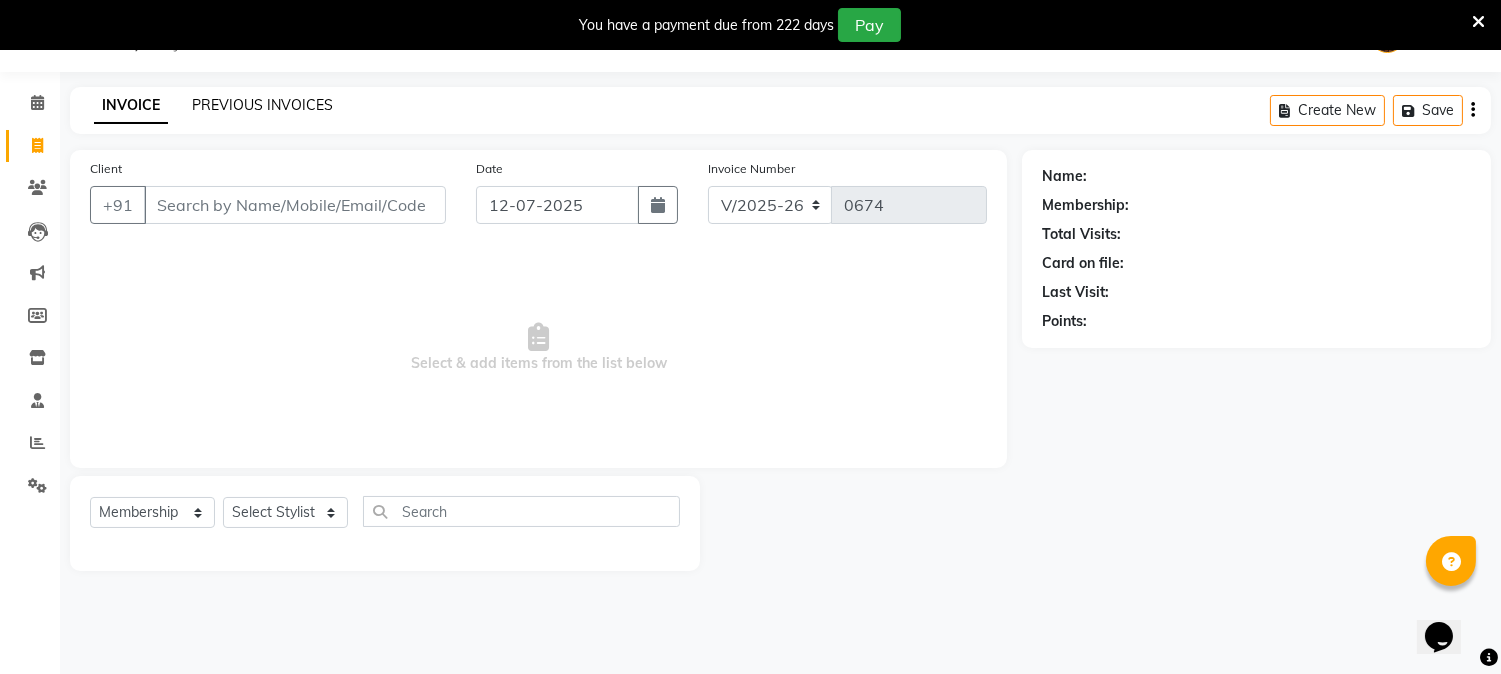 click on "PREVIOUS INVOICES" 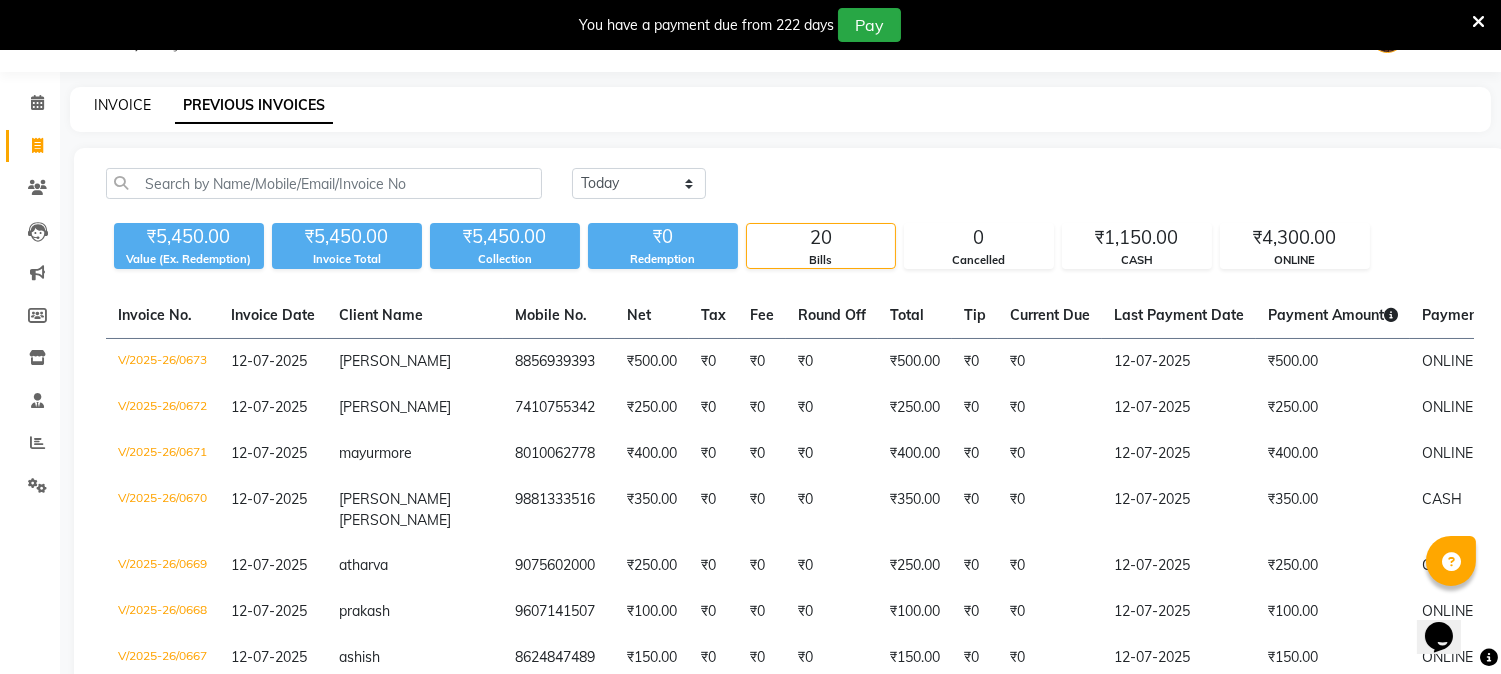 click on "INVOICE" 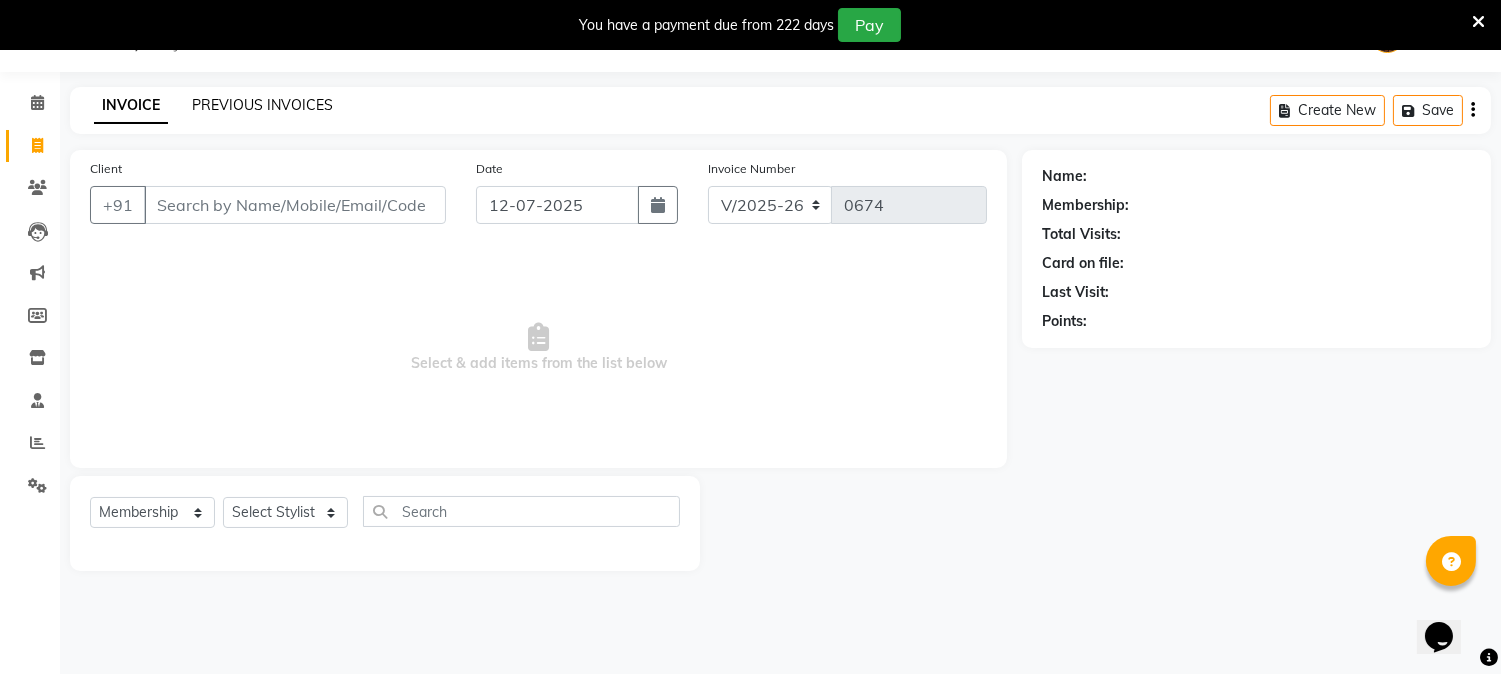click on "PREVIOUS INVOICES" 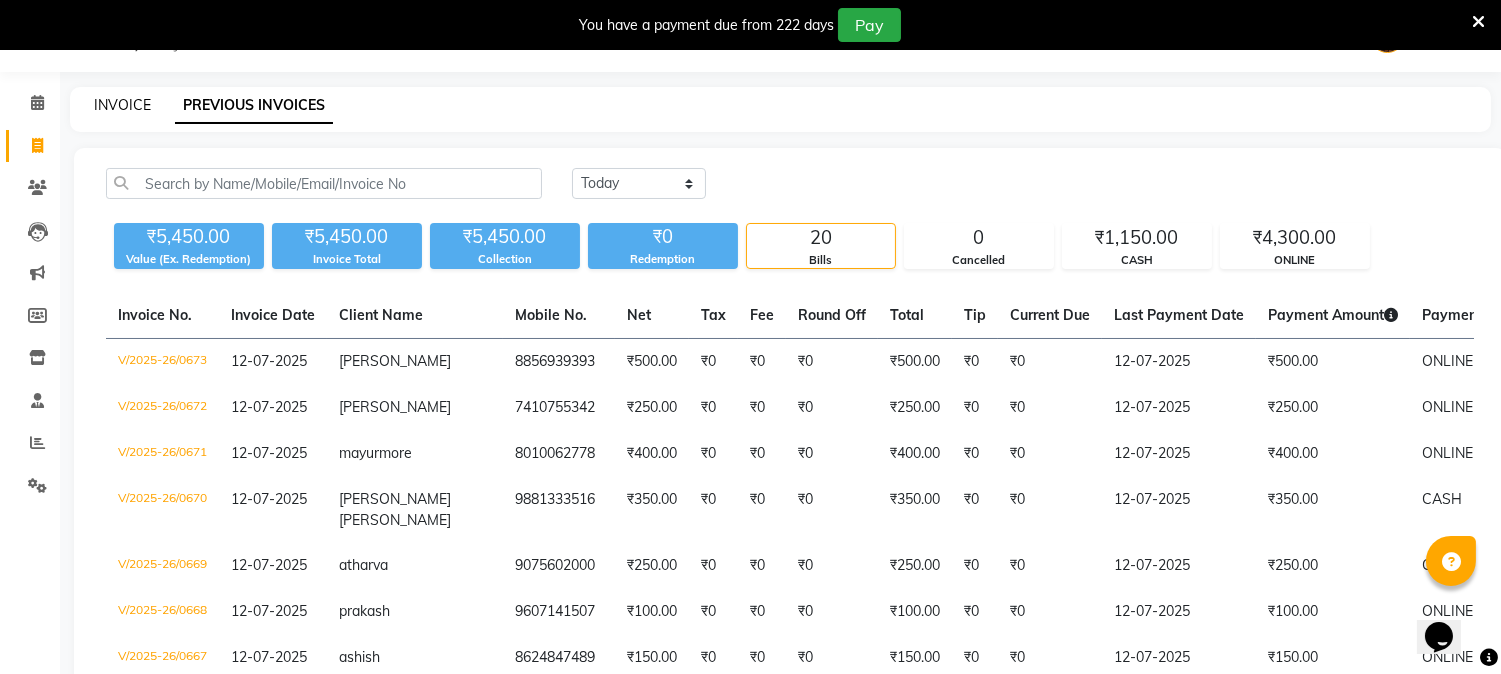 click on "INVOICE" 